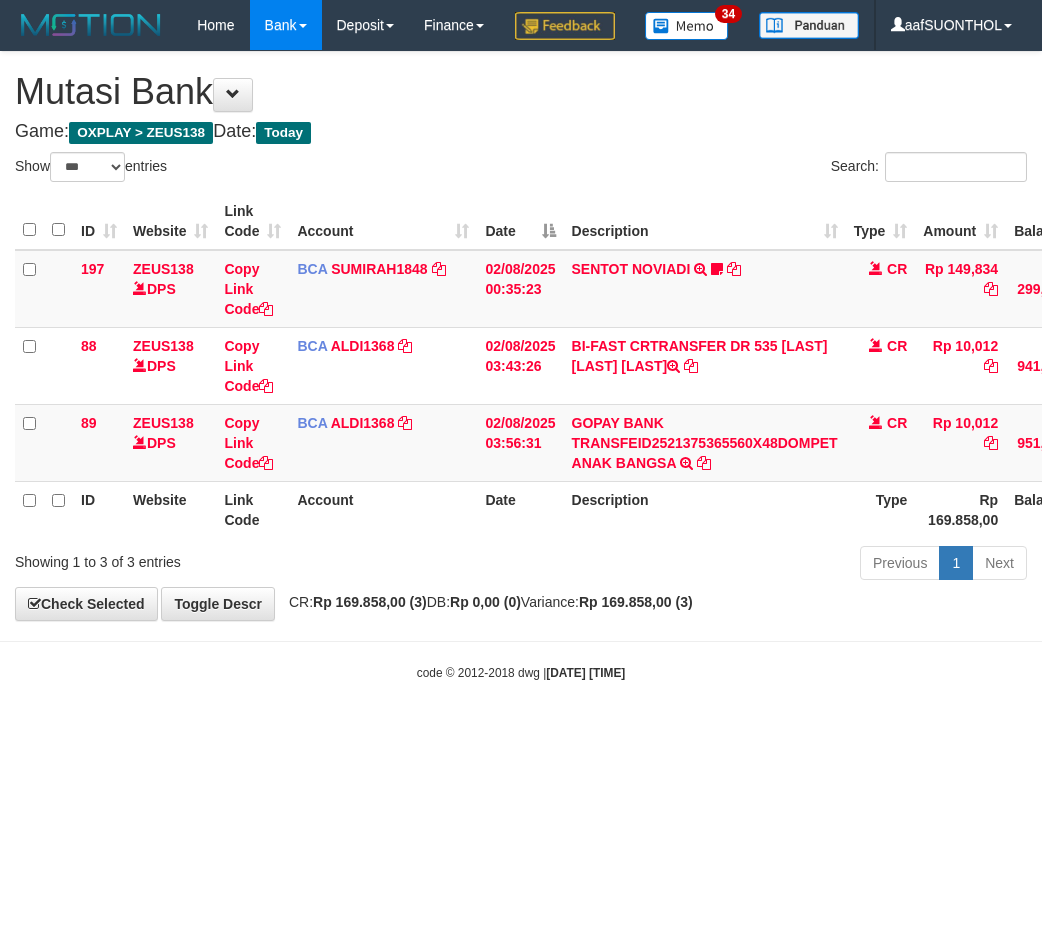 select on "***" 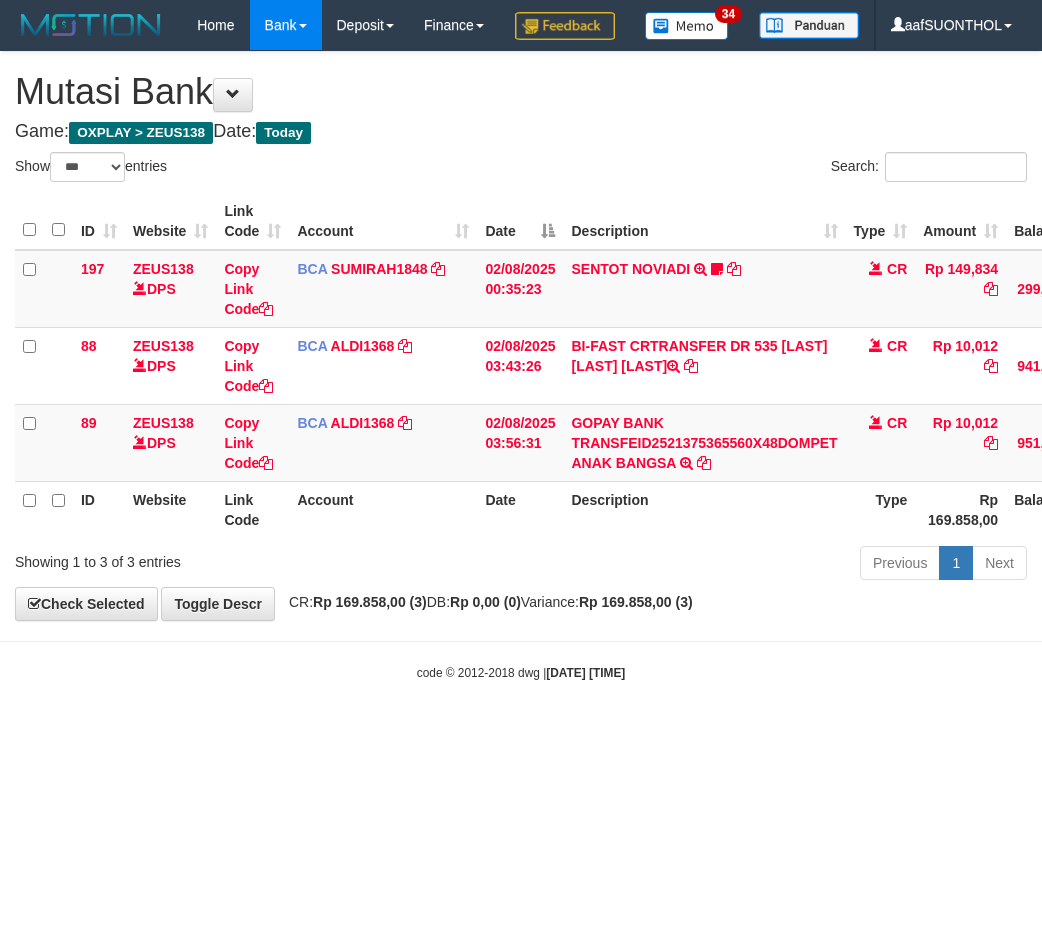scroll, scrollTop: 0, scrollLeft: 15, axis: horizontal 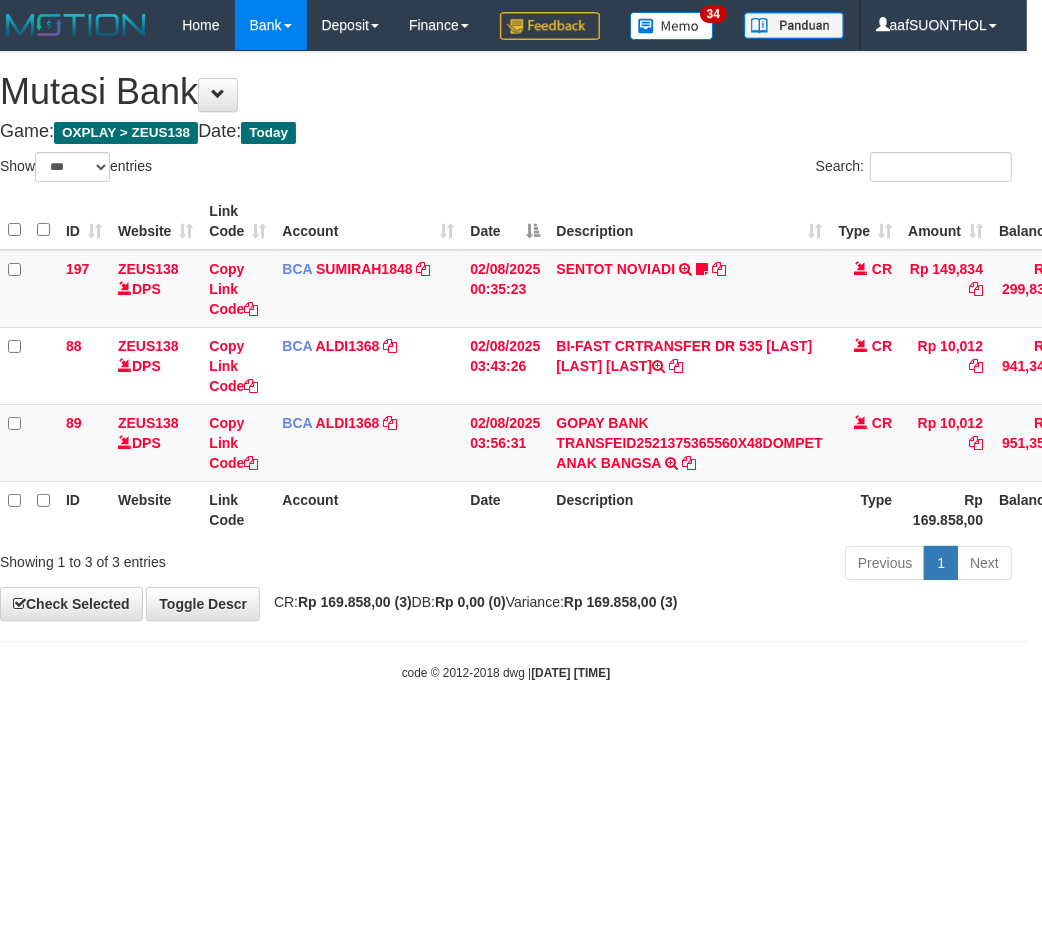 drag, startPoint x: 674, startPoint y: 781, endPoint x: 652, endPoint y: 785, distance: 22.36068 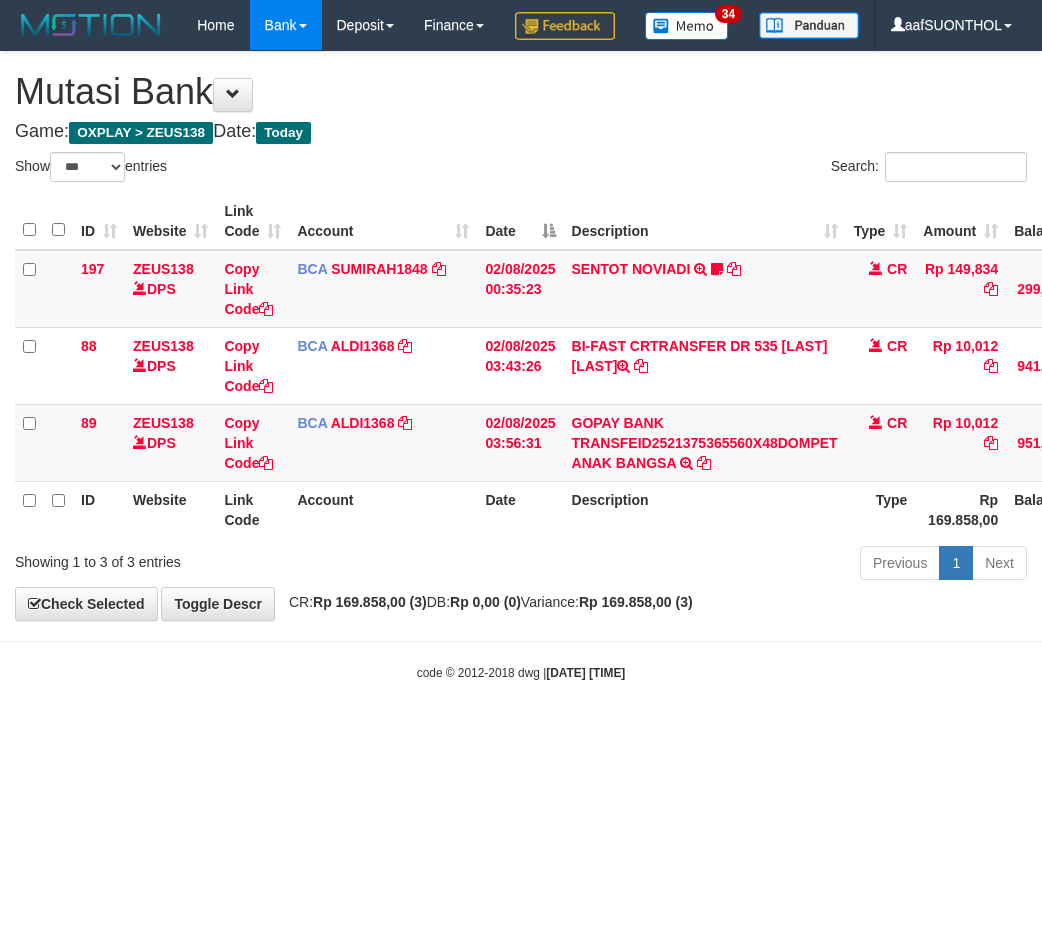 select on "***" 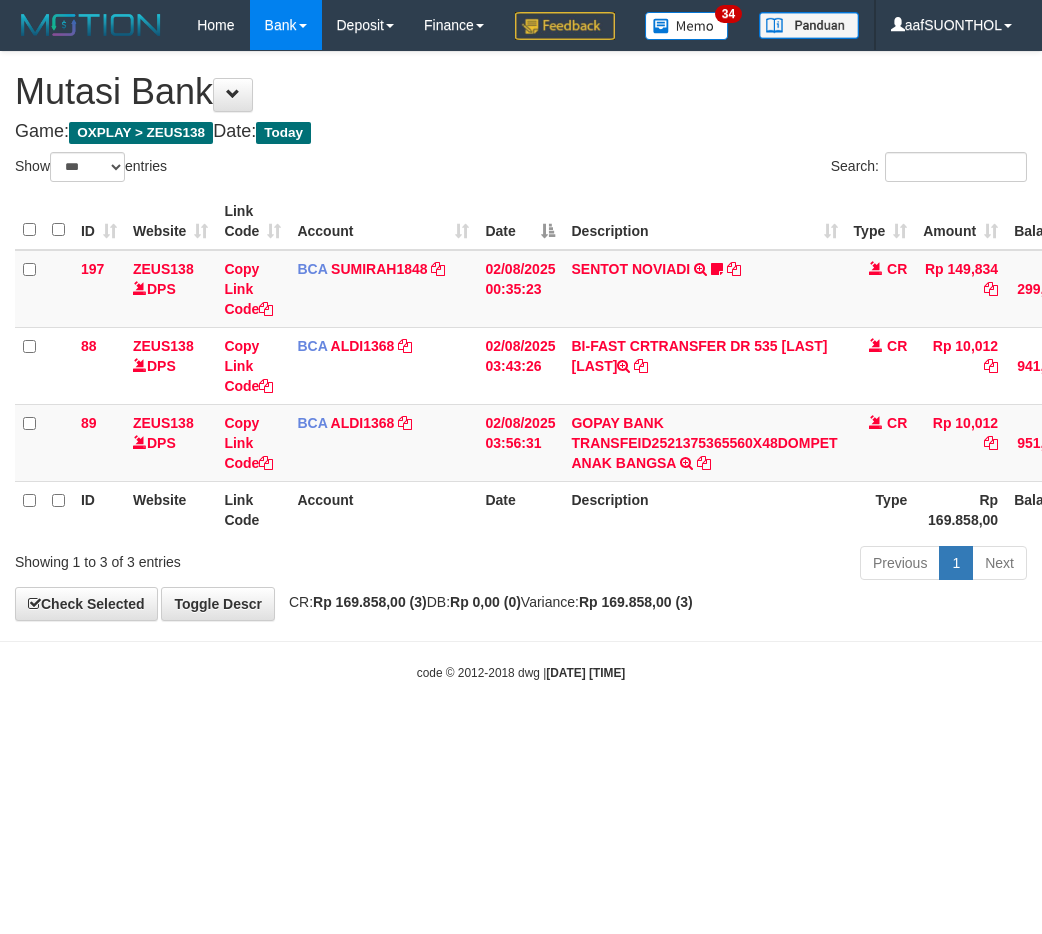 scroll, scrollTop: 0, scrollLeft: 15, axis: horizontal 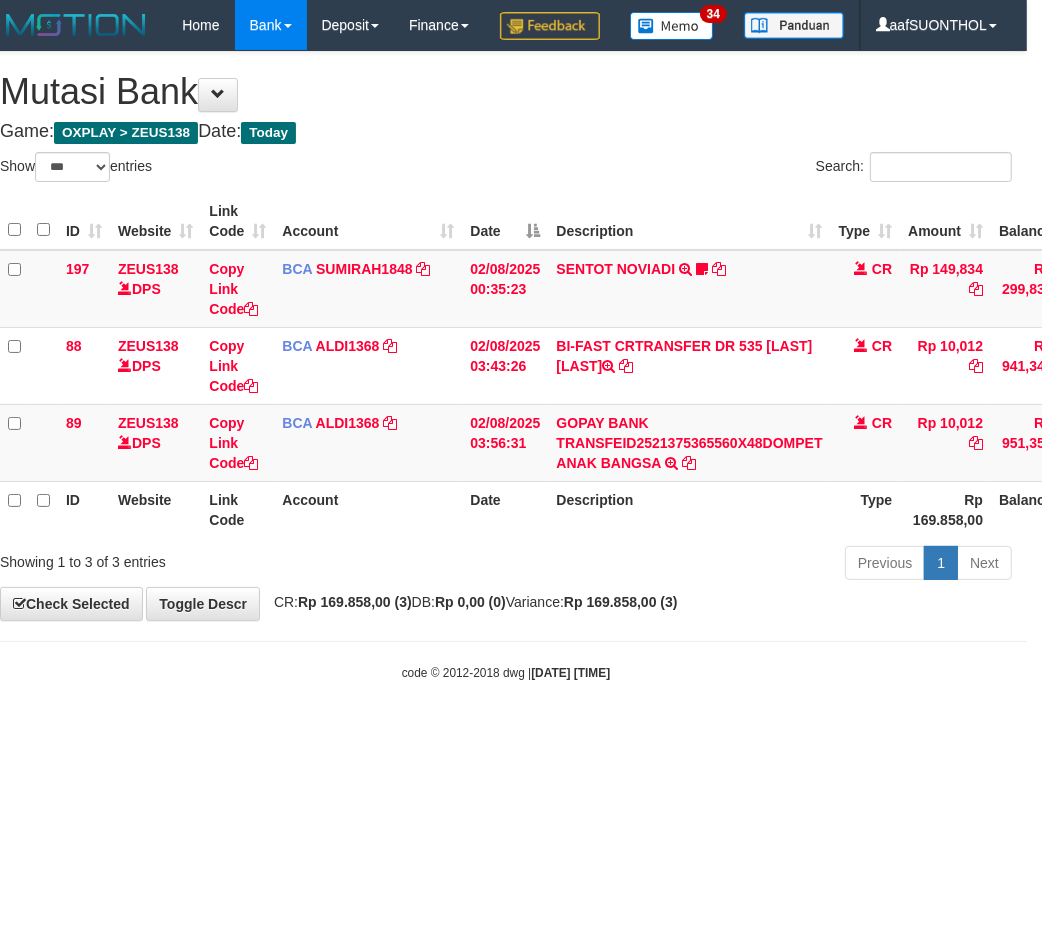 click on "Toggle navigation
Home
Bank
Account List
Load
By Website
Group
[OXPLAY]													ZEUS138
By Load Group (DPS)" at bounding box center [506, 366] 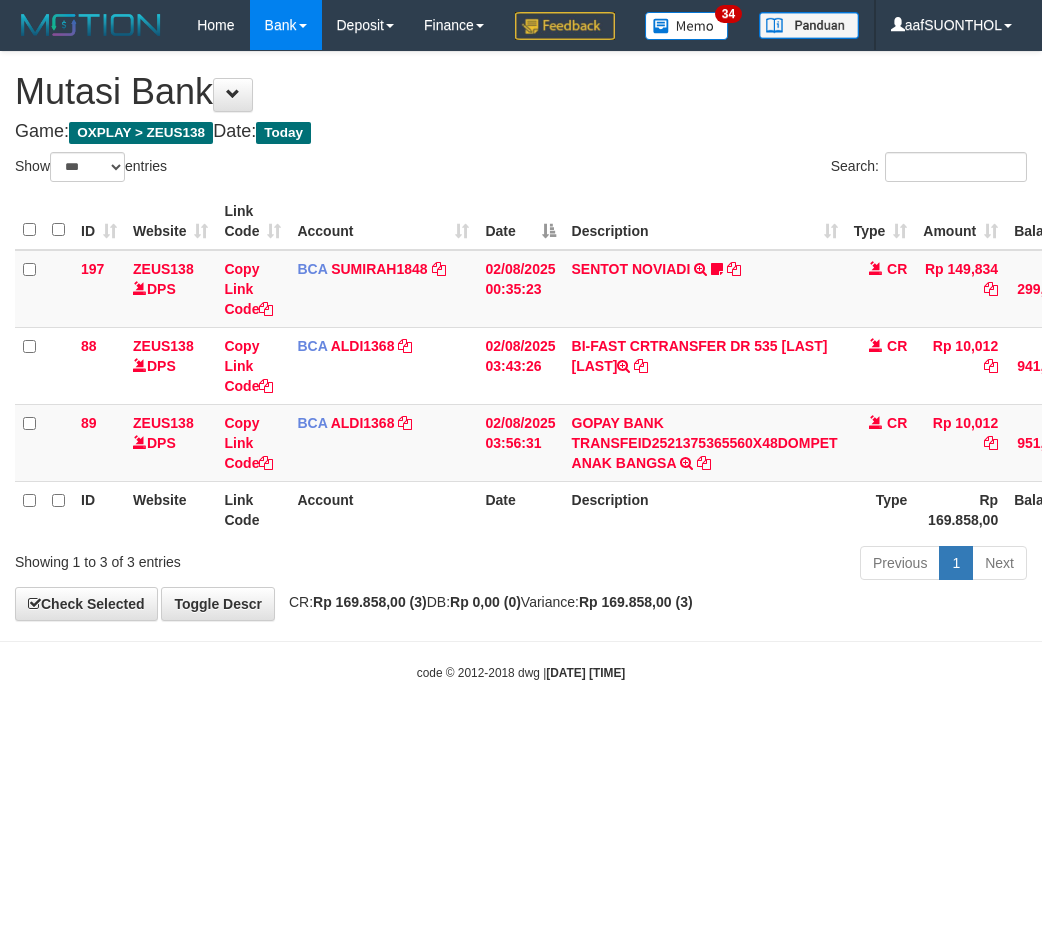 select on "***" 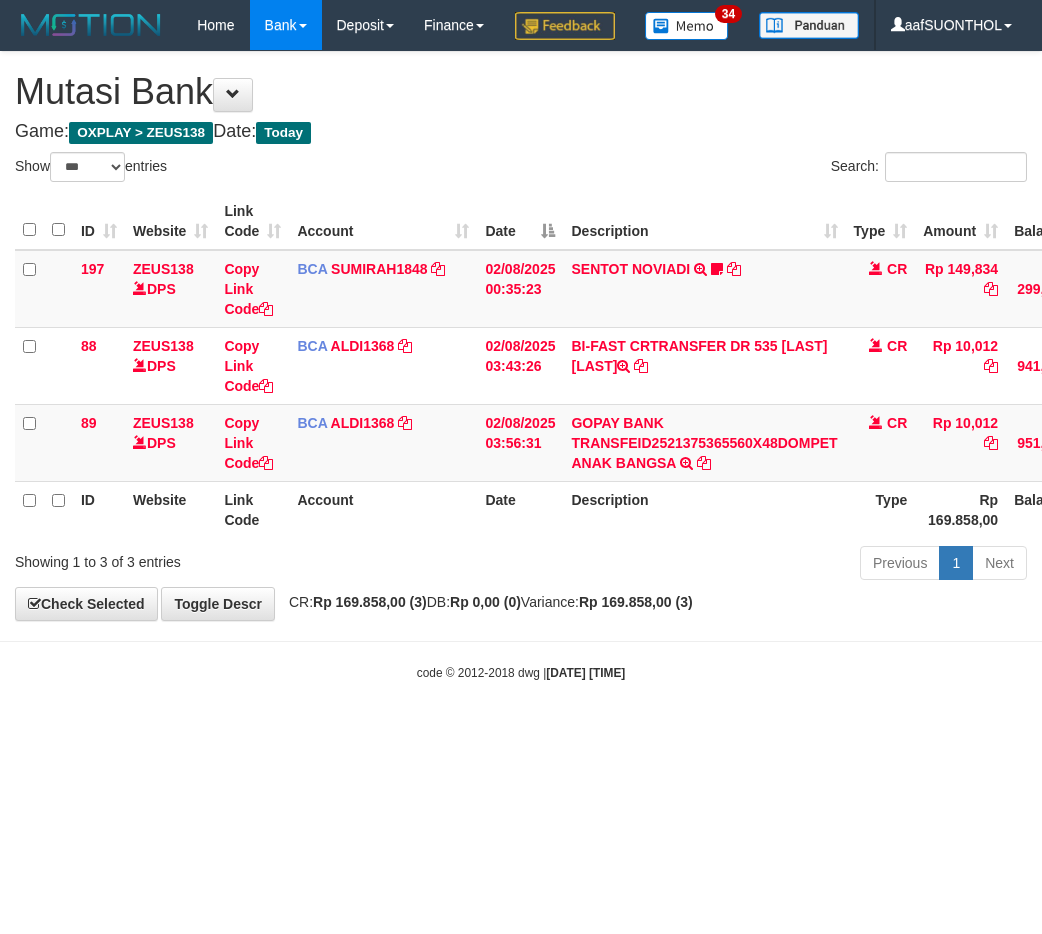 scroll, scrollTop: 0, scrollLeft: 15, axis: horizontal 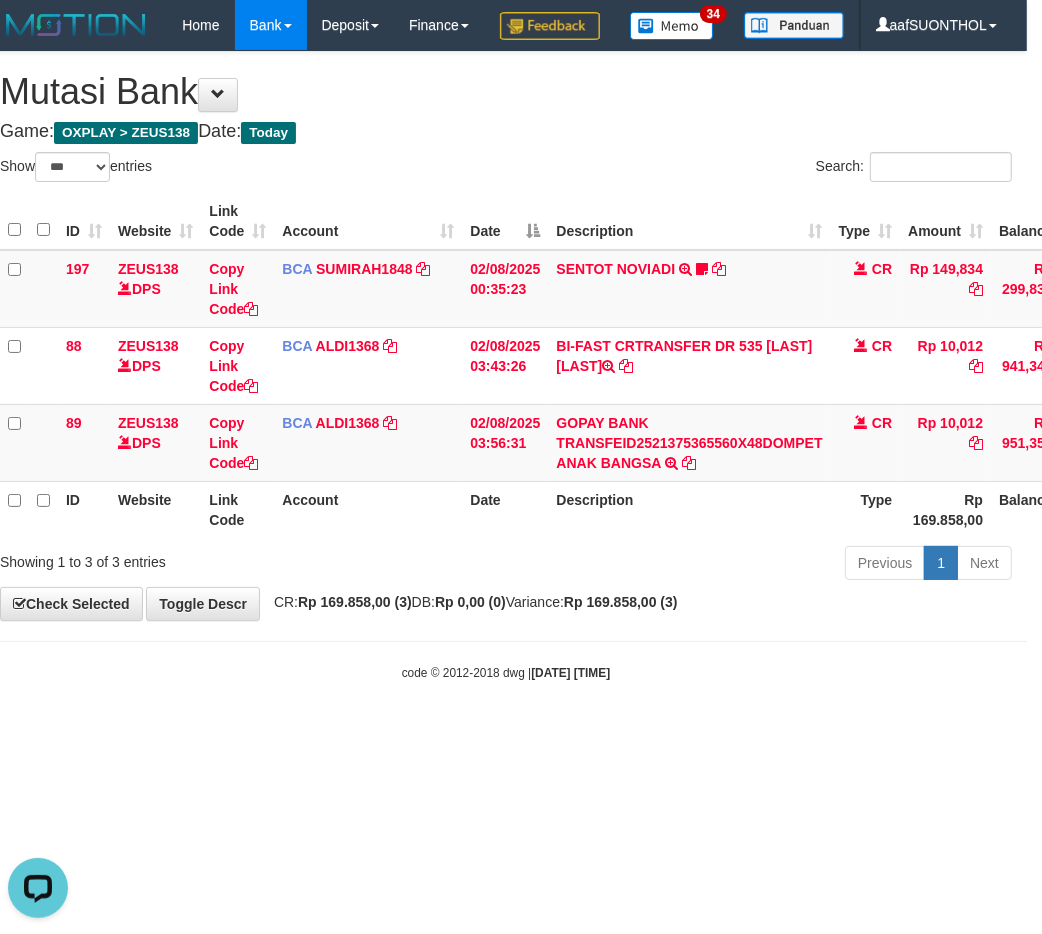 drag, startPoint x: 547, startPoint y: 680, endPoint x: 537, endPoint y: 677, distance: 10.440307 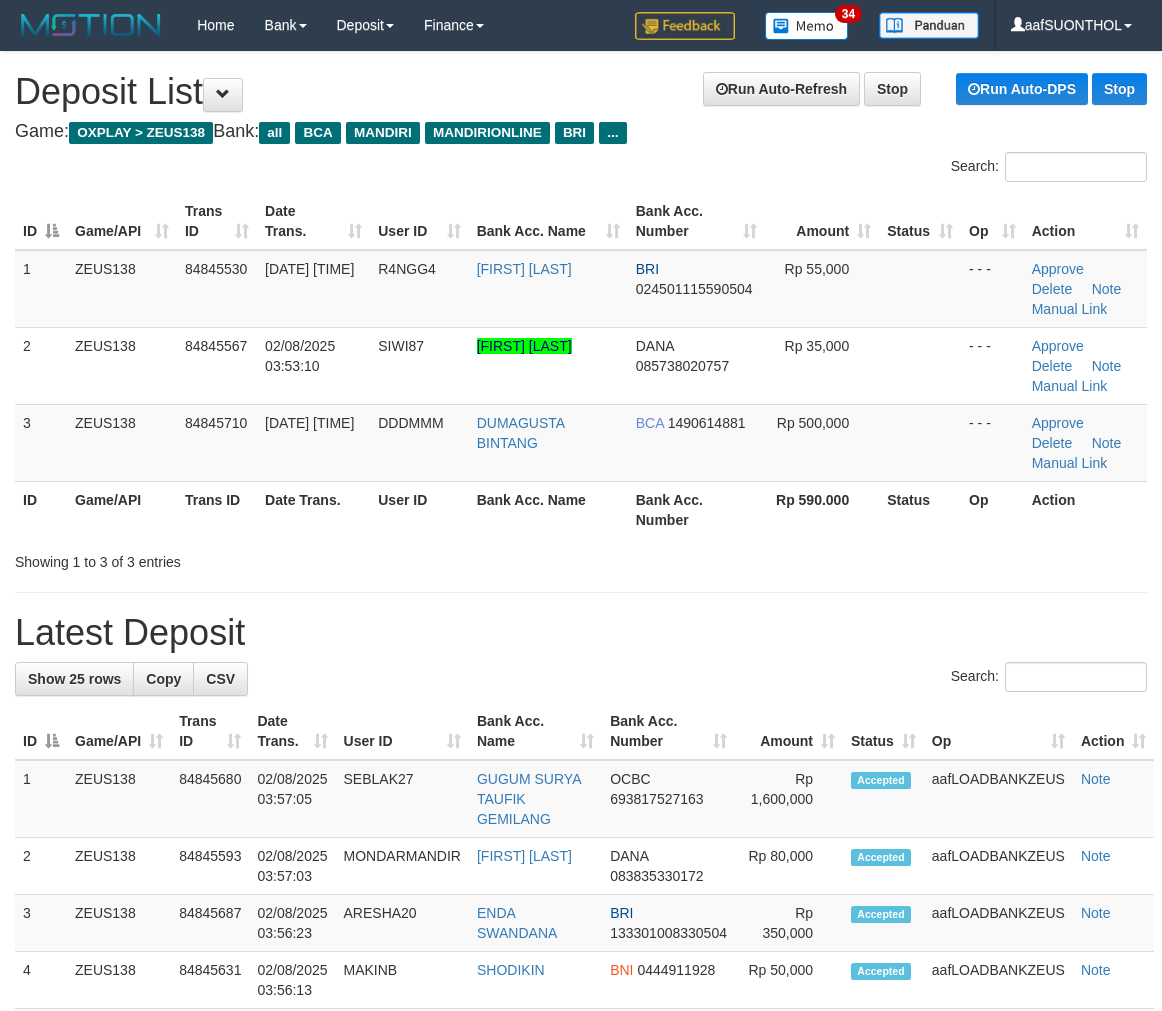 scroll, scrollTop: 0, scrollLeft: 0, axis: both 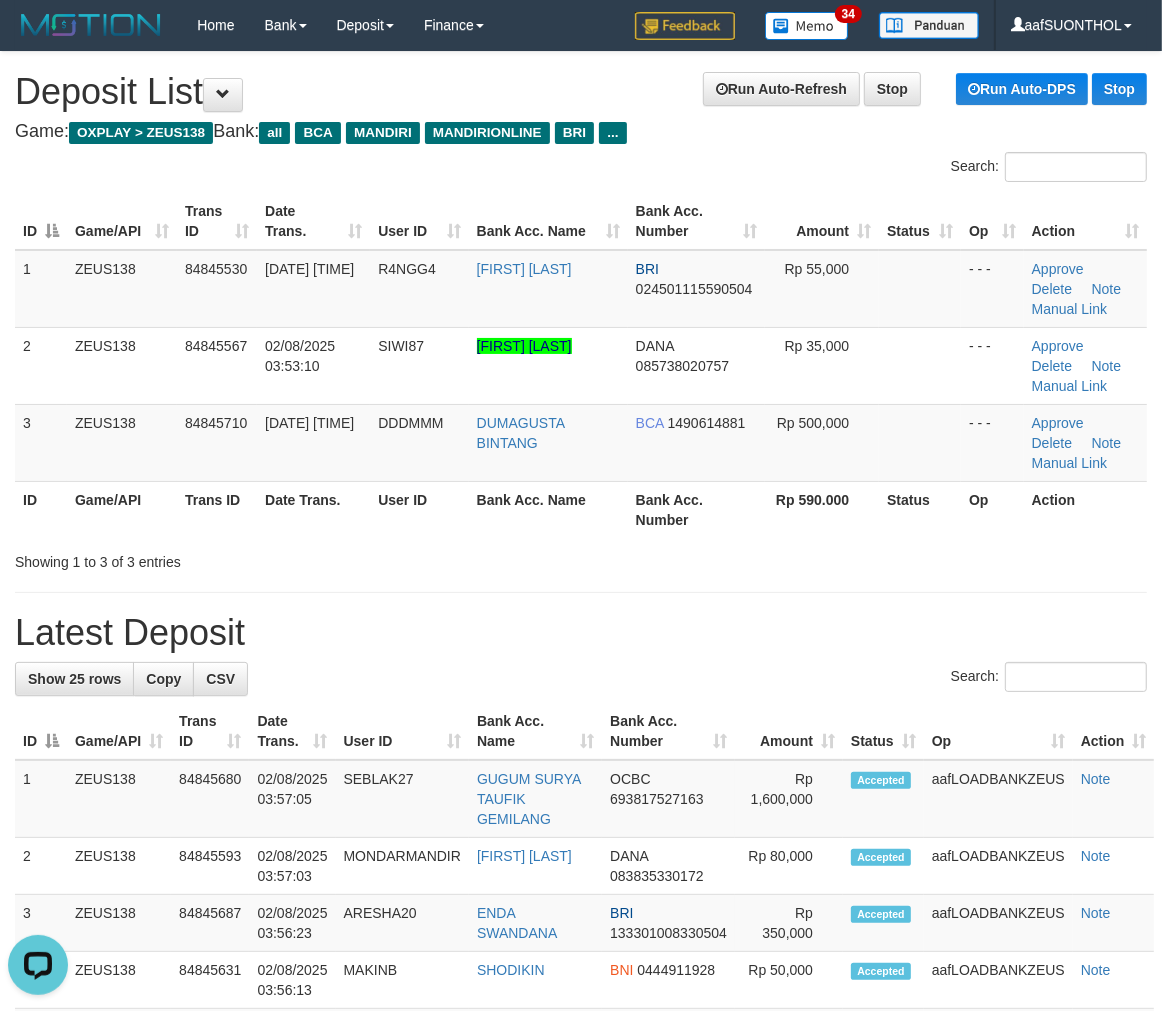 click on "**********" at bounding box center (581, 1195) 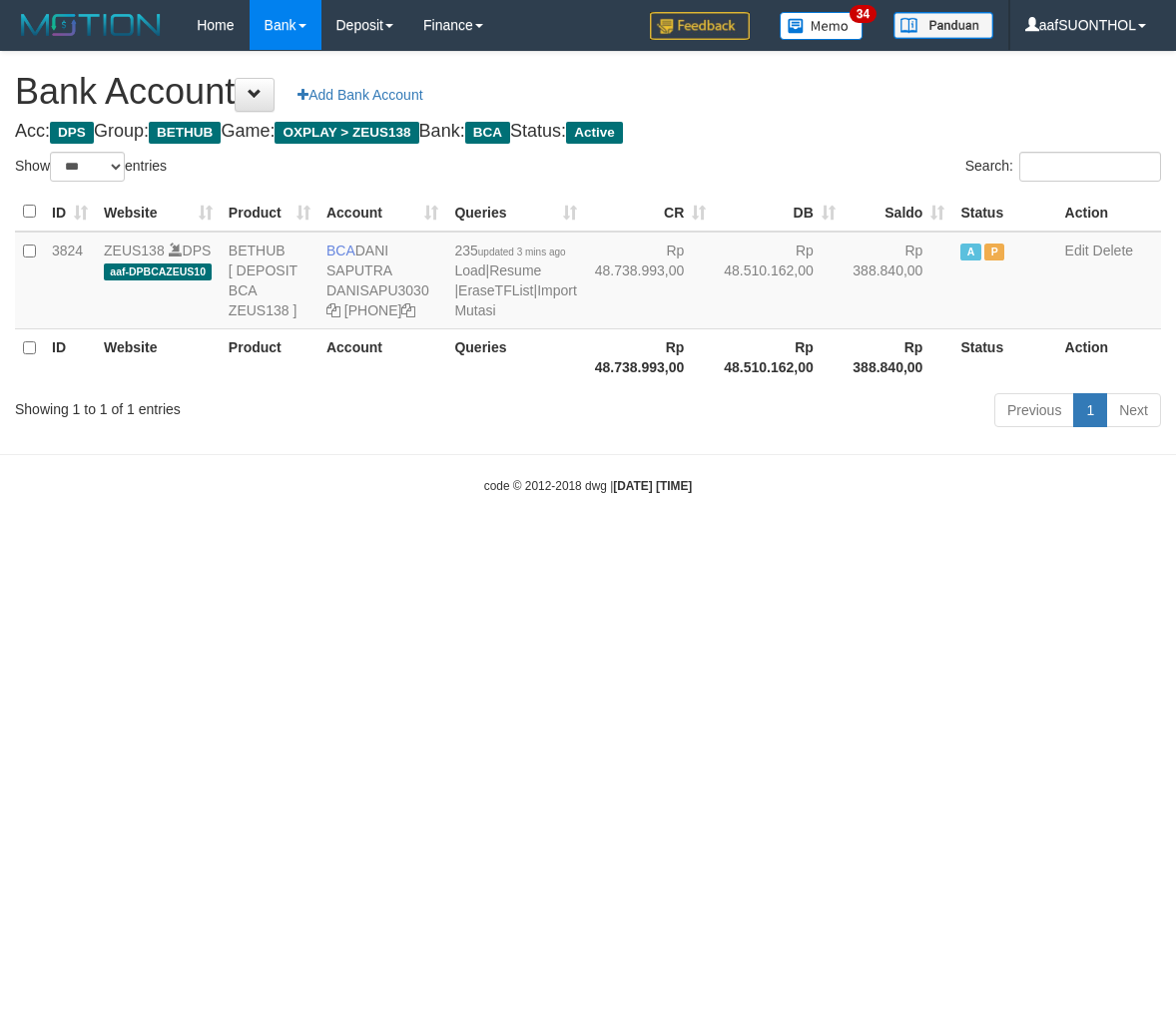 select on "***" 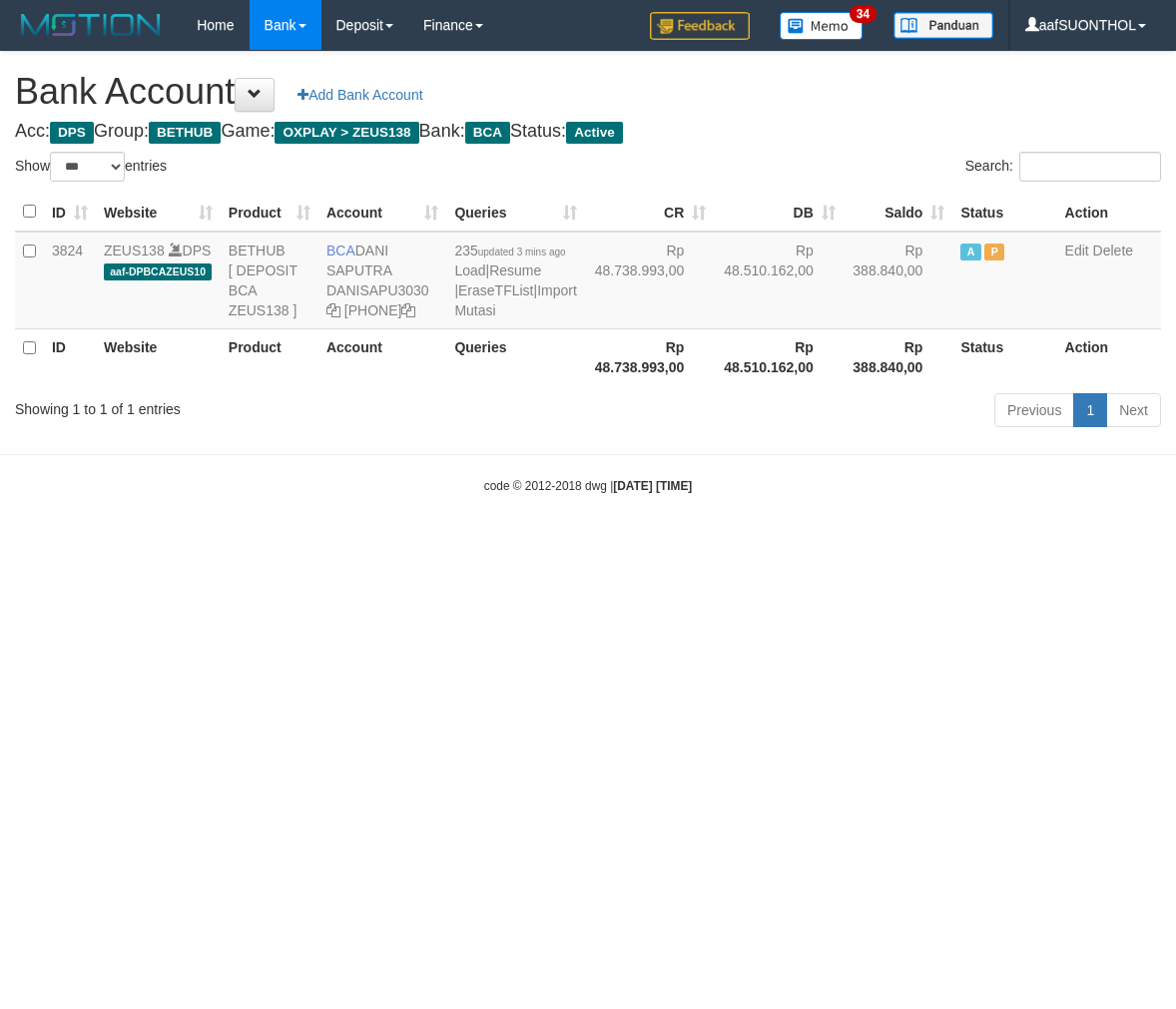 scroll, scrollTop: 0, scrollLeft: 0, axis: both 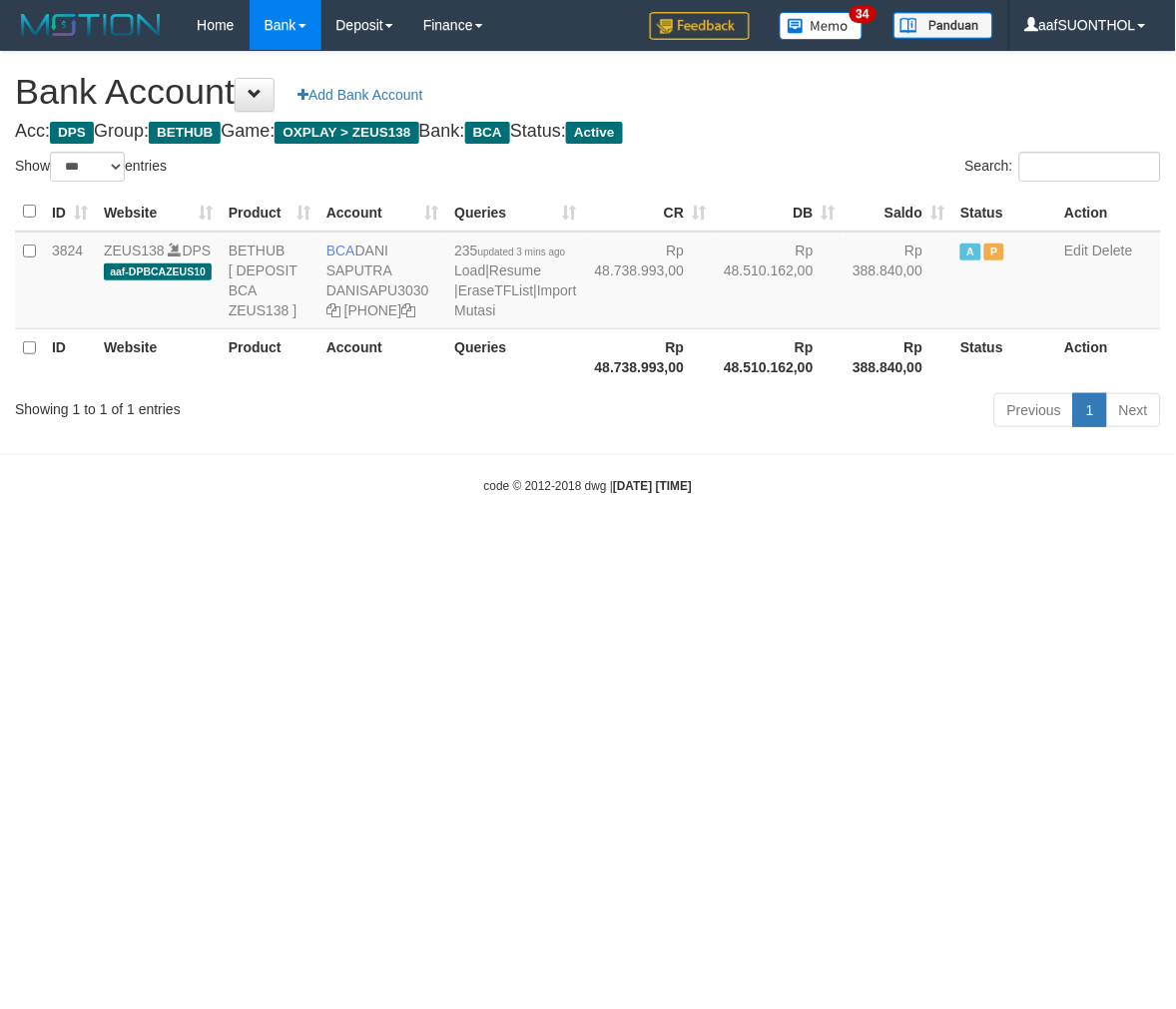 click on "Toggle navigation
Home
Bank
Account List
Load
By Website
Group
[OXPLAY]													ZEUS138
By Load Group (DPS)
Sync" at bounding box center [588, 272] 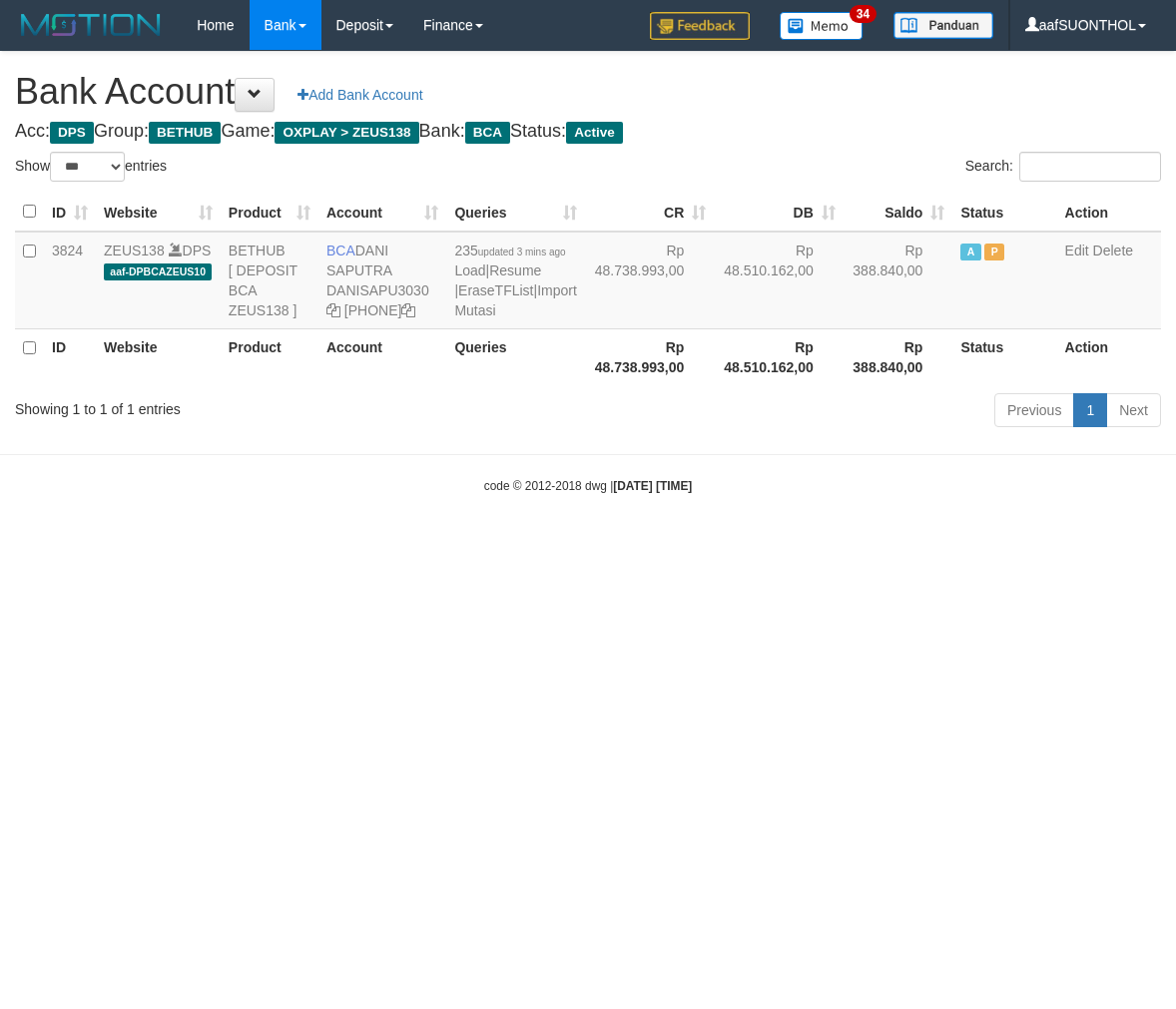 select on "***" 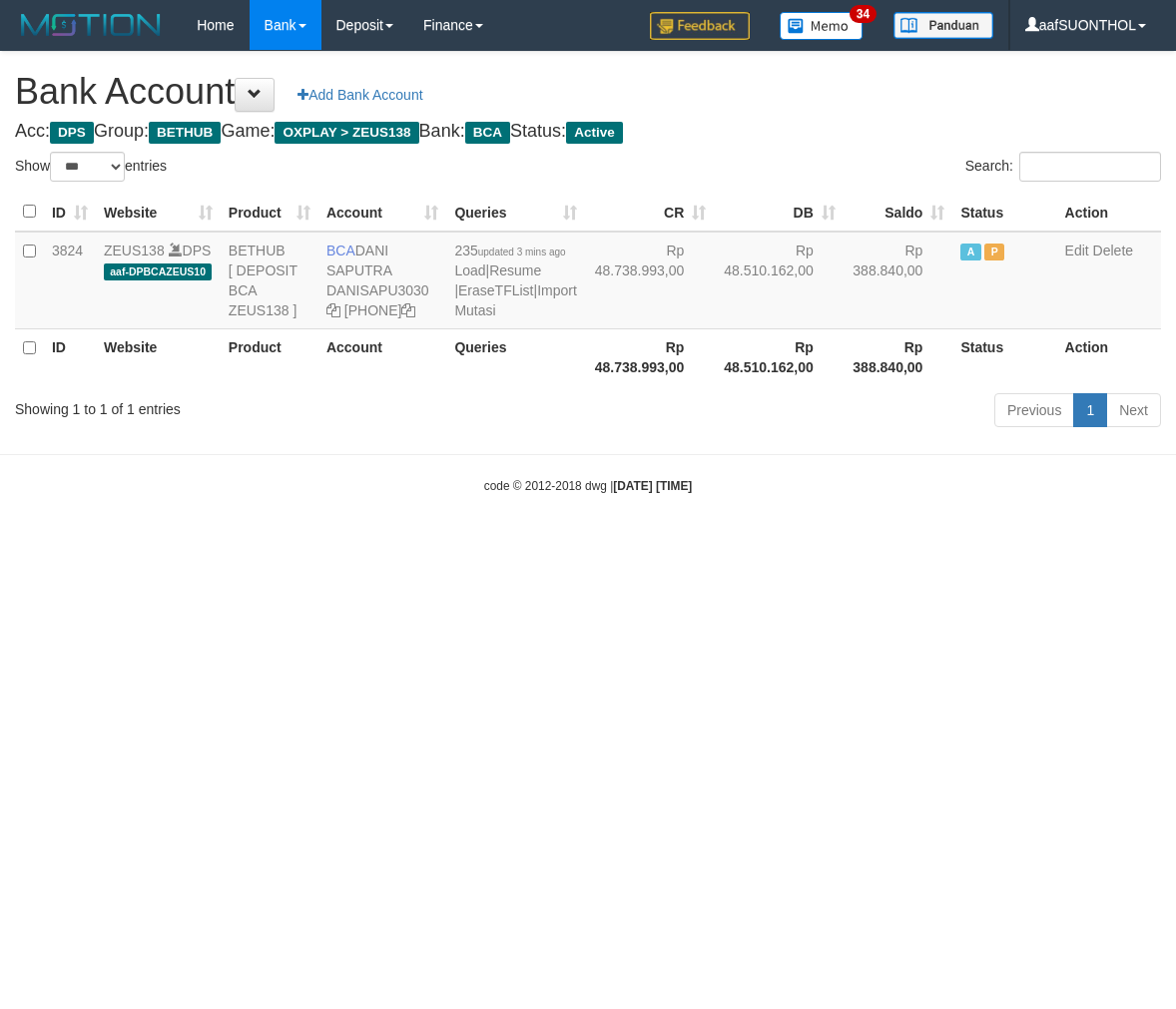 scroll, scrollTop: 0, scrollLeft: 0, axis: both 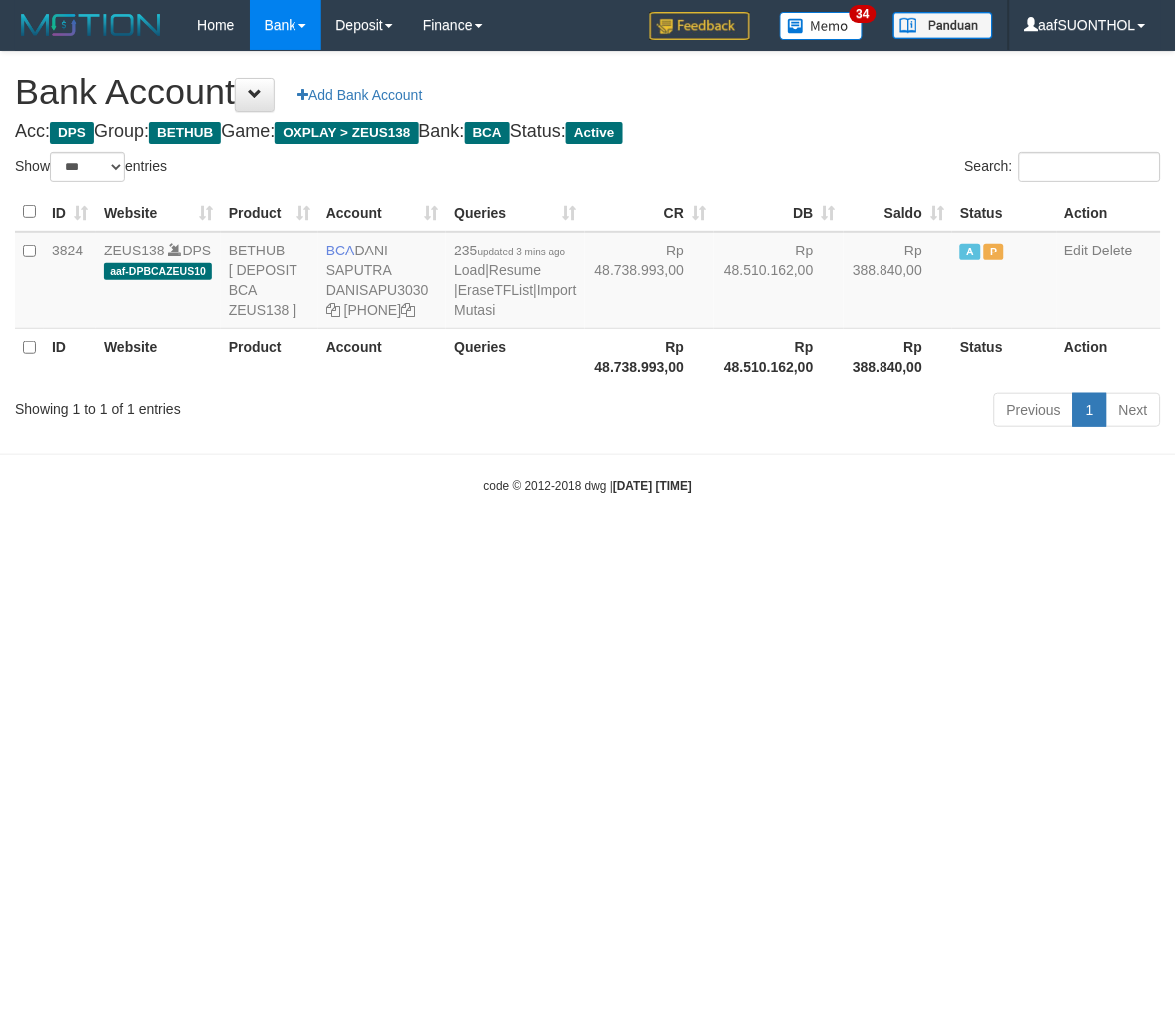 click on "Toggle navigation
Home
Bank
Account List
Load
By Website
Group
[OXPLAY]													ZEUS138
By Load Group (DPS)
Sync" at bounding box center [588, 272] 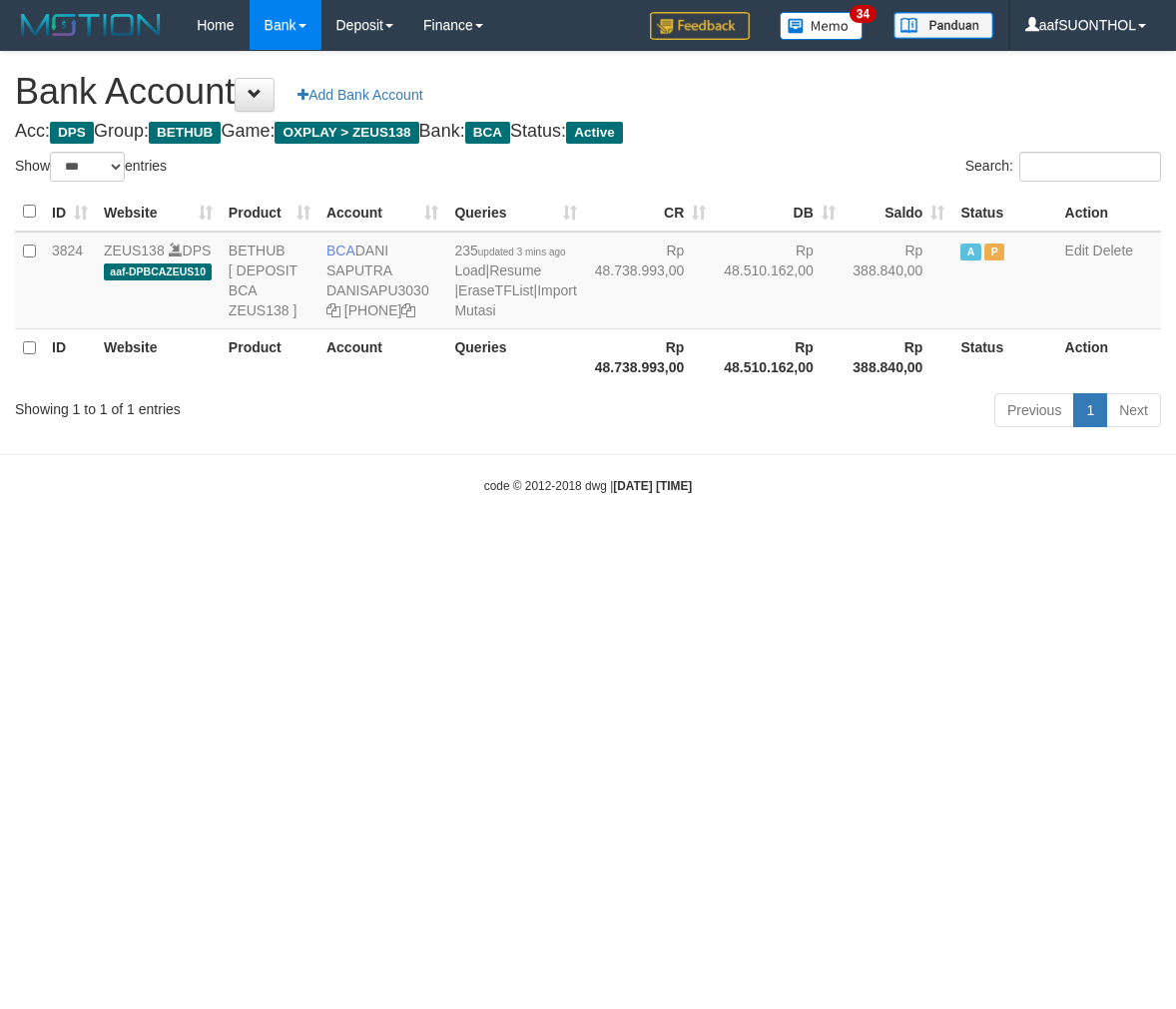 select on "***" 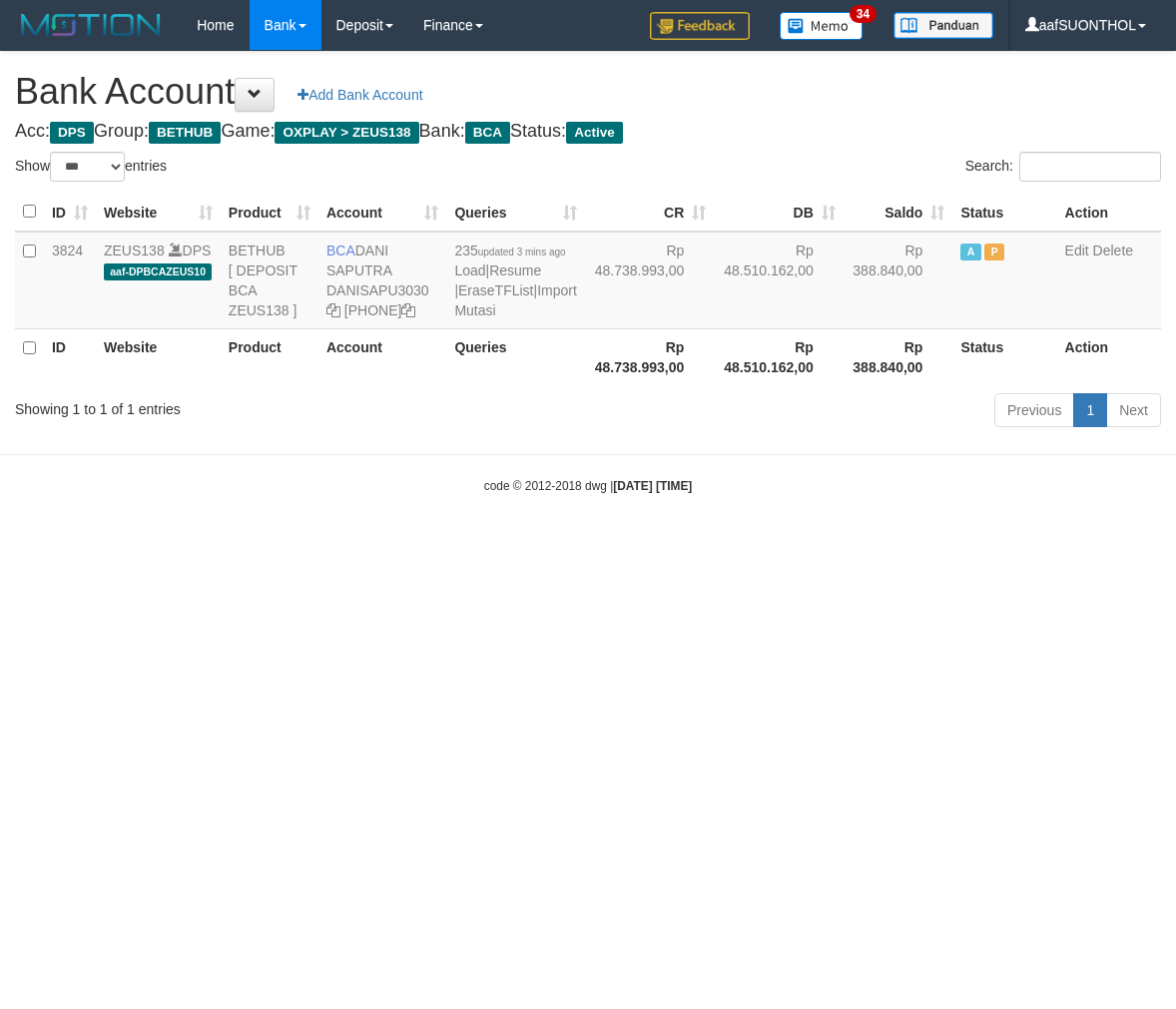 scroll, scrollTop: 0, scrollLeft: 0, axis: both 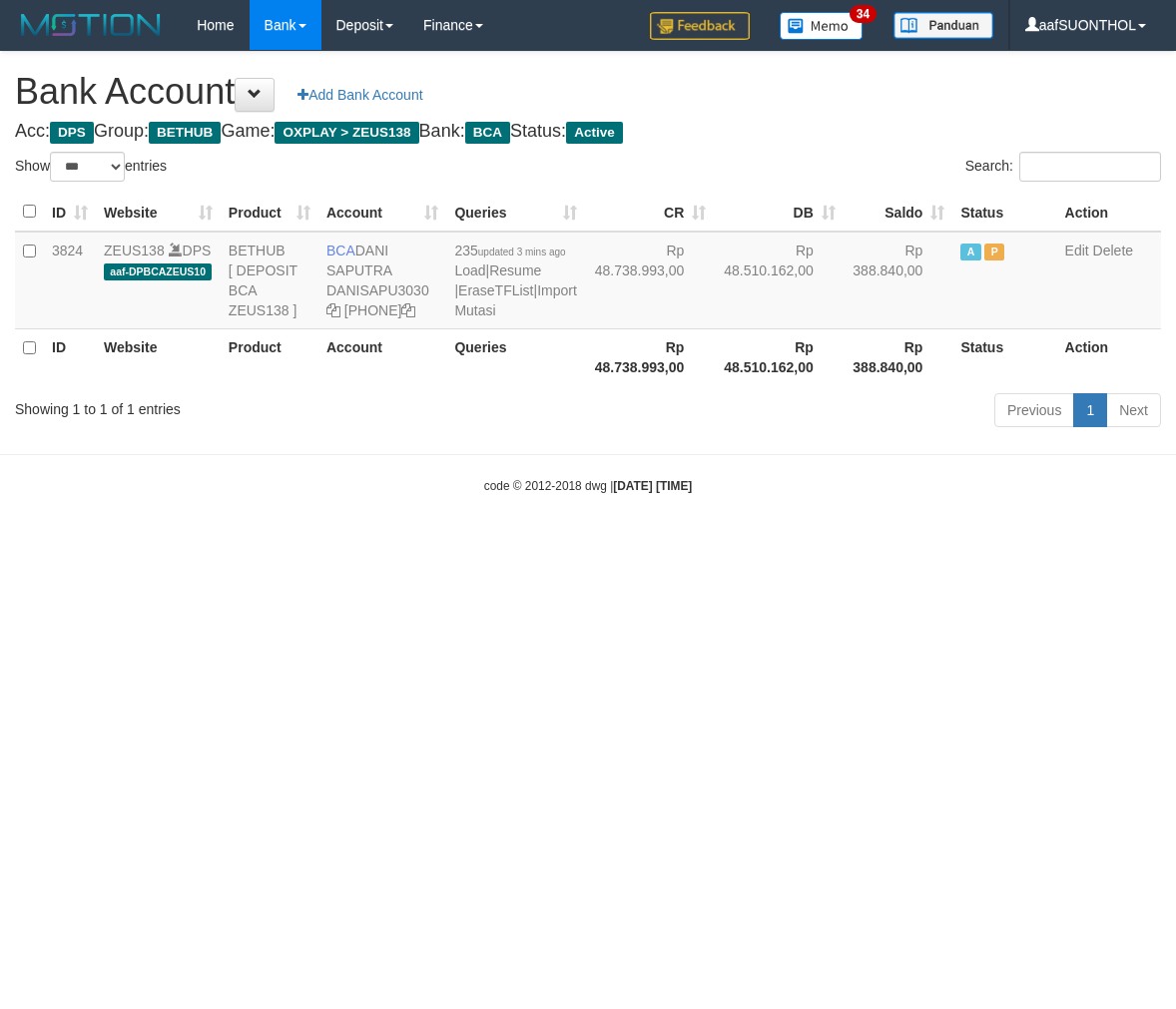 select on "***" 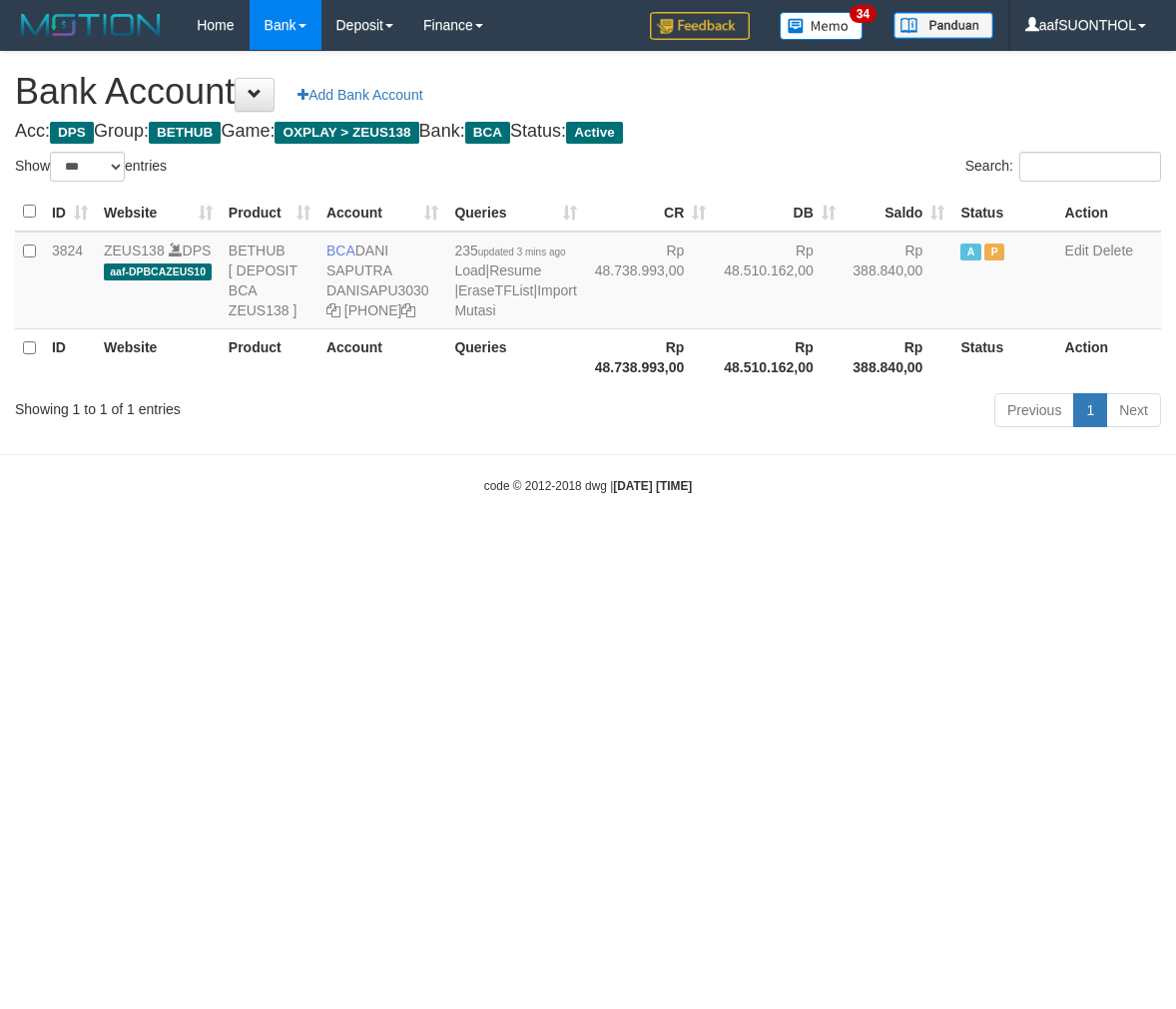 scroll, scrollTop: 0, scrollLeft: 0, axis: both 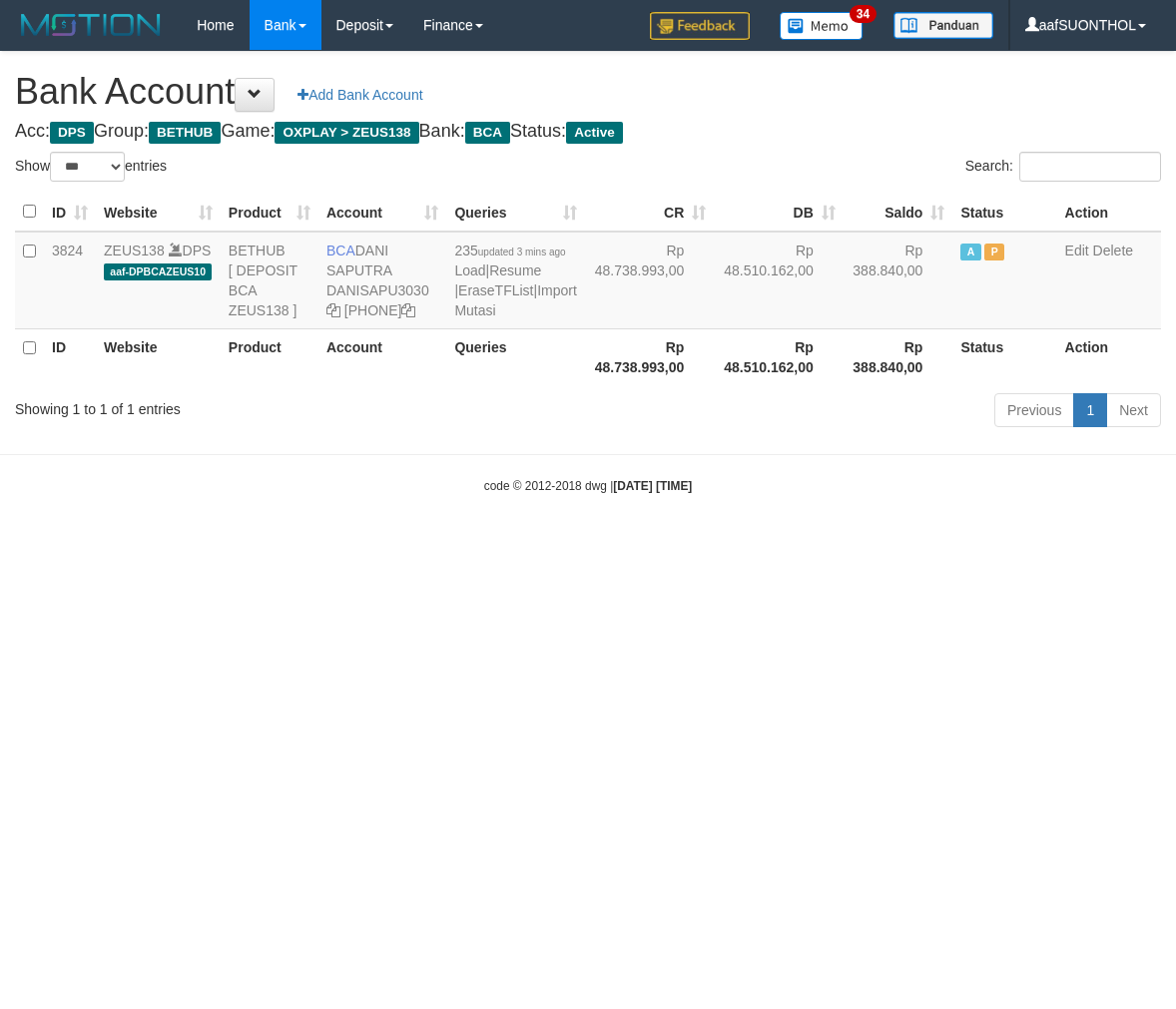 select on "***" 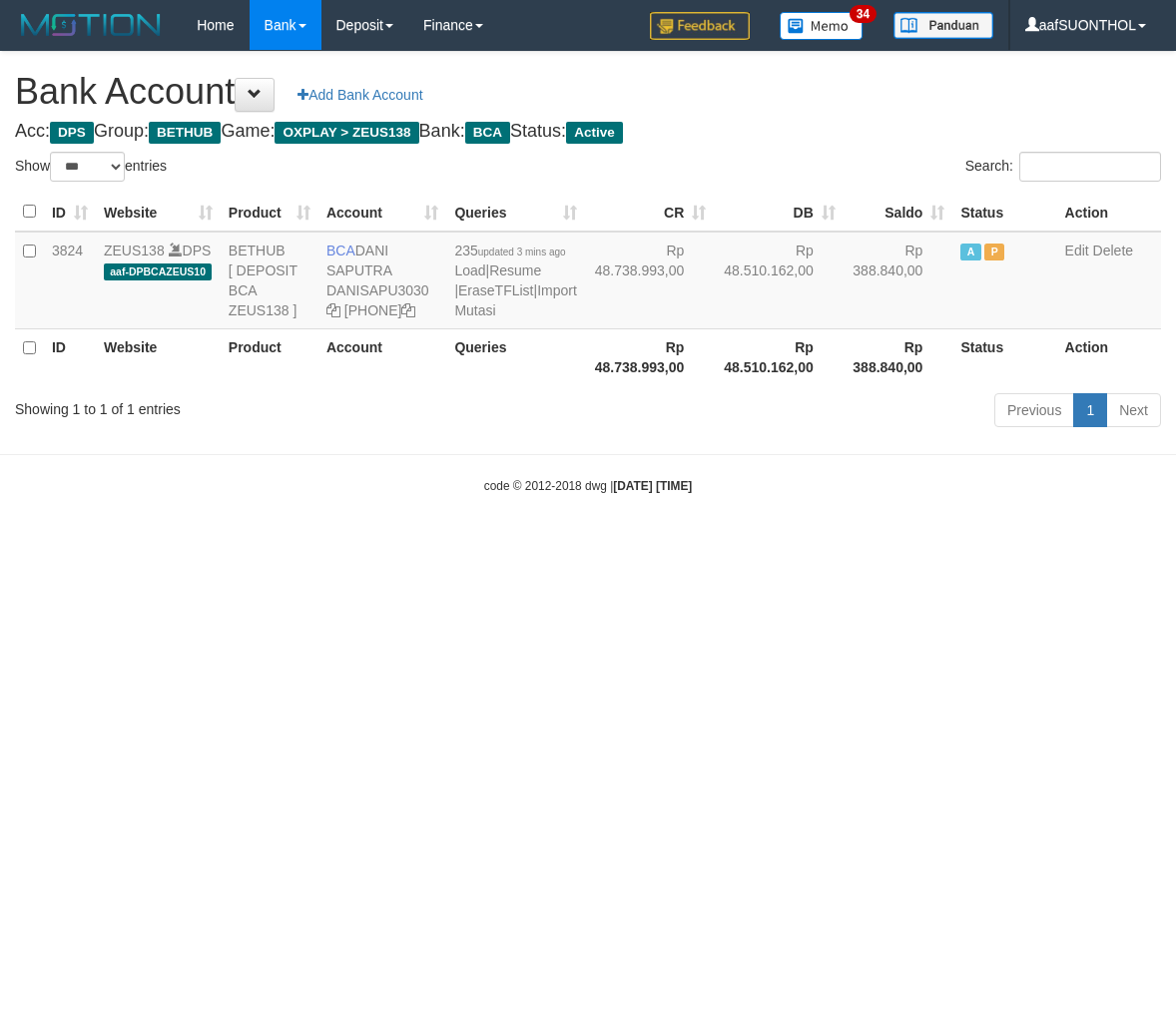 scroll, scrollTop: 0, scrollLeft: 0, axis: both 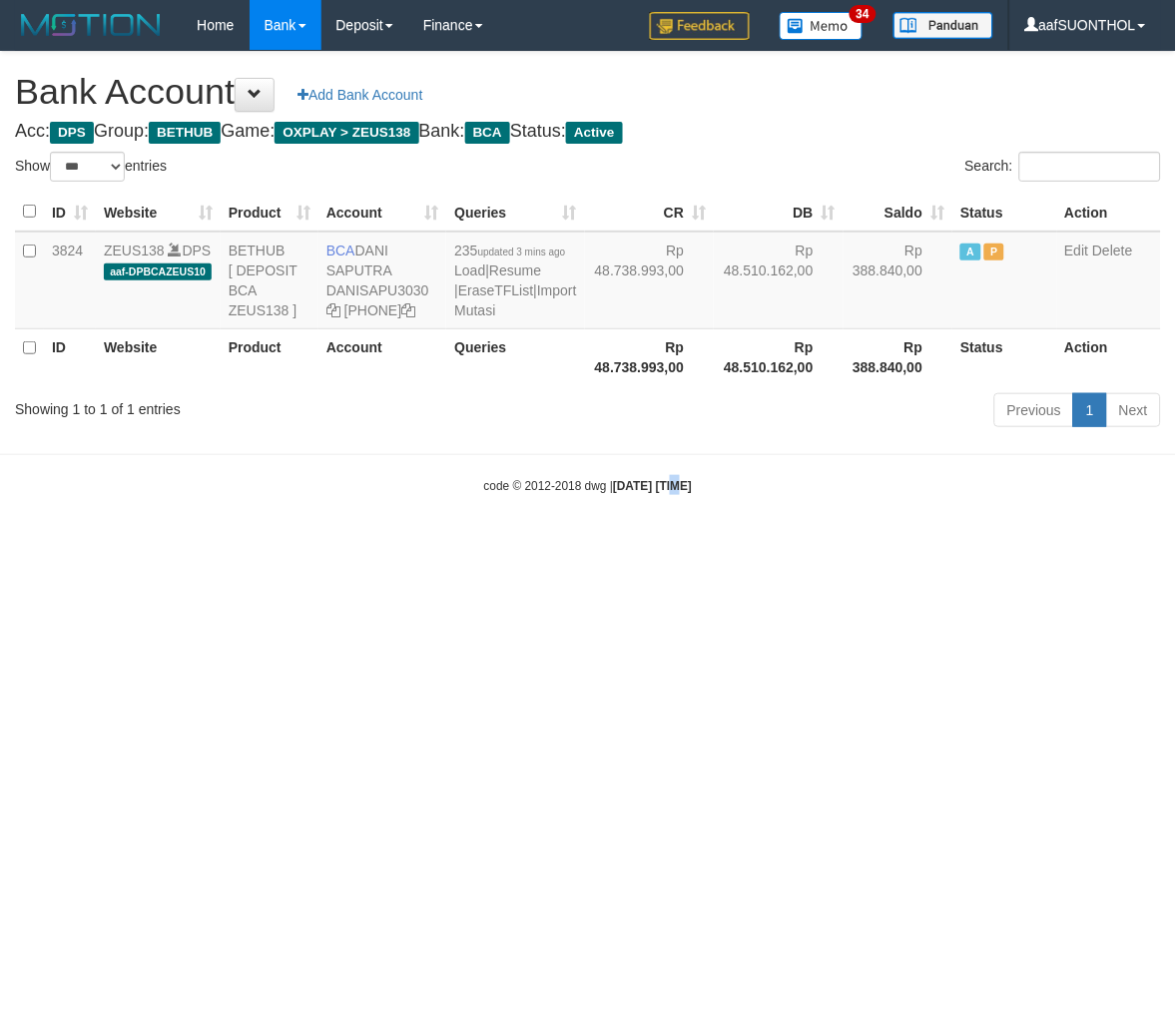 click on "Toggle navigation
Home
Bank
Account List
Load
By Website
Group
[OXPLAY]													ZEUS138
By Load Group (DPS)
Sync" at bounding box center (588, 272) 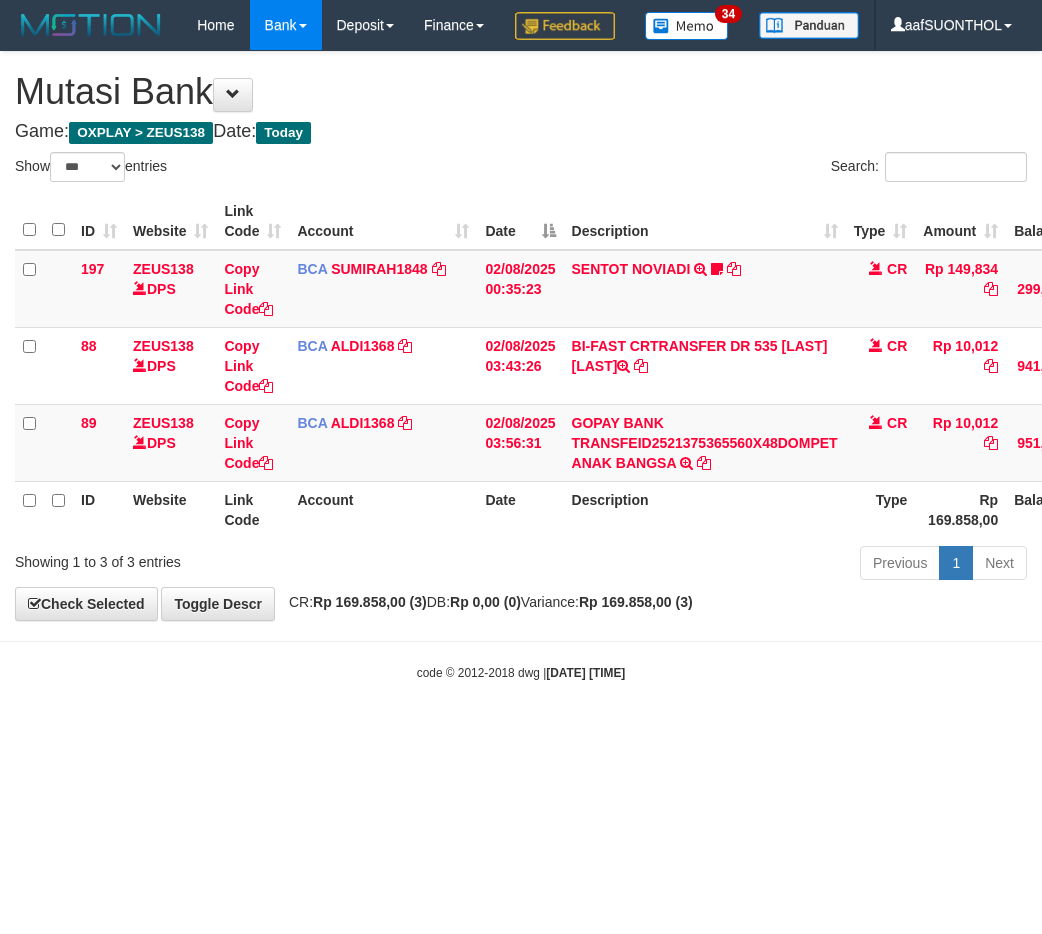 select on "***" 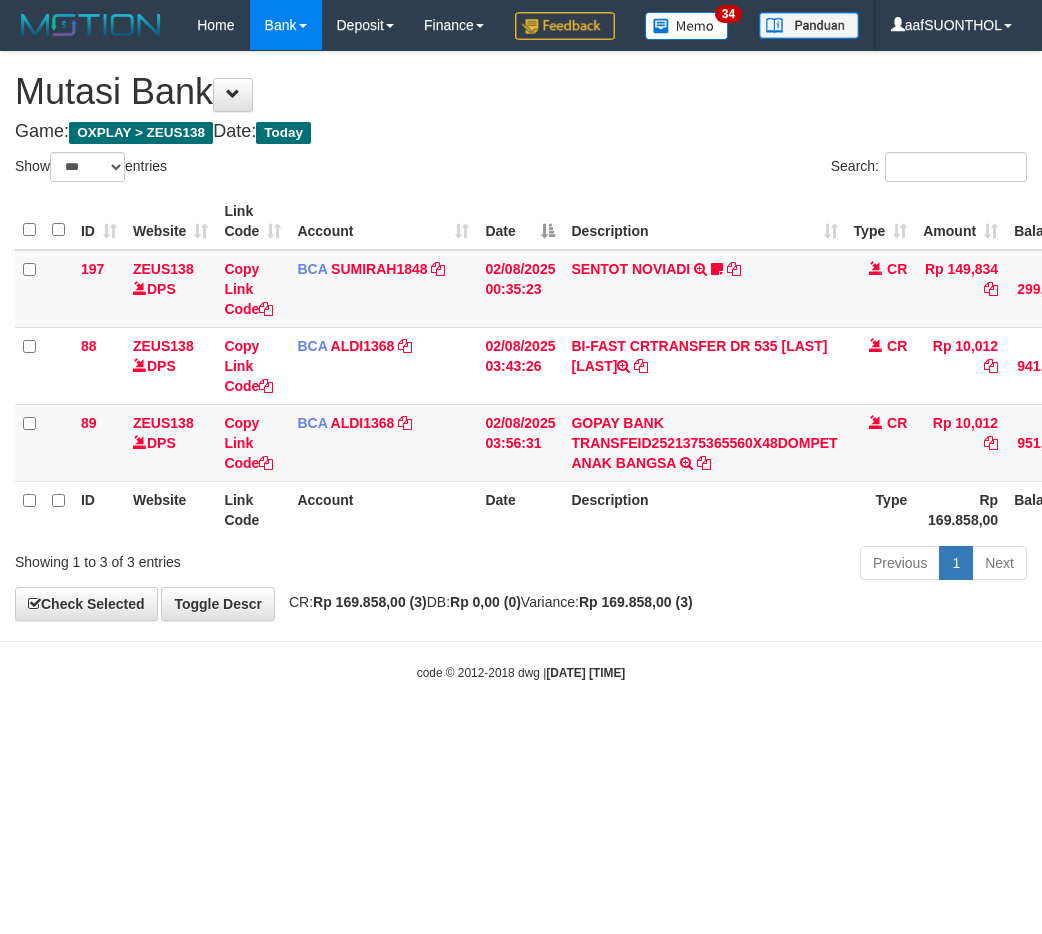 scroll, scrollTop: 0, scrollLeft: 15, axis: horizontal 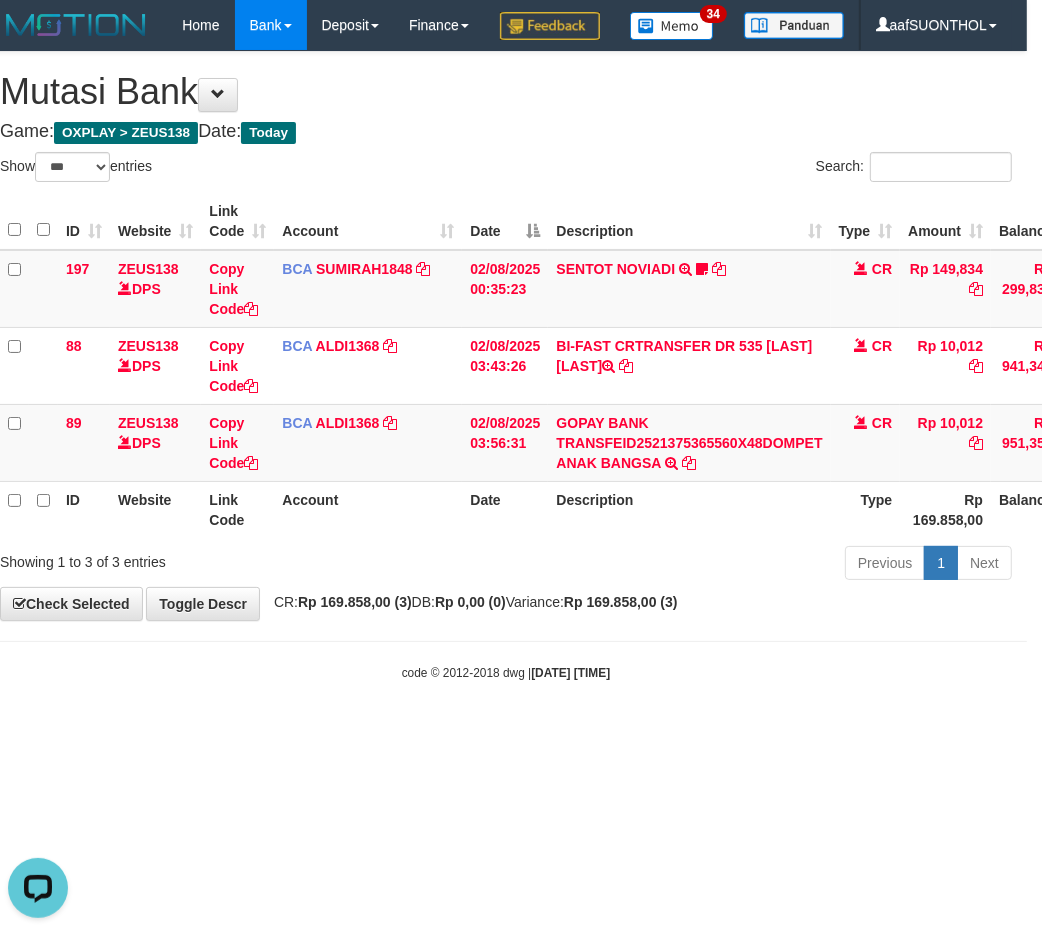 click on "Toggle navigation
Home
Bank
Account List
Load
By Website
Group
[OXPLAY]													ZEUS138
By Load Group (DPS)" at bounding box center (506, 366) 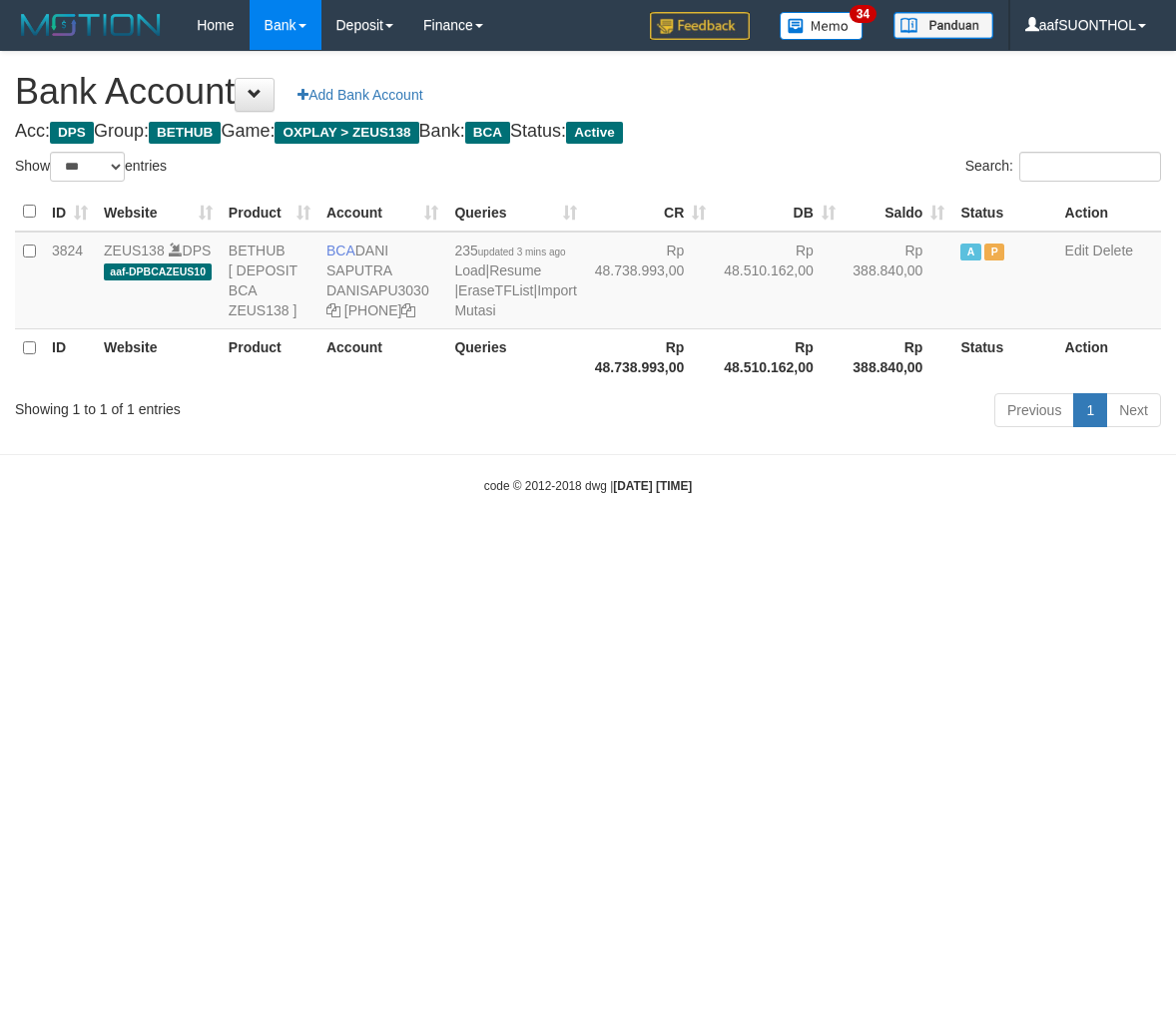 select on "***" 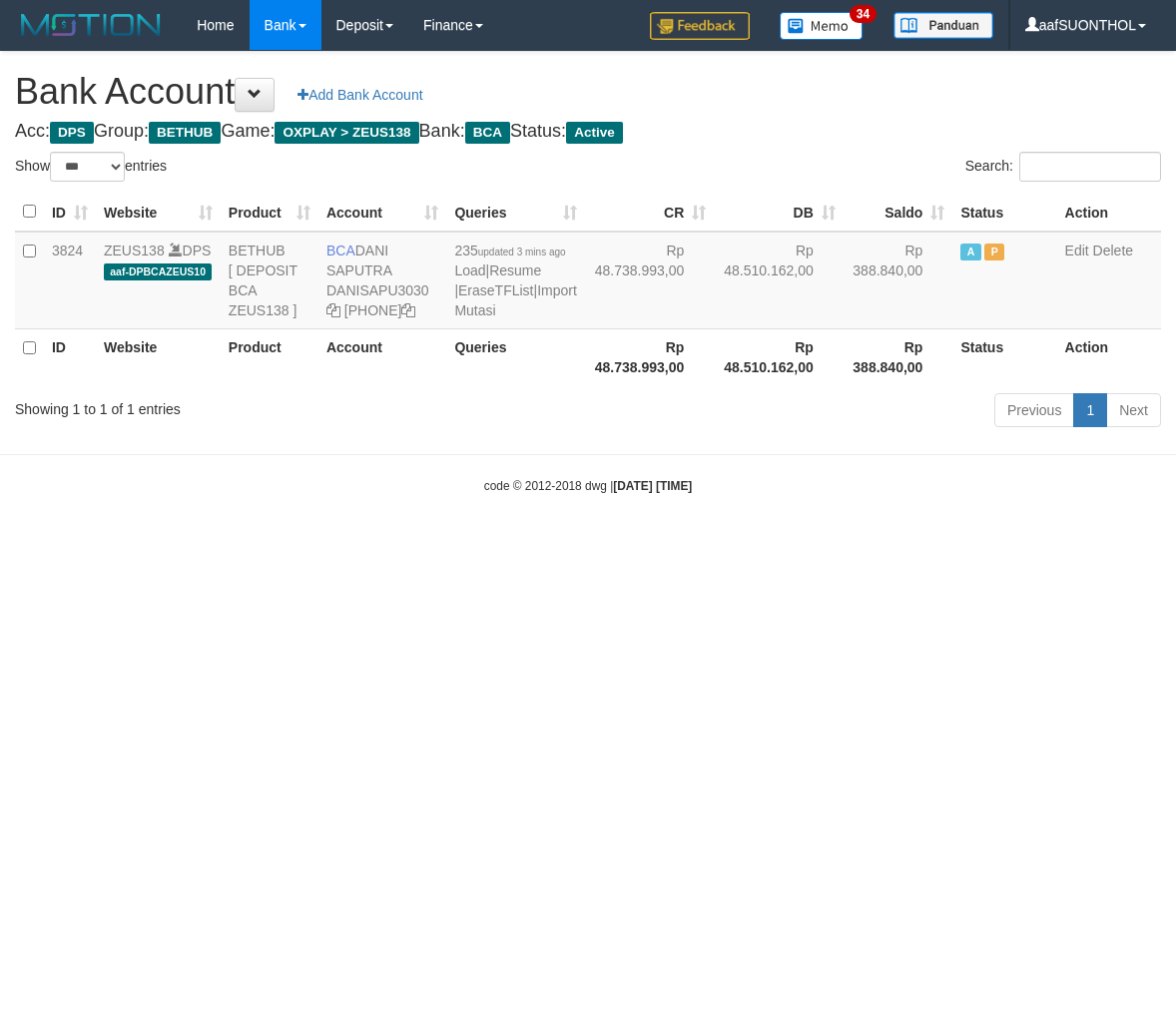 scroll, scrollTop: 0, scrollLeft: 0, axis: both 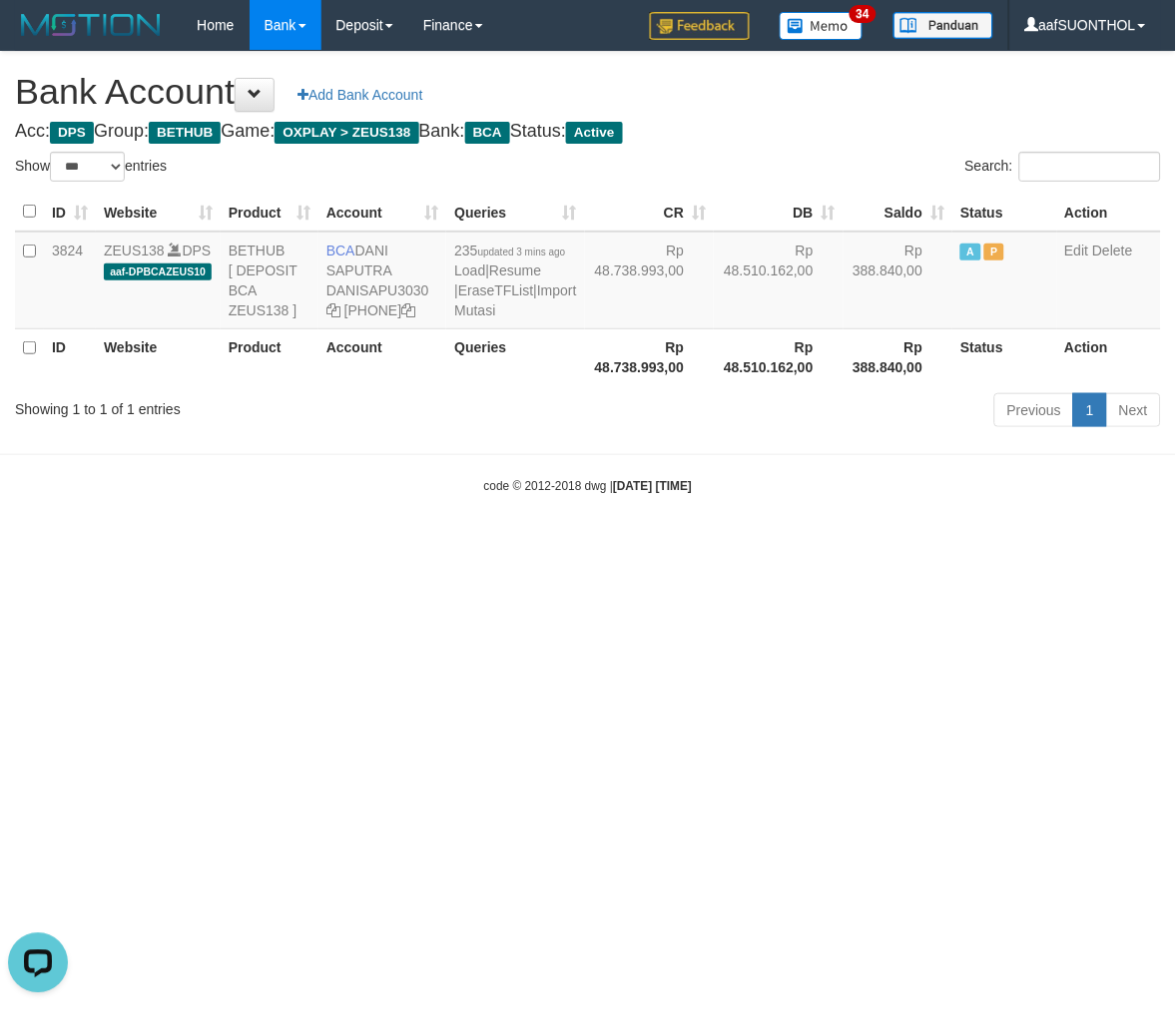 drag, startPoint x: 457, startPoint y: 660, endPoint x: 444, endPoint y: 654, distance: 14.3178211 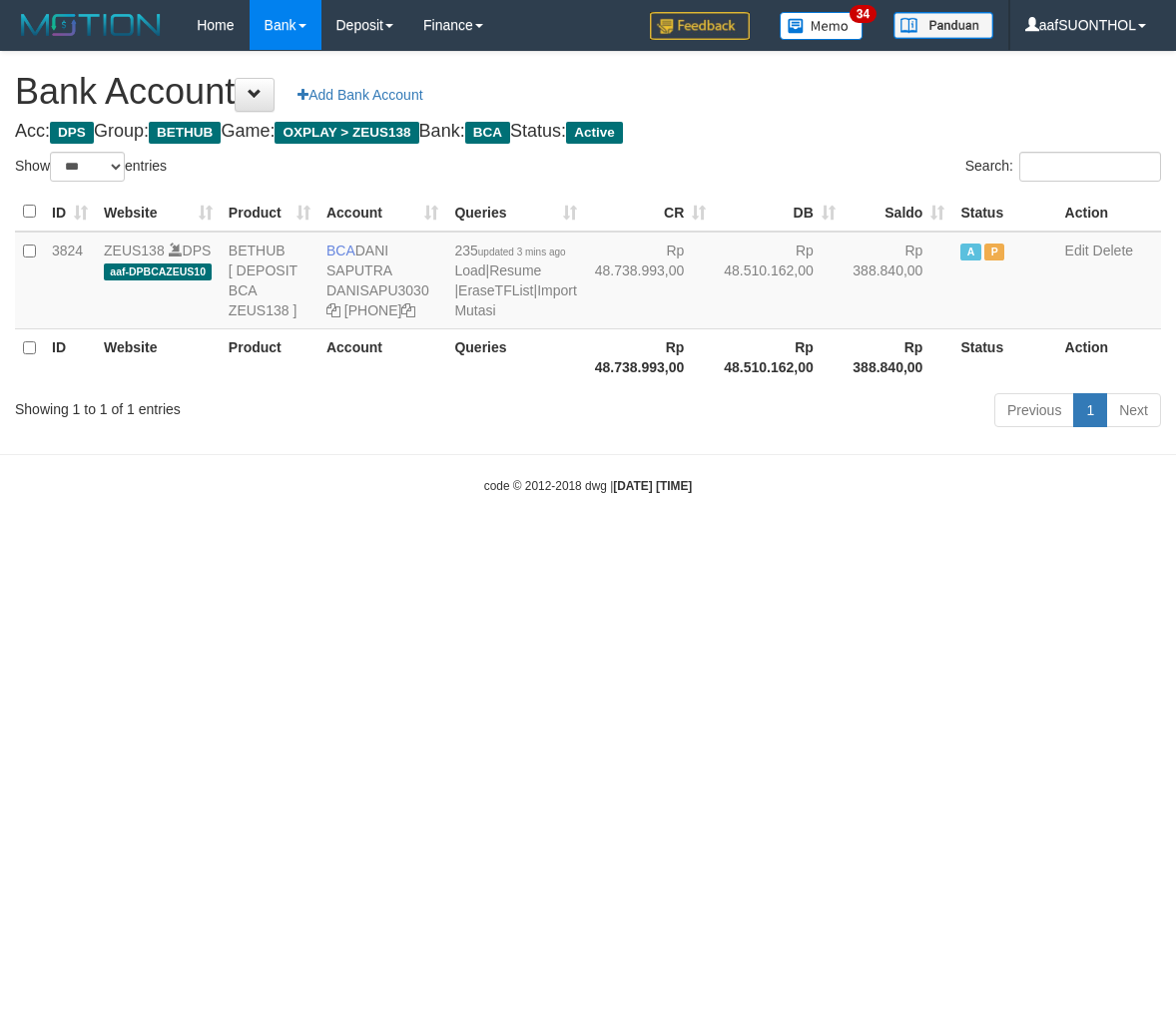 select on "***" 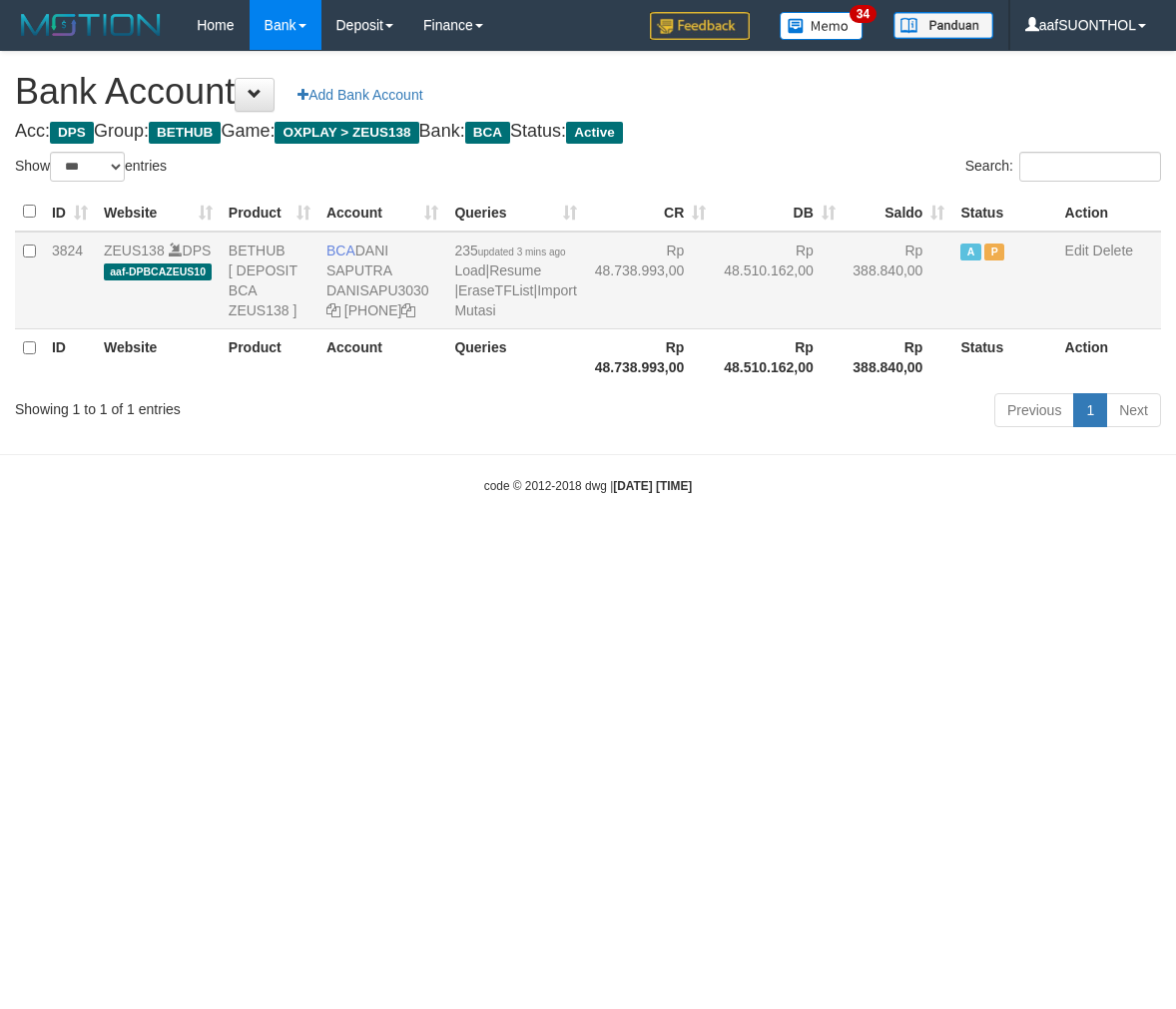 scroll, scrollTop: 0, scrollLeft: 0, axis: both 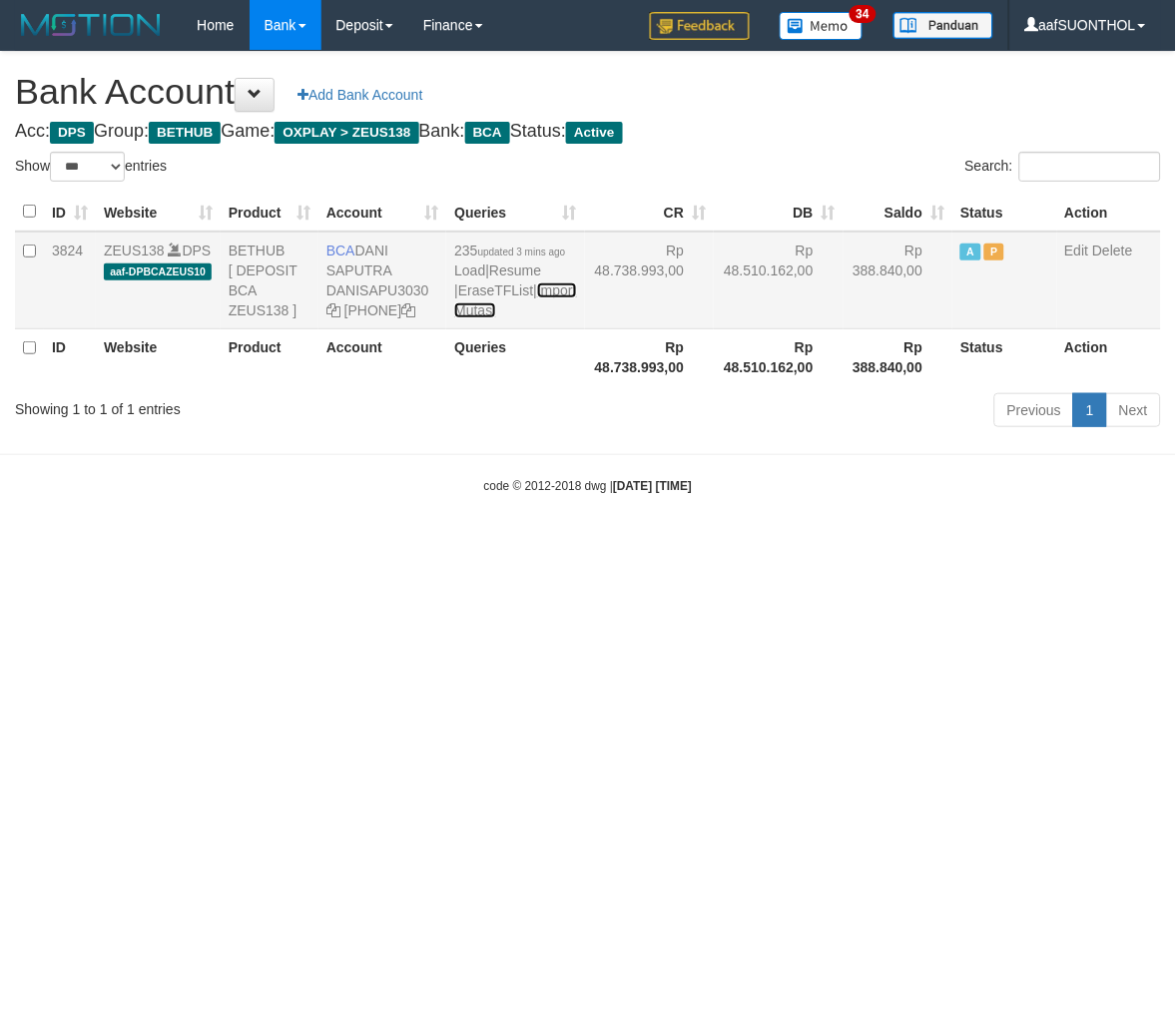 click on "Import Mutasi" at bounding box center [515, 300] 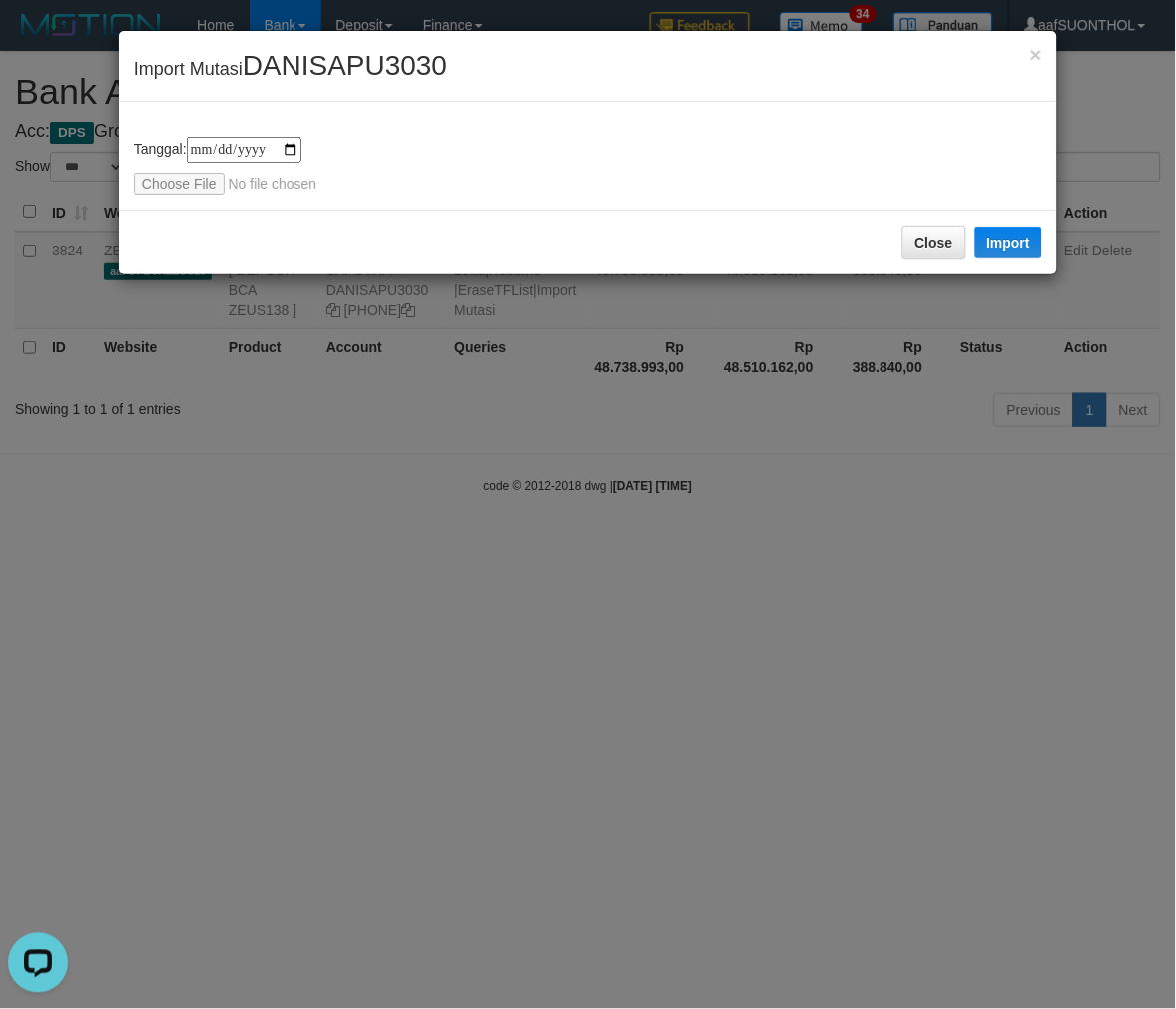 scroll, scrollTop: 0, scrollLeft: 0, axis: both 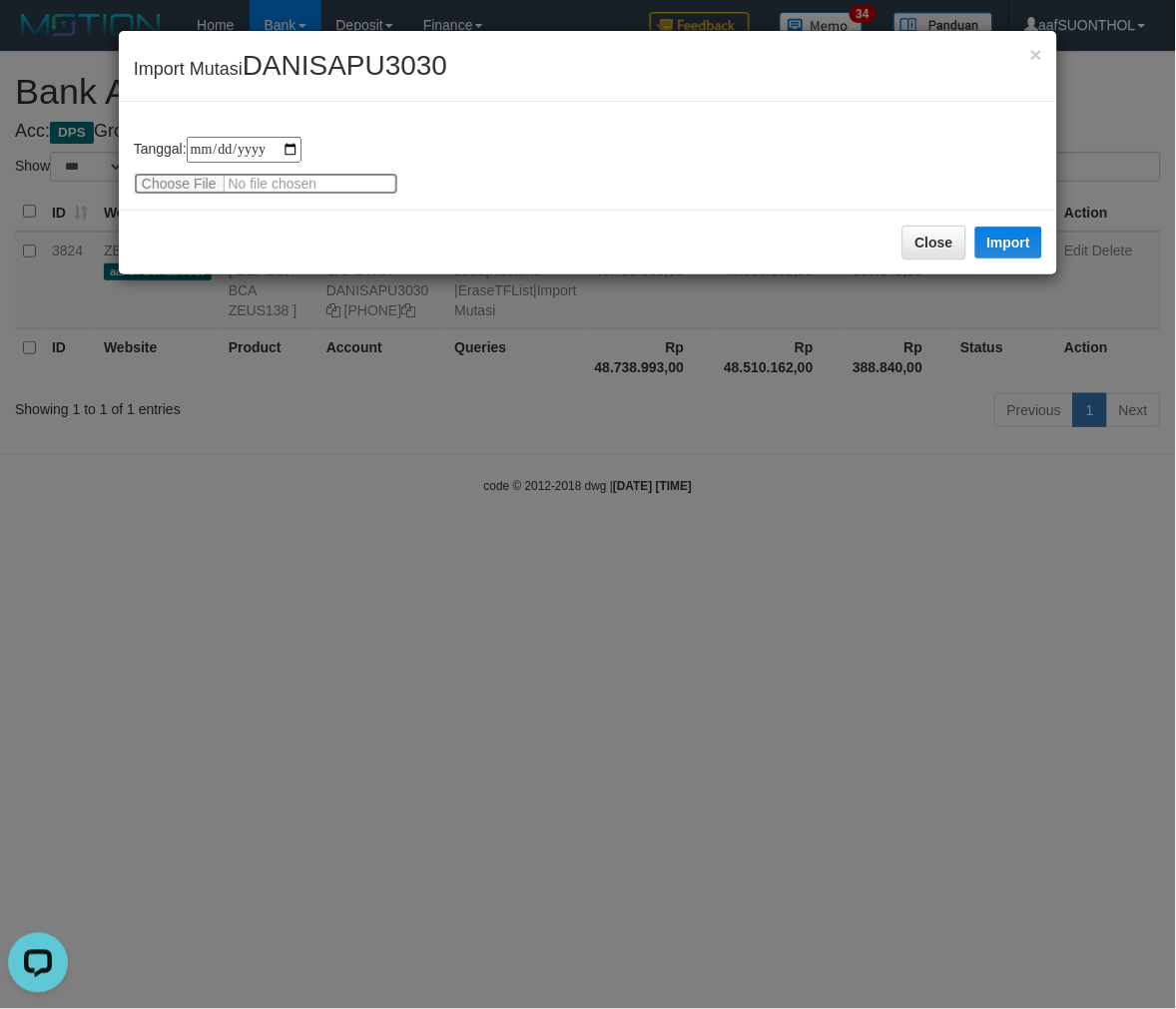 click at bounding box center (266, 184) 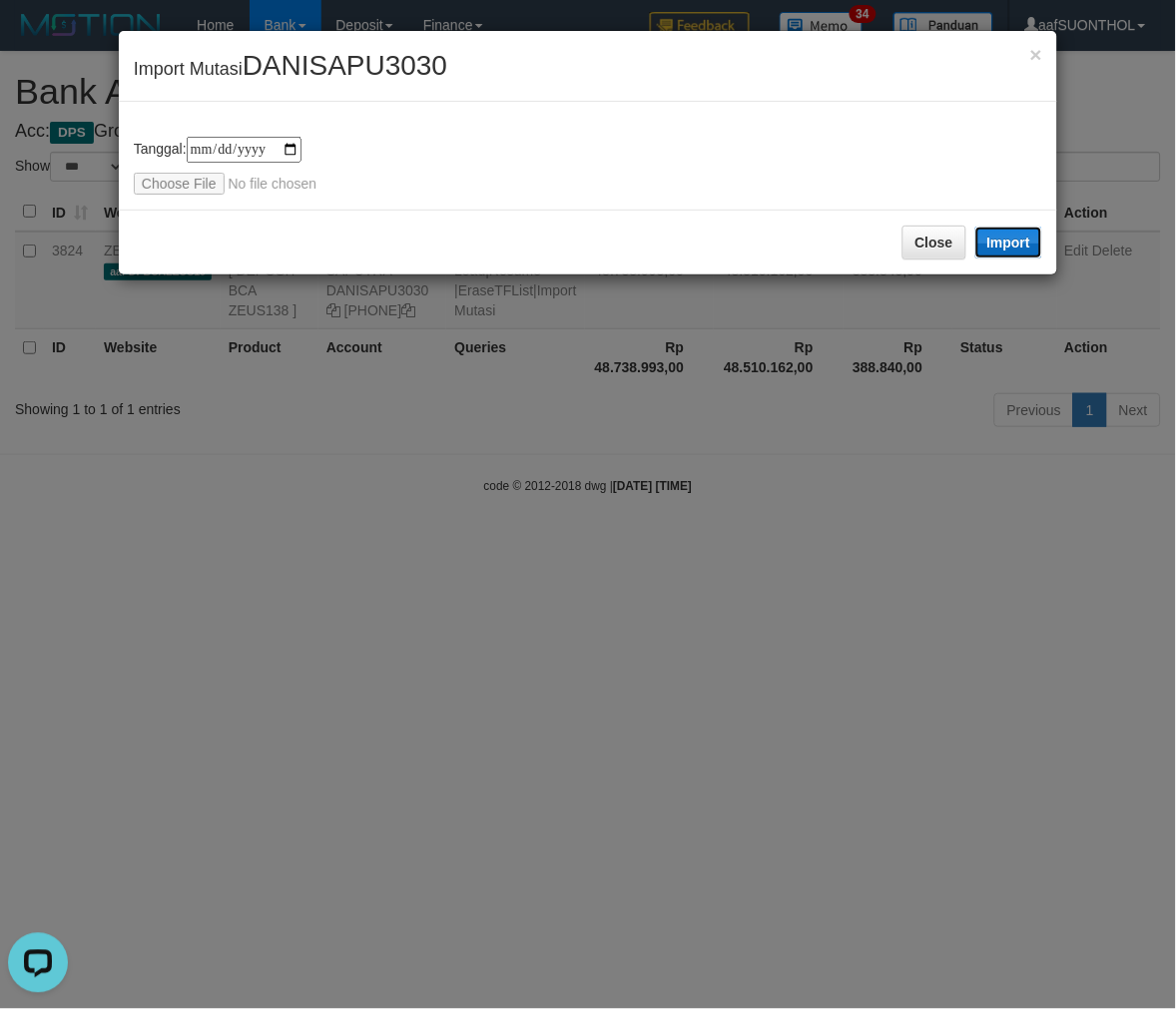 click on "Import" at bounding box center (1009, 243) 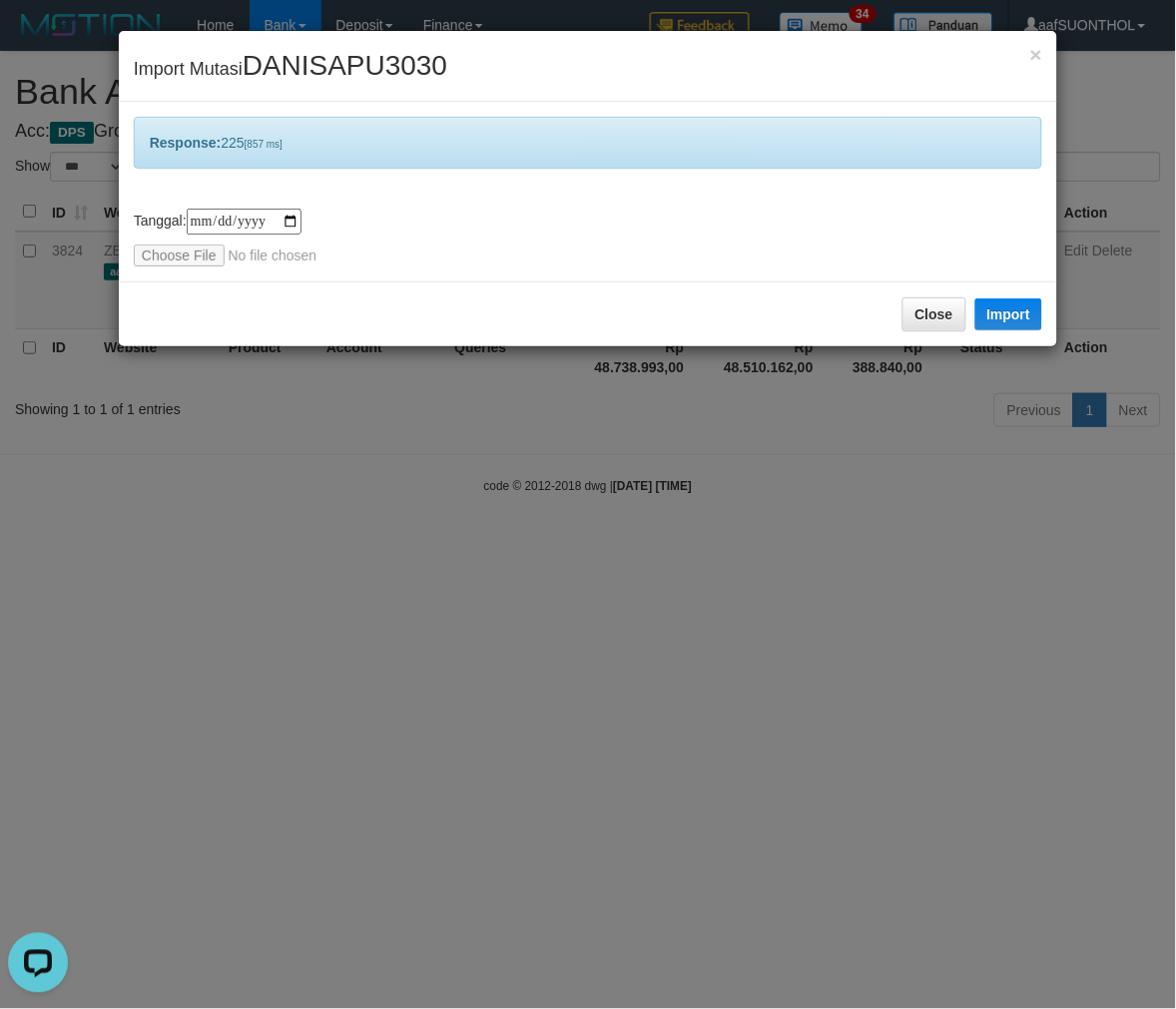 click on "**********" at bounding box center (588, 504) 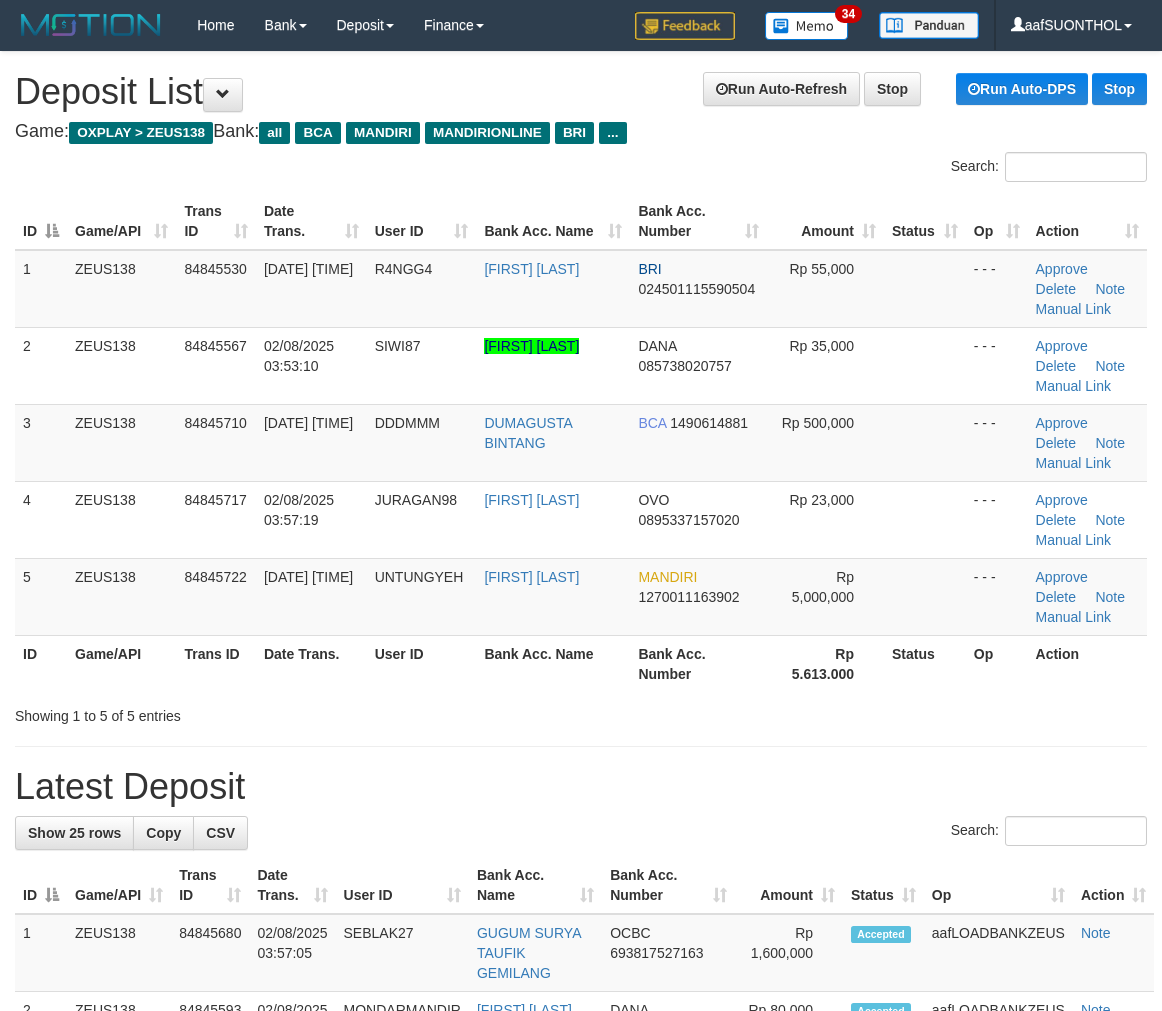scroll, scrollTop: 0, scrollLeft: 0, axis: both 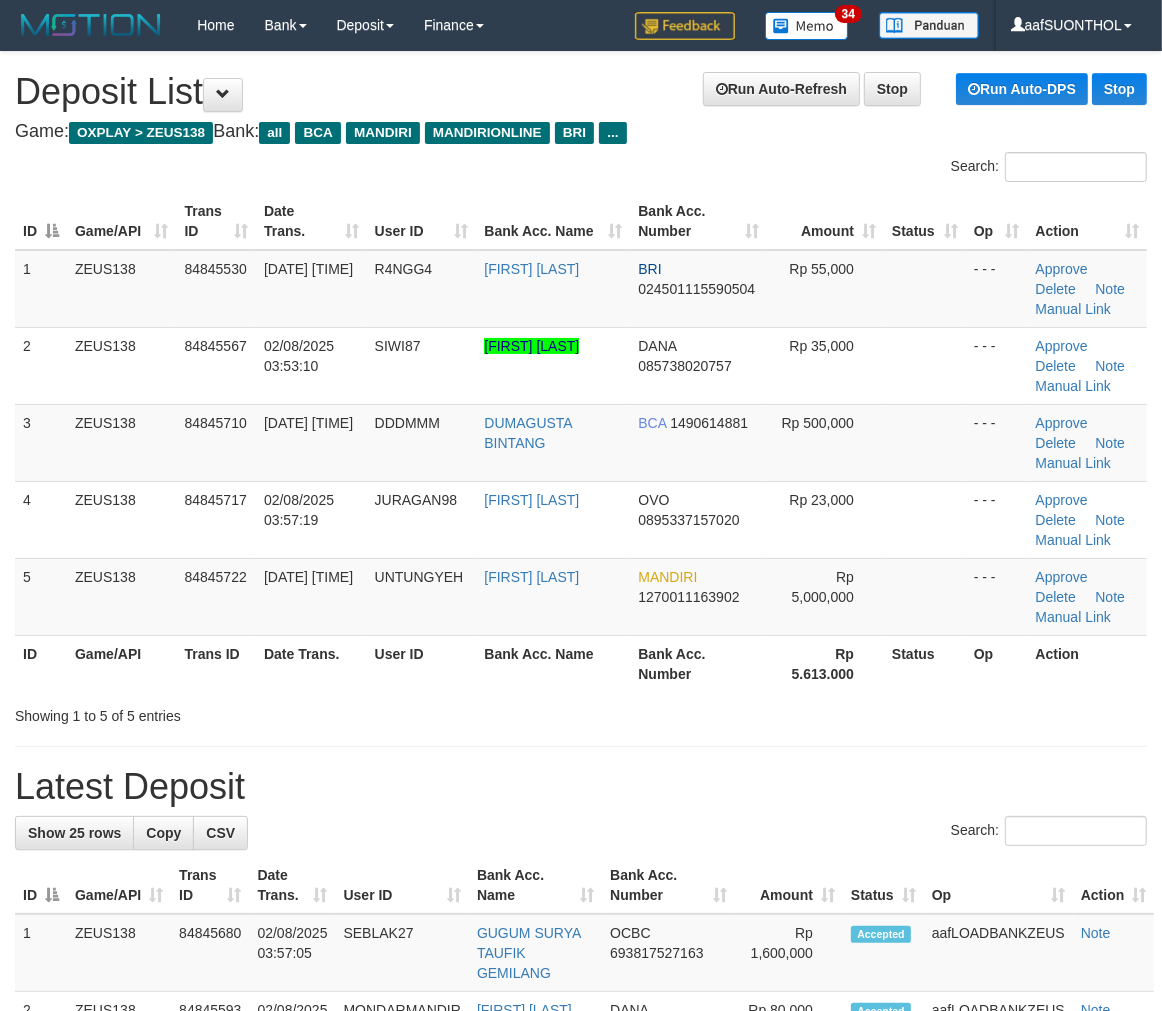 click on "**********" at bounding box center (581, 1272) 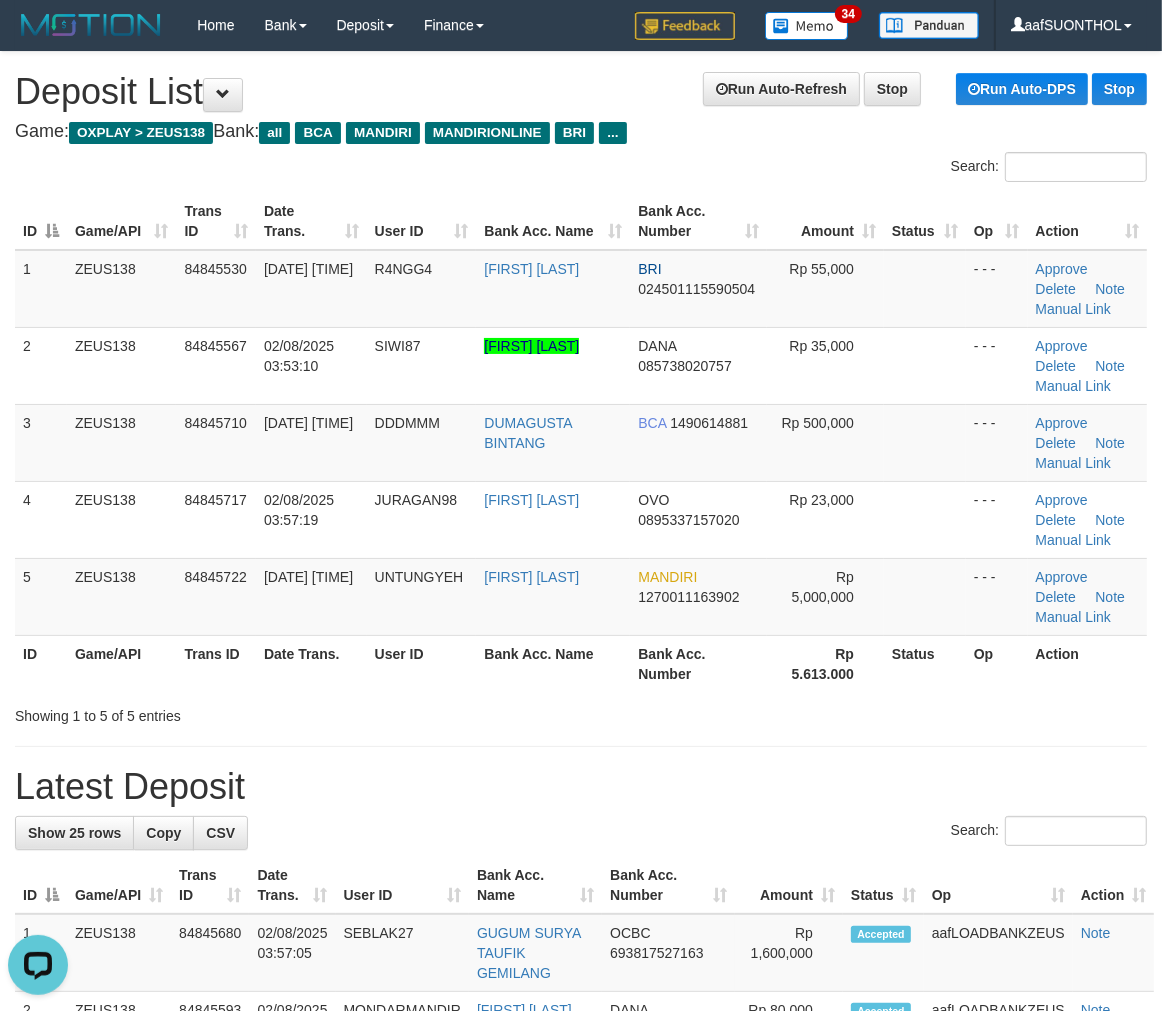 scroll, scrollTop: 0, scrollLeft: 0, axis: both 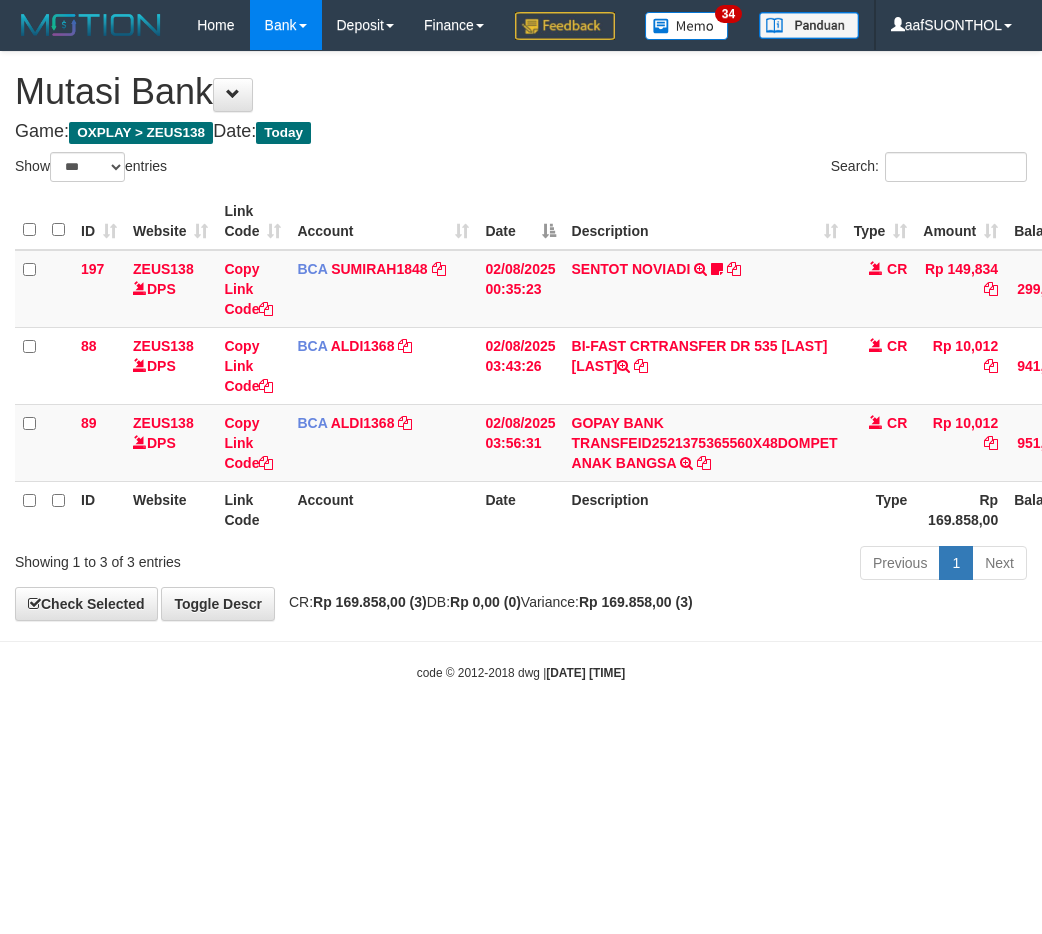 select on "***" 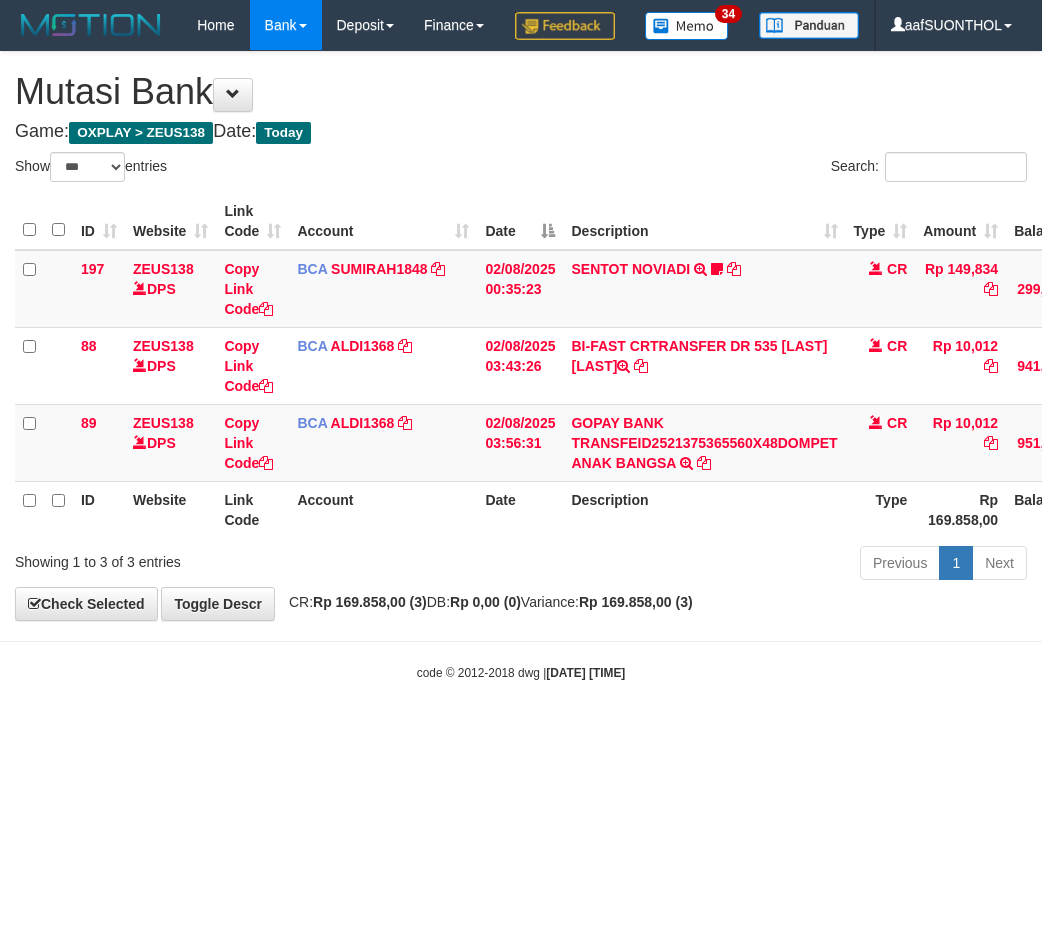scroll, scrollTop: 0, scrollLeft: 15, axis: horizontal 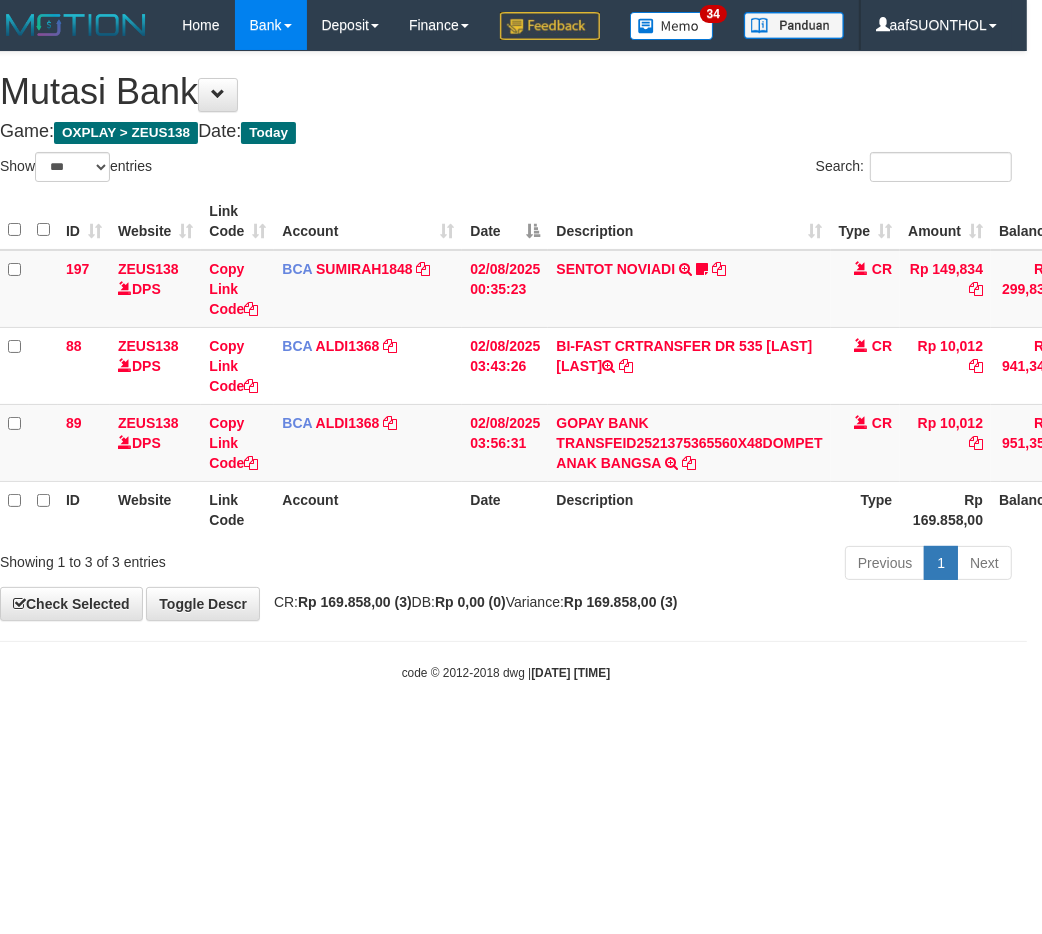click on "Toggle navigation
Home
Bank
Account List
Load
By Website
Group
[OXPLAY]													ZEUS138
By Load Group (DPS)" at bounding box center [506, 366] 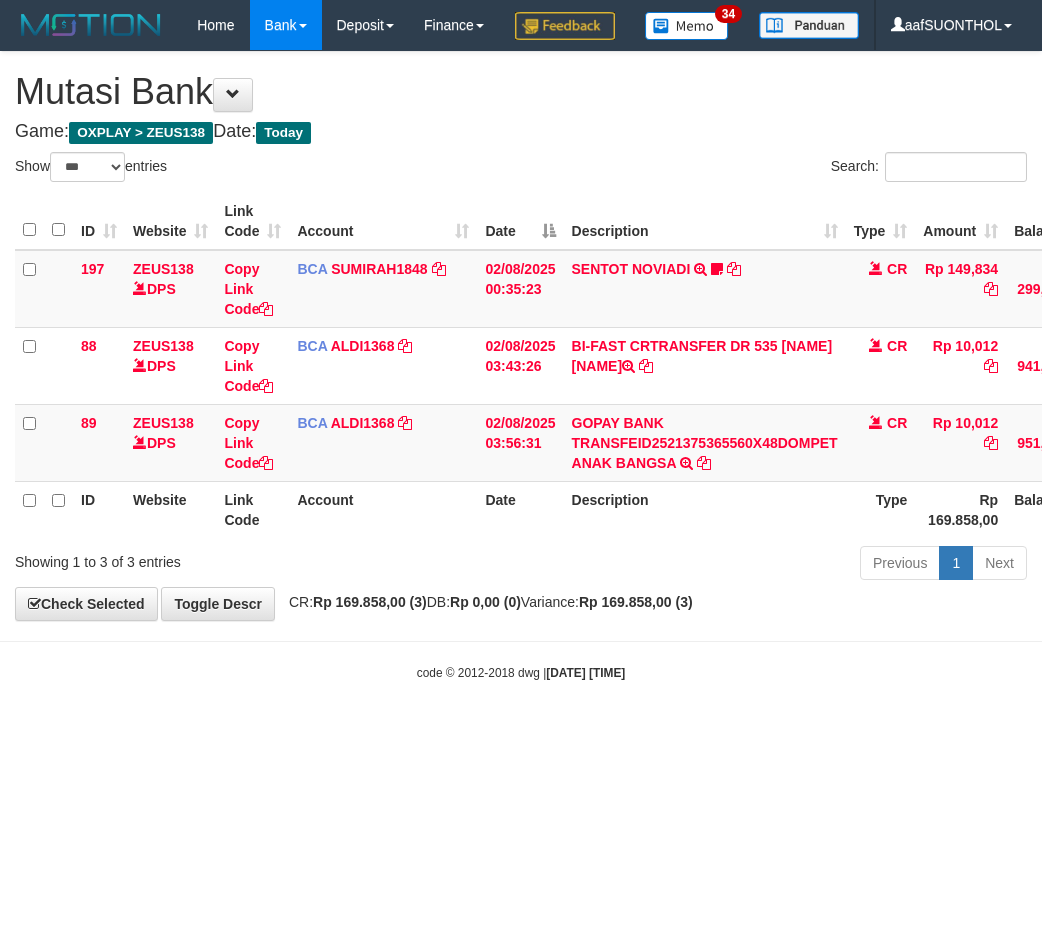 select on "***" 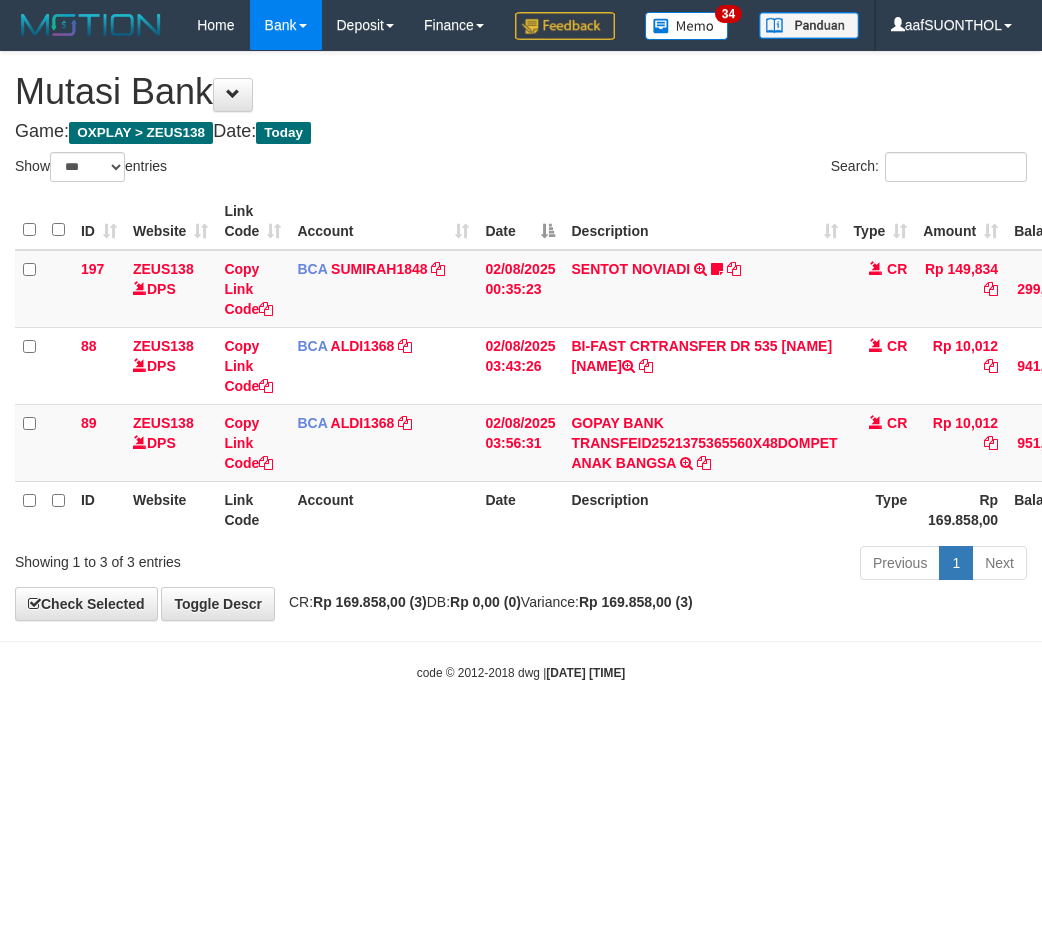 scroll, scrollTop: 0, scrollLeft: 15, axis: horizontal 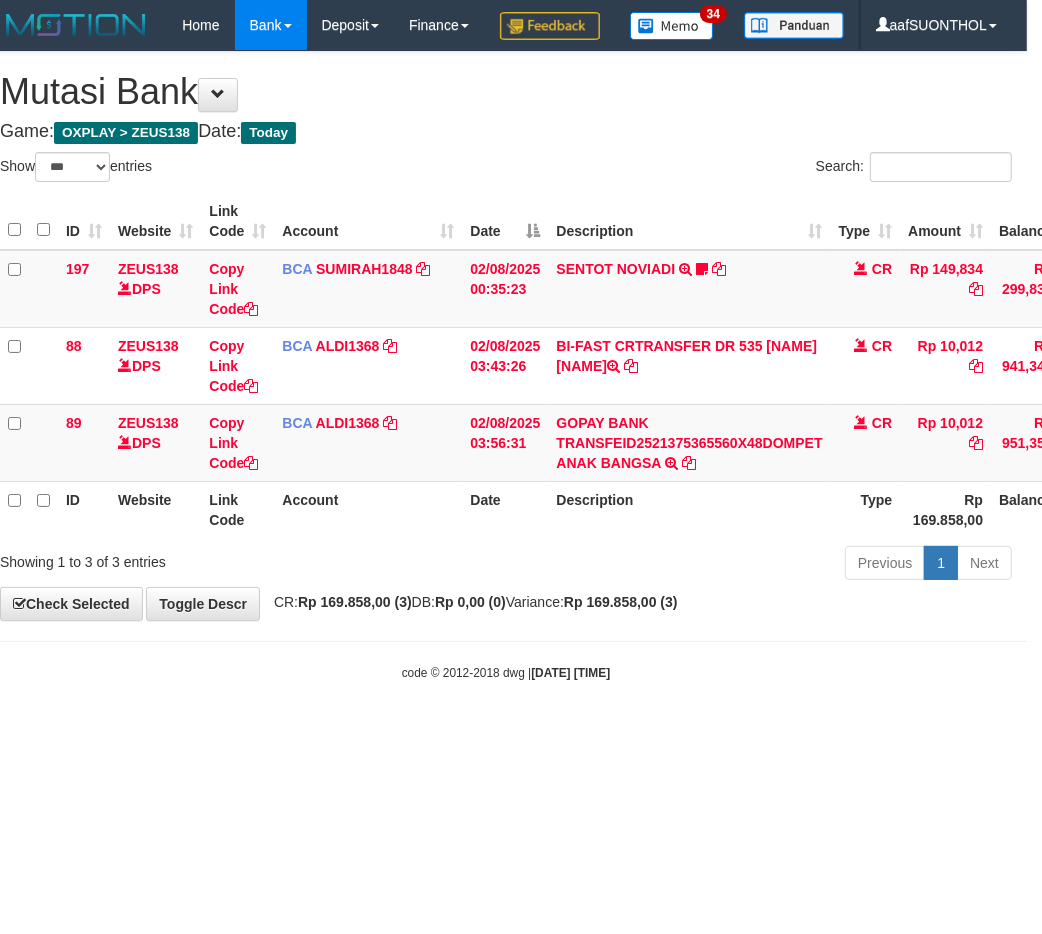 drag, startPoint x: 872, startPoint y: 730, endPoint x: 830, endPoint y: 731, distance: 42.0119 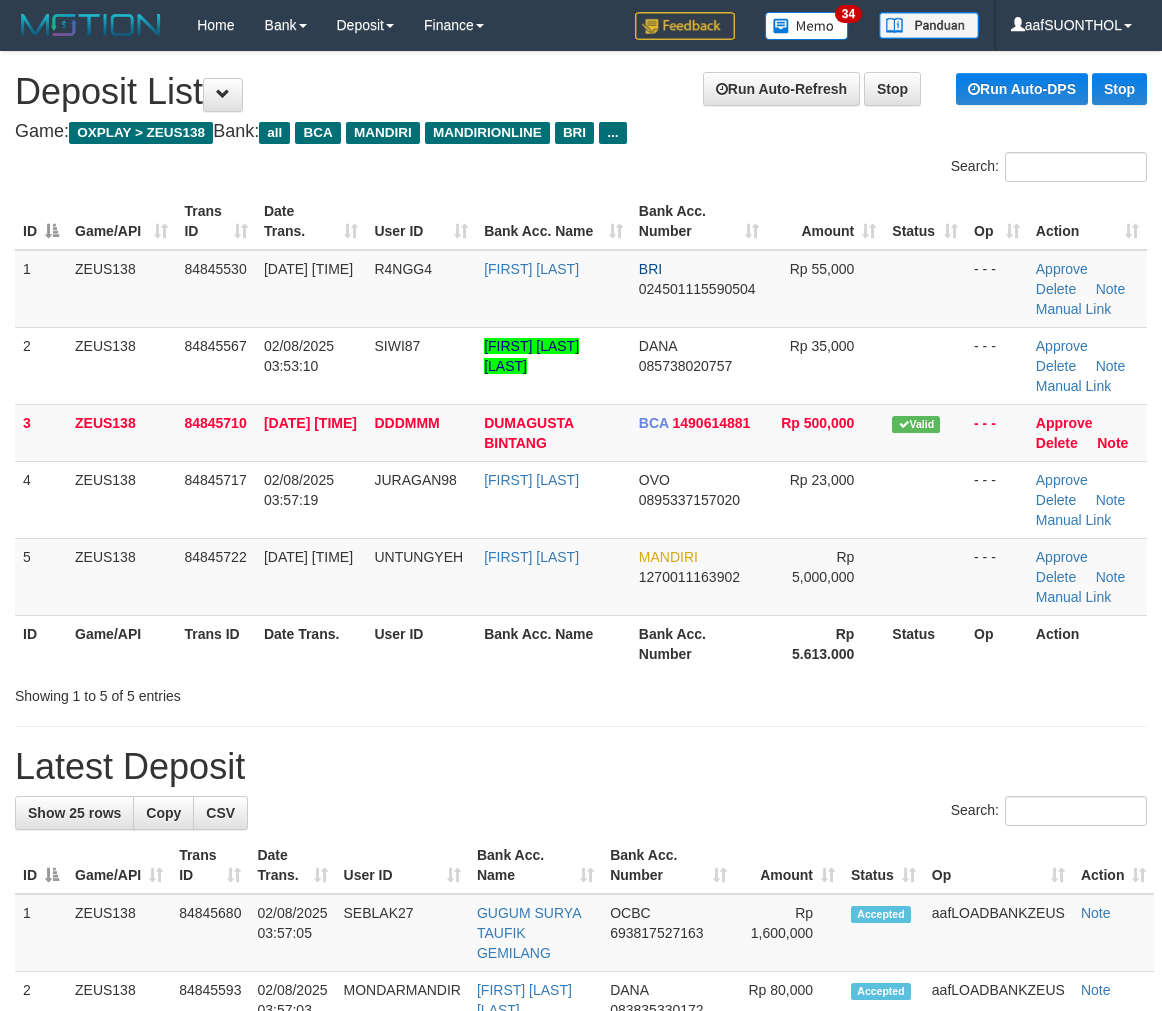 scroll, scrollTop: 0, scrollLeft: 0, axis: both 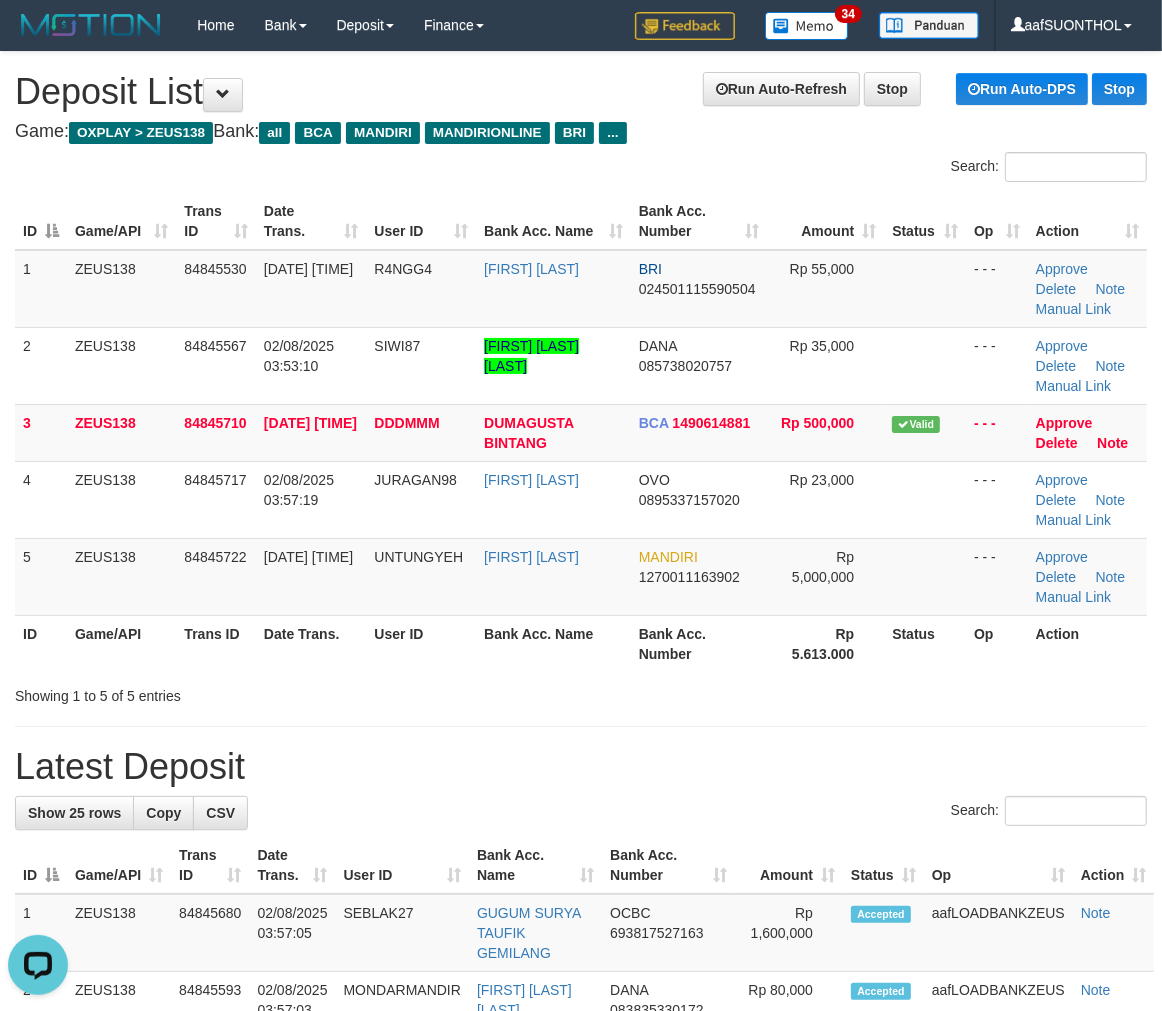 click on "Bank Acc. Number" at bounding box center (699, 643) 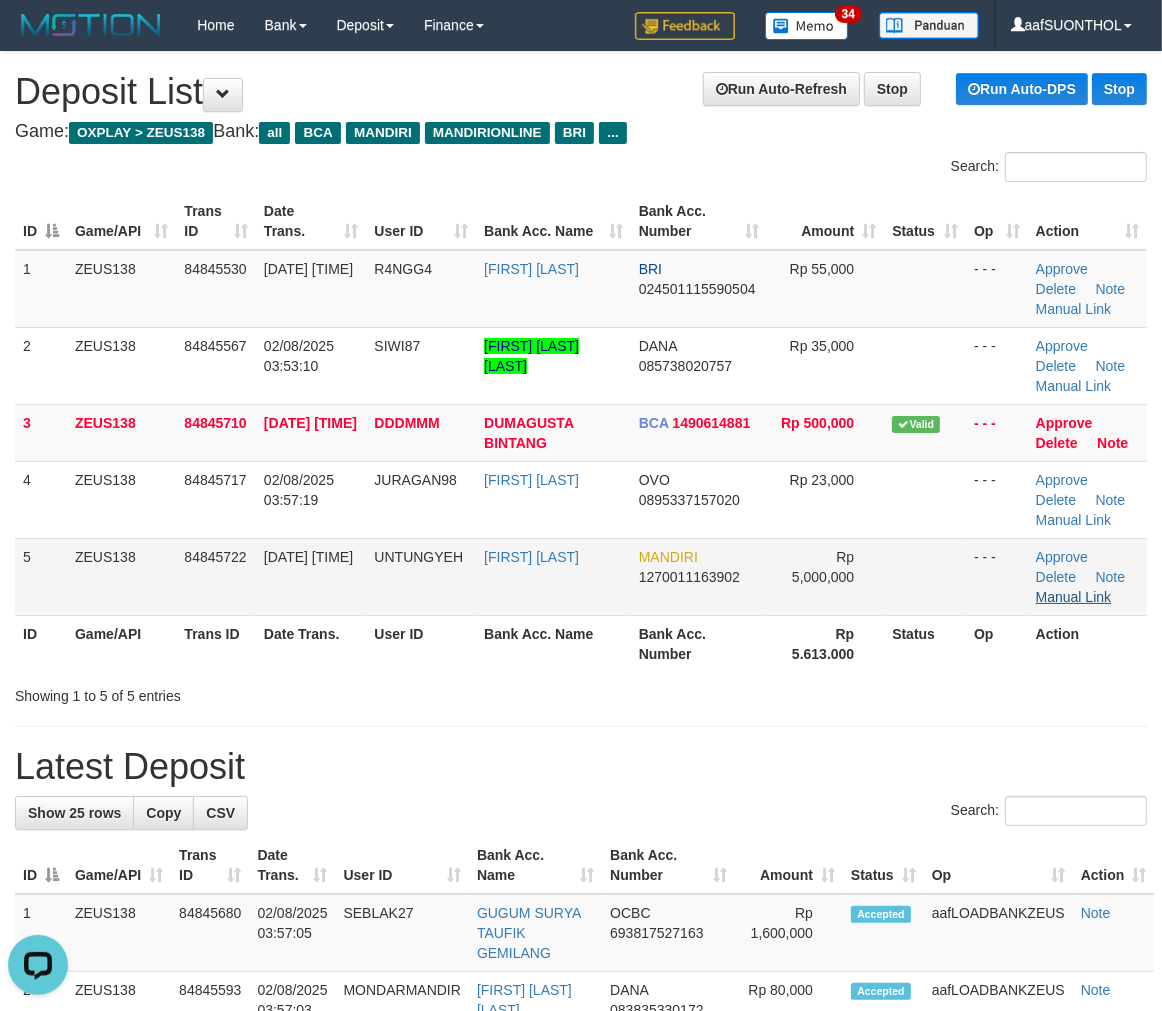 drag, startPoint x: 651, startPoint y: 651, endPoint x: 1101, endPoint y: 598, distance: 453.11035 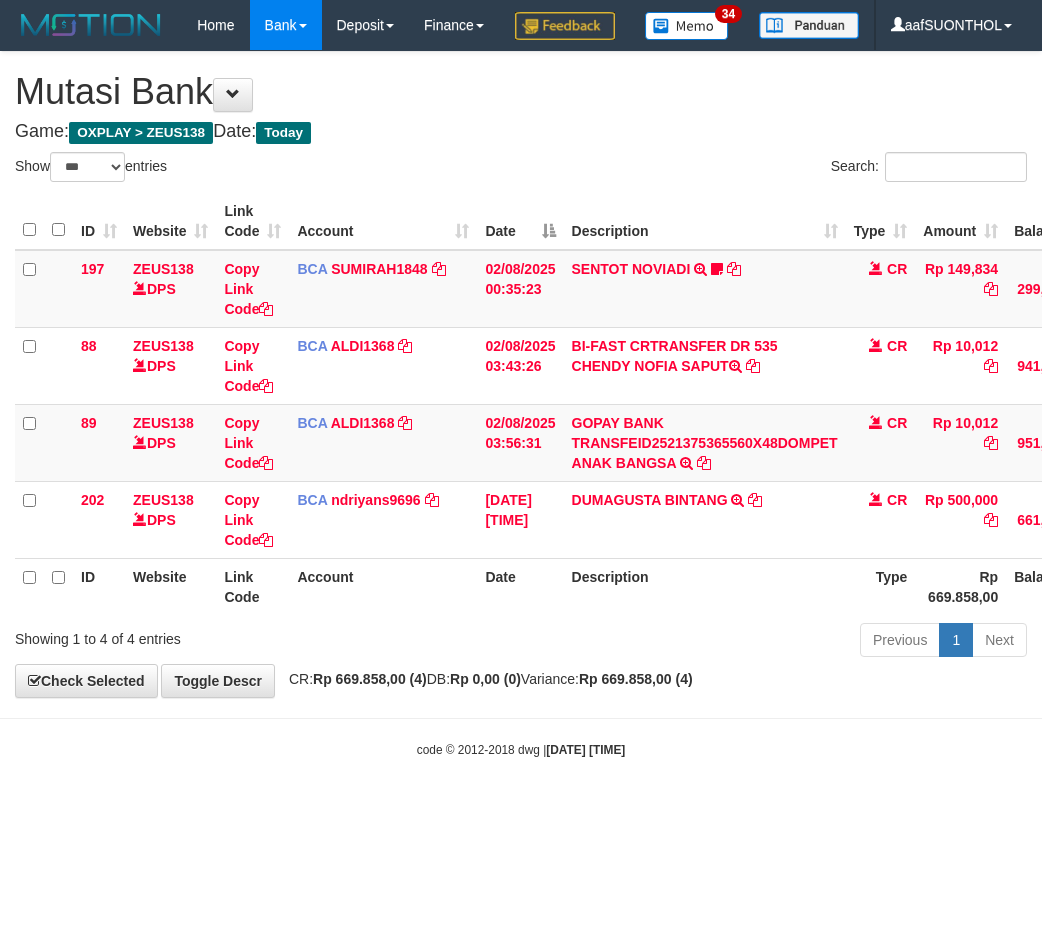 select on "***" 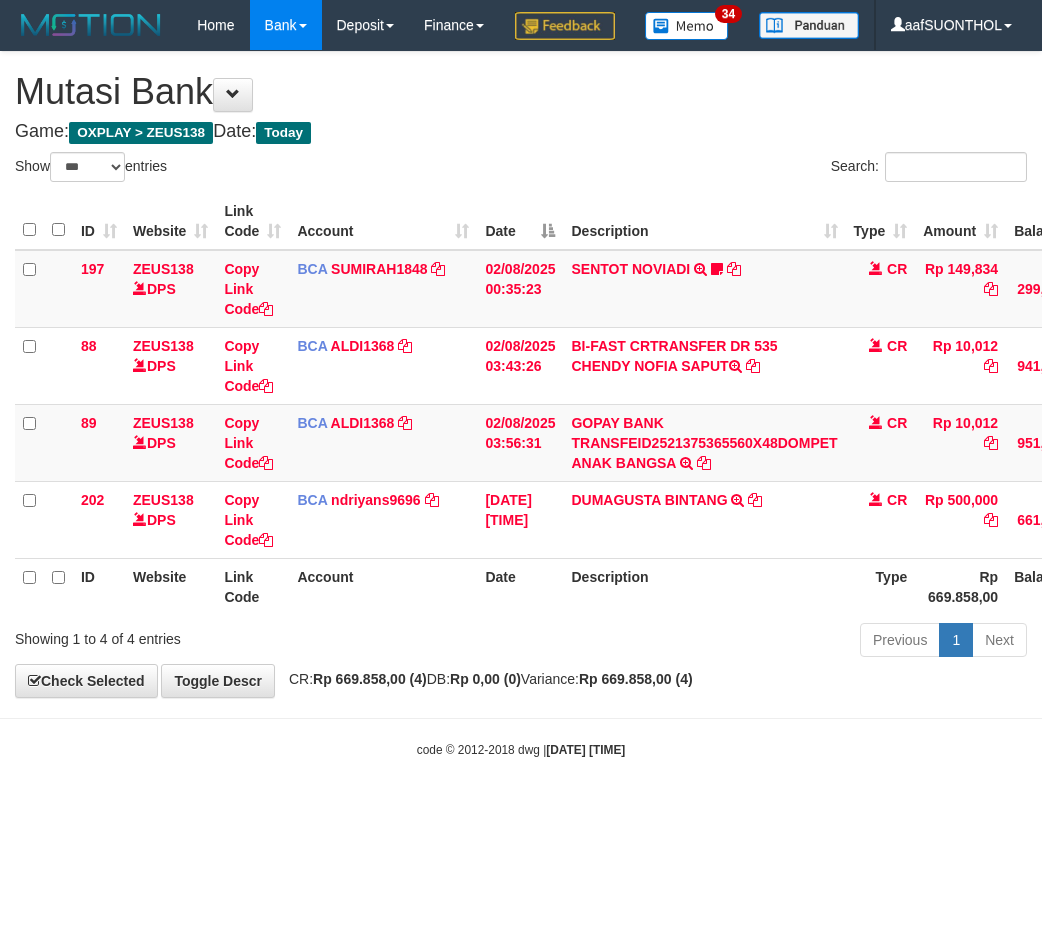 scroll, scrollTop: 0, scrollLeft: 15, axis: horizontal 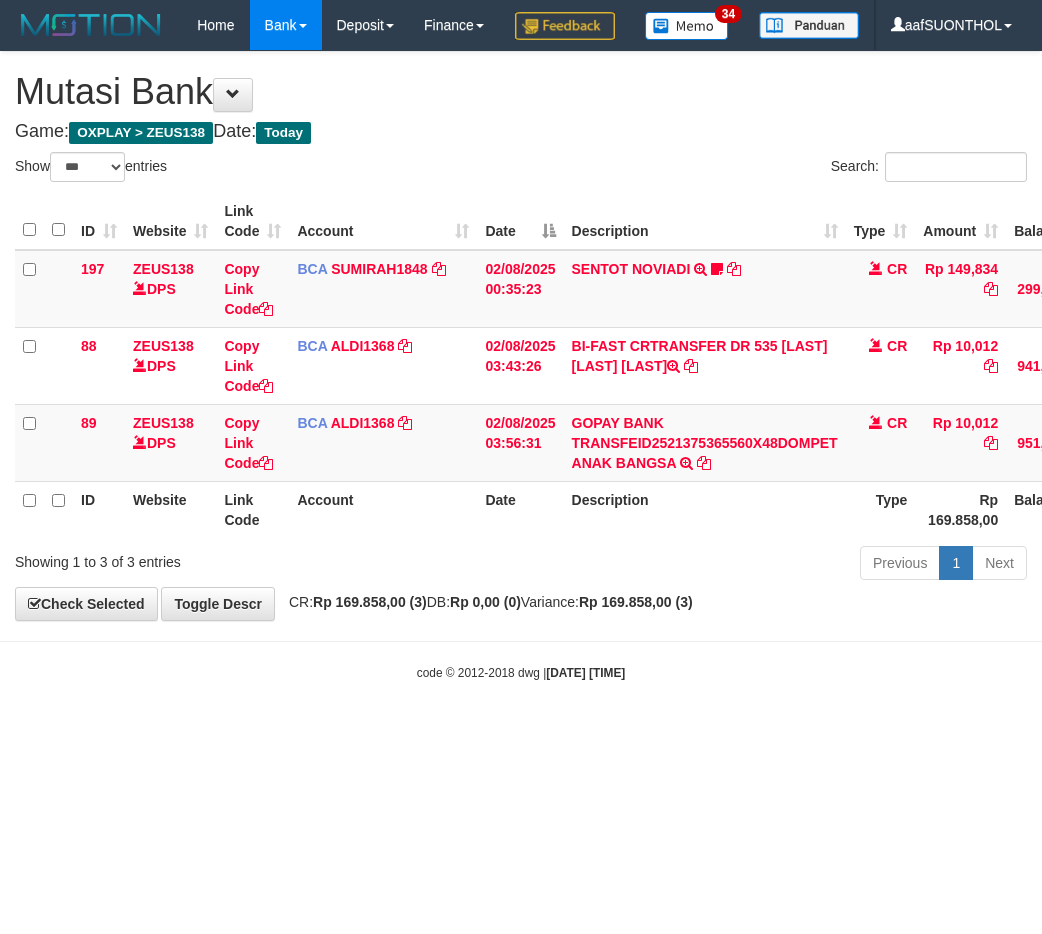 select on "***" 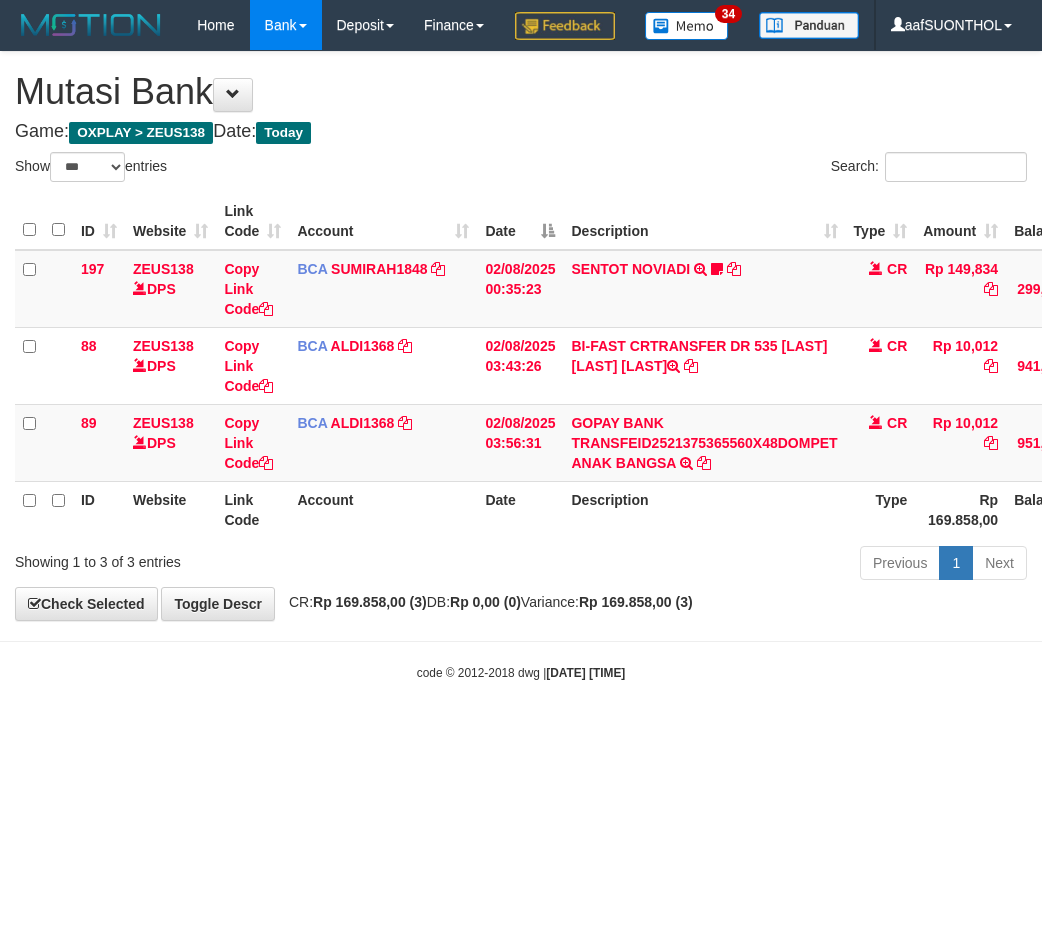 scroll, scrollTop: 0, scrollLeft: 15, axis: horizontal 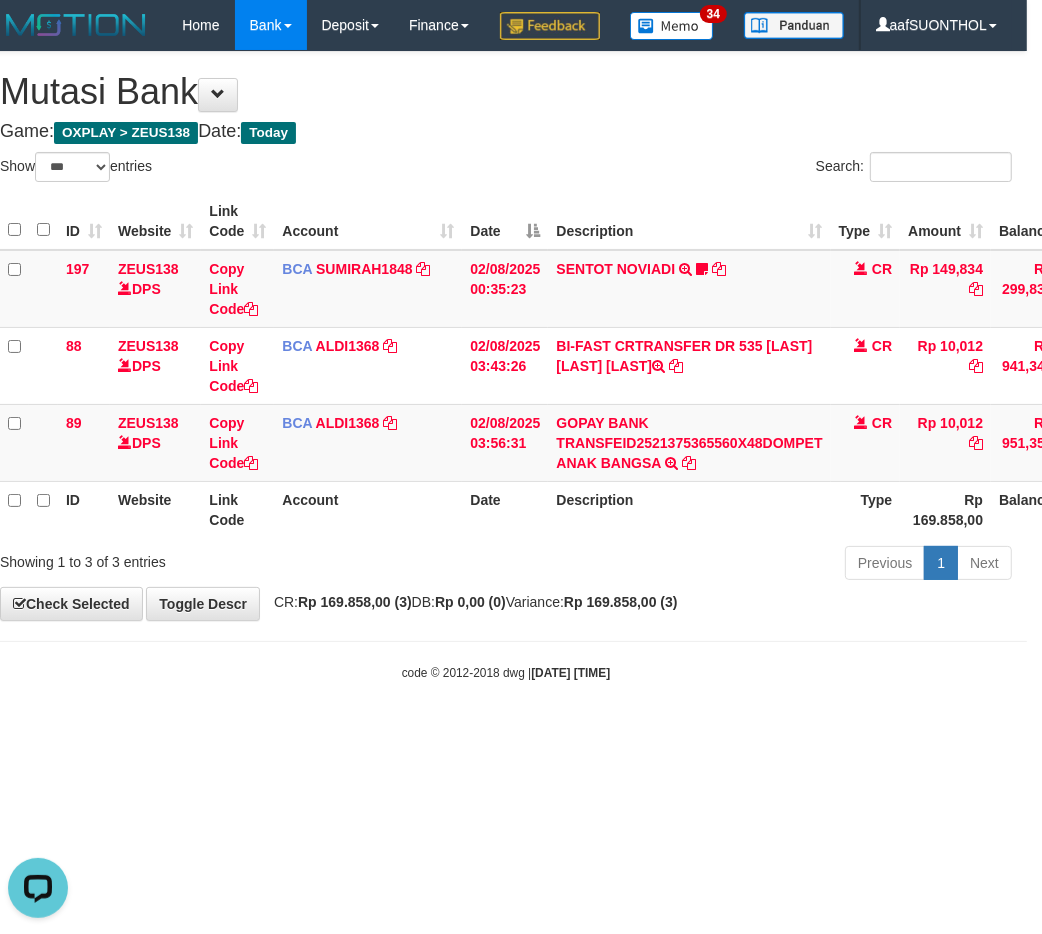 drag, startPoint x: 874, startPoint y: 657, endPoint x: 854, endPoint y: 650, distance: 21.189621 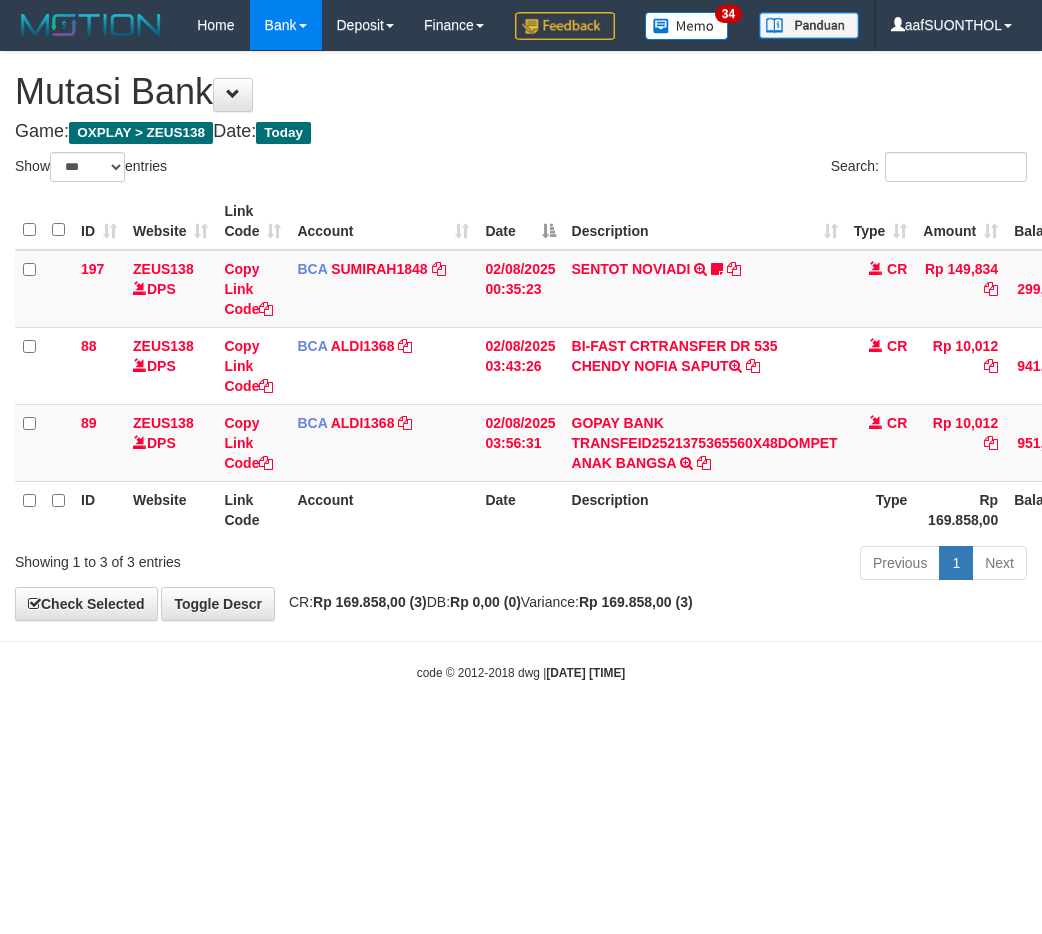 select on "***" 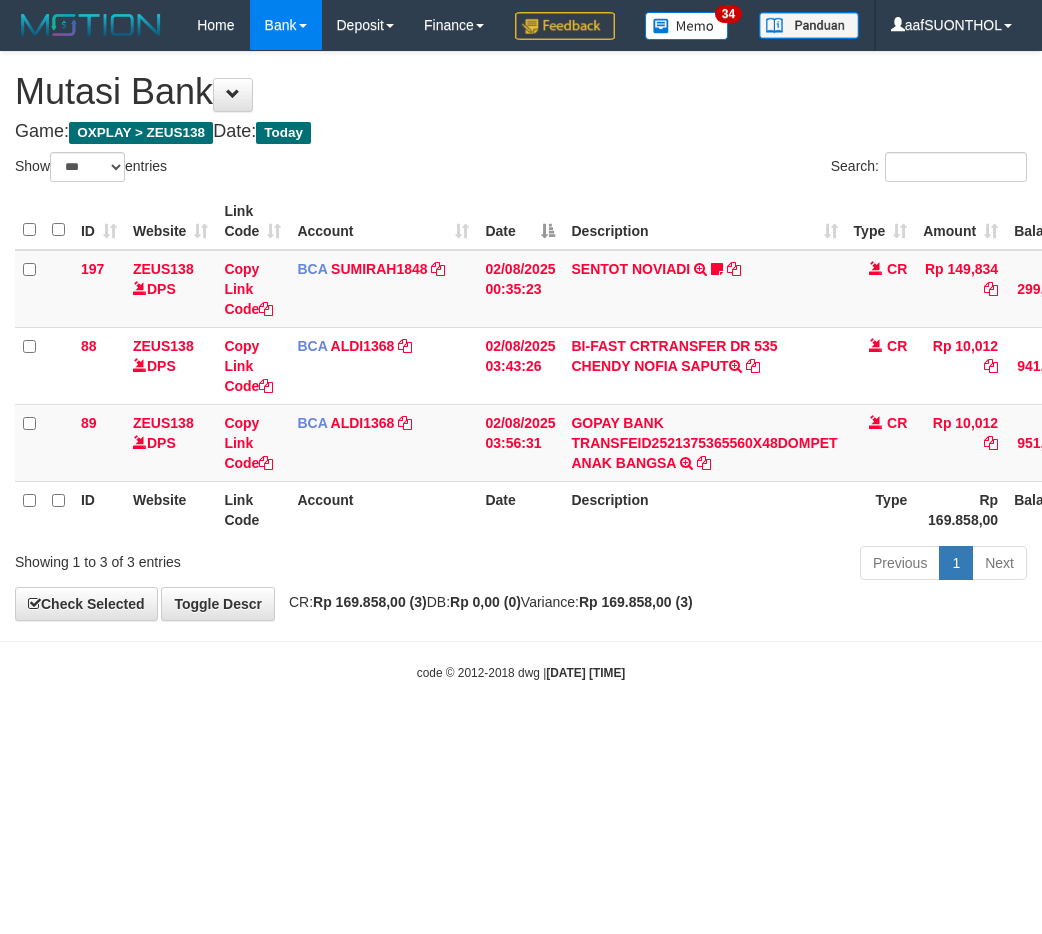 scroll, scrollTop: 0, scrollLeft: 15, axis: horizontal 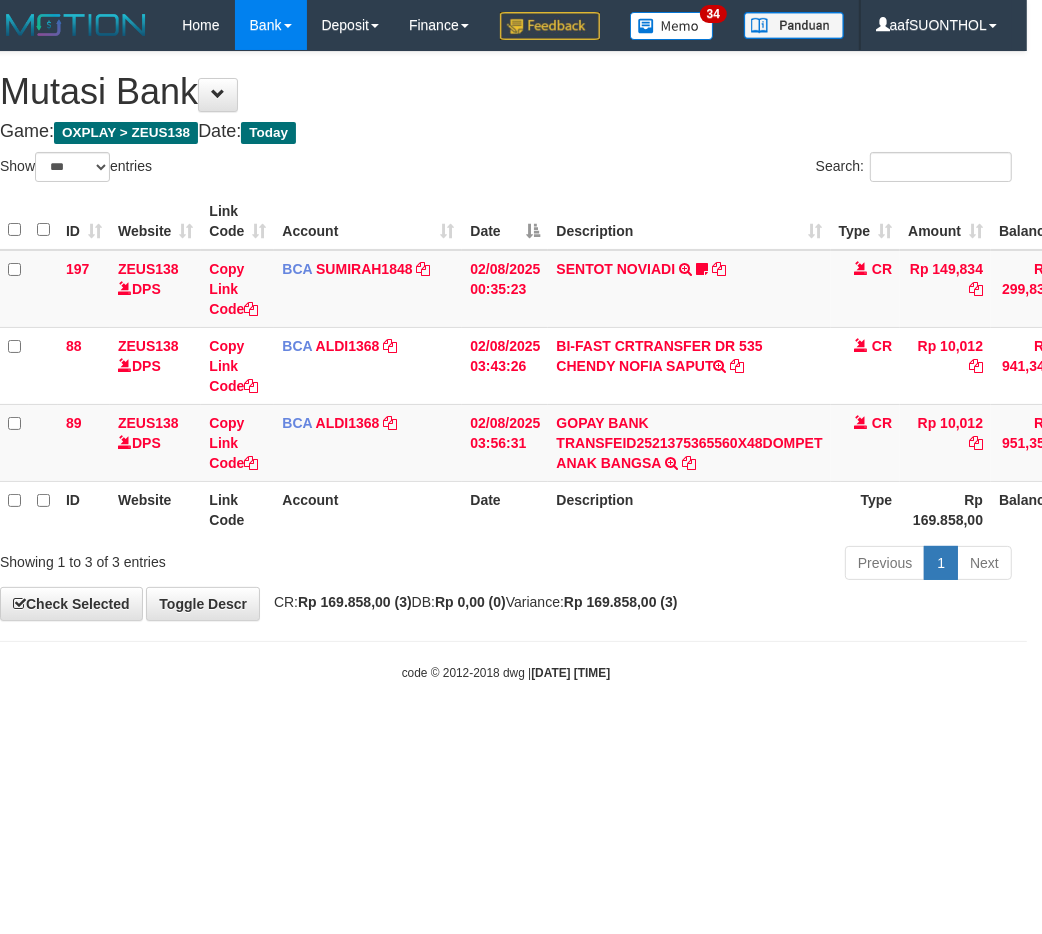 click on "Previous 1 Next" at bounding box center [723, 565] 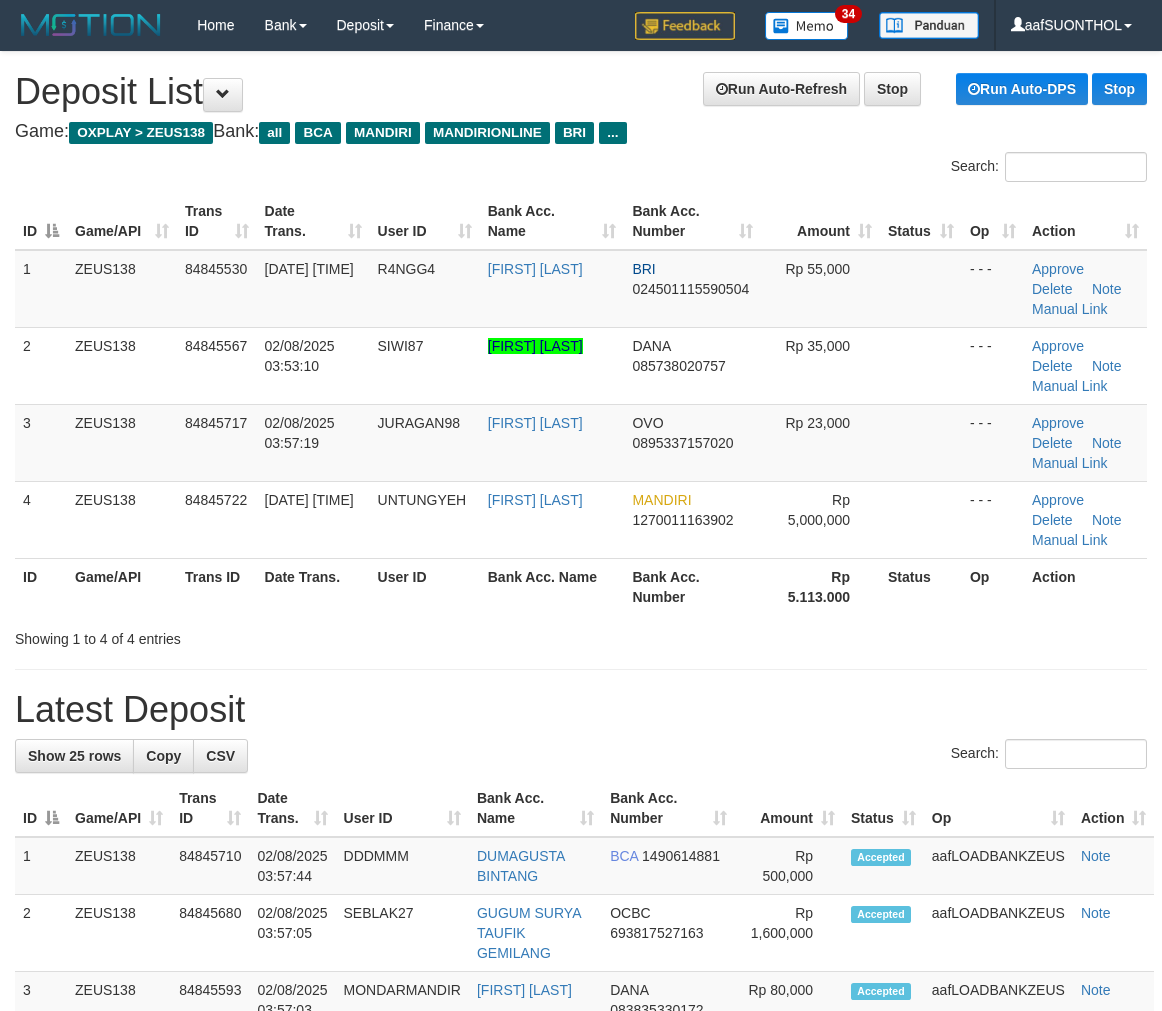 scroll, scrollTop: 0, scrollLeft: 0, axis: both 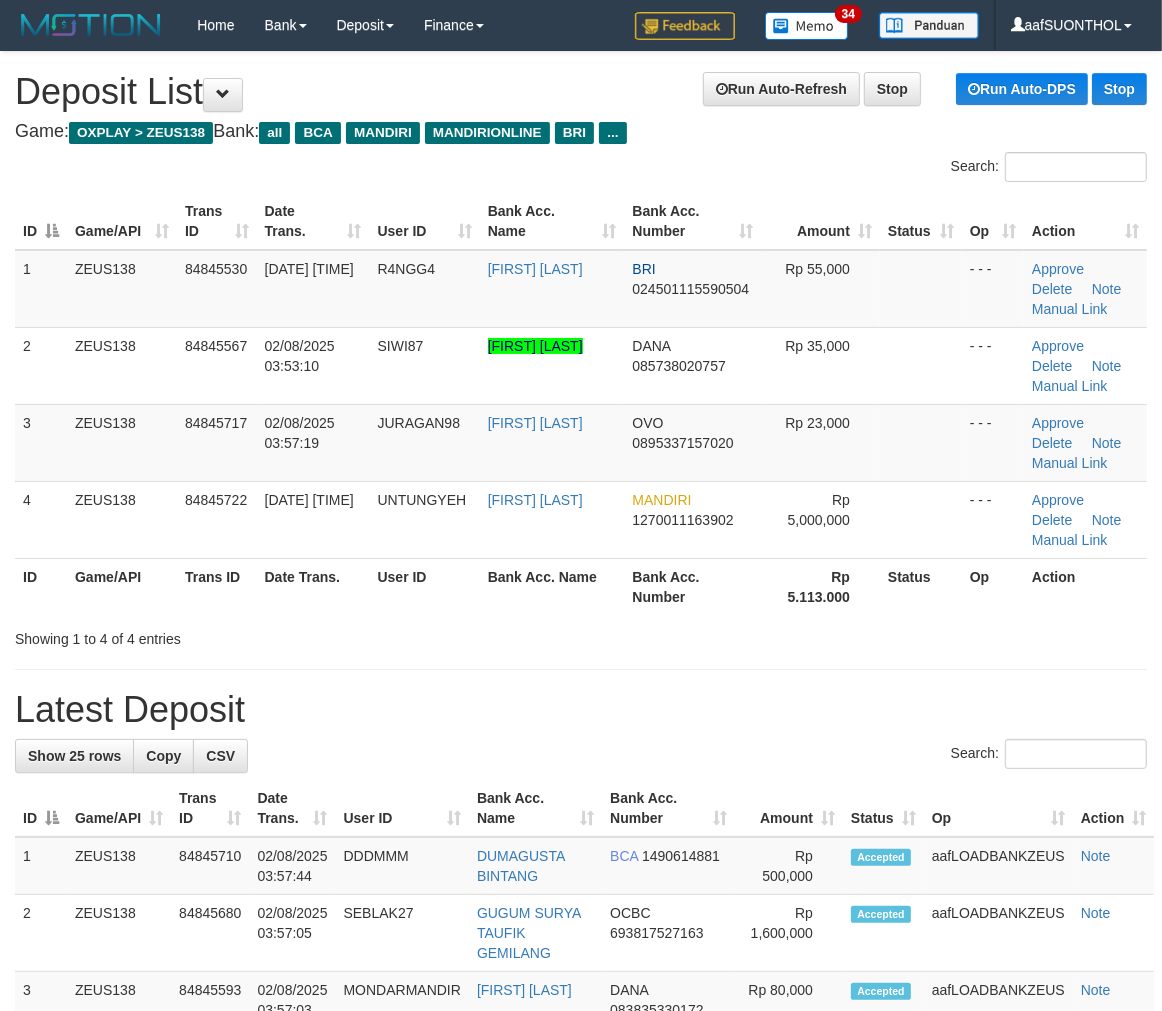 click at bounding box center (581, 669) 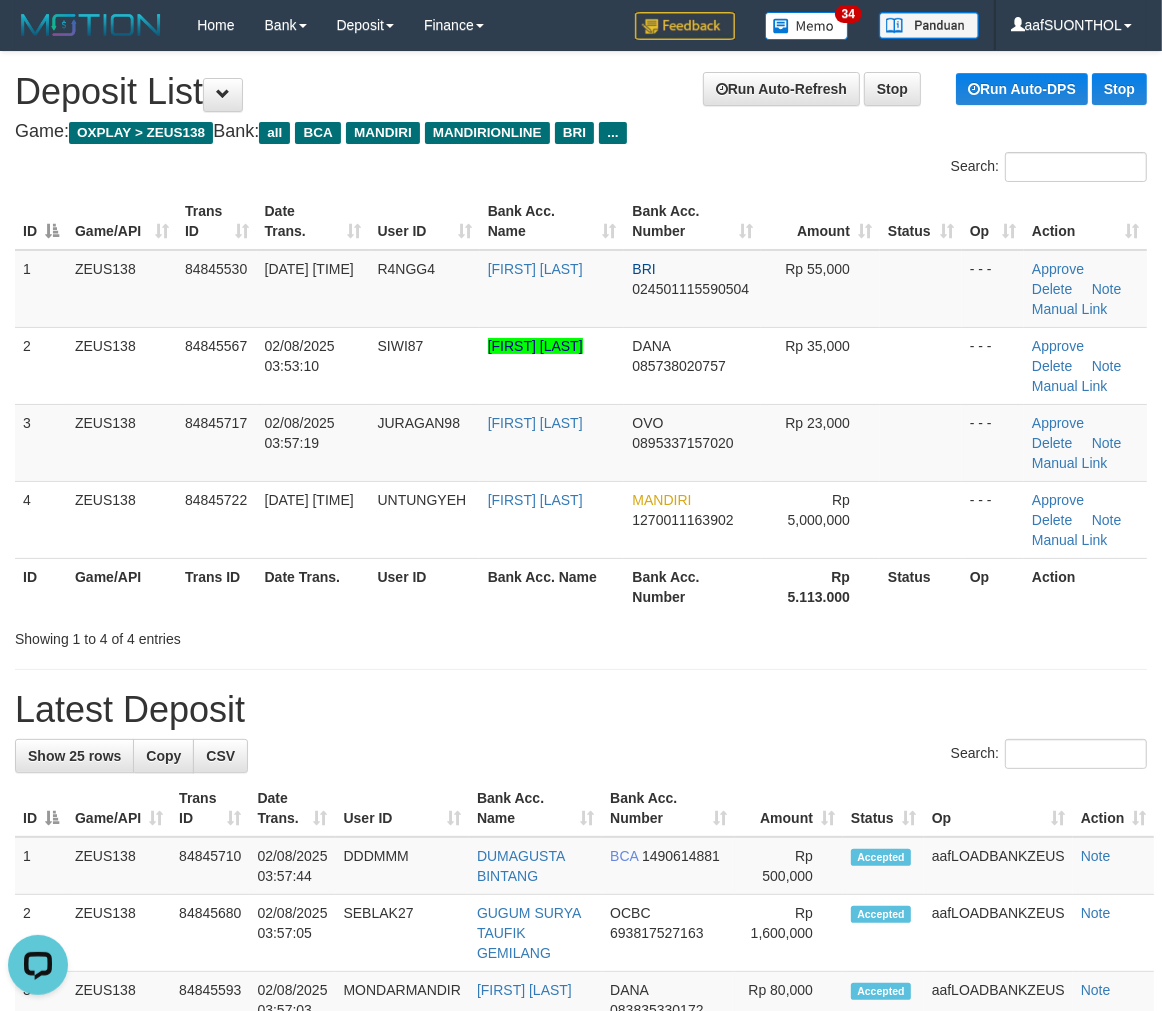 scroll, scrollTop: 0, scrollLeft: 0, axis: both 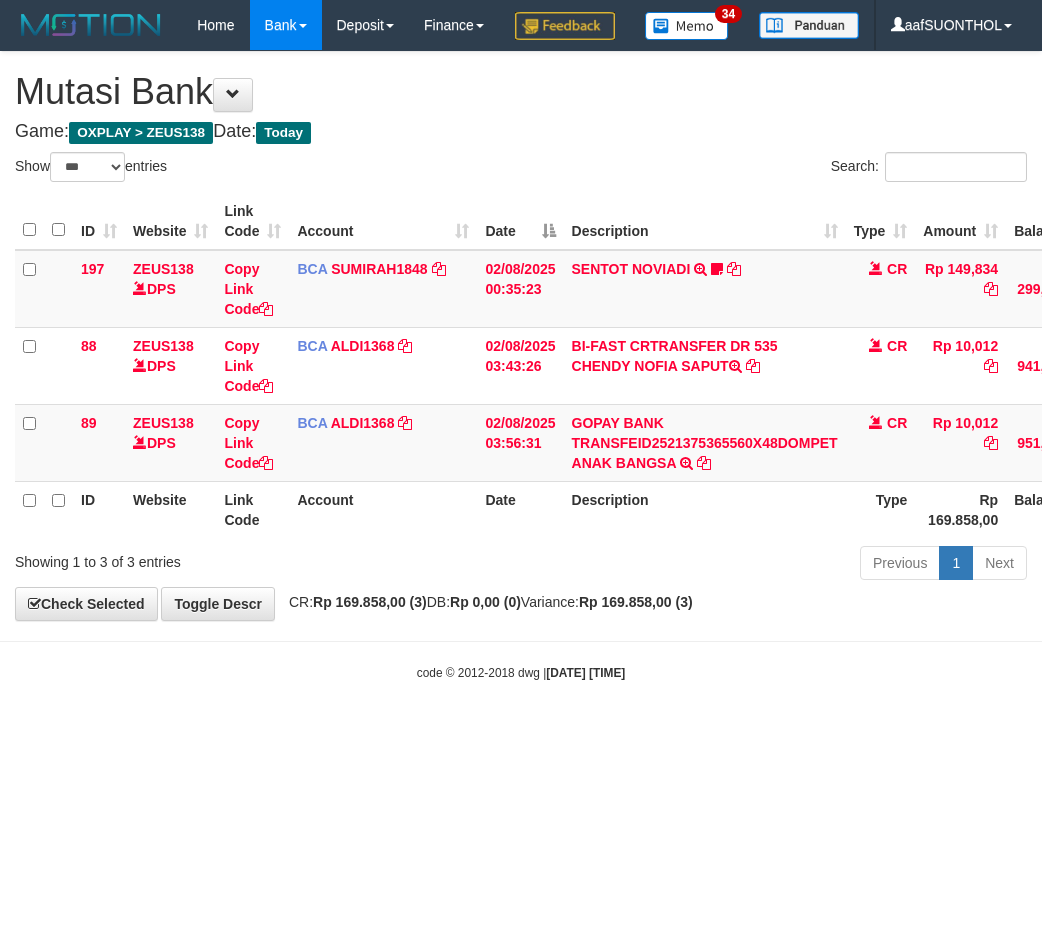 select on "***" 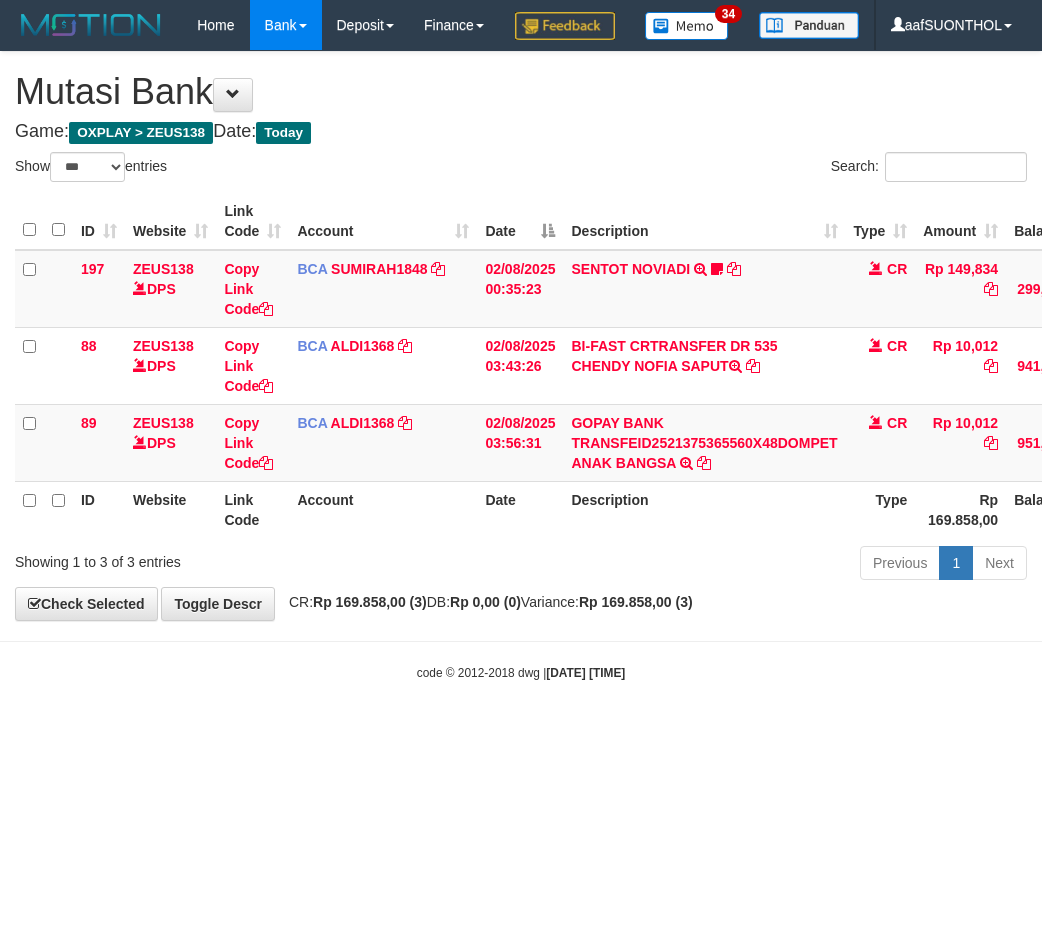 scroll, scrollTop: 0, scrollLeft: 15, axis: horizontal 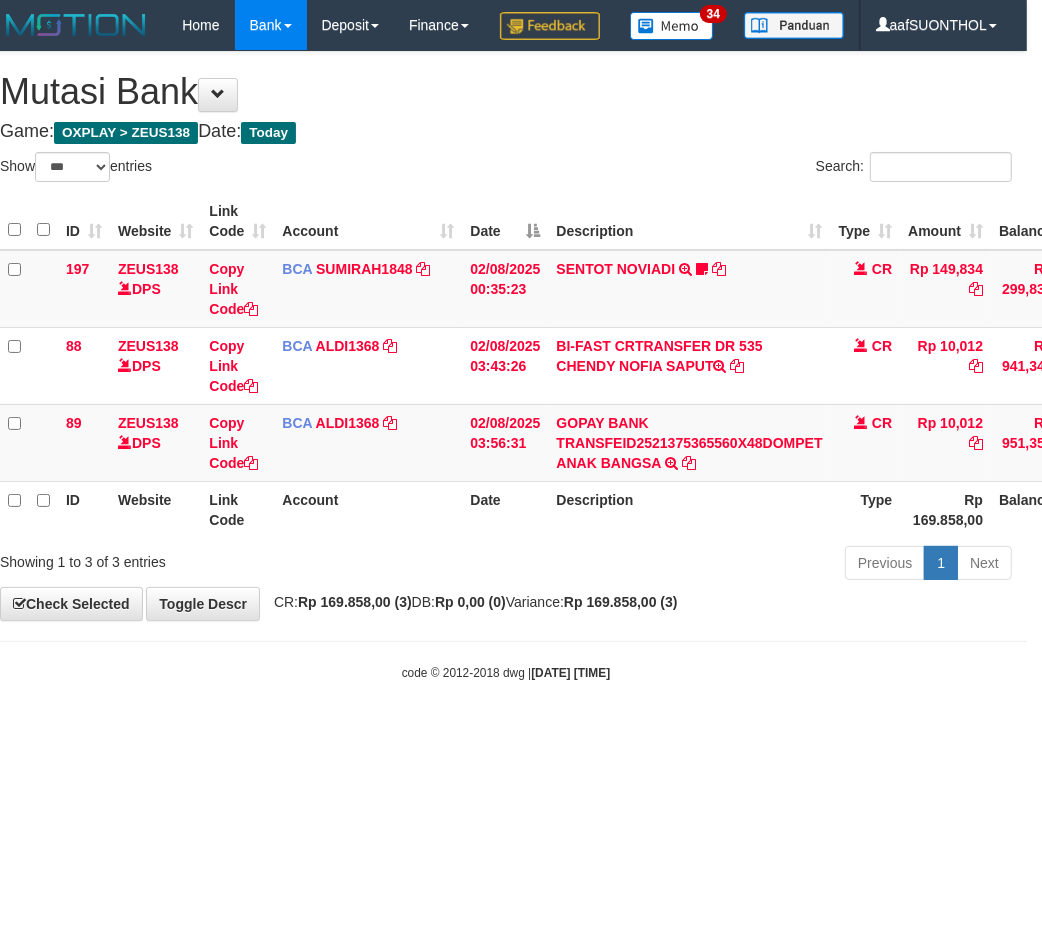 drag, startPoint x: 748, startPoint y: 685, endPoint x: 723, endPoint y: 684, distance: 25.019993 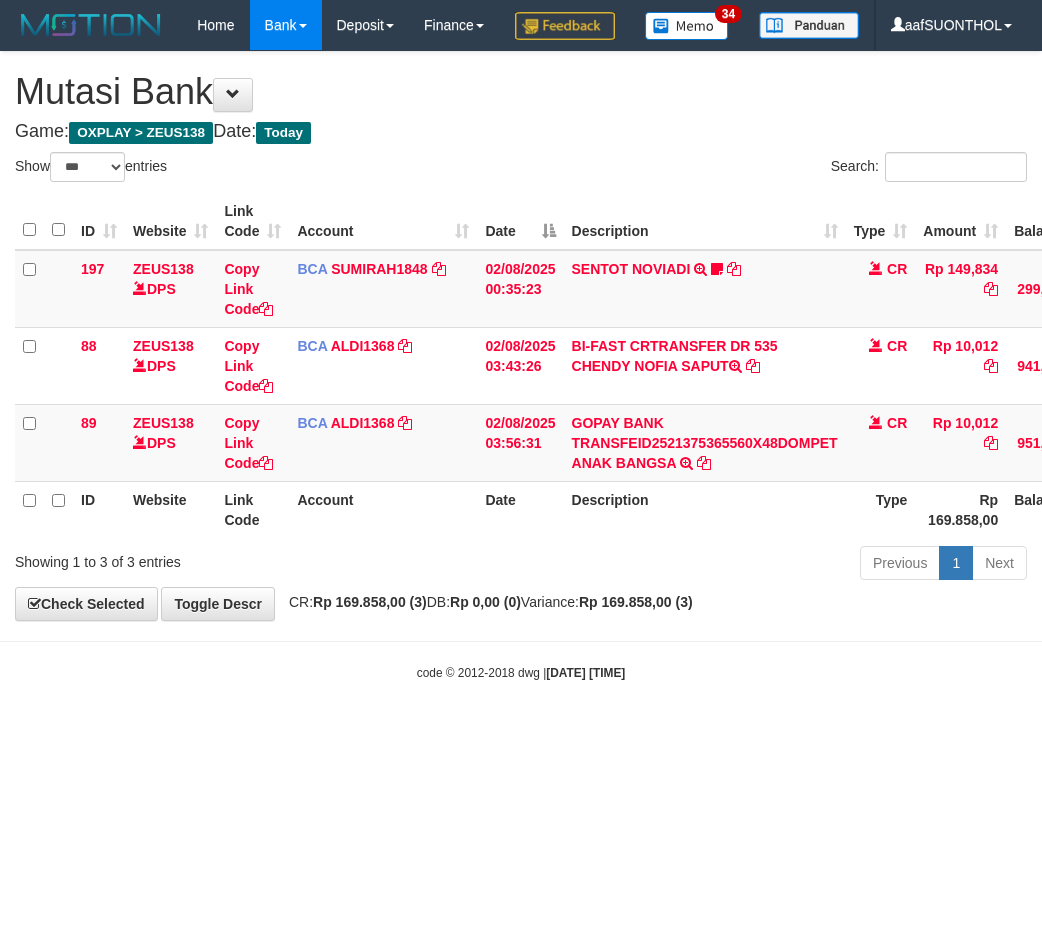 select on "***" 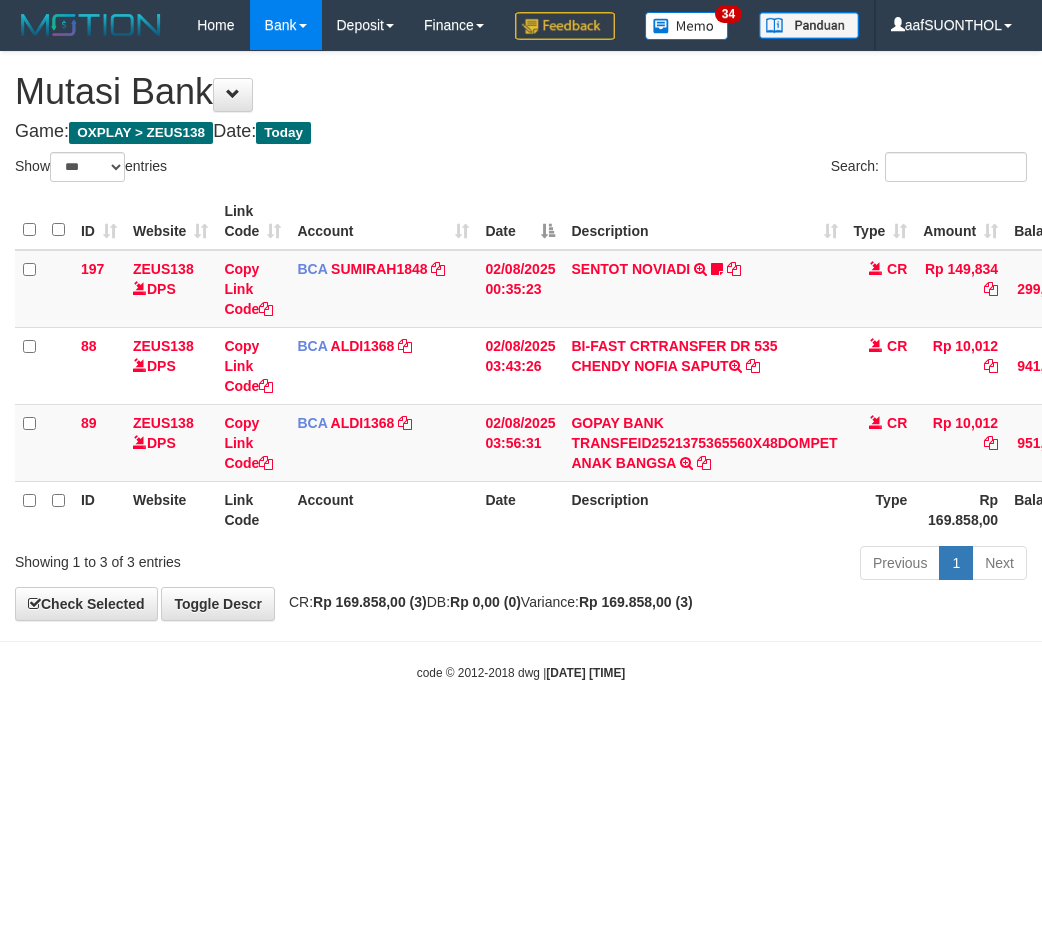 scroll, scrollTop: 0, scrollLeft: 15, axis: horizontal 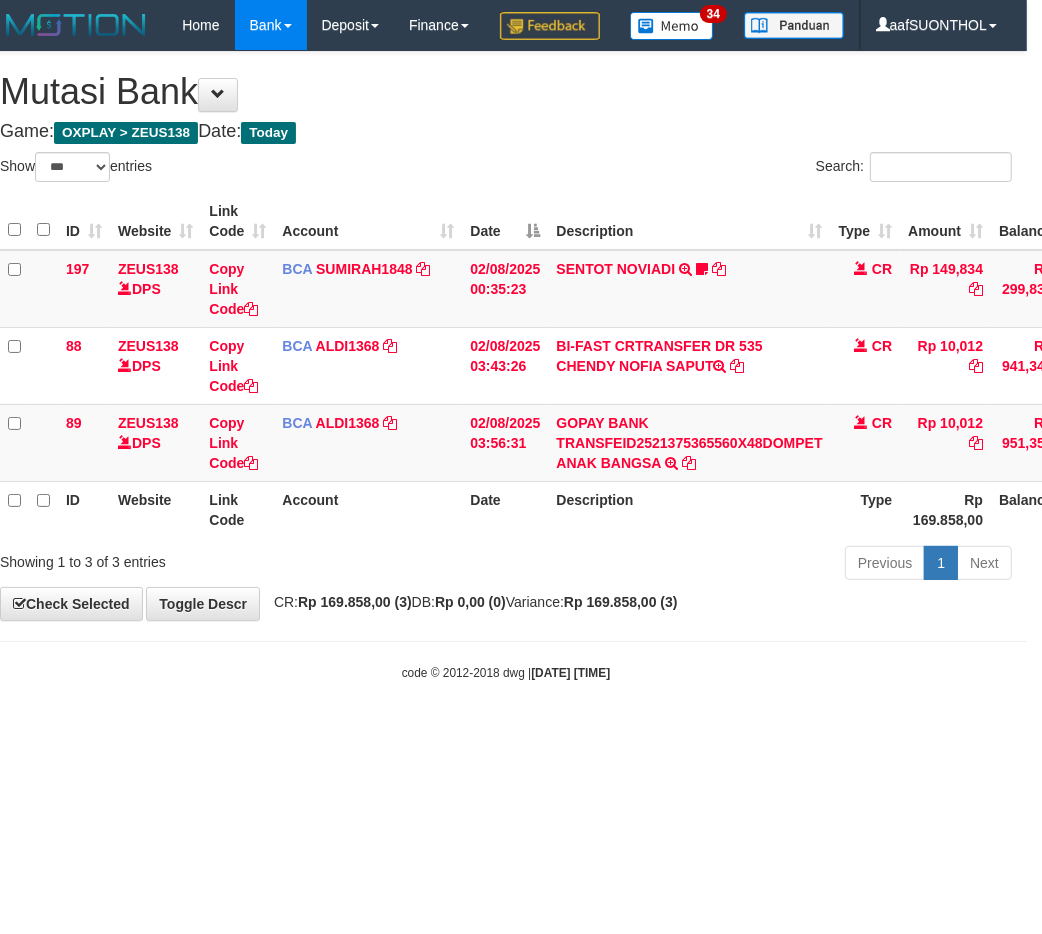 click on "Toggle navigation
Home
Bank
Account List
Load
By Website
Group
[OXPLAY]													ZEUS138
By Load Group (DPS)" at bounding box center (506, 366) 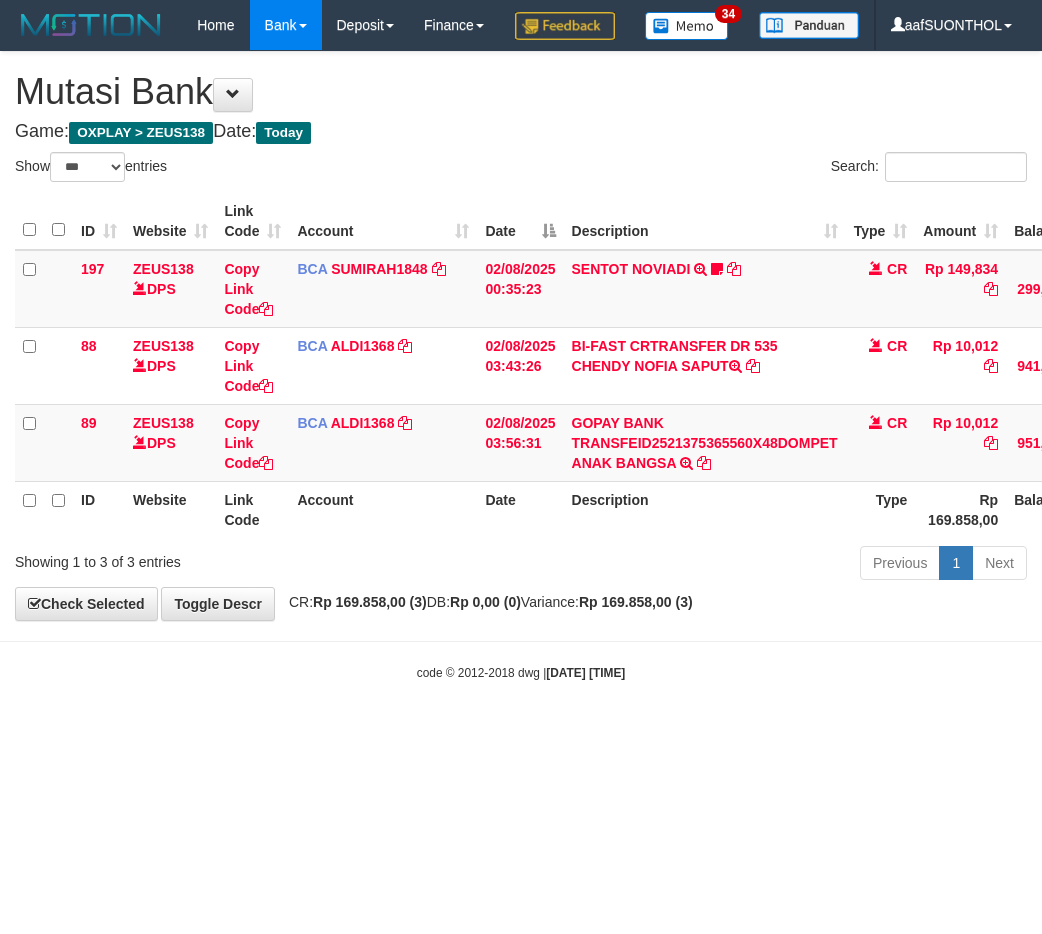 select on "***" 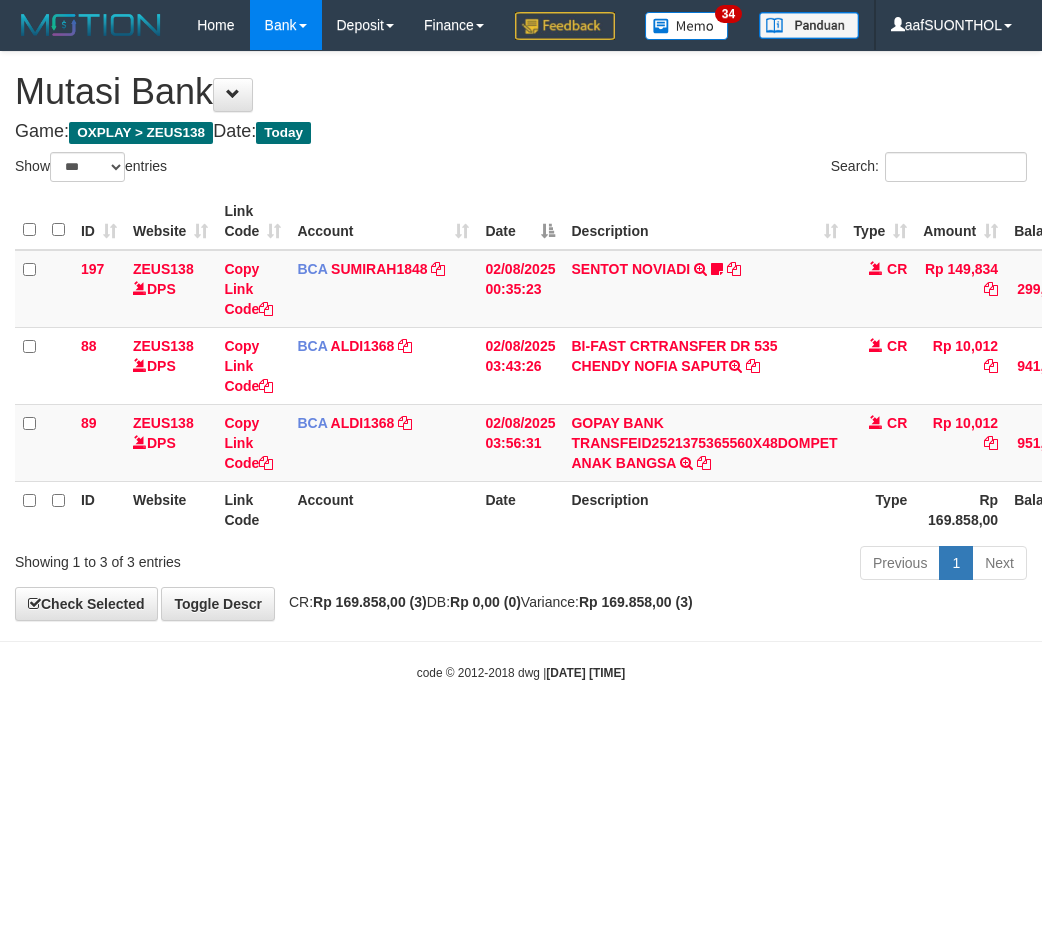 scroll, scrollTop: 0, scrollLeft: 15, axis: horizontal 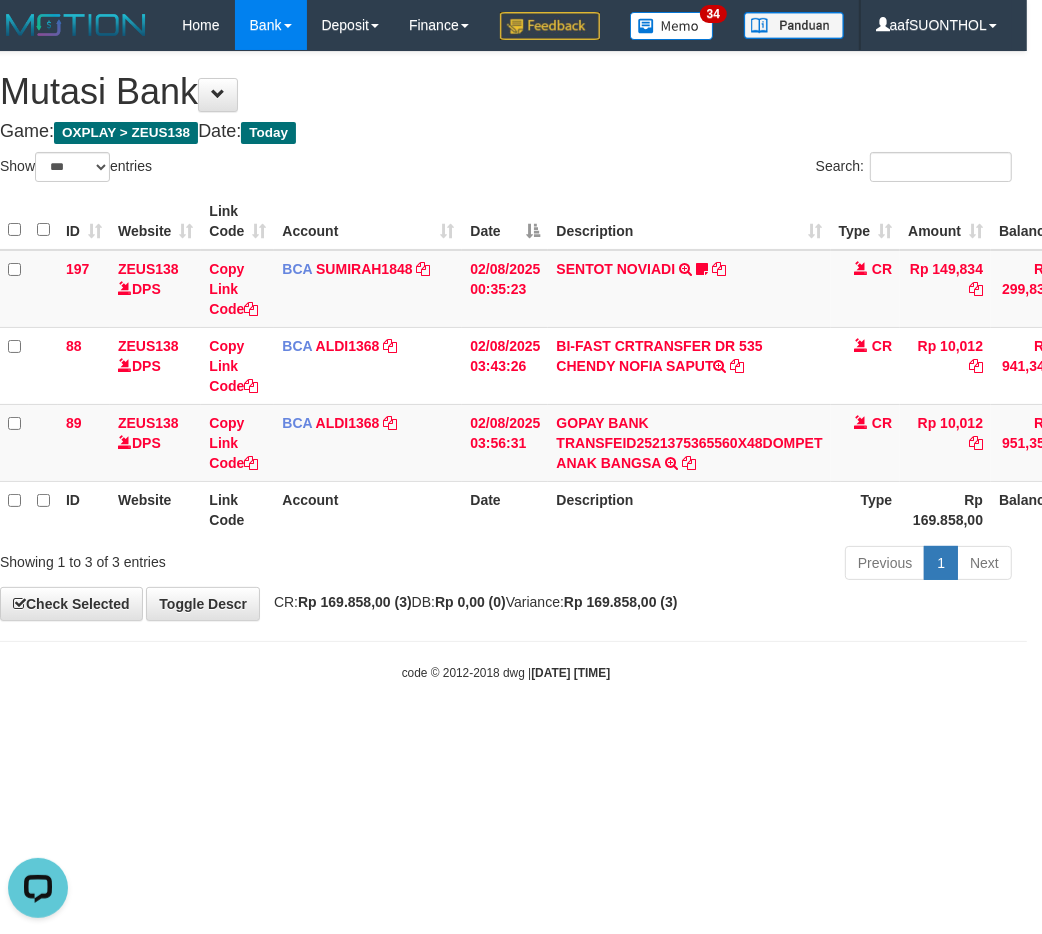 click on "Toggle navigation
Home
Bank
Account List
Load
By Website
Group
[OXPLAY]													ZEUS138
By Load Group (DPS)" at bounding box center (506, 366) 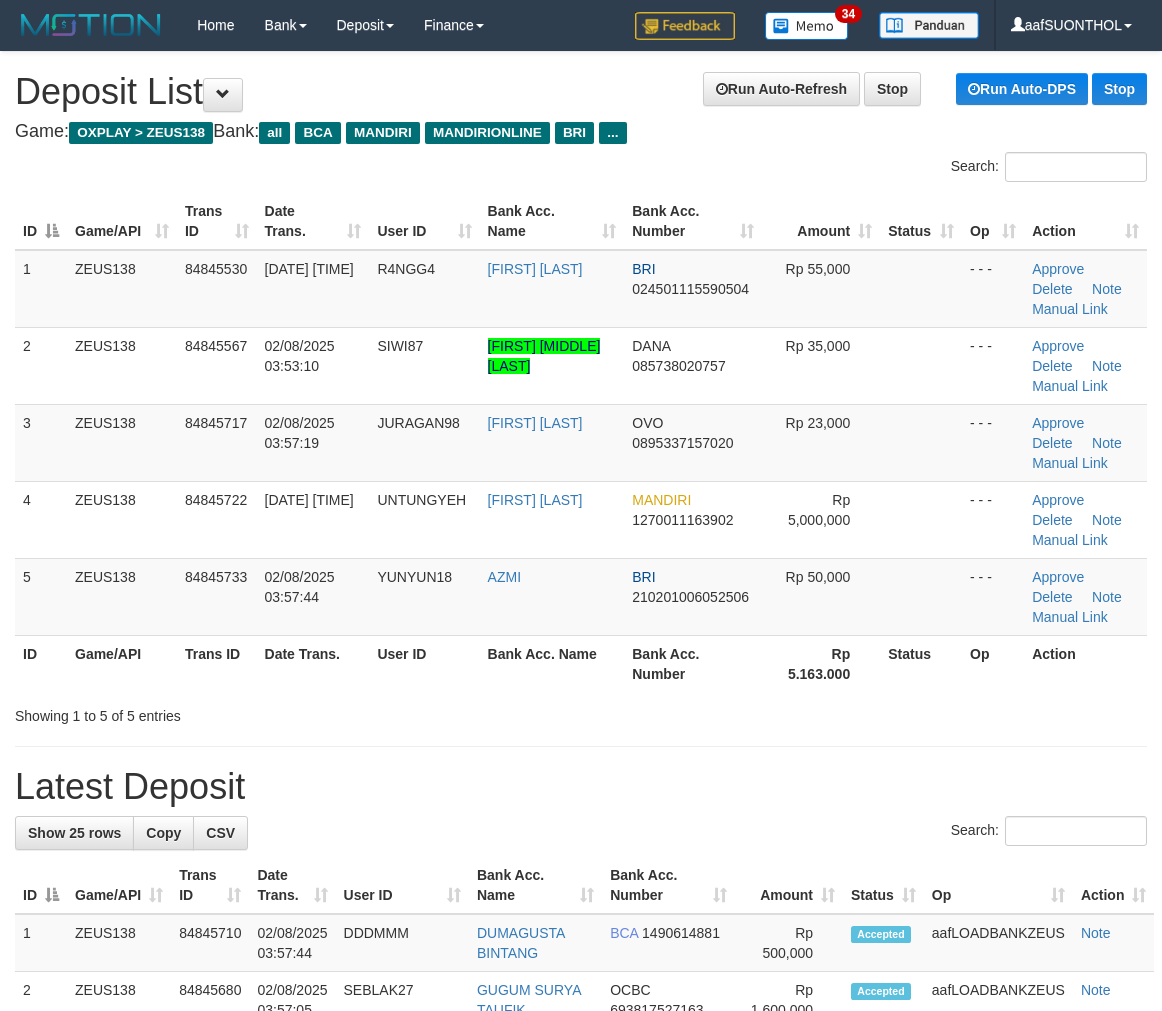 scroll, scrollTop: 0, scrollLeft: 0, axis: both 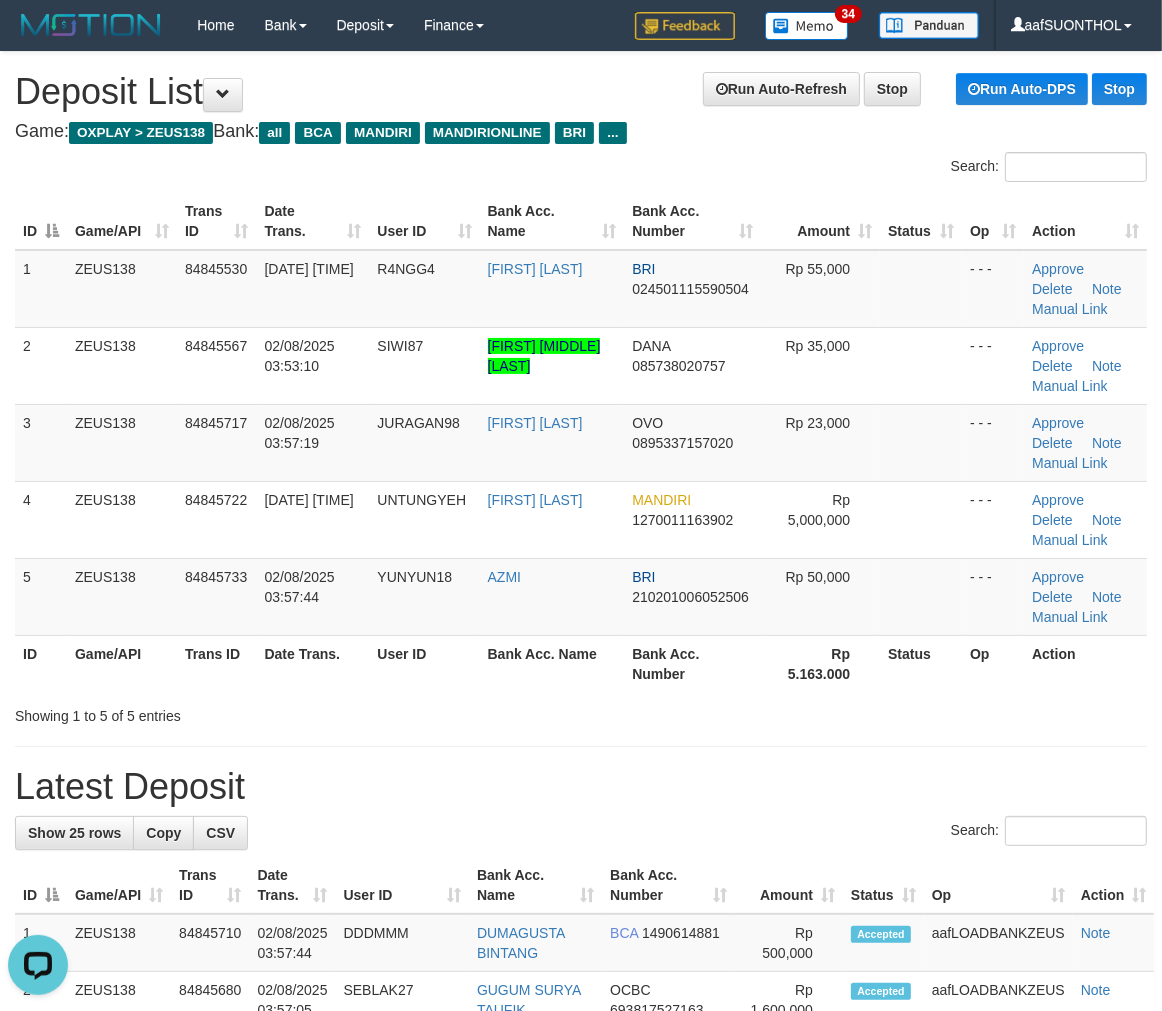 click on "**********" at bounding box center (581, 1272) 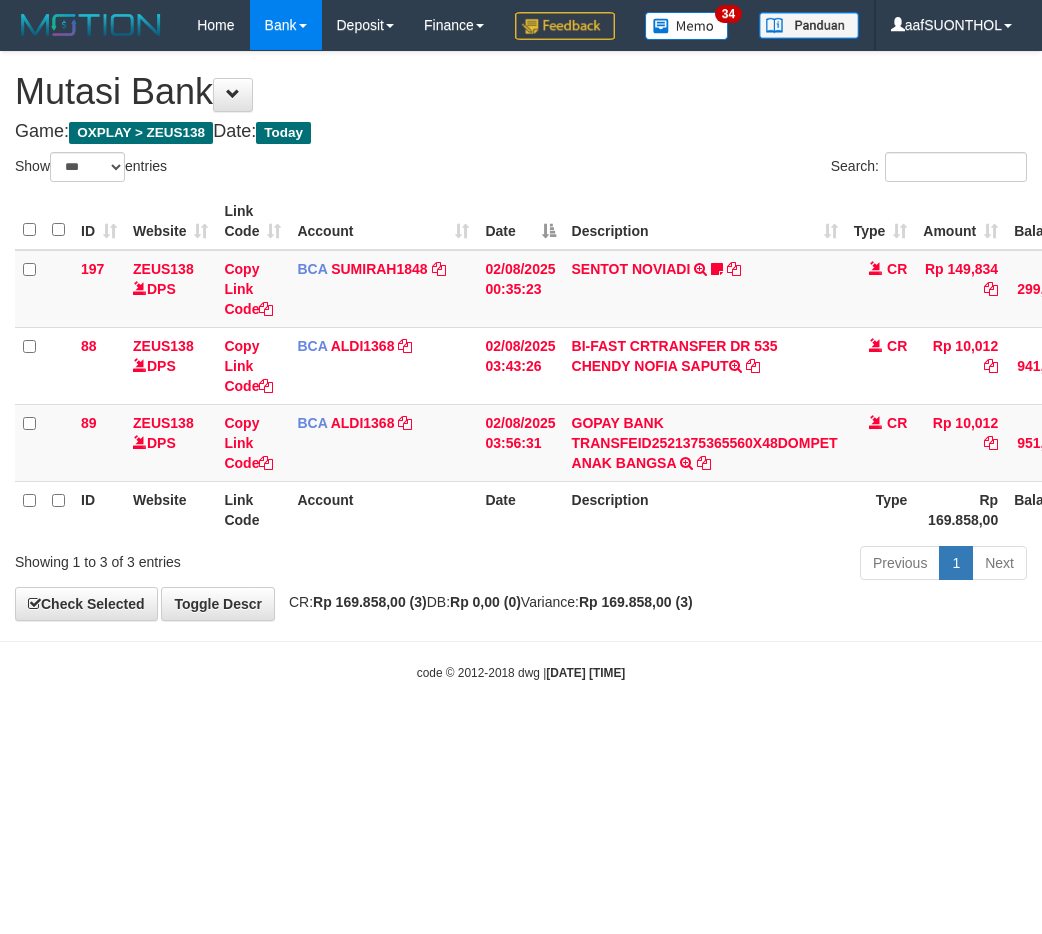 select on "***" 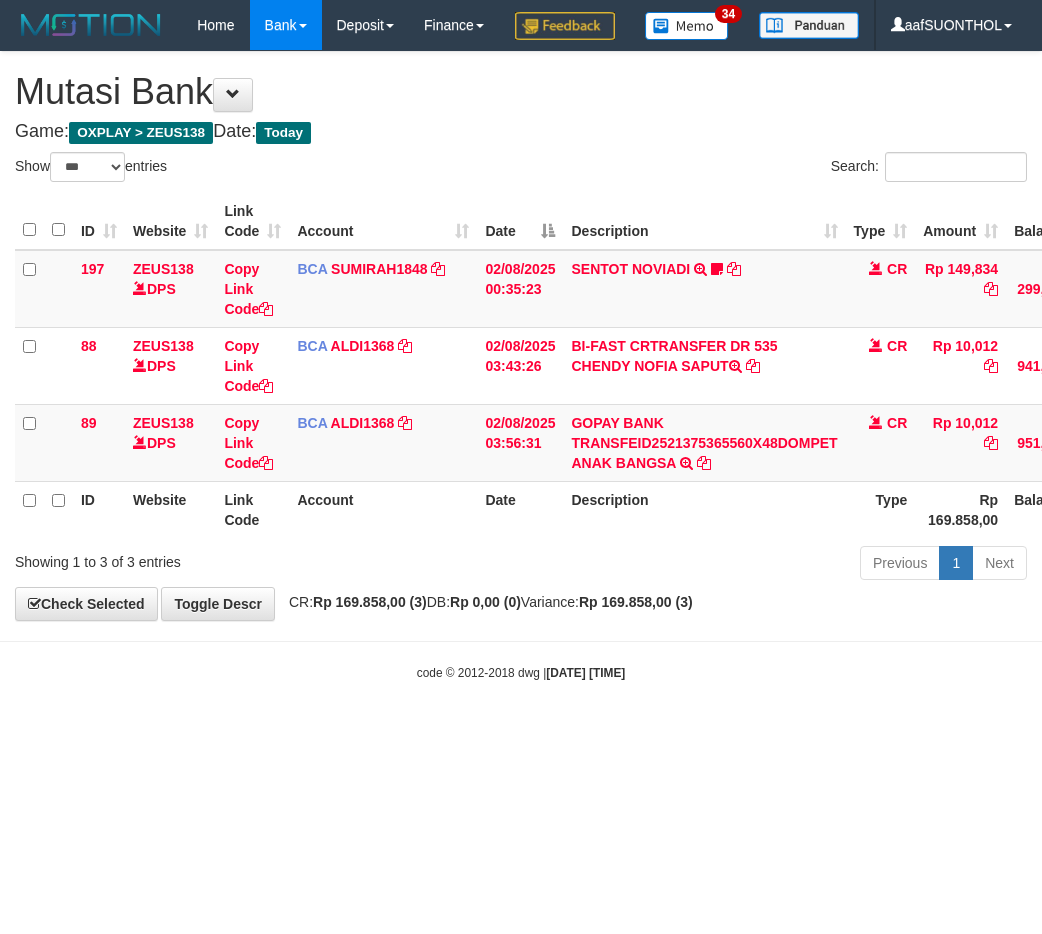 scroll, scrollTop: 0, scrollLeft: 15, axis: horizontal 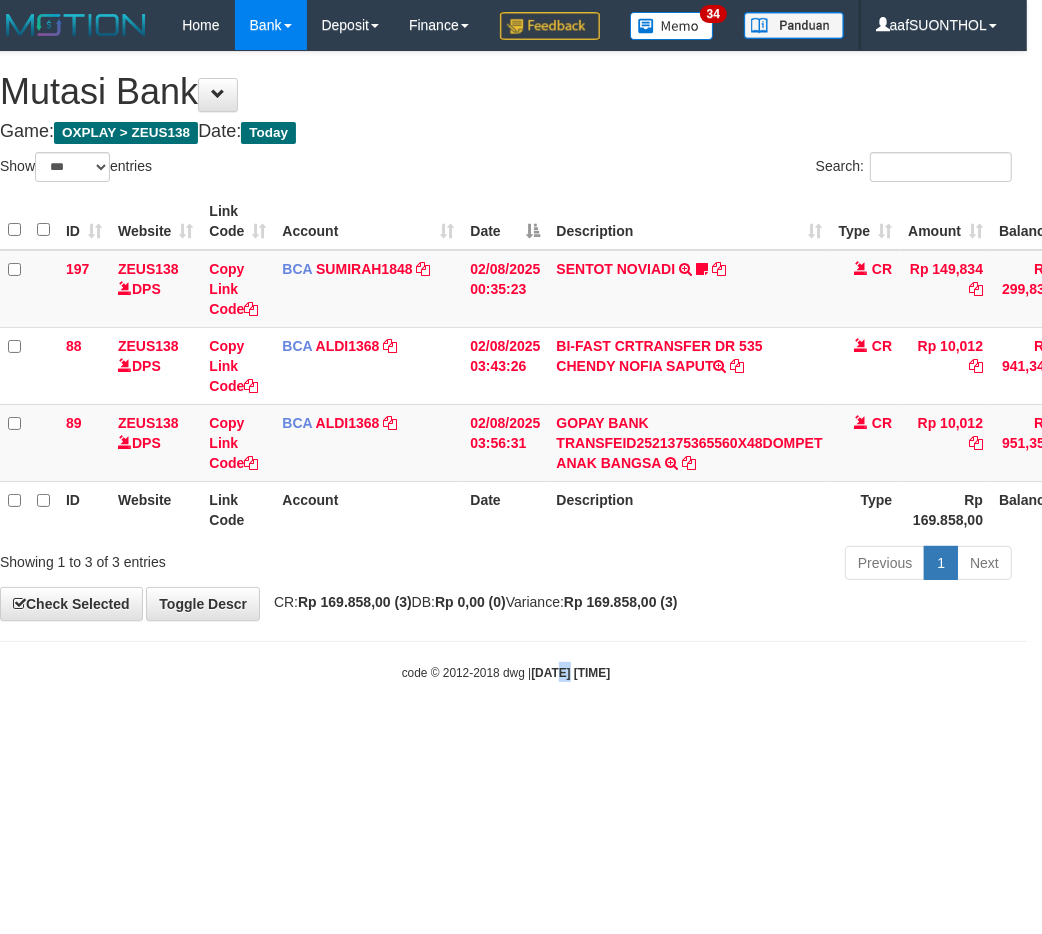 drag, startPoint x: 550, startPoint y: 760, endPoint x: 542, endPoint y: 770, distance: 12.806249 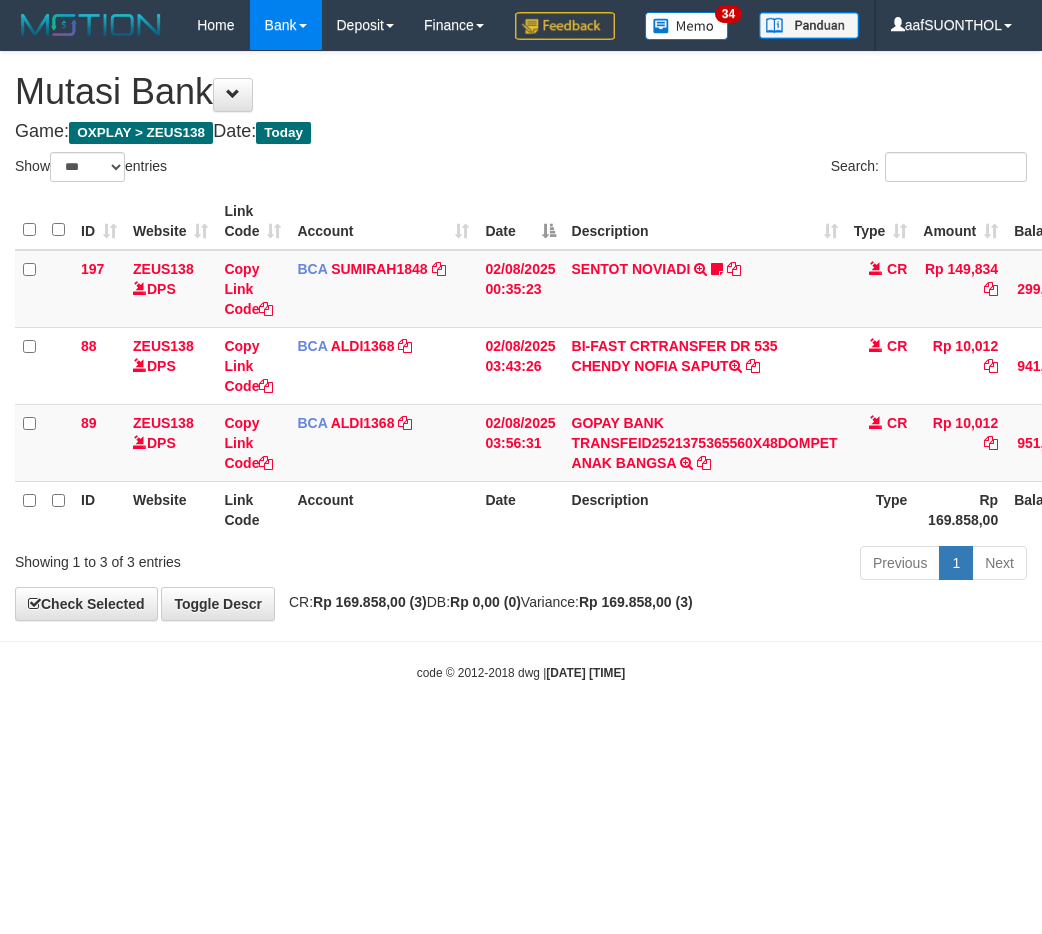 select on "***" 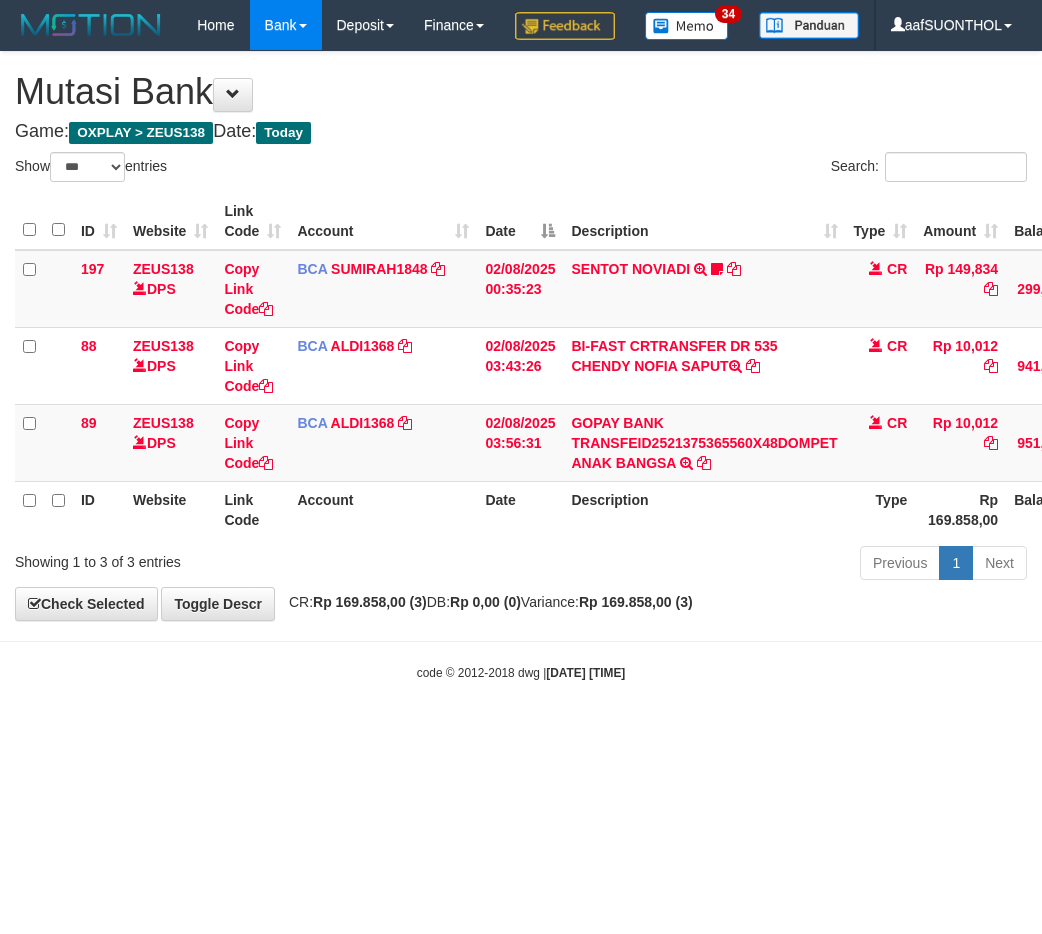 scroll, scrollTop: 0, scrollLeft: 15, axis: horizontal 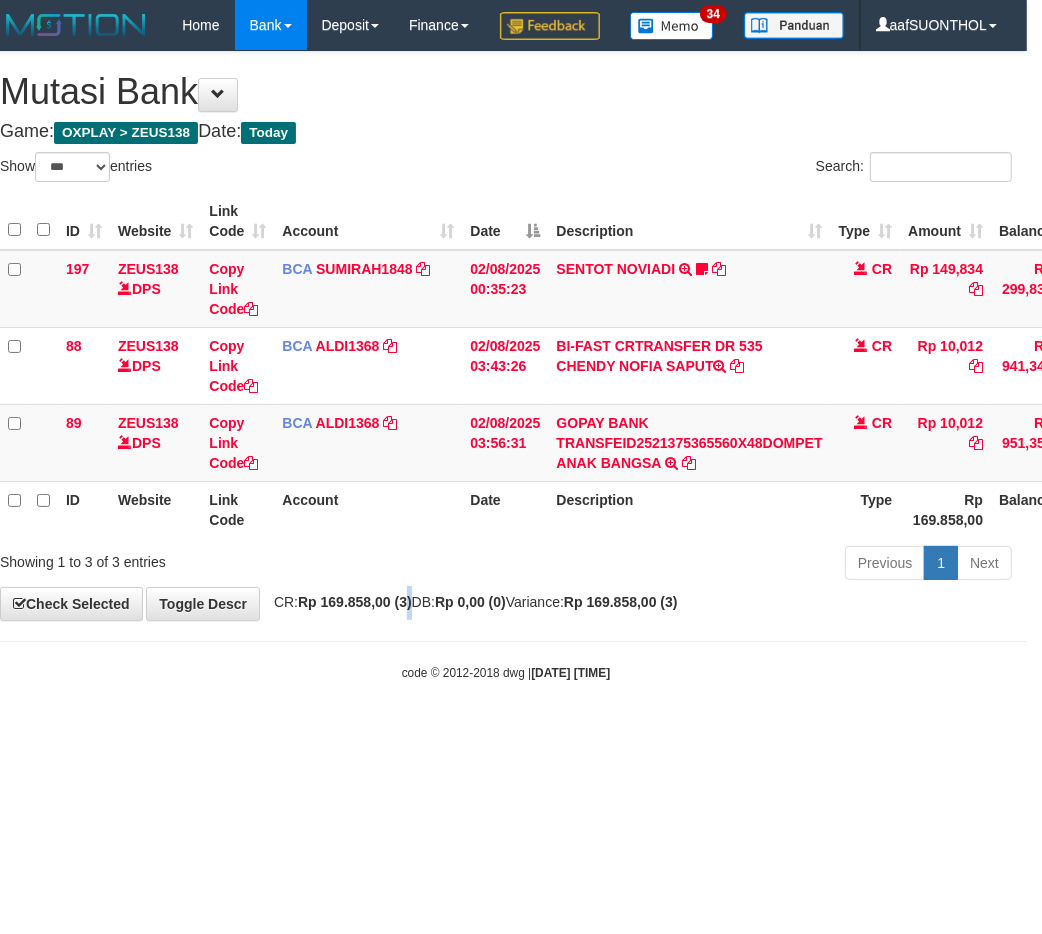 click on "**********" at bounding box center [506, 336] 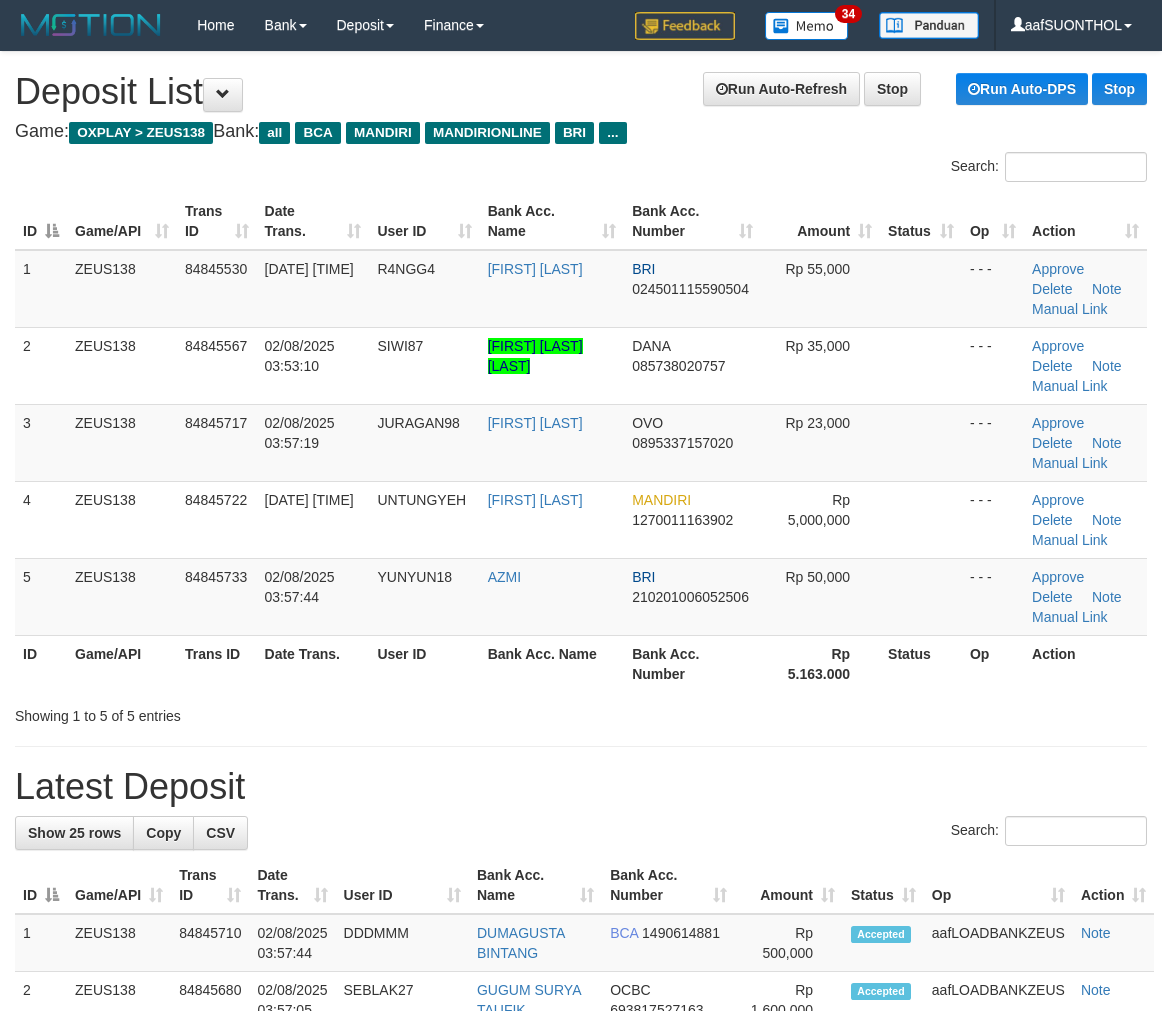 scroll, scrollTop: 0, scrollLeft: 0, axis: both 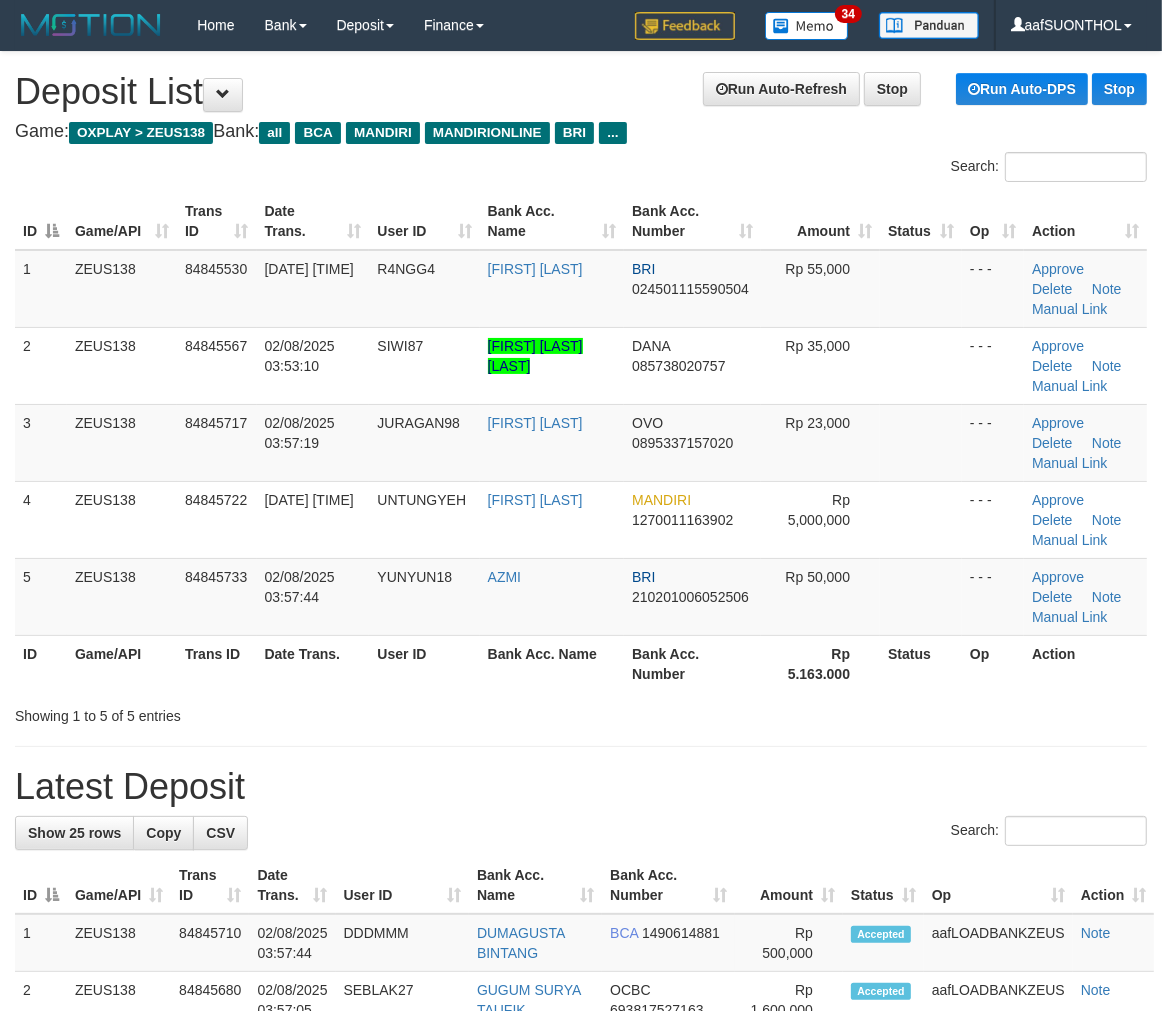 drag, startPoint x: 442, startPoint y: 798, endPoint x: 470, endPoint y: 782, distance: 32.24903 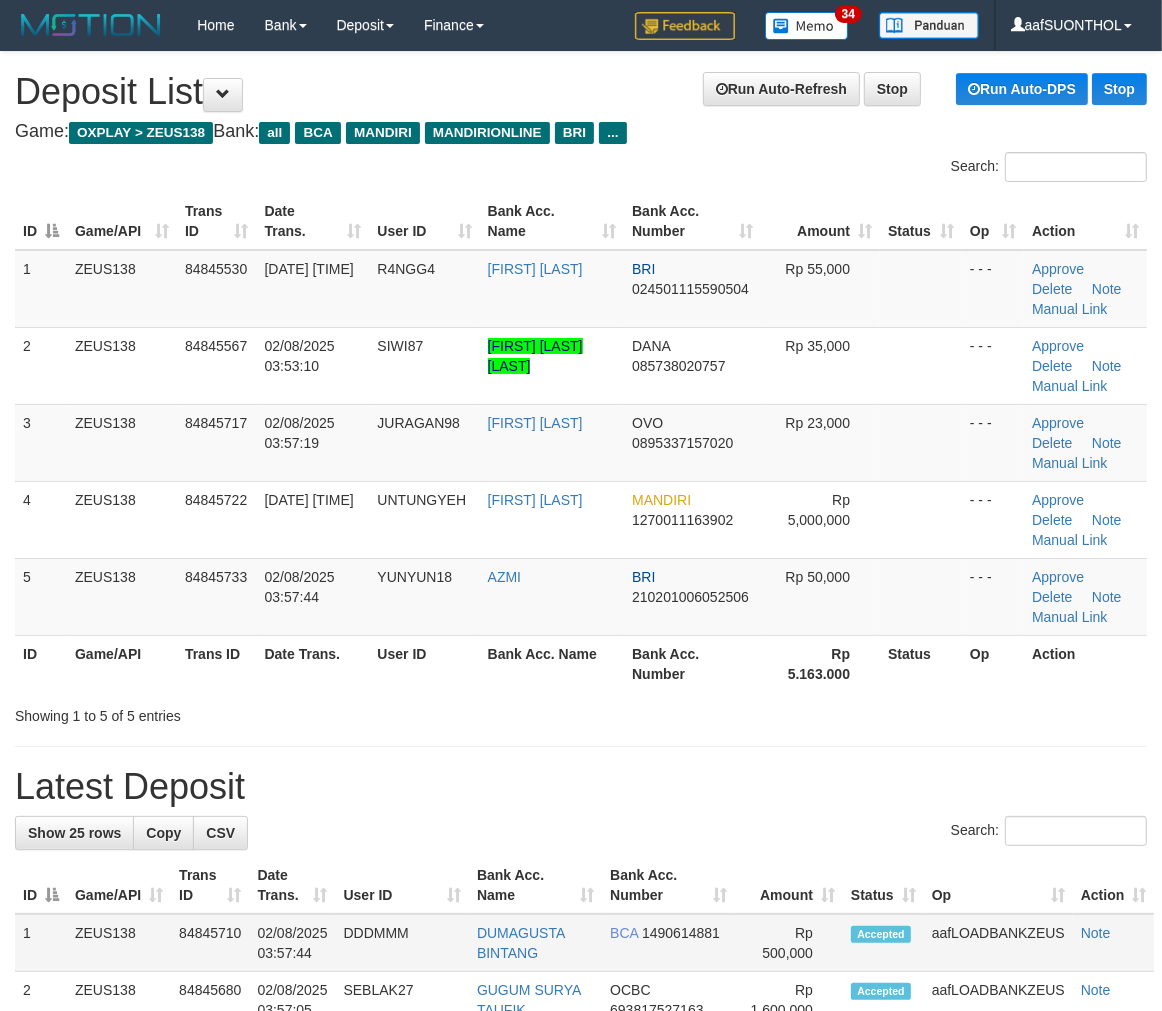 drag, startPoint x: 625, startPoint y: 770, endPoint x: 702, endPoint y: 917, distance: 165.94577 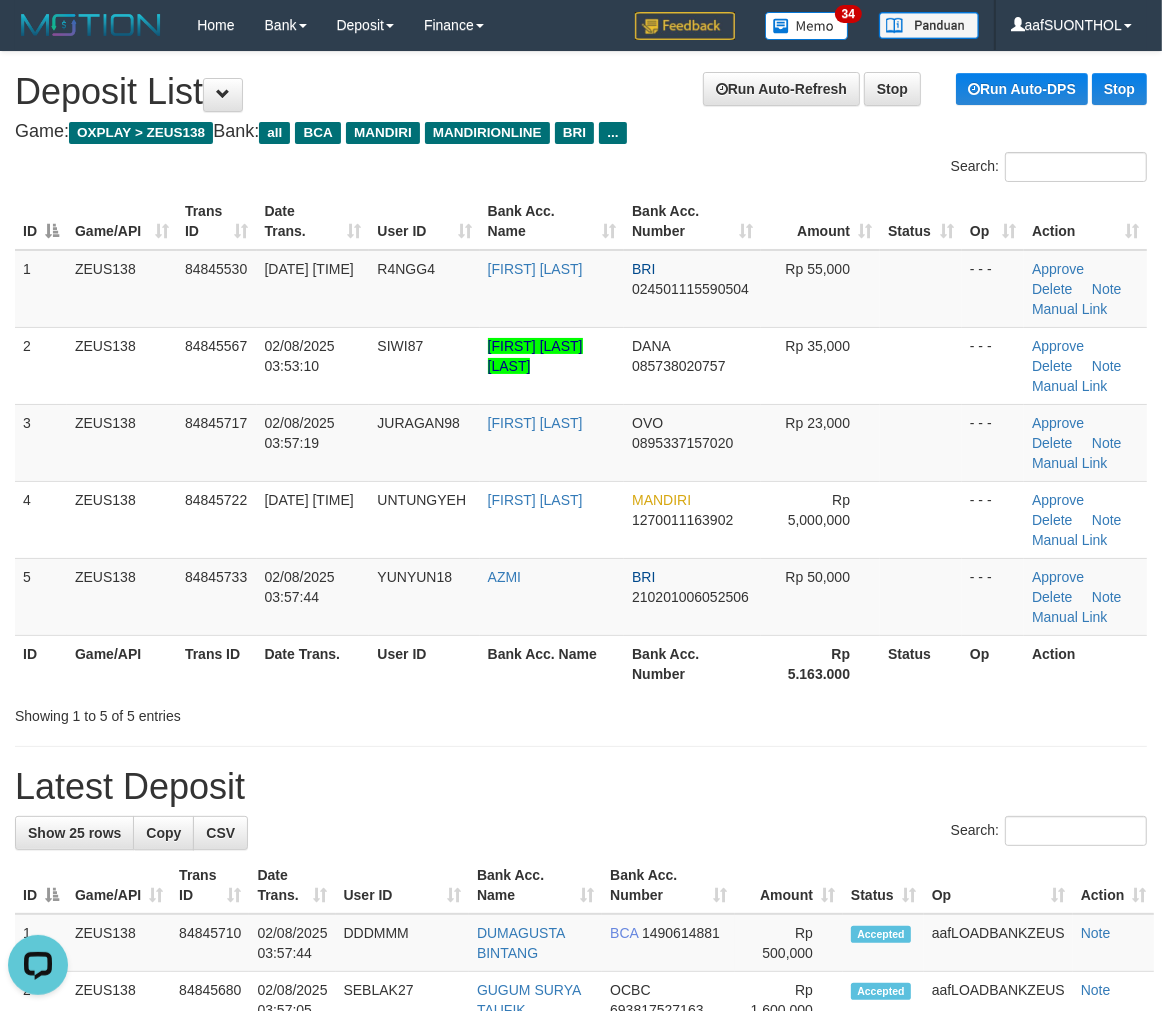 scroll, scrollTop: 0, scrollLeft: 0, axis: both 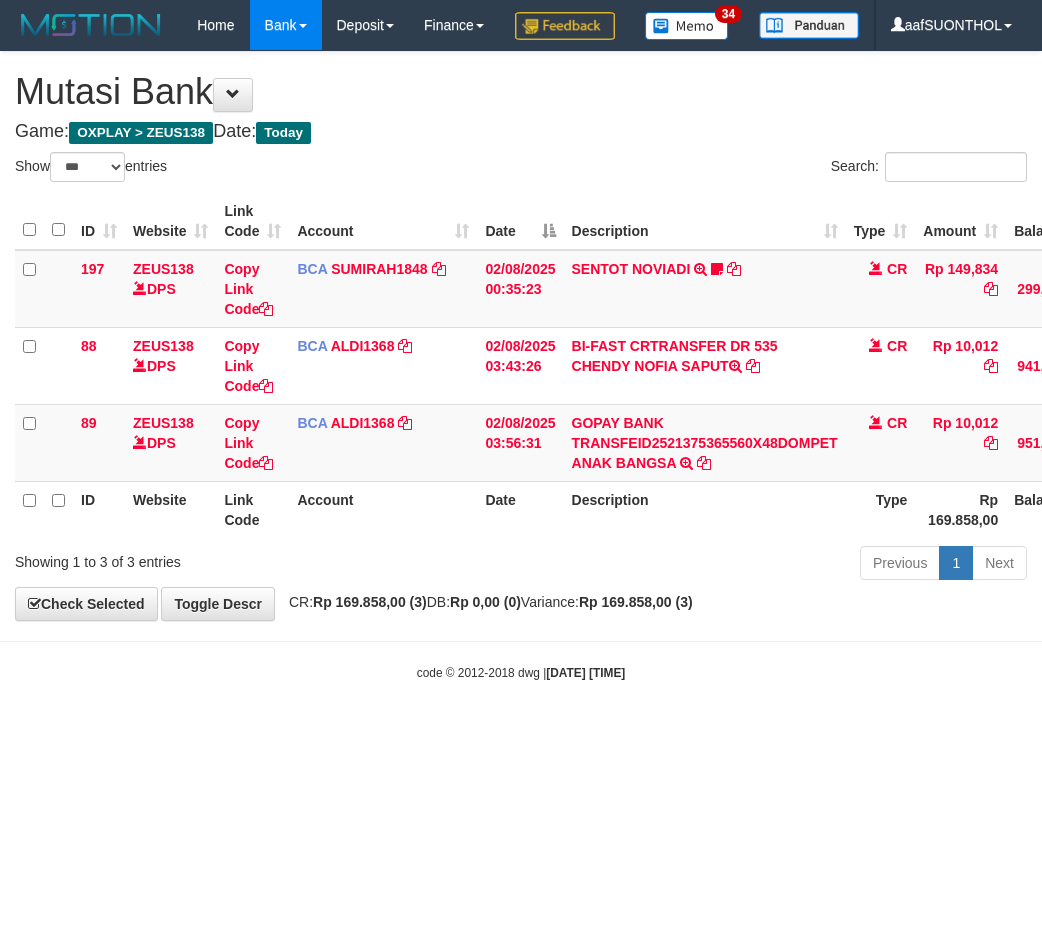 select on "***" 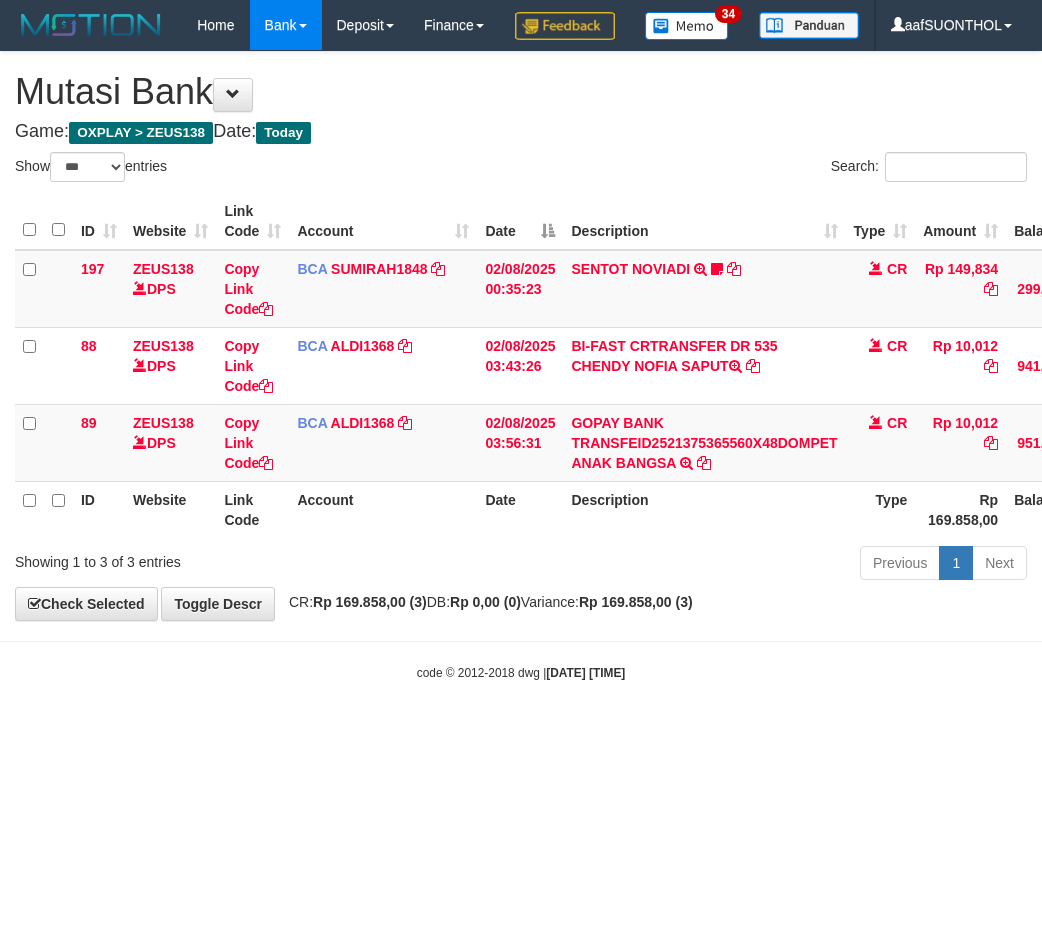 scroll, scrollTop: 0, scrollLeft: 15, axis: horizontal 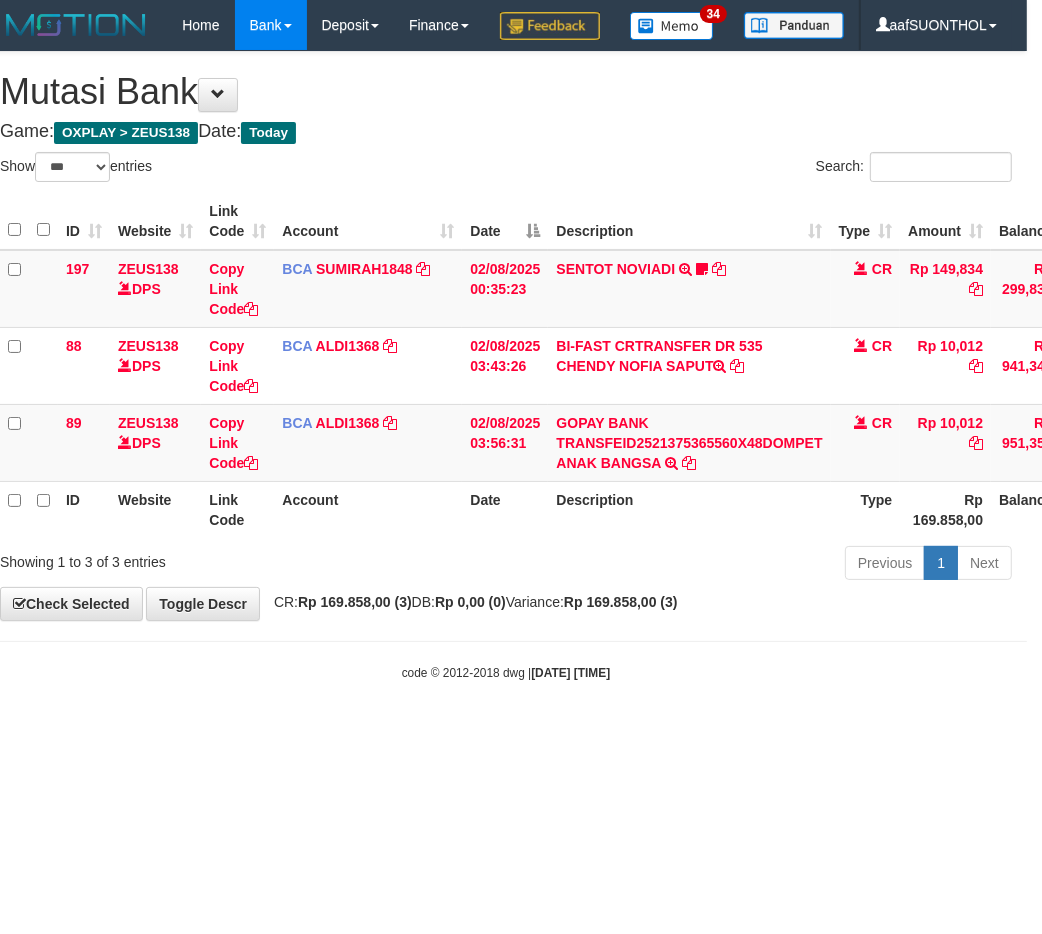 drag, startPoint x: 717, startPoint y: 850, endPoint x: 691, endPoint y: 841, distance: 27.513634 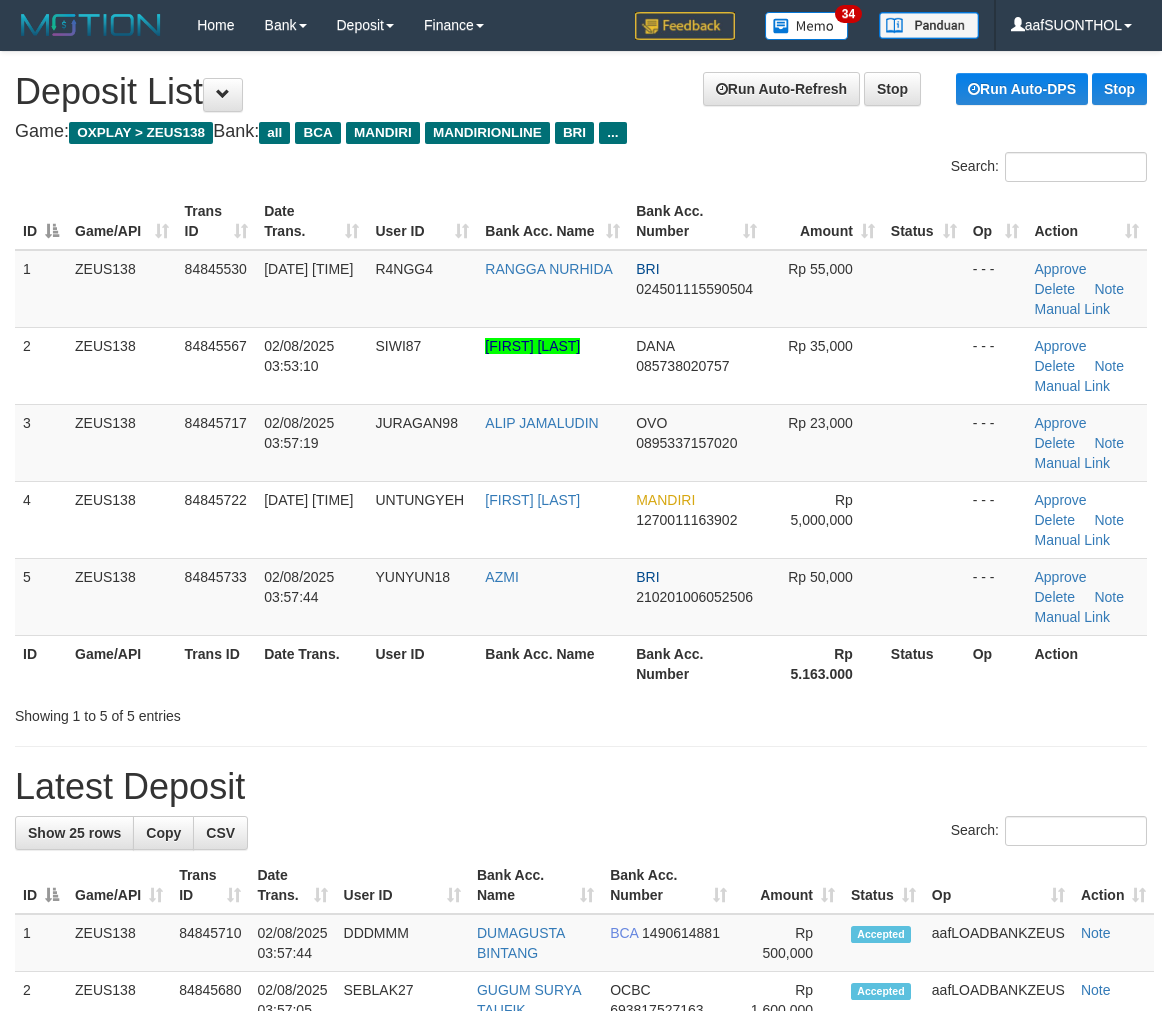 scroll, scrollTop: 0, scrollLeft: 0, axis: both 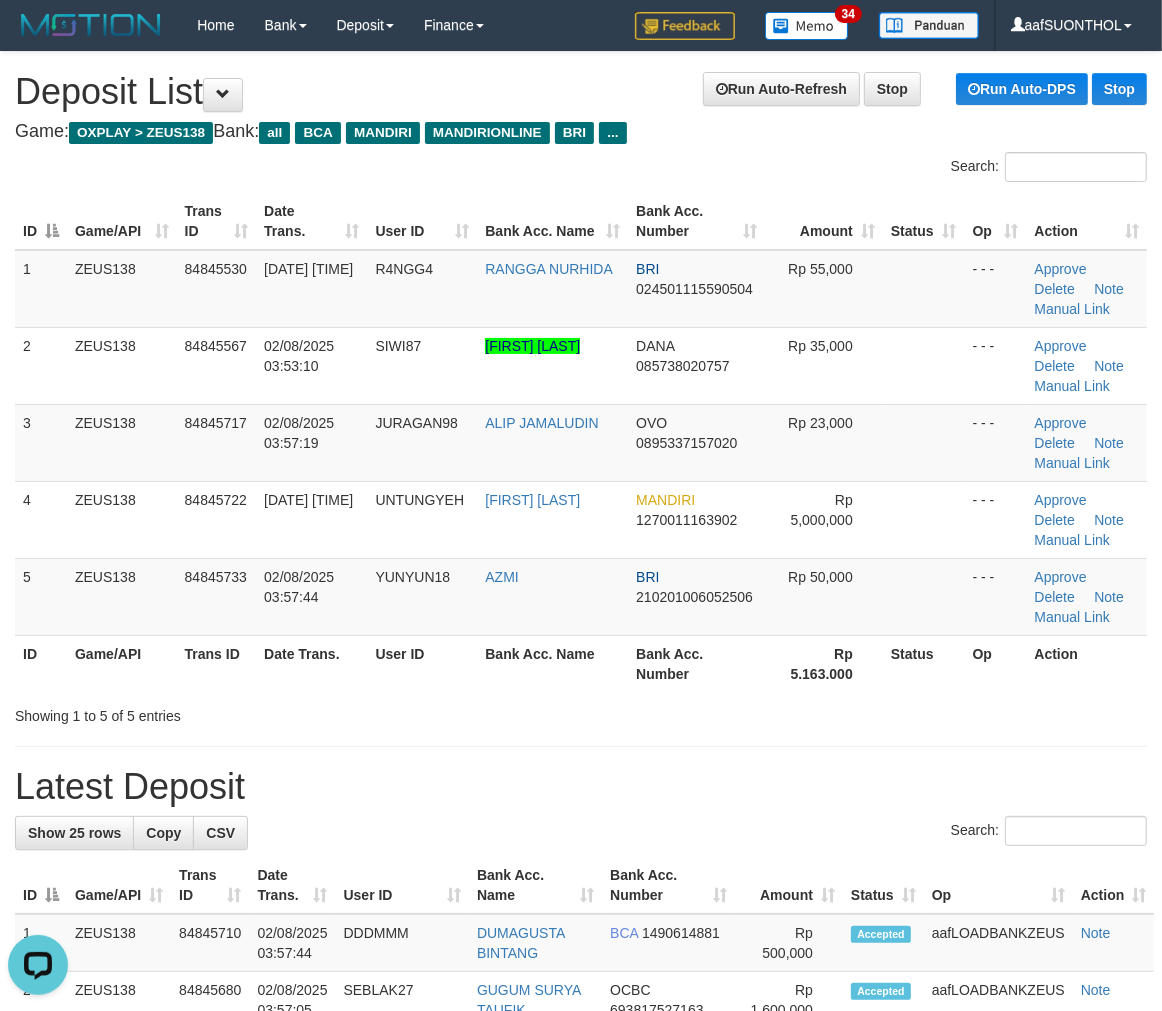 click on "Showing 1 to 5 of 5 entries" at bounding box center (581, 712) 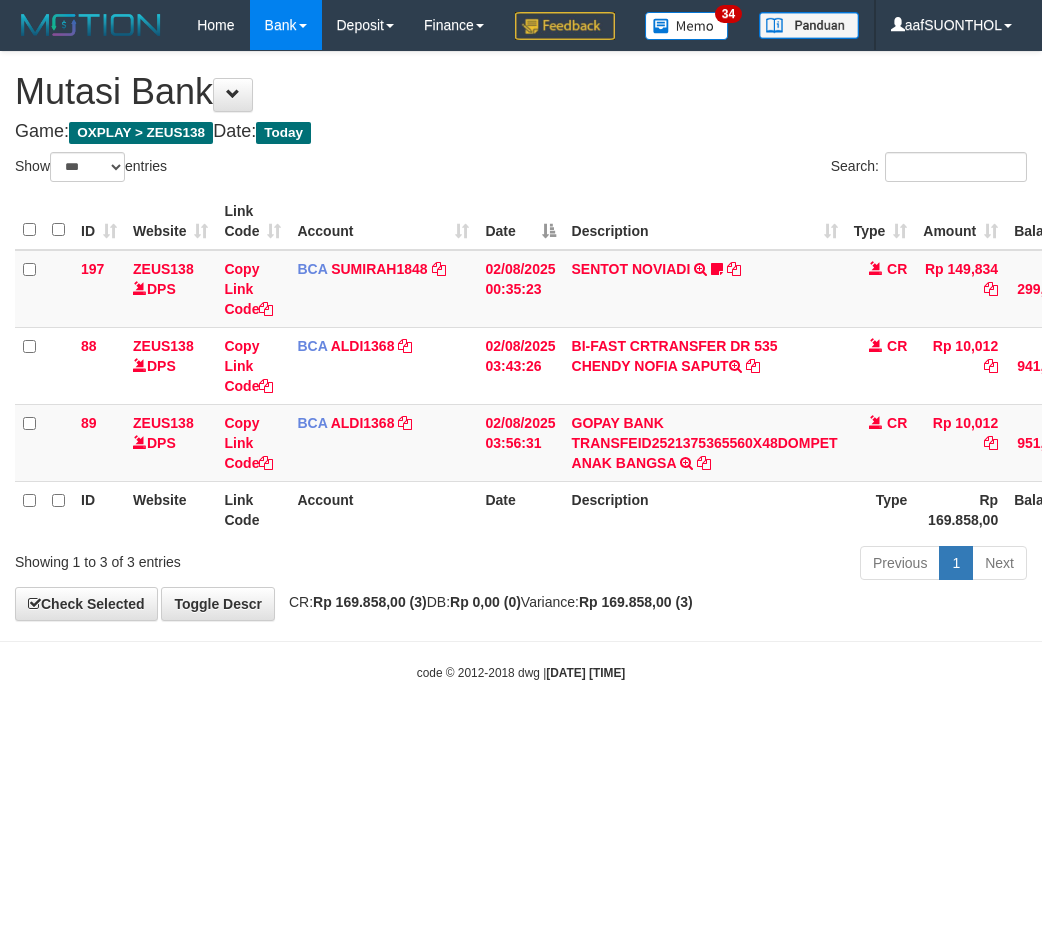 select on "***" 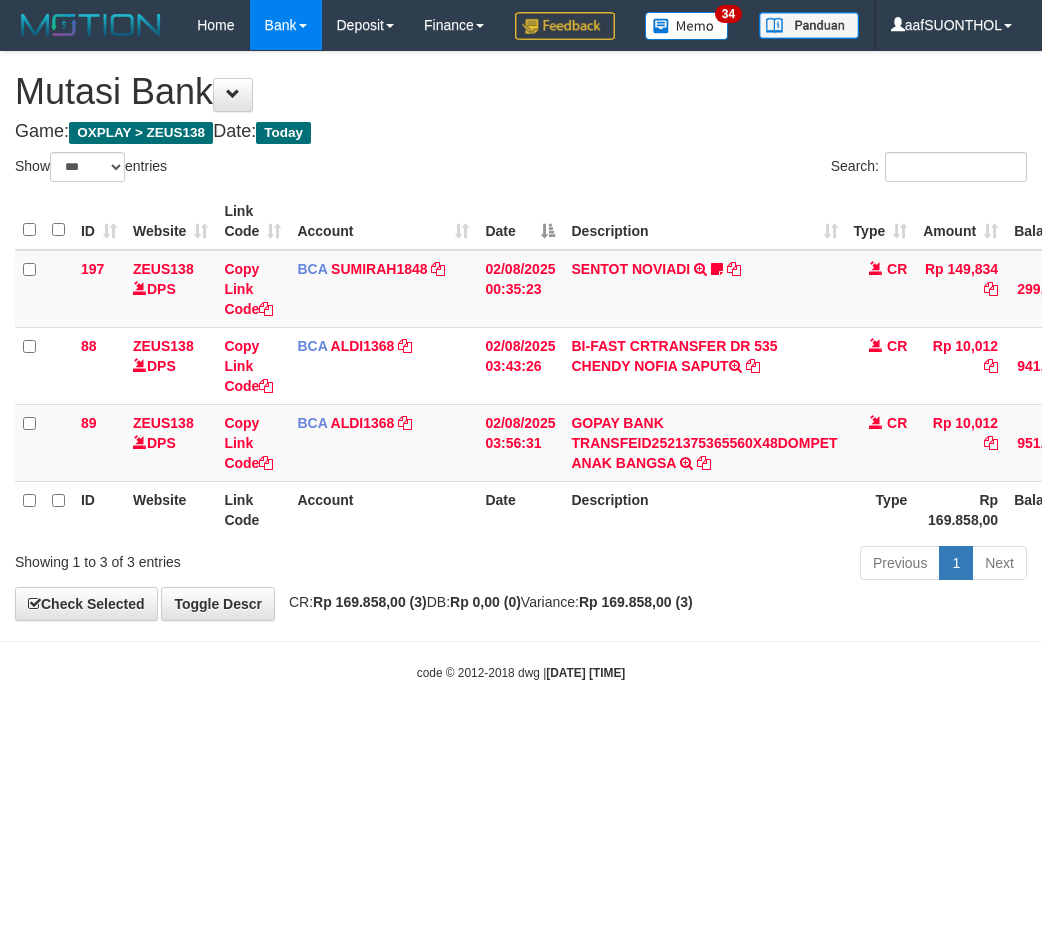 scroll, scrollTop: 0, scrollLeft: 15, axis: horizontal 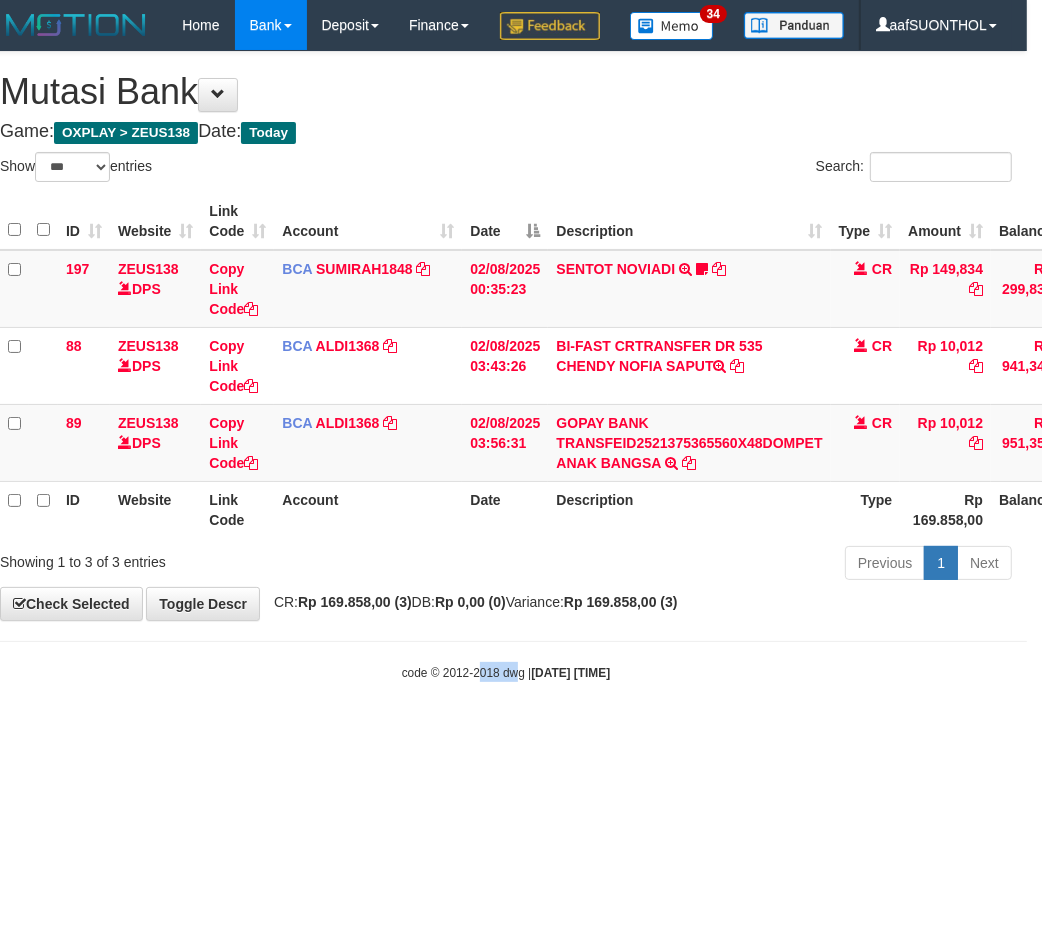 drag, startPoint x: 506, startPoint y: 792, endPoint x: 464, endPoint y: 792, distance: 42 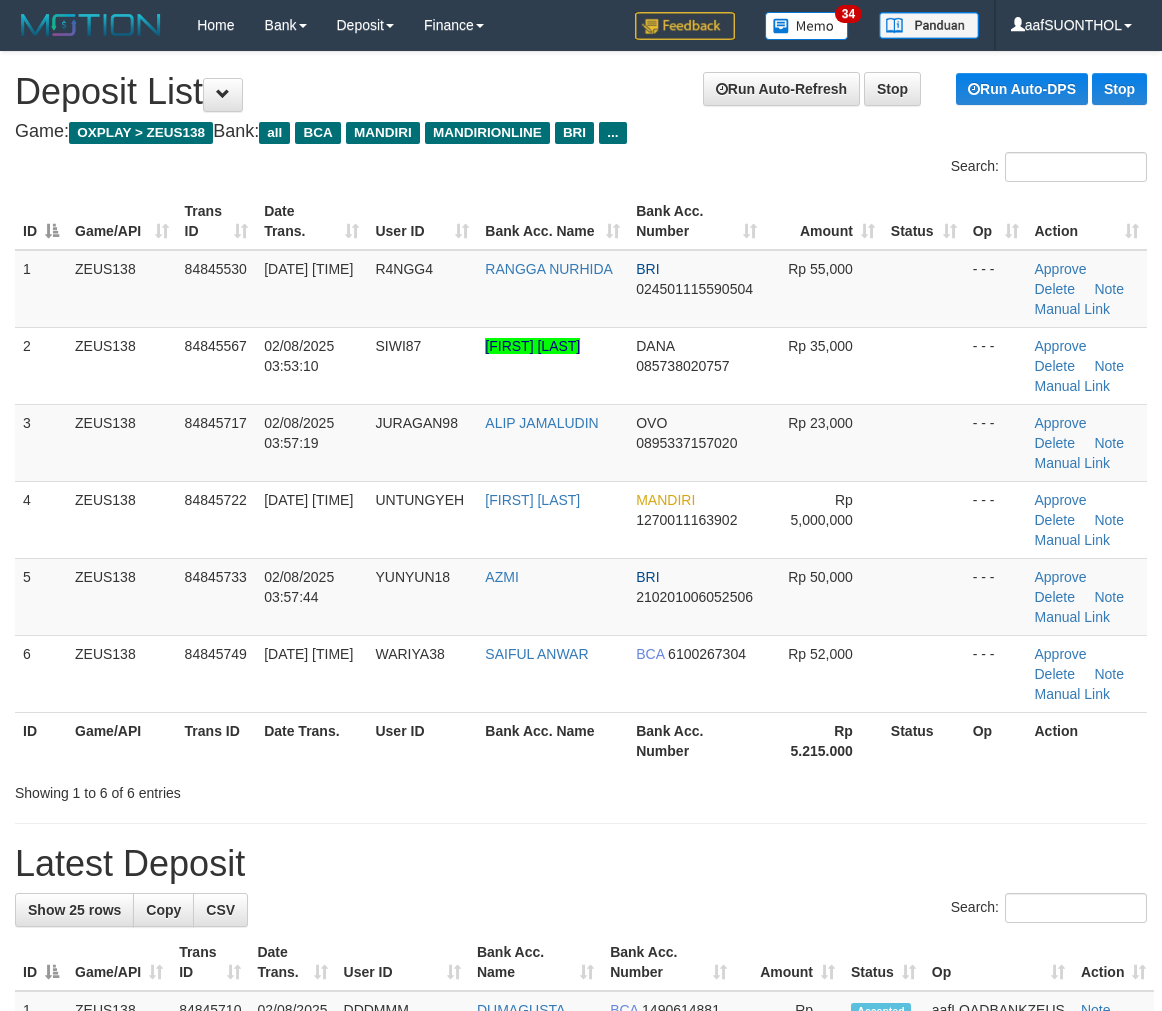 scroll, scrollTop: 0, scrollLeft: 0, axis: both 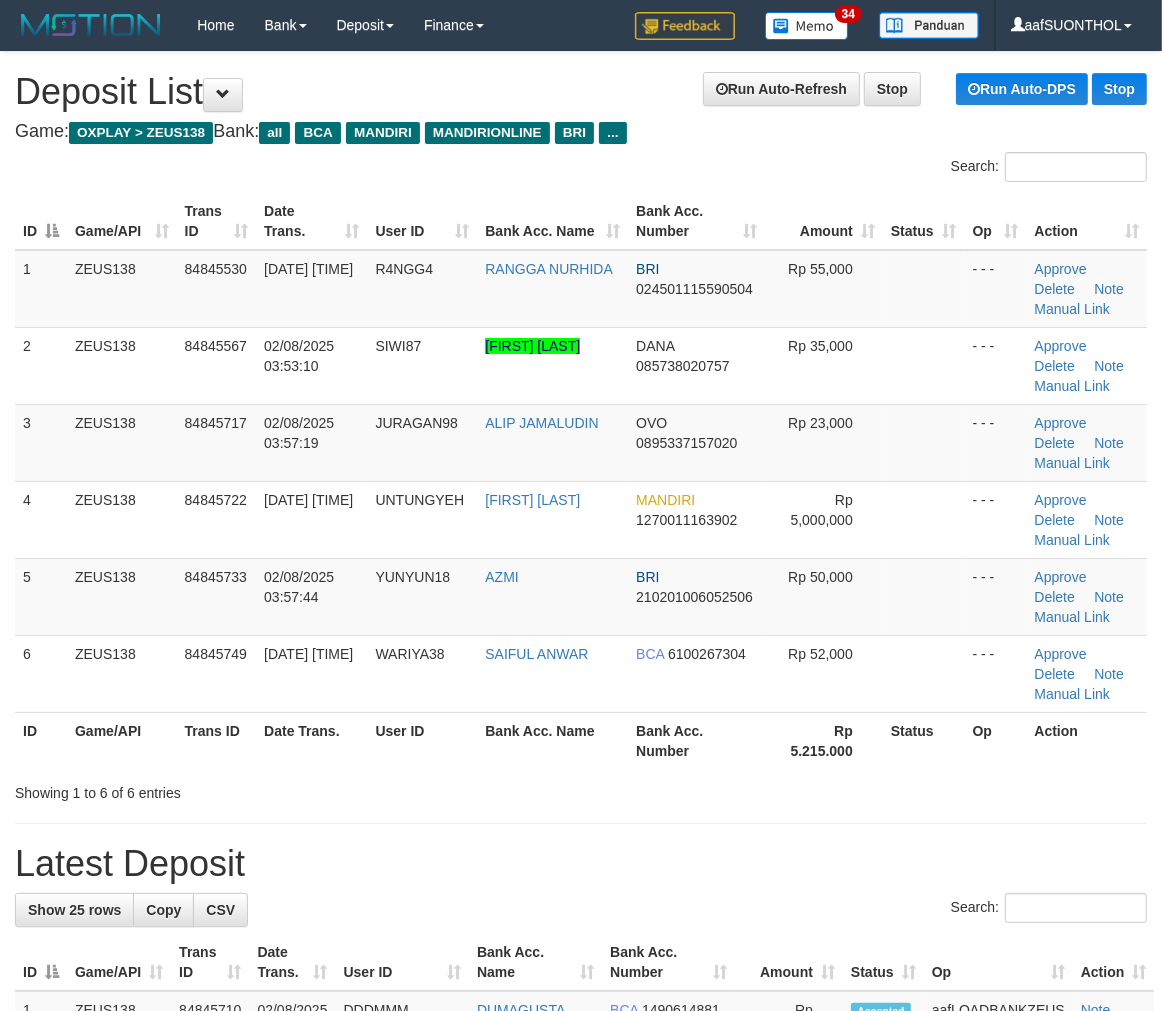 click on "**********" at bounding box center [581, 1311] 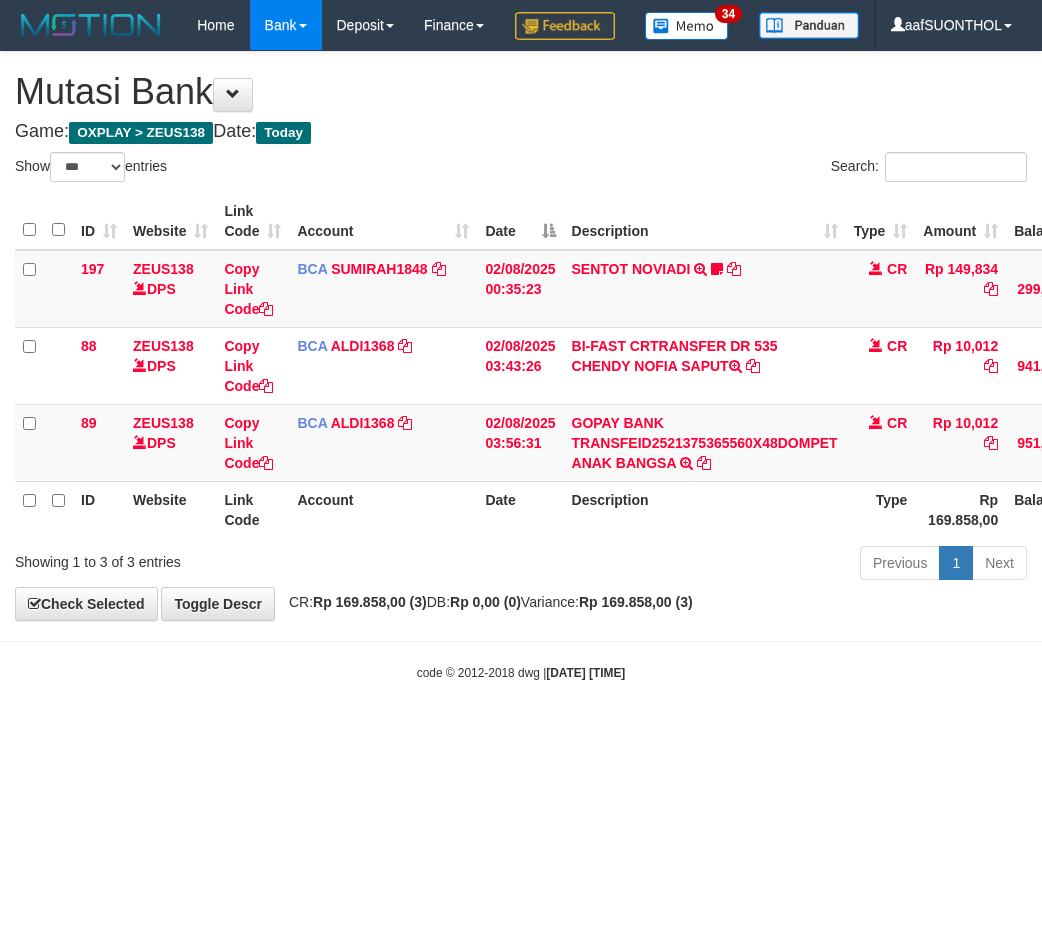 select on "***" 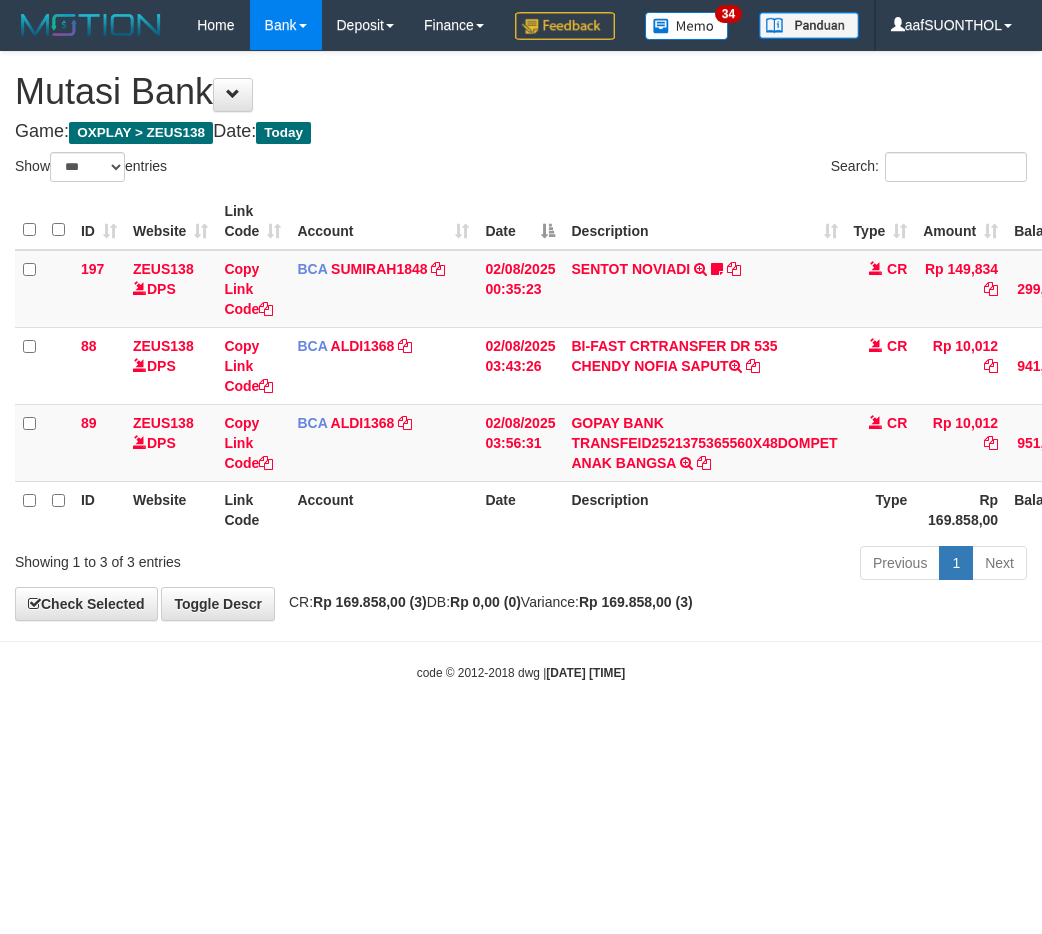 scroll, scrollTop: 0, scrollLeft: 15, axis: horizontal 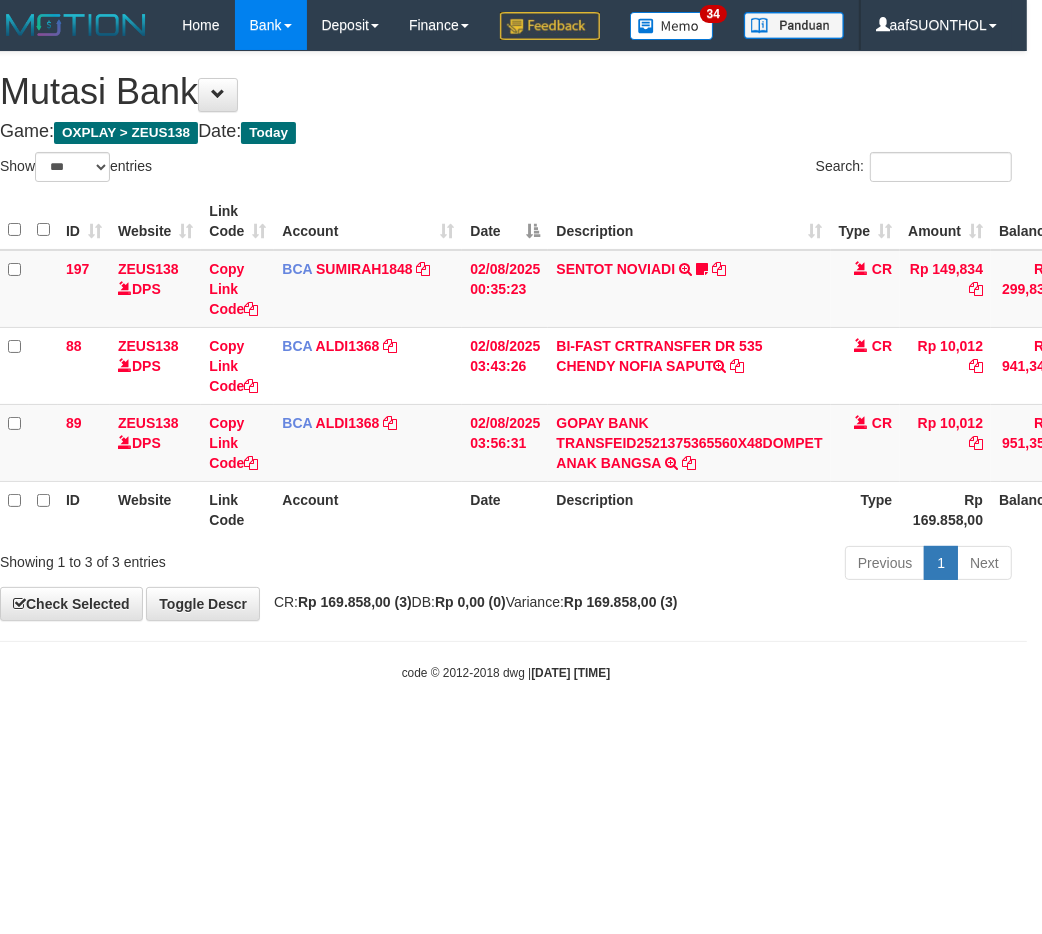drag, startPoint x: 483, startPoint y: 657, endPoint x: 472, endPoint y: 672, distance: 18.601076 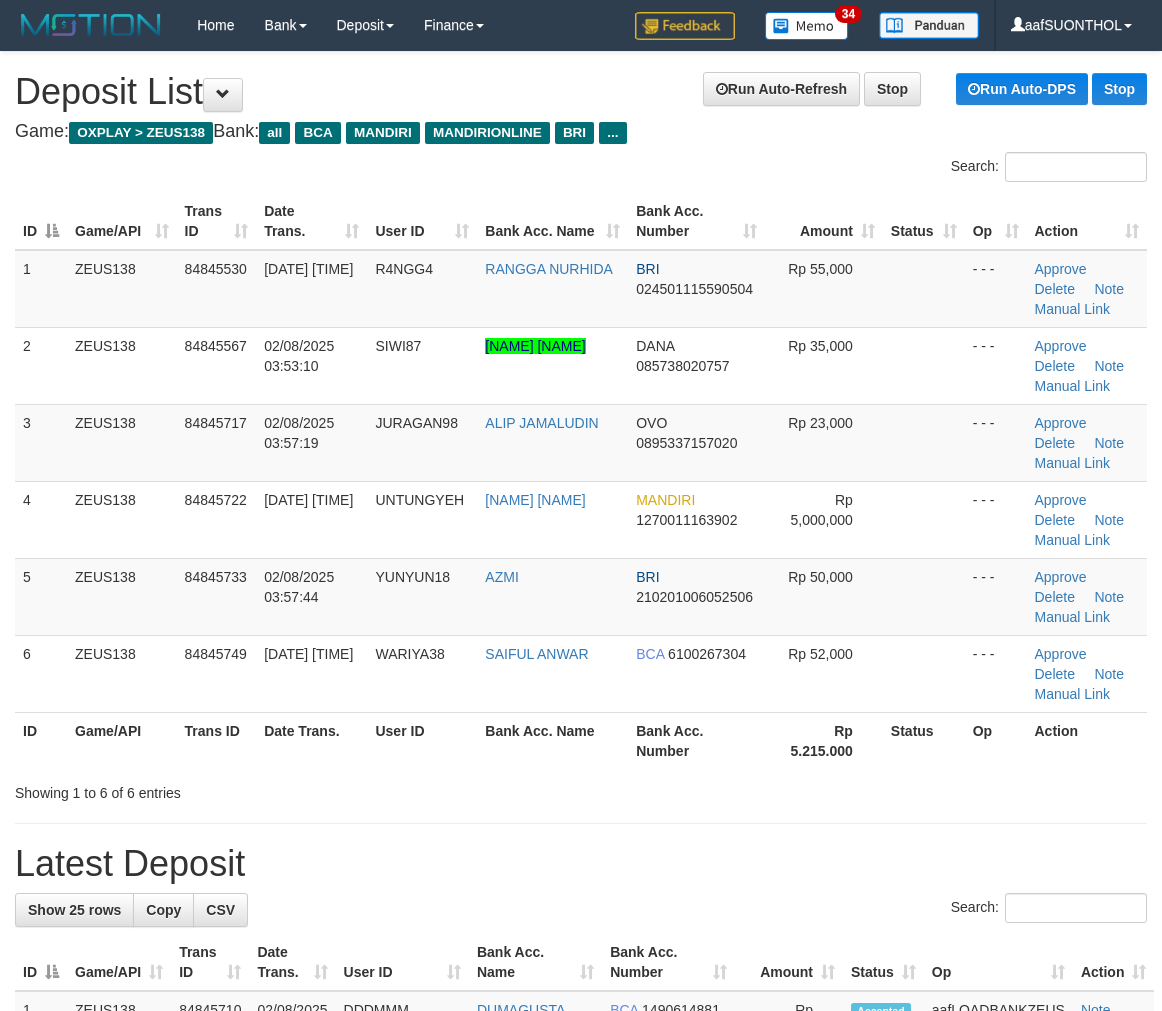 scroll, scrollTop: 0, scrollLeft: 0, axis: both 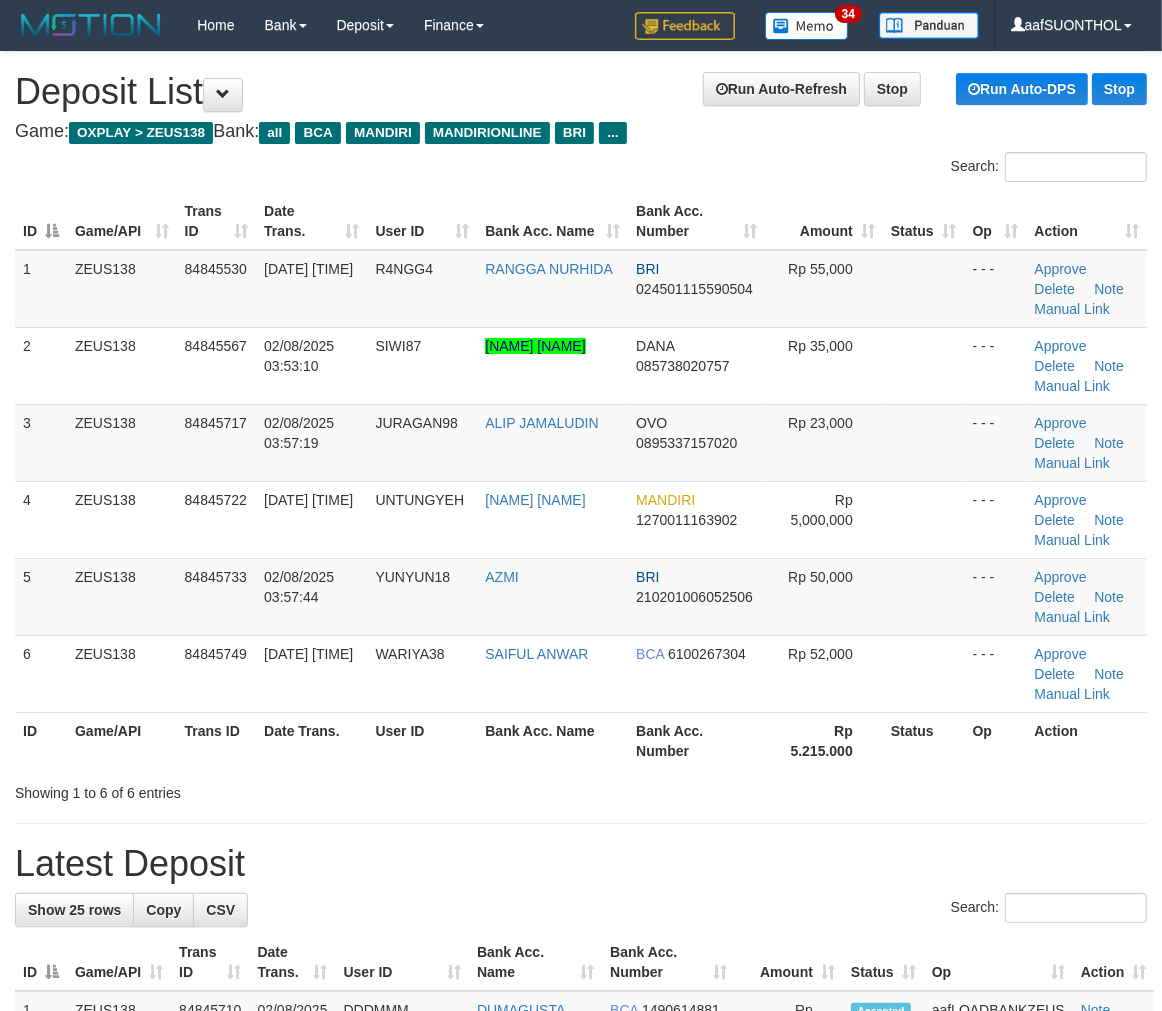 drag, startPoint x: 804, startPoint y: 742, endPoint x: 790, endPoint y: 744, distance: 14.142136 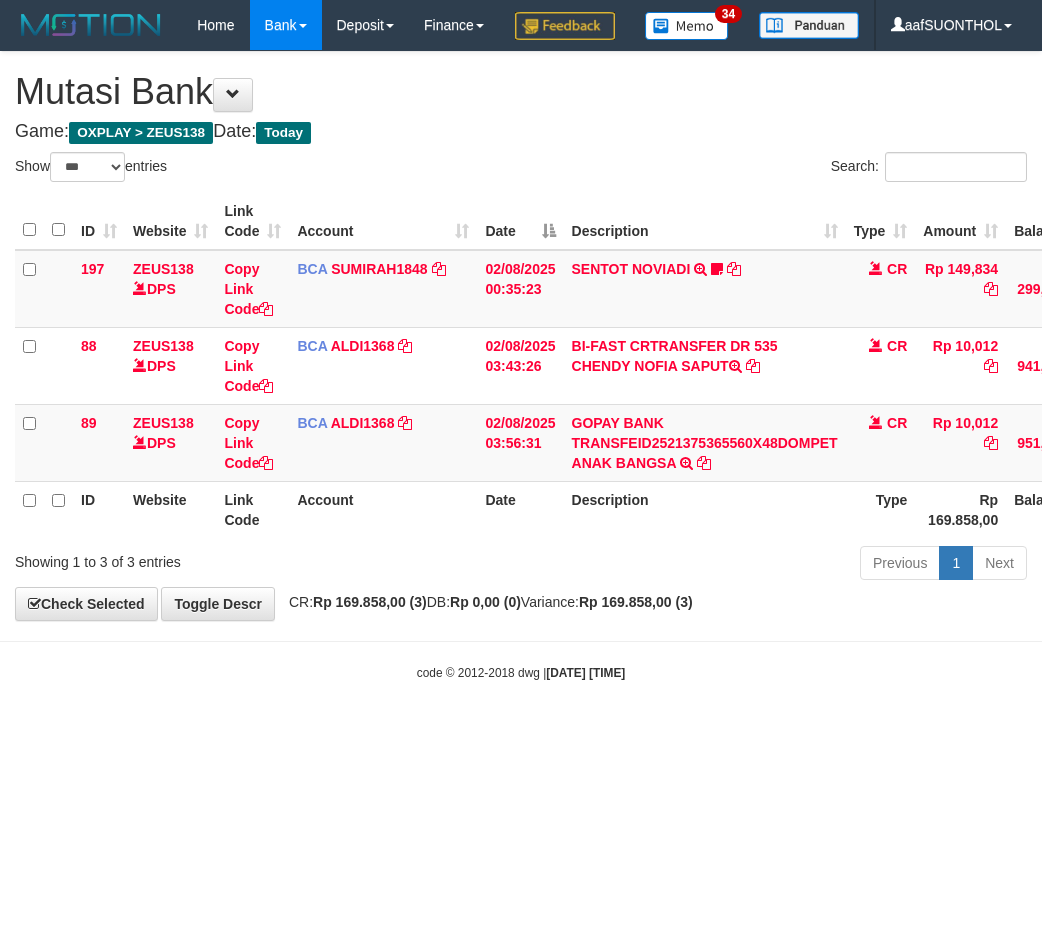 select on "***" 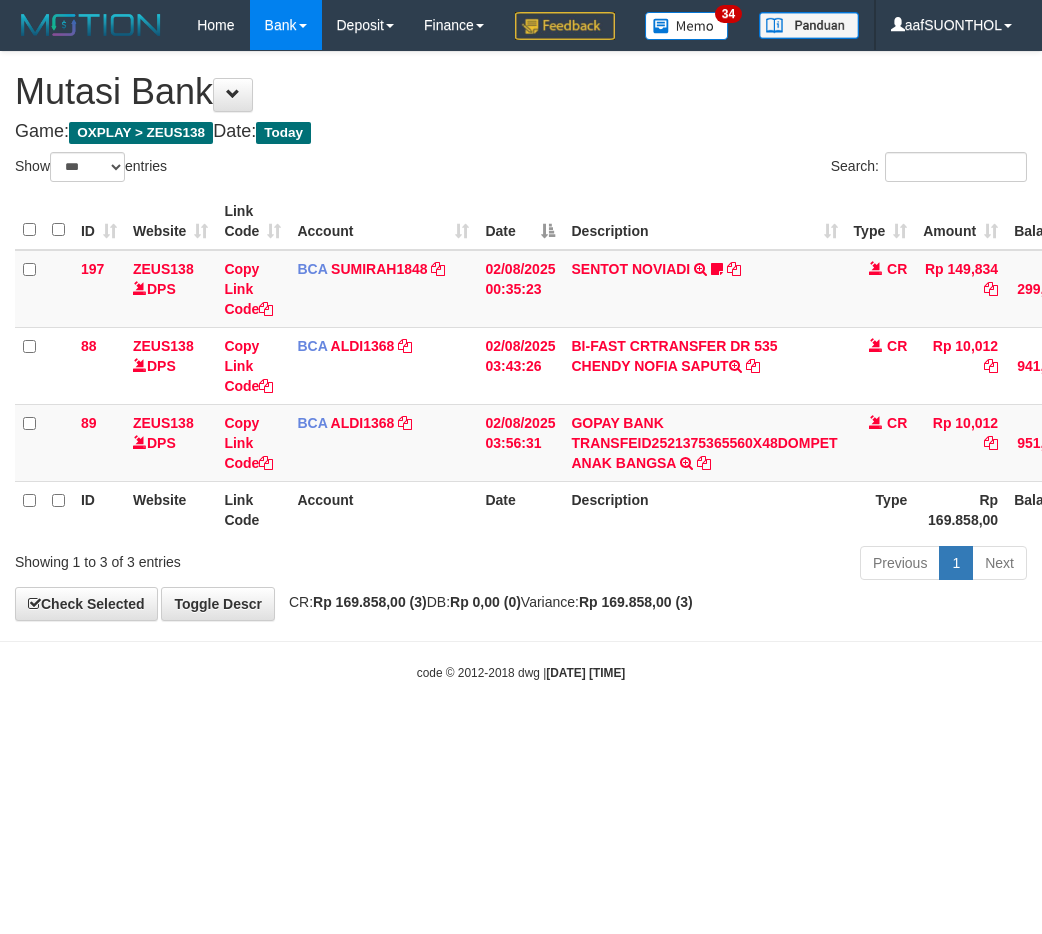 scroll, scrollTop: 0, scrollLeft: 15, axis: horizontal 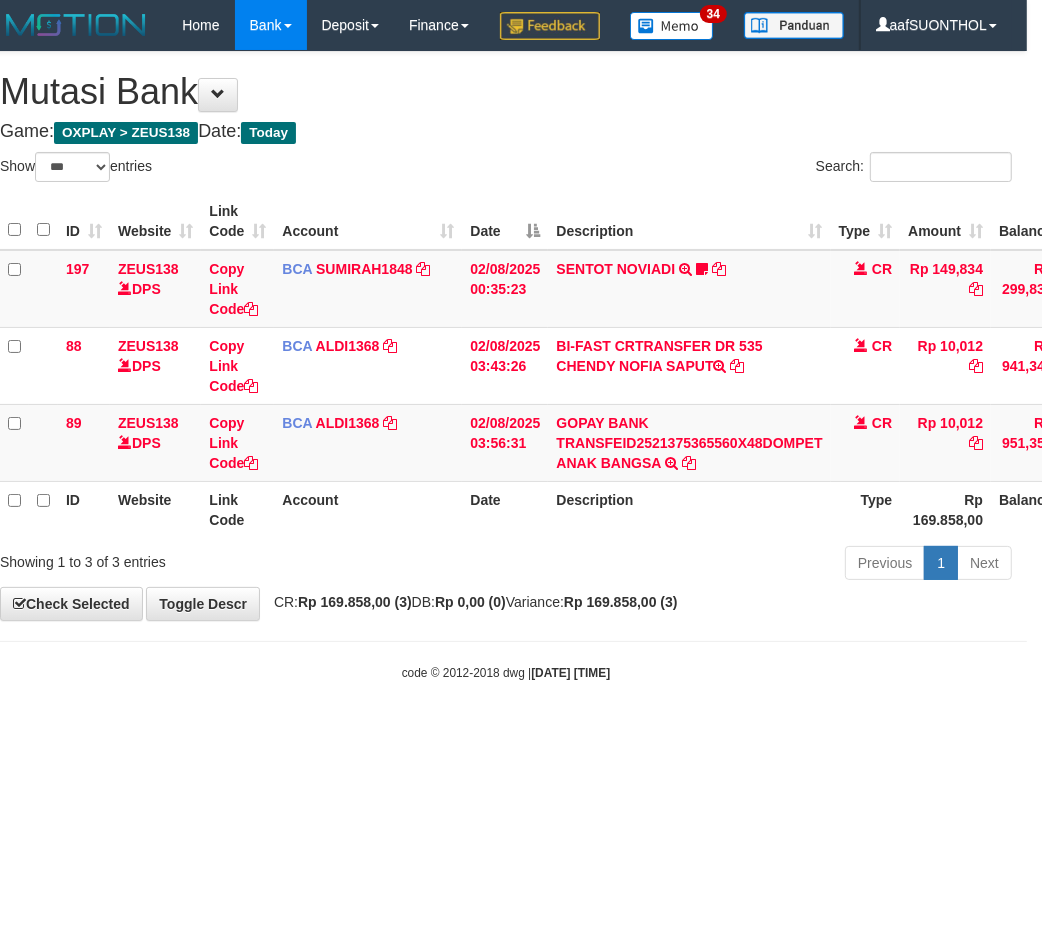 drag, startPoint x: 596, startPoint y: 727, endPoint x: 581, endPoint y: 718, distance: 17.492855 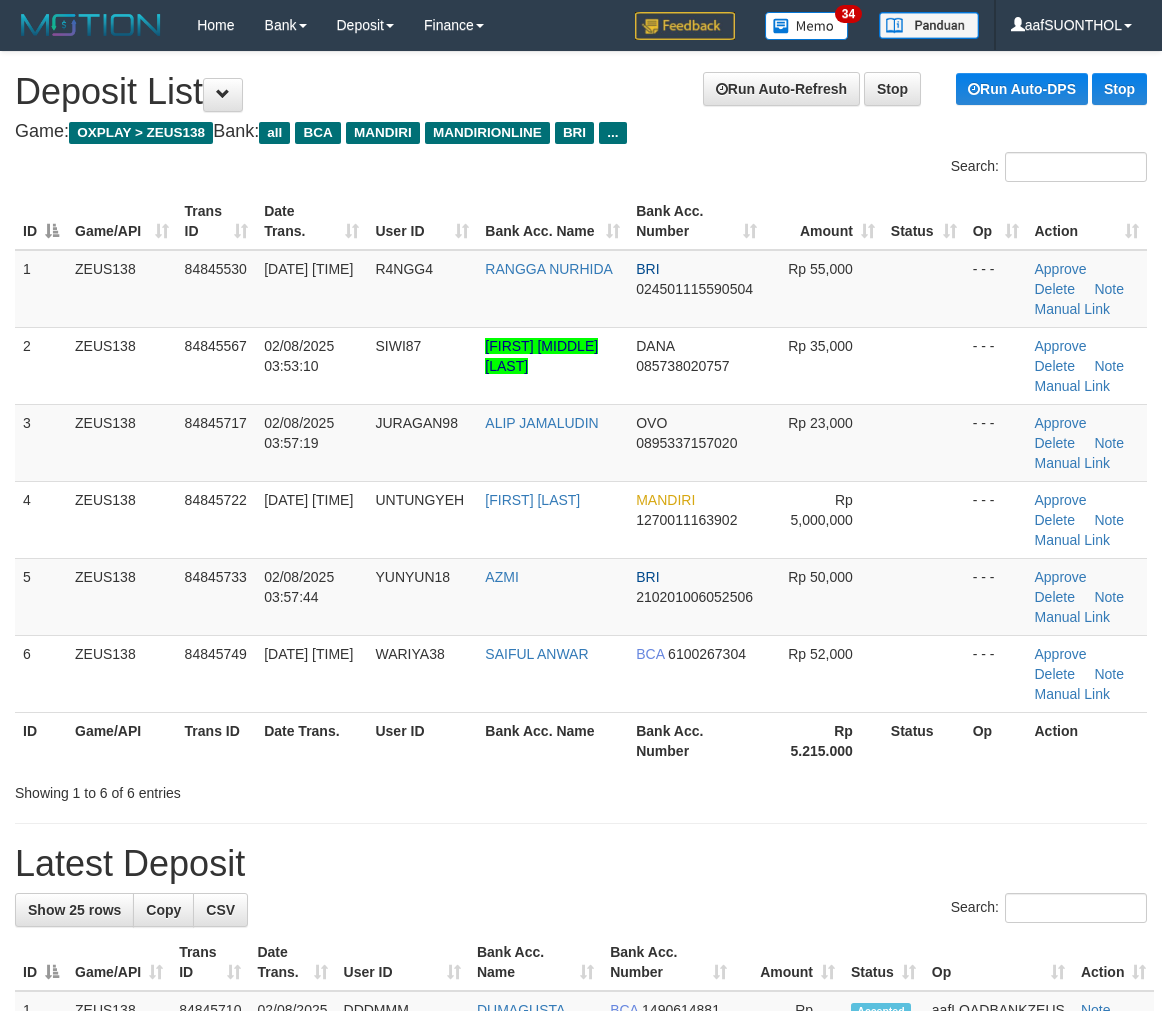 scroll, scrollTop: 0, scrollLeft: 0, axis: both 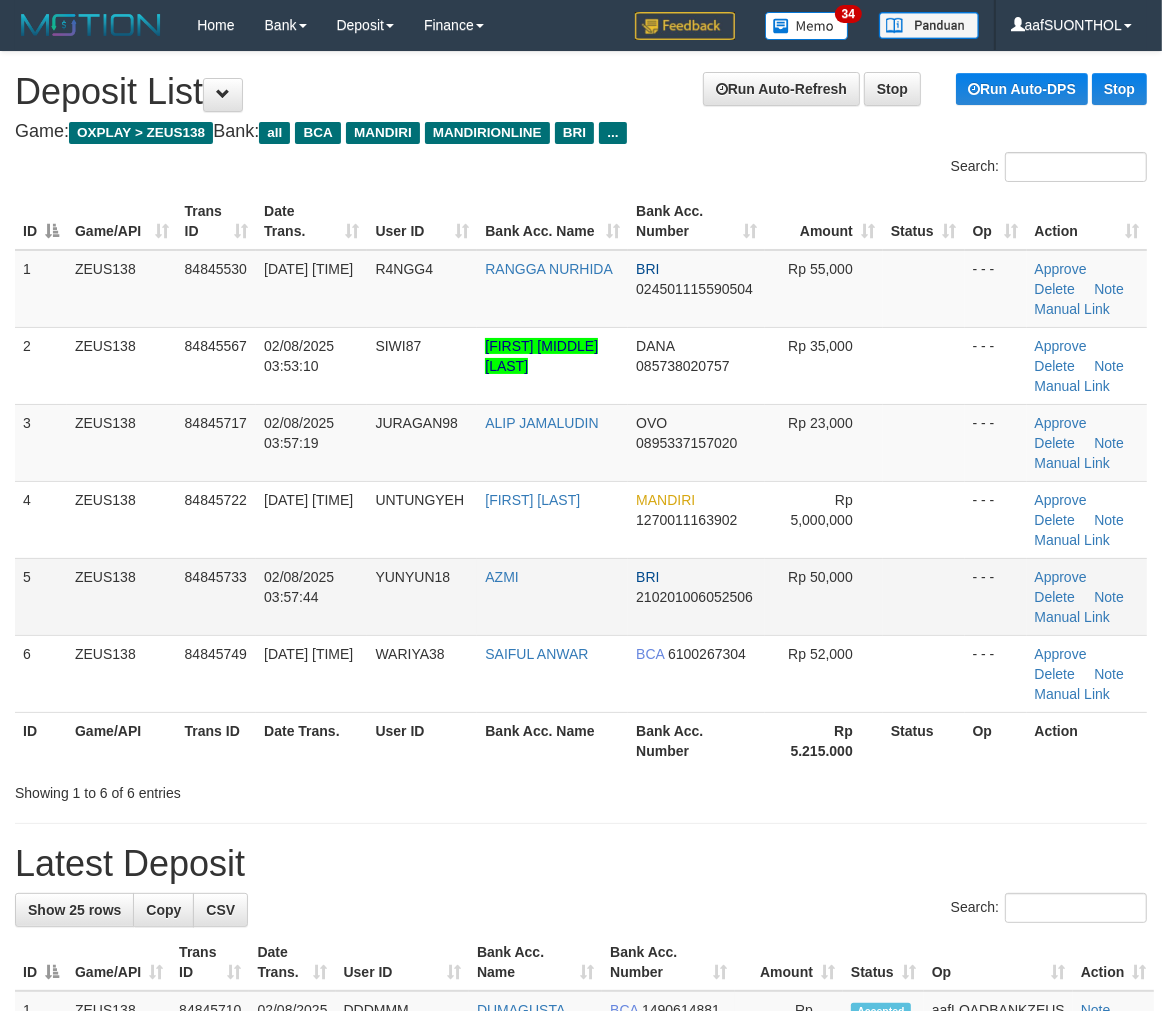 click on "- - -" at bounding box center [996, 596] 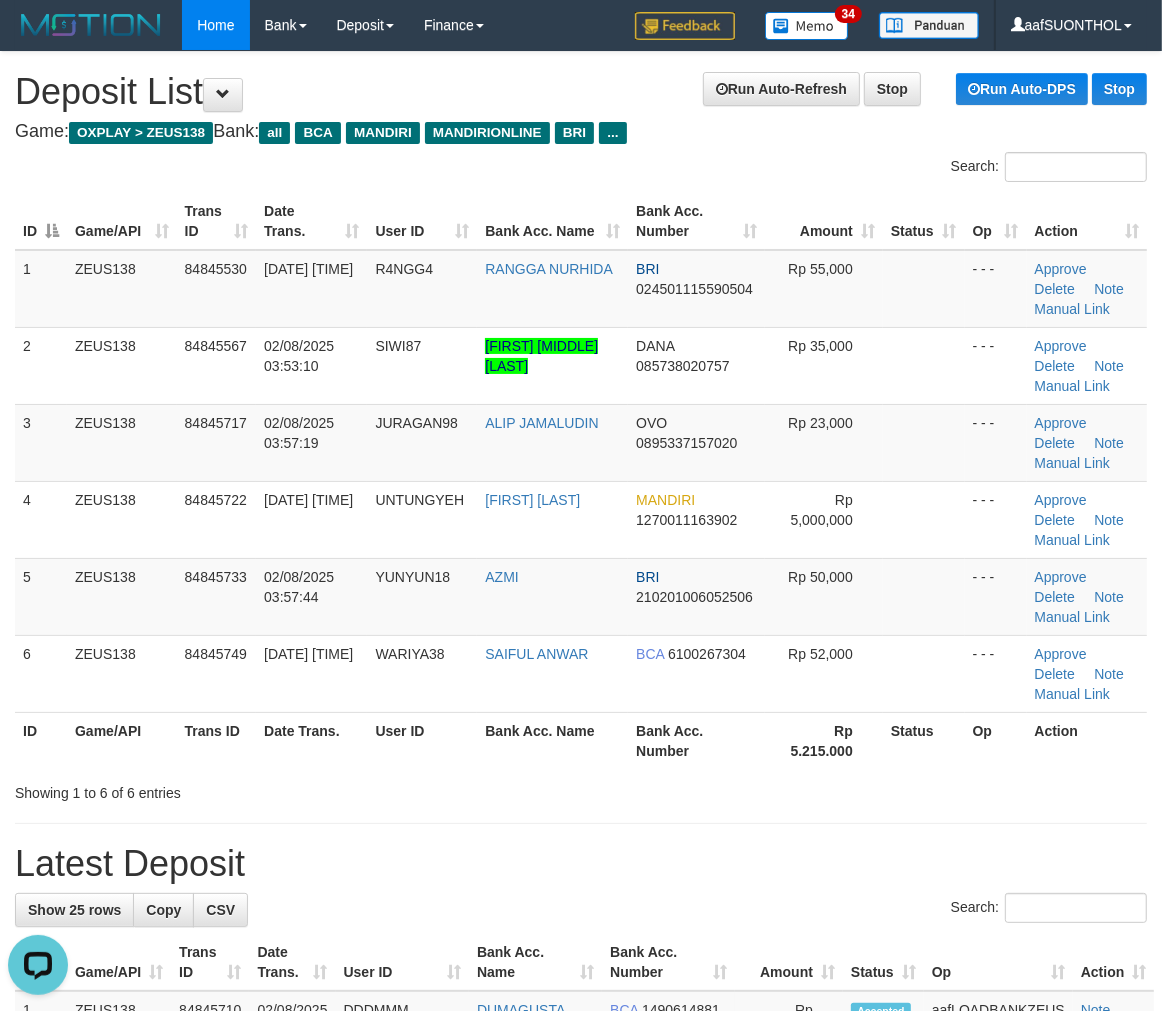scroll, scrollTop: 0, scrollLeft: 0, axis: both 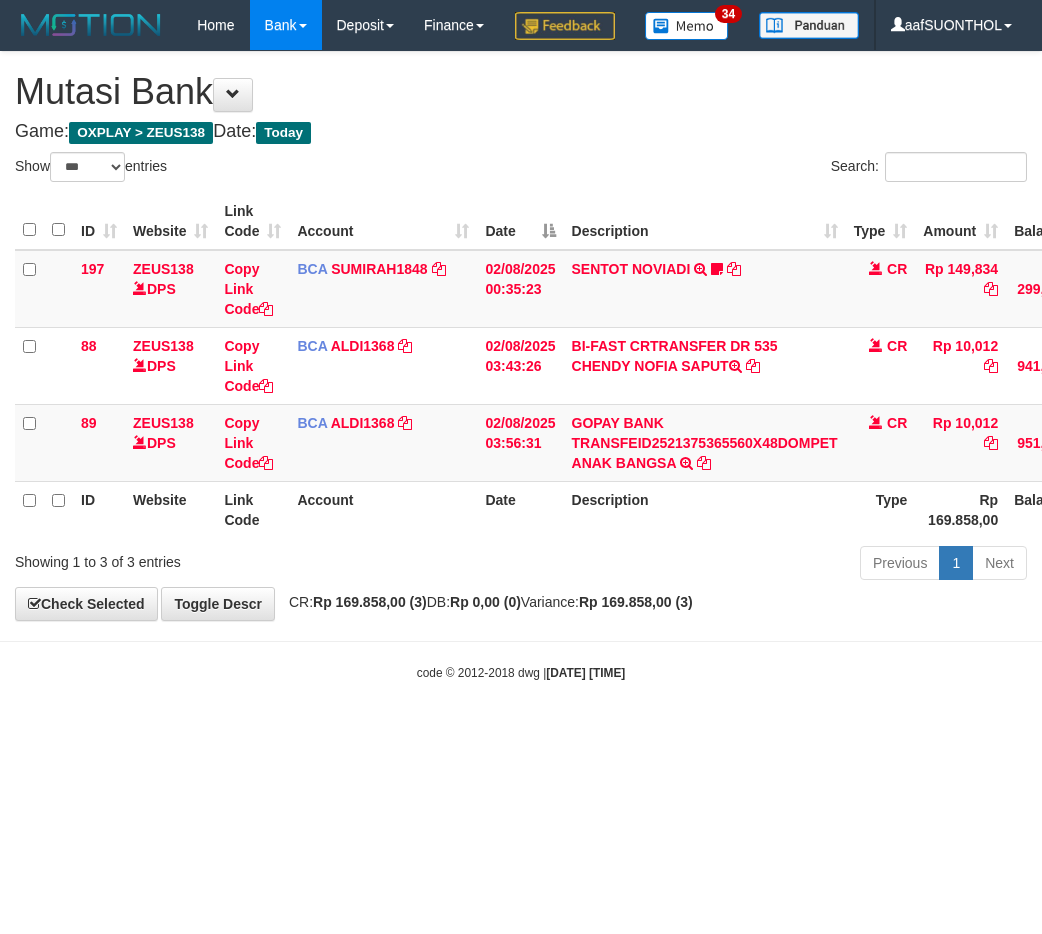 select on "***" 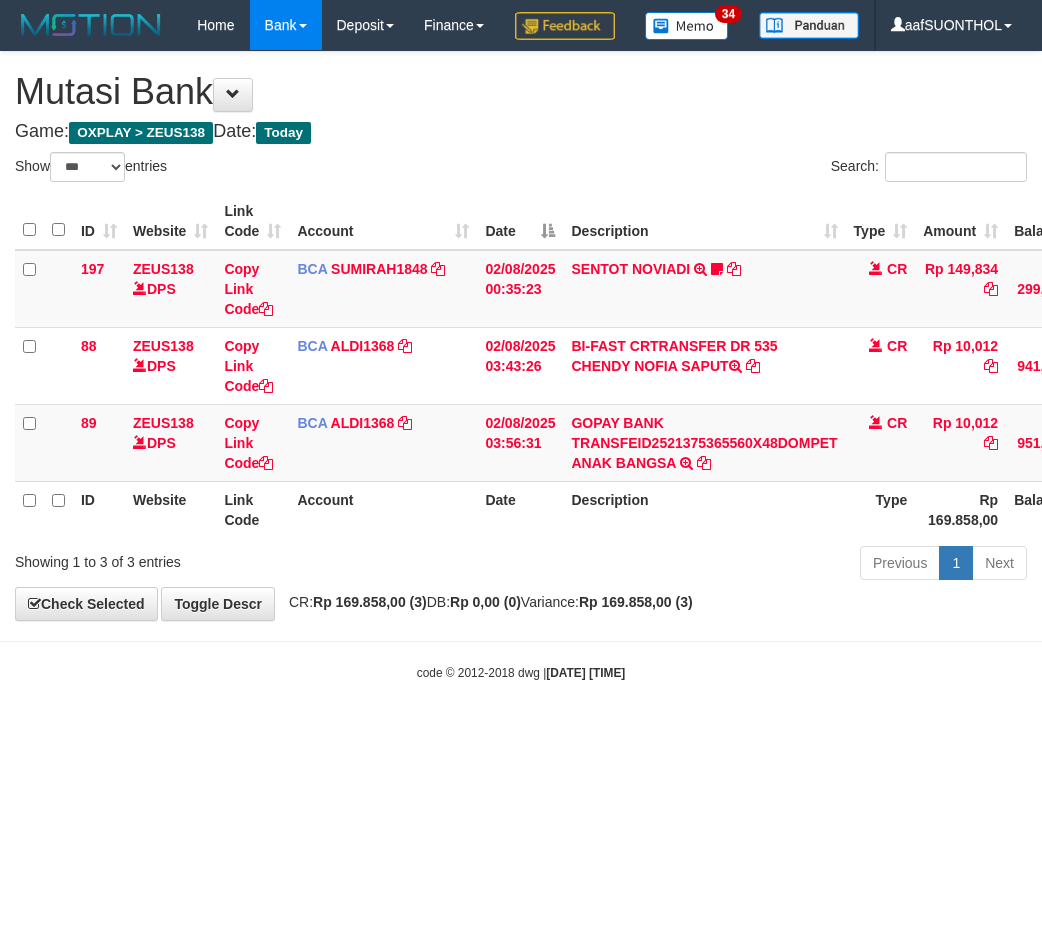 scroll, scrollTop: 0, scrollLeft: 15, axis: horizontal 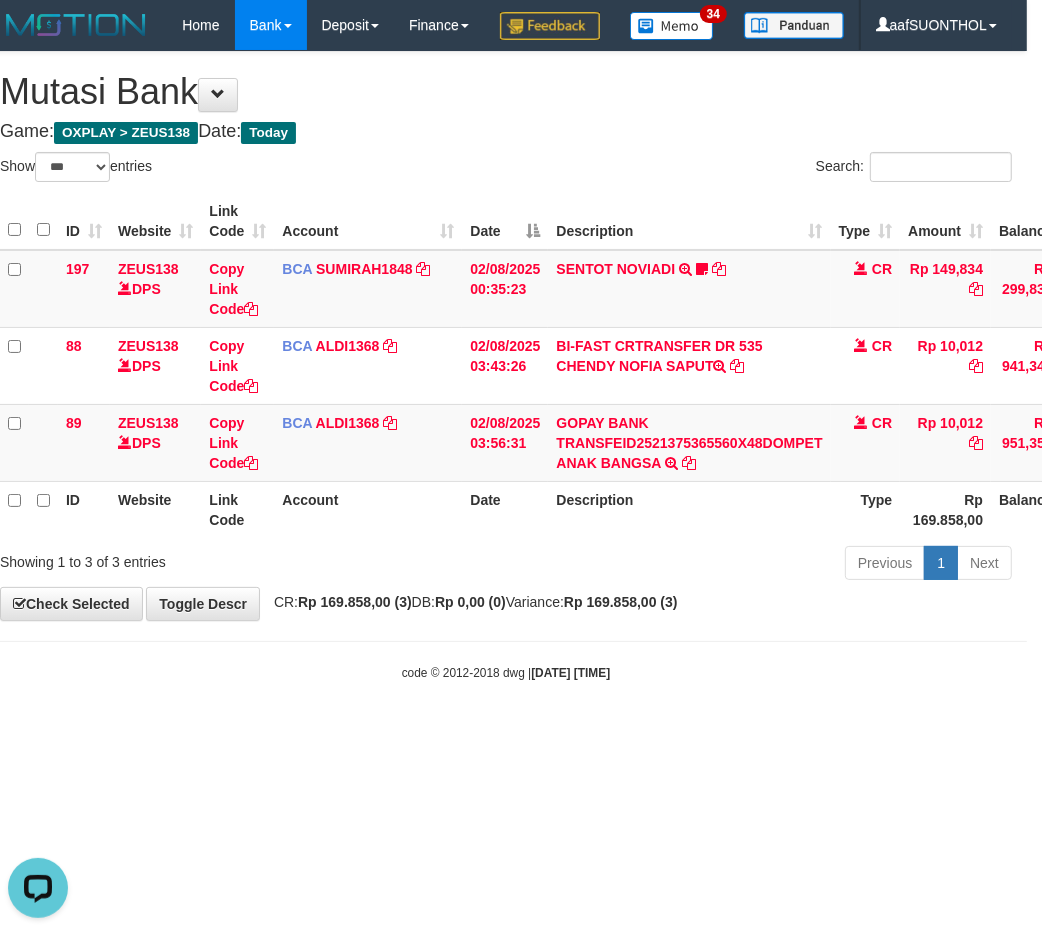 drag, startPoint x: 283, startPoint y: 712, endPoint x: 267, endPoint y: 701, distance: 19.416489 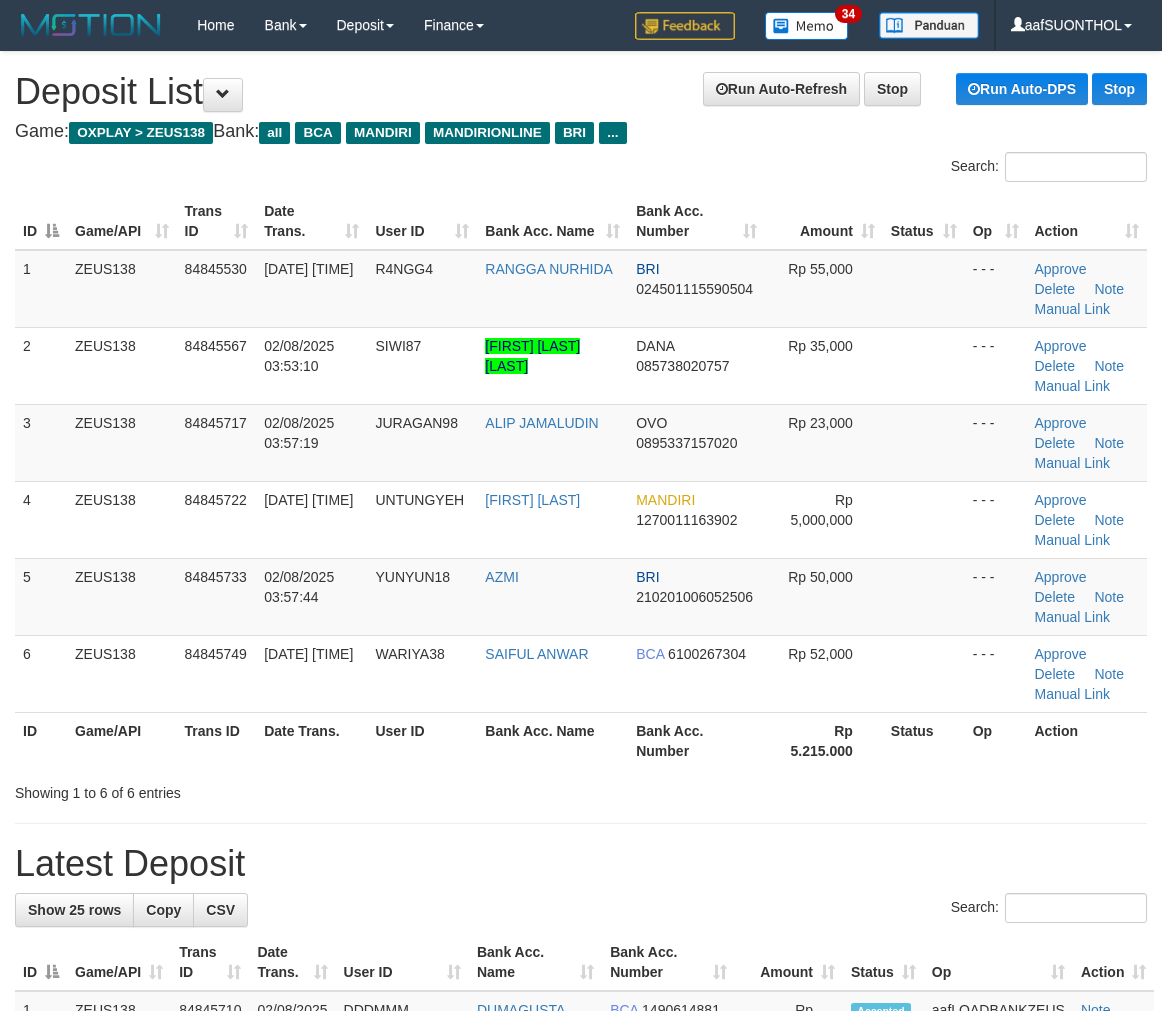 scroll, scrollTop: 0, scrollLeft: 0, axis: both 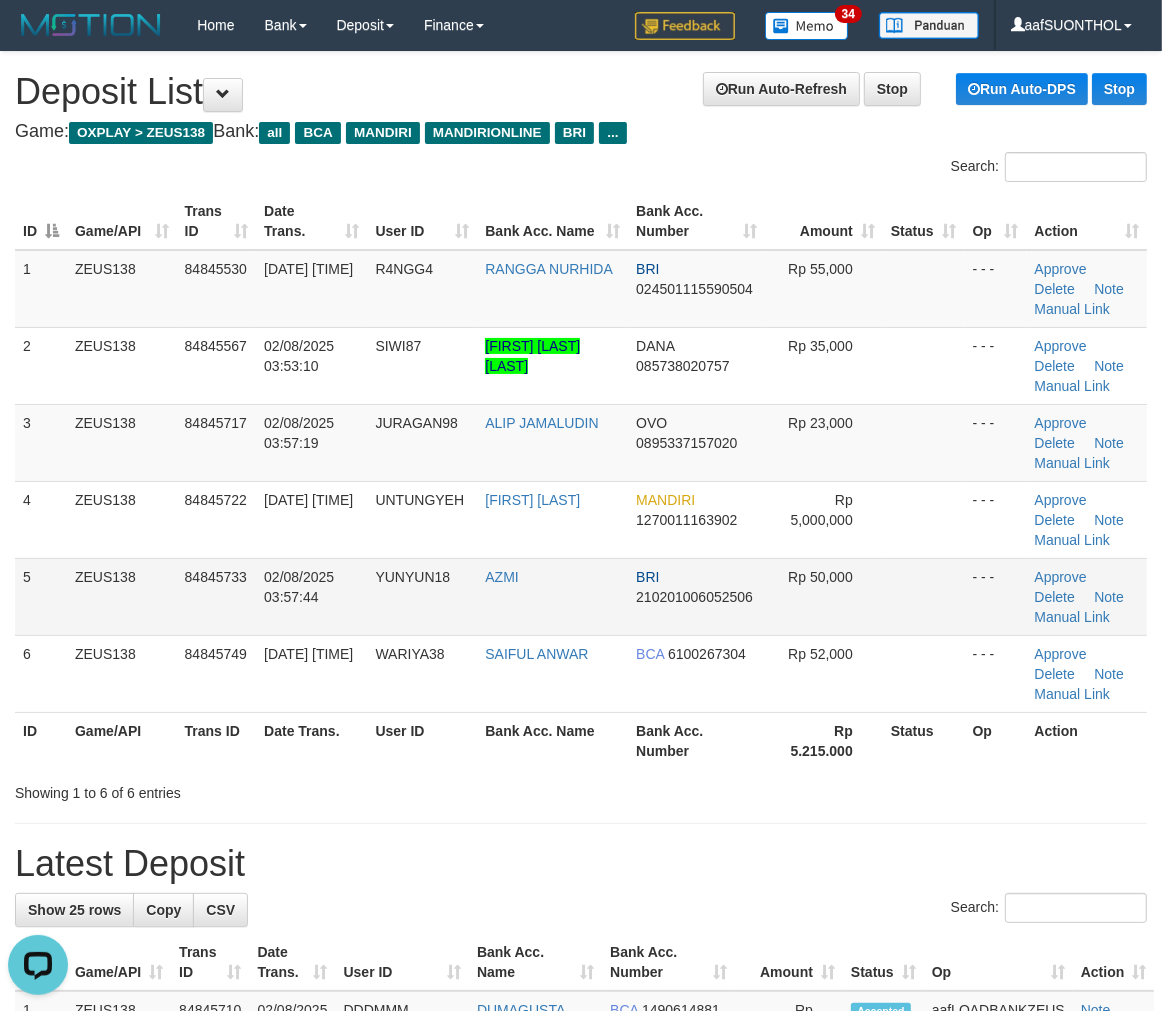 click at bounding box center (924, 596) 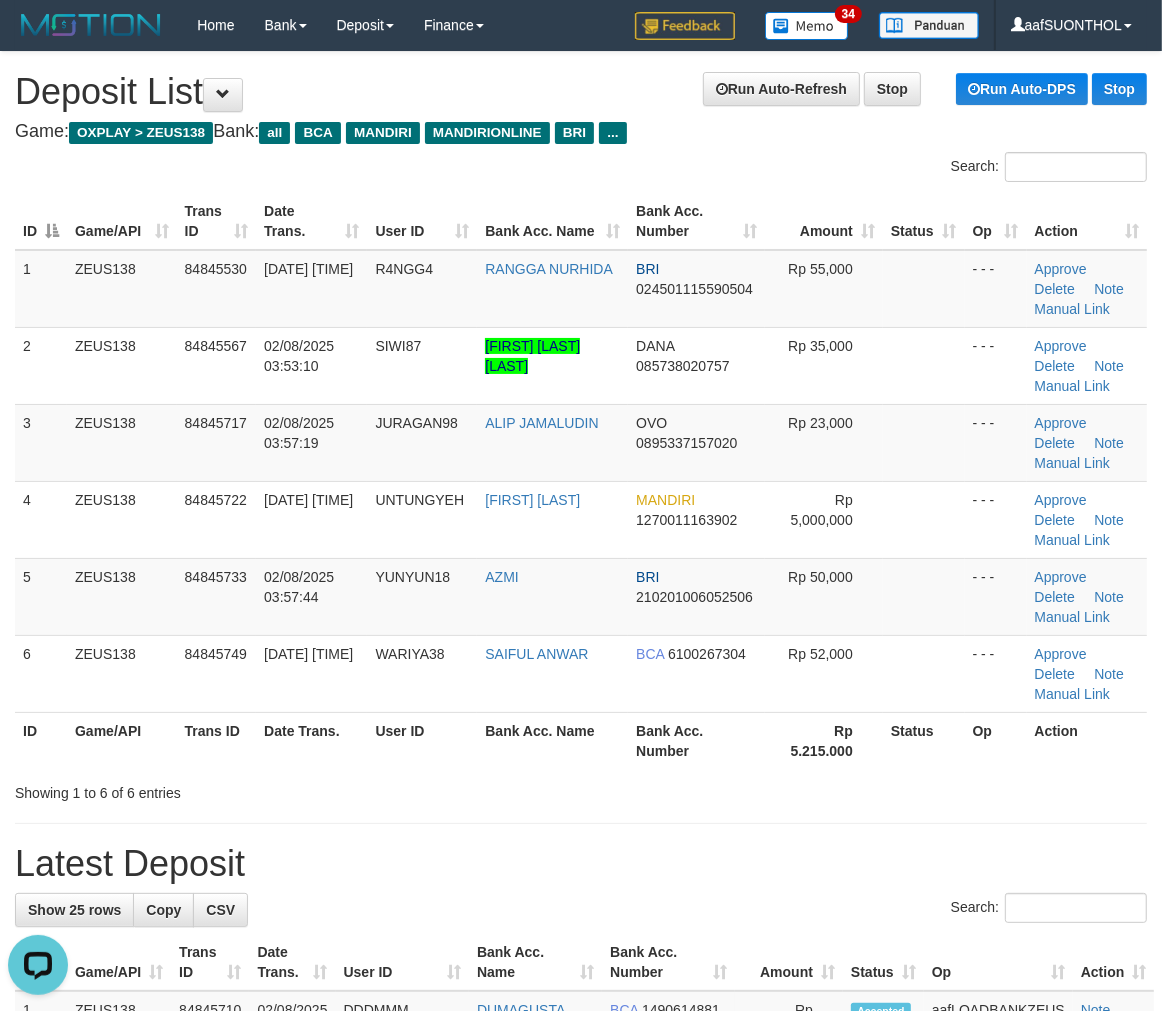 drag, startPoint x: 884, startPoint y: 584, endPoint x: 1164, endPoint y: 621, distance: 282.43405 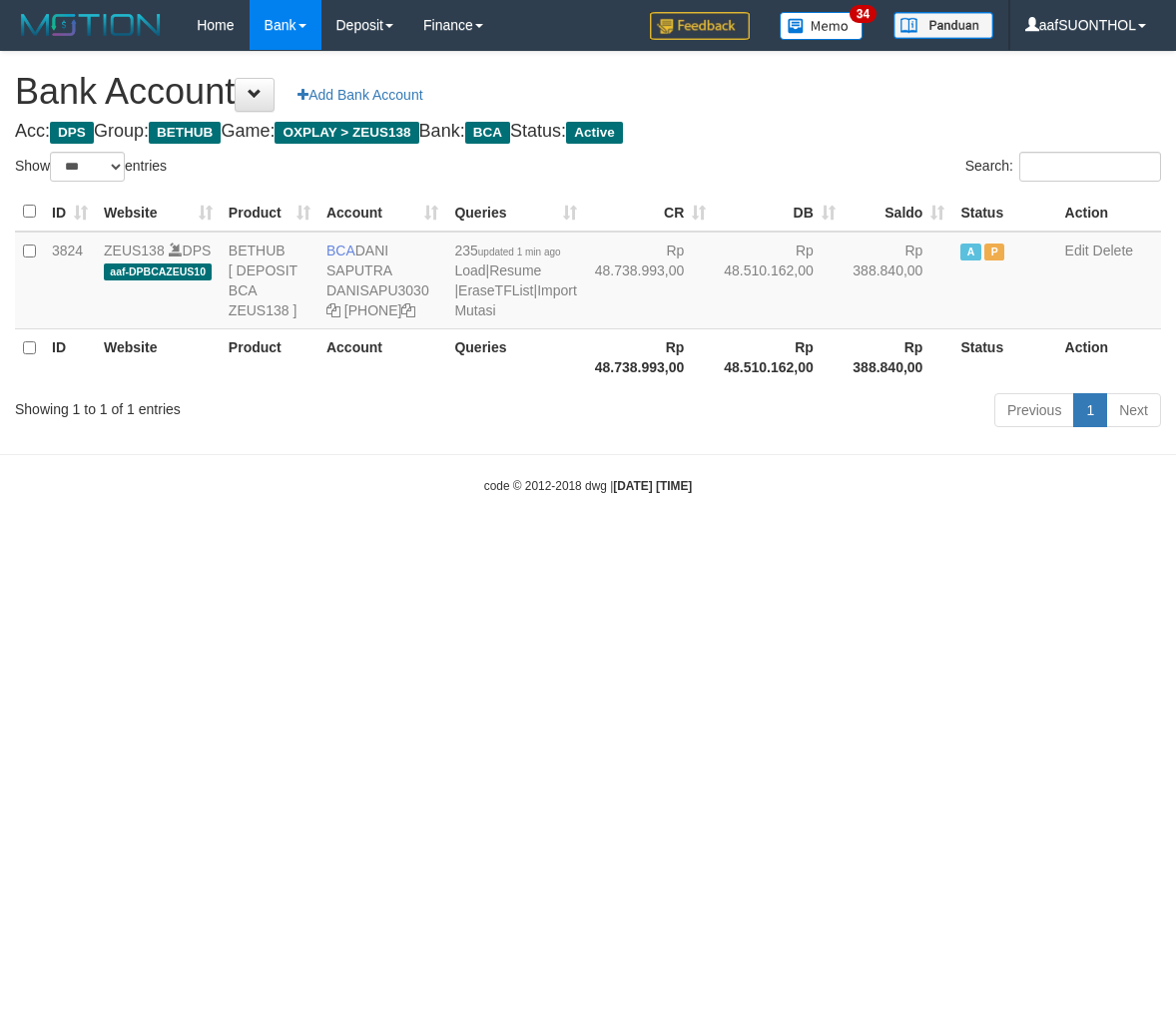select on "***" 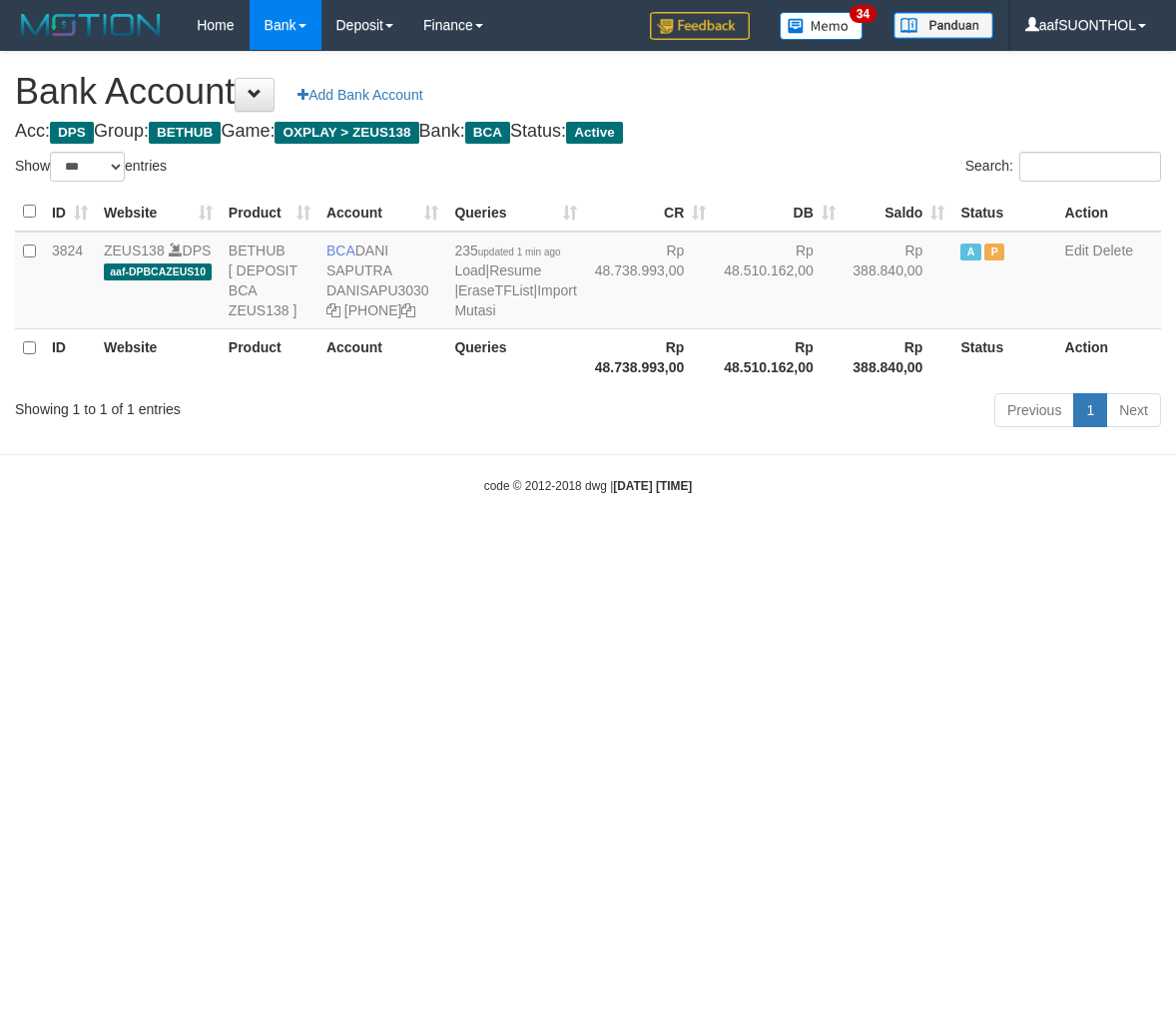 scroll, scrollTop: 0, scrollLeft: 0, axis: both 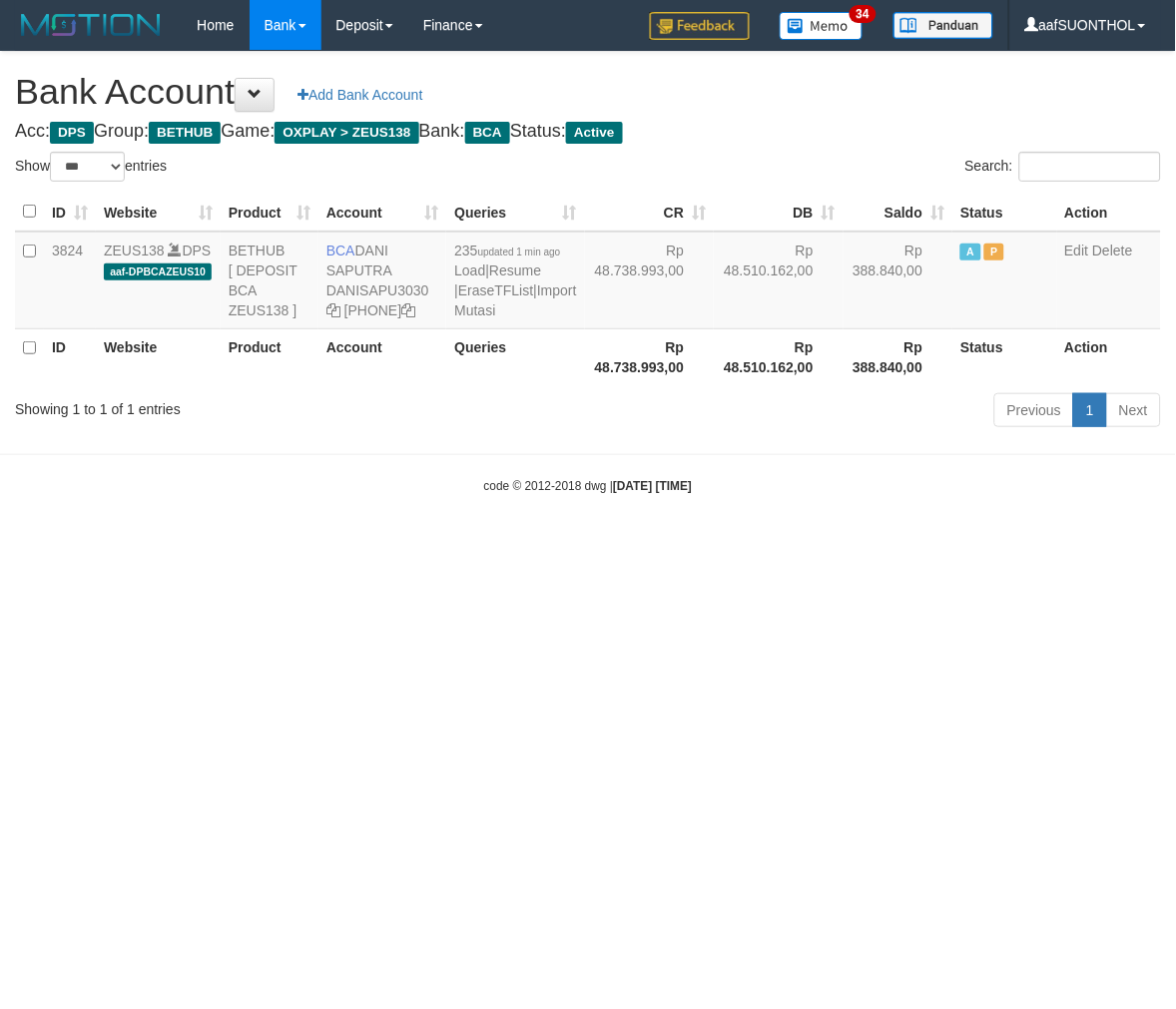 click on "Toggle navigation
Home
Bank
Account List
Load
By Website
Group
[OXPLAY]													ZEUS138
By Load Group (DPS)
Sync" at bounding box center [588, 272] 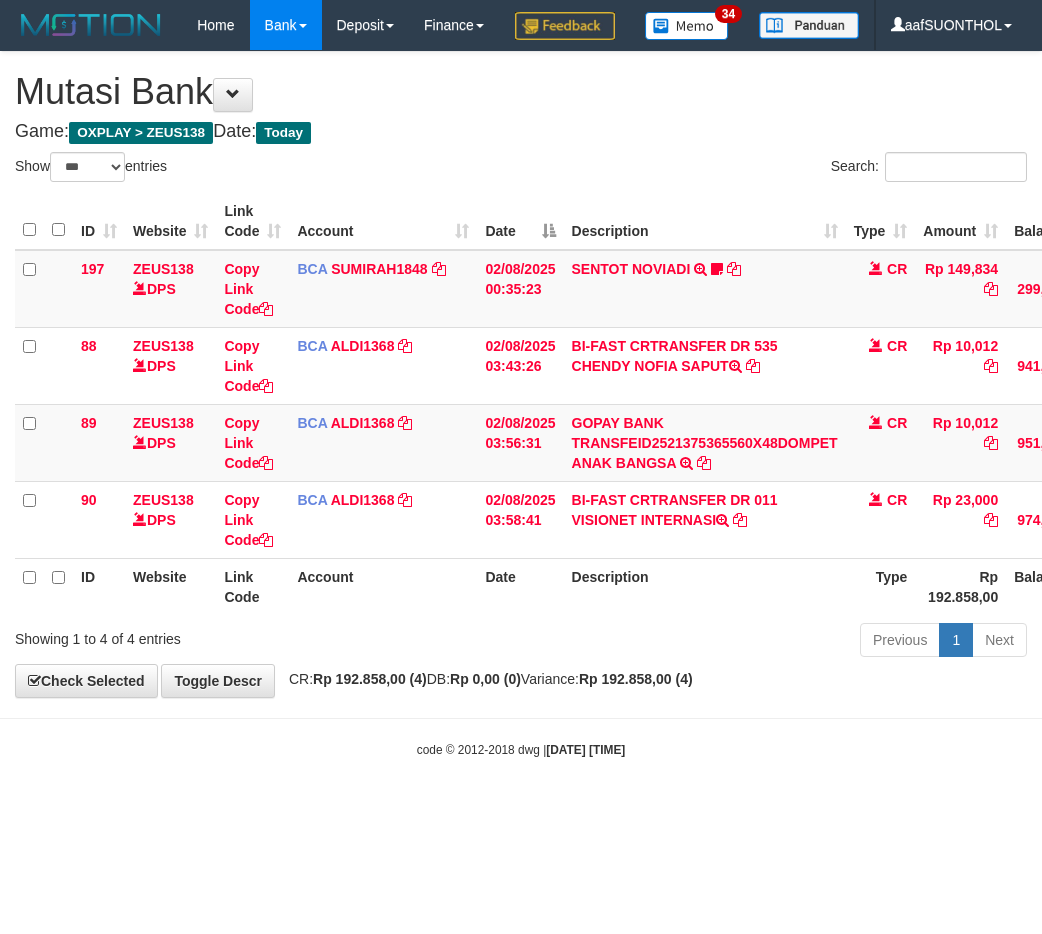 select on "***" 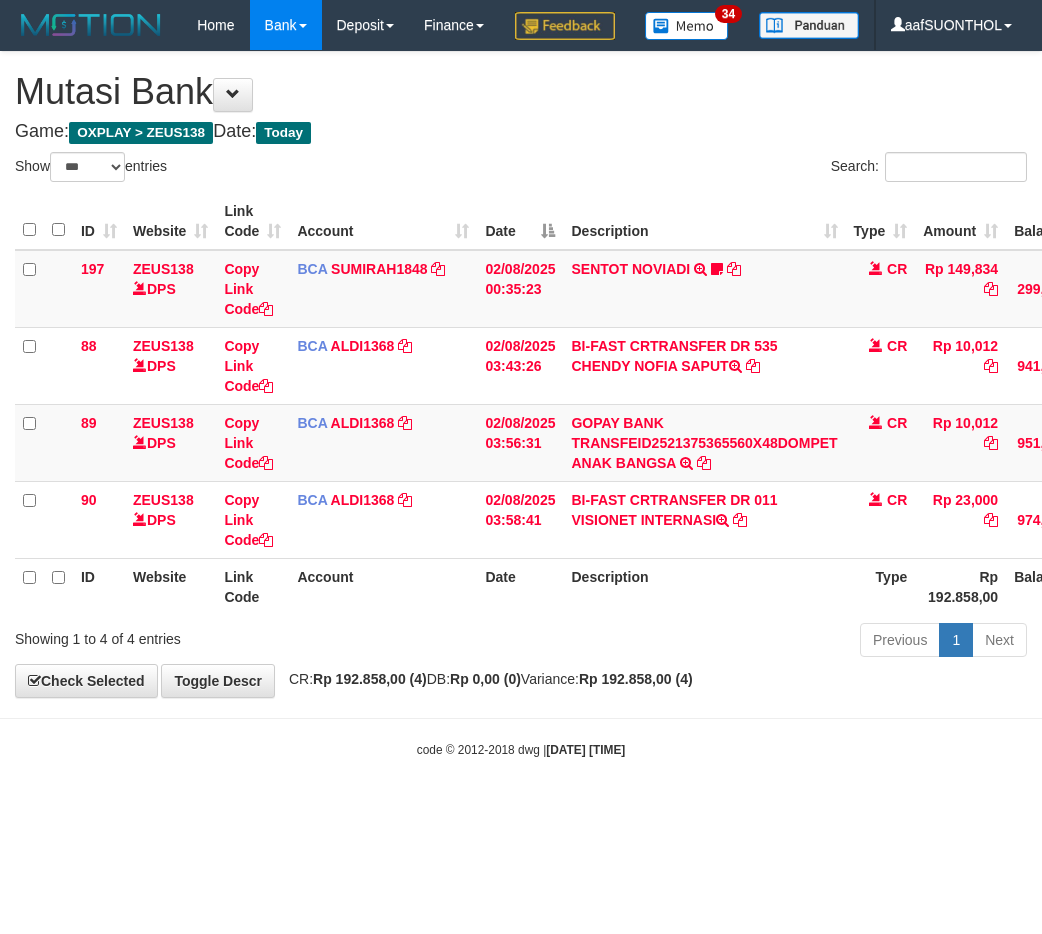scroll, scrollTop: 0, scrollLeft: 15, axis: horizontal 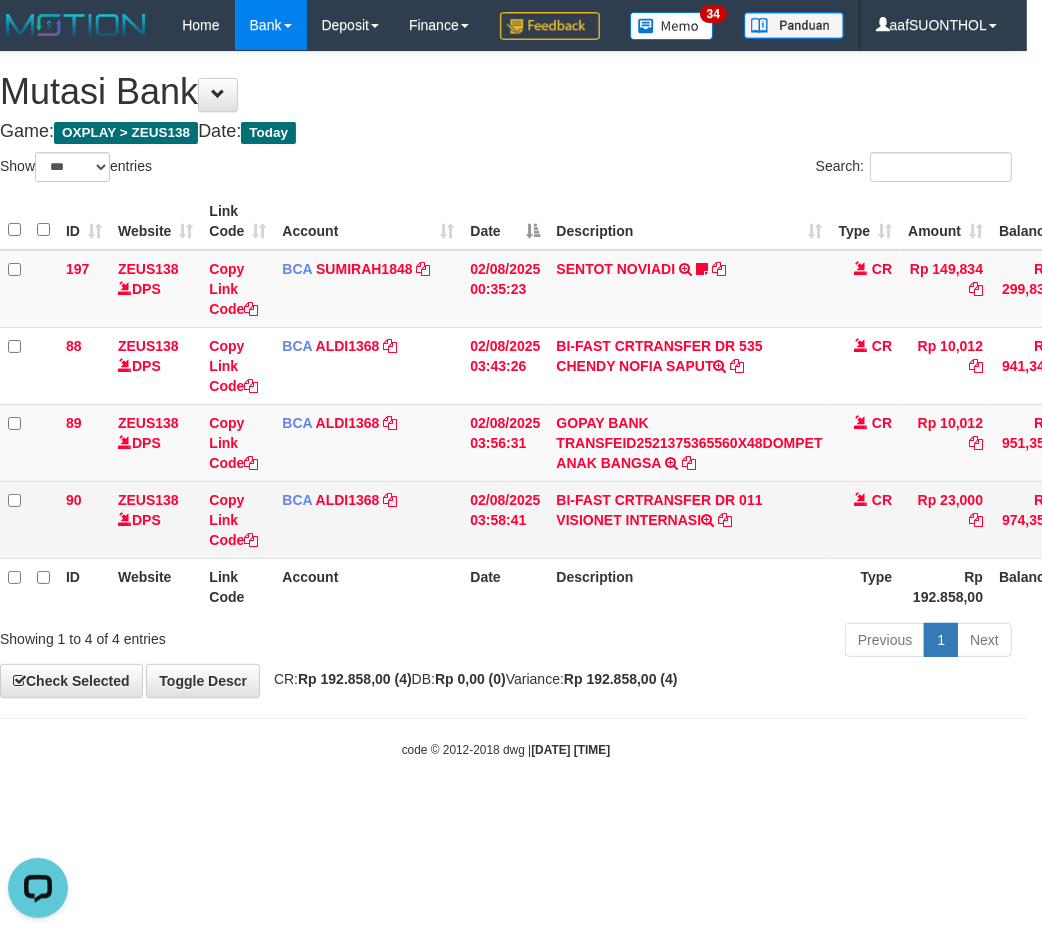 drag, startPoint x: 556, startPoint y: 567, endPoint x: 674, endPoint y: 594, distance: 121.049576 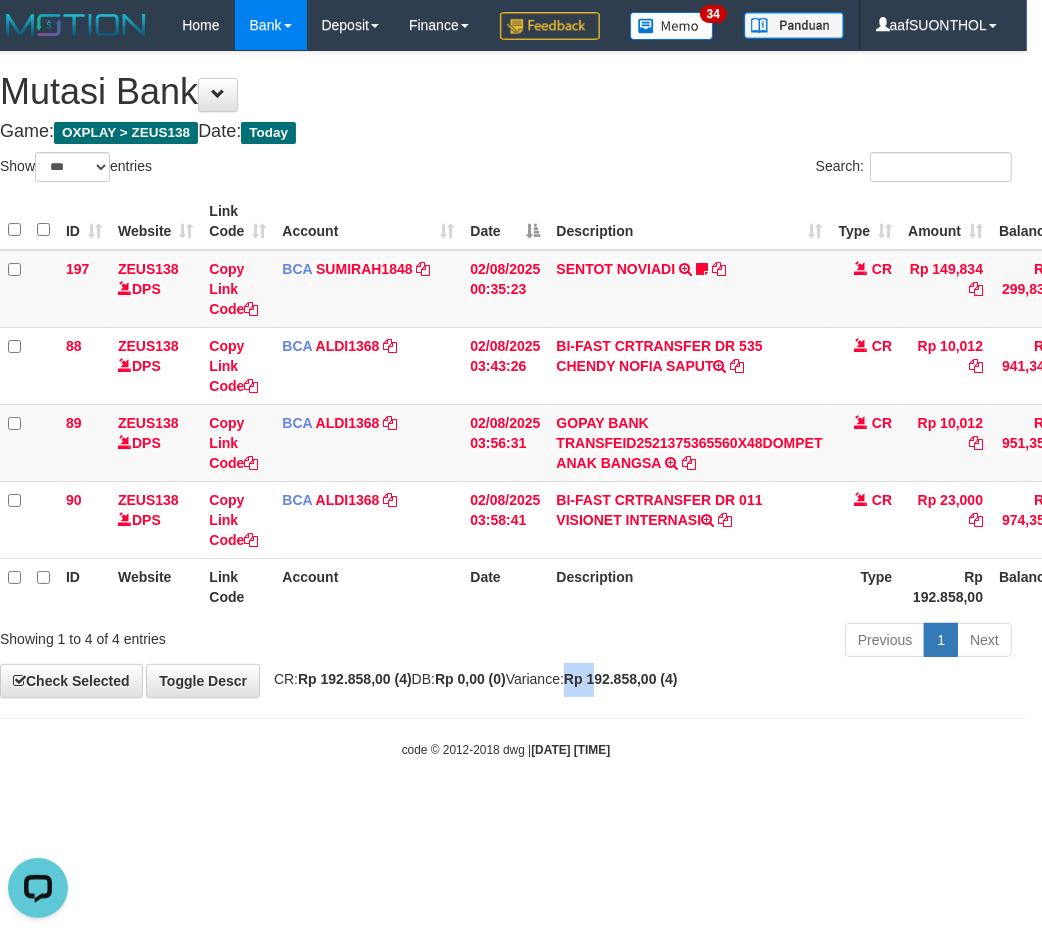 drag, startPoint x: 617, startPoint y: 725, endPoint x: 540, endPoint y: 726, distance: 77.00649 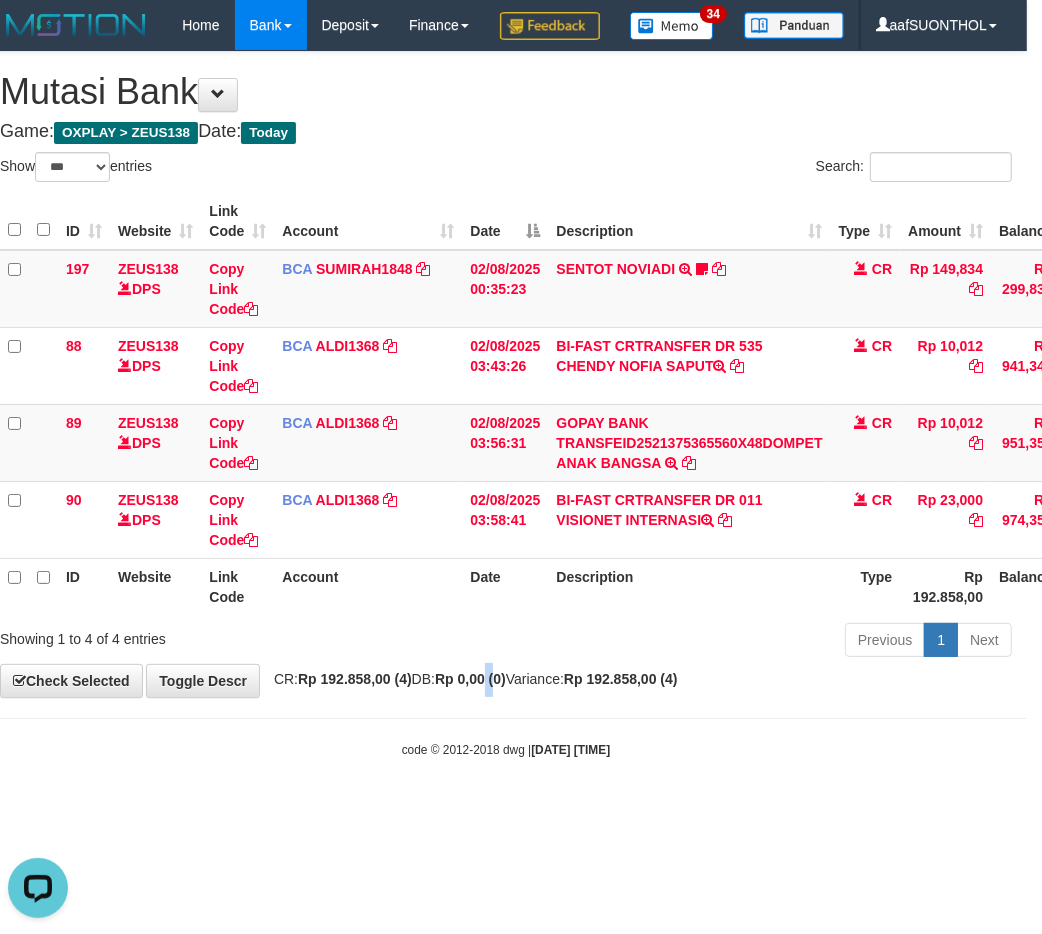 drag, startPoint x: 516, startPoint y: 715, endPoint x: 492, endPoint y: 711, distance: 24.33105 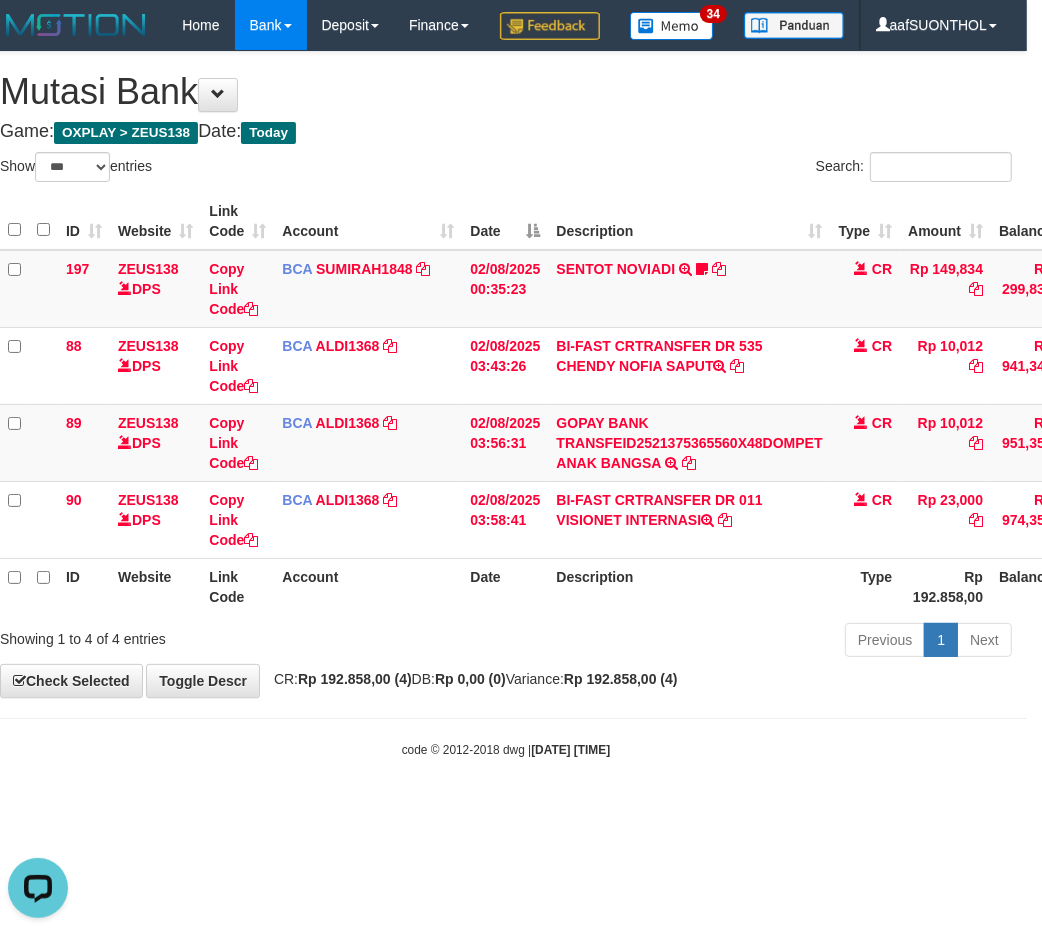 click on "Previous 1 Next" at bounding box center (723, 642) 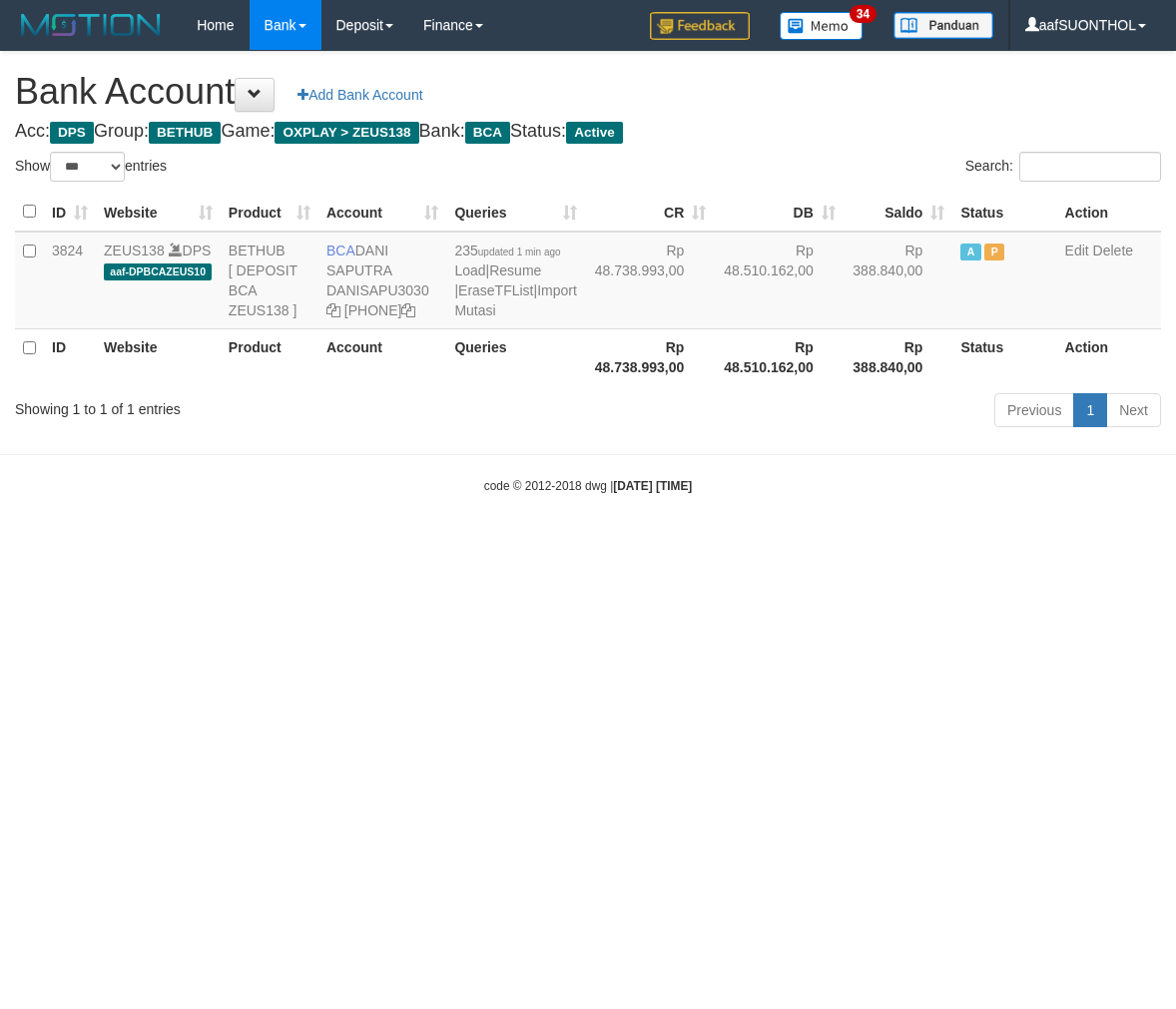 select on "***" 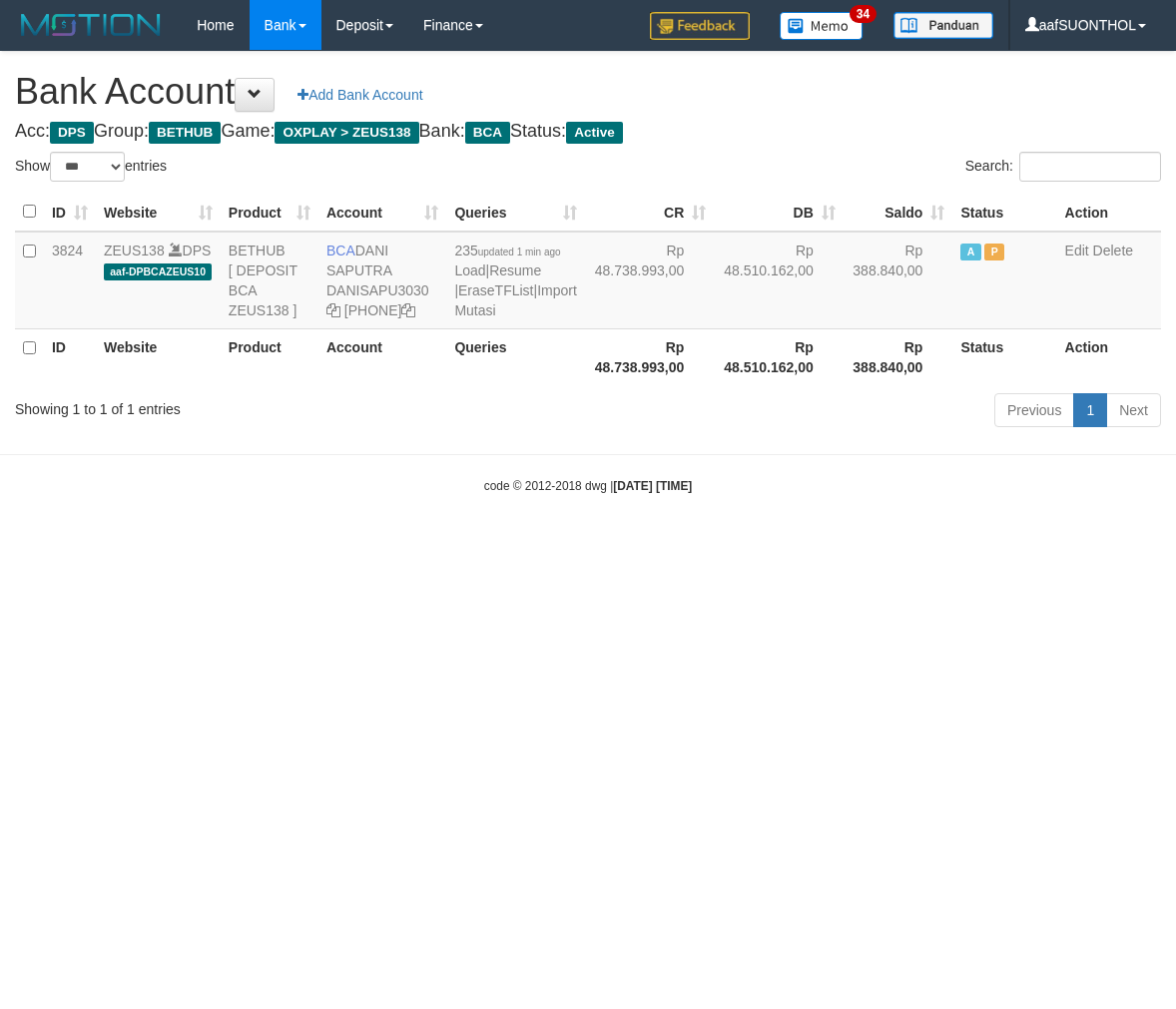 scroll, scrollTop: 0, scrollLeft: 0, axis: both 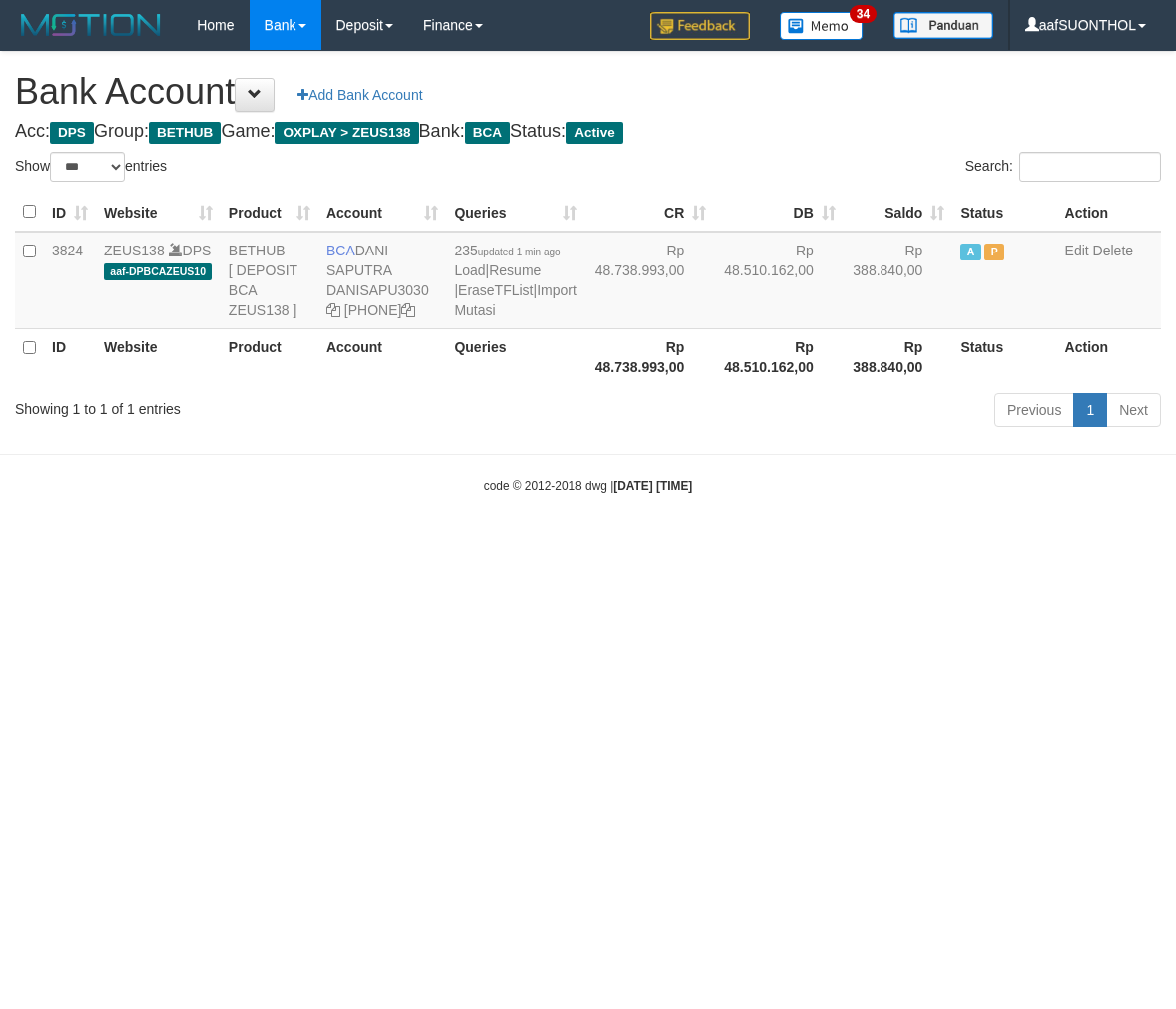 select on "***" 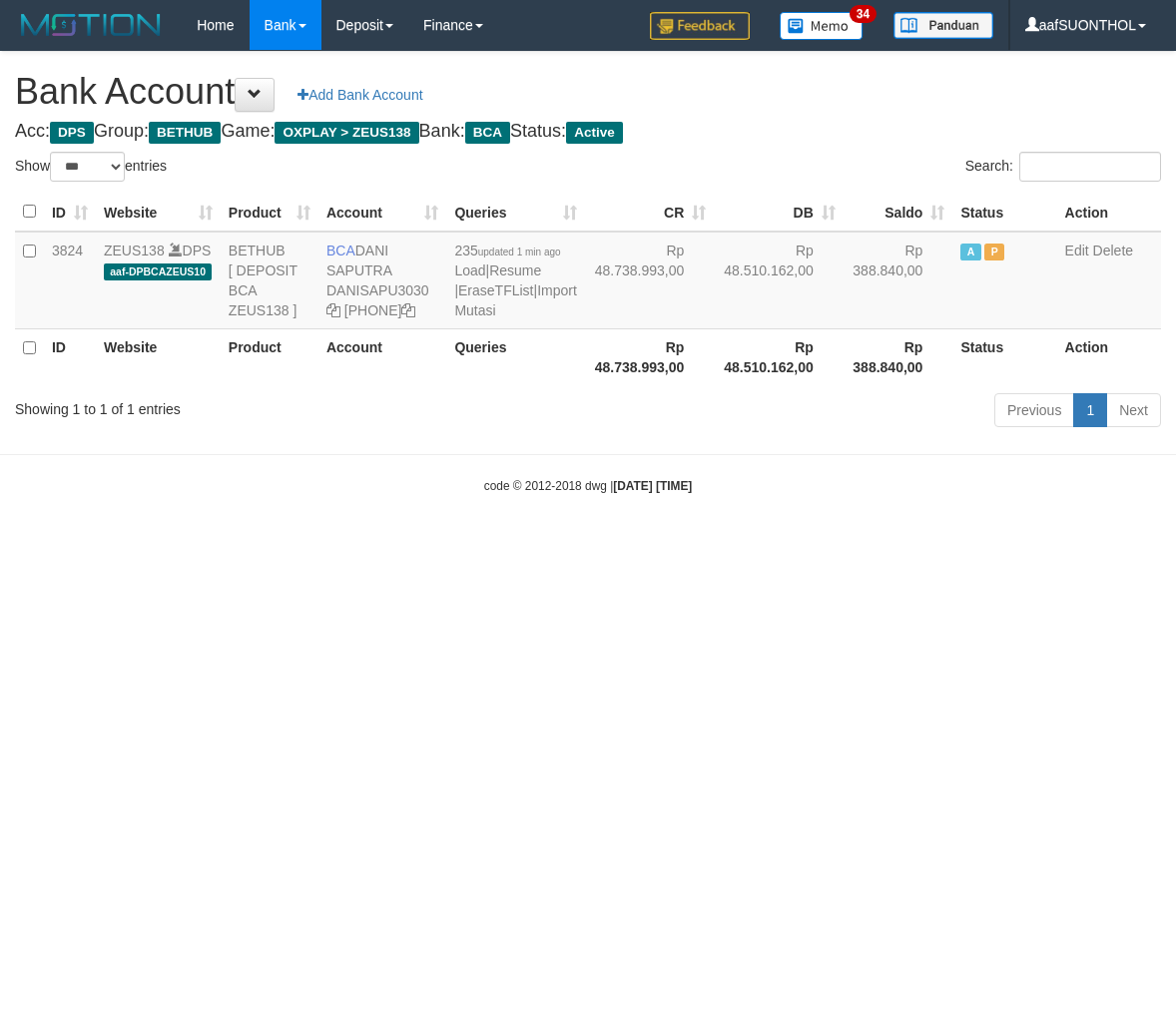 scroll, scrollTop: 0, scrollLeft: 0, axis: both 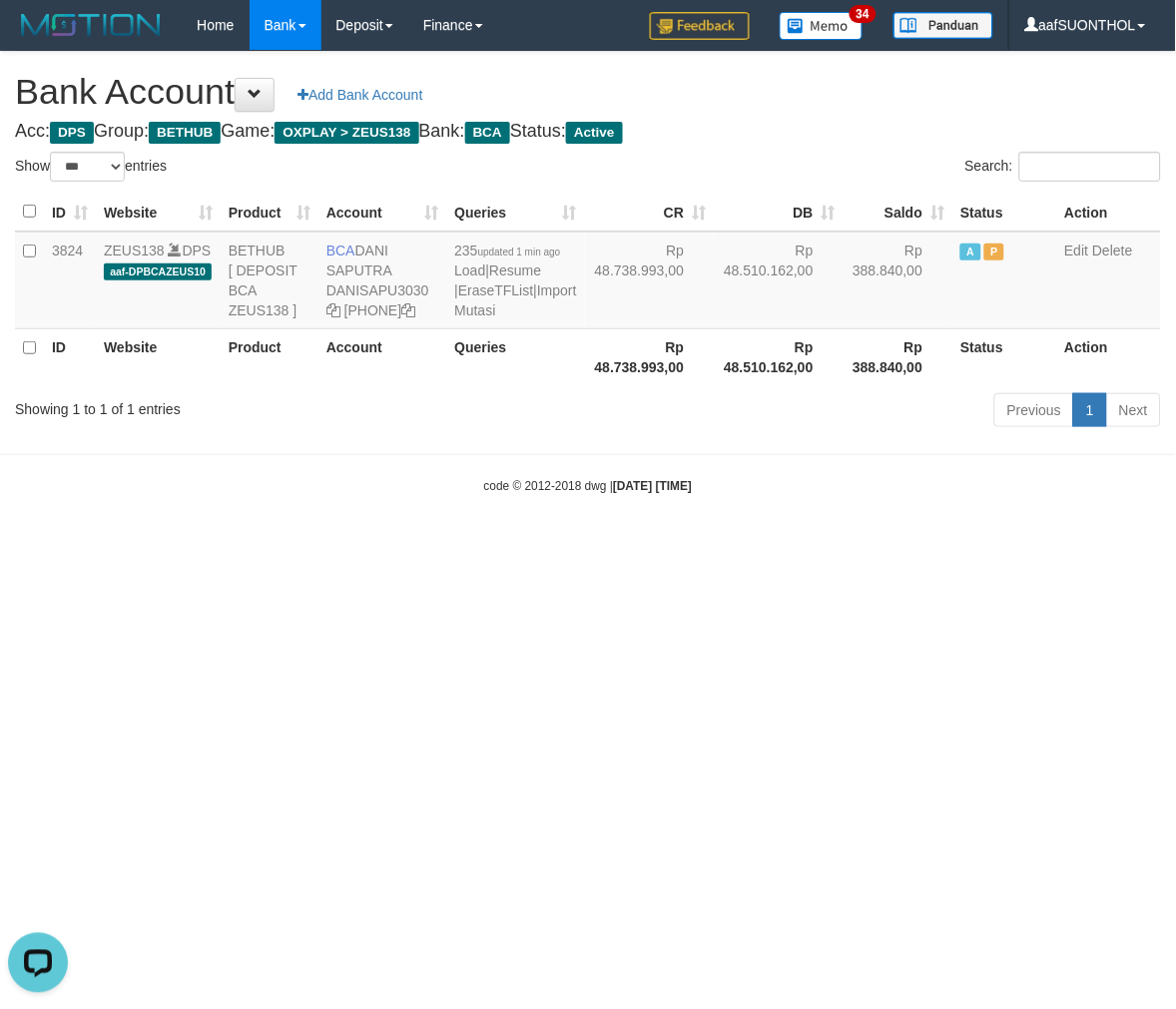 drag, startPoint x: 731, startPoint y: 766, endPoint x: 686, endPoint y: 752, distance: 47.127487 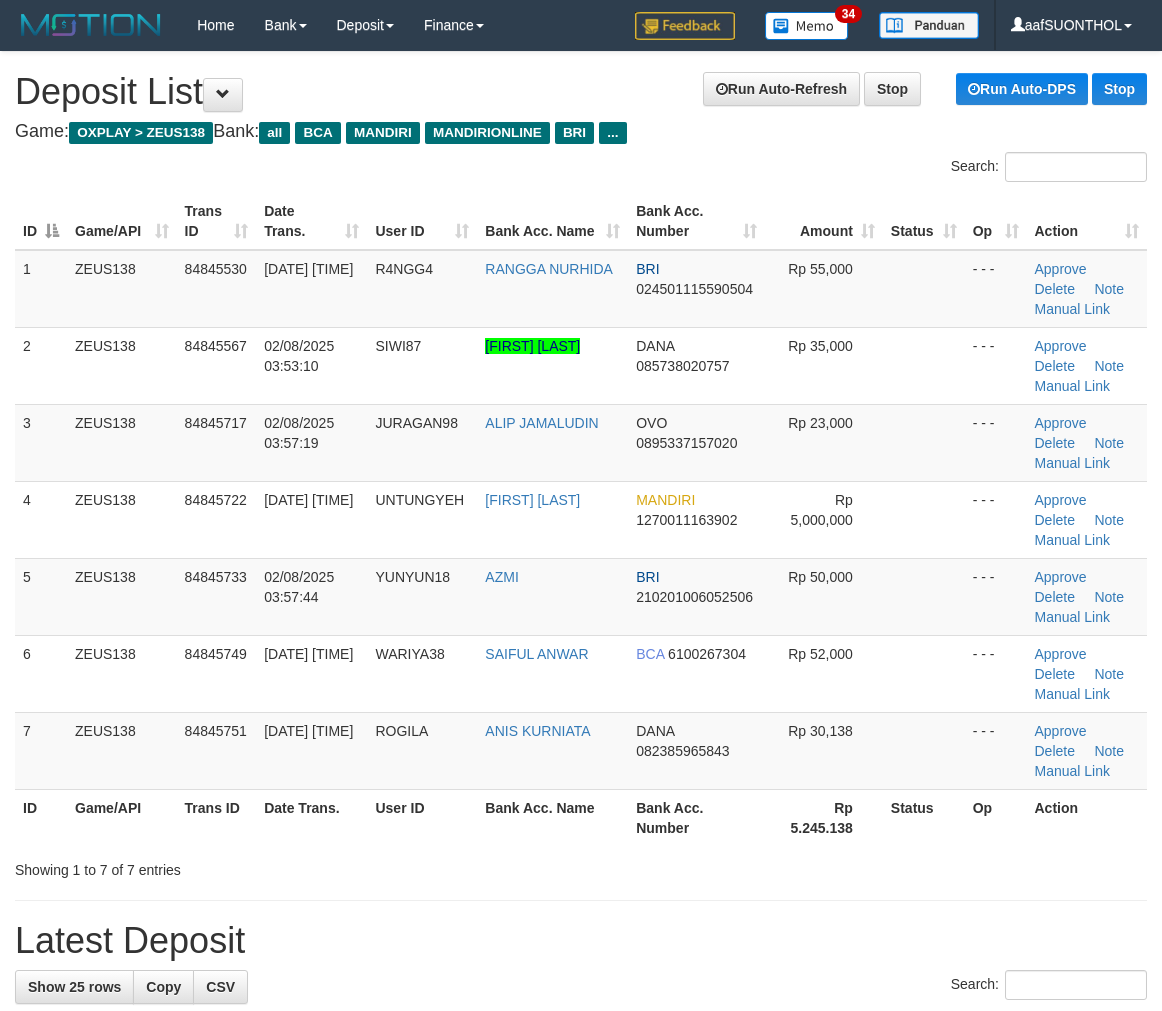 scroll, scrollTop: 0, scrollLeft: 0, axis: both 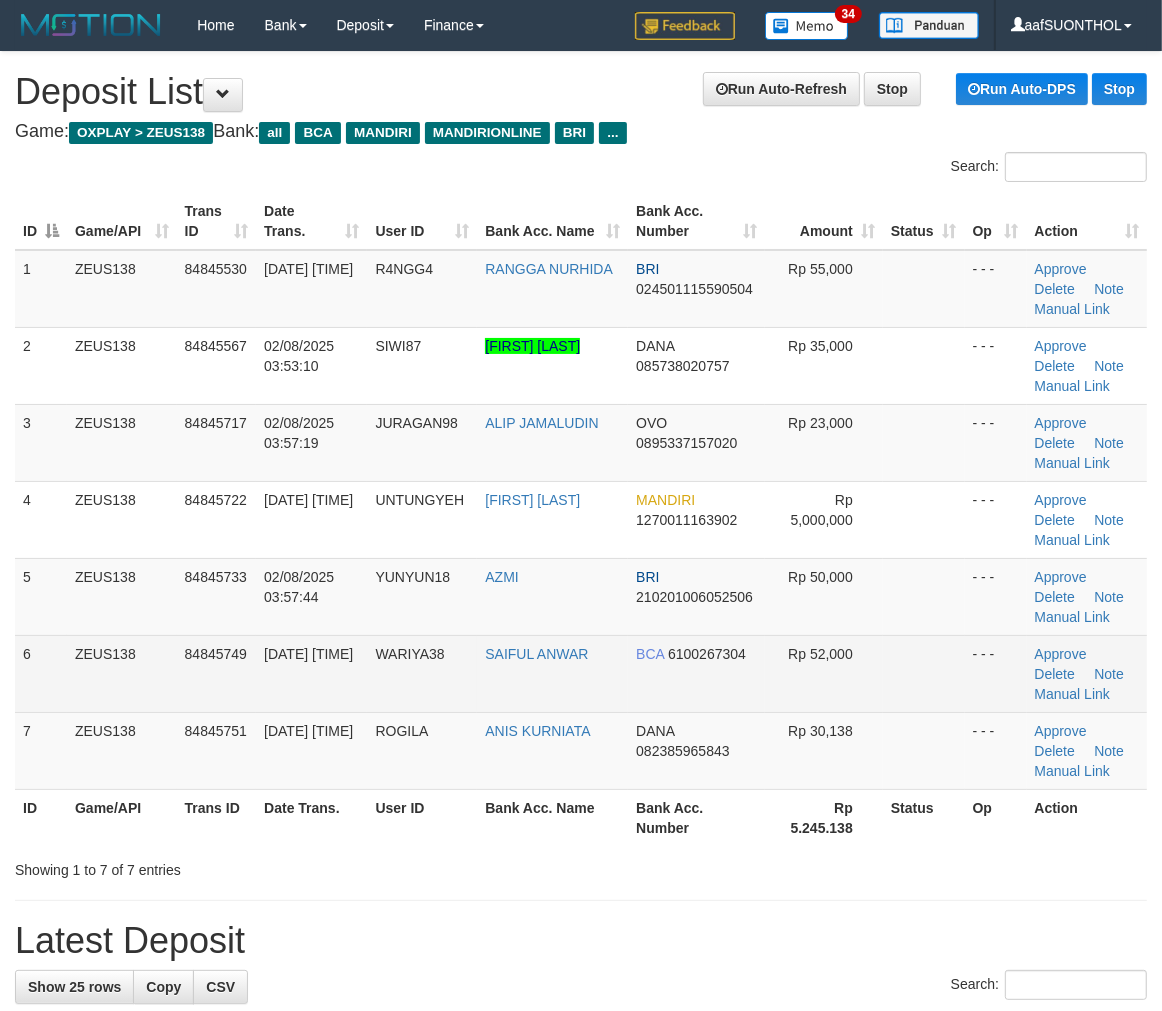 click at bounding box center (924, 673) 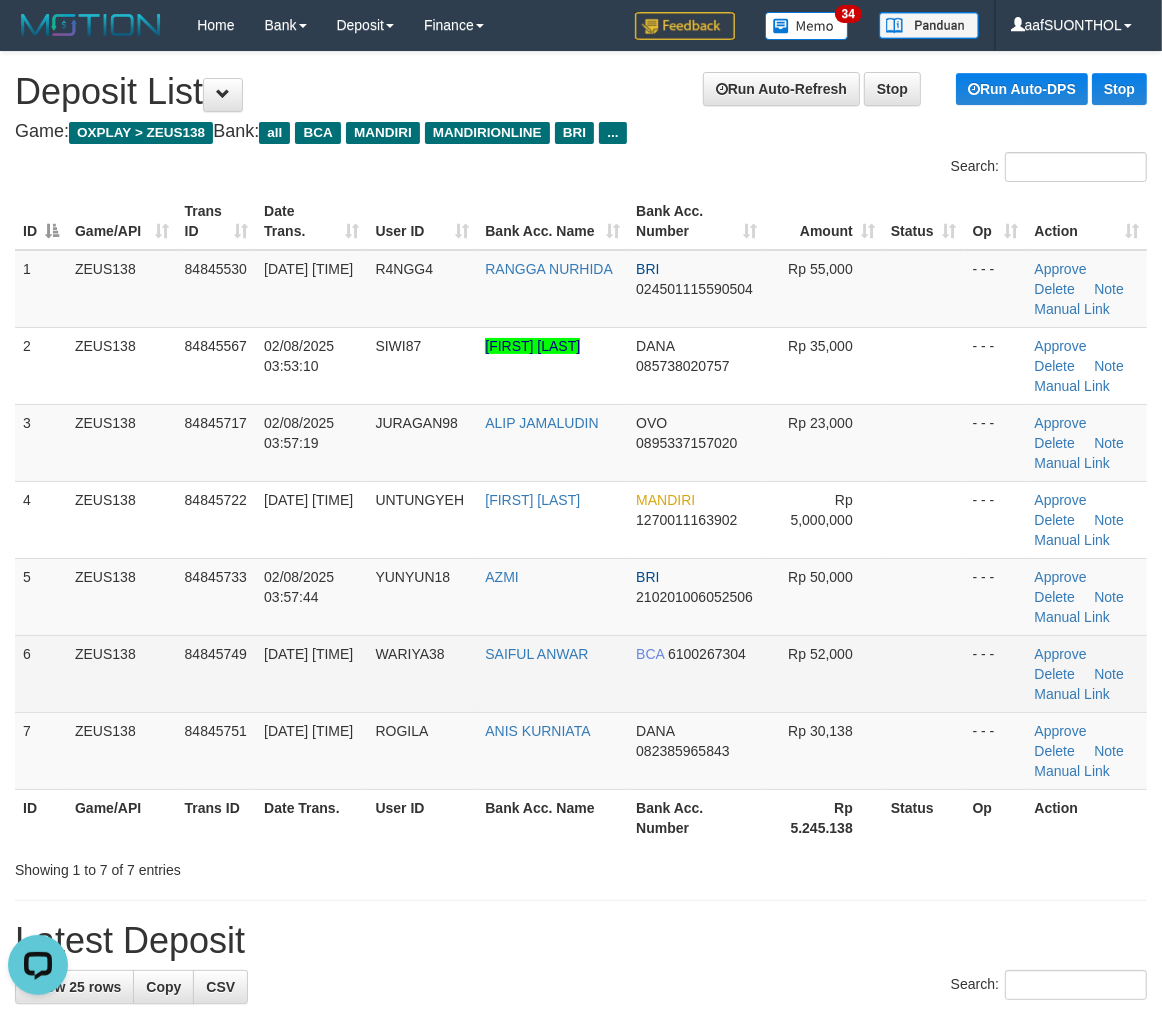 scroll, scrollTop: 0, scrollLeft: 0, axis: both 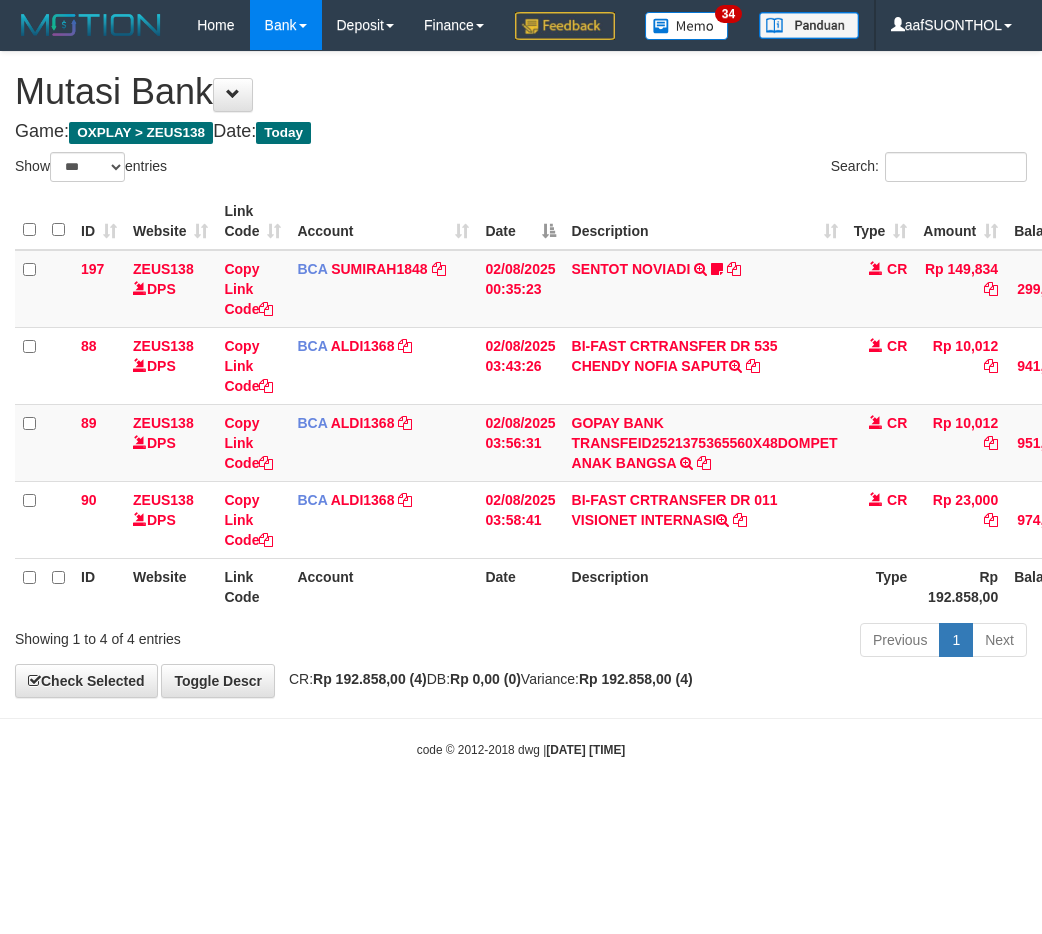 select on "***" 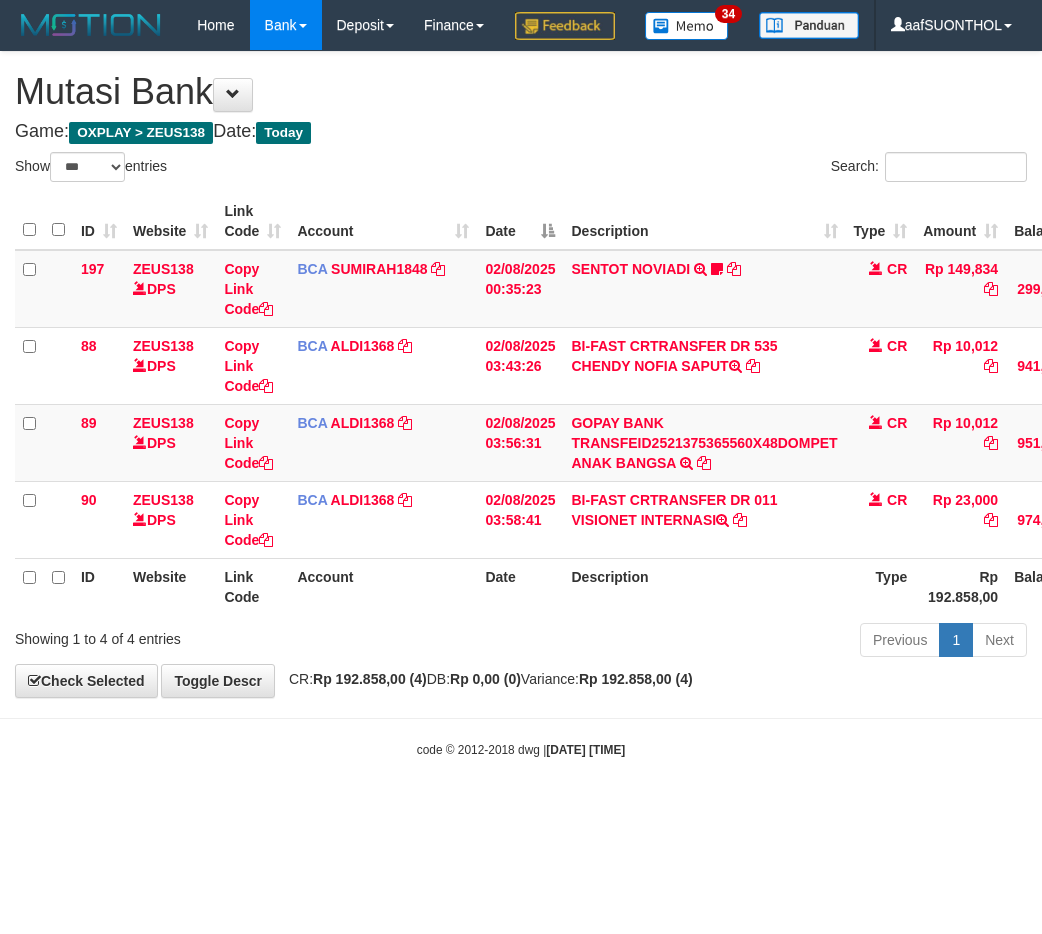 scroll, scrollTop: 0, scrollLeft: 15, axis: horizontal 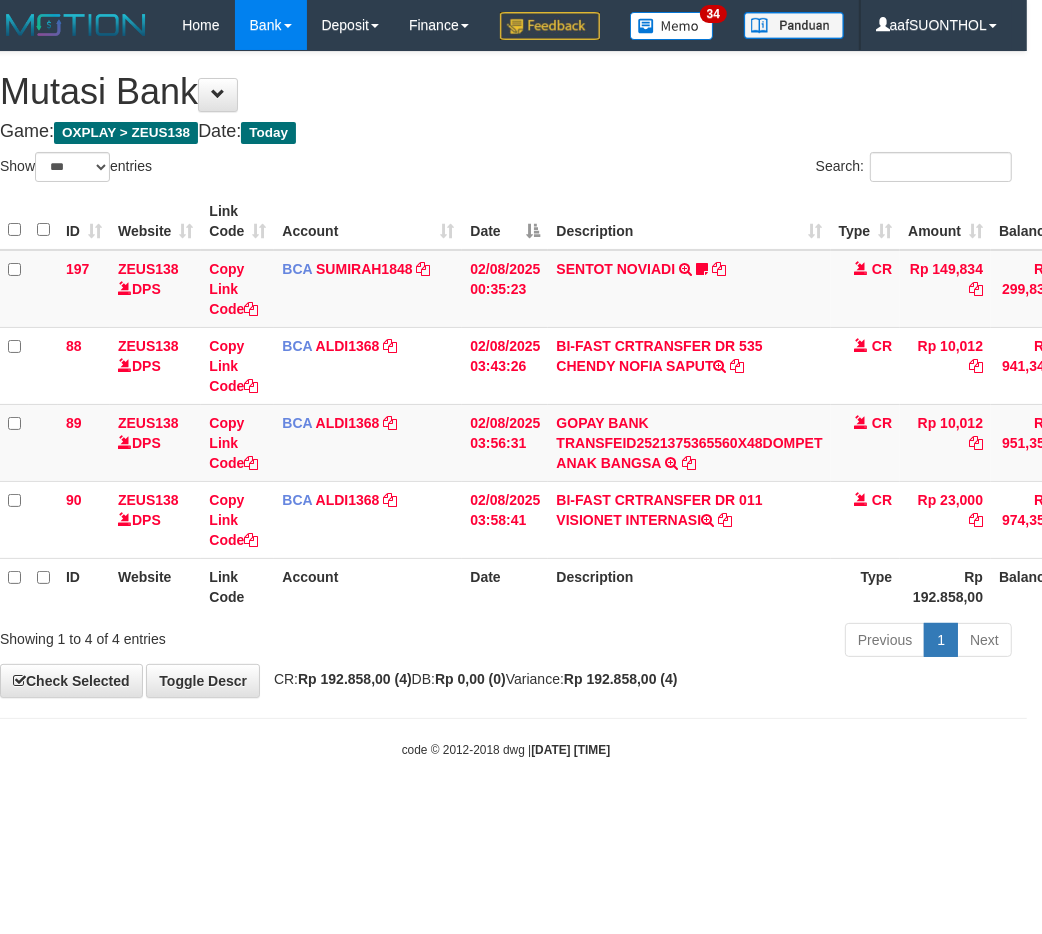 drag, startPoint x: 873, startPoint y: 715, endPoint x: 852, endPoint y: 713, distance: 21.095022 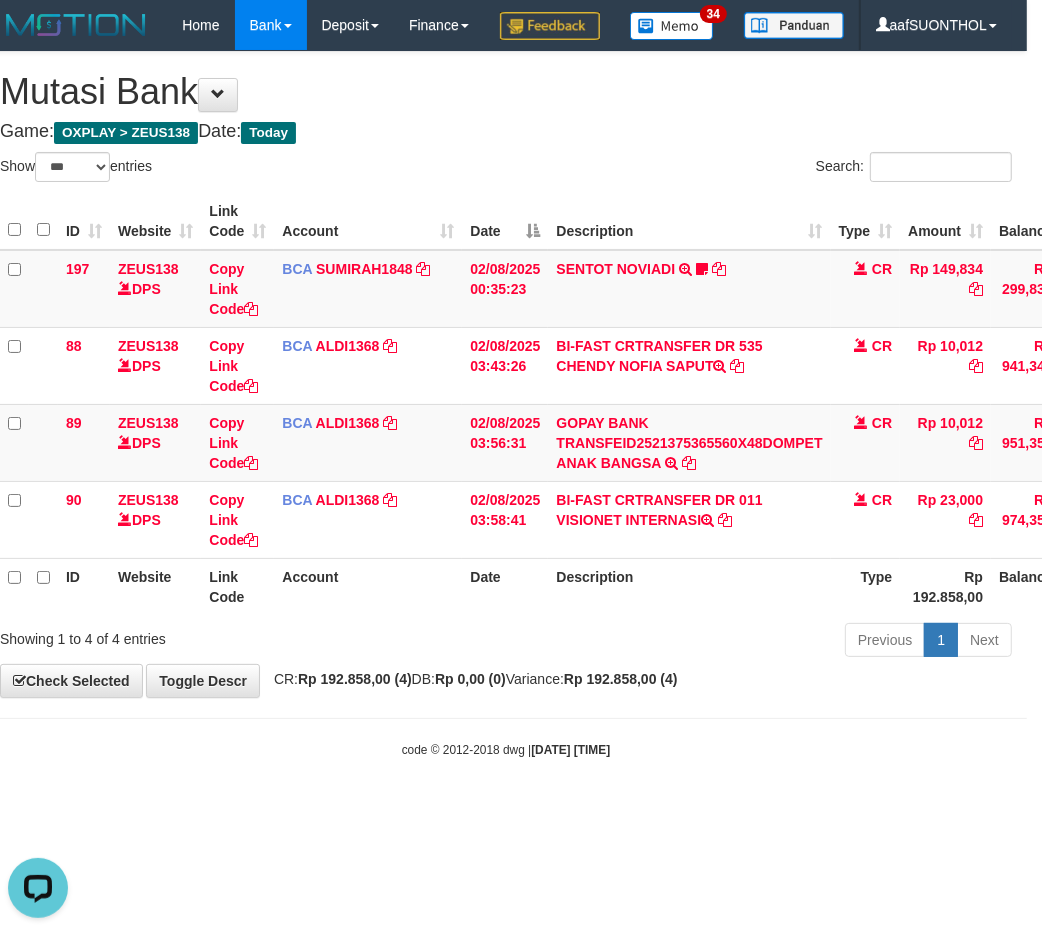 scroll, scrollTop: 0, scrollLeft: 0, axis: both 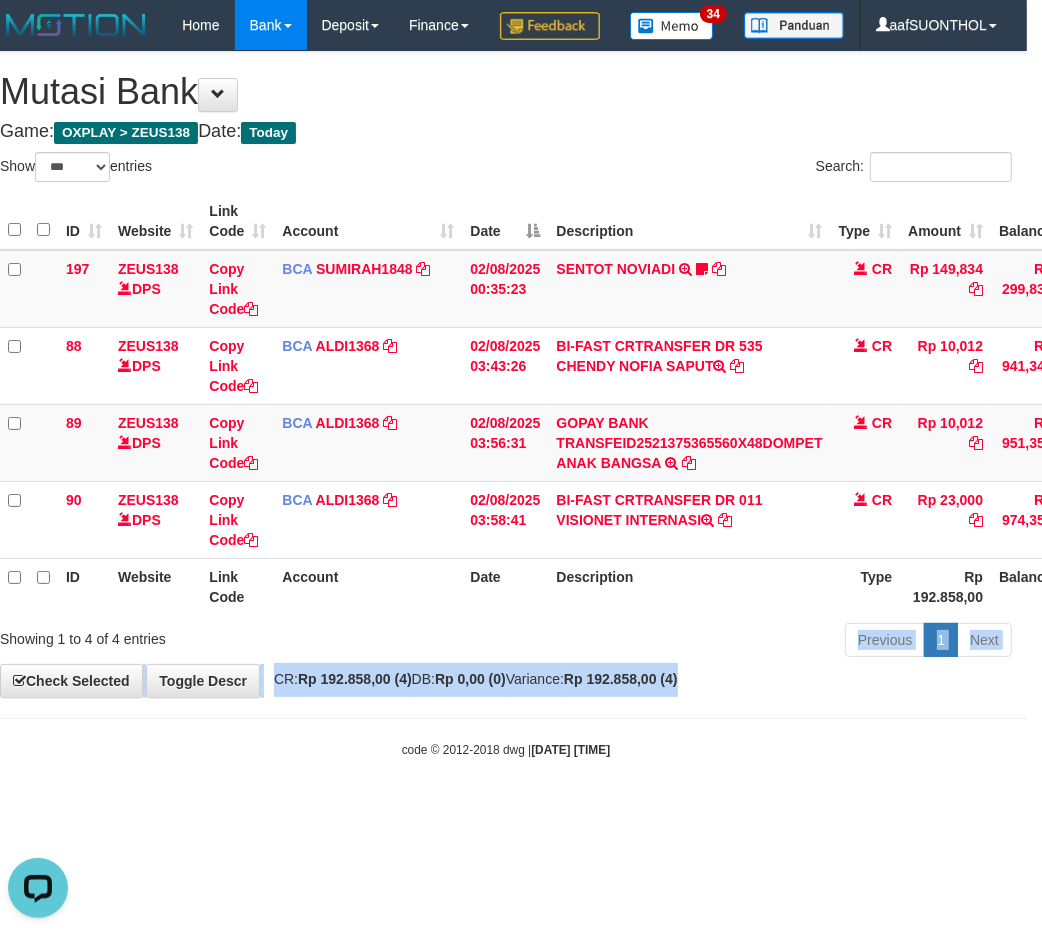 drag, startPoint x: 772, startPoint y: 705, endPoint x: 887, endPoint y: 616, distance: 145.41664 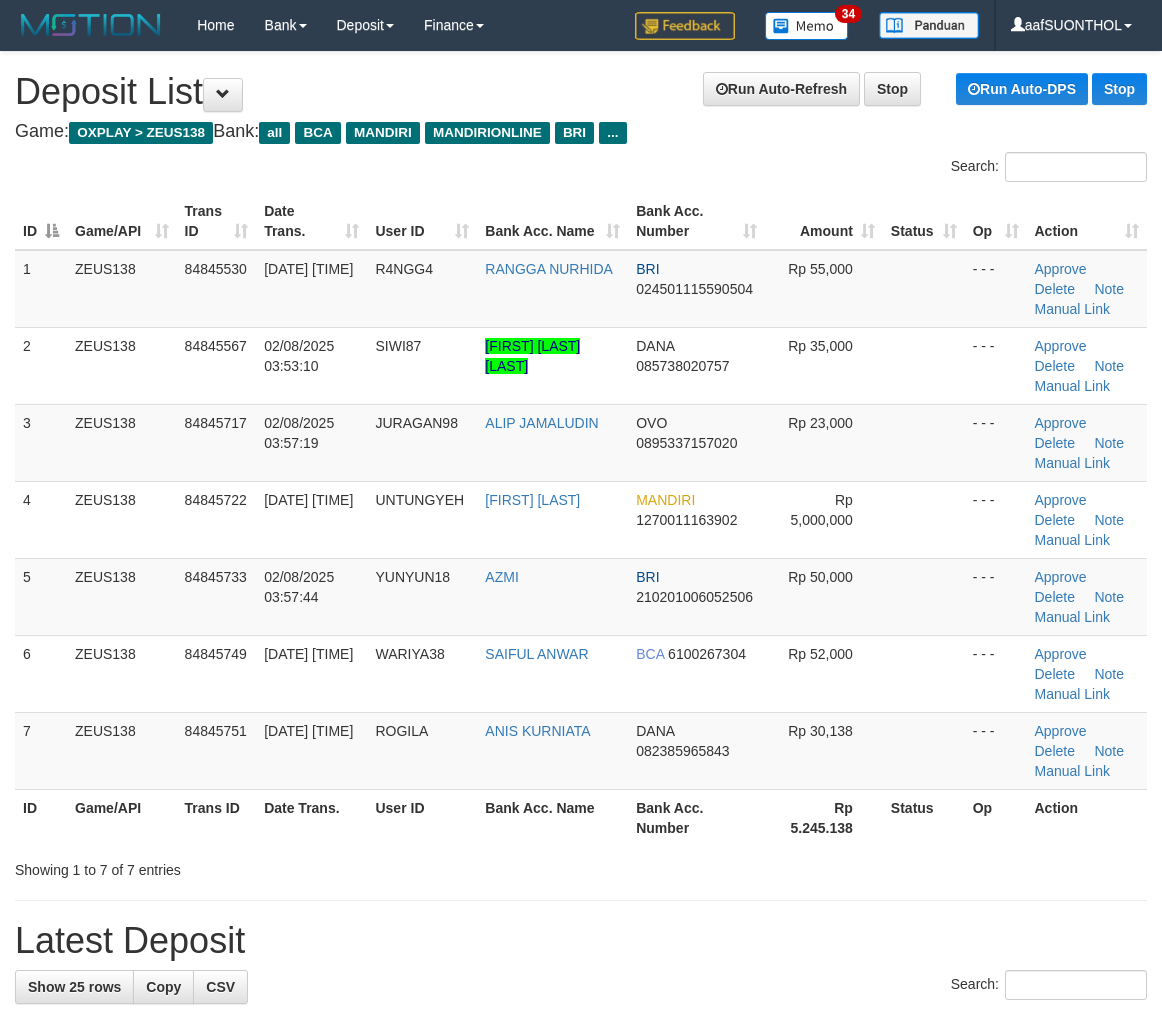 scroll, scrollTop: 0, scrollLeft: 0, axis: both 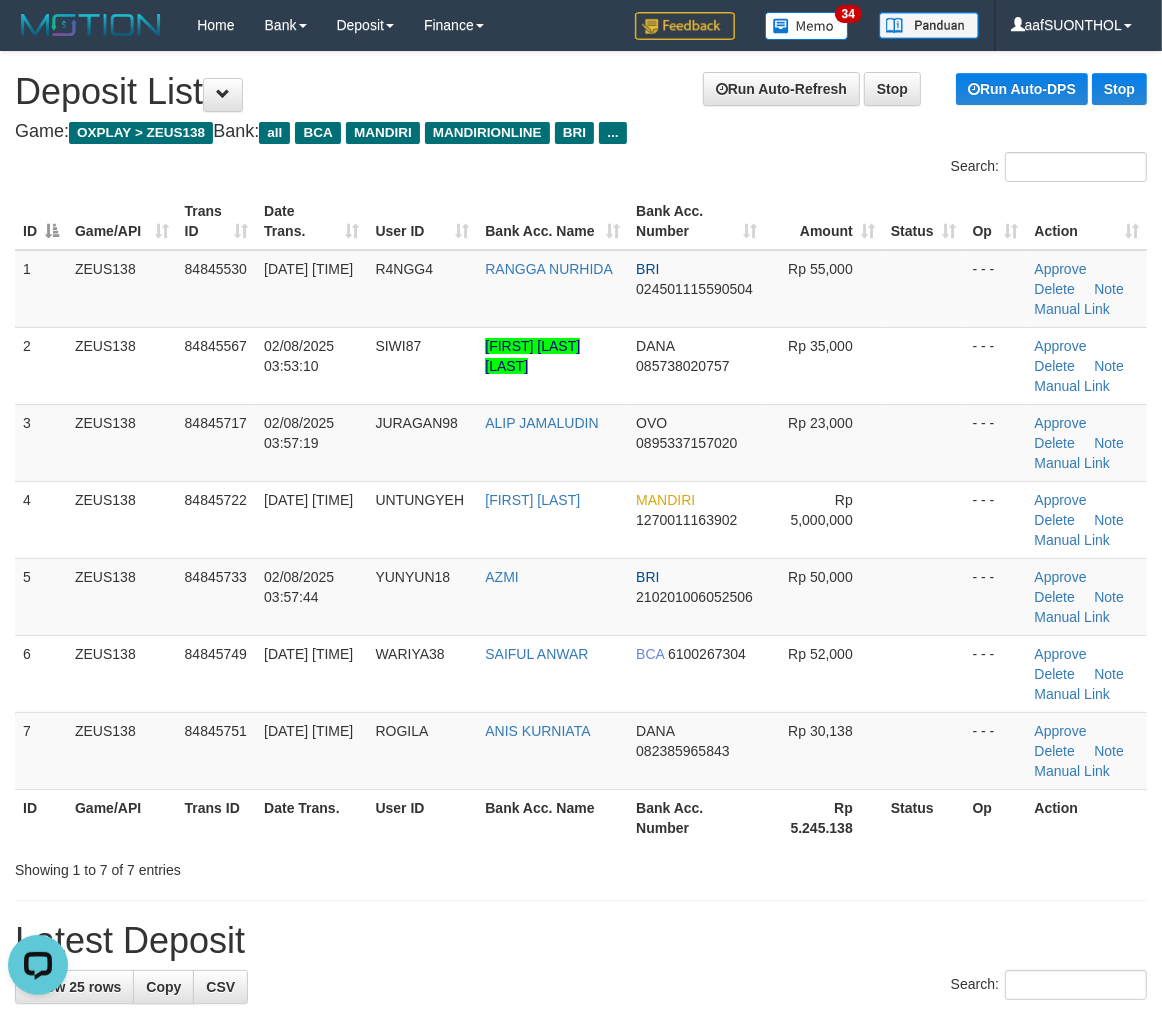 click on "**********" at bounding box center (581, 1349) 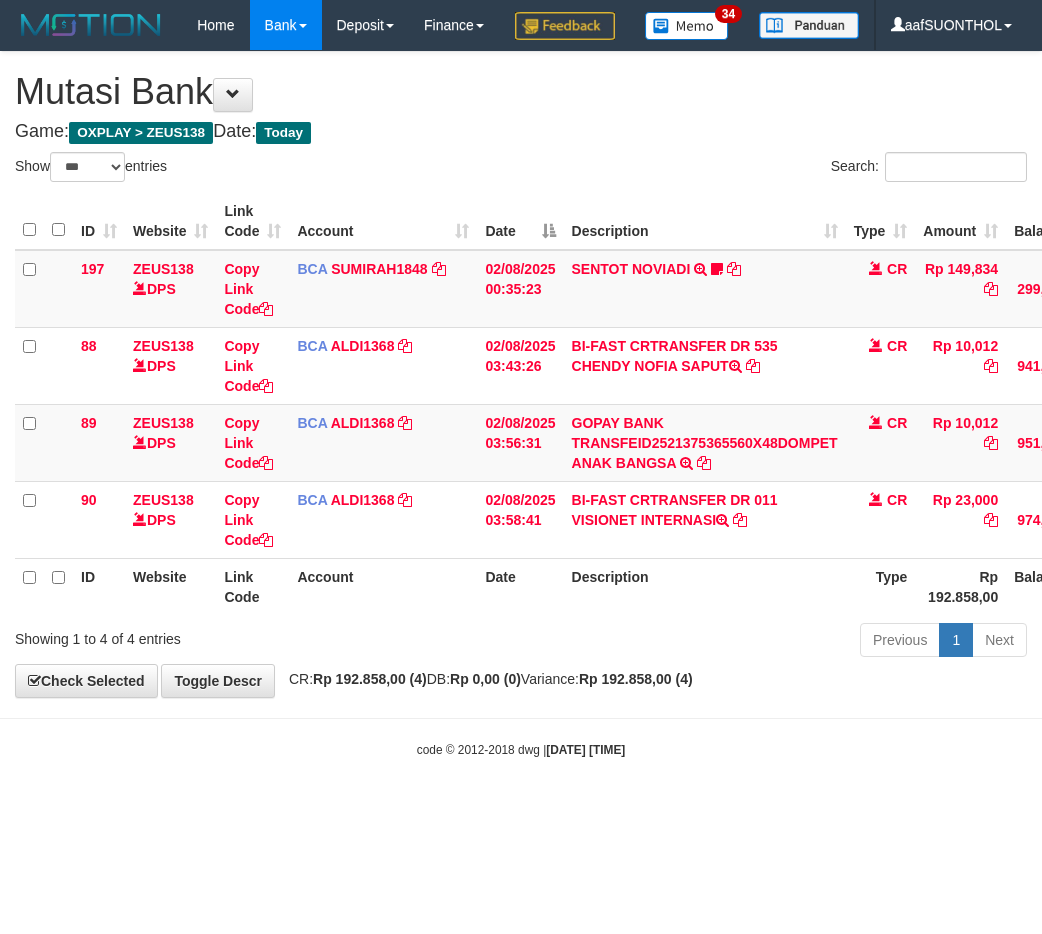 select on "***" 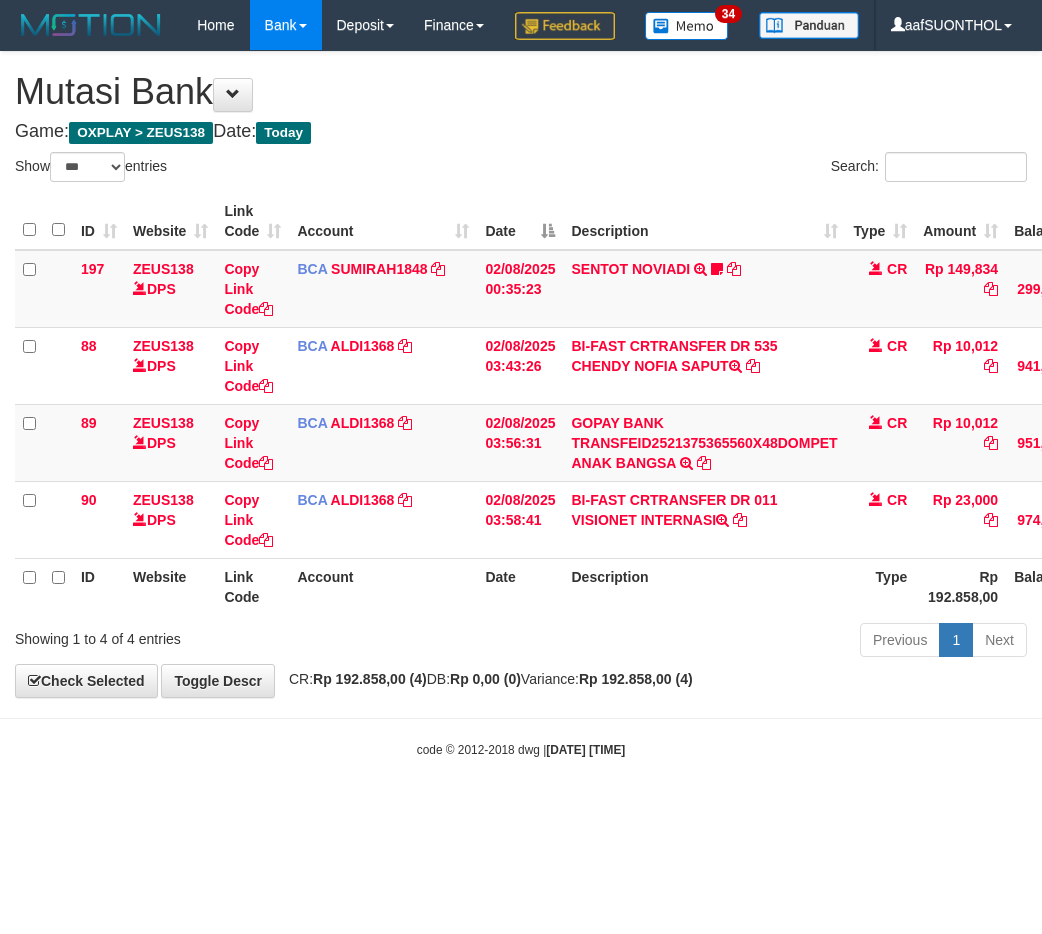scroll, scrollTop: 0, scrollLeft: 15, axis: horizontal 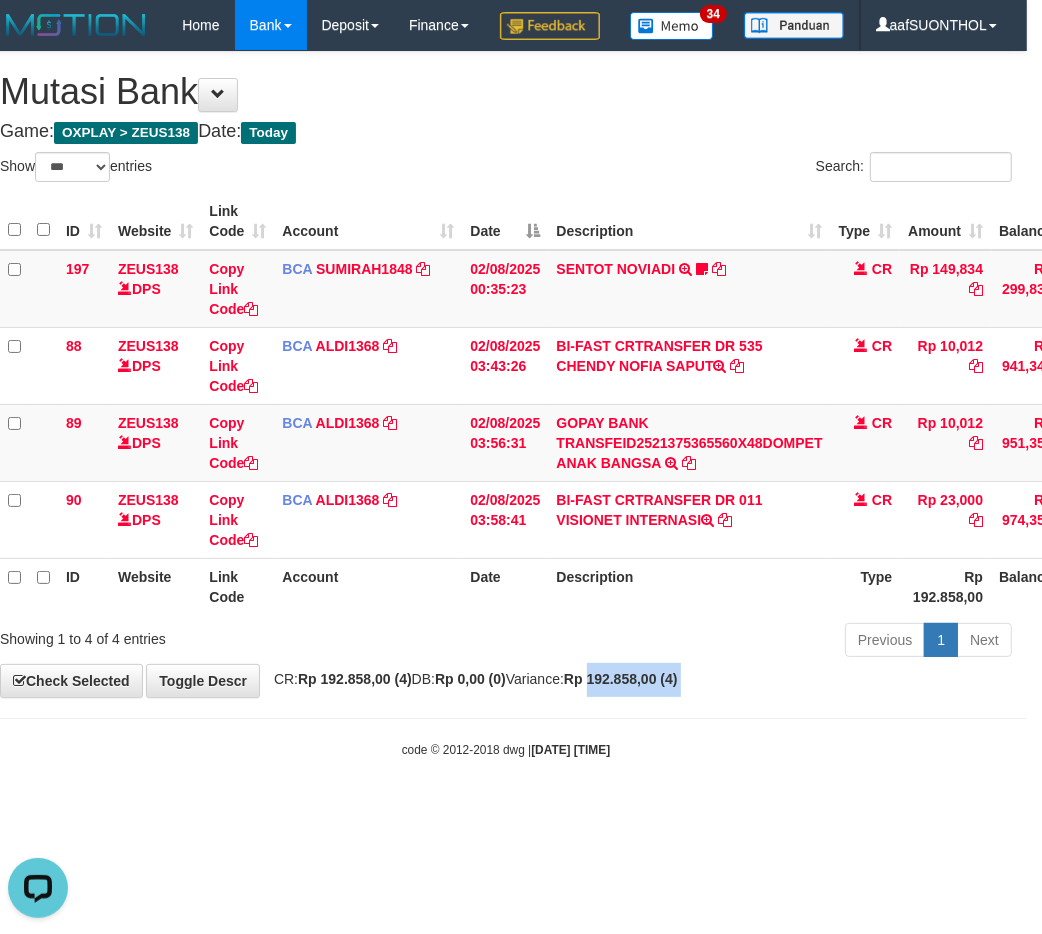 drag, startPoint x: 712, startPoint y: 751, endPoint x: 638, endPoint y: 731, distance: 76.655075 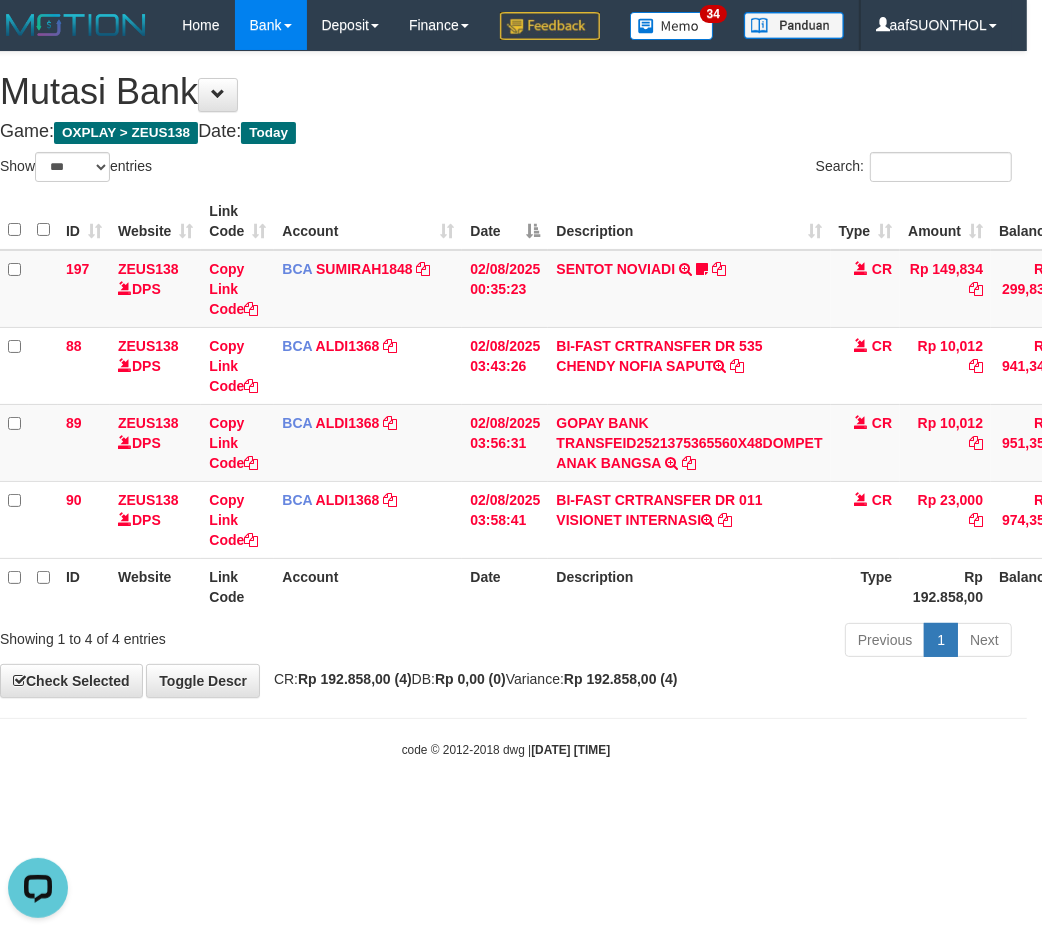 click on "Rp 192.858,00 (4)" at bounding box center [621, 679] 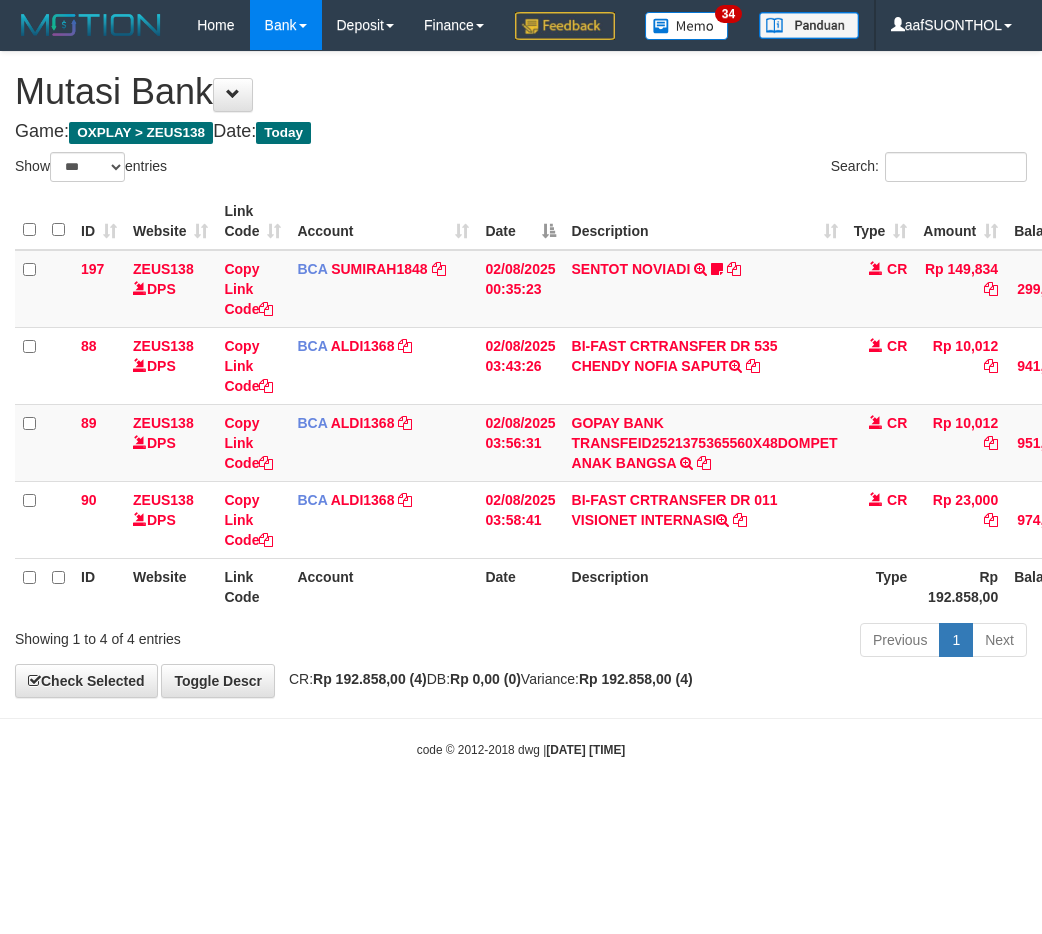 select on "***" 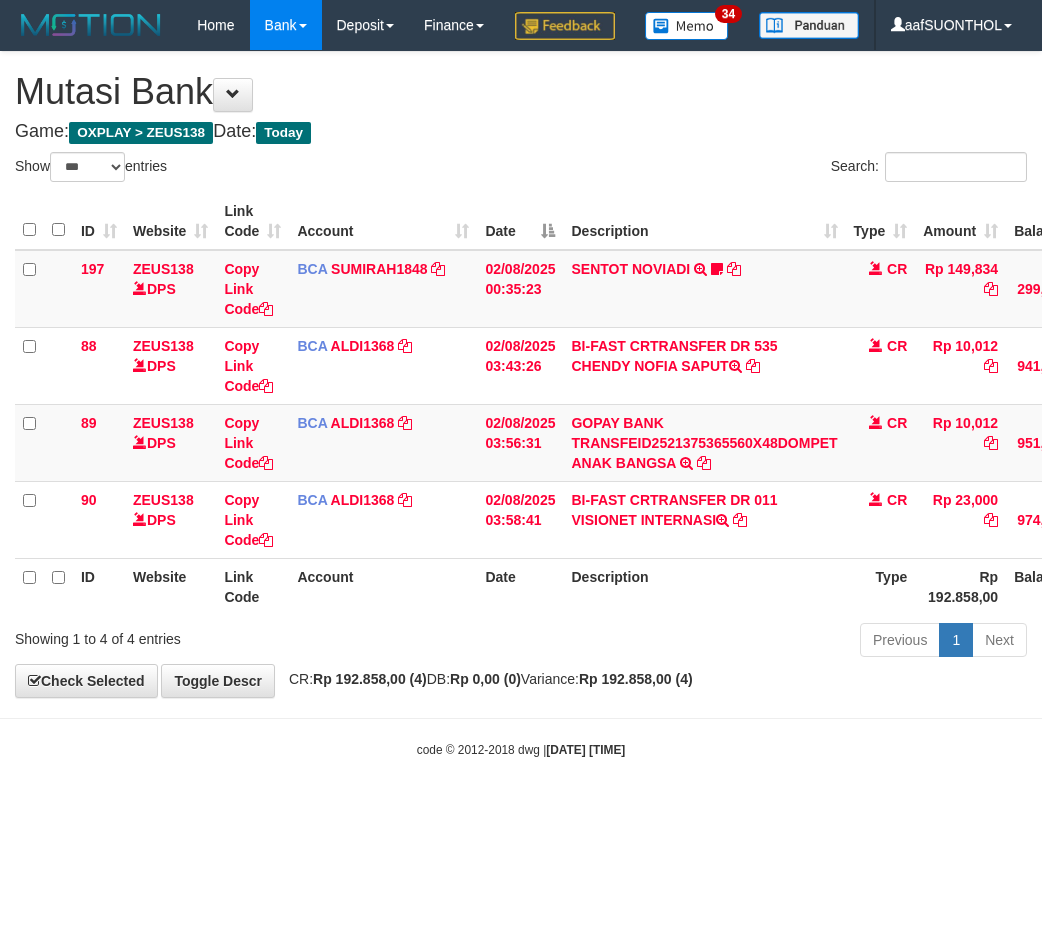 scroll, scrollTop: 0, scrollLeft: 15, axis: horizontal 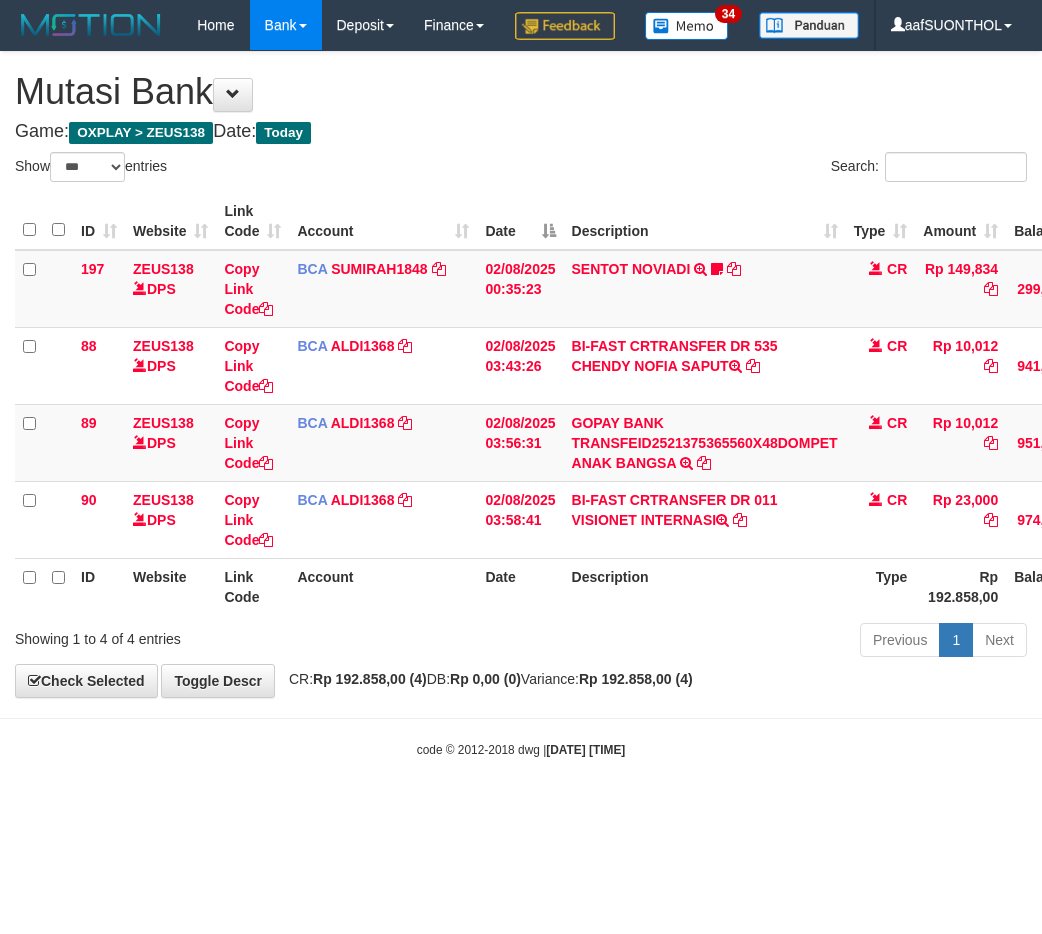 select on "***" 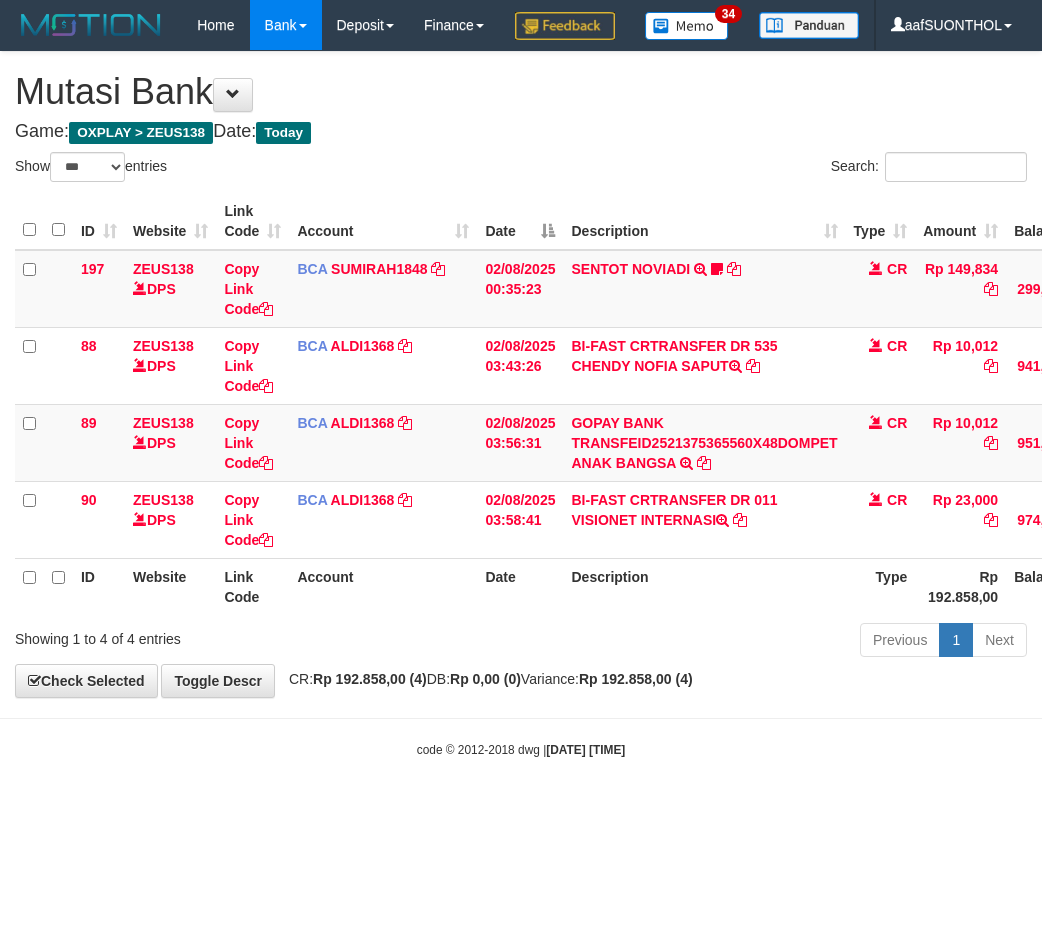 scroll, scrollTop: 0, scrollLeft: 15, axis: horizontal 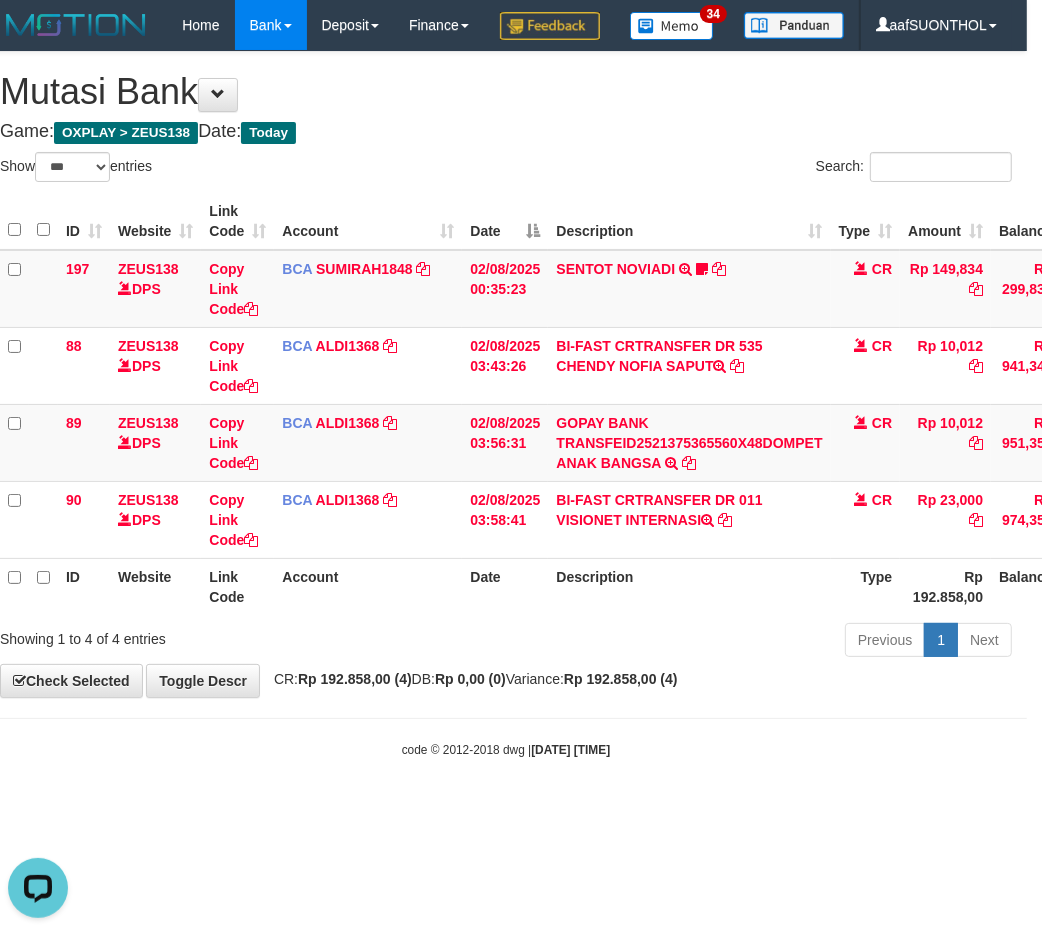 click on "Toggle navigation
Home
Bank
Account List
Load
By Website
Group
[OXPLAY]													ZEUS138
By Load Group (DPS)" at bounding box center [506, 404] 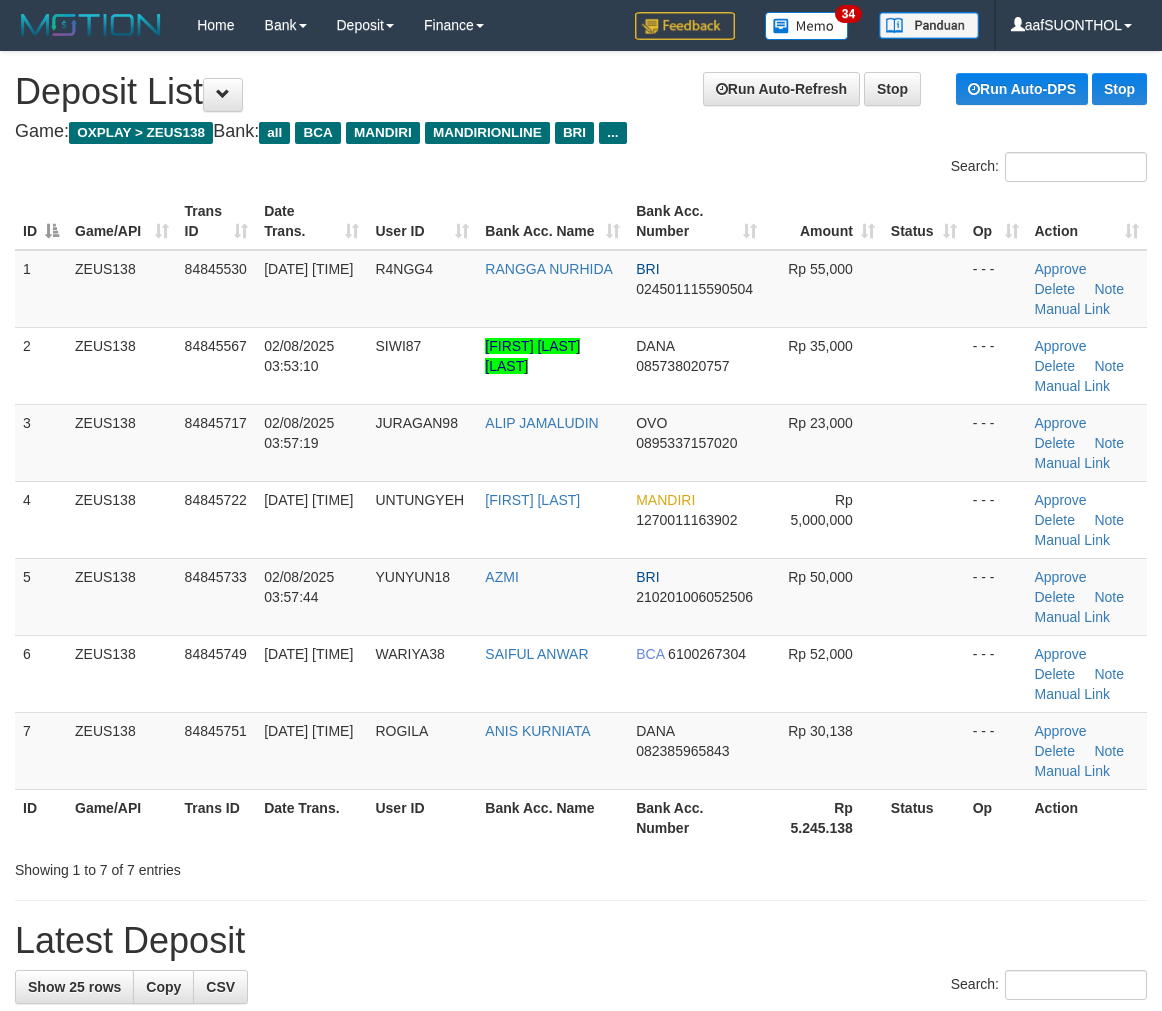 scroll, scrollTop: 0, scrollLeft: 0, axis: both 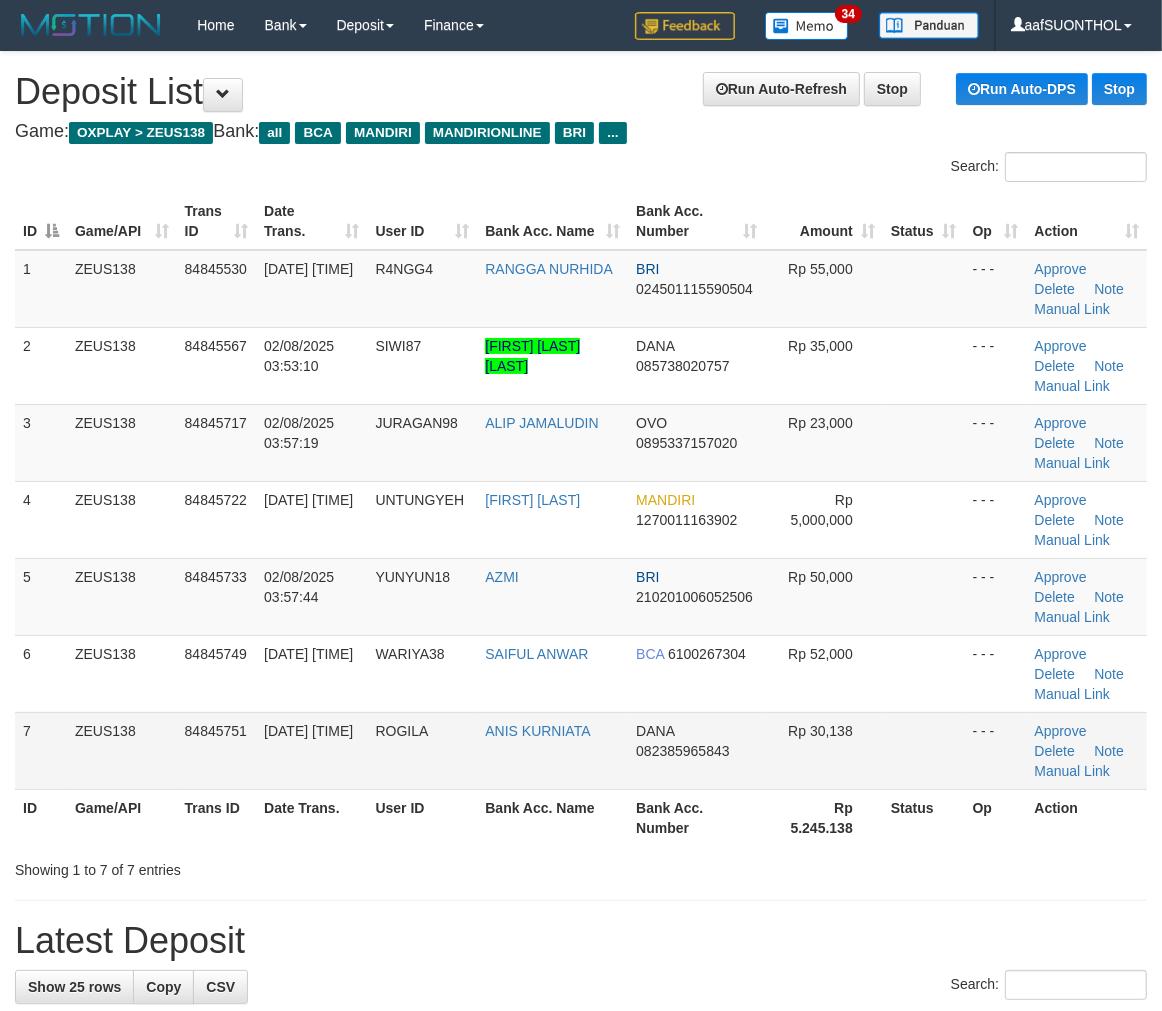 click on "DANA
082385965843" at bounding box center [696, 750] 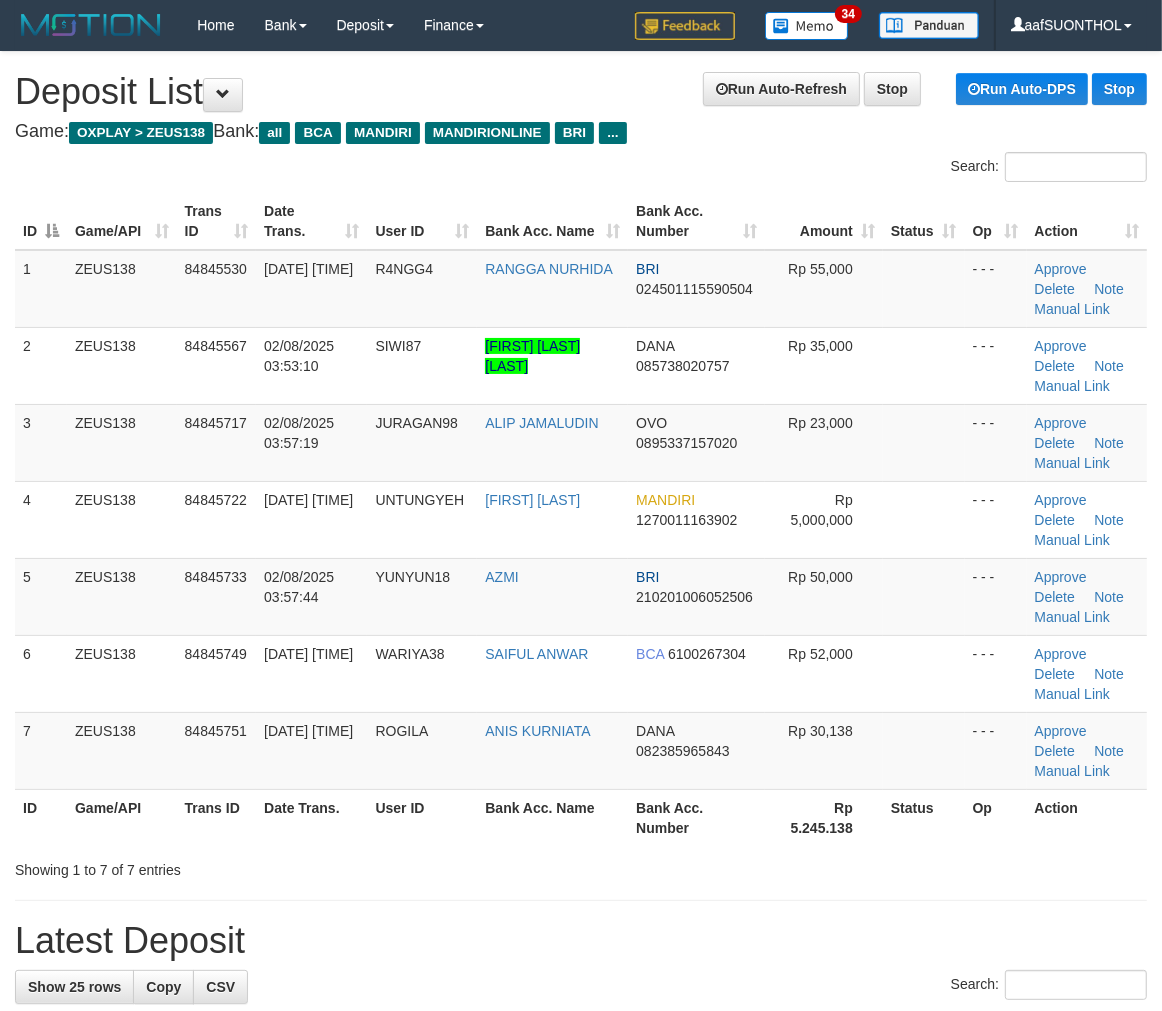 drag, startPoint x: 710, startPoint y: 822, endPoint x: 1175, endPoint y: 746, distance: 471.16983 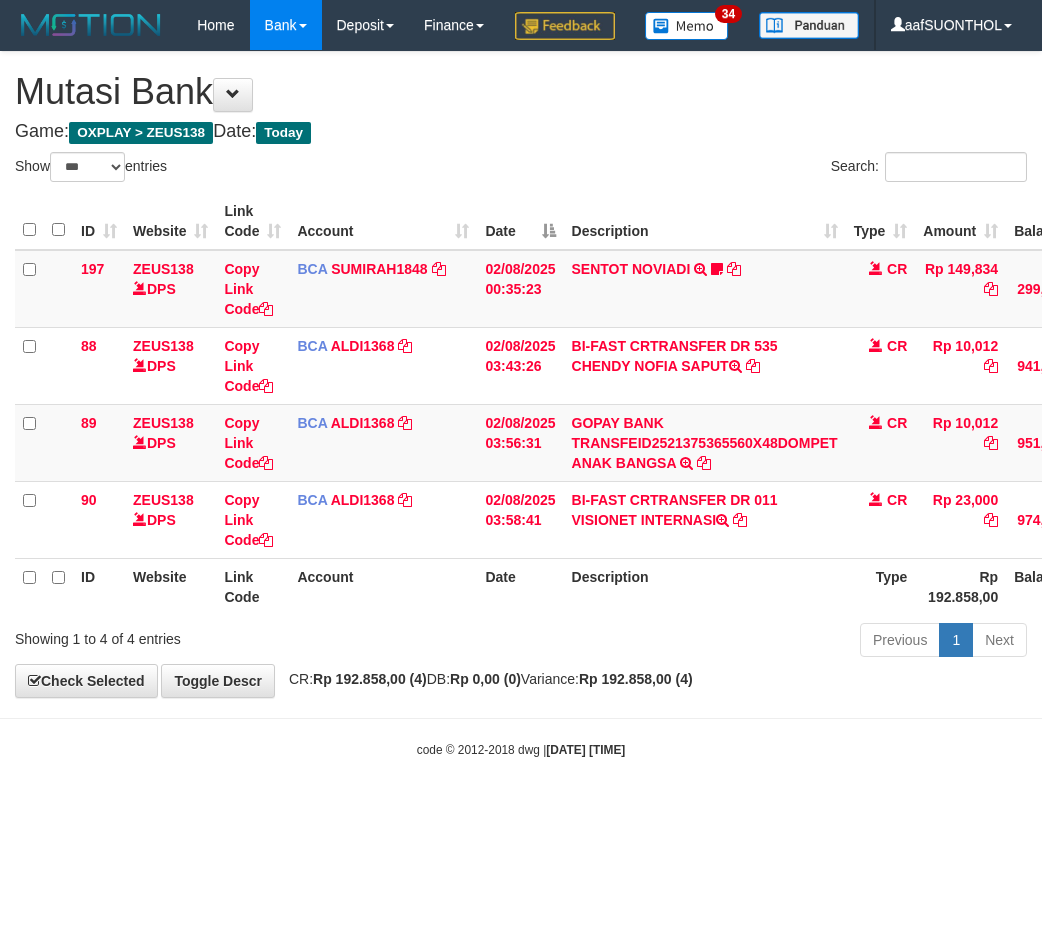 select on "***" 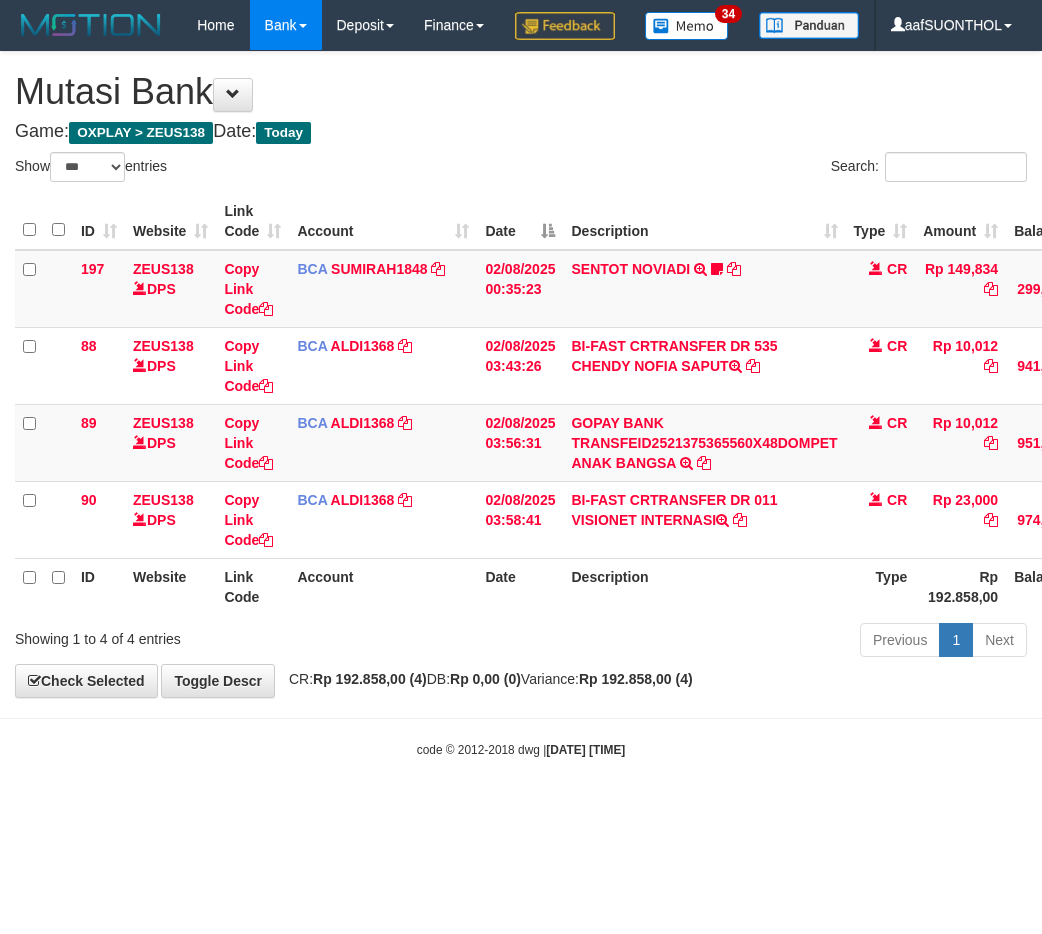 scroll, scrollTop: 0, scrollLeft: 15, axis: horizontal 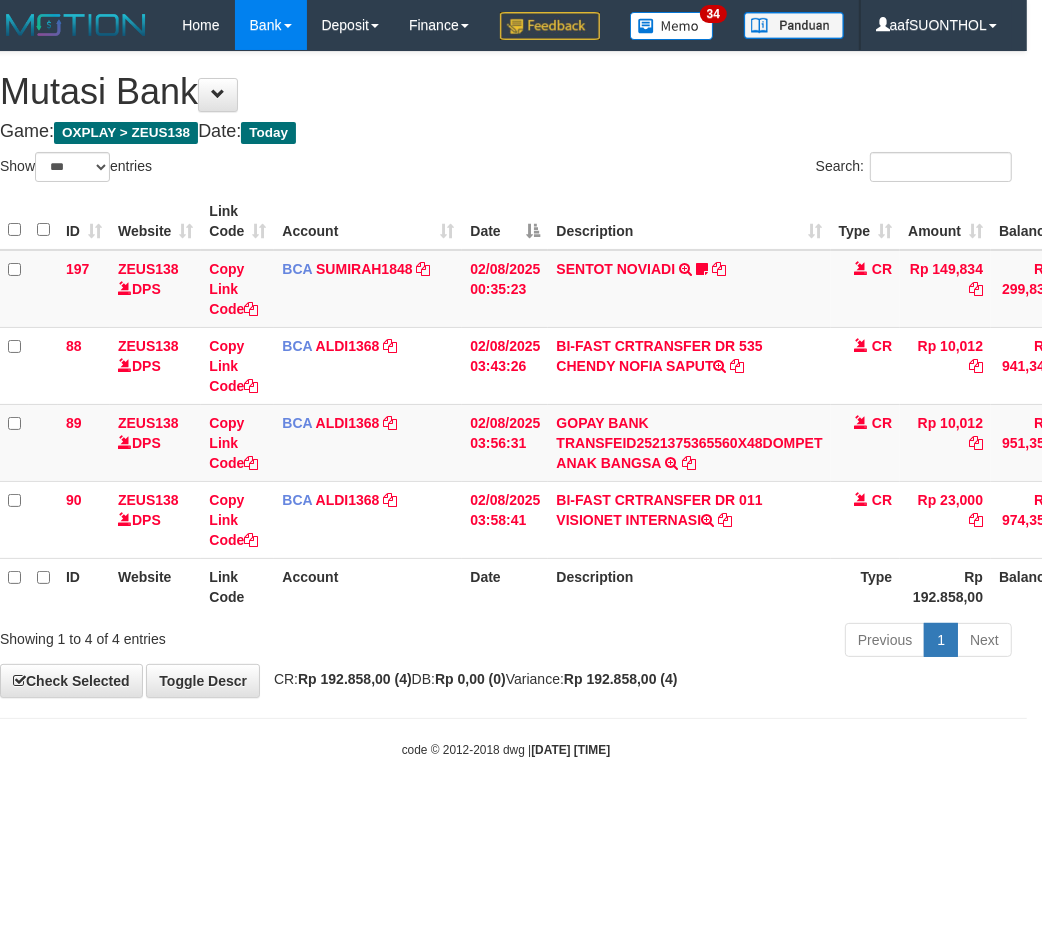drag, startPoint x: 701, startPoint y: 703, endPoint x: 635, endPoint y: 696, distance: 66.37017 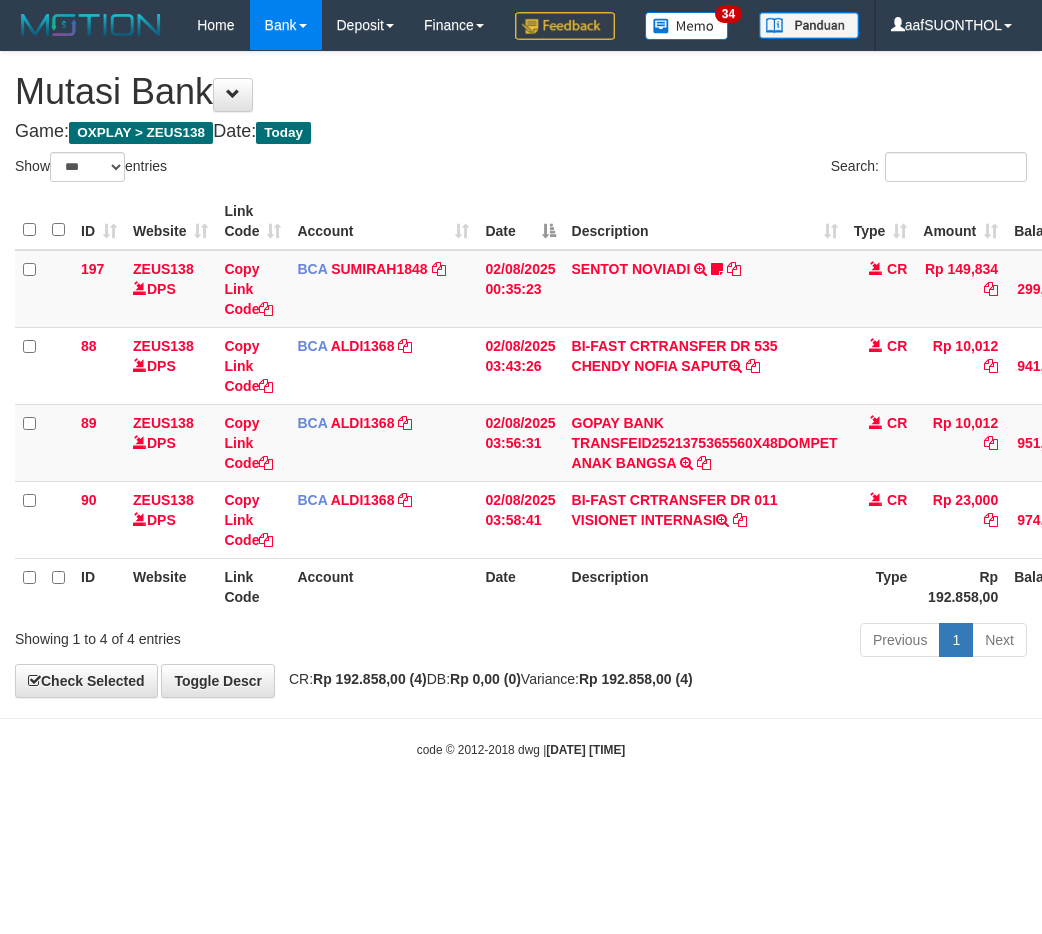 select on "***" 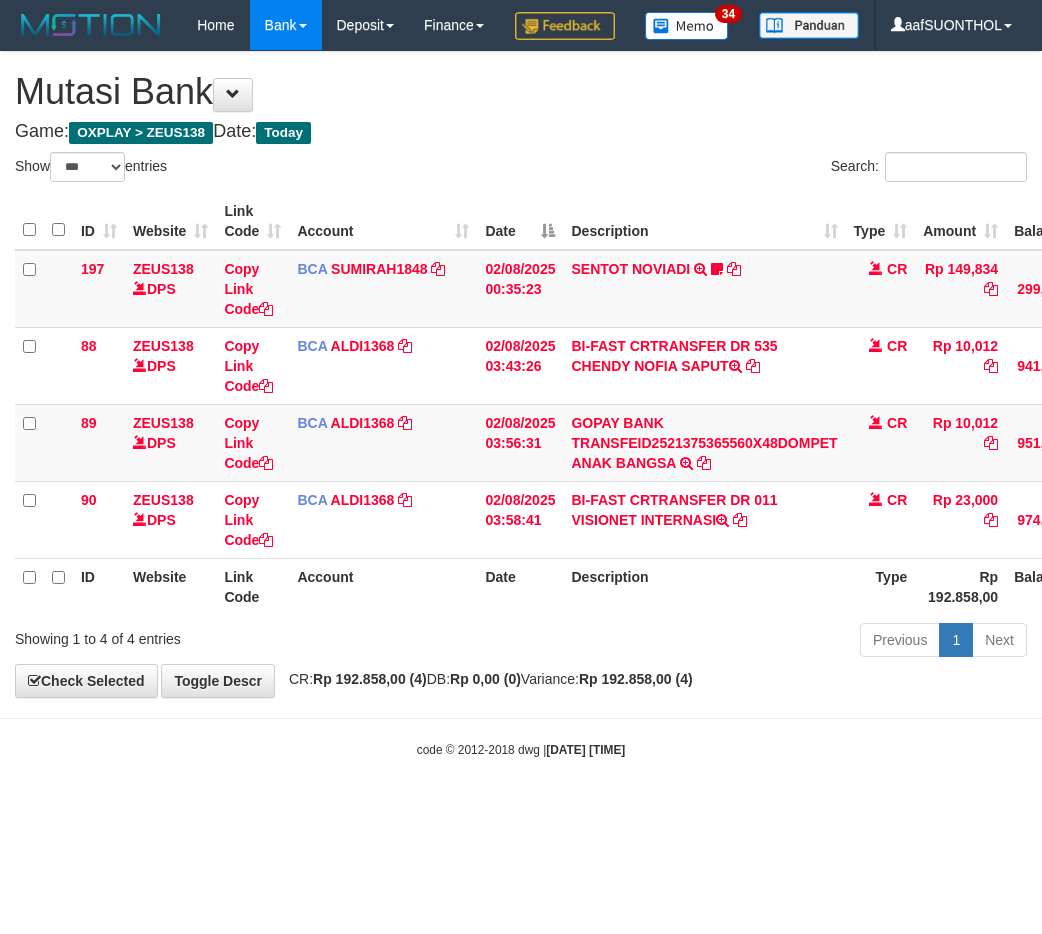 click on "Previous 1 Next" at bounding box center [738, 642] 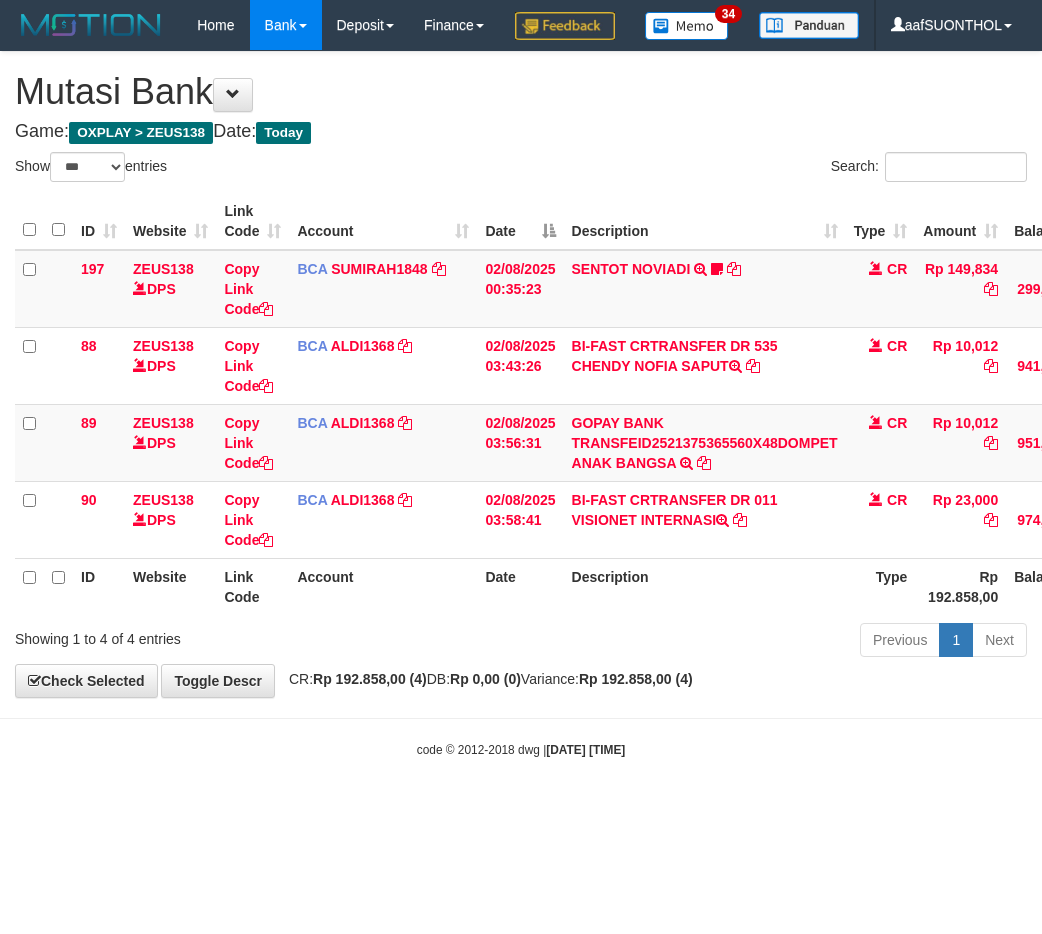 select on "***" 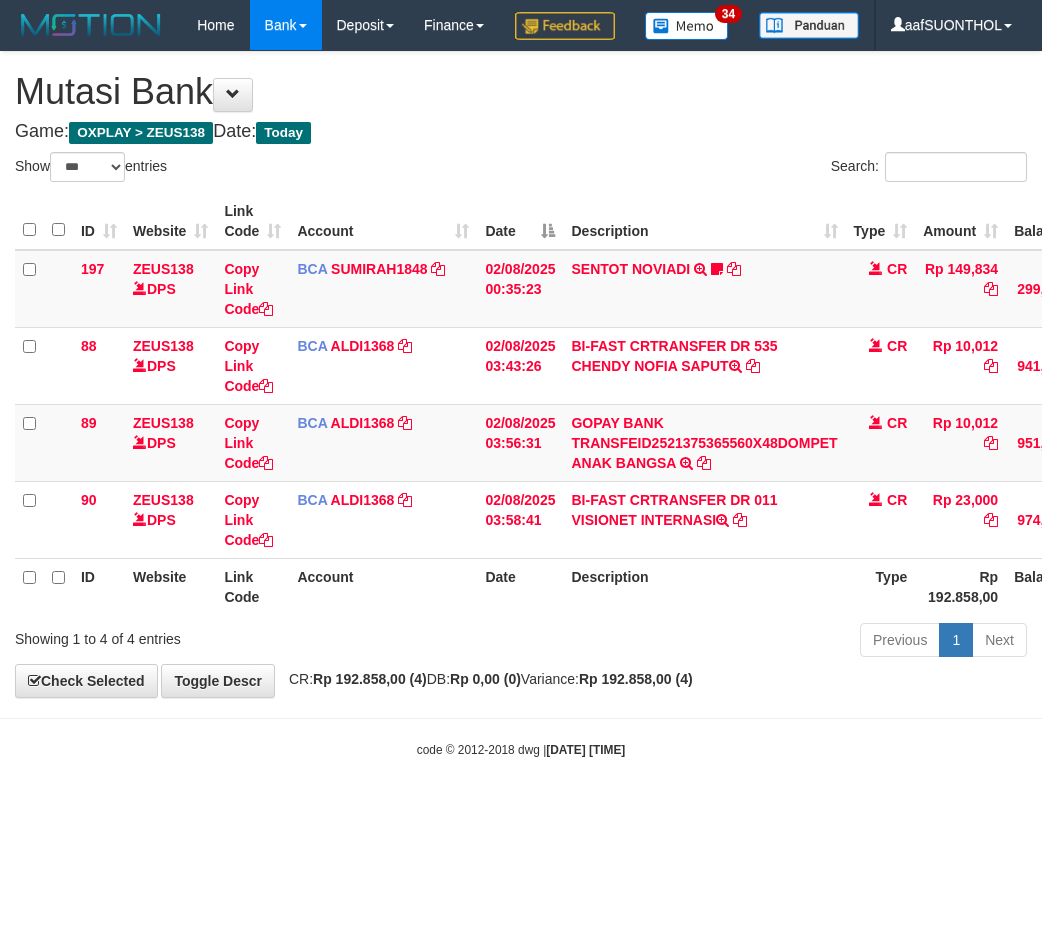 scroll, scrollTop: 0, scrollLeft: 15, axis: horizontal 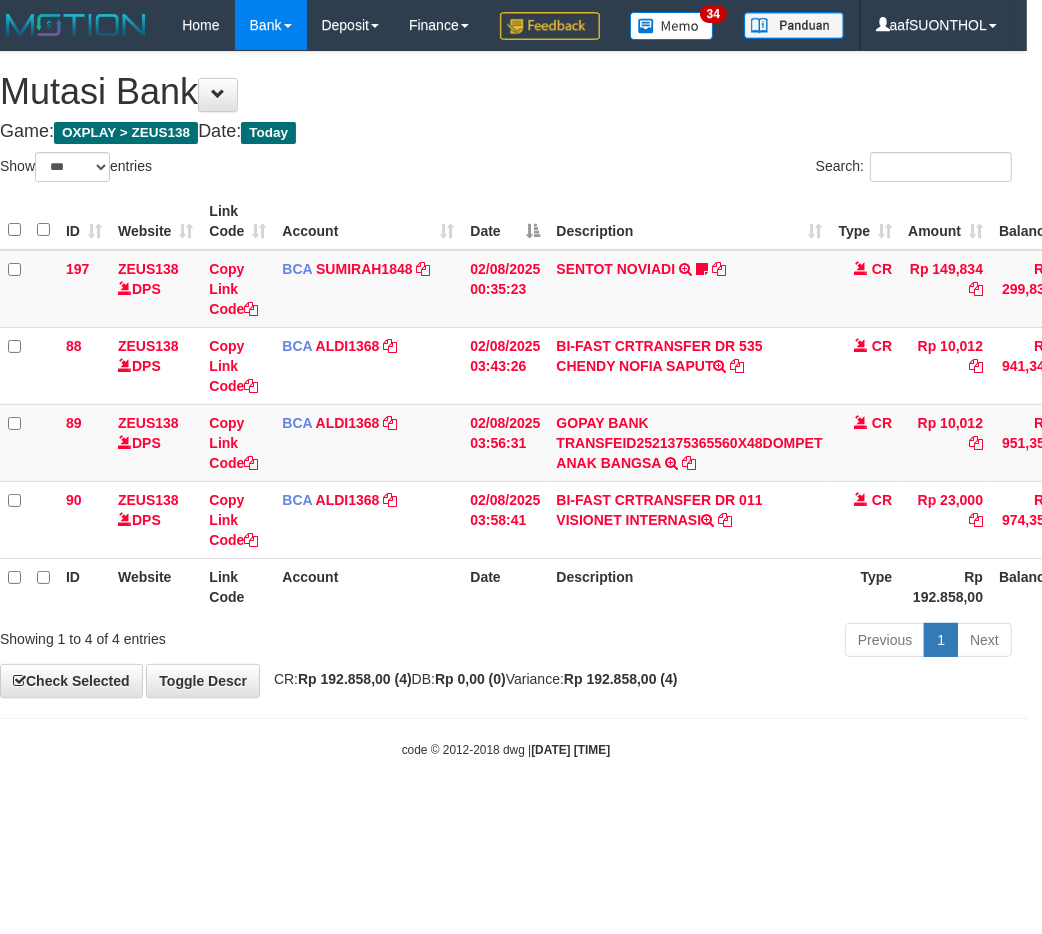 click on "Showing 1 to 4 of 4 entries" at bounding box center [202, 635] 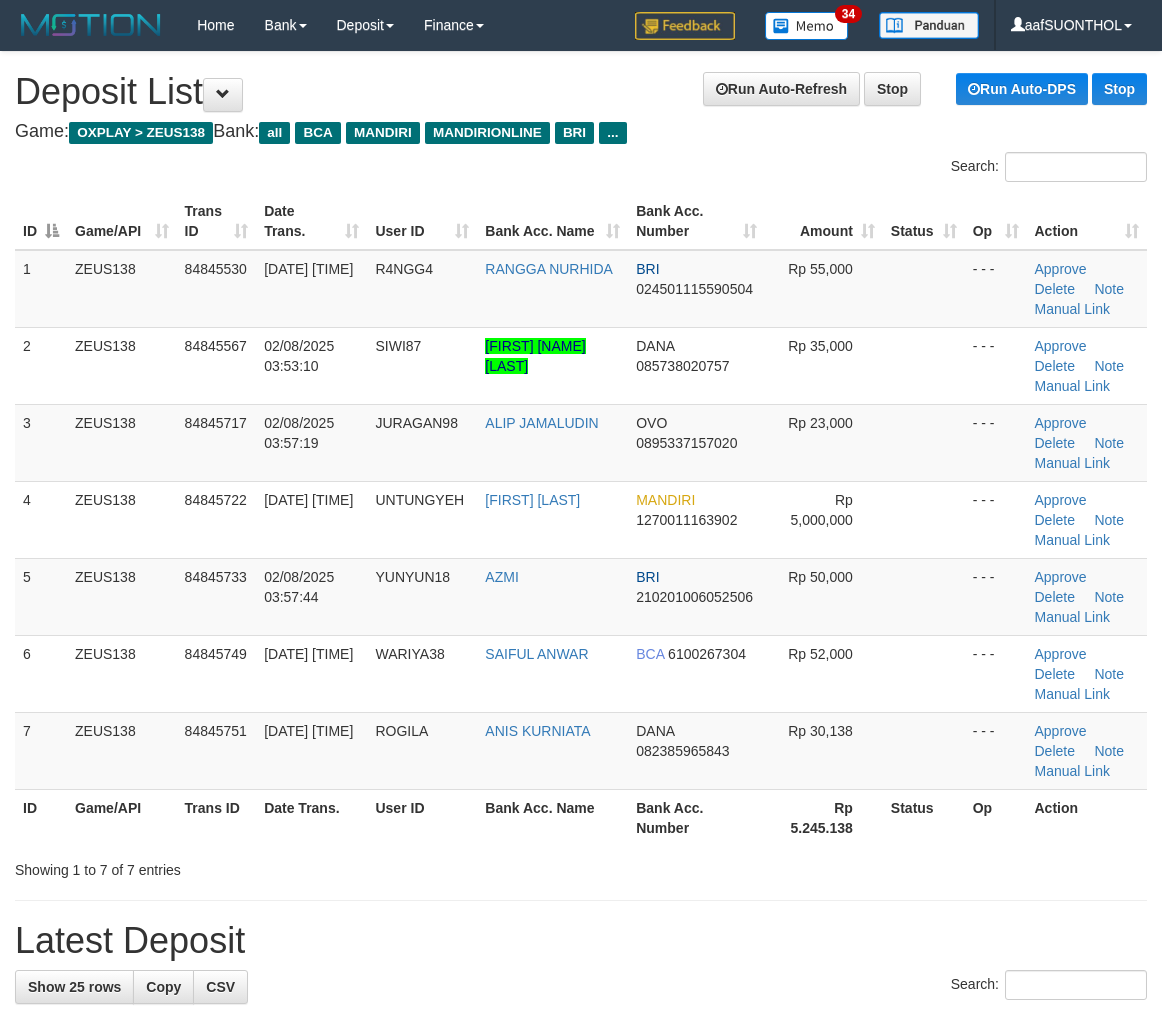 scroll, scrollTop: 0, scrollLeft: 0, axis: both 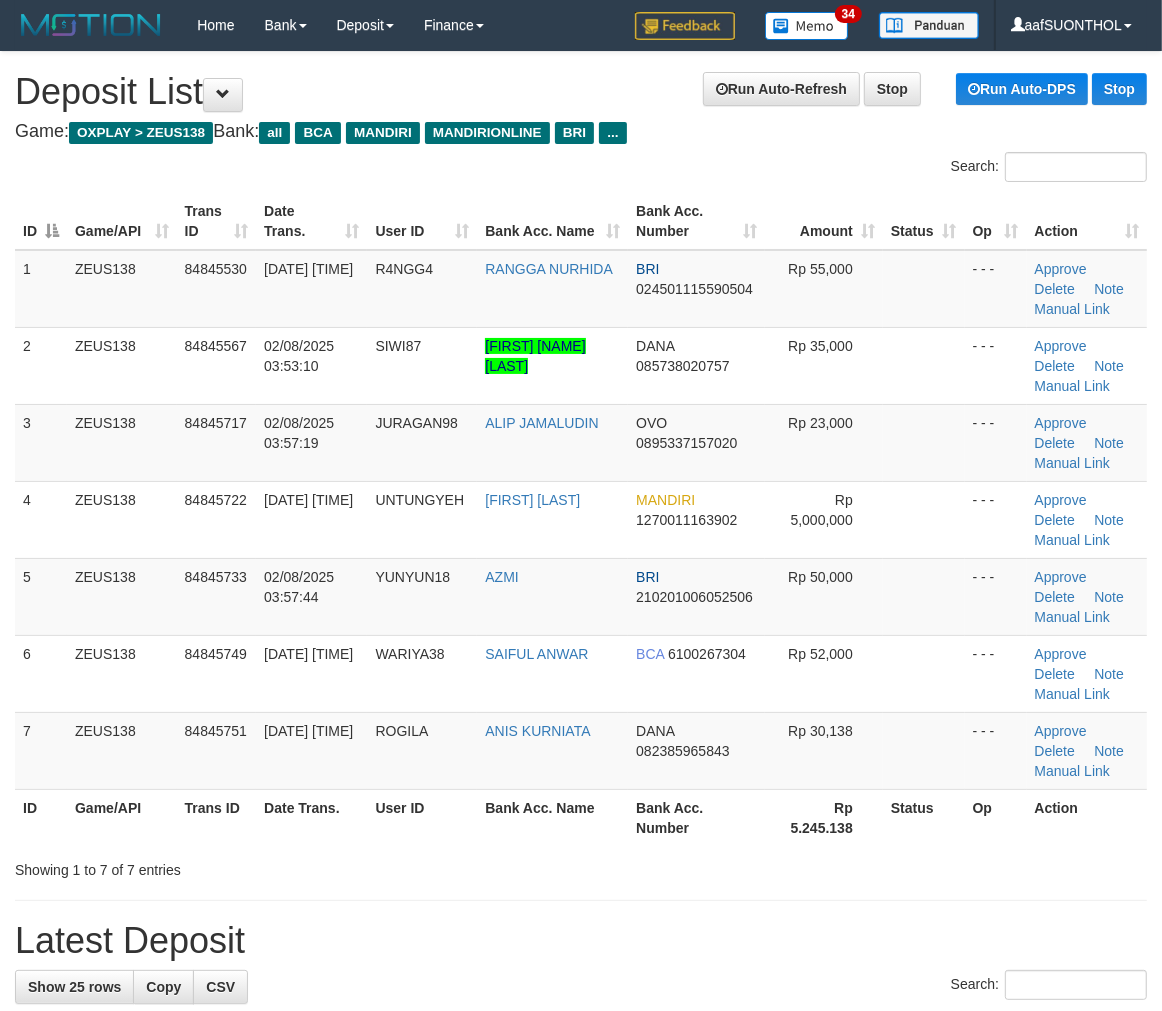 click on "Bank Acc. Number" at bounding box center [696, 817] 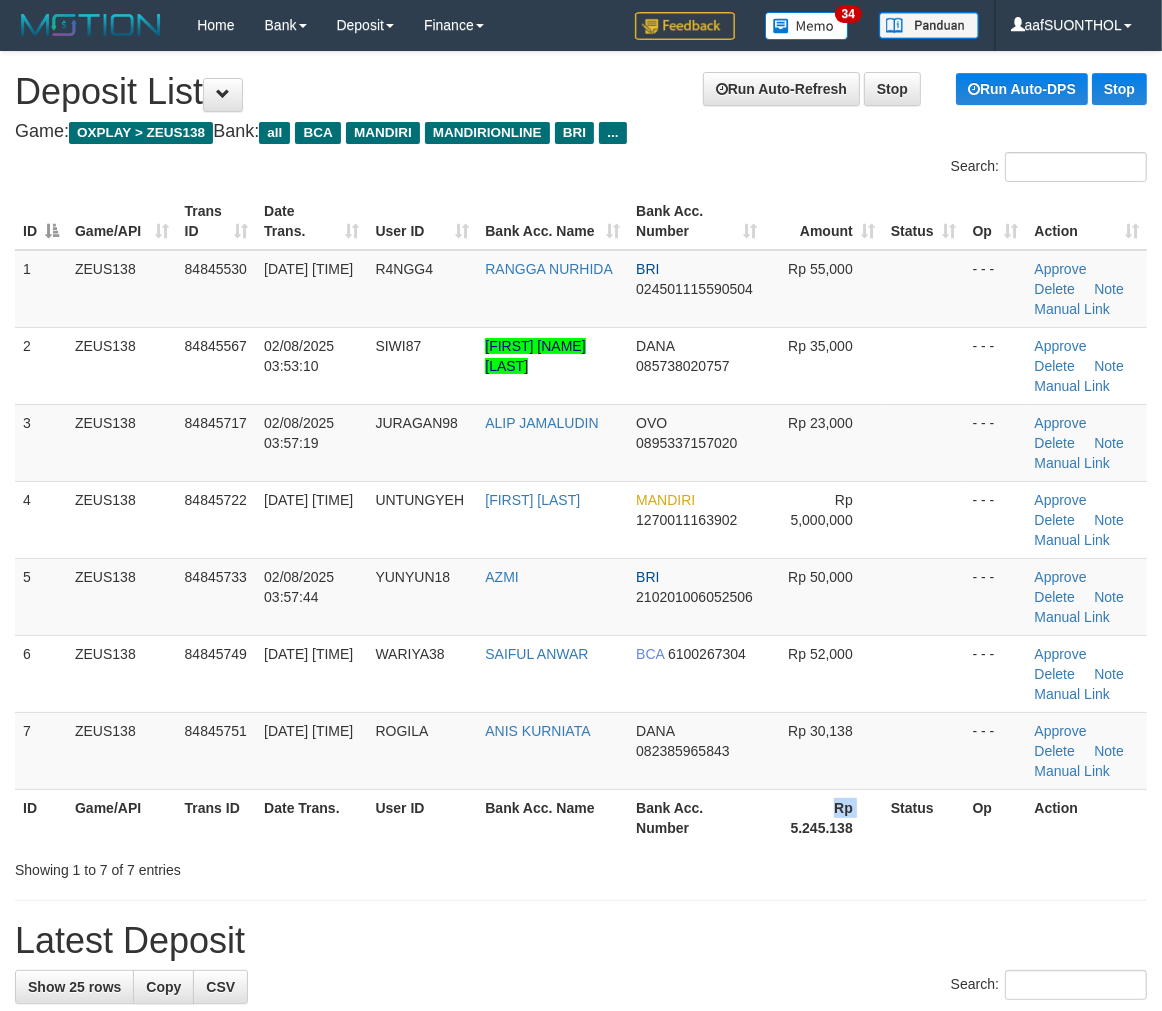 drag, startPoint x: 764, startPoint y: 842, endPoint x: 1164, endPoint y: 812, distance: 401.1234 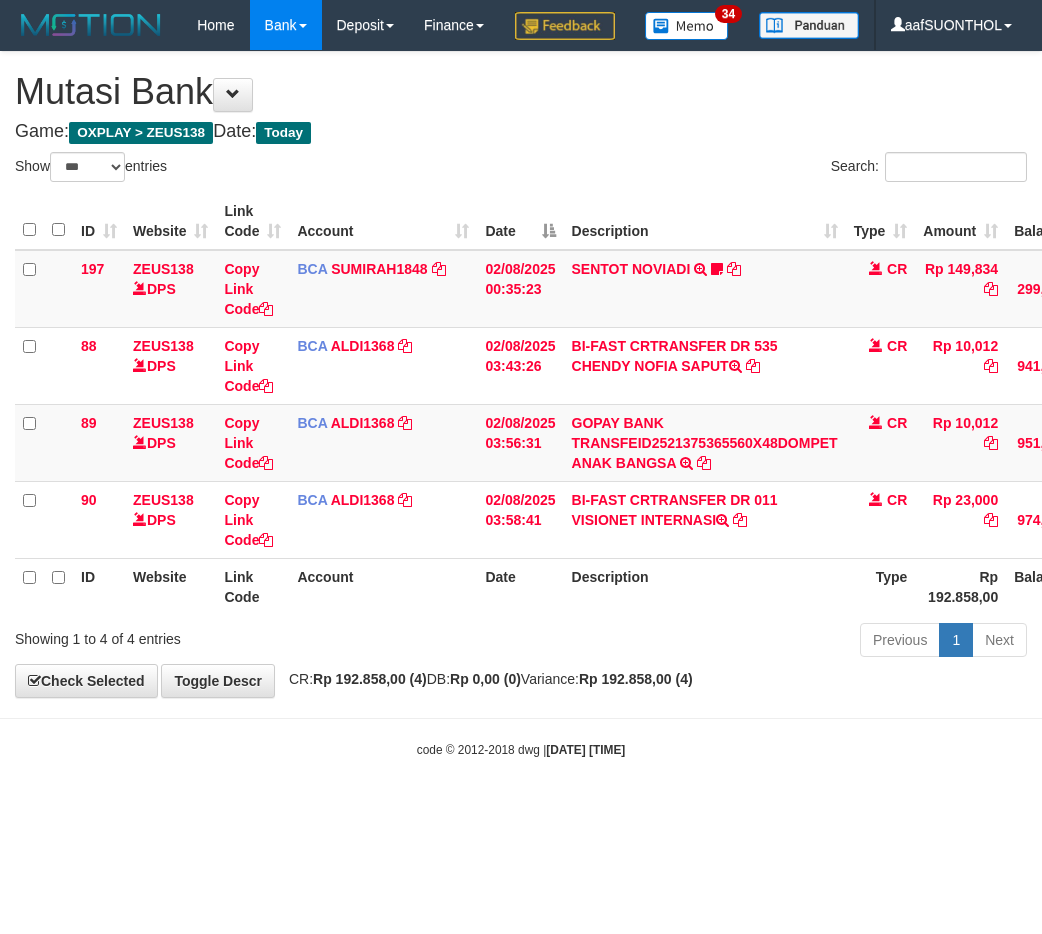 select on "***" 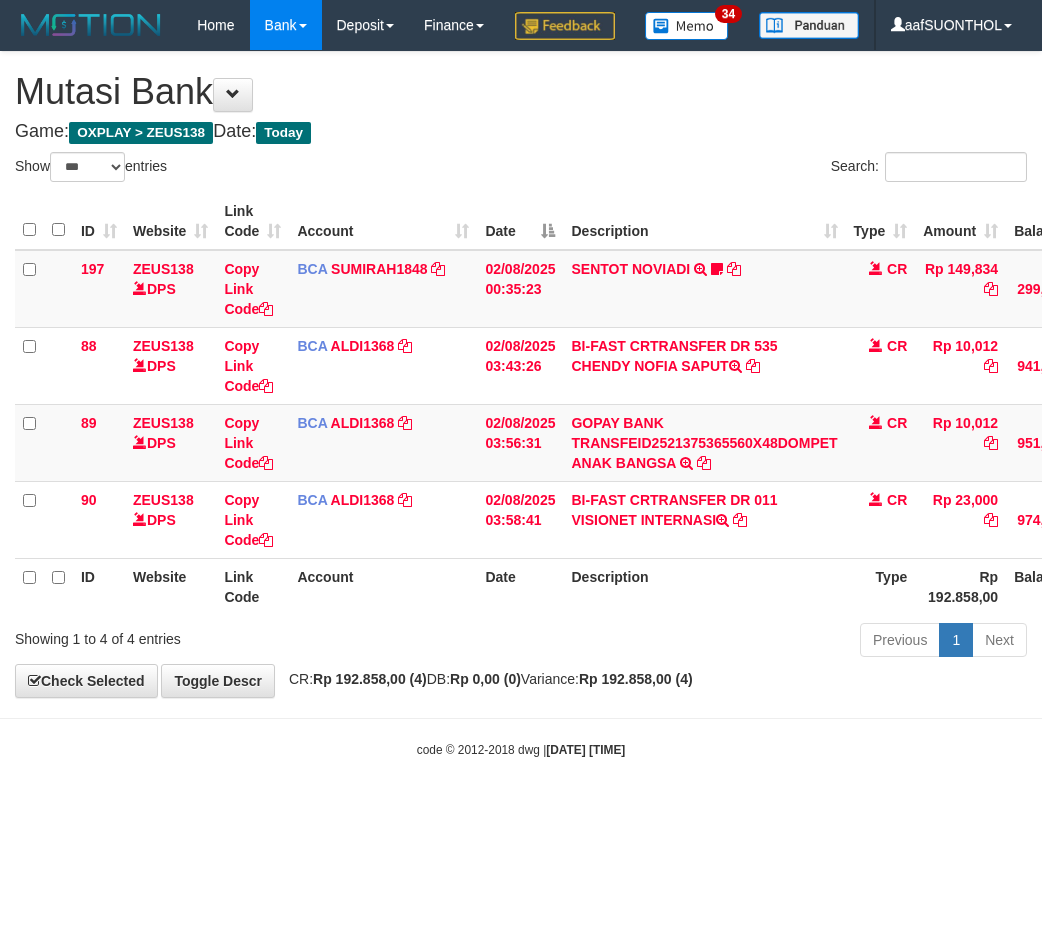 scroll, scrollTop: 0, scrollLeft: 15, axis: horizontal 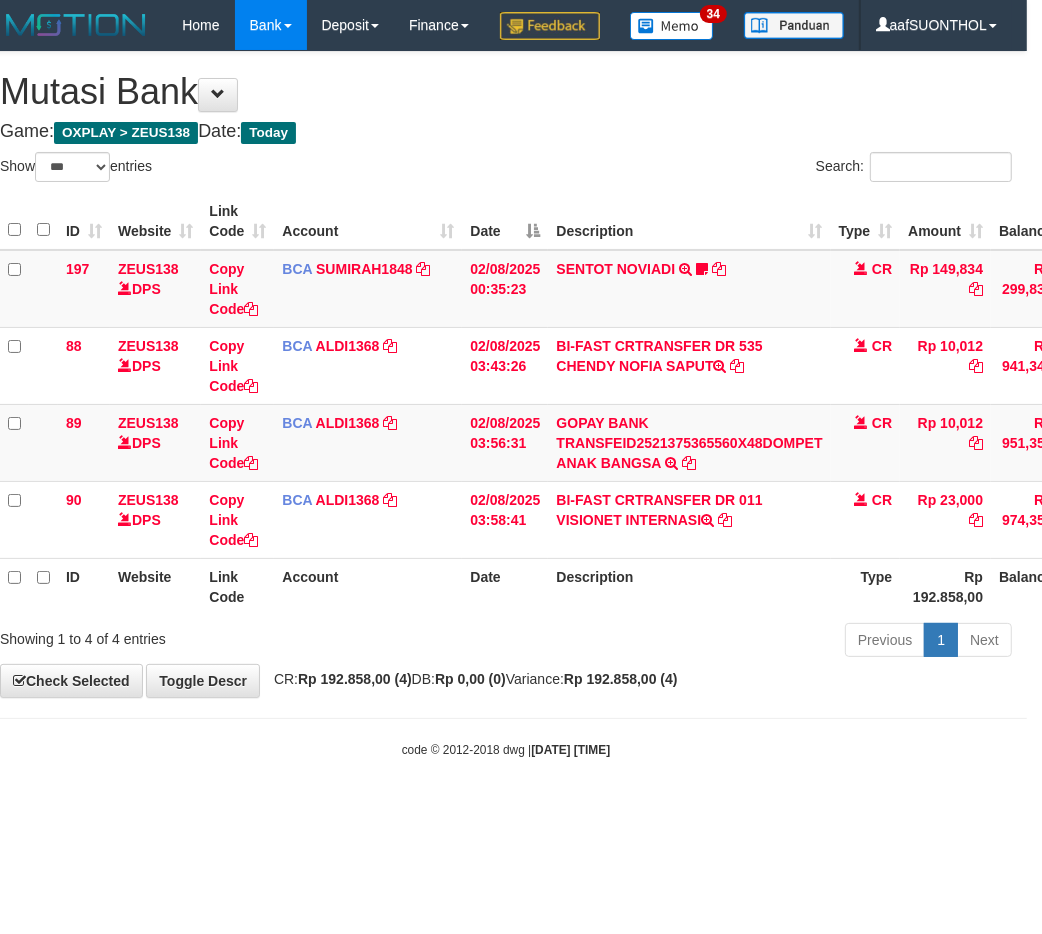 click on "**********" at bounding box center (506, 374) 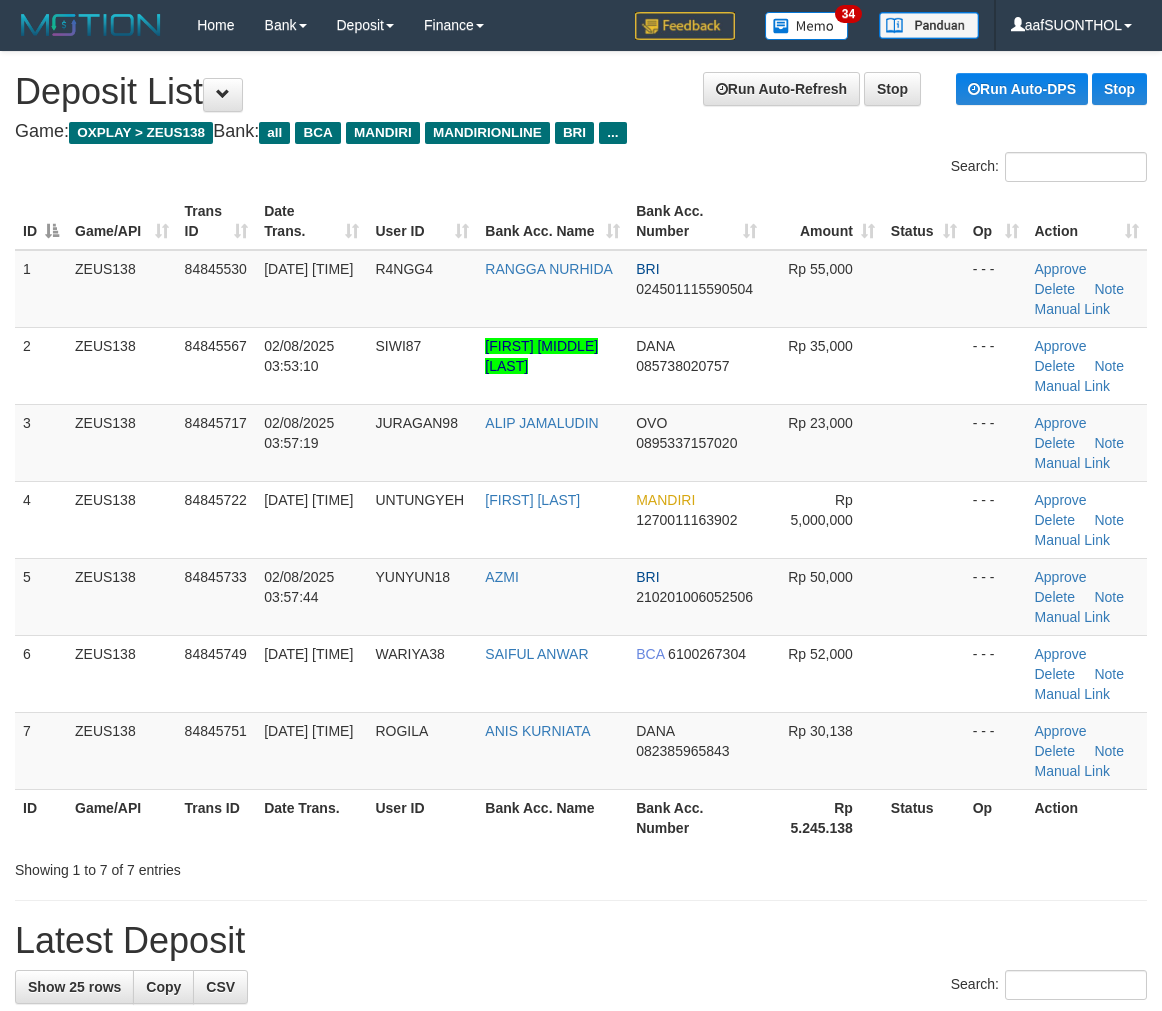 scroll, scrollTop: 0, scrollLeft: 0, axis: both 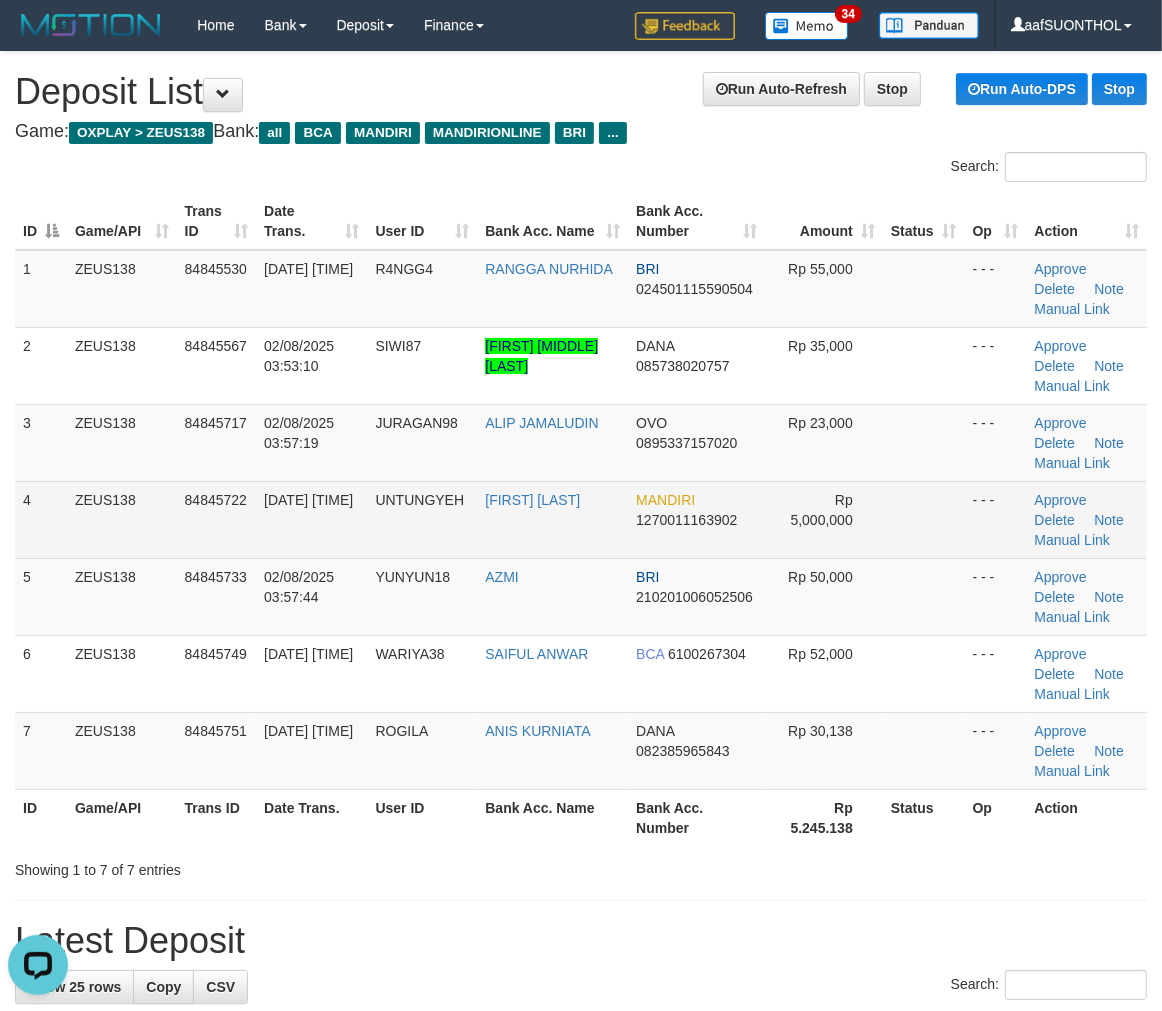 drag, startPoint x: 954, startPoint y: 493, endPoint x: 940, endPoint y: 483, distance: 17.20465 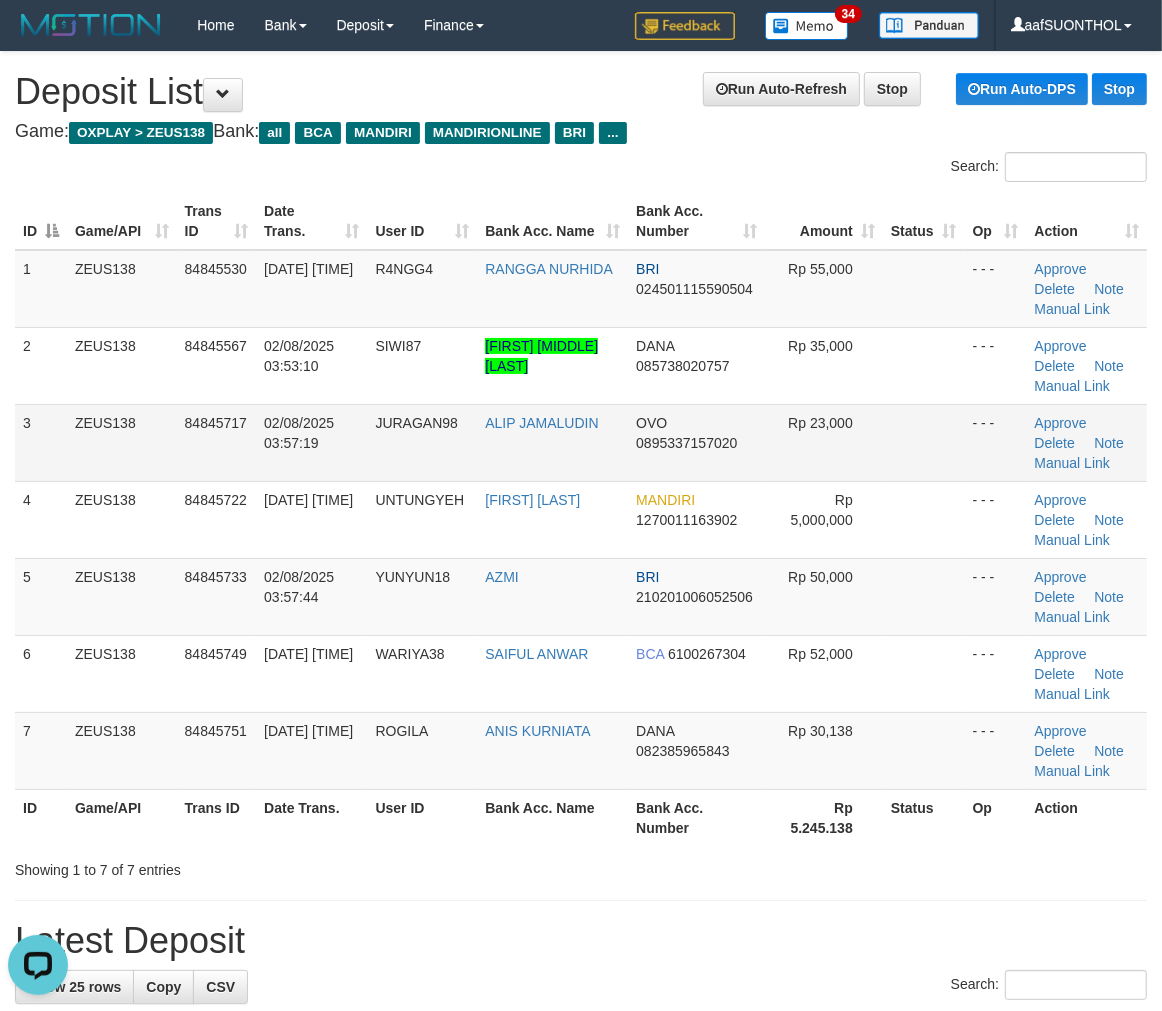 drag, startPoint x: 914, startPoint y: 473, endPoint x: 926, endPoint y: 480, distance: 13.892444 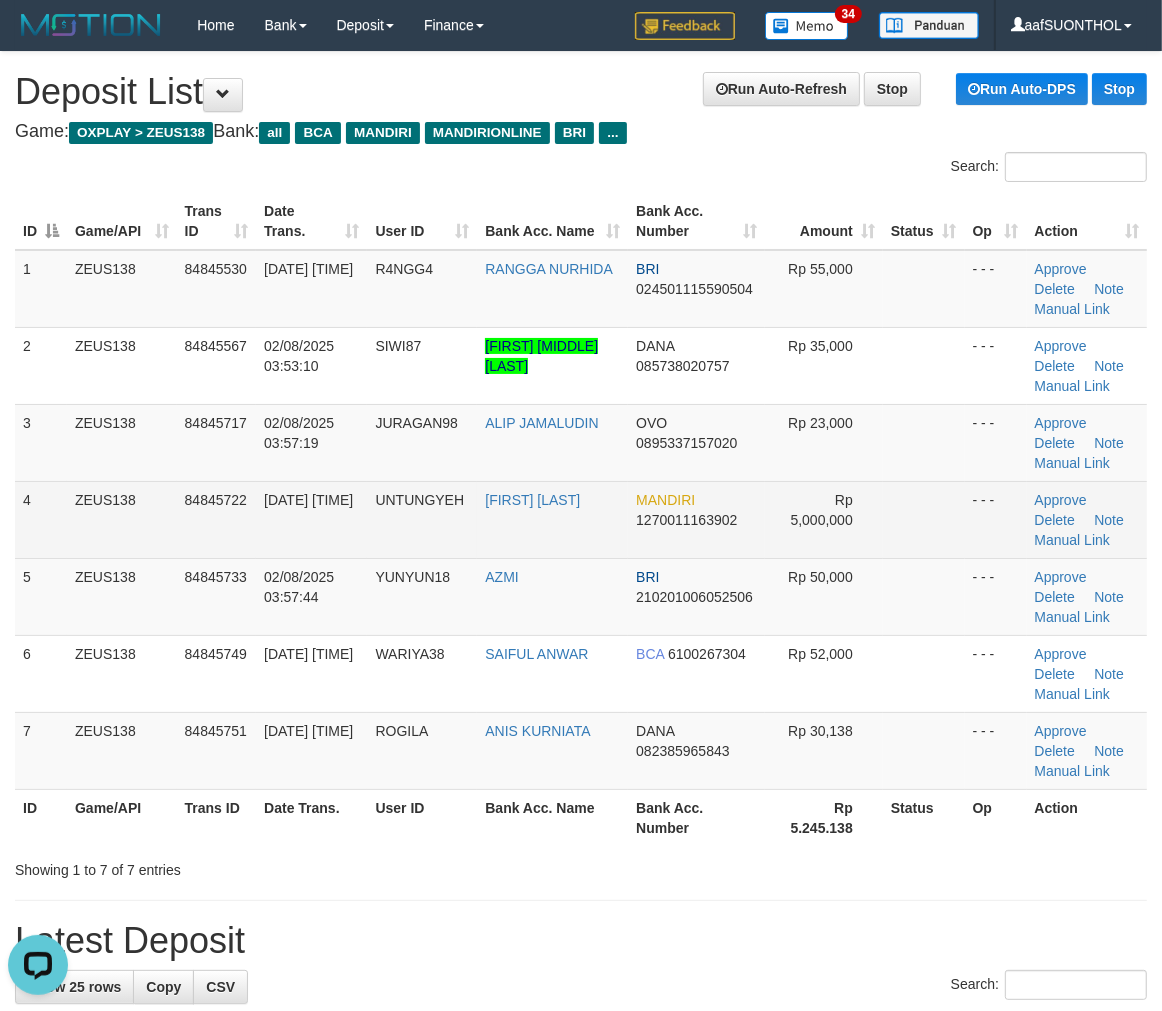 click at bounding box center (924, 442) 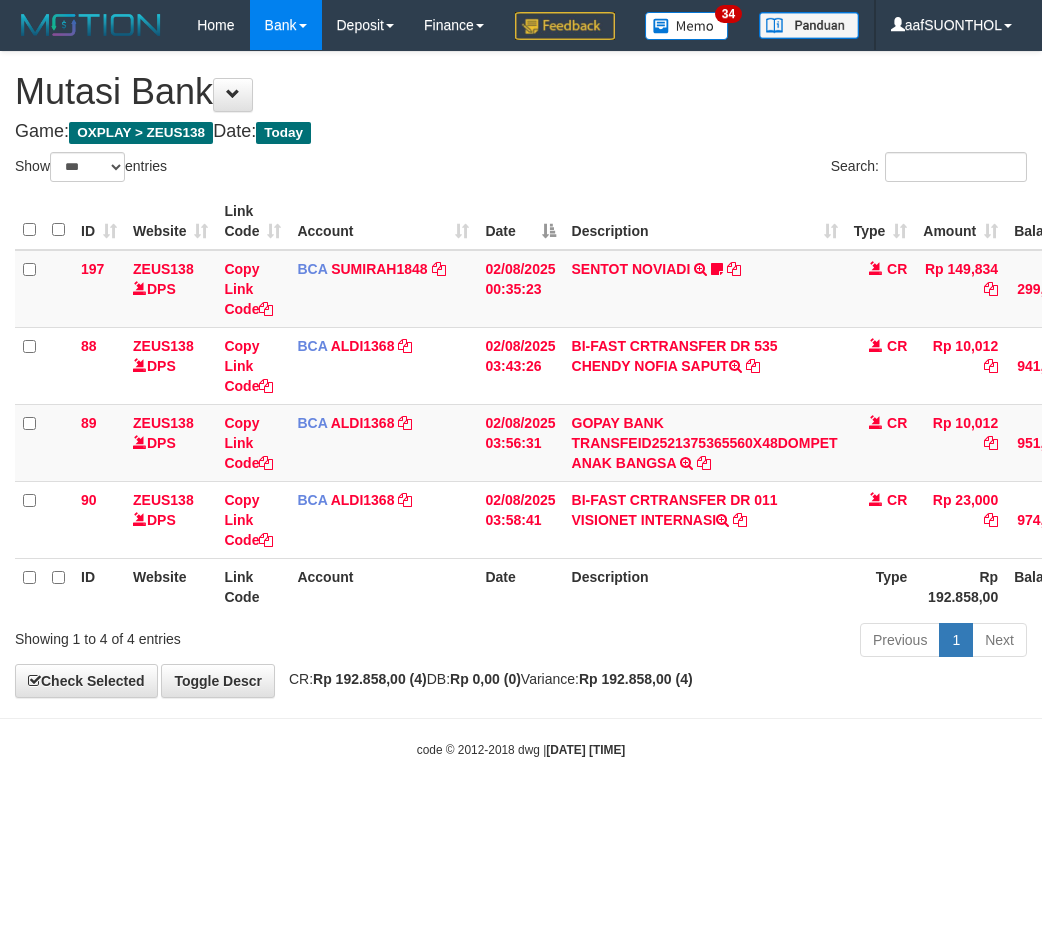 select on "***" 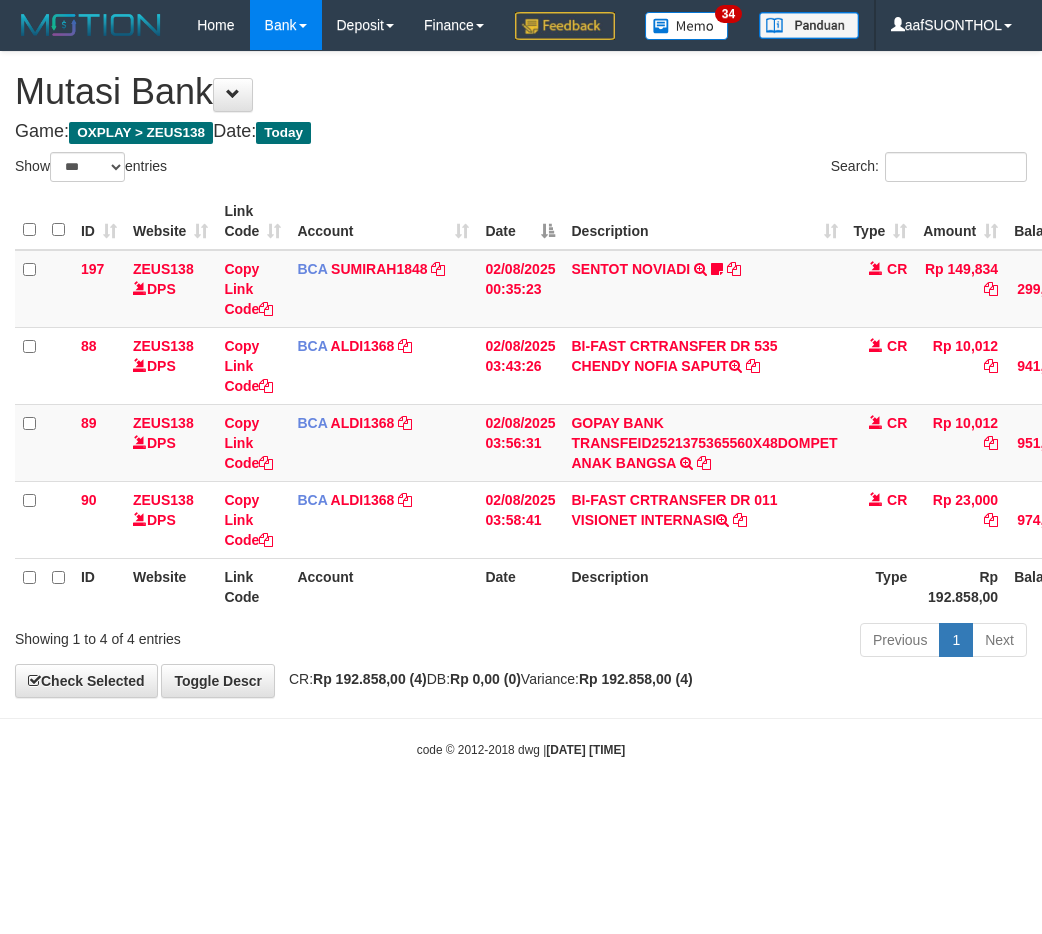 click on "Description" at bounding box center (704, 586) 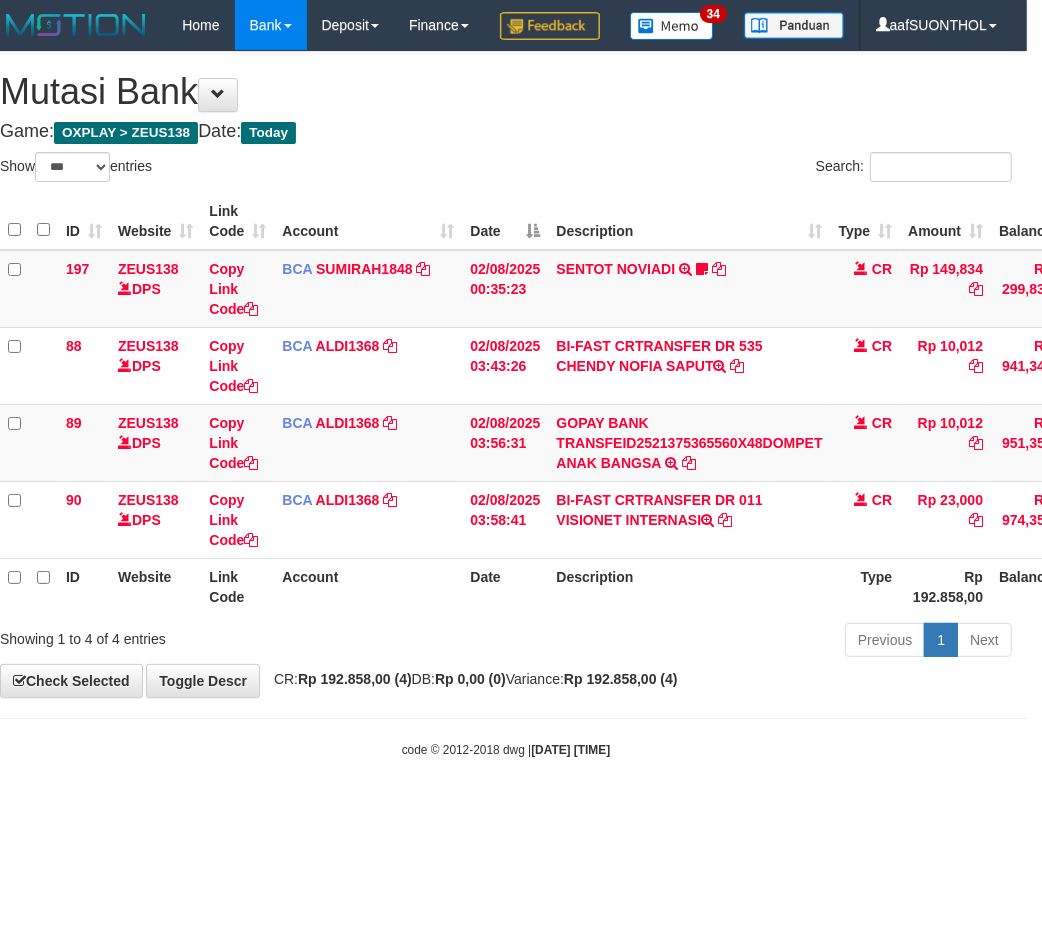 drag, startPoint x: 762, startPoint y: 647, endPoint x: 752, endPoint y: 642, distance: 11.18034 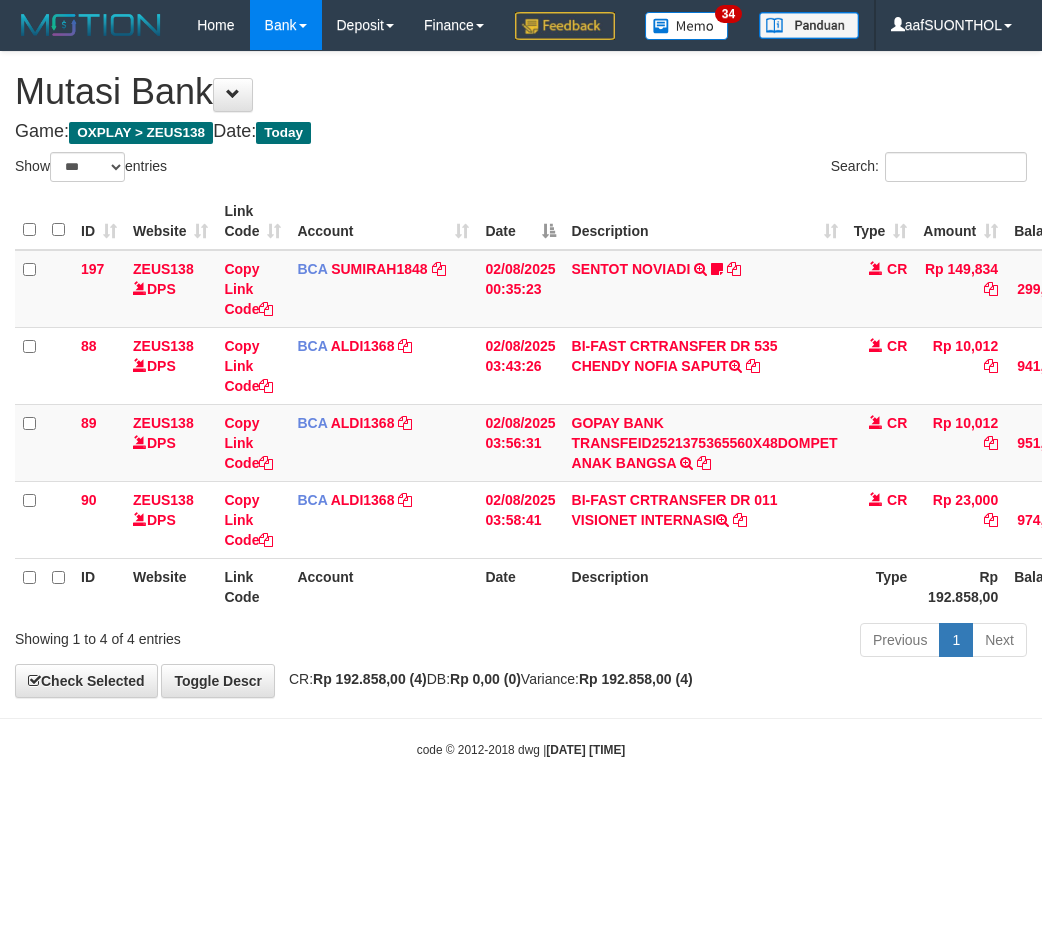 select on "***" 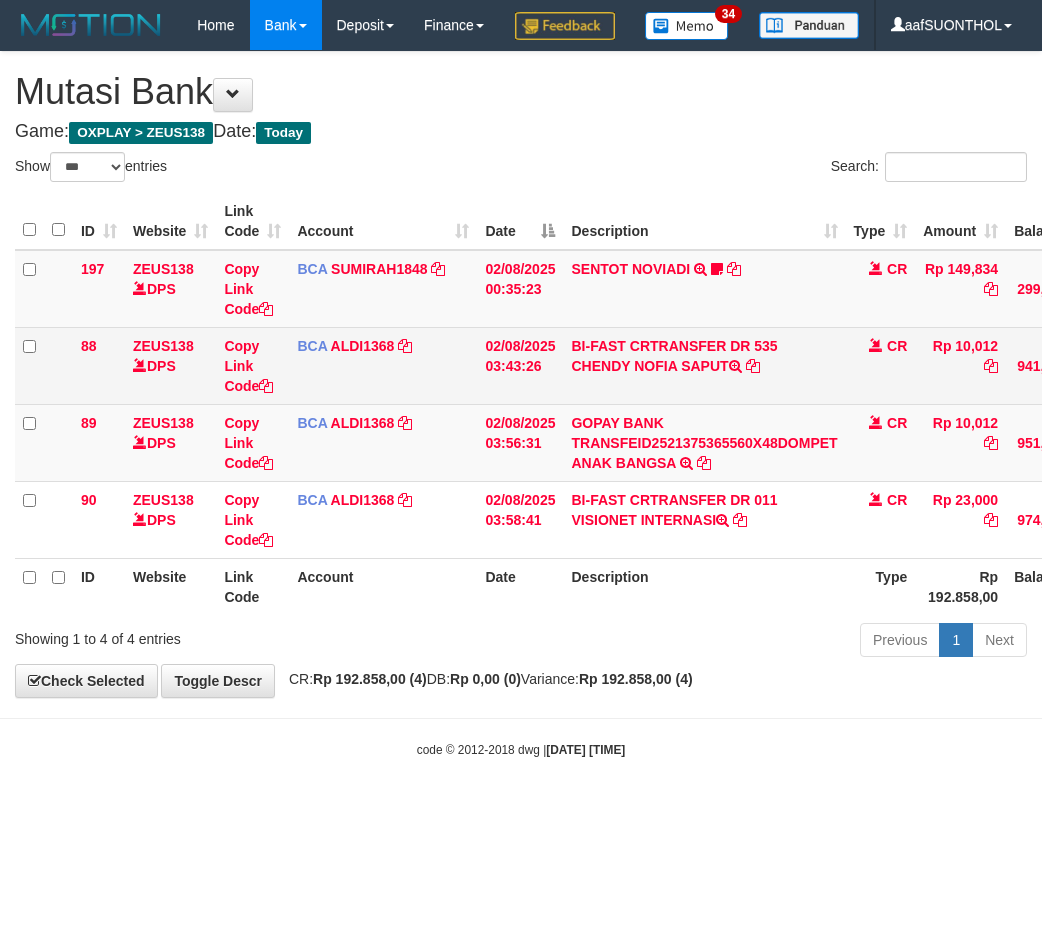 scroll, scrollTop: 0, scrollLeft: 15, axis: horizontal 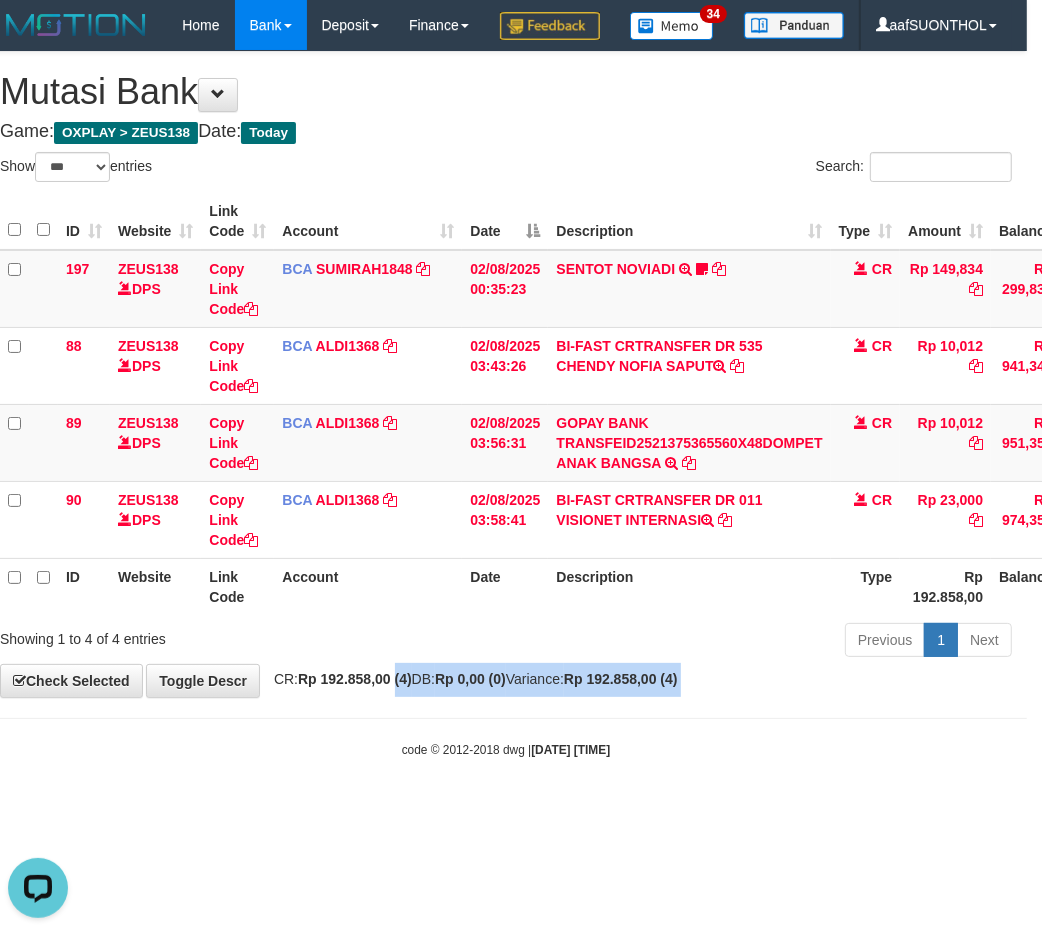 drag, startPoint x: 402, startPoint y: 746, endPoint x: 350, endPoint y: 731, distance: 54.120235 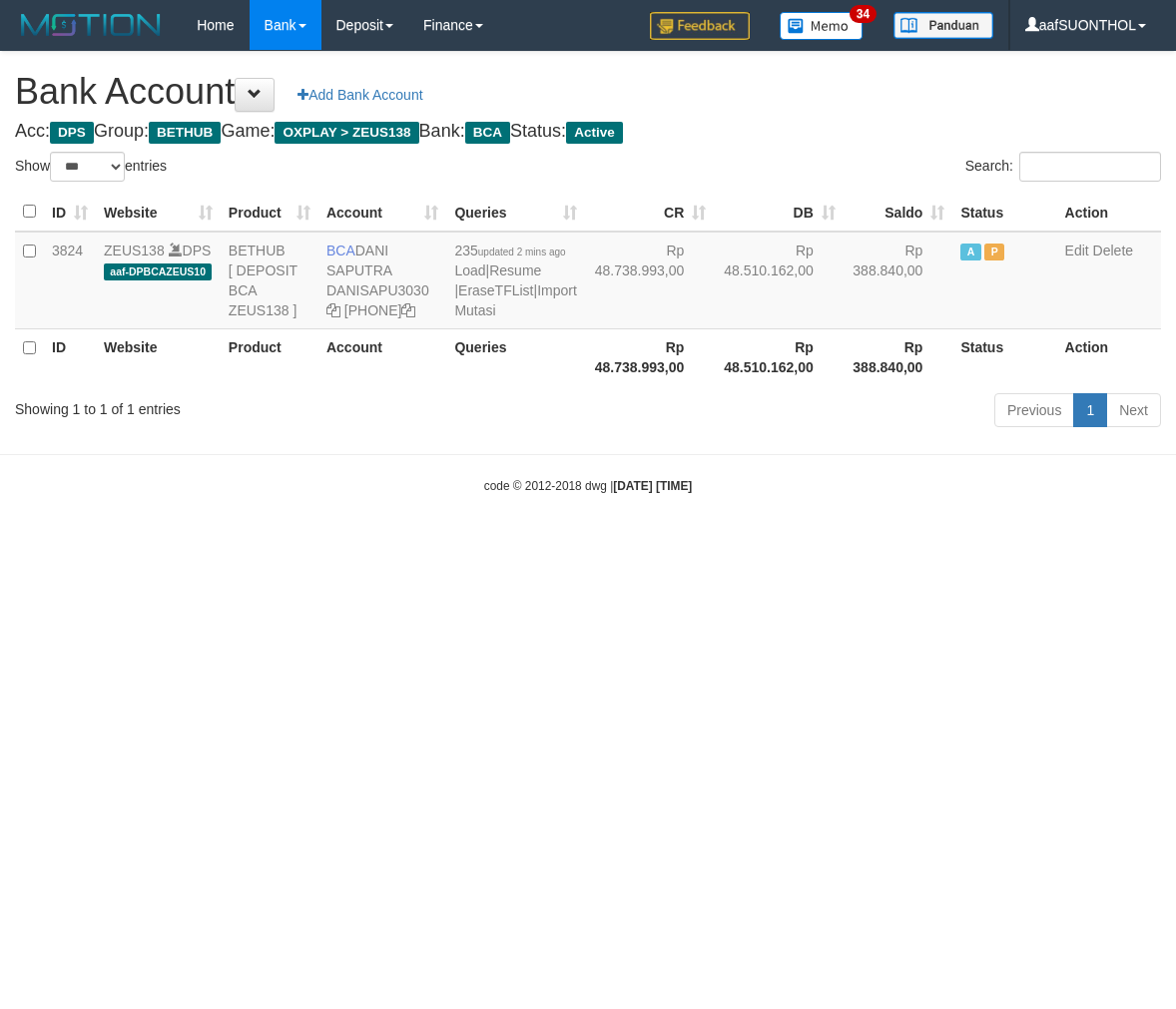 select on "***" 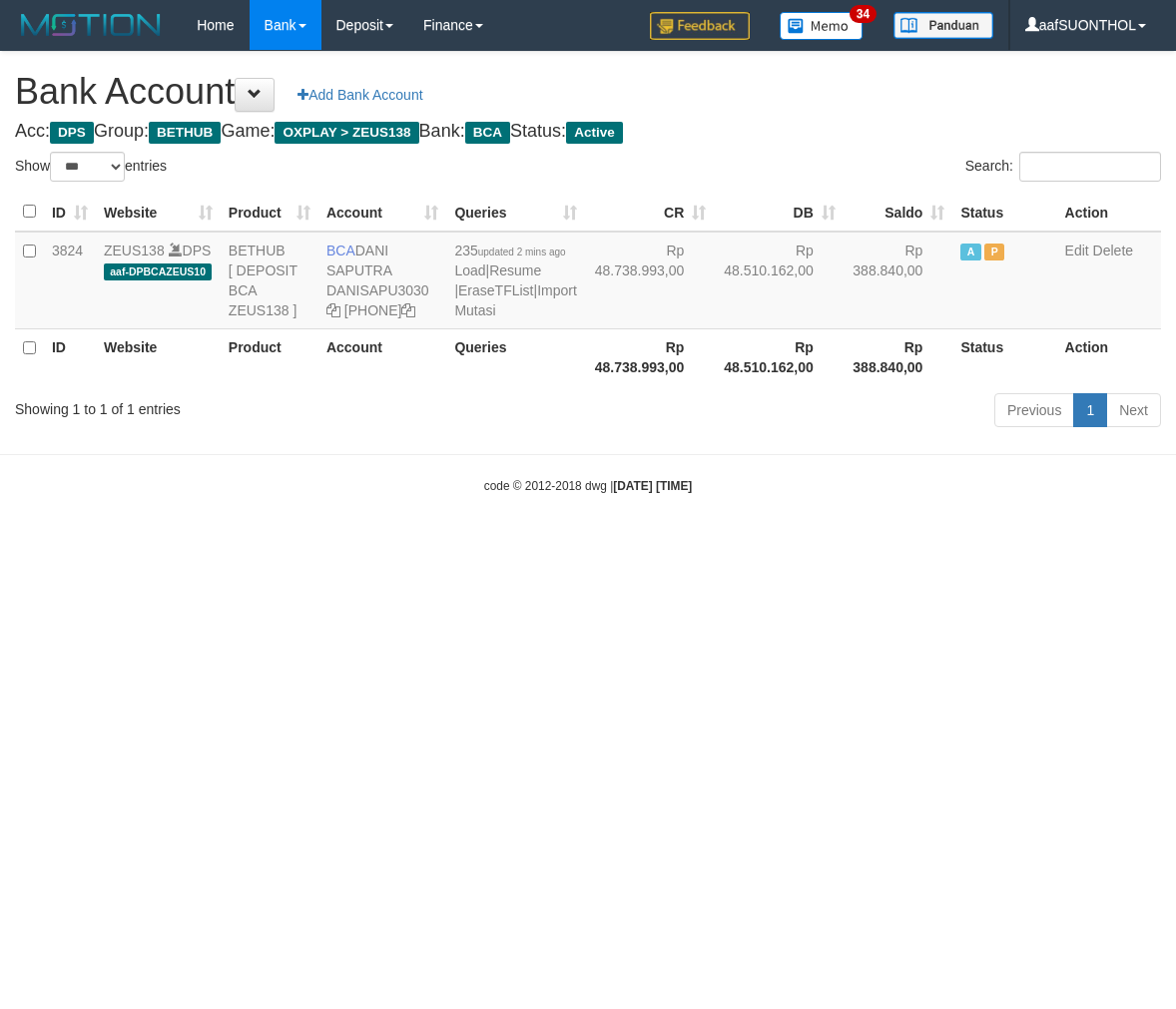 scroll, scrollTop: 0, scrollLeft: 0, axis: both 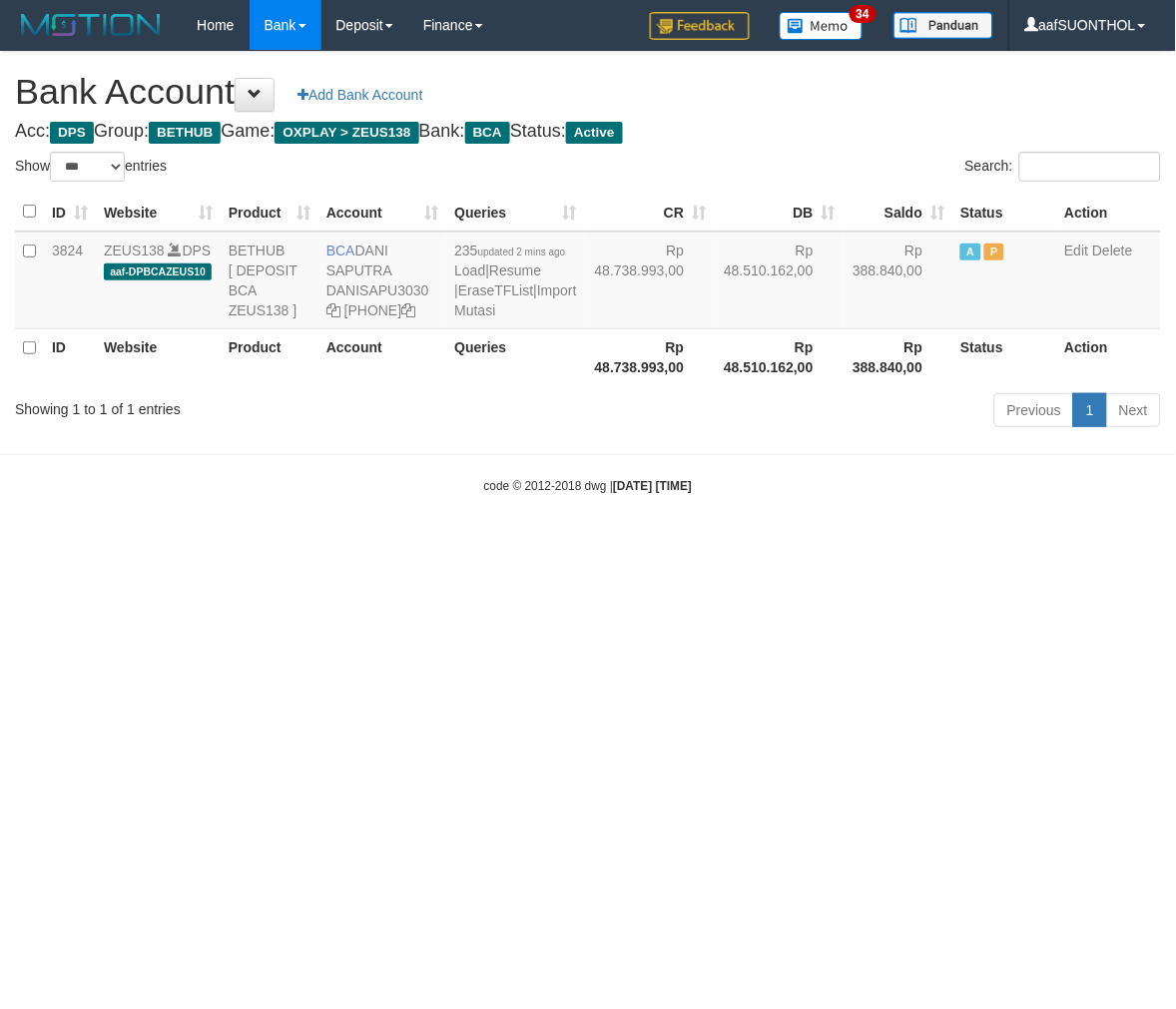 drag, startPoint x: 859, startPoint y: 724, endPoint x: 880, endPoint y: 741, distance: 27.018512 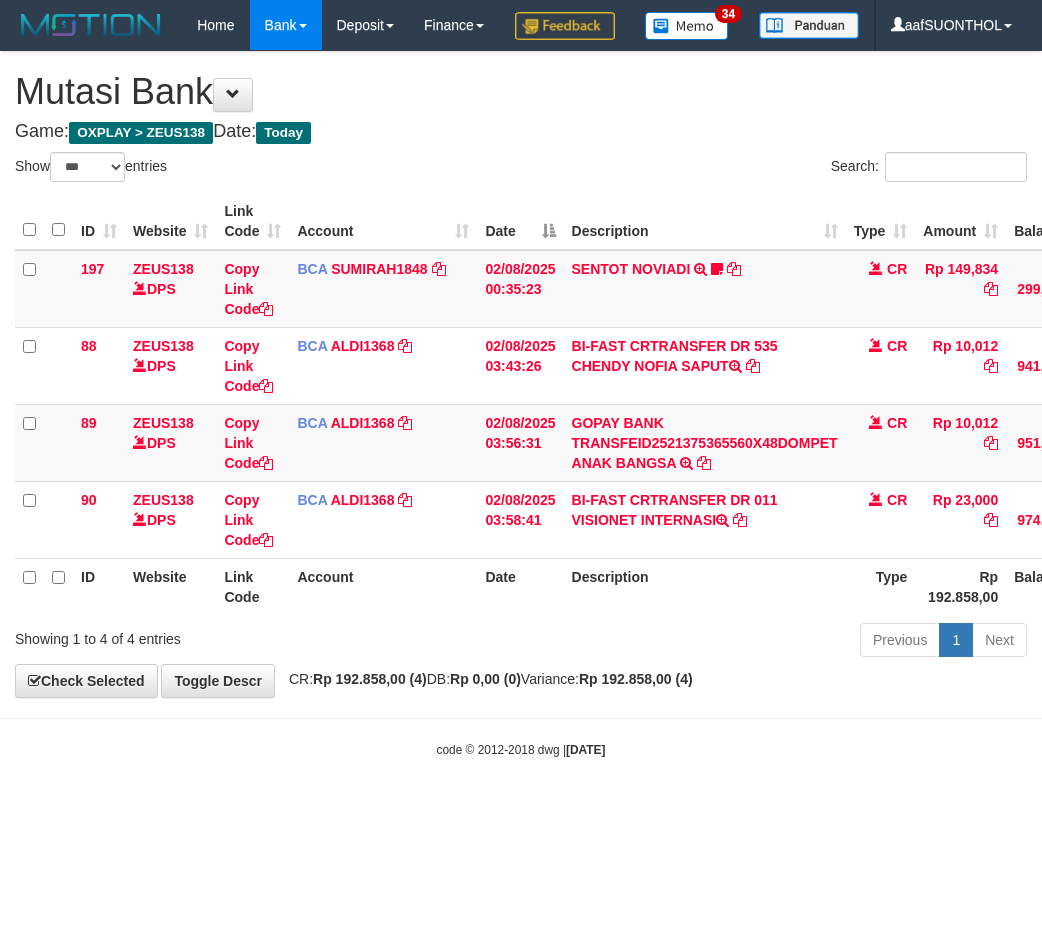select on "***" 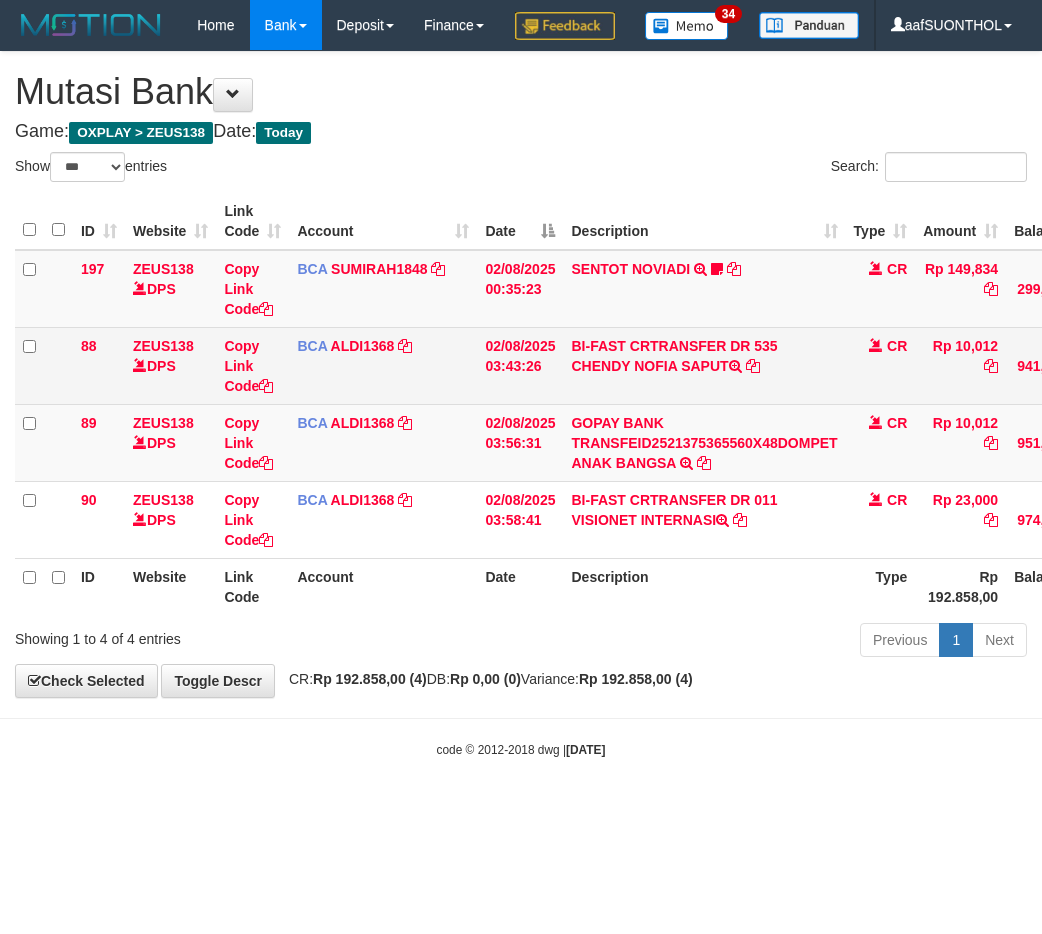 scroll, scrollTop: 0, scrollLeft: 15, axis: horizontal 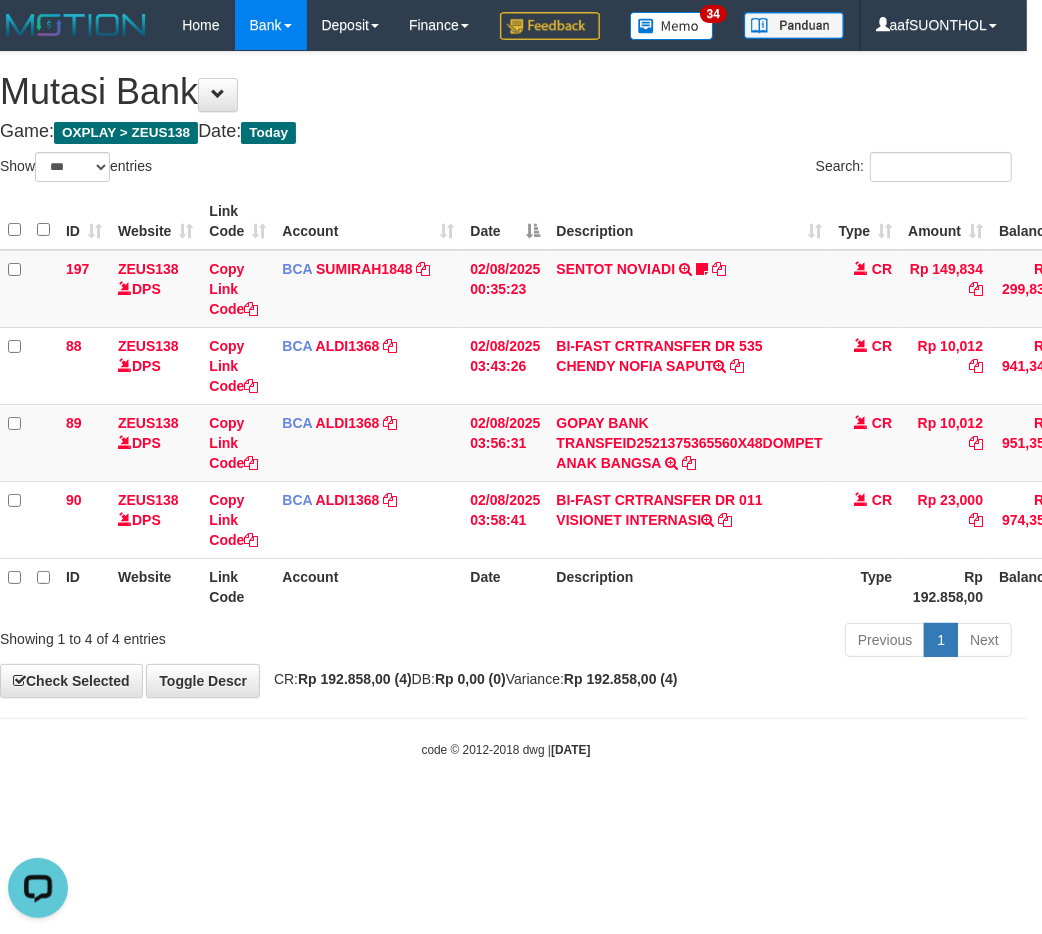 click on "Previous 1 Next" at bounding box center [723, 642] 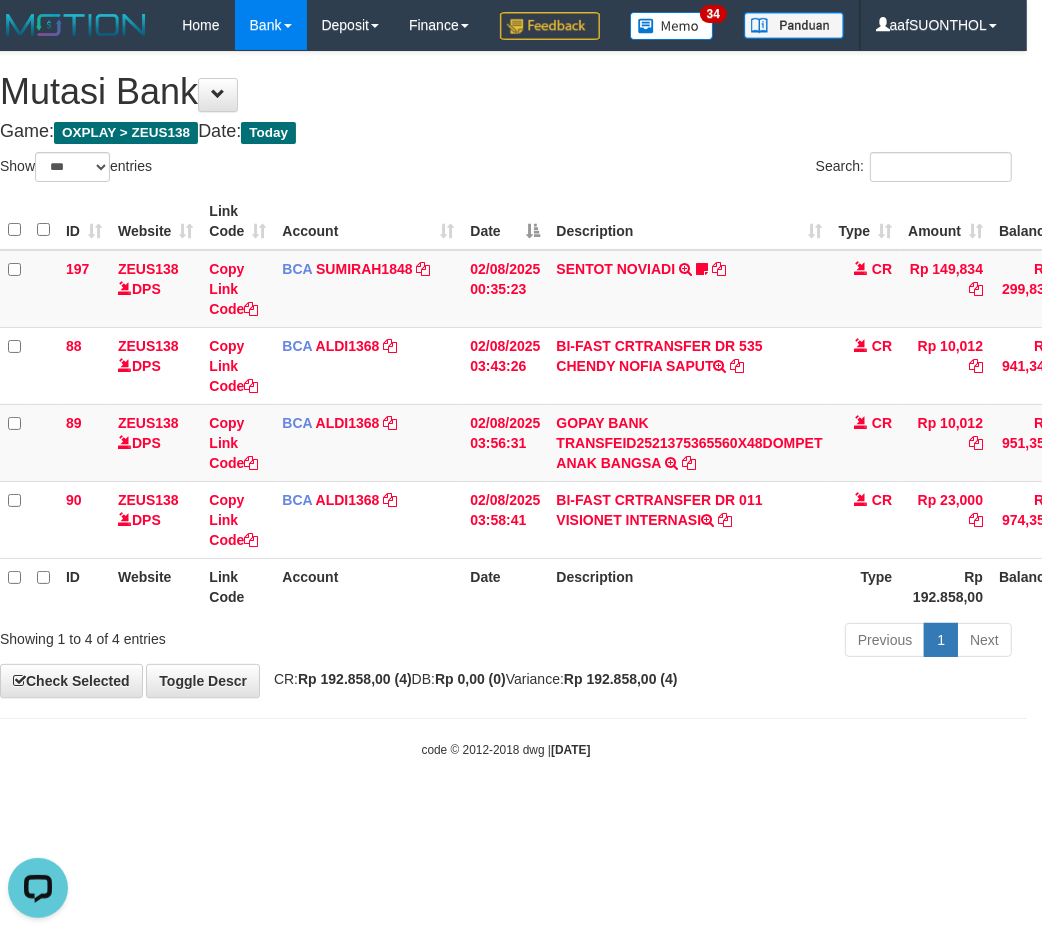 drag, startPoint x: 438, startPoint y: 676, endPoint x: 184, endPoint y: 668, distance: 254.12595 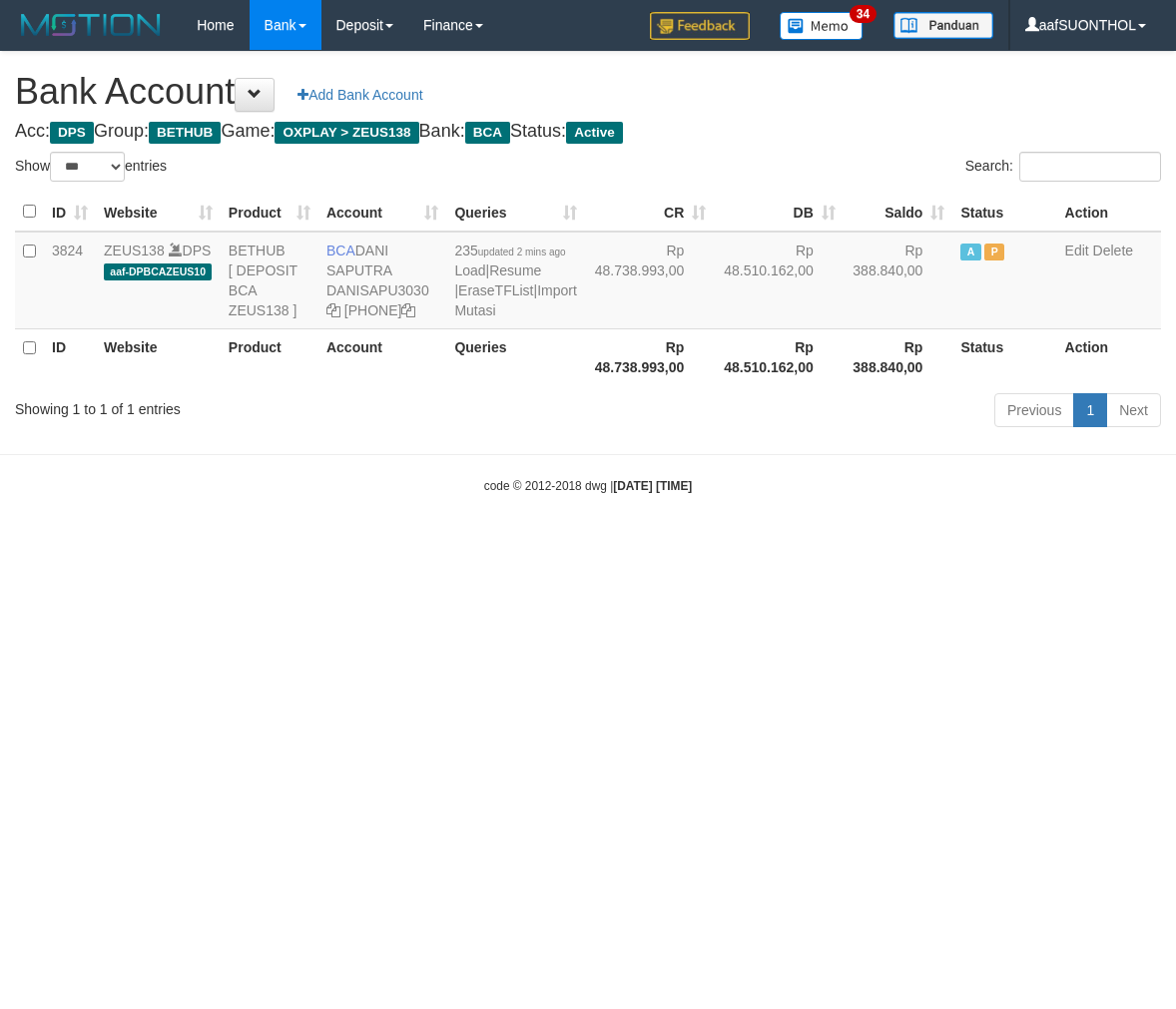 select on "***" 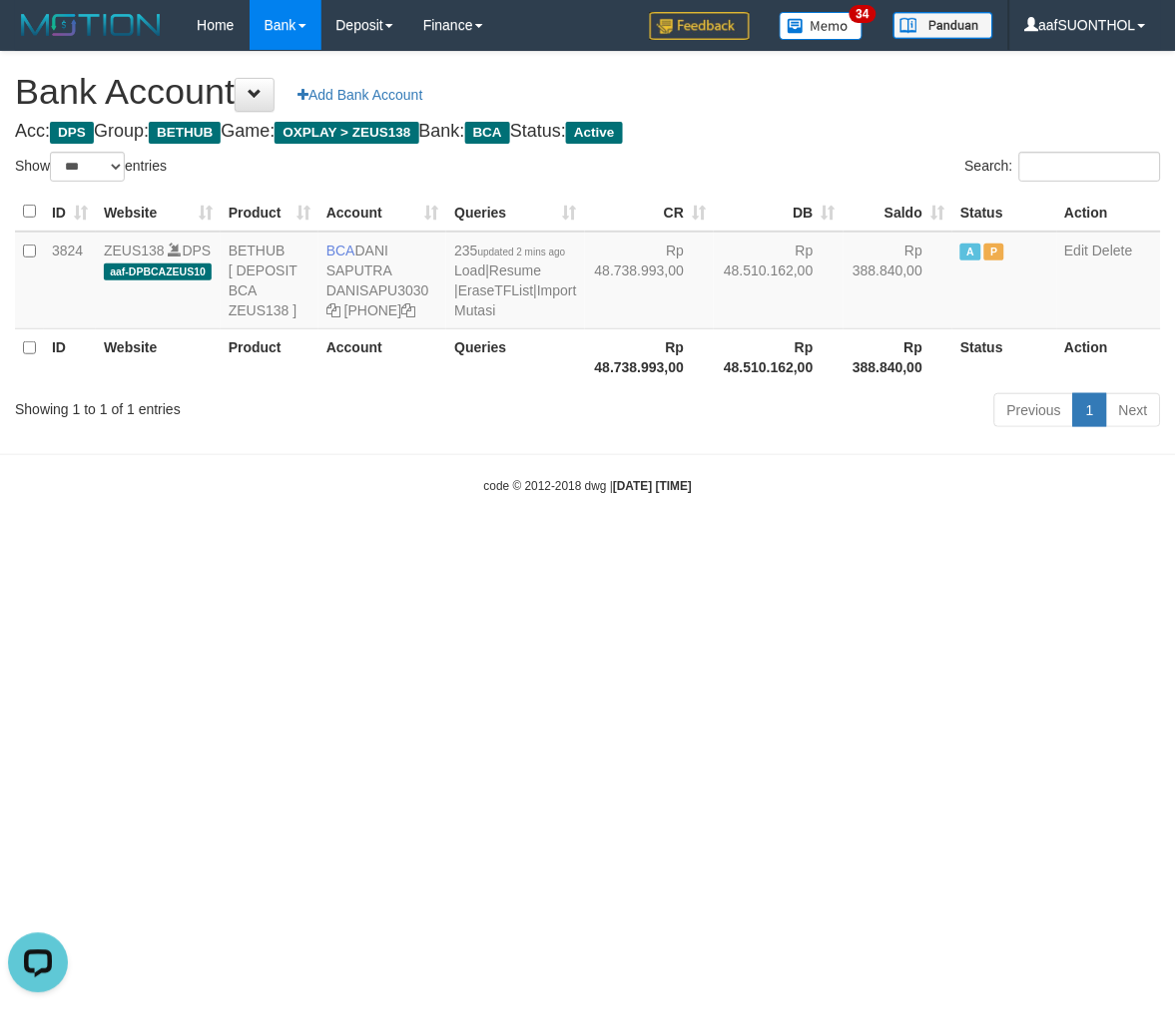scroll, scrollTop: 0, scrollLeft: 0, axis: both 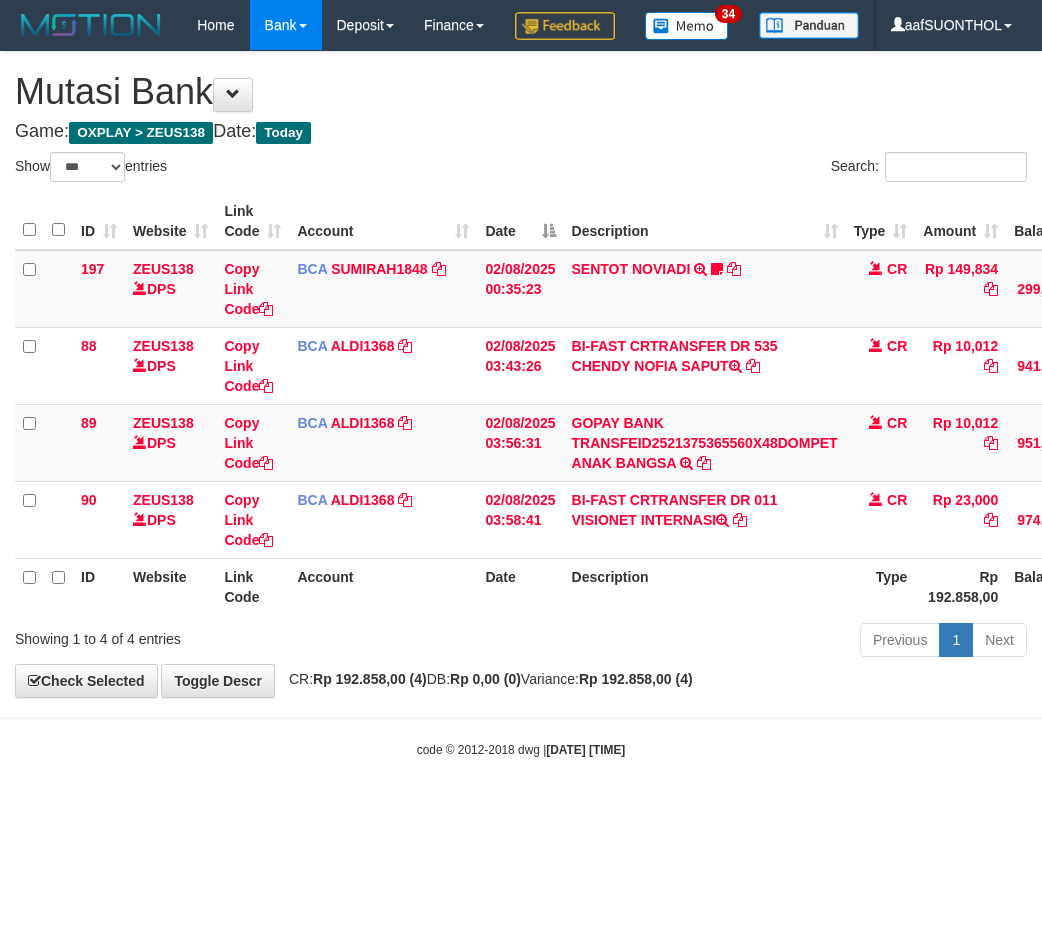 select on "***" 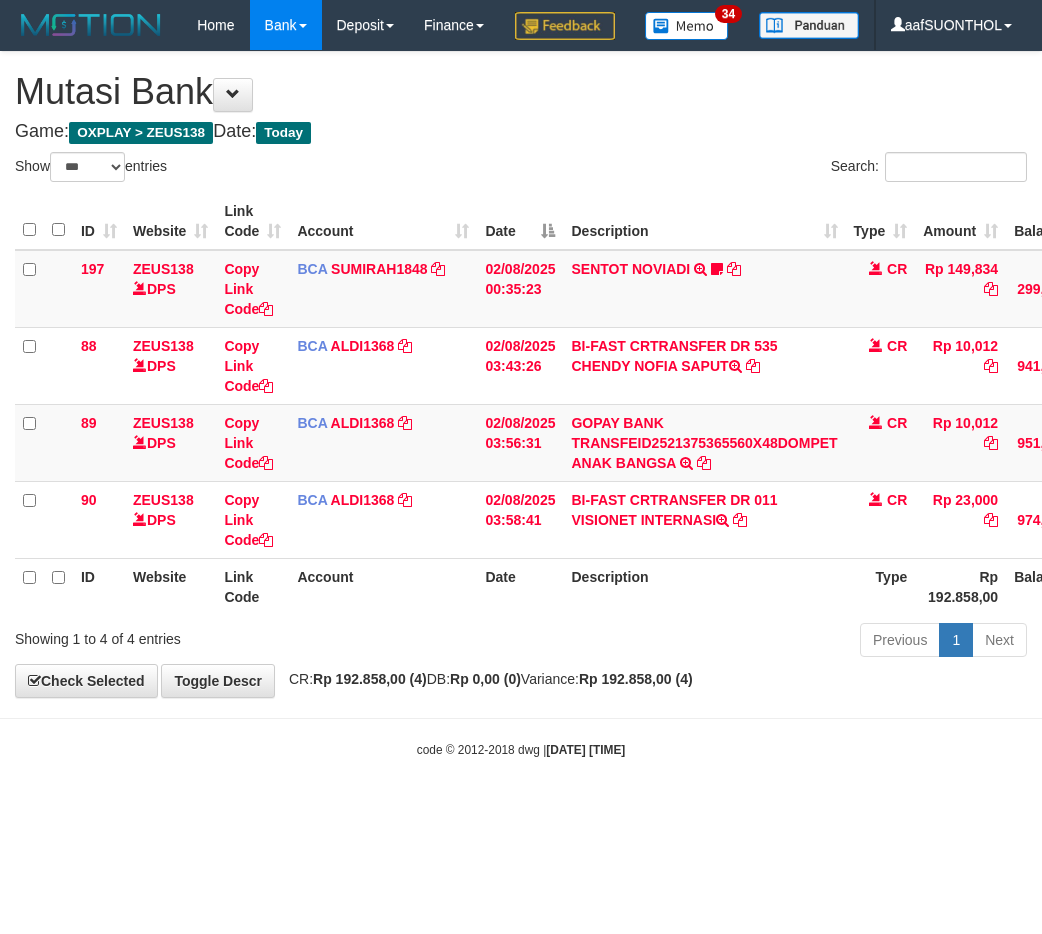 scroll, scrollTop: 0, scrollLeft: 15, axis: horizontal 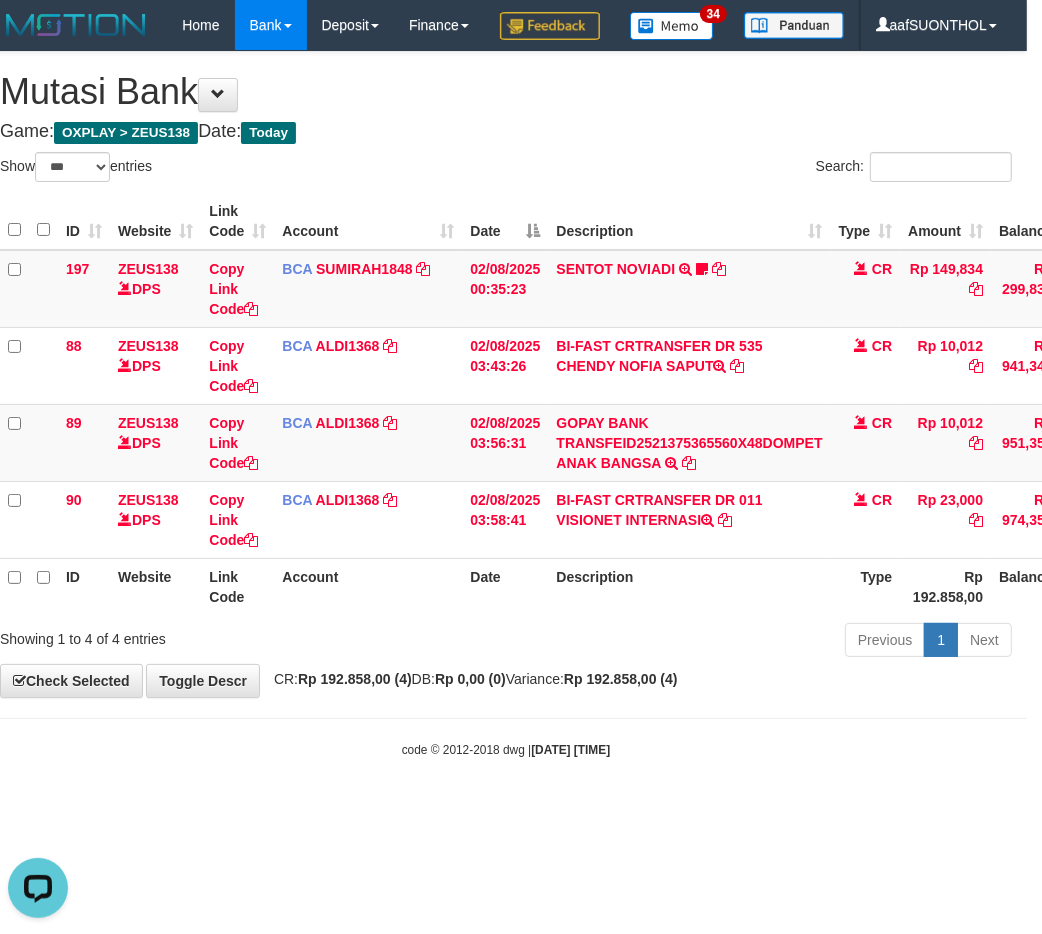 click on "Description" at bounding box center (689, 586) 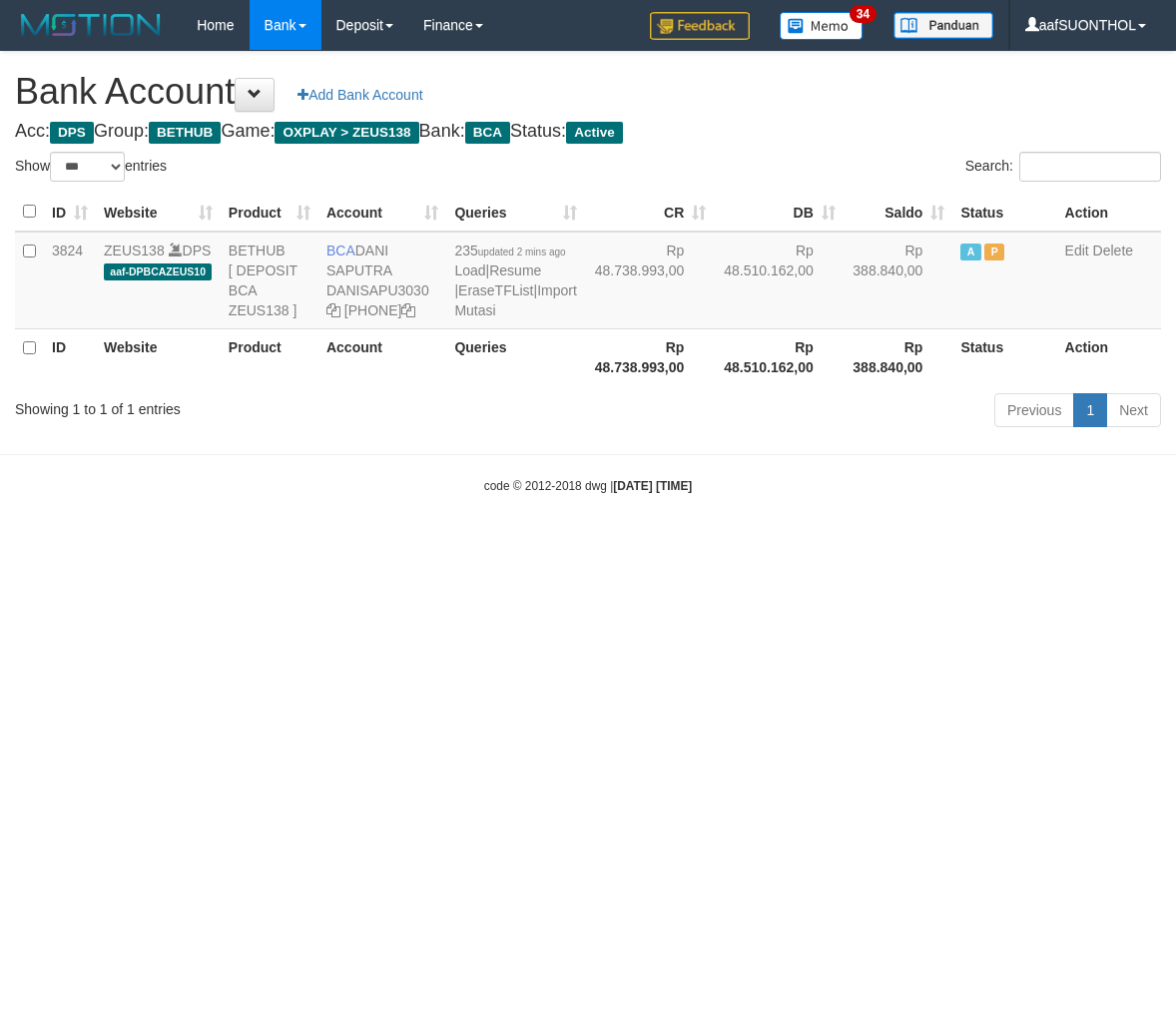 select on "***" 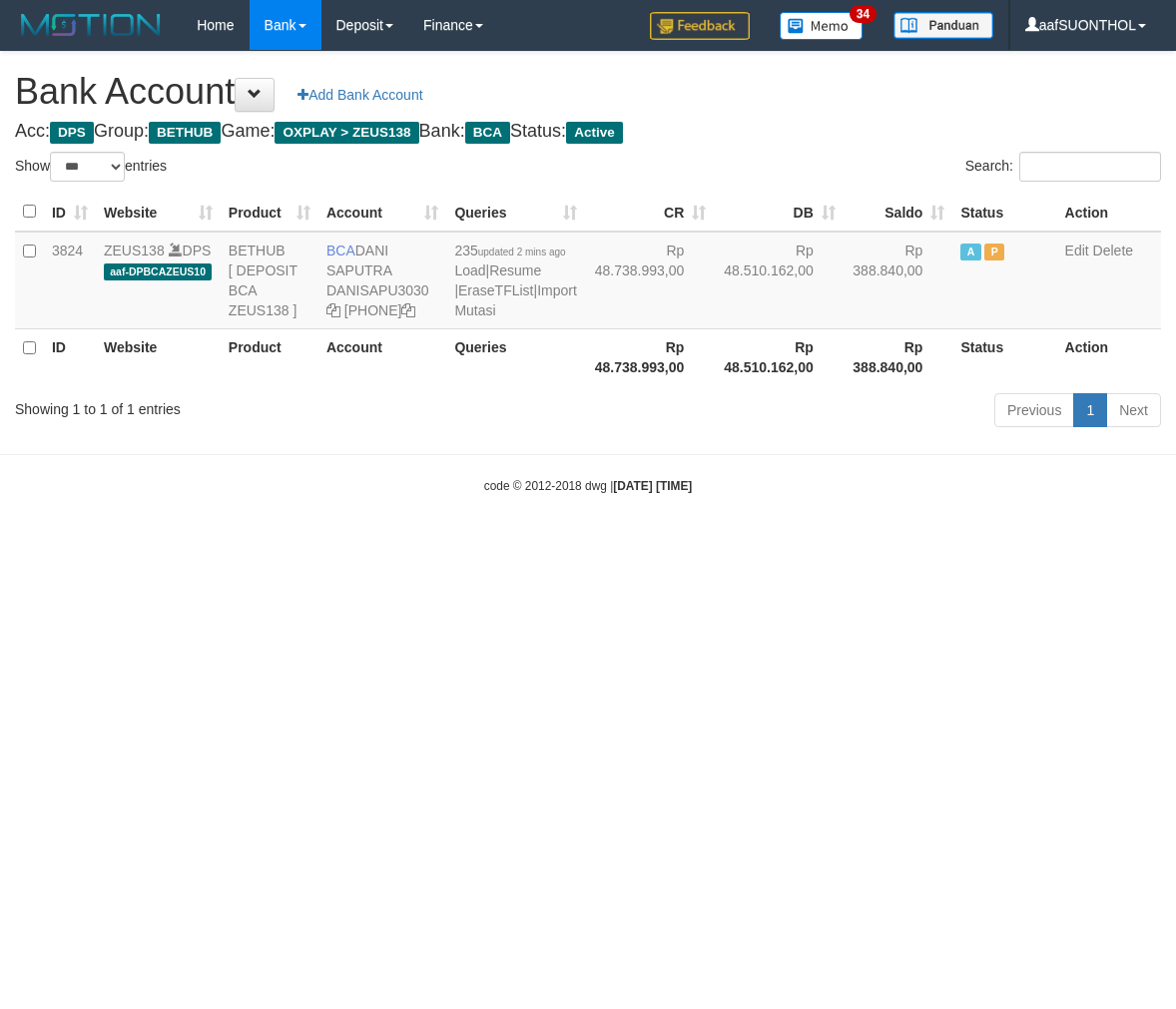 scroll, scrollTop: 0, scrollLeft: 0, axis: both 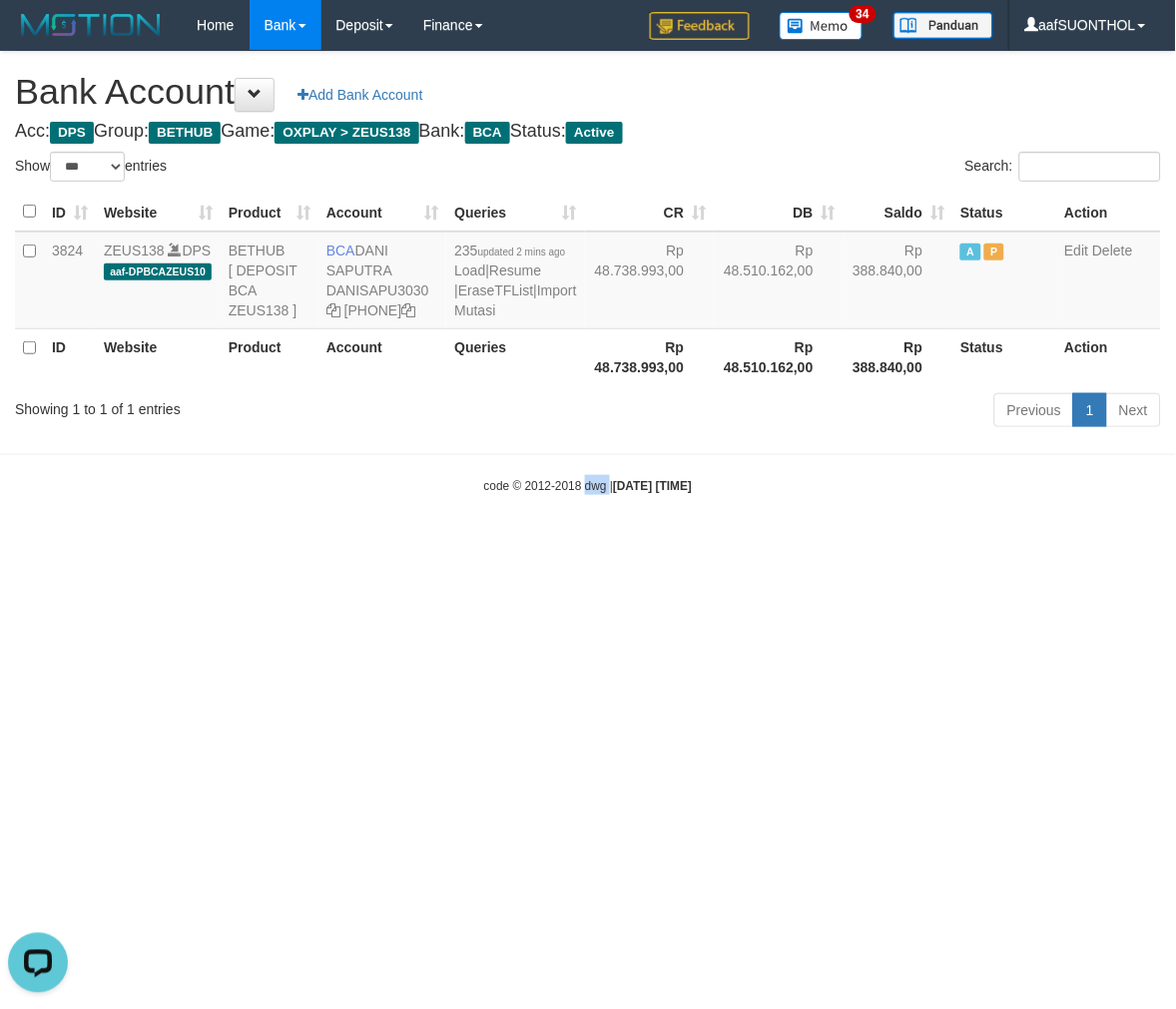 drag, startPoint x: 593, startPoint y: 585, endPoint x: 570, endPoint y: 576, distance: 24.698178 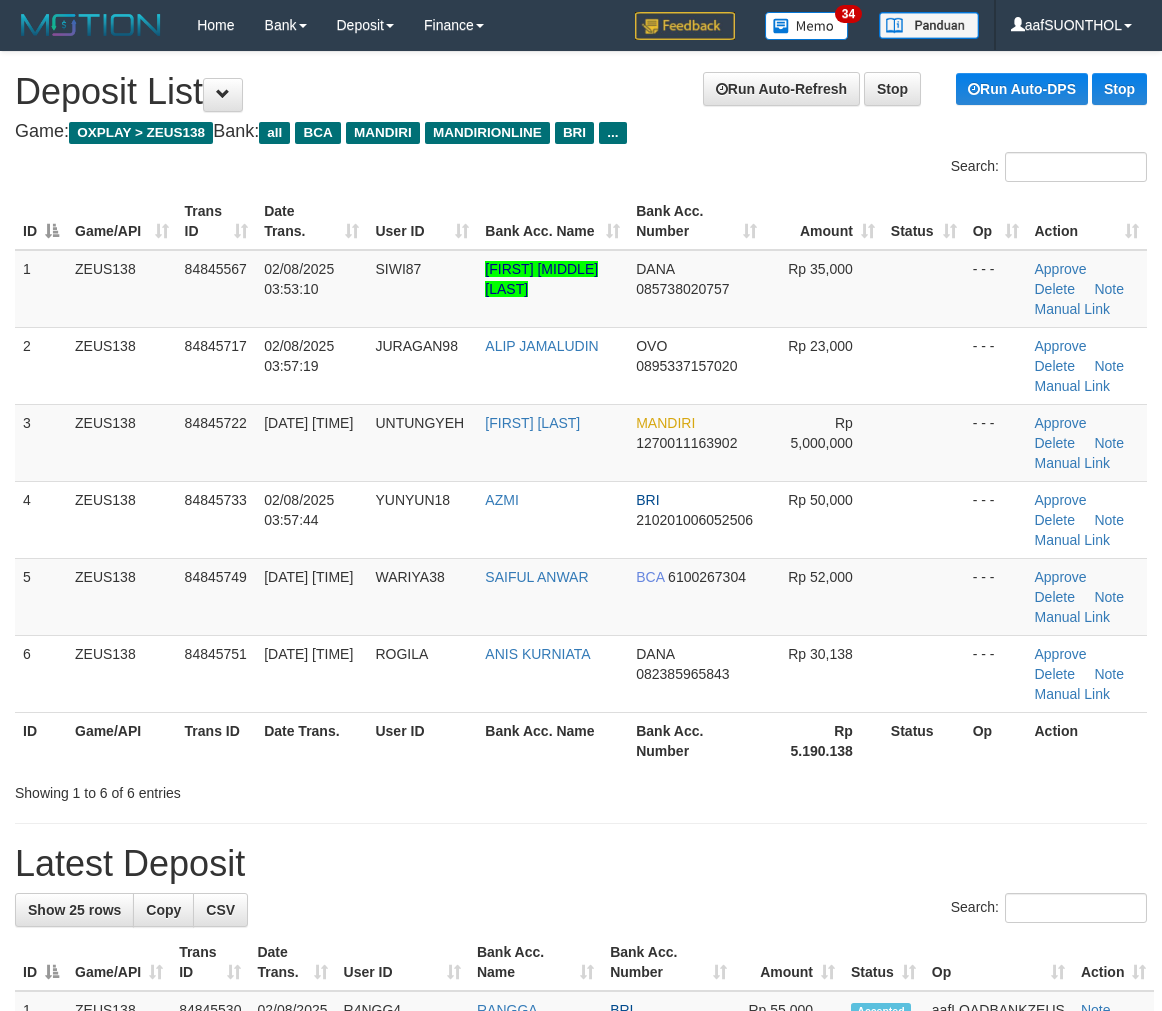 scroll, scrollTop: 0, scrollLeft: 0, axis: both 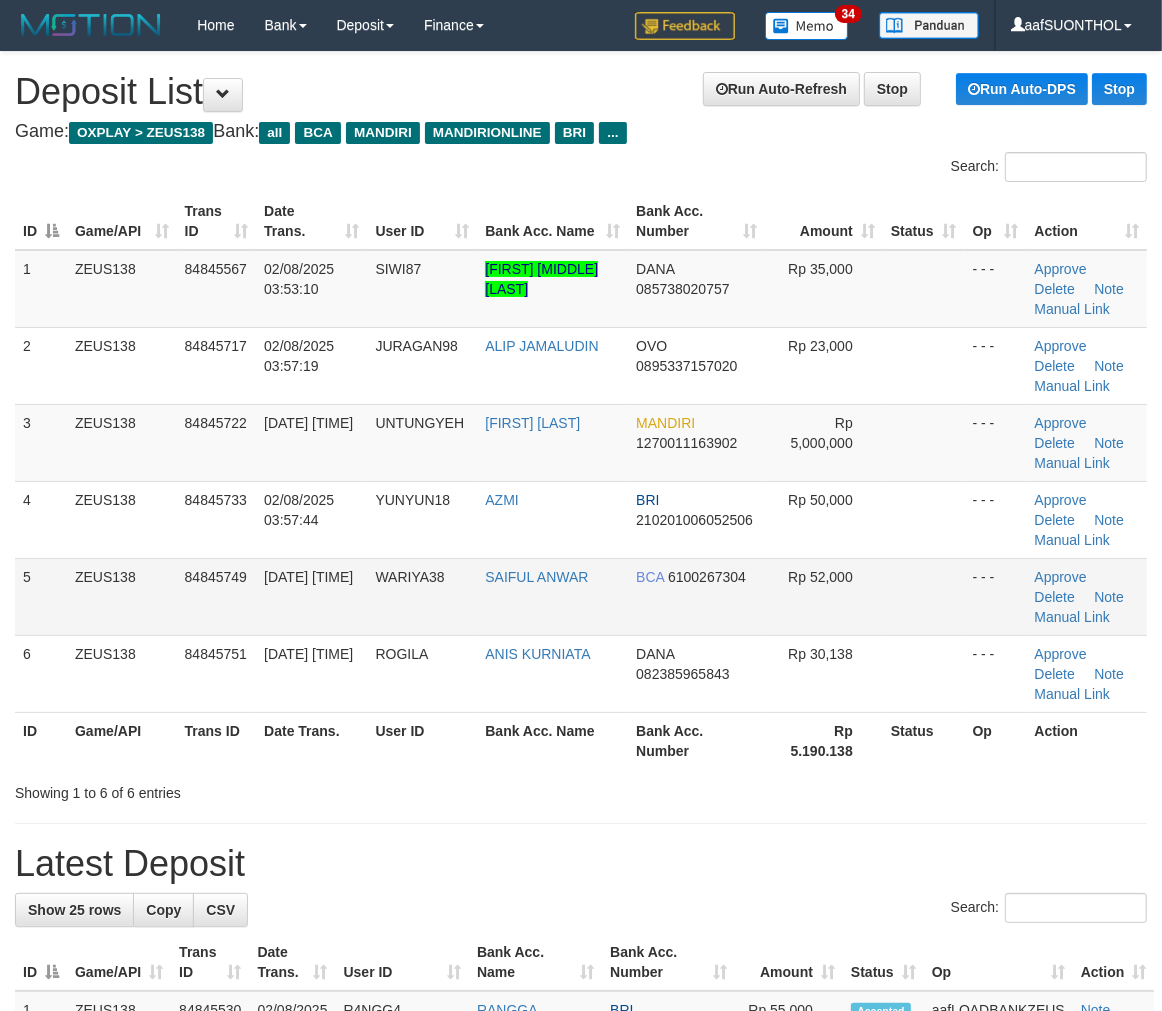 click on "- - -" at bounding box center (996, 596) 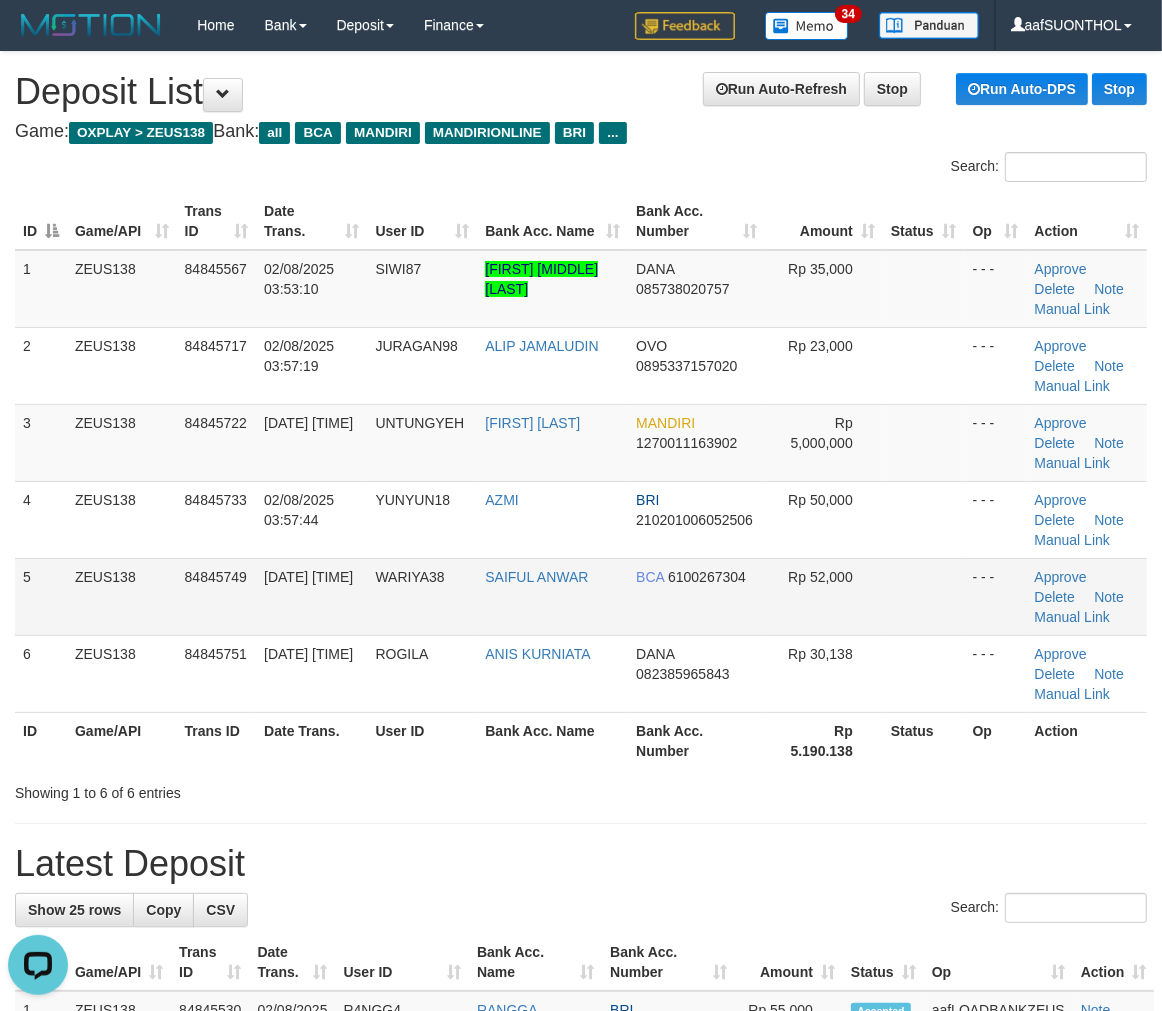 scroll, scrollTop: 0, scrollLeft: 0, axis: both 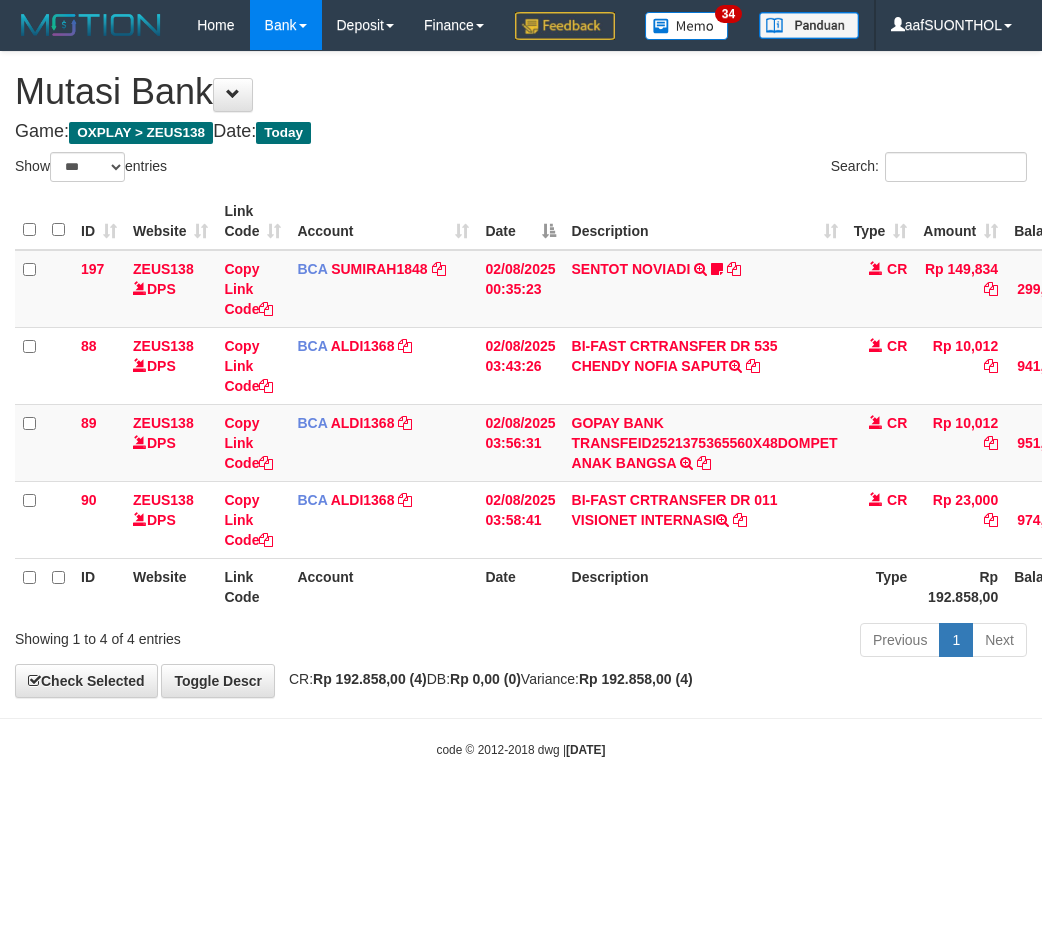 select on "***" 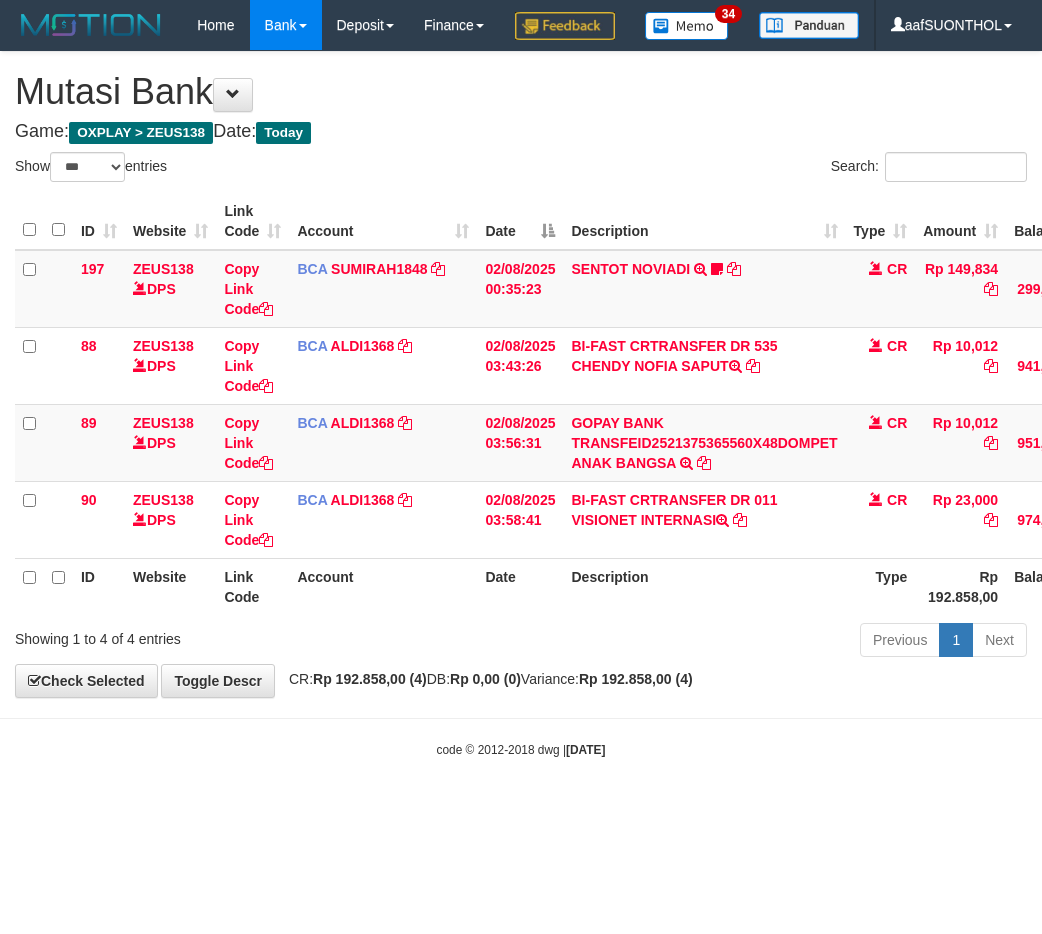 scroll, scrollTop: 0, scrollLeft: 15, axis: horizontal 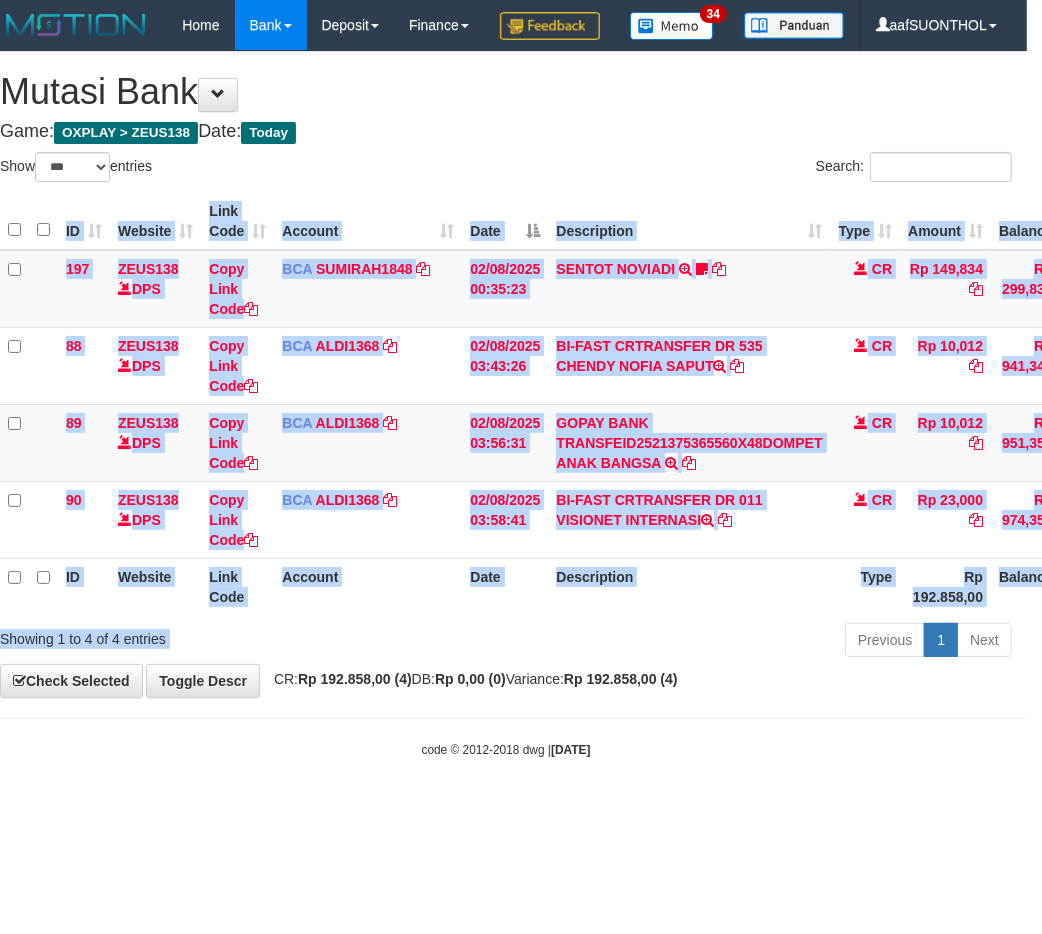 click on "Show  ** ** ** ***  entries Search:
ID Website Link Code Account Date Description Type Amount Balance Status Action
197
ZEUS138    DPS
Copy Link Code
BCA
SUMIRAH1848
DPS
SUMIRAH
mutasi_20250802_4156 | 197
mutasi_20250802_4156 | 197
02/08/2025 00:35:23
SENTOT NOVIADI            TRSF E-BANKING CR 0208/FTSCY/WS95271
149834.00SENTOT NOVIADI    Seno2023
CR
Rp 149,834
Rp 299,834
N
Note
Check
88
ZEUS138    DPS
Copy Link Code
BCA
ALDI1368" at bounding box center [506, 408] 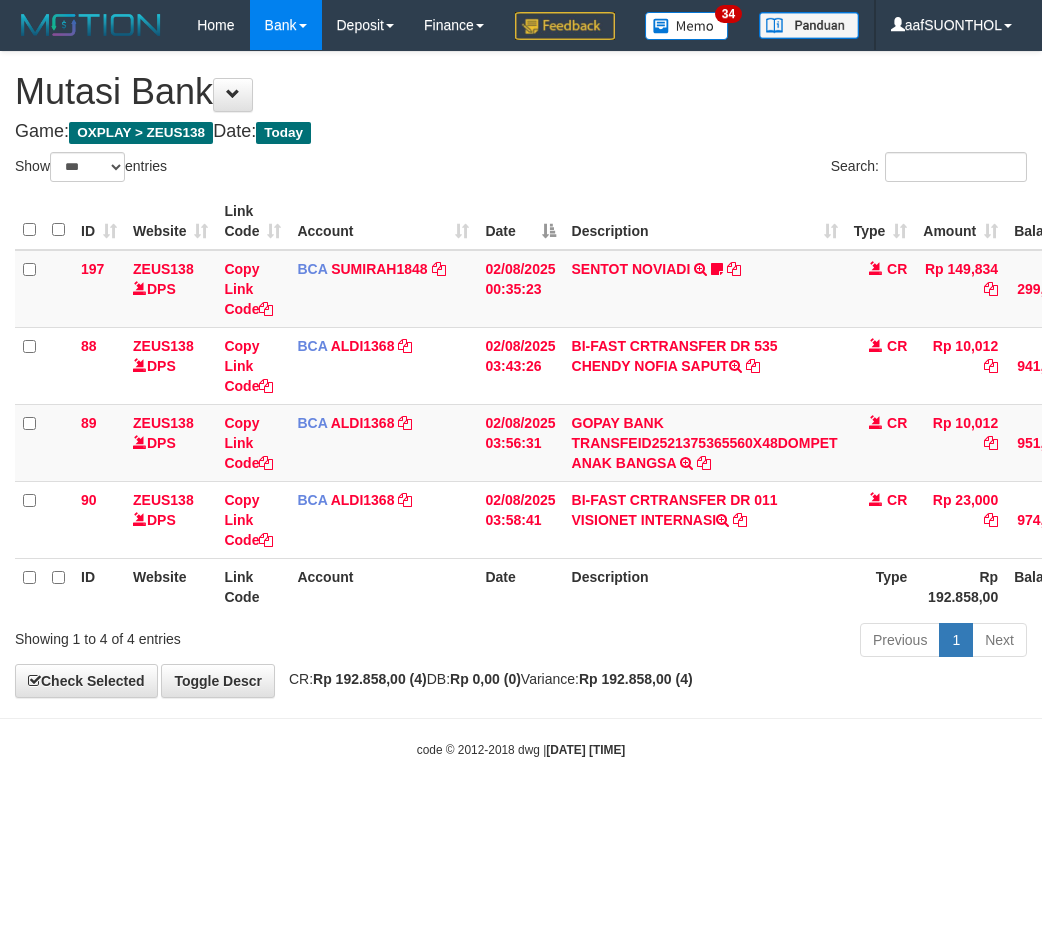 select on "***" 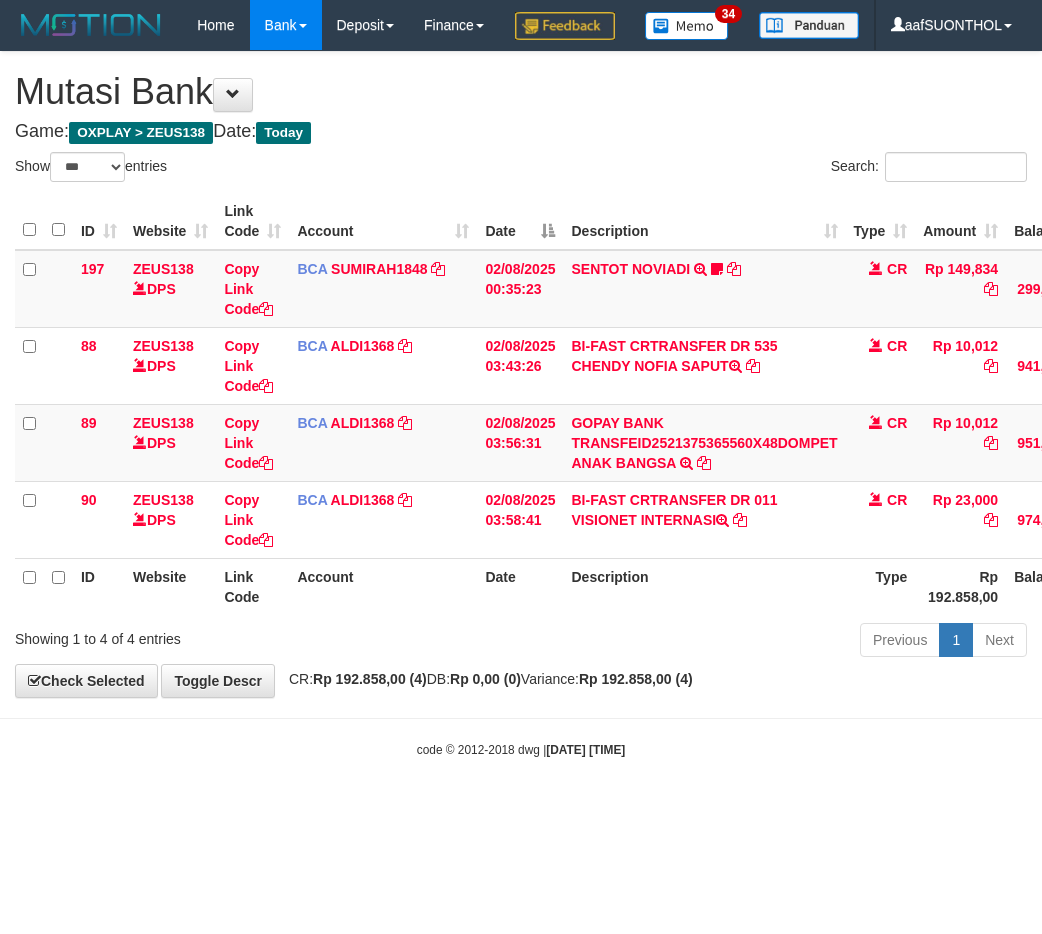 scroll, scrollTop: 0, scrollLeft: 15, axis: horizontal 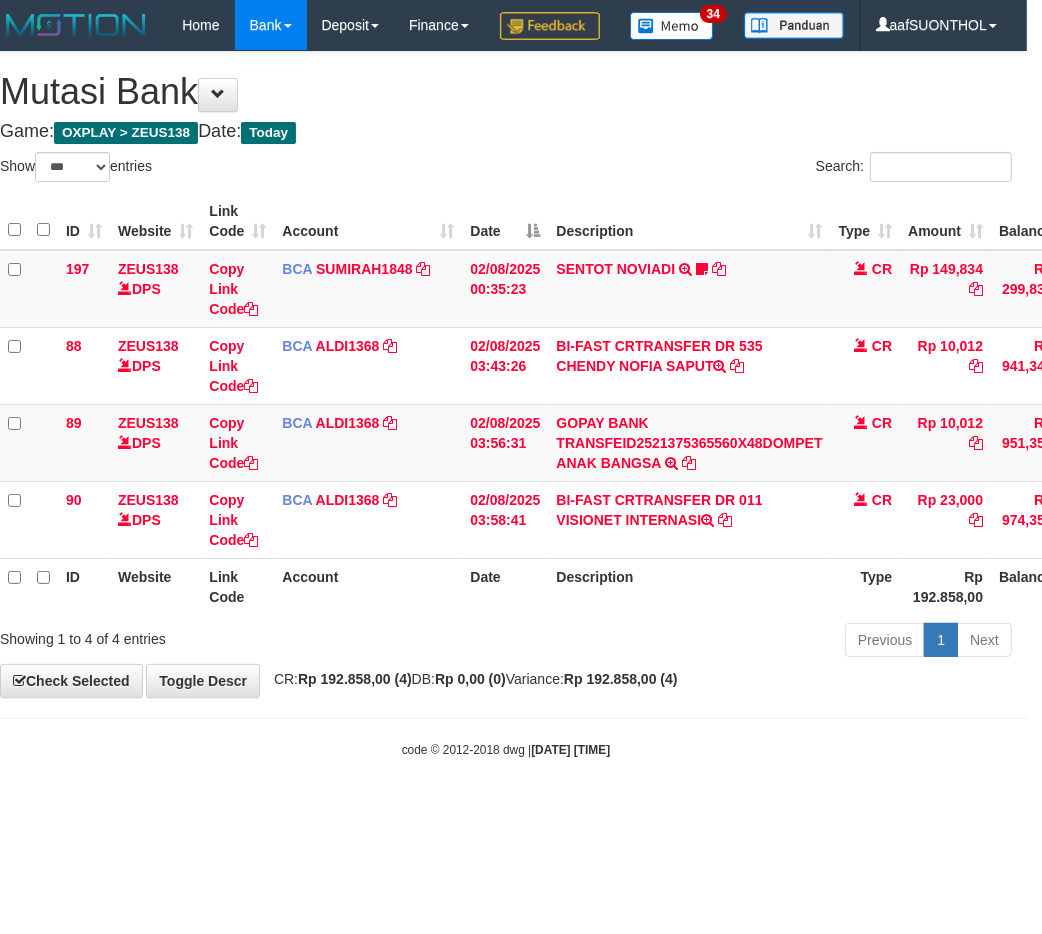 click on "Previous 1 Next" at bounding box center (723, 642) 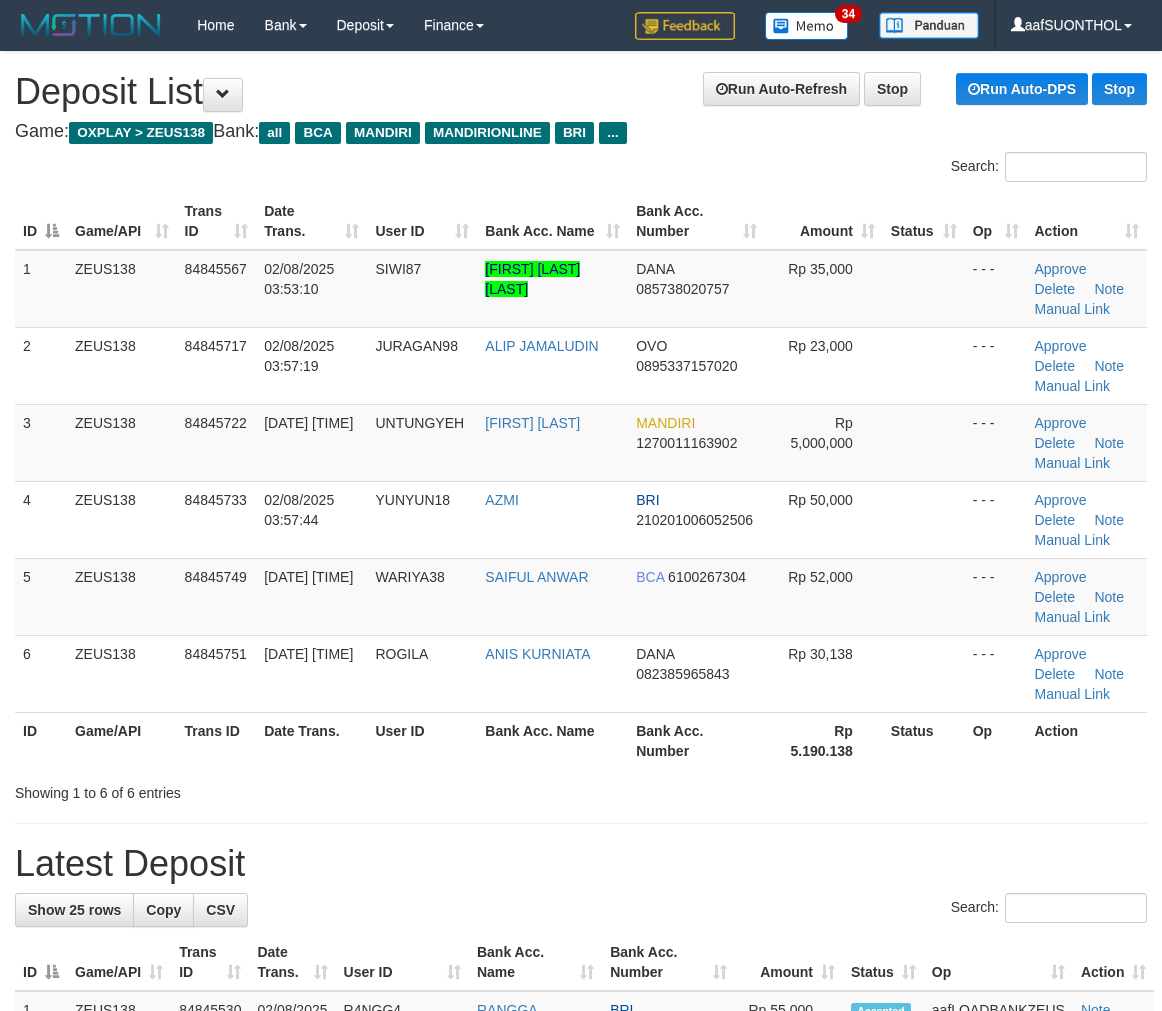 scroll, scrollTop: 0, scrollLeft: 0, axis: both 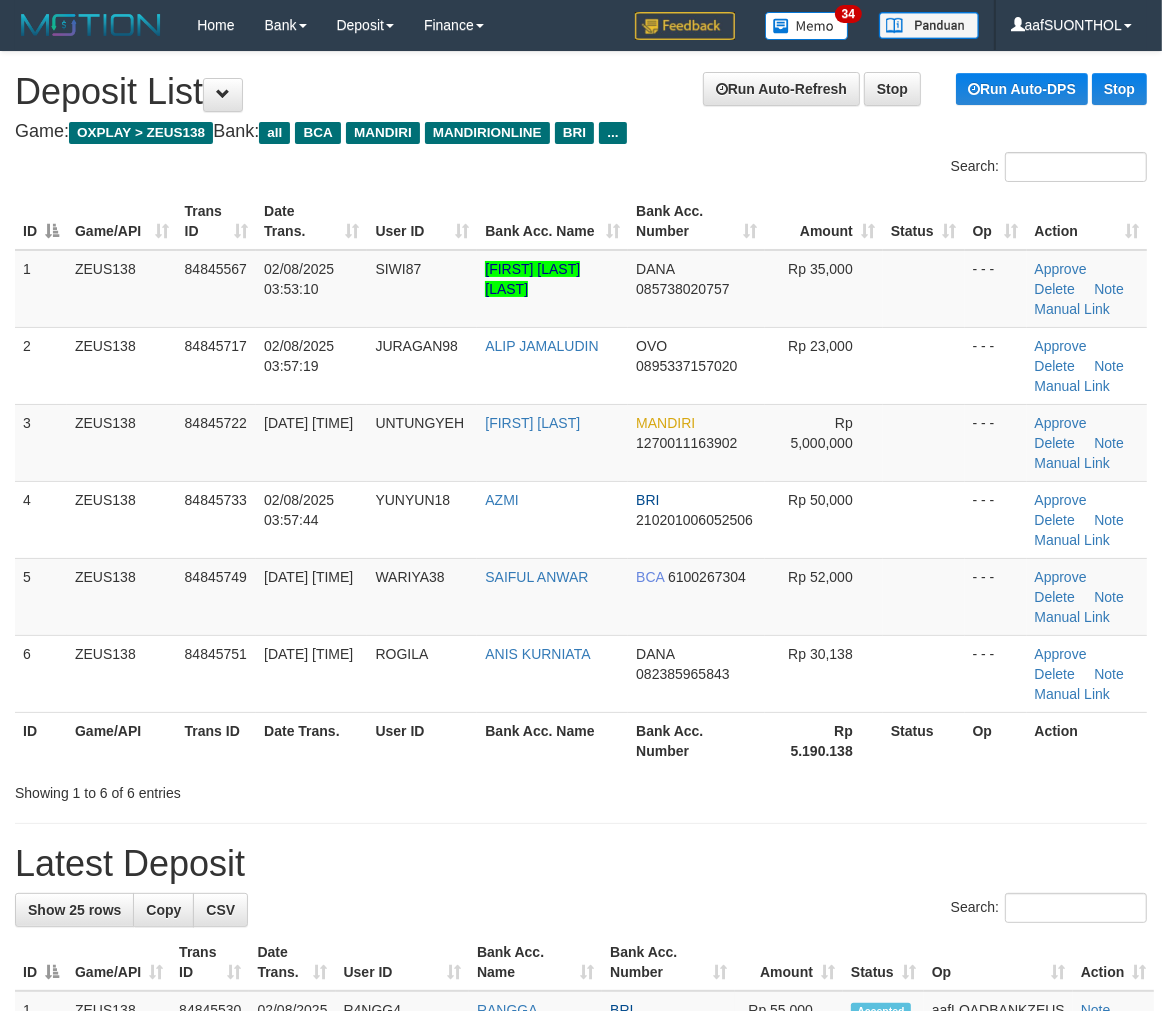 click on "Latest Deposit" at bounding box center [581, 864] 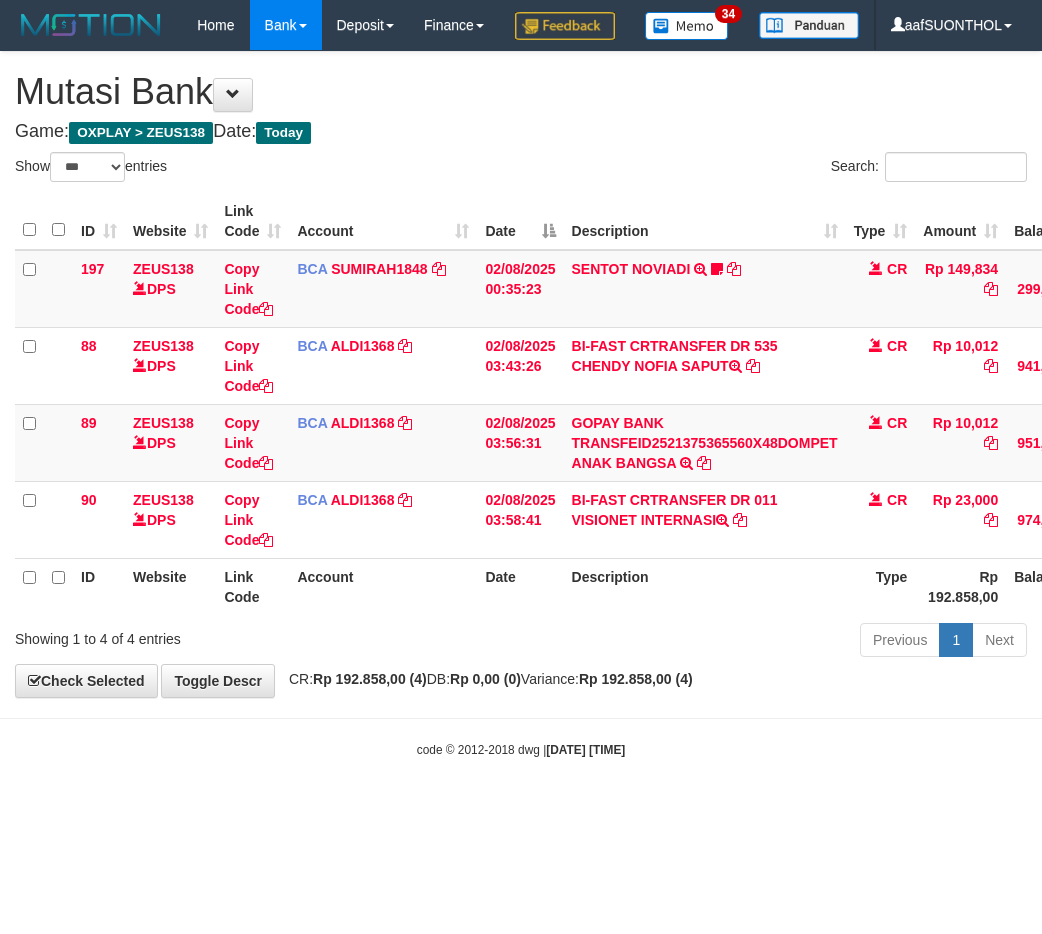 select on "***" 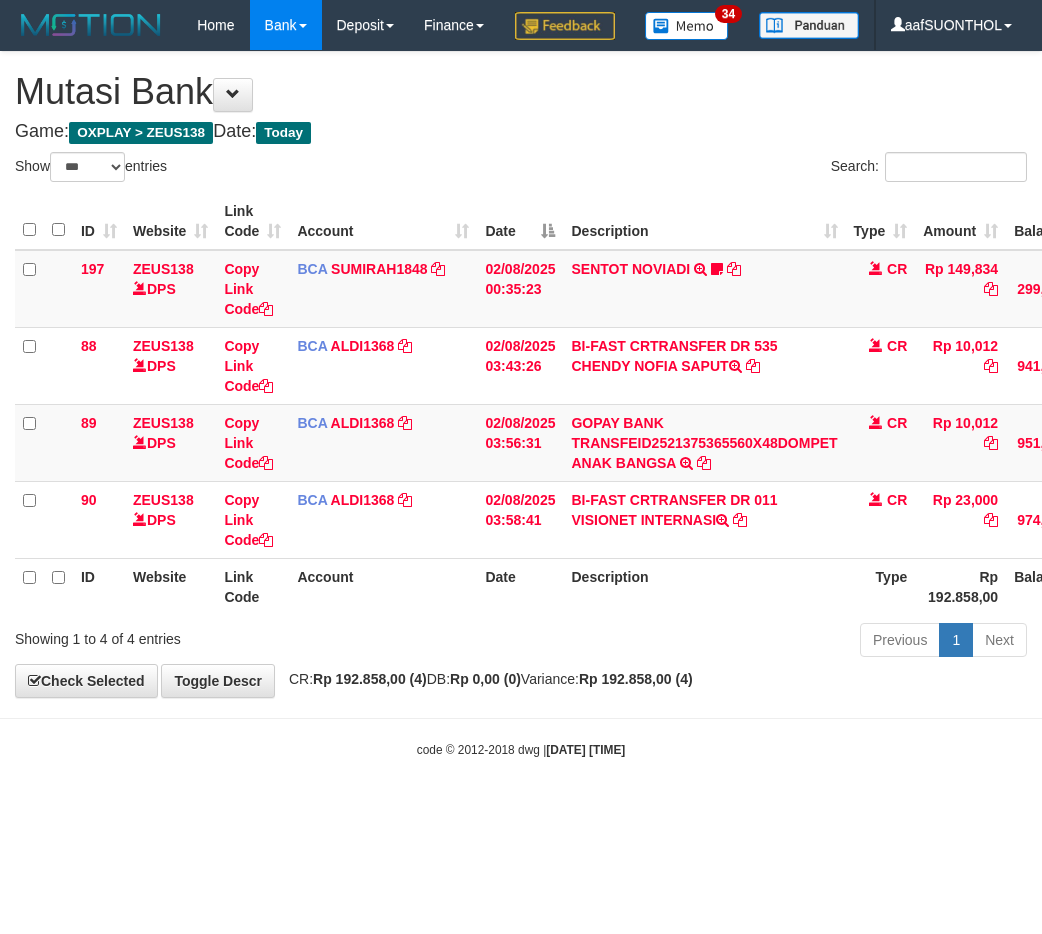 scroll, scrollTop: 0, scrollLeft: 15, axis: horizontal 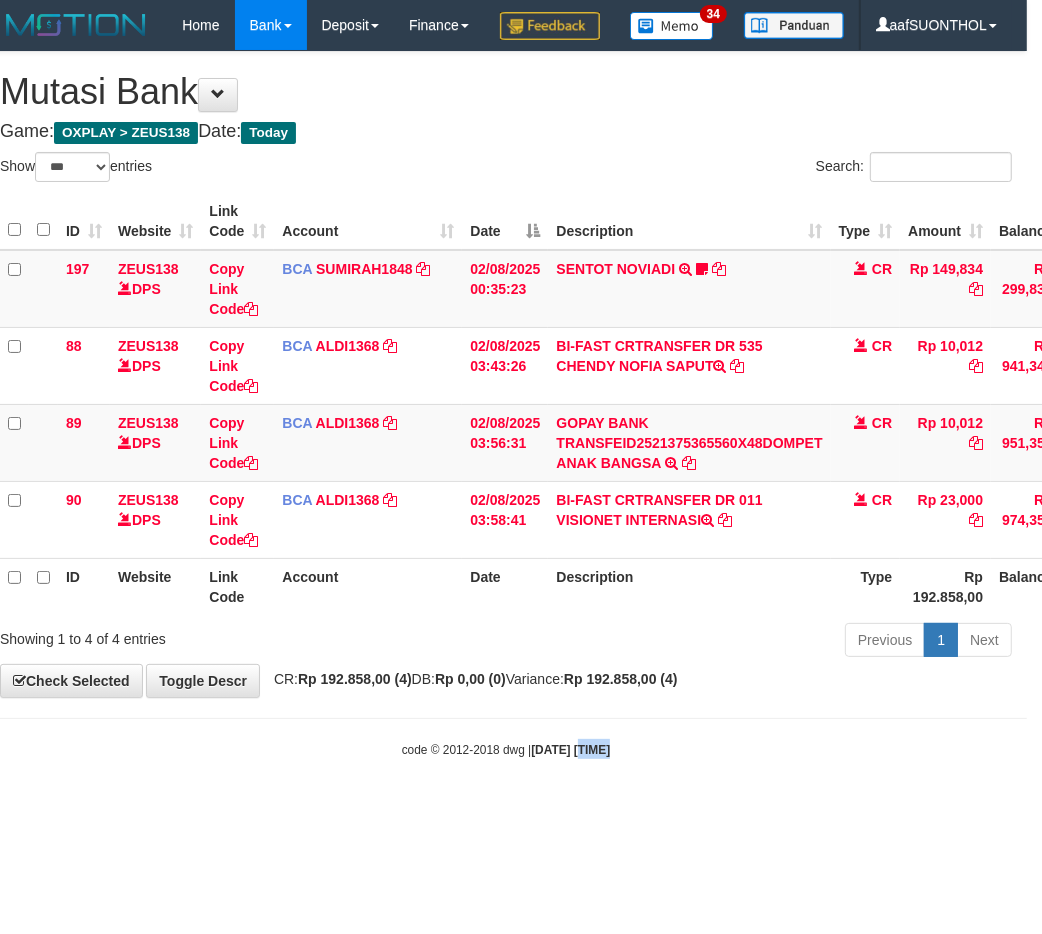 drag, startPoint x: 573, startPoint y: 841, endPoint x: 550, endPoint y: 831, distance: 25.079872 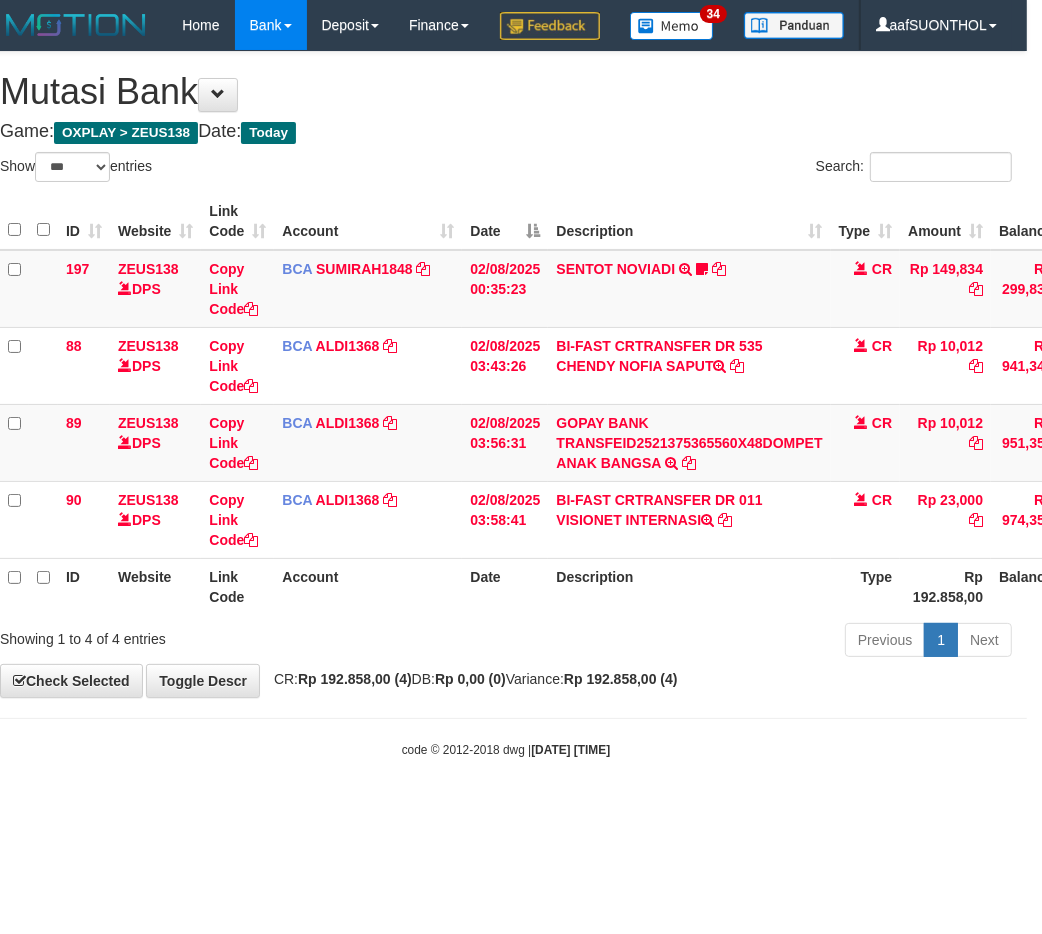 drag, startPoint x: 522, startPoint y: 821, endPoint x: 594, endPoint y: 747, distance: 103.24728 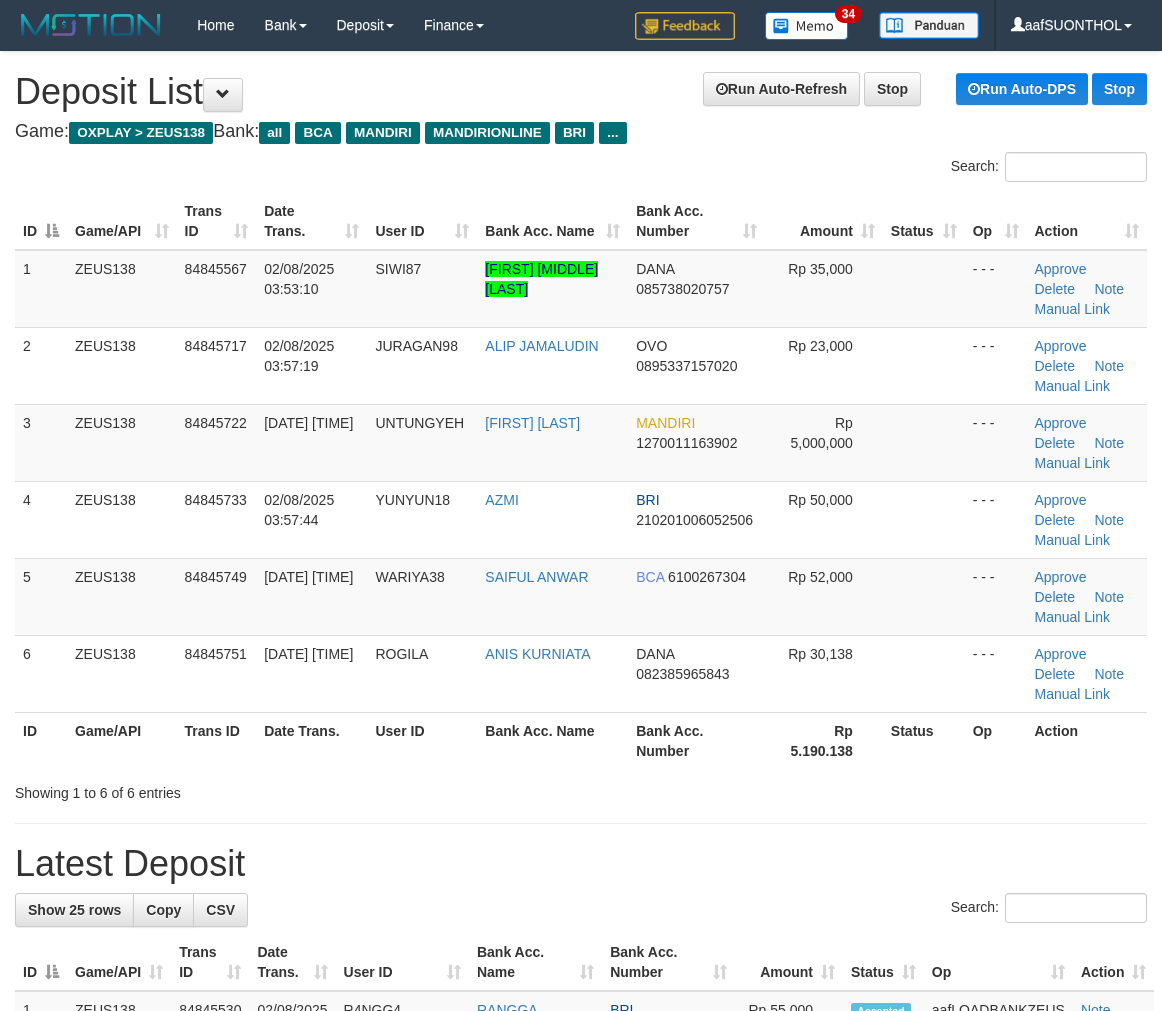 scroll, scrollTop: 0, scrollLeft: 0, axis: both 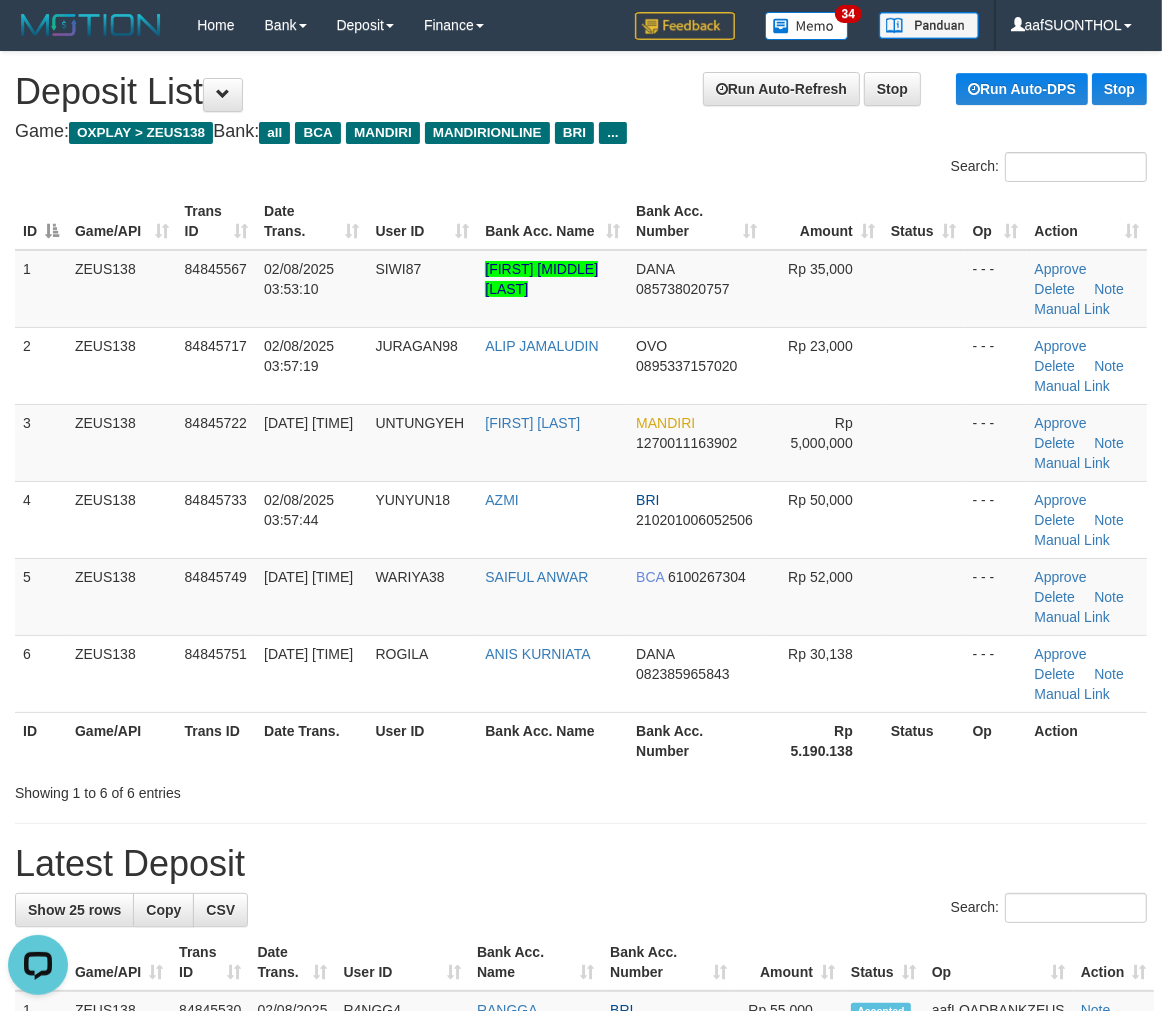 click on "Showing 1 to 6 of 6 entries" at bounding box center (581, 789) 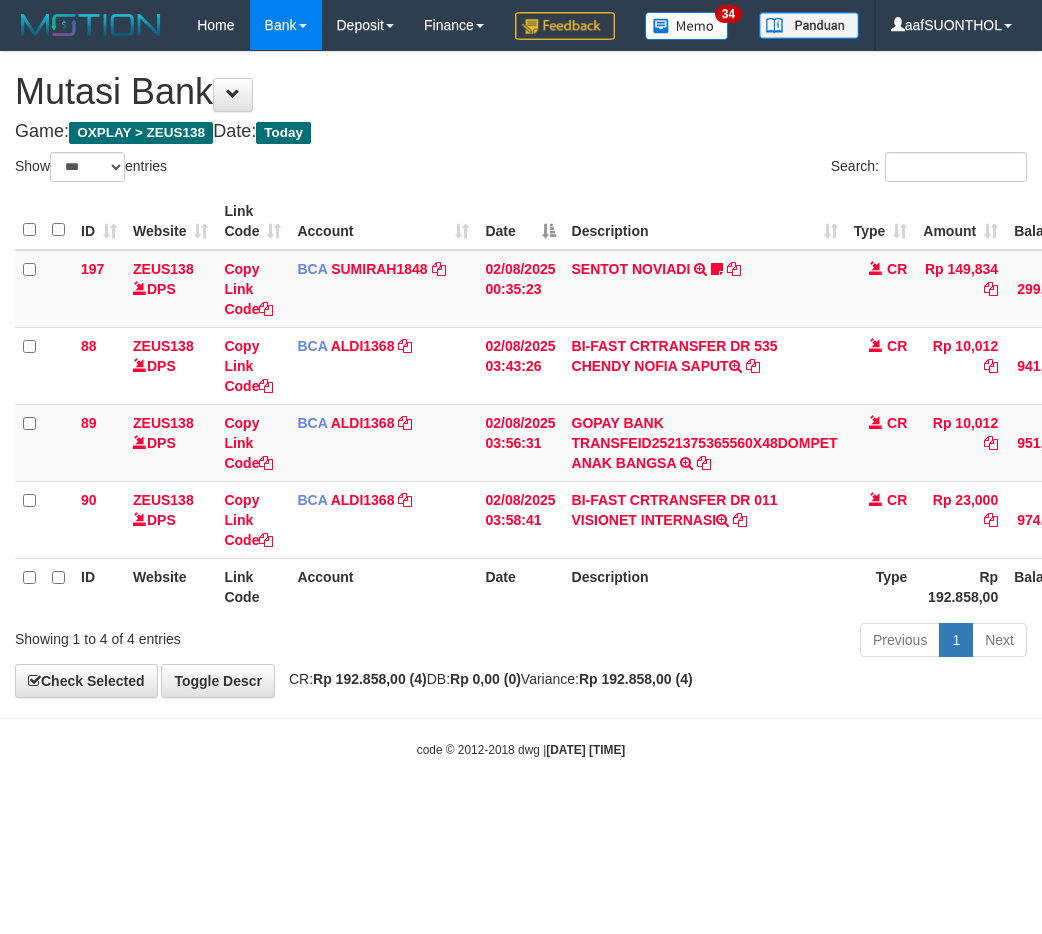 select on "***" 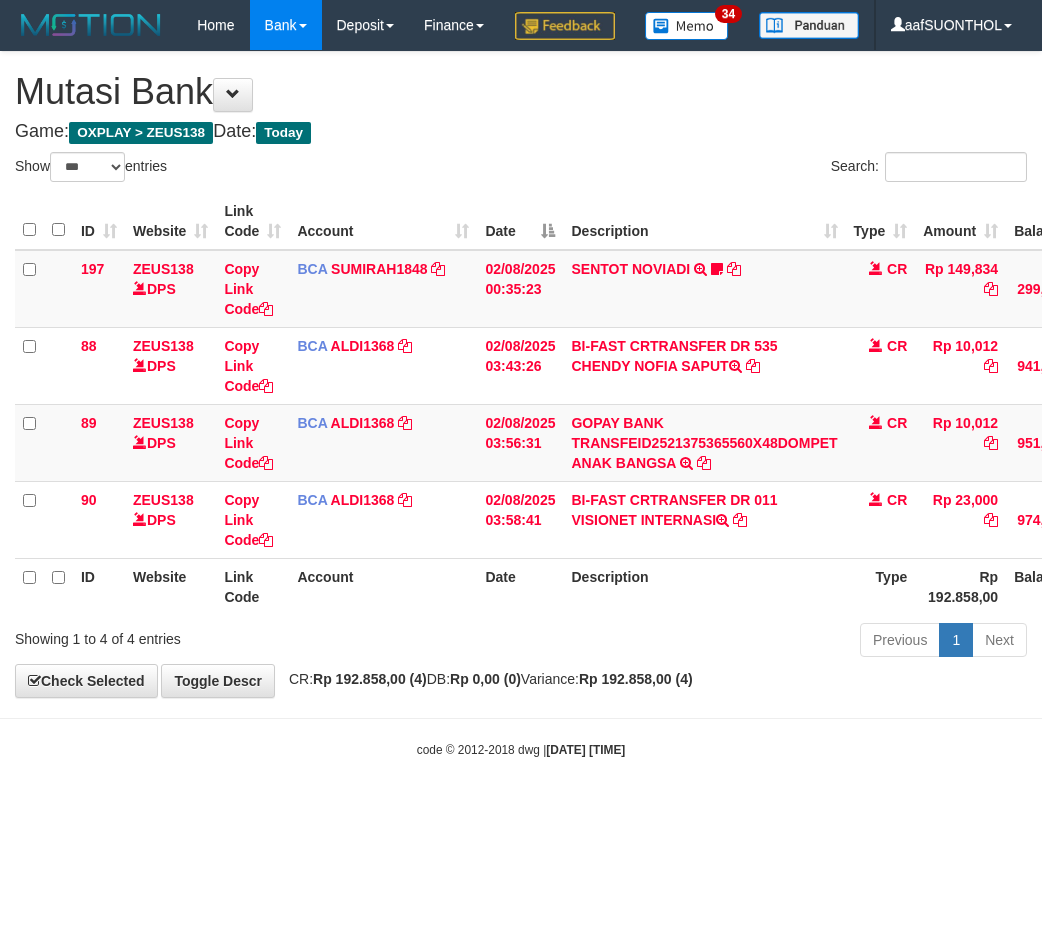 scroll, scrollTop: 0, scrollLeft: 15, axis: horizontal 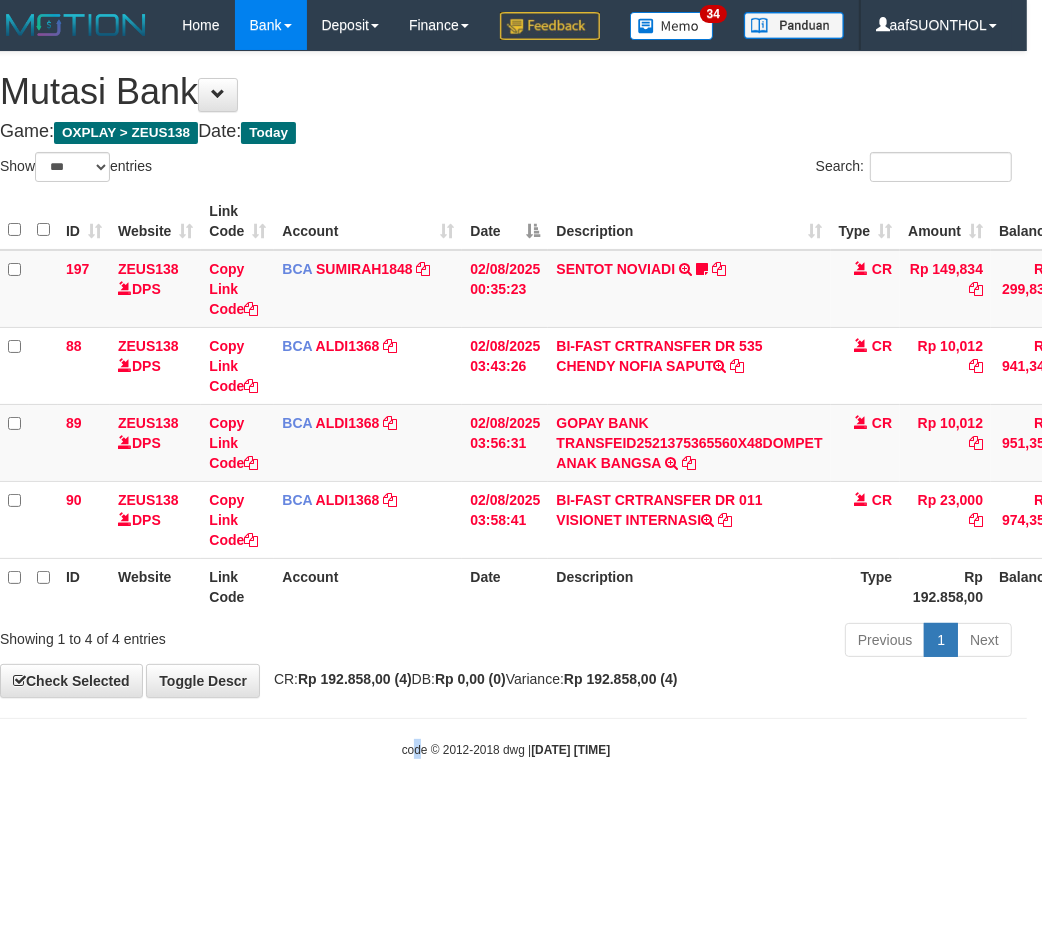 drag, startPoint x: 402, startPoint y: 783, endPoint x: 391, endPoint y: 784, distance: 11.045361 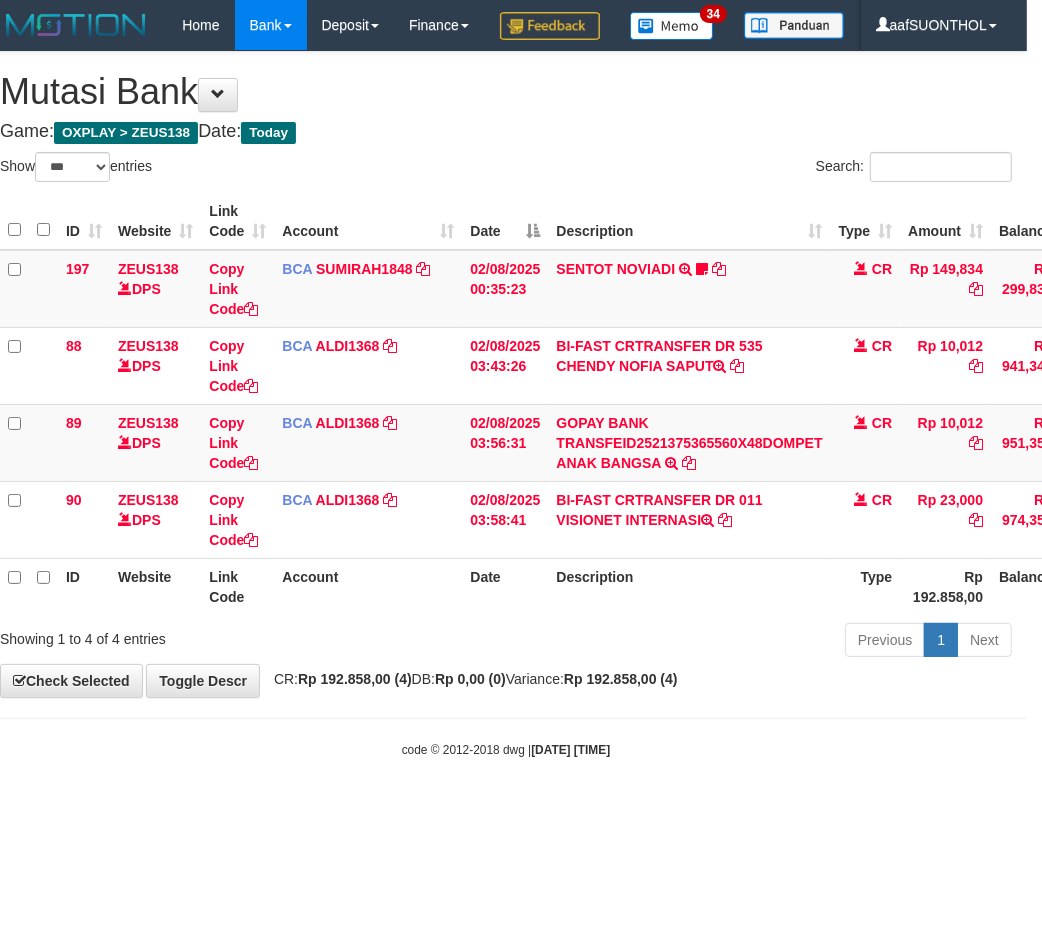 click on "Toggle navigation
Home
Bank
Account List
Load
By Website
Group
[OXPLAY]													ZEUS138
By Load Group (DPS)" at bounding box center [506, 404] 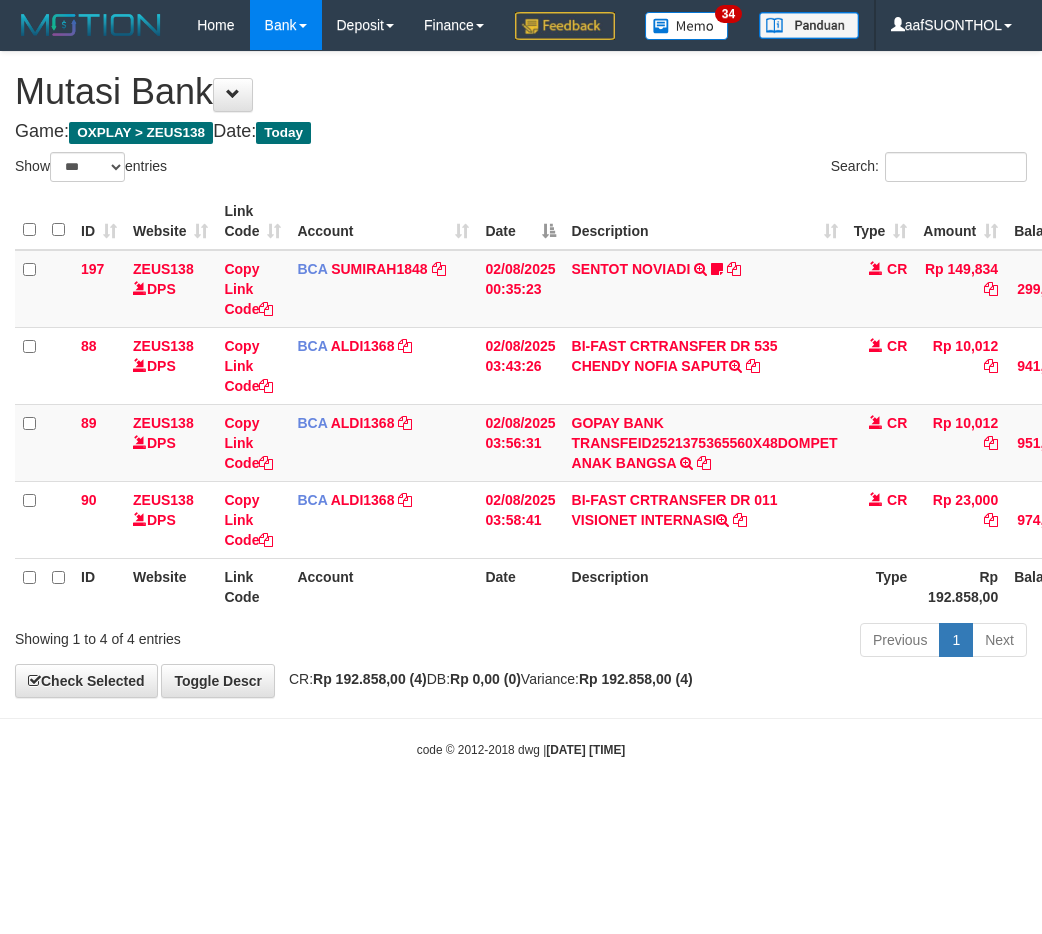 select on "***" 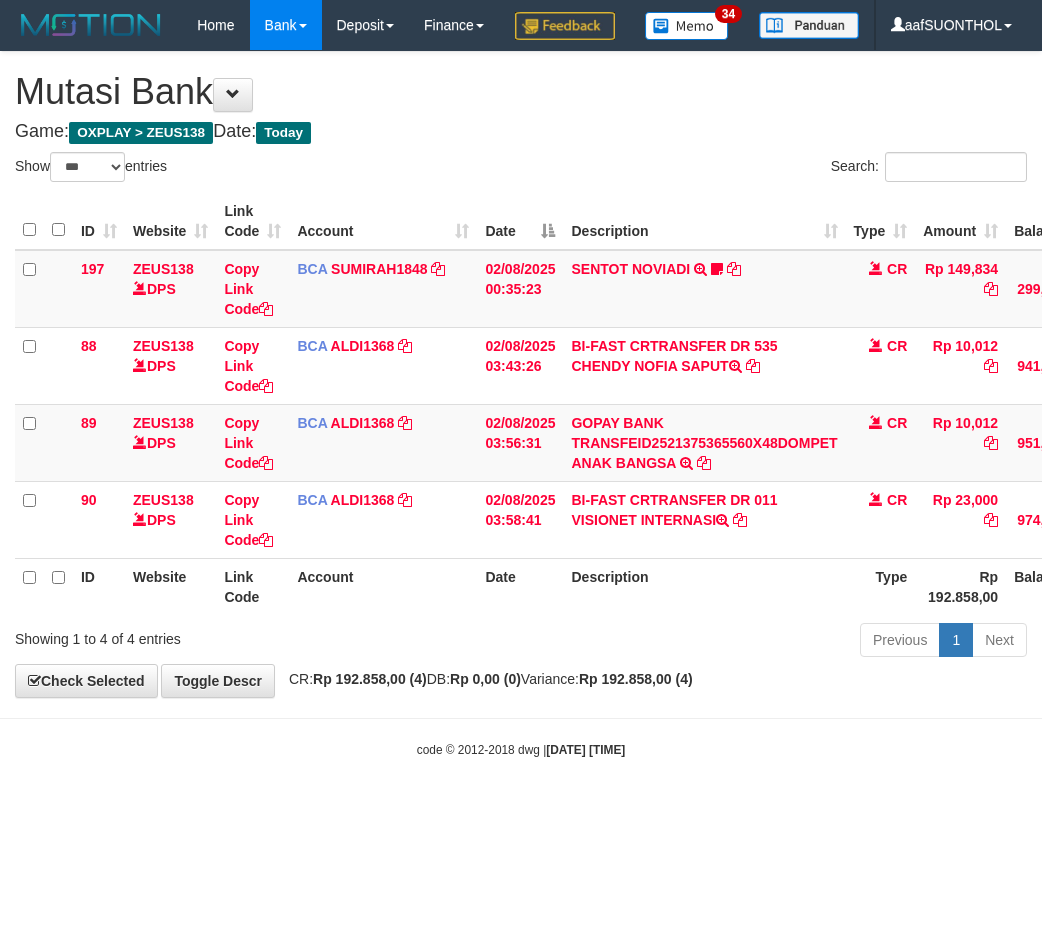 scroll, scrollTop: 0, scrollLeft: 15, axis: horizontal 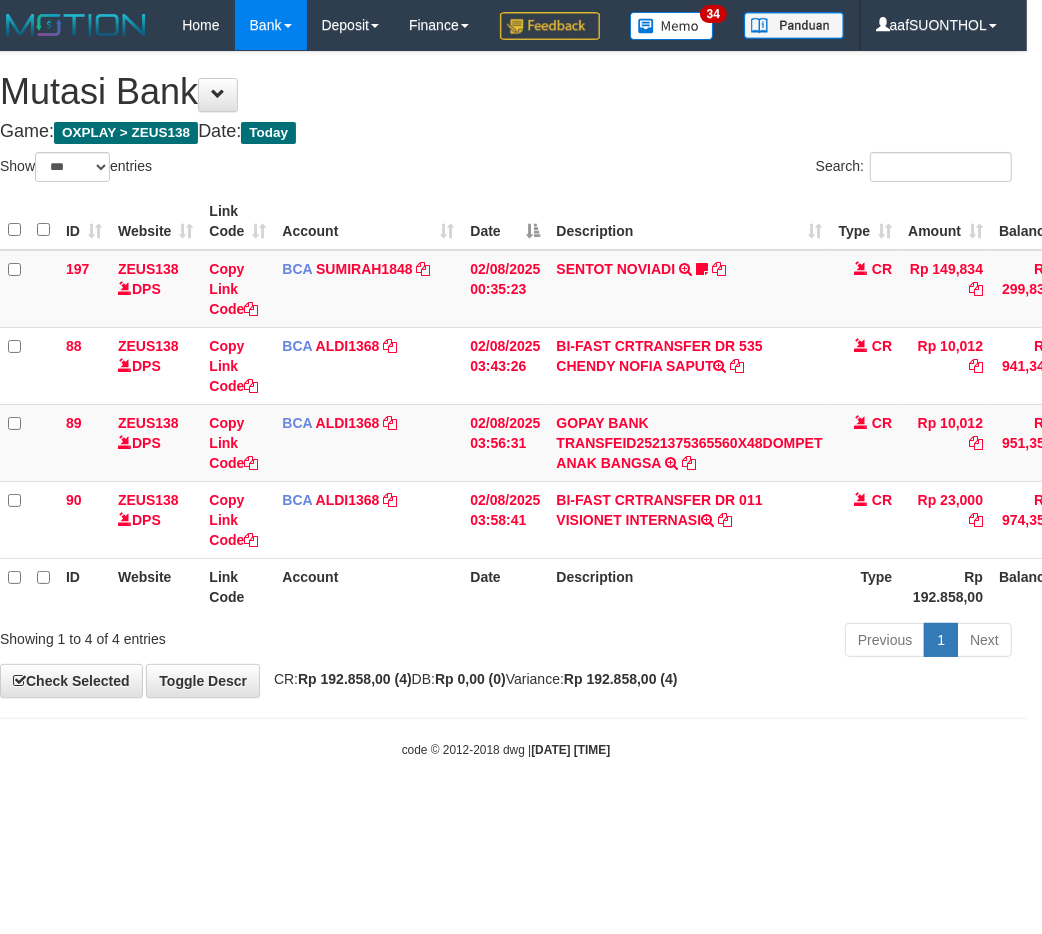 click on "Toggle navigation
Home
Bank
Account List
Load
By Website
Group
[OXPLAY]													ZEUS138
By Load Group (DPS)" at bounding box center (506, 404) 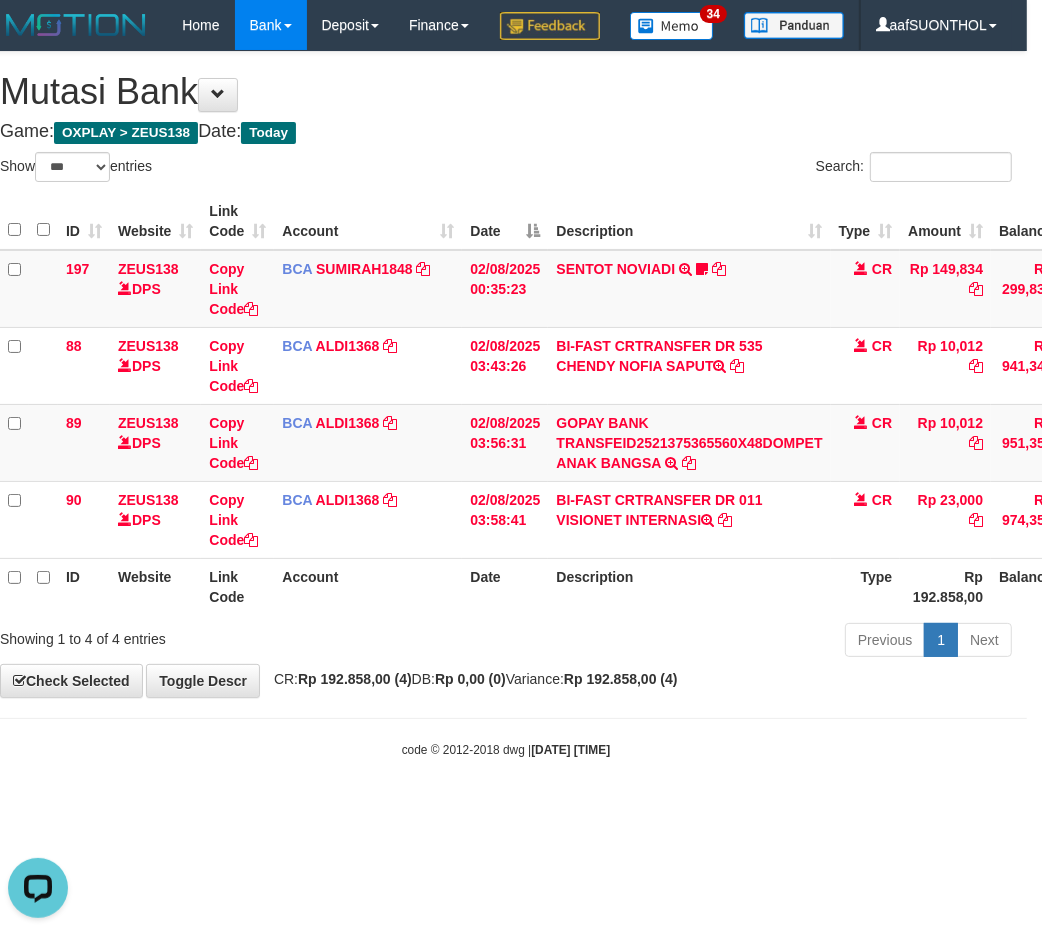 scroll, scrollTop: 0, scrollLeft: 0, axis: both 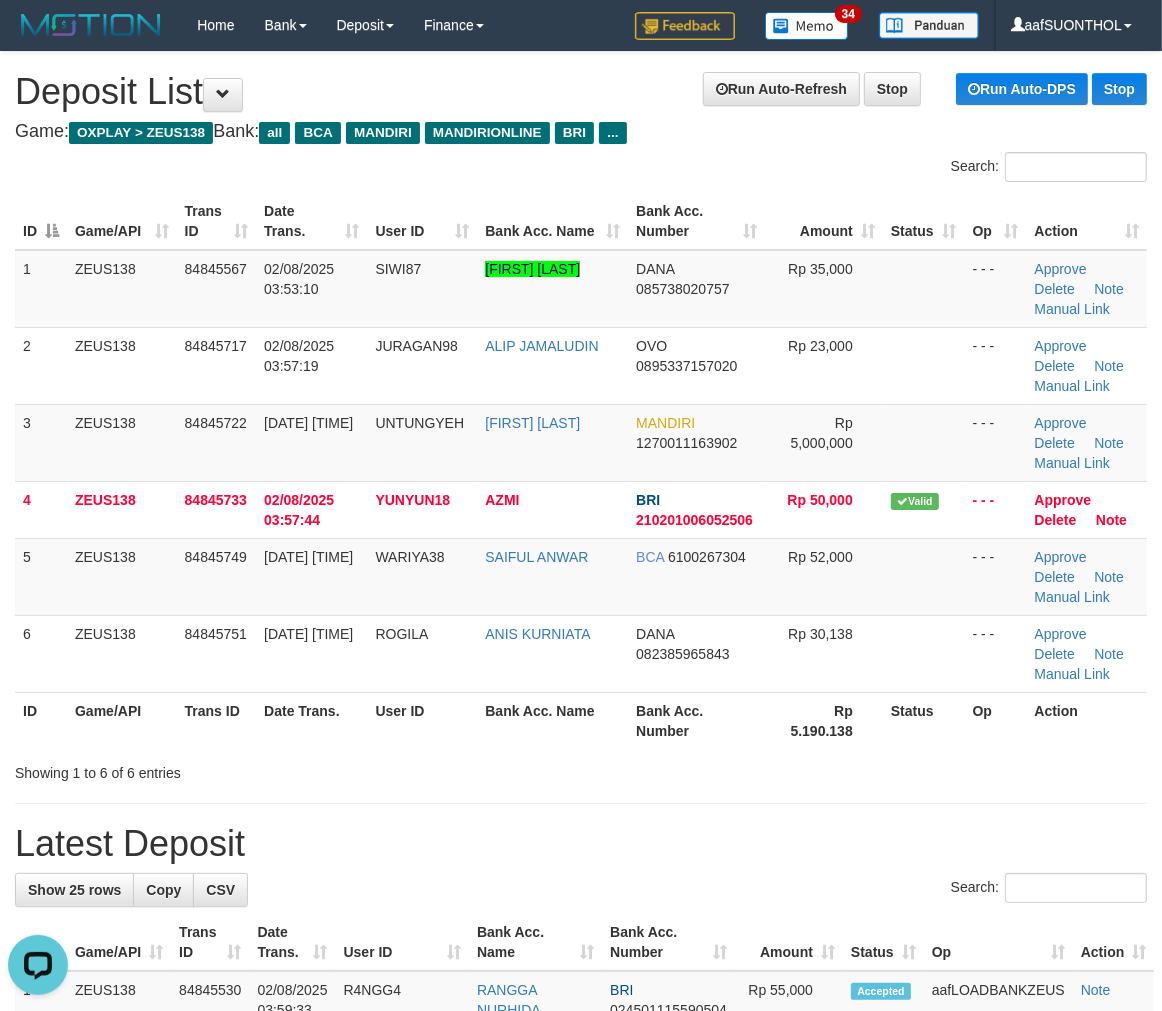 click on "ID Game/API Trans ID Date Trans. User ID Bank Acc. Name Bank Acc. Number Amount Status Op Action
1
ZEUS138
84845567
02/08/2025 03:53:10
SIWI87
[FIRST] [LAST]
DANA
085738020757
Rp 35,000
- - -
Approve
Delete
Note
Manual Link
2
ZEUS138
84845717
02/08/2025 03:57:19
JURAGAN98
[FIRST] [LAST]
OVO
0895337157020
Rp 23,000" at bounding box center (581, 471) 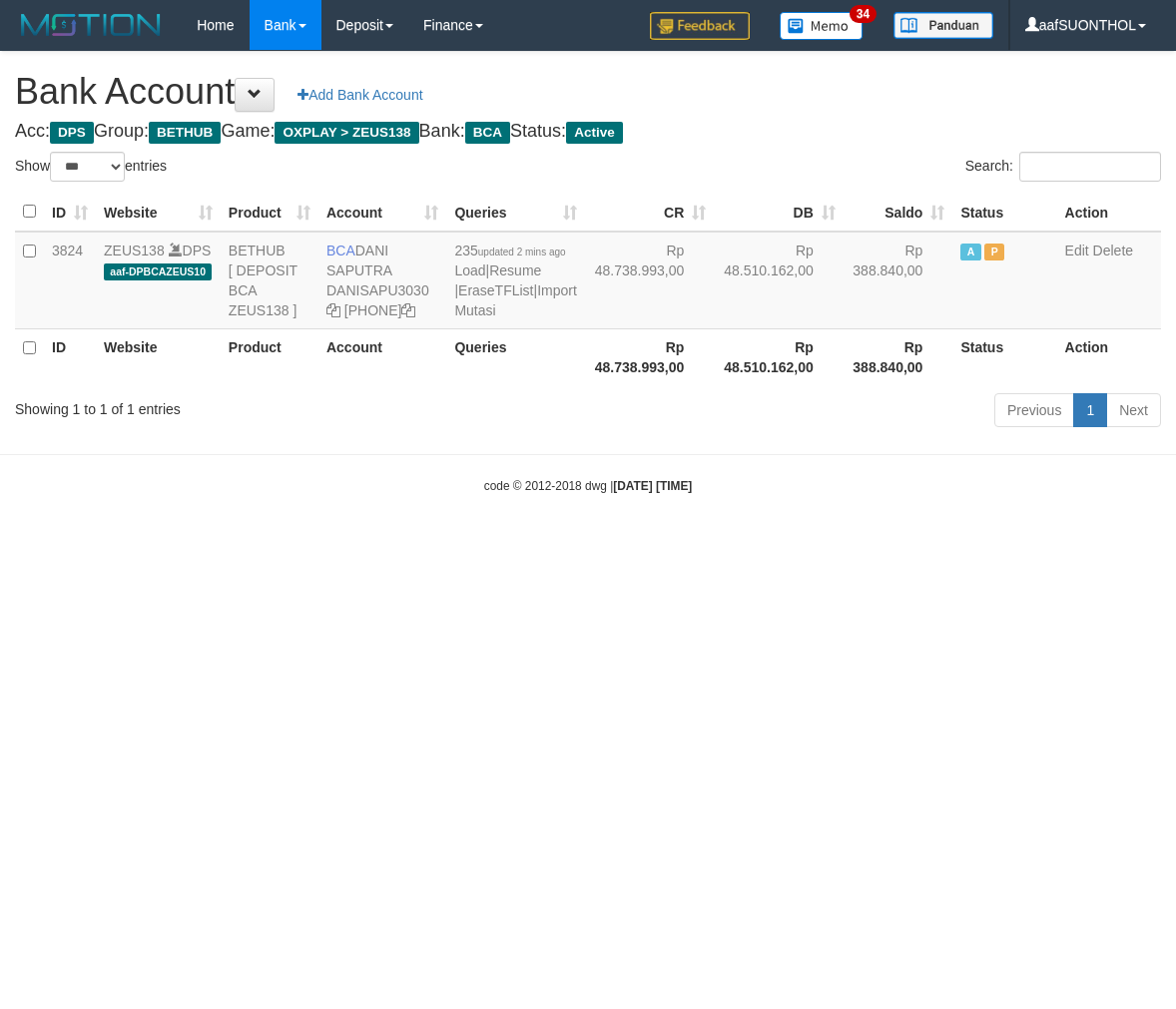 select on "***" 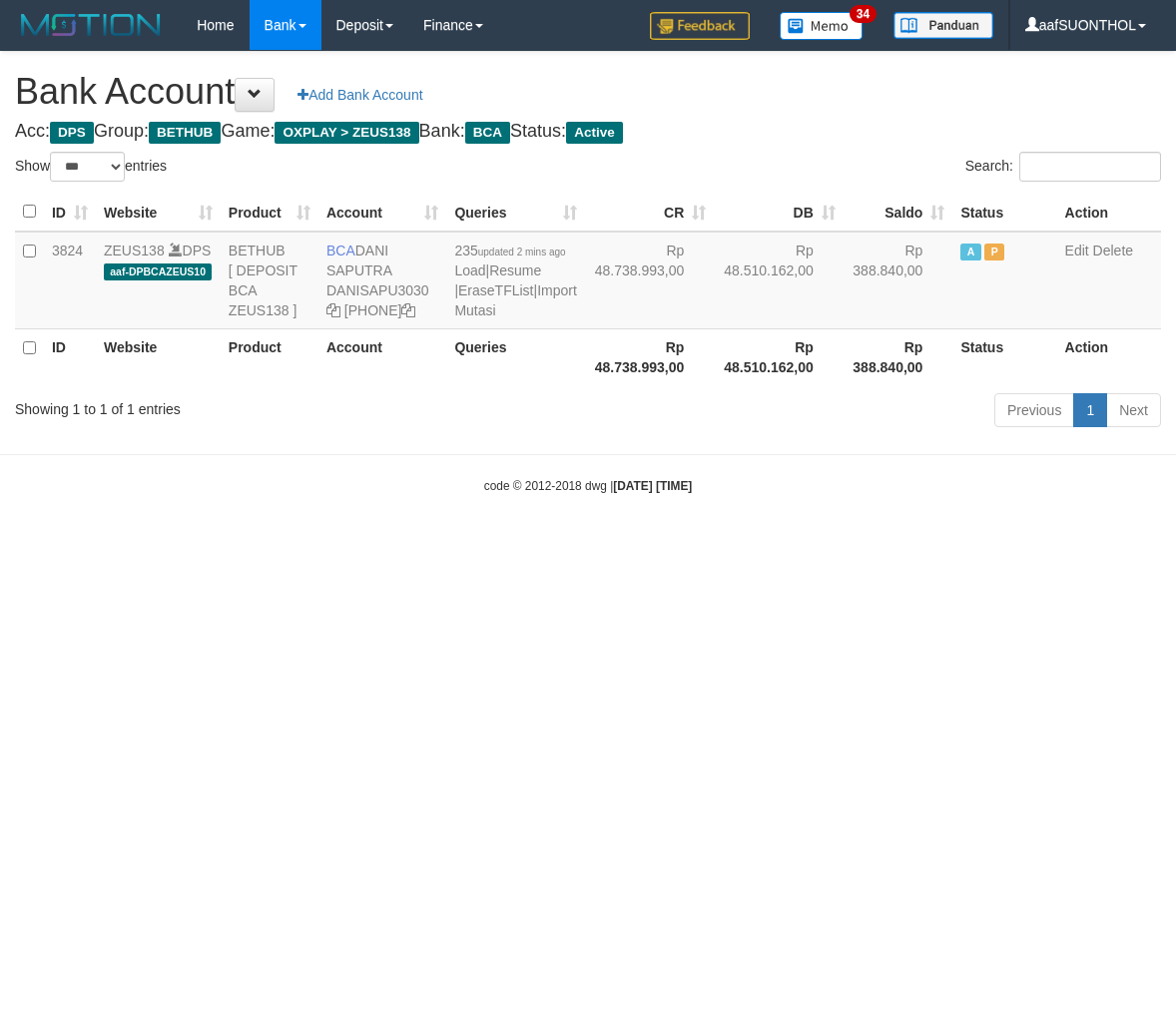 scroll, scrollTop: 0, scrollLeft: 0, axis: both 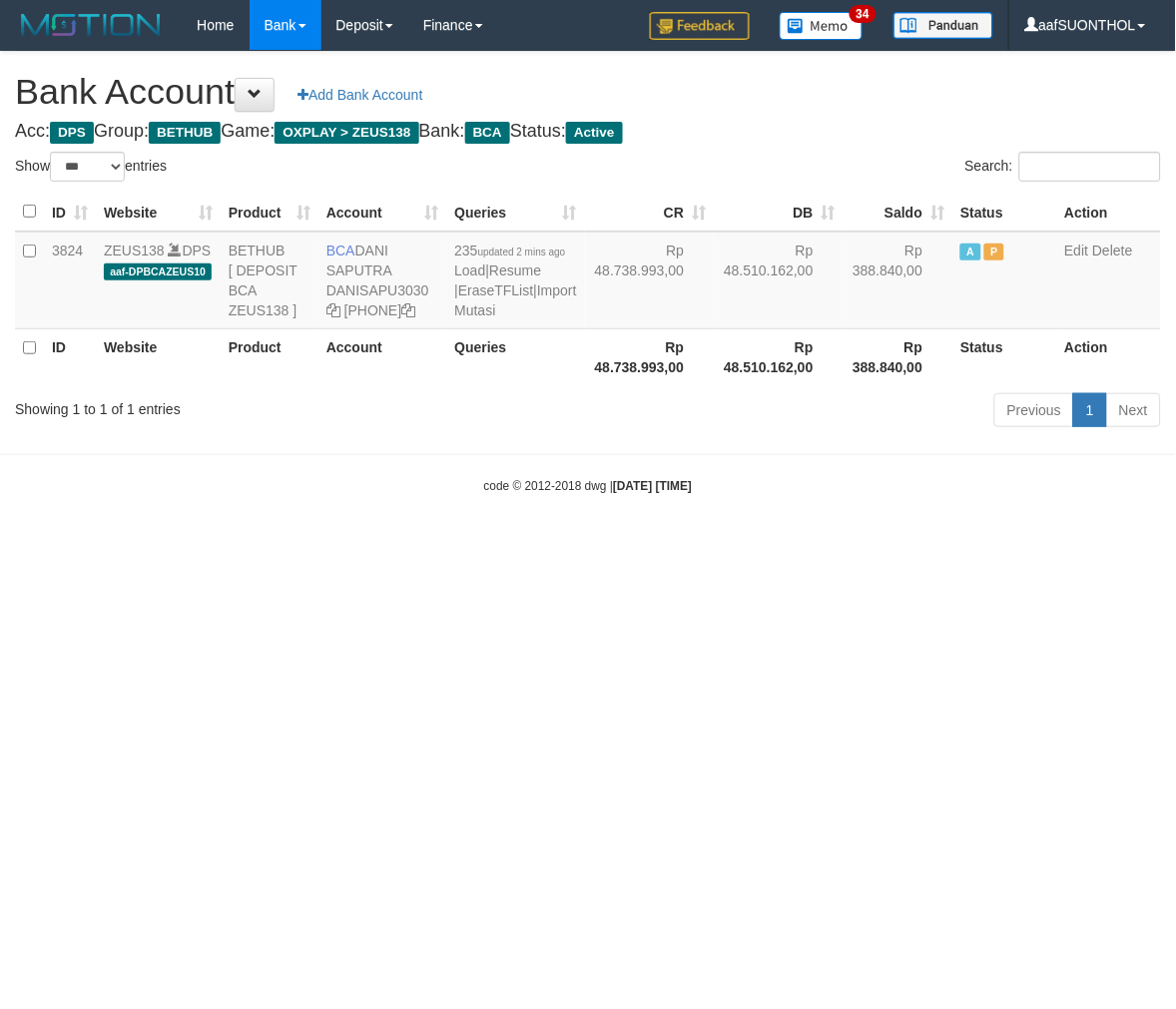 click on "Toggle navigation
Home
Bank
Account List
Load
By Website
Group
[OXPLAY]													ZEUS138
By Load Group (DPS)
Sync" at bounding box center (588, 272) 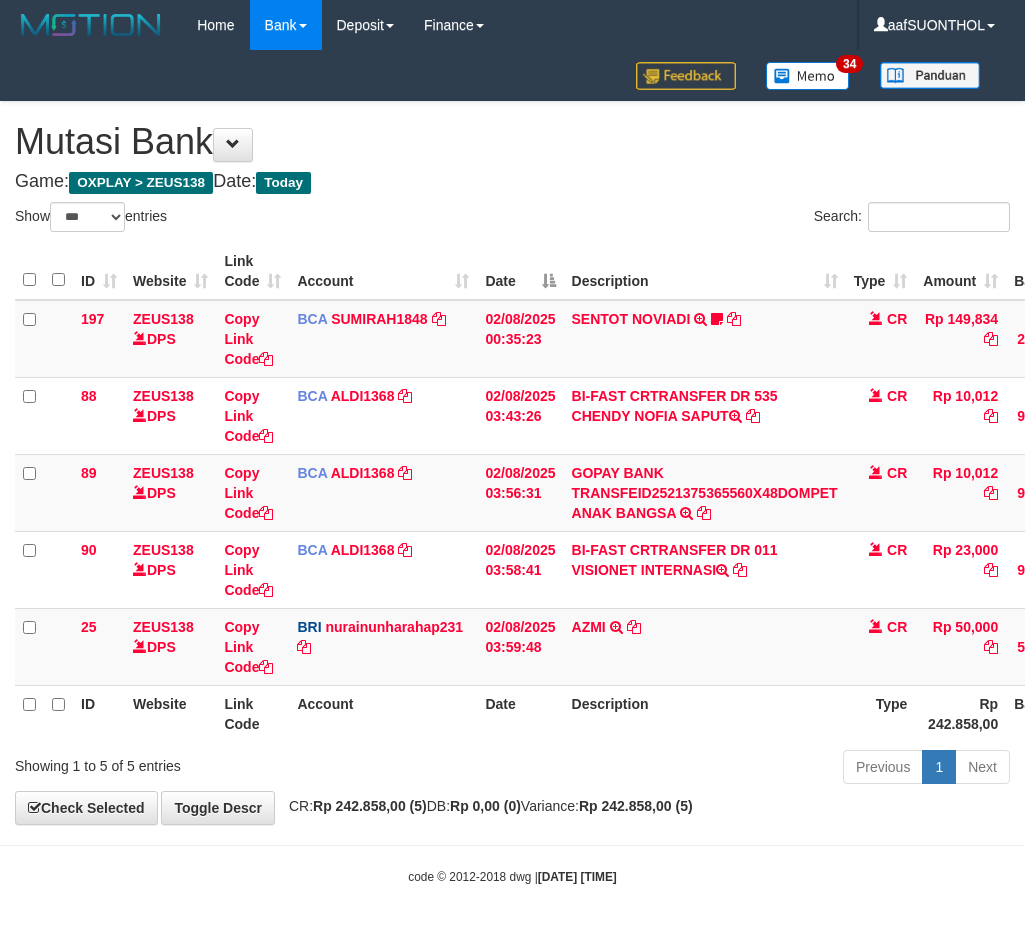 select on "***" 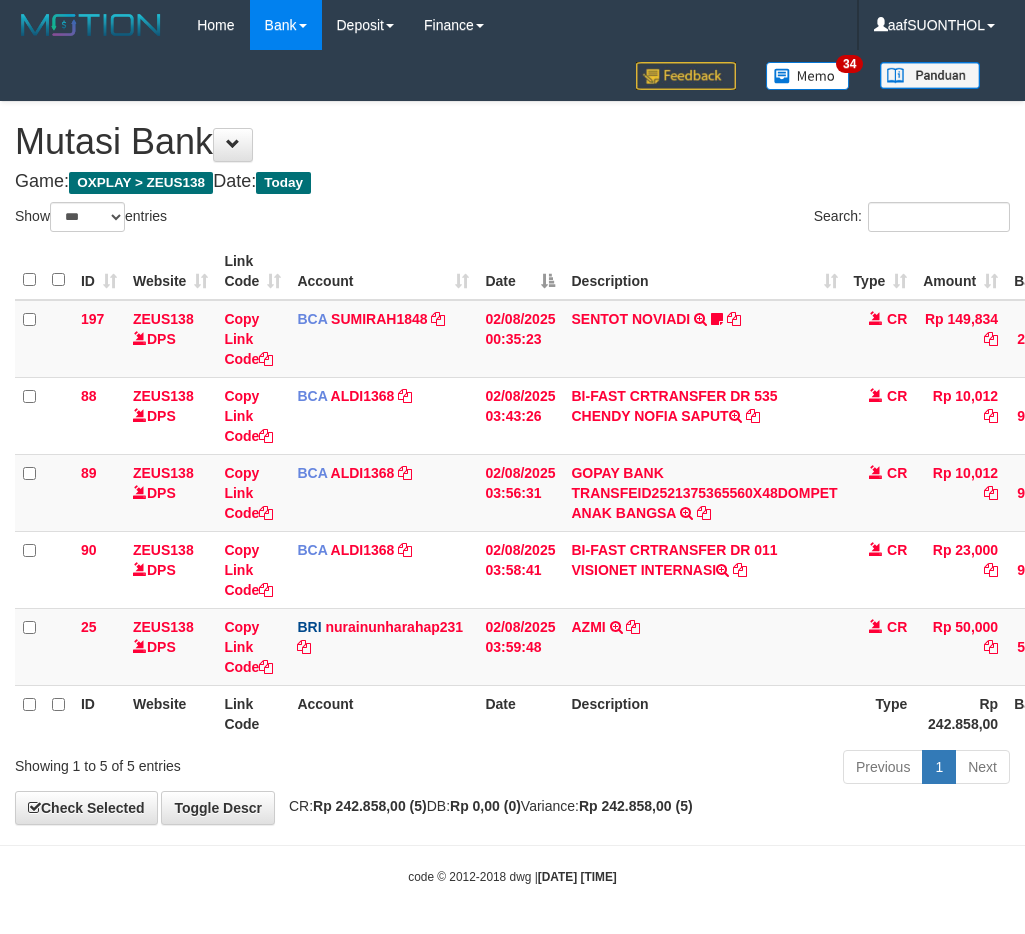 scroll, scrollTop: 0, scrollLeft: 15, axis: horizontal 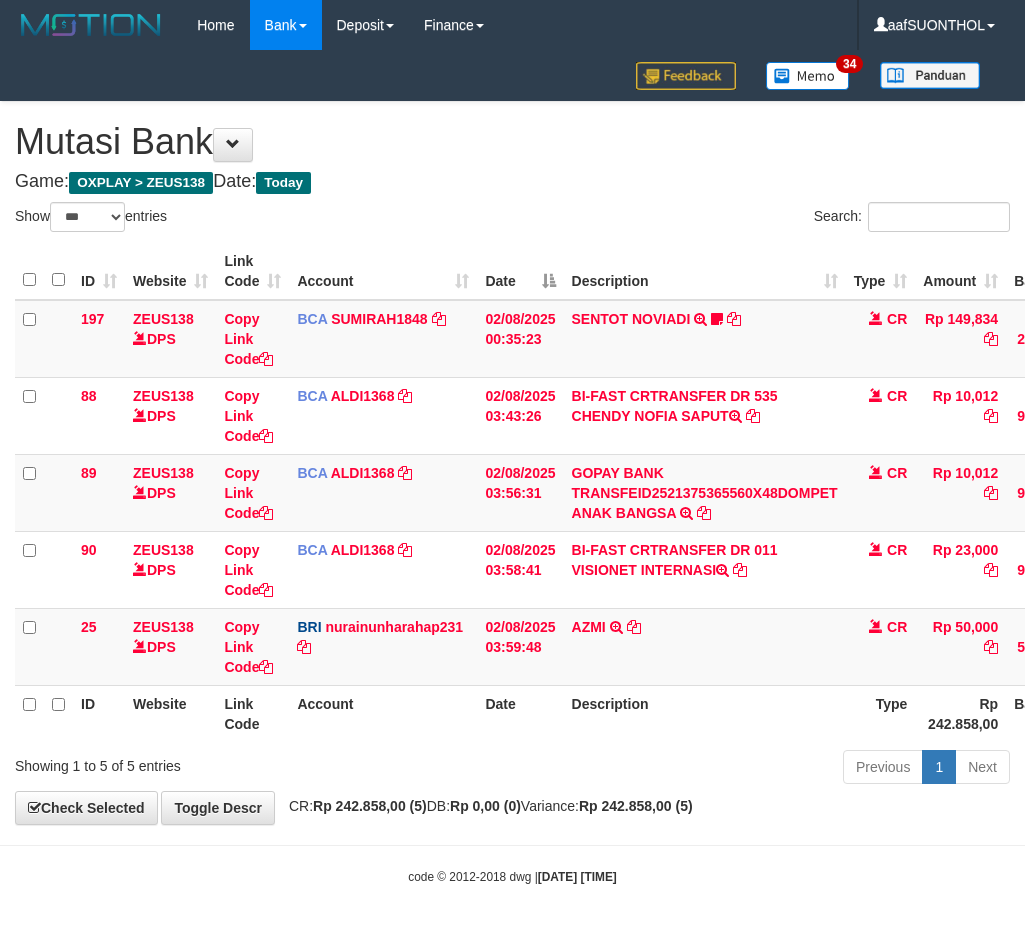 select on "***" 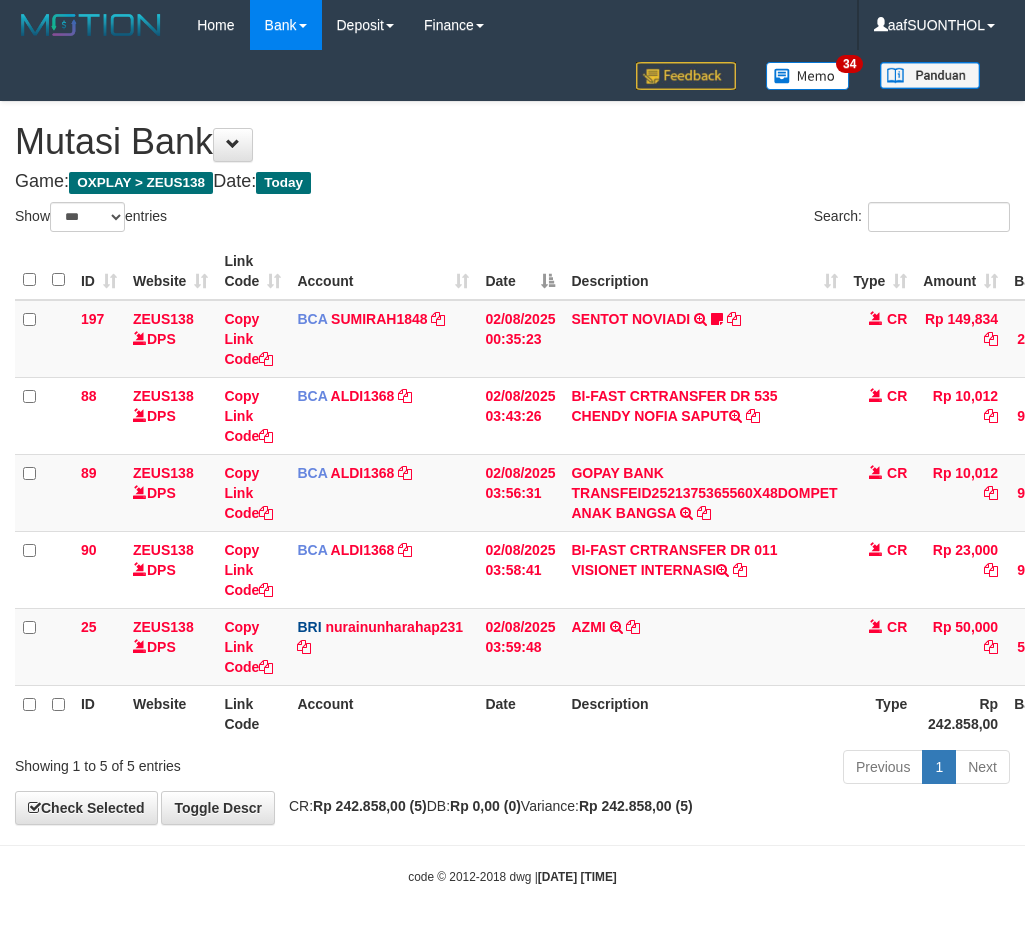 scroll, scrollTop: 0, scrollLeft: 15, axis: horizontal 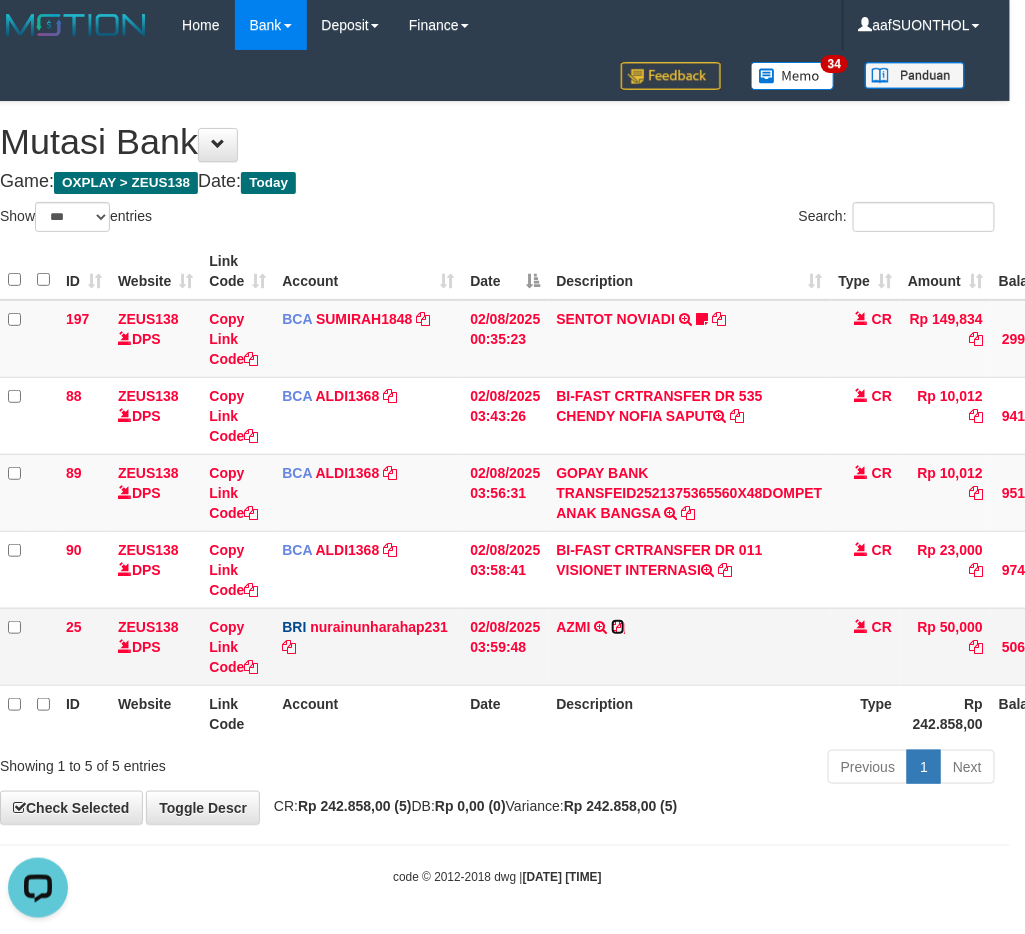 click at bounding box center [618, 627] 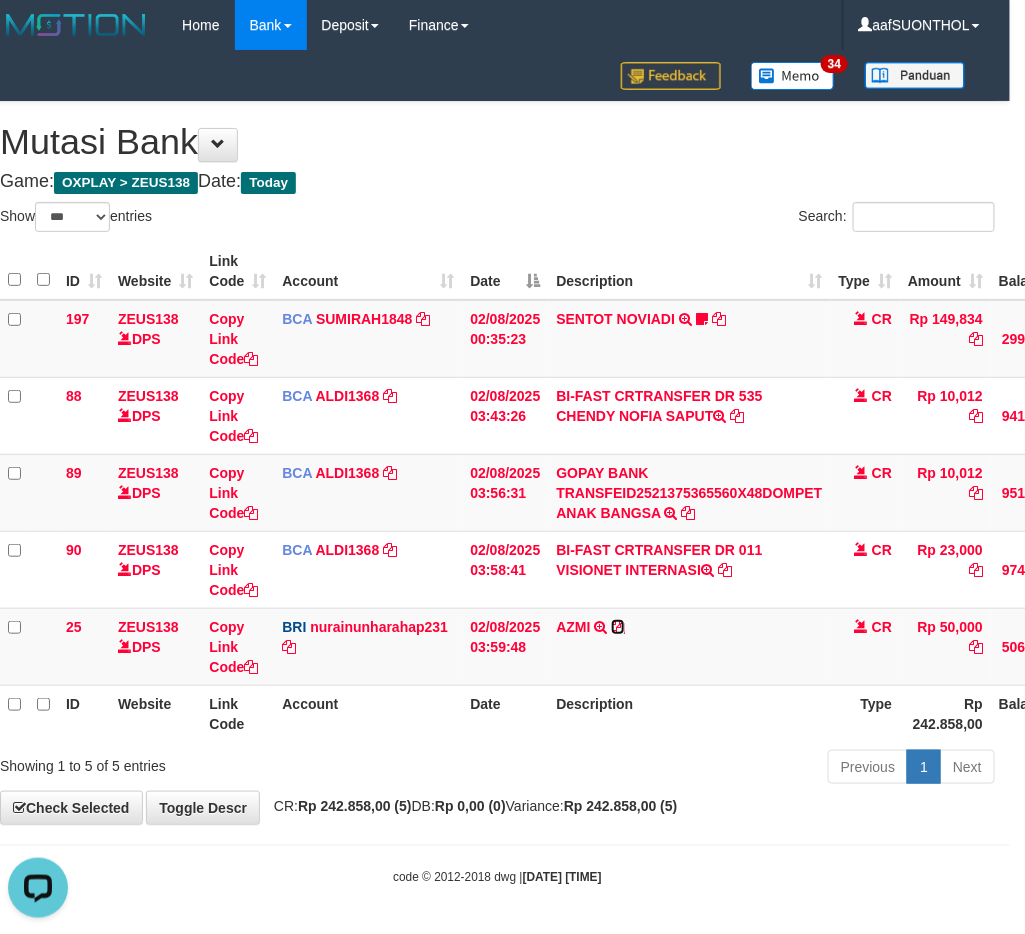 drag, startPoint x: 620, startPoint y: 623, endPoint x: 431, endPoint y: 692, distance: 201.20139 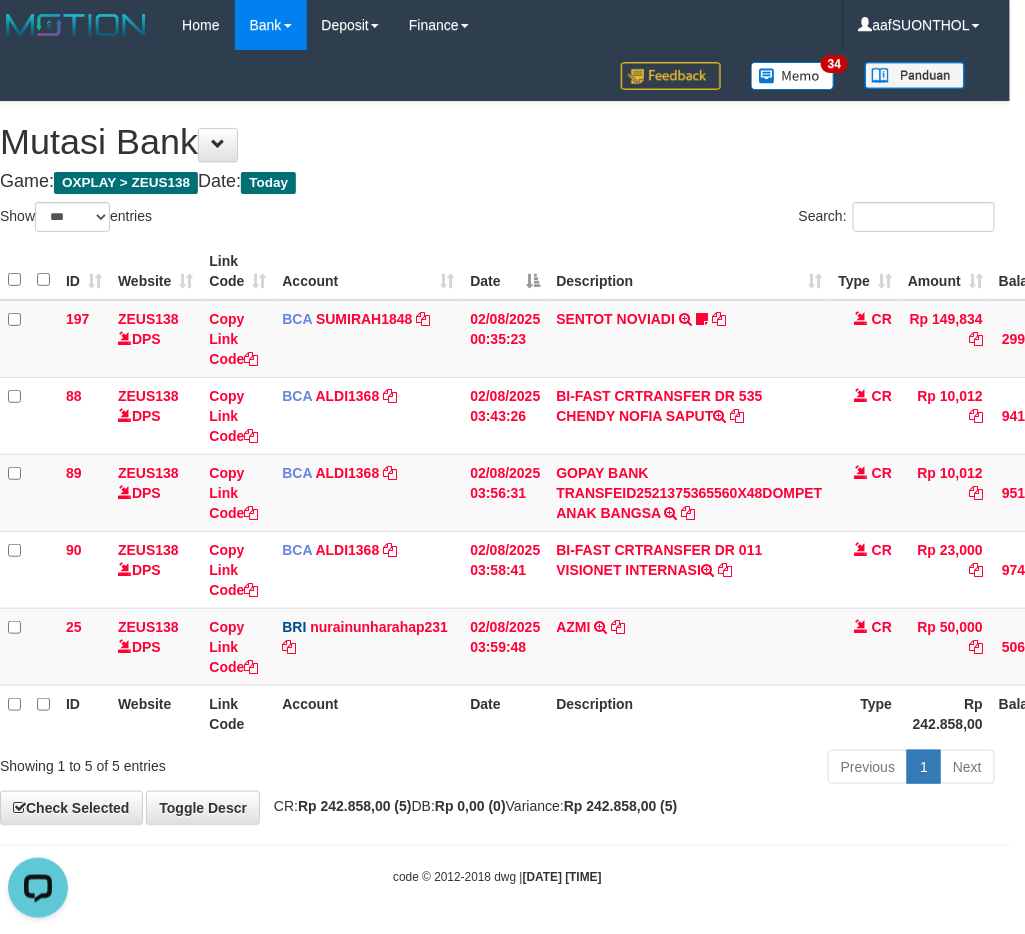 drag, startPoint x: 568, startPoint y: 778, endPoint x: 548, endPoint y: 767, distance: 22.825424 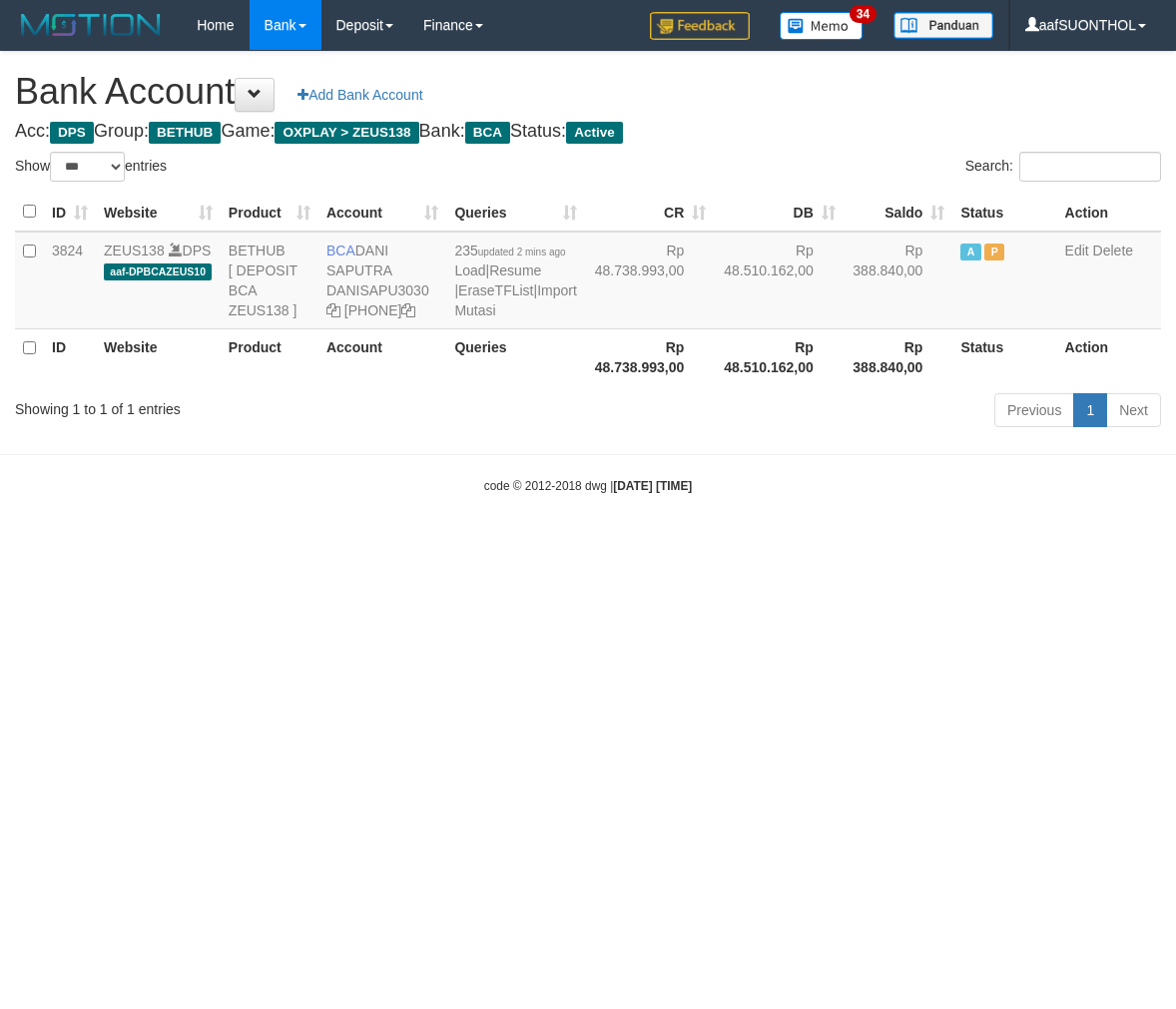 select on "***" 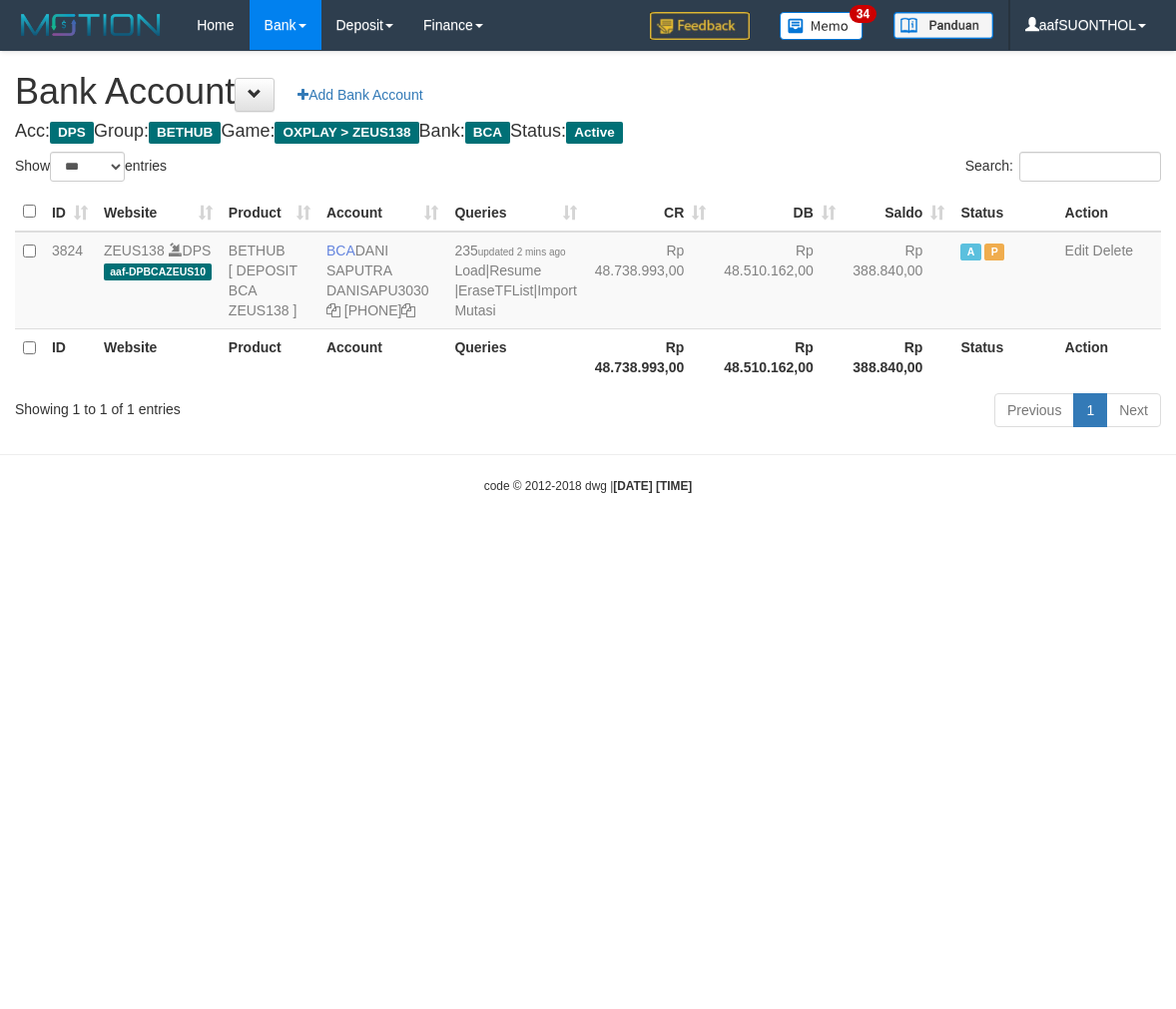 scroll, scrollTop: 0, scrollLeft: 0, axis: both 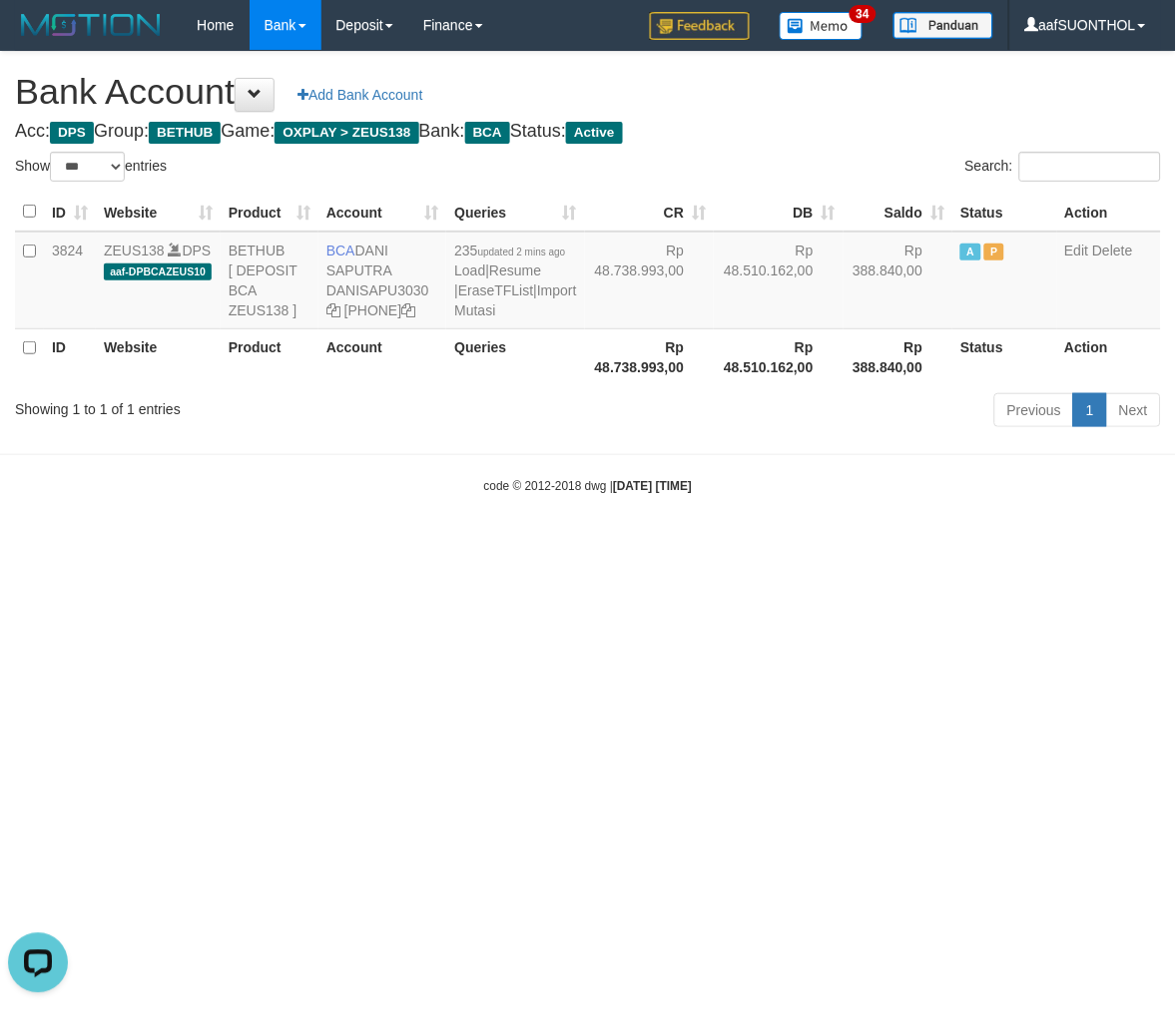 drag, startPoint x: 766, startPoint y: 660, endPoint x: 743, endPoint y: 641, distance: 29.832868 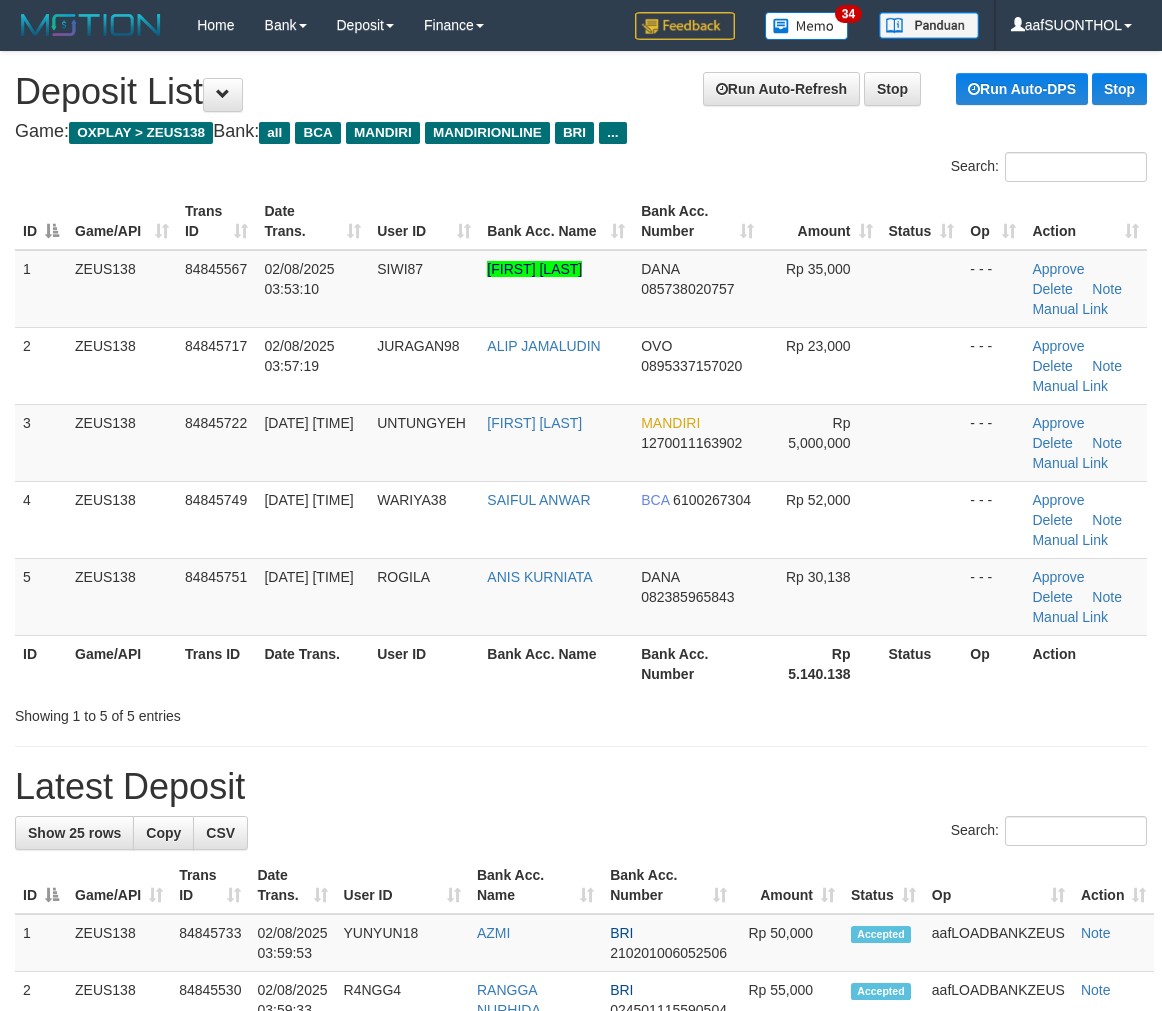 scroll, scrollTop: 0, scrollLeft: 0, axis: both 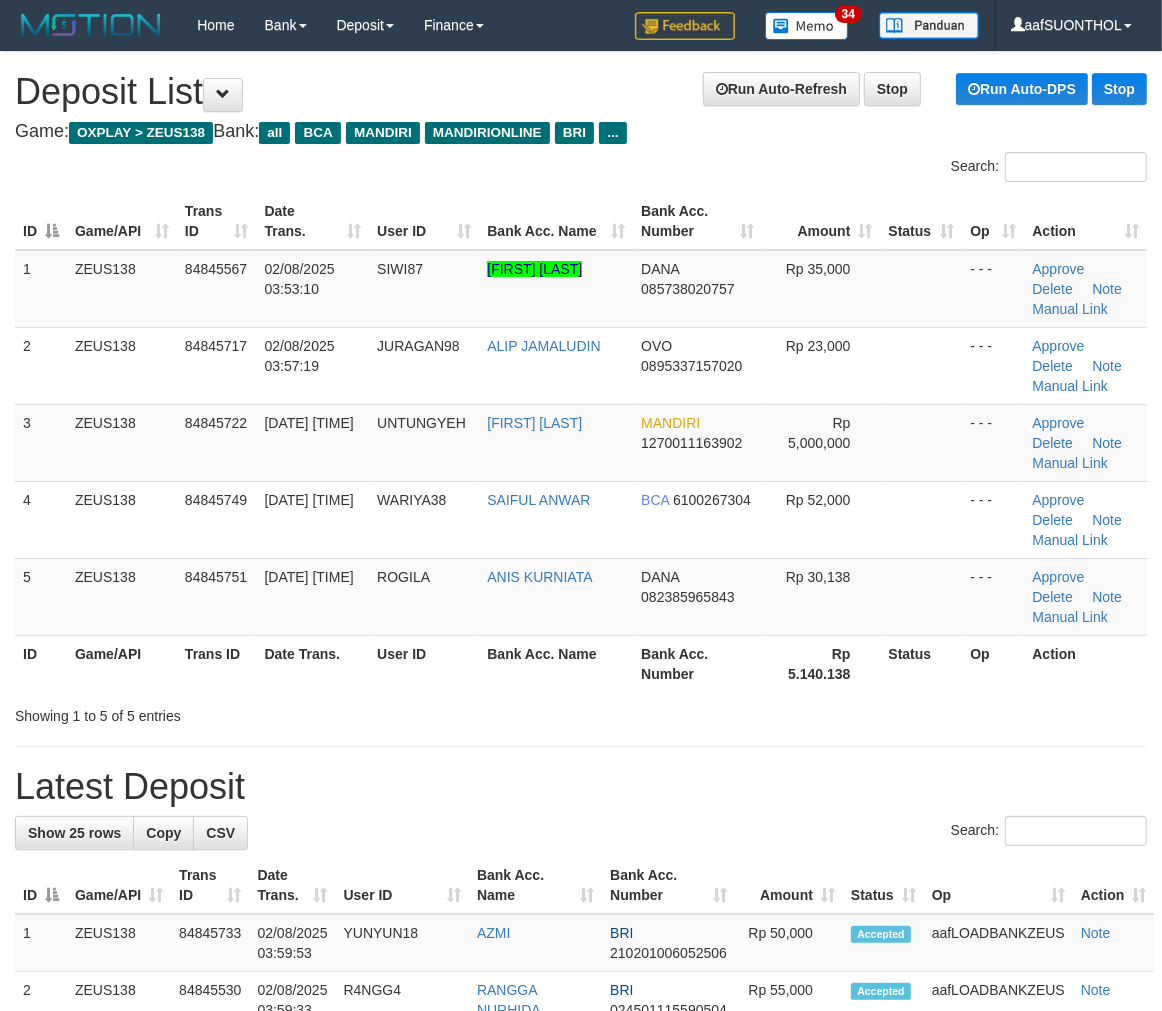 click on "Latest Deposit" at bounding box center [581, 787] 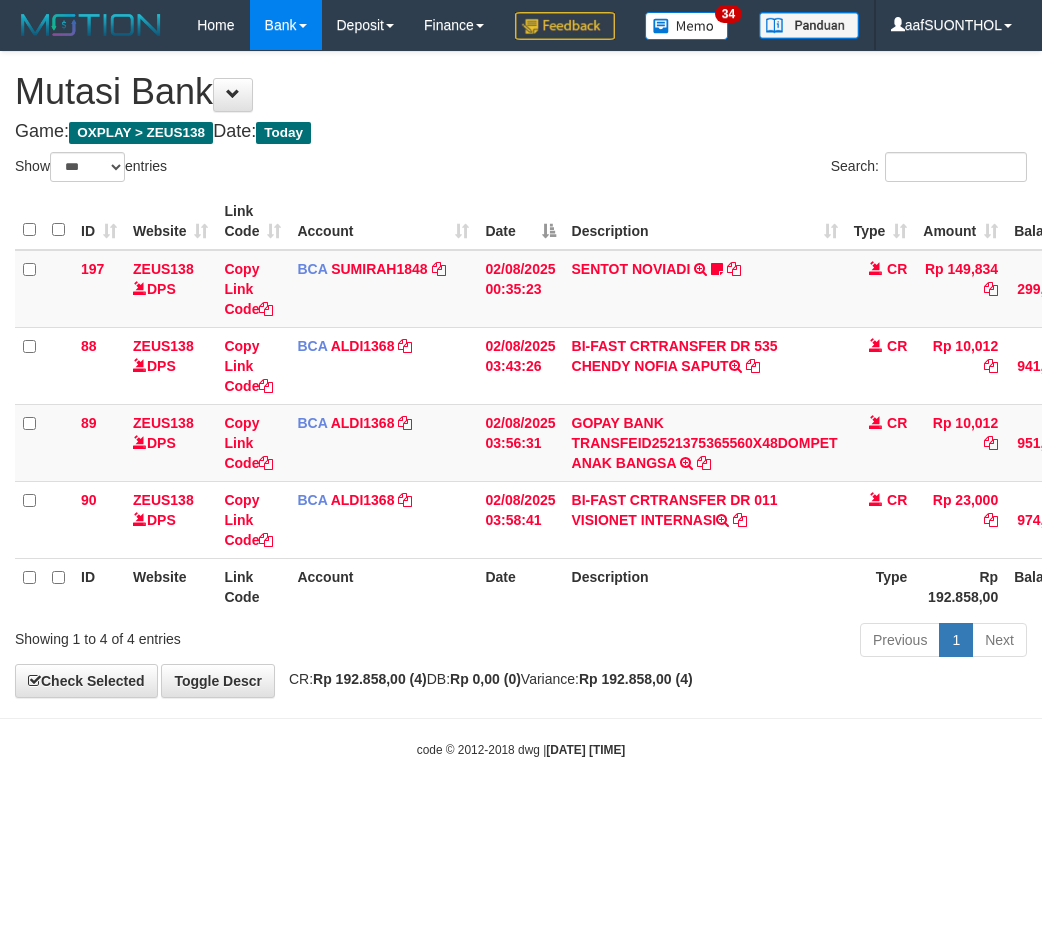 select on "***" 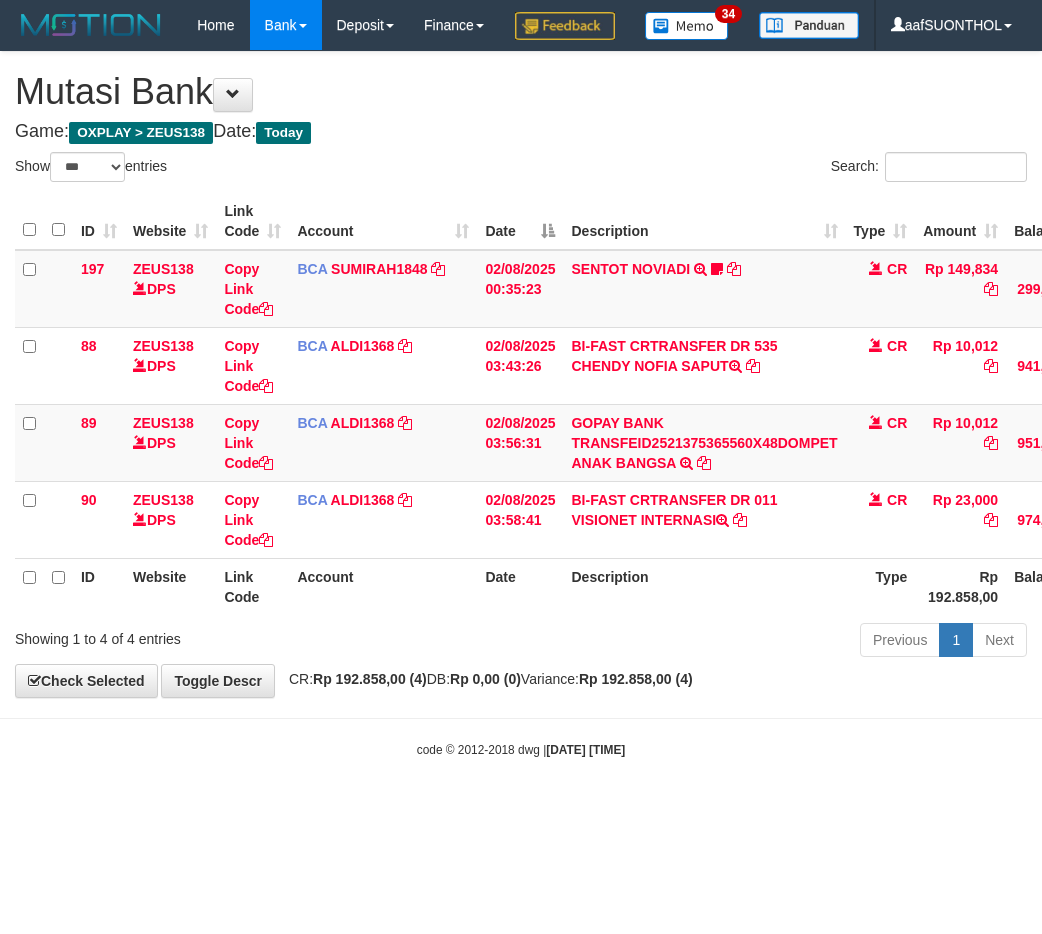 scroll, scrollTop: 0, scrollLeft: 15, axis: horizontal 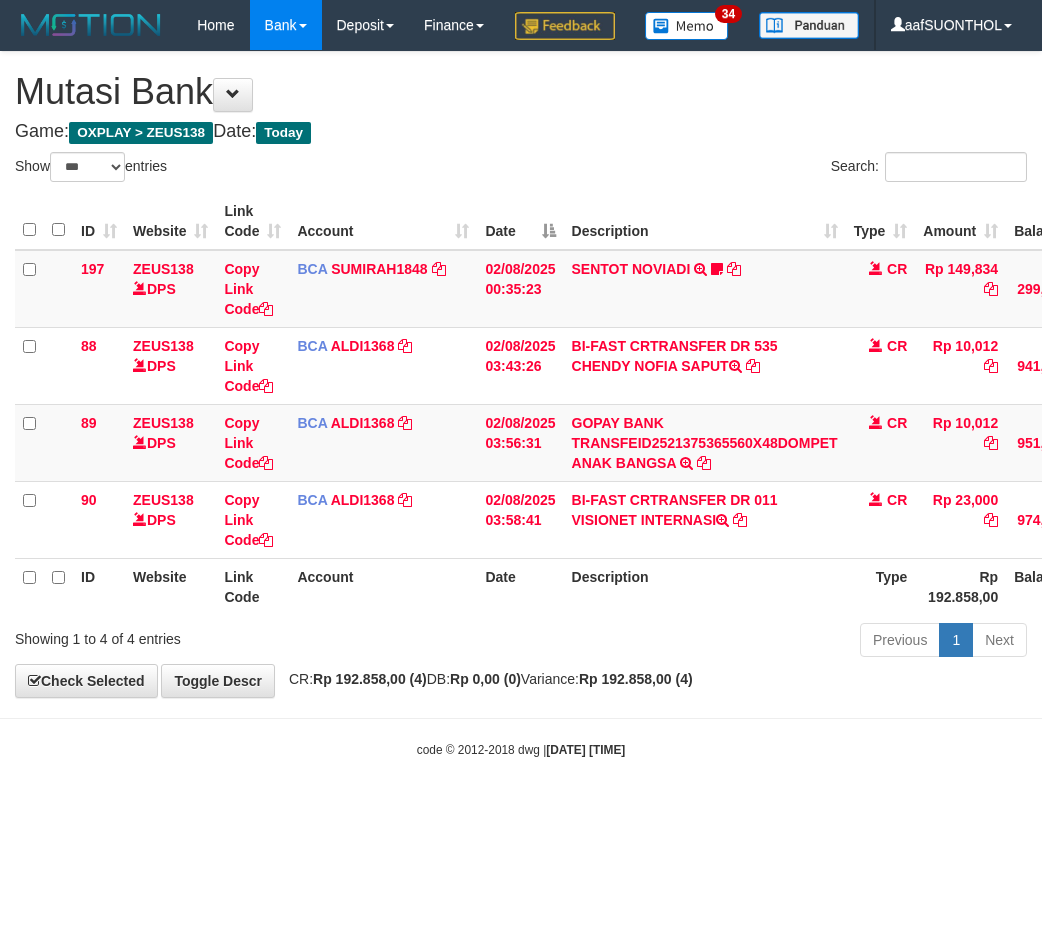 select on "***" 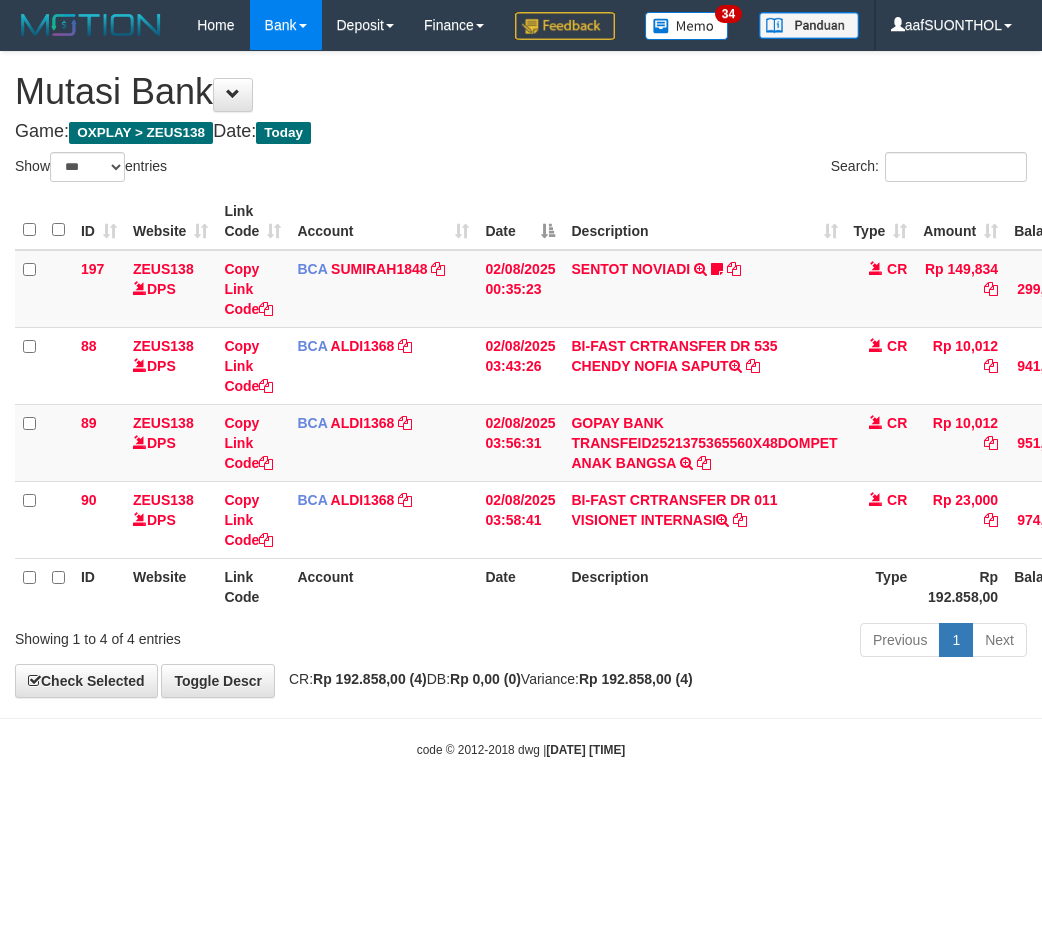 scroll, scrollTop: 0, scrollLeft: 15, axis: horizontal 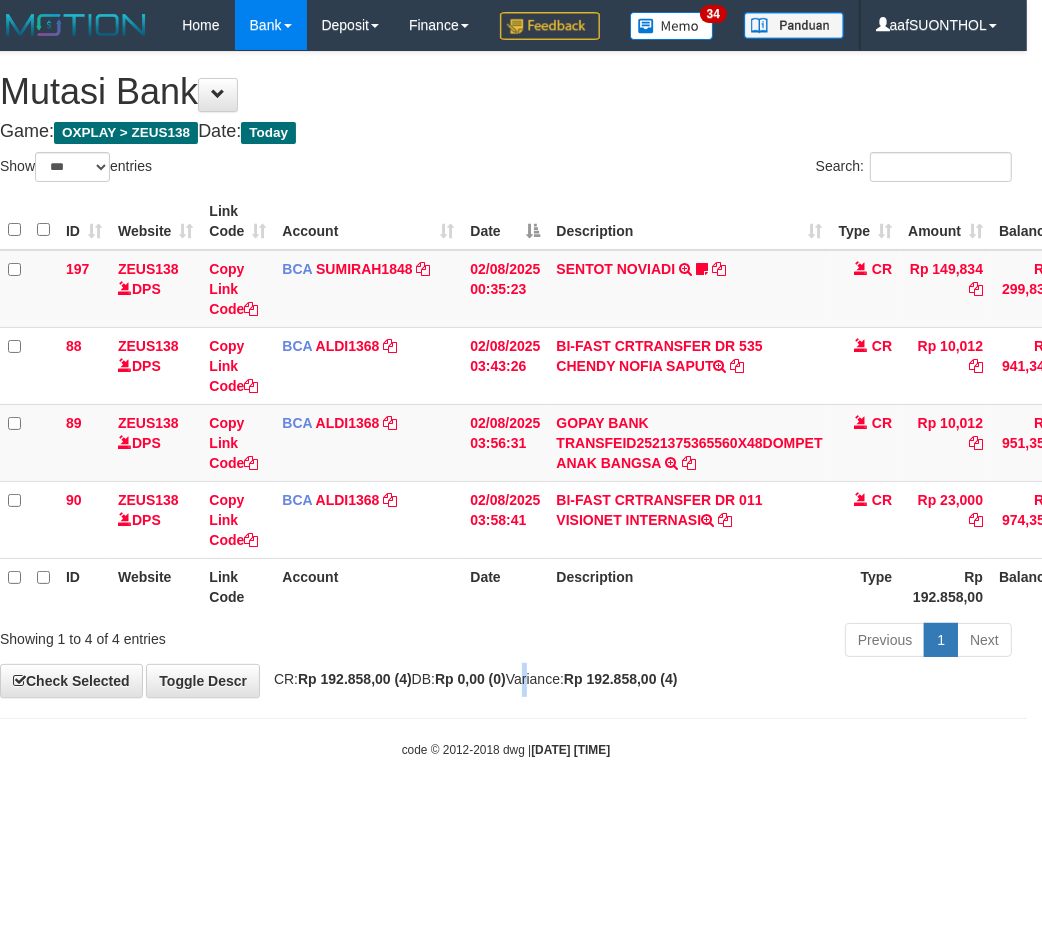 click on "CR:  Rp 192.858,00 (4)      DB:  Rp 0,00 (0)      Variance:  Rp 192.858,00 (4)" at bounding box center (471, 679) 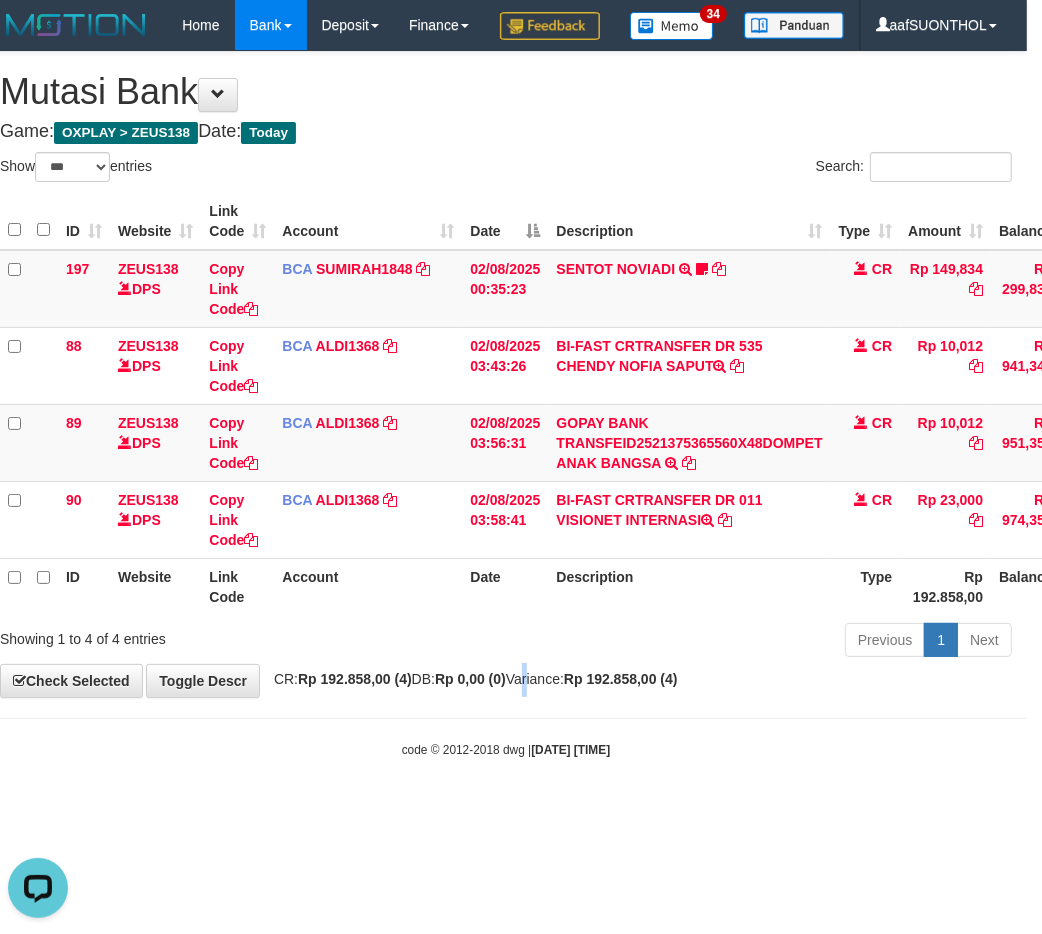 scroll, scrollTop: 0, scrollLeft: 0, axis: both 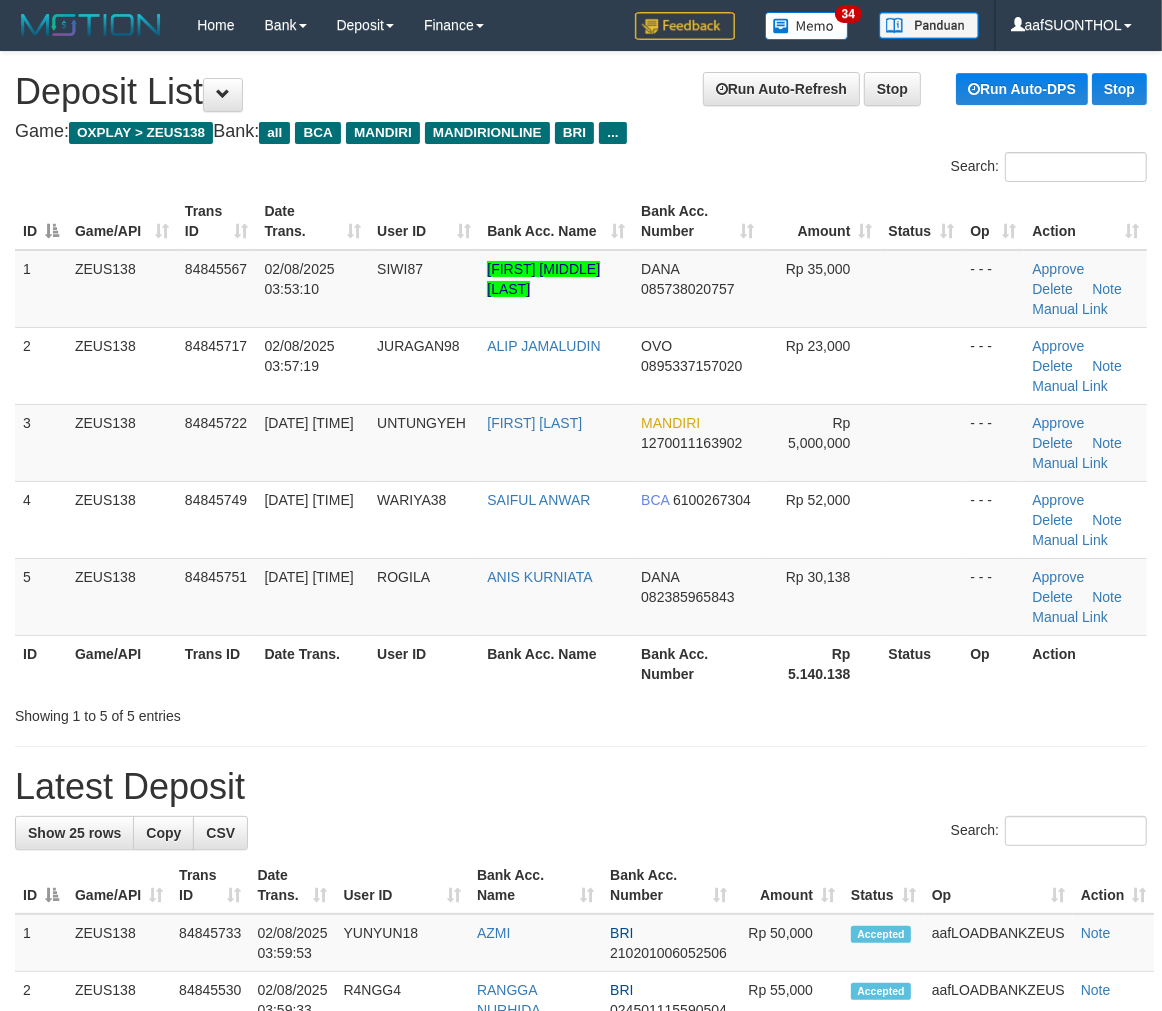 drag, startPoint x: 698, startPoint y: 834, endPoint x: 683, endPoint y: 828, distance: 16.155495 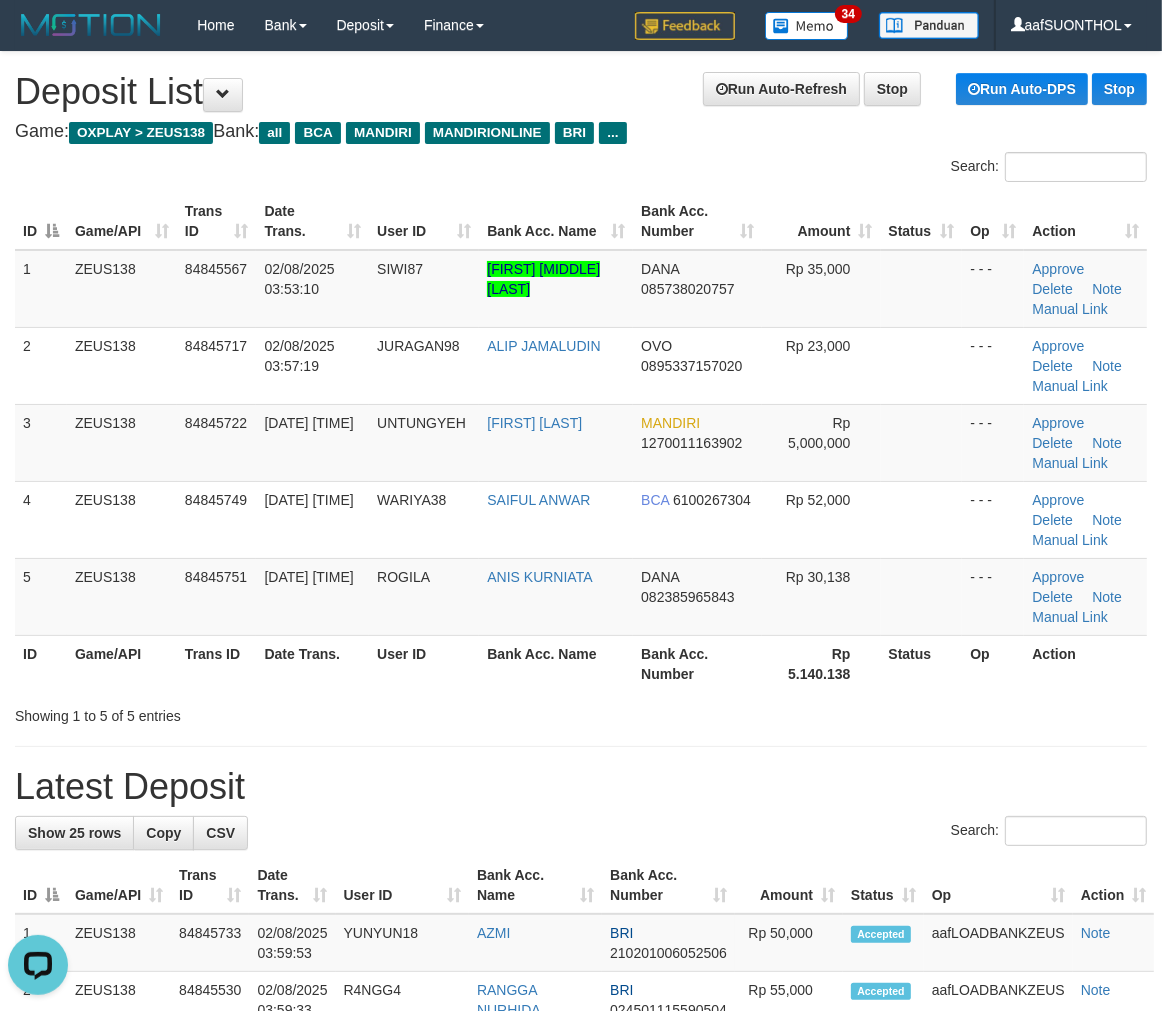 scroll, scrollTop: 0, scrollLeft: 0, axis: both 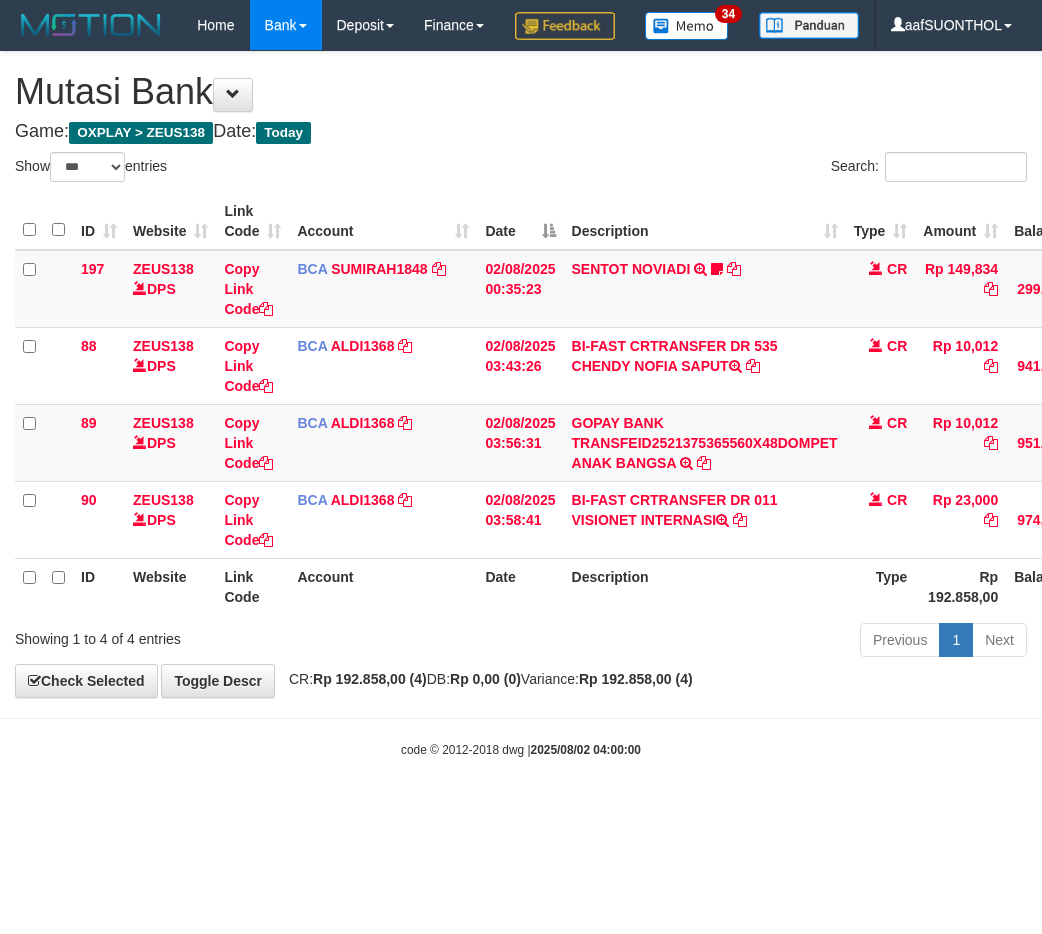 select on "***" 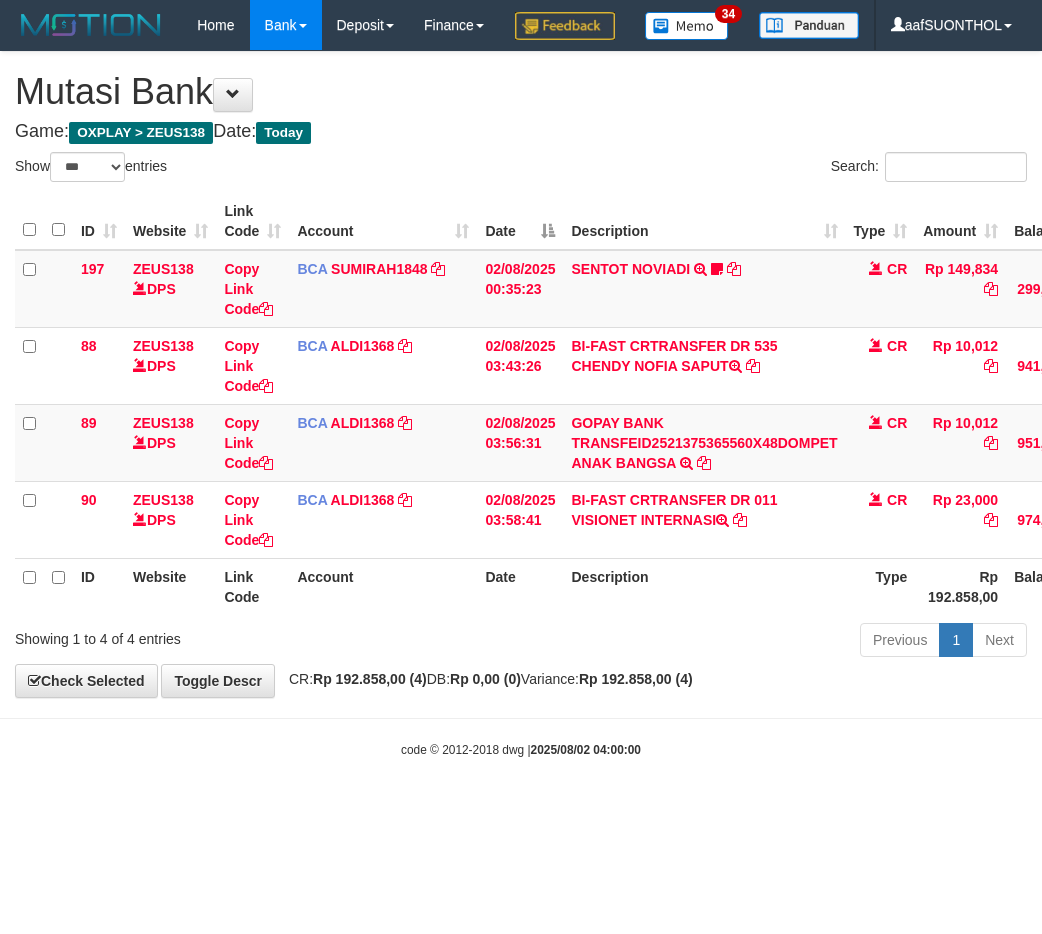 scroll, scrollTop: 0, scrollLeft: 15, axis: horizontal 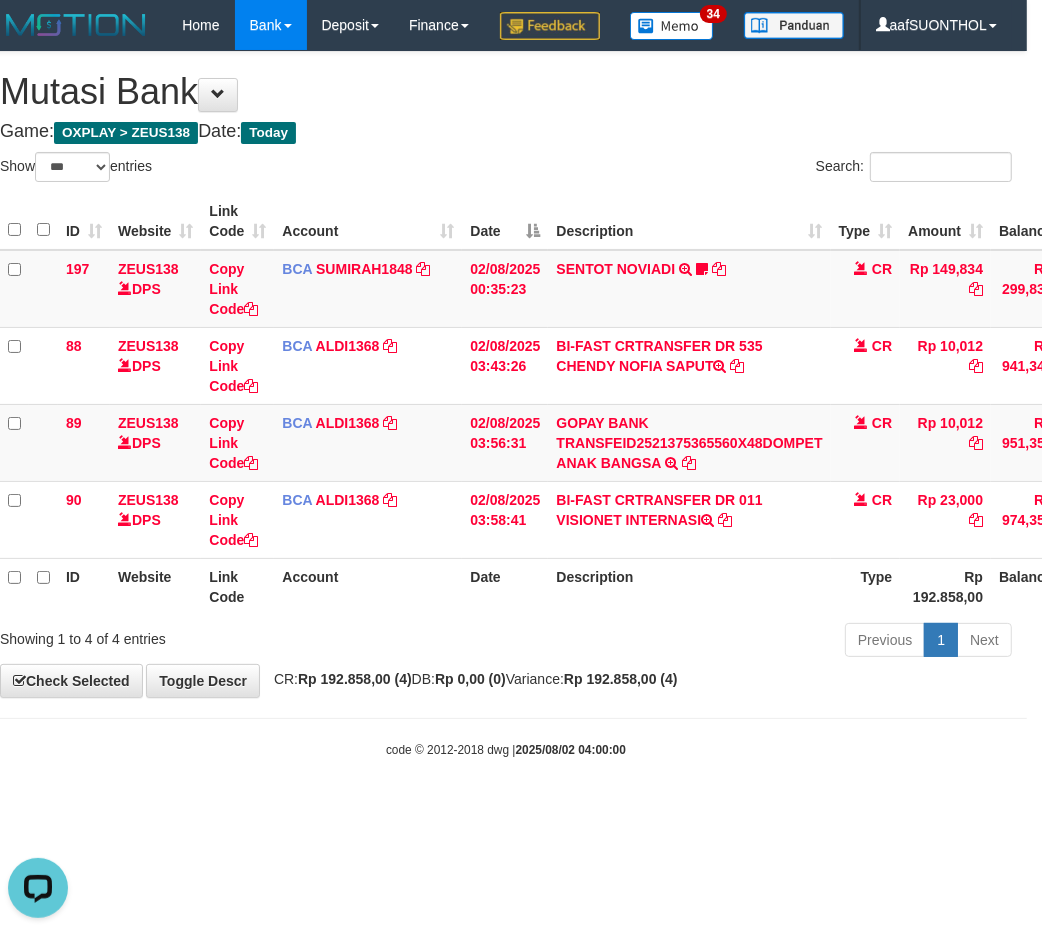 click on "Toggle navigation
Home
Bank
Account List
Load
By Website
Group
[OXPLAY]													ZEUS138
By Load Group (DPS)" at bounding box center [506, 404] 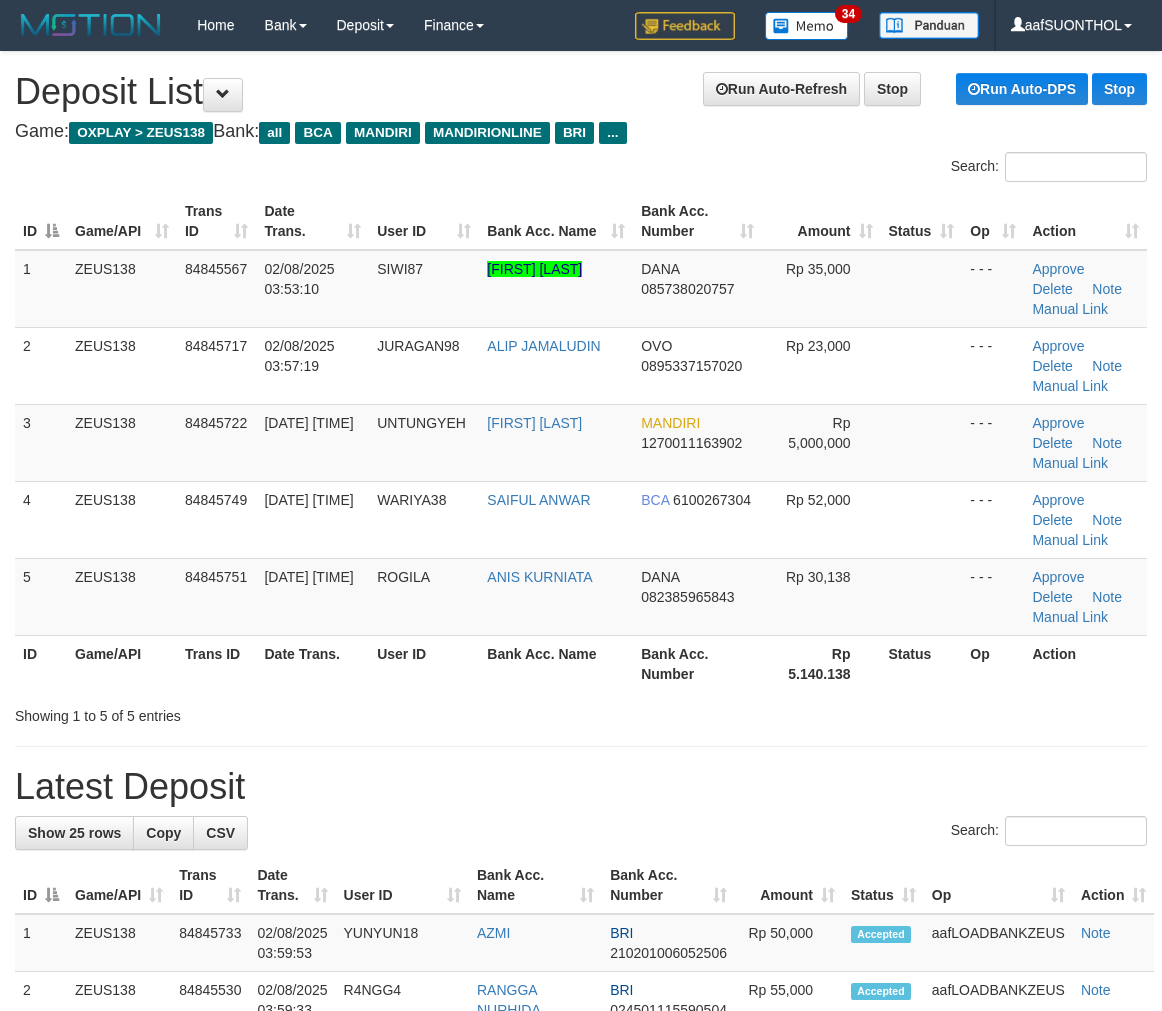 scroll, scrollTop: 0, scrollLeft: 0, axis: both 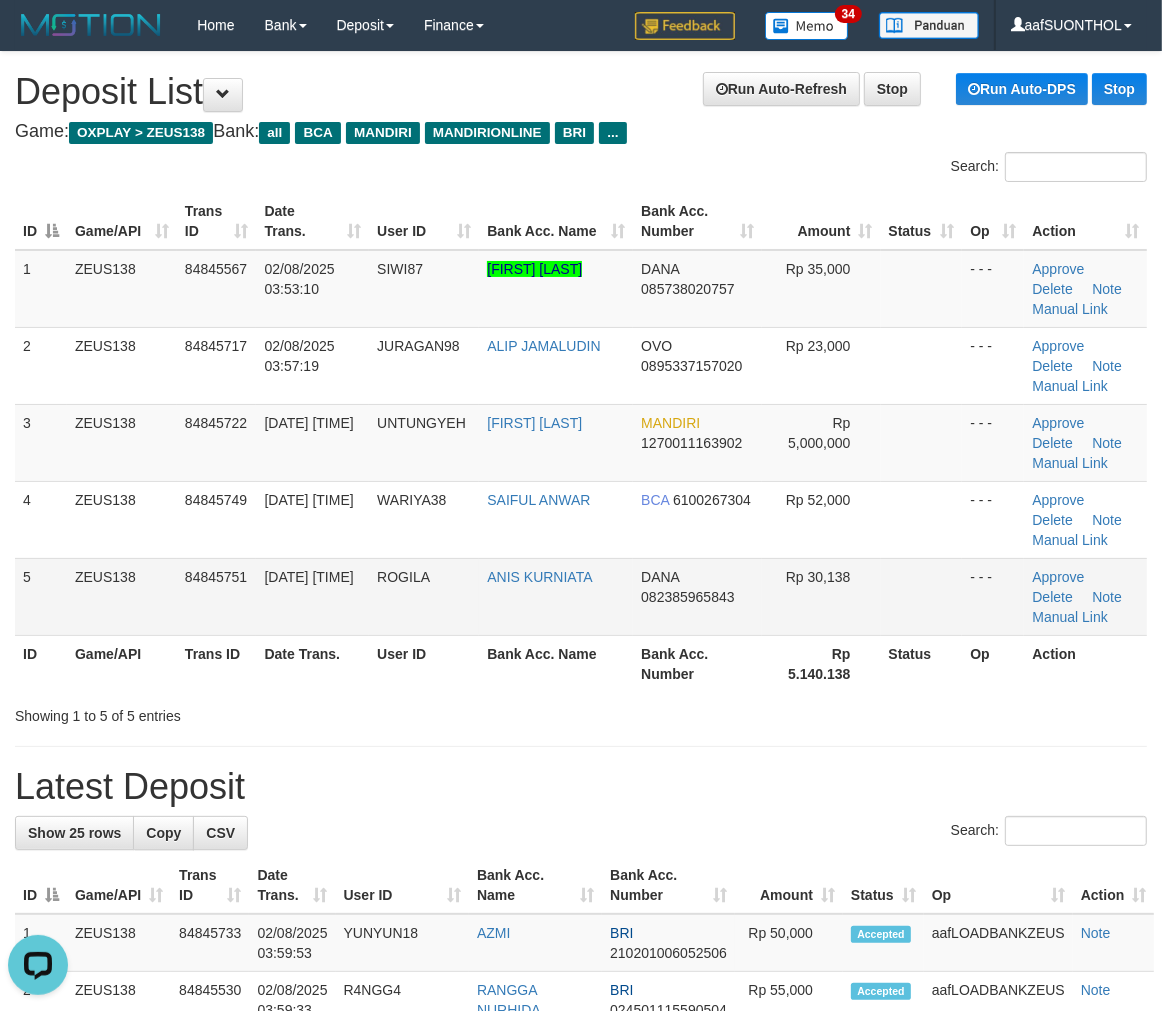 click on "- - -" at bounding box center [993, 596] 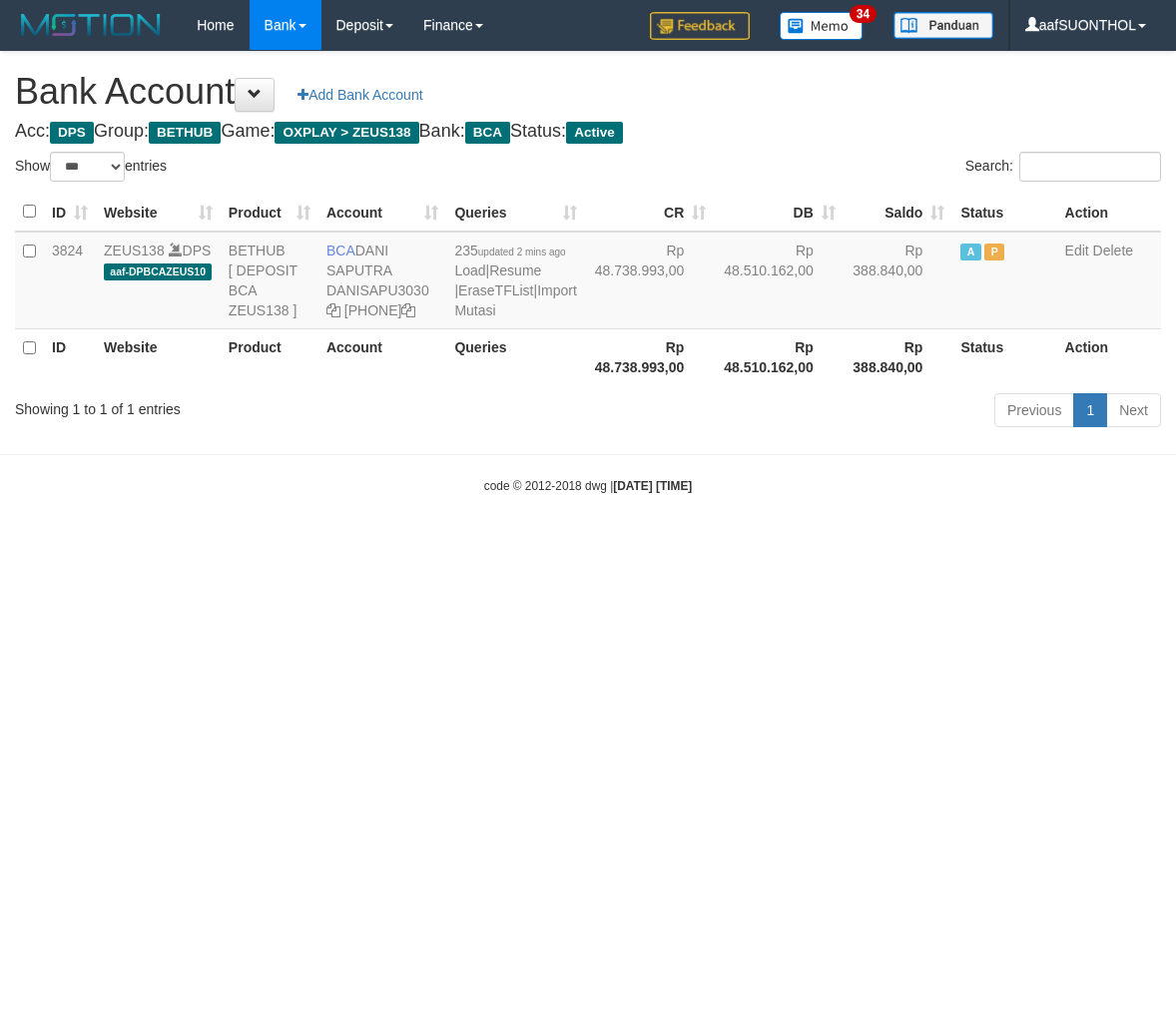 select on "***" 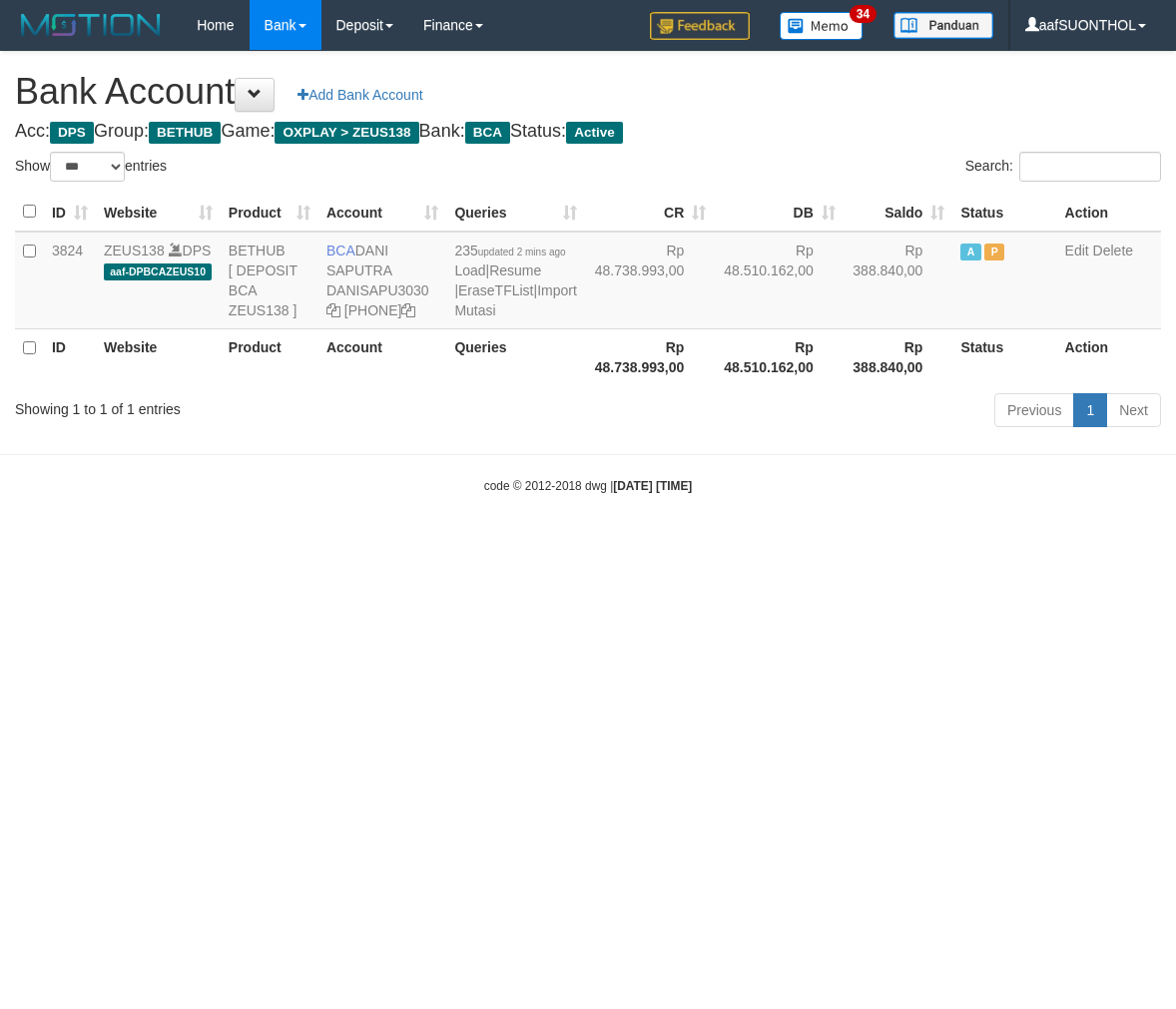 scroll, scrollTop: 0, scrollLeft: 0, axis: both 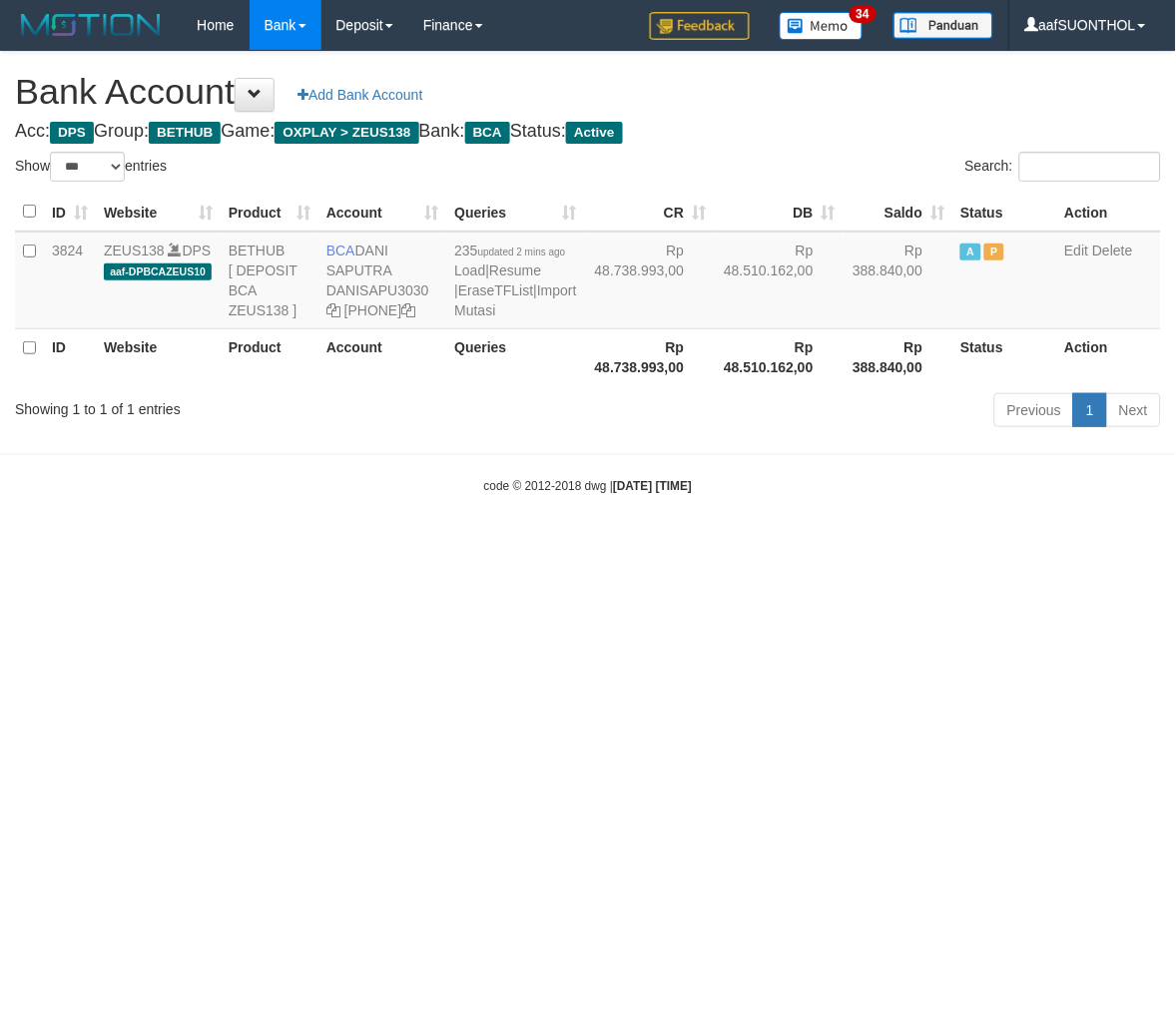 click on "Toggle navigation
Home
Bank
Account List
Load
By Website
Group
[OXPLAY]													ZEUS138
By Load Group (DPS)
Sync" at bounding box center (588, 272) 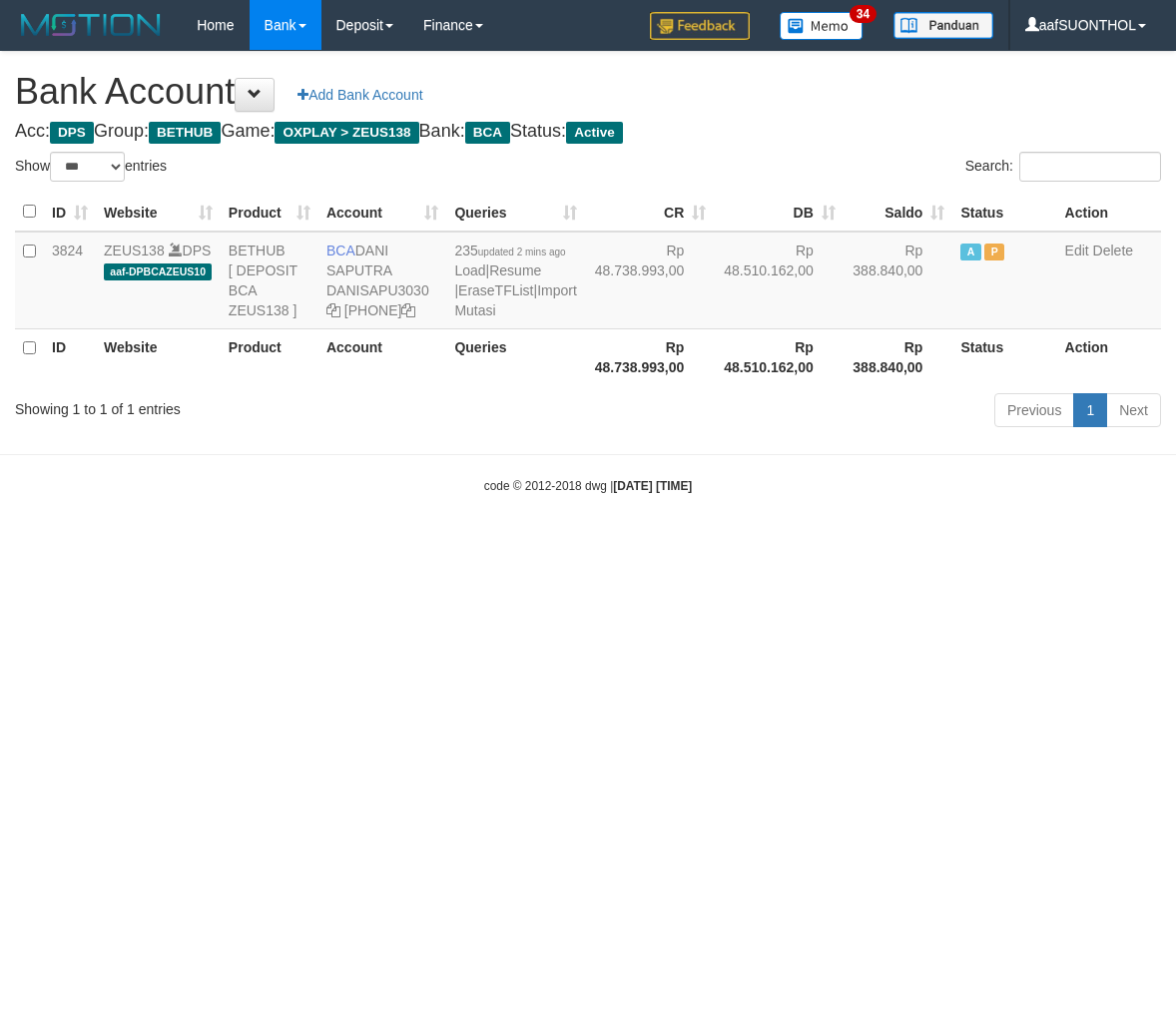 select on "***" 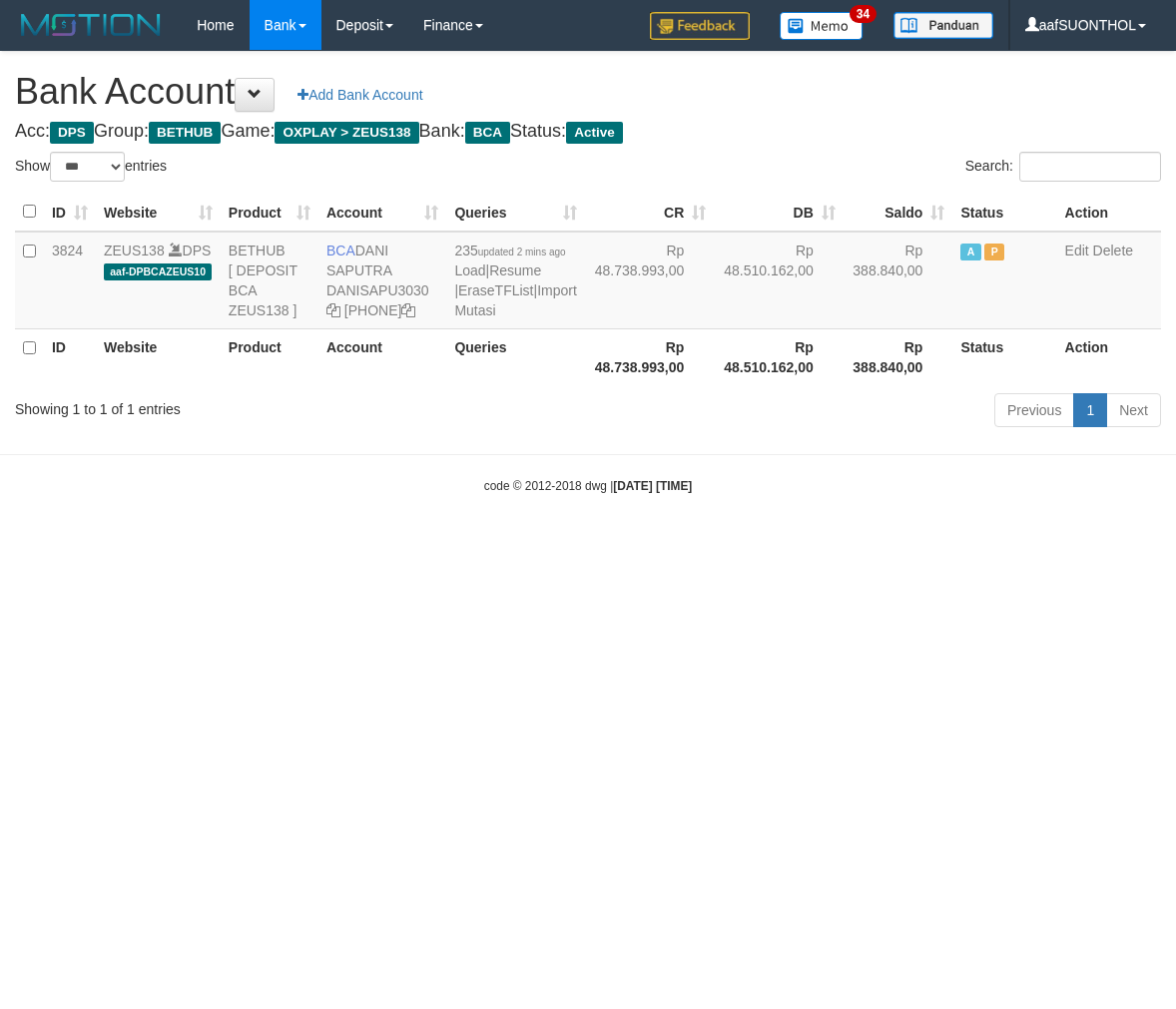 scroll, scrollTop: 0, scrollLeft: 0, axis: both 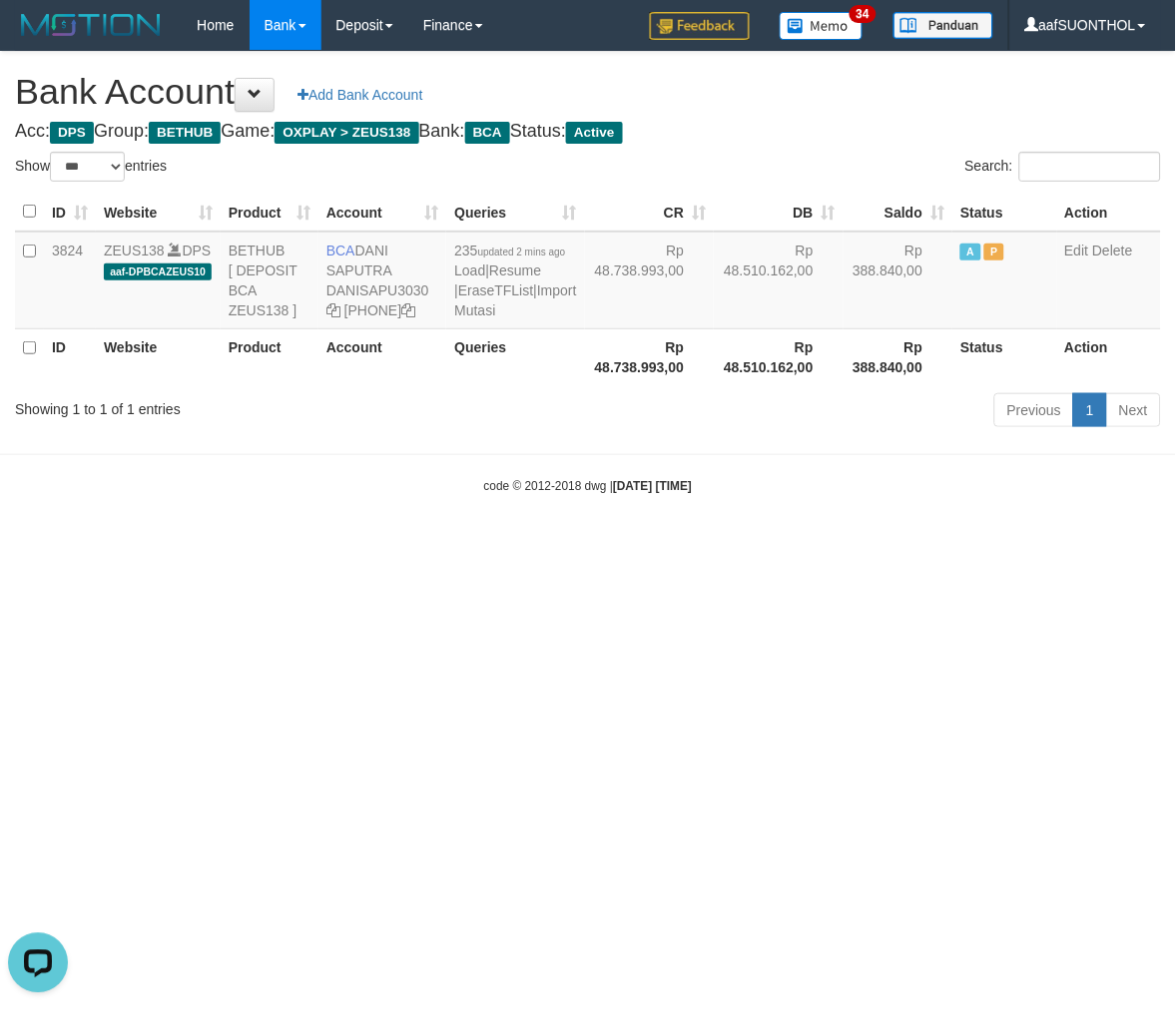 click on "Toggle navigation
Home
Bank
Account List
Load
By Website
Group
[OXPLAY]													ZEUS138
By Load Group (DPS)
Sync" at bounding box center [588, 272] 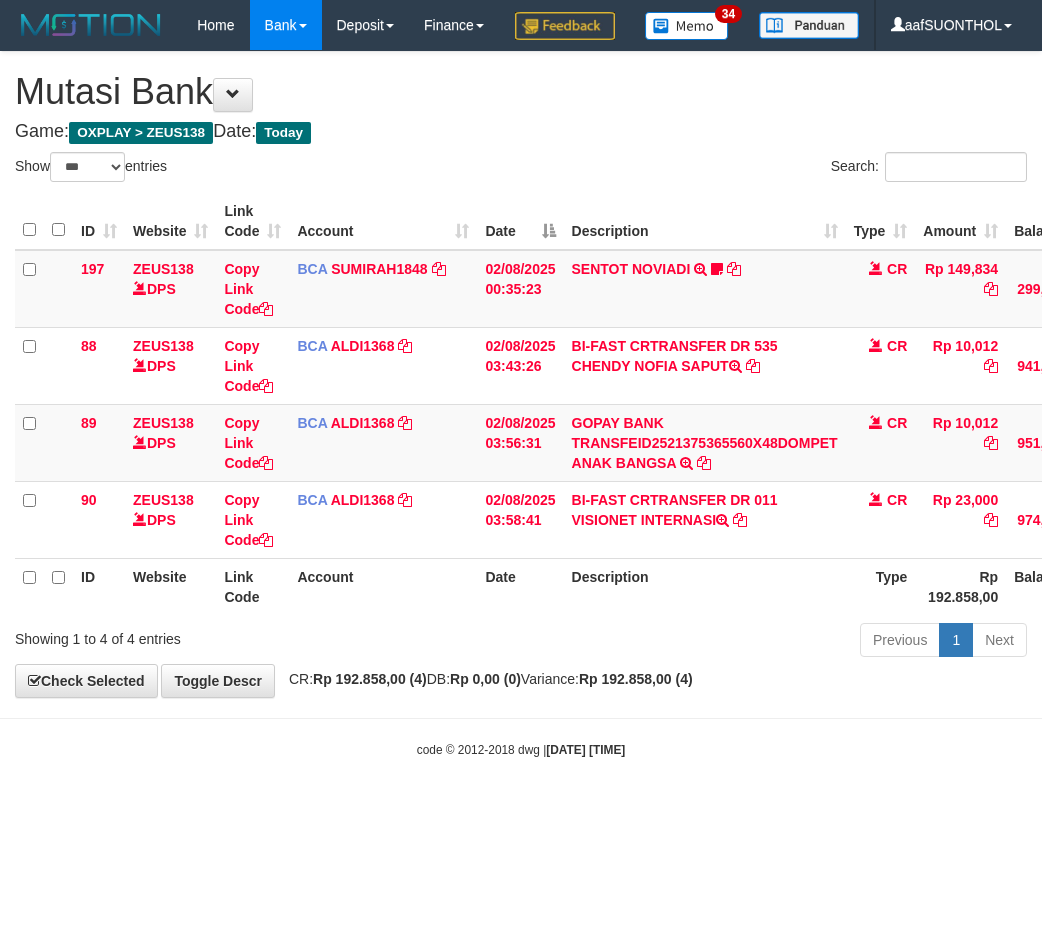 select on "***" 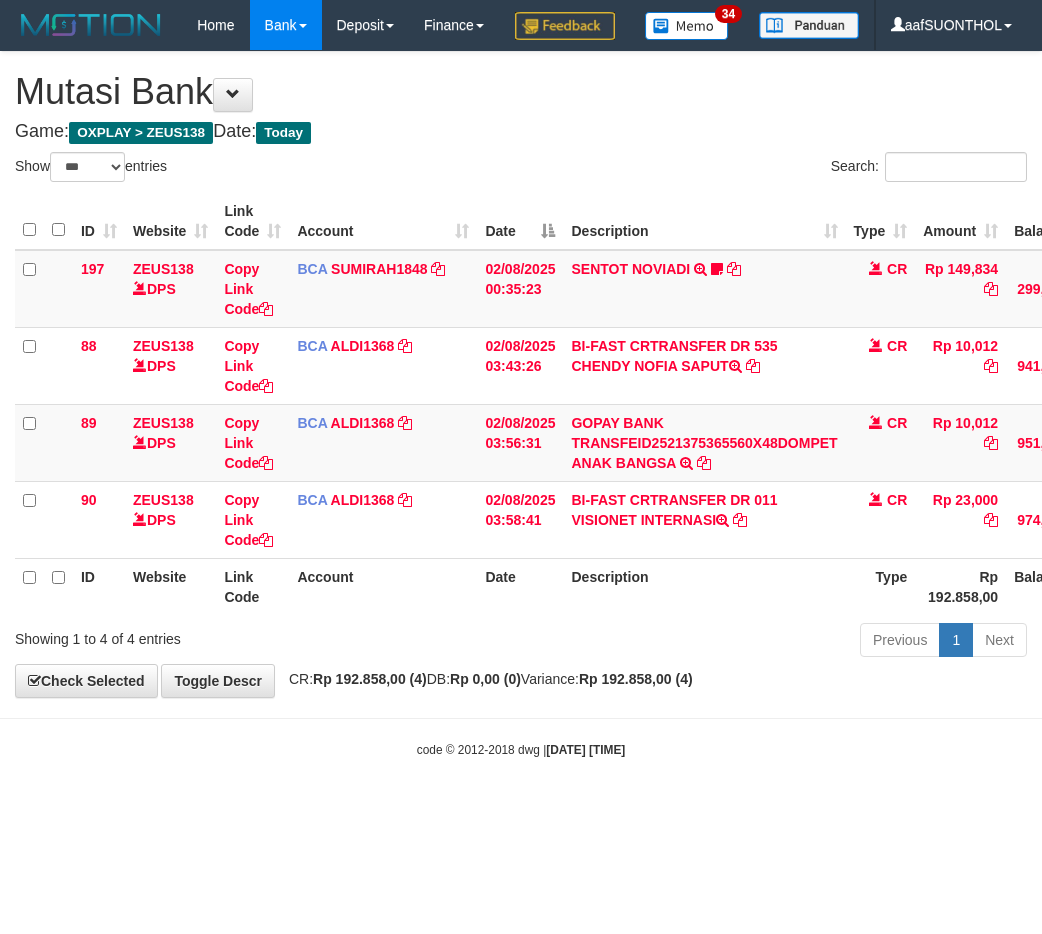 scroll, scrollTop: 0, scrollLeft: 15, axis: horizontal 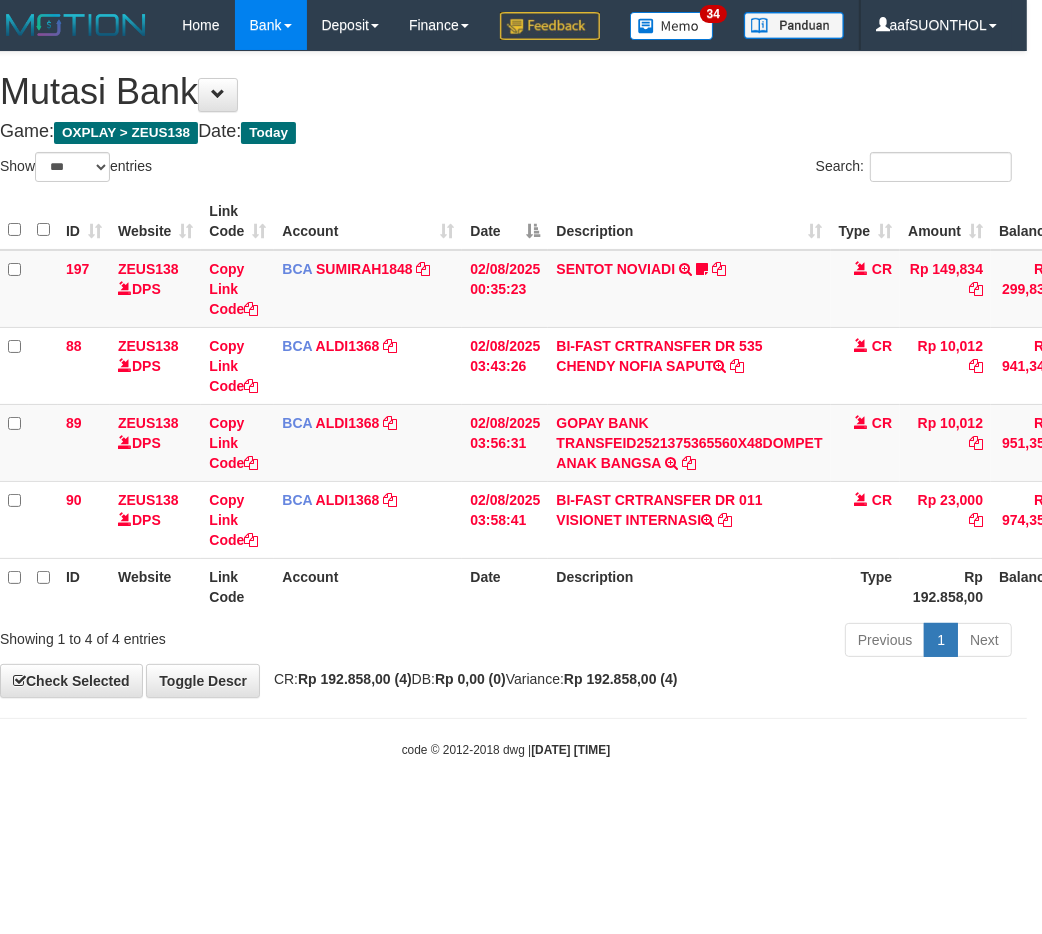drag, startPoint x: 514, startPoint y: 746, endPoint x: 461, endPoint y: 746, distance: 53 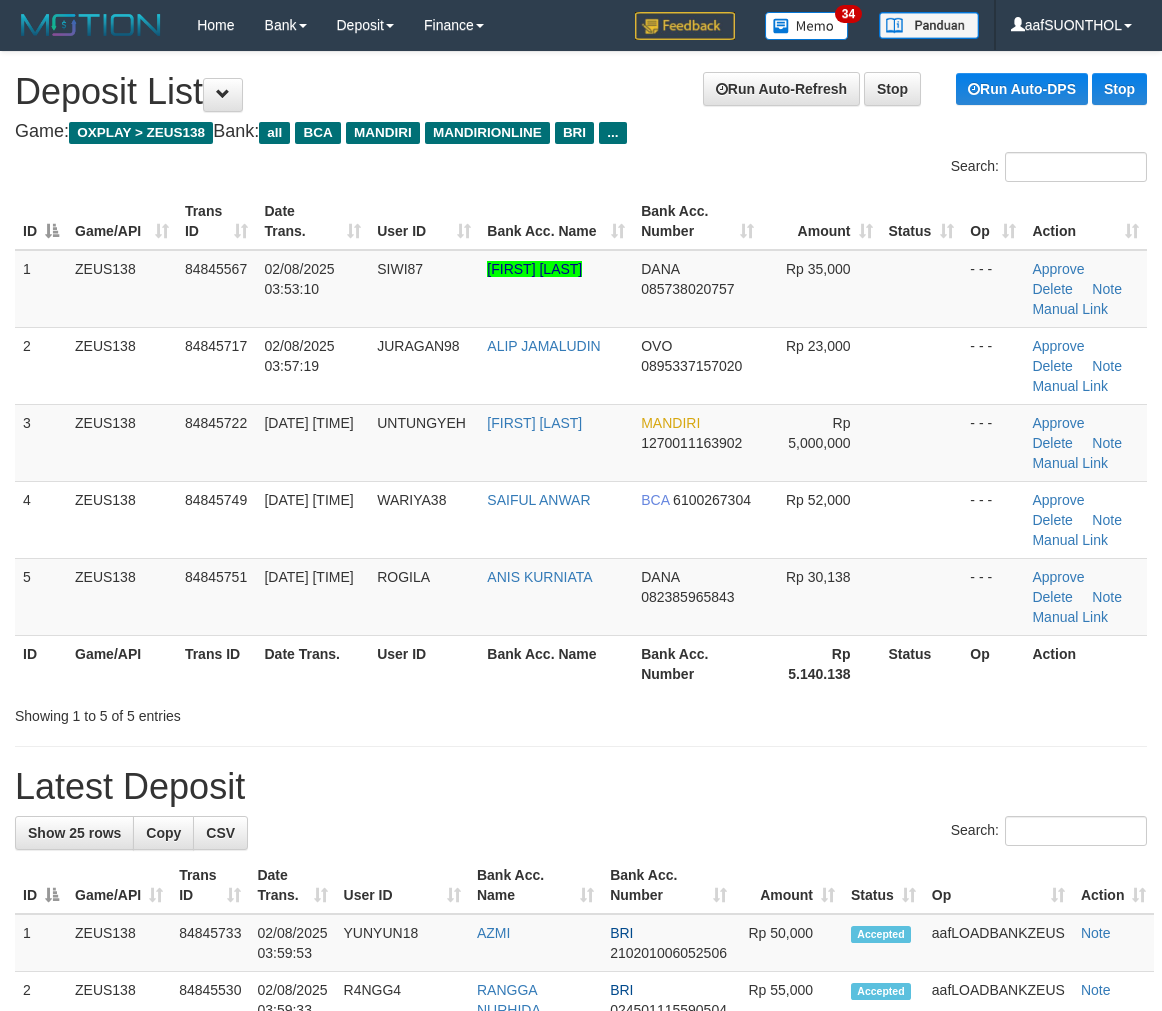 scroll, scrollTop: 0, scrollLeft: 0, axis: both 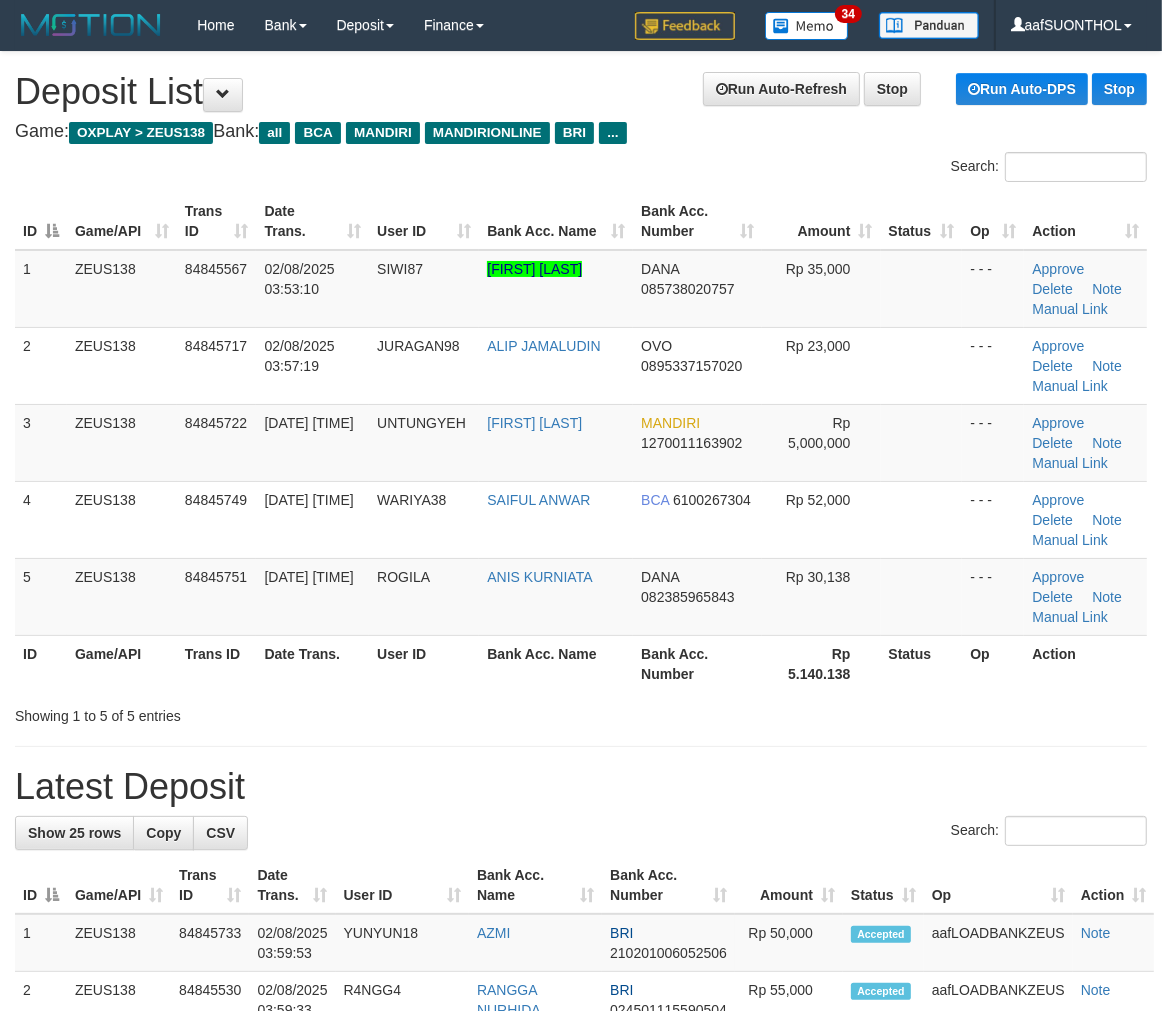 drag, startPoint x: 790, startPoint y: 726, endPoint x: 1171, endPoint y: 738, distance: 381.18893 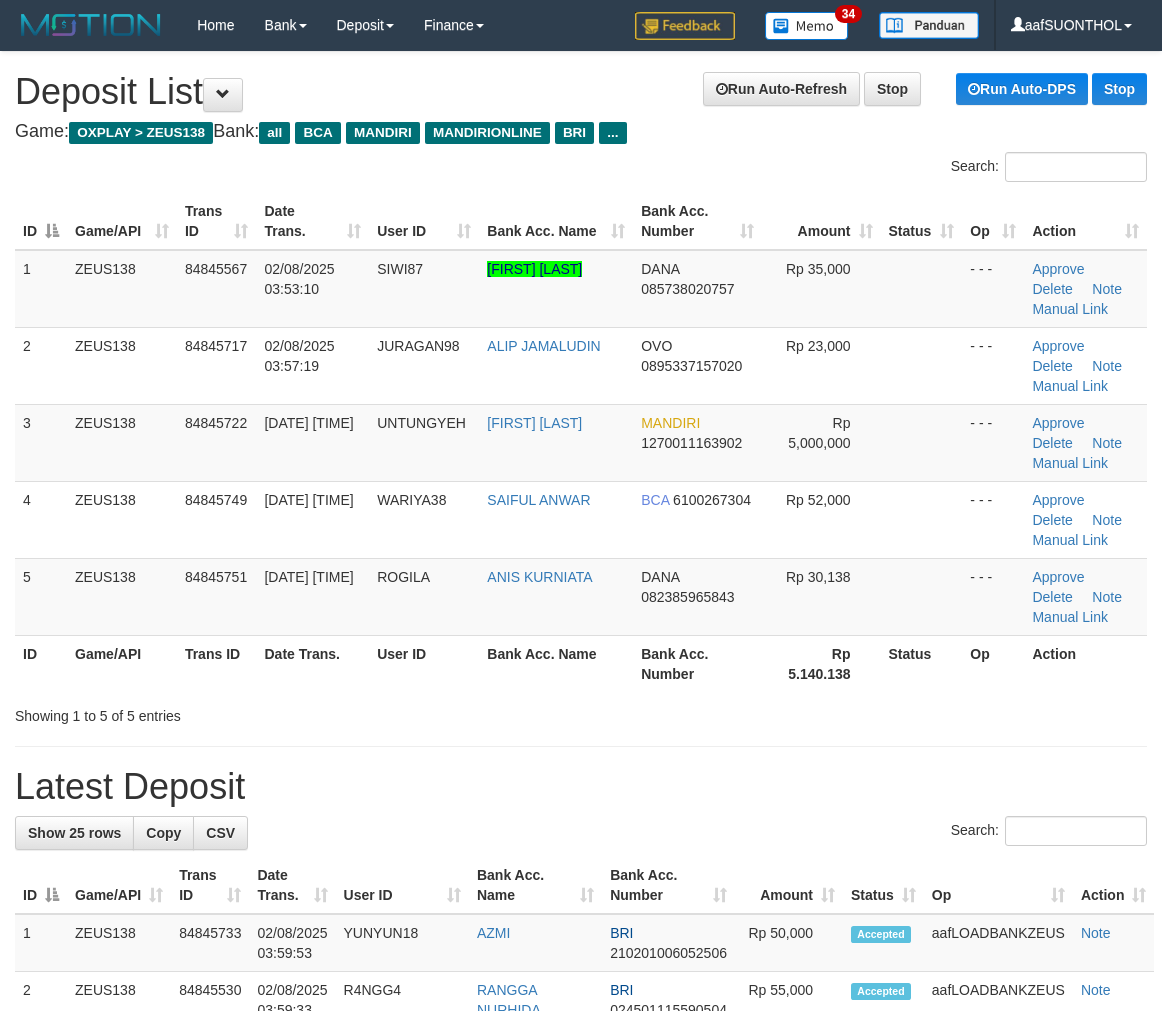 scroll, scrollTop: 0, scrollLeft: 0, axis: both 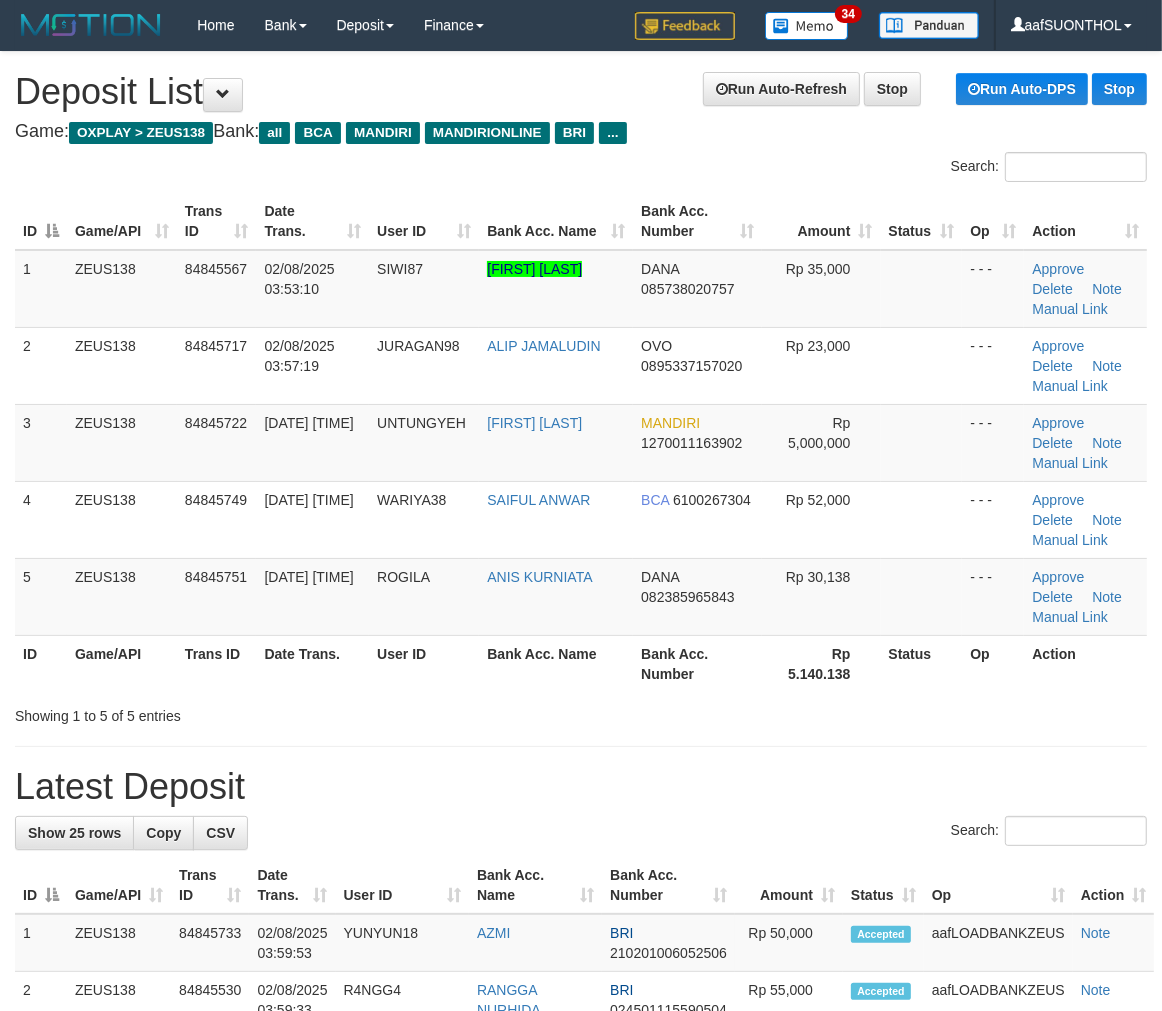 click on "**********" at bounding box center [581, 1272] 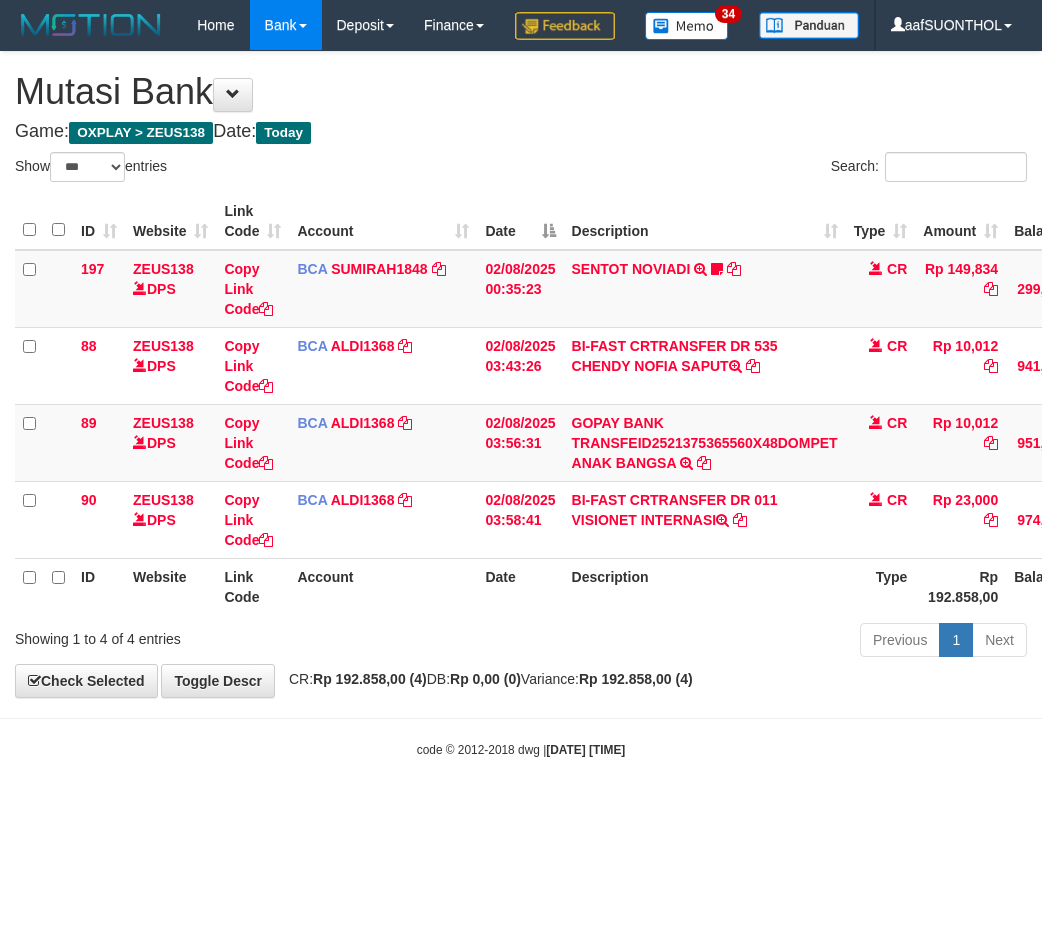 select on "***" 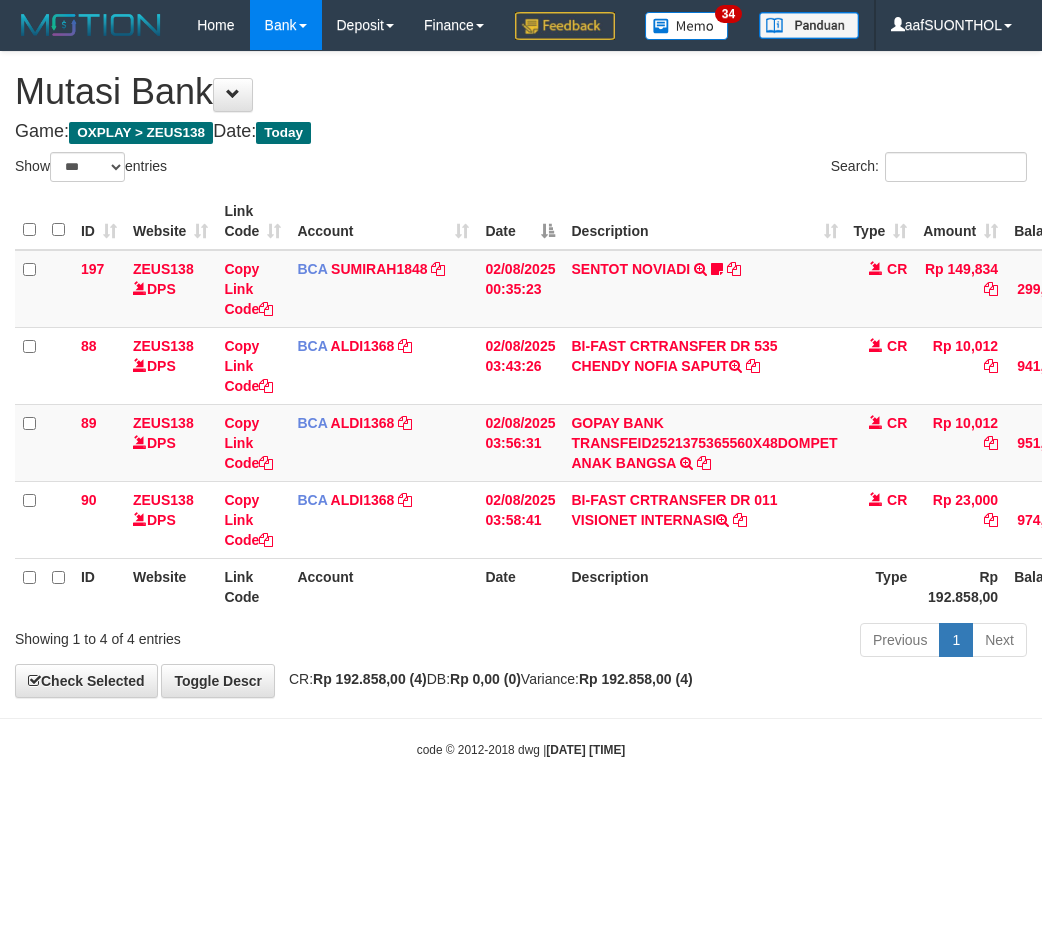 scroll, scrollTop: 0, scrollLeft: 15, axis: horizontal 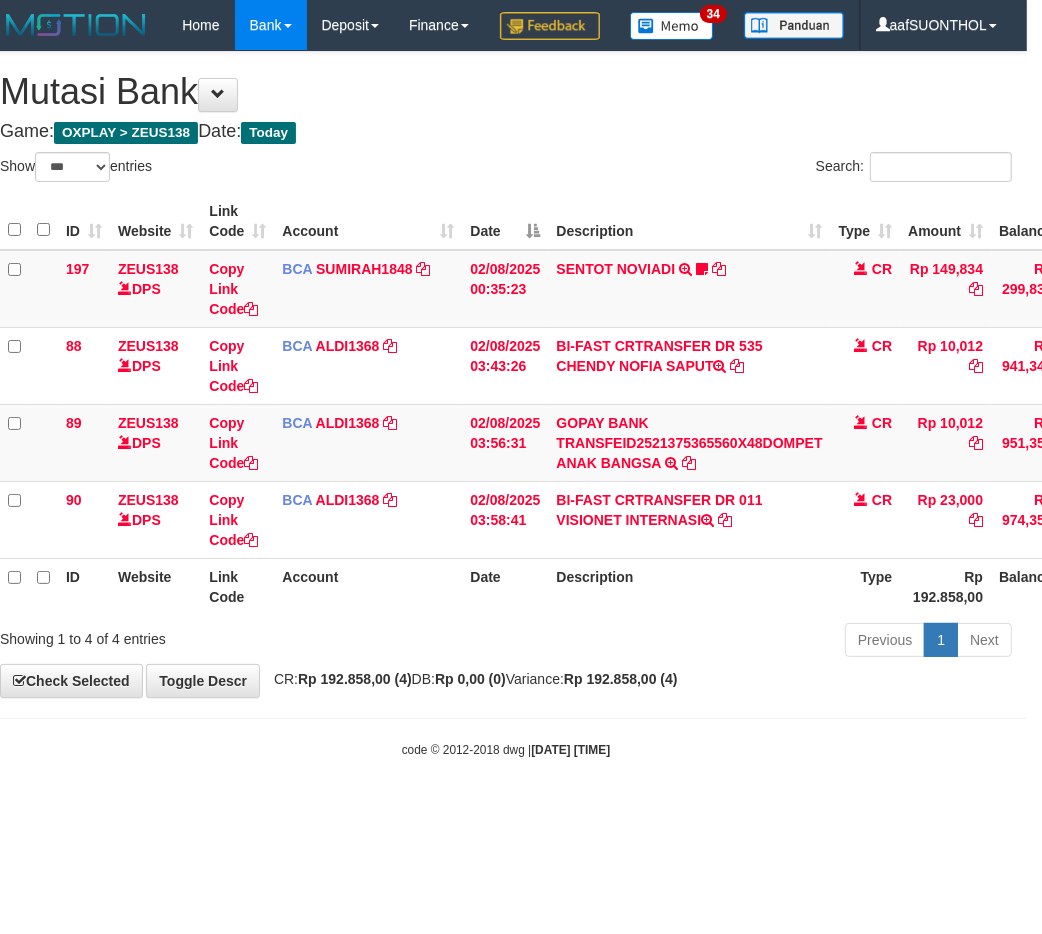 drag, startPoint x: 693, startPoint y: 668, endPoint x: 674, endPoint y: 697, distance: 34.669872 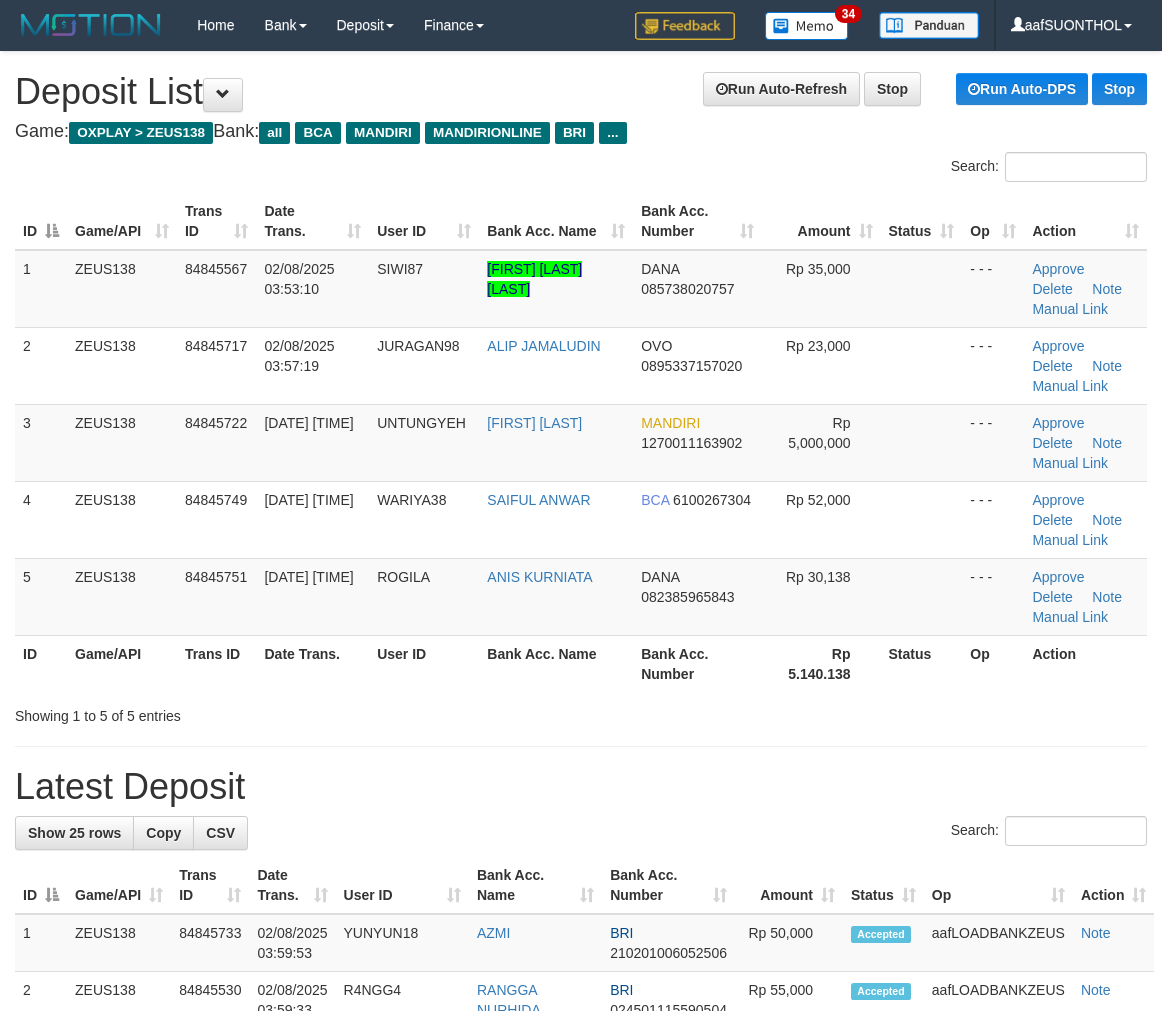 scroll, scrollTop: 0, scrollLeft: 0, axis: both 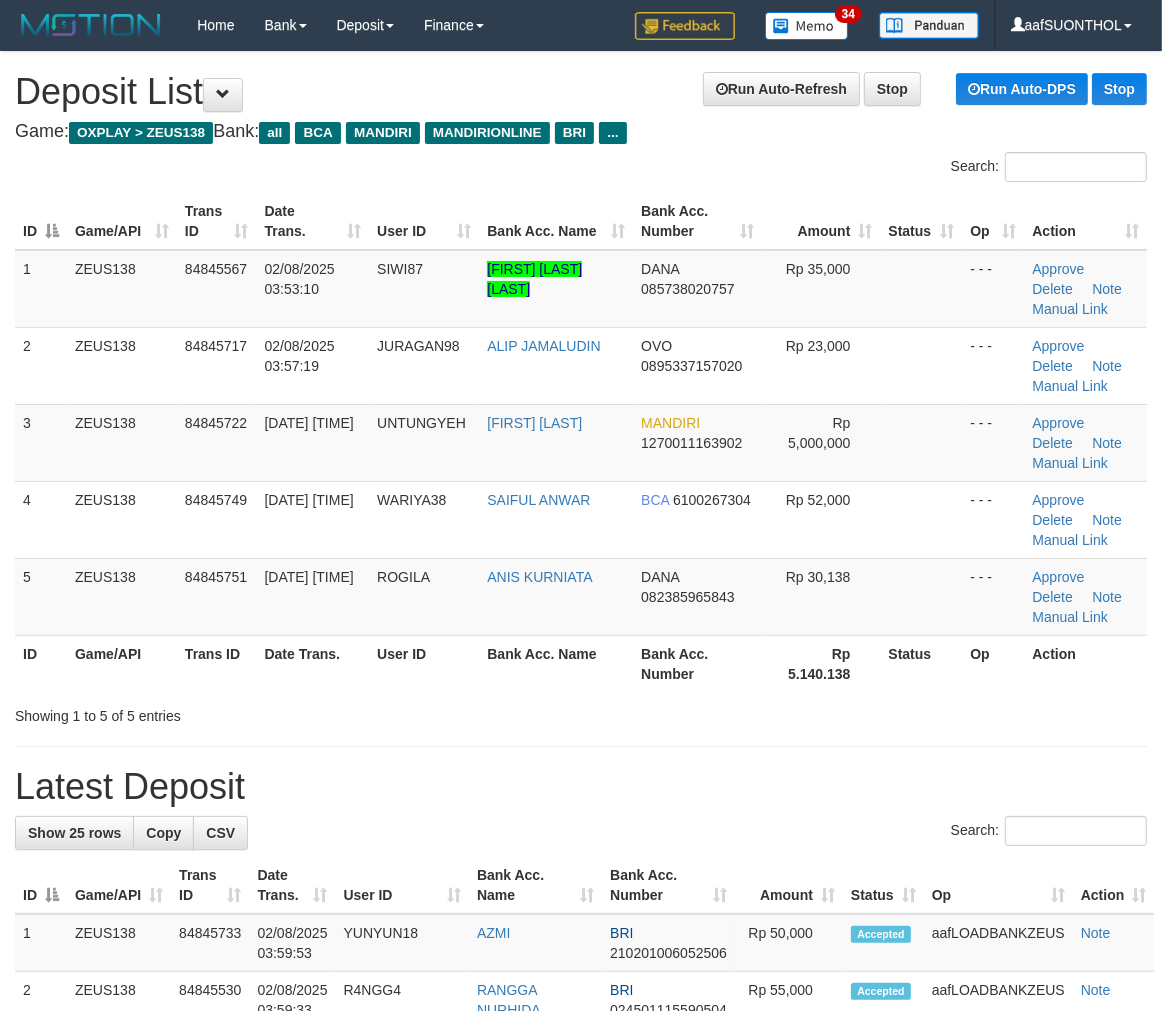 click on "Rp 5.140.138" at bounding box center (821, 663) 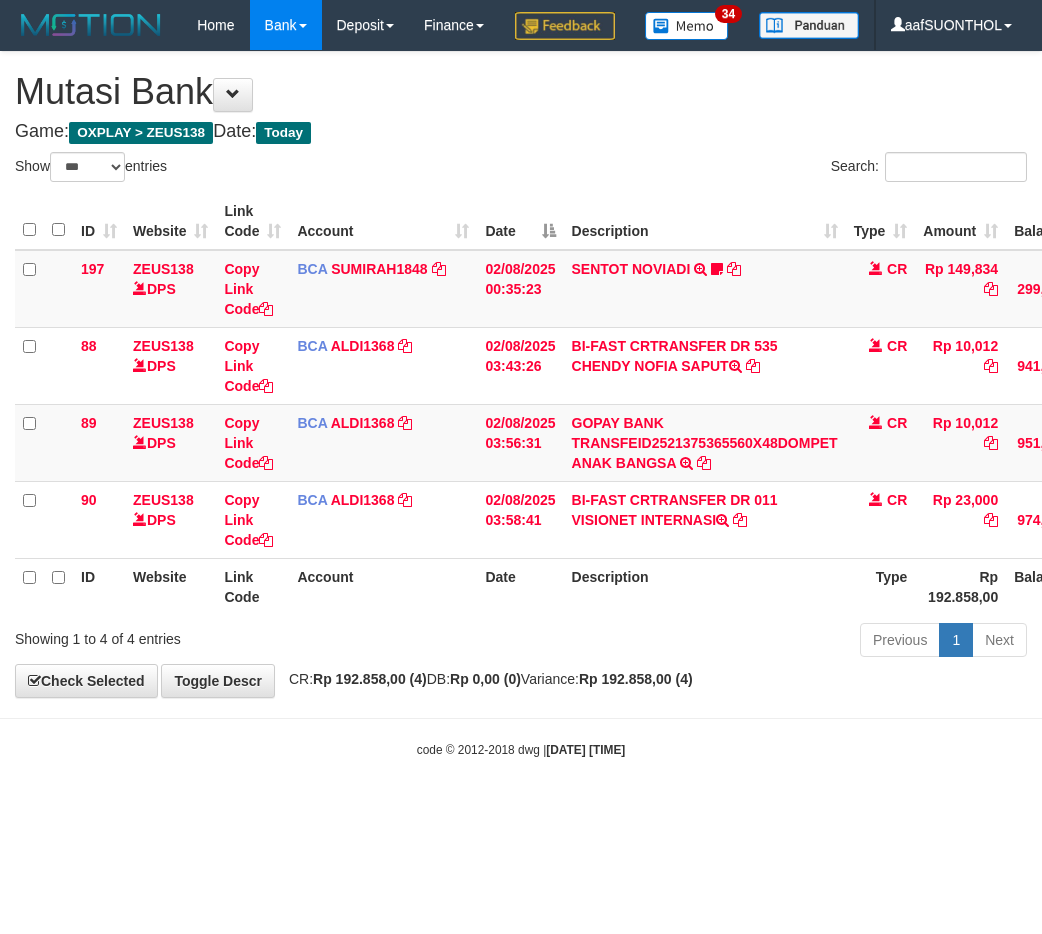 select on "***" 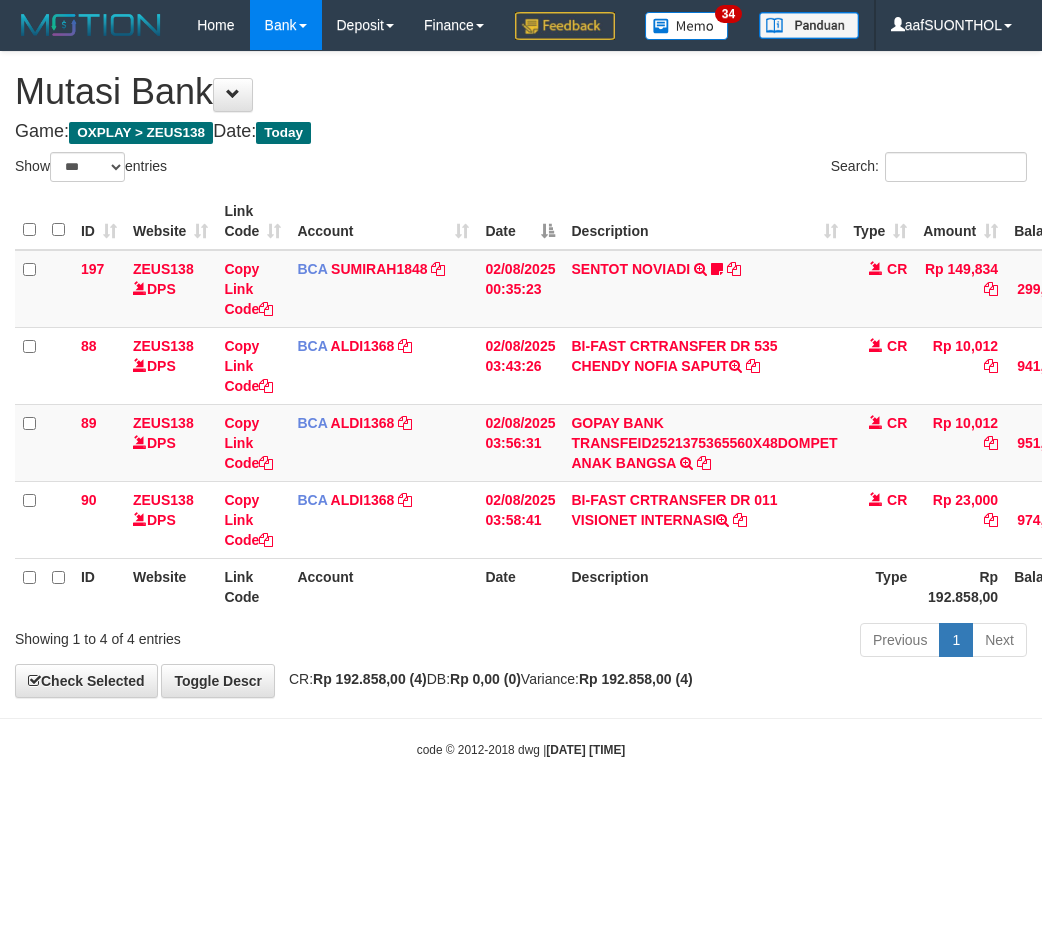 scroll, scrollTop: 0, scrollLeft: 15, axis: horizontal 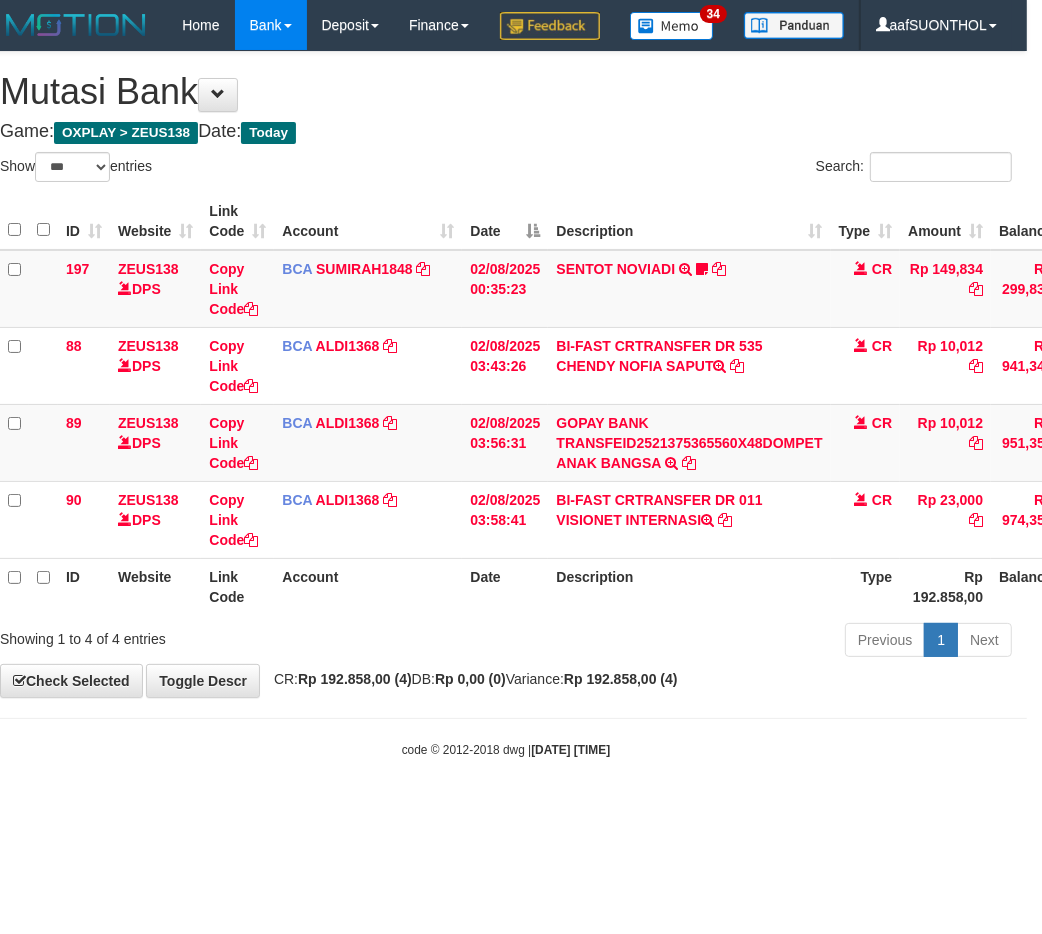 drag, startPoint x: 696, startPoint y: 681, endPoint x: 677, endPoint y: 676, distance: 19.646883 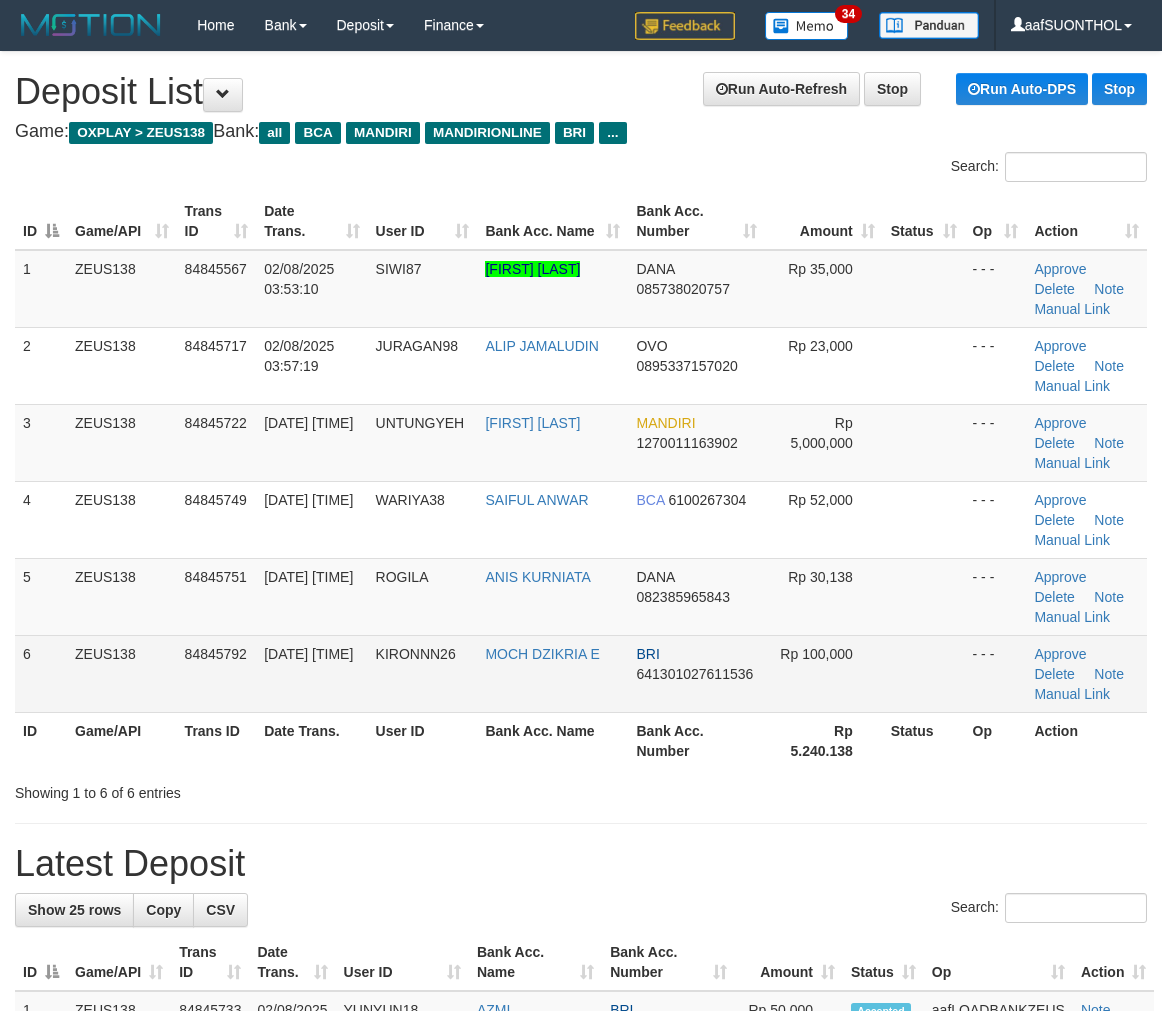 scroll, scrollTop: 0, scrollLeft: 0, axis: both 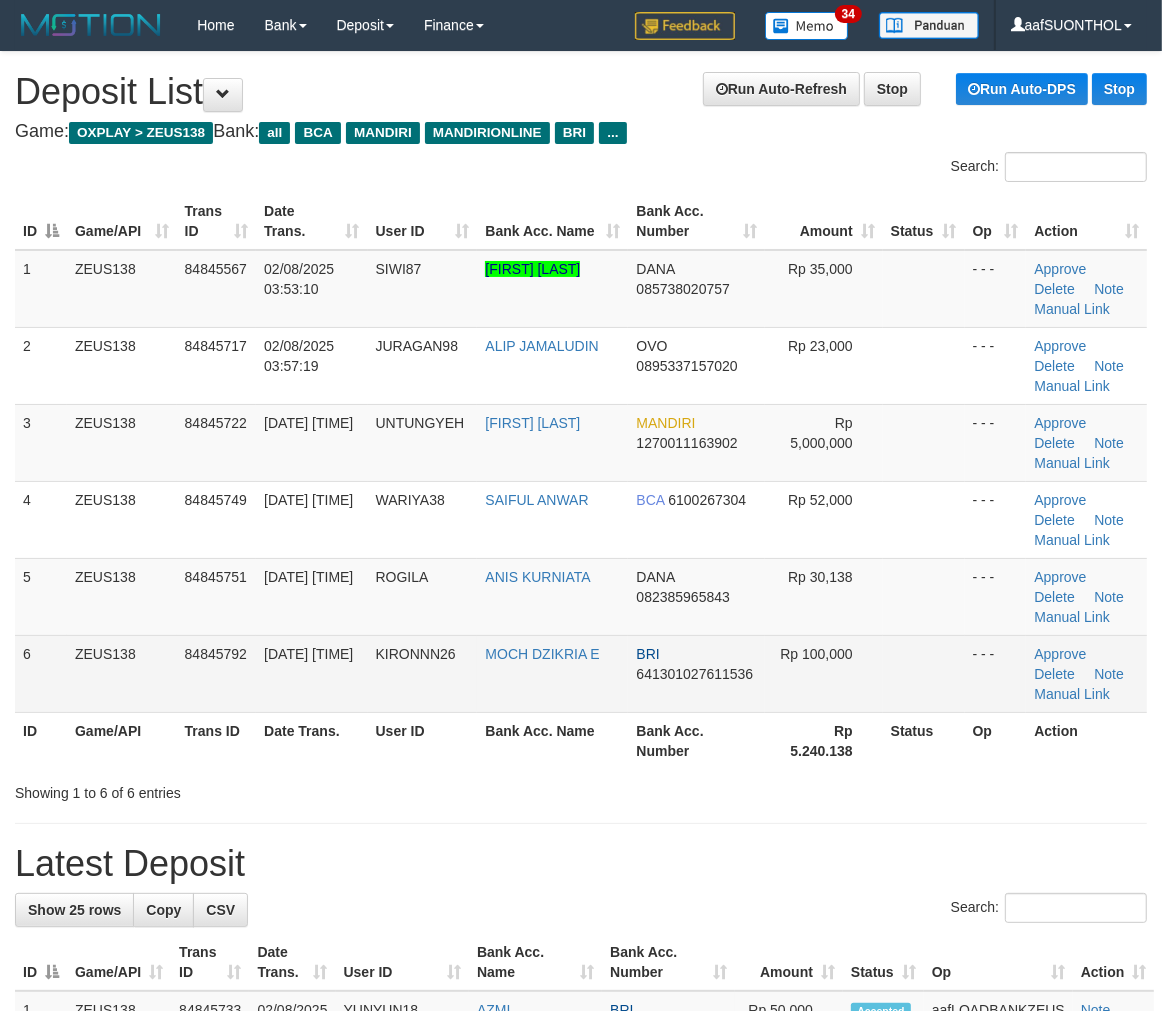 click on "Rp 100,000" at bounding box center (824, 673) 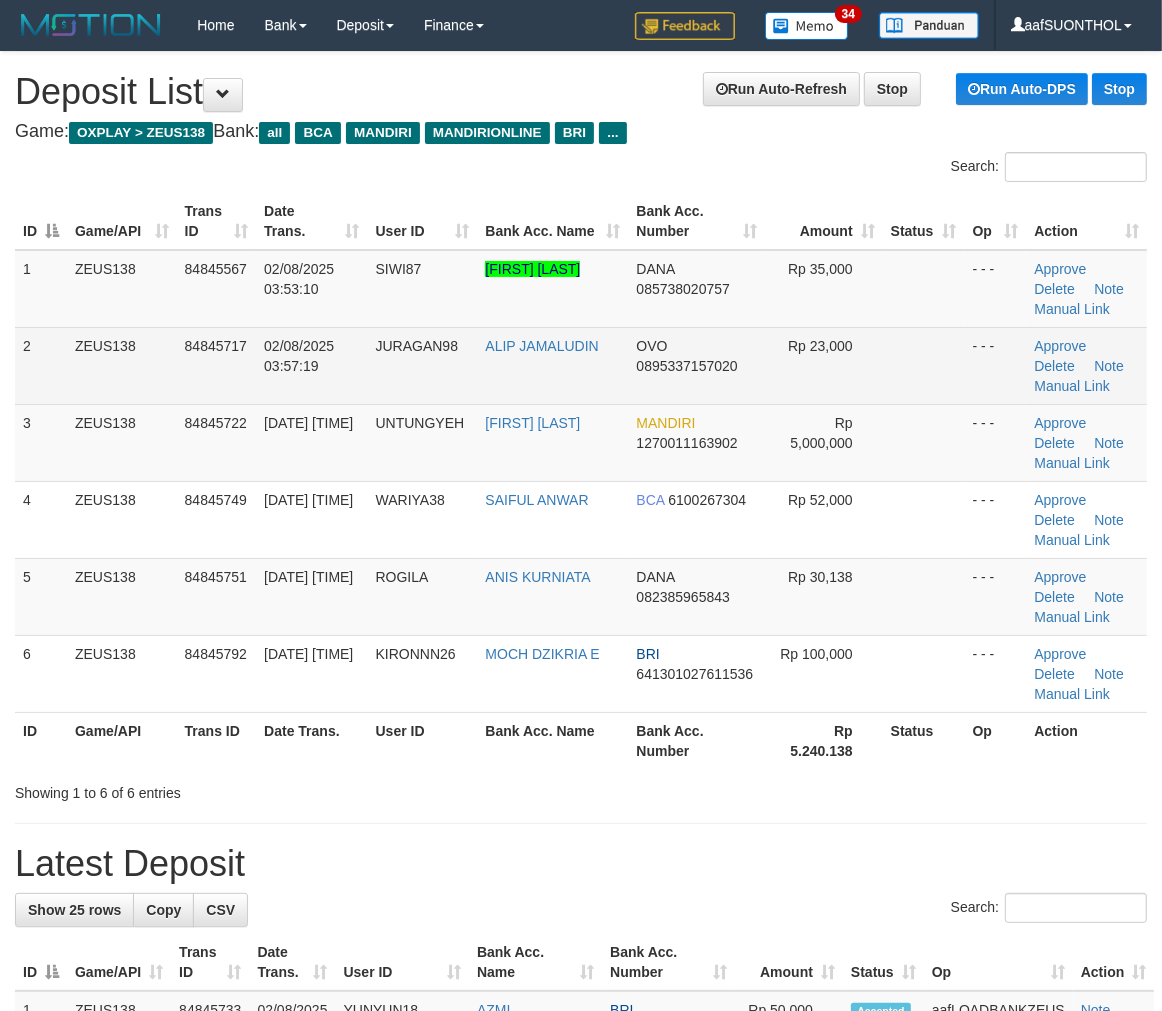 drag, startPoint x: 774, startPoint y: 702, endPoint x: 351, endPoint y: 387, distance: 527.4031 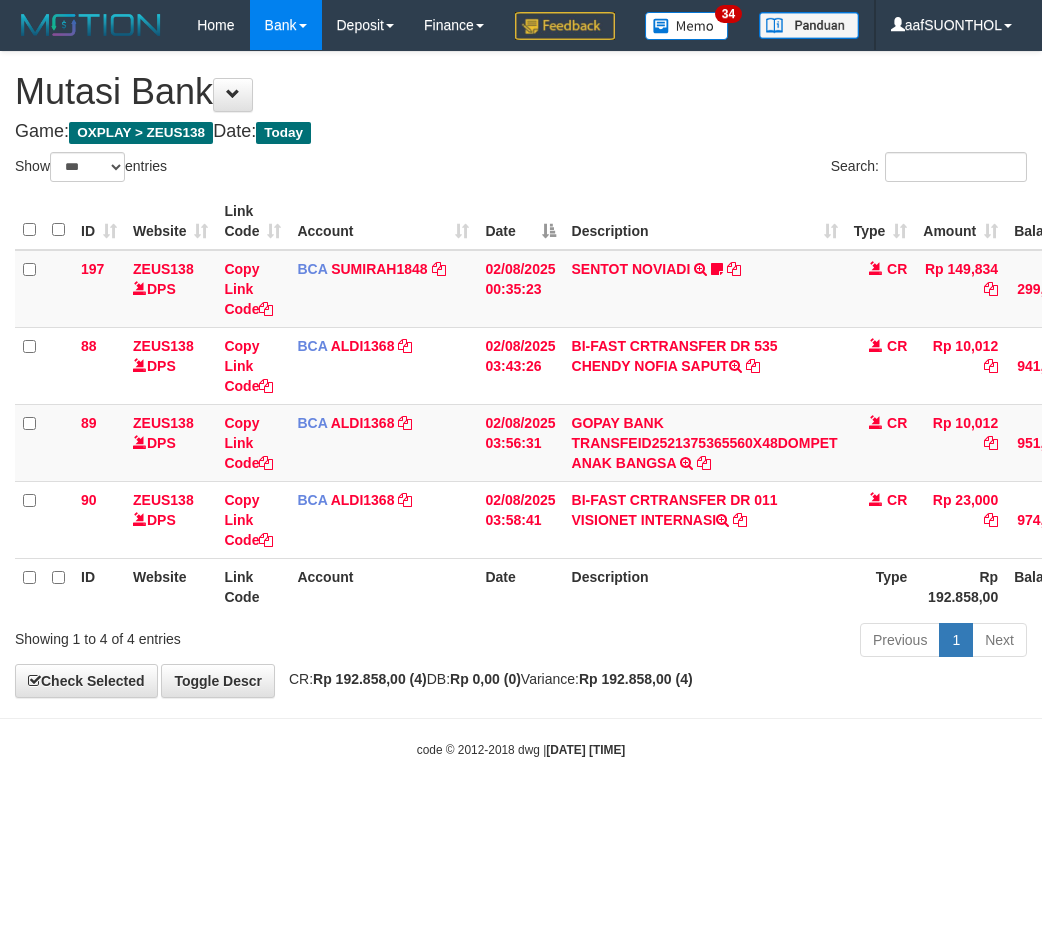 select on "***" 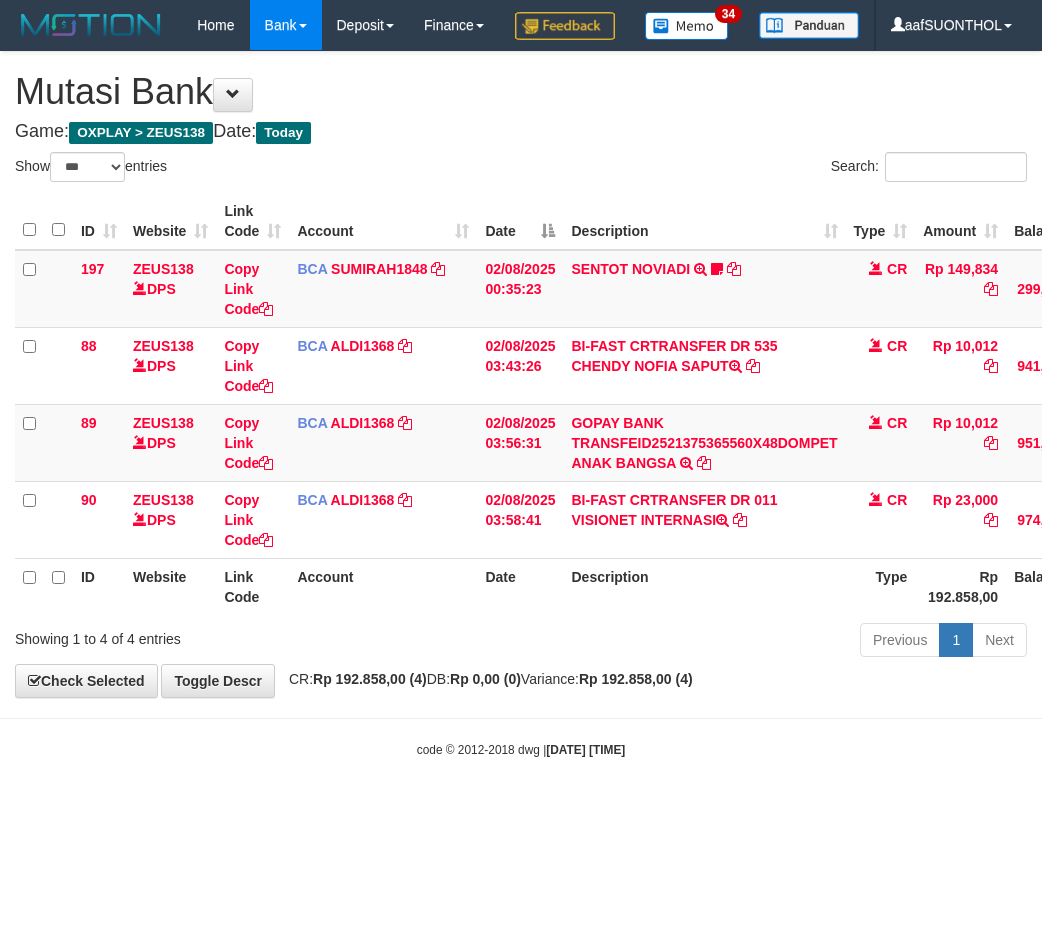 scroll, scrollTop: 0, scrollLeft: 15, axis: horizontal 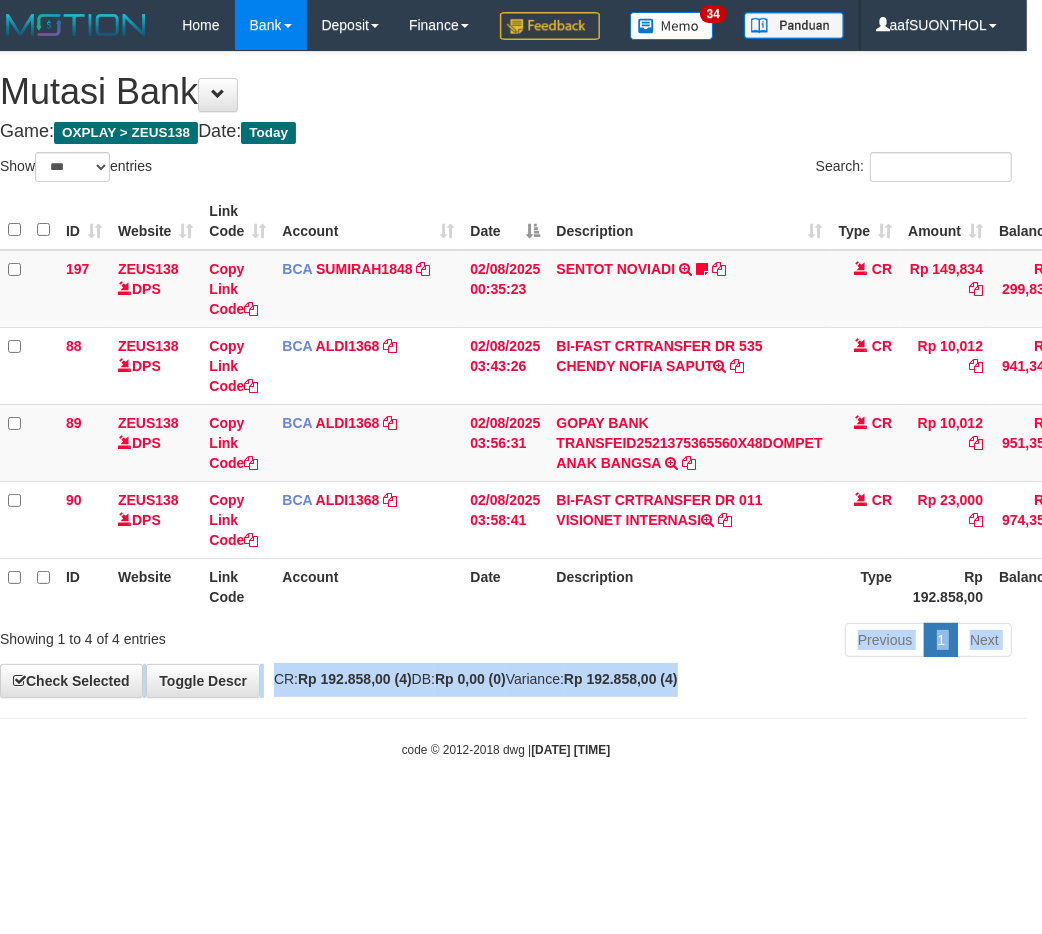 drag, startPoint x: 725, startPoint y: 714, endPoint x: 704, endPoint y: 718, distance: 21.377558 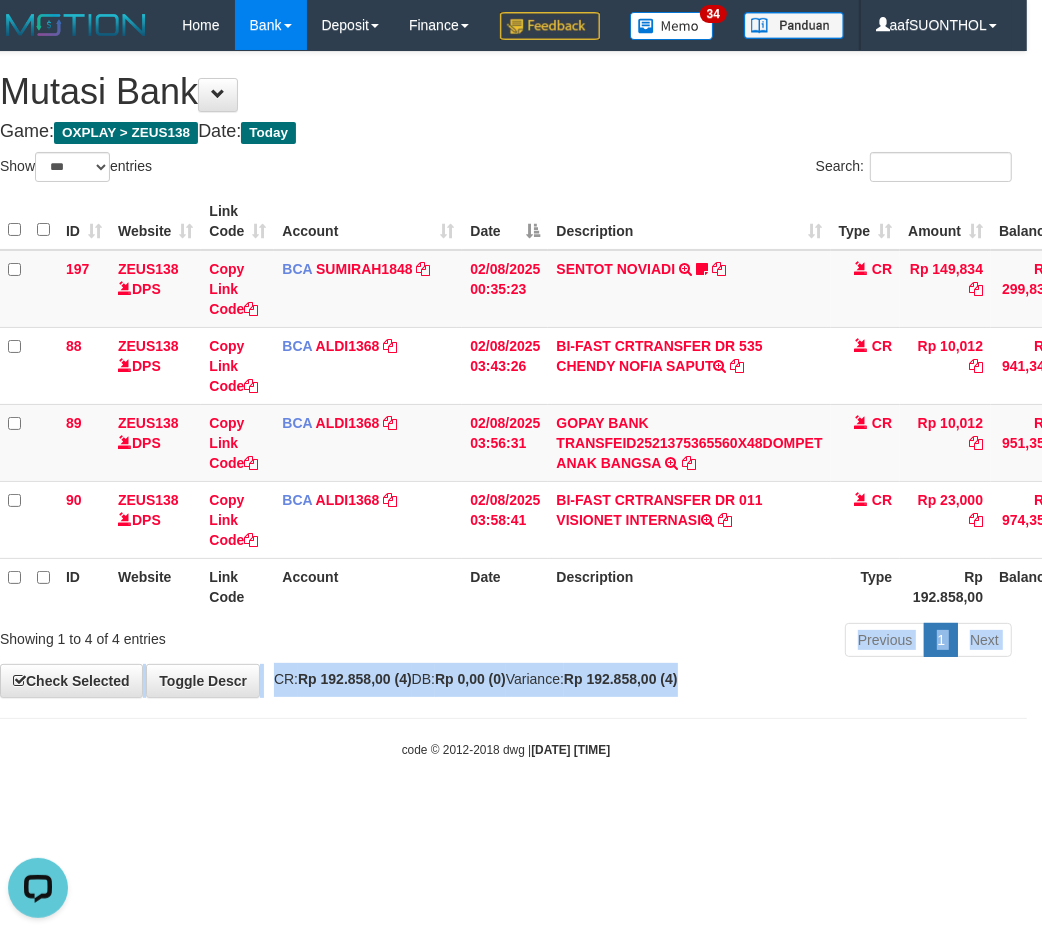 scroll, scrollTop: 0, scrollLeft: 0, axis: both 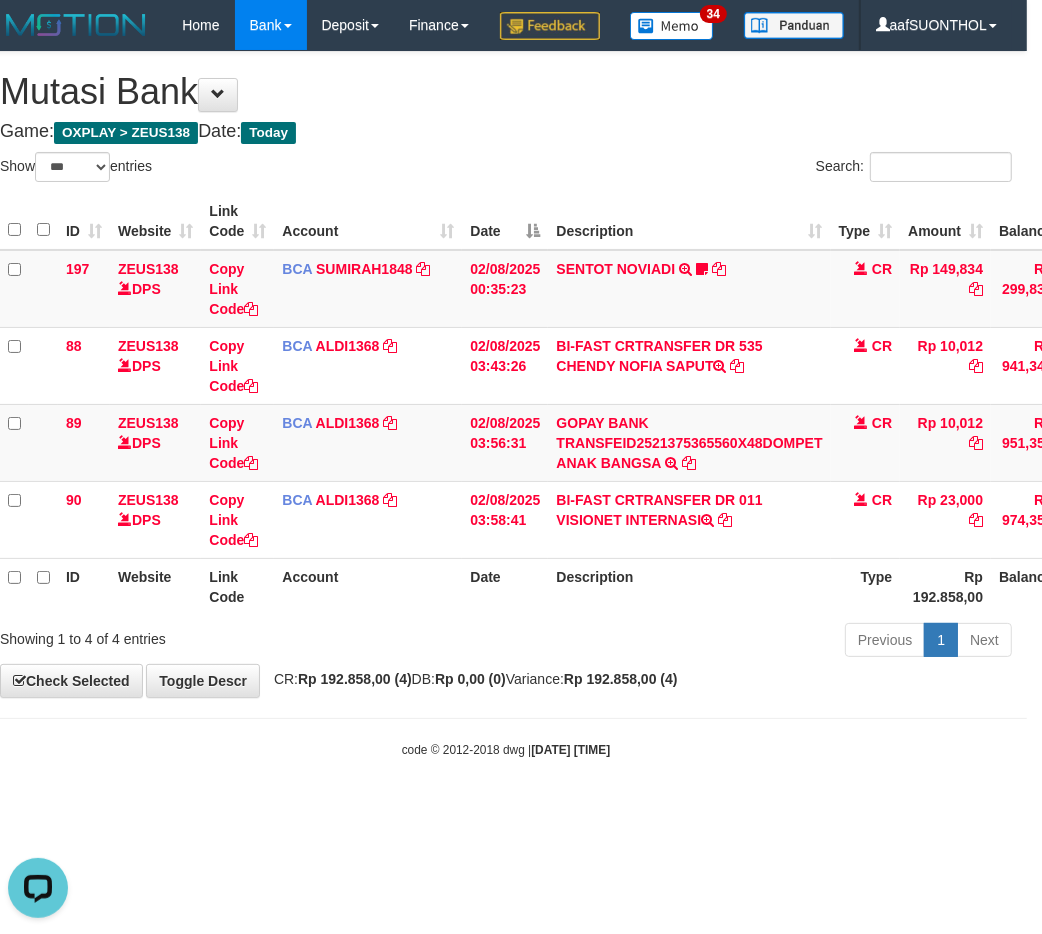 click on "Previous 1 Next" at bounding box center [723, 642] 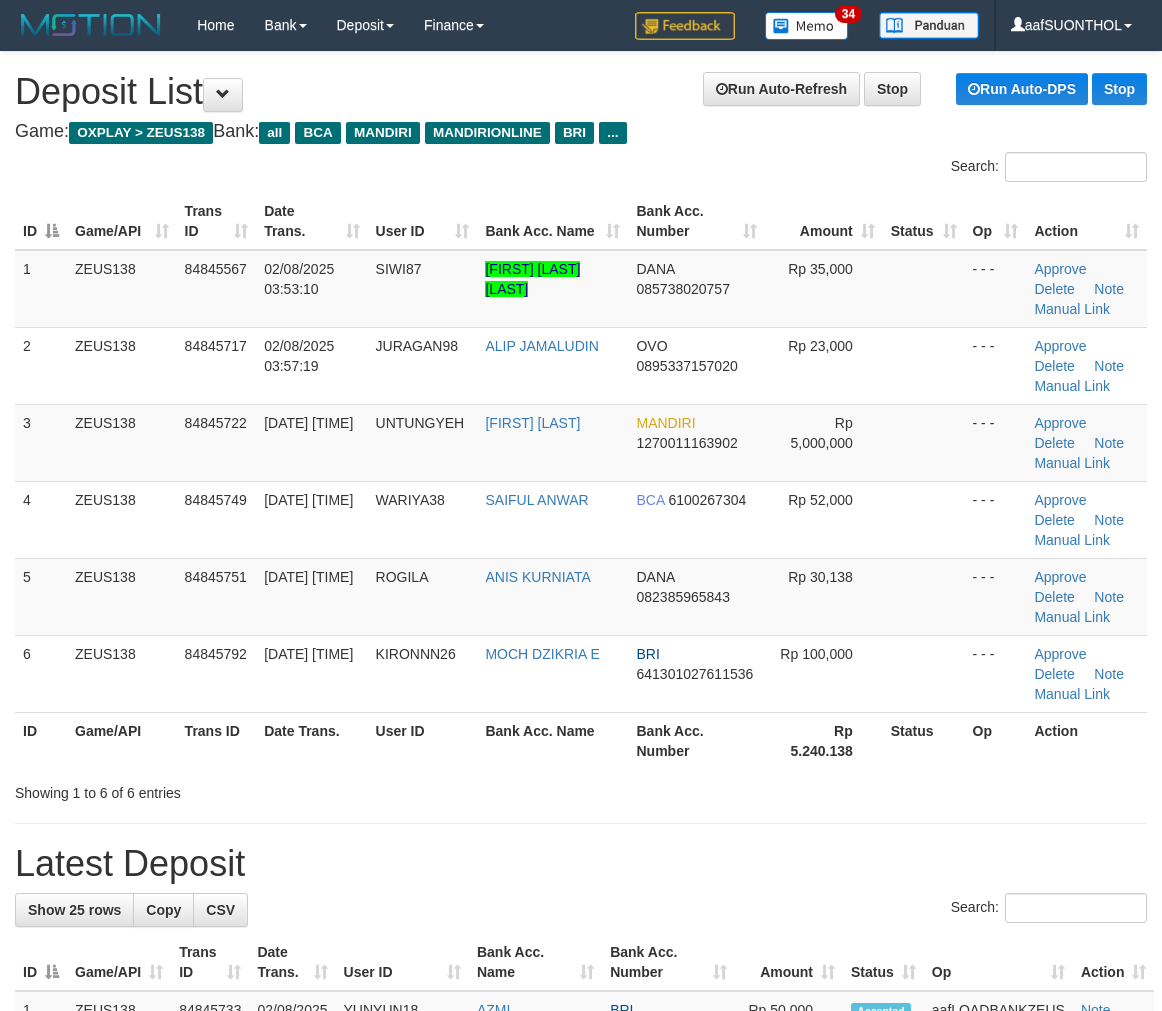 scroll, scrollTop: 0, scrollLeft: 0, axis: both 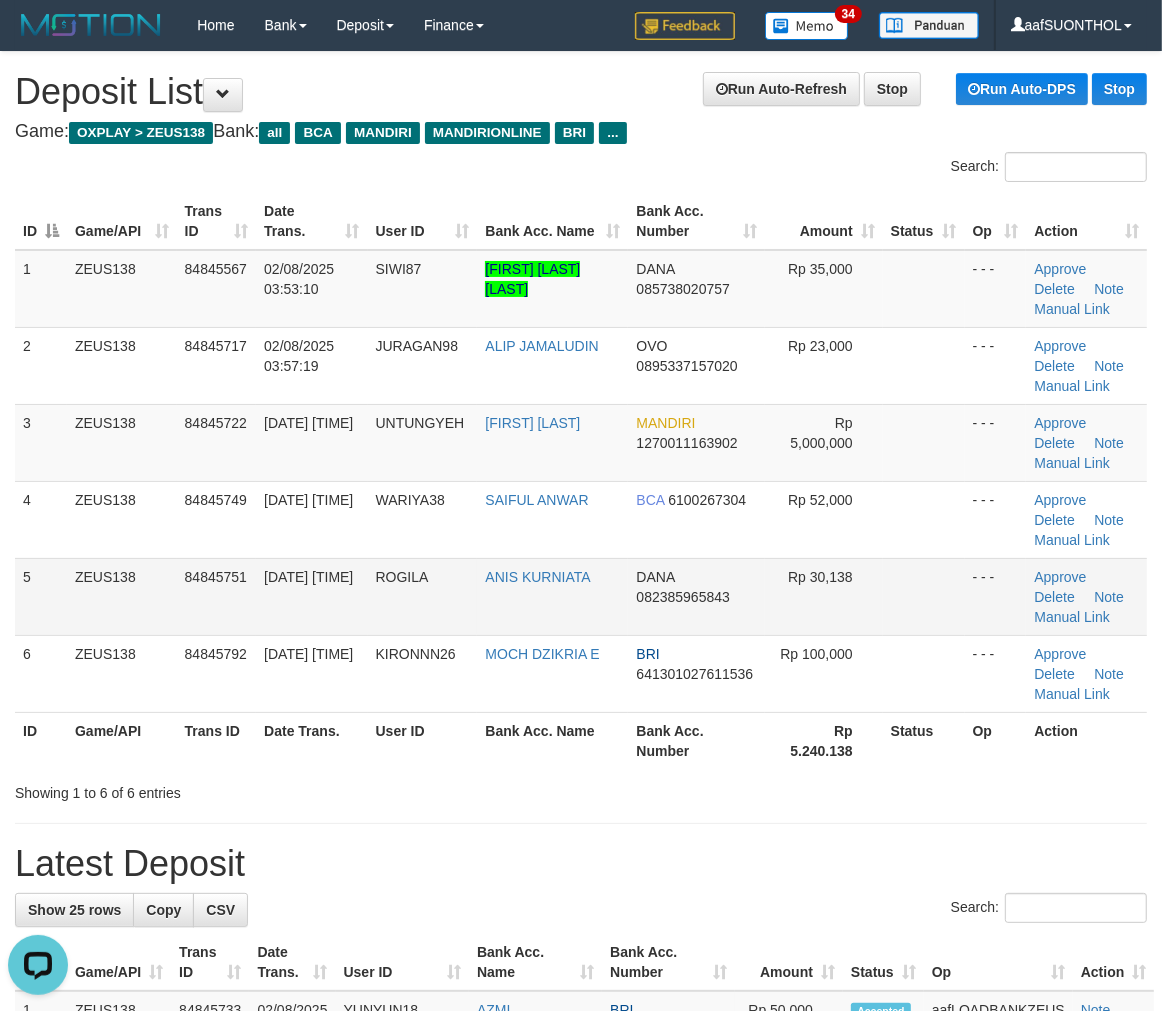 drag, startPoint x: 955, startPoint y: 575, endPoint x: 938, endPoint y: 571, distance: 17.464249 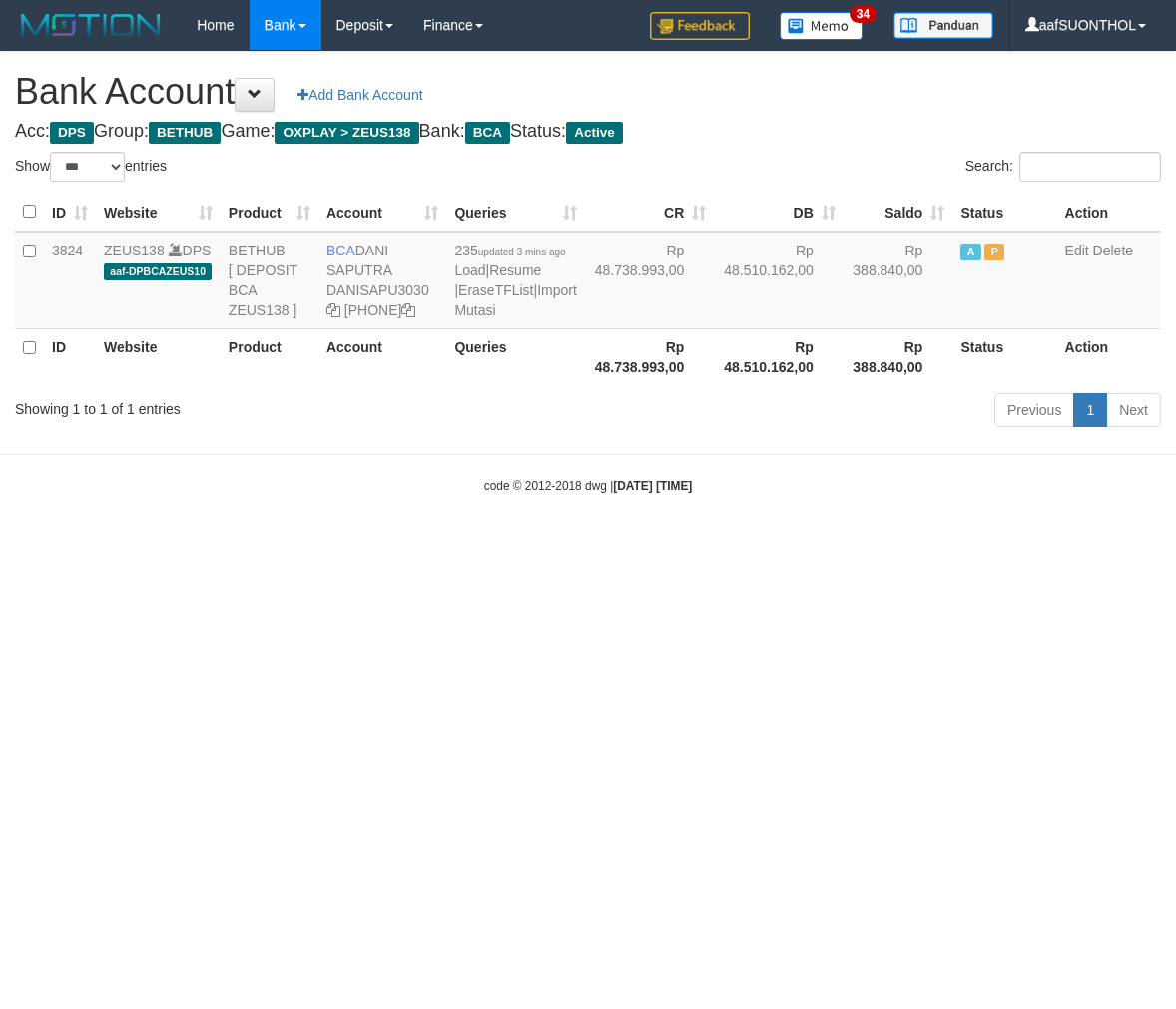 select on "***" 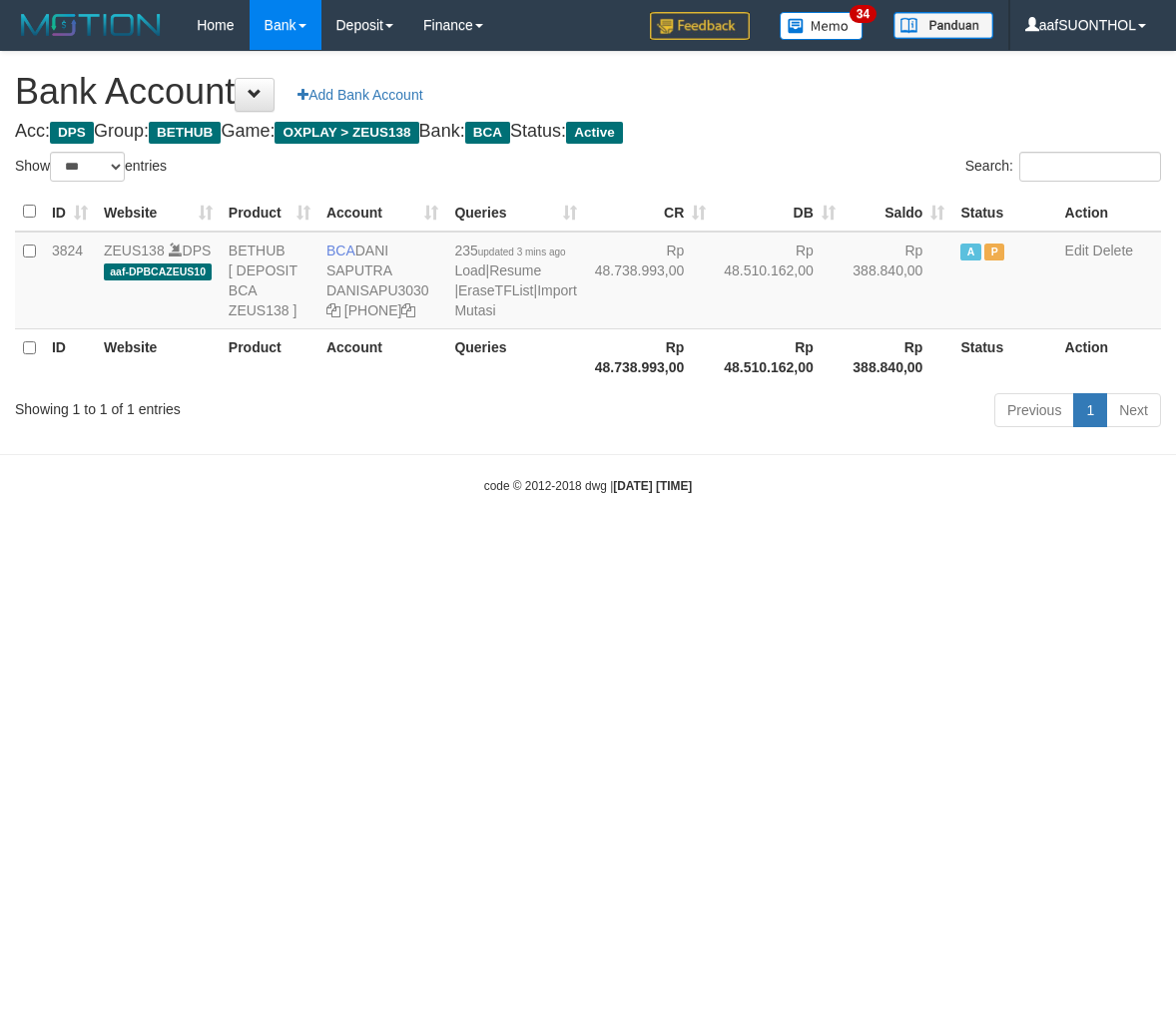 scroll, scrollTop: 0, scrollLeft: 0, axis: both 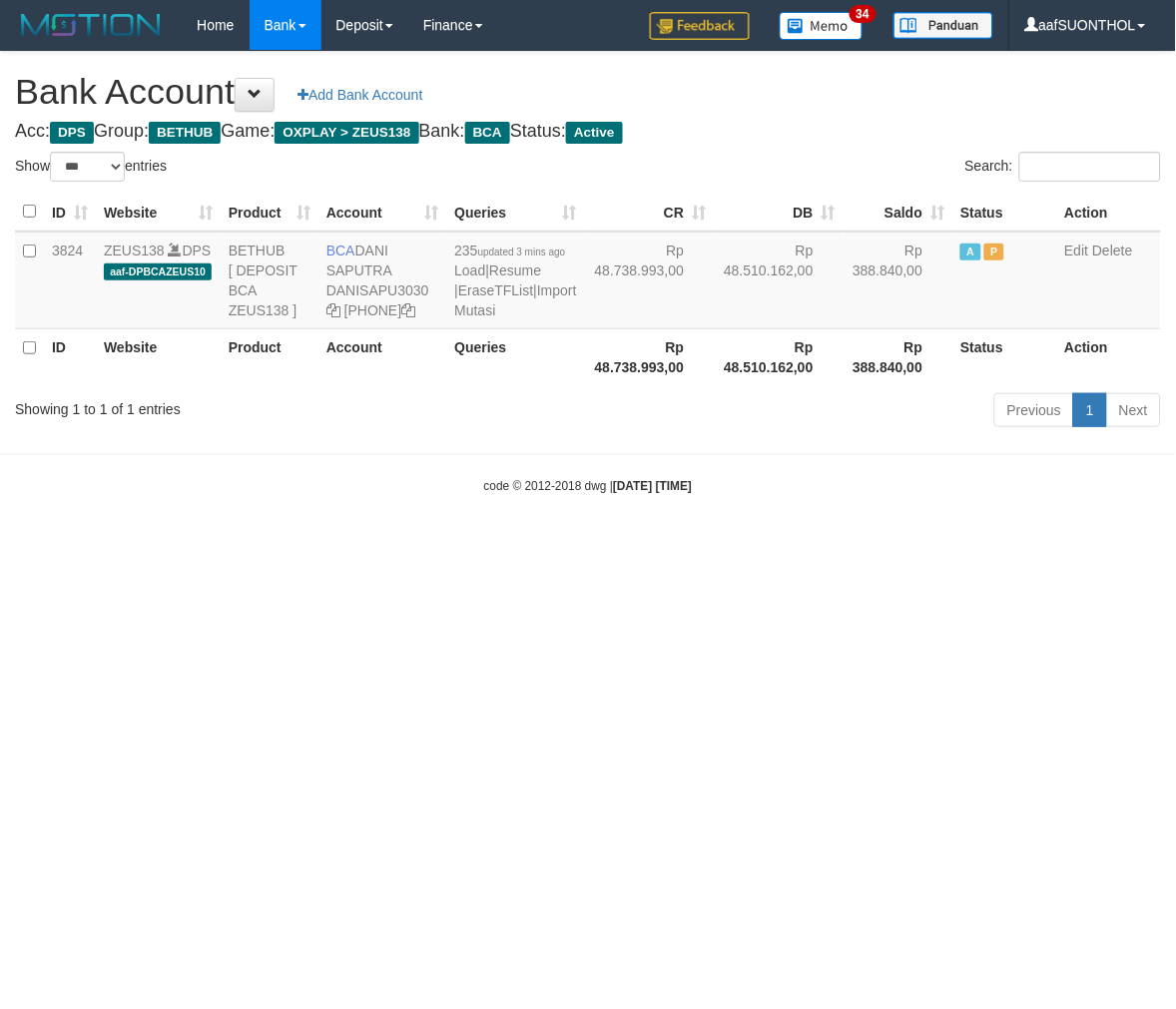 click on "Toggle navigation
Home
Bank
Account List
Load
By Website
Group
[OXPLAY]													ZEUS138
By Load Group (DPS)
Sync" at bounding box center (588, 272) 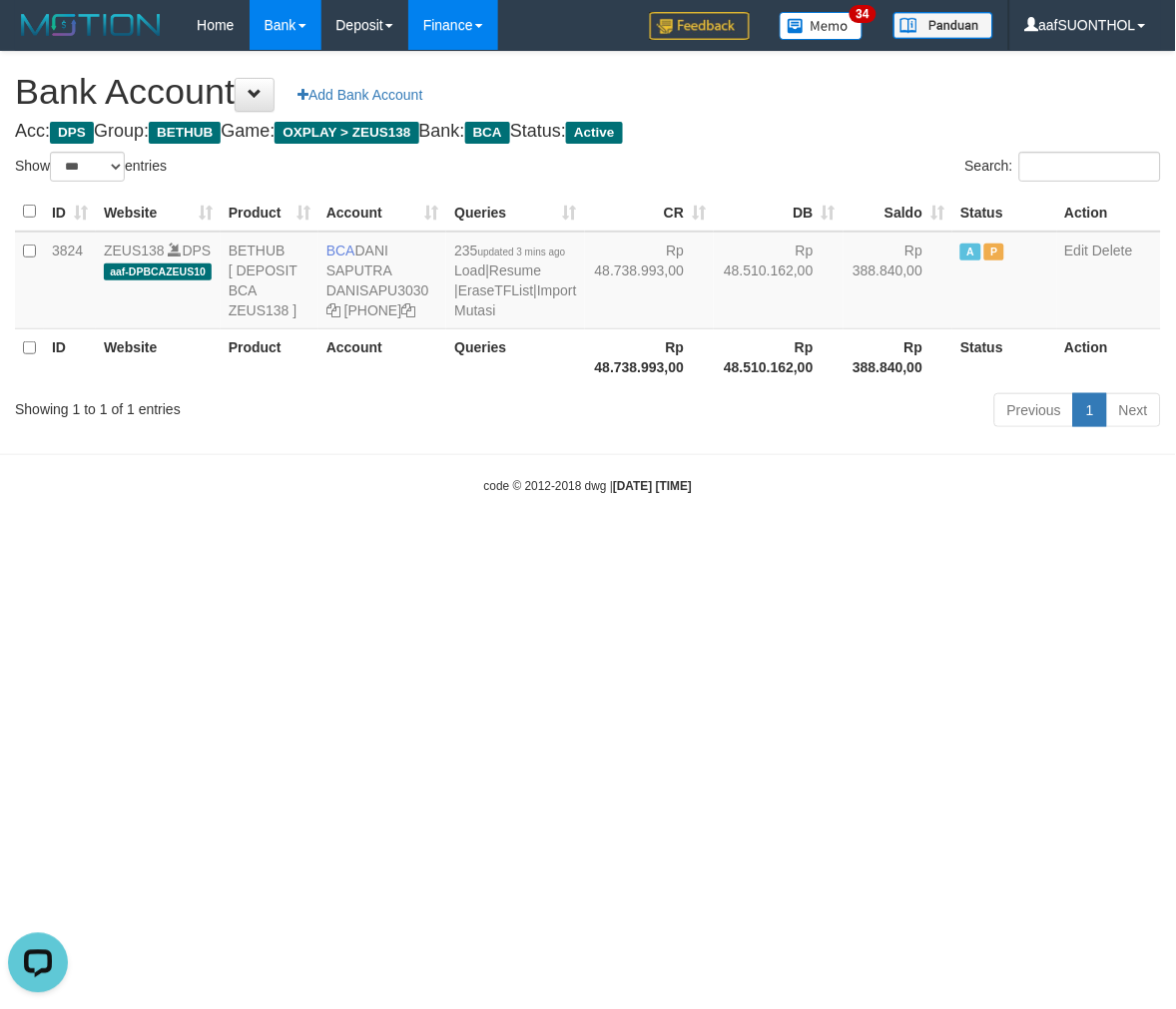 scroll, scrollTop: 0, scrollLeft: 0, axis: both 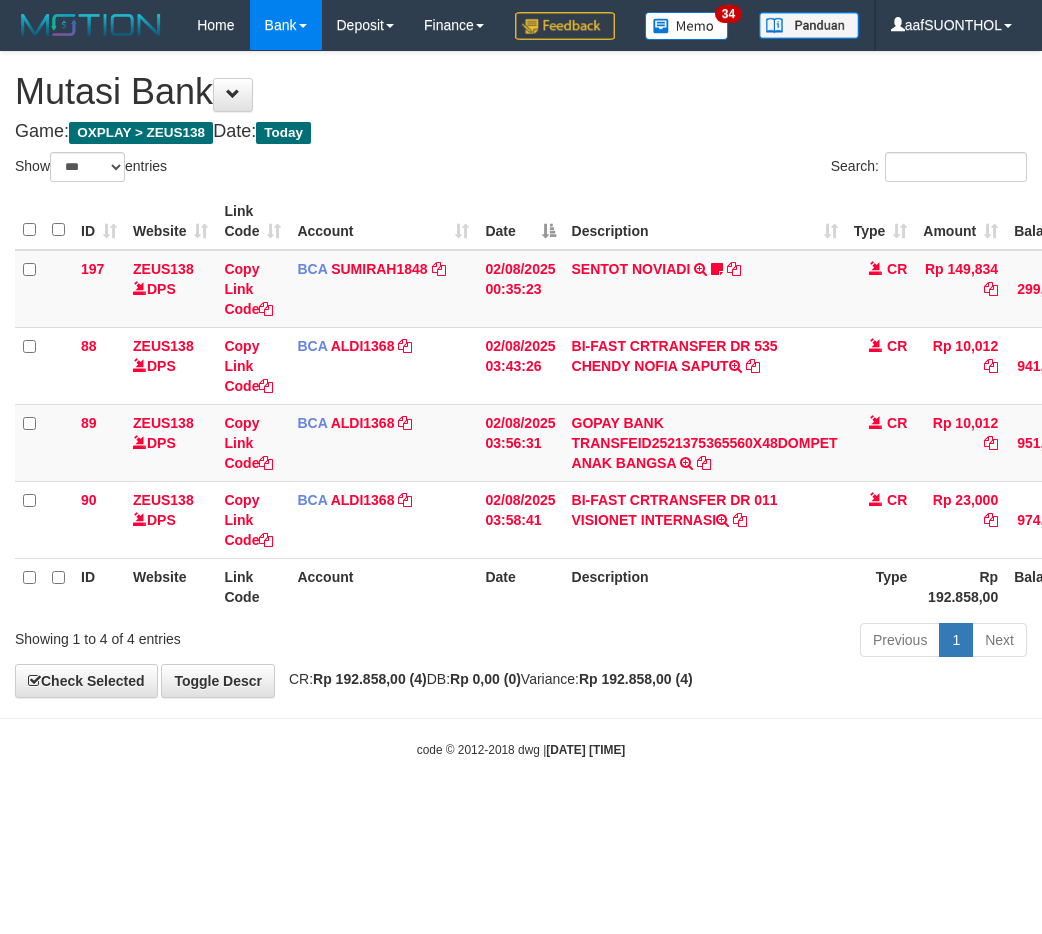 select on "***" 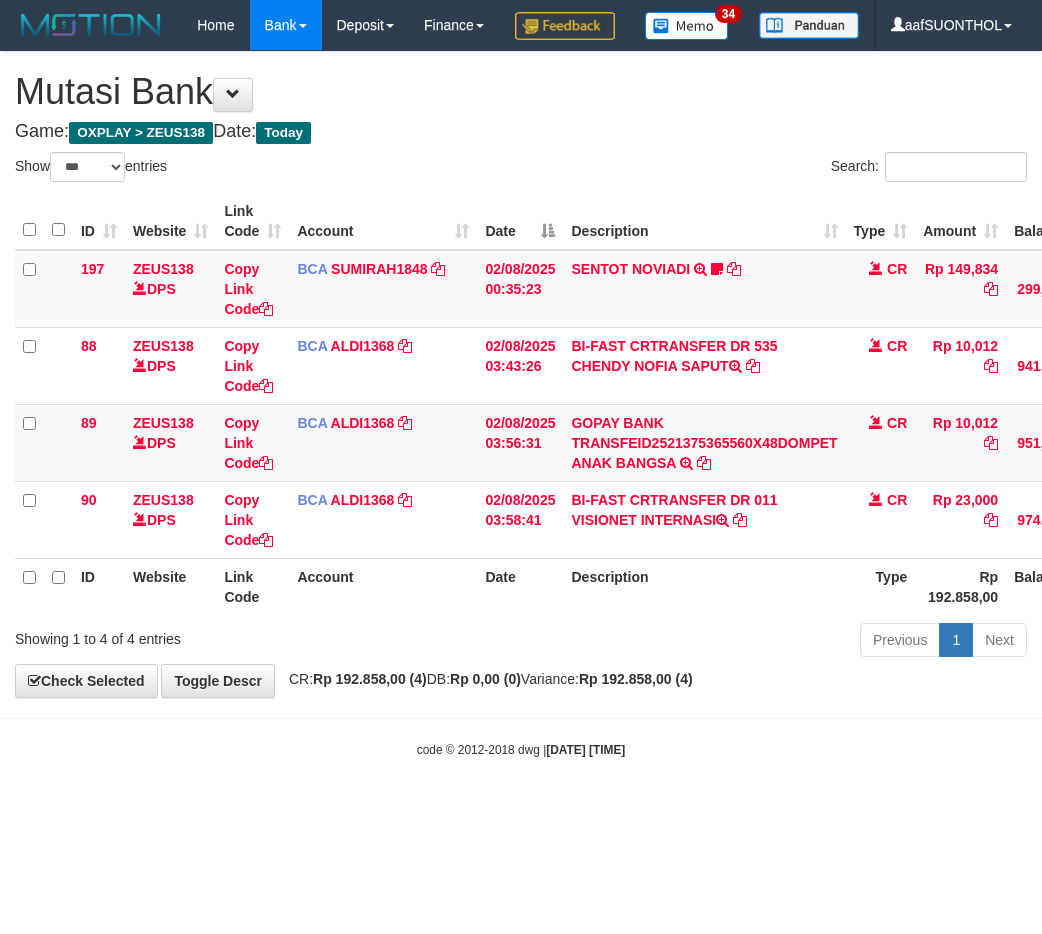 scroll, scrollTop: 0, scrollLeft: 15, axis: horizontal 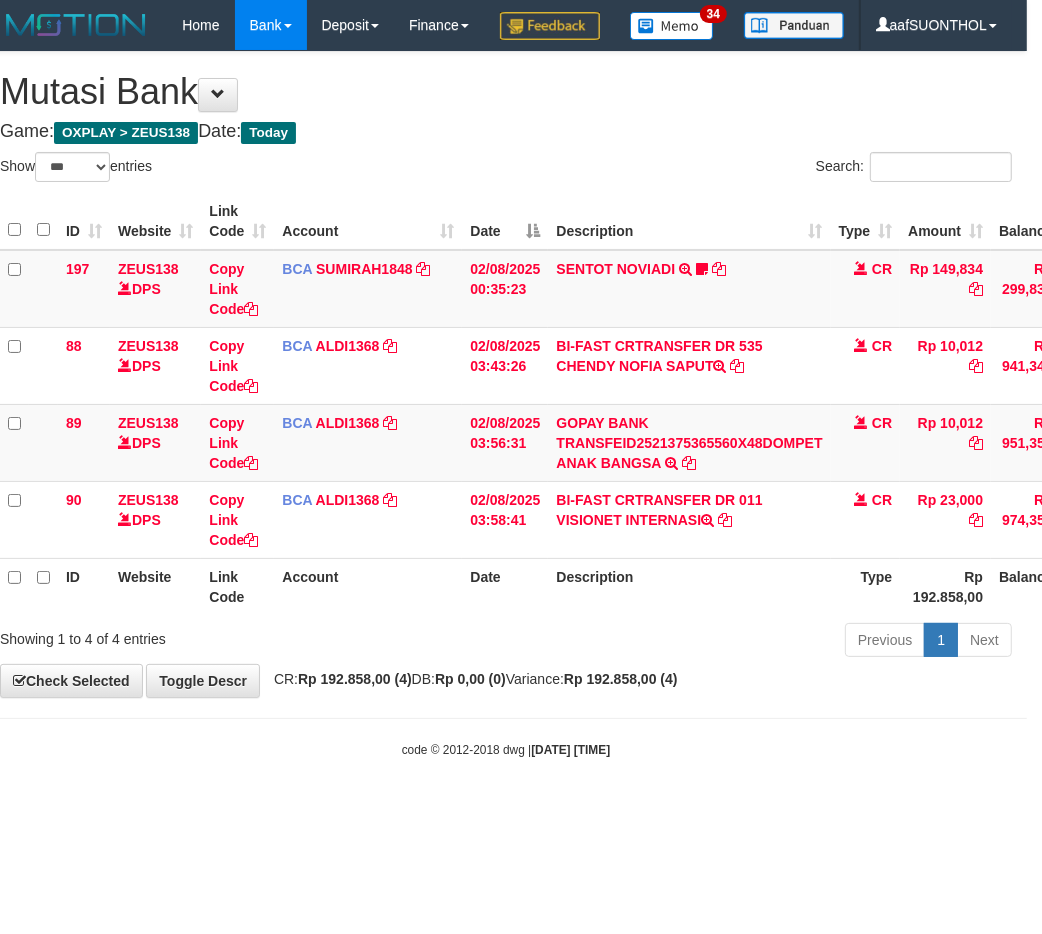 click on "Previous 1 Next" at bounding box center [723, 642] 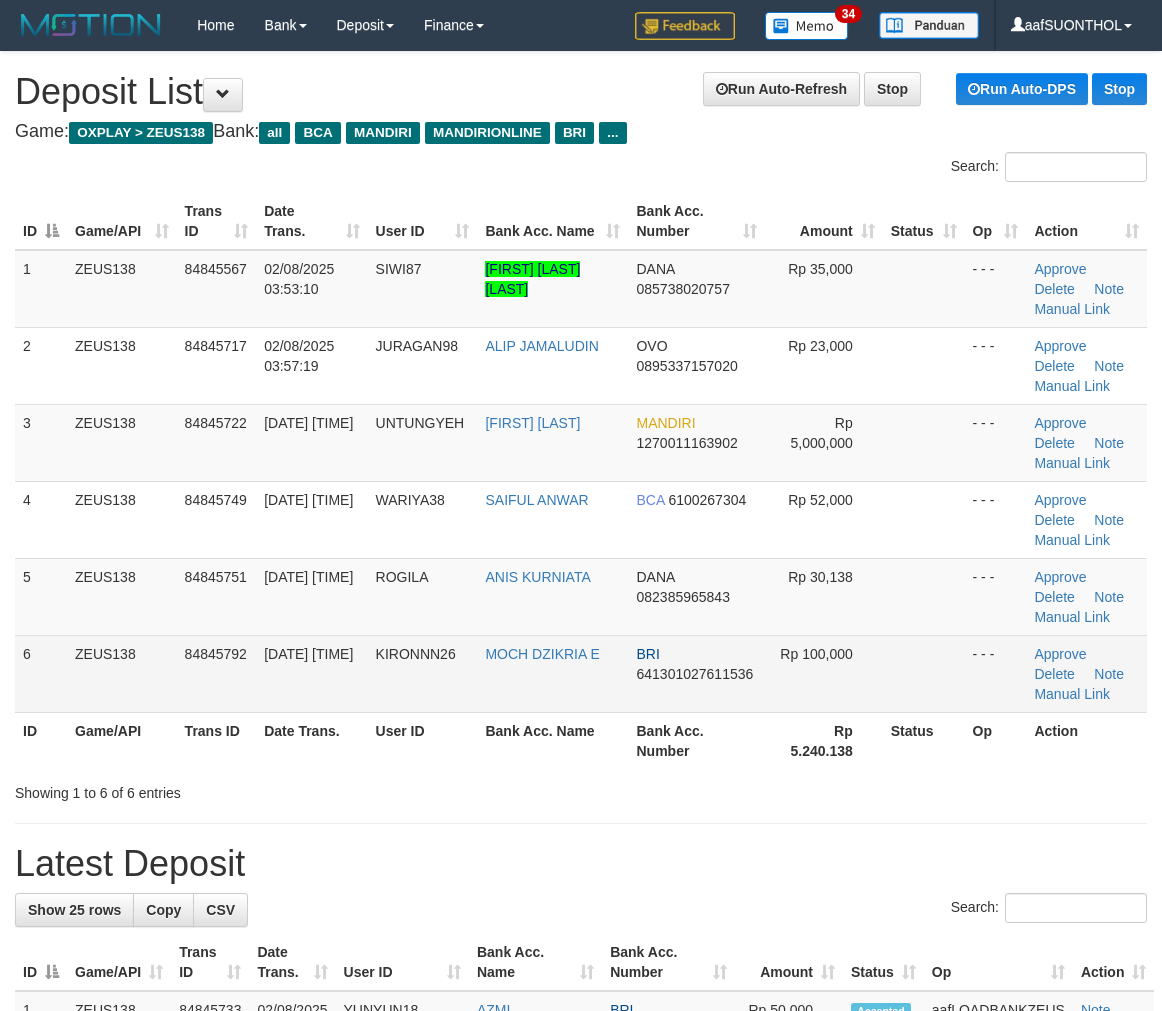 scroll, scrollTop: 0, scrollLeft: 0, axis: both 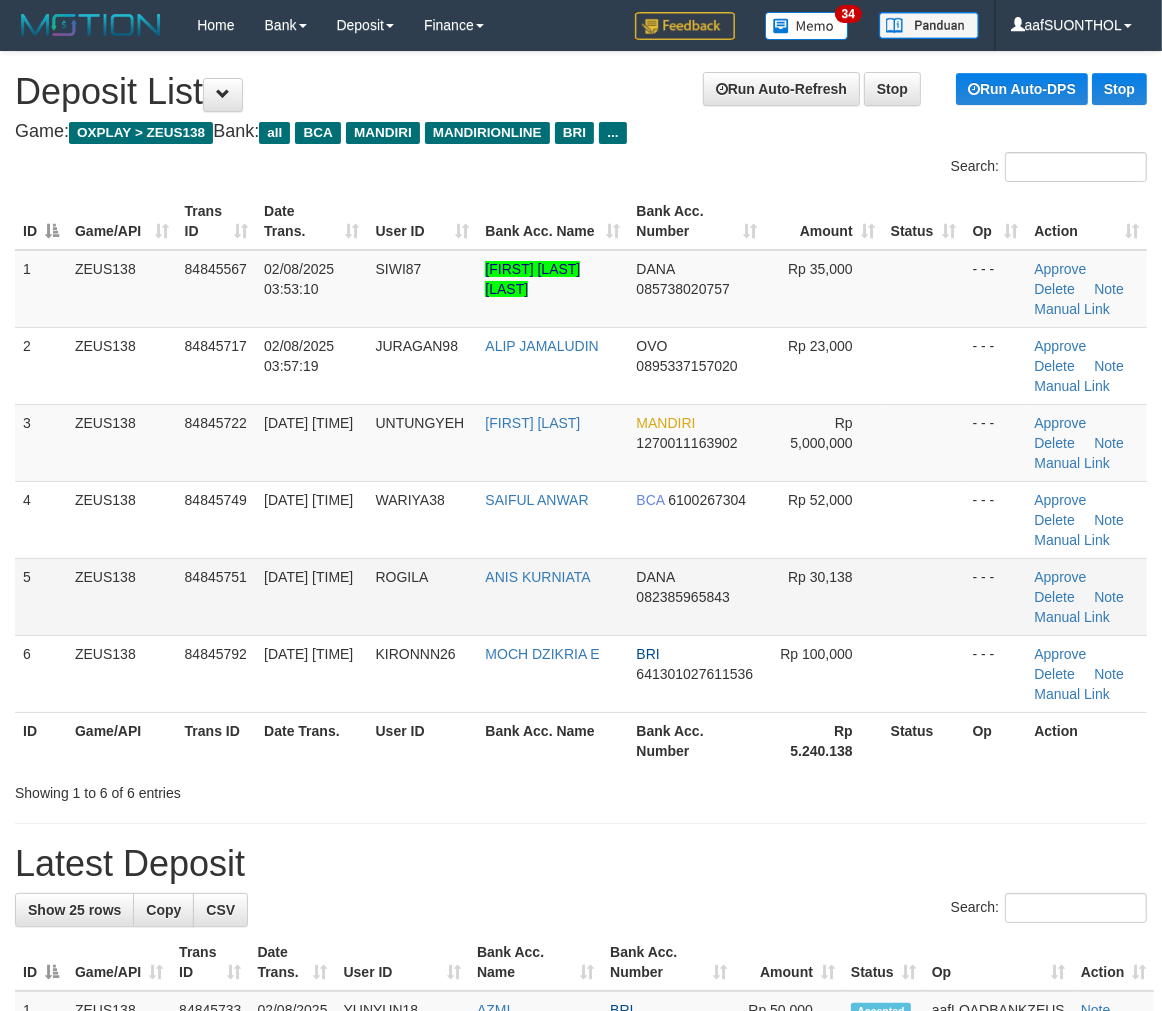 click at bounding box center [924, 596] 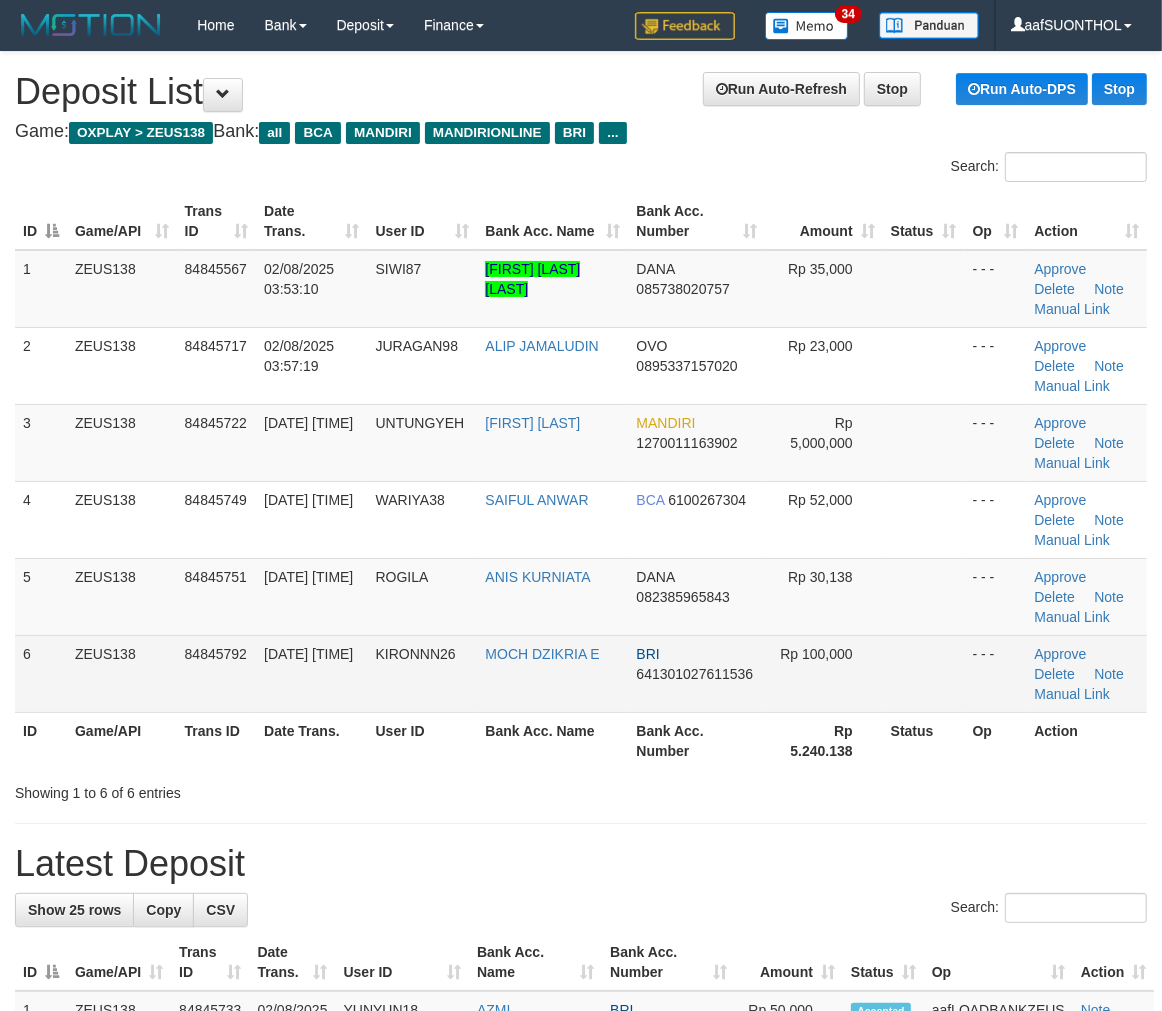 click at bounding box center (924, 673) 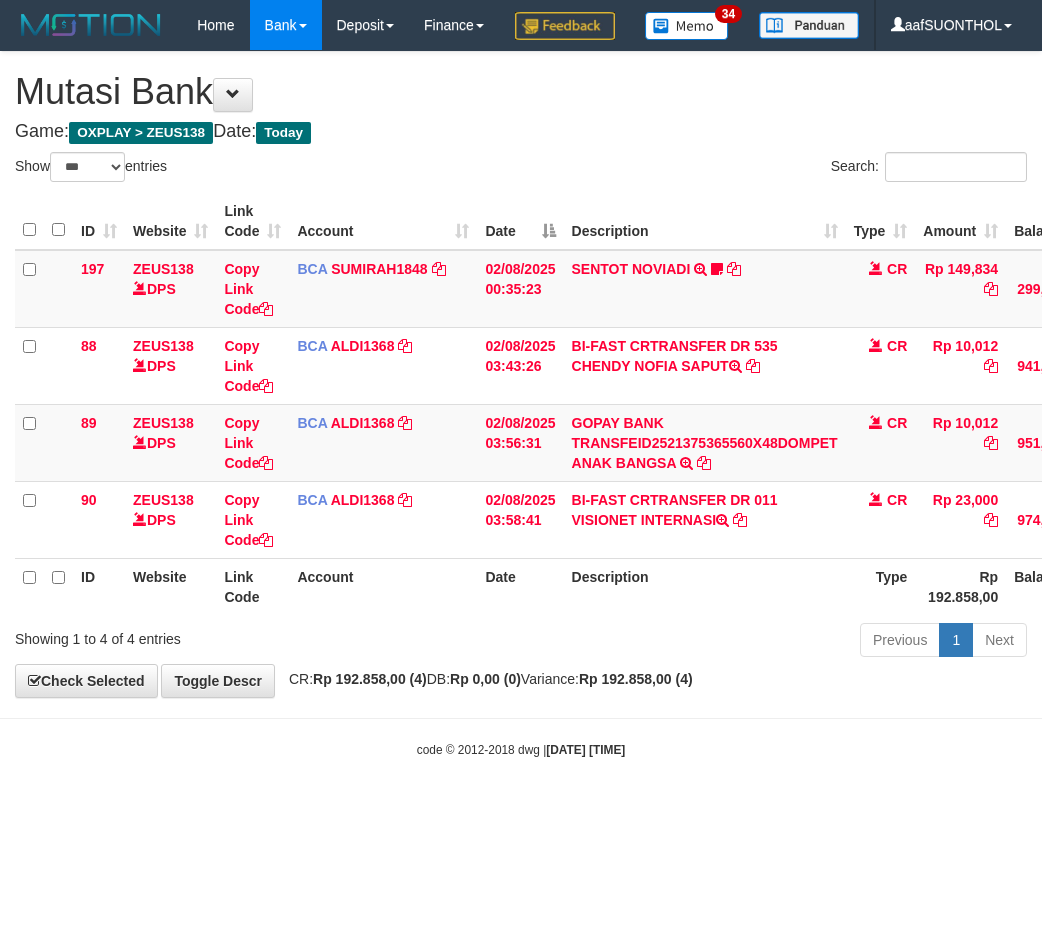 select on "***" 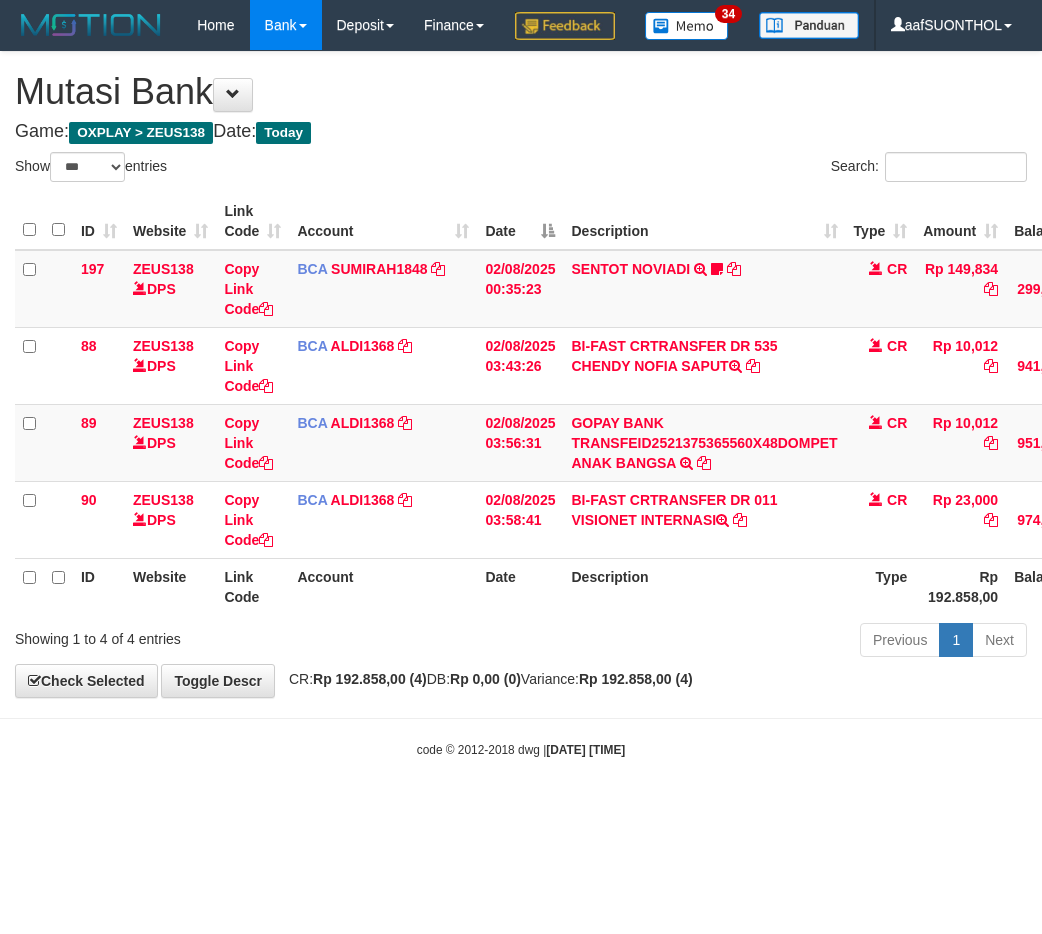 scroll, scrollTop: 0, scrollLeft: 15, axis: horizontal 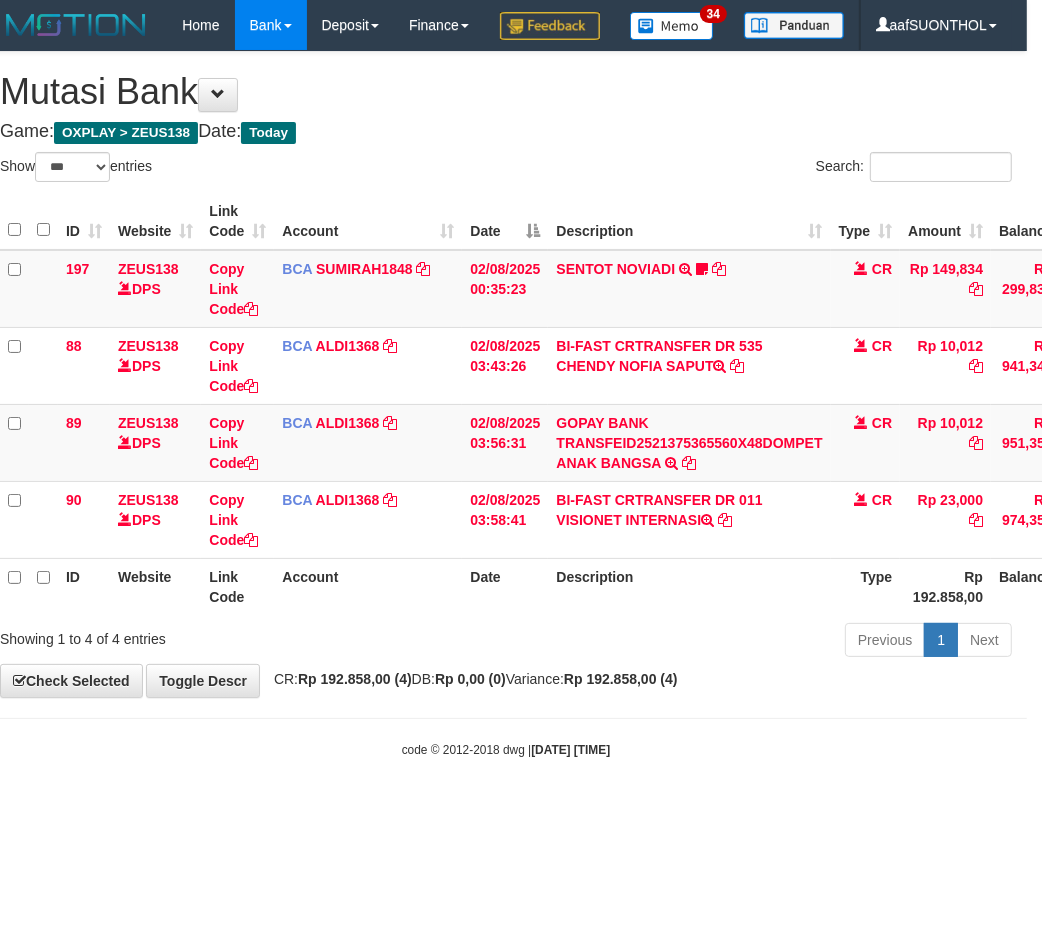 click on "Toggle navigation
Home
Bank
Account List
Load
By Website
Group
[OXPLAY]													ZEUS138
By Load Group (DPS)" at bounding box center [506, 404] 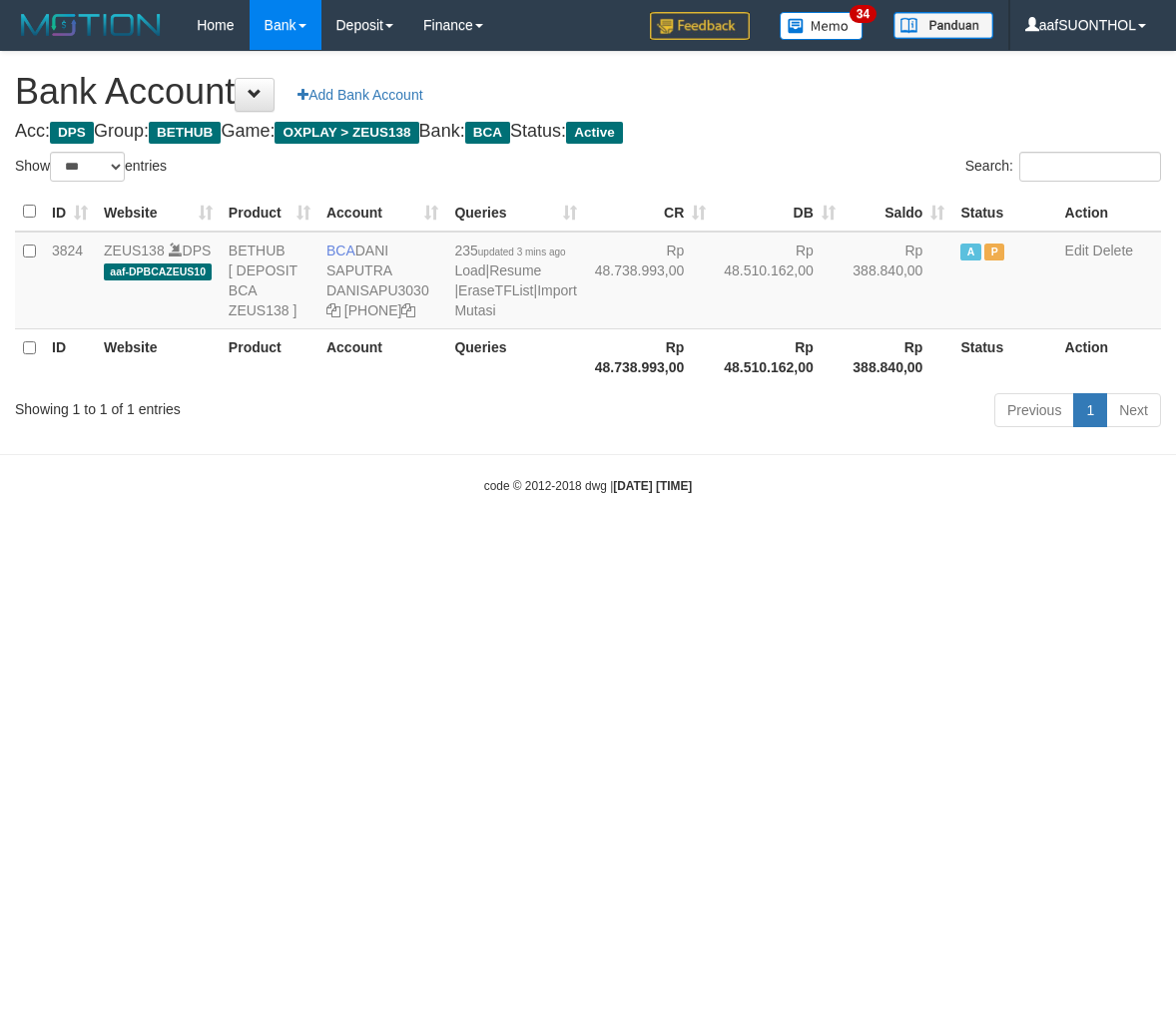 select on "***" 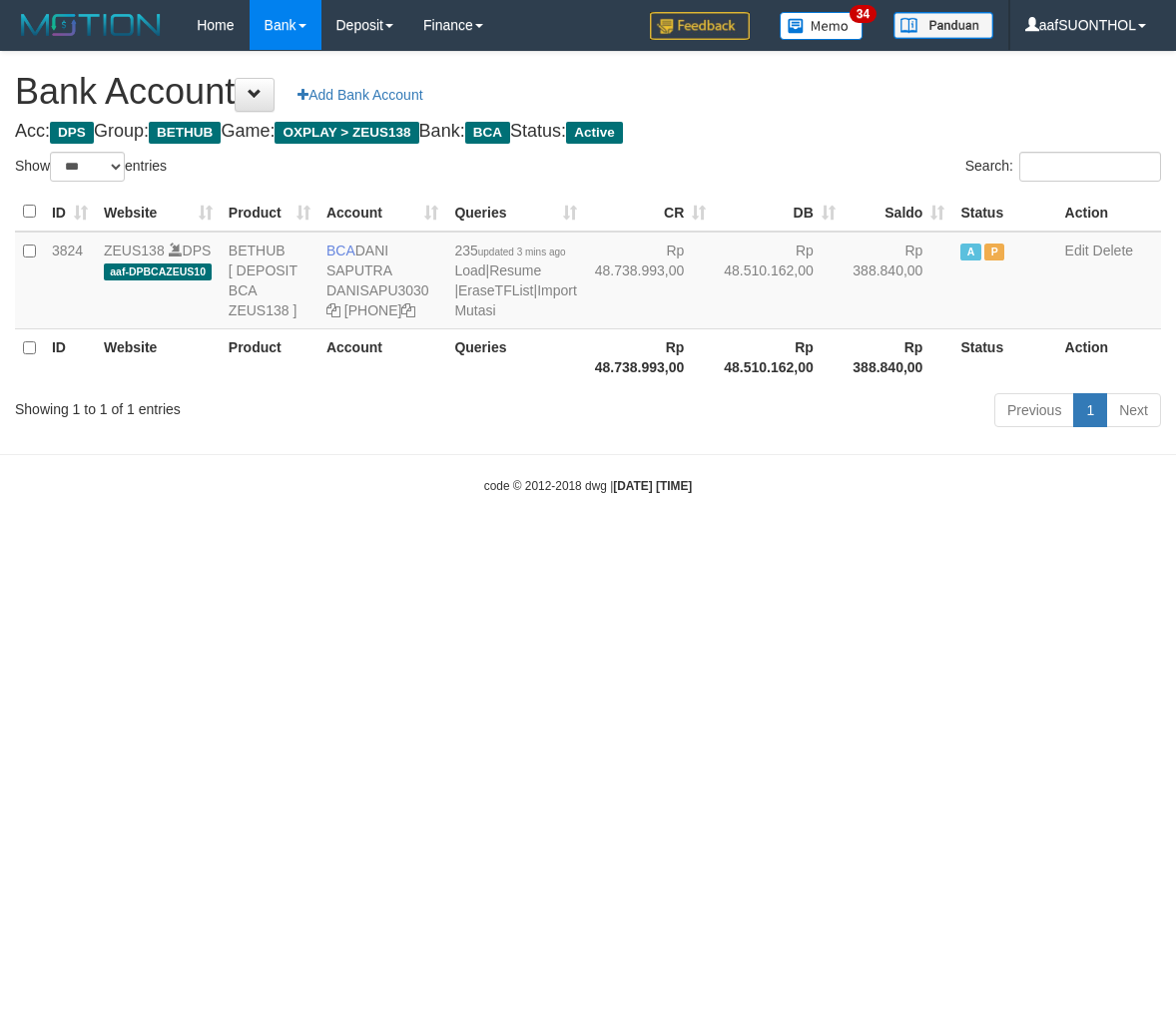 scroll, scrollTop: 0, scrollLeft: 0, axis: both 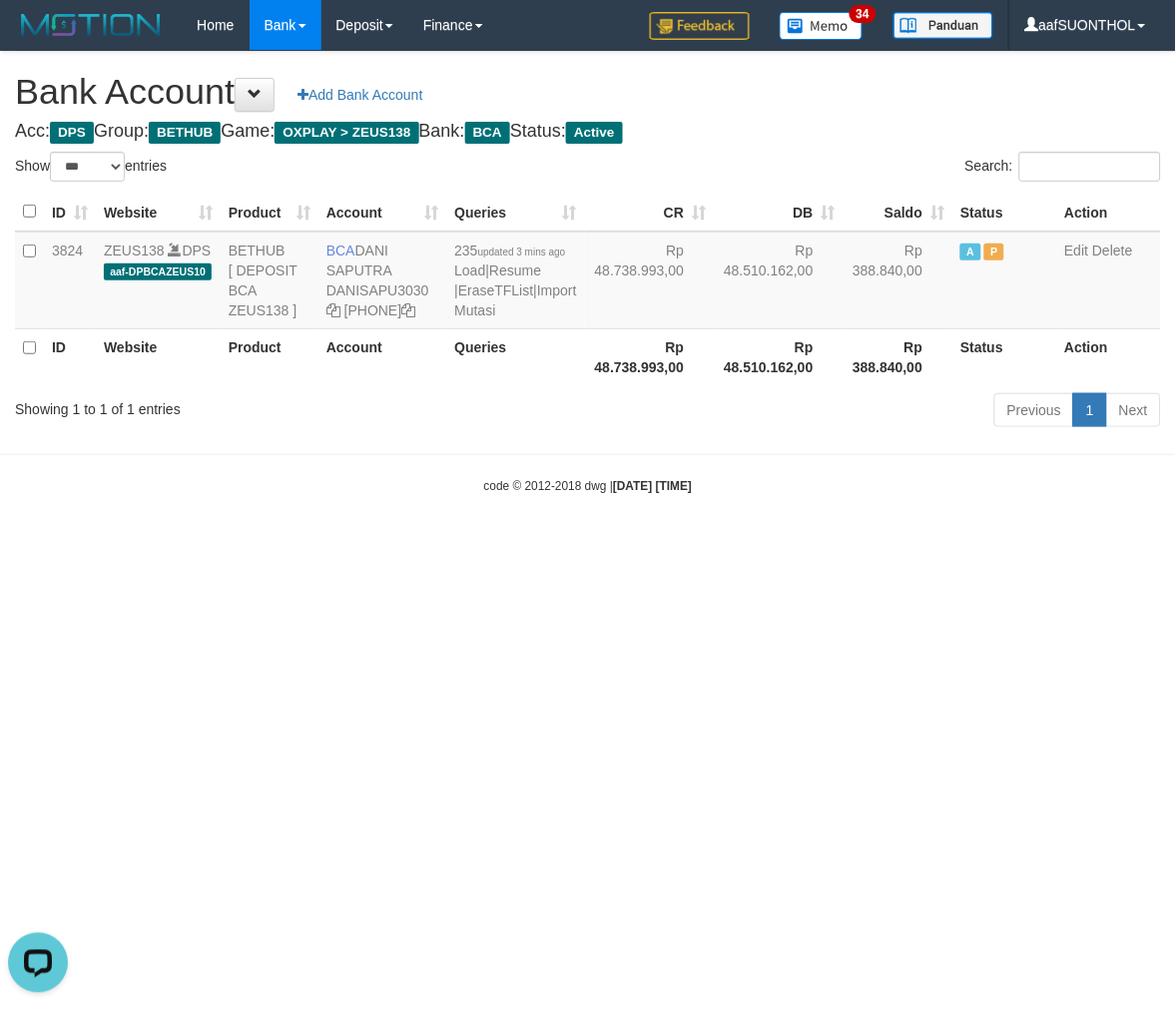 drag, startPoint x: 694, startPoint y: 532, endPoint x: 704, endPoint y: 550, distance: 20.59126 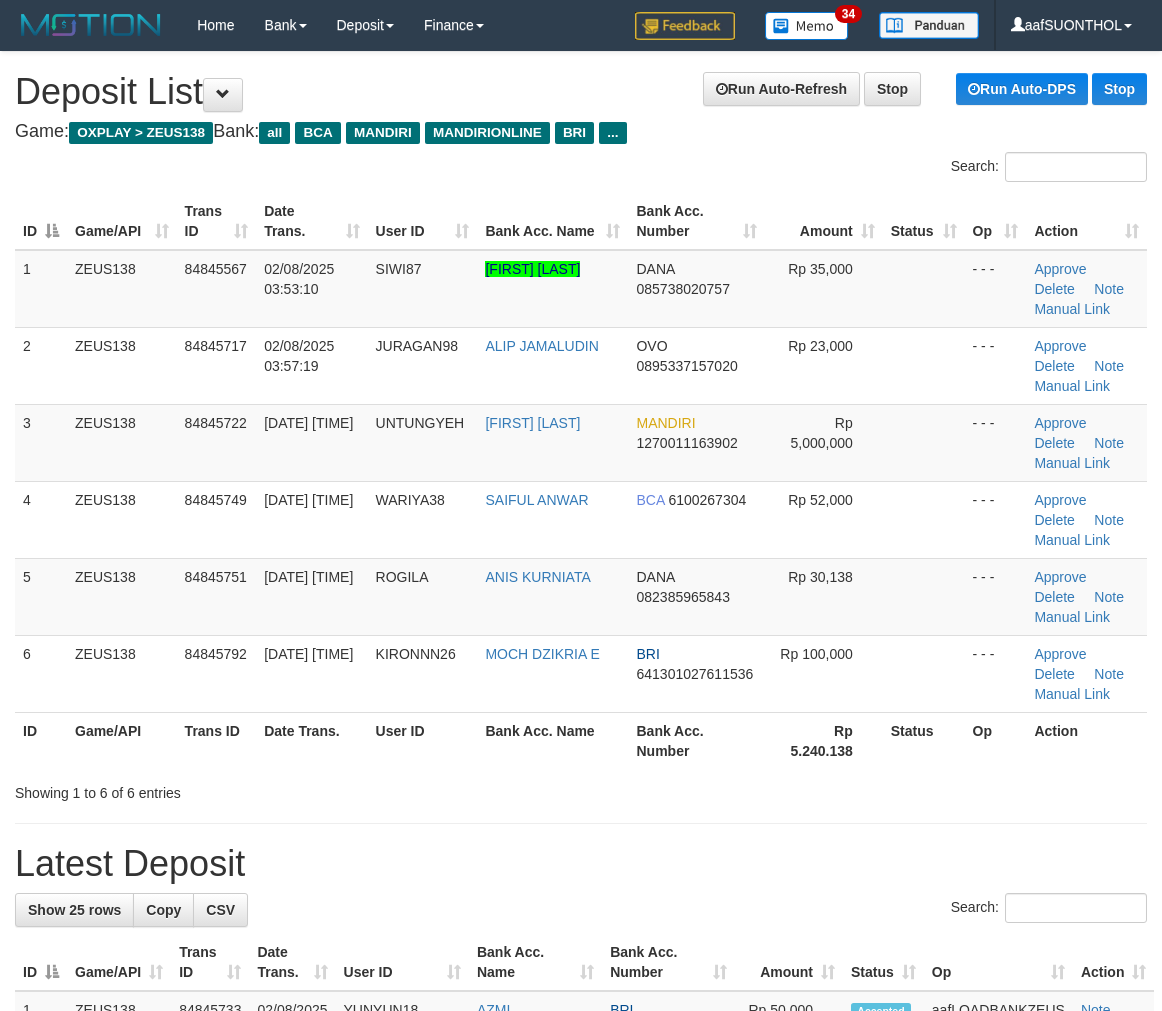 scroll, scrollTop: 0, scrollLeft: 0, axis: both 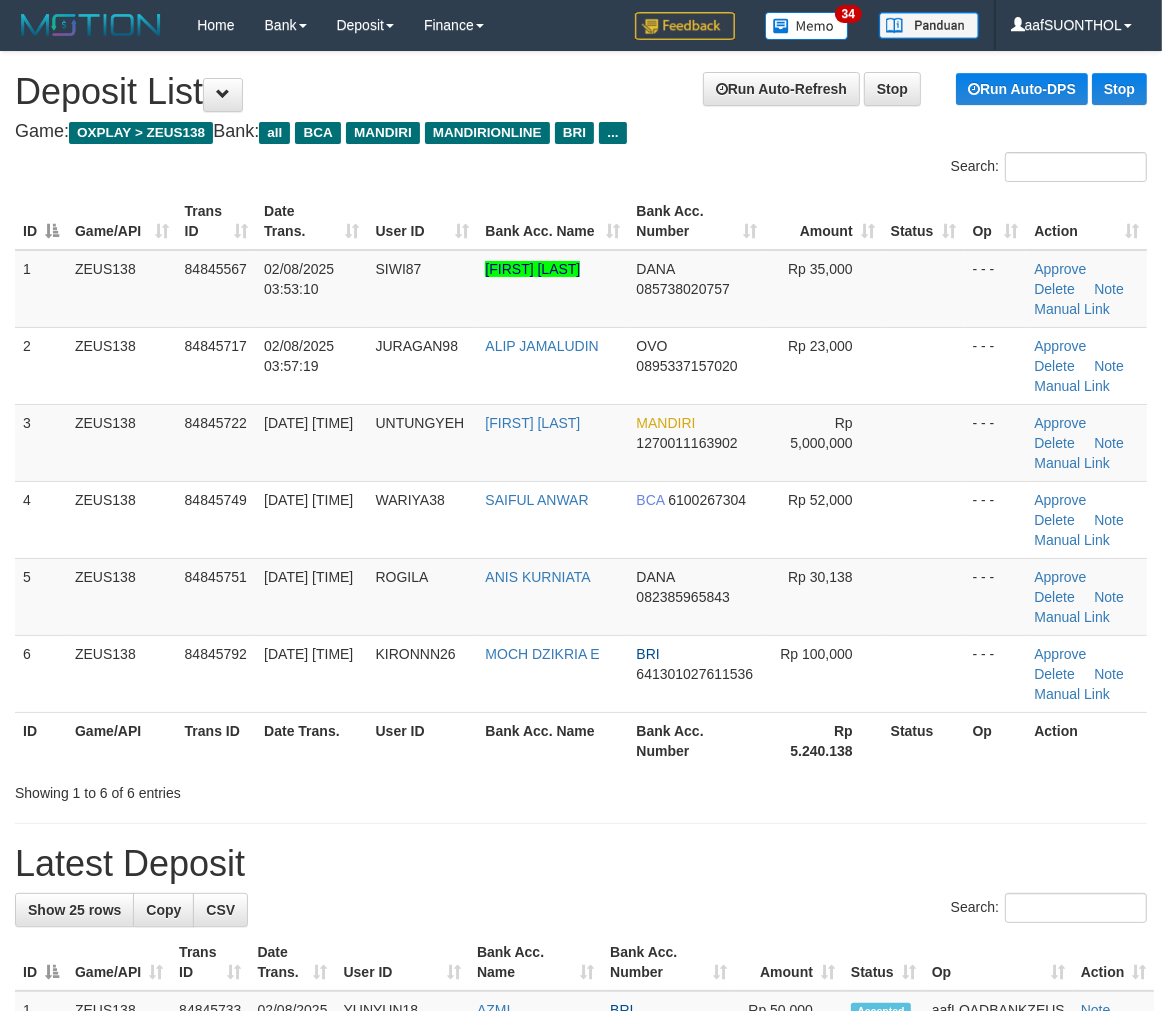 click on "**********" at bounding box center [581, 1311] 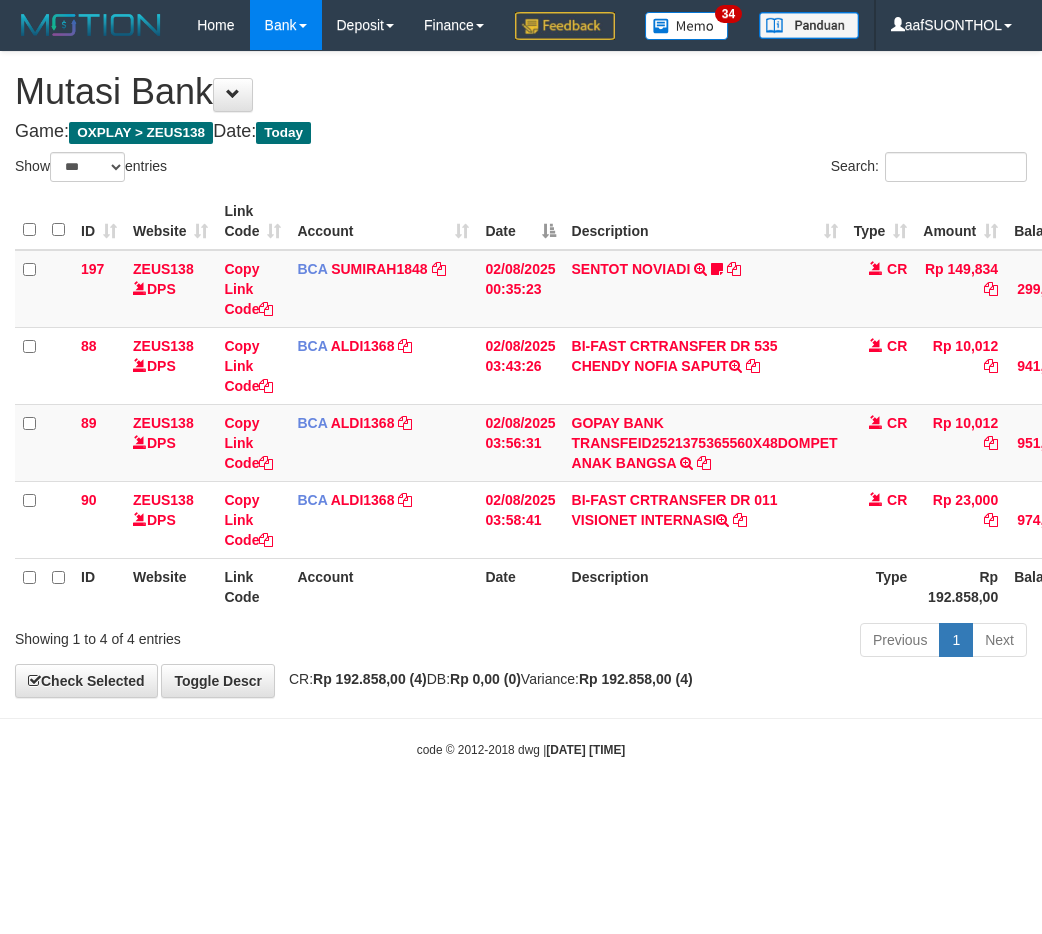 select on "***" 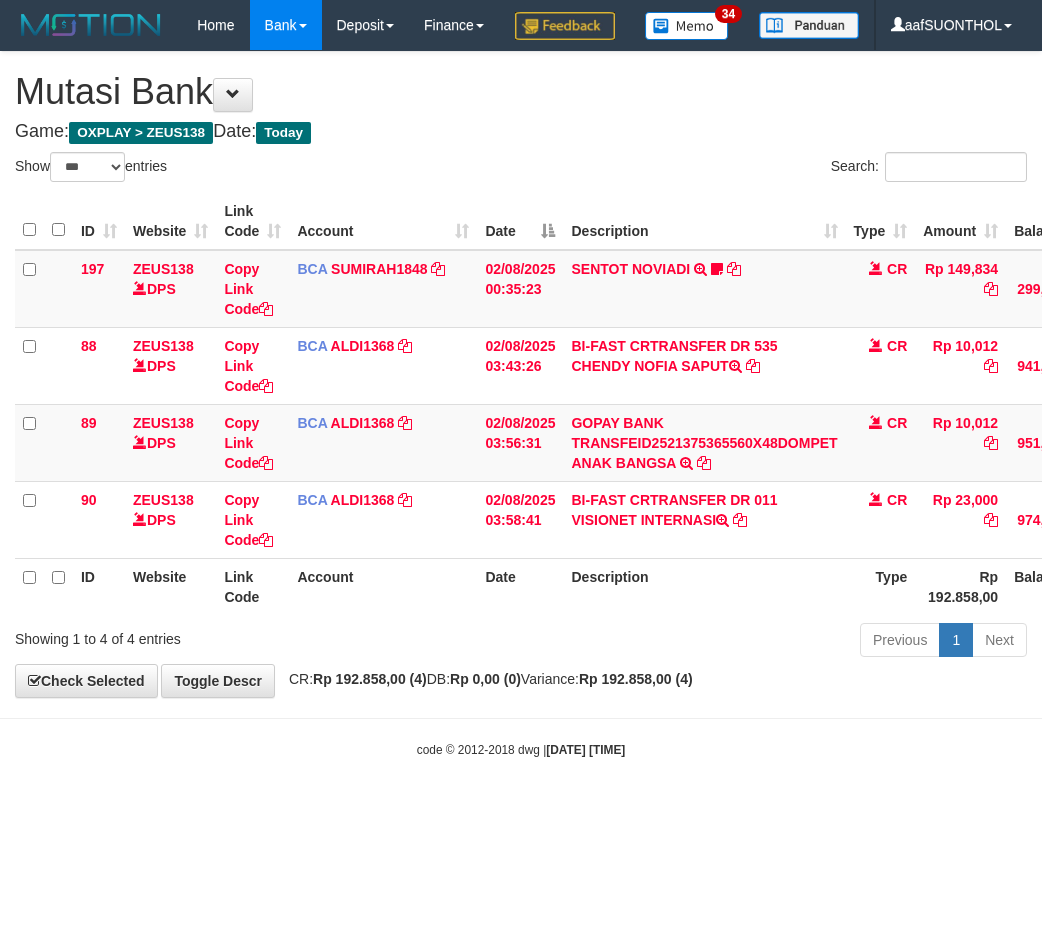 scroll, scrollTop: 0, scrollLeft: 15, axis: horizontal 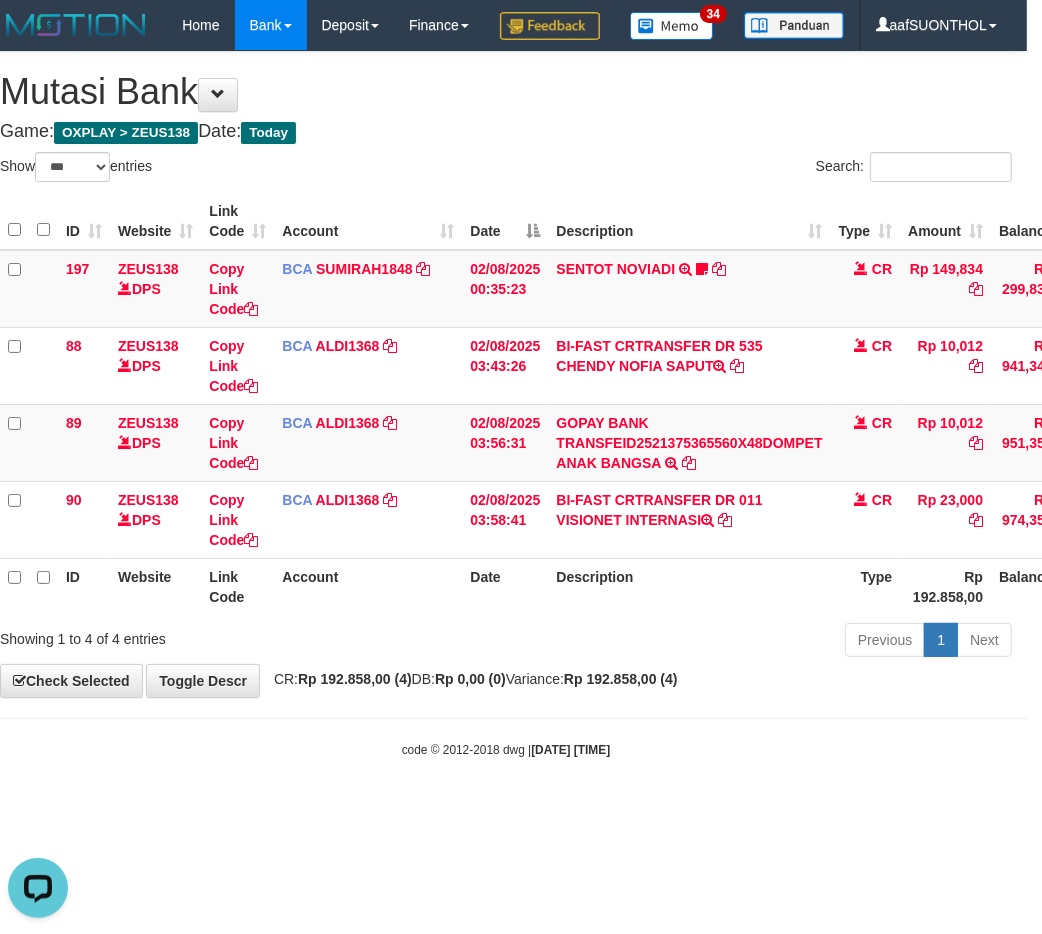 drag, startPoint x: 448, startPoint y: 750, endPoint x: 414, endPoint y: 741, distance: 35.17101 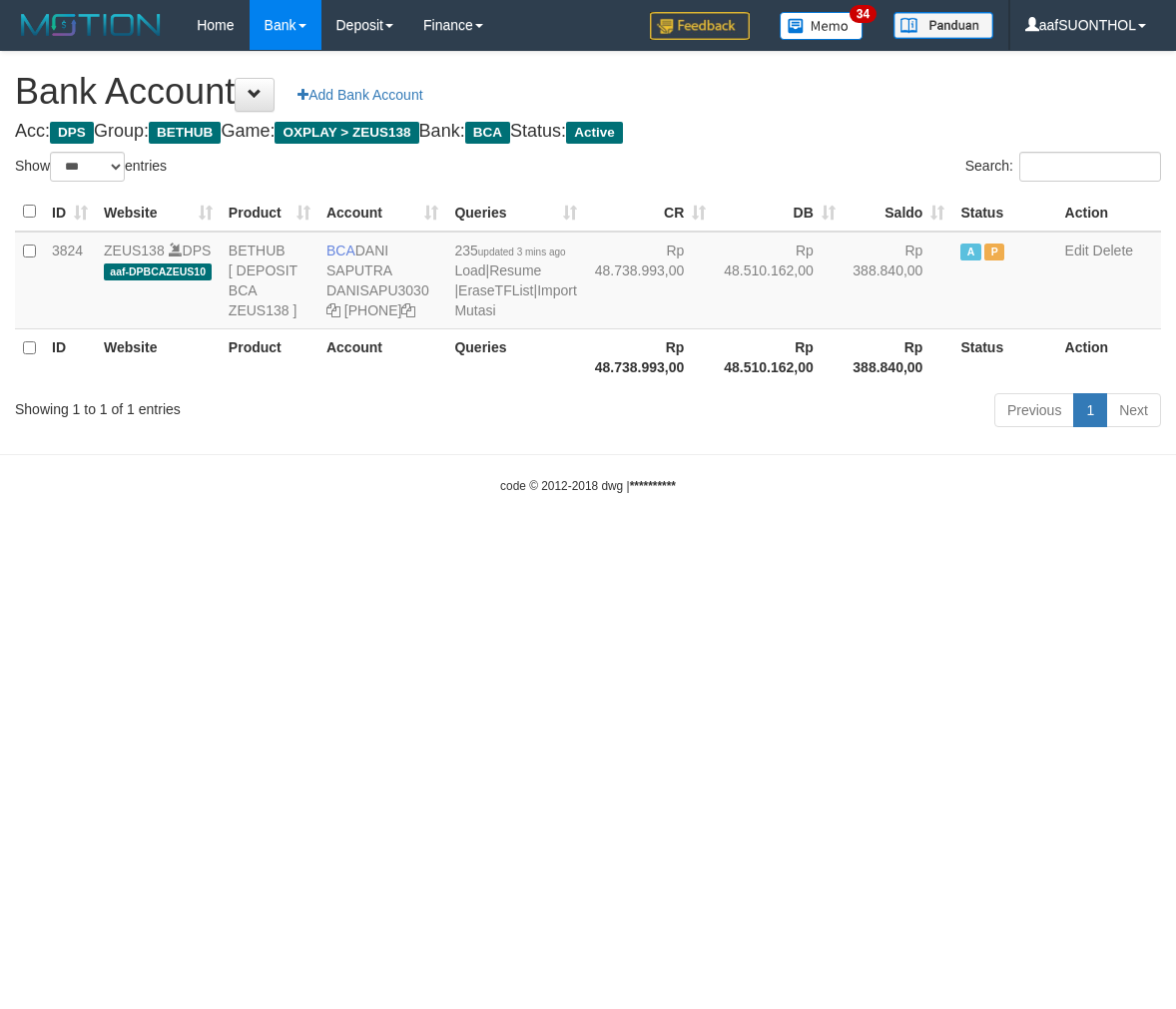 select on "***" 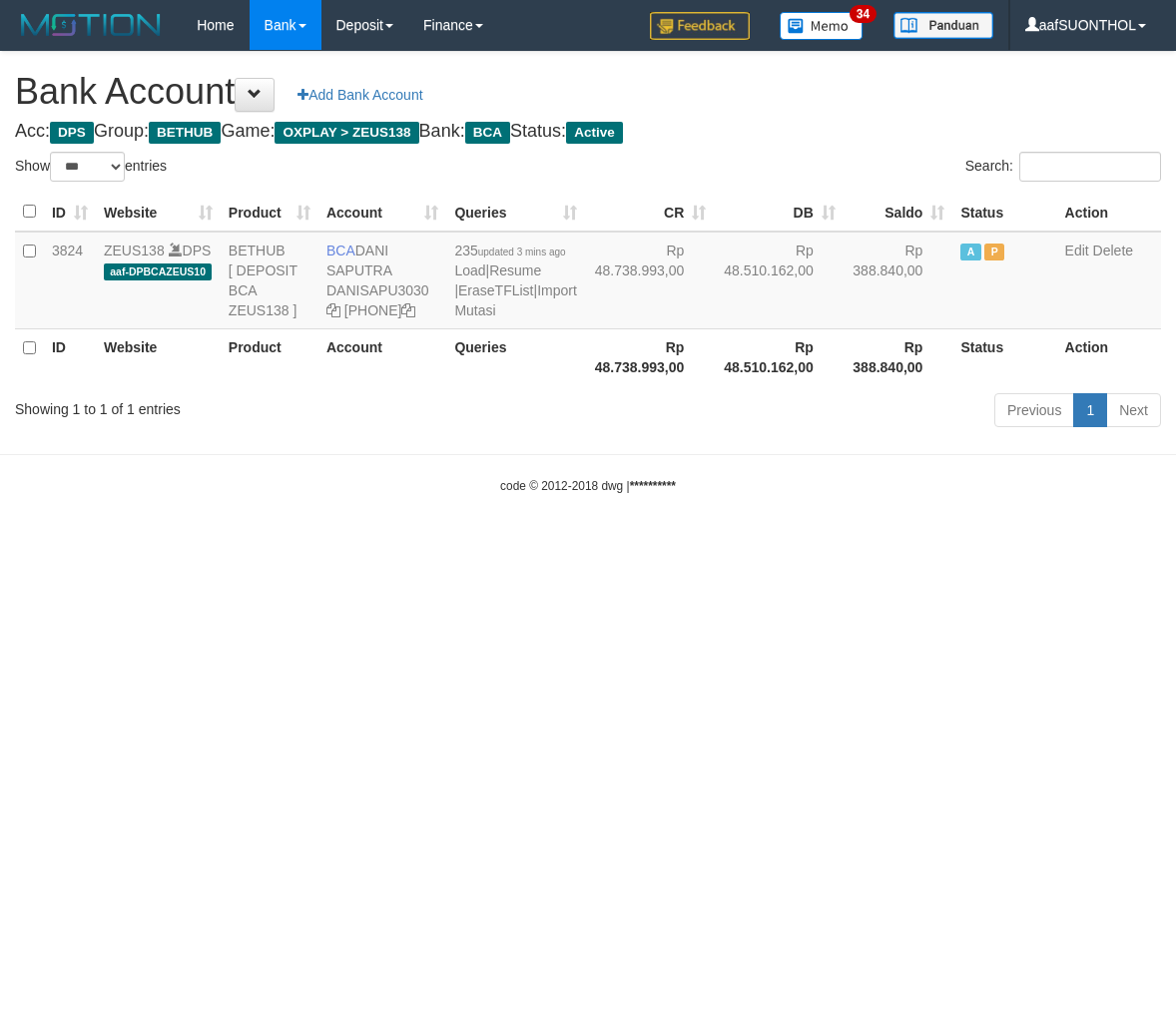 scroll, scrollTop: 0, scrollLeft: 0, axis: both 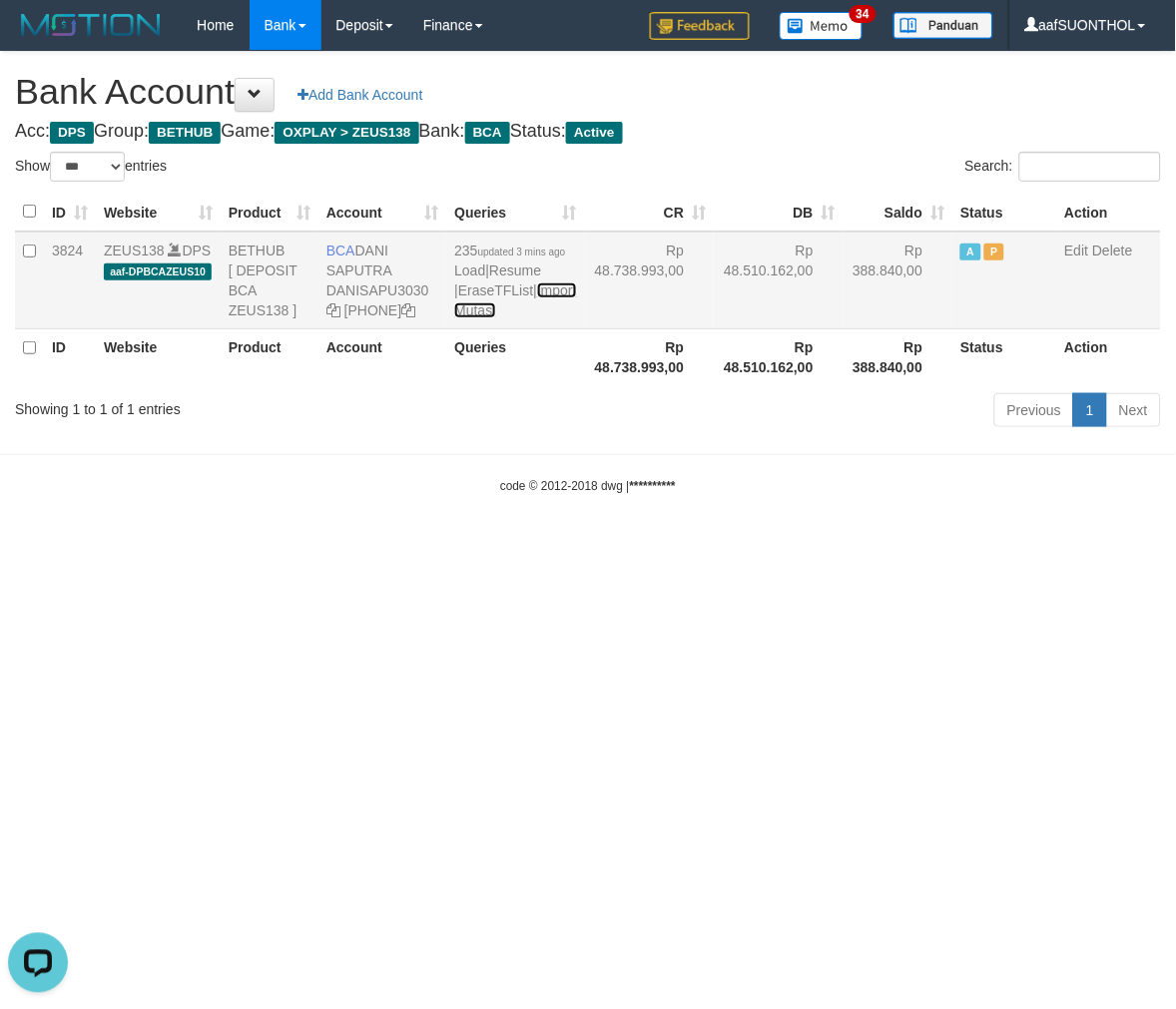 click on "Import Mutasi" at bounding box center [515, 300] 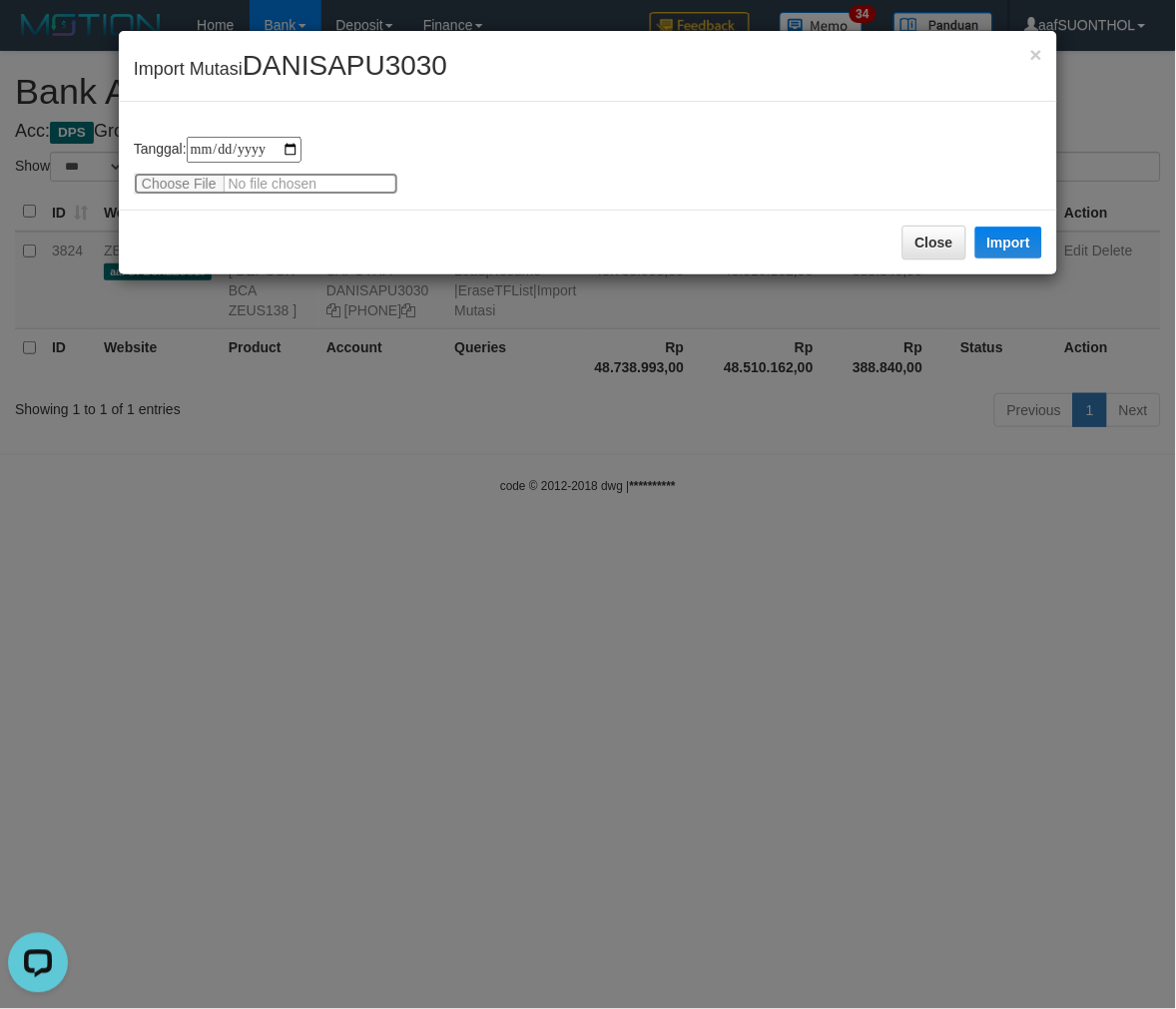click at bounding box center [266, 184] 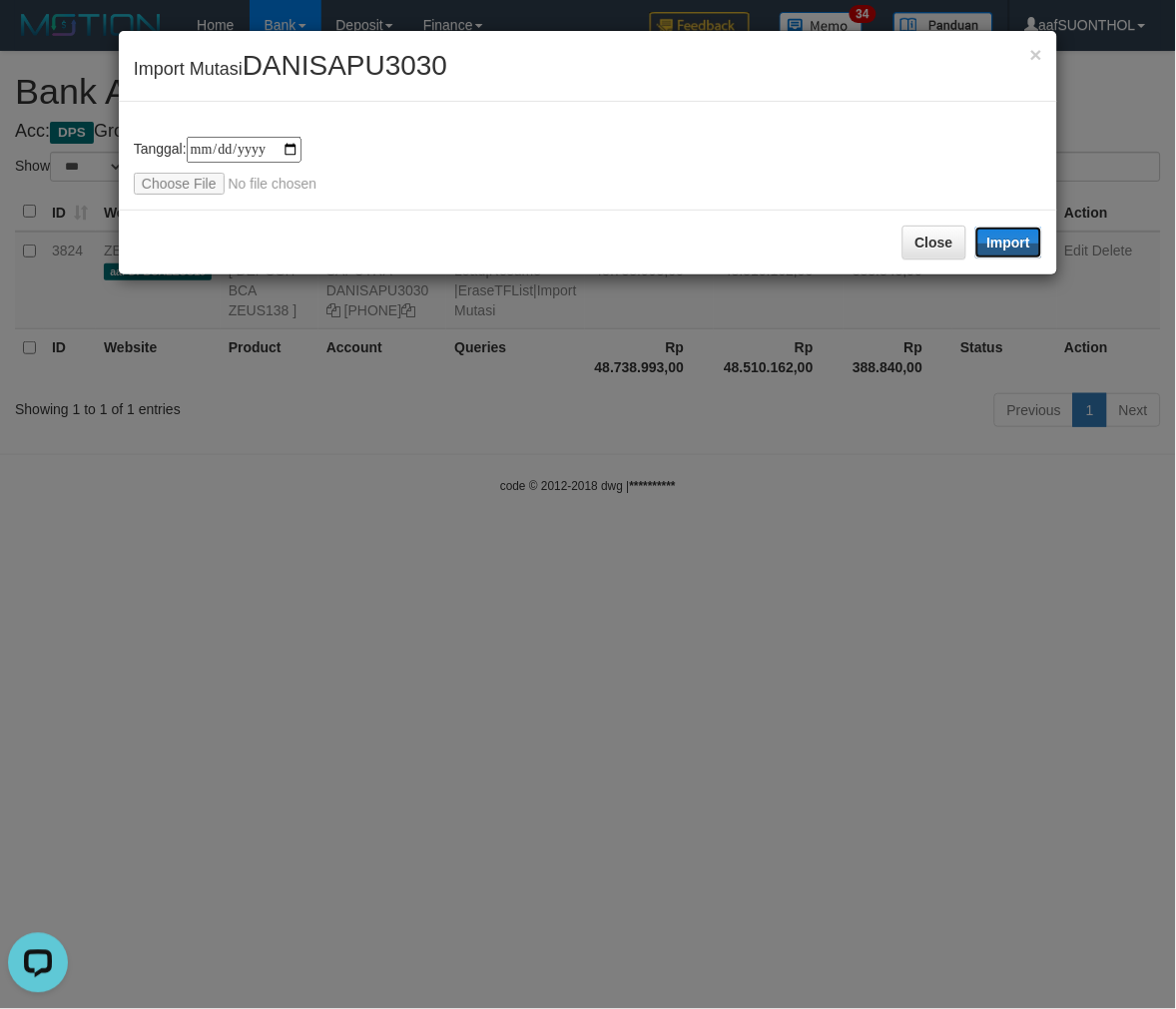 drag, startPoint x: 1003, startPoint y: 246, endPoint x: 494, endPoint y: 0, distance: 565.3291 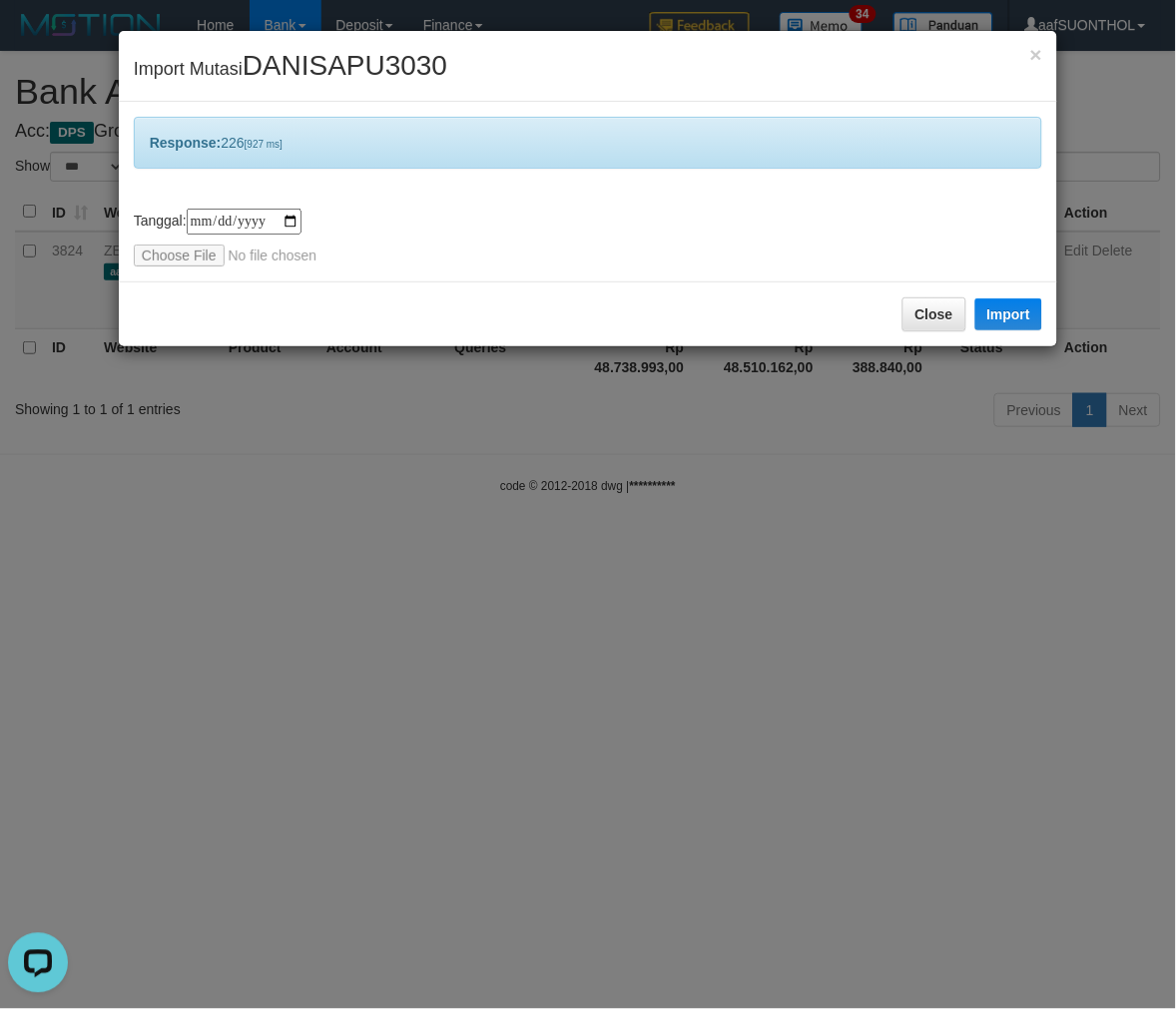 click on "**********" at bounding box center [588, 504] 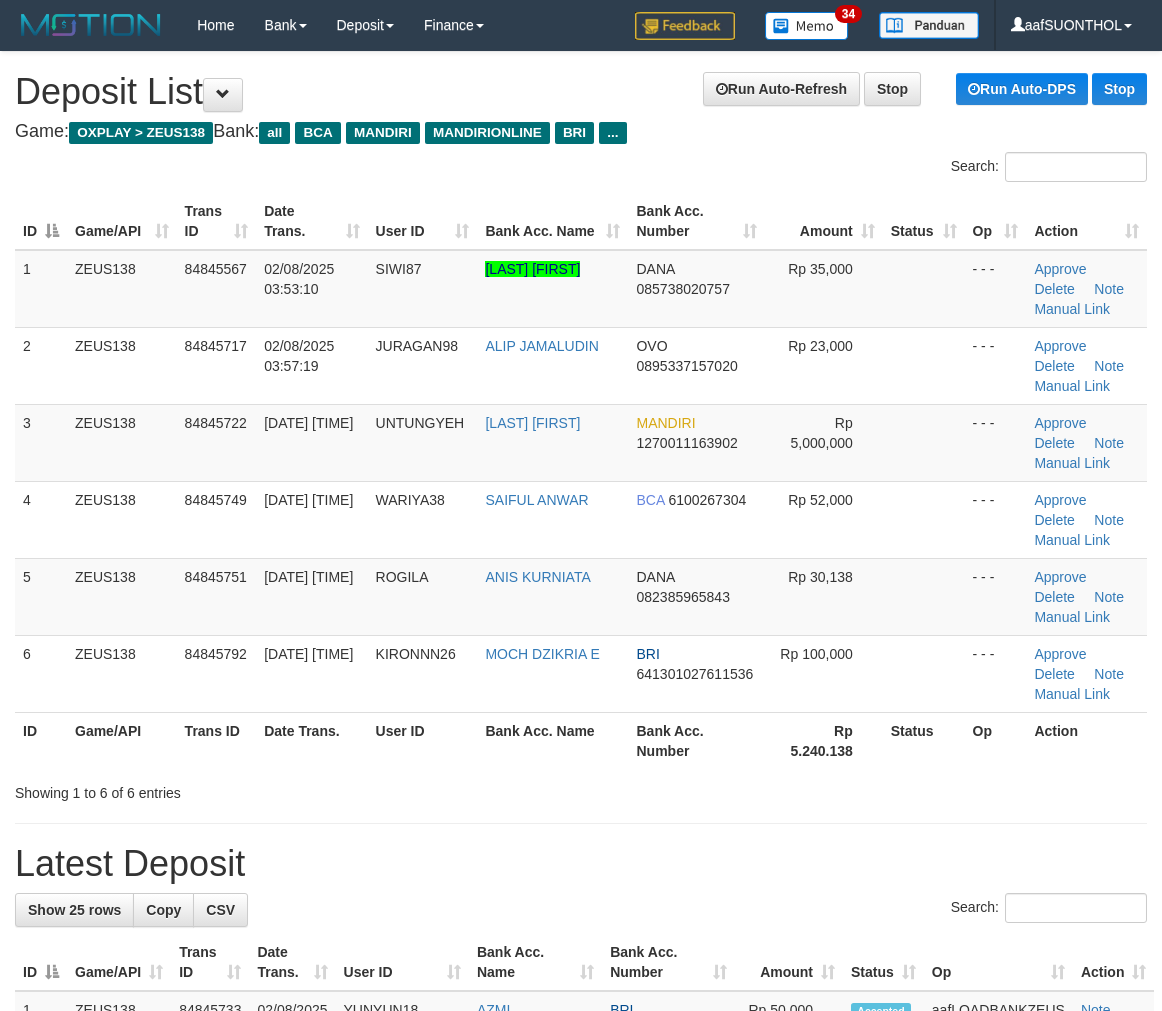 scroll, scrollTop: 0, scrollLeft: 0, axis: both 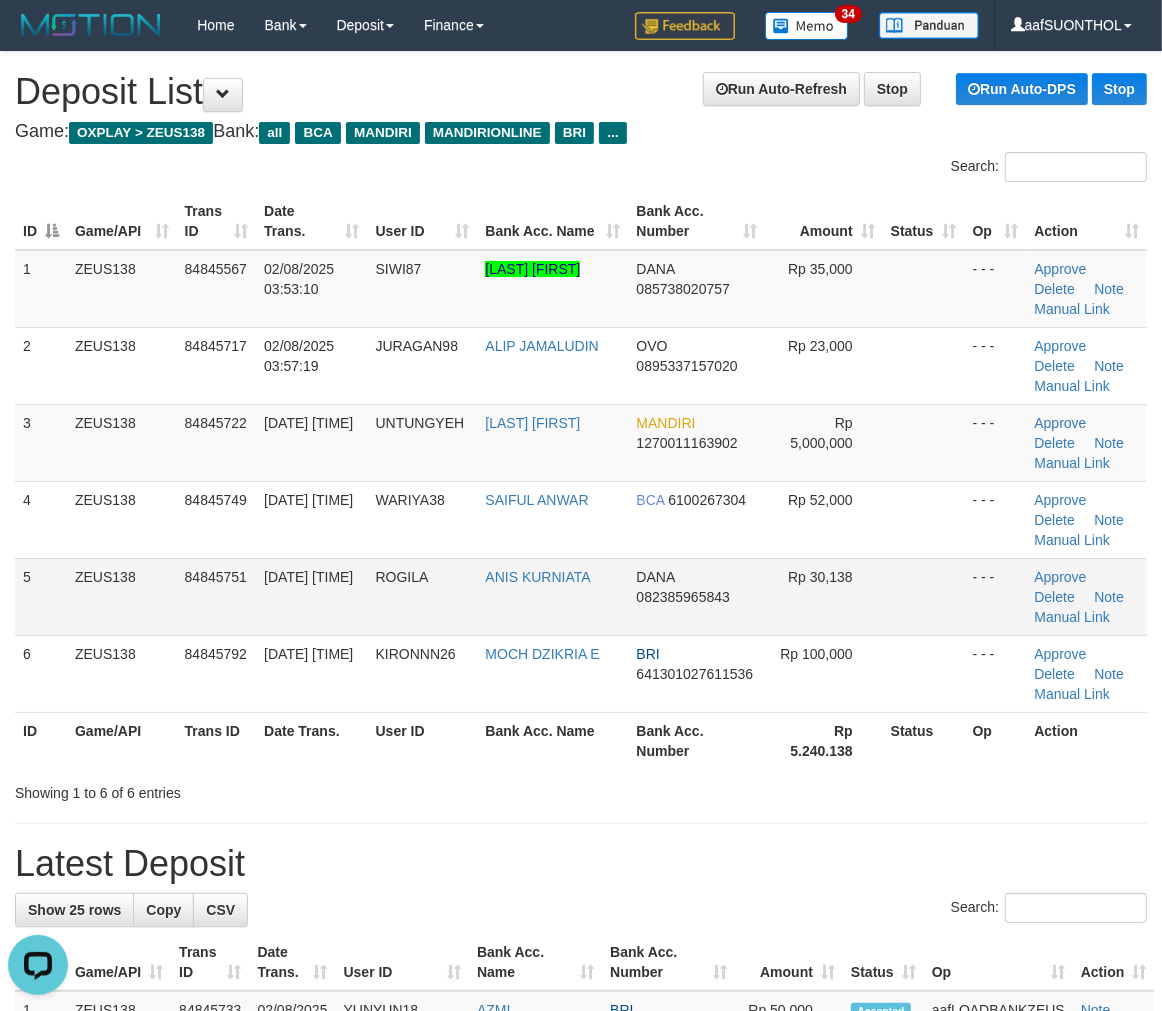 click at bounding box center [924, 596] 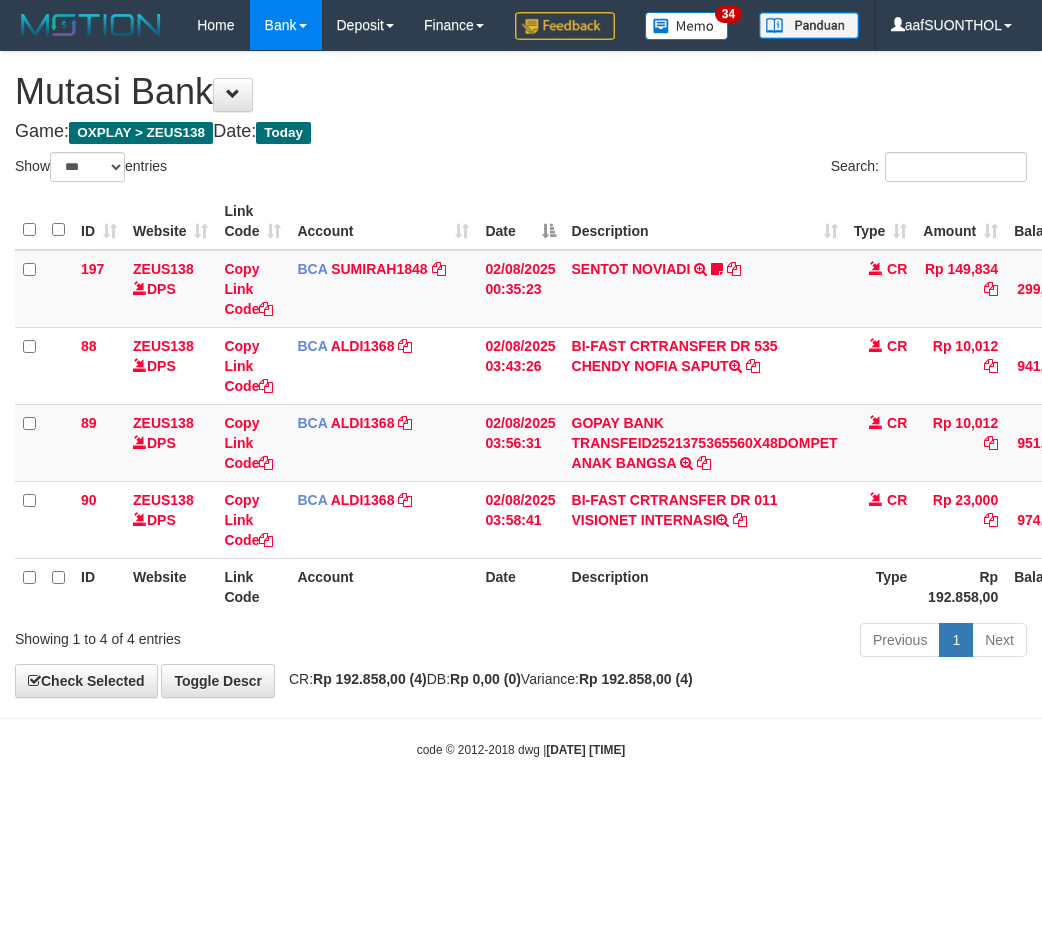 select on "***" 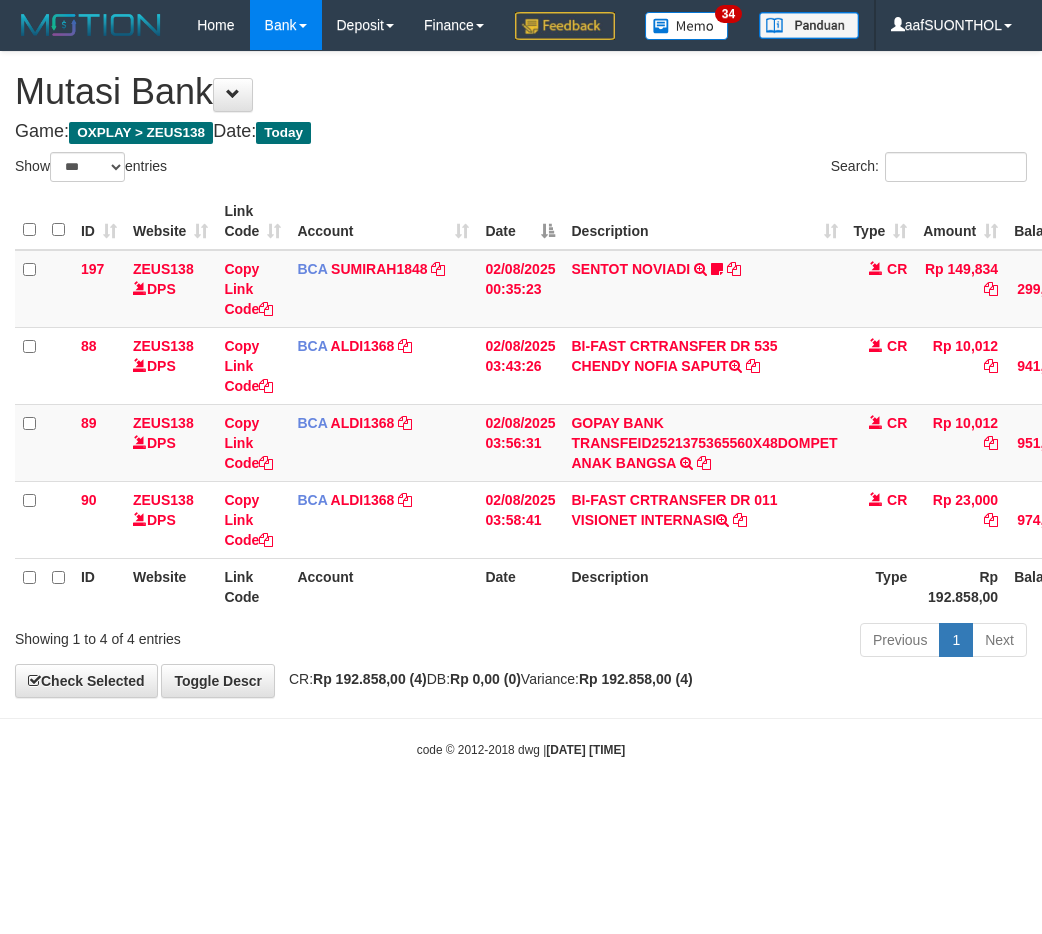 scroll, scrollTop: 0, scrollLeft: 15, axis: horizontal 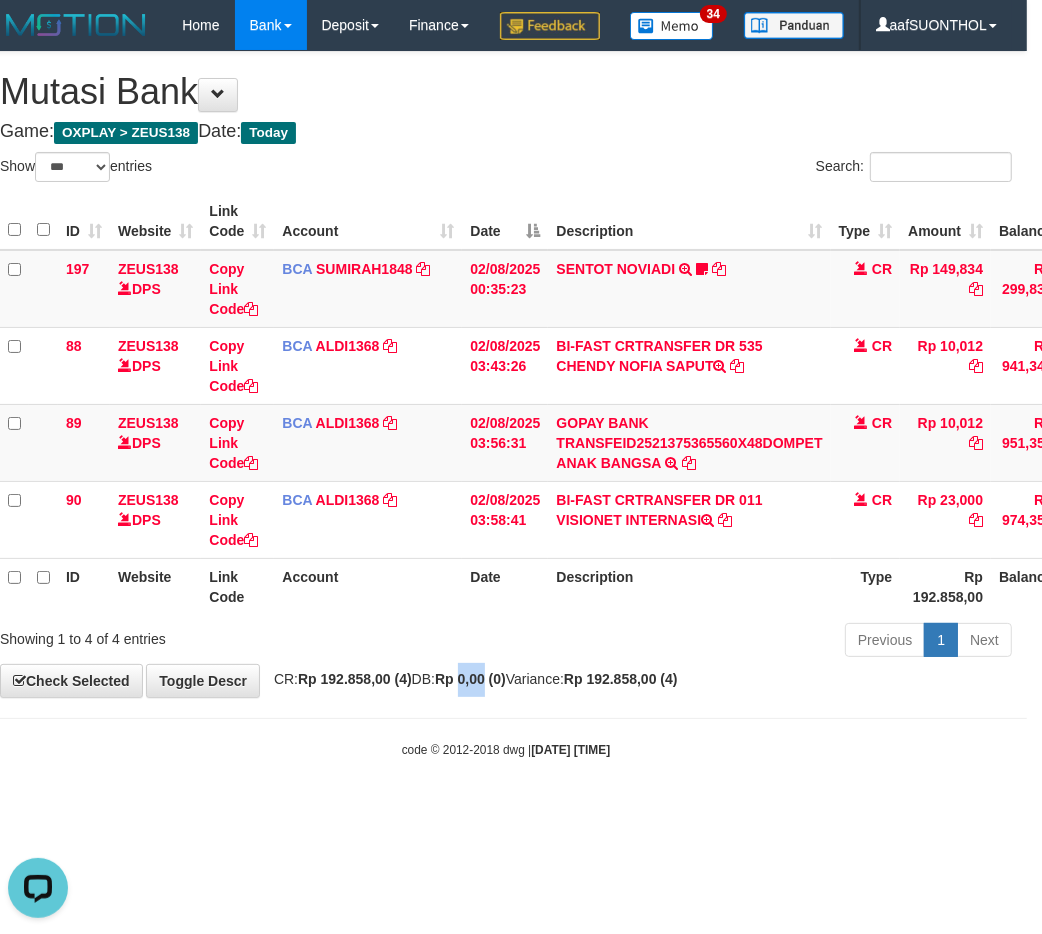 drag, startPoint x: 514, startPoint y: 731, endPoint x: 465, endPoint y: 723, distance: 49.648766 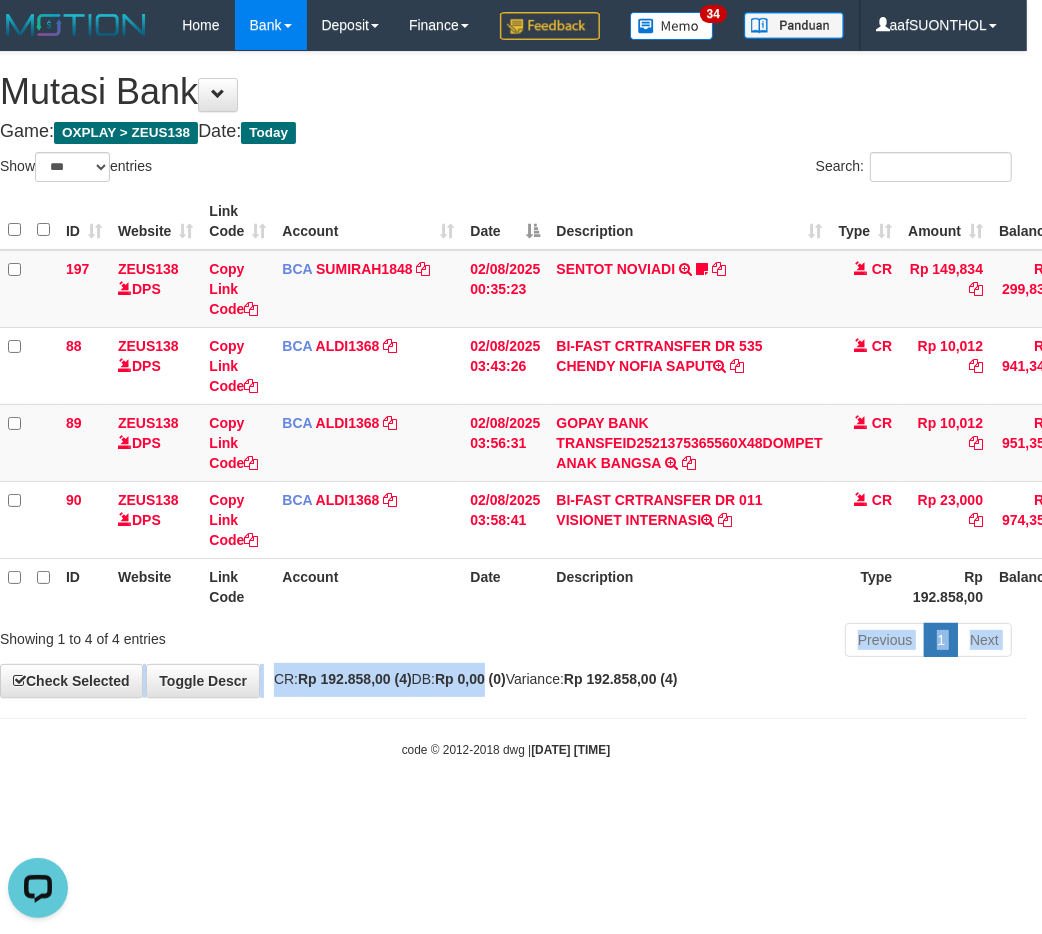 click on "Rp 0,00 (0)" at bounding box center (470, 679) 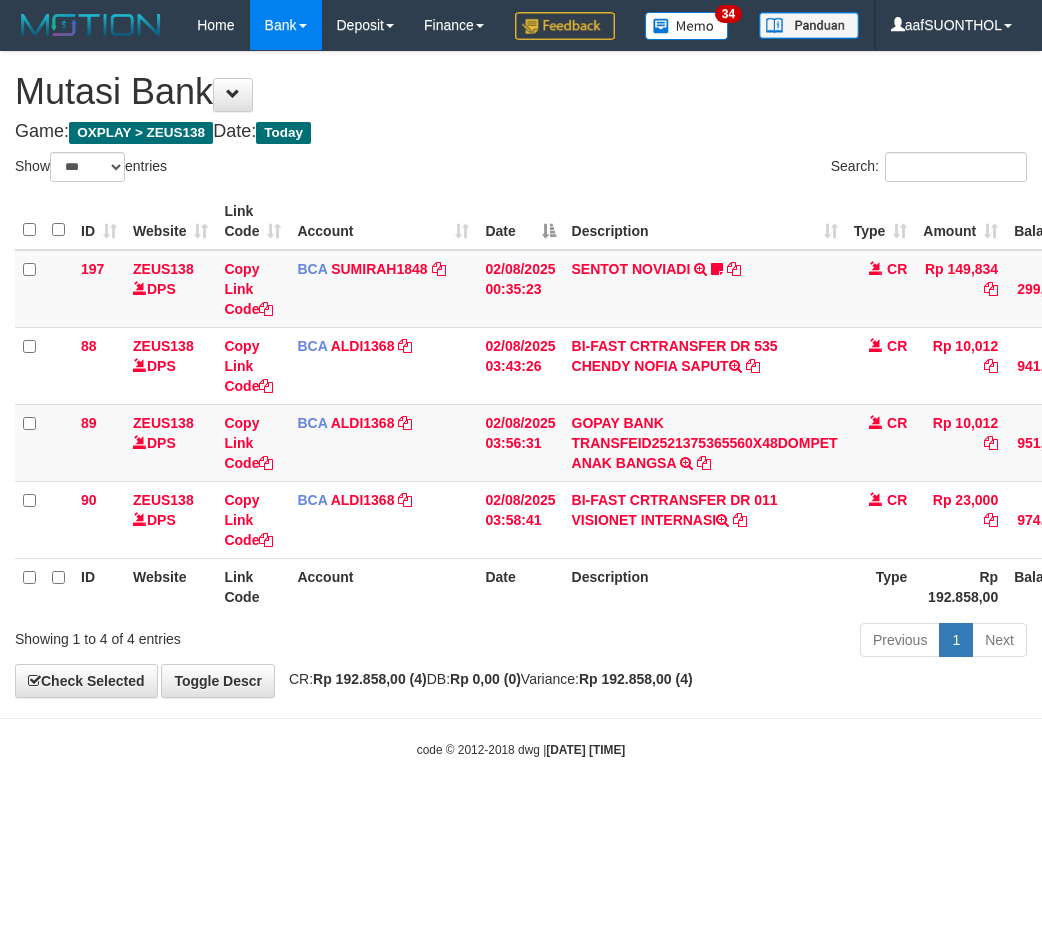 select on "***" 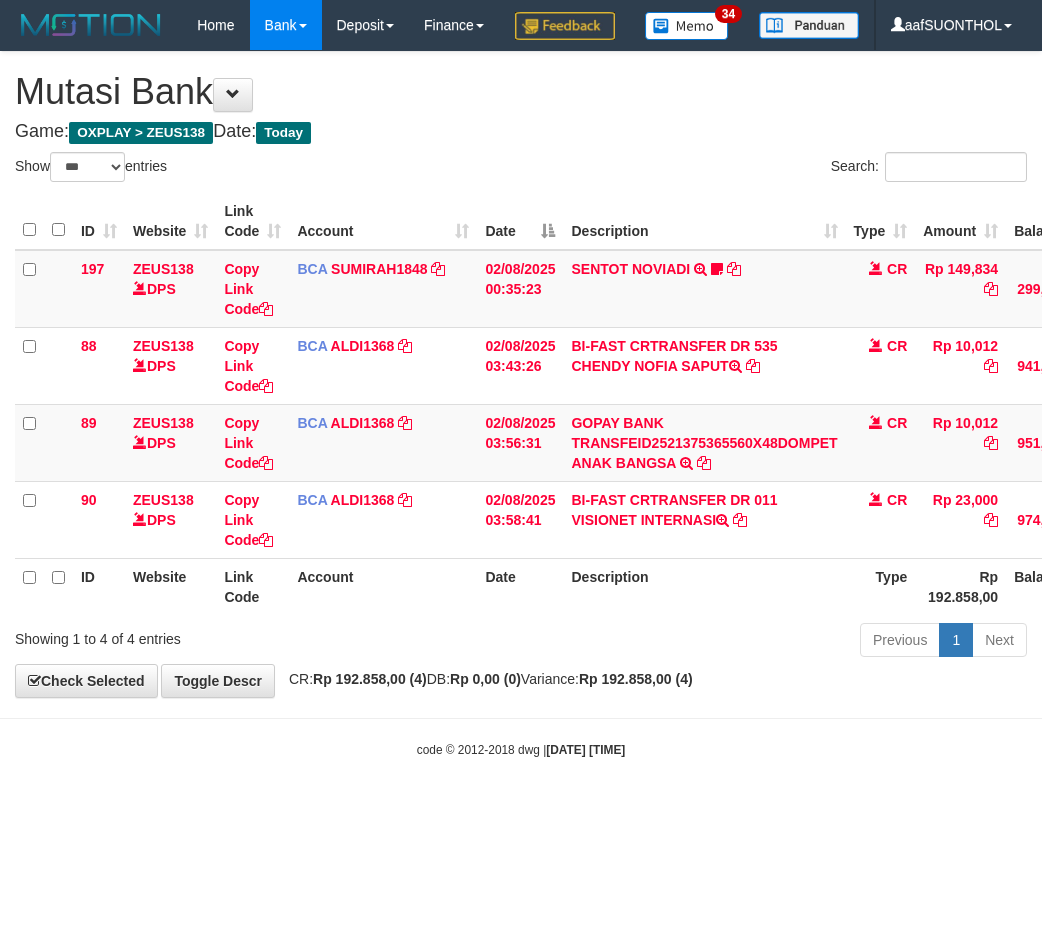 scroll, scrollTop: 0, scrollLeft: 15, axis: horizontal 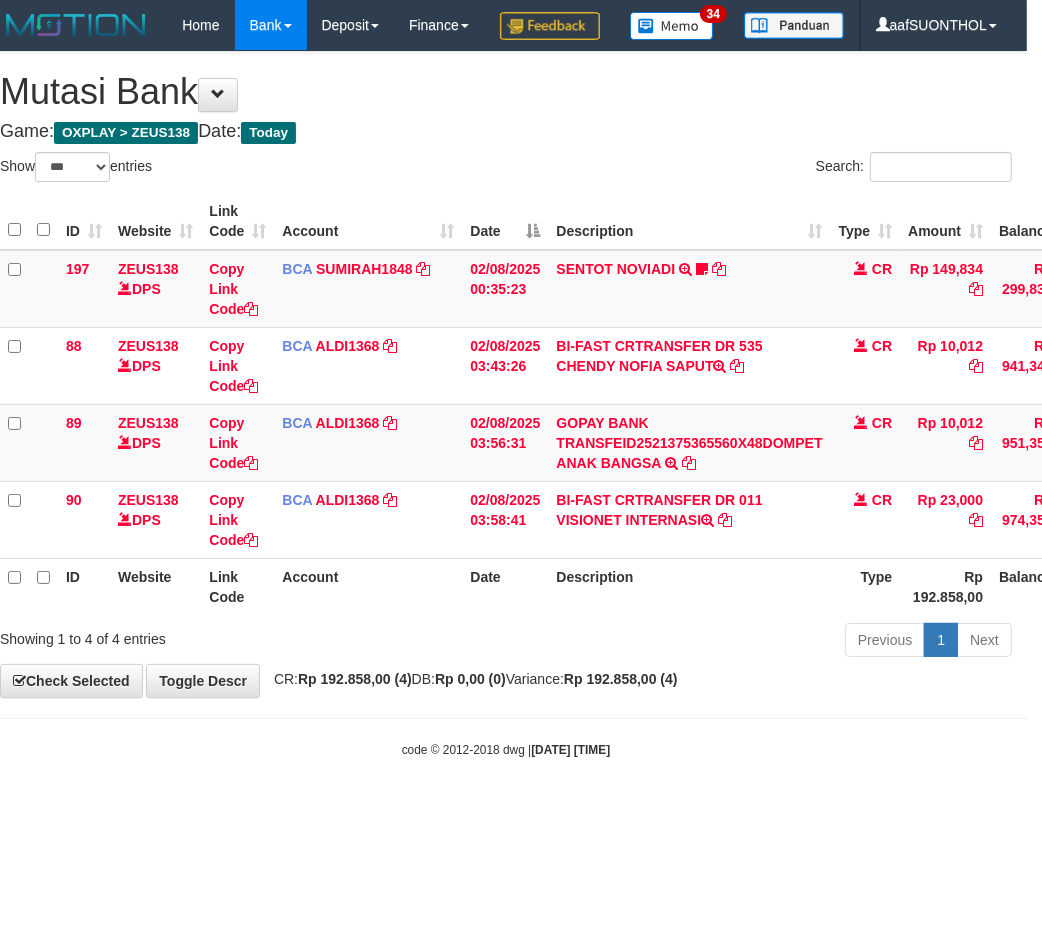 click on "Previous 1 Next" at bounding box center [723, 642] 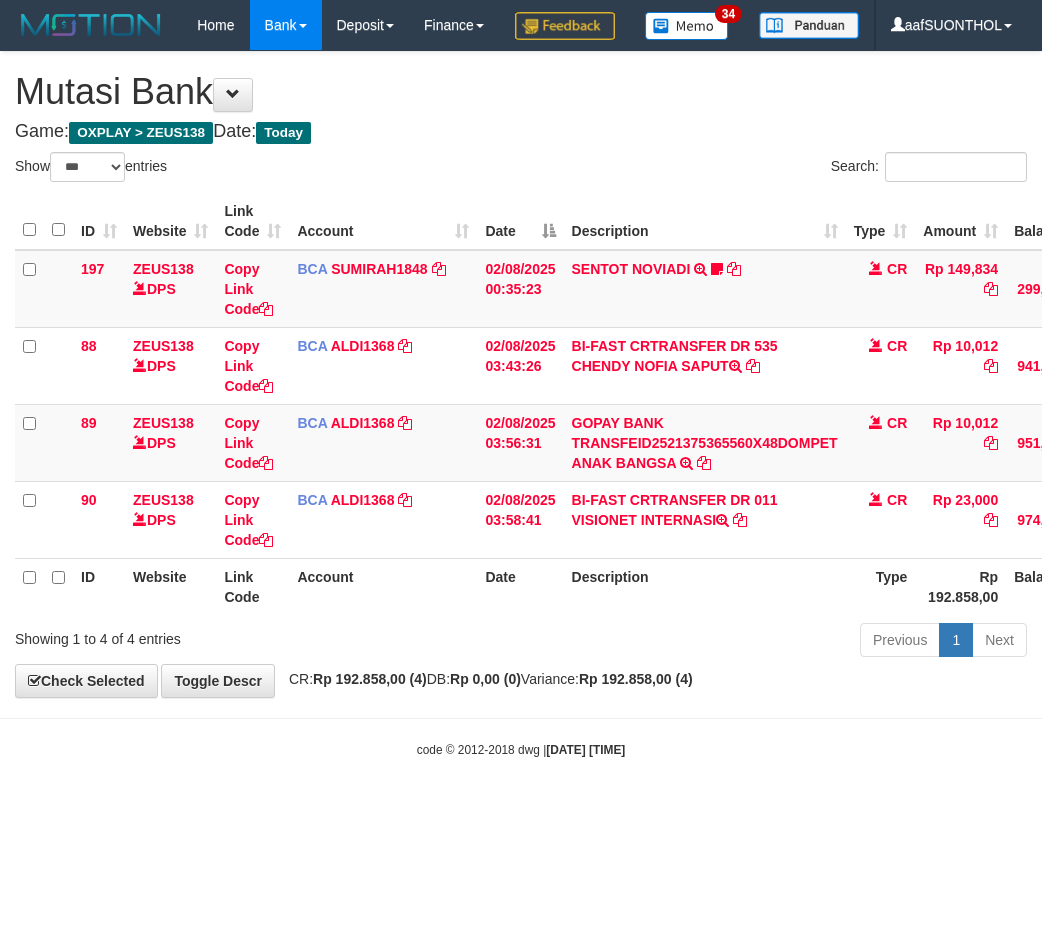 select on "***" 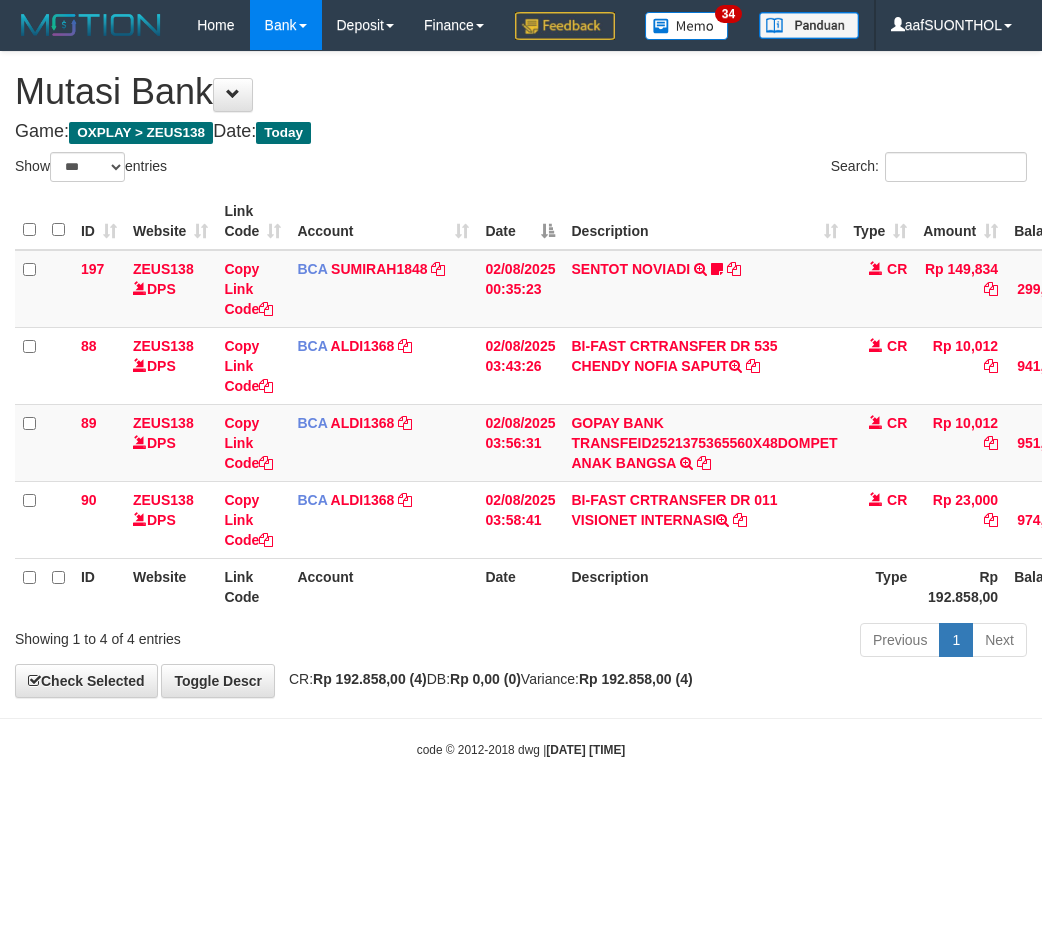 scroll, scrollTop: 0, scrollLeft: 15, axis: horizontal 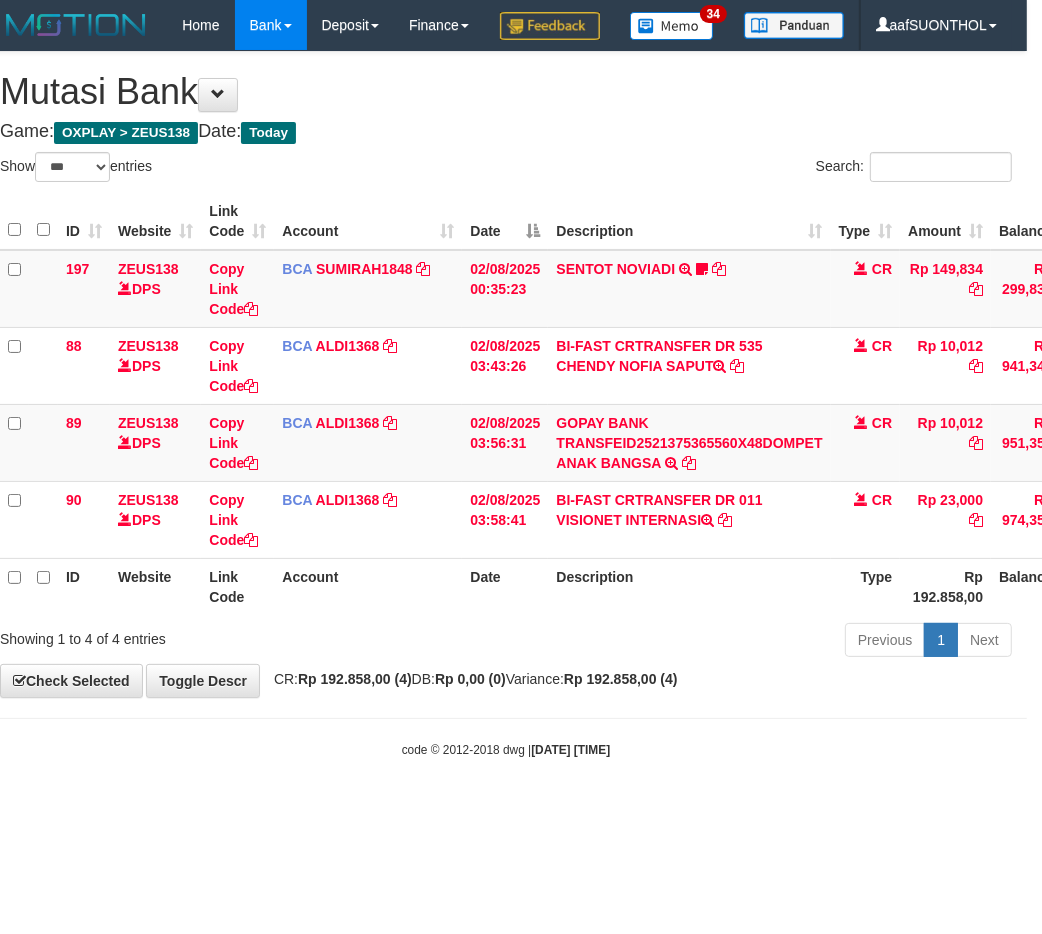 drag, startPoint x: 646, startPoint y: 644, endPoint x: 631, endPoint y: 661, distance: 22.671568 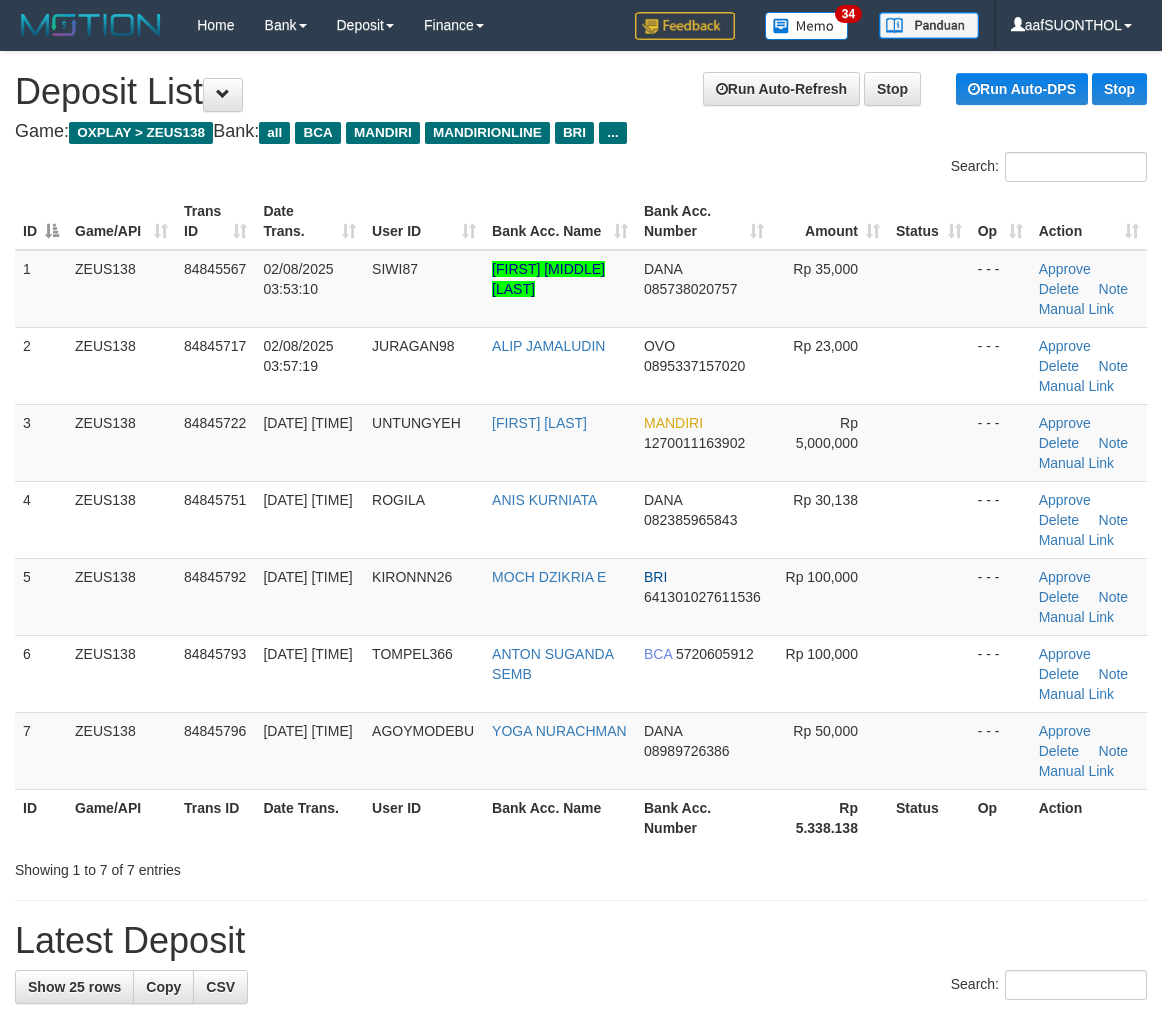 scroll, scrollTop: 0, scrollLeft: 0, axis: both 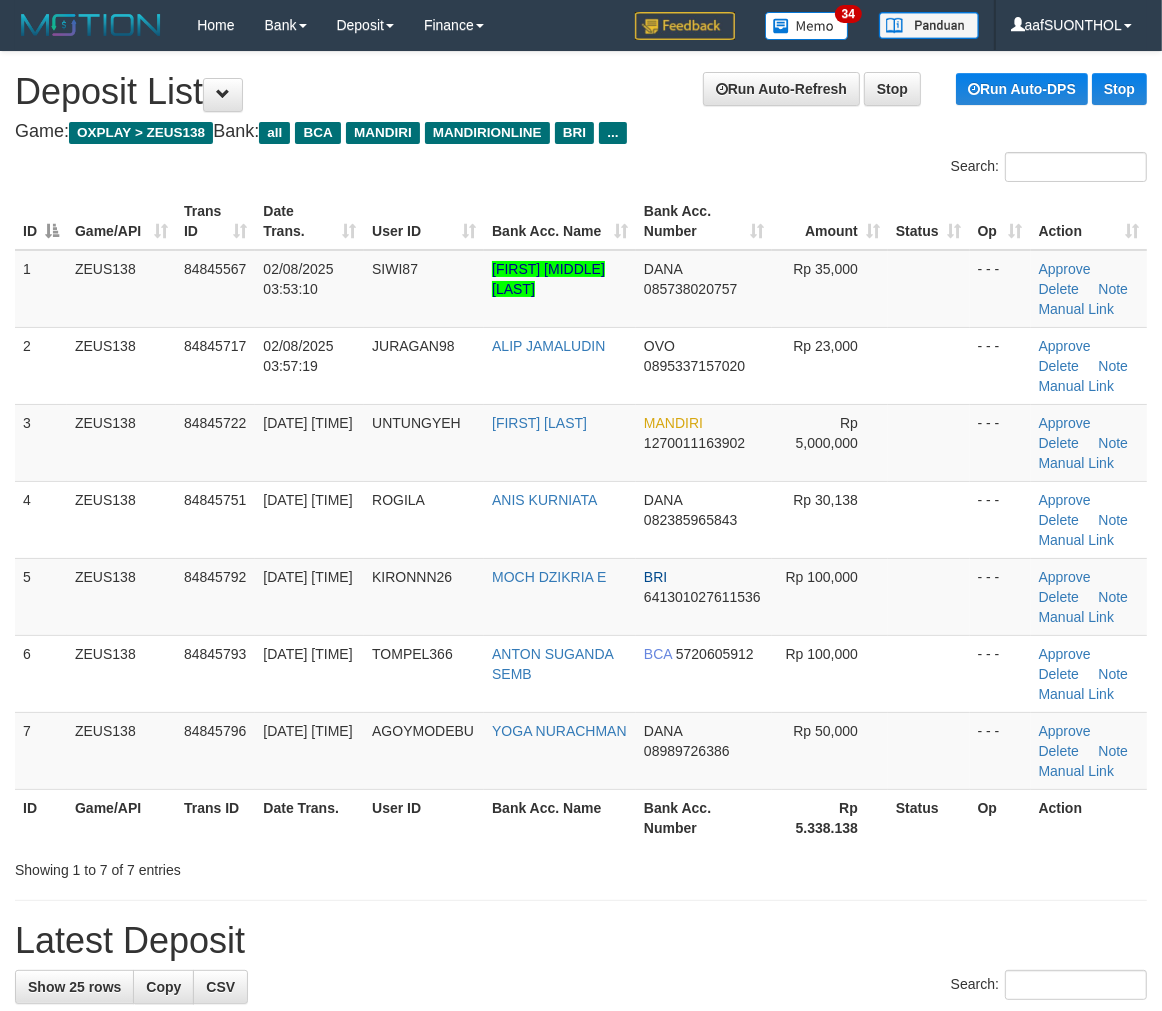 click on "**********" at bounding box center (581, 1349) 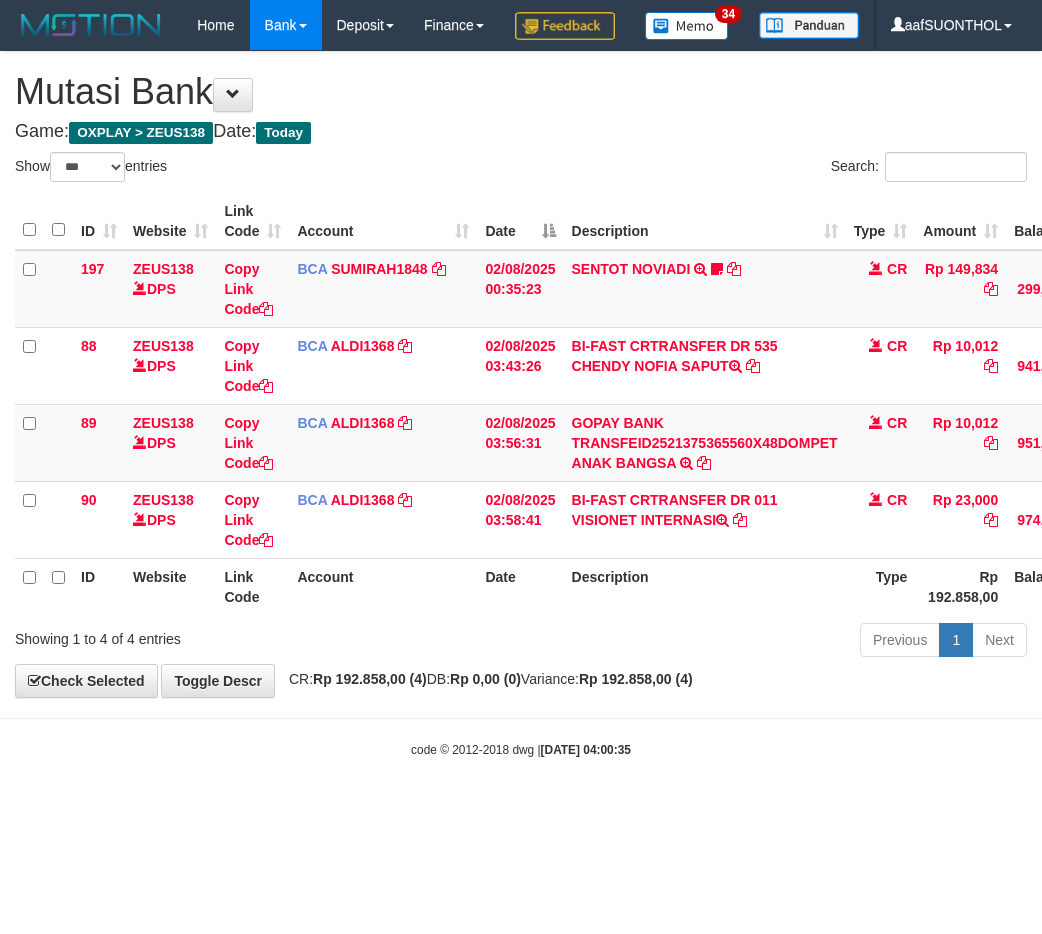 select on "***" 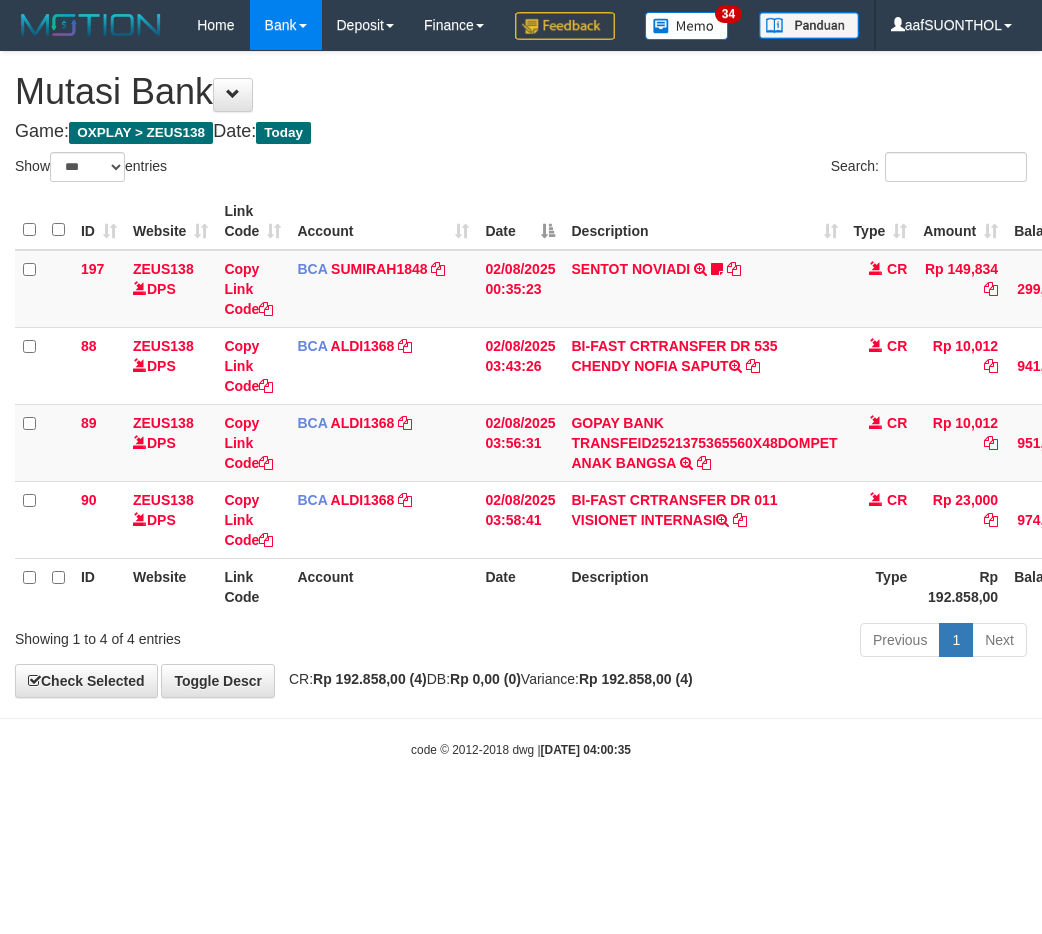 scroll, scrollTop: 0, scrollLeft: 15, axis: horizontal 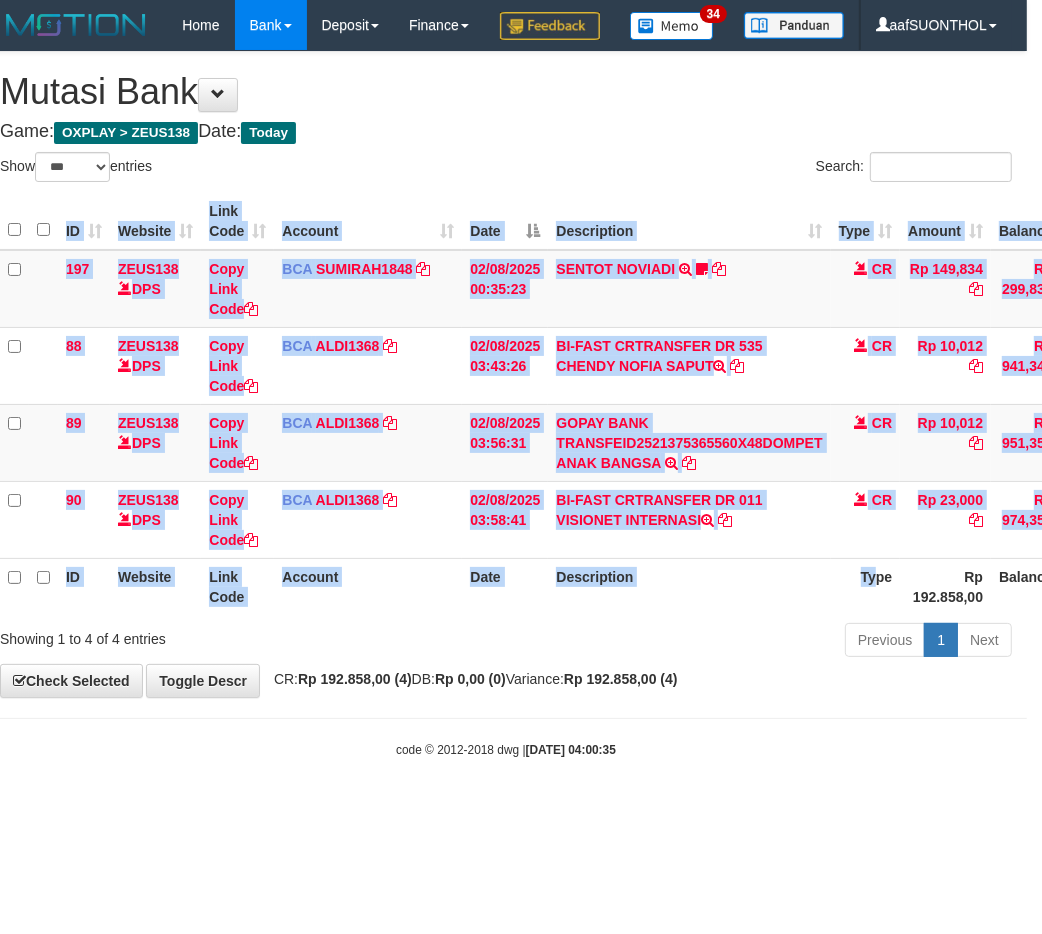 drag, startPoint x: 878, startPoint y: 663, endPoint x: 820, endPoint y: 665, distance: 58.034473 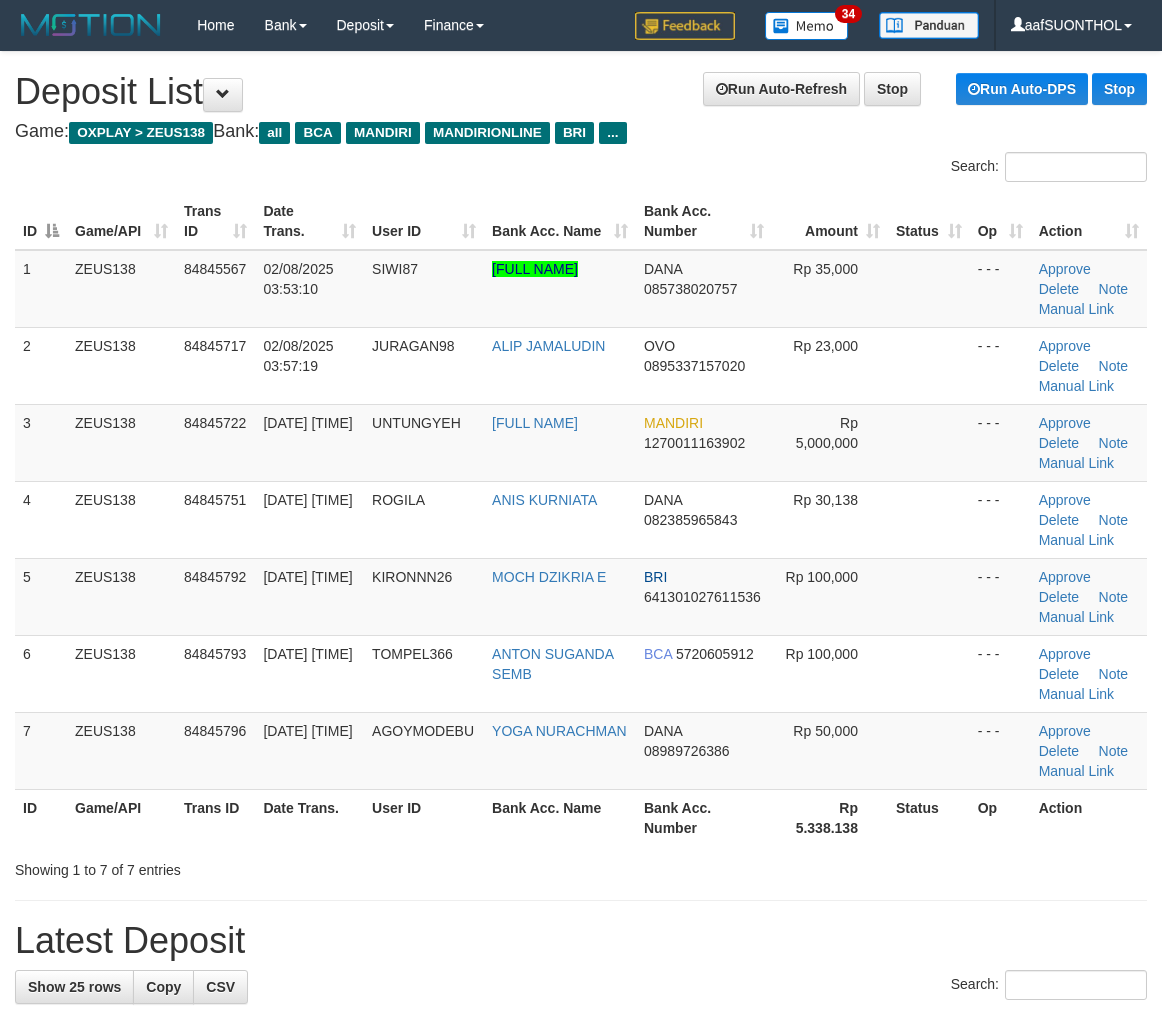 scroll, scrollTop: 0, scrollLeft: 0, axis: both 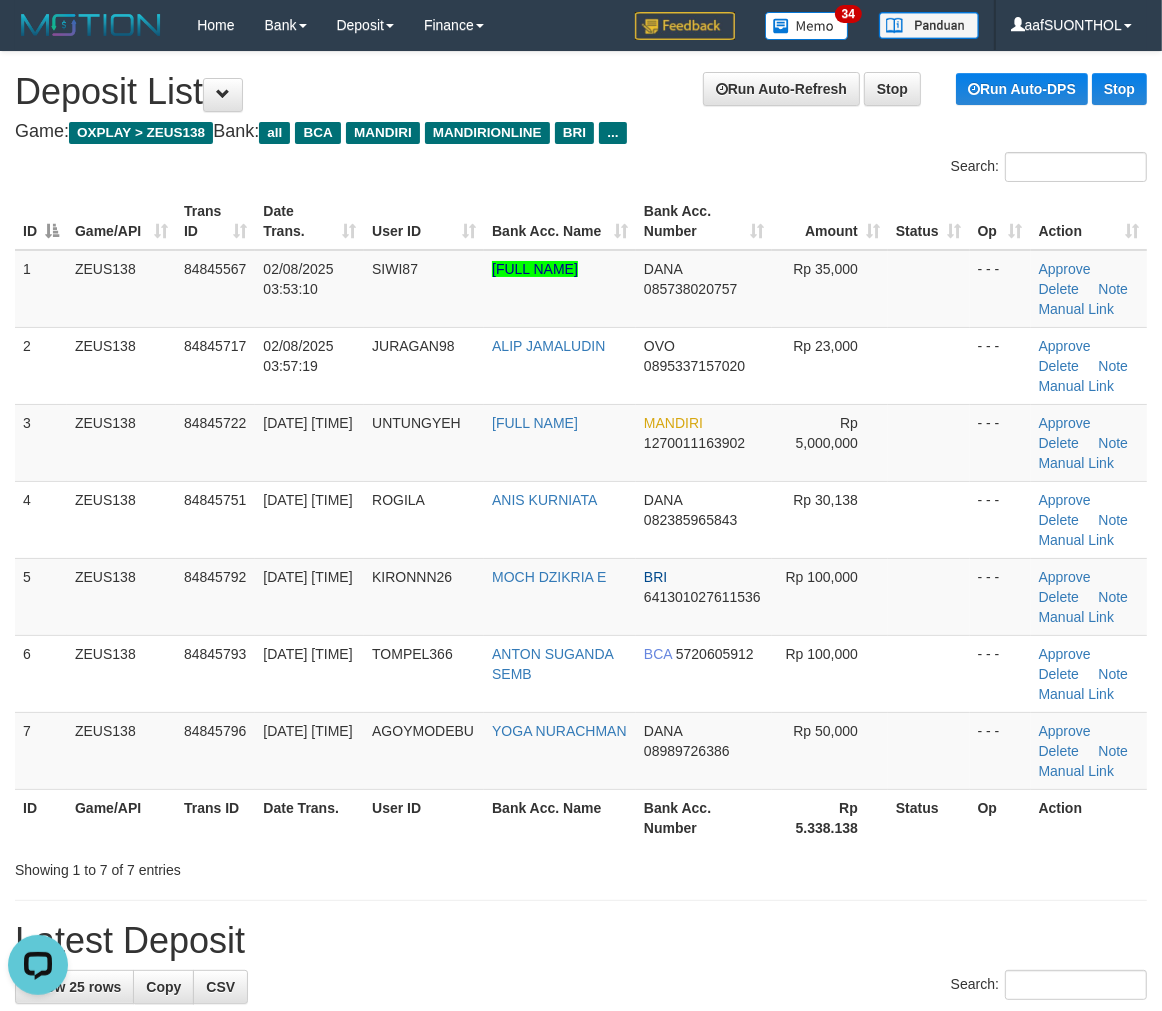 click on "Showing 1 to 7 of 7 entries" at bounding box center (581, 866) 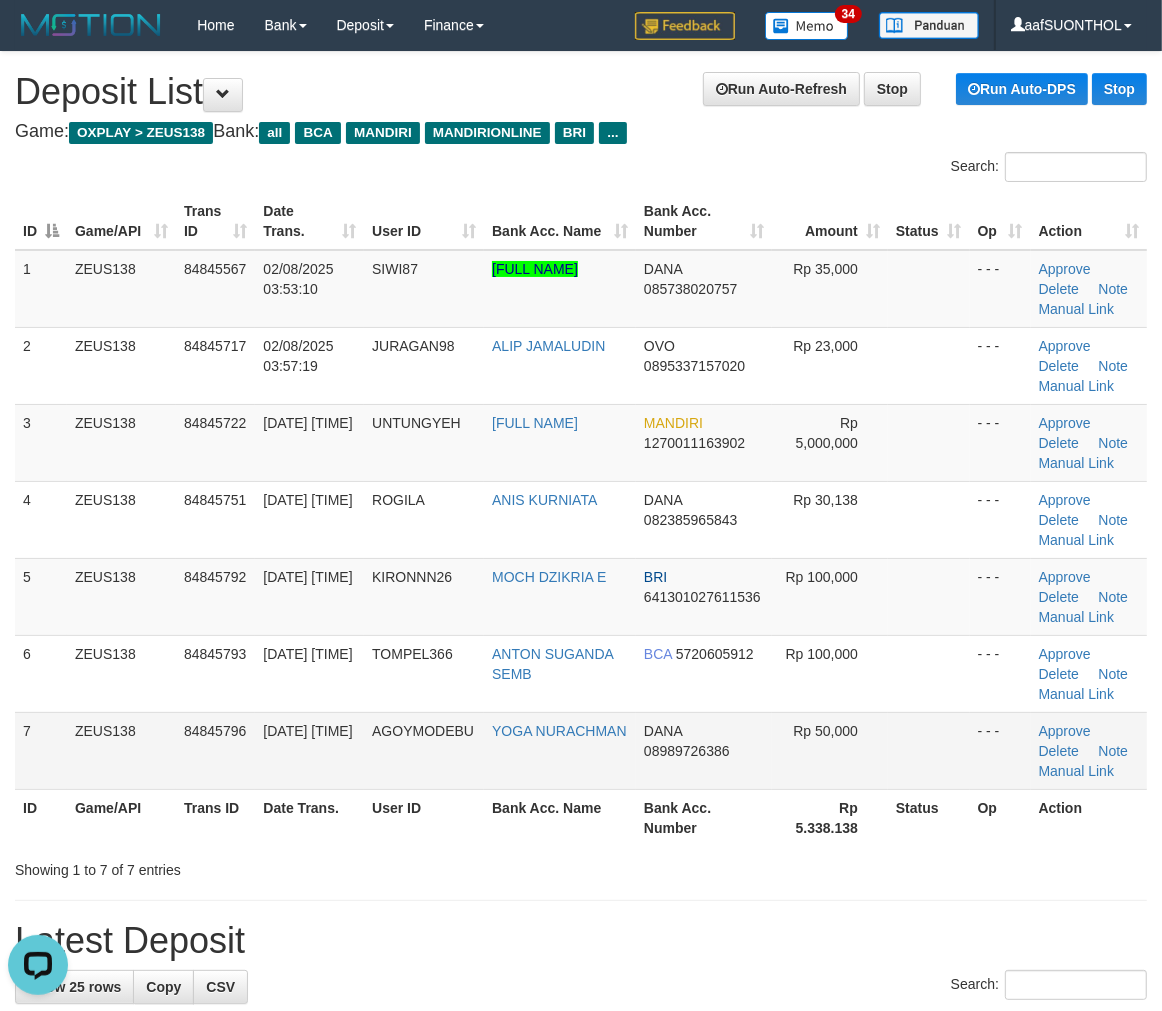 drag, startPoint x: 742, startPoint y: 865, endPoint x: 685, endPoint y: 754, distance: 124.77981 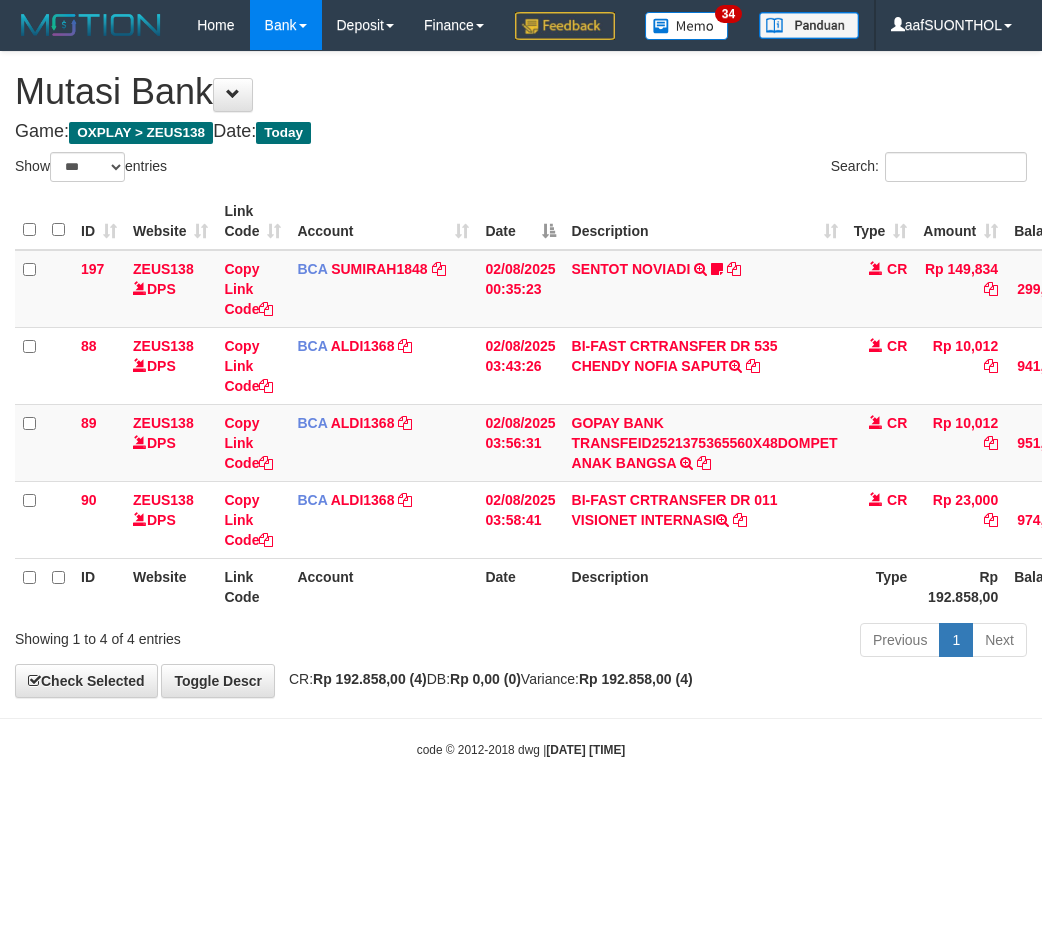 select on "***" 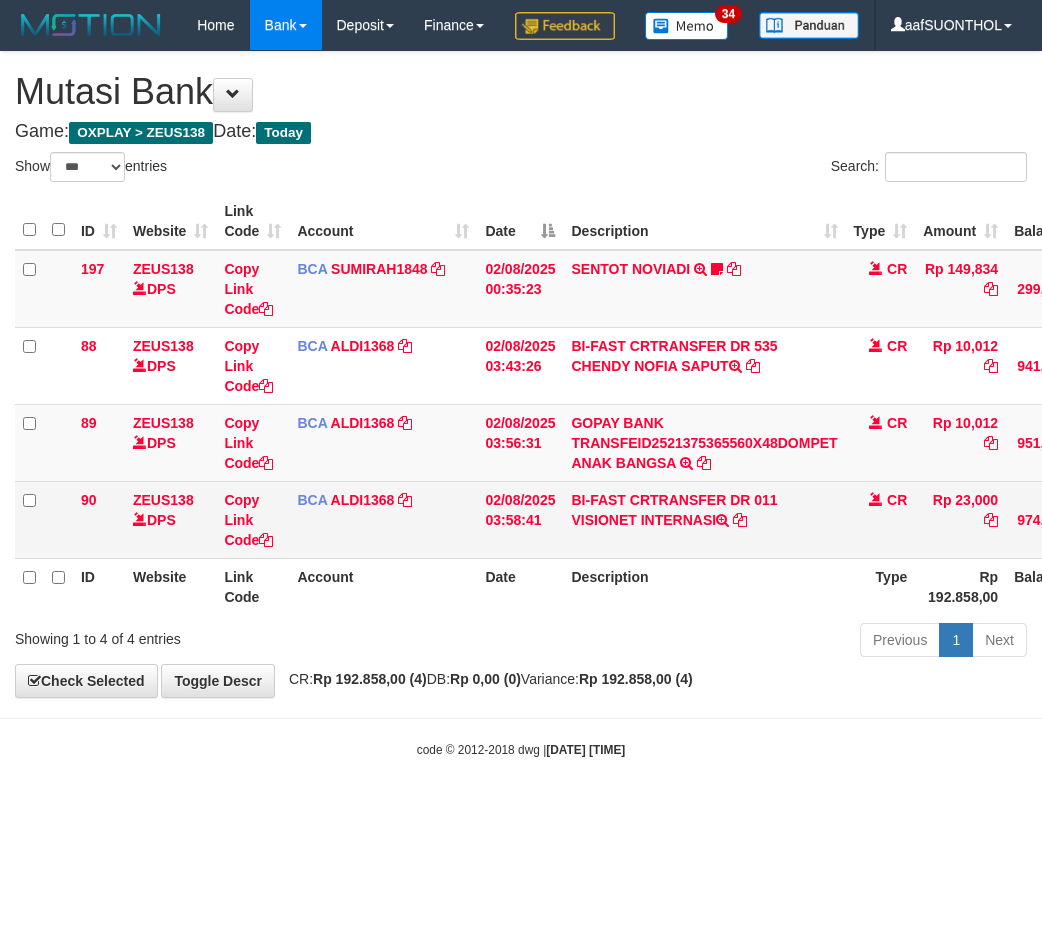scroll, scrollTop: 0, scrollLeft: 15, axis: horizontal 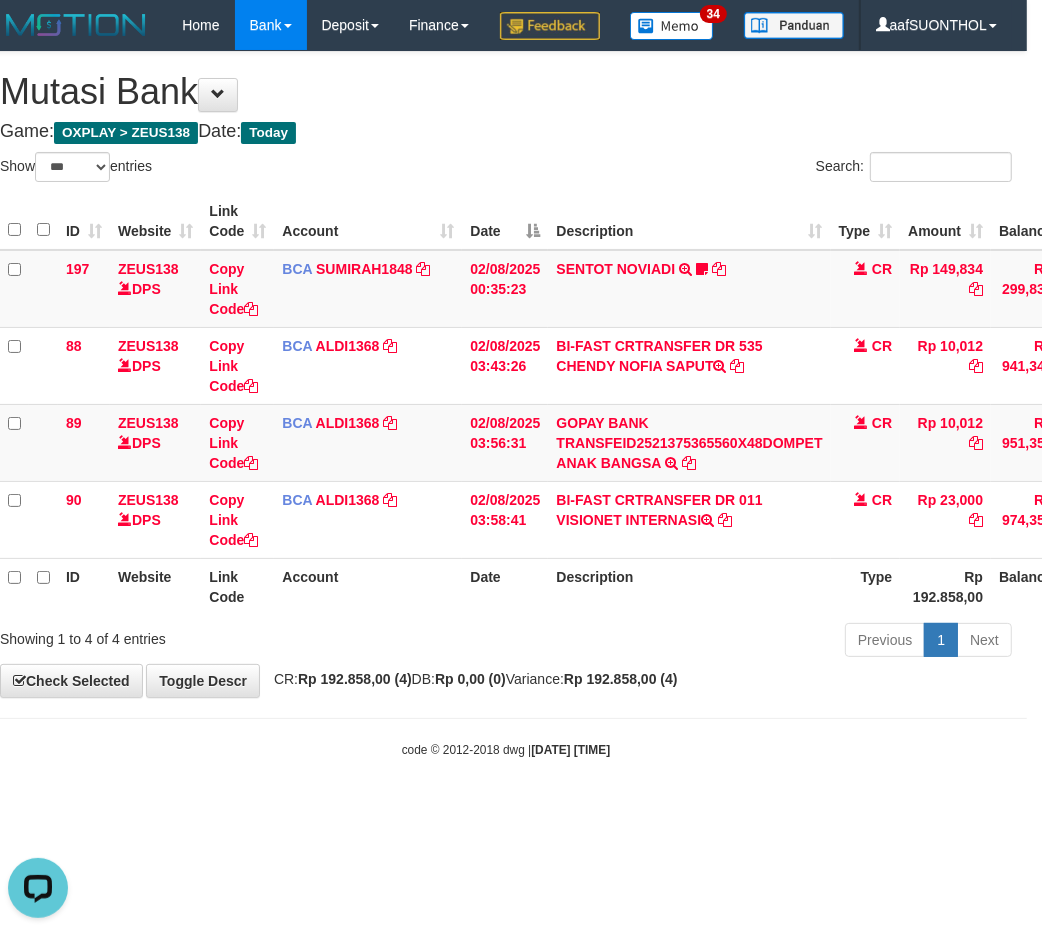 drag, startPoint x: 348, startPoint y: 703, endPoint x: 316, endPoint y: 711, distance: 32.984844 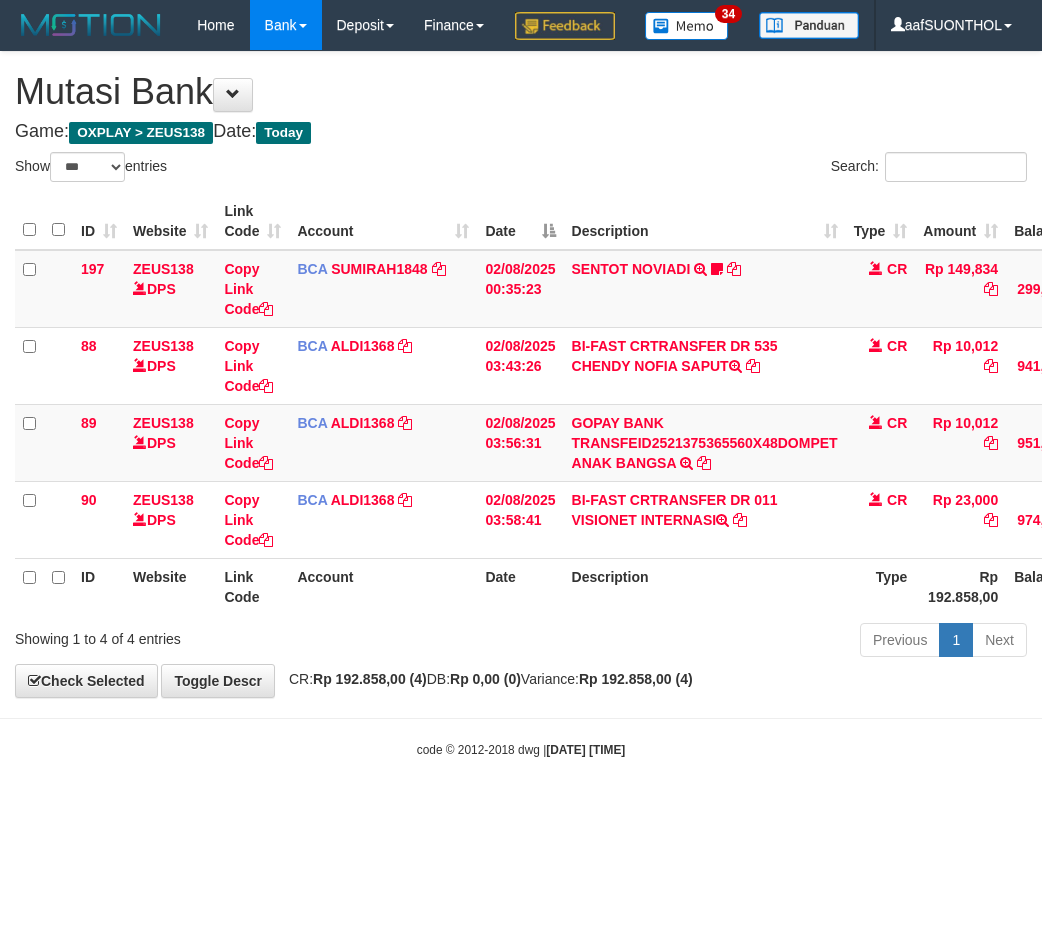 select on "***" 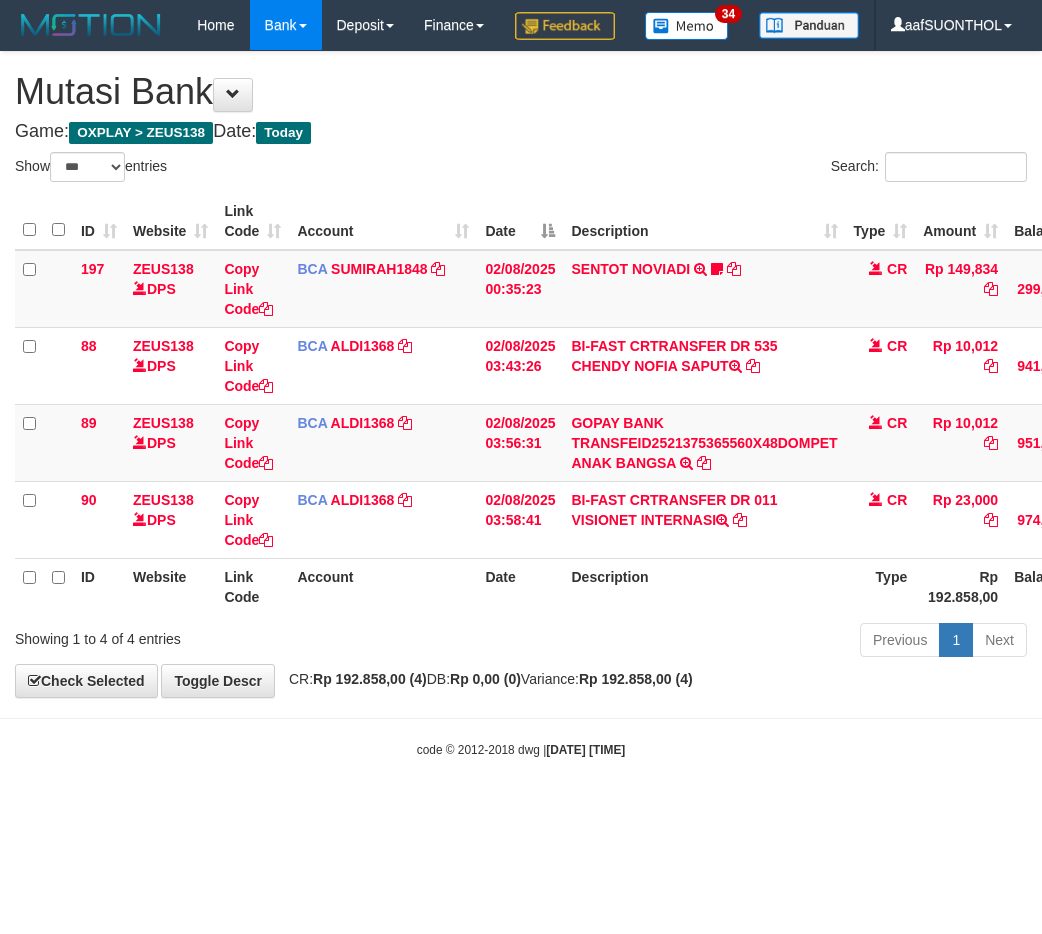 scroll, scrollTop: 0, scrollLeft: 15, axis: horizontal 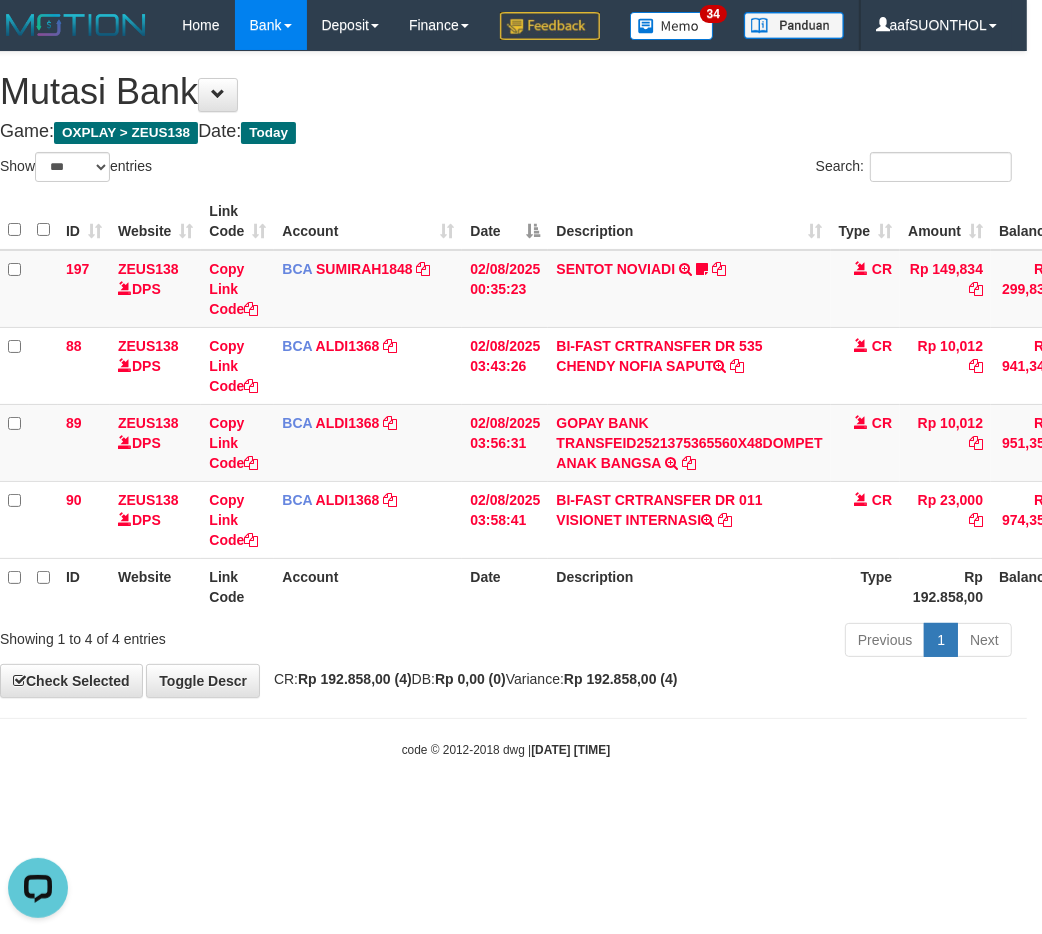 click on "Toggle navigation
Home
Bank
Account List
Load
By Website
Group
[OXPLAY]													ZEUS138
By Load Group (DPS)" at bounding box center (506, 404) 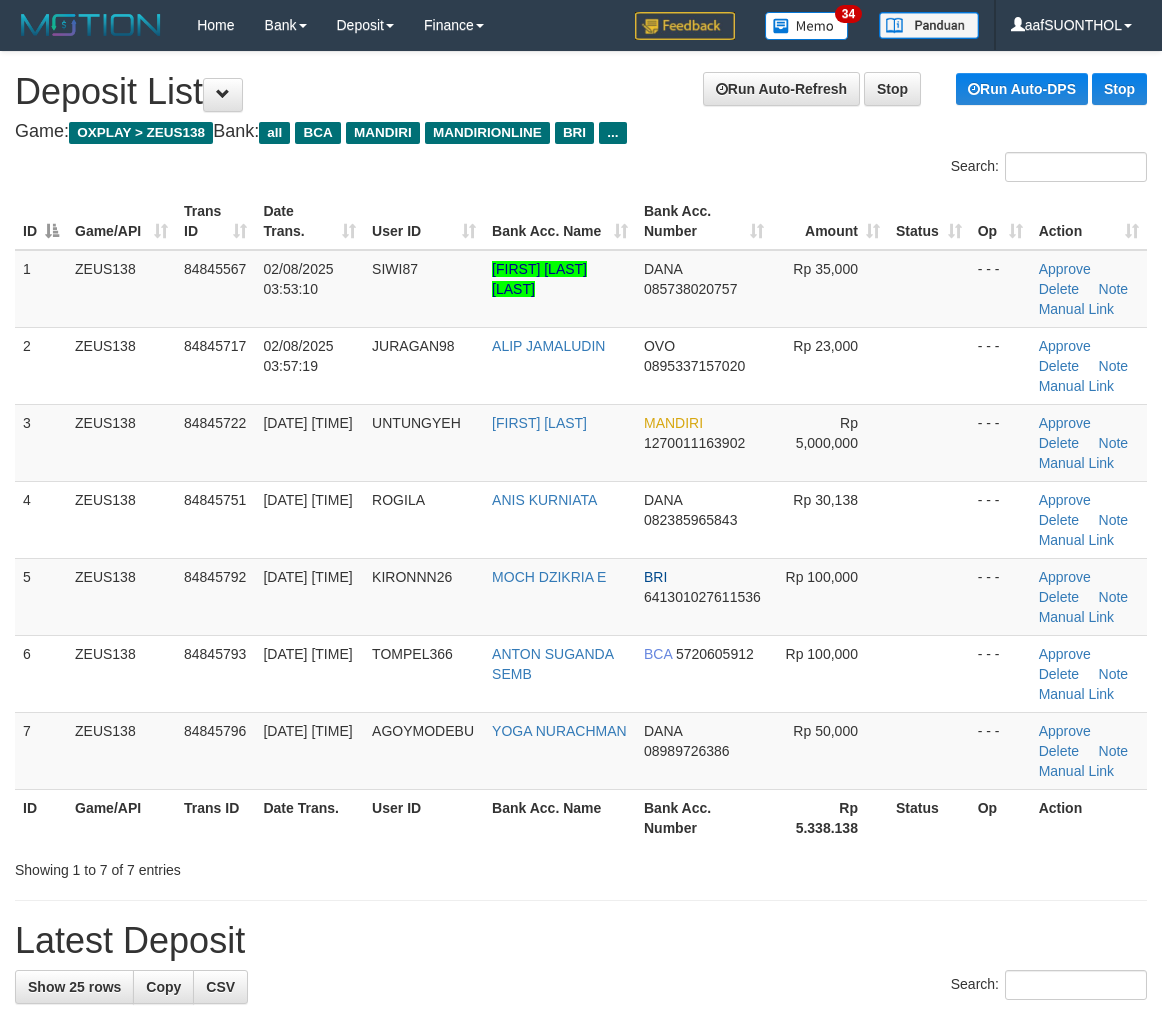 scroll, scrollTop: 0, scrollLeft: 0, axis: both 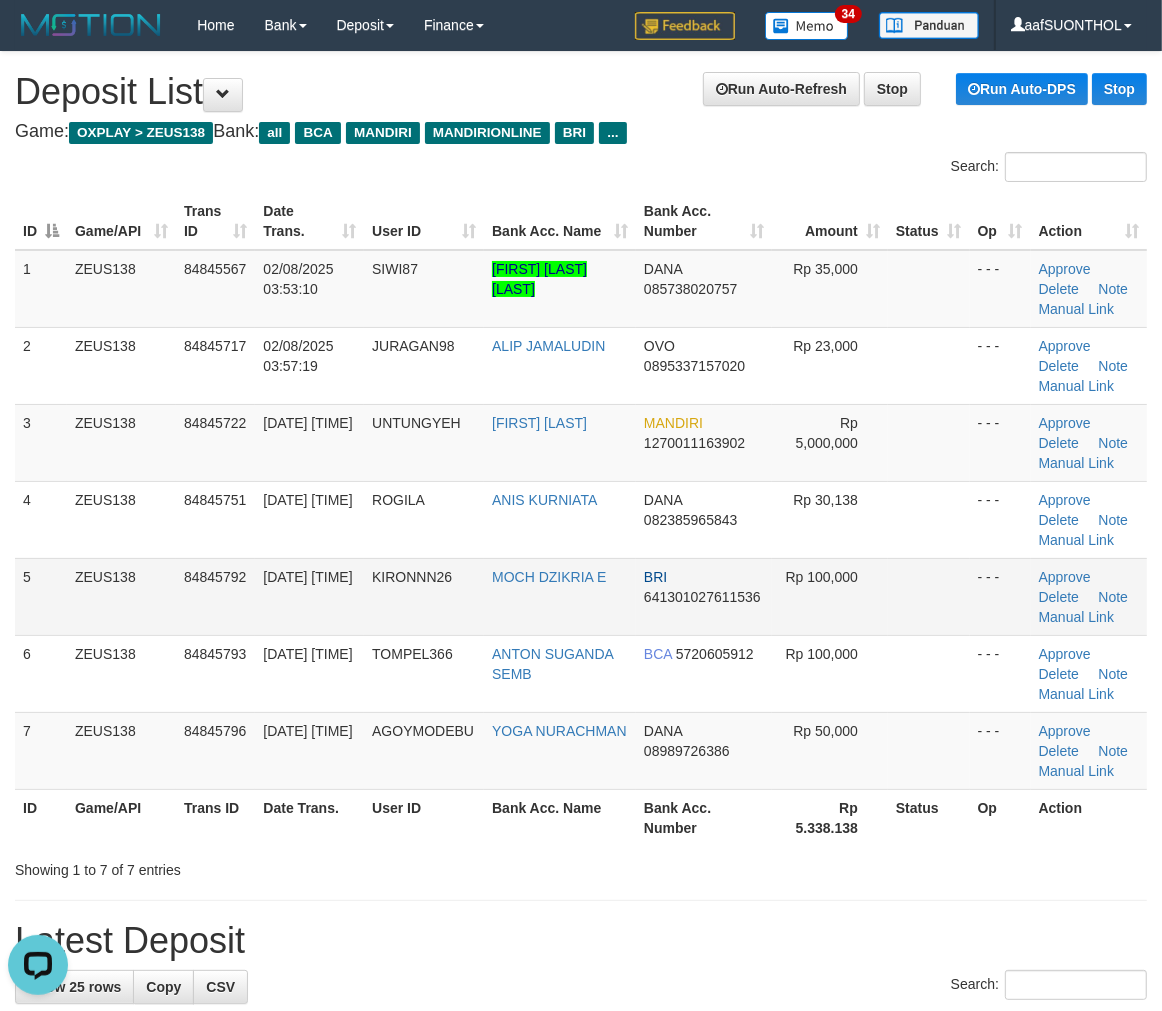 drag, startPoint x: 947, startPoint y: 575, endPoint x: 912, endPoint y: 568, distance: 35.69314 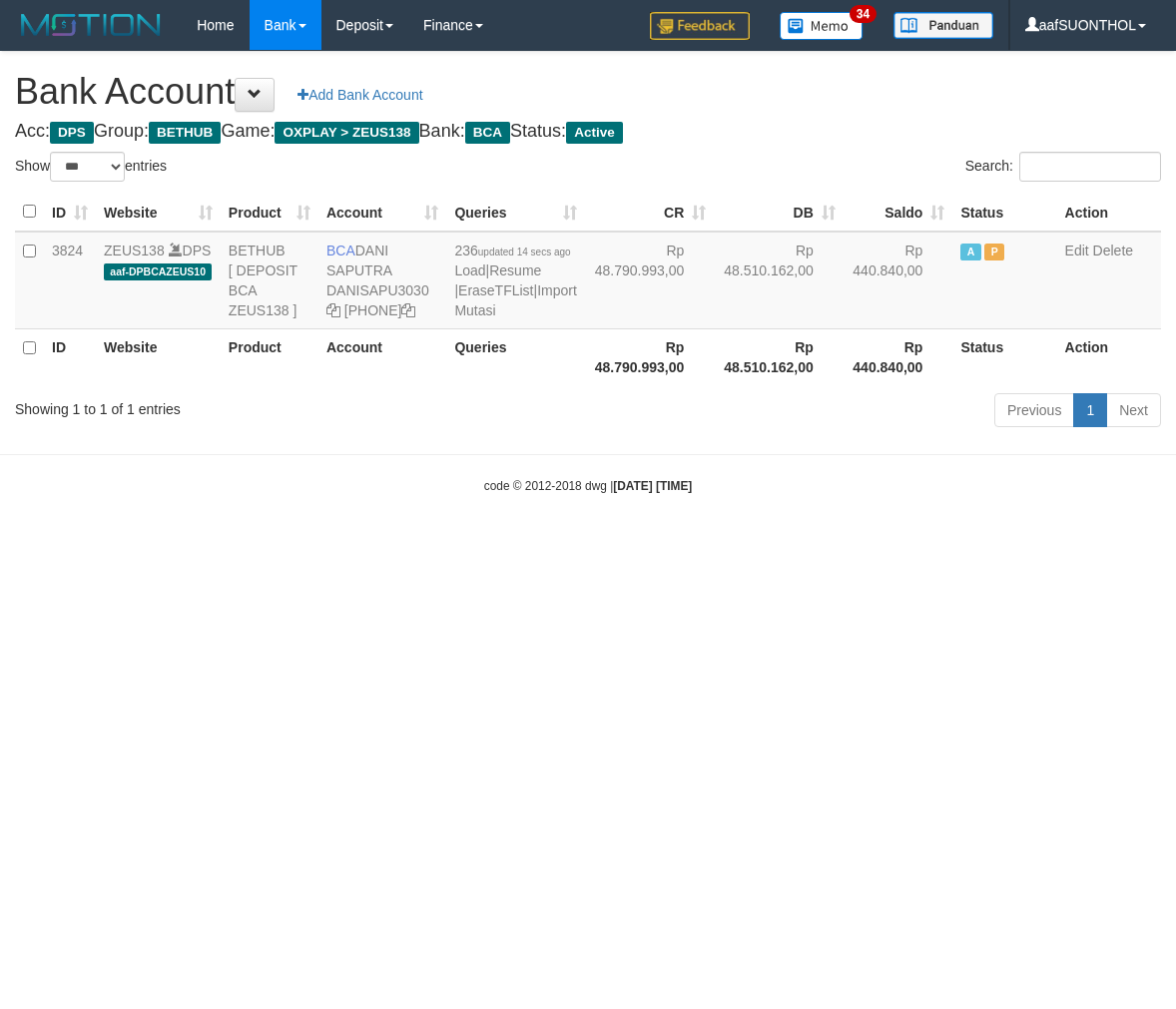 select on "***" 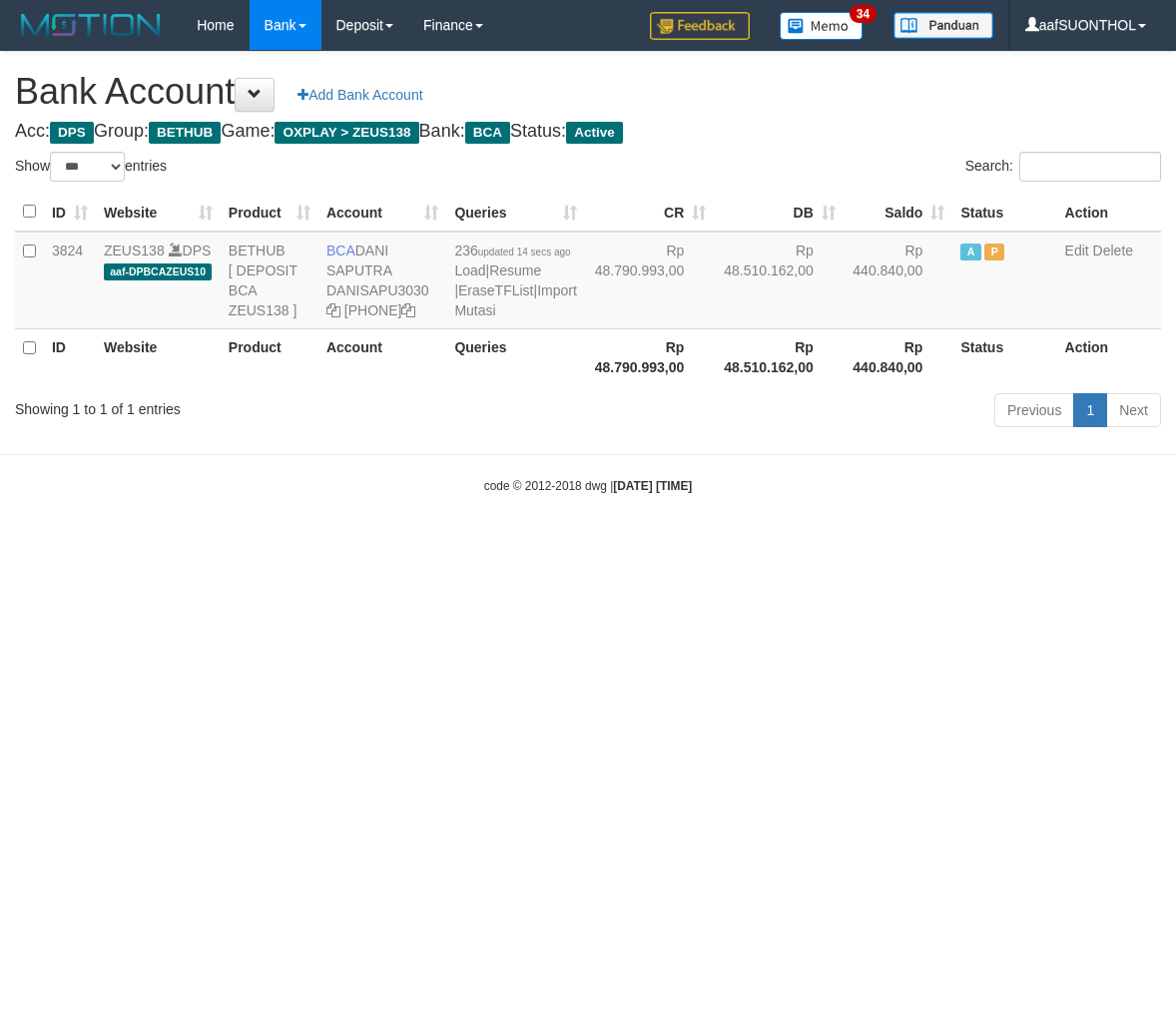 scroll, scrollTop: 0, scrollLeft: 0, axis: both 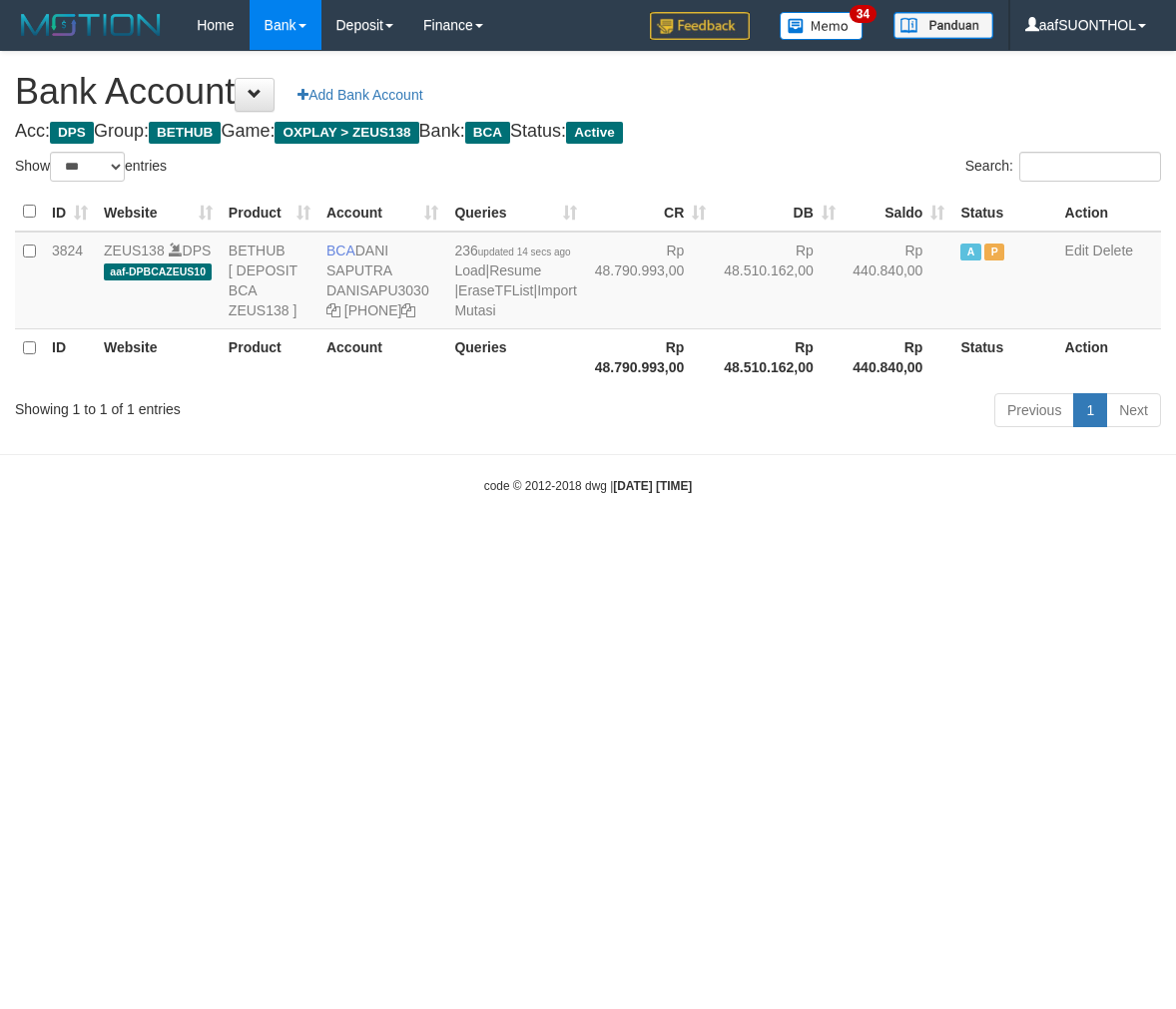 select on "***" 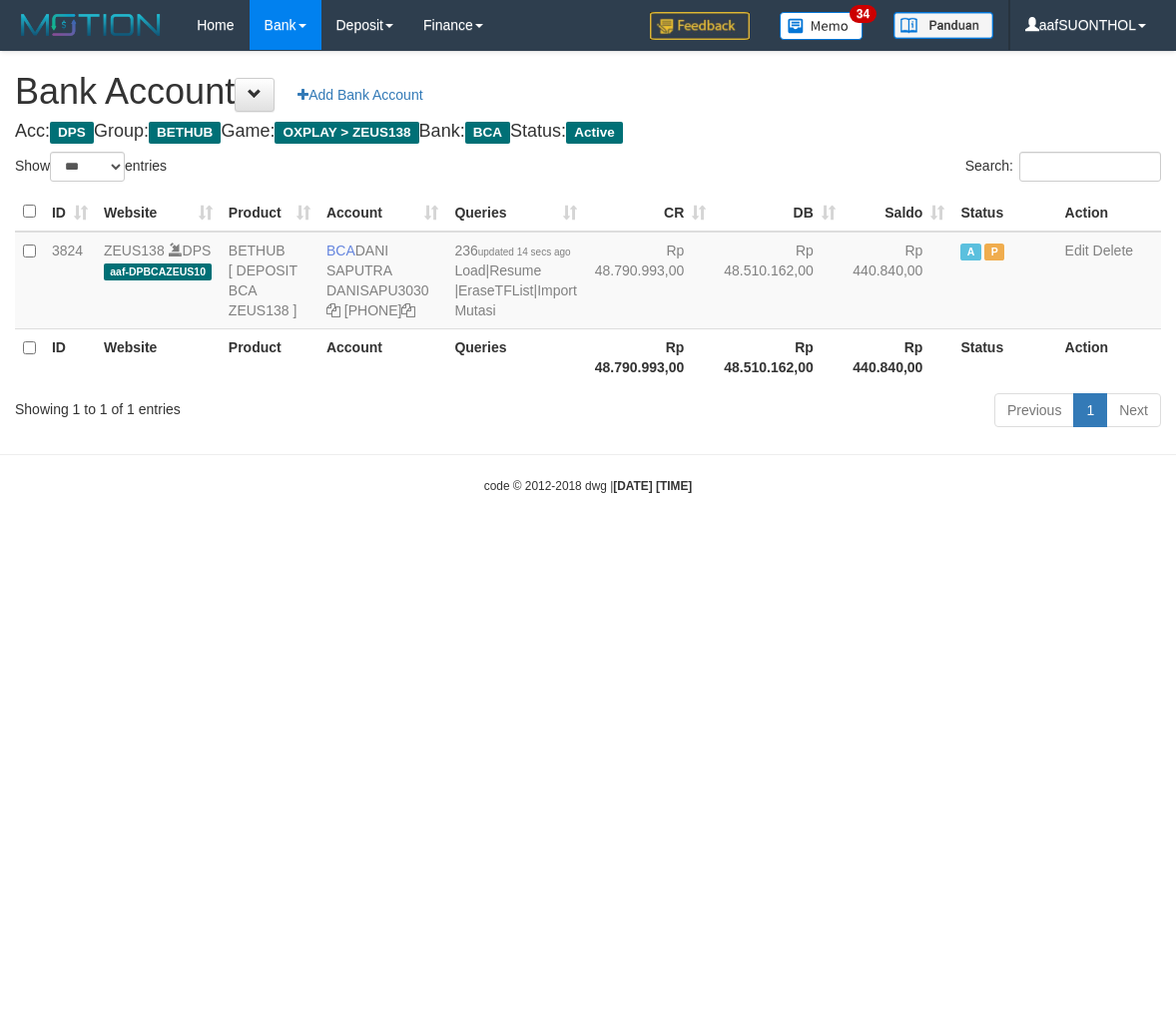 scroll, scrollTop: 0, scrollLeft: 0, axis: both 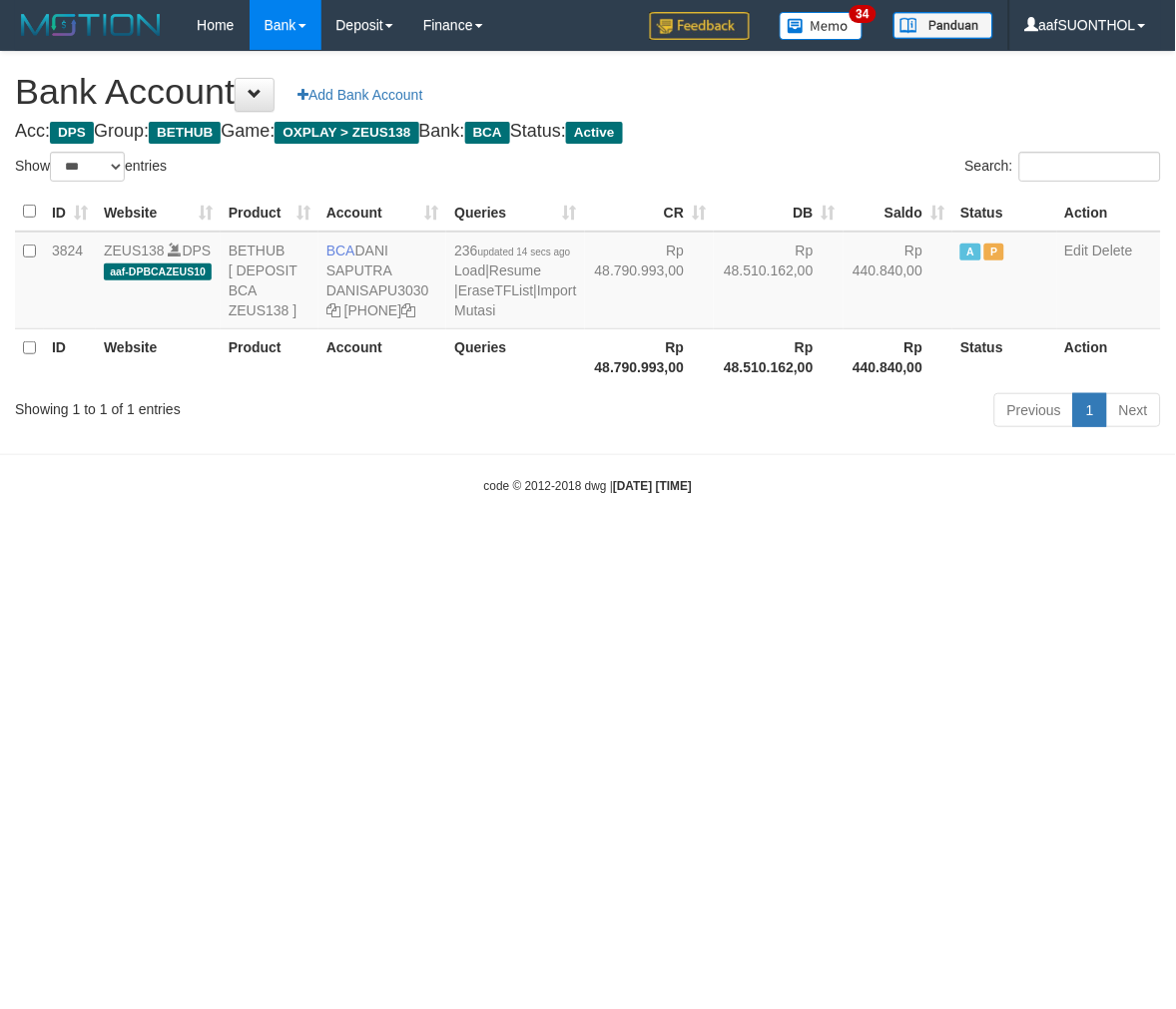 drag, startPoint x: 0, startPoint y: 0, endPoint x: 497, endPoint y: 576, distance: 760.77921 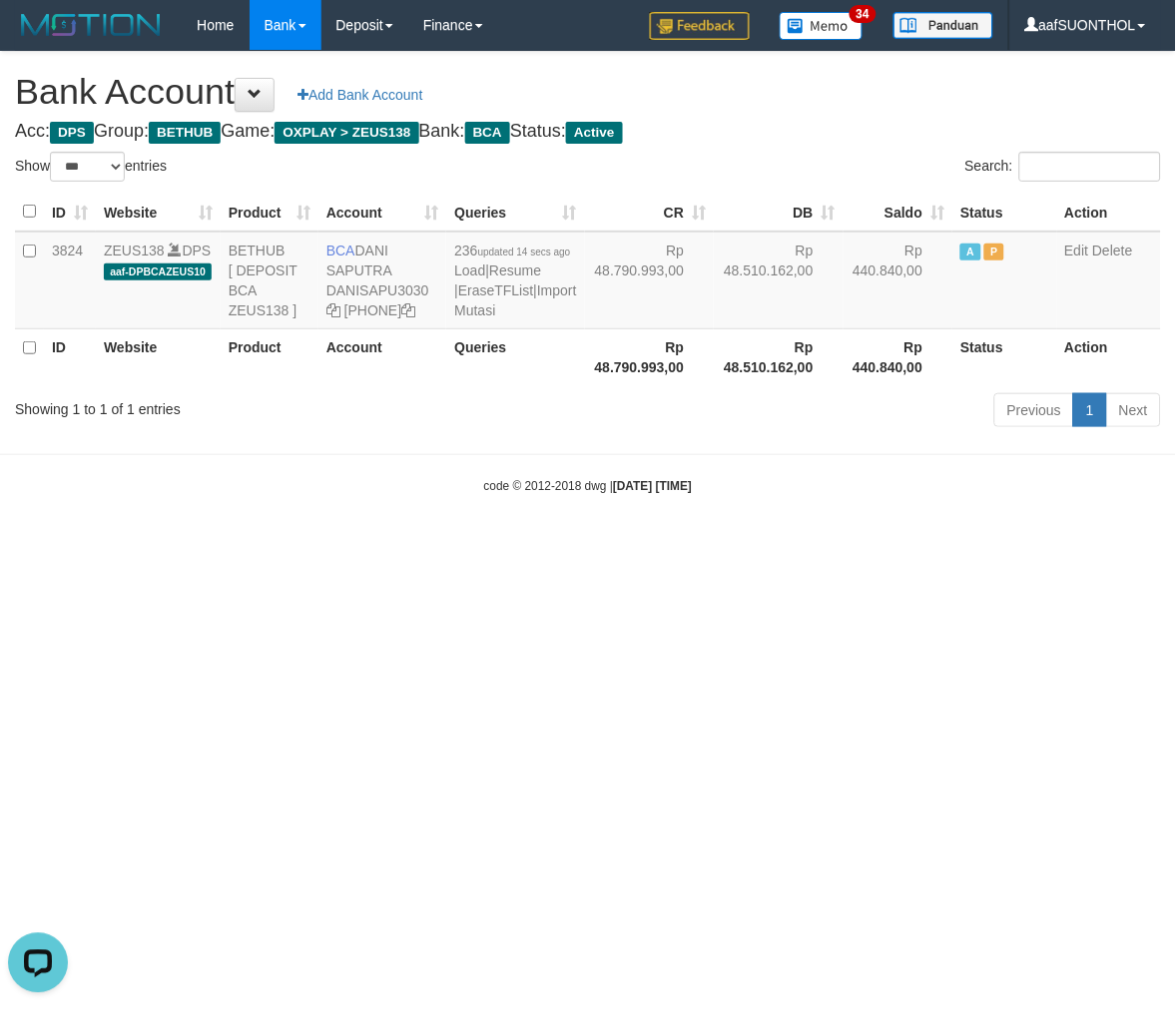 scroll, scrollTop: 0, scrollLeft: 0, axis: both 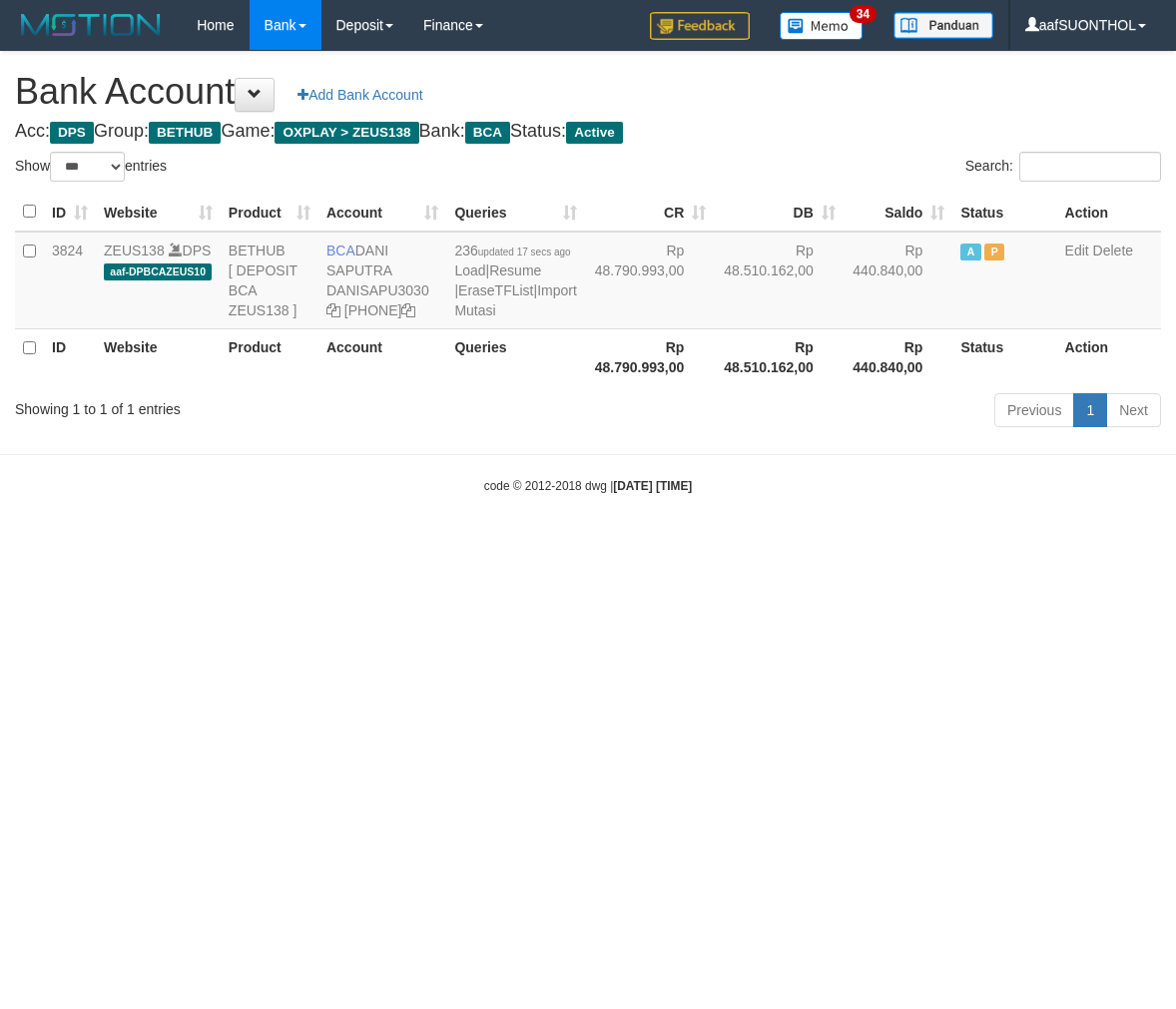 select on "***" 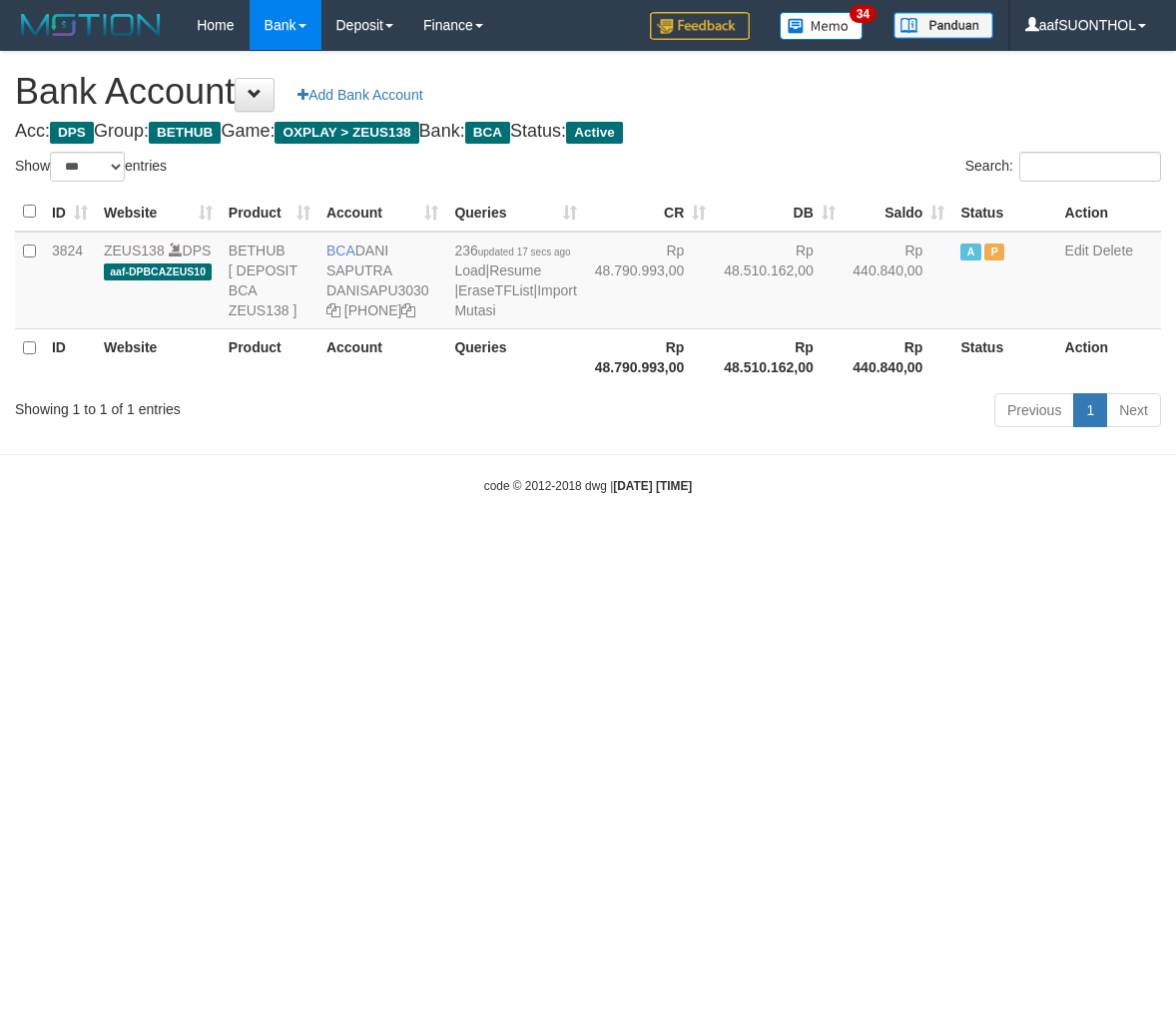 scroll, scrollTop: 0, scrollLeft: 0, axis: both 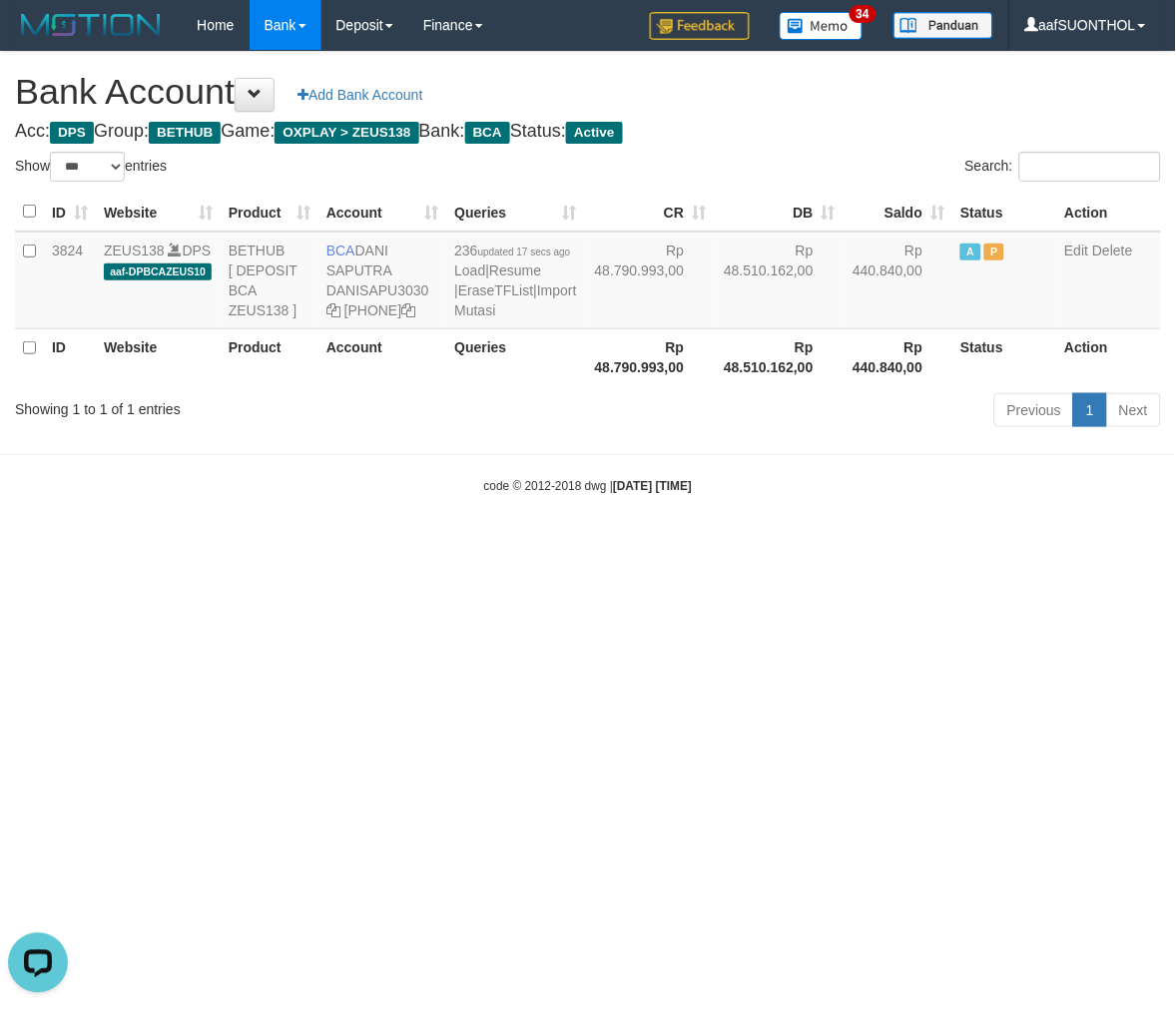 click on "Toggle navigation
Home
Bank
Account List
Load
By Website
Group
[OXPLAY]													ZEUS138
By Load Group (DPS)
Sync" at bounding box center (588, 272) 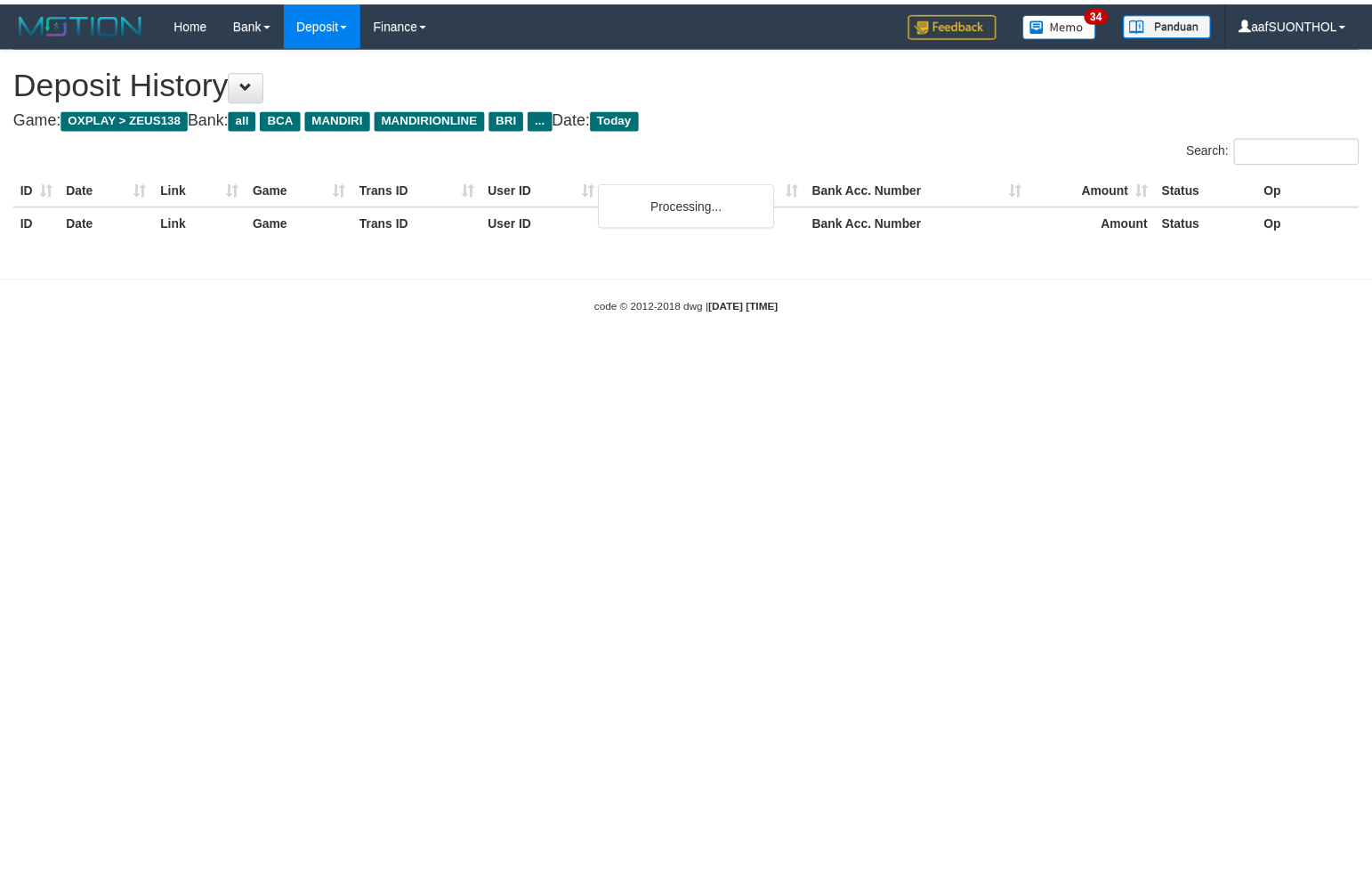 scroll, scrollTop: 0, scrollLeft: 0, axis: both 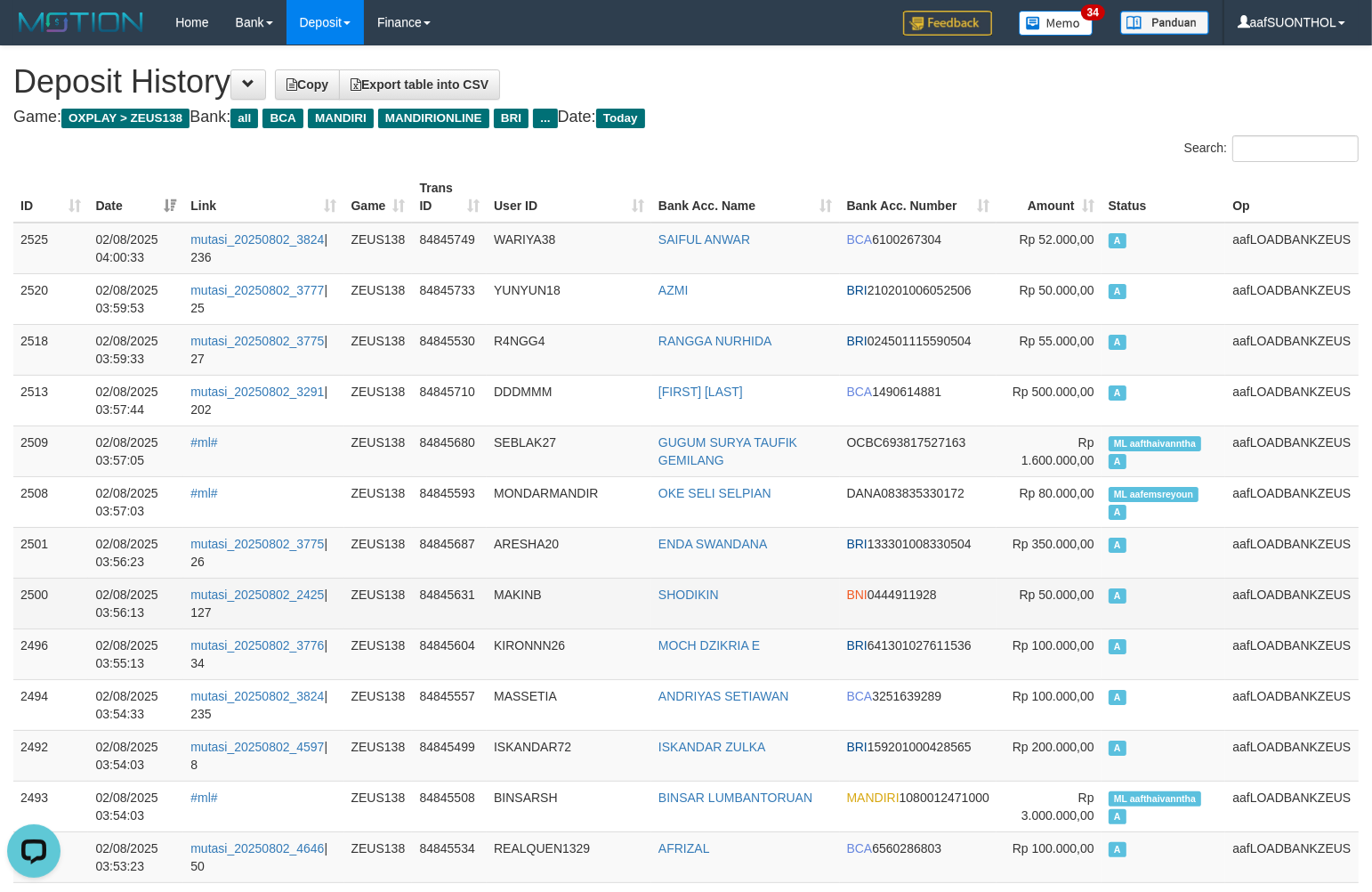 drag, startPoint x: 636, startPoint y: 581, endPoint x: 638, endPoint y: 592, distance: 11.18034 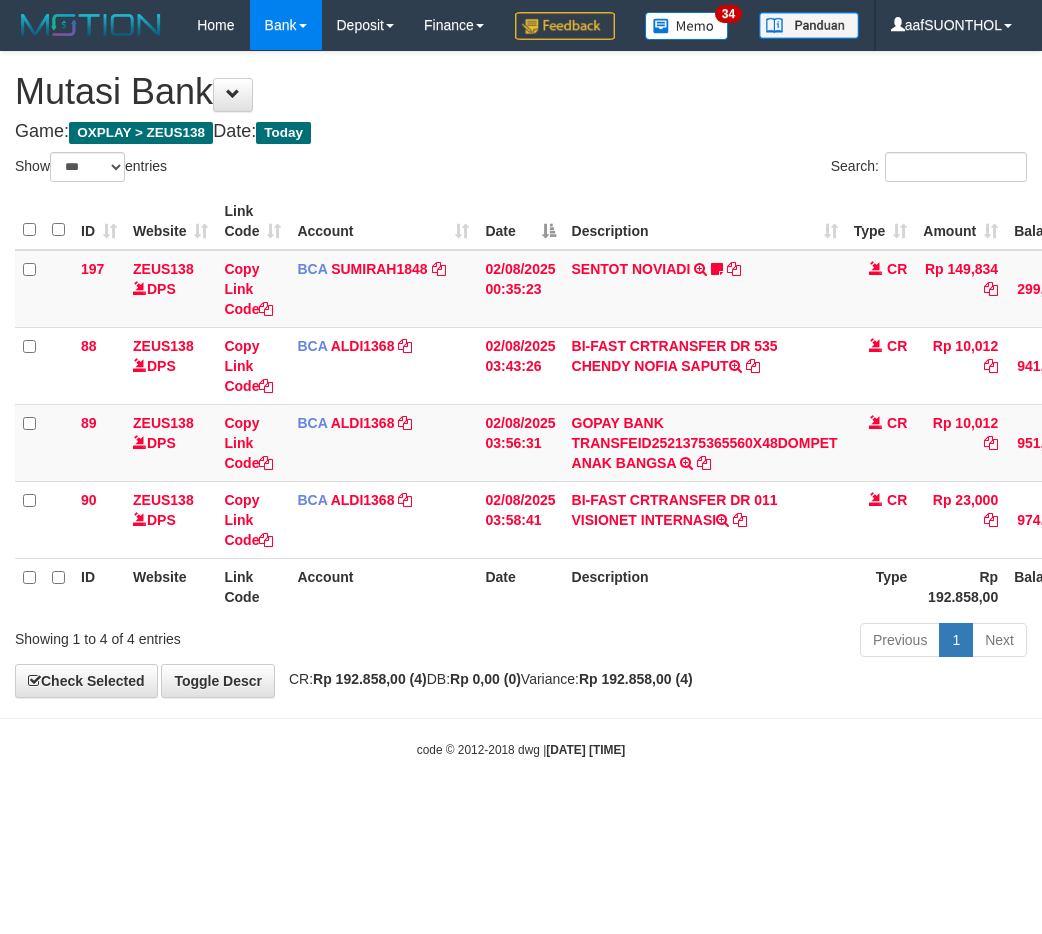 select on "***" 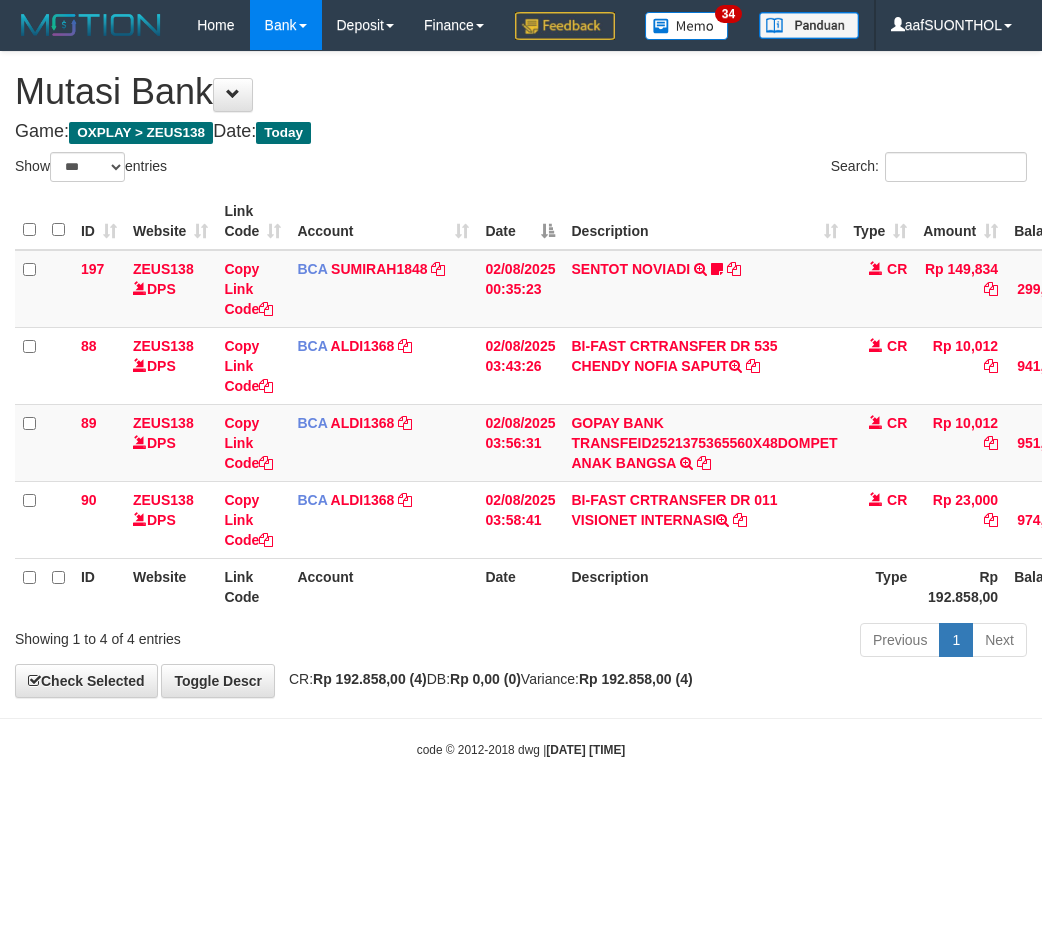 scroll, scrollTop: 0, scrollLeft: 15, axis: horizontal 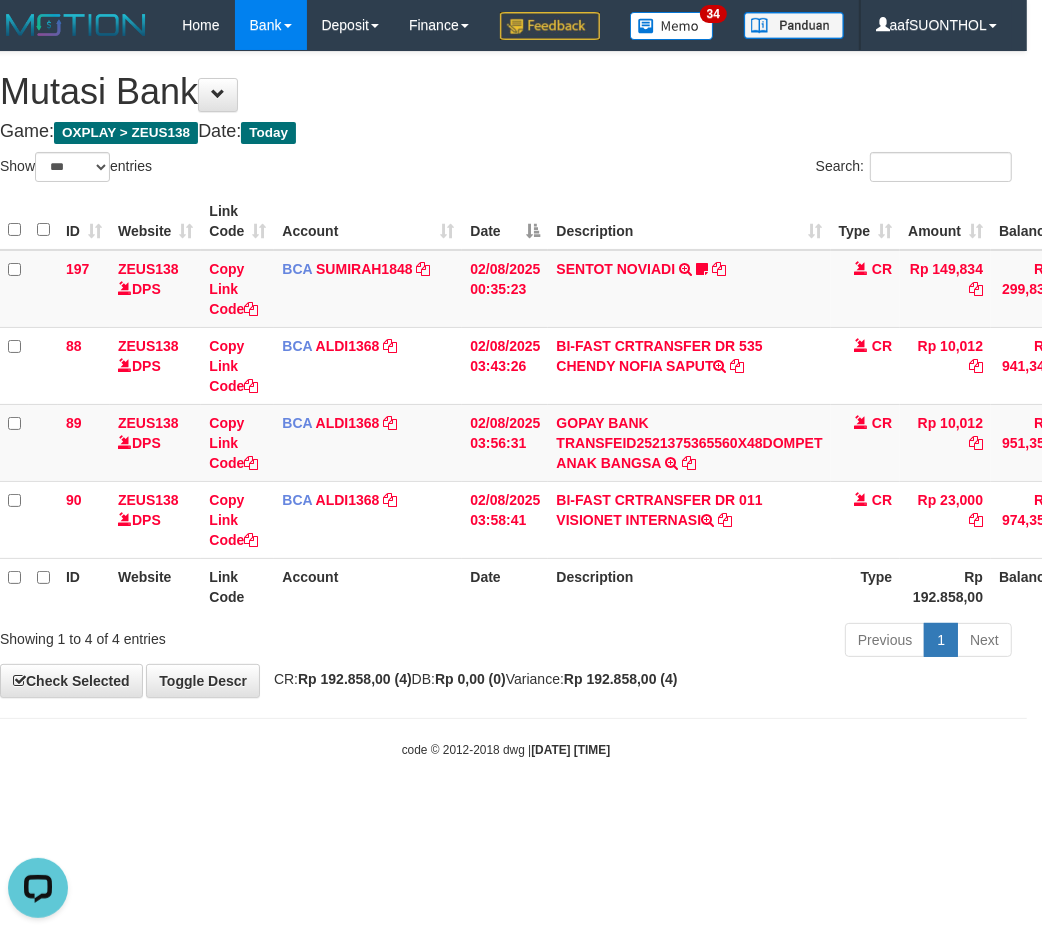drag, startPoint x: 488, startPoint y: 780, endPoint x: 461, endPoint y: 767, distance: 29.966648 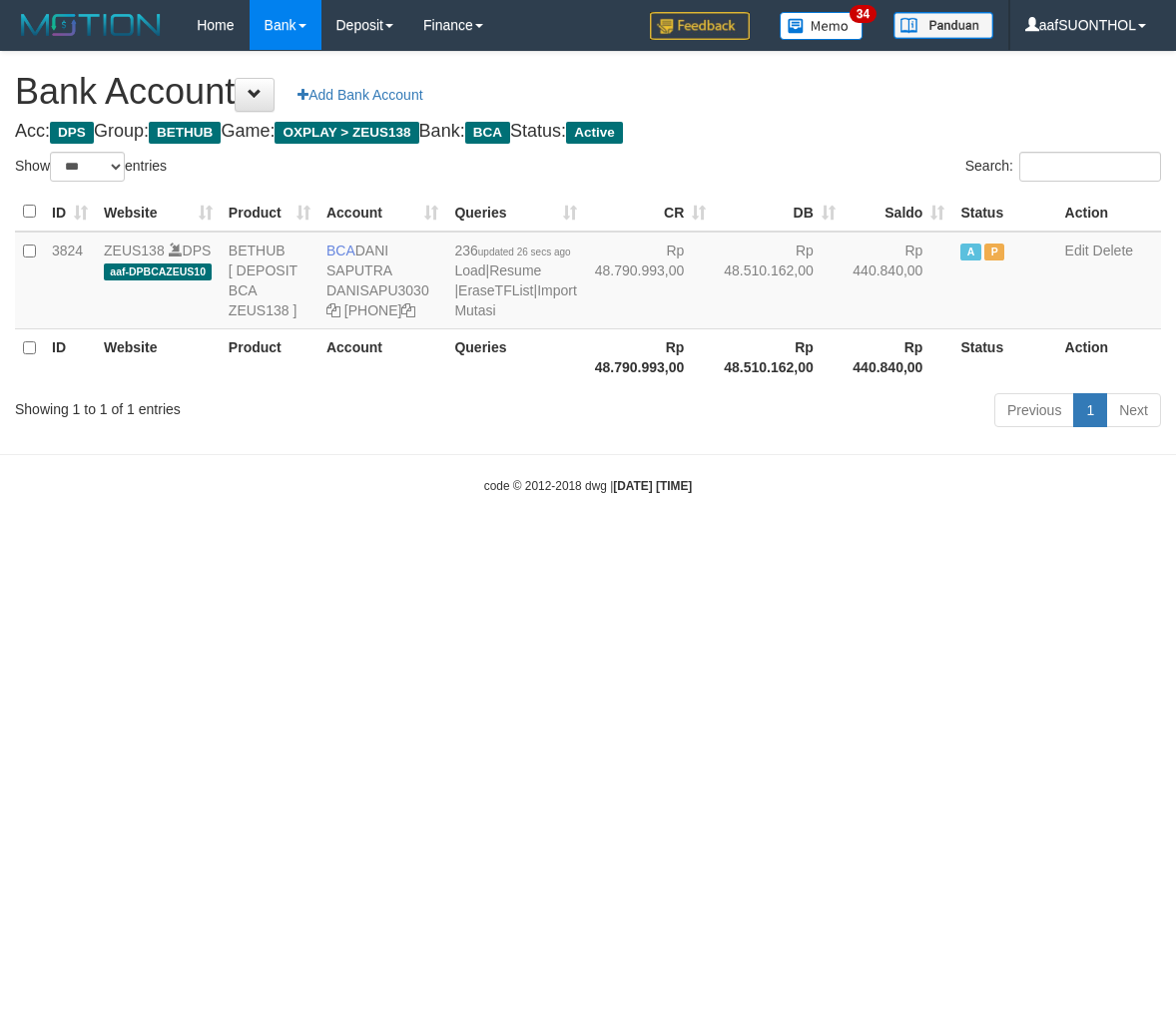 select on "***" 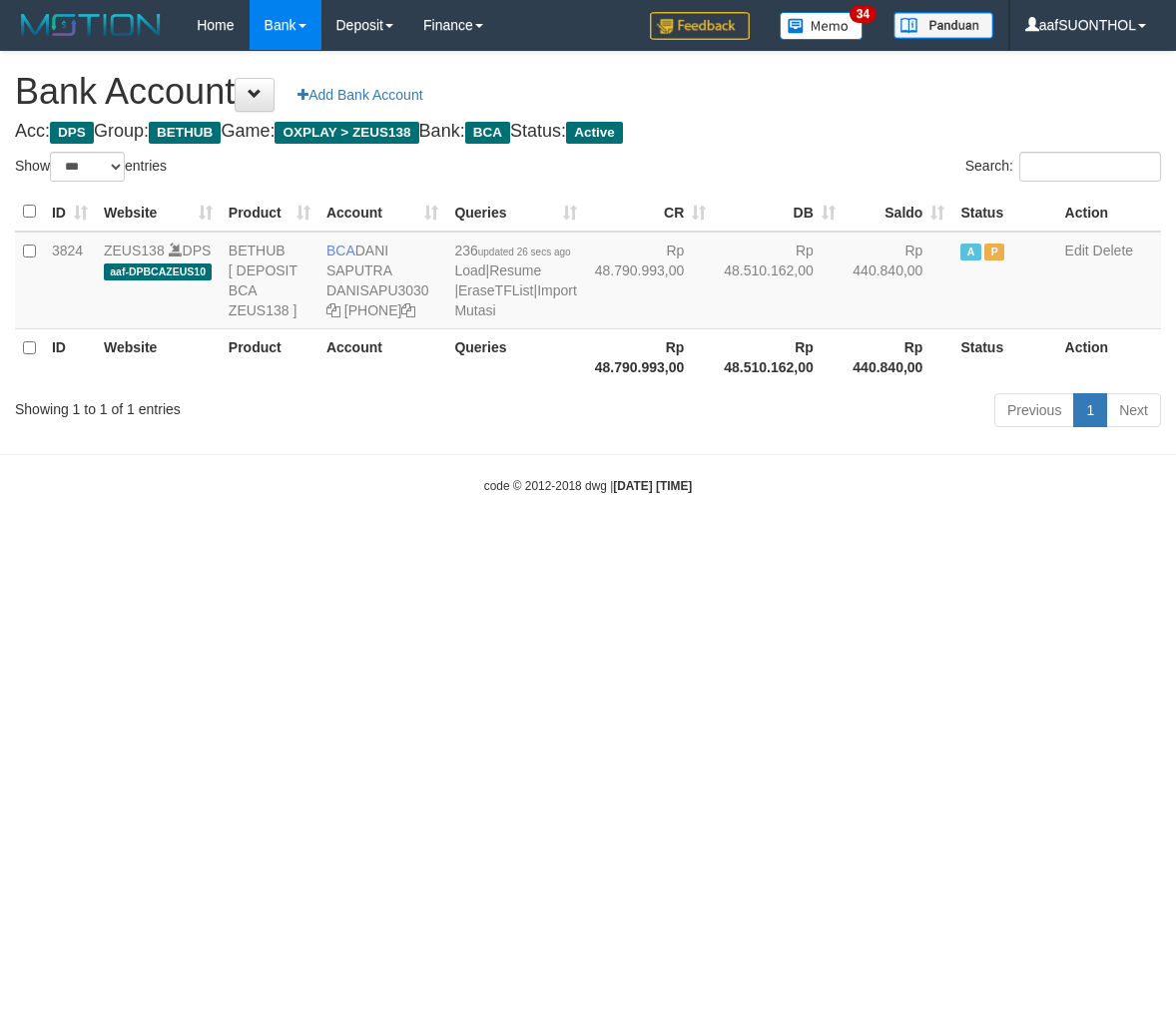 scroll, scrollTop: 0, scrollLeft: 0, axis: both 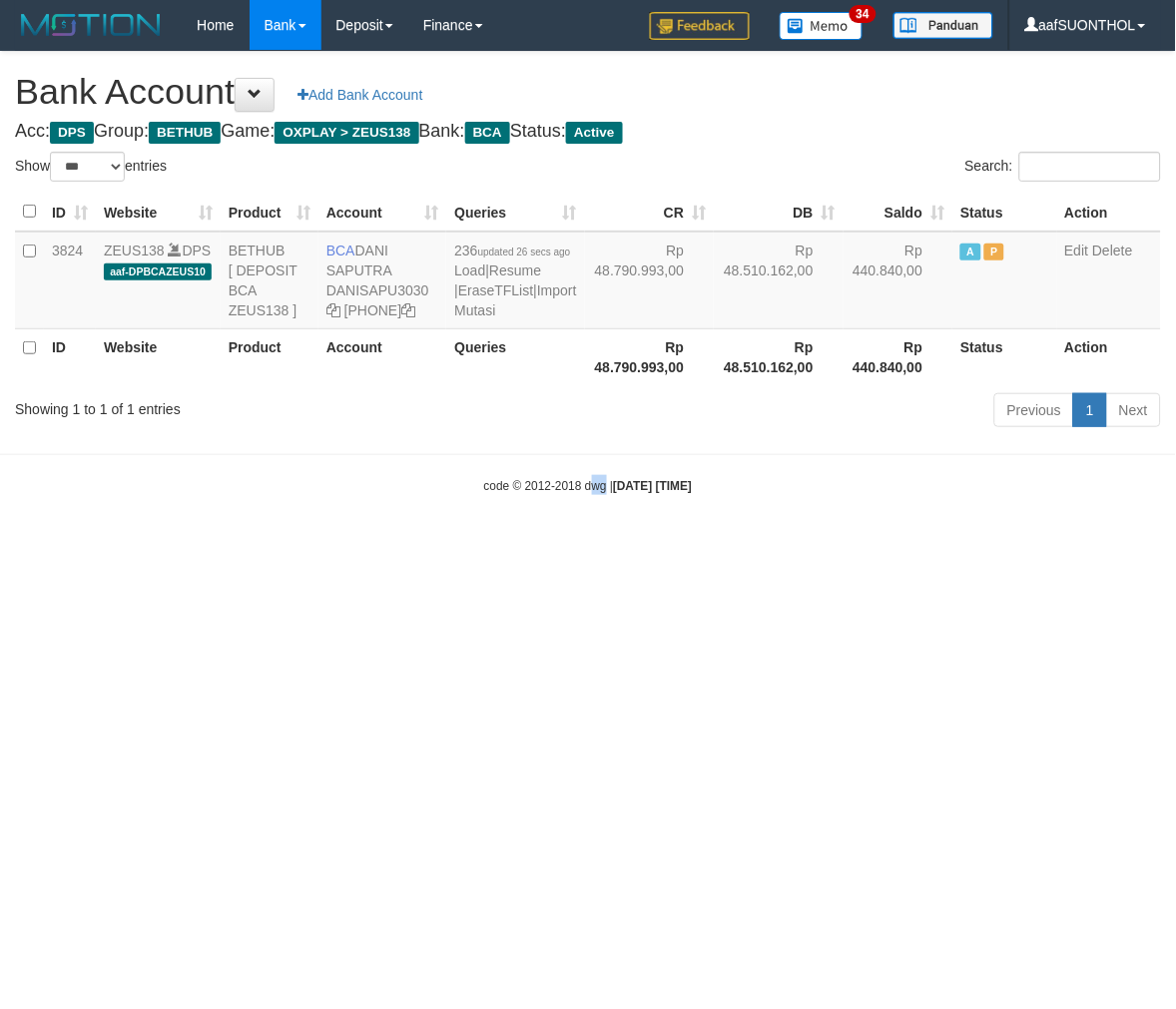 drag, startPoint x: 575, startPoint y: 796, endPoint x: 606, endPoint y: 803, distance: 31.780497 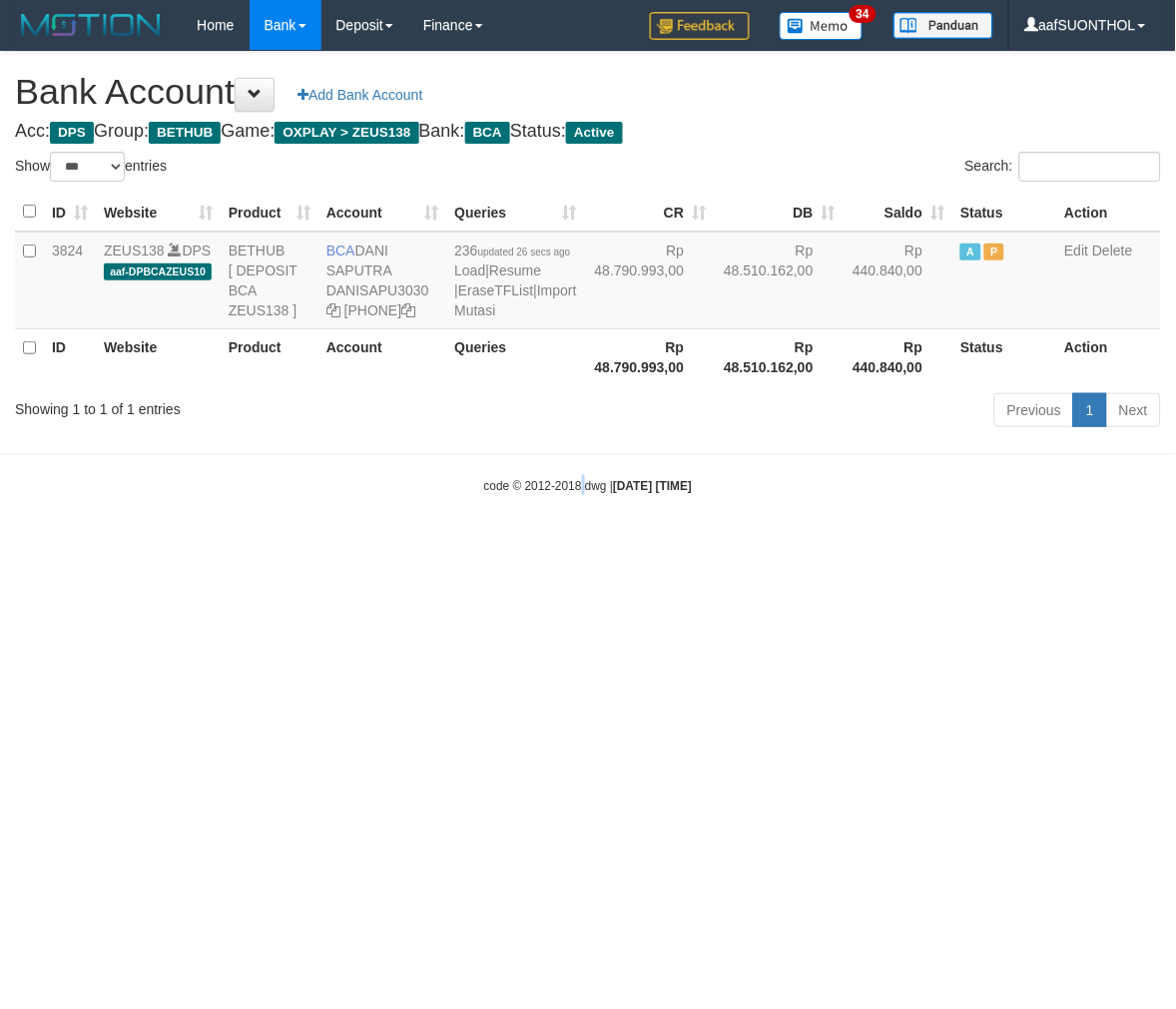 drag, startPoint x: 560, startPoint y: 759, endPoint x: 599, endPoint y: 585, distance: 178.31713 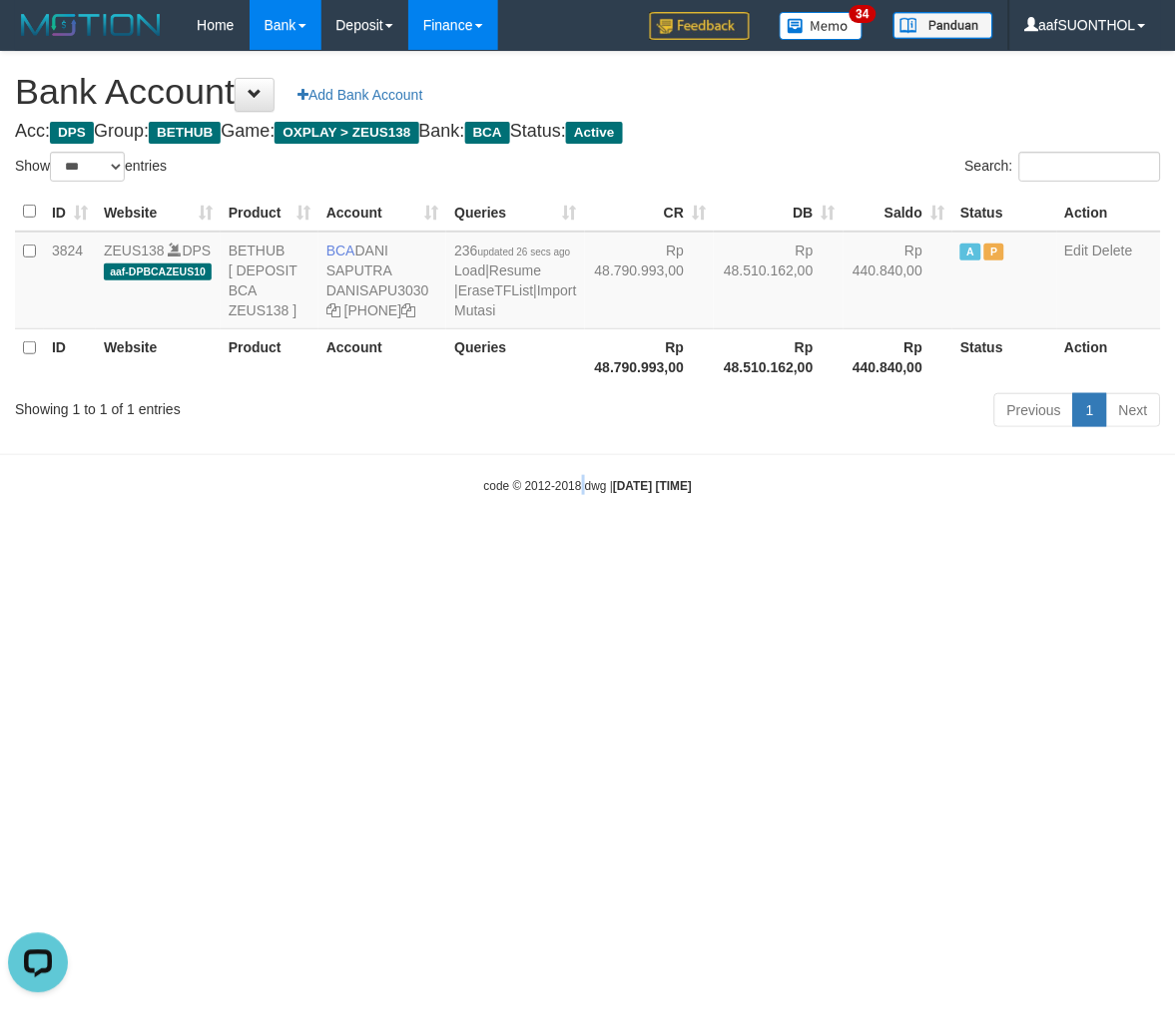 scroll, scrollTop: 0, scrollLeft: 0, axis: both 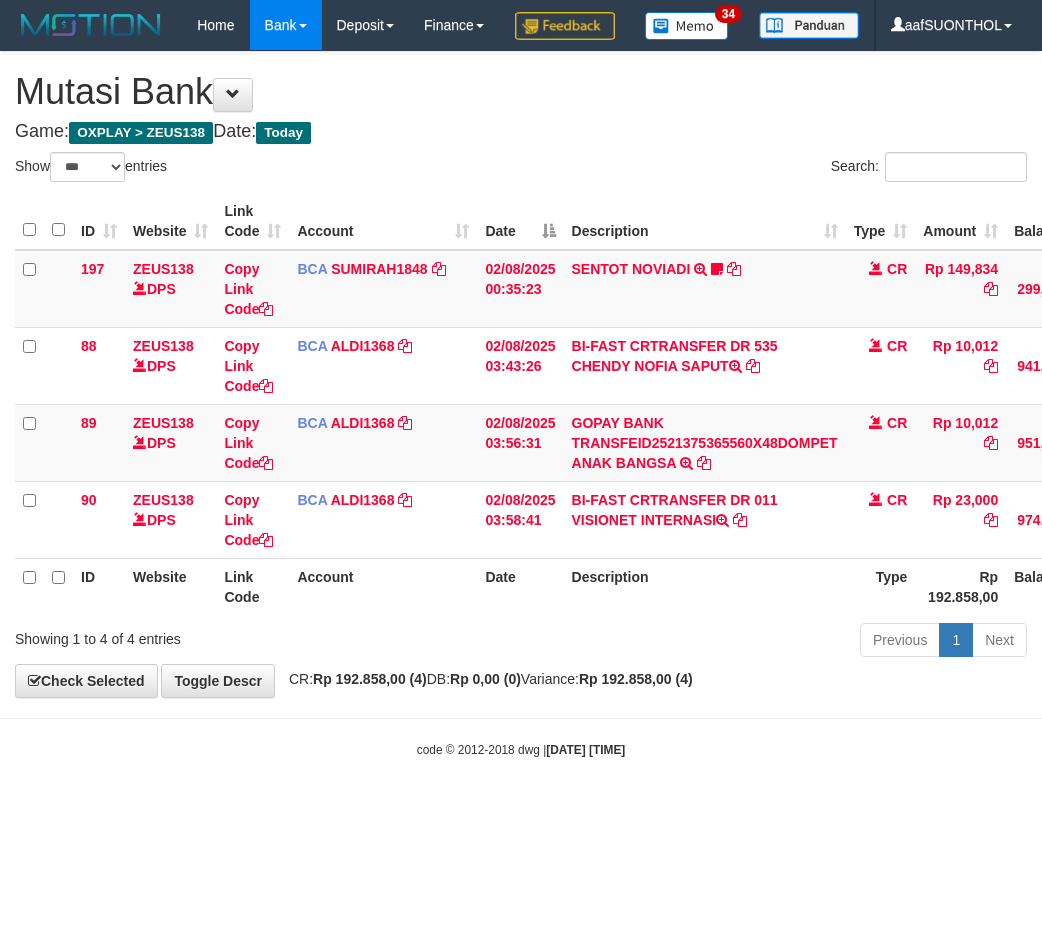 select on "***" 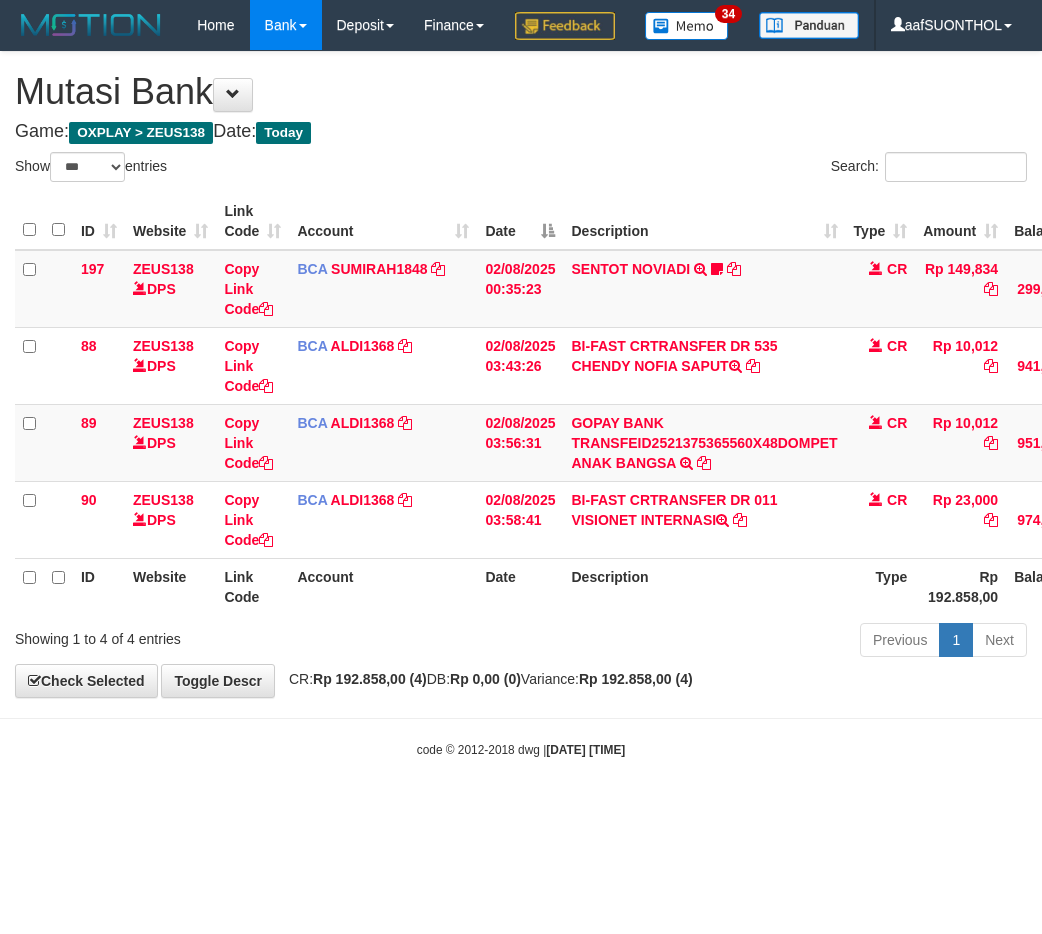 scroll, scrollTop: 0, scrollLeft: 15, axis: horizontal 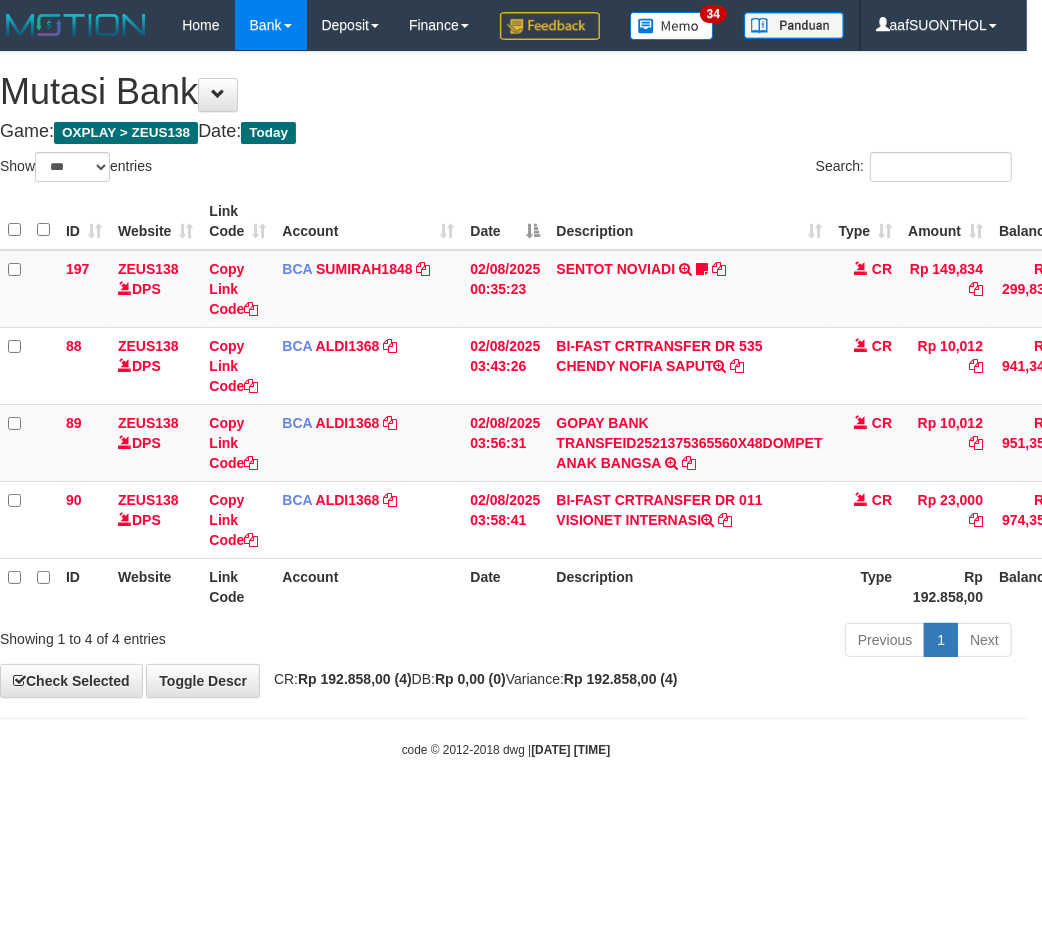 drag, startPoint x: 415, startPoint y: 696, endPoint x: 381, endPoint y: 682, distance: 36.769554 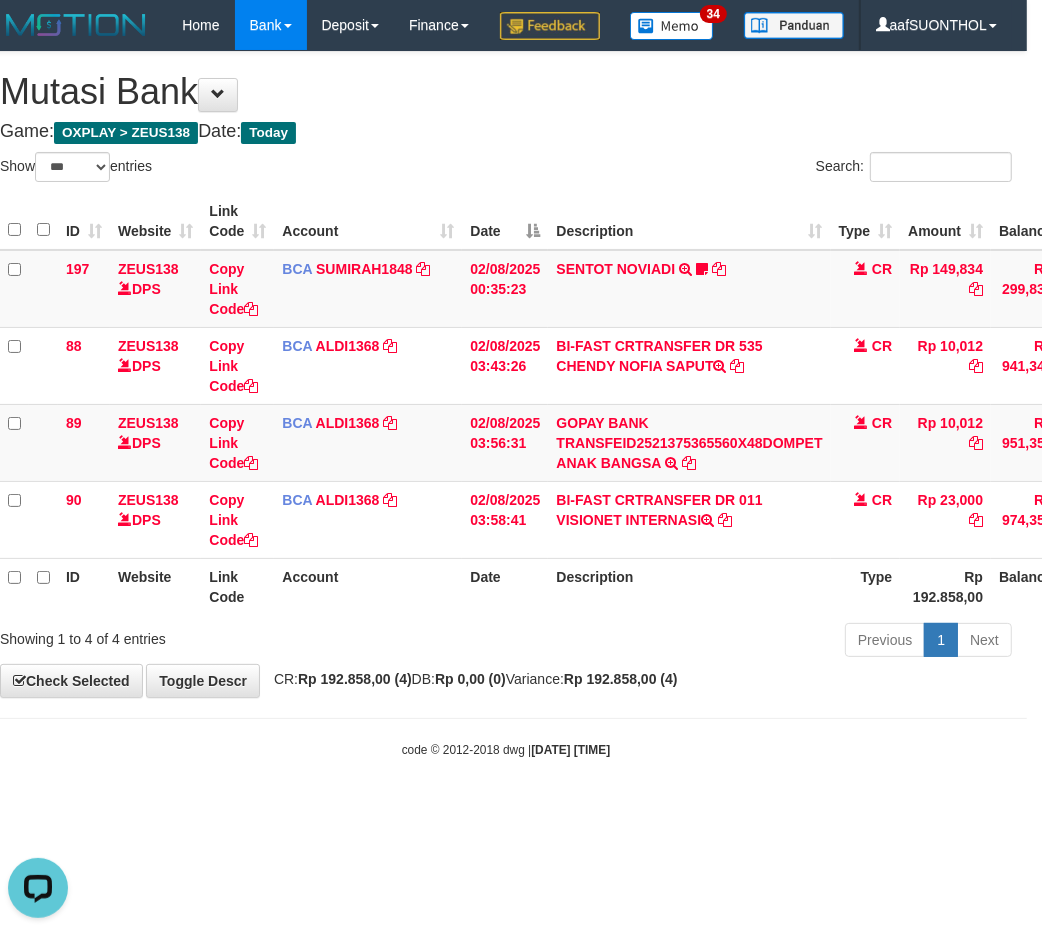 scroll, scrollTop: 0, scrollLeft: 0, axis: both 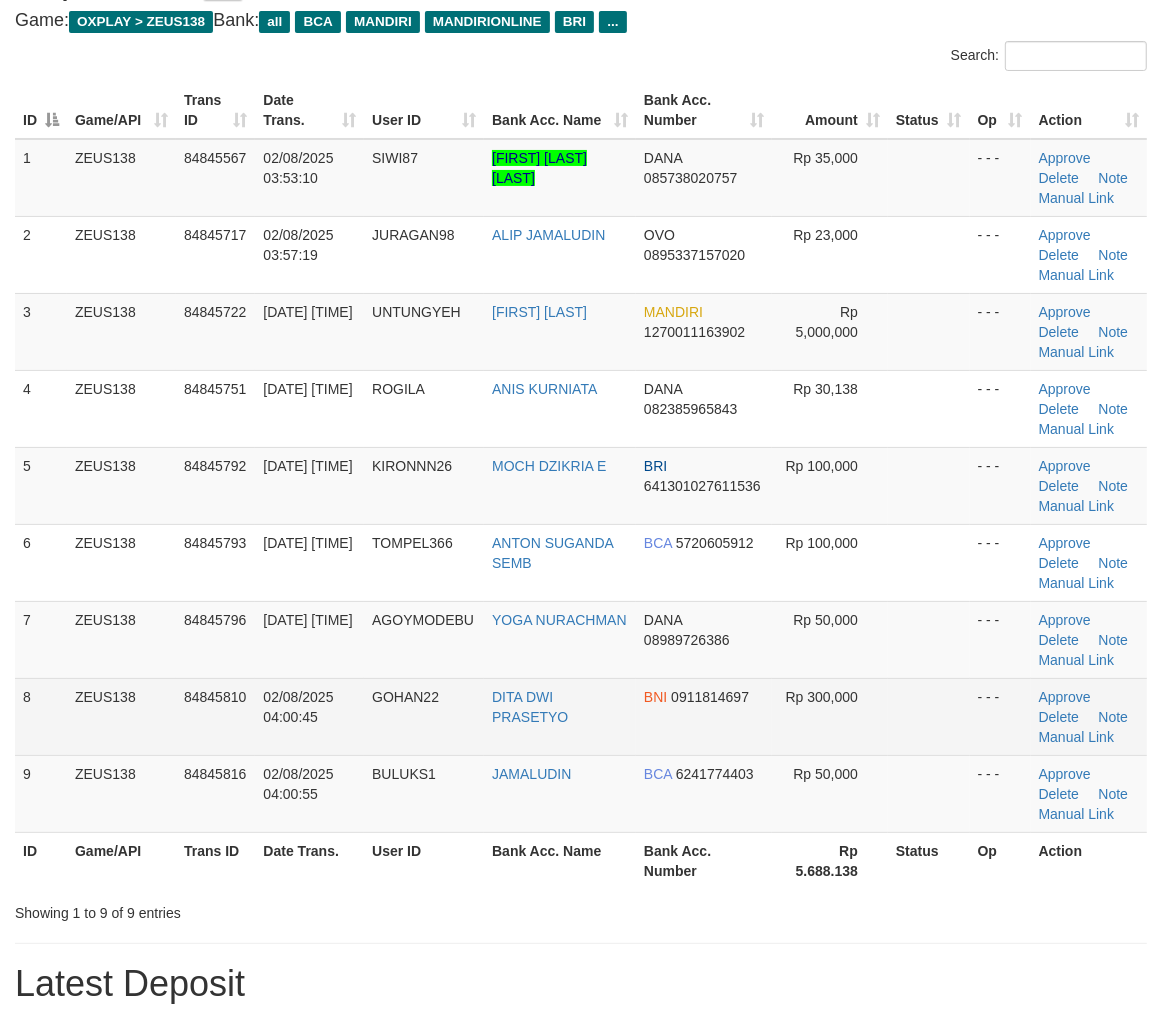 click at bounding box center (929, 716) 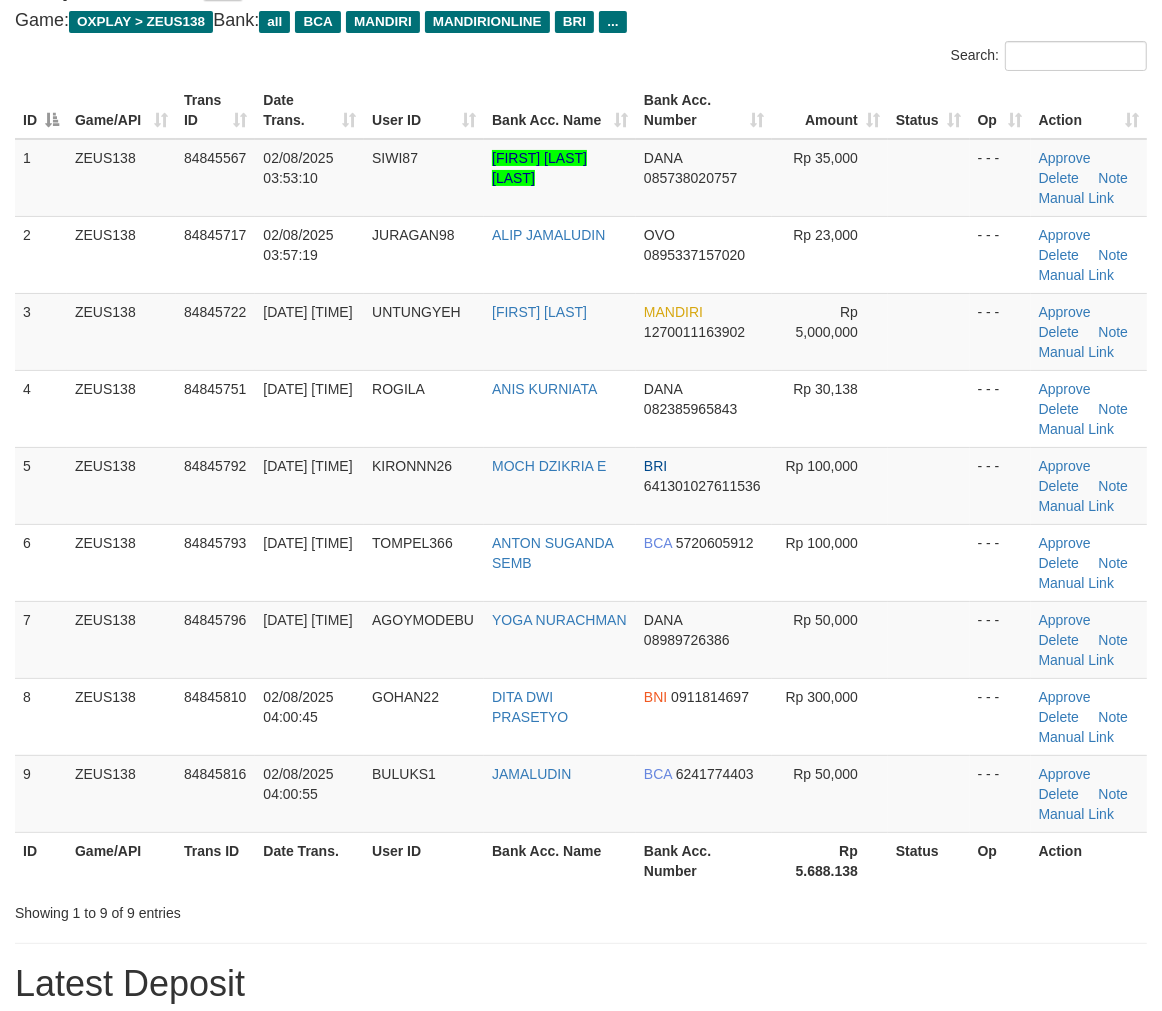 drag, startPoint x: 974, startPoint y: 725, endPoint x: 1173, endPoint y: 711, distance: 199.49185 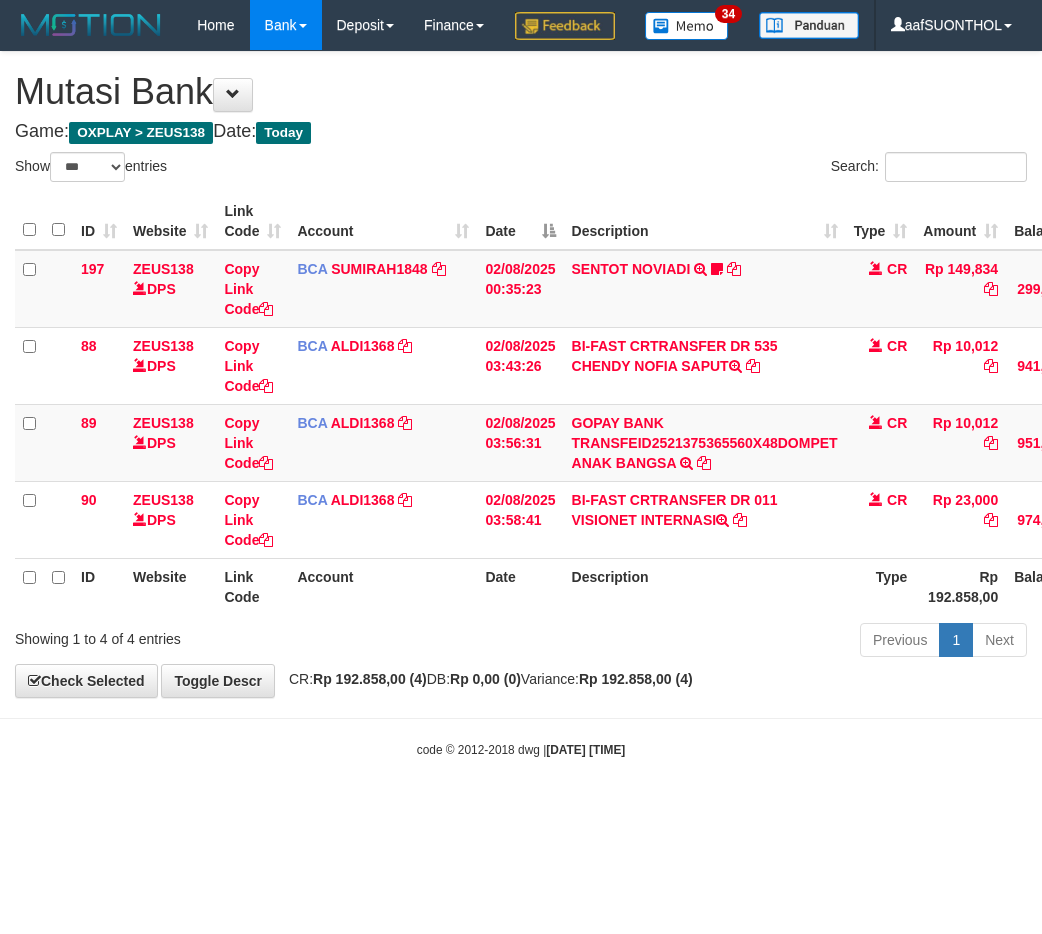 select on "***" 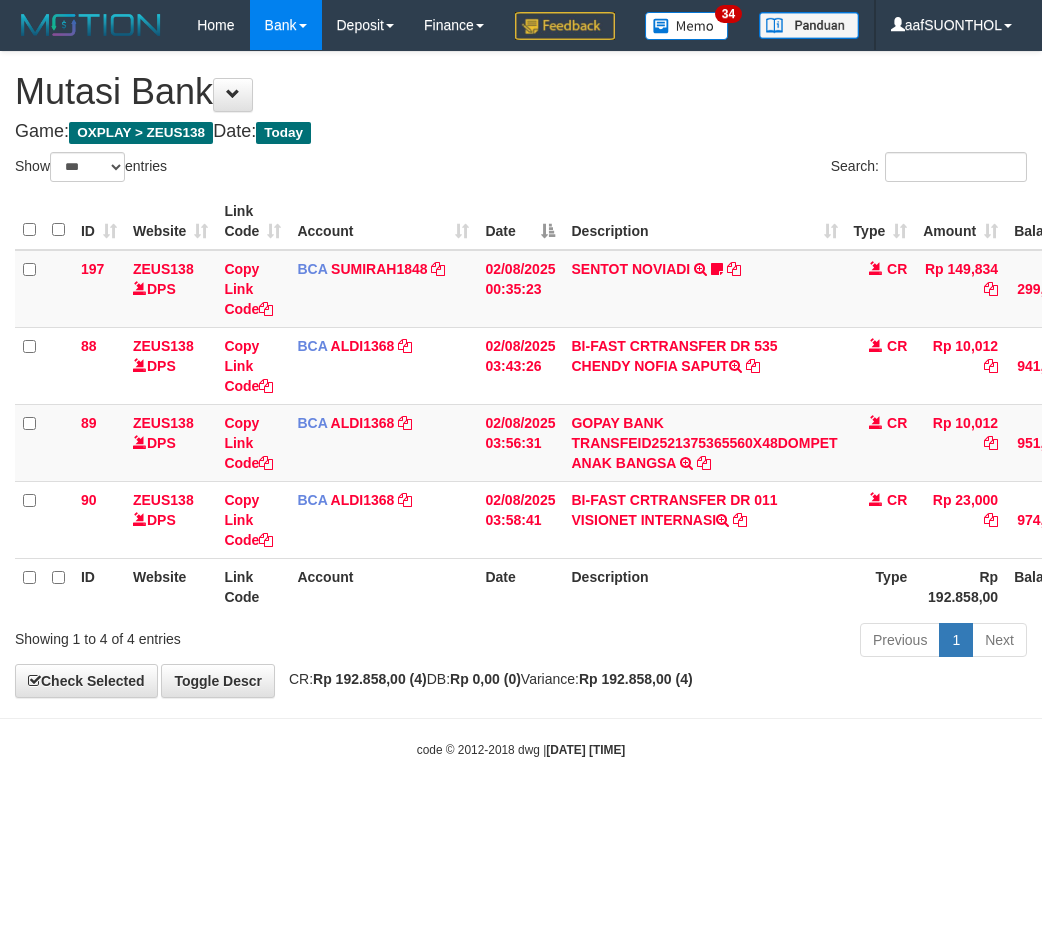 scroll, scrollTop: 0, scrollLeft: 15, axis: horizontal 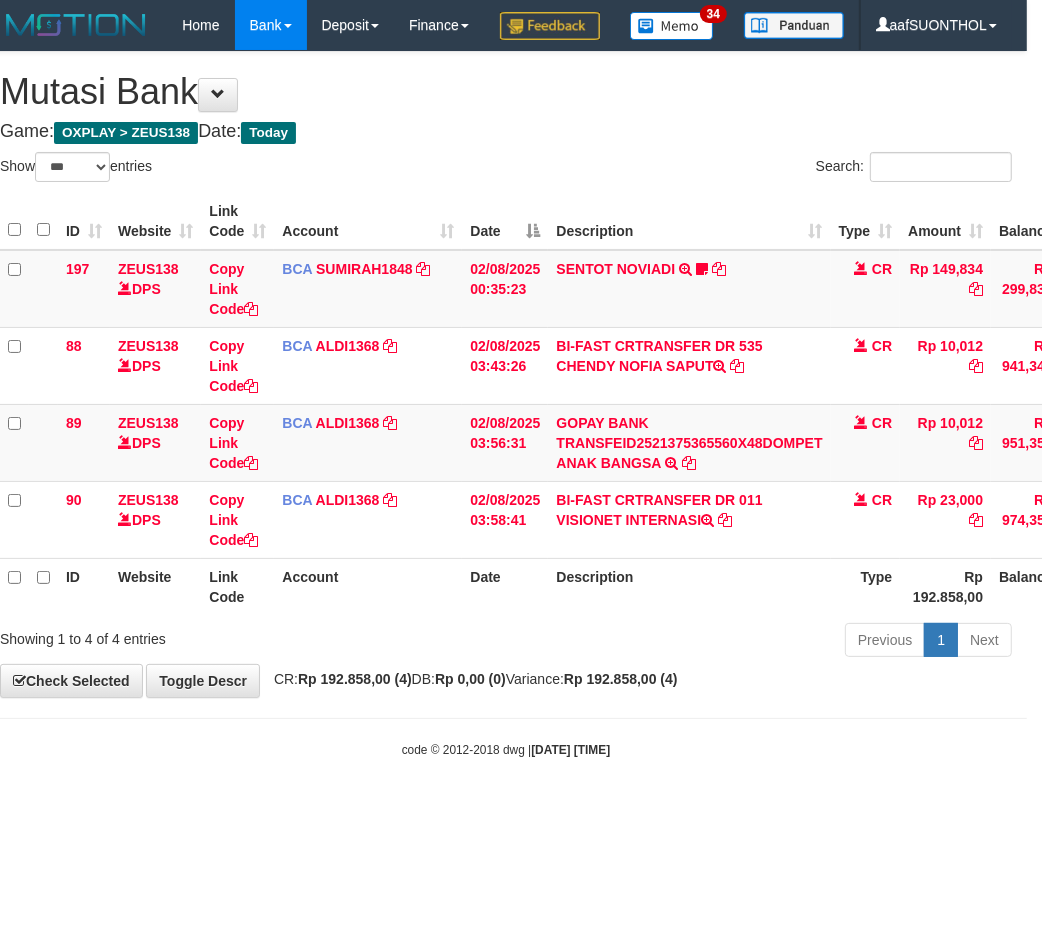 drag, startPoint x: 612, startPoint y: 717, endPoint x: 586, endPoint y: 706, distance: 28.231188 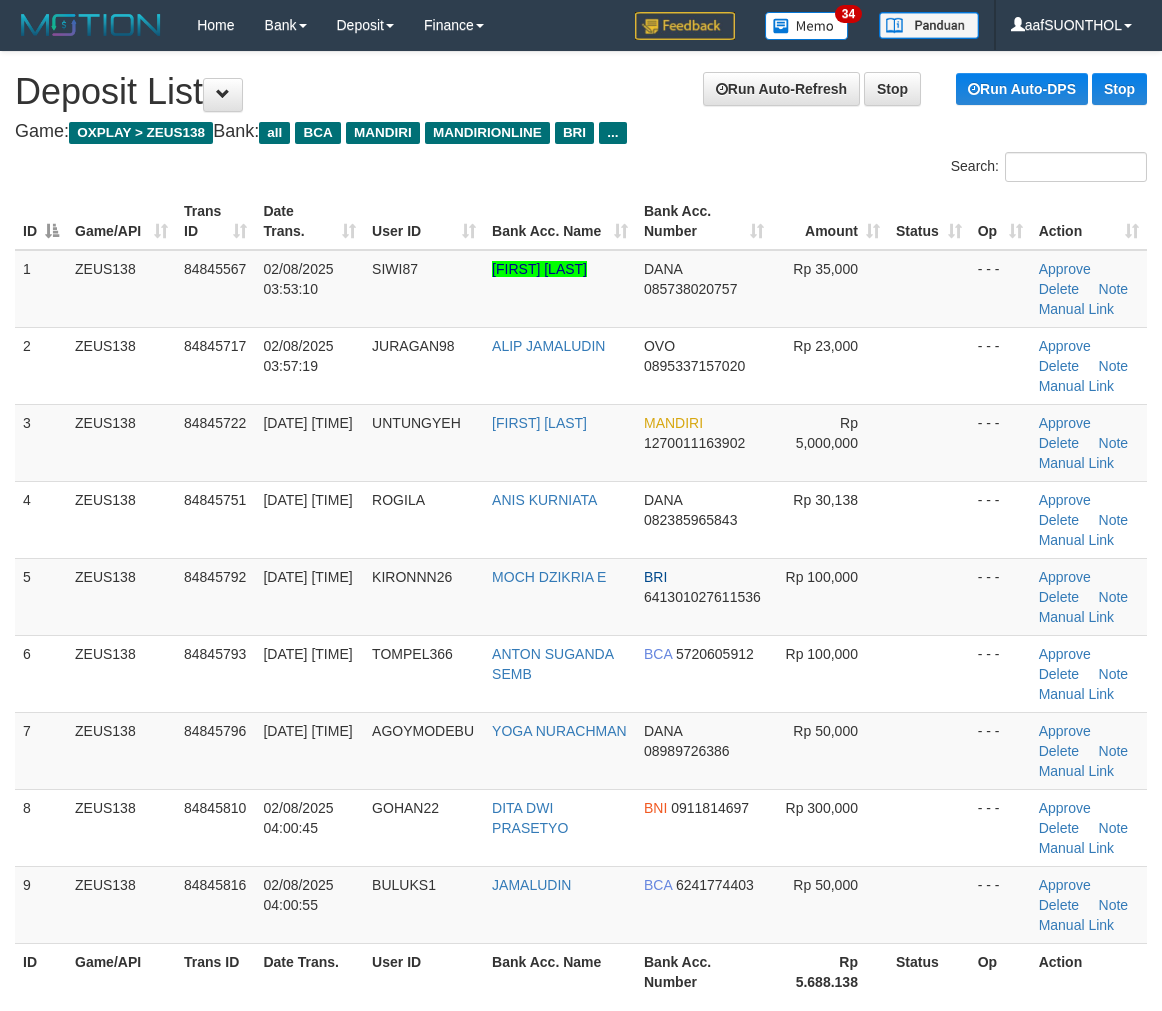 scroll, scrollTop: 112, scrollLeft: 0, axis: vertical 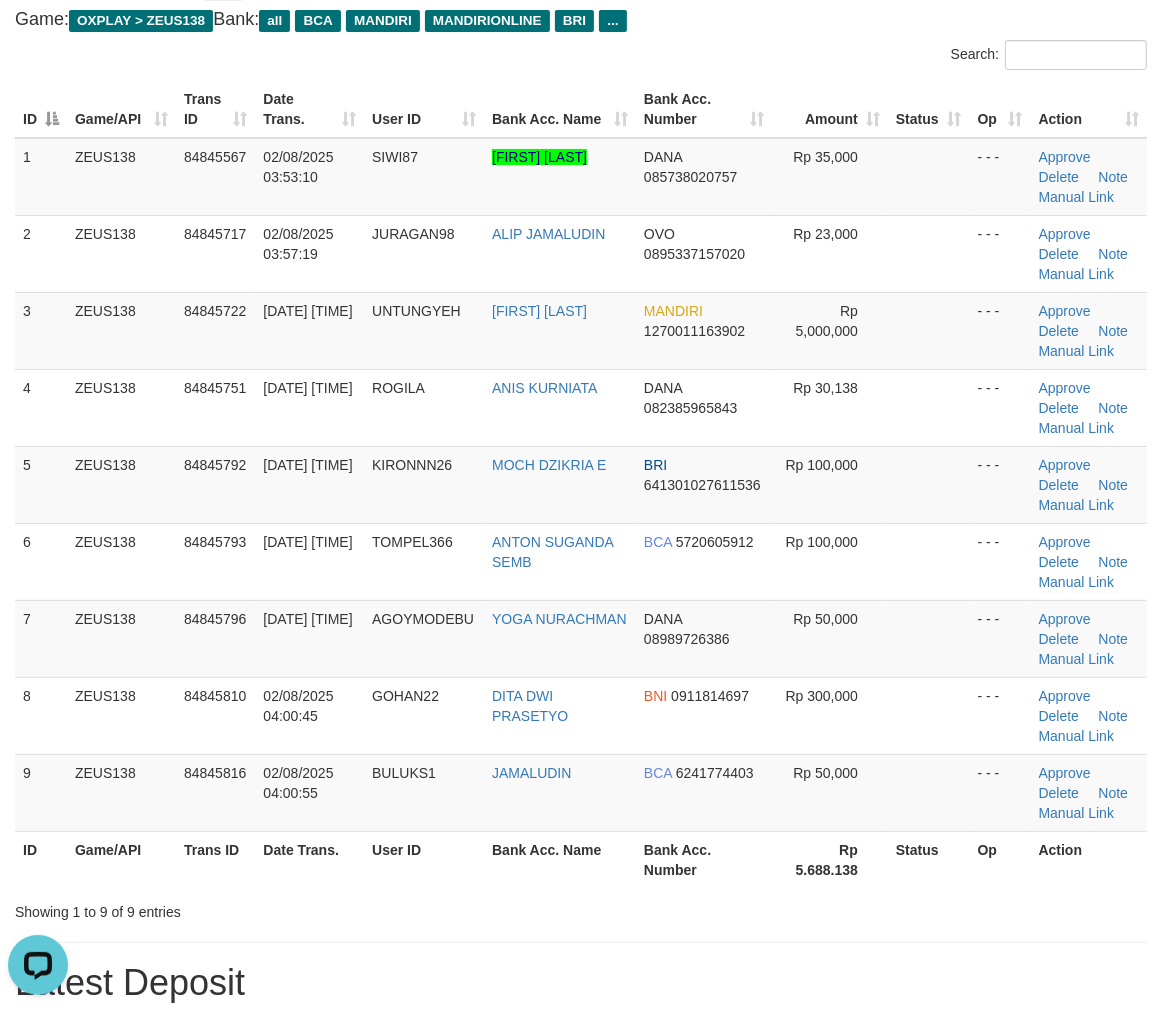 click on "**********" at bounding box center [581, 1314] 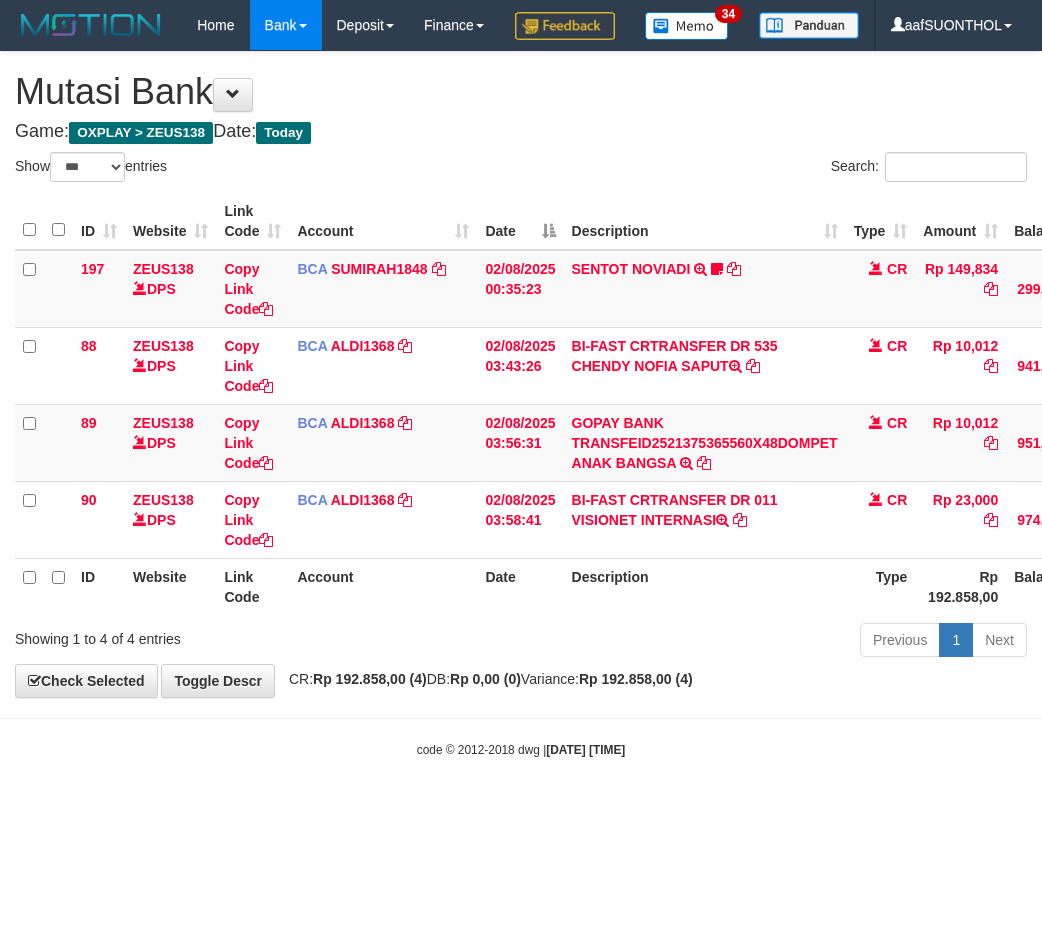 select on "***" 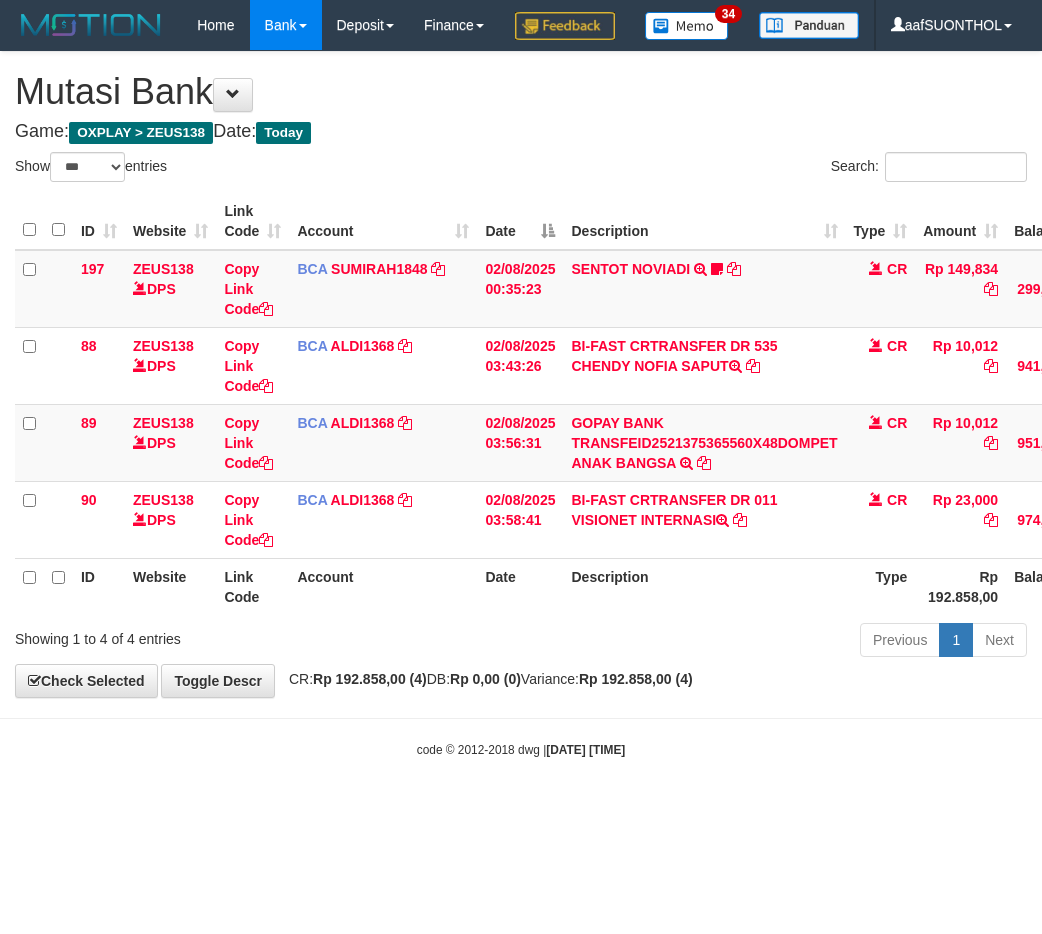 scroll, scrollTop: 0, scrollLeft: 15, axis: horizontal 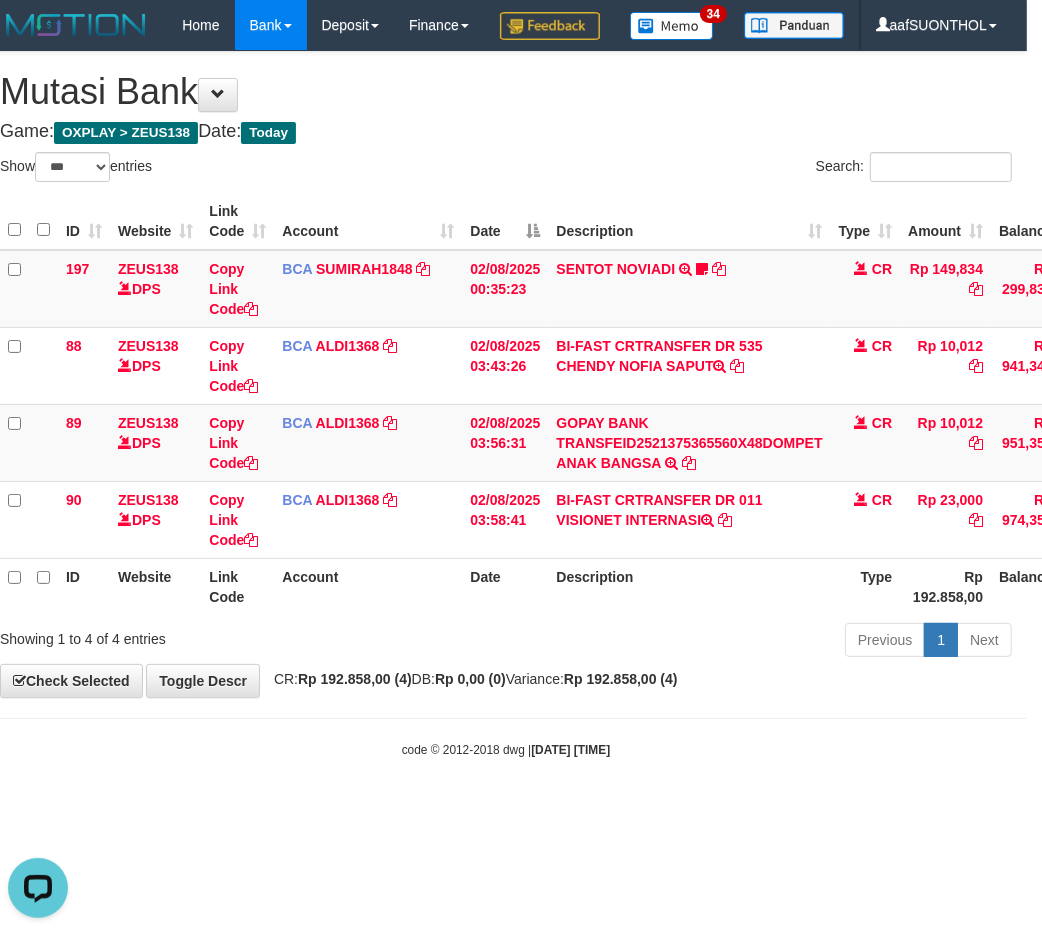 click on "Description" at bounding box center (689, 586) 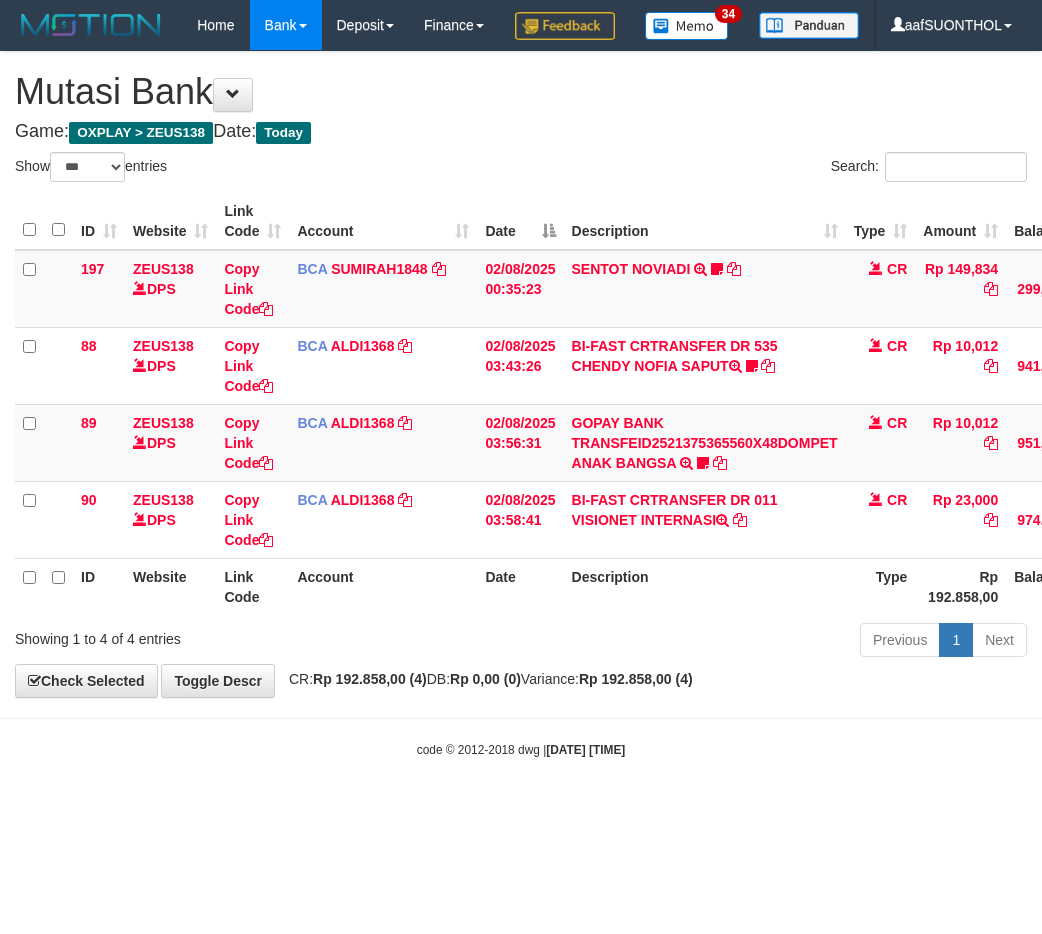 select on "***" 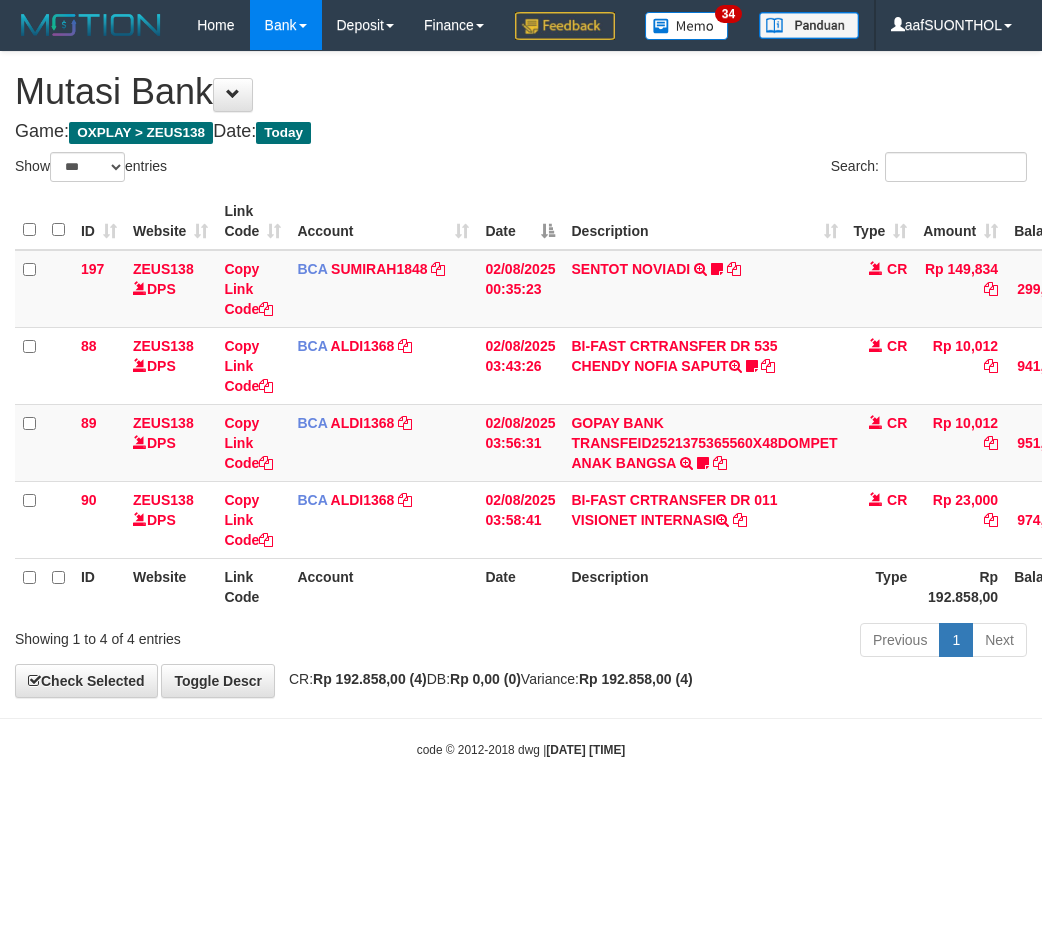 scroll, scrollTop: 0, scrollLeft: 15, axis: horizontal 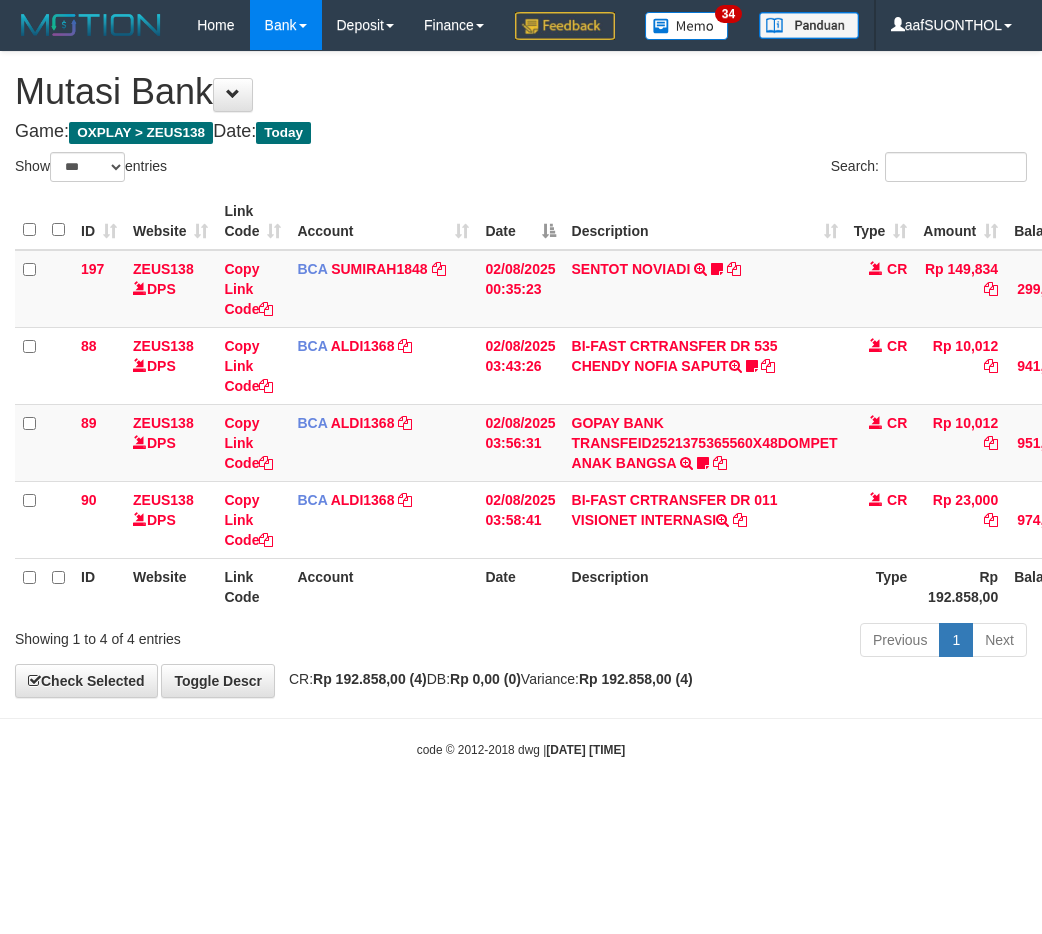 select on "***" 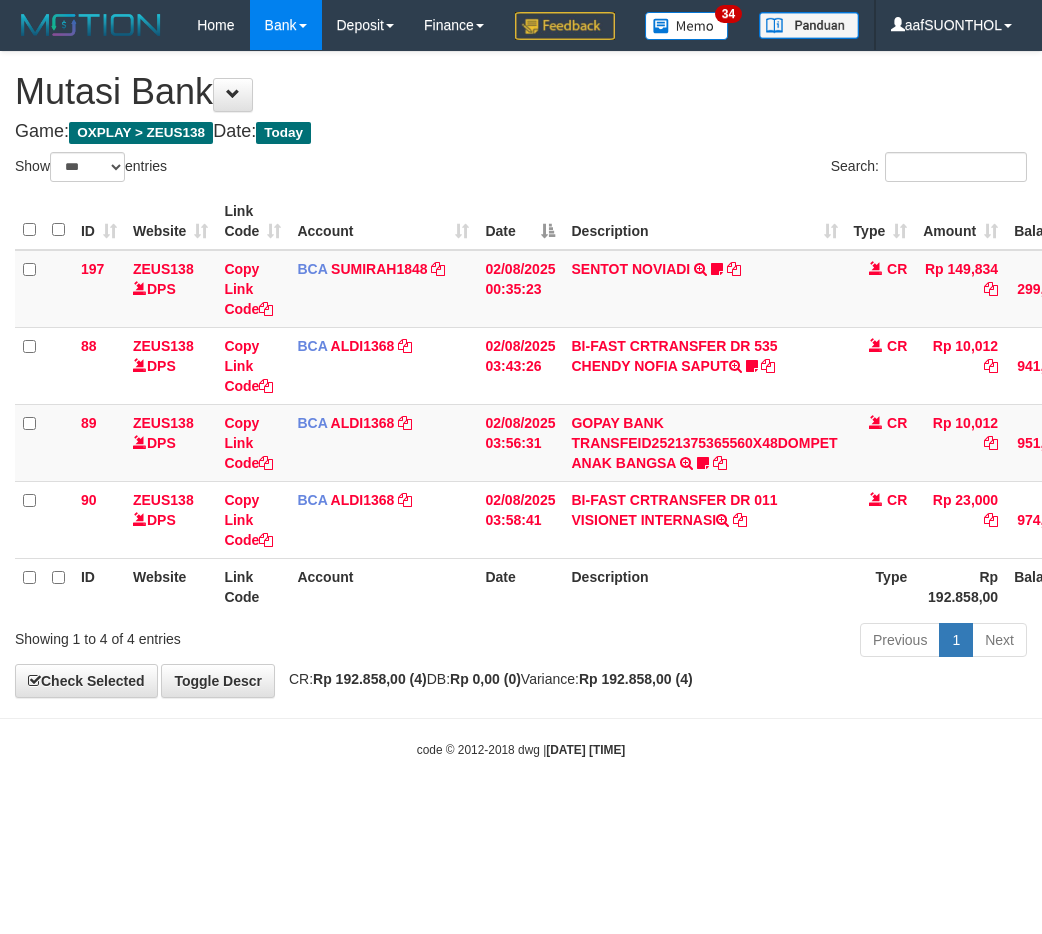 scroll, scrollTop: 0, scrollLeft: 15, axis: horizontal 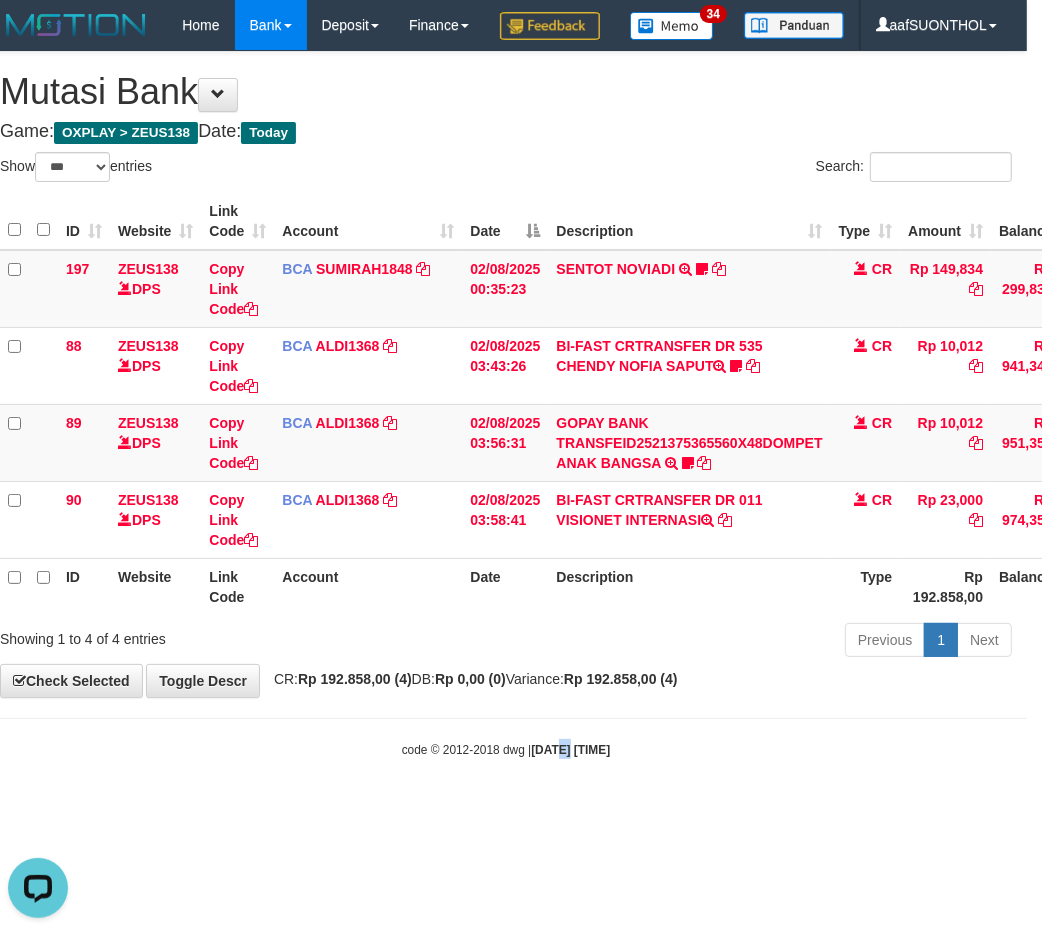 click on "Toggle navigation
Home
Bank
Account List
Load
By Website
Group
[OXPLAY]													ZEUS138
By Load Group (DPS)" at bounding box center (506, 404) 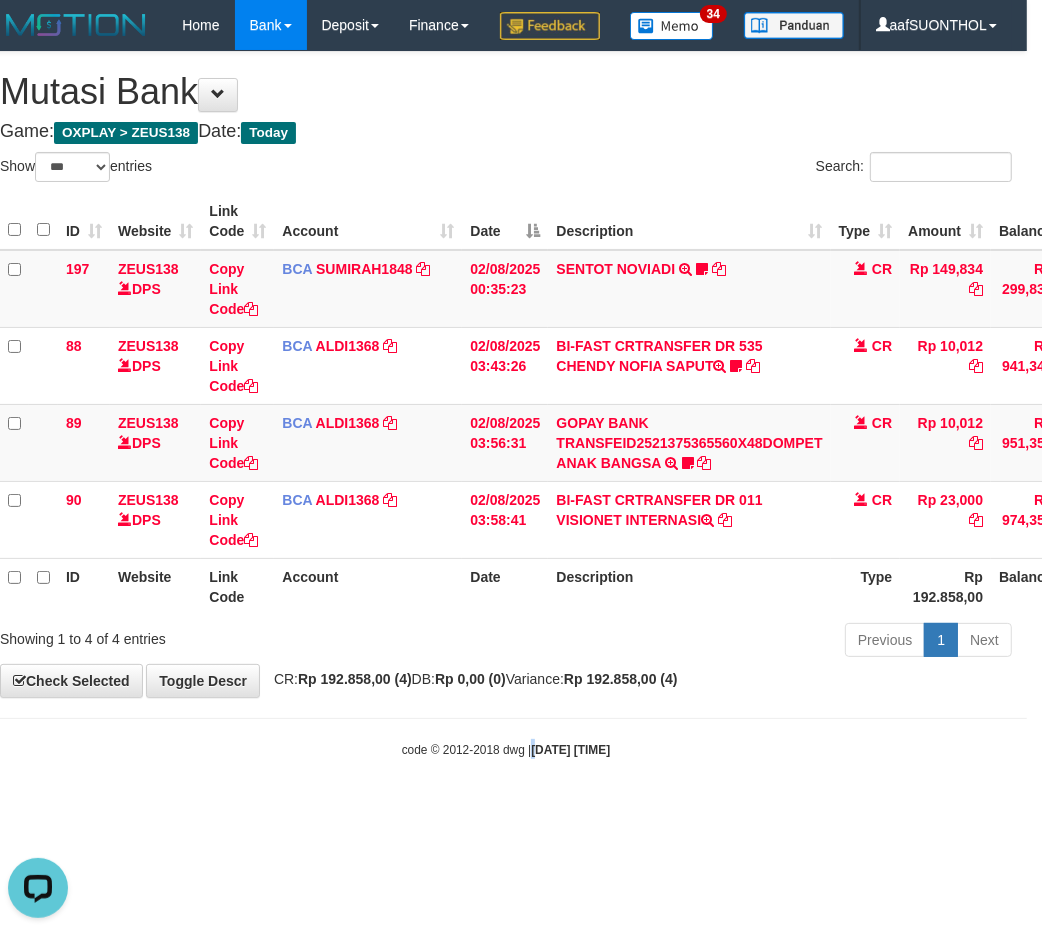 click on "[DATE] [TIME]" at bounding box center (570, 750) 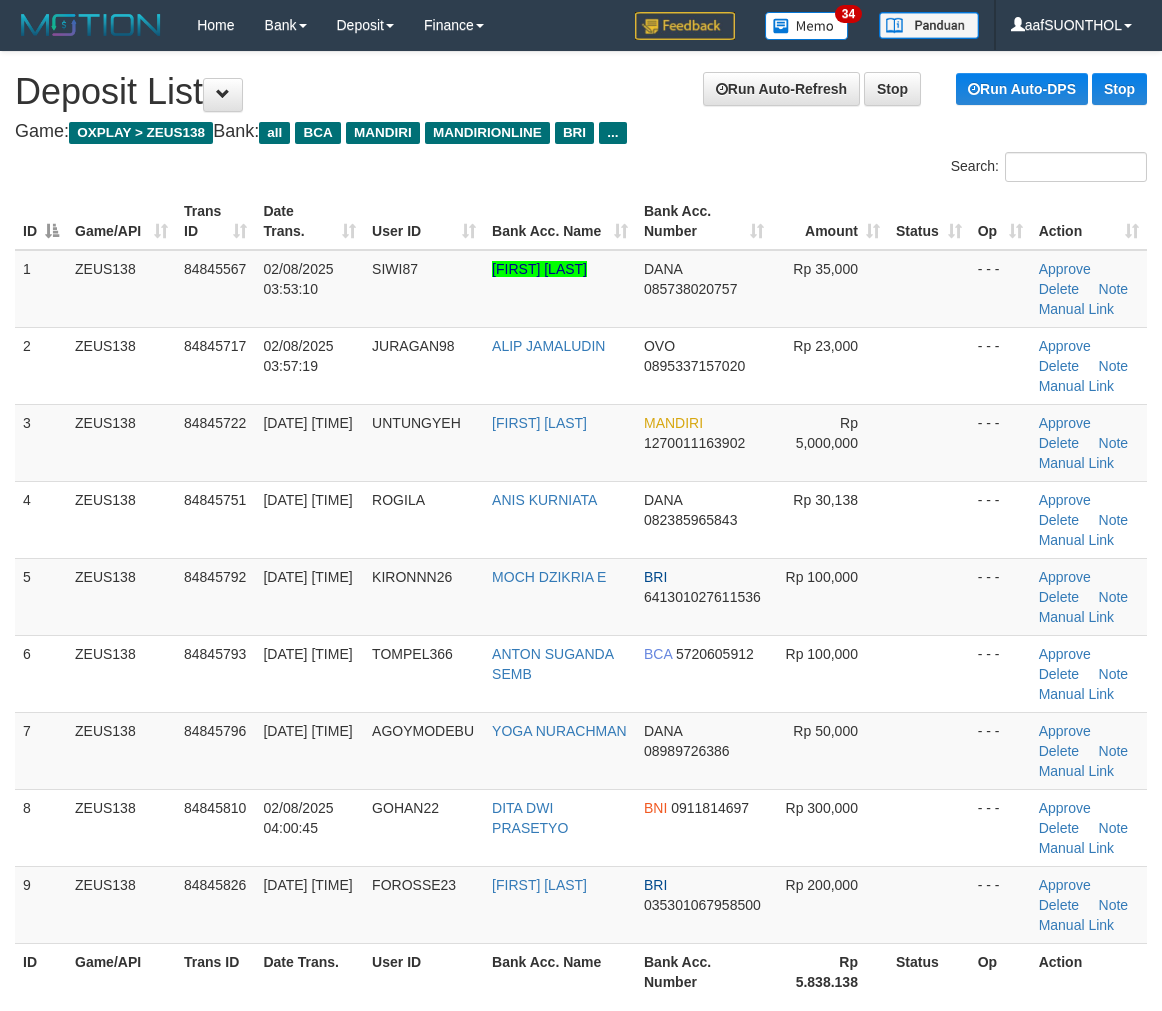 scroll, scrollTop: 62, scrollLeft: 0, axis: vertical 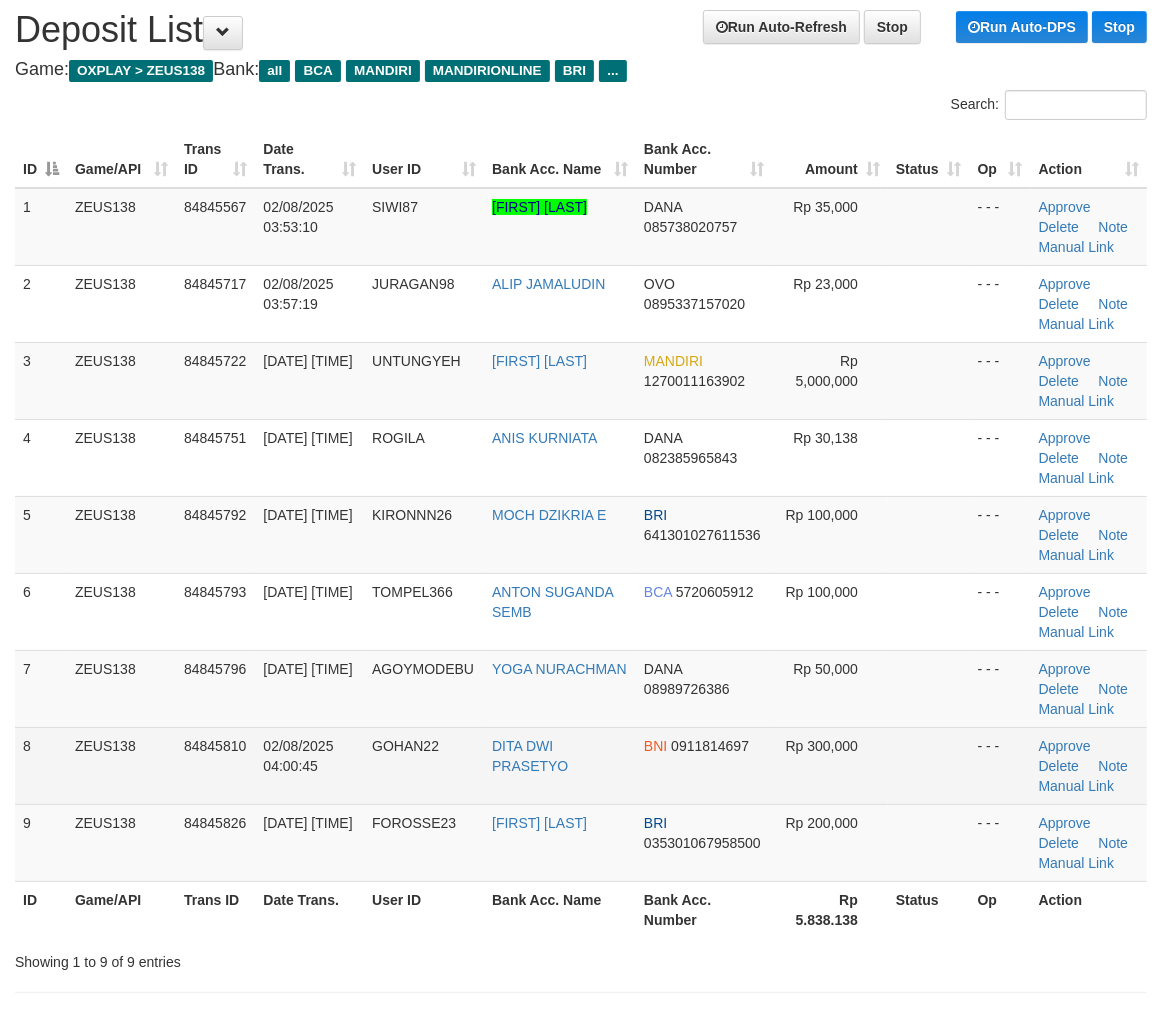 click on "Rp 300,000" at bounding box center (830, 765) 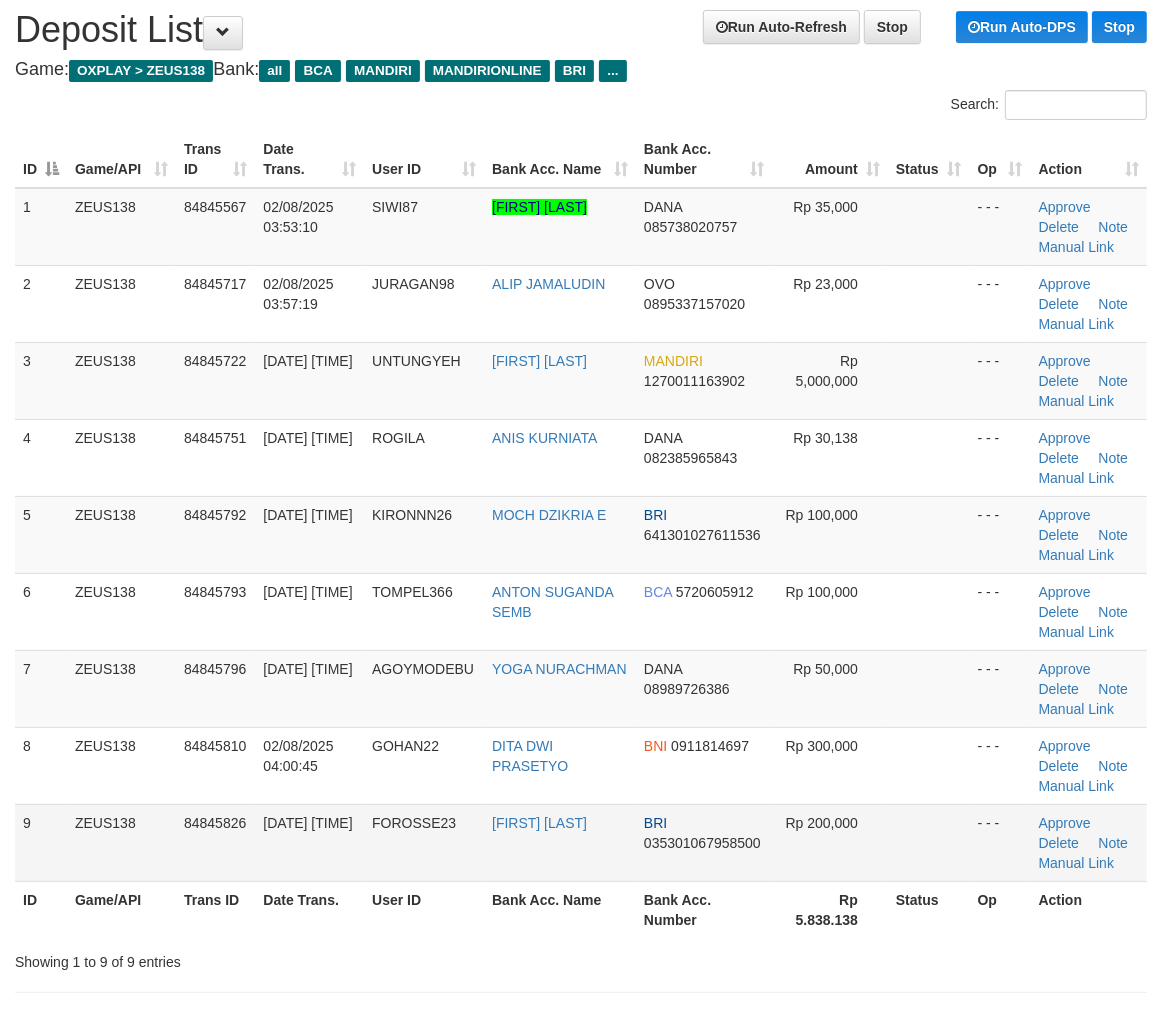 click on "Rp 200,000" at bounding box center (830, 842) 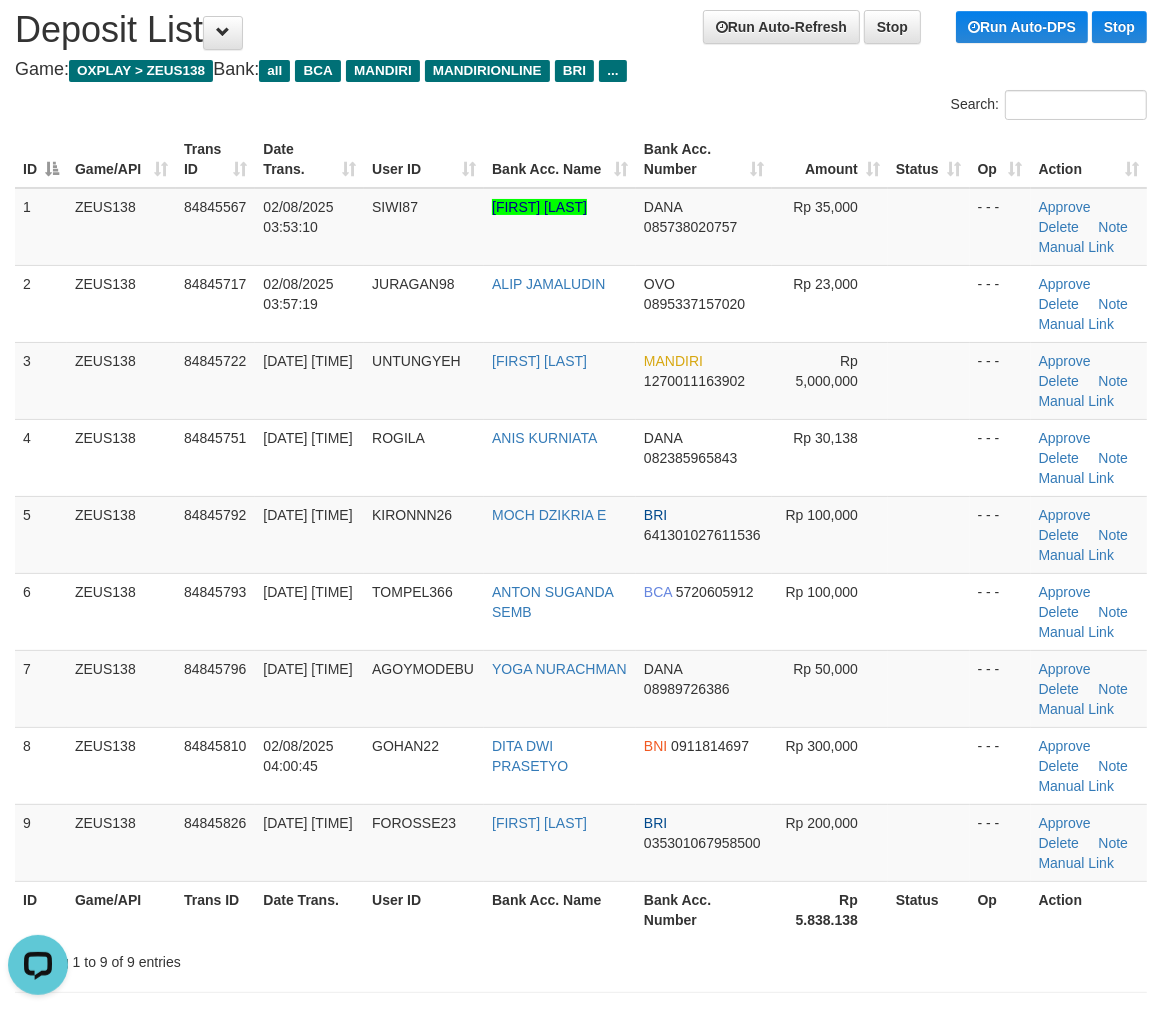 scroll, scrollTop: 0, scrollLeft: 0, axis: both 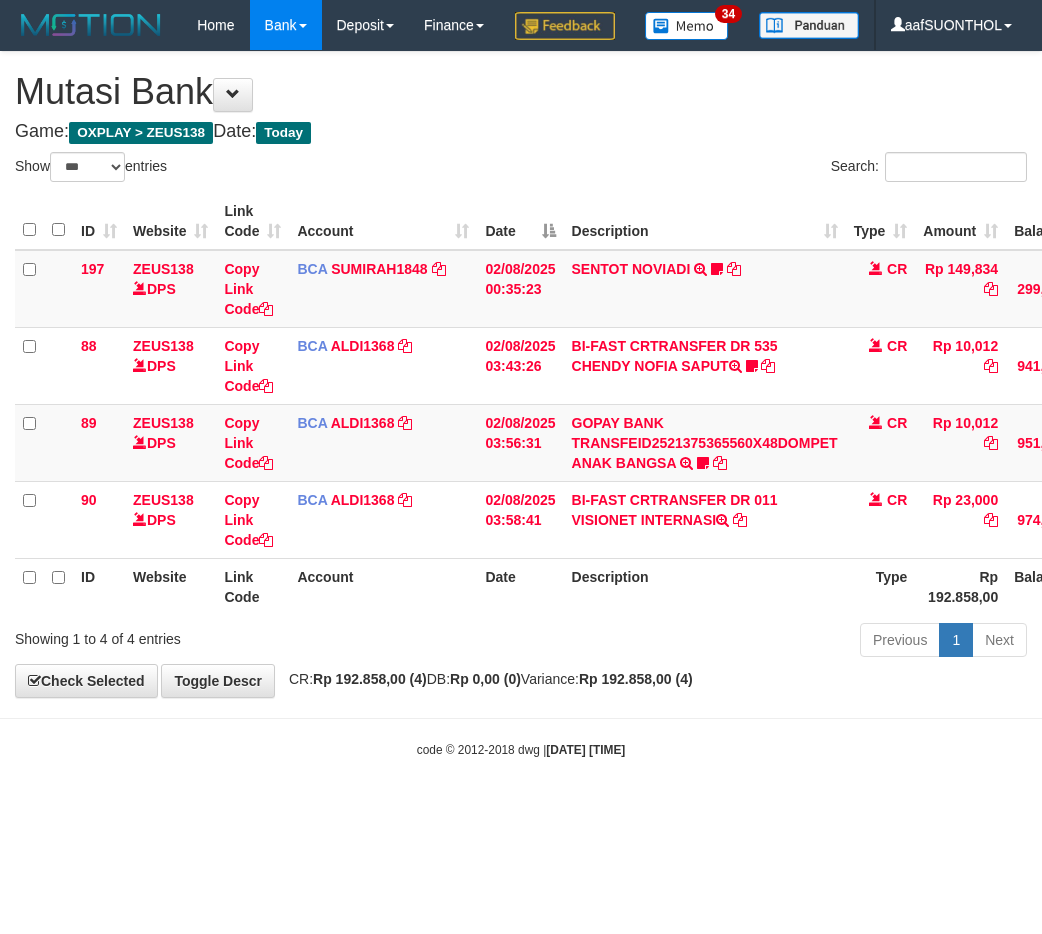 select on "***" 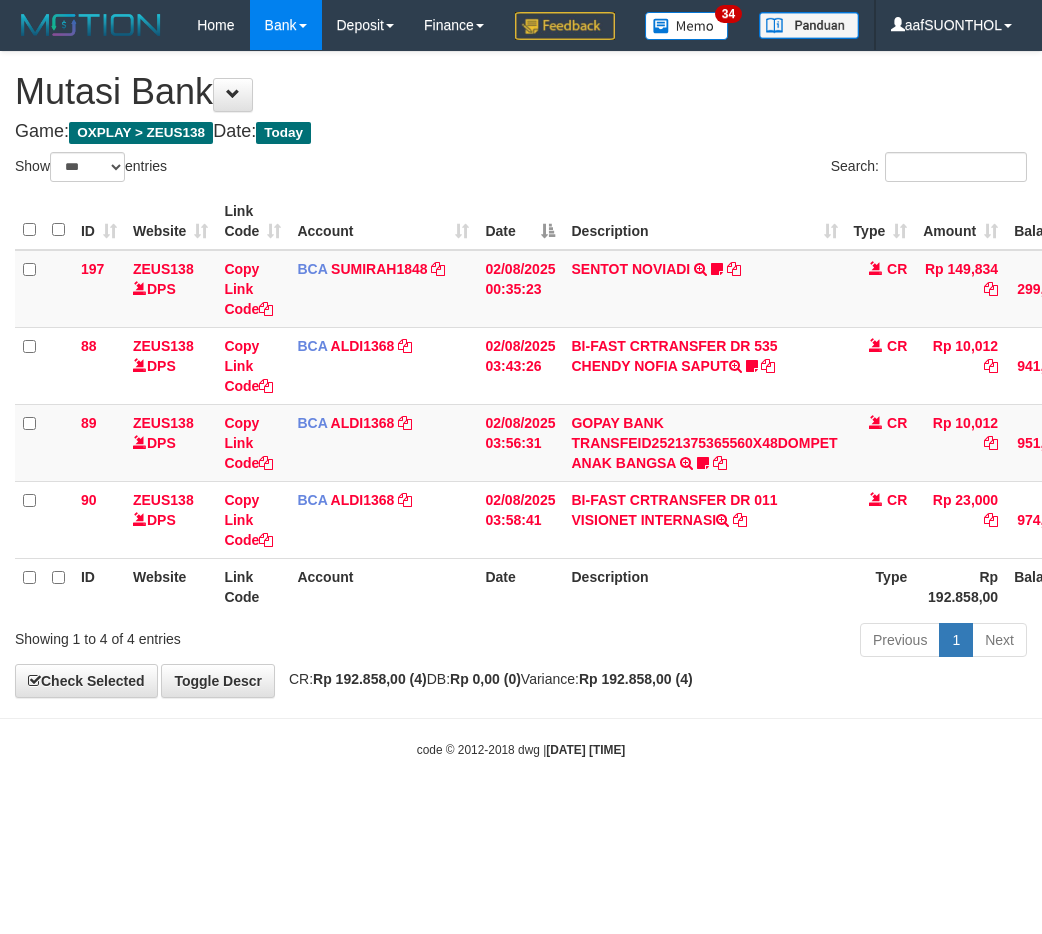 scroll, scrollTop: 0, scrollLeft: 15, axis: horizontal 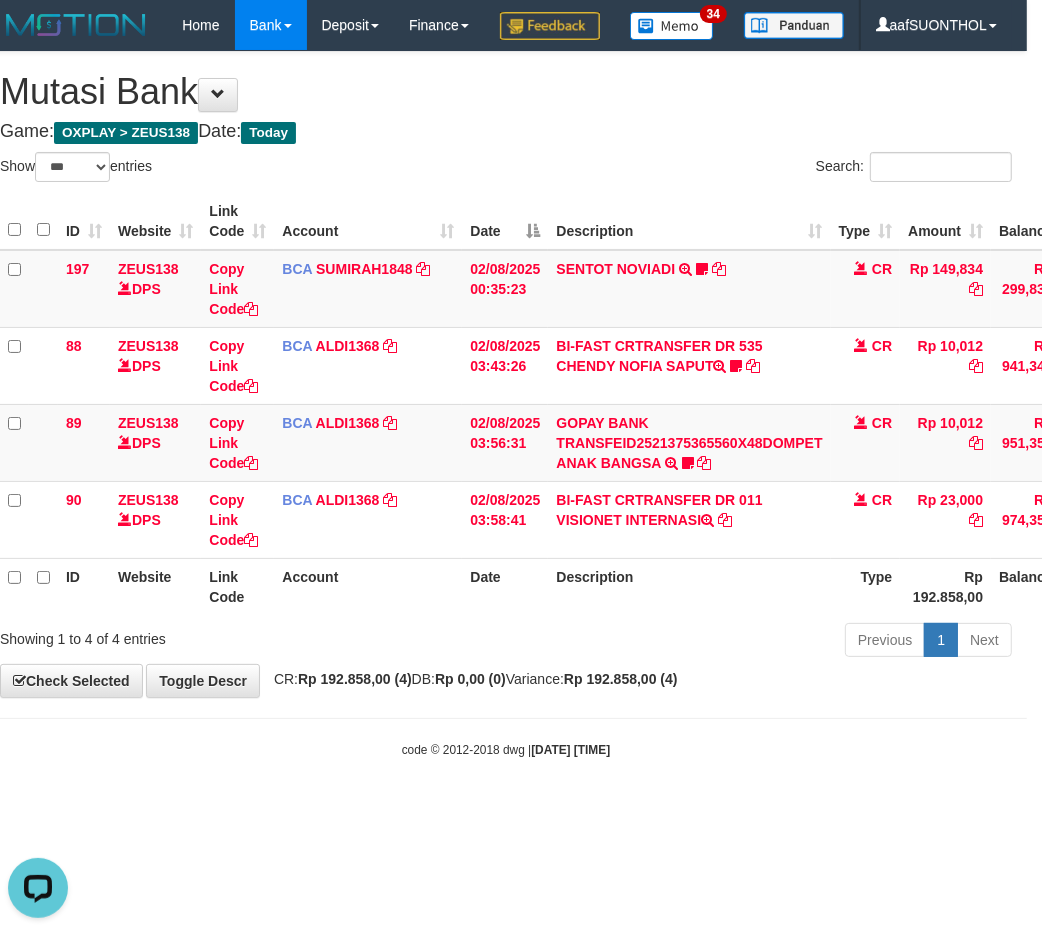 drag, startPoint x: 763, startPoint y: 693, endPoint x: 742, endPoint y: 694, distance: 21.023796 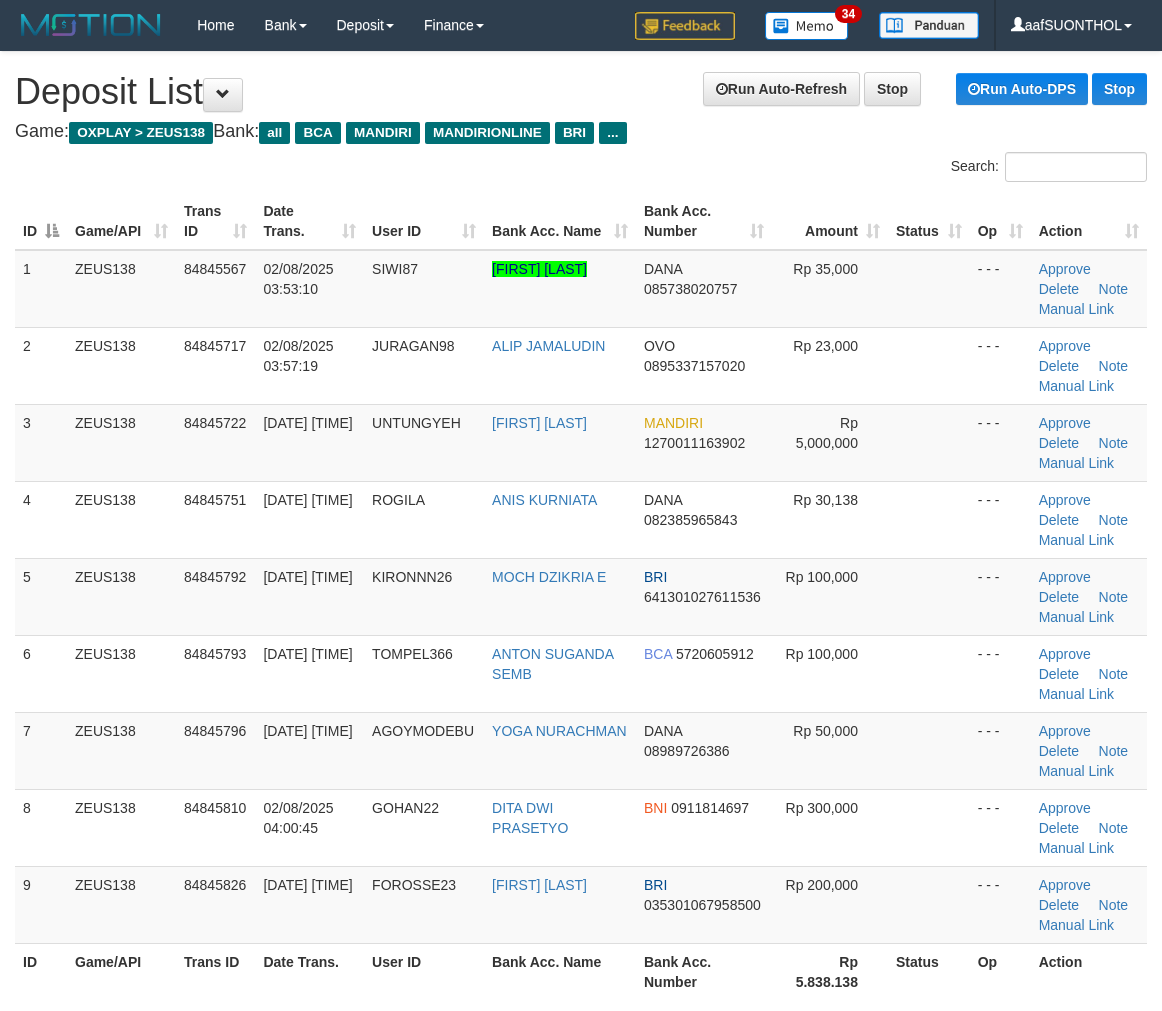 scroll, scrollTop: 62, scrollLeft: 0, axis: vertical 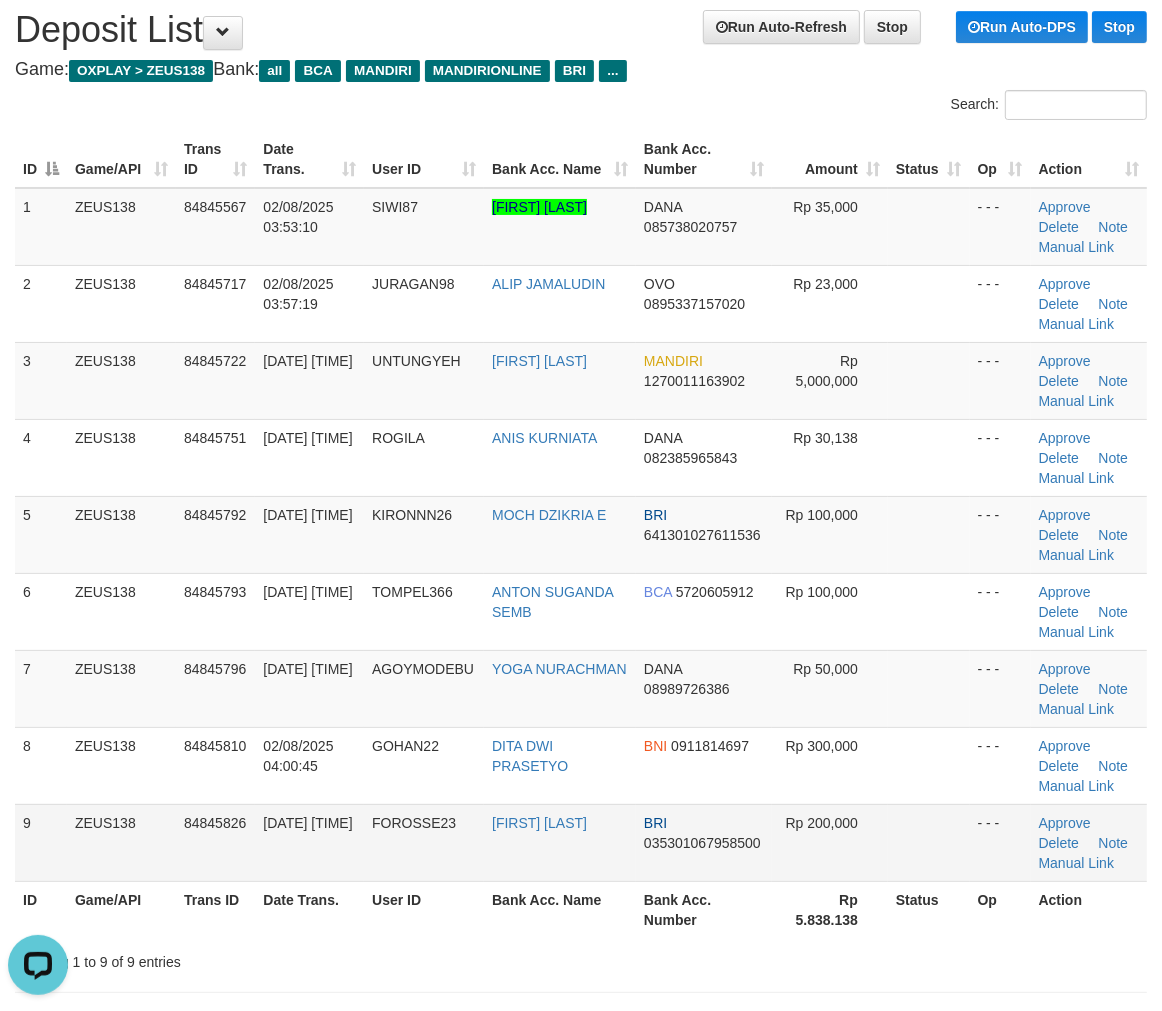 click on "BRI
[ACCOUNT_NUMBER]" at bounding box center (704, 842) 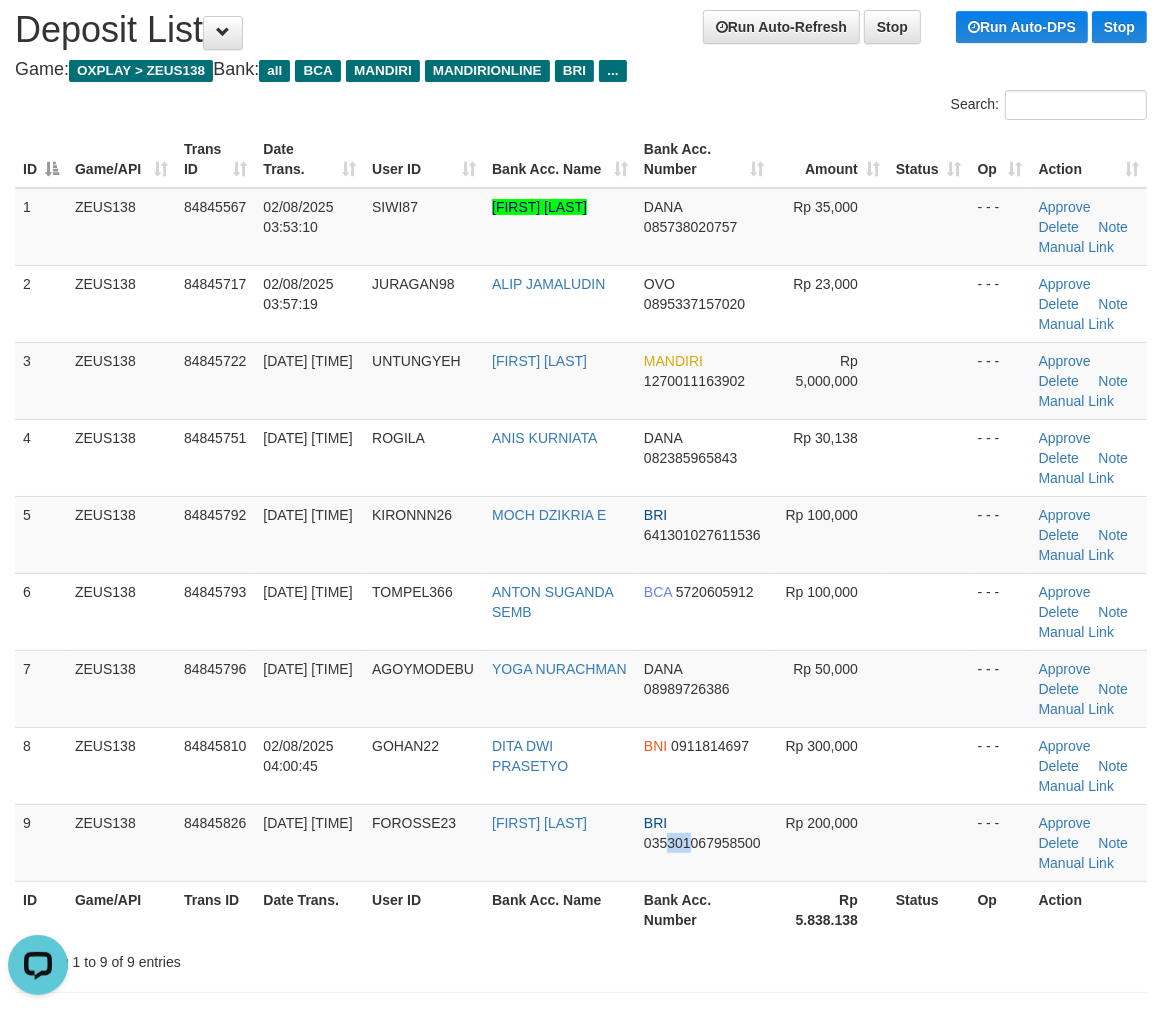drag, startPoint x: 667, startPoint y: 866, endPoint x: 1171, endPoint y: 802, distance: 508.04724 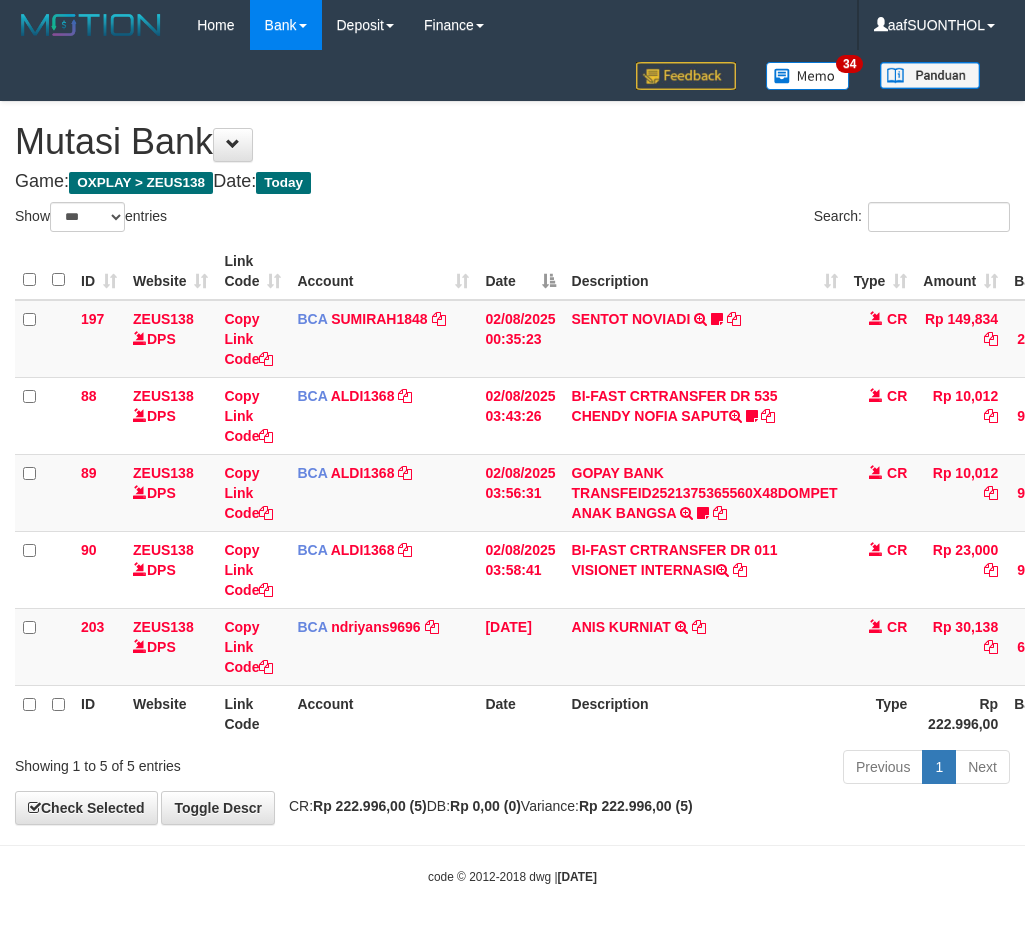 select on "***" 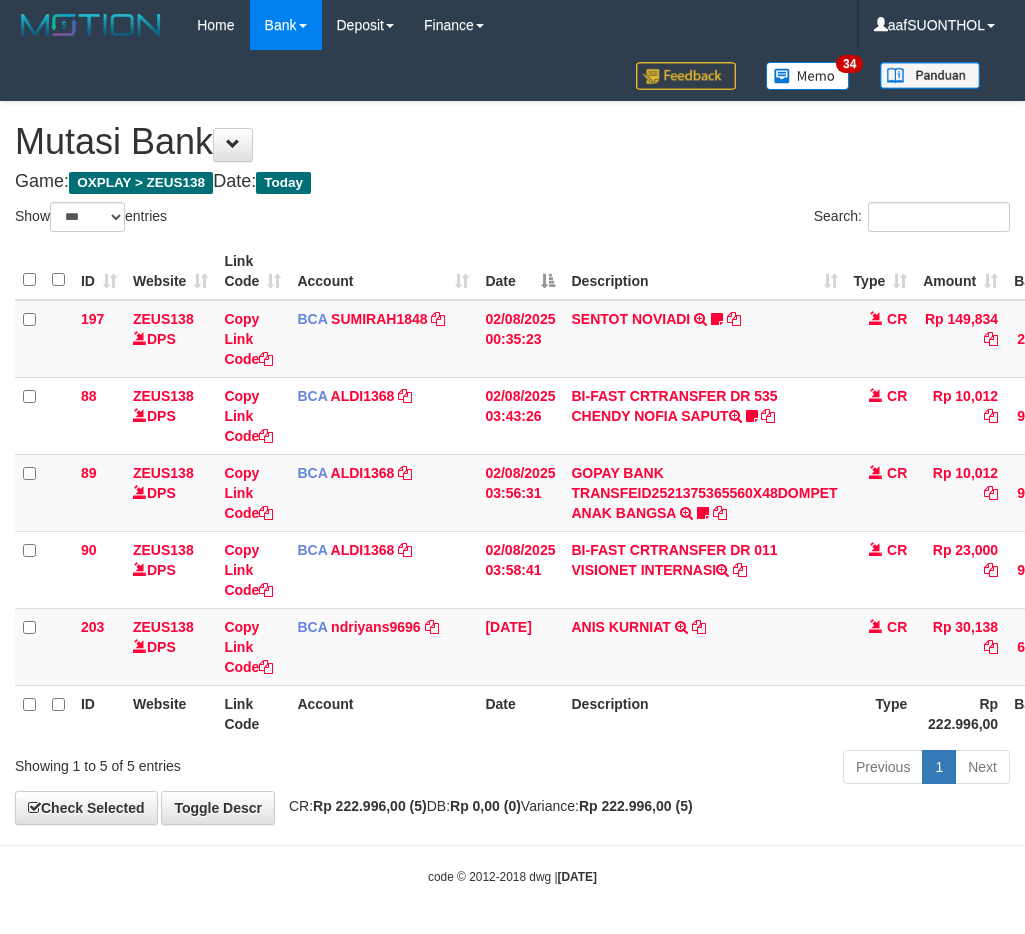 scroll, scrollTop: 0, scrollLeft: 15, axis: horizontal 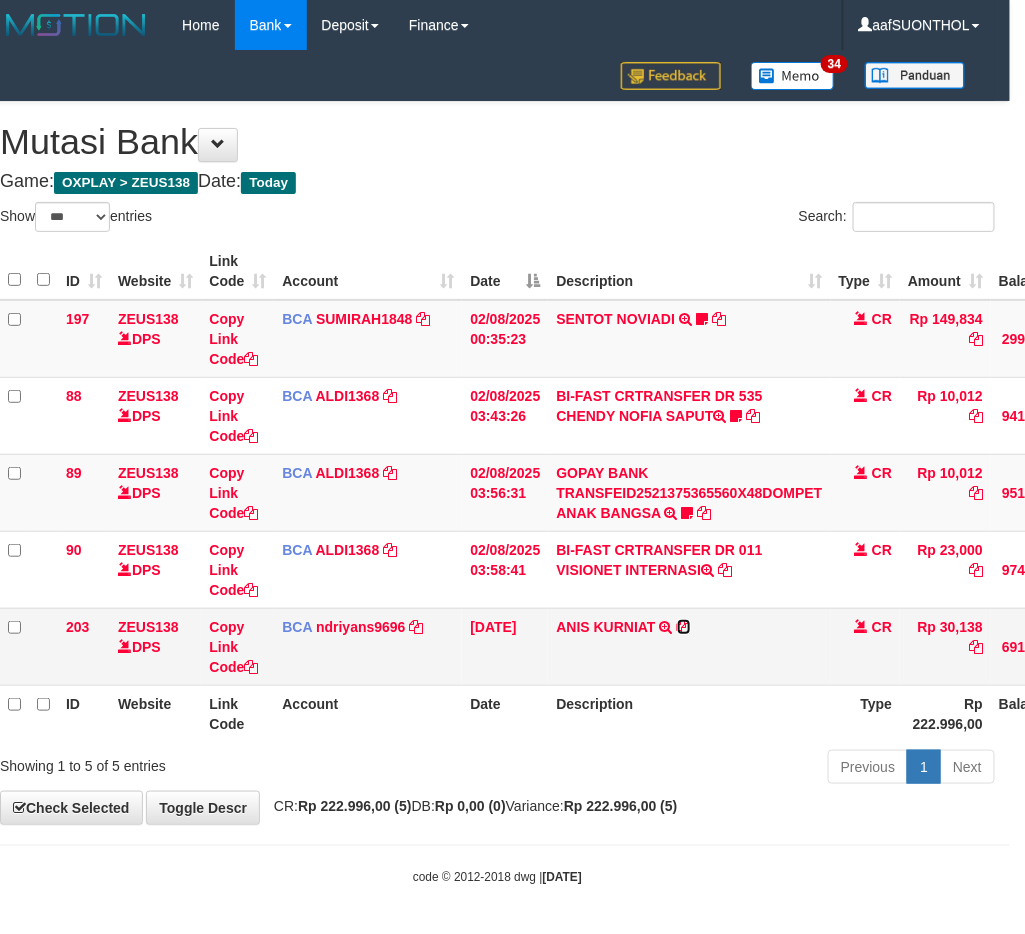 click at bounding box center (684, 627) 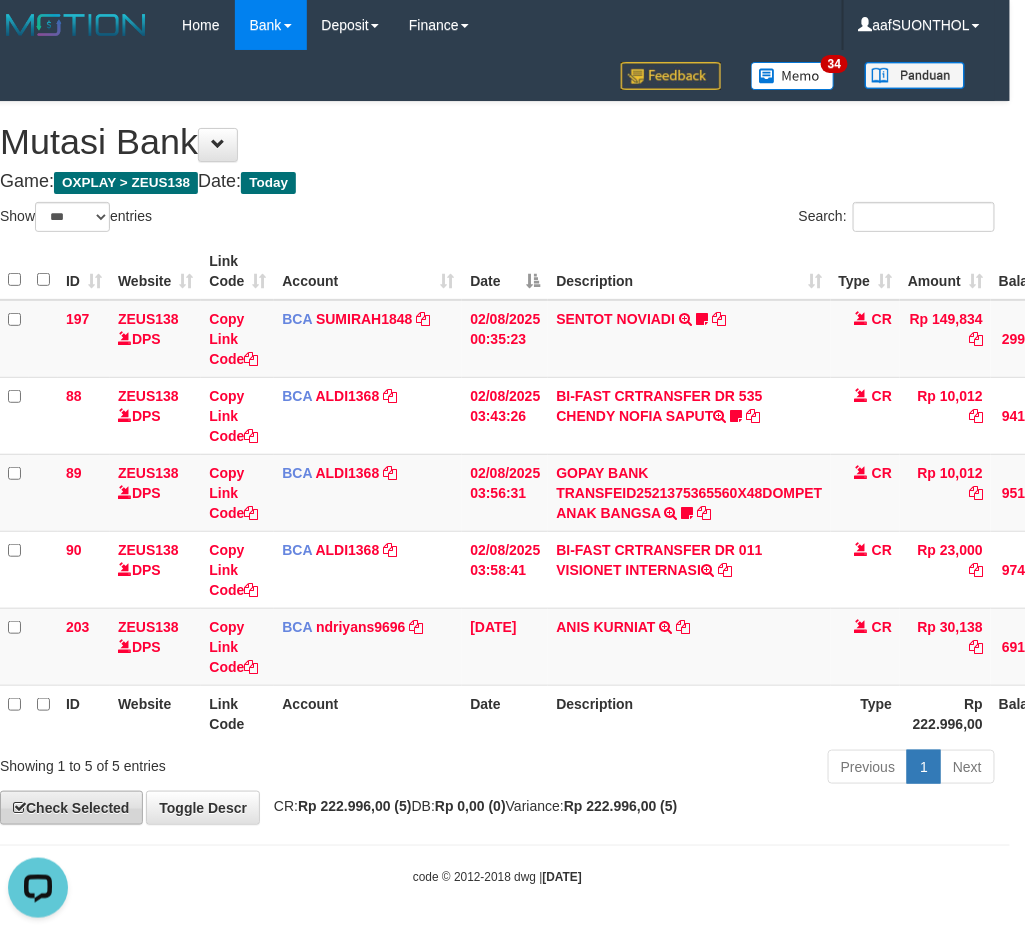scroll, scrollTop: 0, scrollLeft: 0, axis: both 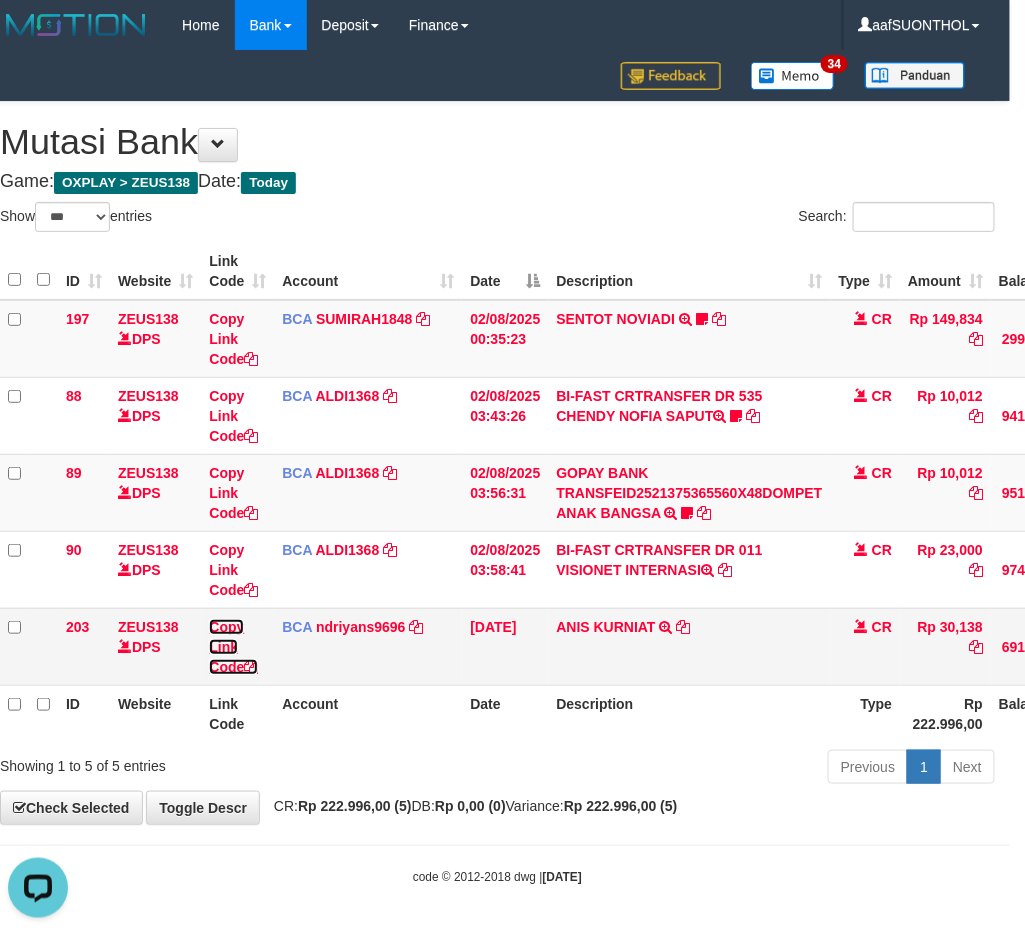 click on "Copy Link Code" at bounding box center (233, 647) 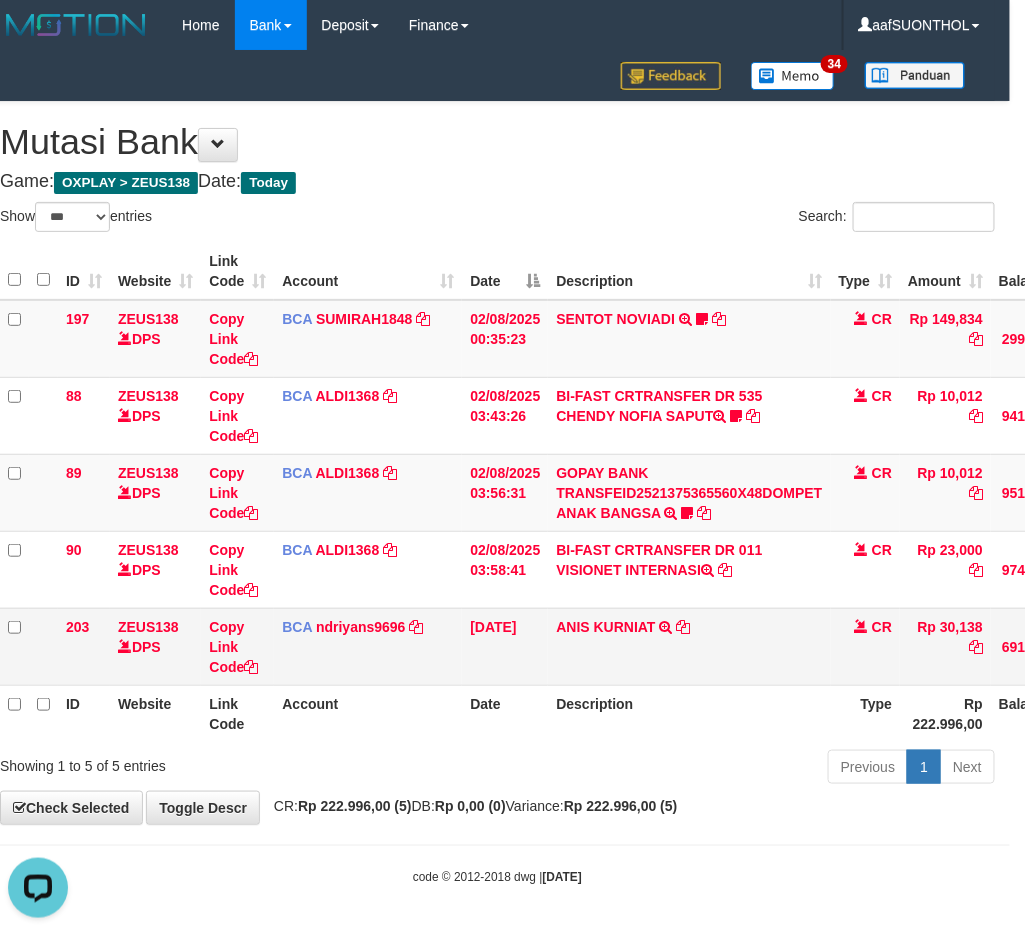 scroll, scrollTop: 297, scrollLeft: 0, axis: vertical 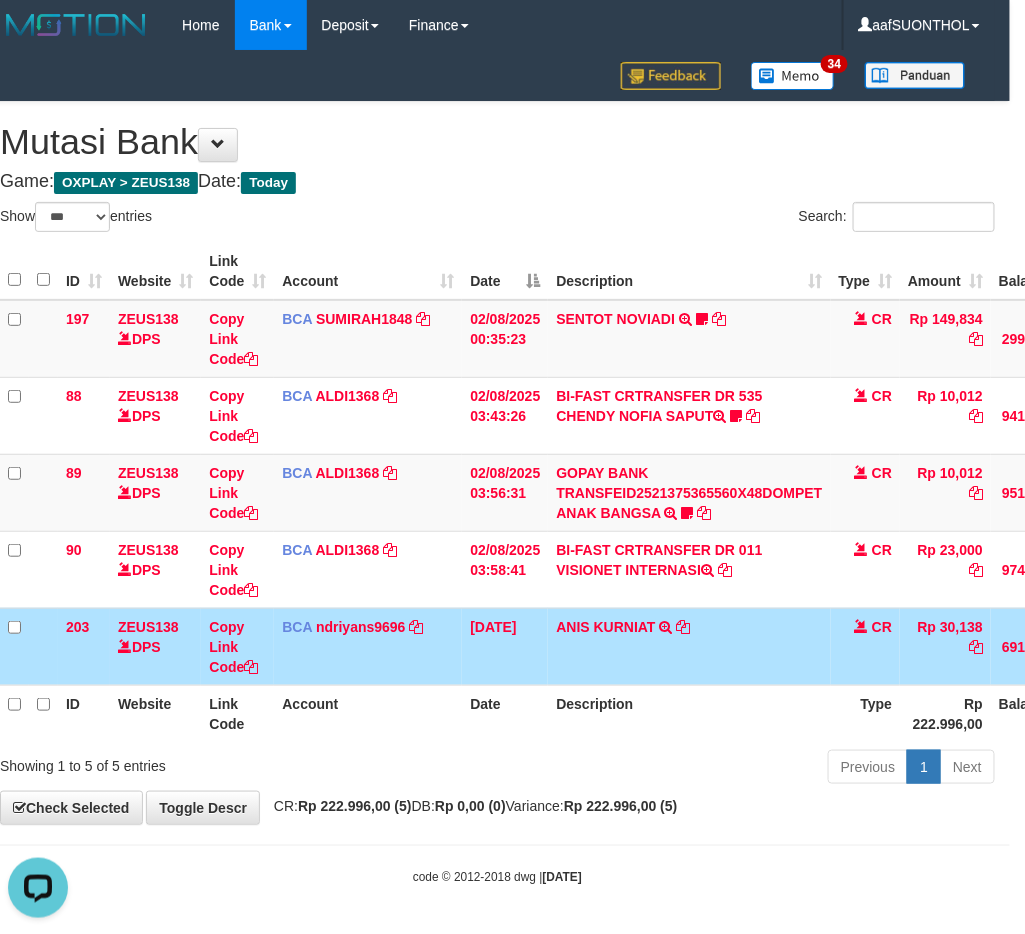 drag, startPoint x: 538, startPoint y: 680, endPoint x: 554, endPoint y: 676, distance: 16.492422 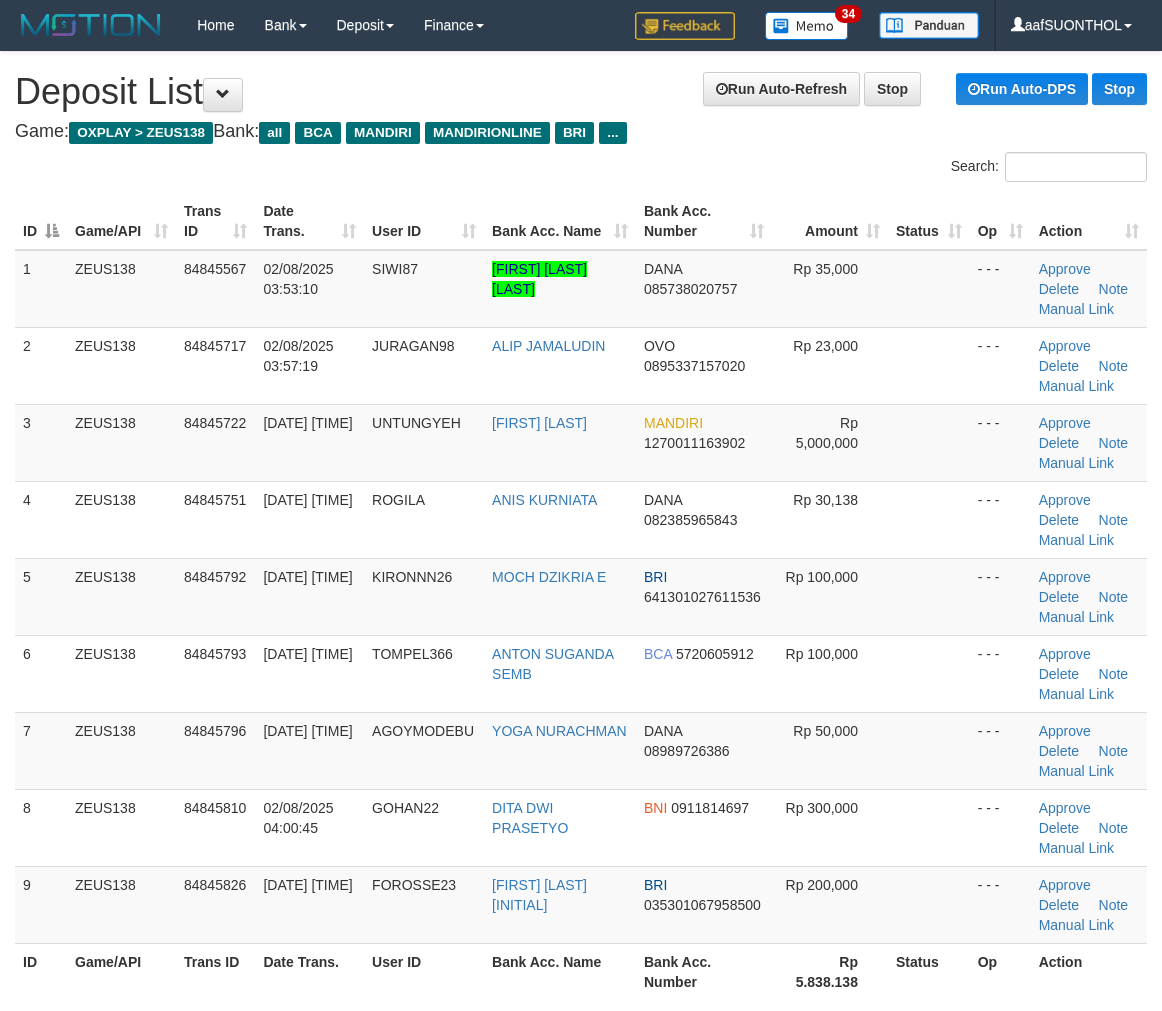 scroll, scrollTop: 62, scrollLeft: 0, axis: vertical 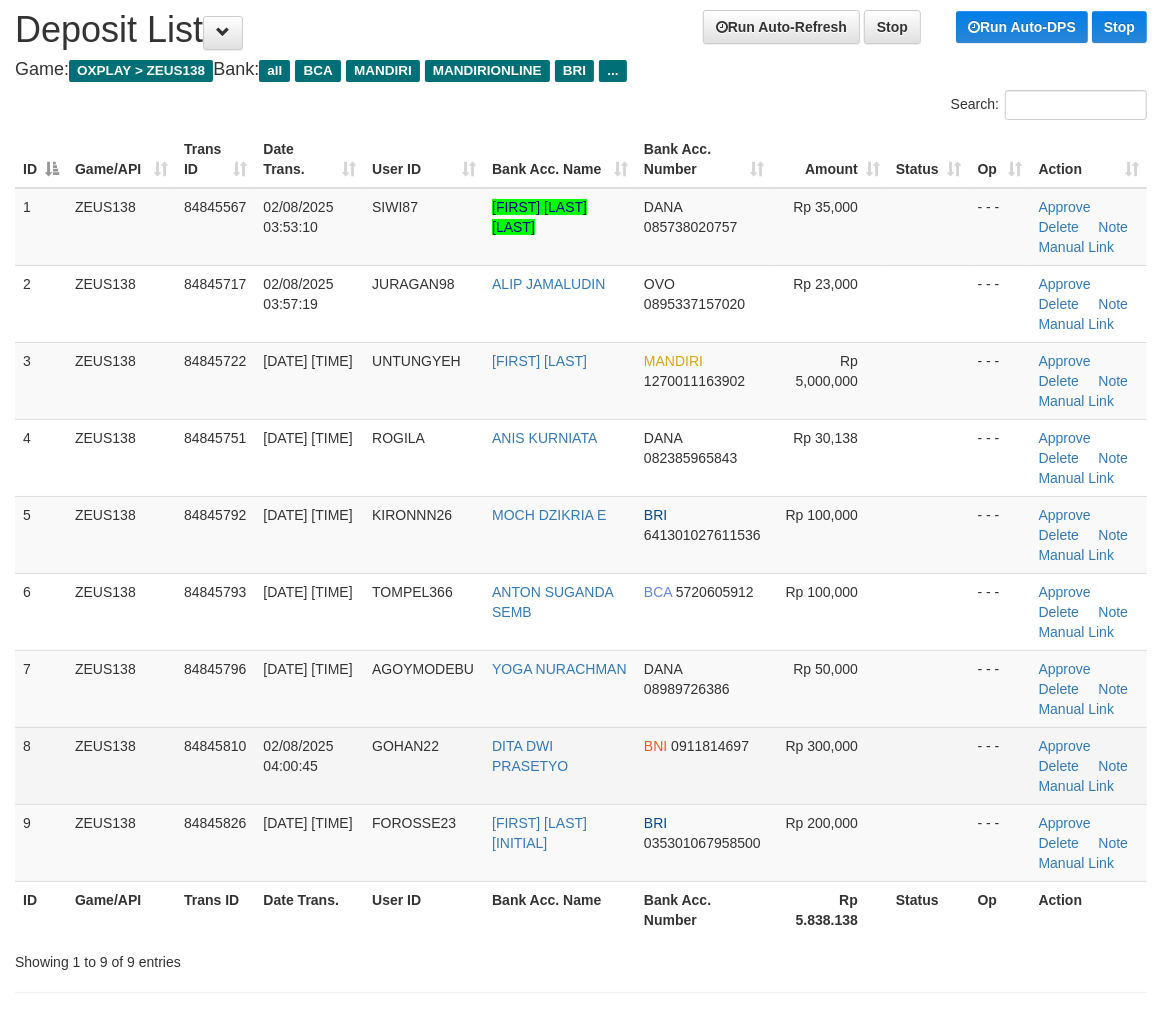 click on "7
ZEUS138
84845796
[DATE] [TIME]
AGOYMODEBU
YOGA NURACHMAN
DANA
[PHONE]
Rp 50,000
- - -
Approve
Delete
Note
Manual Link" at bounding box center [581, 688] 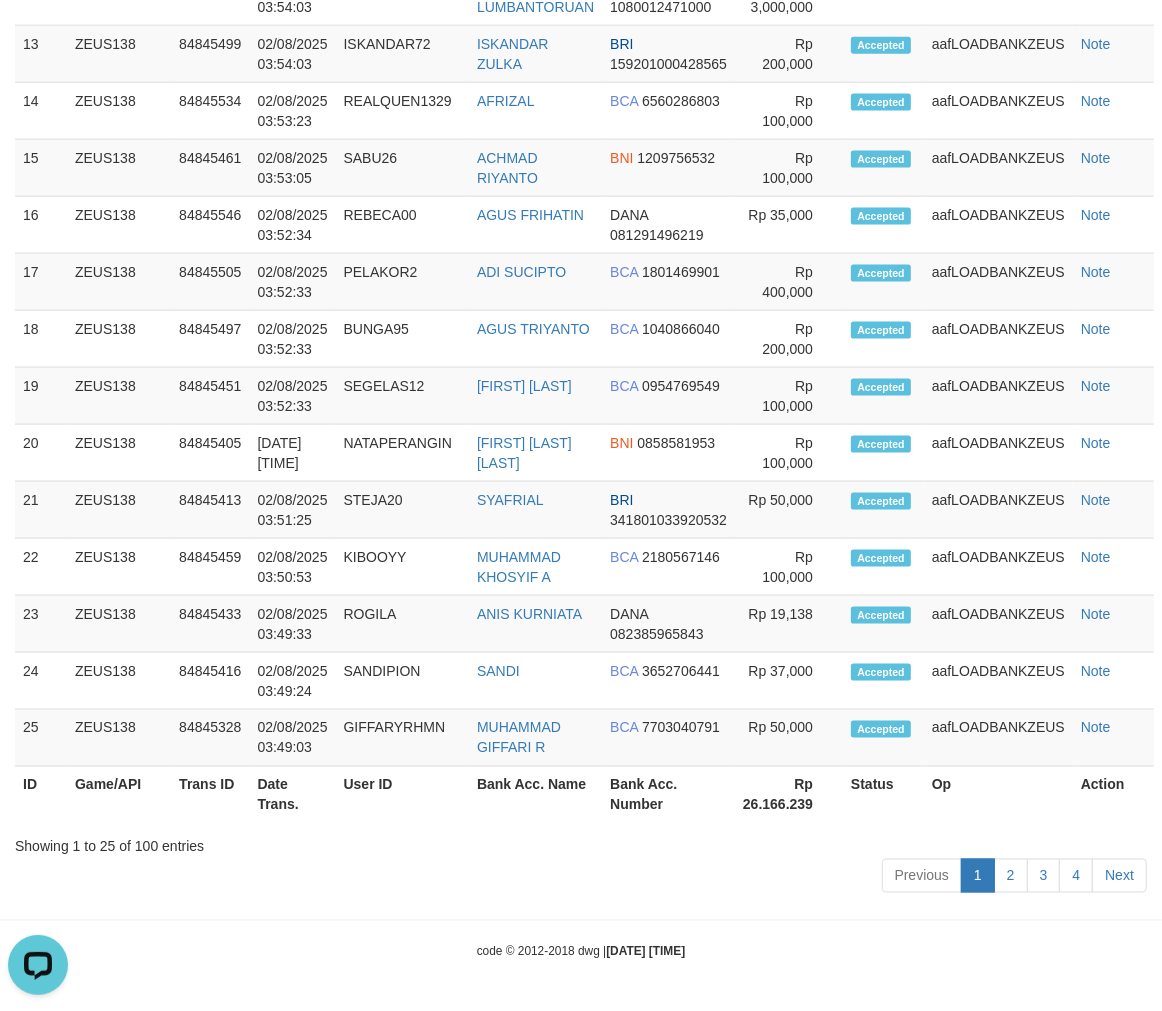 scroll, scrollTop: 0, scrollLeft: 0, axis: both 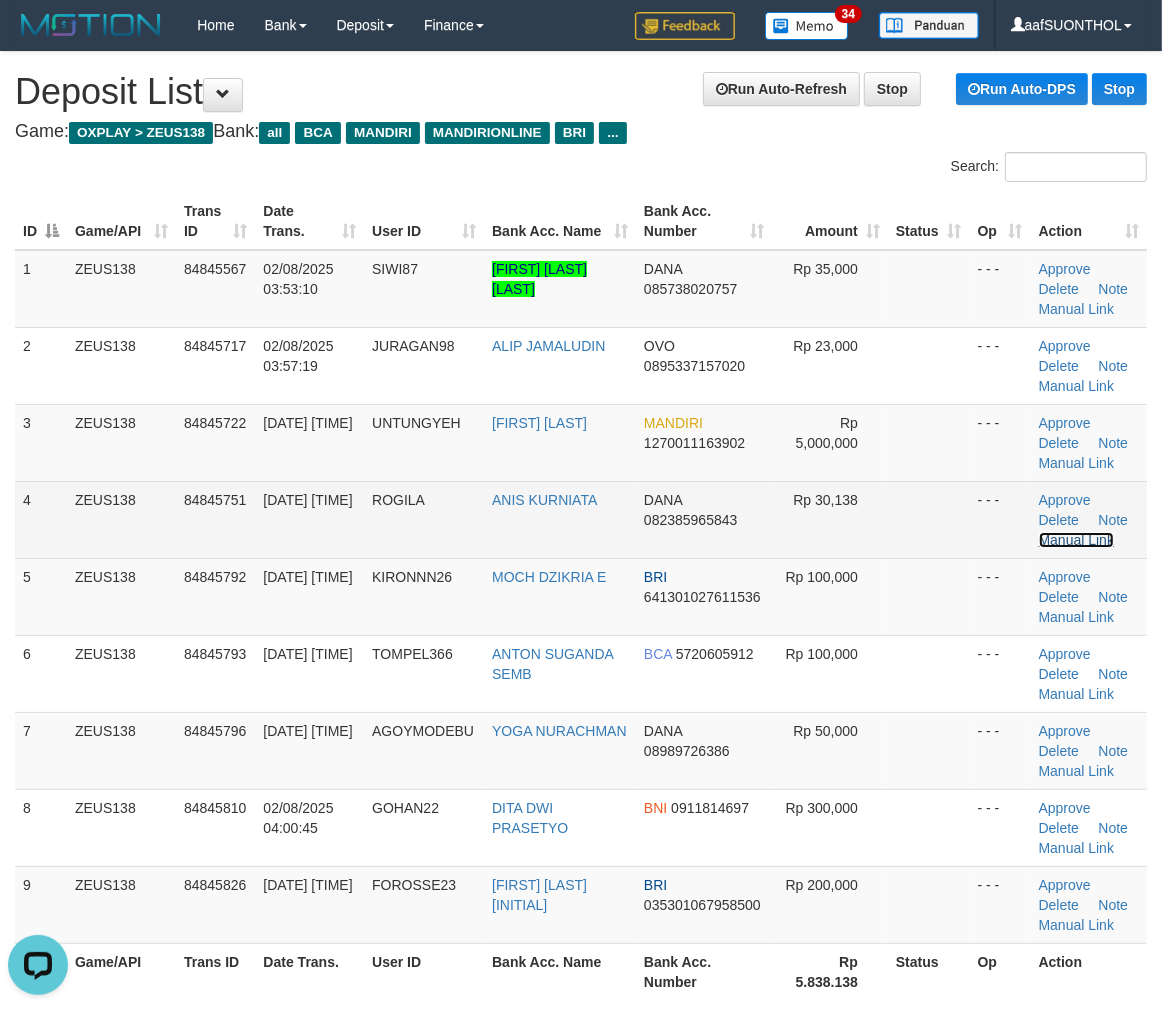 click on "Manual Link" at bounding box center (1077, 540) 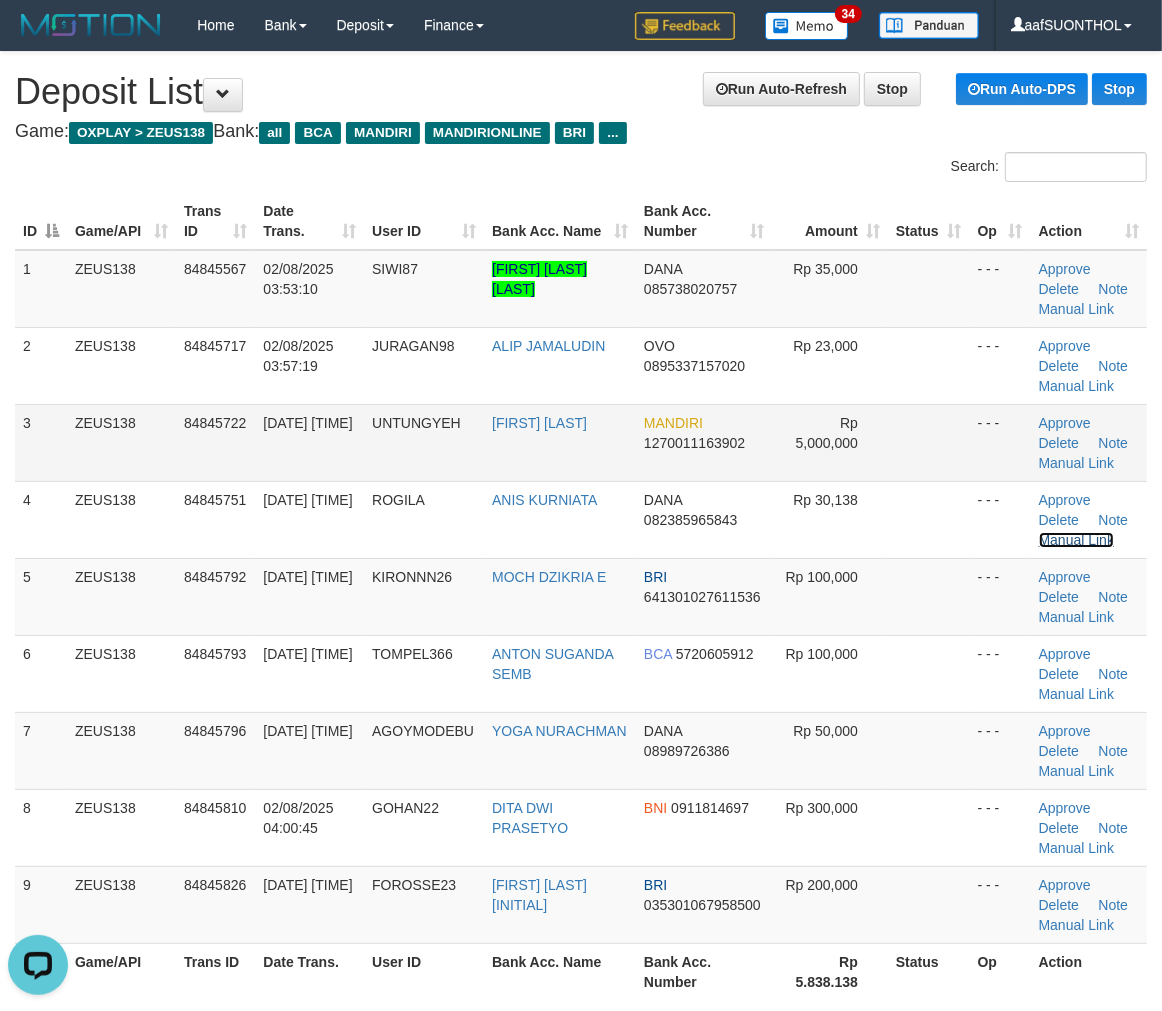 click on "Manual Link" at bounding box center [1077, 540] 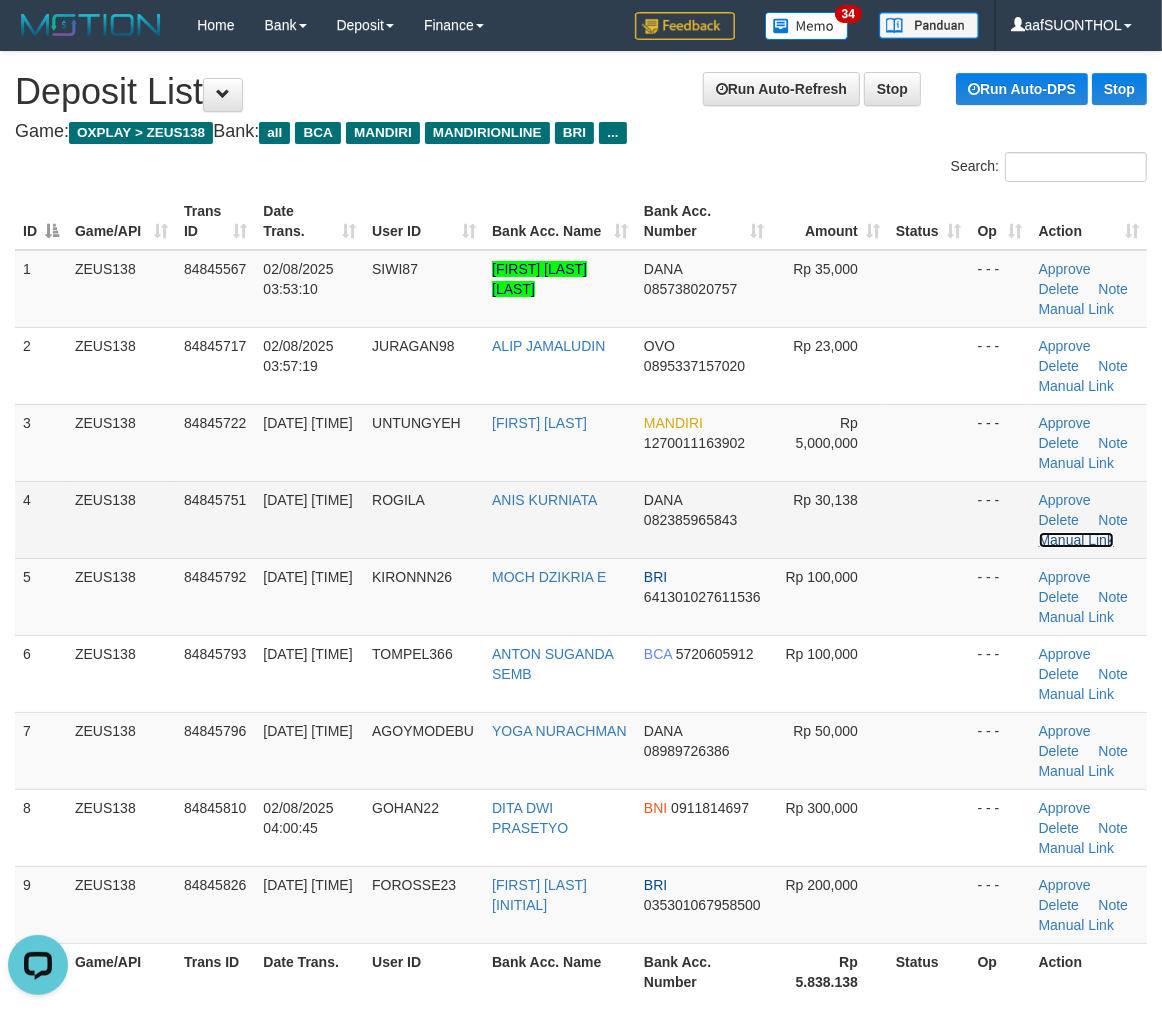 click on "Manual Link" at bounding box center (1077, 540) 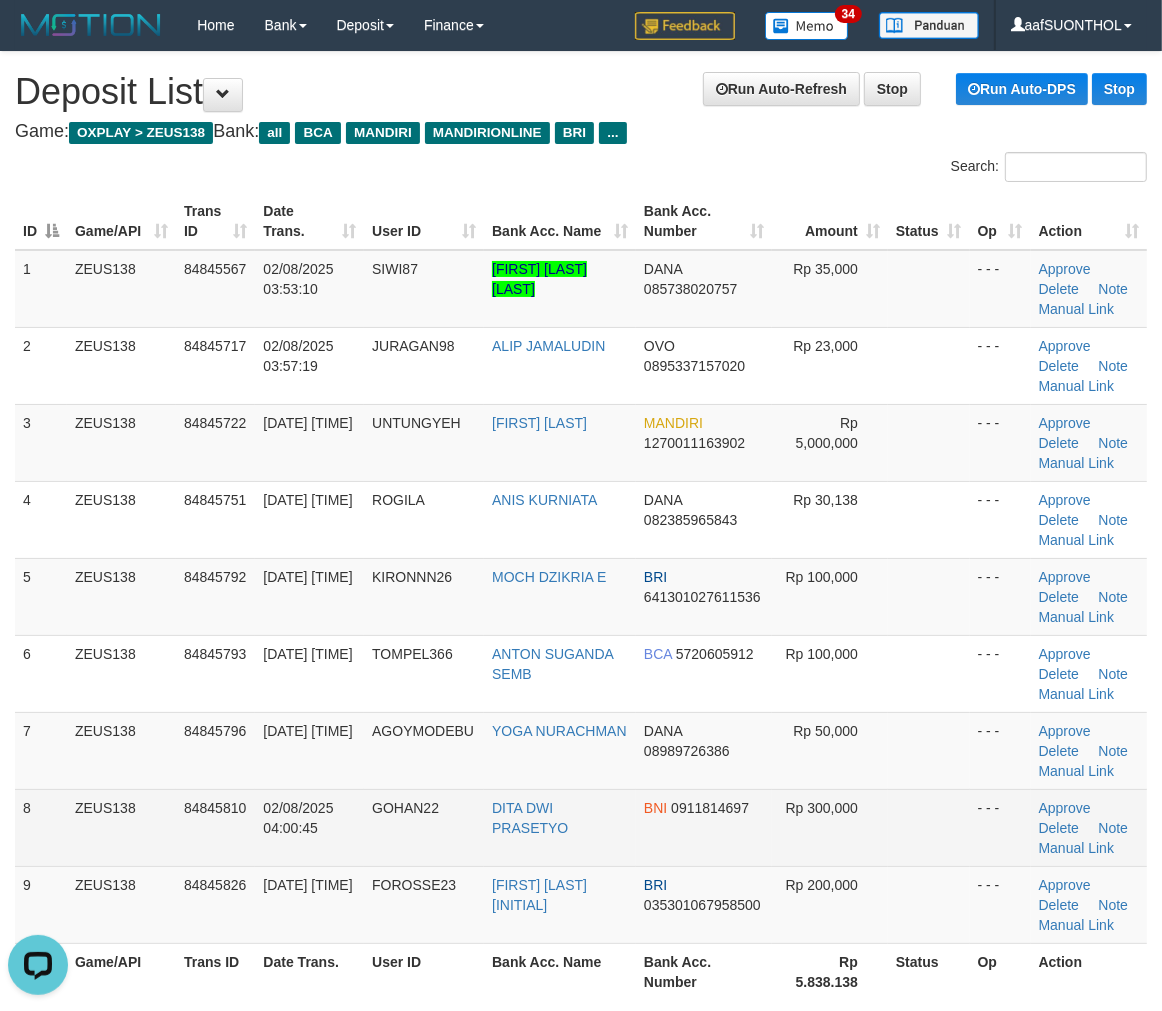 click at bounding box center [929, 827] 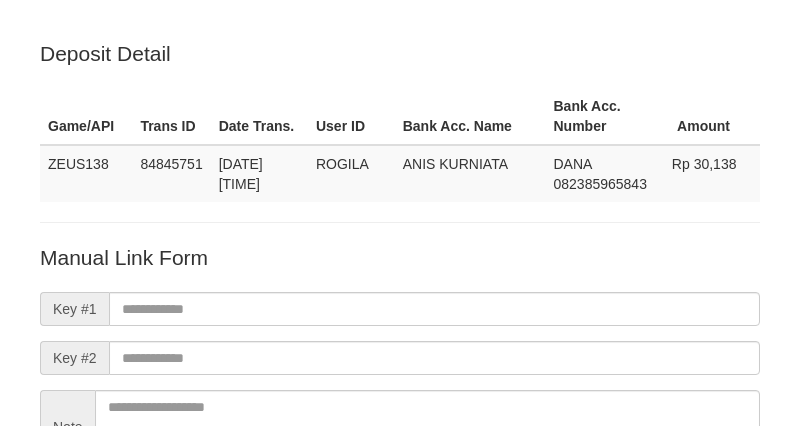 scroll, scrollTop: 223, scrollLeft: 0, axis: vertical 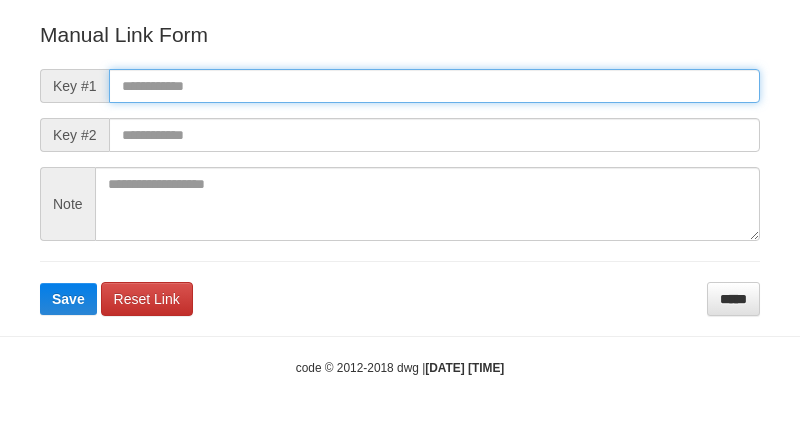click at bounding box center (434, 86) 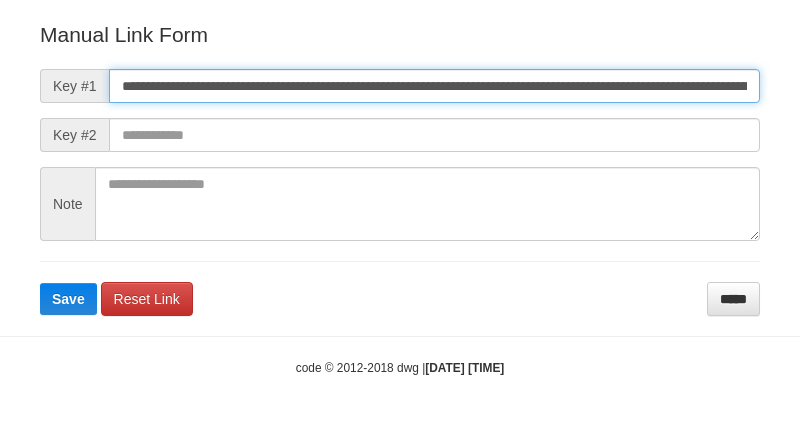scroll, scrollTop: 0, scrollLeft: 1352, axis: horizontal 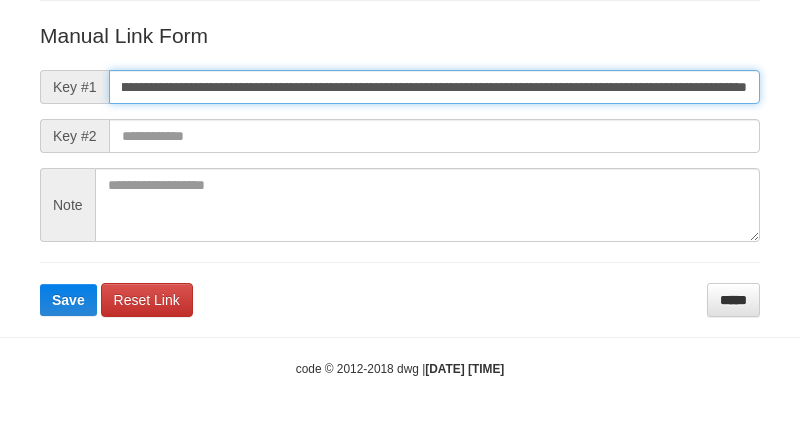 type on "**********" 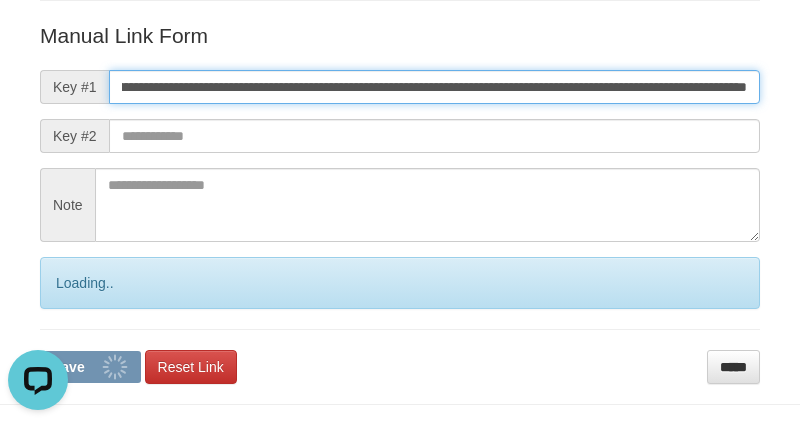 scroll, scrollTop: 0, scrollLeft: 0, axis: both 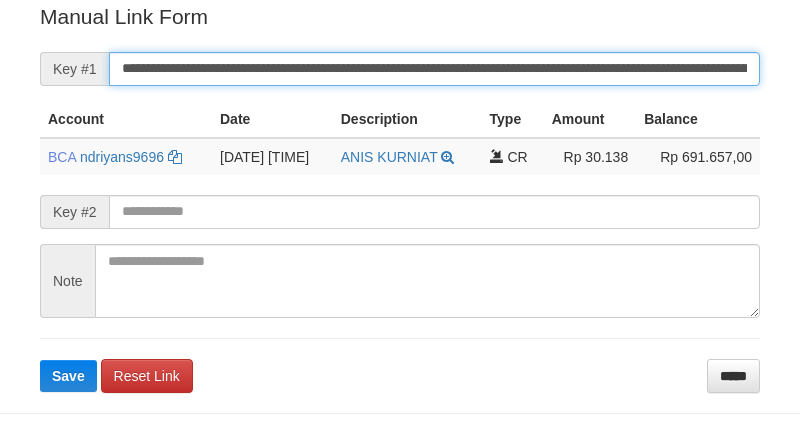 click on "Save" at bounding box center [68, 376] 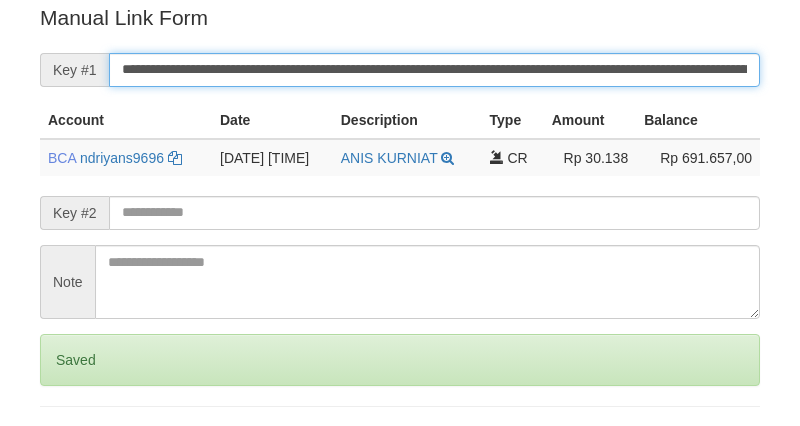 click on "Save" at bounding box center [68, 444] 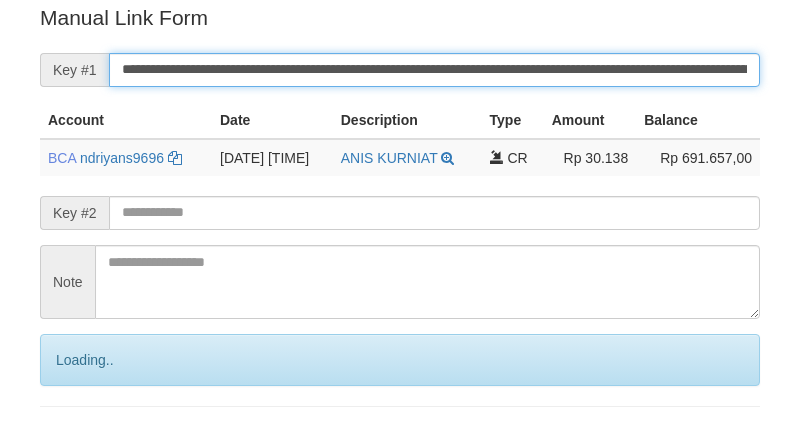 click on "Save" at bounding box center (90, 444) 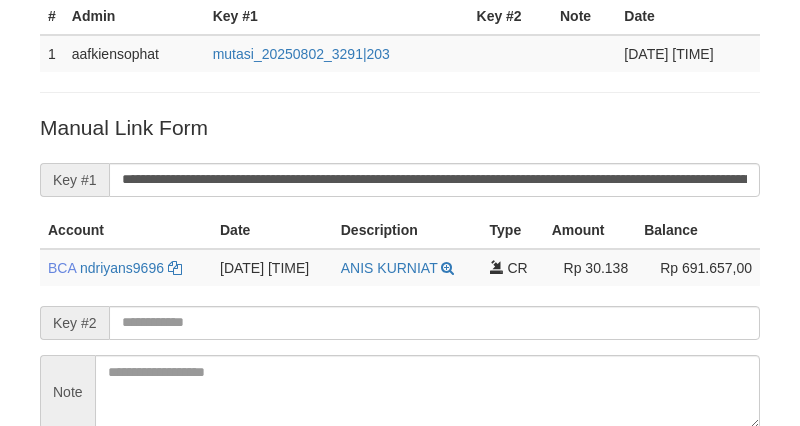 scroll, scrollTop: 293, scrollLeft: 0, axis: vertical 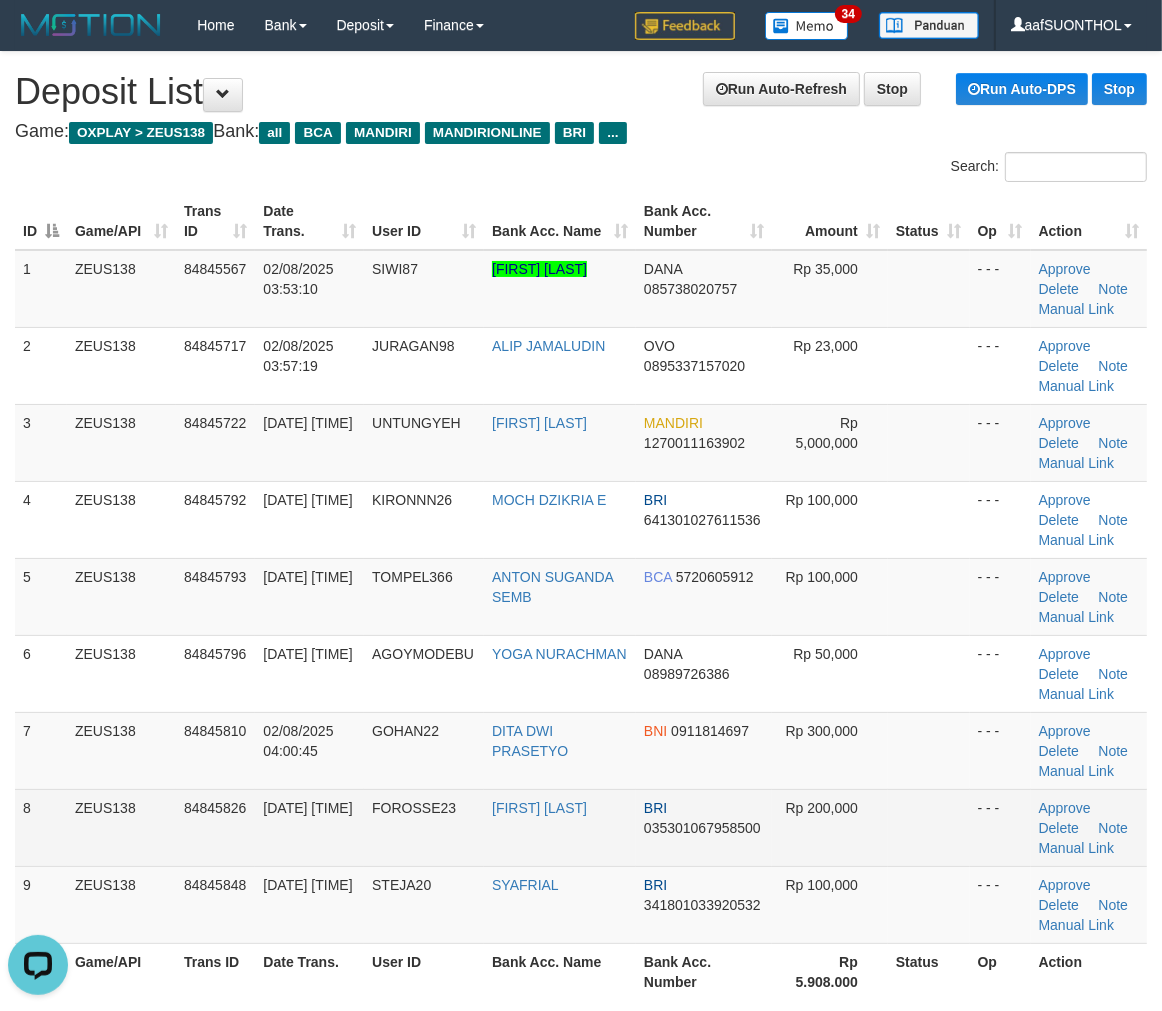 drag, startPoint x: 997, startPoint y: 788, endPoint x: 938, endPoint y: 840, distance: 78.64477 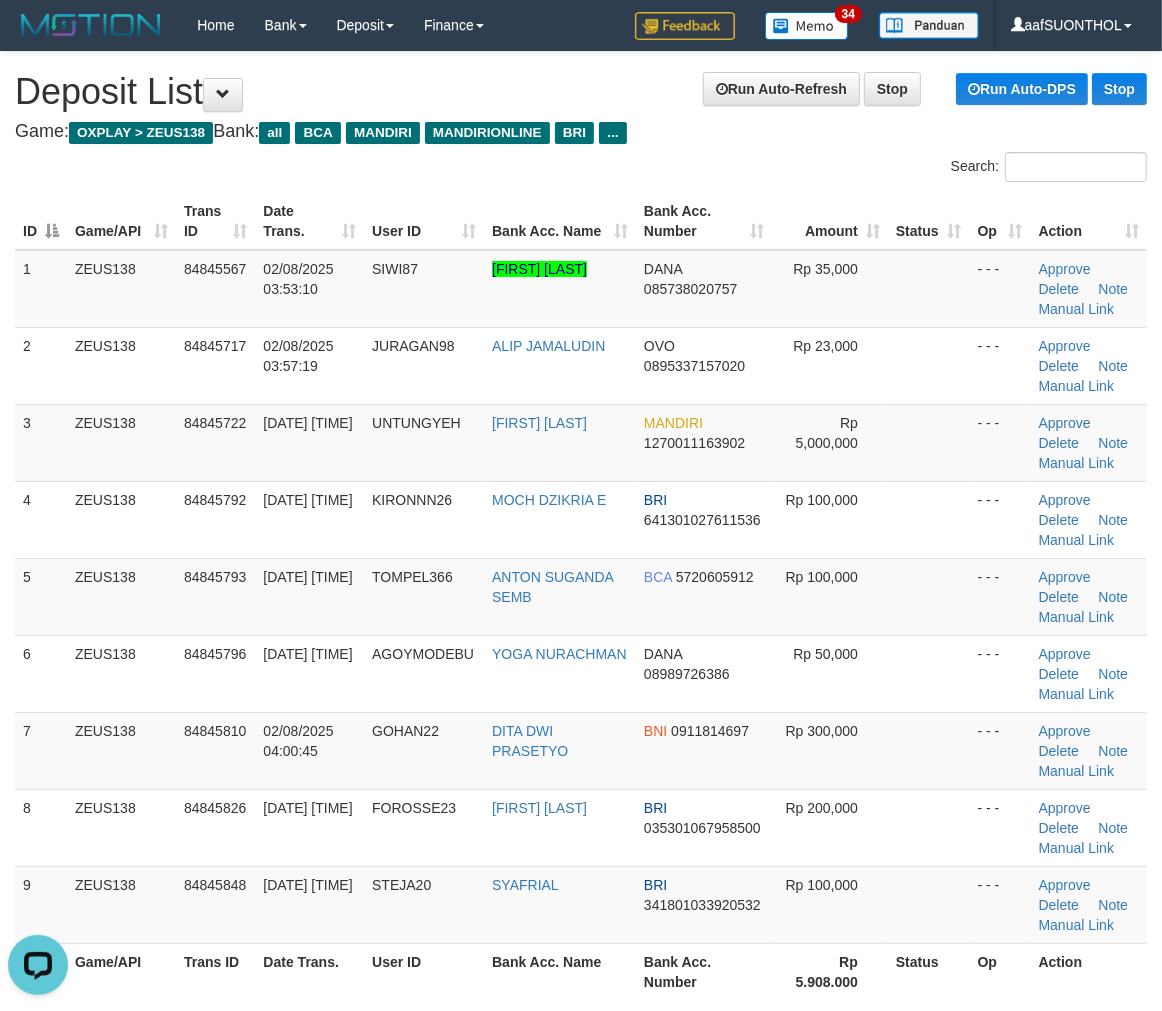 drag, startPoint x: 903, startPoint y: 831, endPoint x: 1168, endPoint y: 747, distance: 277.9946 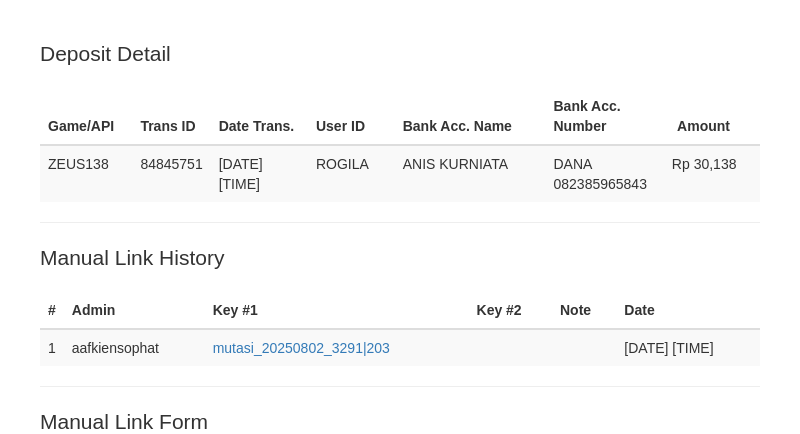scroll, scrollTop: 284, scrollLeft: 0, axis: vertical 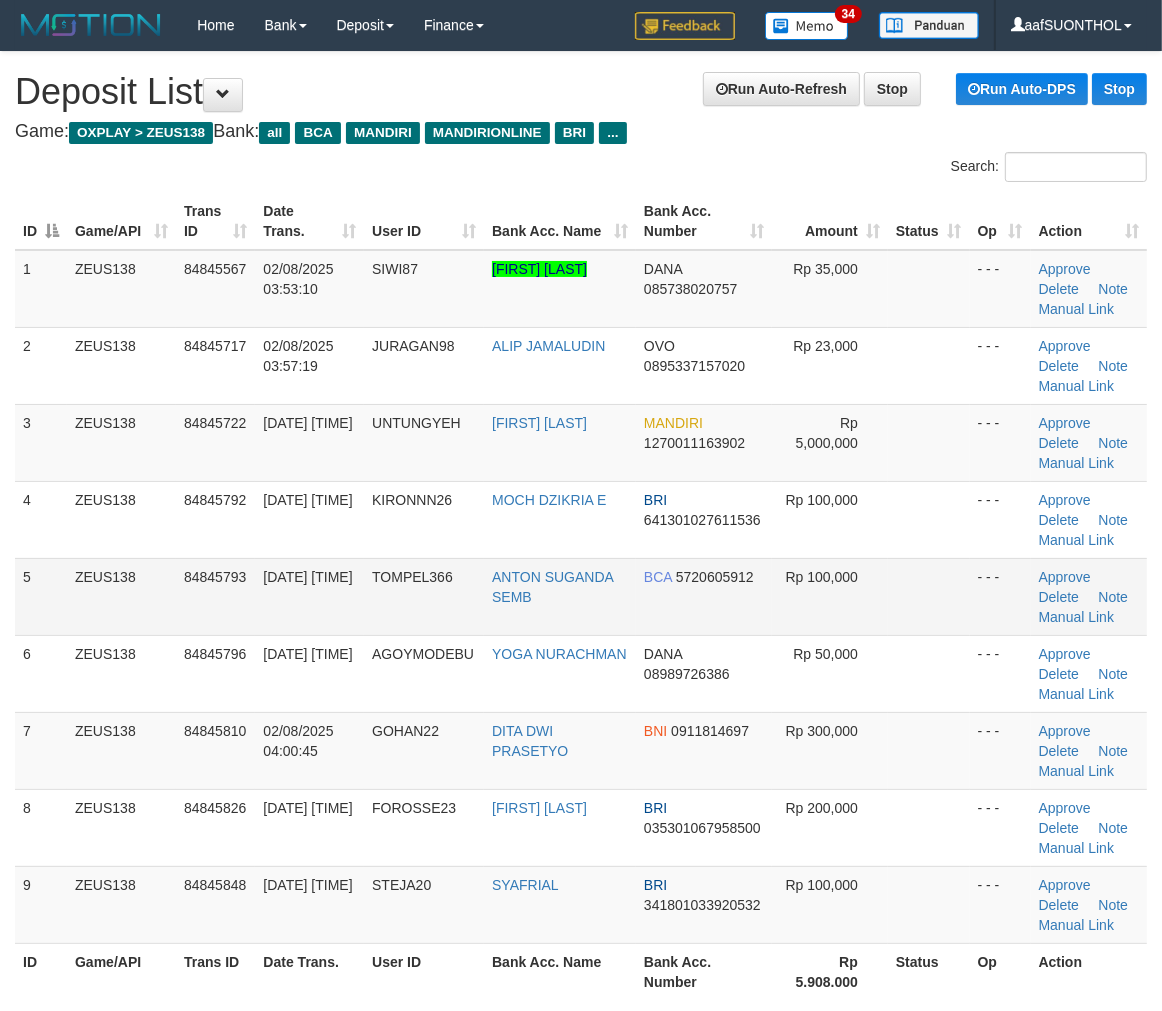 drag, startPoint x: 983, startPoint y: 611, endPoint x: 964, endPoint y: 607, distance: 19.416489 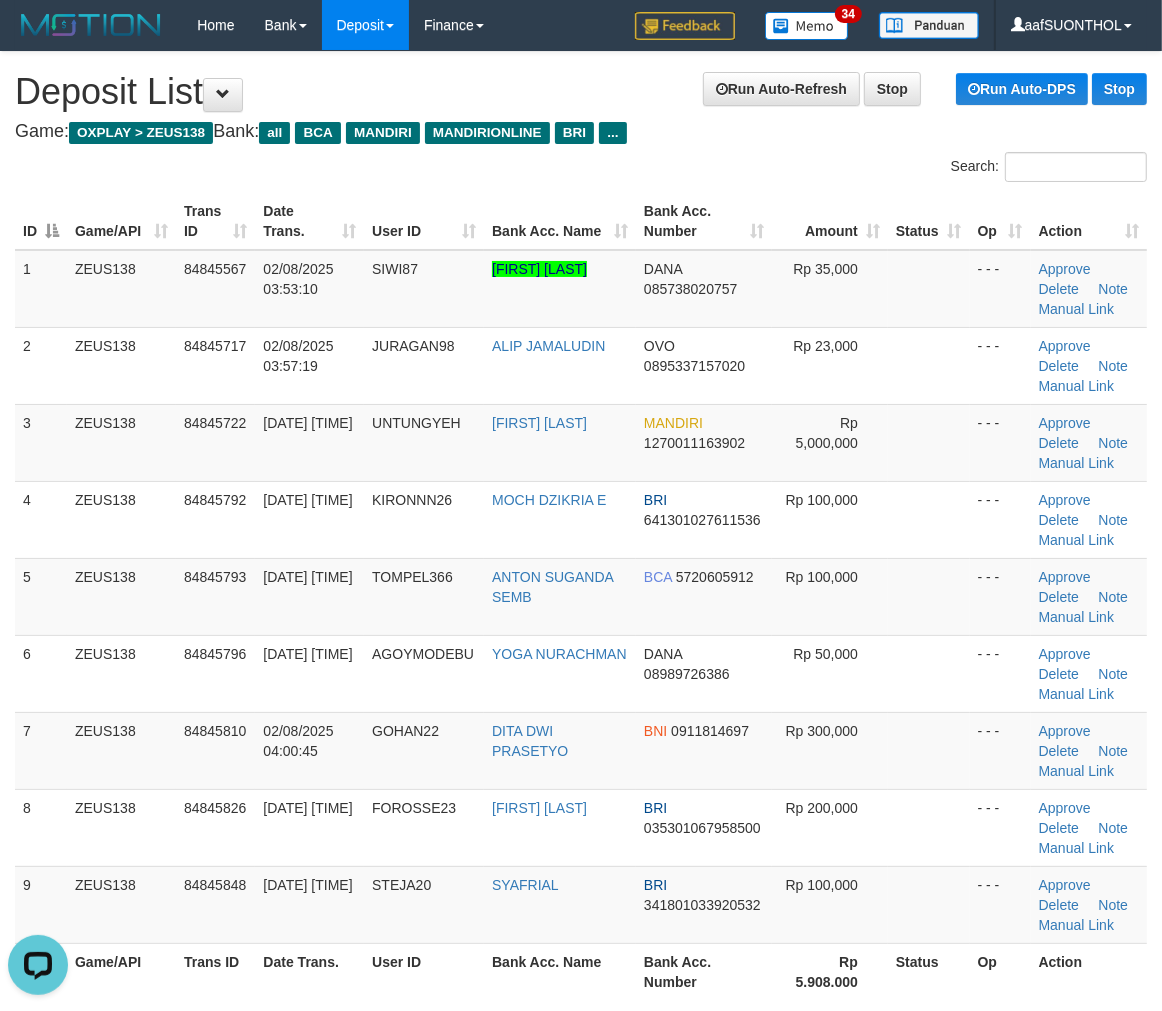 scroll, scrollTop: 0, scrollLeft: 0, axis: both 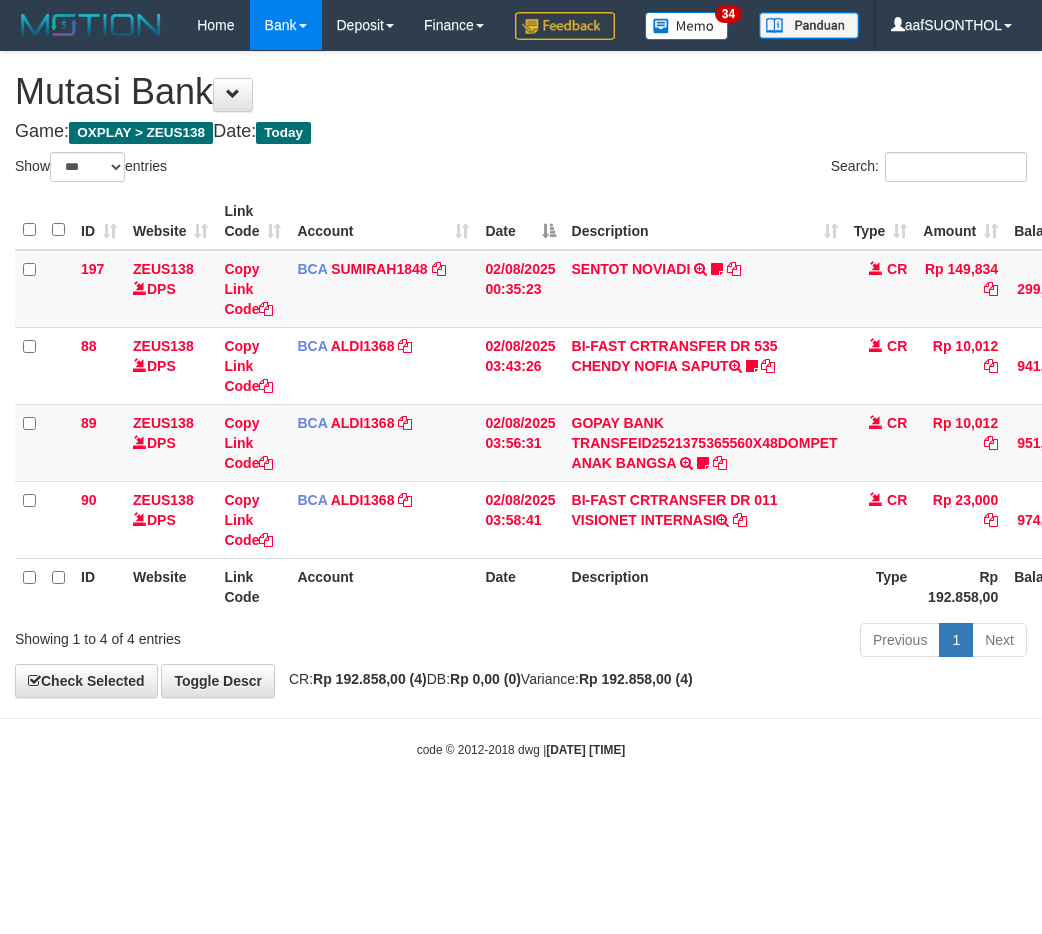 select on "***" 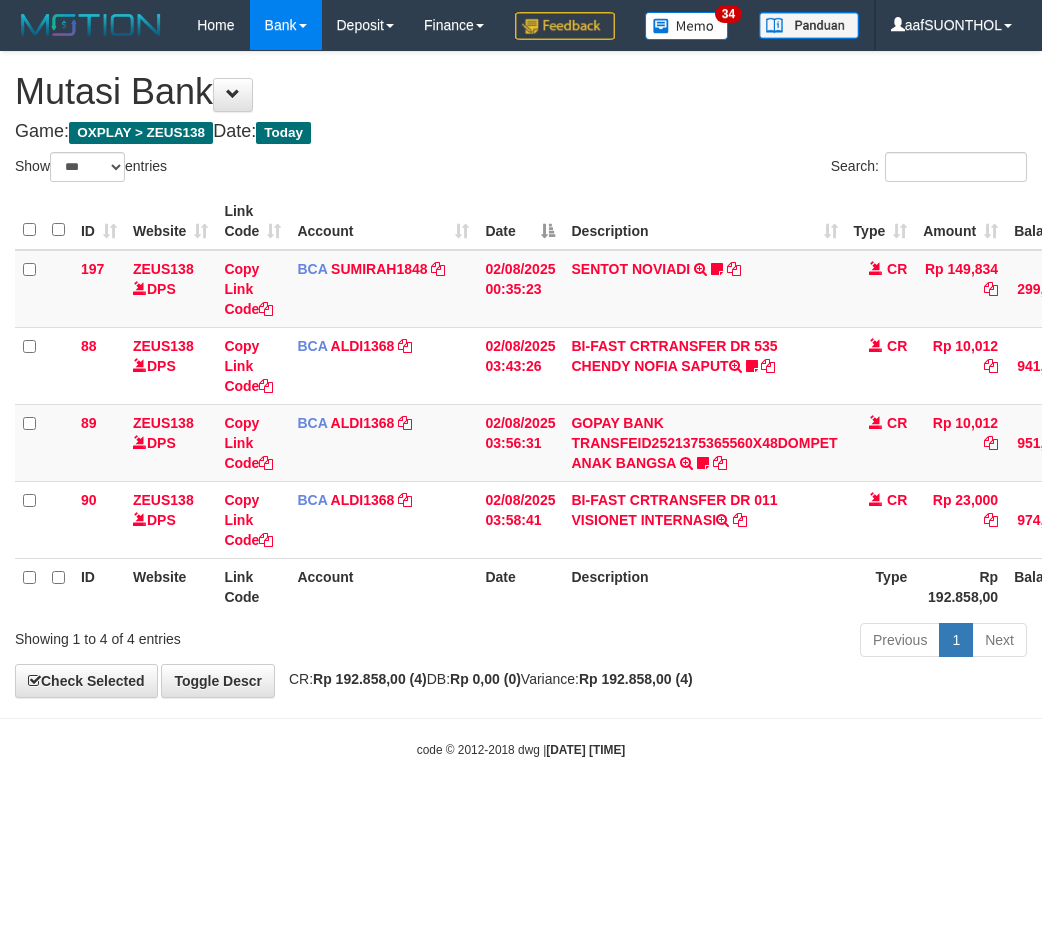 scroll, scrollTop: 0, scrollLeft: 15, axis: horizontal 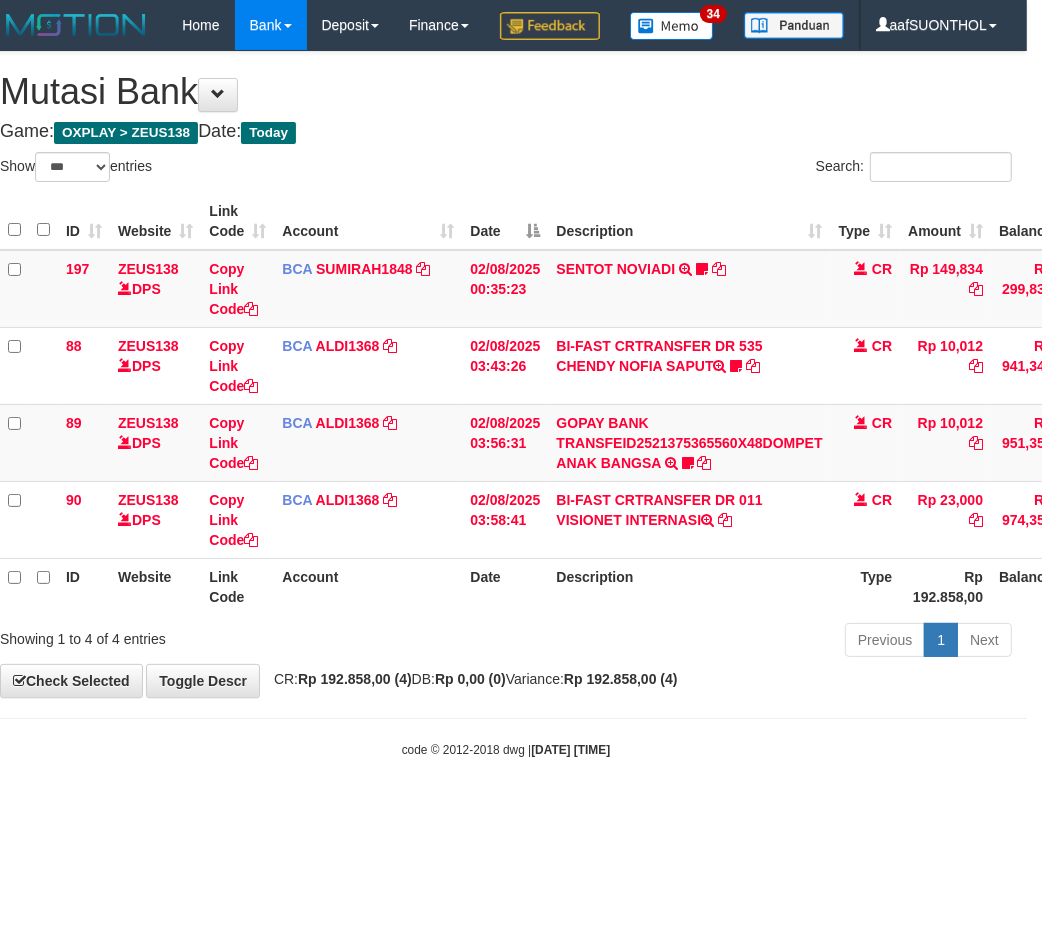 drag, startPoint x: 545, startPoint y: 682, endPoint x: 512, endPoint y: 680, distance: 33.06055 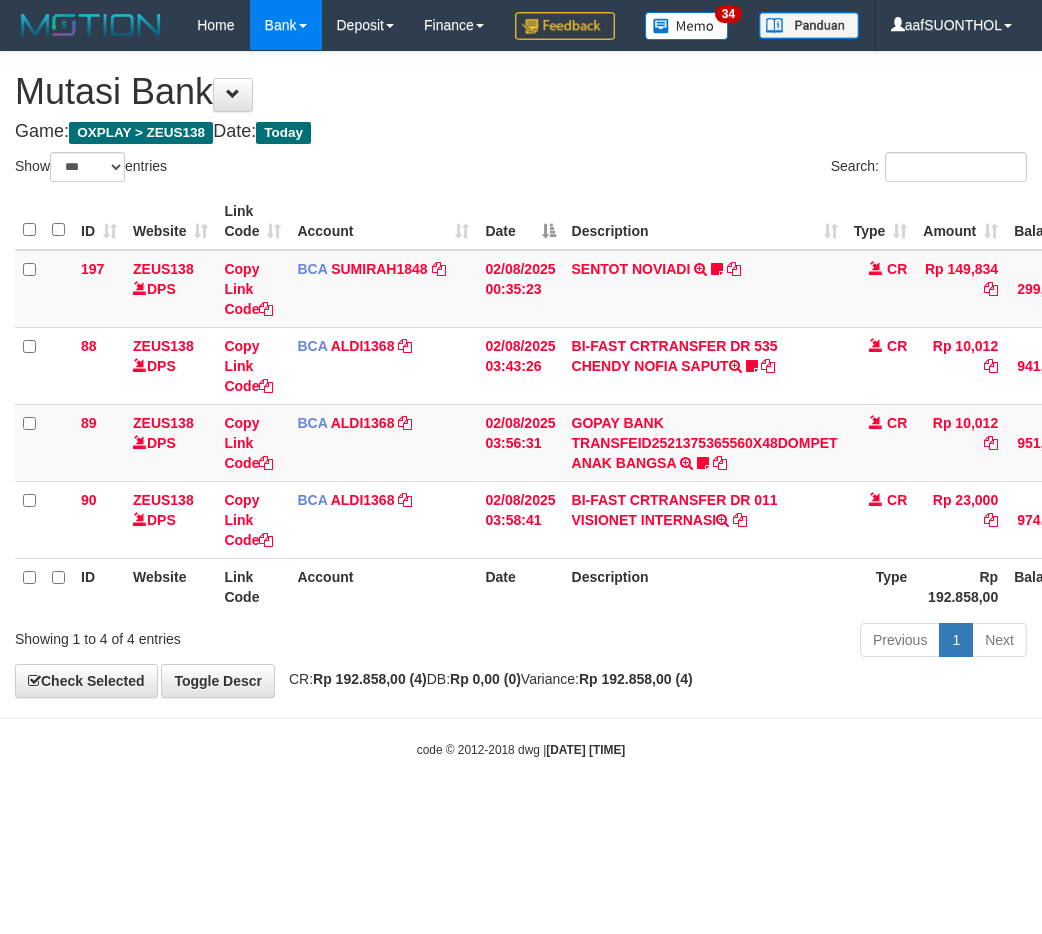 select on "***" 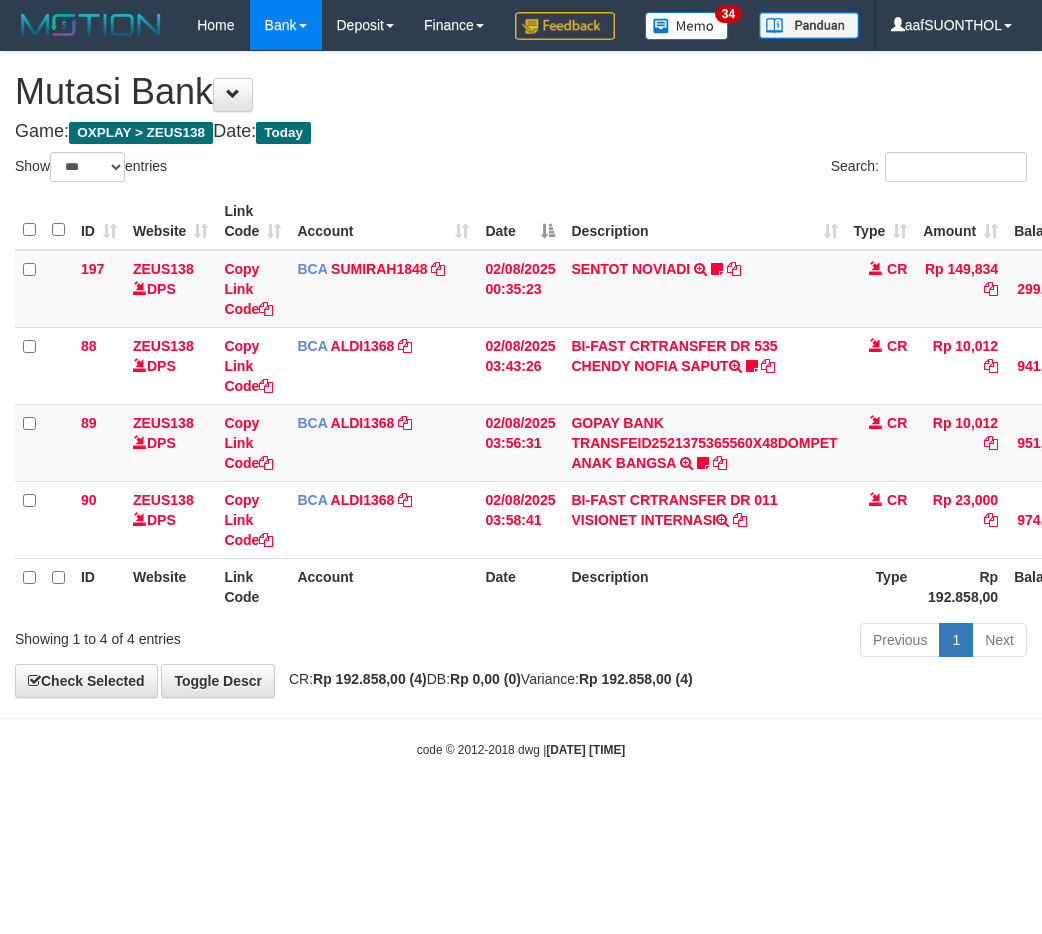 scroll, scrollTop: 0, scrollLeft: 15, axis: horizontal 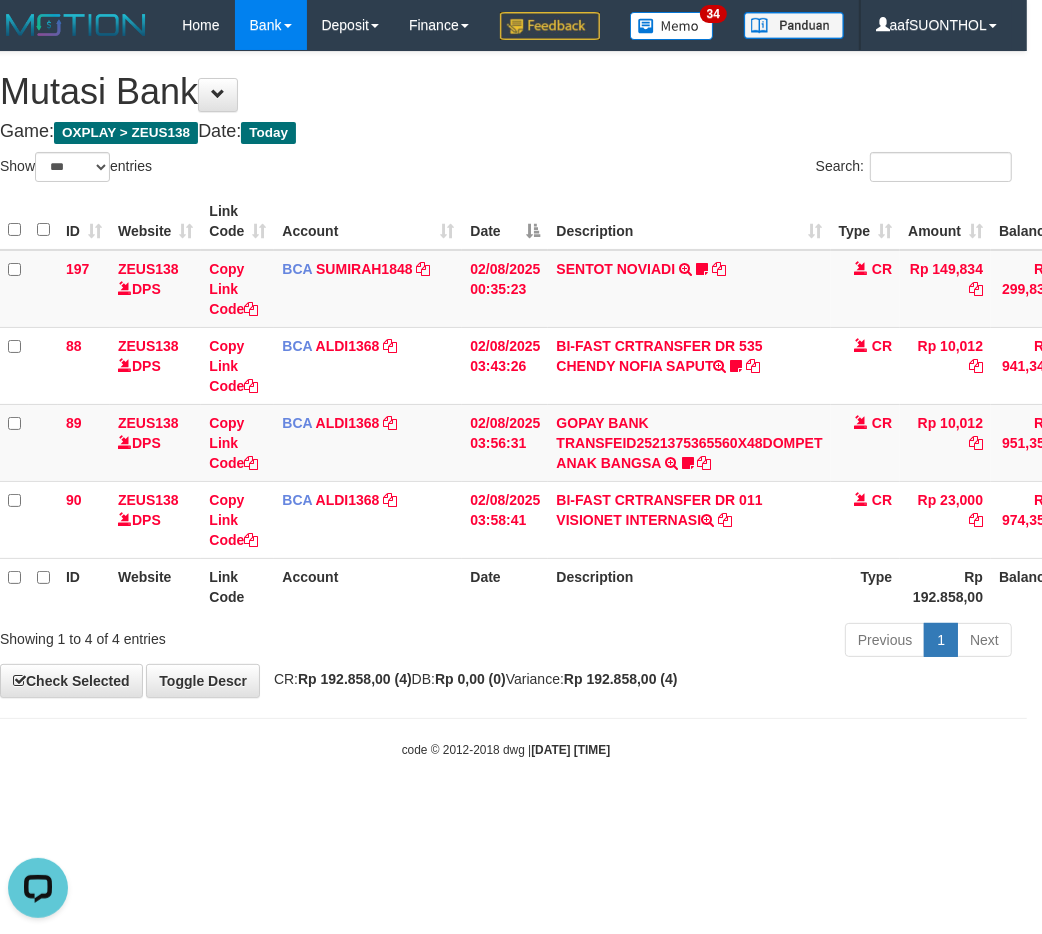 drag, startPoint x: 745, startPoint y: 632, endPoint x: 732, endPoint y: 632, distance: 13 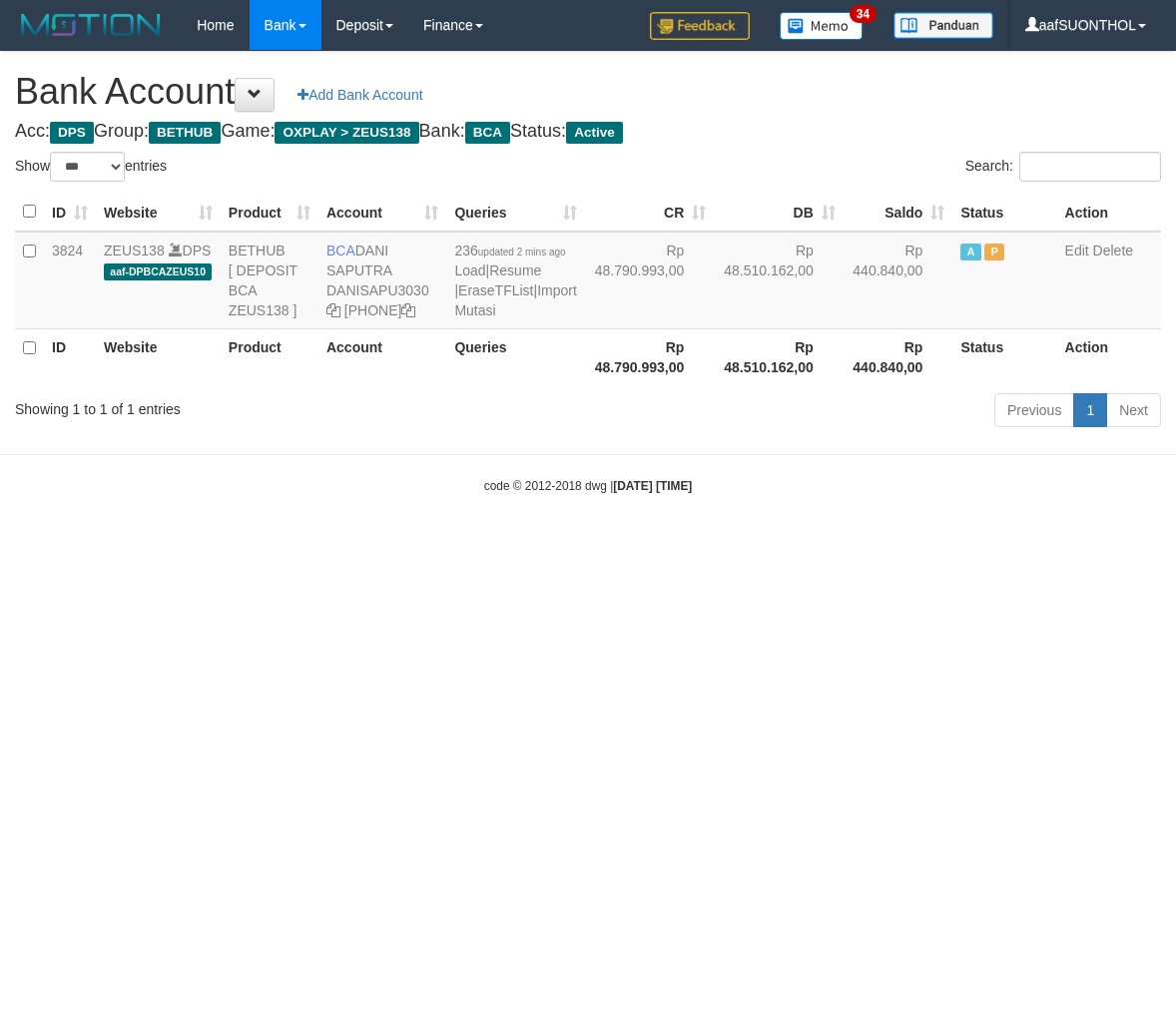 select on "***" 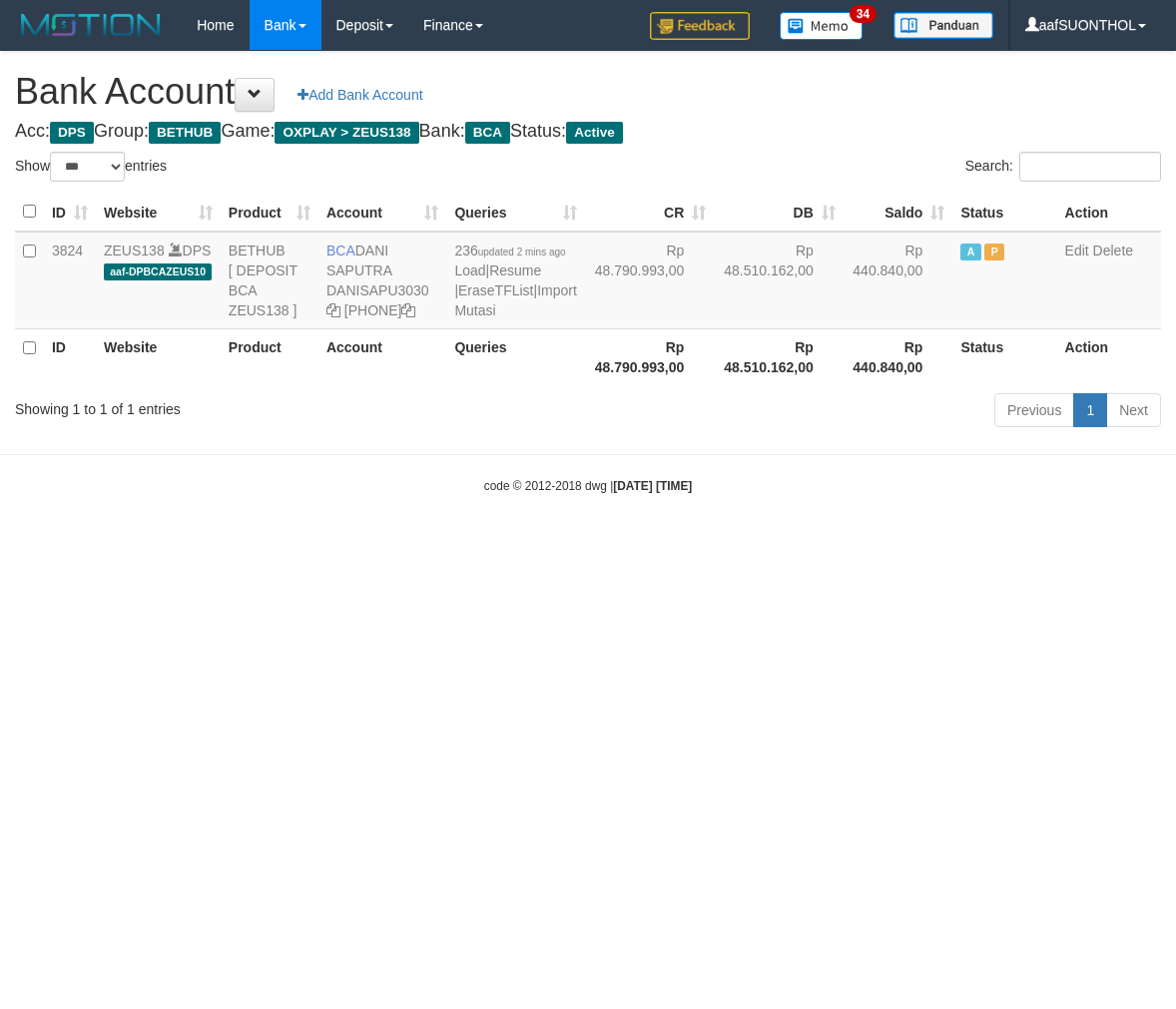 scroll, scrollTop: 0, scrollLeft: 0, axis: both 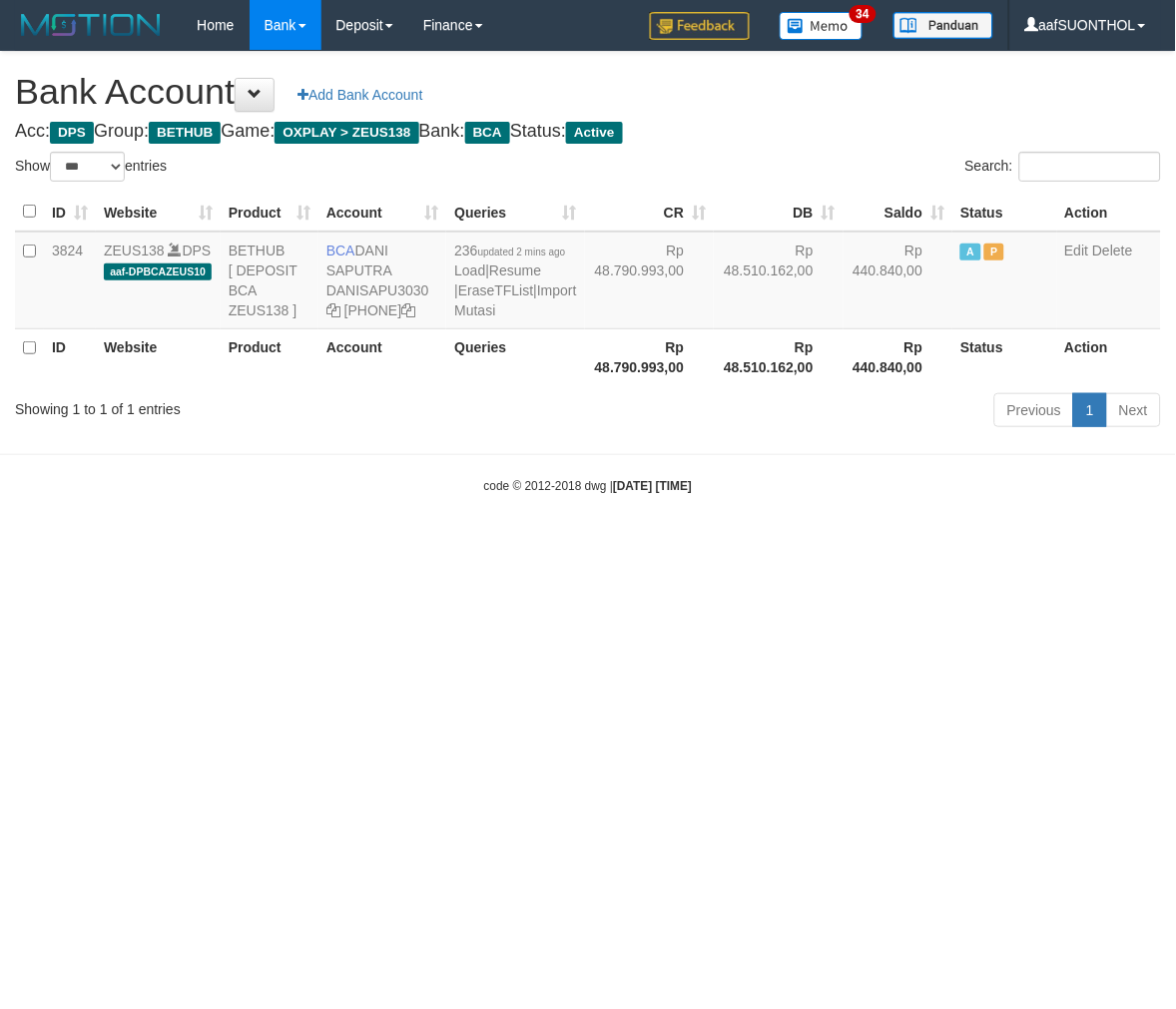 click on "Toggle navigation
Home
Bank
Account List
Load
By Website
Group
[OXPLAY]													ZEUS138
By Load Group (DPS)
Sync" at bounding box center (588, 272) 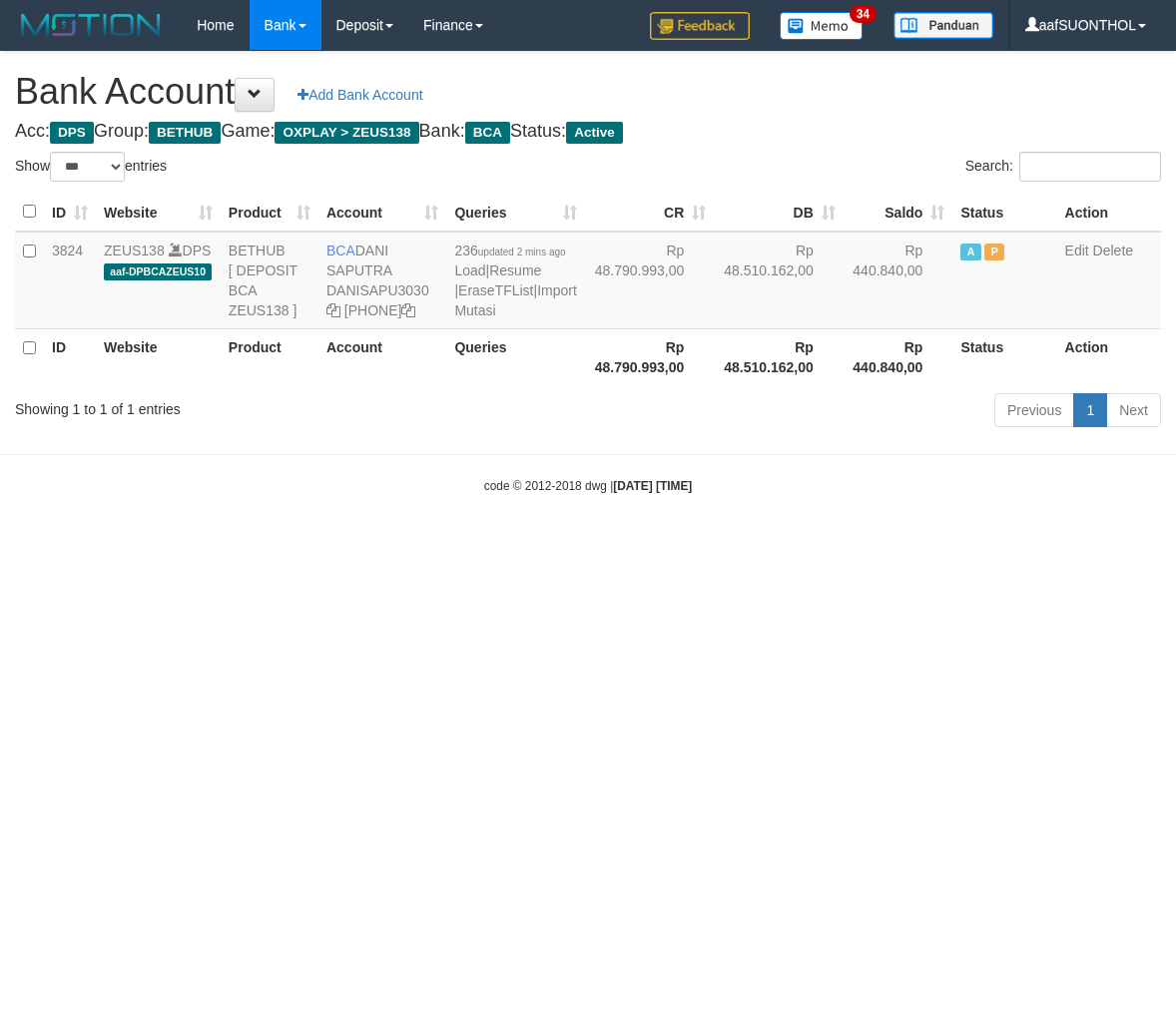 select on "***" 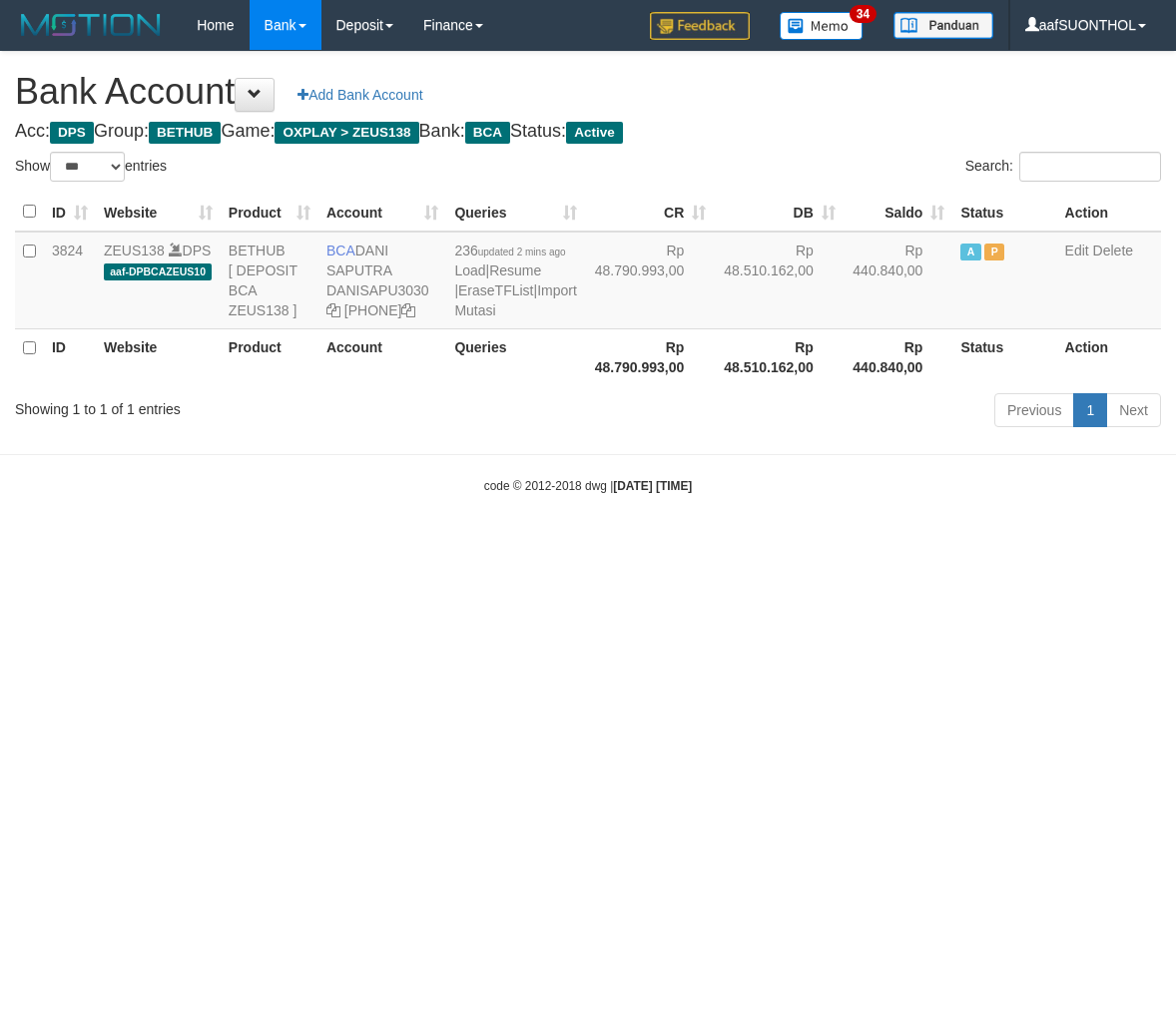 scroll, scrollTop: 0, scrollLeft: 0, axis: both 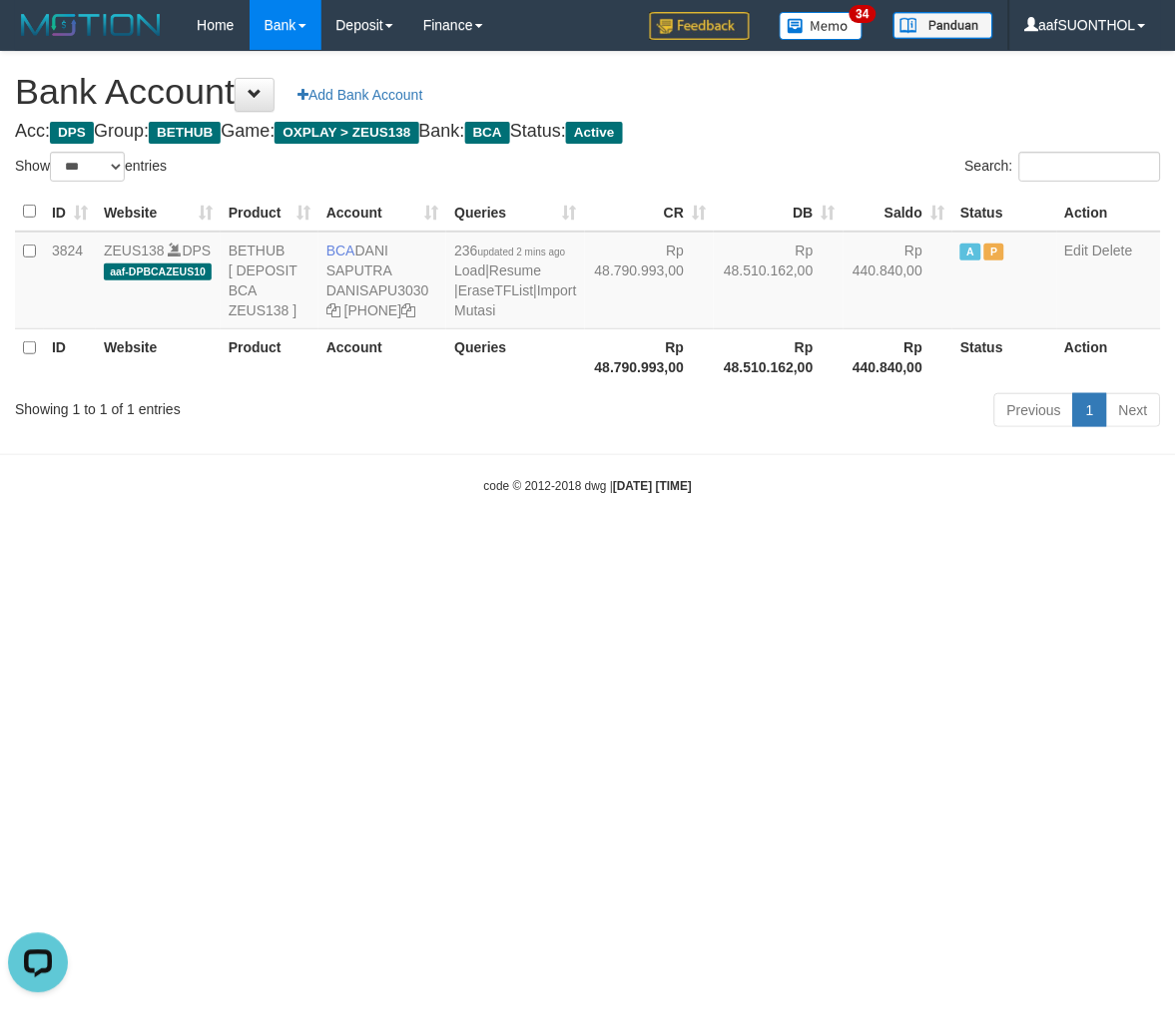 drag, startPoint x: 534, startPoint y: 634, endPoint x: 610, endPoint y: 639, distance: 76.1643 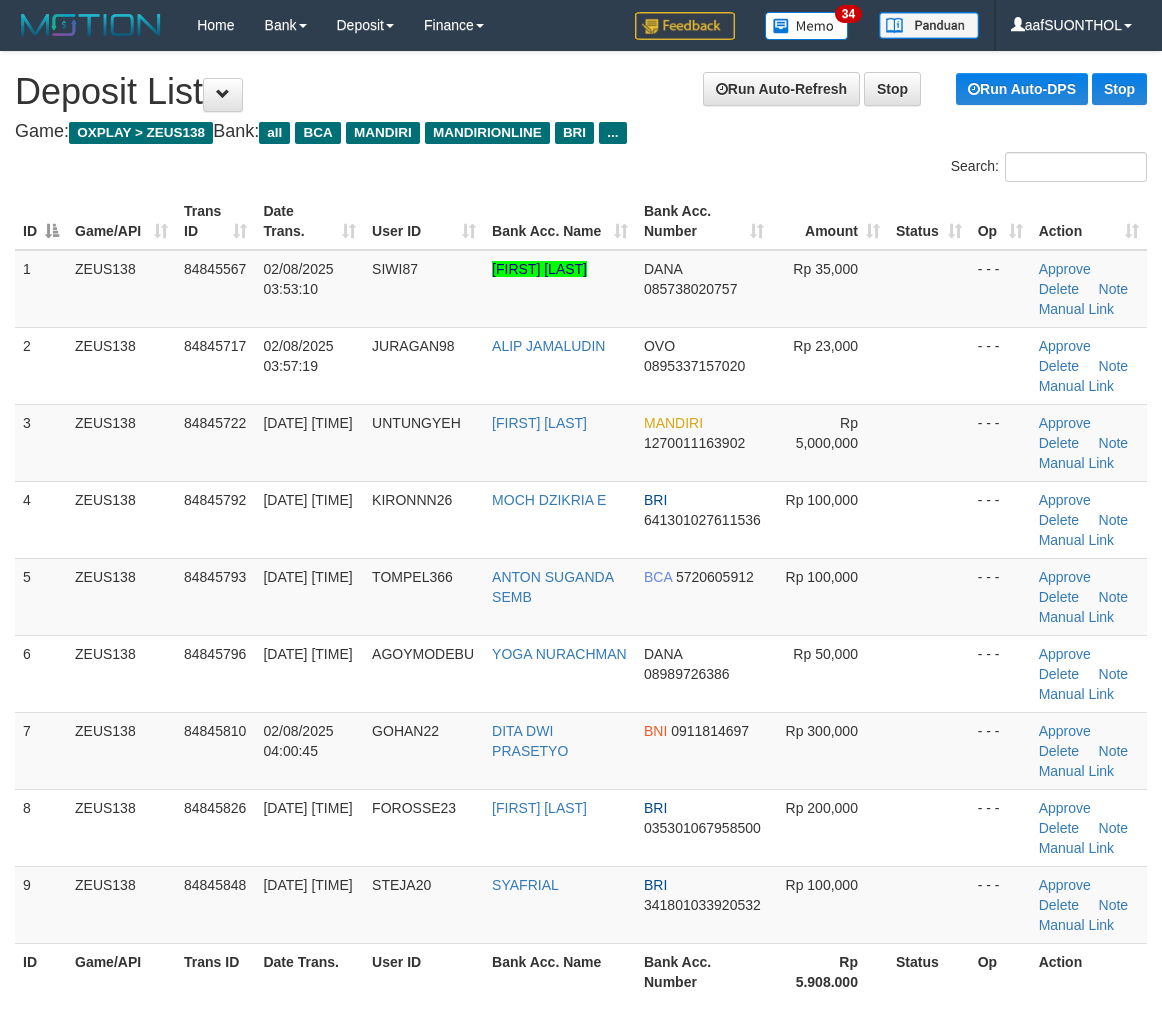 scroll, scrollTop: 0, scrollLeft: 0, axis: both 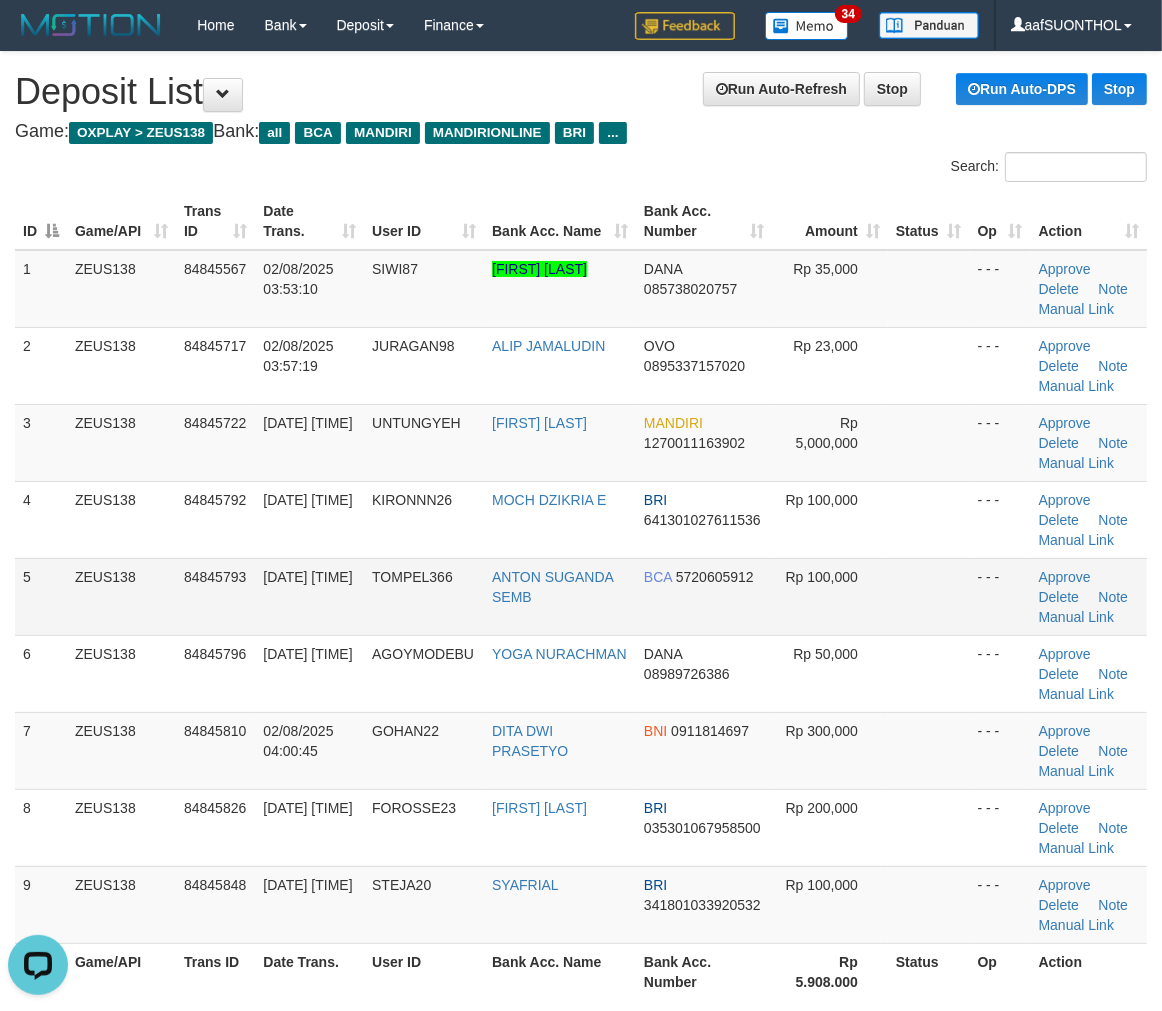 click at bounding box center (929, 596) 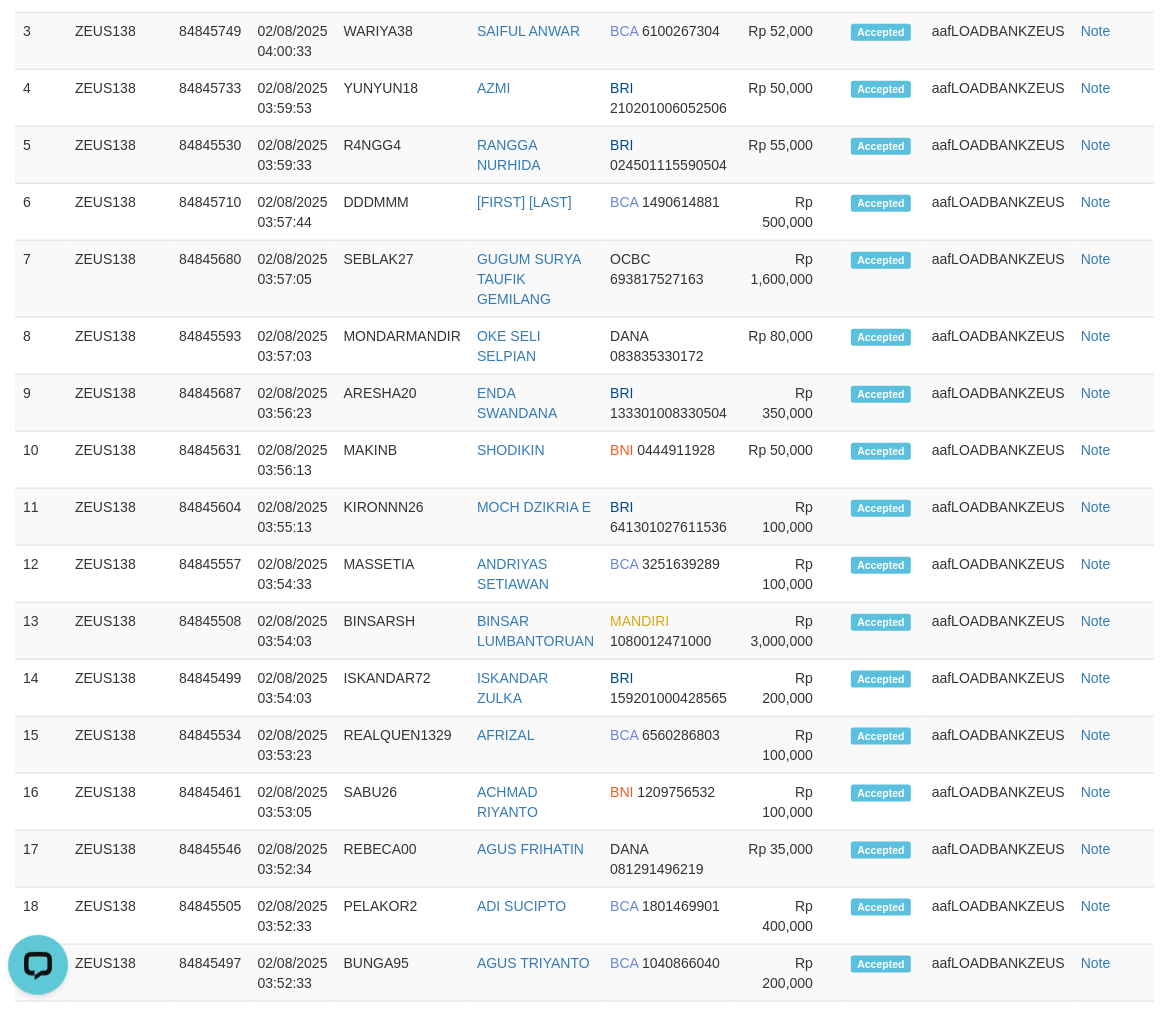 scroll, scrollTop: 0, scrollLeft: 0, axis: both 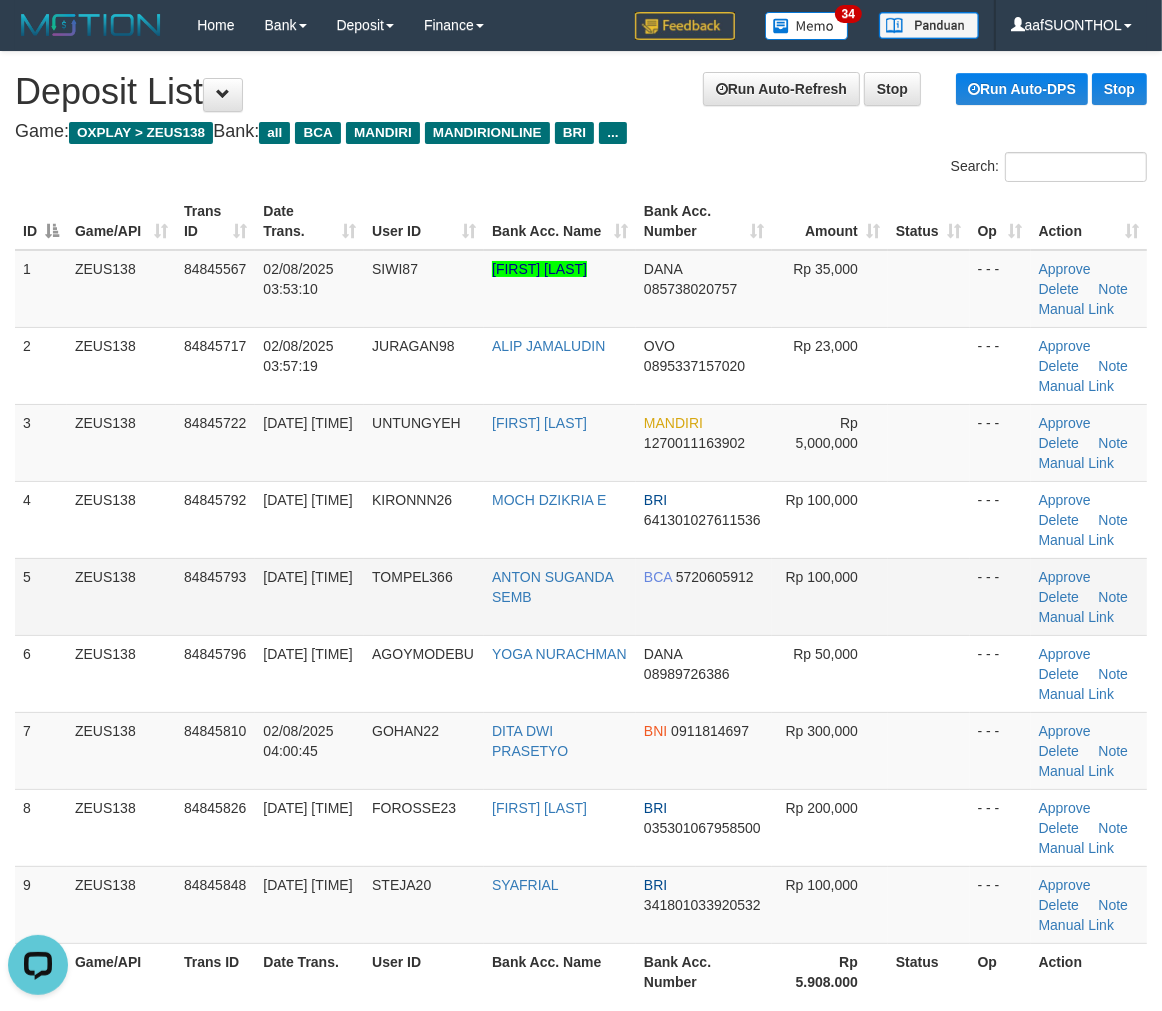 drag, startPoint x: 942, startPoint y: 570, endPoint x: 995, endPoint y: 605, distance: 63.51378 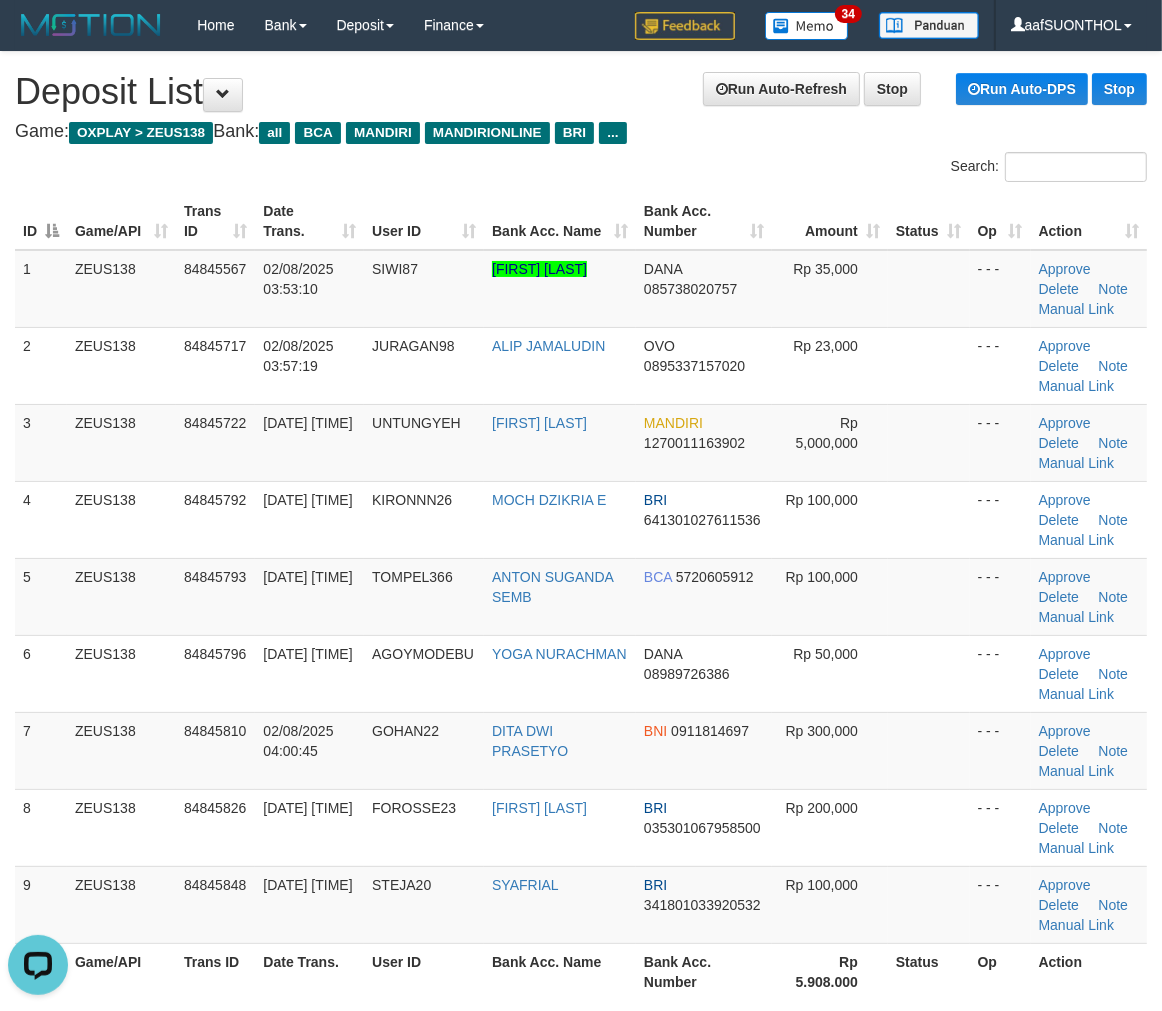 drag, startPoint x: 986, startPoint y: 605, endPoint x: 1176, endPoint y: 608, distance: 190.02368 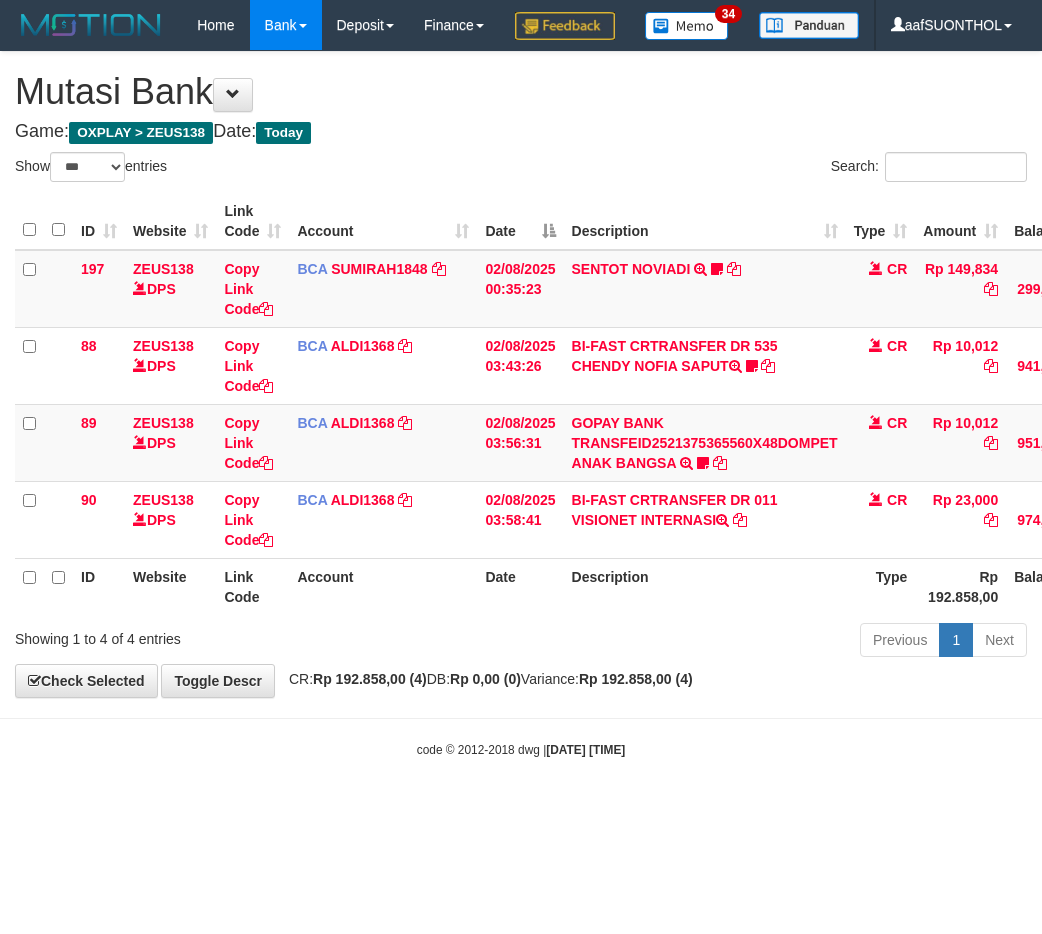 select on "***" 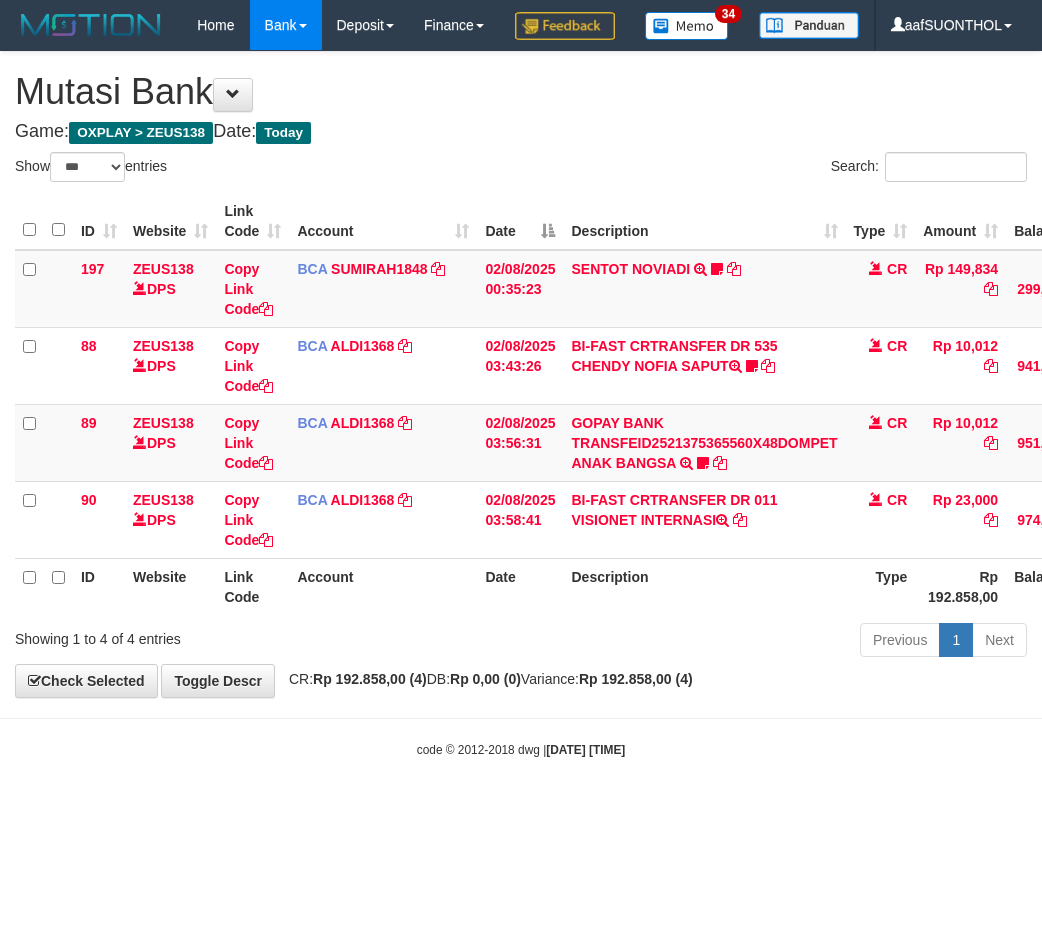 scroll, scrollTop: 0, scrollLeft: 15, axis: horizontal 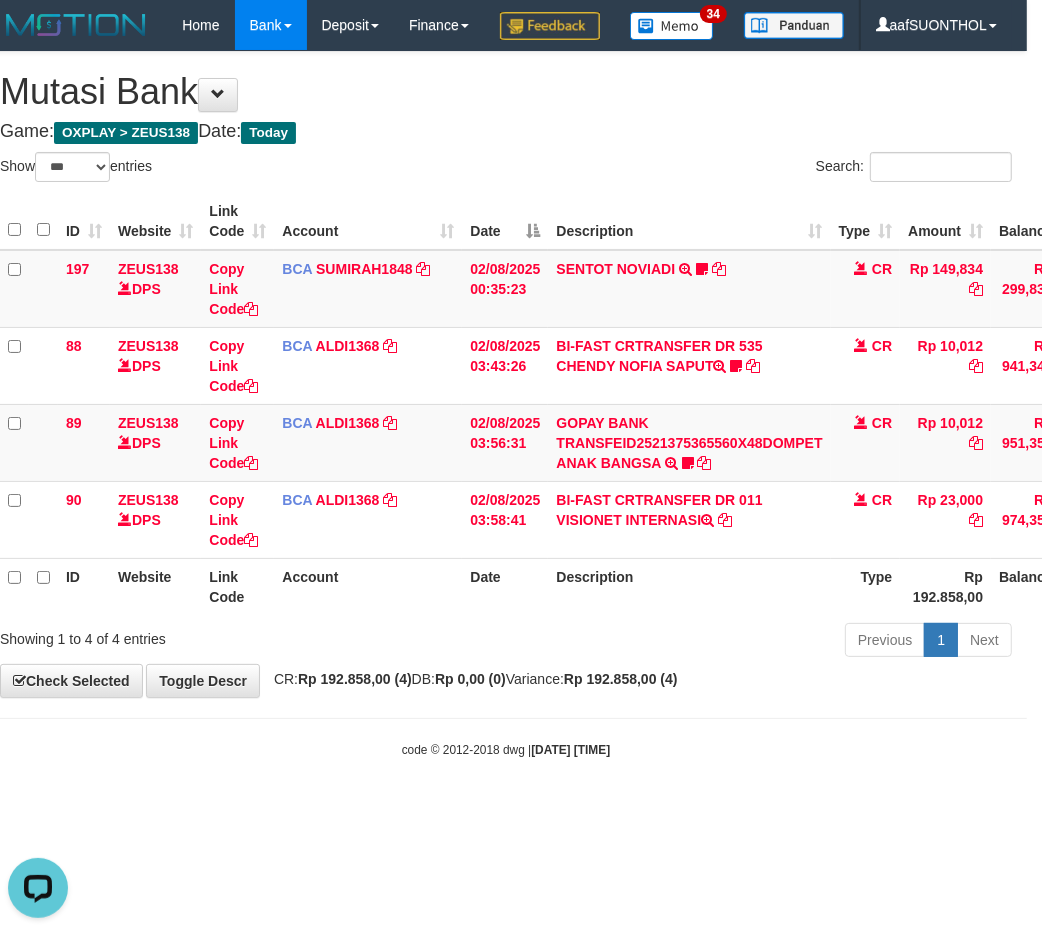 click on "**********" at bounding box center [506, 374] 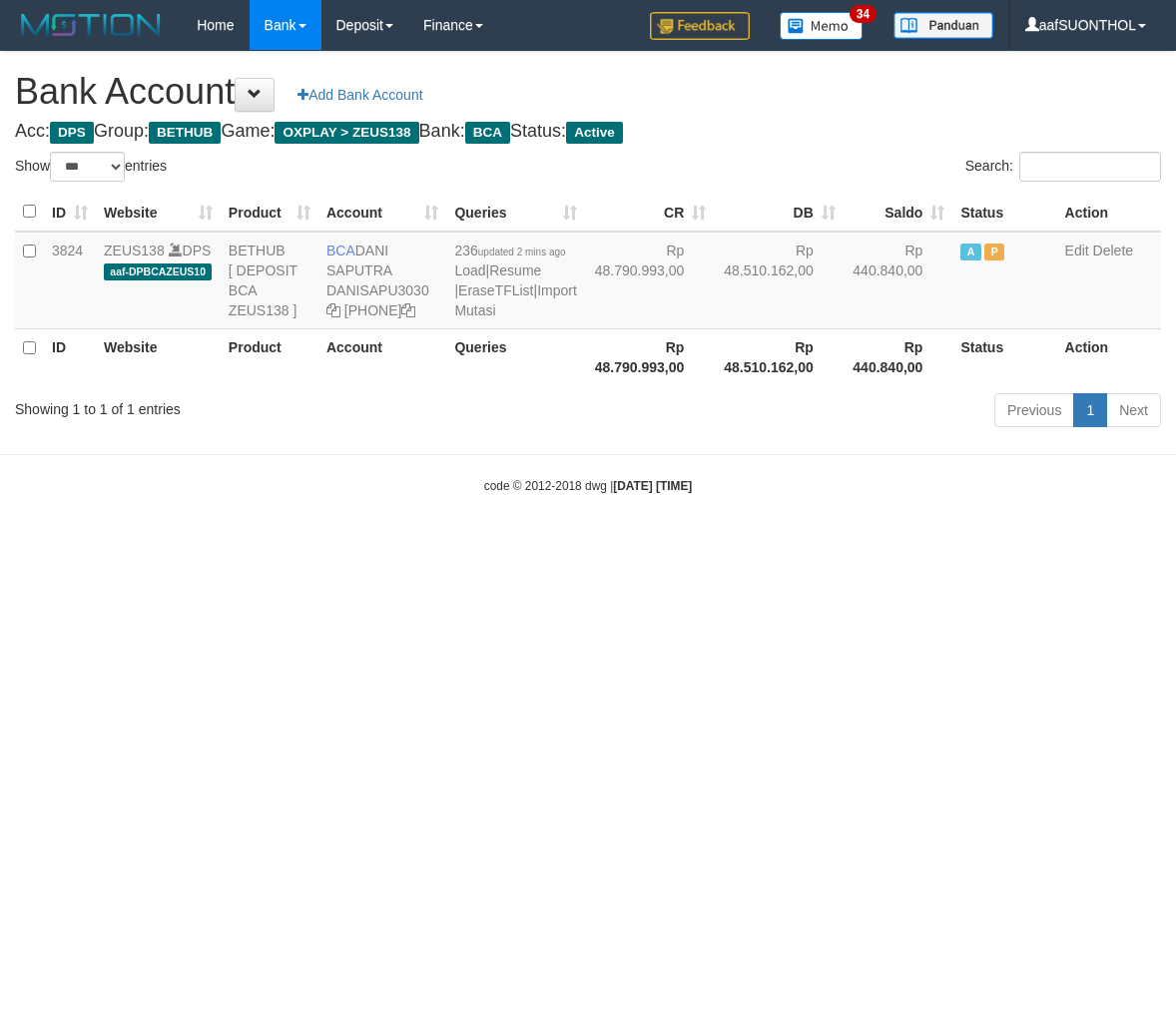 select on "***" 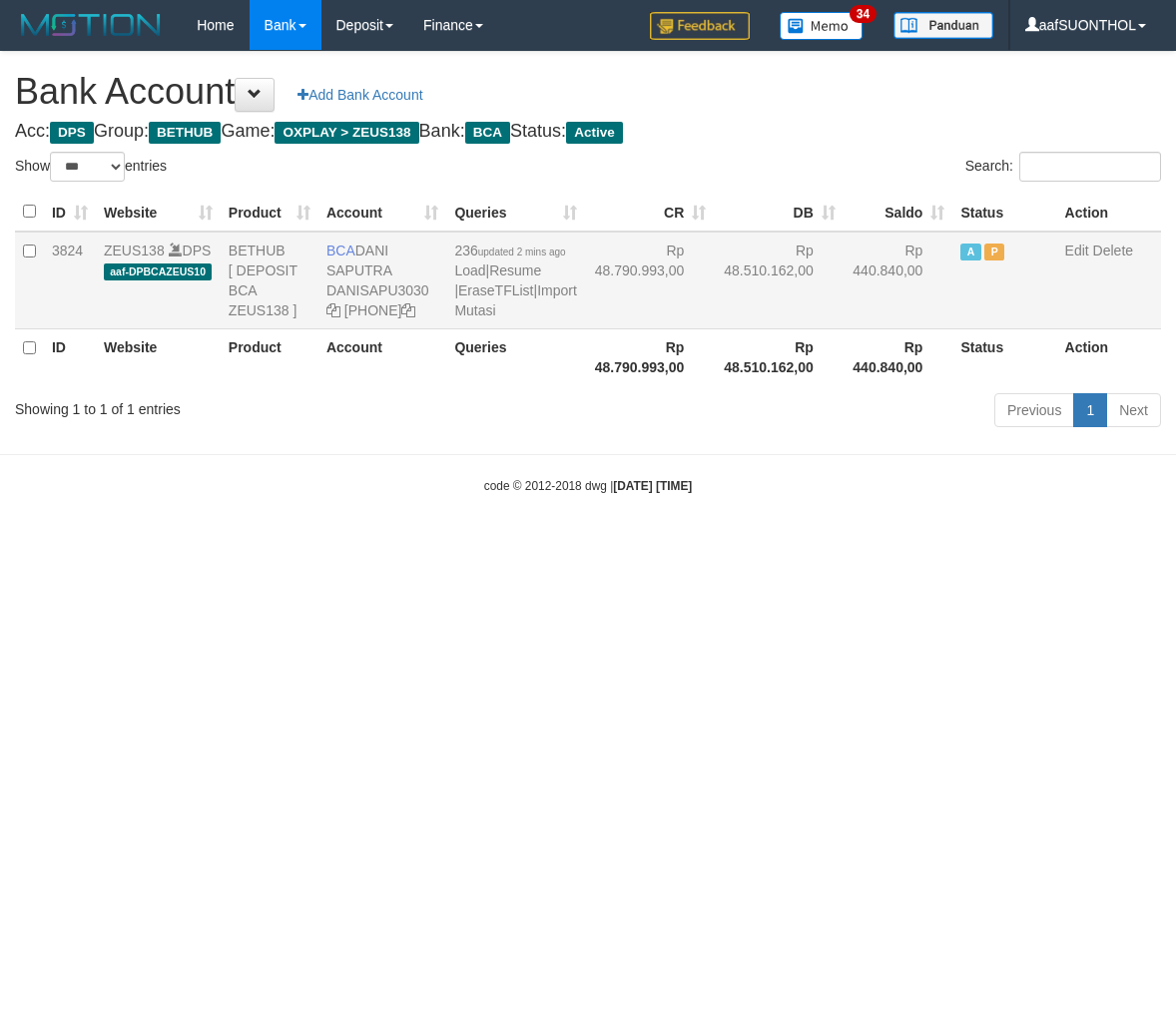 scroll, scrollTop: 0, scrollLeft: 0, axis: both 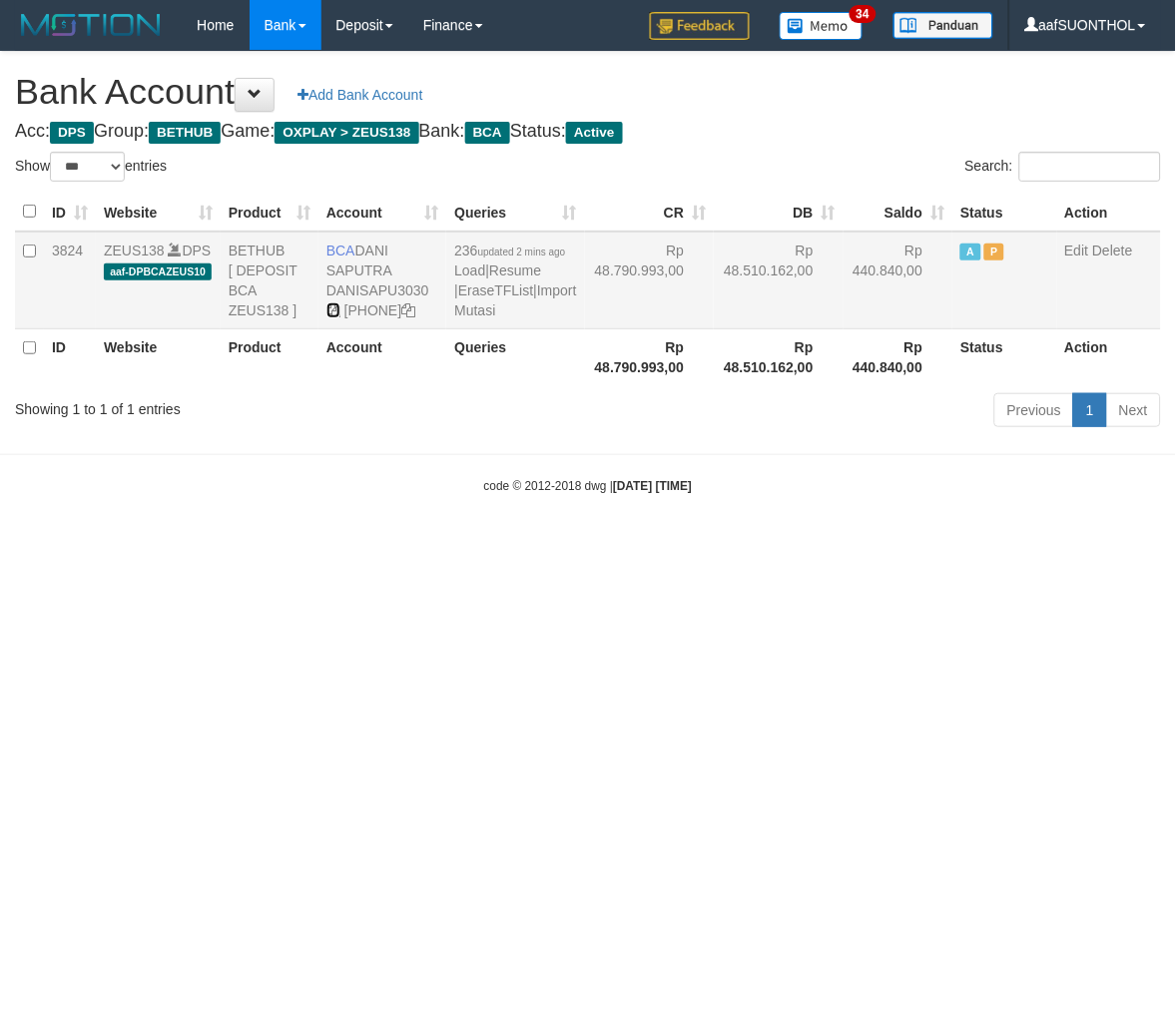 click at bounding box center [333, 310] 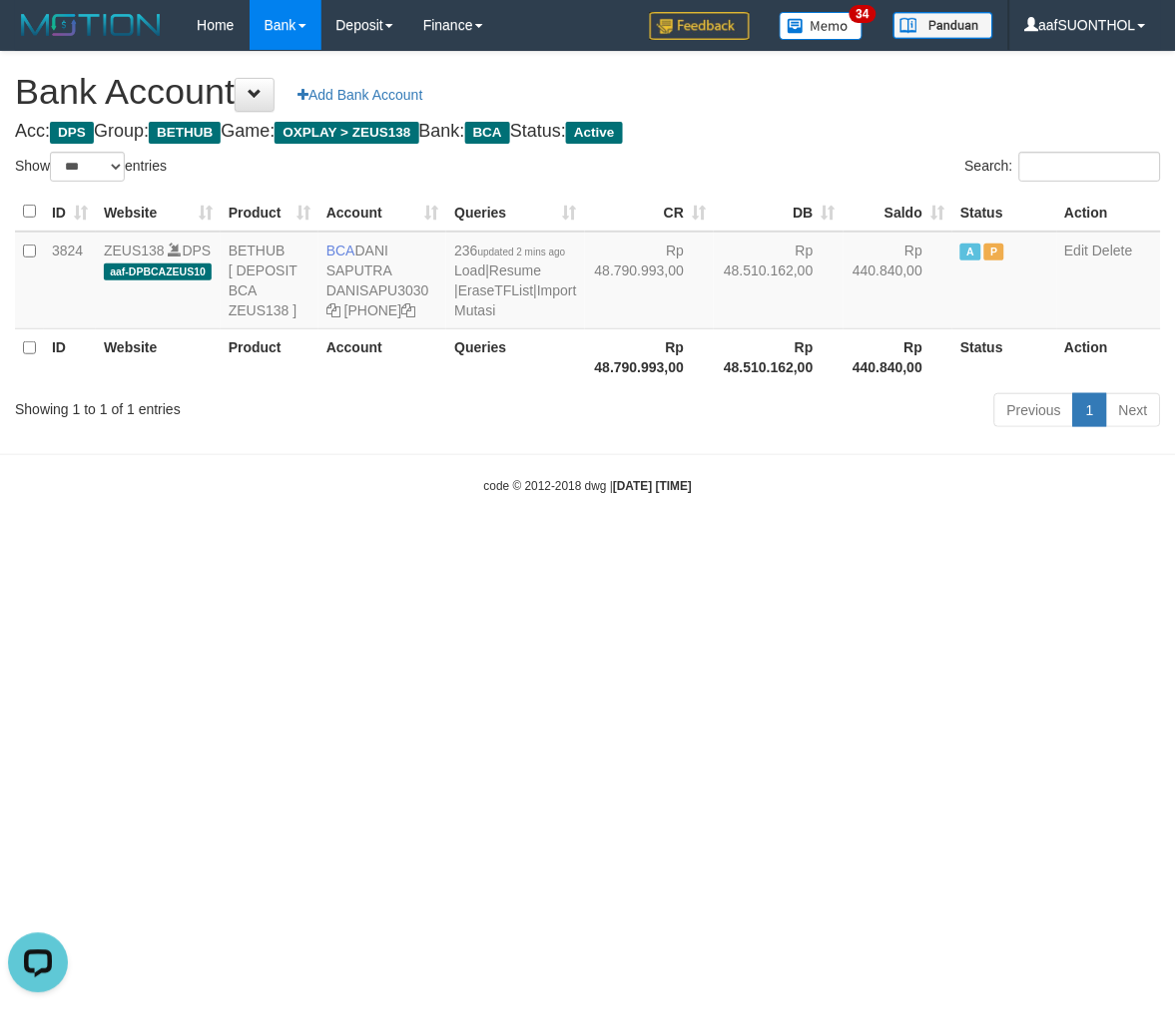scroll, scrollTop: 0, scrollLeft: 0, axis: both 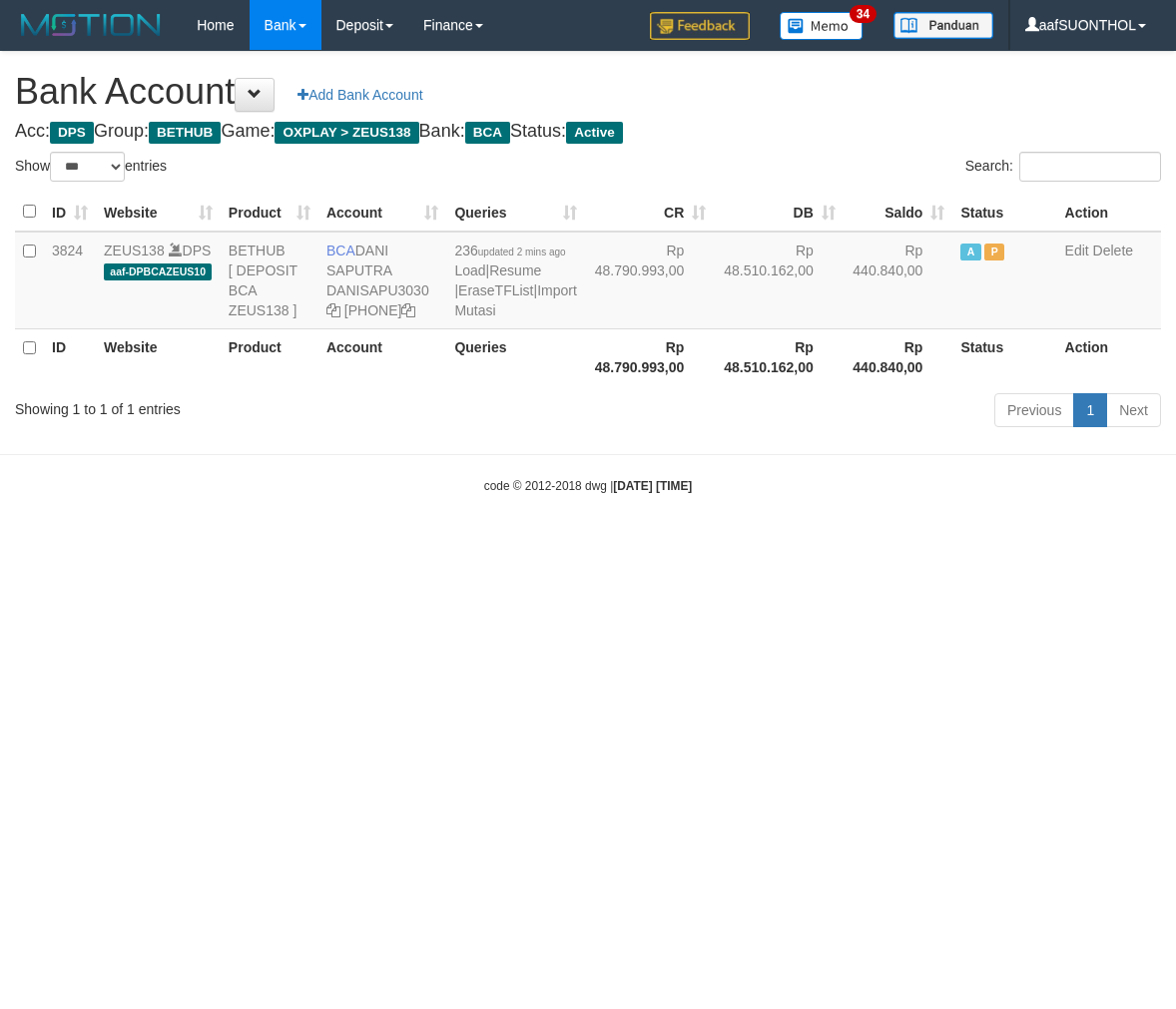select on "***" 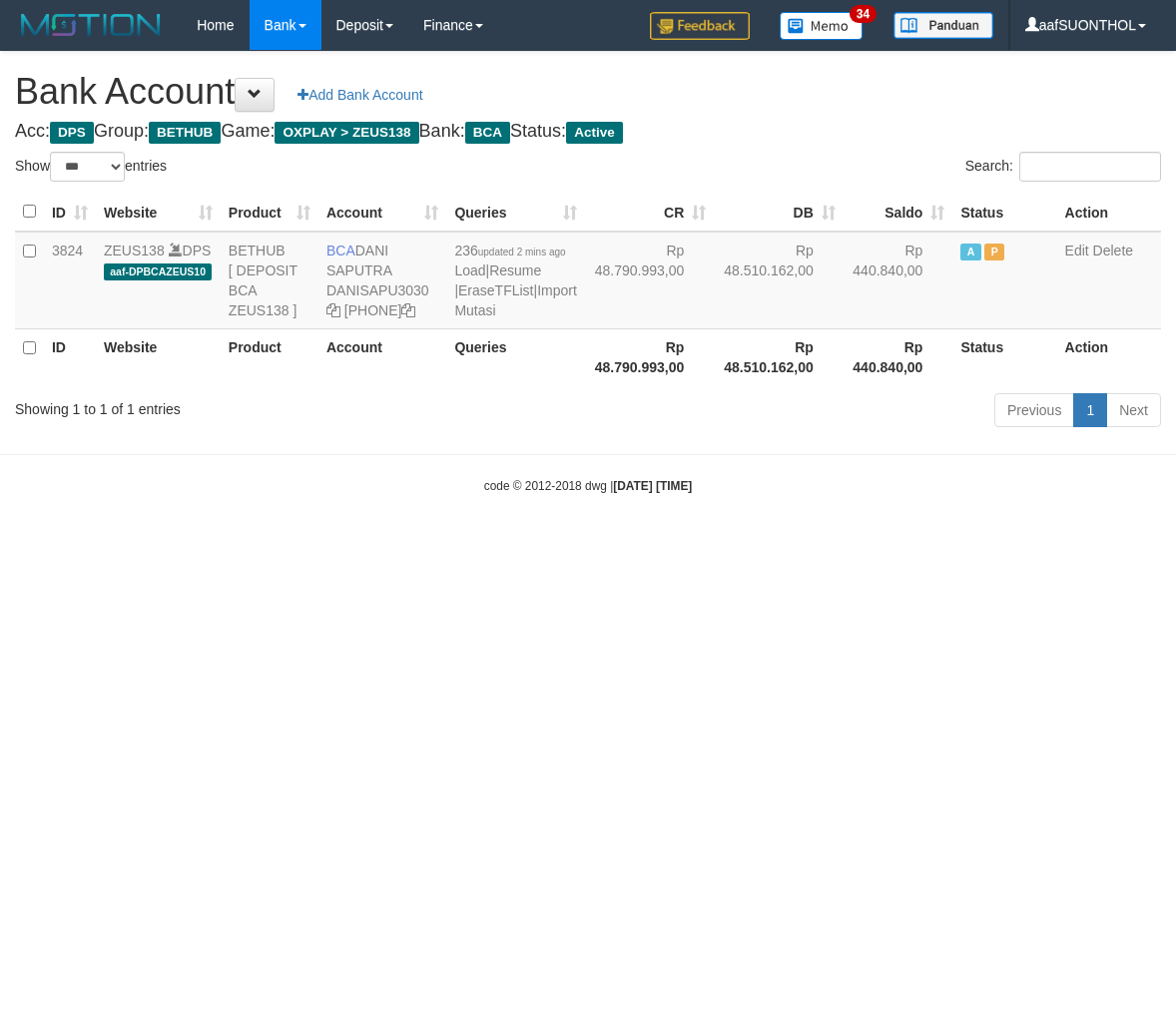 scroll, scrollTop: 0, scrollLeft: 0, axis: both 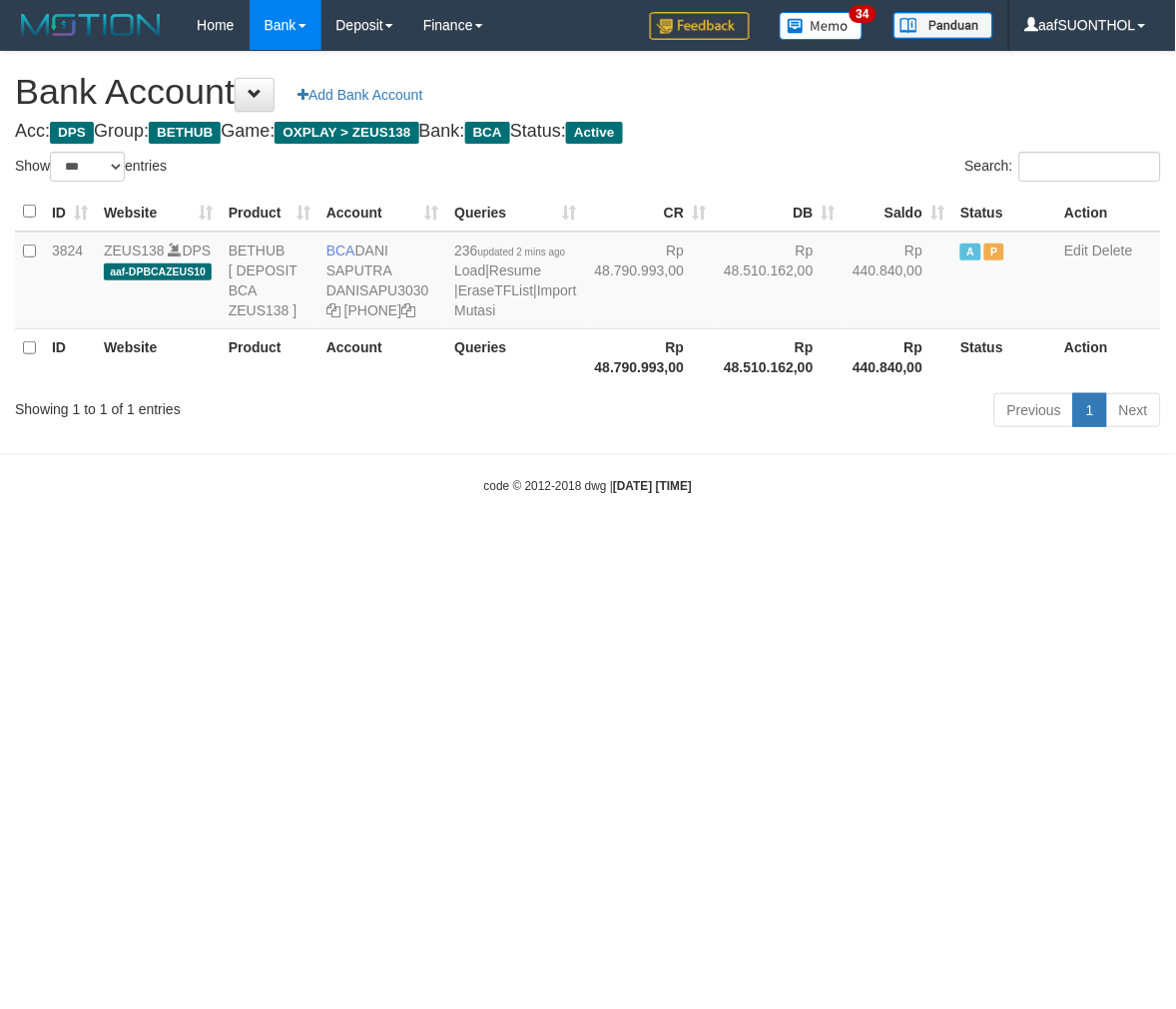 click on "Toggle navigation
Home
Bank
Account List
Load
By Website
Group
[OXPLAY]													ZEUS138
By Load Group (DPS)
Sync" at bounding box center (588, 272) 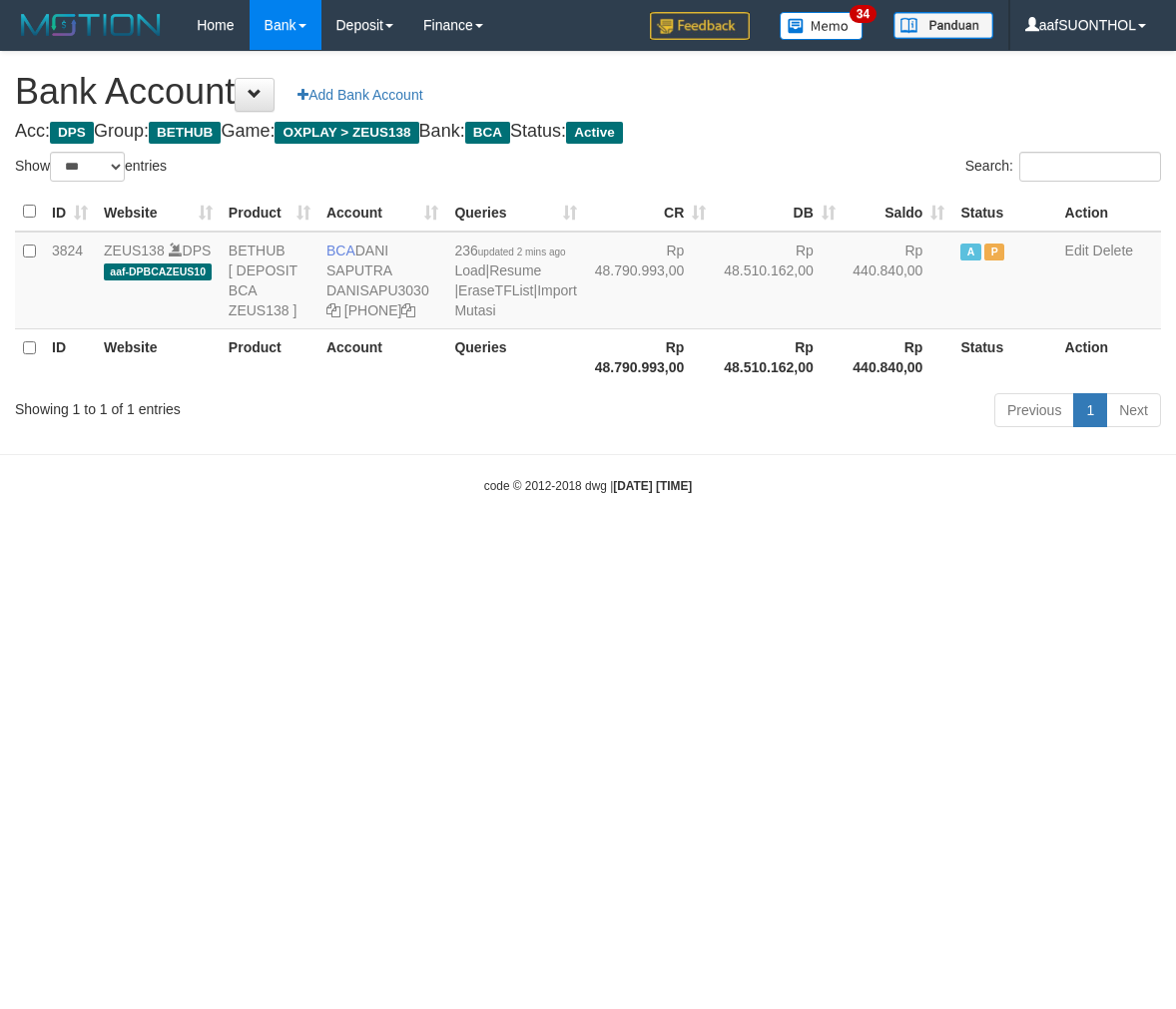 select on "***" 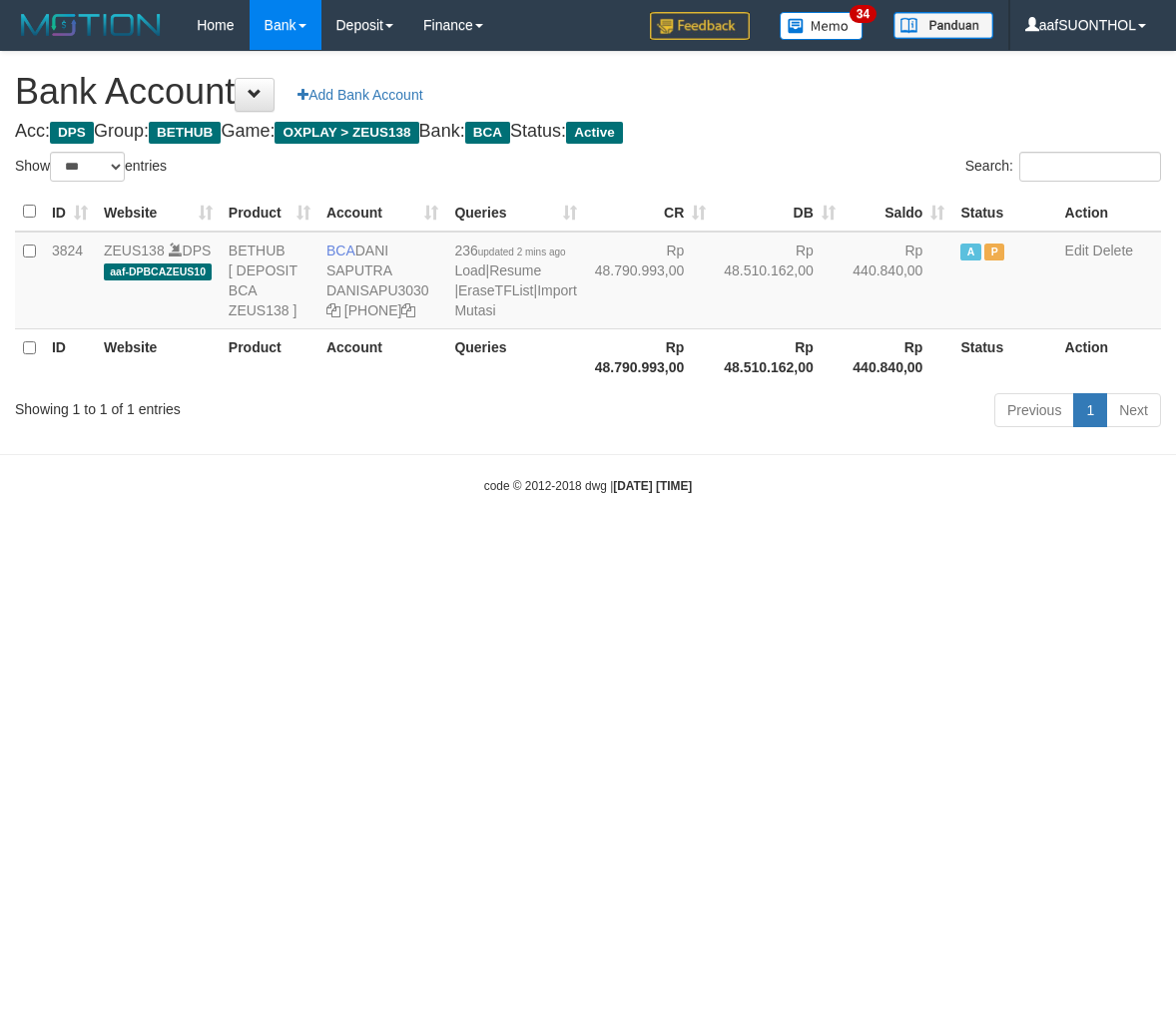 scroll, scrollTop: 0, scrollLeft: 0, axis: both 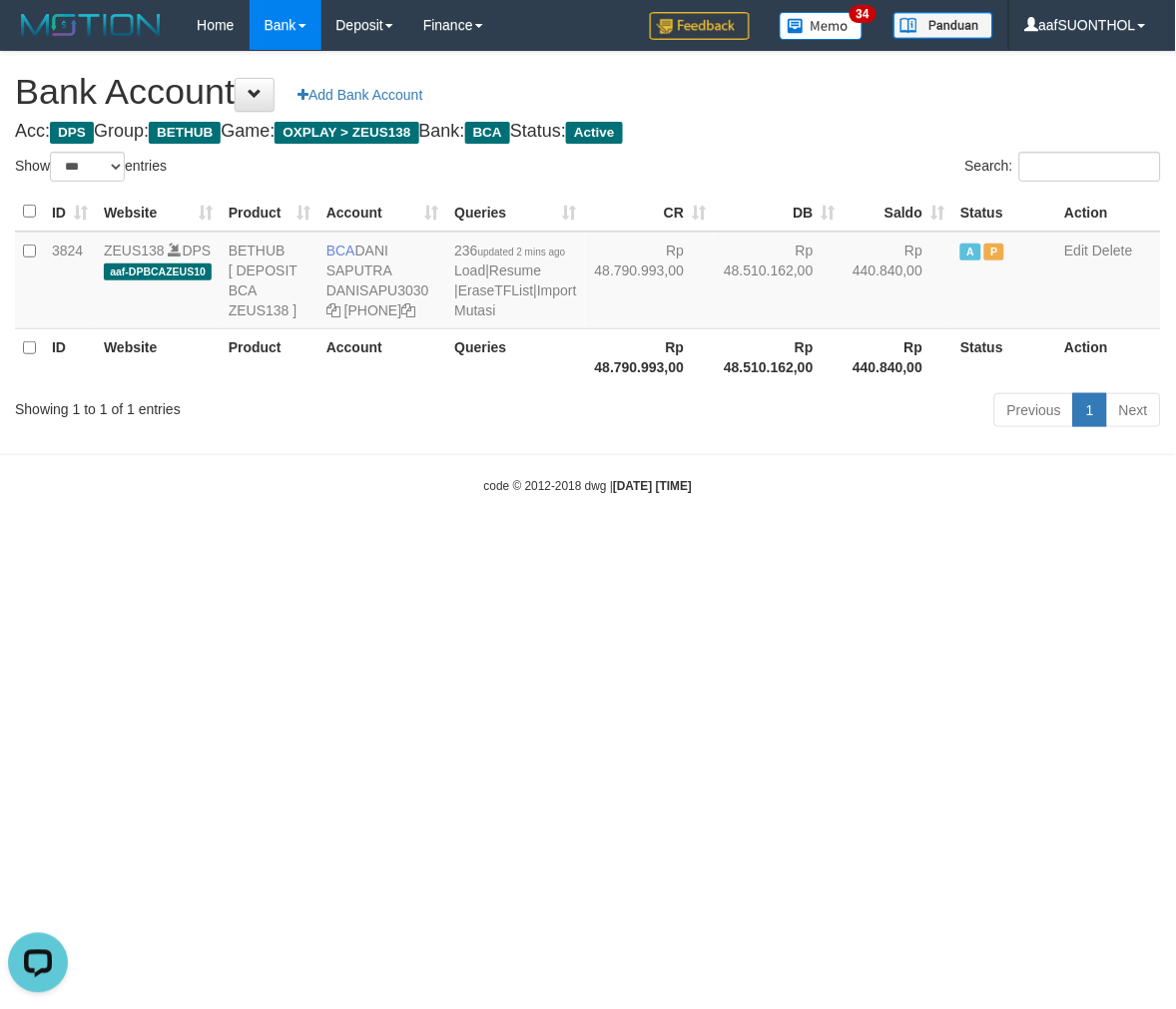 drag, startPoint x: 730, startPoint y: 637, endPoint x: 749, endPoint y: 652, distance: 24.207437 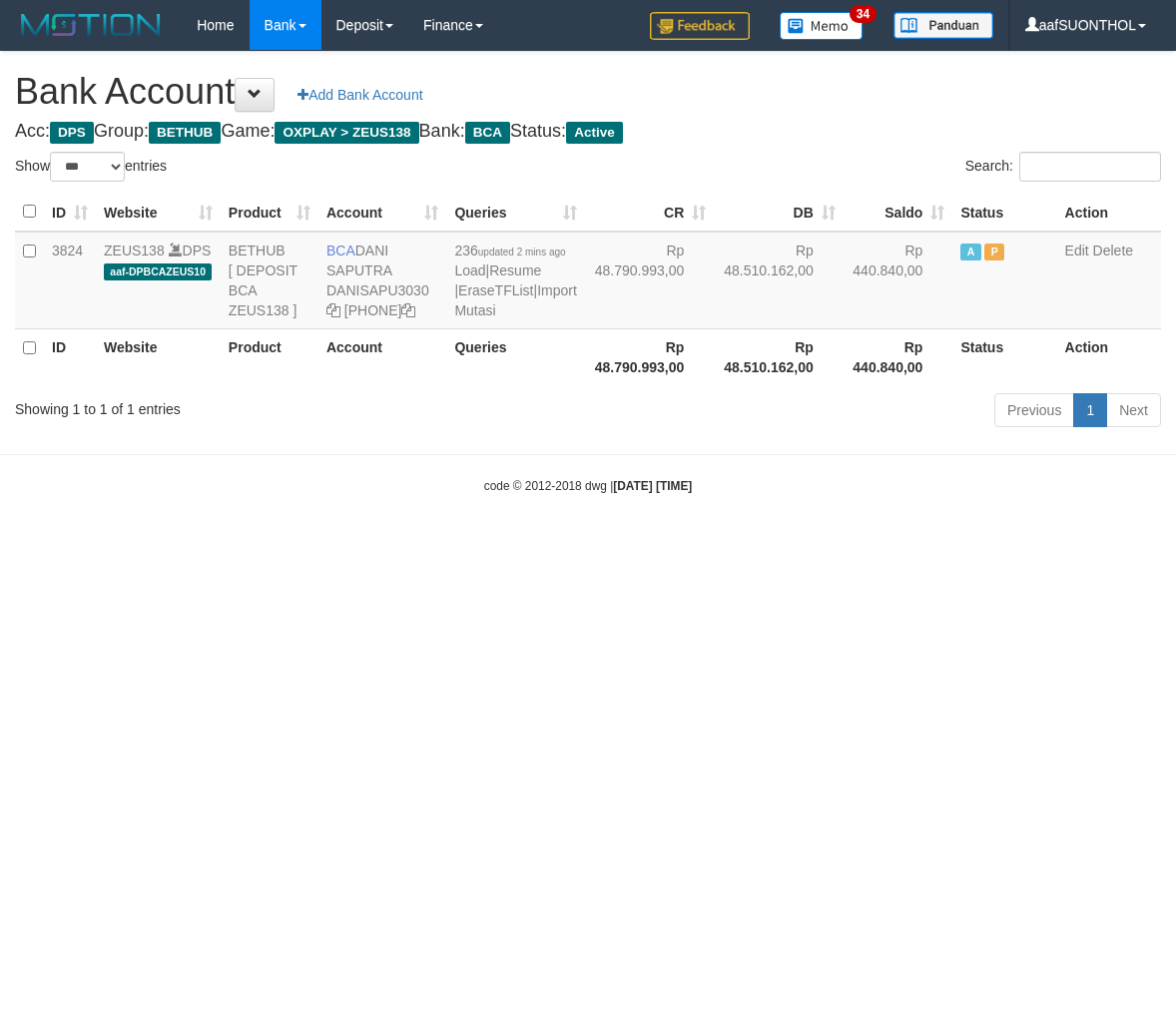 select on "***" 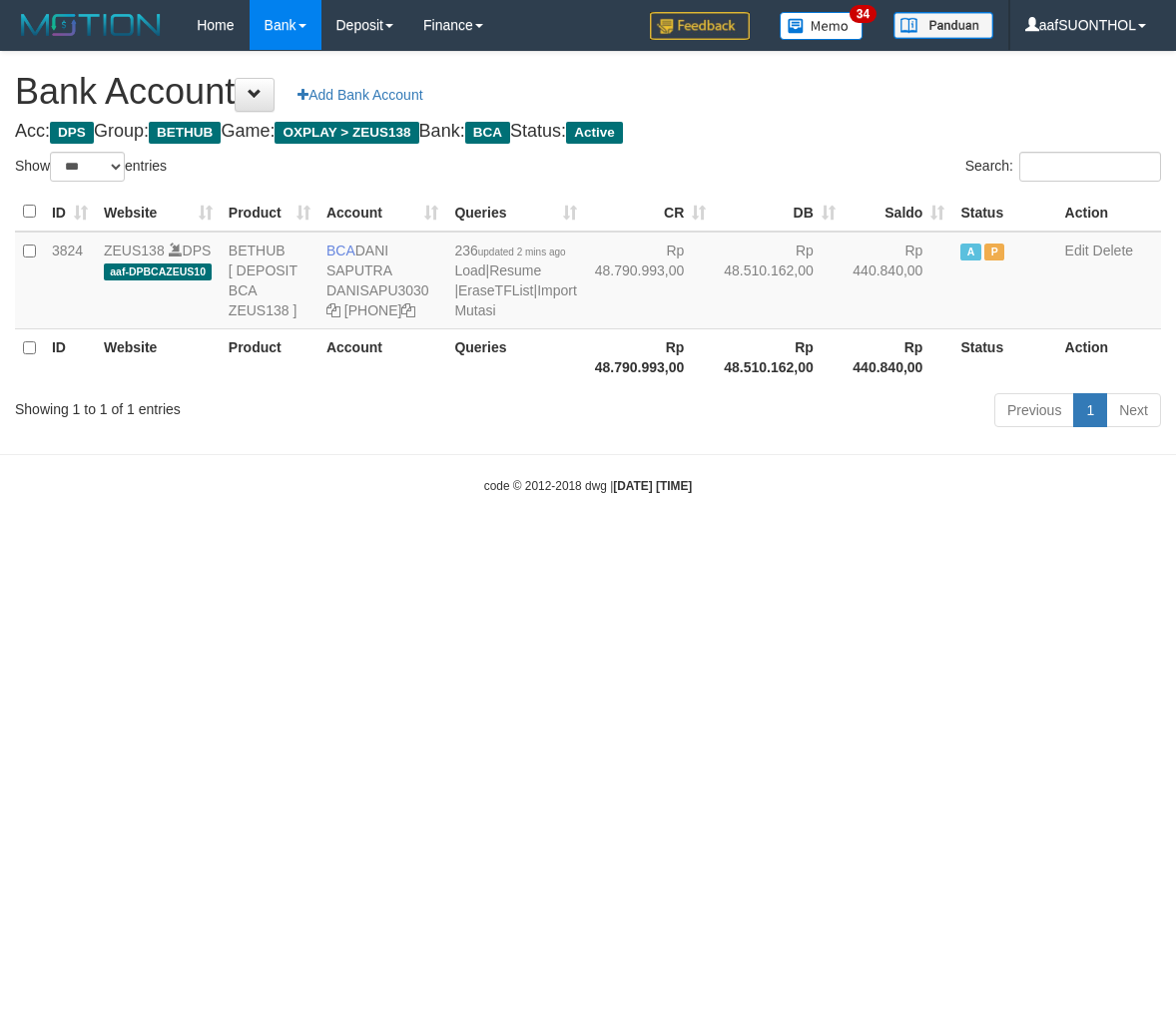 scroll, scrollTop: 0, scrollLeft: 0, axis: both 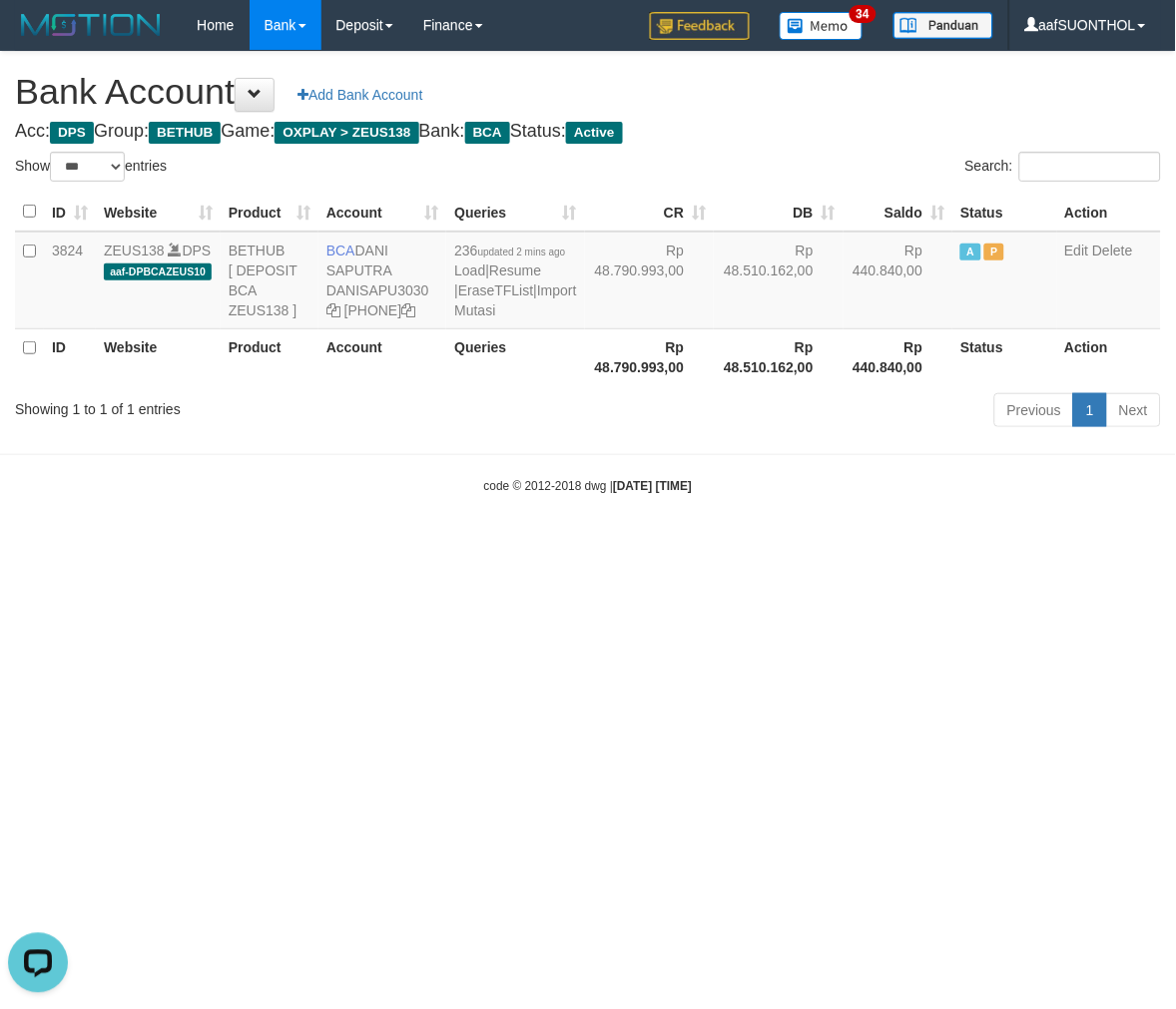 drag, startPoint x: 559, startPoint y: 624, endPoint x: 579, endPoint y: 626, distance: 20.09975 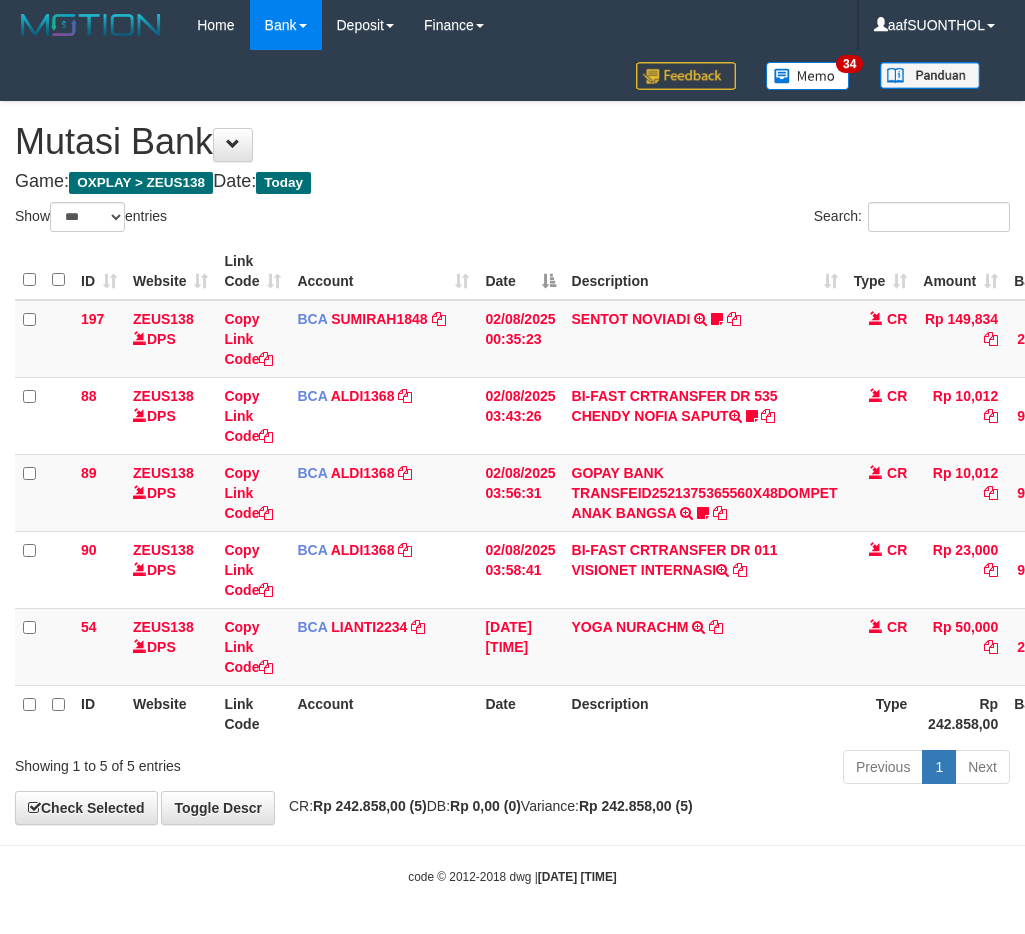 select on "***" 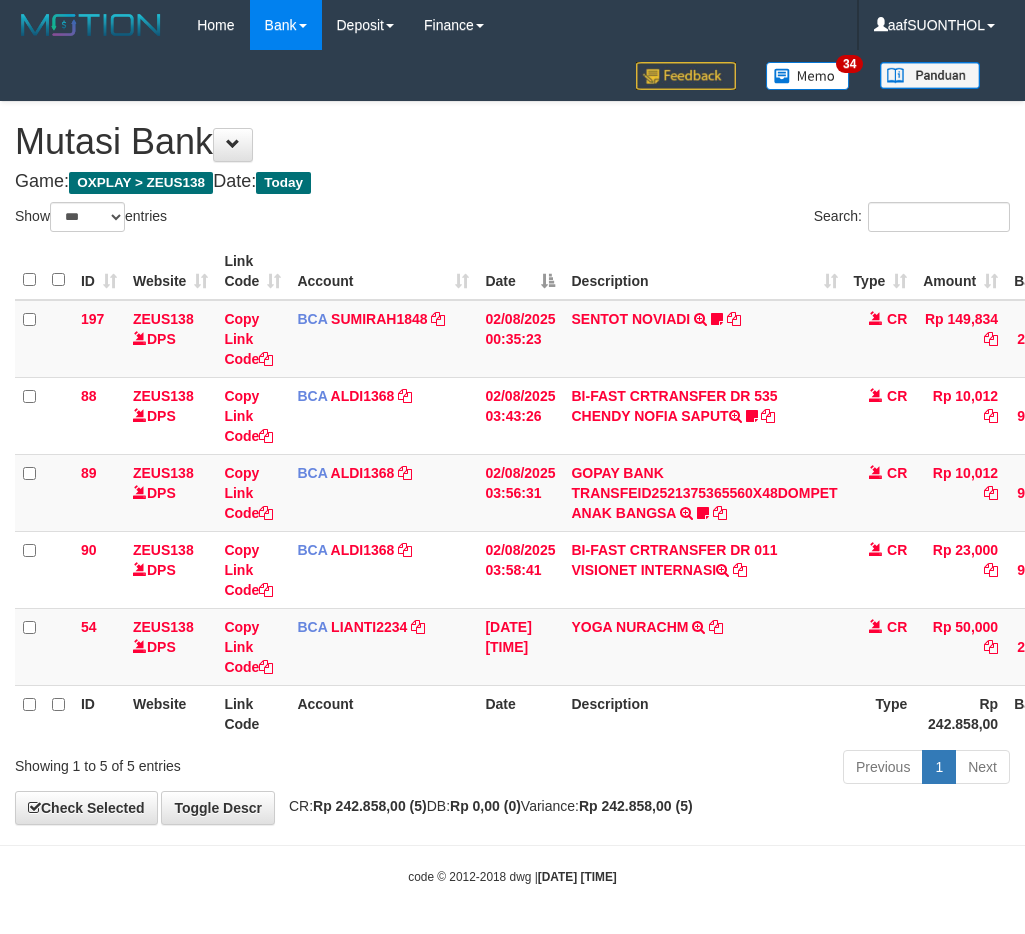 scroll, scrollTop: 0, scrollLeft: 15, axis: horizontal 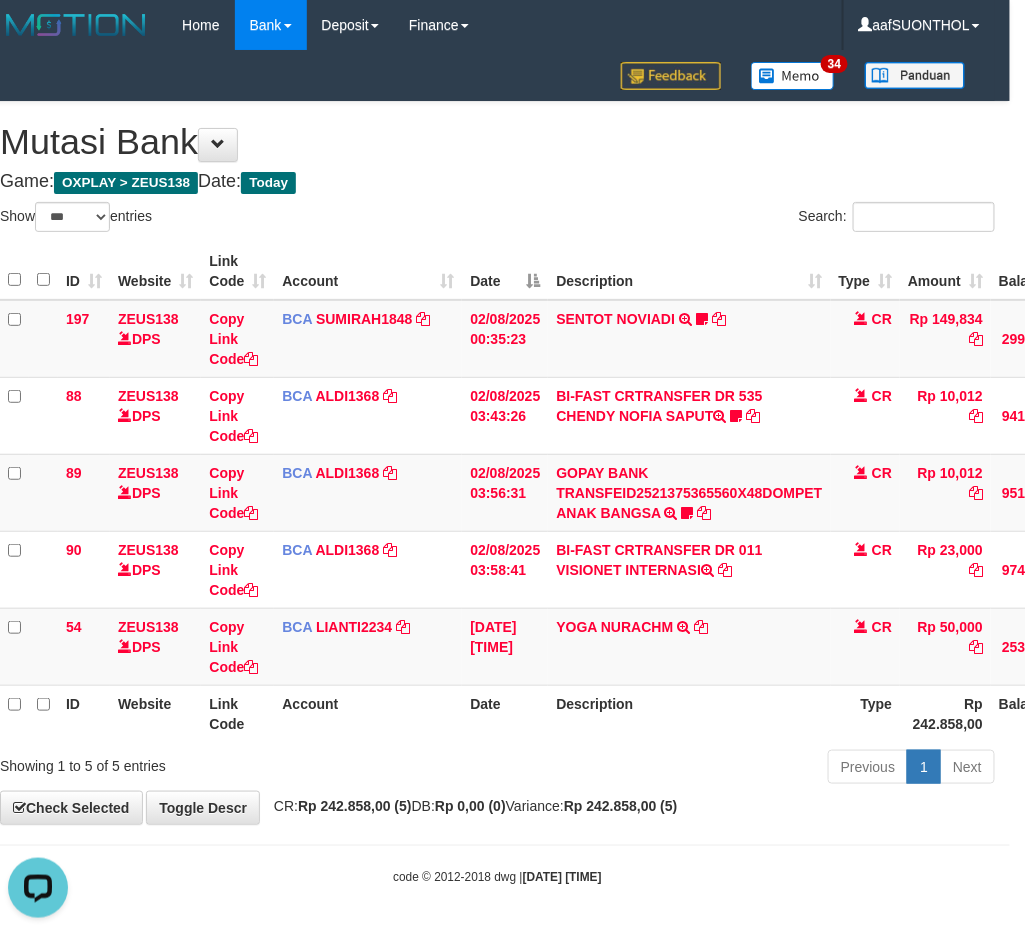click on "ID Website Link Code Account Date Description Type Amount Balance Status Action
197
ZEUS138    DPS
Copy Link Code
BCA
SUMIRAH1848
DPS
SUMIRAH
mutasi_20250802_4156 | 197
mutasi_20250802_4156 | 197
02/08/2025 00:35:23
SENTOT NOVIADI            TRSF E-BANKING CR 0208/FTSCY/WS95271
149834.00SENTOT NOVIADI    Seno2023
CR
Rp 149,834
Rp 299,834
N
Note
Check
88
ZEUS138    DPS
Copy Link Code
BCA
ALDI1368
DPS" at bounding box center [497, 492] 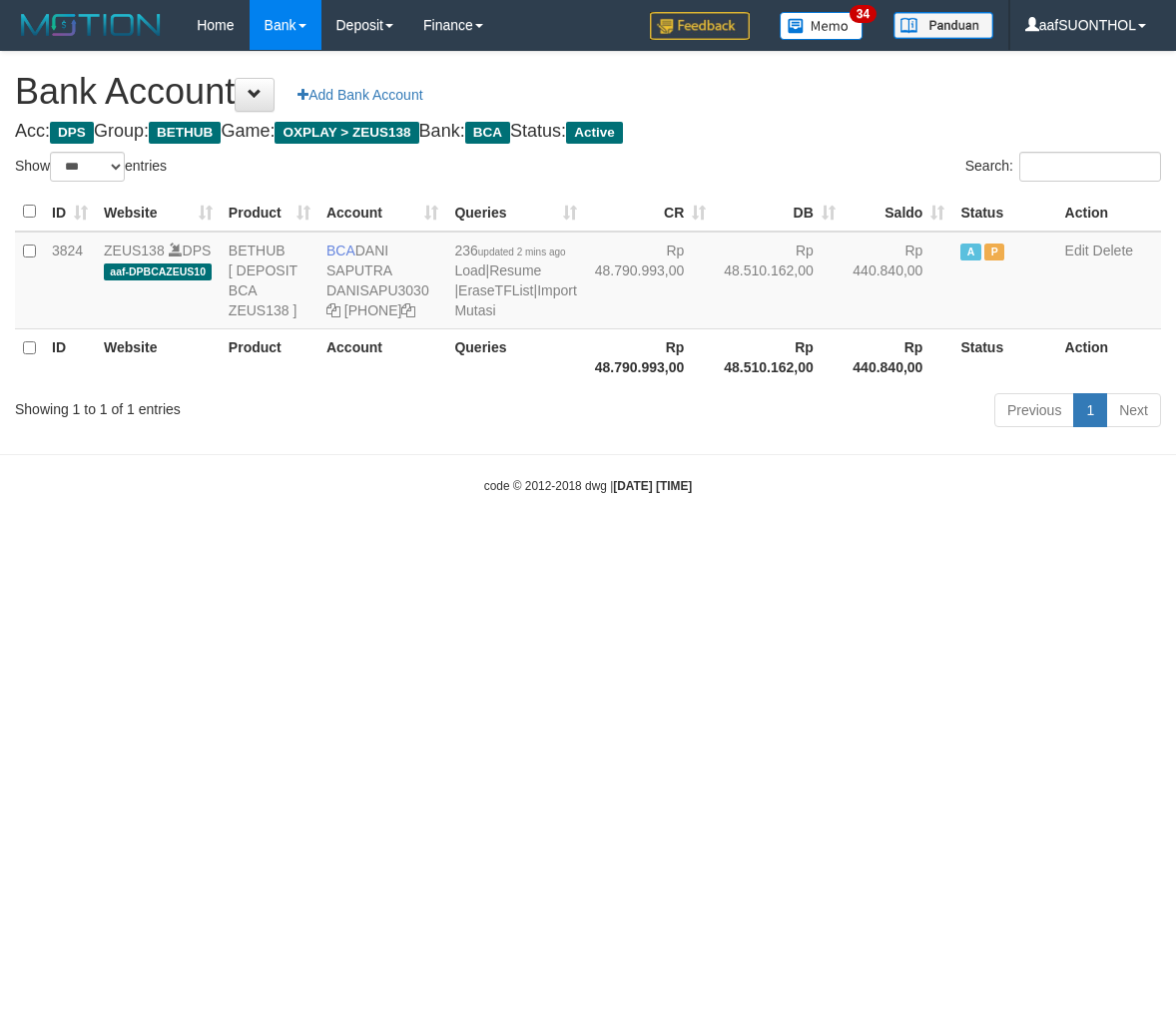 select on "***" 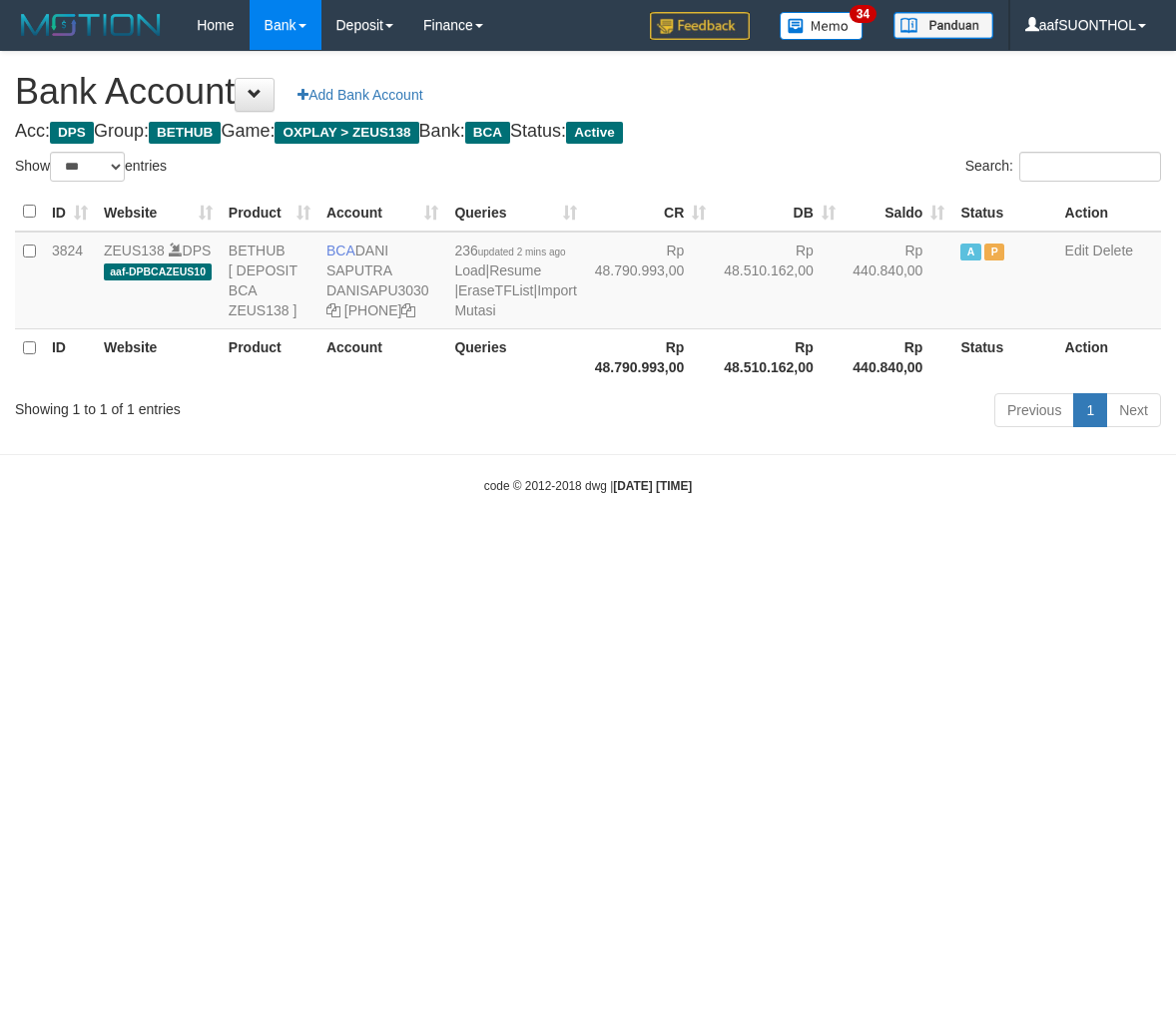scroll, scrollTop: 0, scrollLeft: 0, axis: both 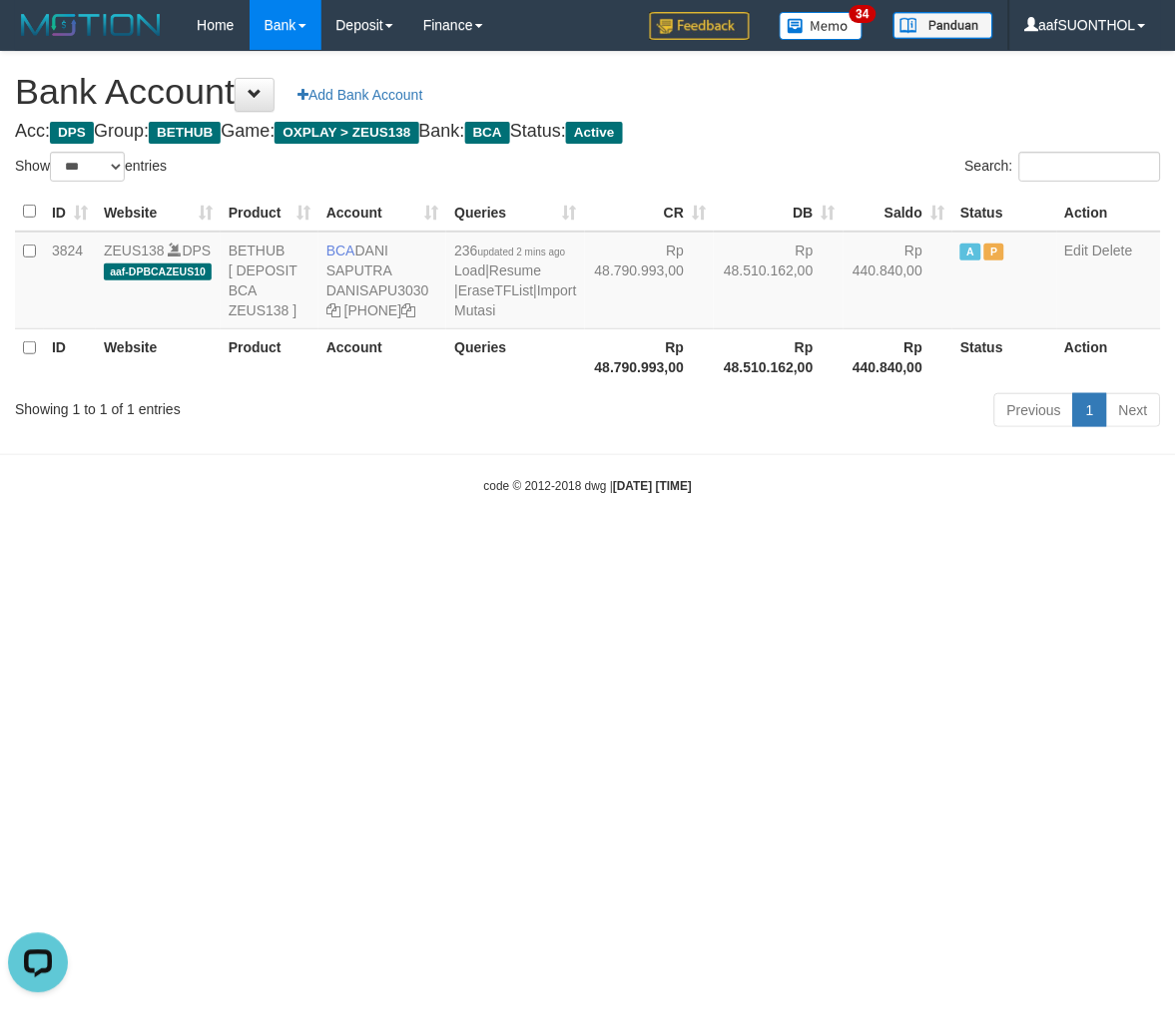 click on "Toggle navigation
Home
Bank
Account List
Load
By Website
Group
[OXPLAY]													ZEUS138
By Load Group (DPS)
Sync" at bounding box center [588, 272] 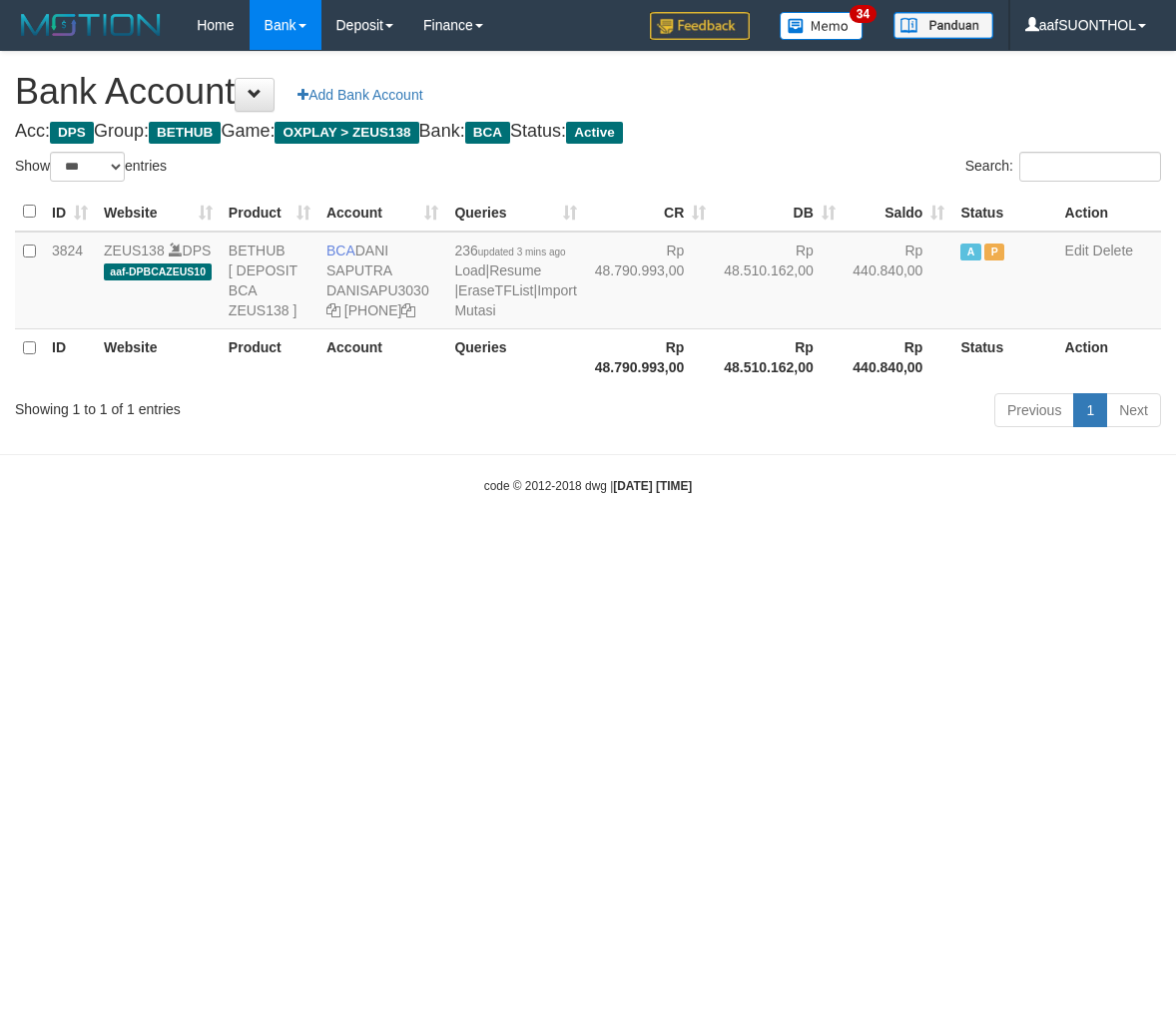select on "***" 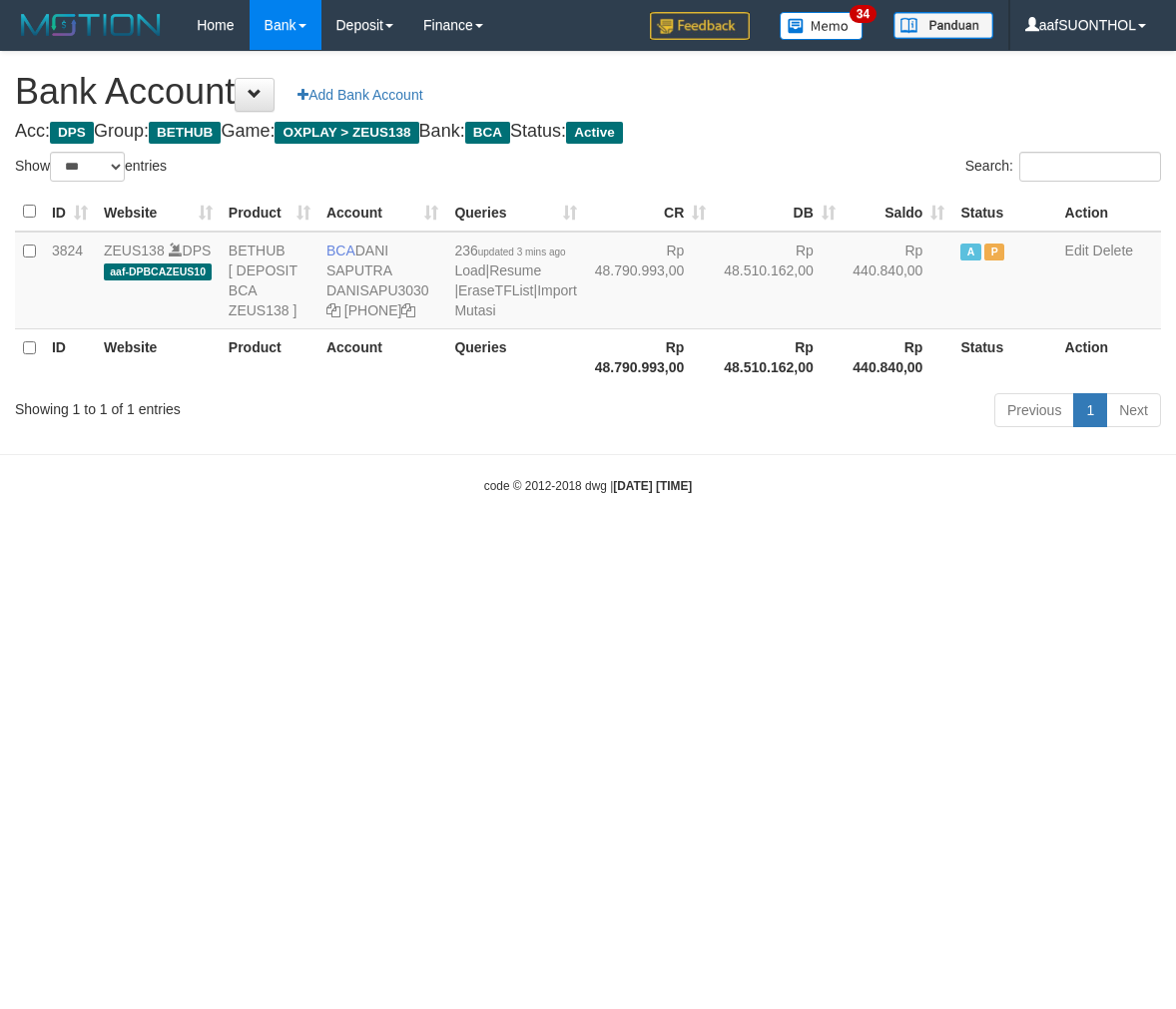 scroll, scrollTop: 0, scrollLeft: 0, axis: both 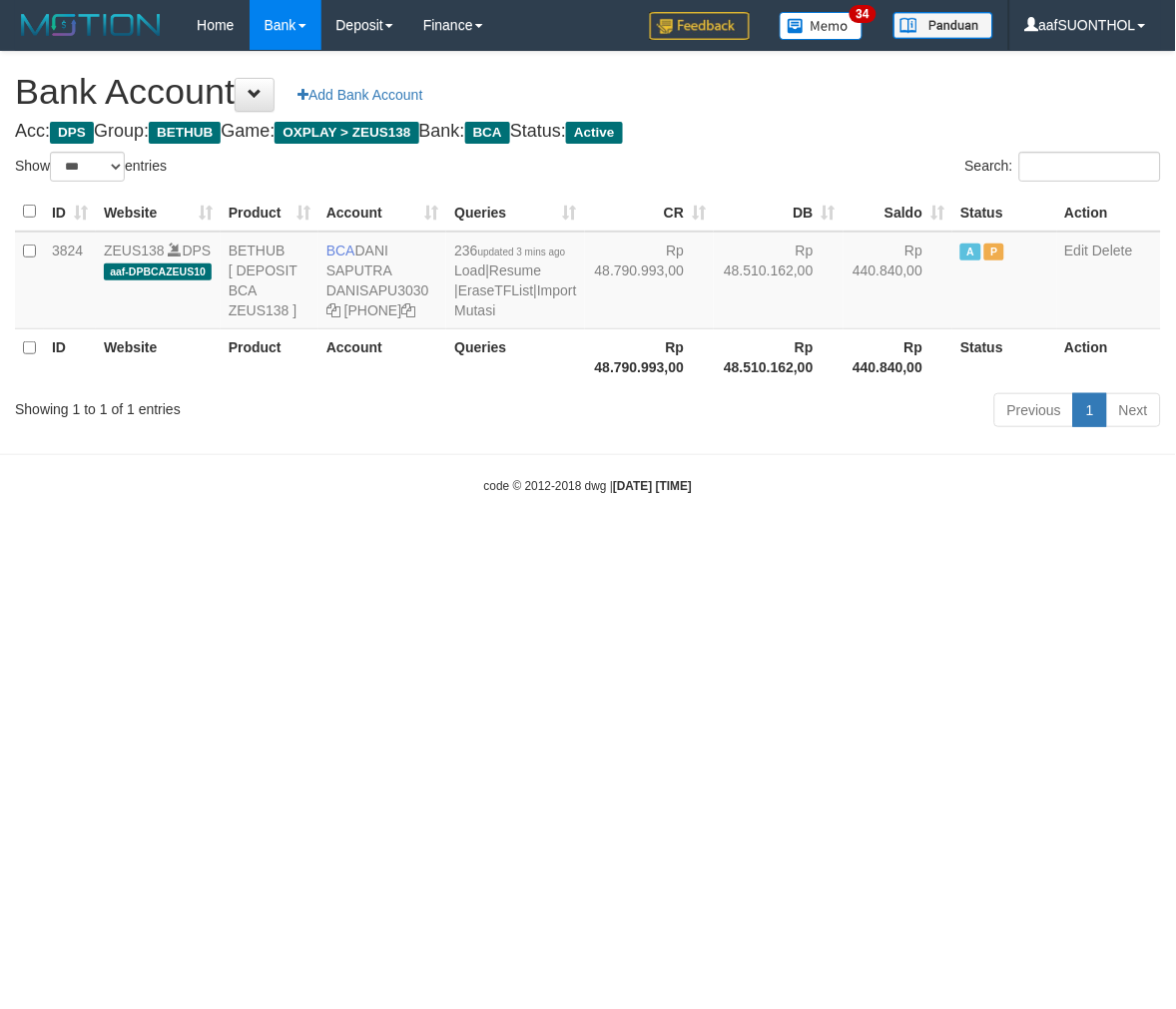 click on "Toggle navigation
Home
Bank
Account List
Load
By Website
Group
[OXPLAY]													ZEUS138
By Load Group (DPS)
Sync" at bounding box center (588, 272) 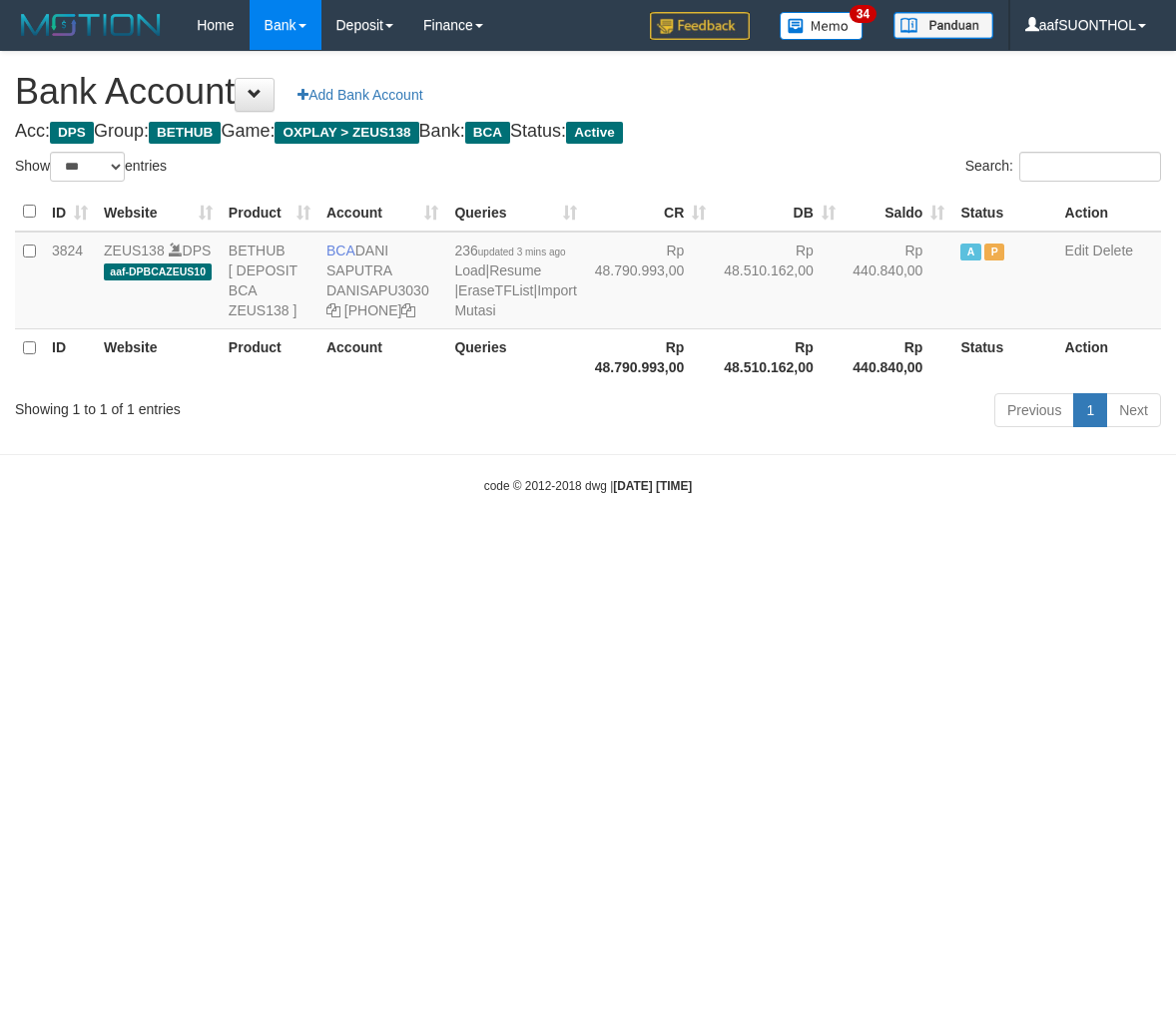 select on "***" 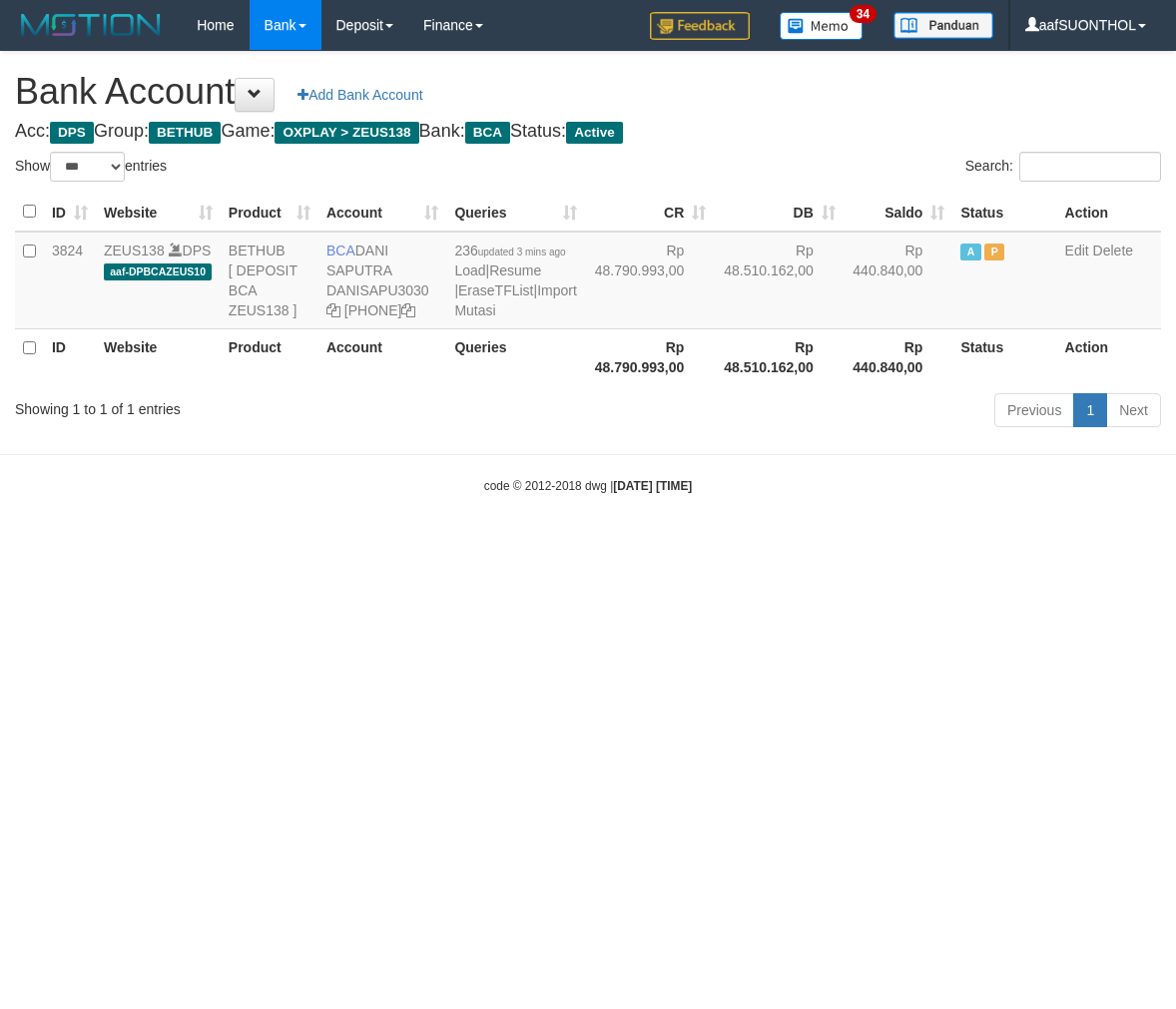 scroll, scrollTop: 0, scrollLeft: 0, axis: both 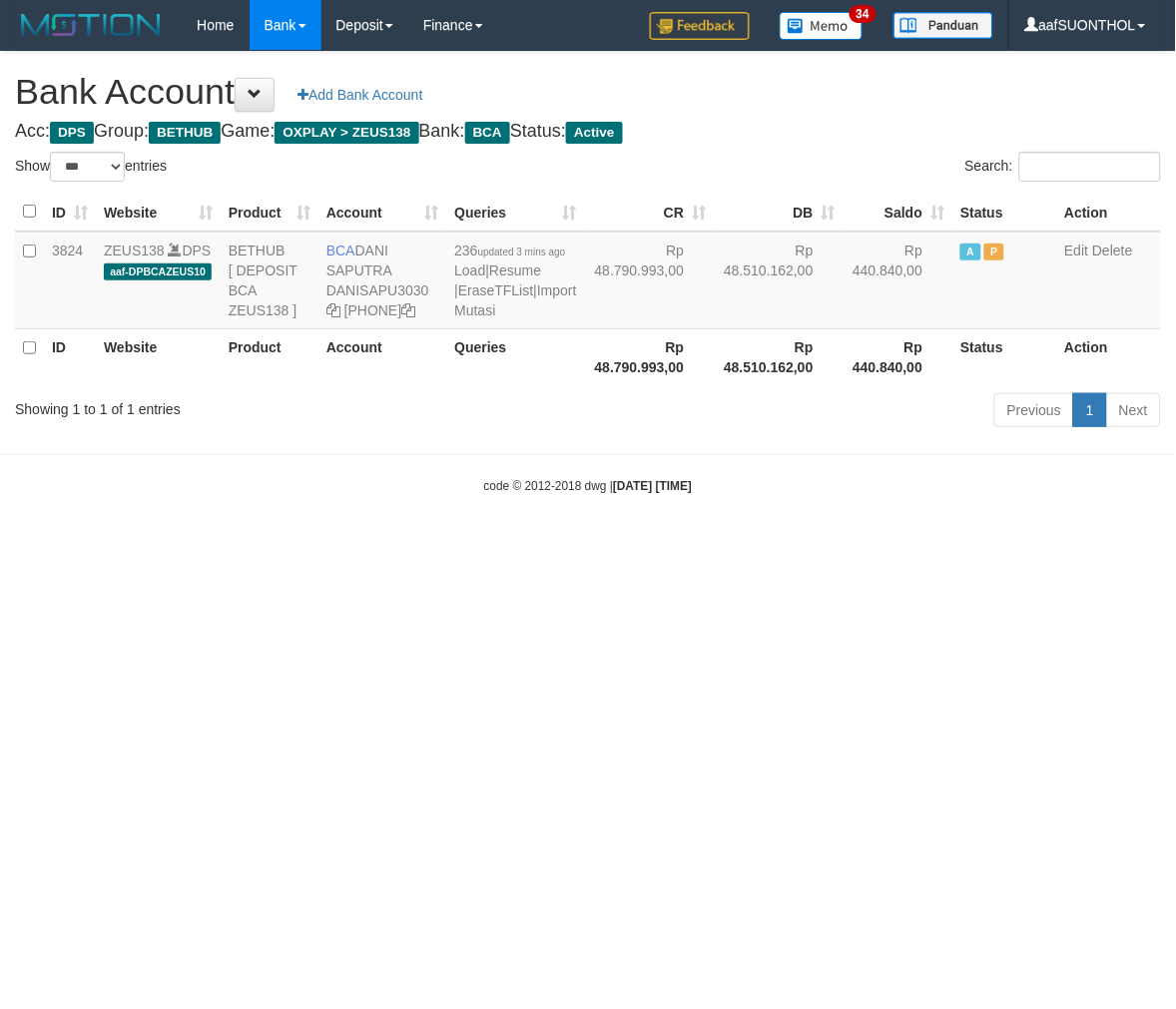 click on "Toggle navigation
Home
Bank
Account List
Load
By Website
Group
[OXPLAY]													ZEUS138
By Load Group (DPS)
Sync" at bounding box center (588, 272) 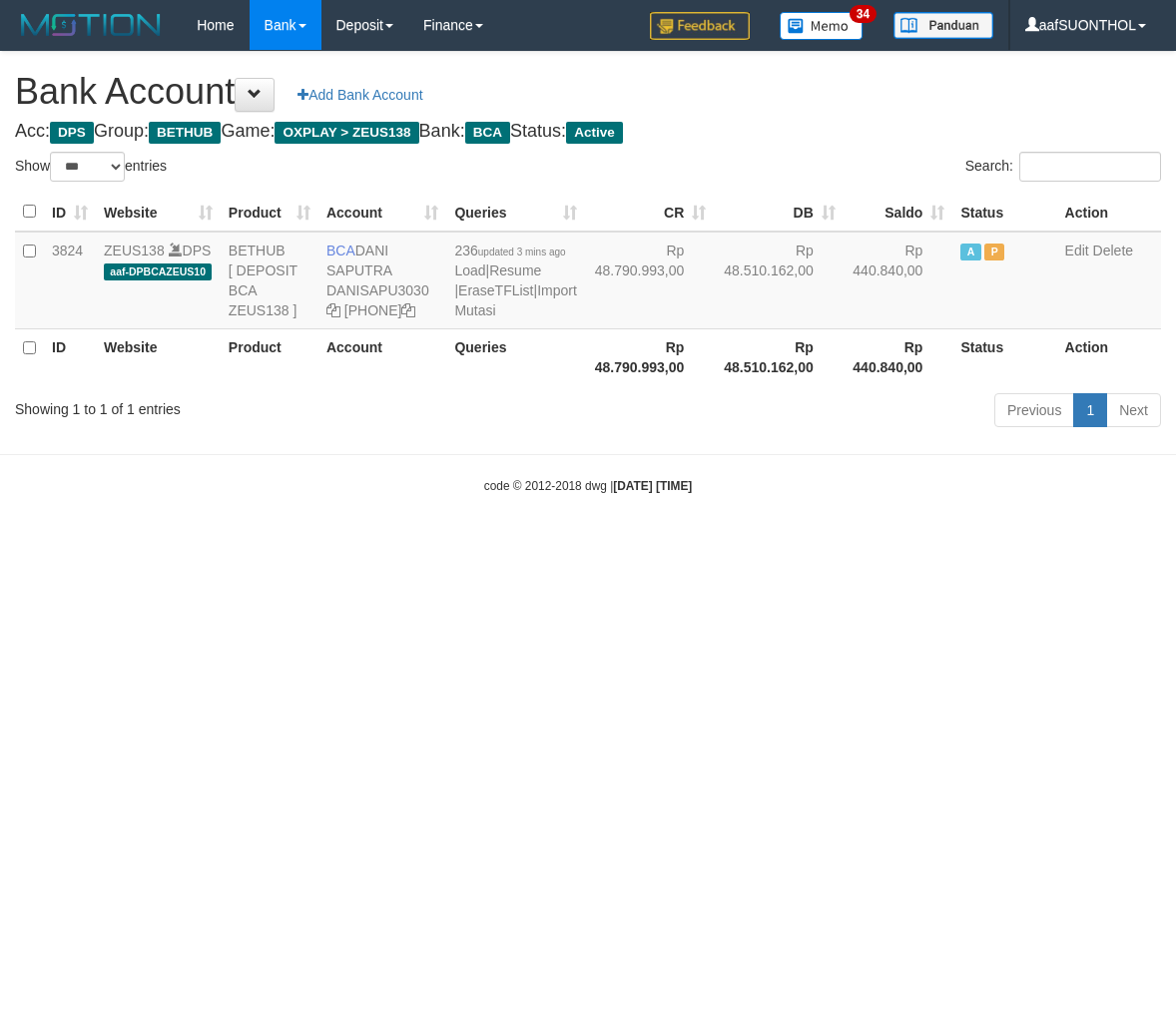 select on "***" 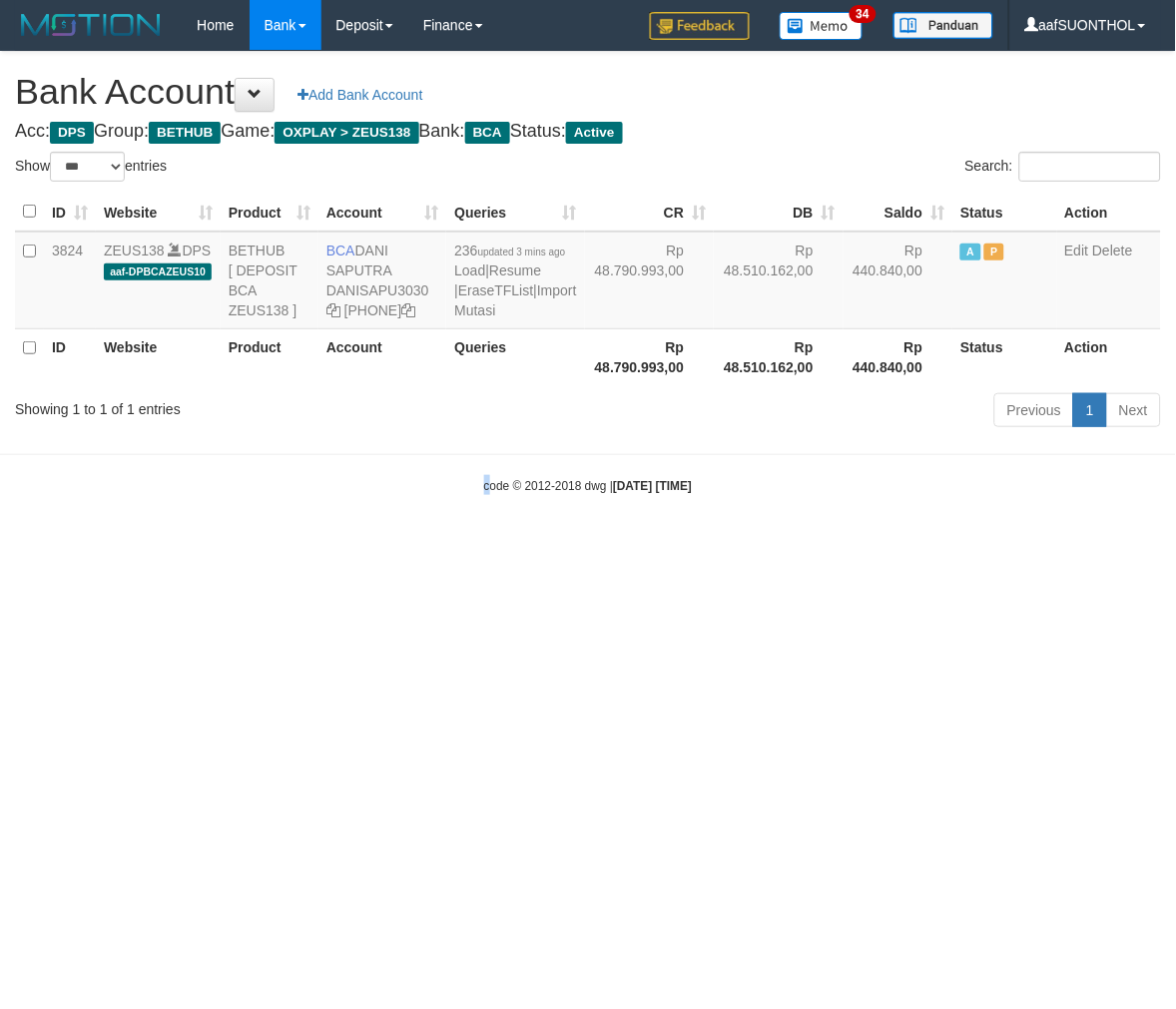 click on "Toggle navigation
Home
Bank
Account List
Load
By Website
Group
[OXPLAY]													ZEUS138
By Load Group (DPS)
Sync" at bounding box center [588, 272] 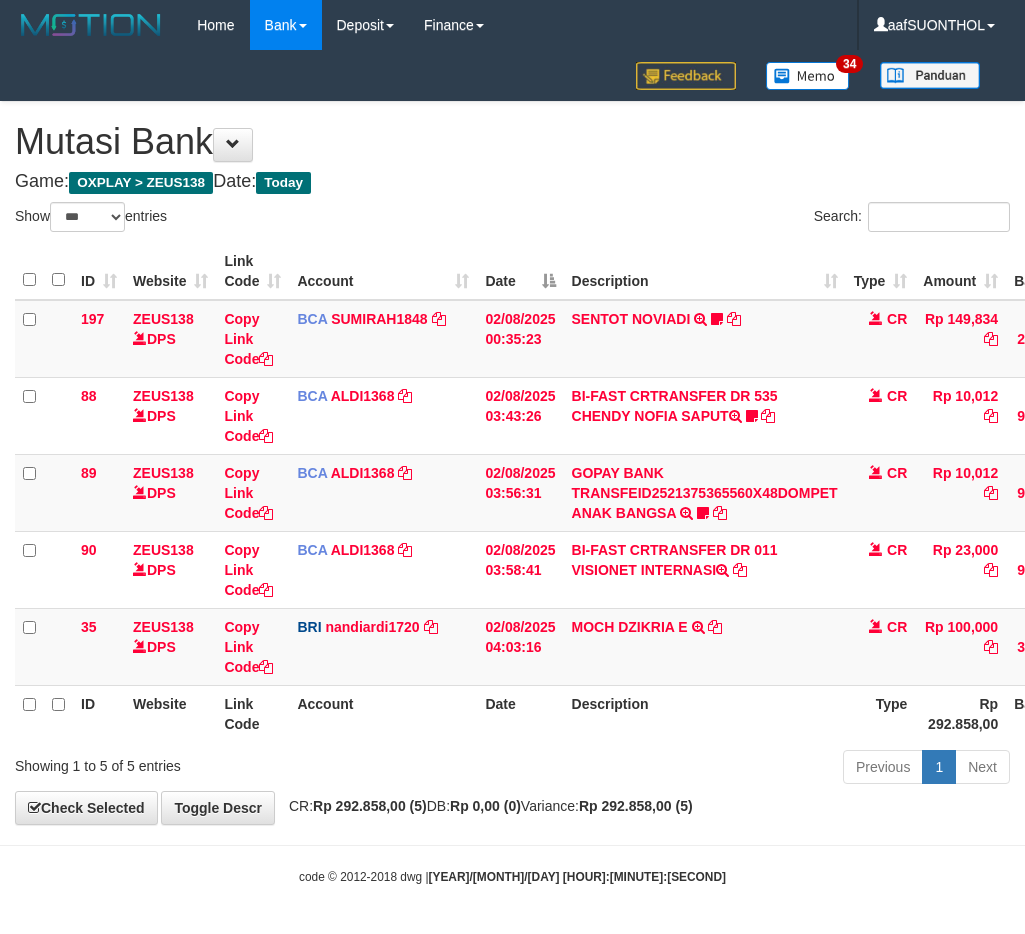 select on "***" 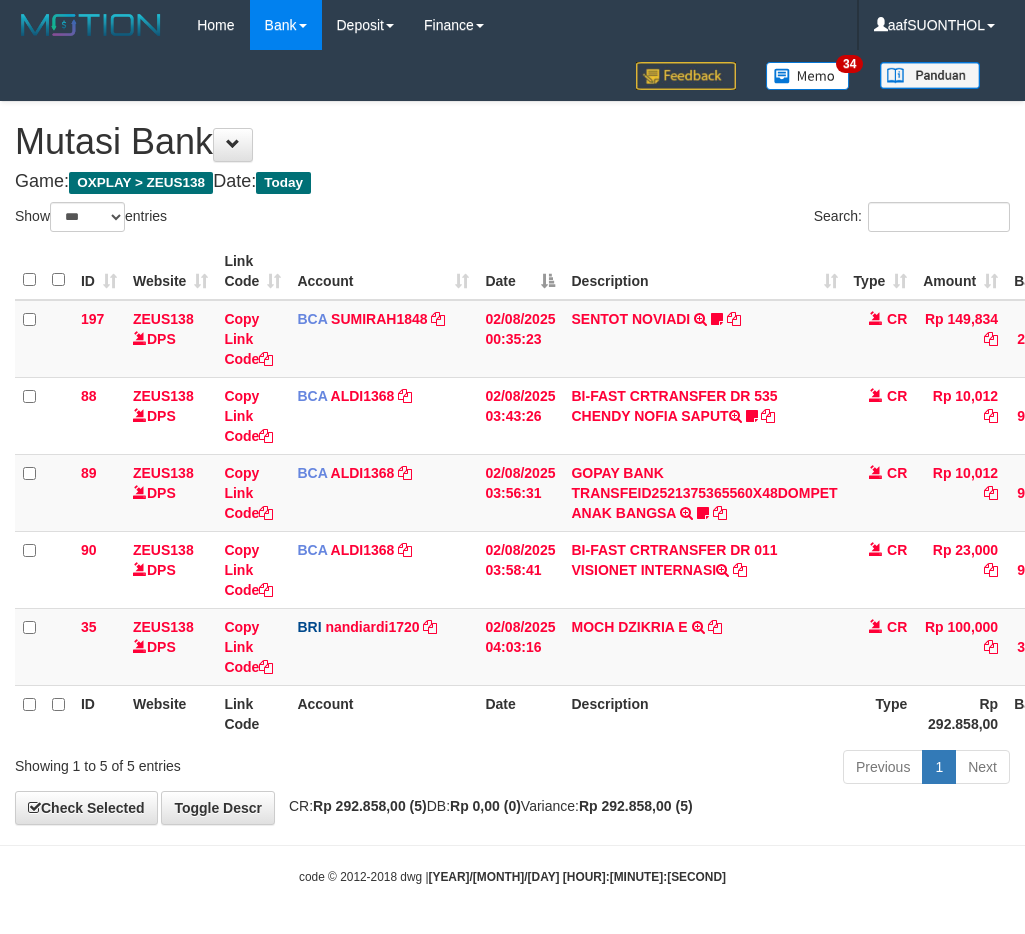 scroll, scrollTop: 0, scrollLeft: 15, axis: horizontal 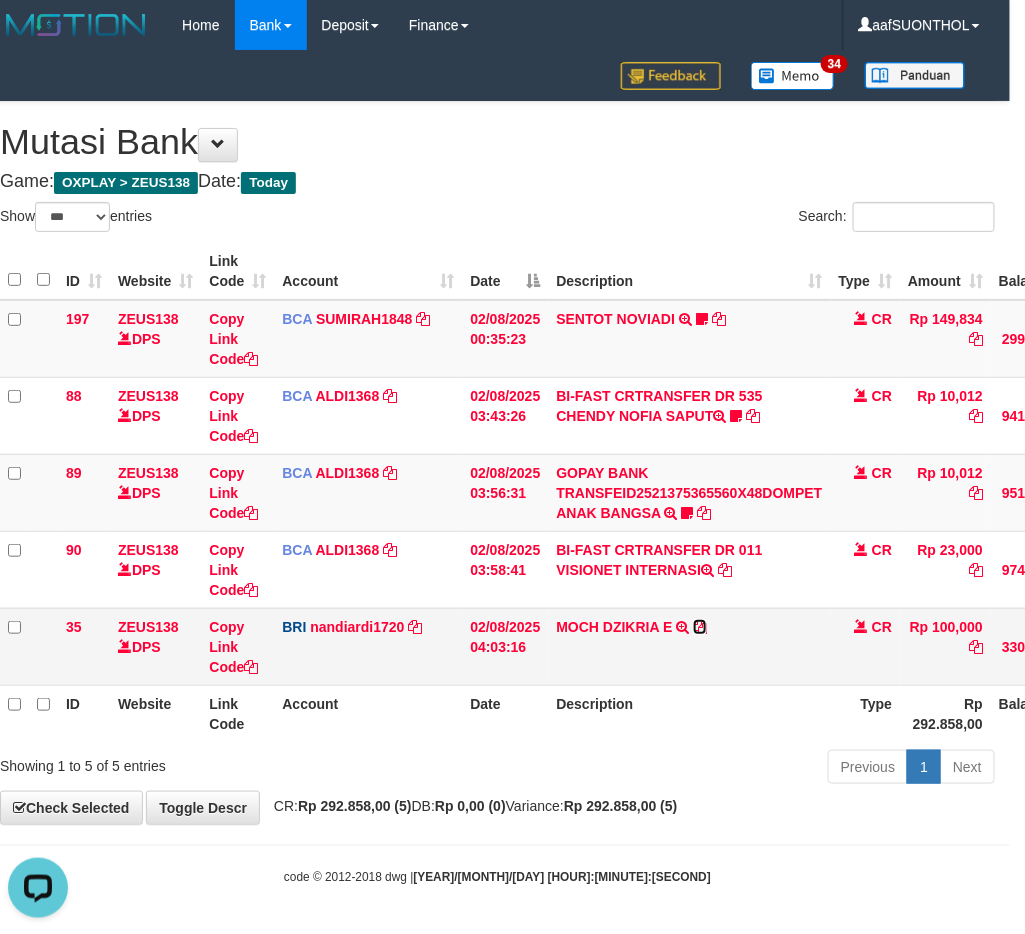 click at bounding box center [700, 627] 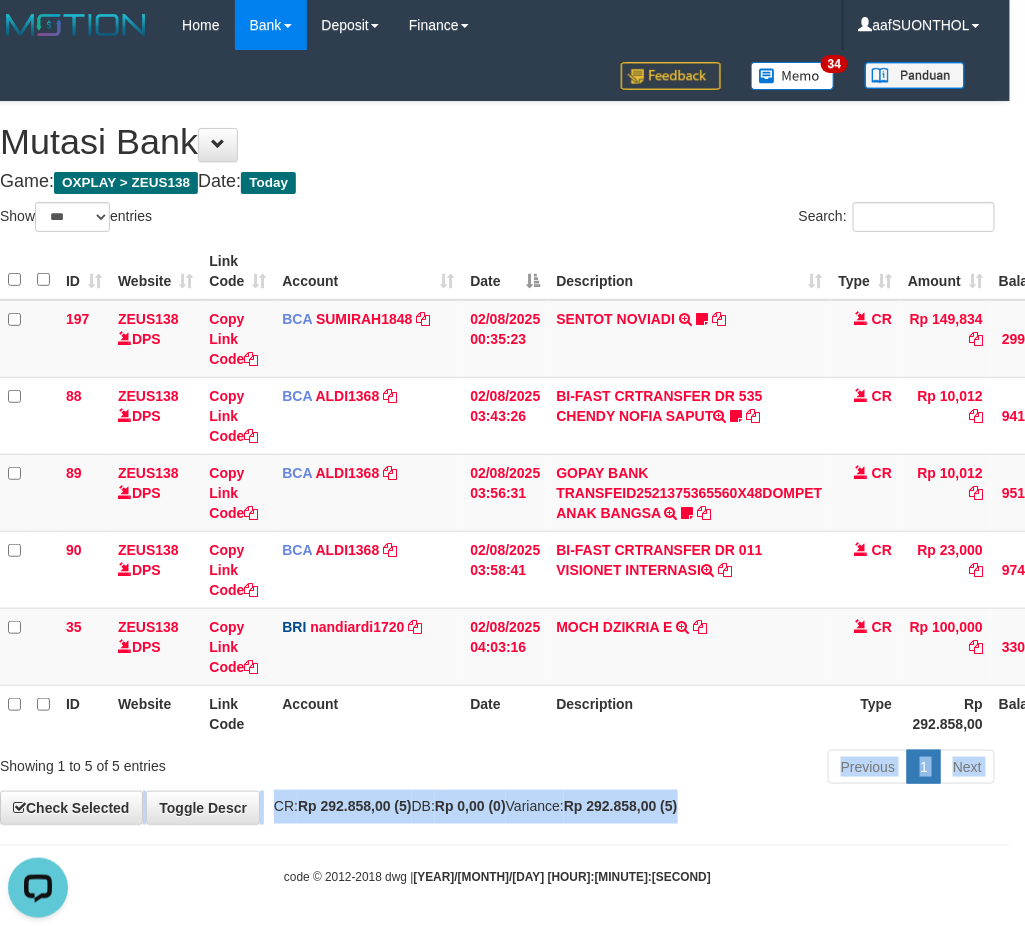 drag, startPoint x: 732, startPoint y: 792, endPoint x: 661, endPoint y: 767, distance: 75.272835 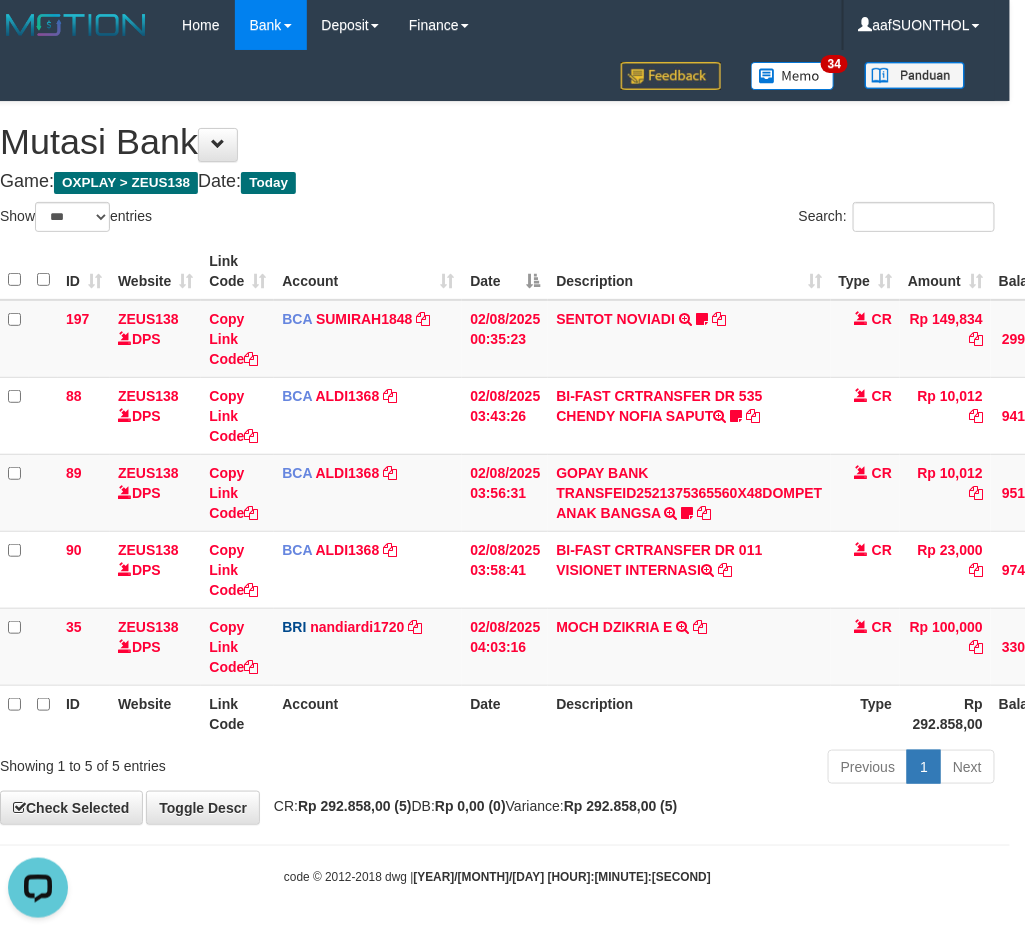 drag, startPoint x: 652, startPoint y: 762, endPoint x: 676, endPoint y: 757, distance: 24.5153 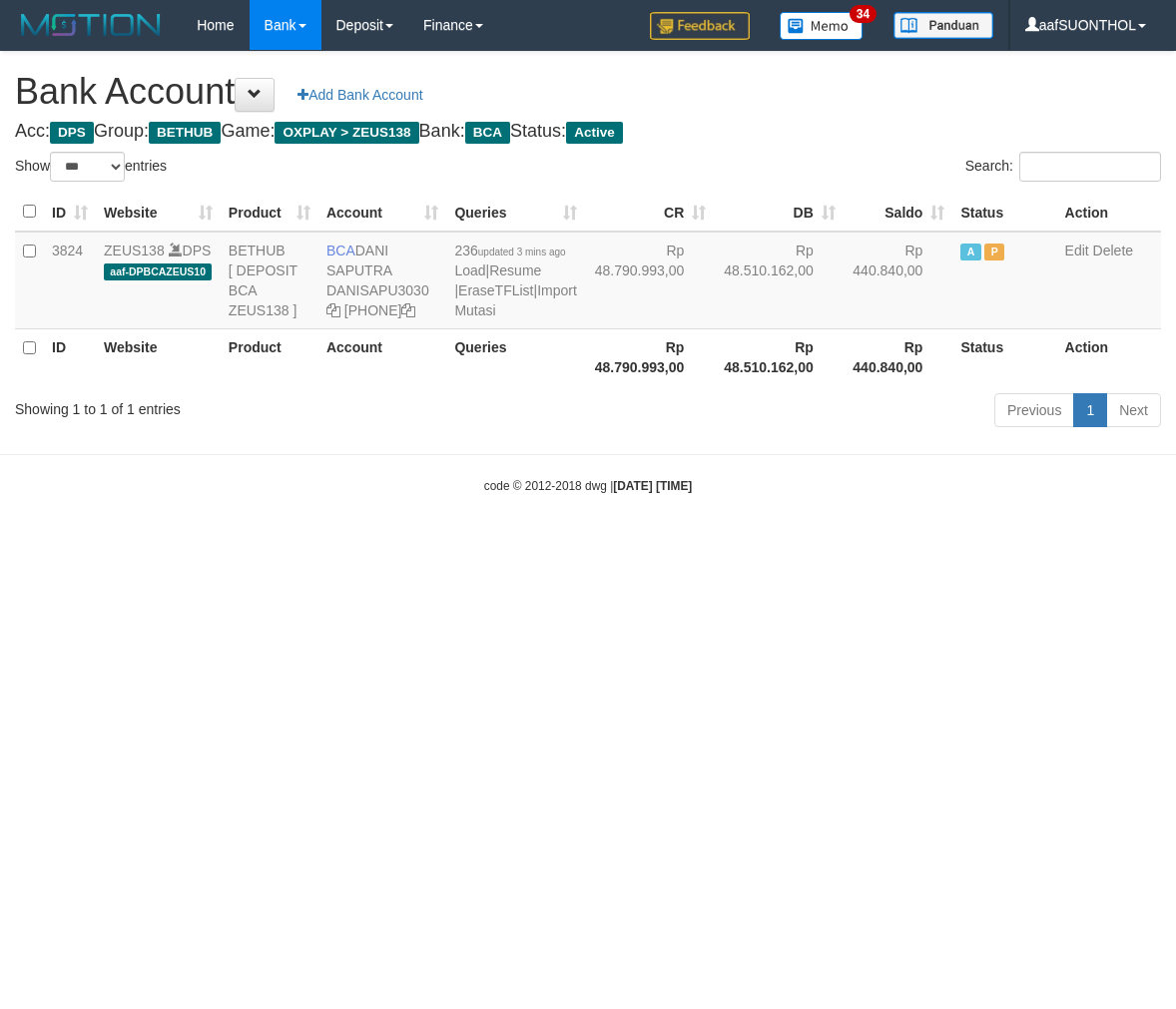 select on "***" 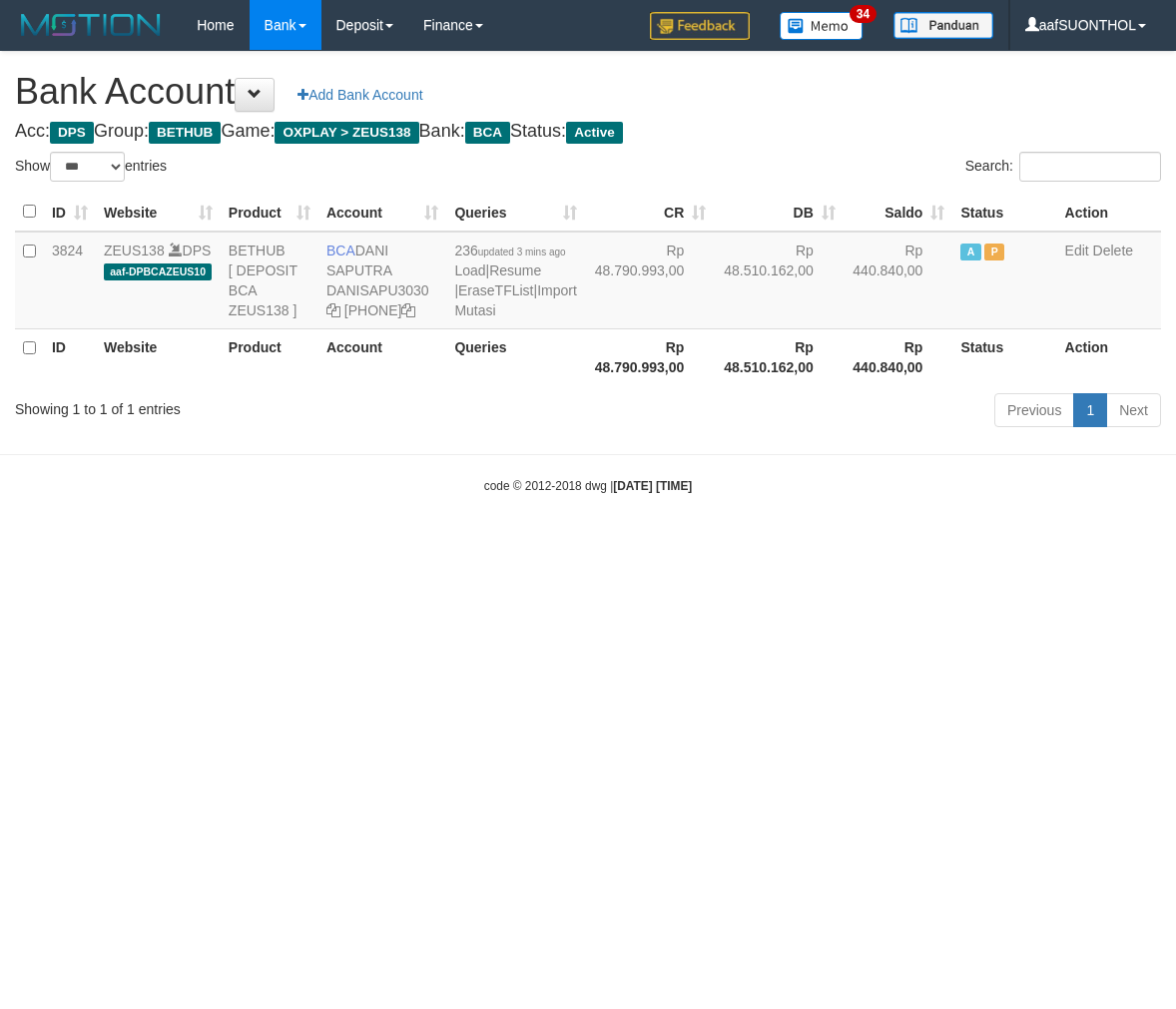 scroll, scrollTop: 0, scrollLeft: 0, axis: both 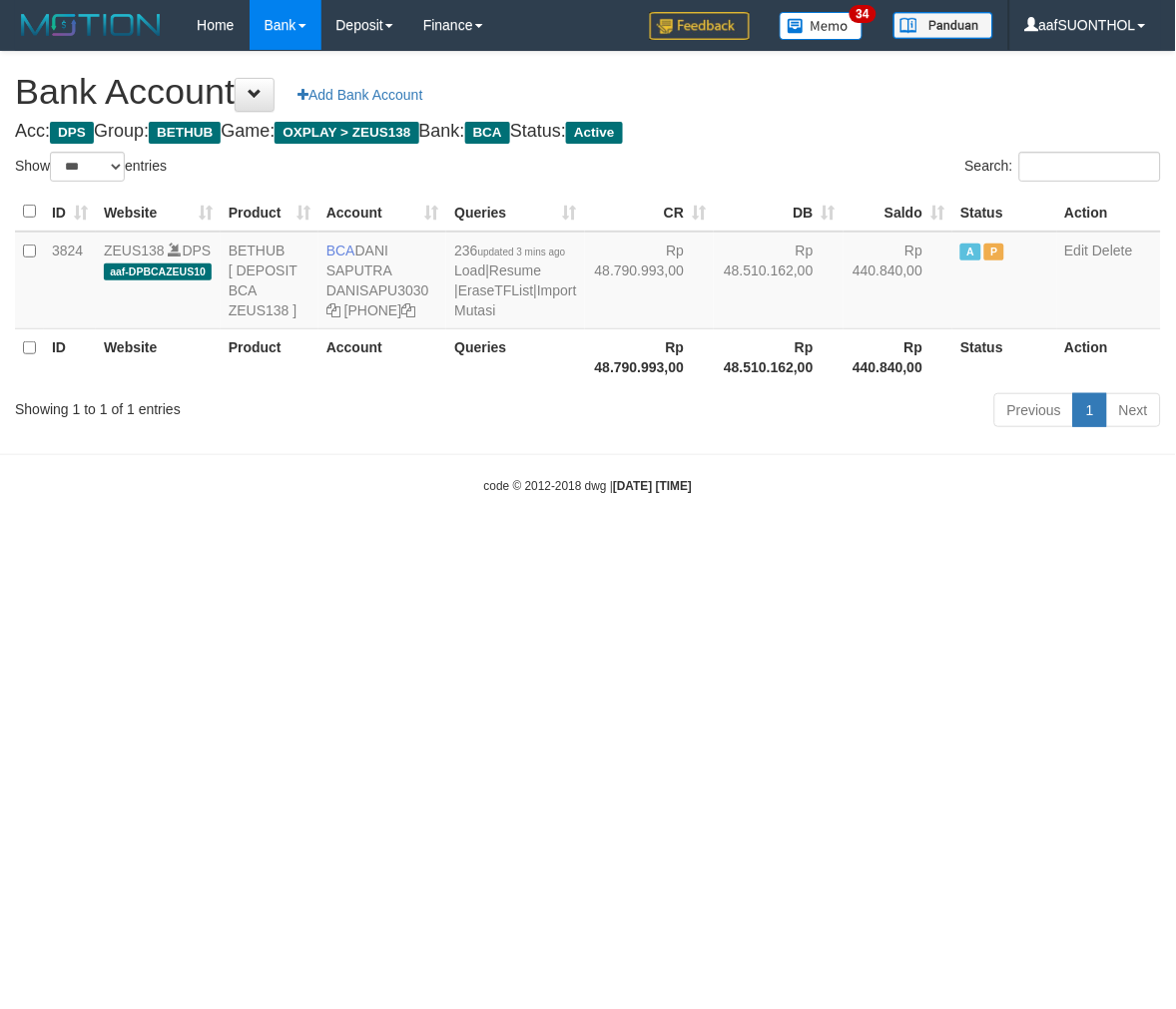 click on "Toggle navigation
Home
Bank
Account List
Load
By Website
Group
[OXPLAY]													ZEUS138
By Load Group (DPS)
Sync" at bounding box center [588, 272] 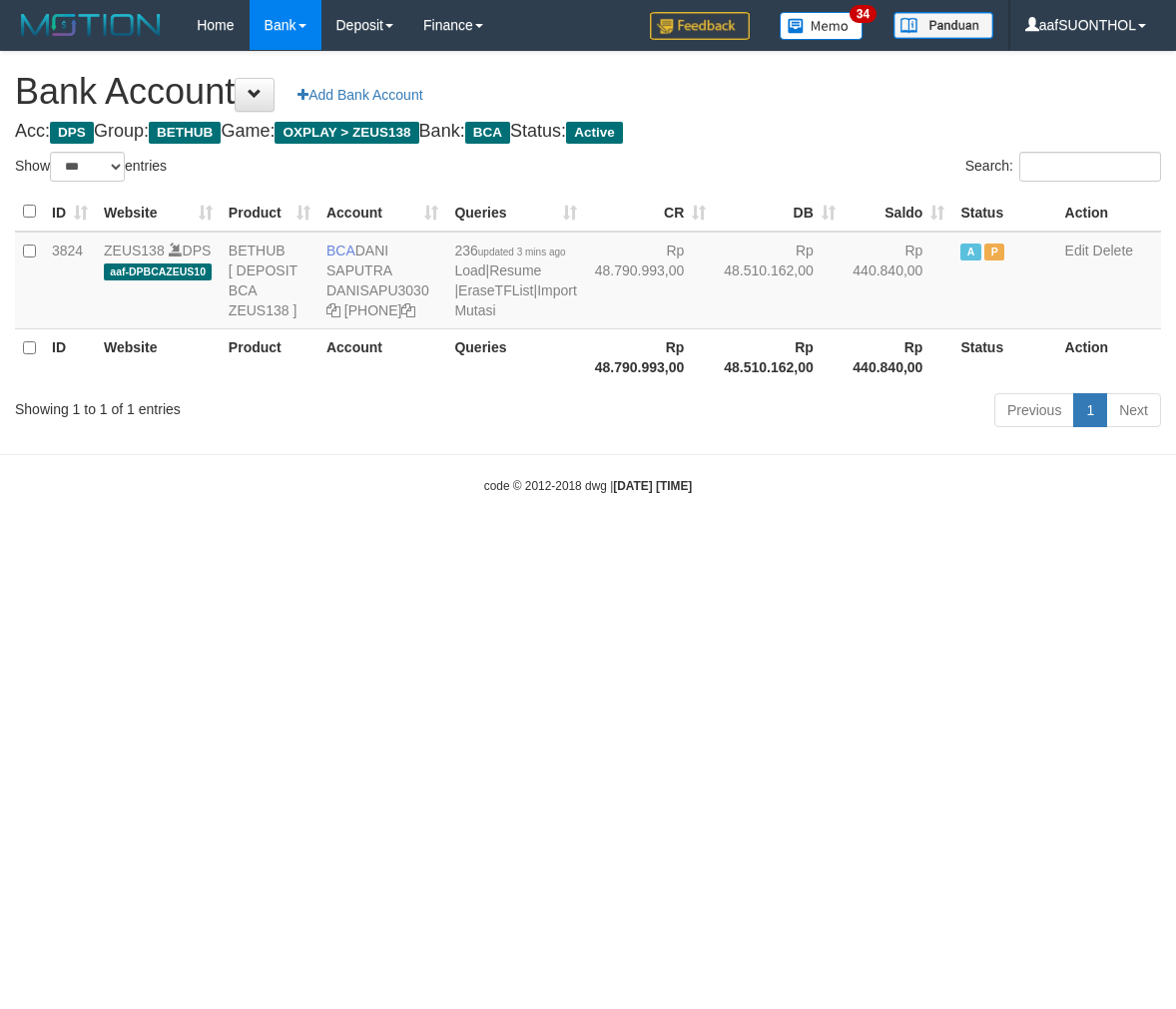 select on "***" 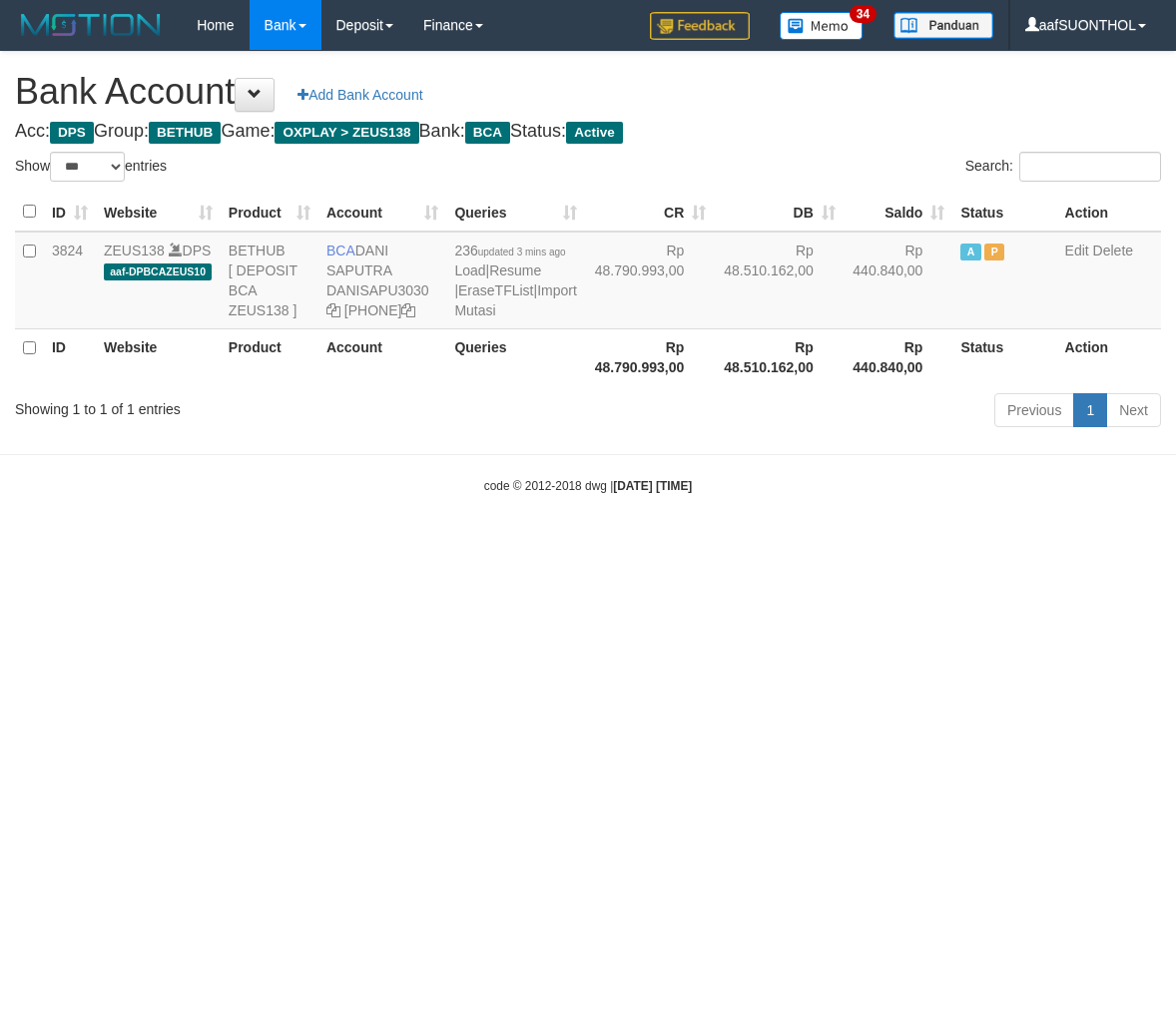 scroll, scrollTop: 0, scrollLeft: 0, axis: both 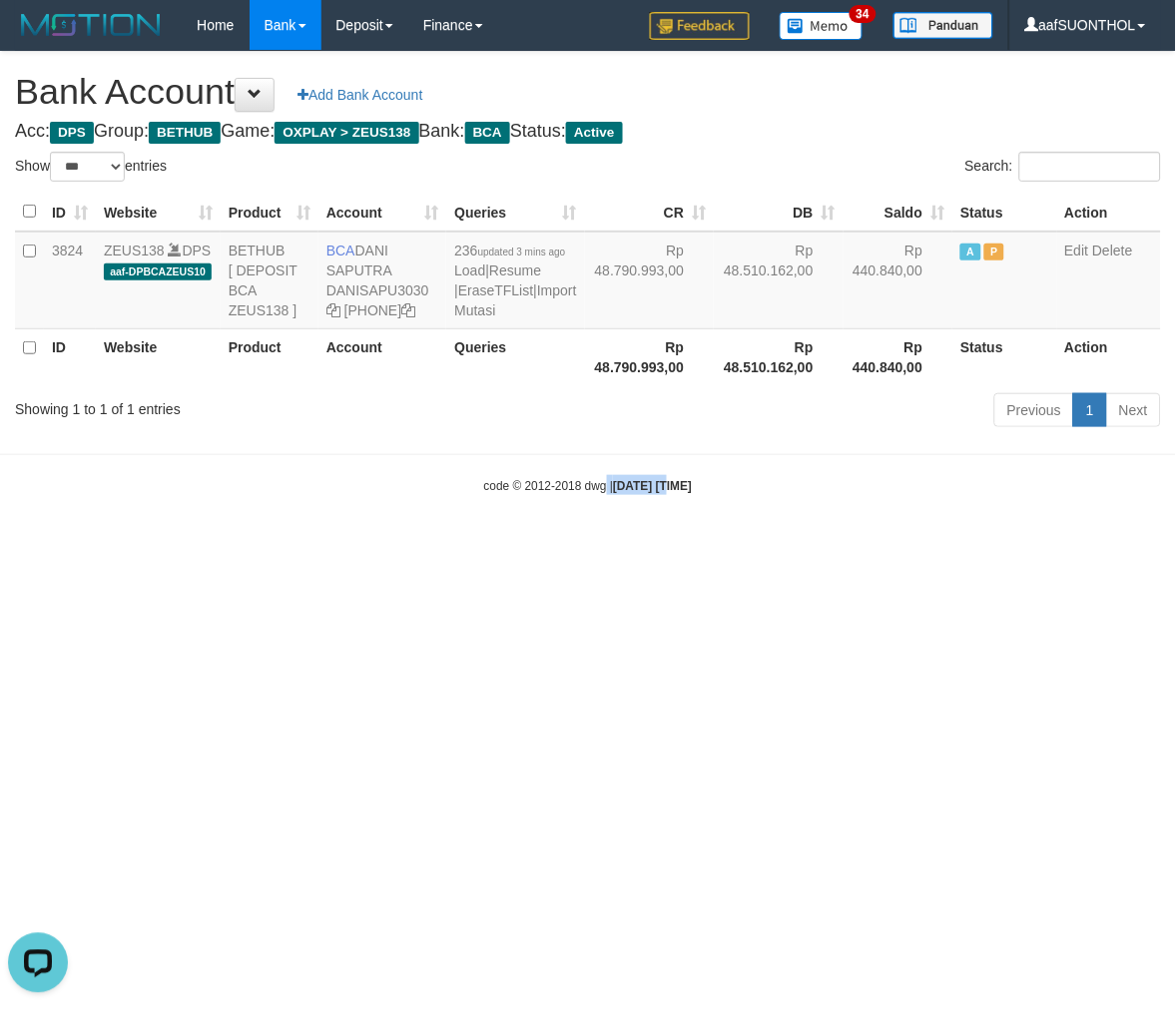 drag, startPoint x: 643, startPoint y: 592, endPoint x: 547, endPoint y: 561, distance: 100.88112 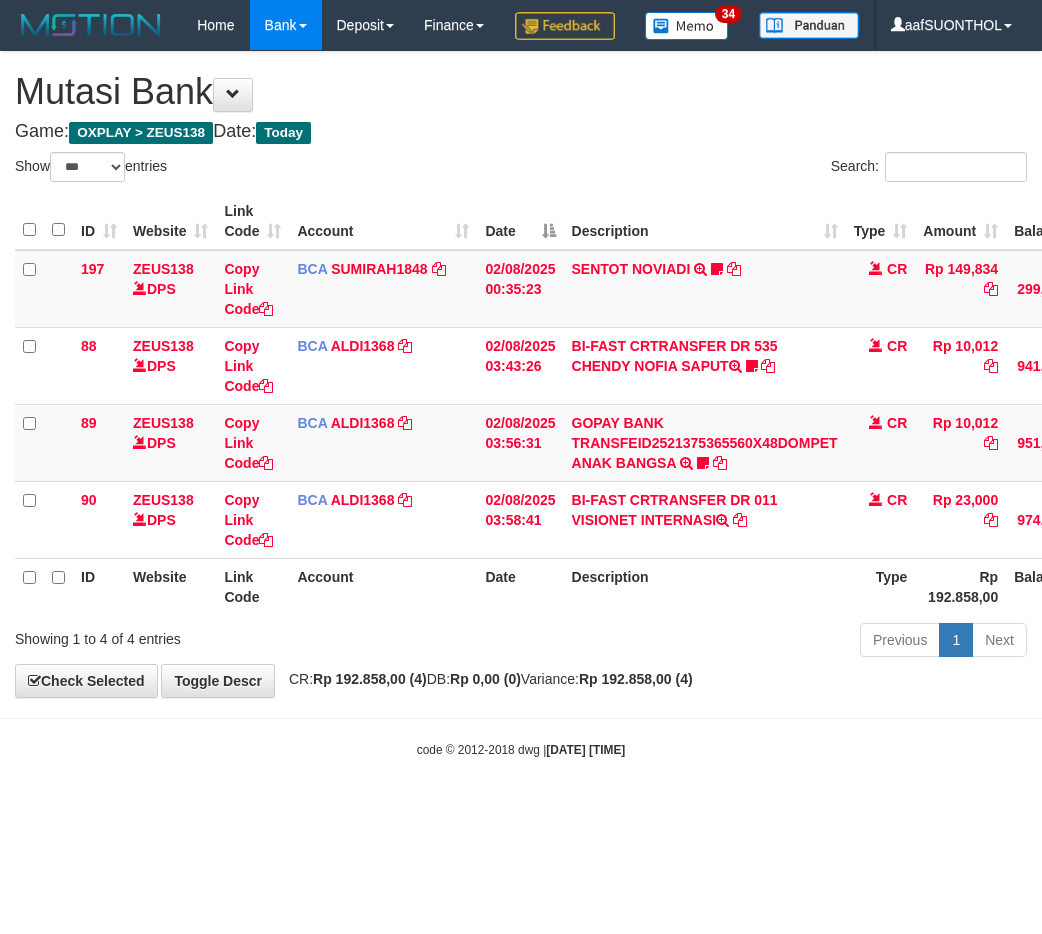 select on "***" 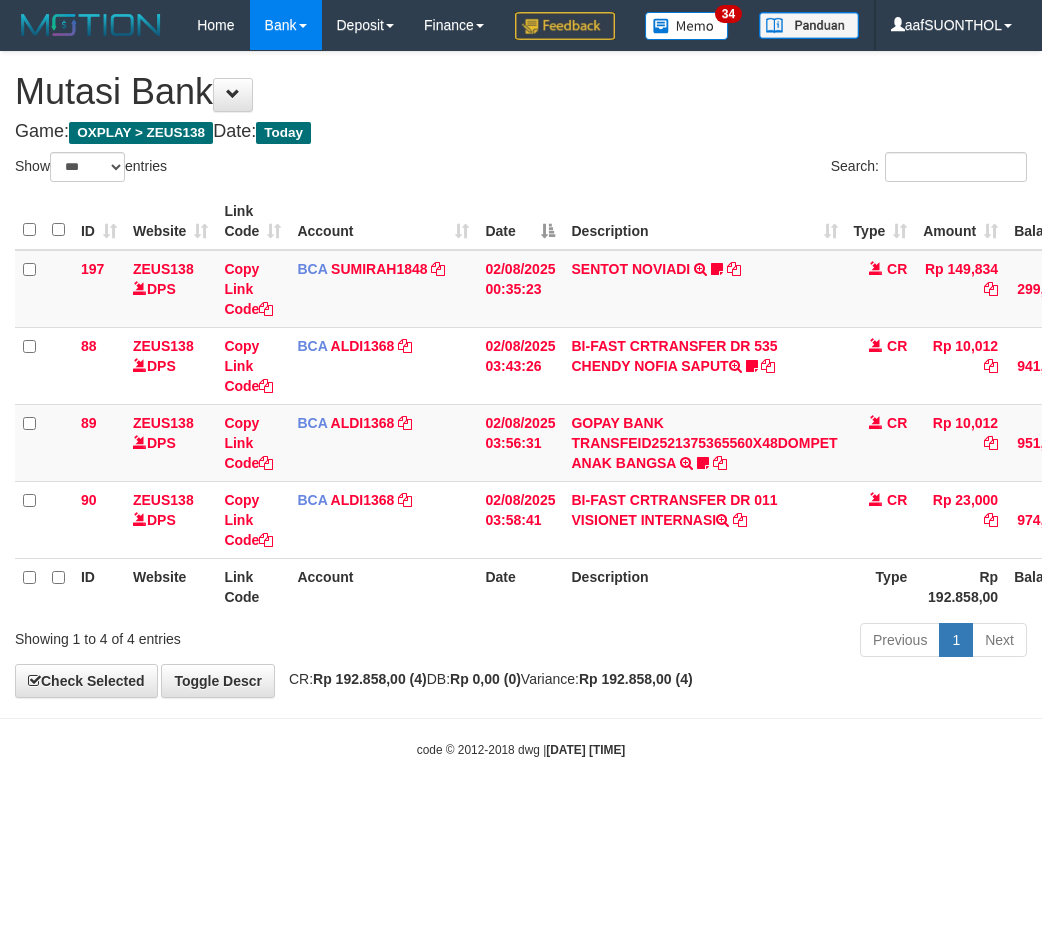 scroll, scrollTop: 0, scrollLeft: 15, axis: horizontal 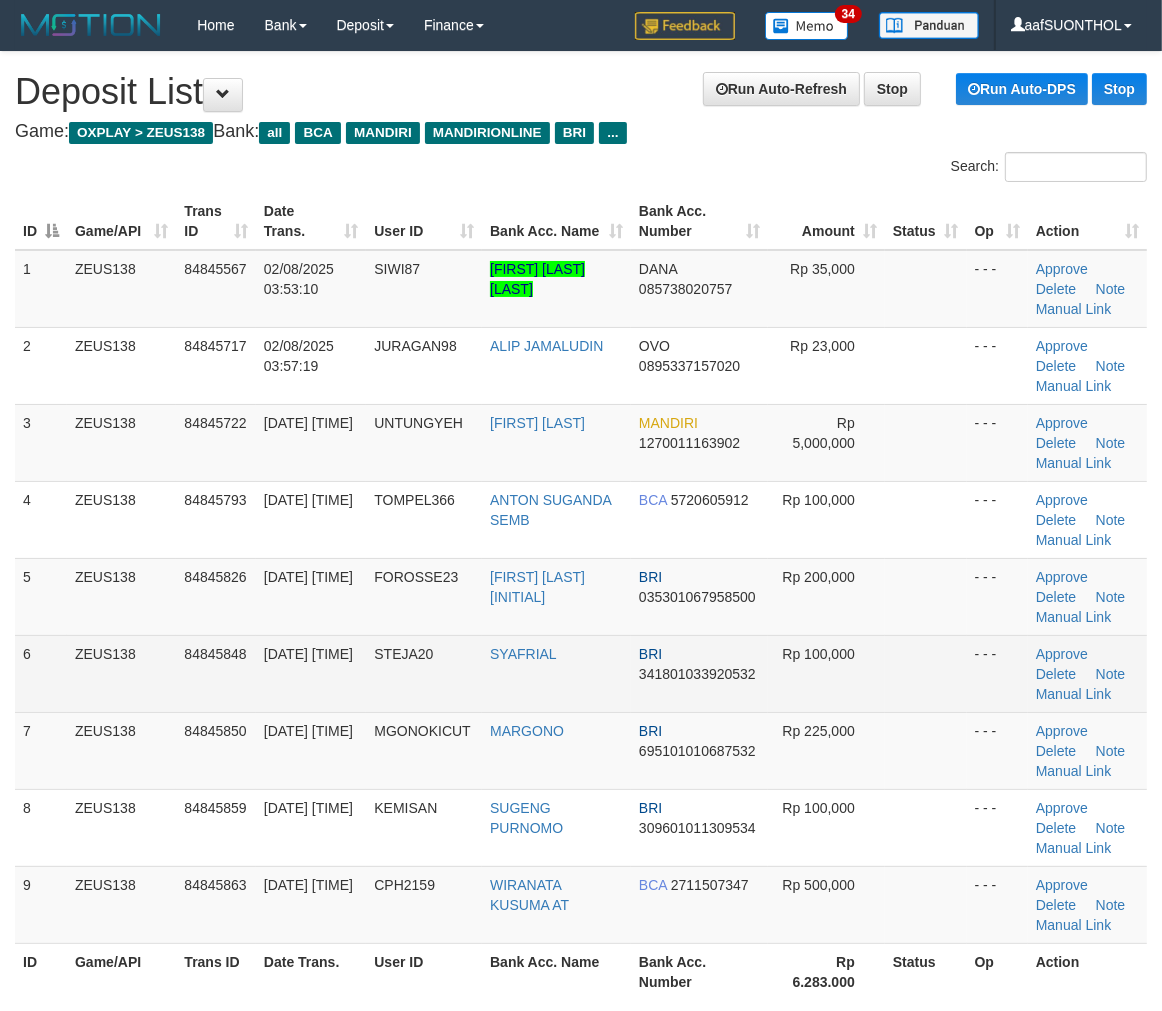 drag, startPoint x: 973, startPoint y: 672, endPoint x: 962, endPoint y: 668, distance: 11.7046995 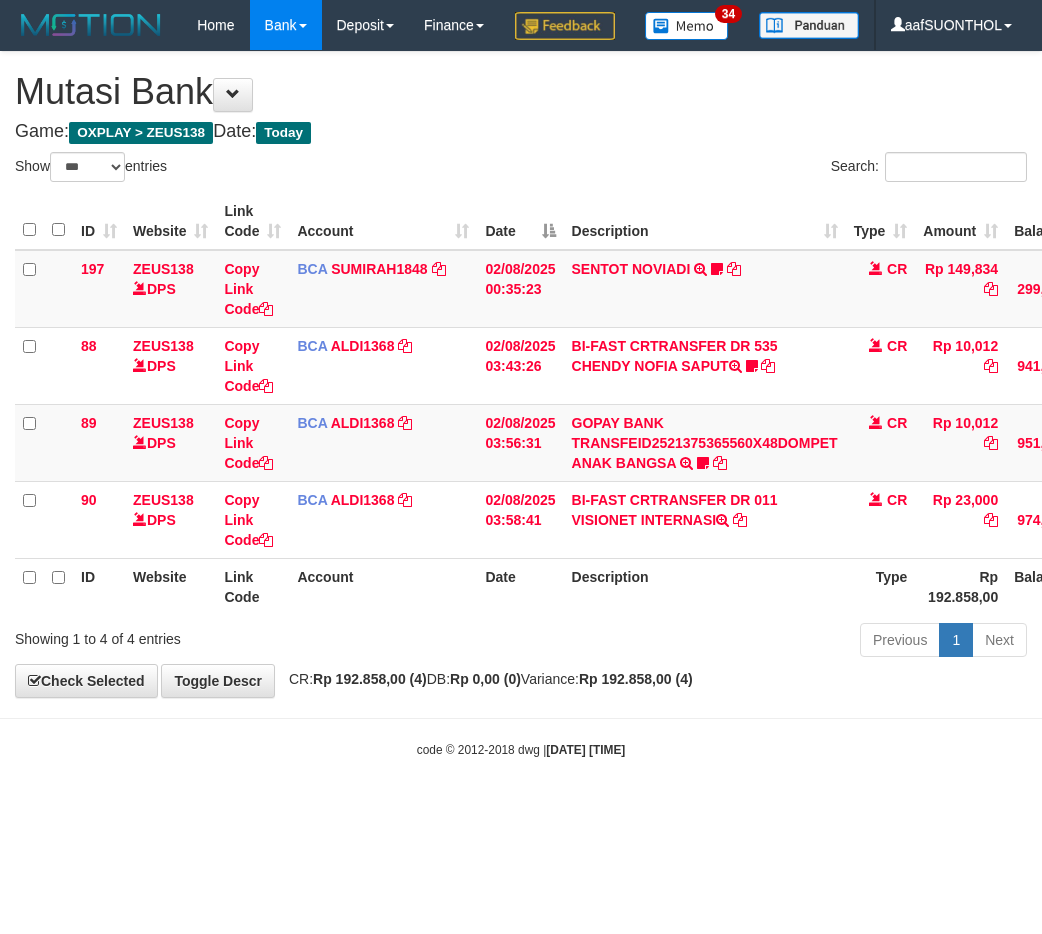 select on "***" 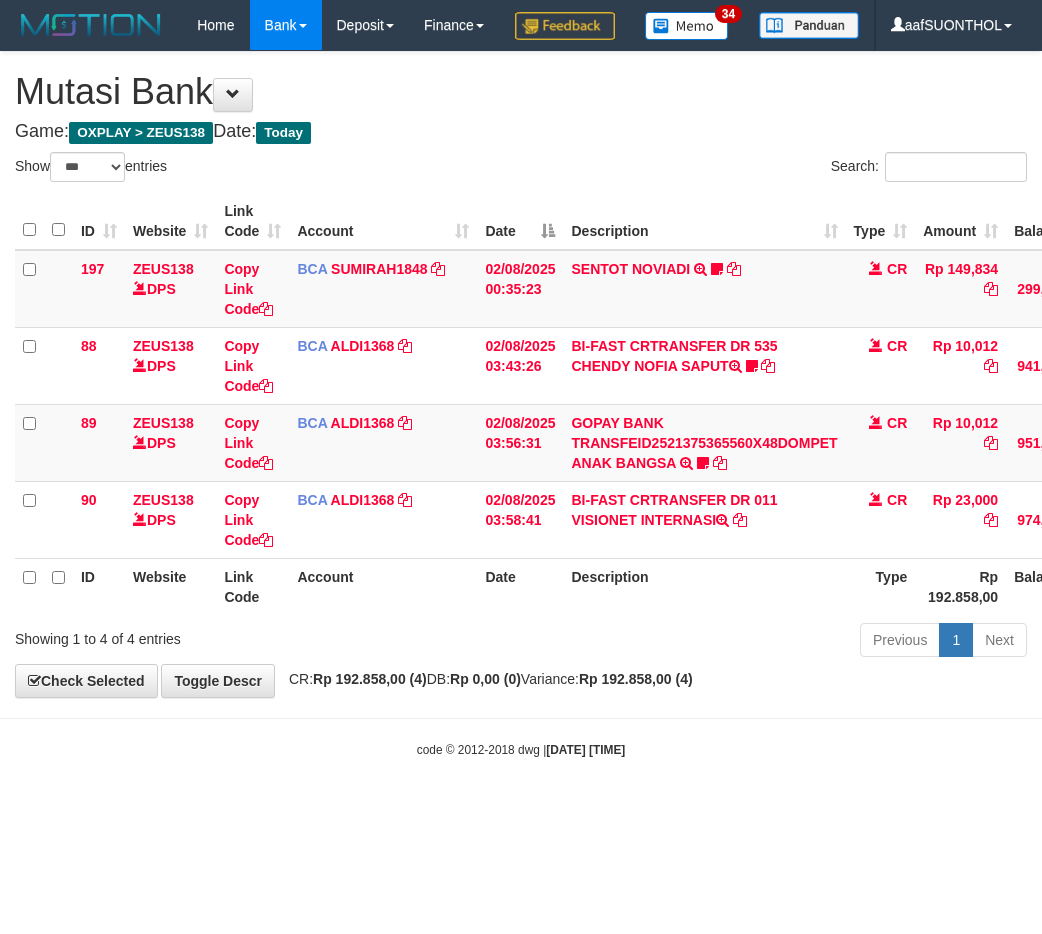 scroll, scrollTop: 0, scrollLeft: 15, axis: horizontal 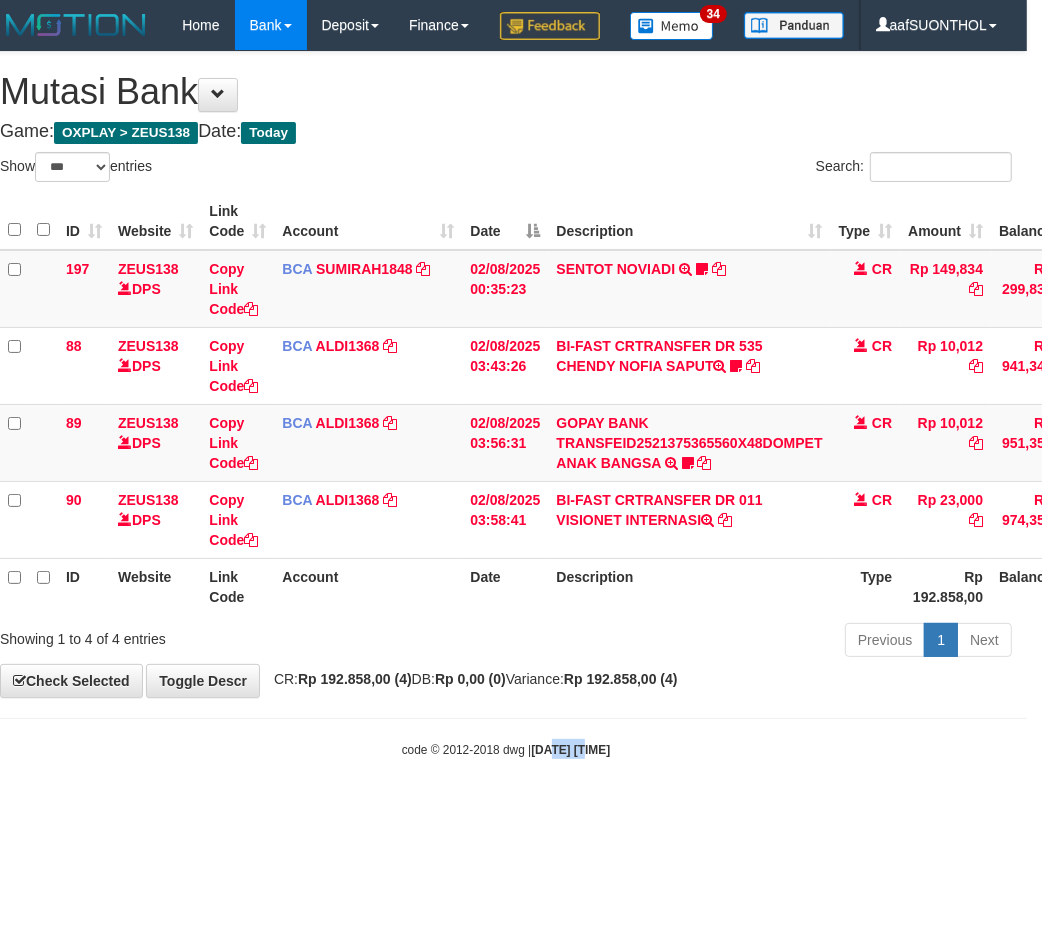 drag, startPoint x: 572, startPoint y: 783, endPoint x: 511, endPoint y: 771, distance: 62.169125 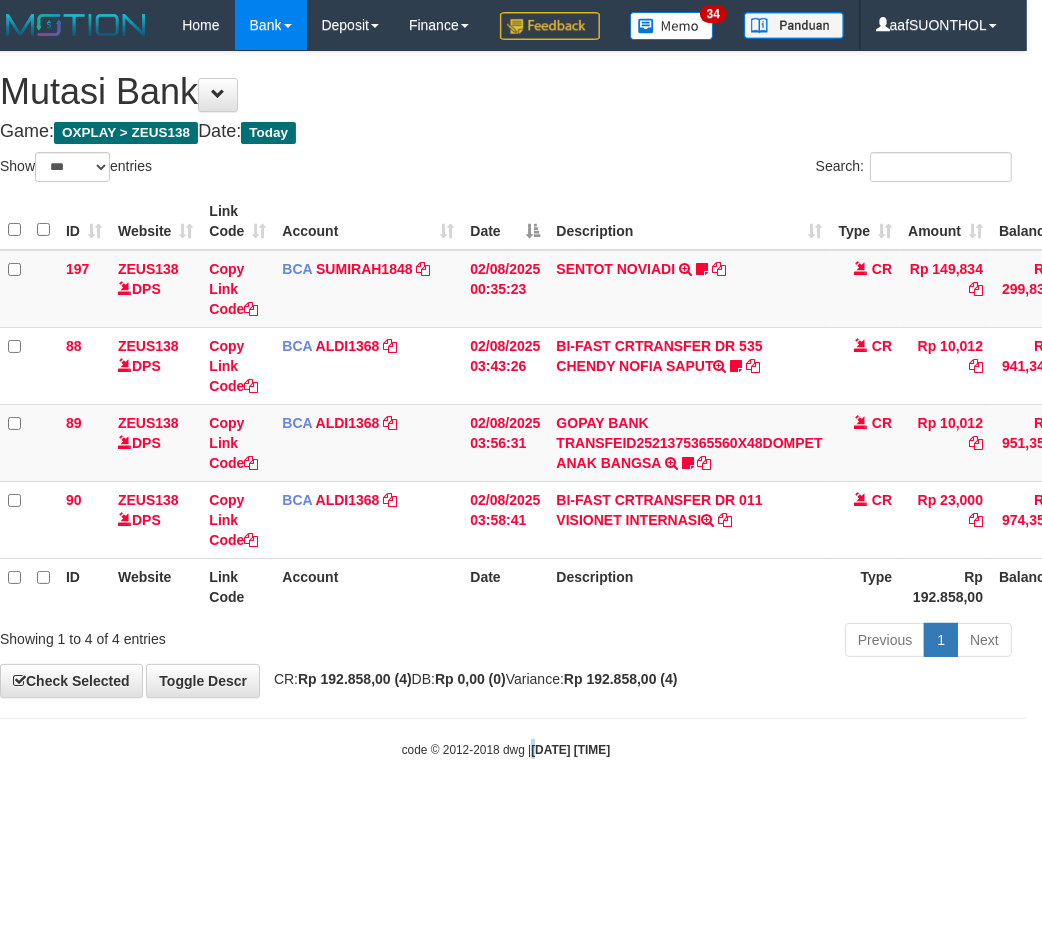 drag, startPoint x: 516, startPoint y: 775, endPoint x: 497, endPoint y: 763, distance: 22.472204 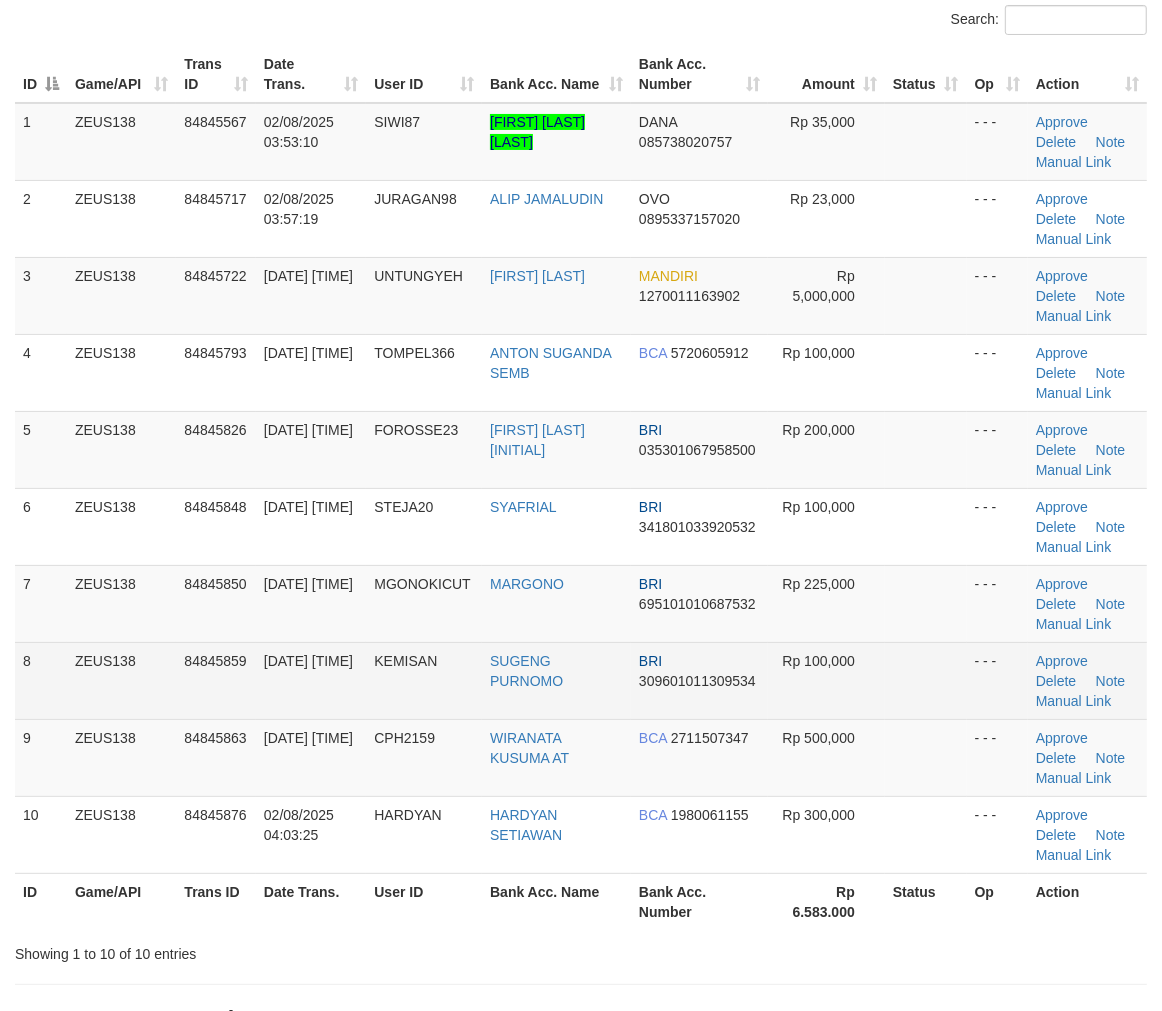 scroll, scrollTop: 222, scrollLeft: 0, axis: vertical 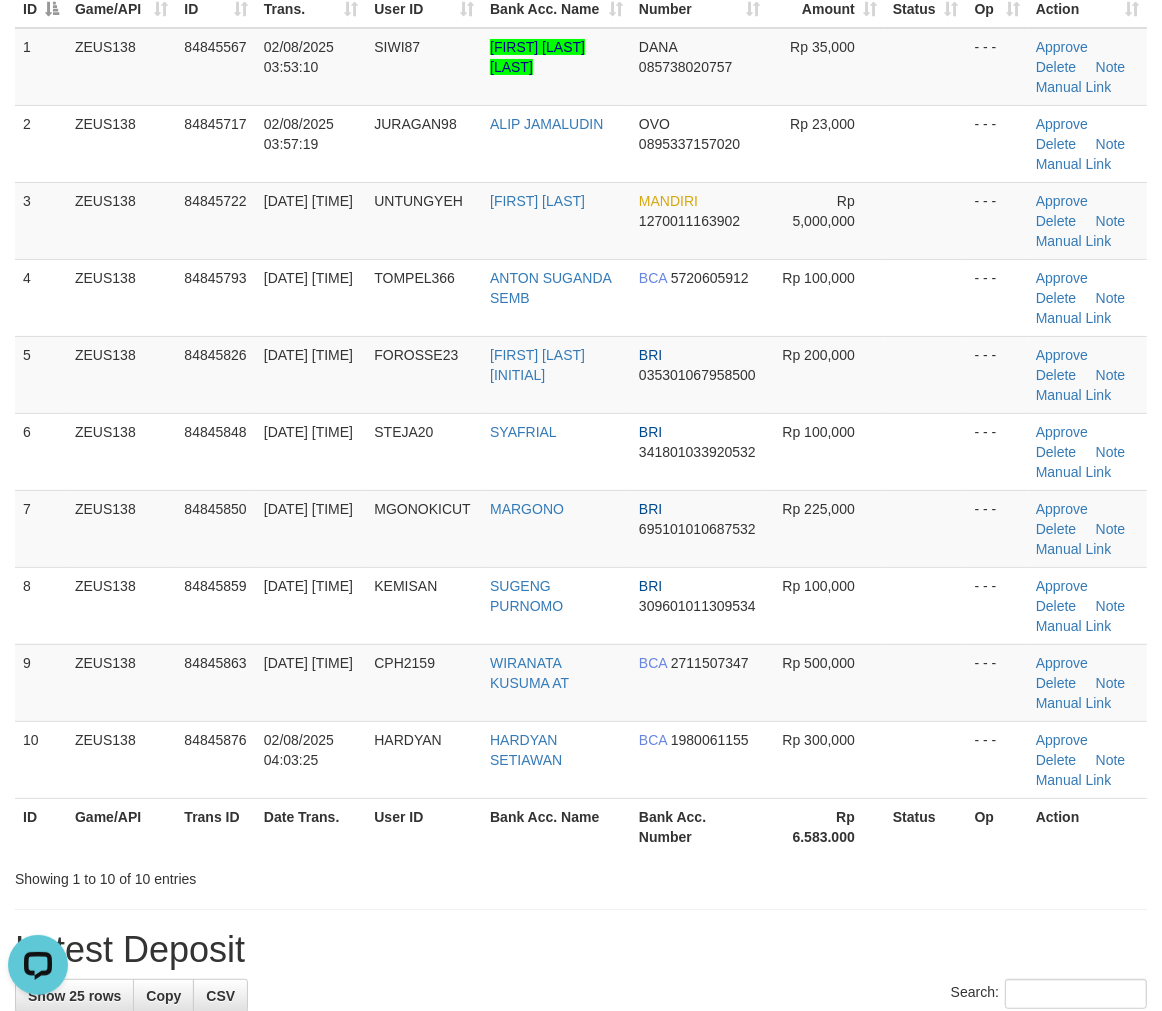 click on "Showing 1 to 10 of 10 entries" at bounding box center (581, 875) 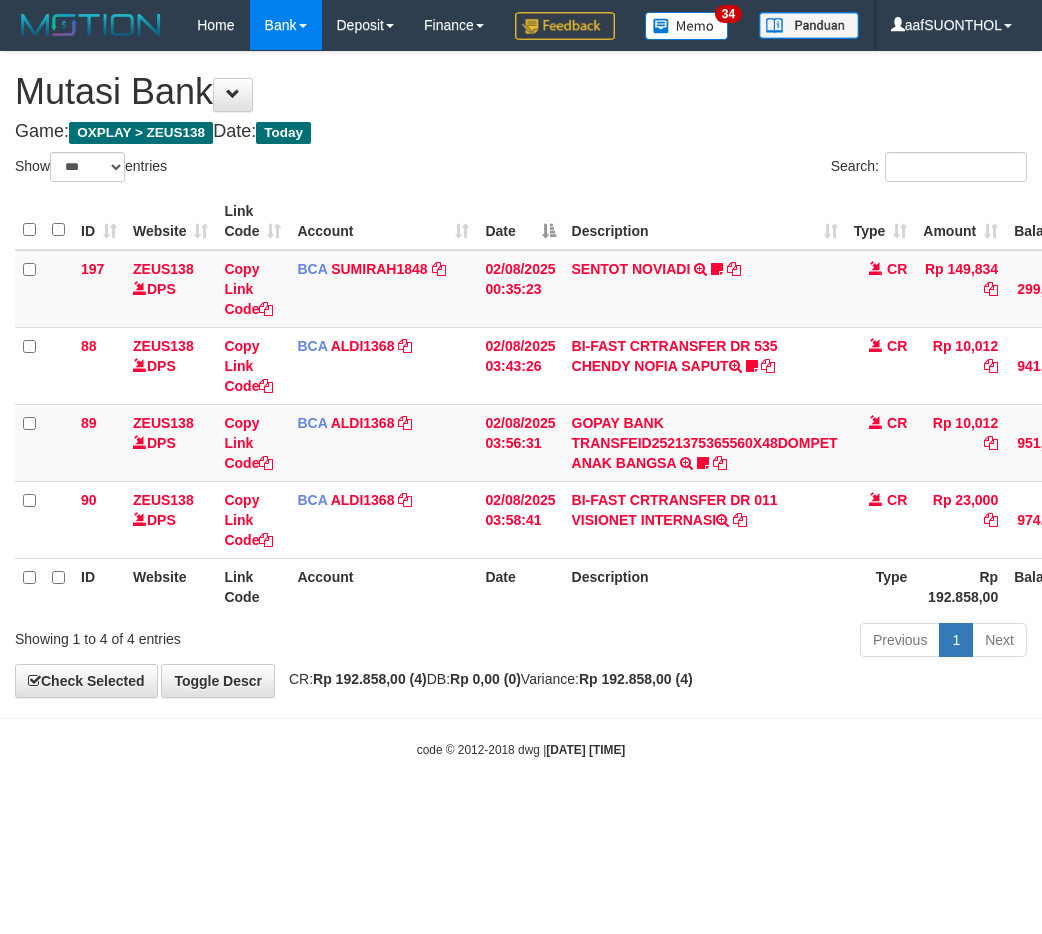 select on "***" 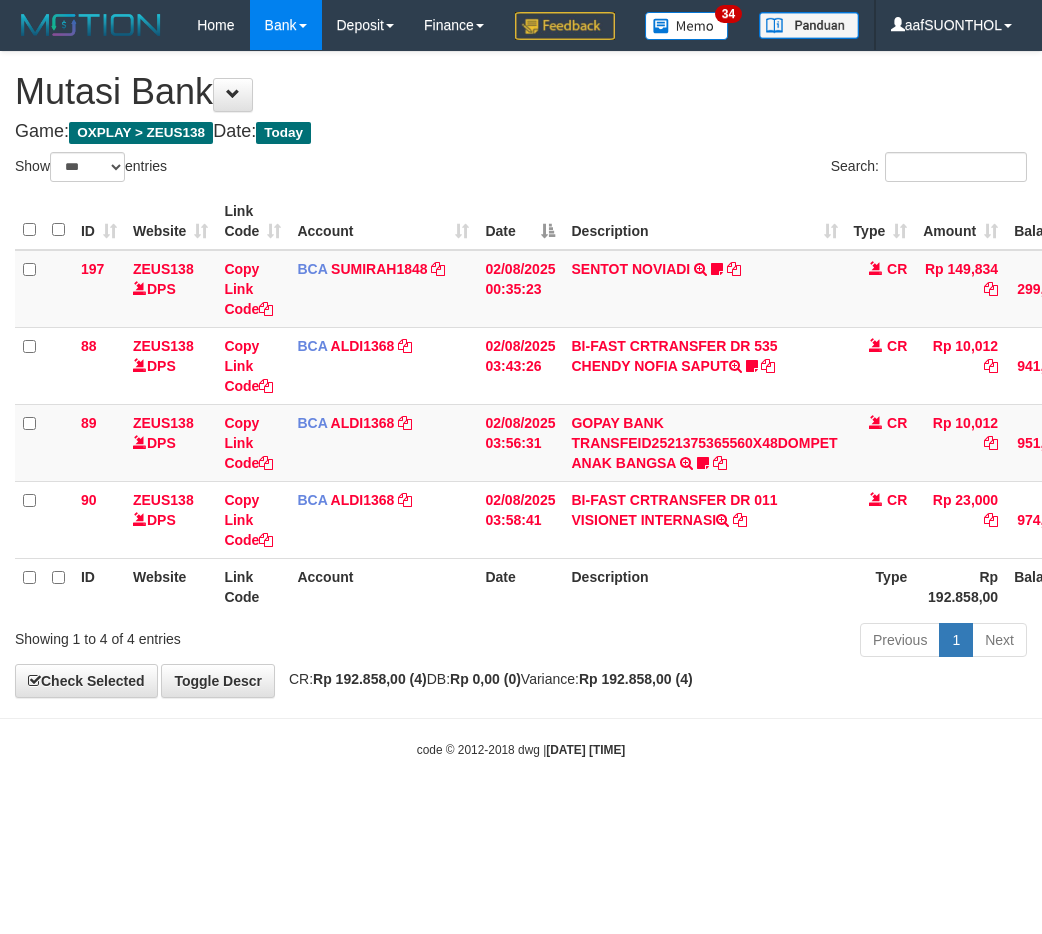 scroll, scrollTop: 0, scrollLeft: 15, axis: horizontal 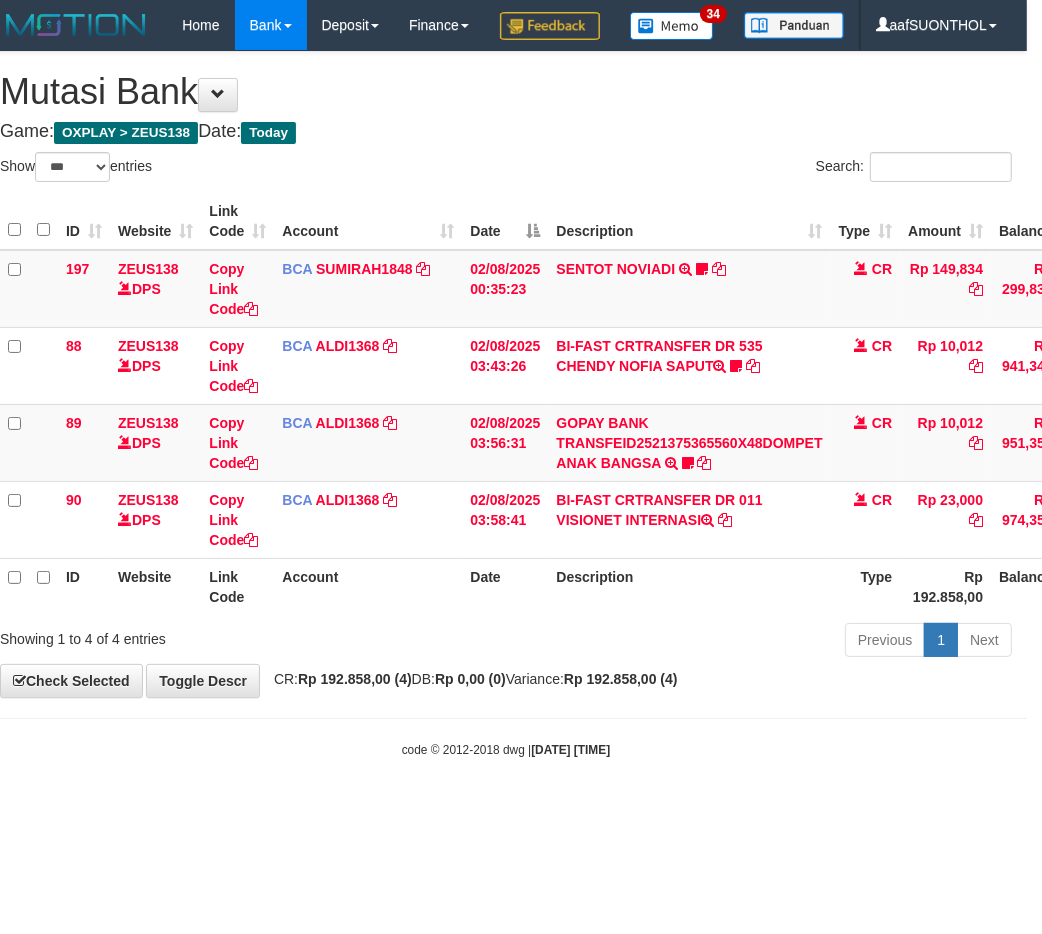 drag, startPoint x: 488, startPoint y: 805, endPoint x: 445, endPoint y: 808, distance: 43.104523 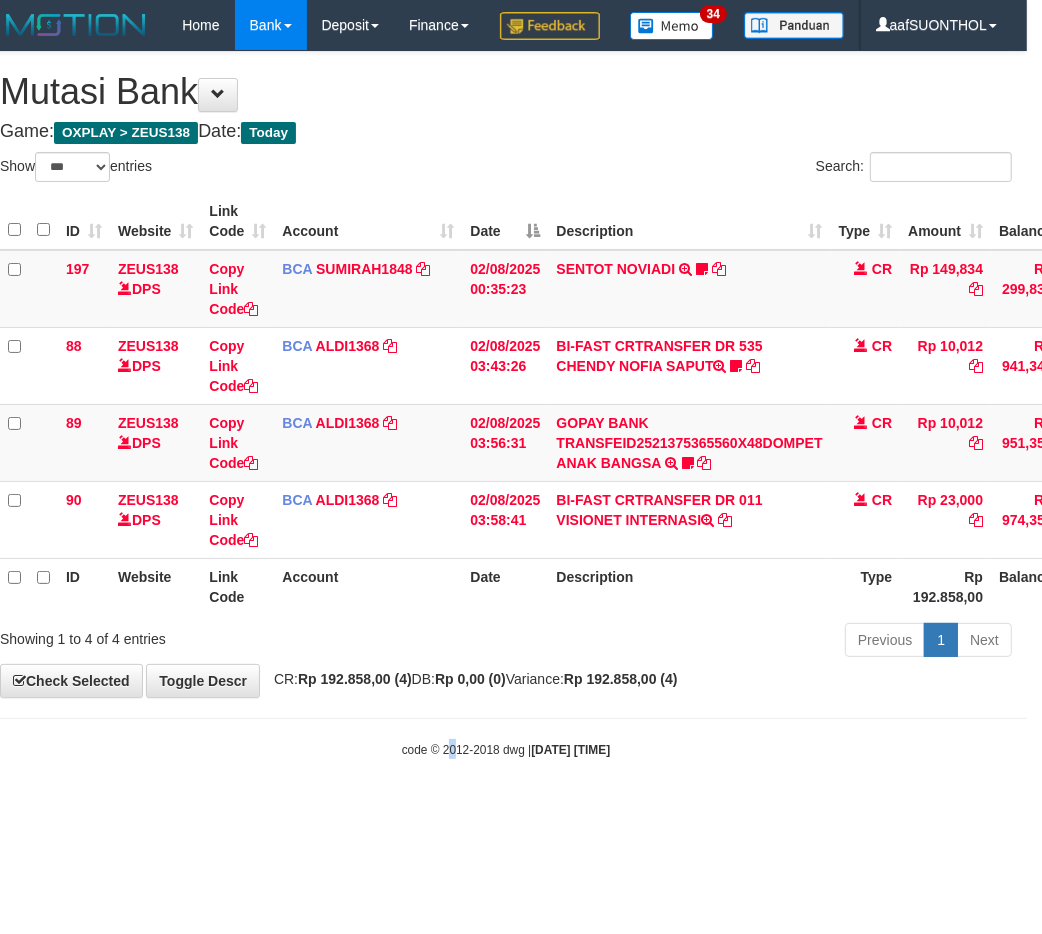 drag, startPoint x: 438, startPoint y: 816, endPoint x: 455, endPoint y: 797, distance: 25.495098 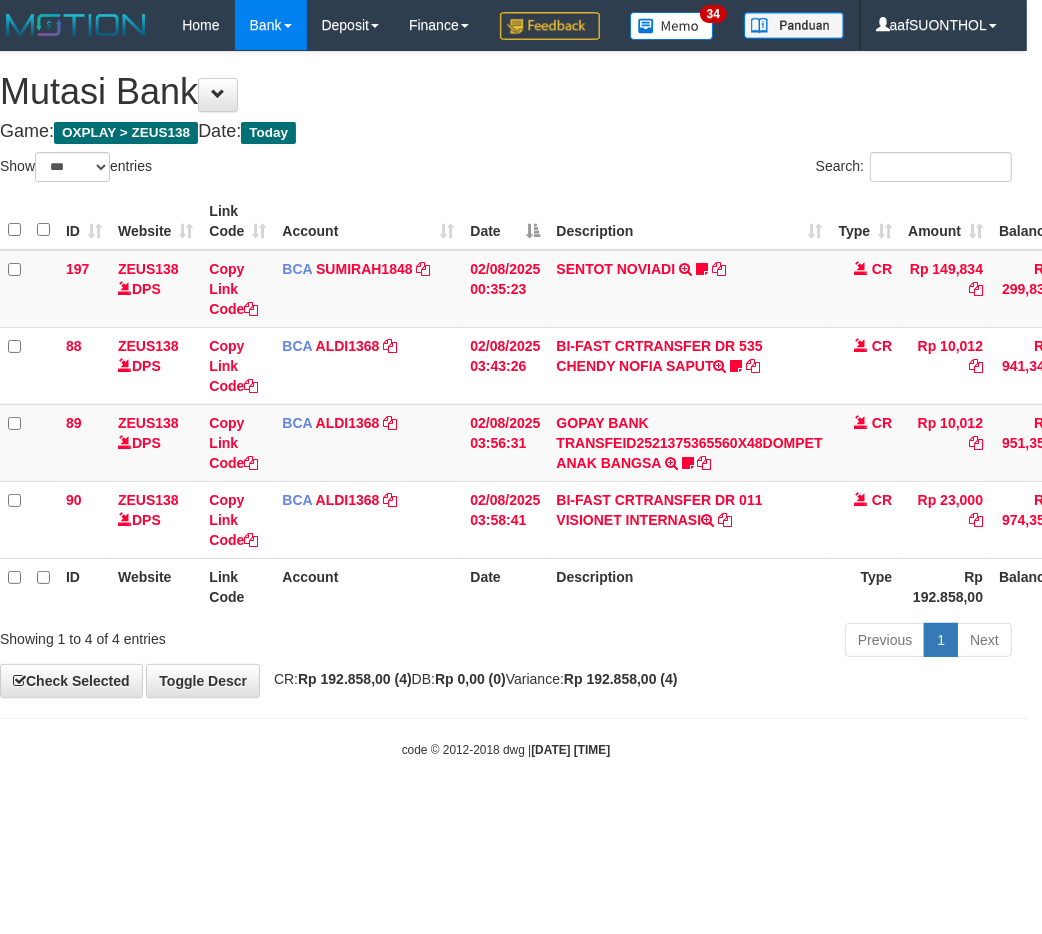 drag, startPoint x: 351, startPoint y: 787, endPoint x: 392, endPoint y: 768, distance: 45.188496 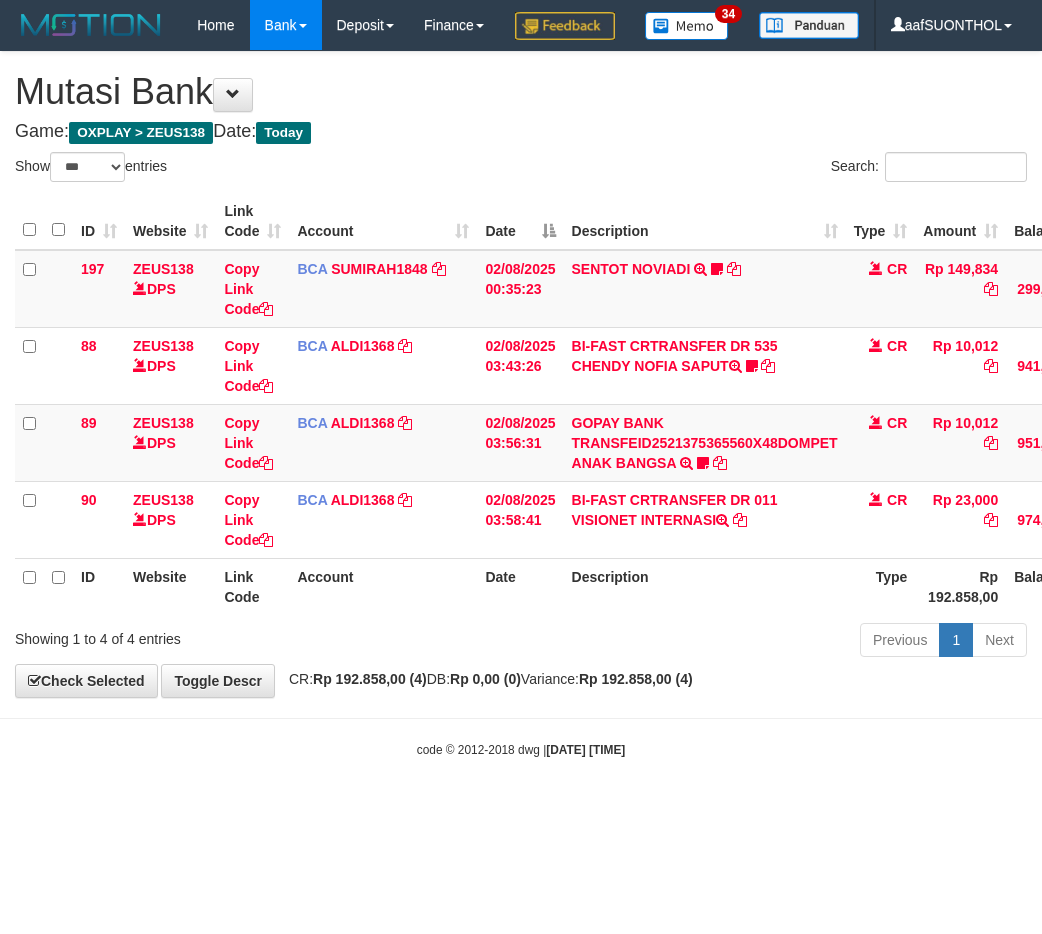select on "***" 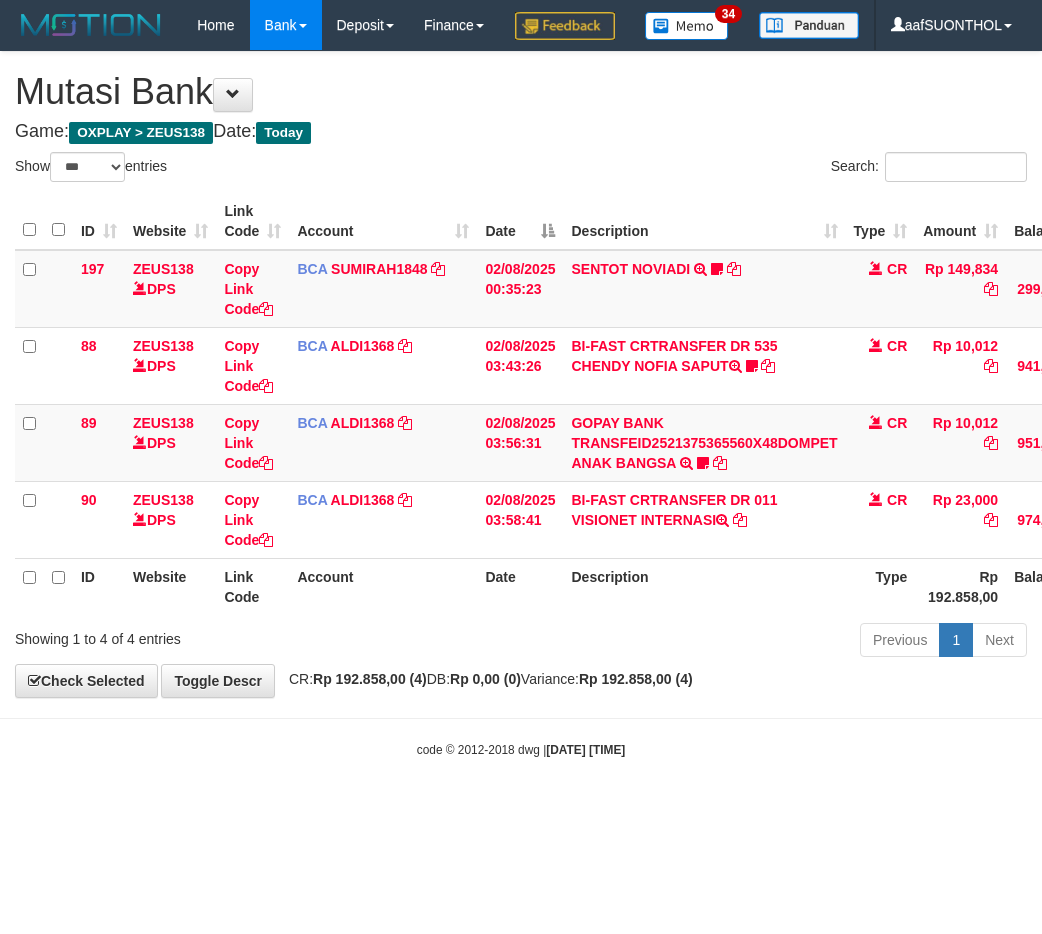 scroll, scrollTop: 0, scrollLeft: 15, axis: horizontal 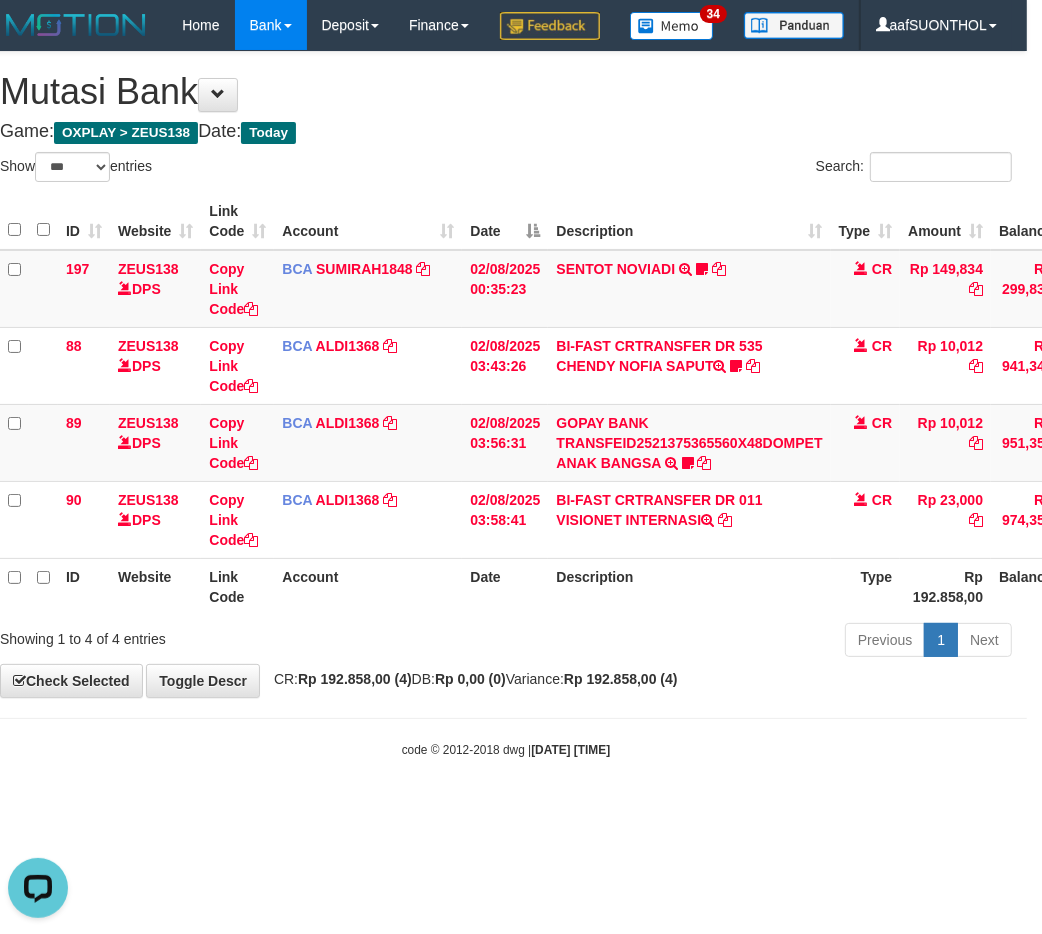 click on "Previous 1 Next" at bounding box center (723, 642) 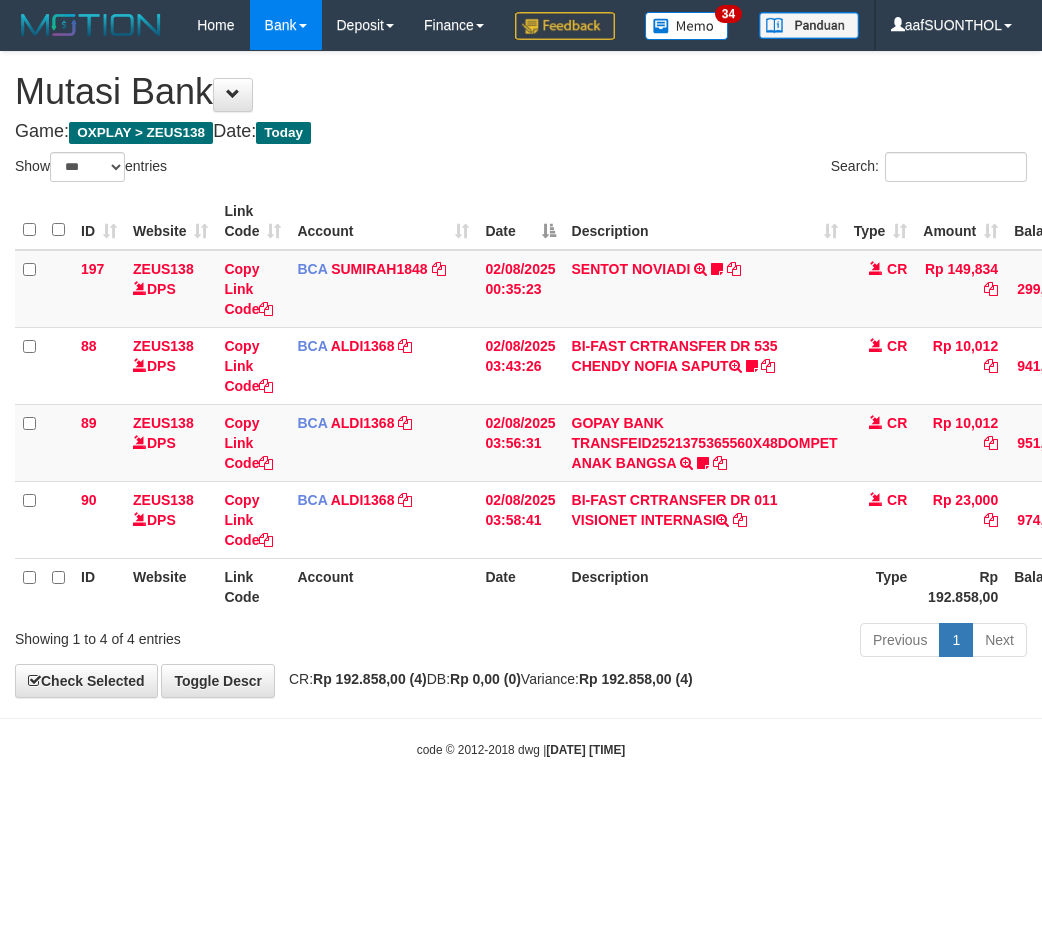 select on "***" 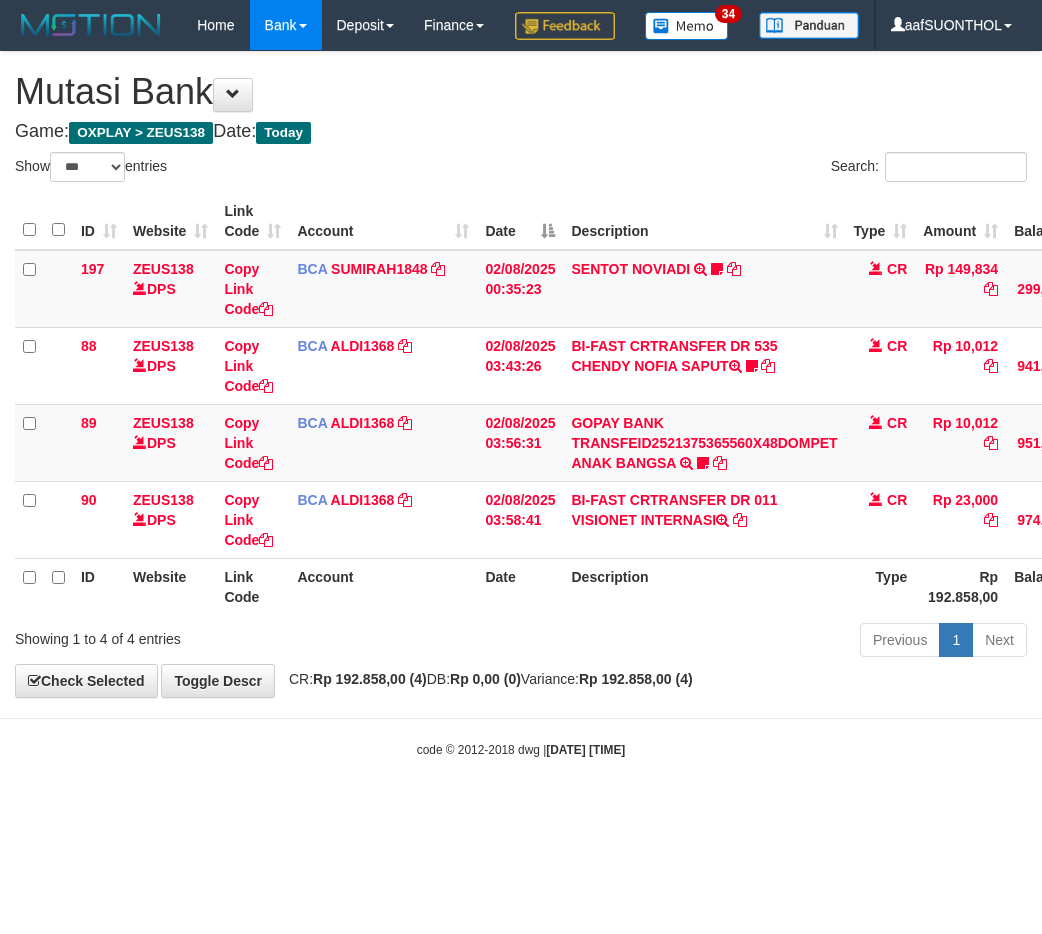 scroll, scrollTop: 0, scrollLeft: 15, axis: horizontal 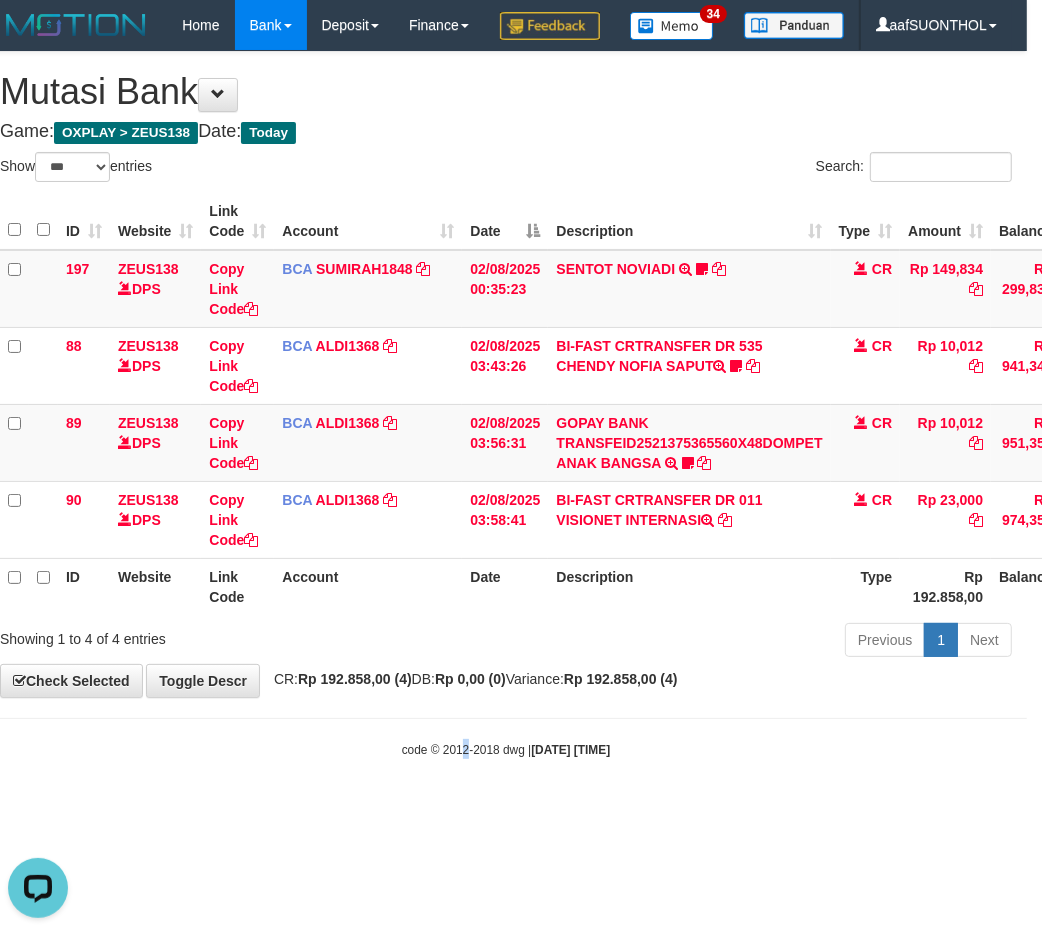 click on "Toggle navigation
Home
Bank
Account List
Load
By Website
Group
[OXPLAY]													ZEUS138
By Load Group (DPS)" at bounding box center [506, 404] 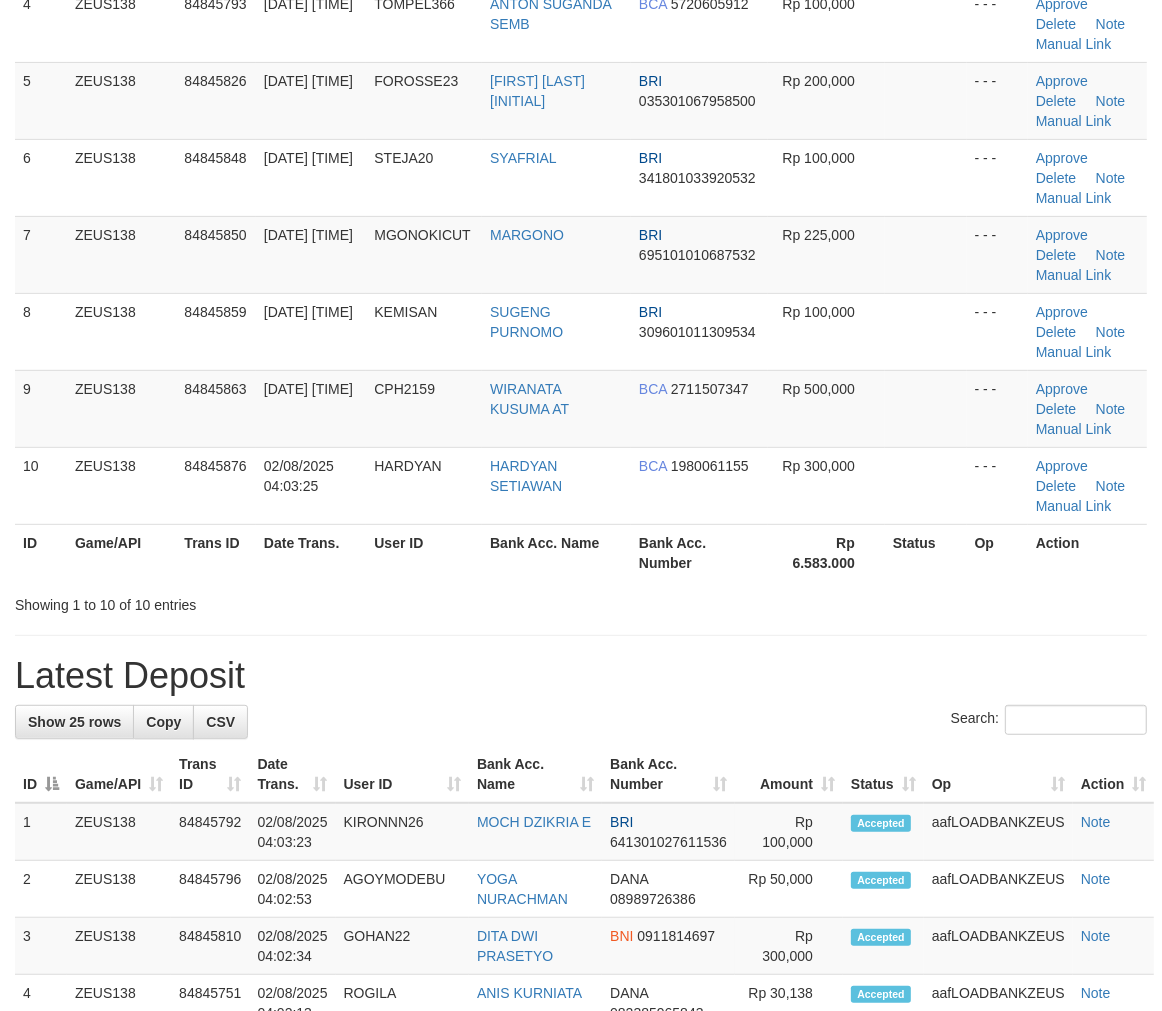 scroll, scrollTop: 222, scrollLeft: 0, axis: vertical 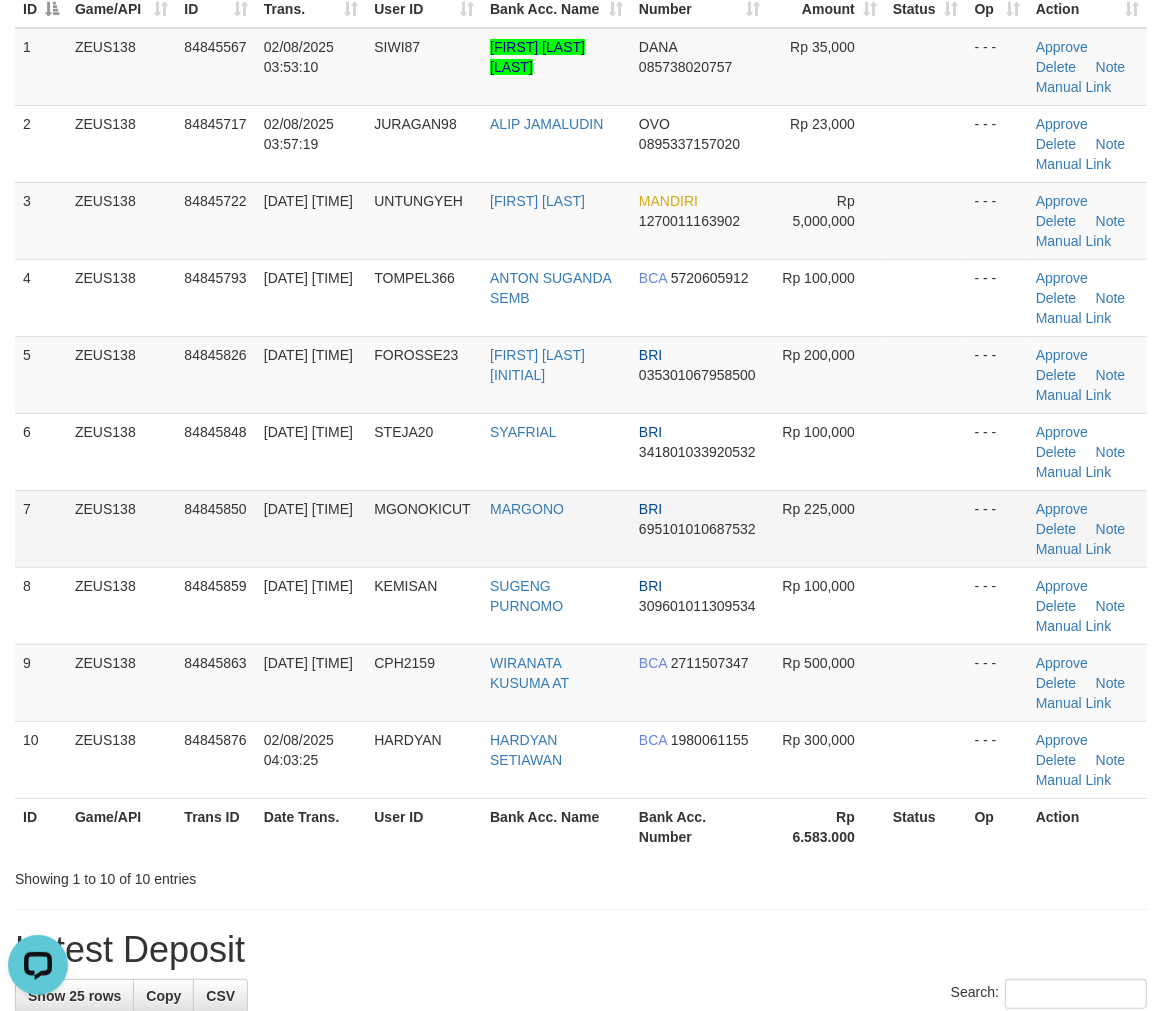 click at bounding box center [926, 528] 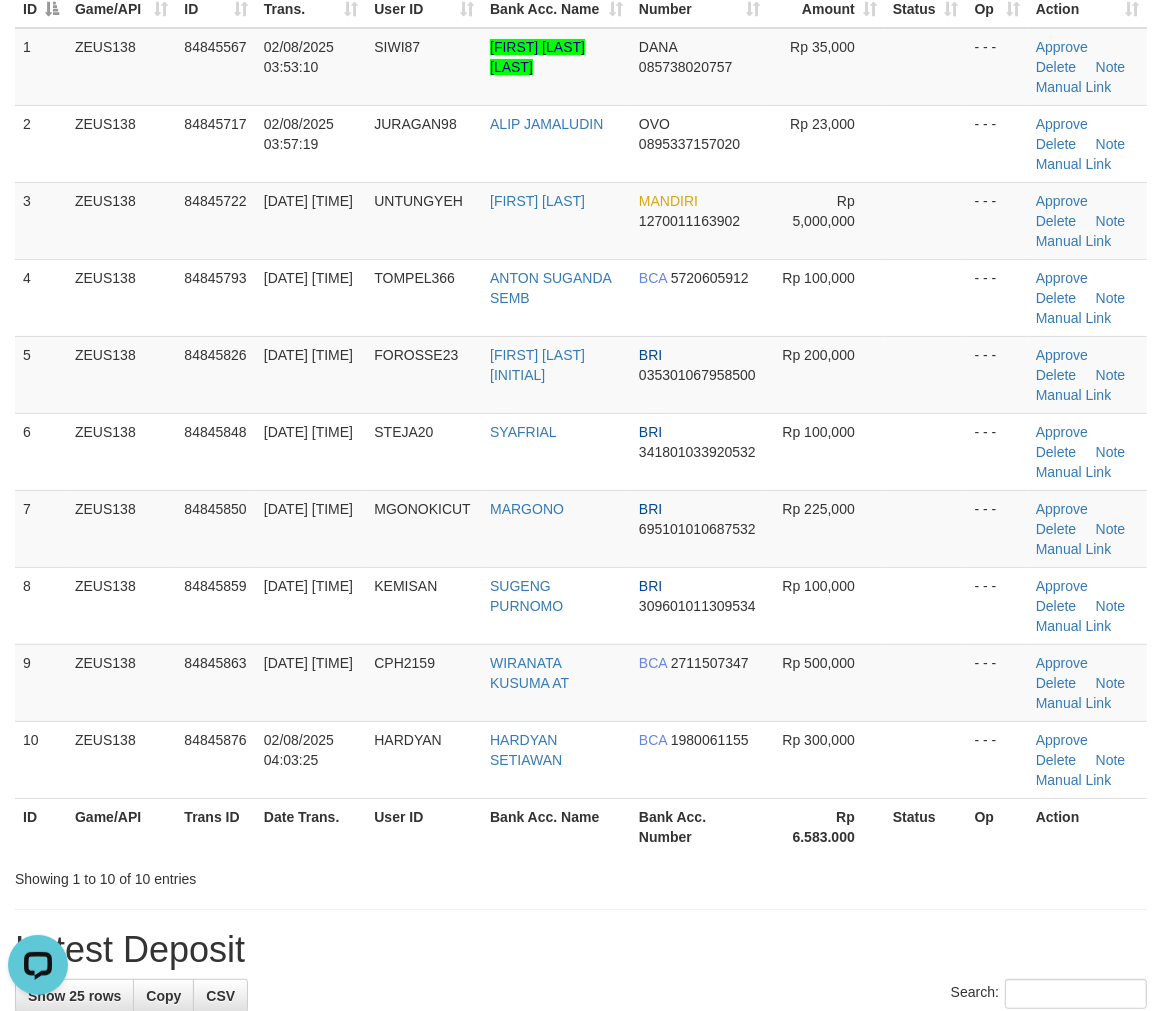drag, startPoint x: 913, startPoint y: 507, endPoint x: 1172, endPoint y: 522, distance: 259.434 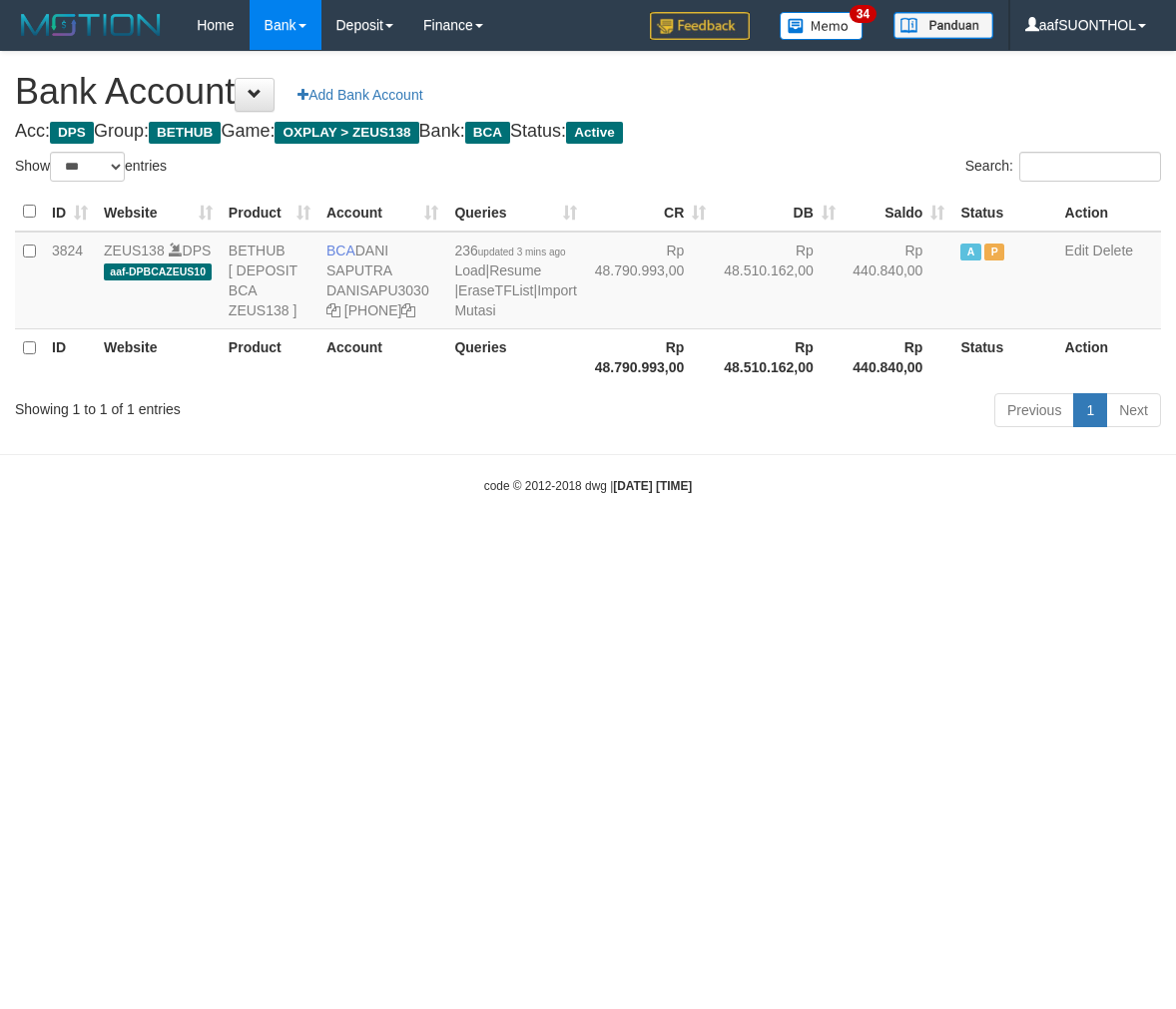 select on "***" 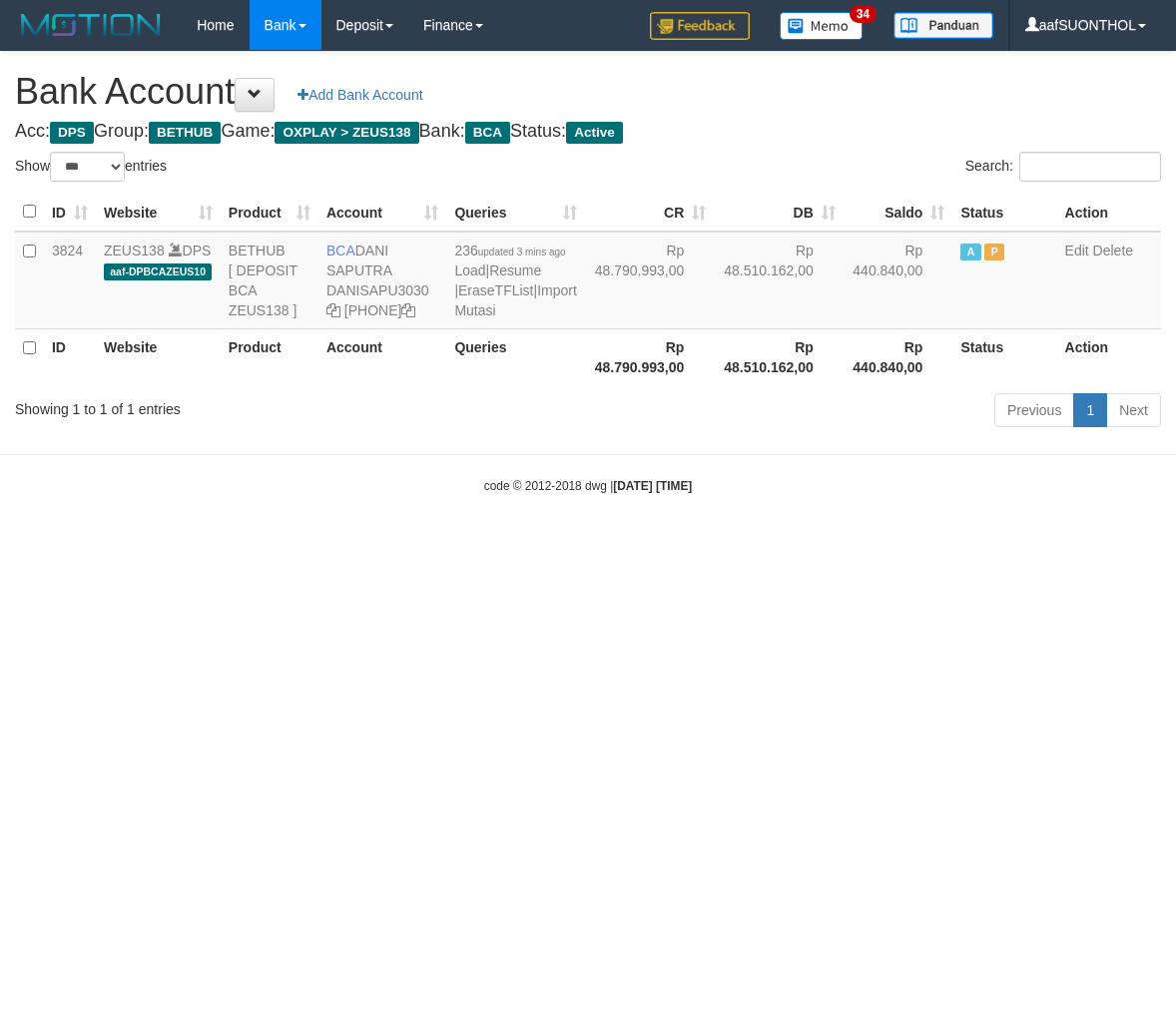 scroll, scrollTop: 0, scrollLeft: 0, axis: both 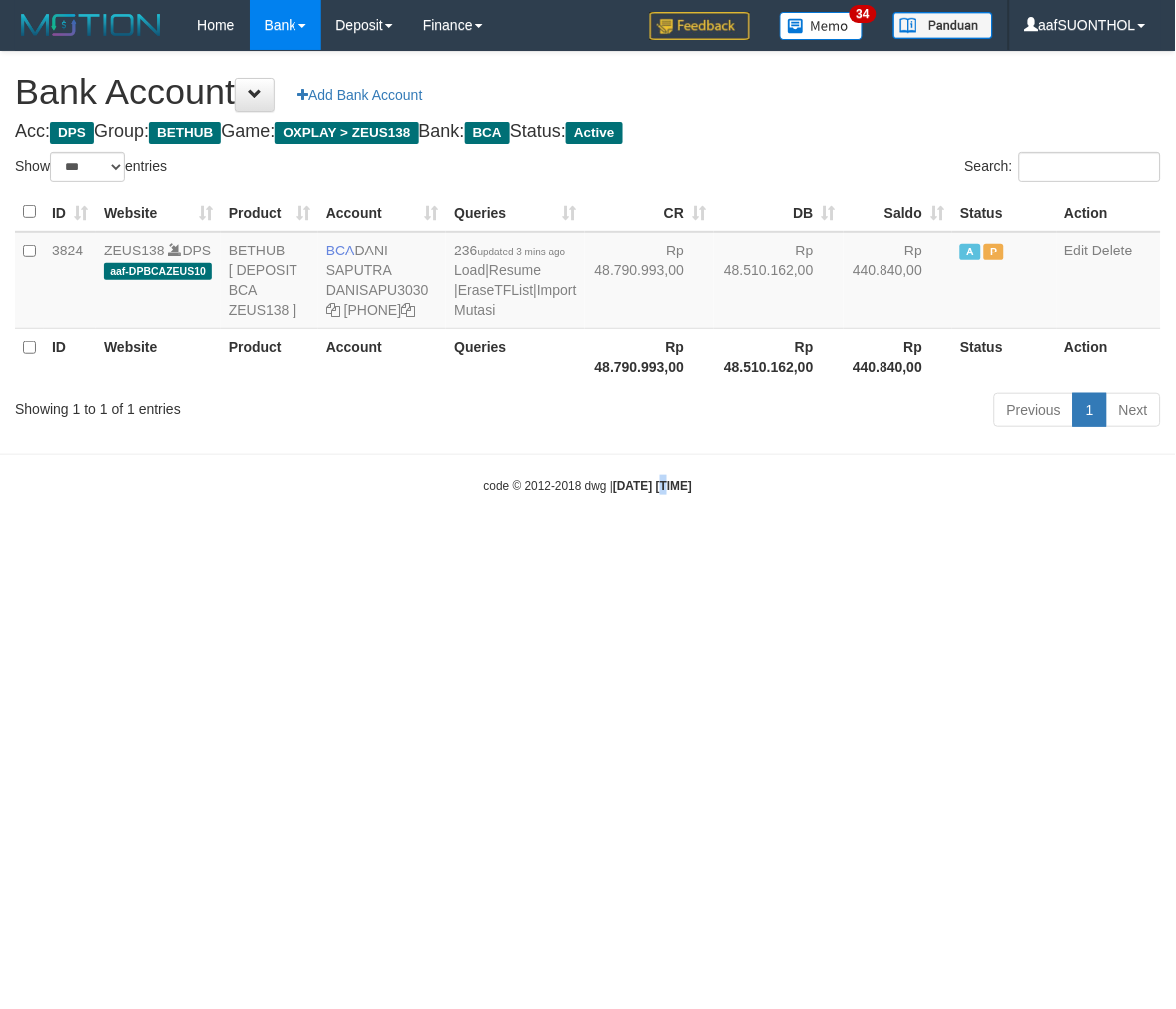 drag, startPoint x: 650, startPoint y: 801, endPoint x: 632, endPoint y: 795, distance: 18.973666 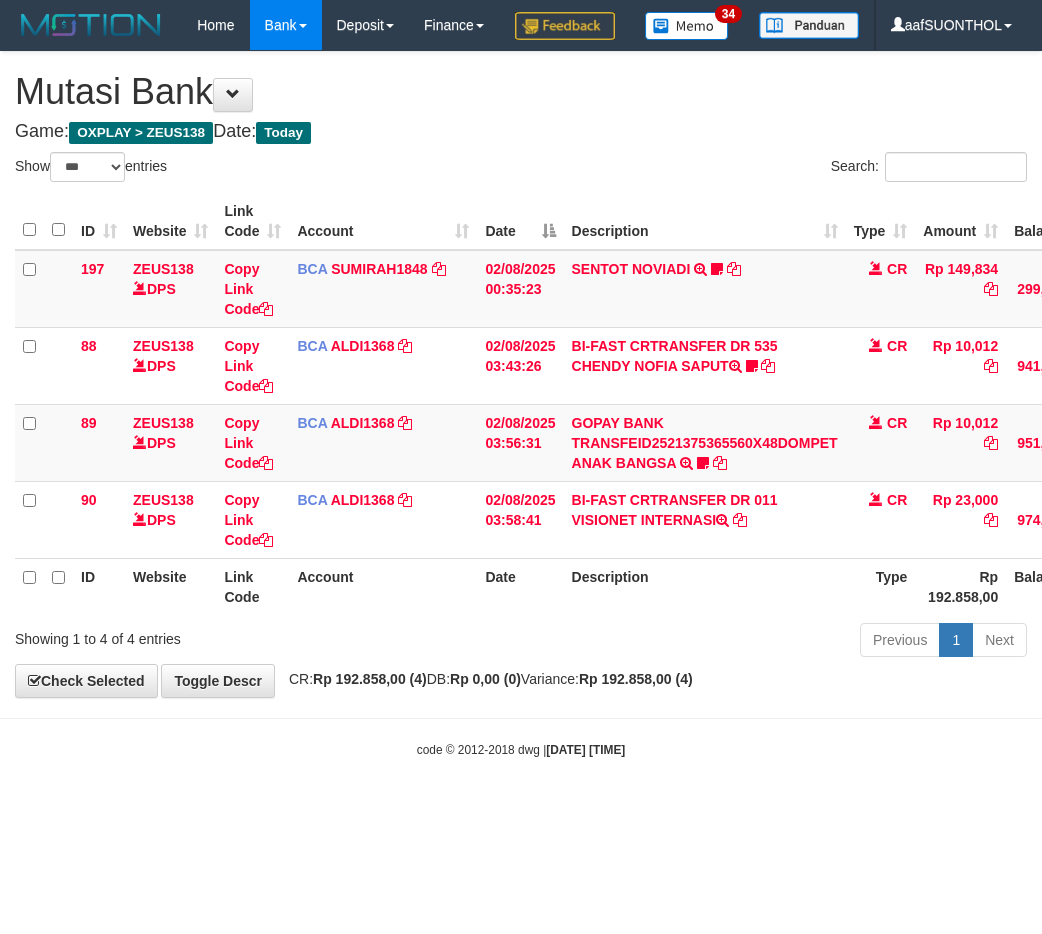 select on "***" 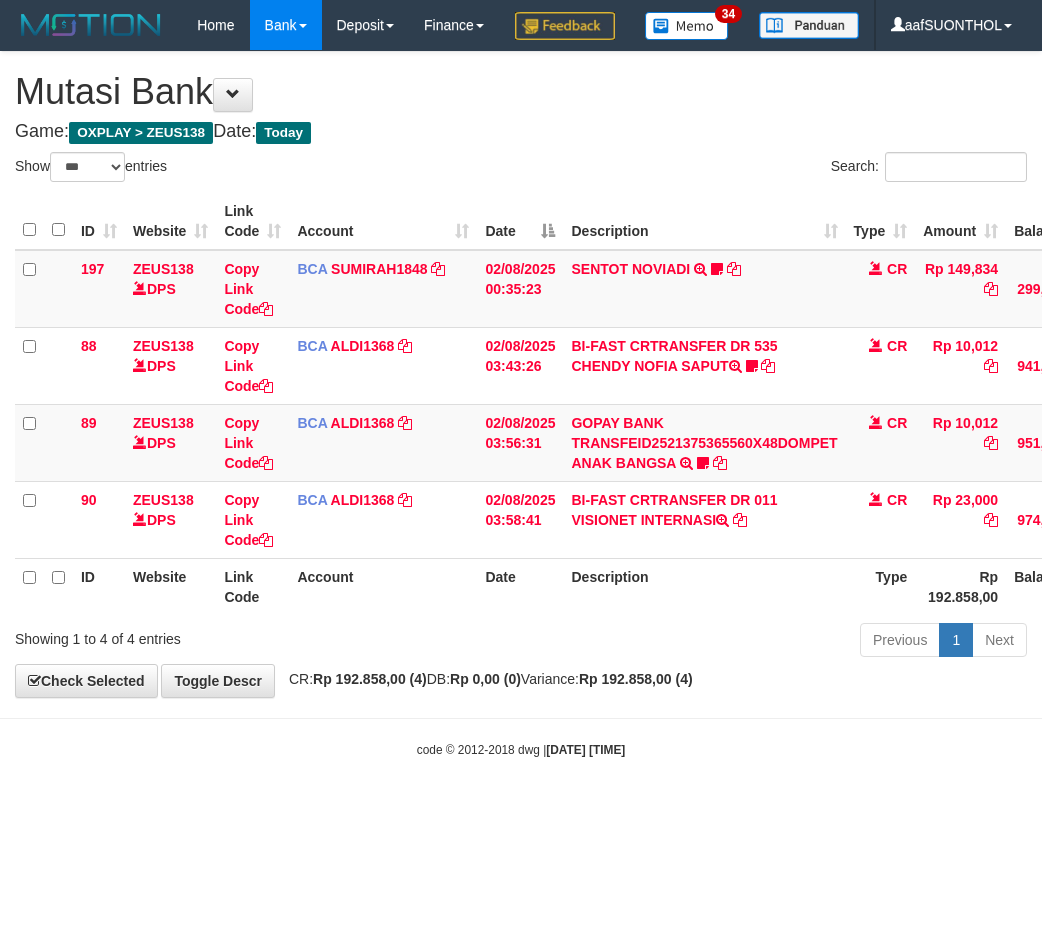 scroll, scrollTop: 0, scrollLeft: 15, axis: horizontal 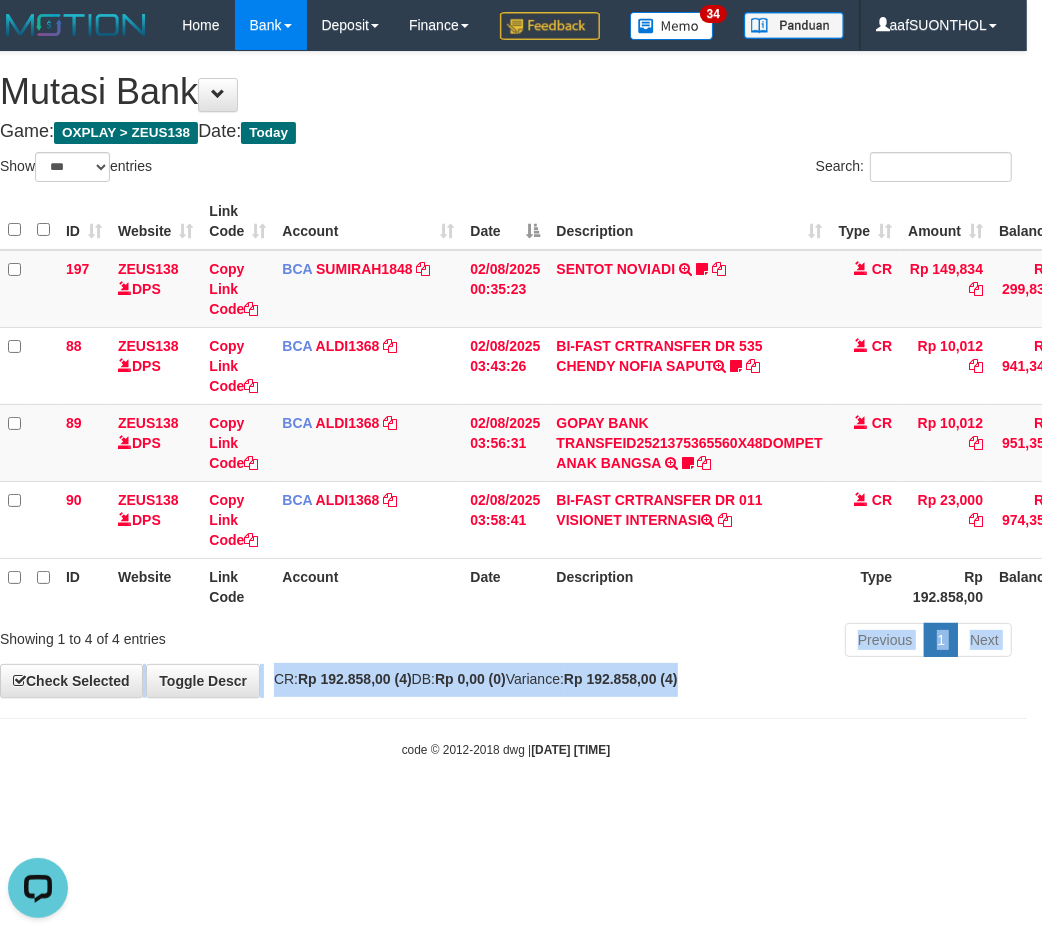 drag, startPoint x: 725, startPoint y: 712, endPoint x: 712, endPoint y: 723, distance: 17.029387 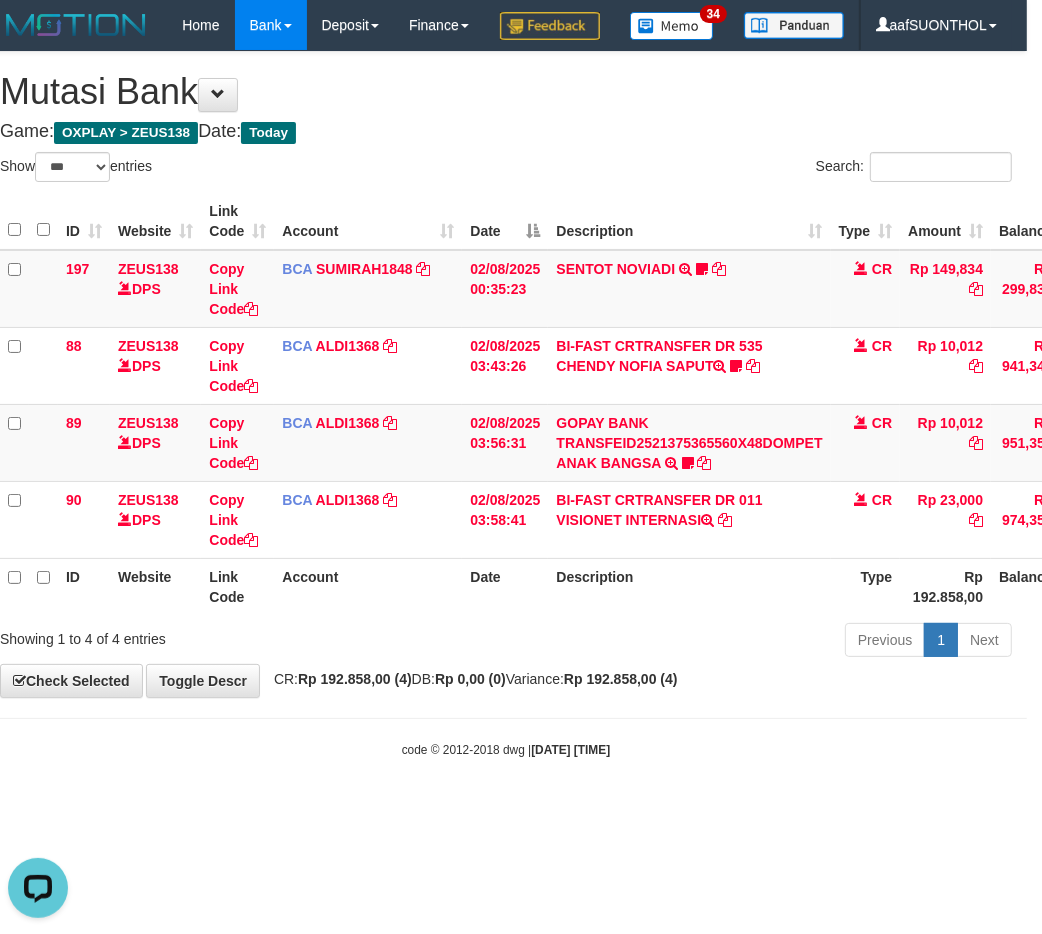 click on "Previous 1 Next" at bounding box center (723, 642) 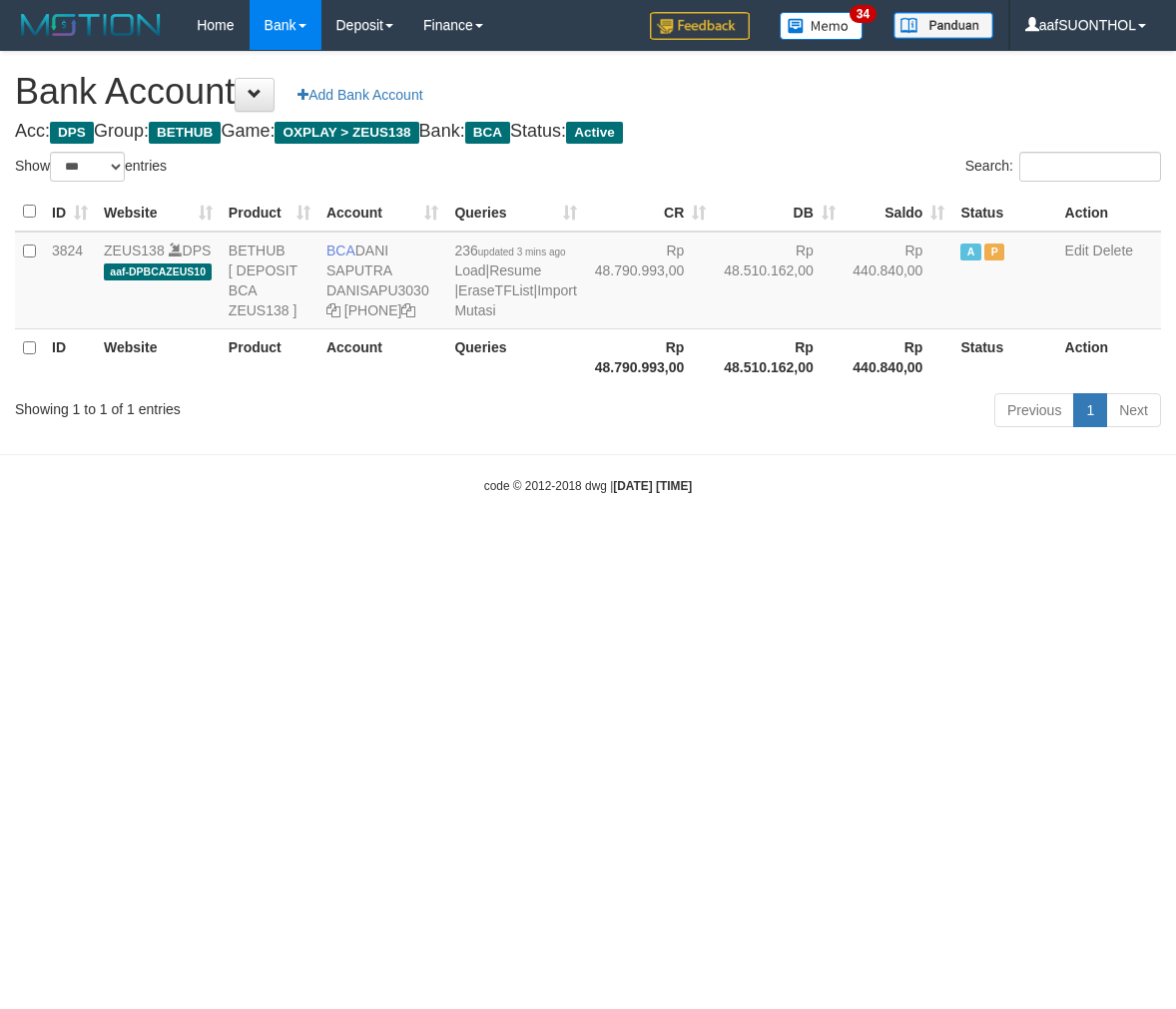 select on "***" 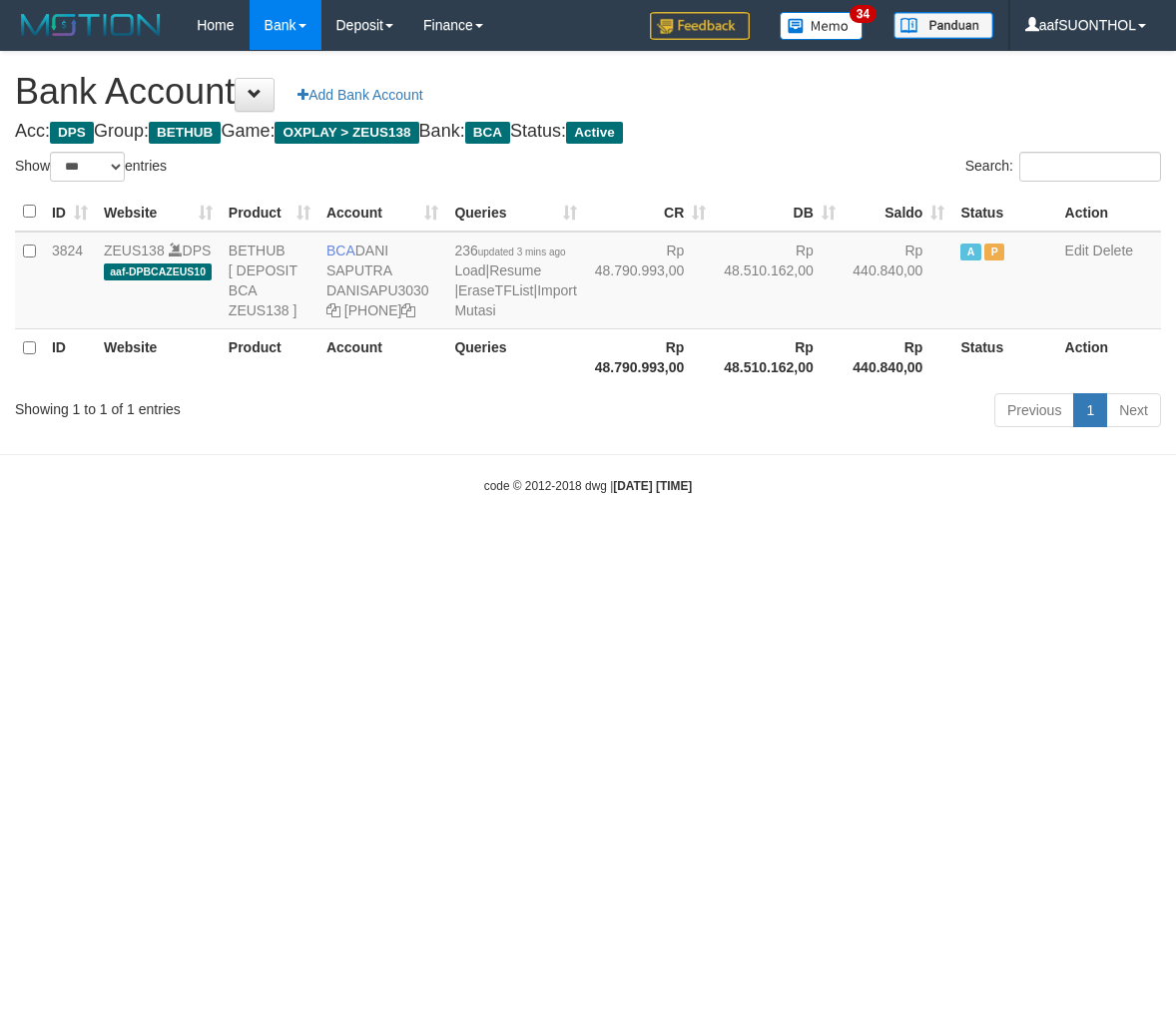 scroll, scrollTop: 0, scrollLeft: 0, axis: both 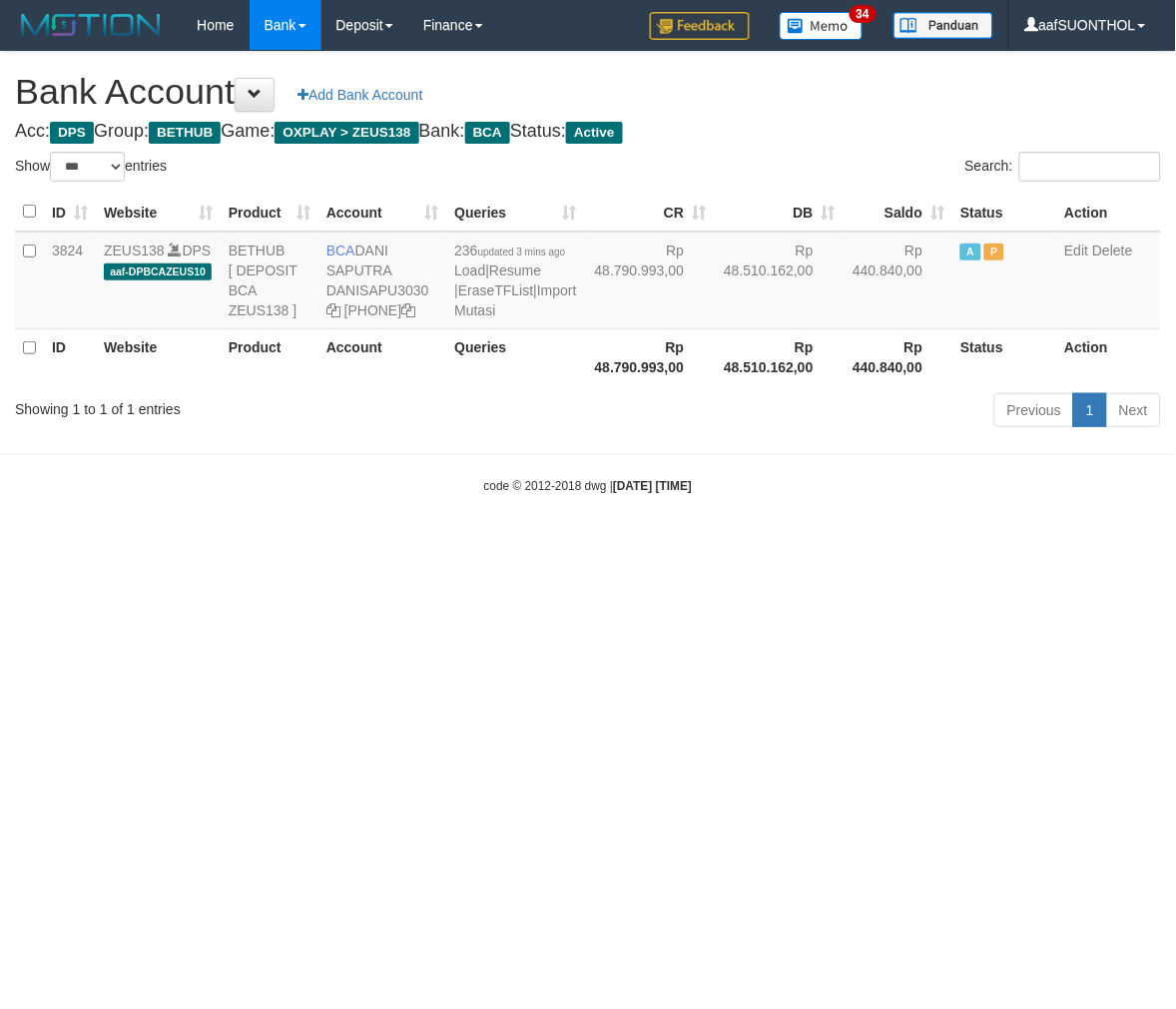 click on "Toggle navigation
Home
Bank
Account List
Load
By Website
Group
[OXPLAY]													ZEUS138
By Load Group (DPS)
Sync" at bounding box center (588, 272) 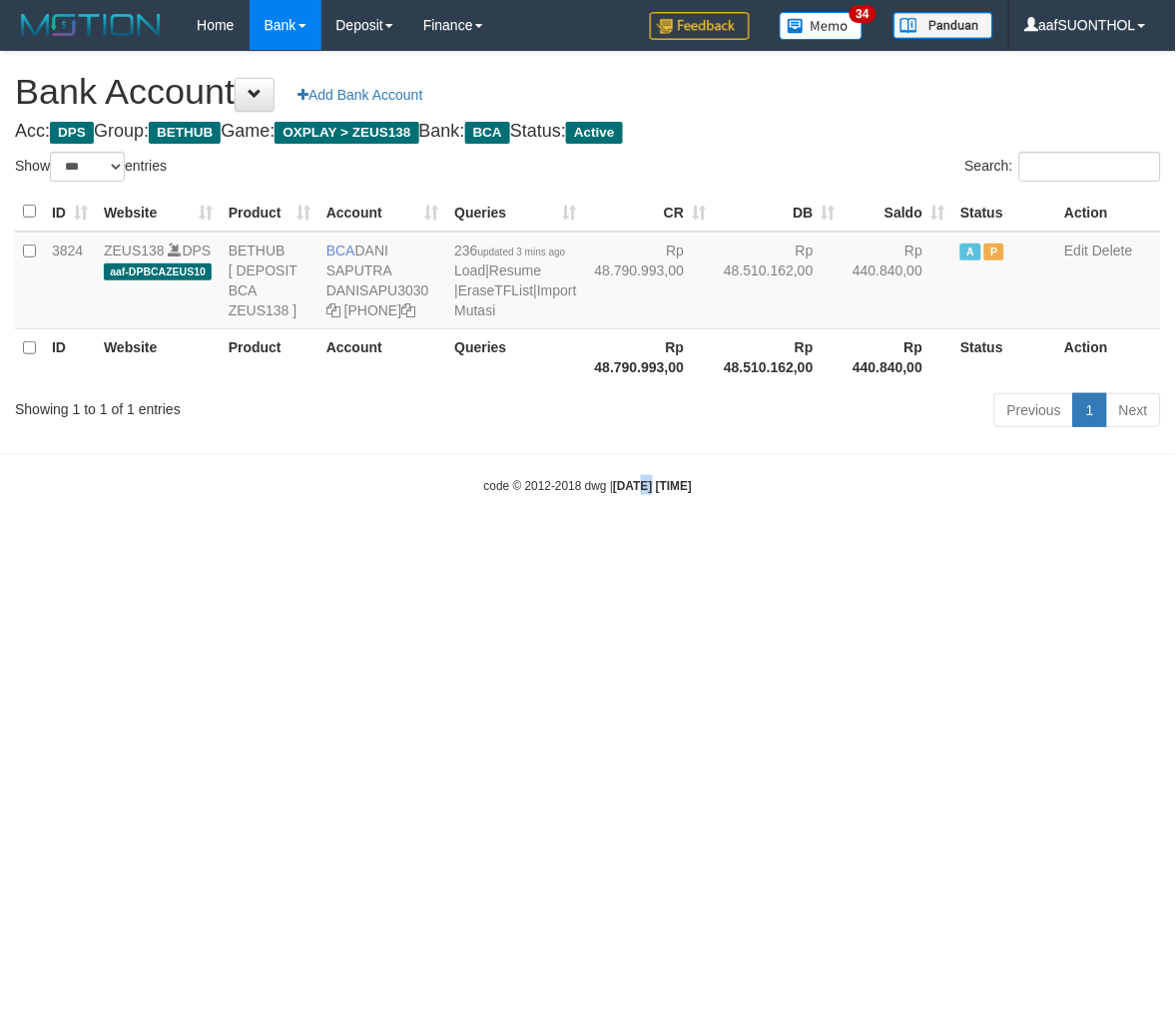 click on "Toggle navigation
Home
Bank
Account List
Load
By Website
Group
[OXPLAY]													ZEUS138
By Load Group (DPS)
Sync" at bounding box center (588, 272) 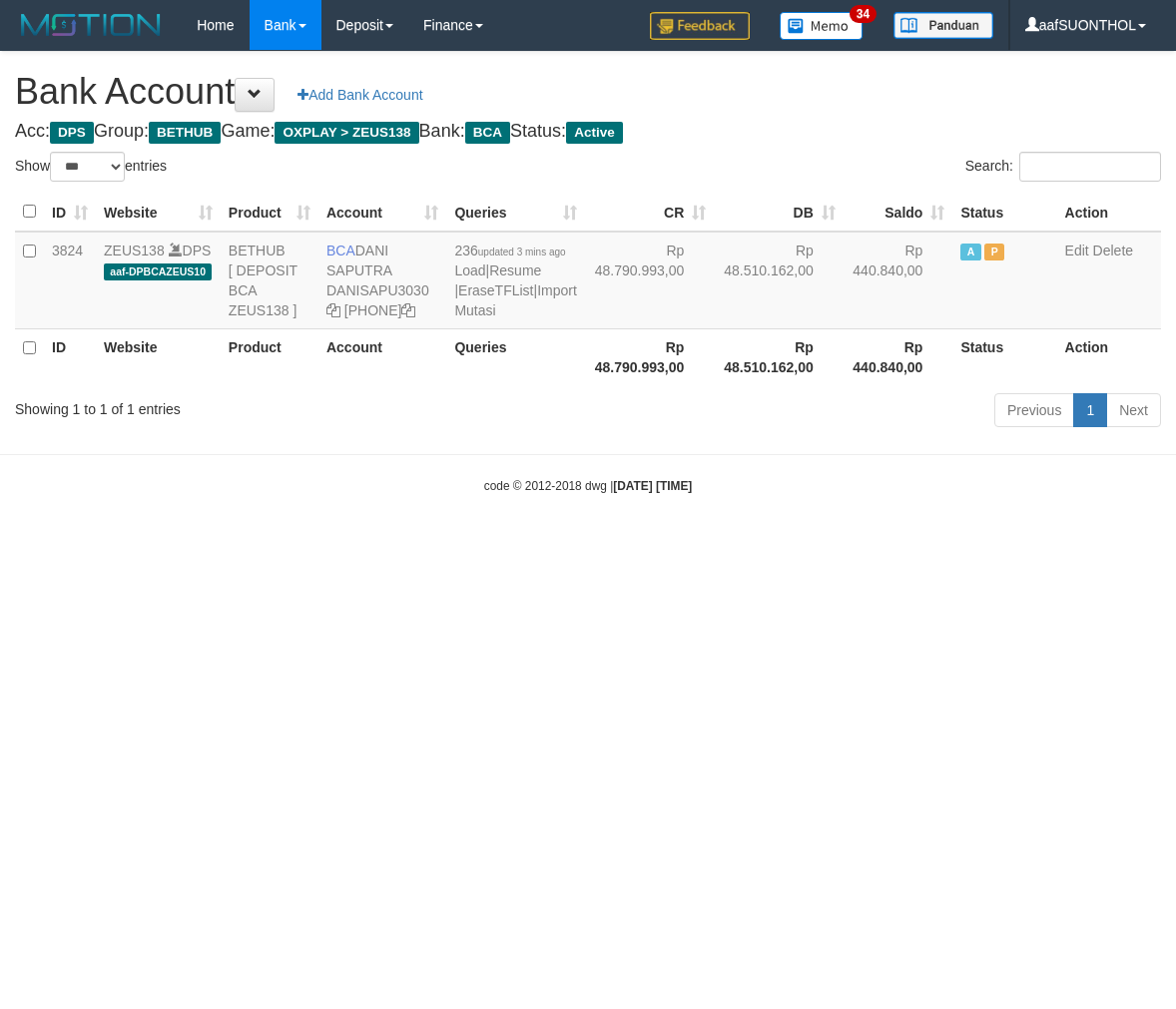 select on "***" 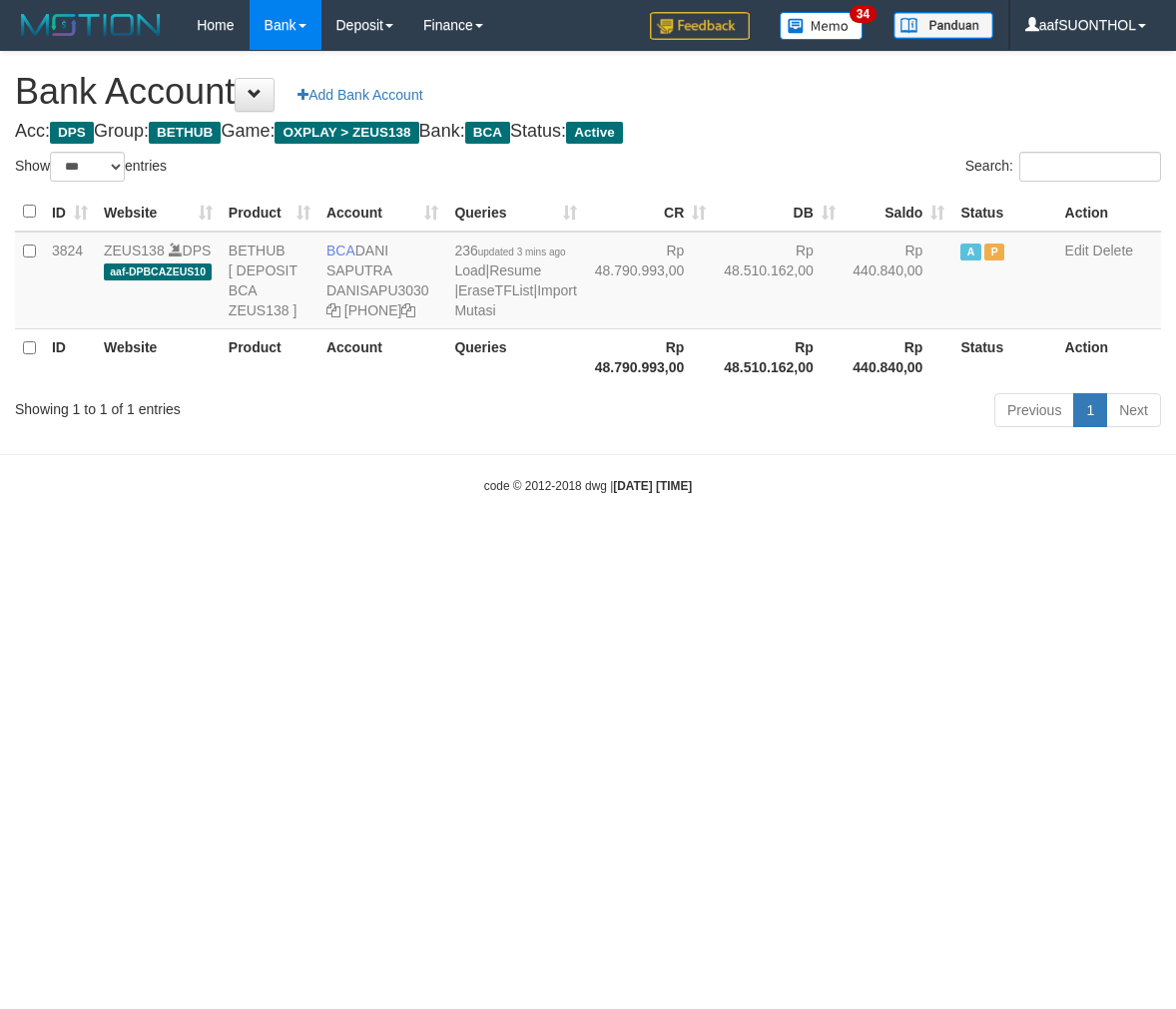 scroll, scrollTop: 0, scrollLeft: 0, axis: both 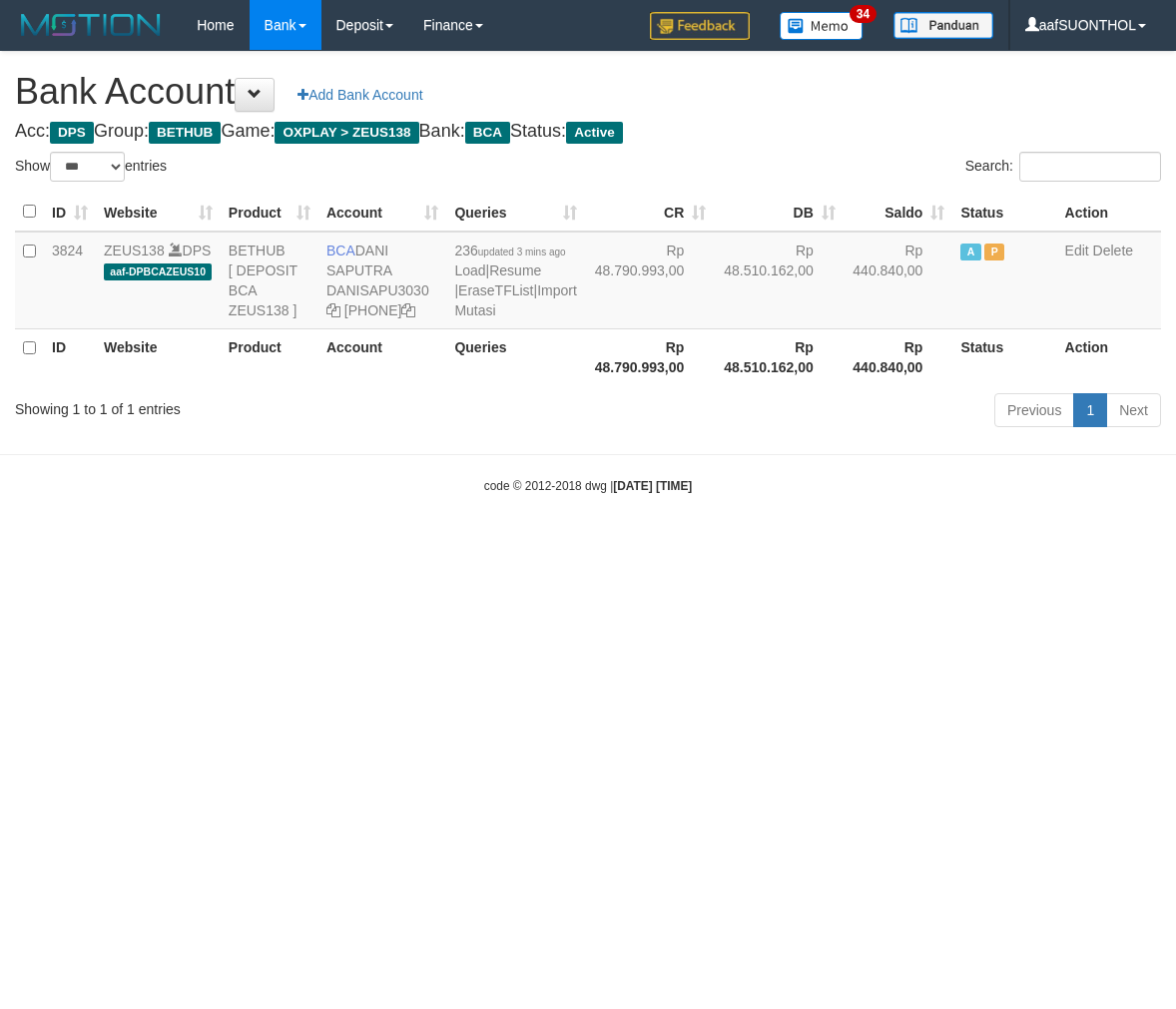 select on "***" 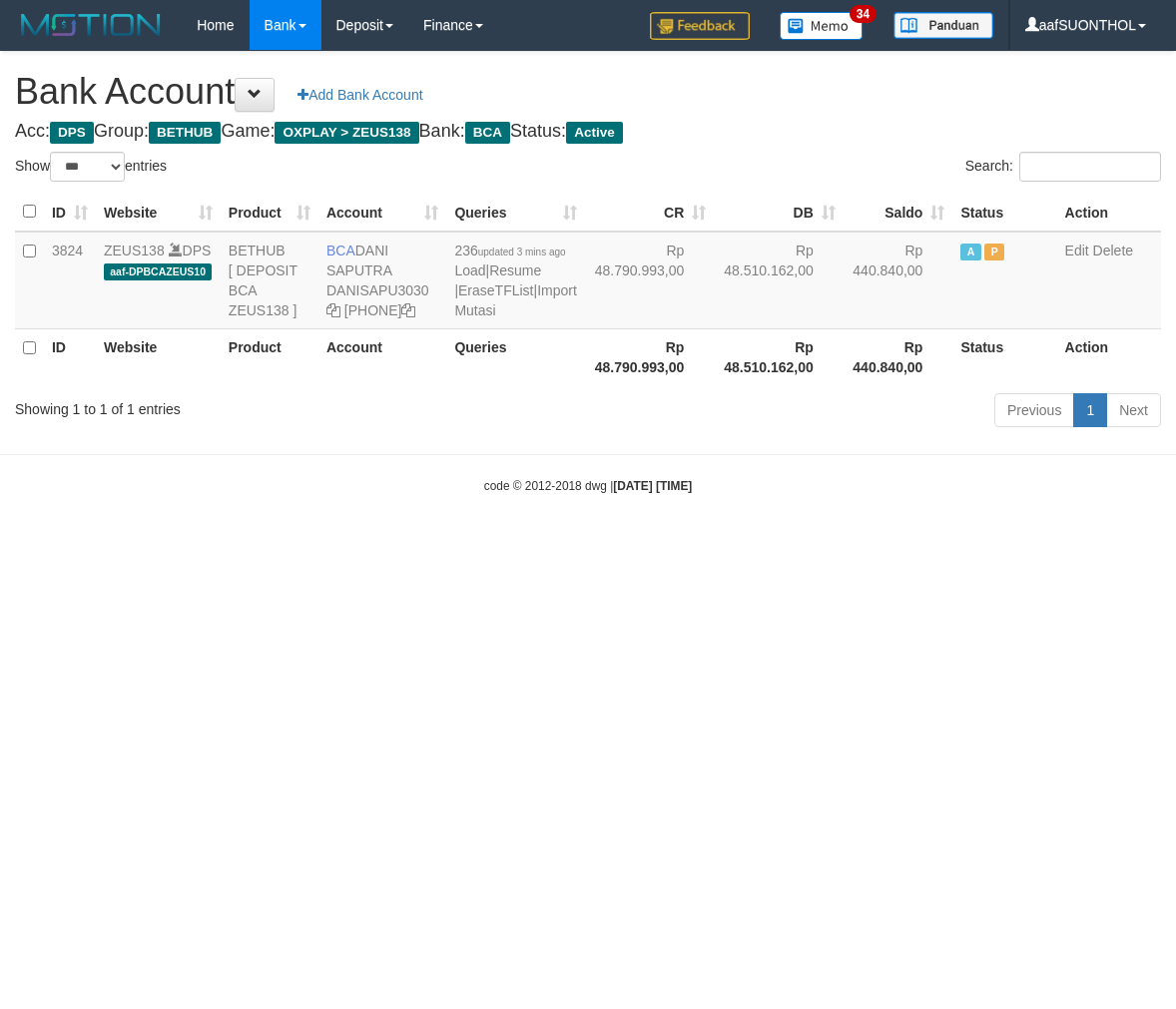 scroll, scrollTop: 0, scrollLeft: 0, axis: both 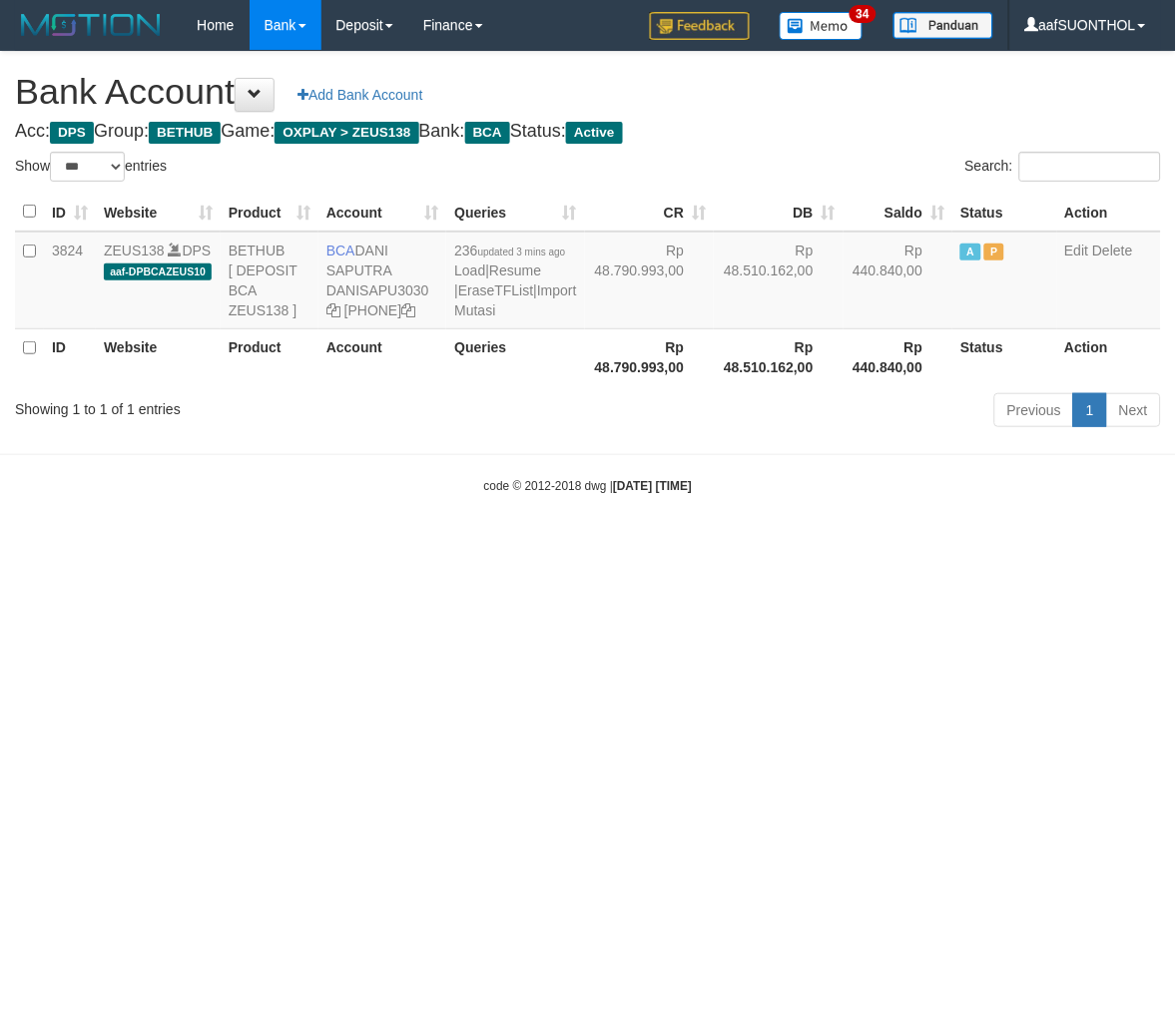 click on "Toggle navigation
Home
Bank
Account List
Load
By Website
Group
[OXPLAY]													ZEUS138
By Load Group (DPS)
Sync" at bounding box center (588, 272) 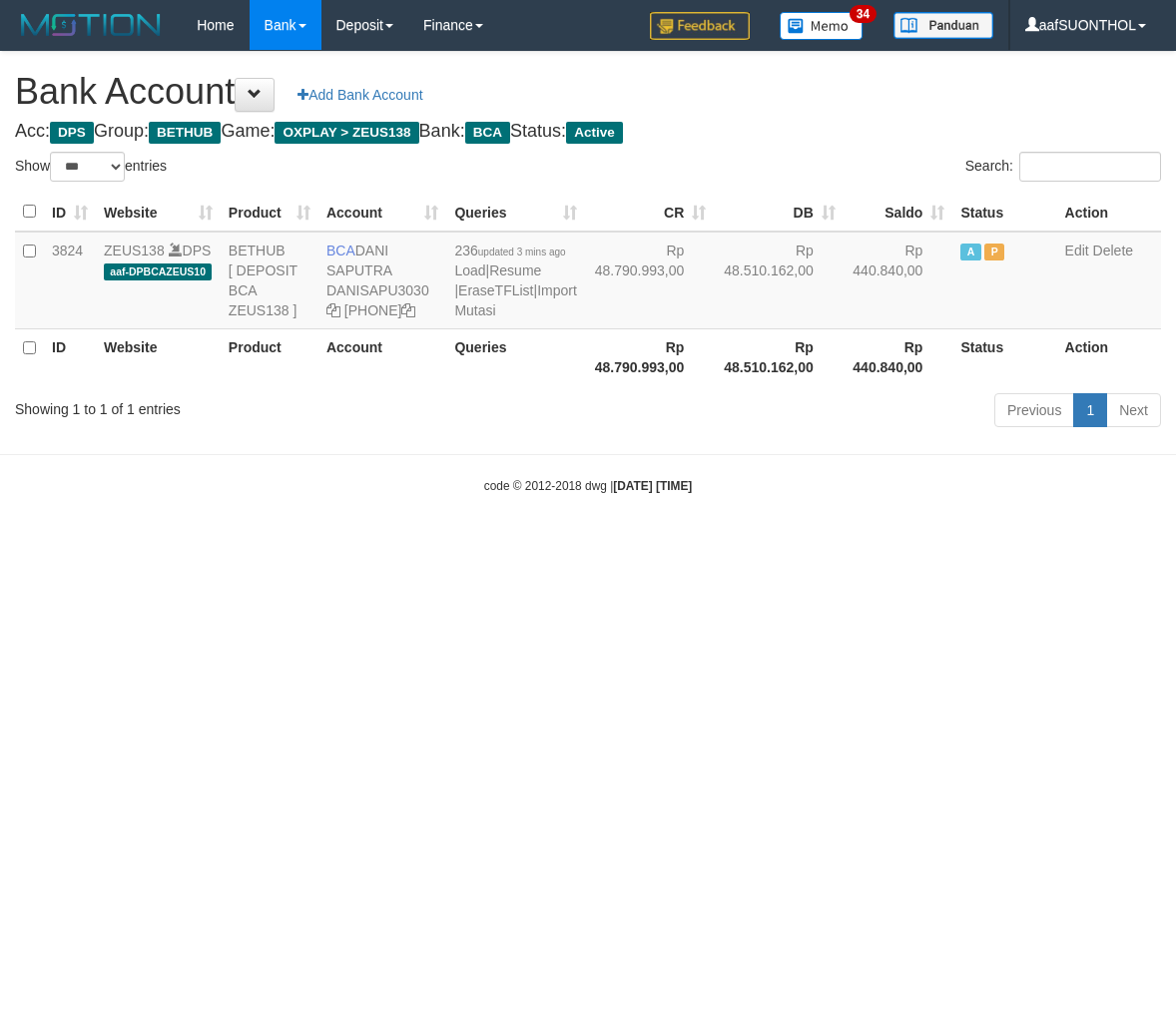select on "***" 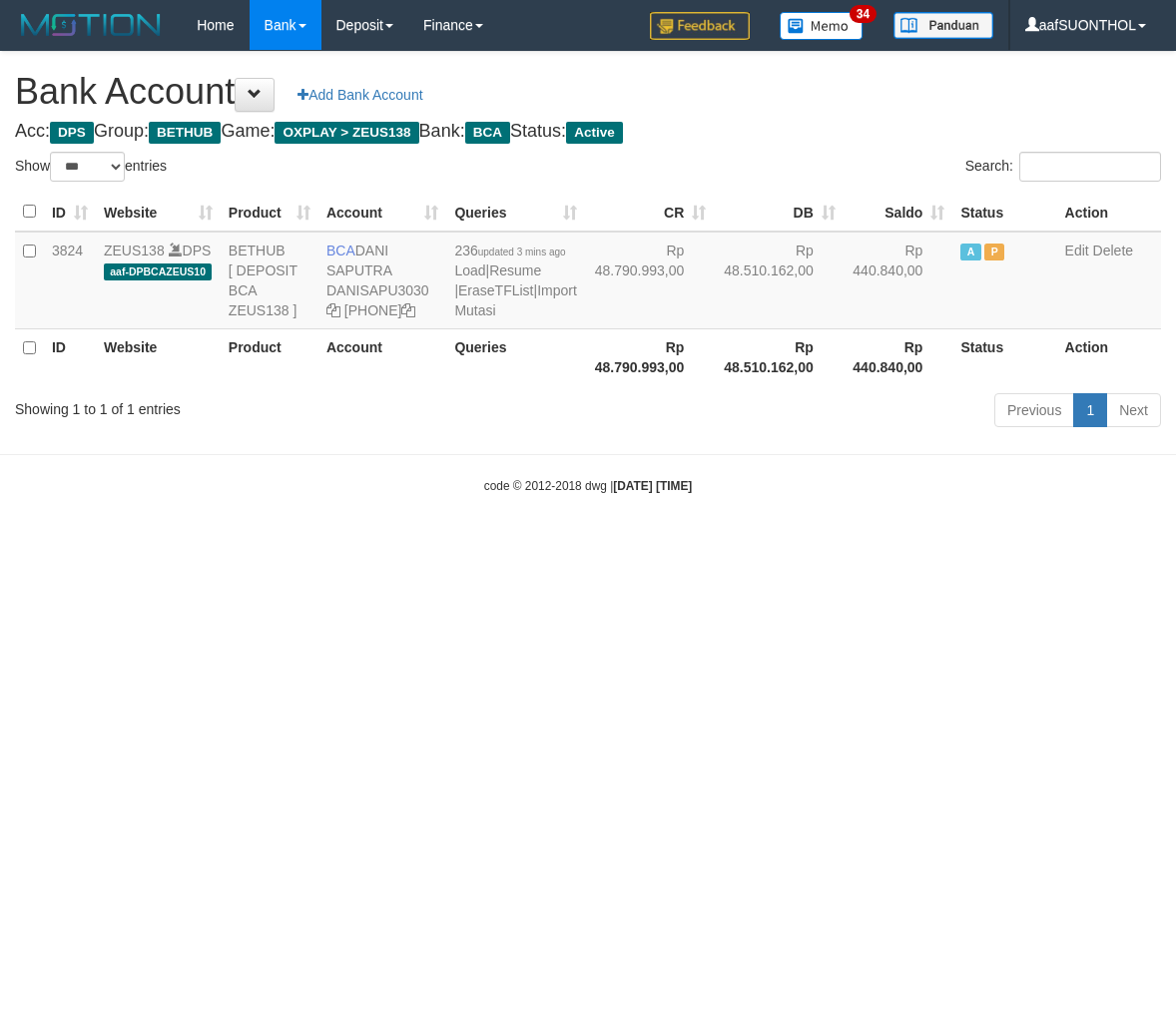 scroll, scrollTop: 0, scrollLeft: 0, axis: both 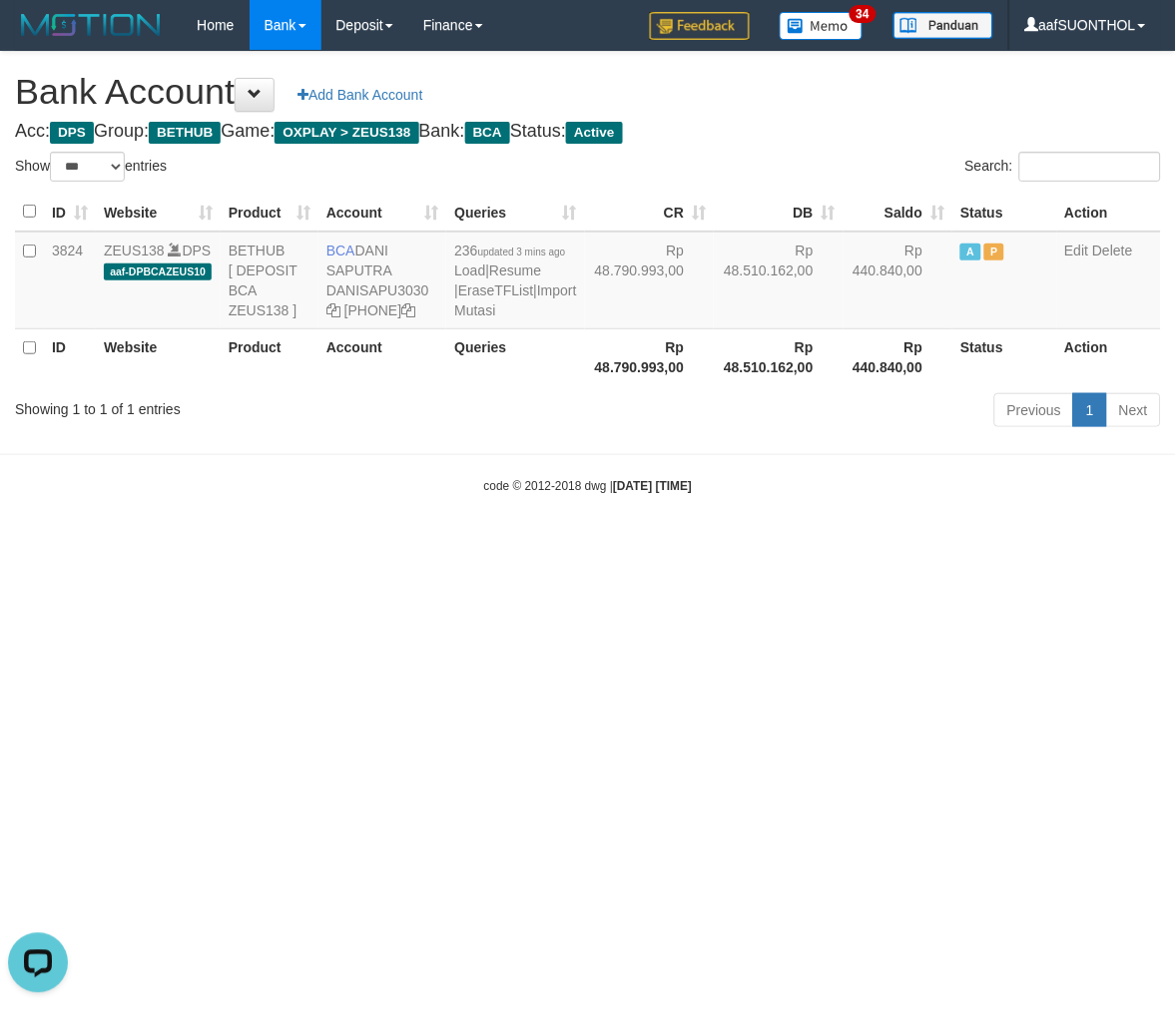 drag, startPoint x: 888, startPoint y: 722, endPoint x: 875, endPoint y: 720, distance: 13.152946 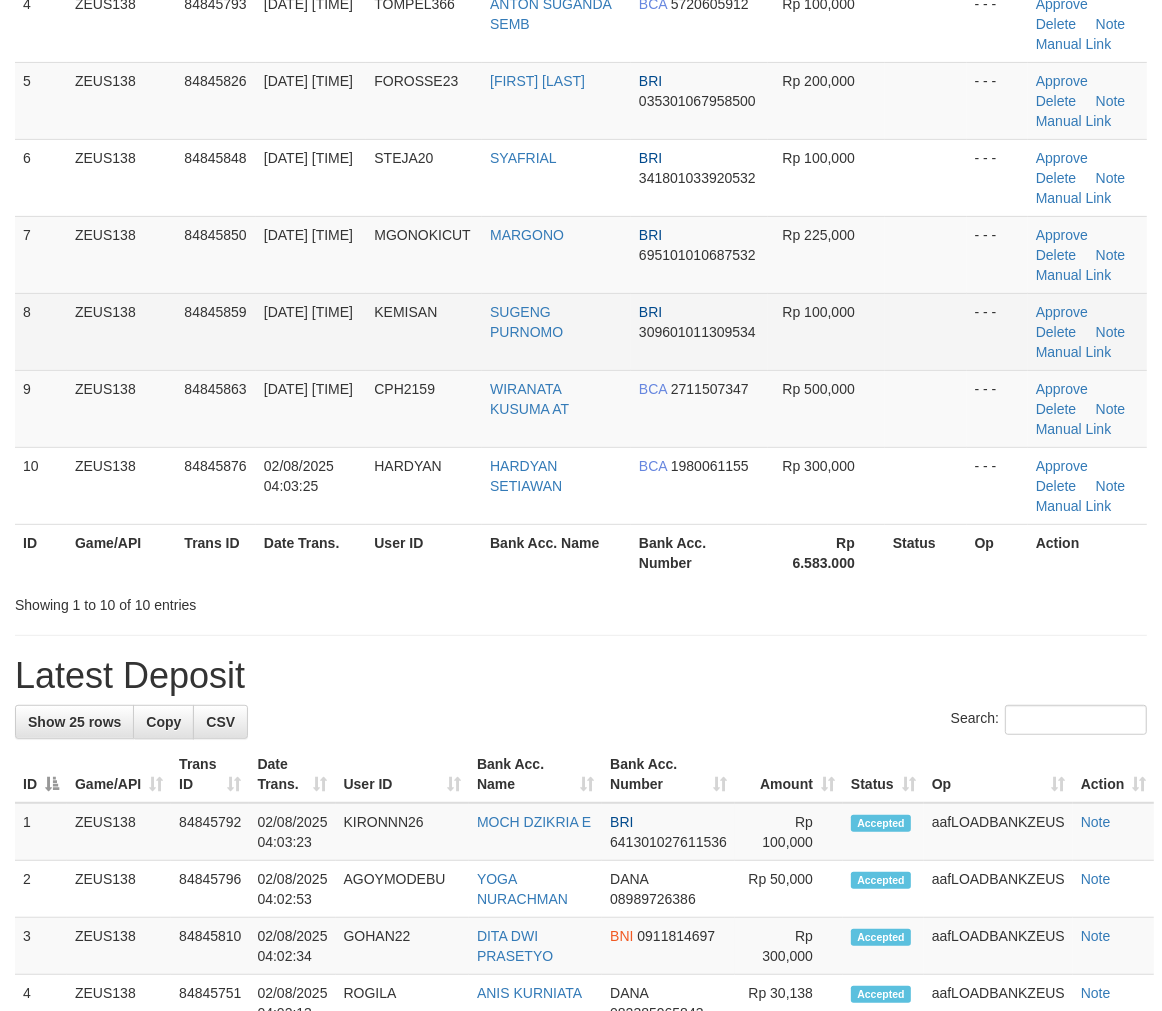 scroll, scrollTop: 222, scrollLeft: 0, axis: vertical 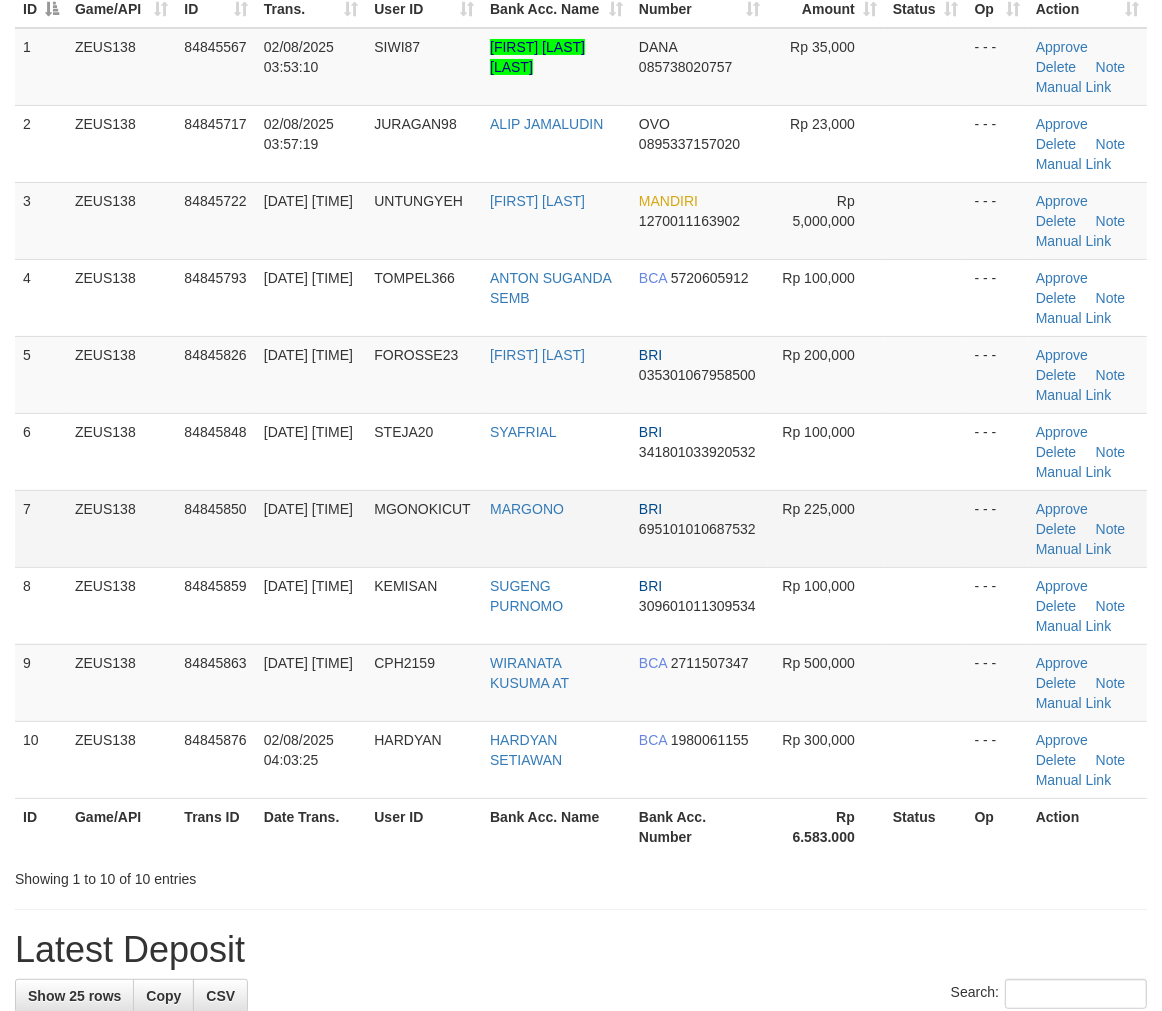 click on "- - -" at bounding box center [997, 528] 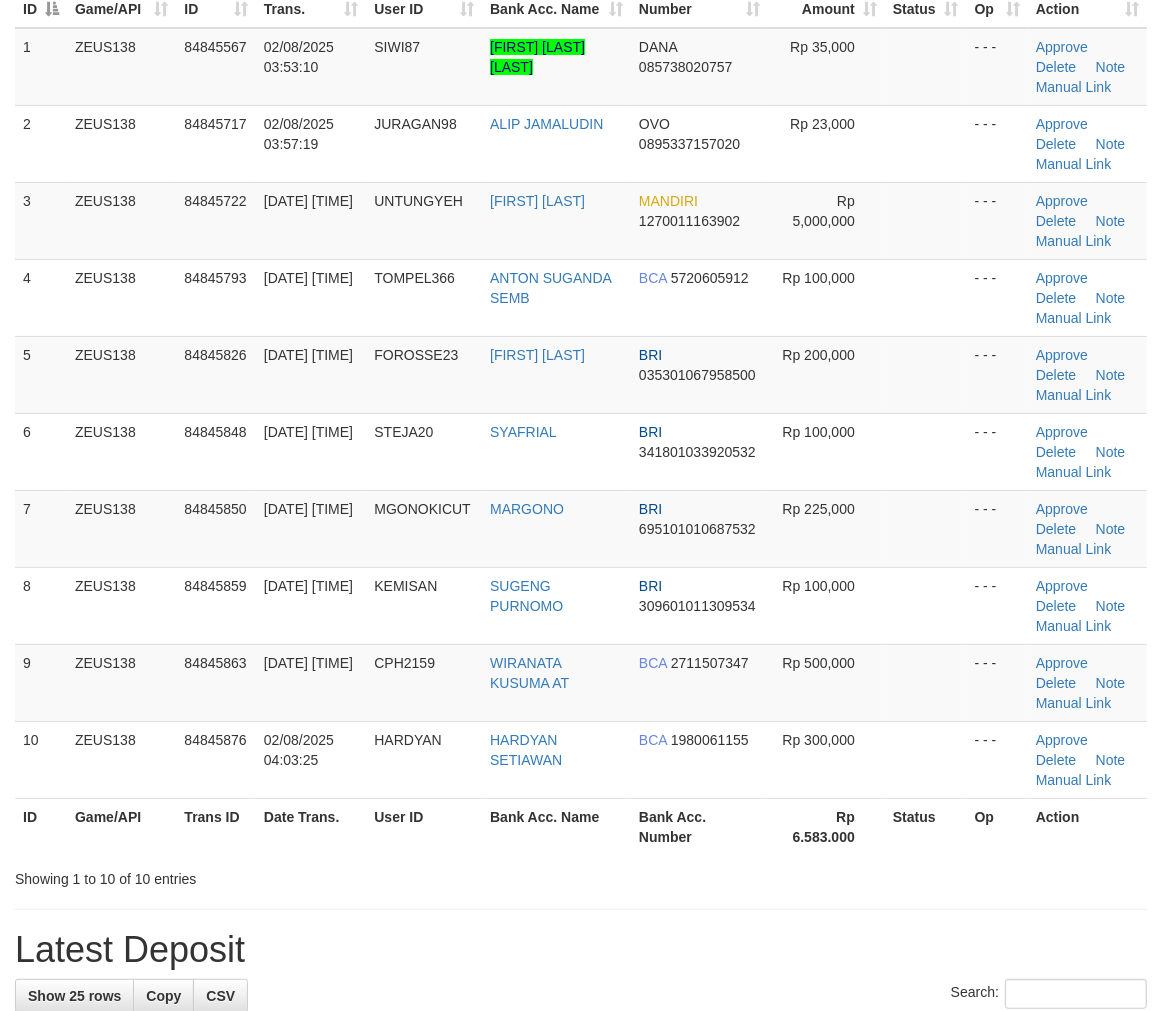 drag, startPoint x: 987, startPoint y: 547, endPoint x: 1151, endPoint y: 582, distance: 167.69318 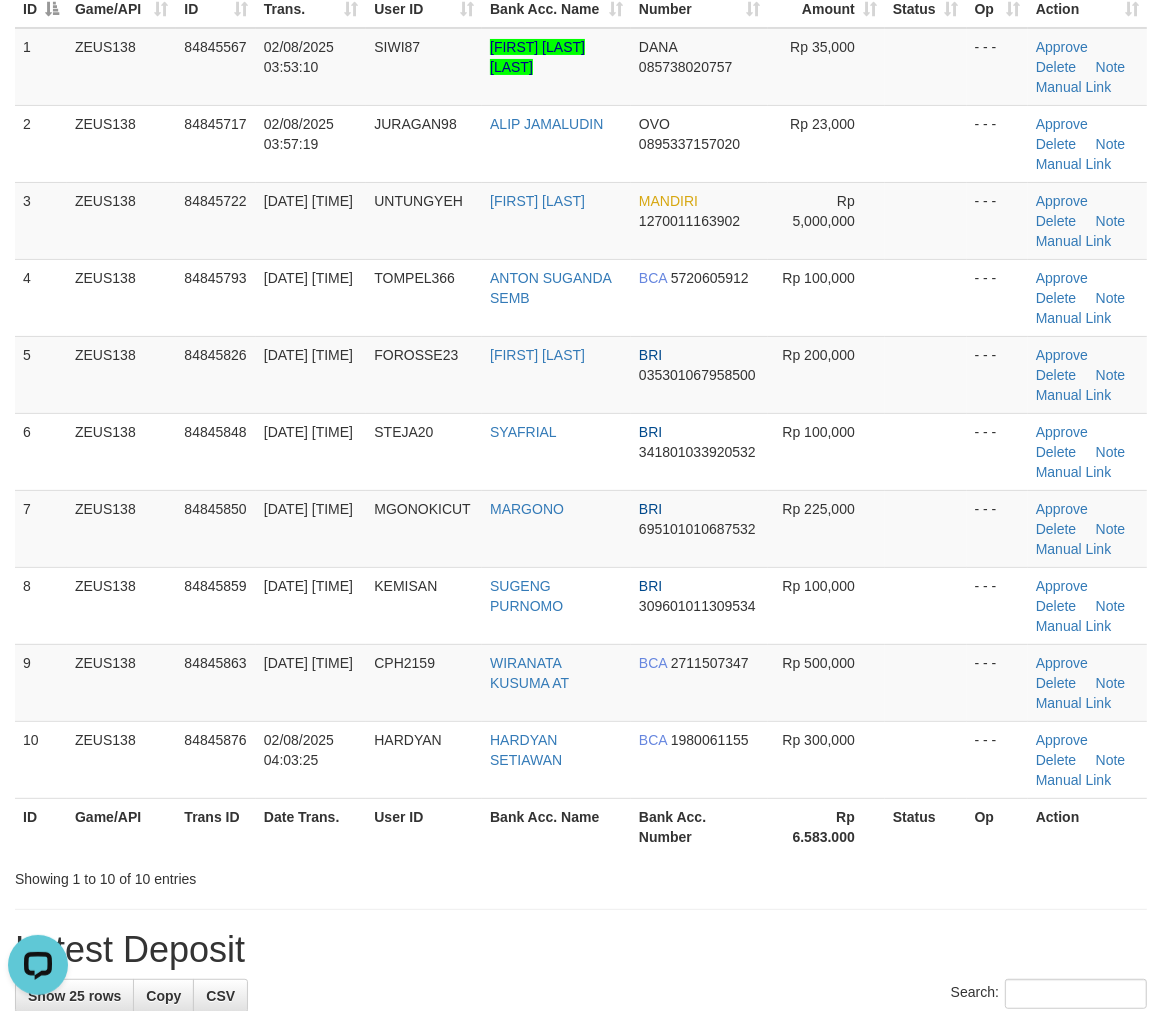 scroll, scrollTop: 0, scrollLeft: 0, axis: both 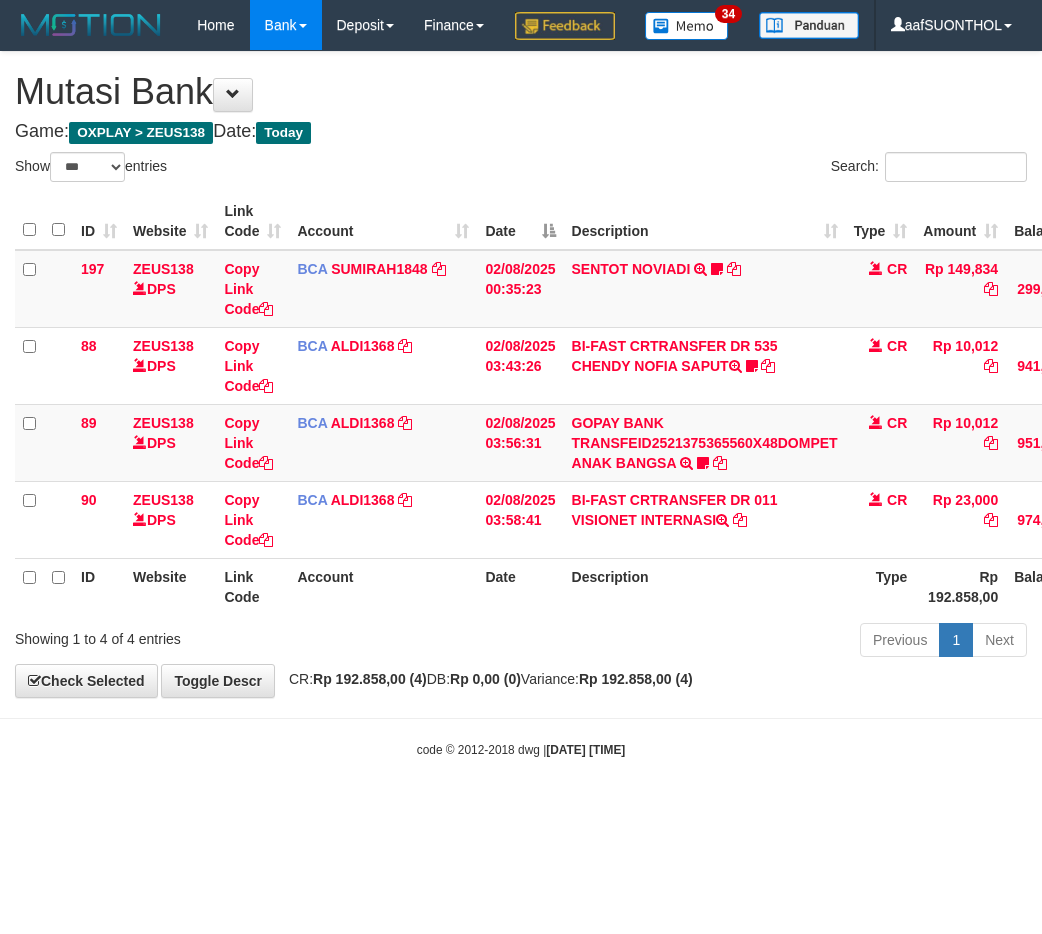 select on "***" 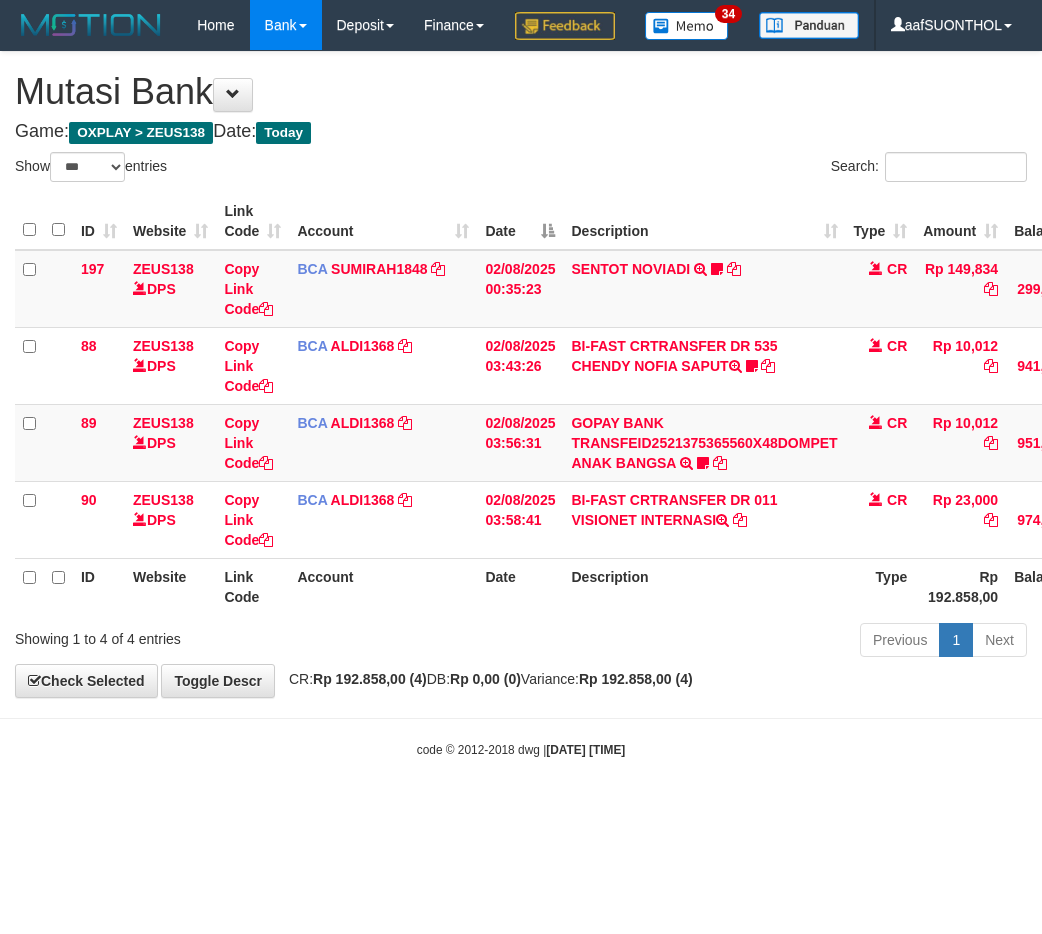 scroll, scrollTop: 0, scrollLeft: 15, axis: horizontal 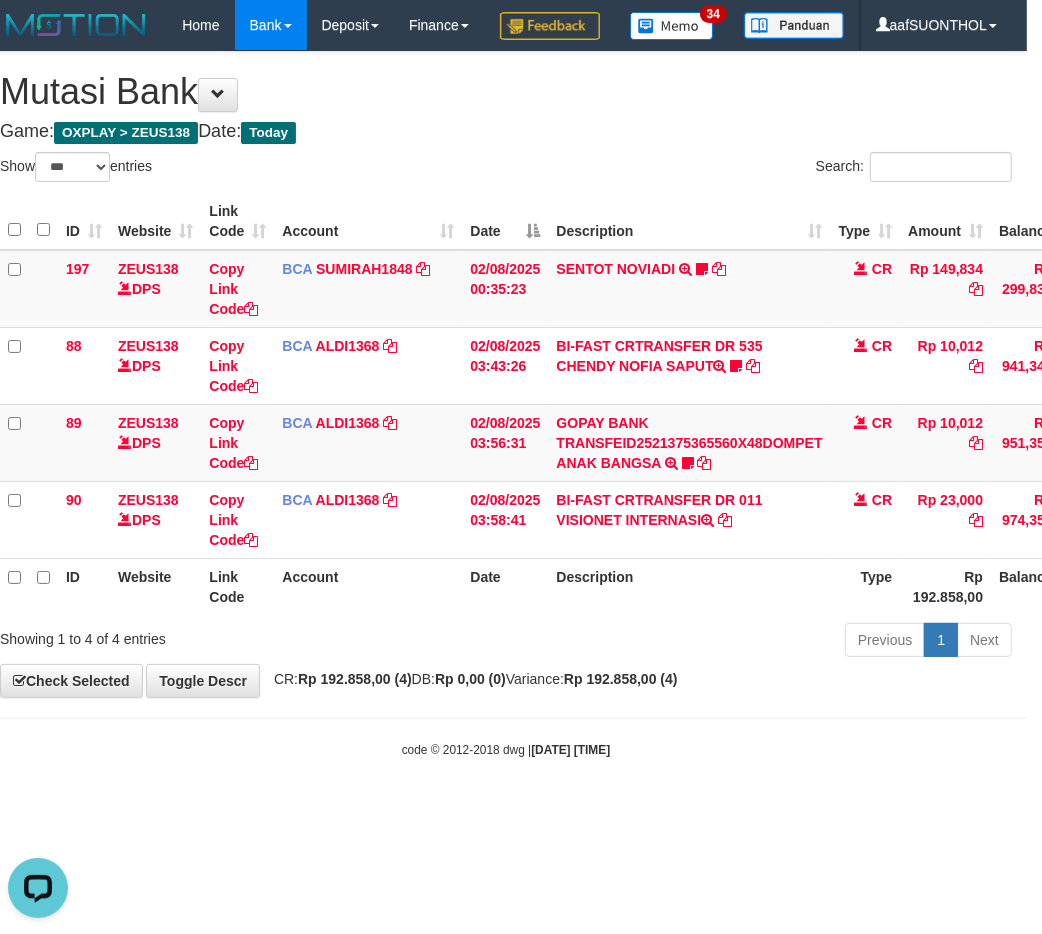 drag, startPoint x: 672, startPoint y: 674, endPoint x: 602, endPoint y: 672, distance: 70.028564 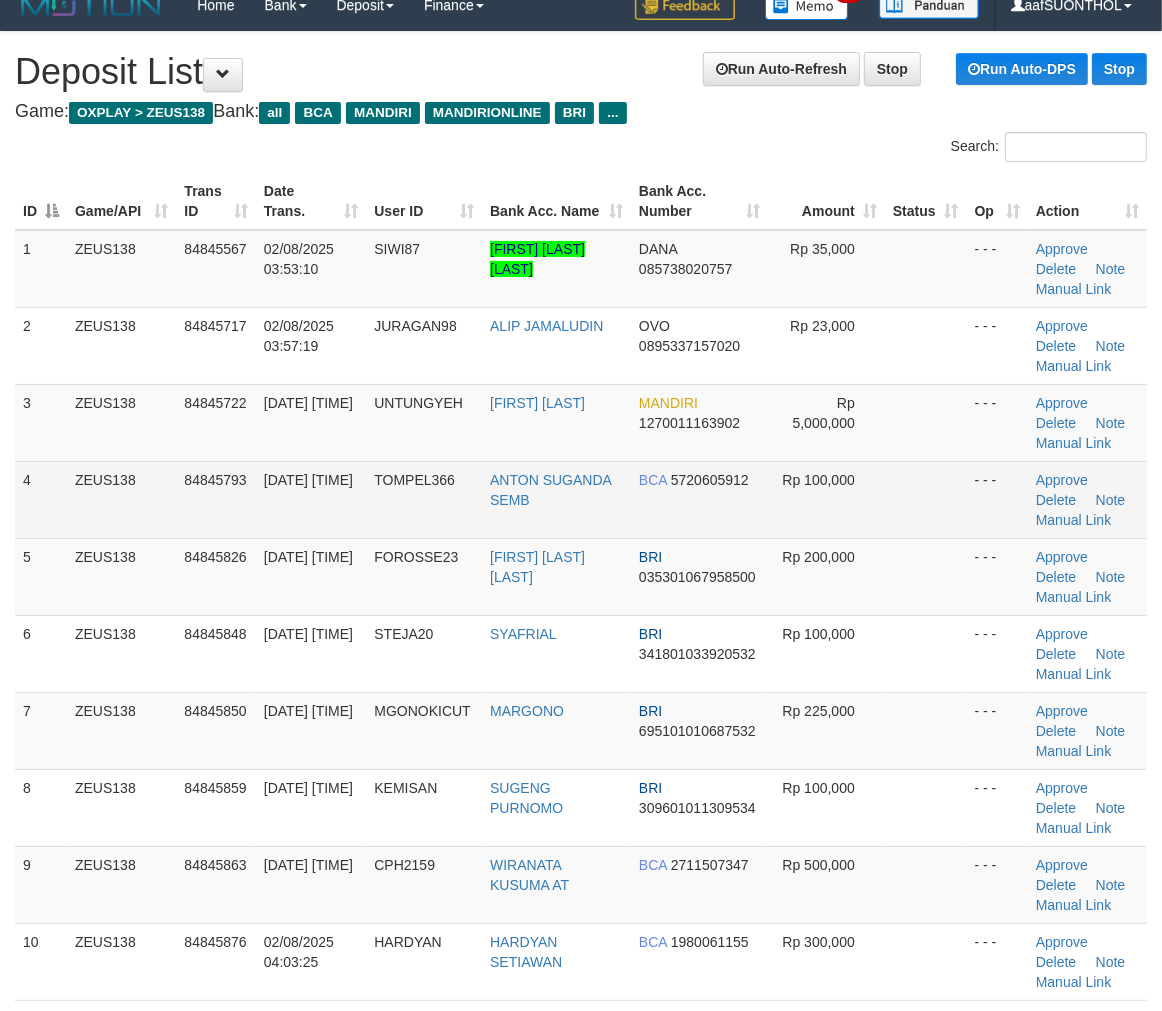 scroll, scrollTop: 0, scrollLeft: 0, axis: both 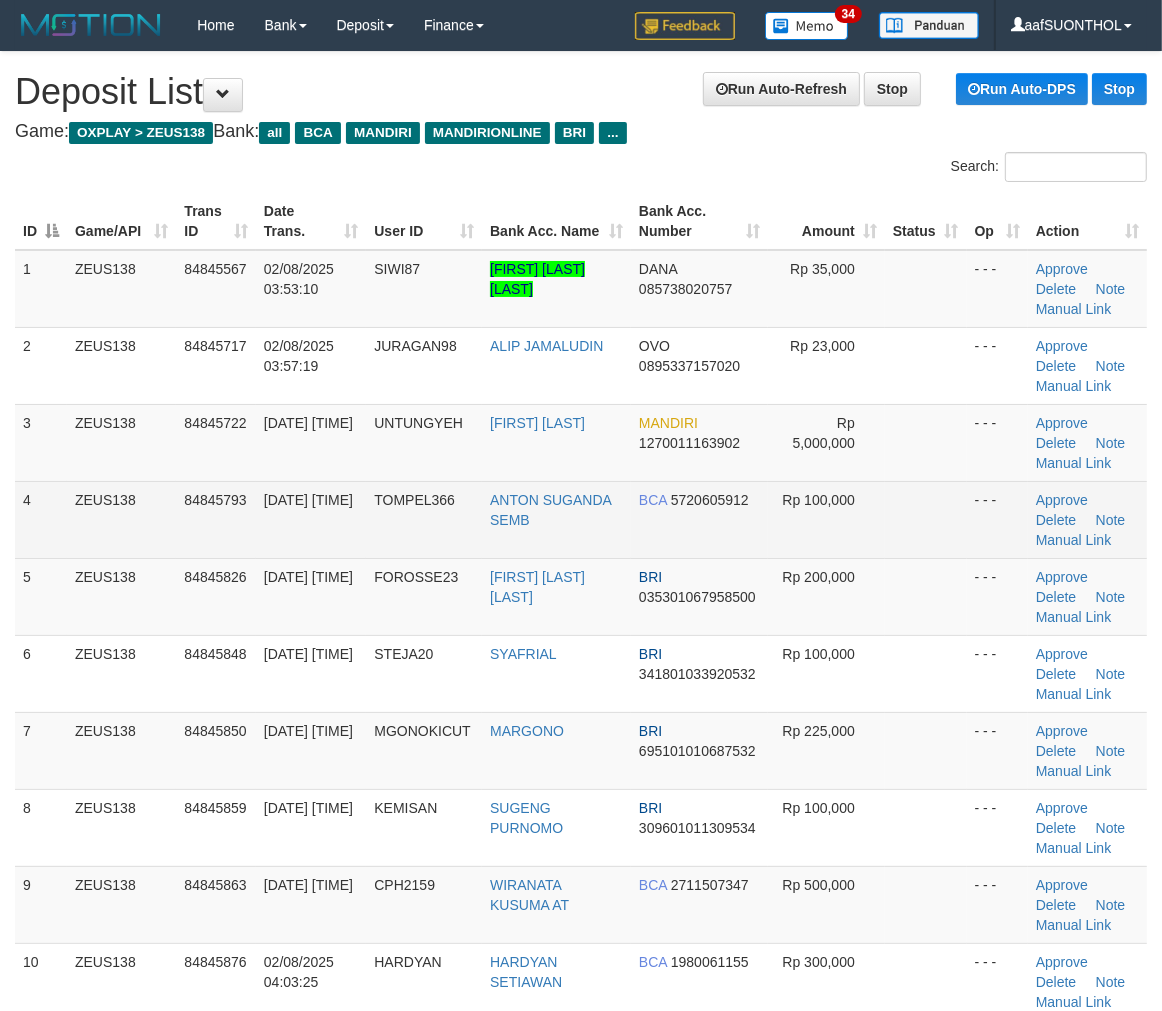 click on "- - -" at bounding box center [997, 519] 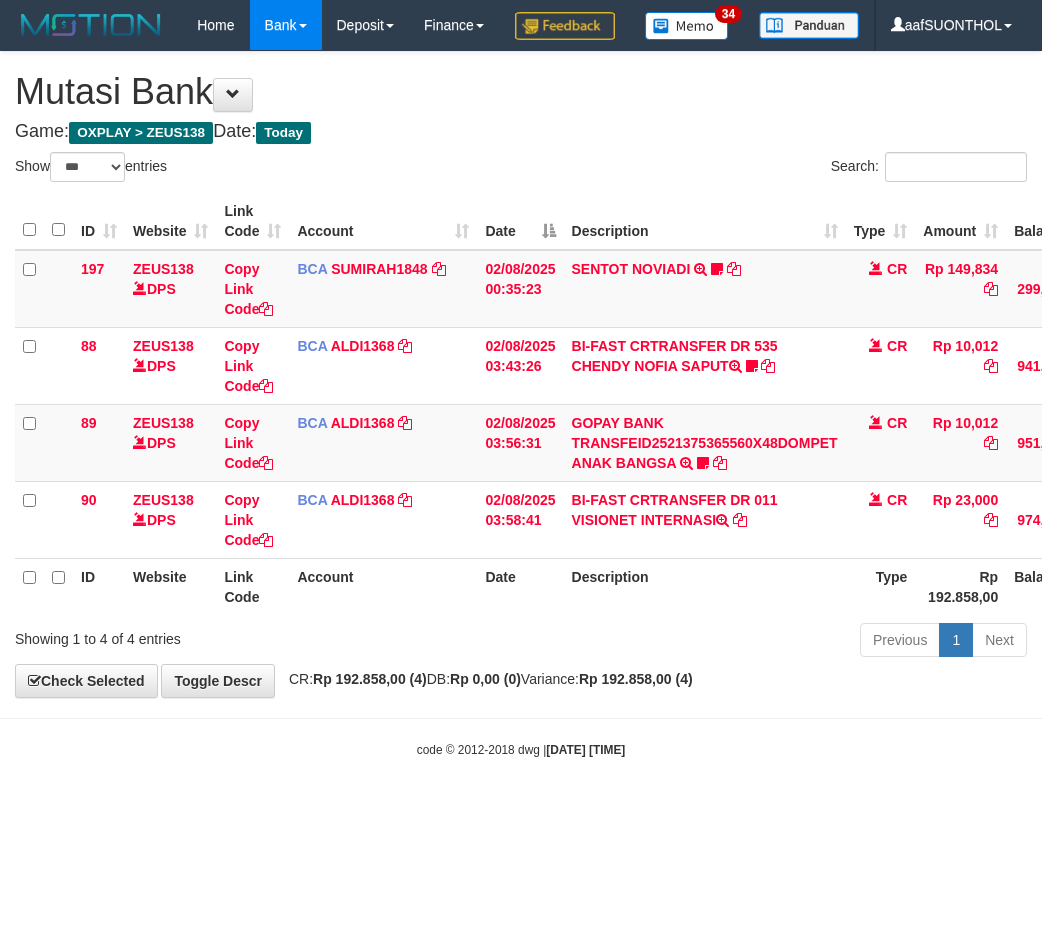 select on "***" 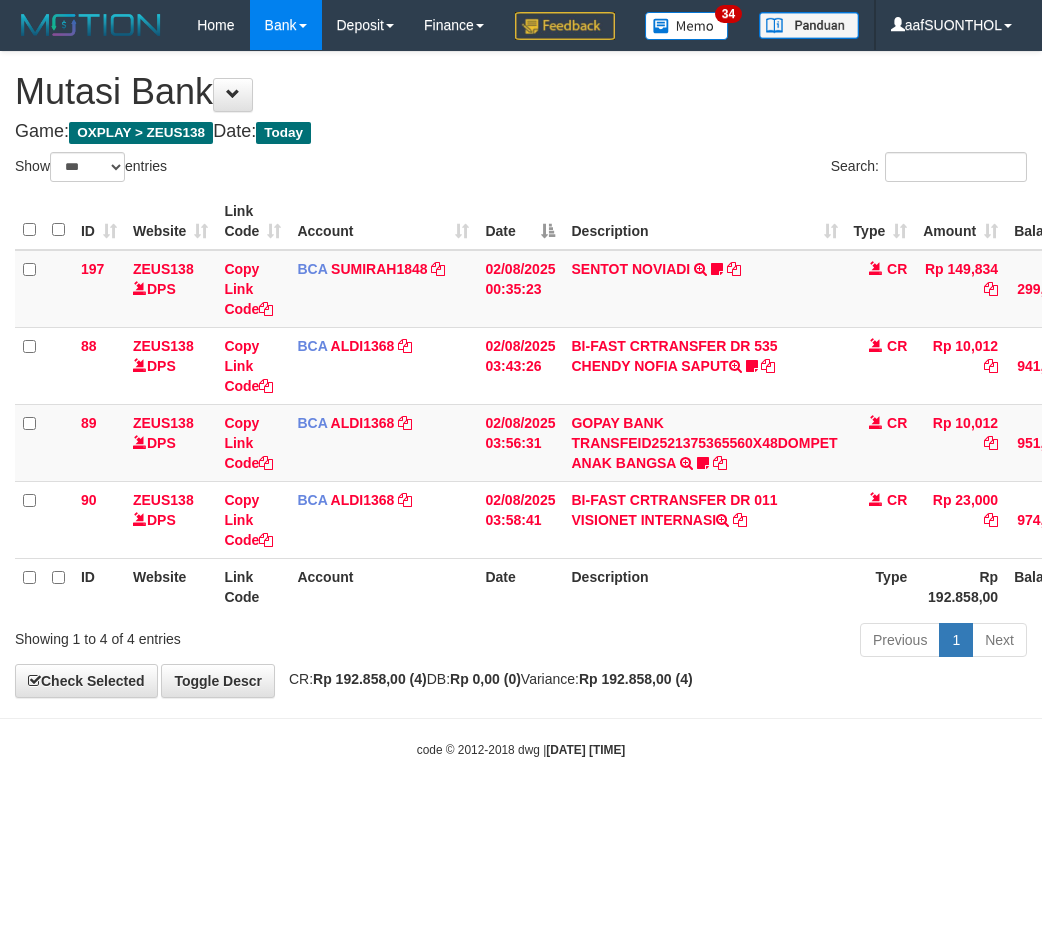scroll, scrollTop: 0, scrollLeft: 15, axis: horizontal 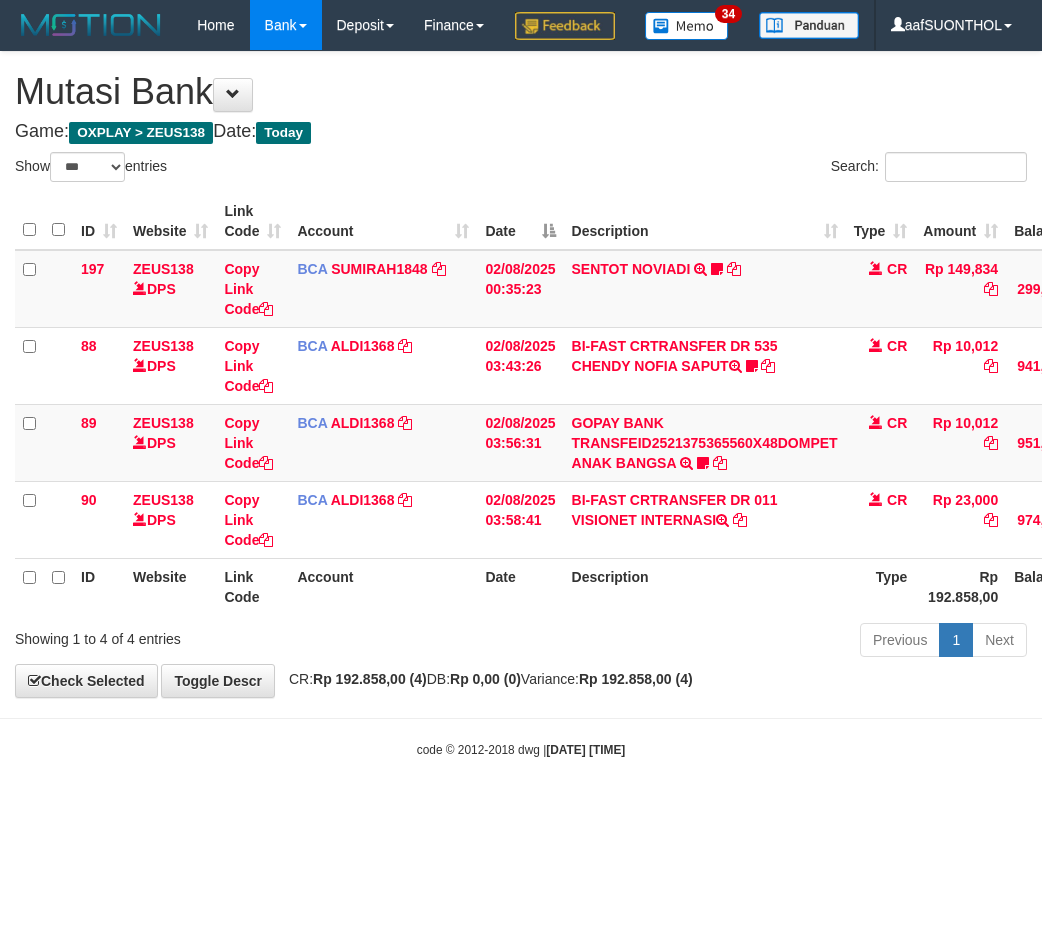 select on "***" 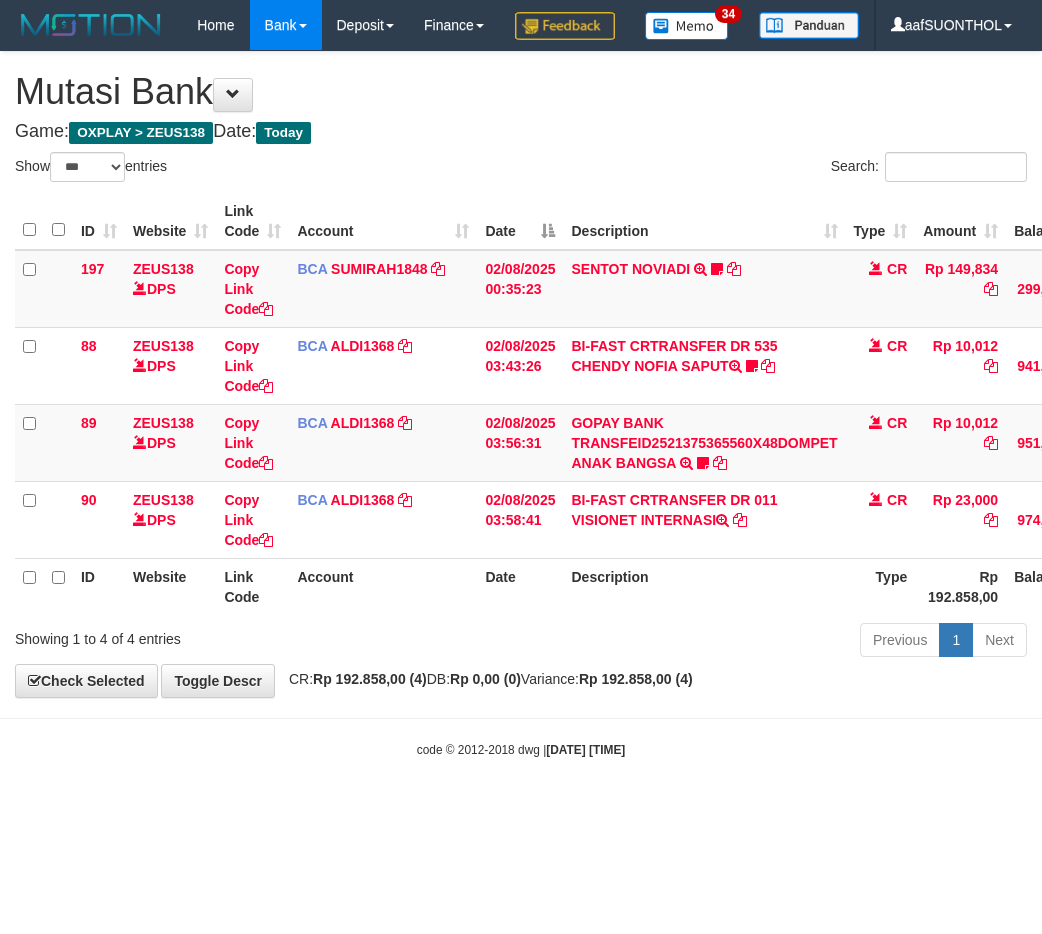 scroll, scrollTop: 0, scrollLeft: 15, axis: horizontal 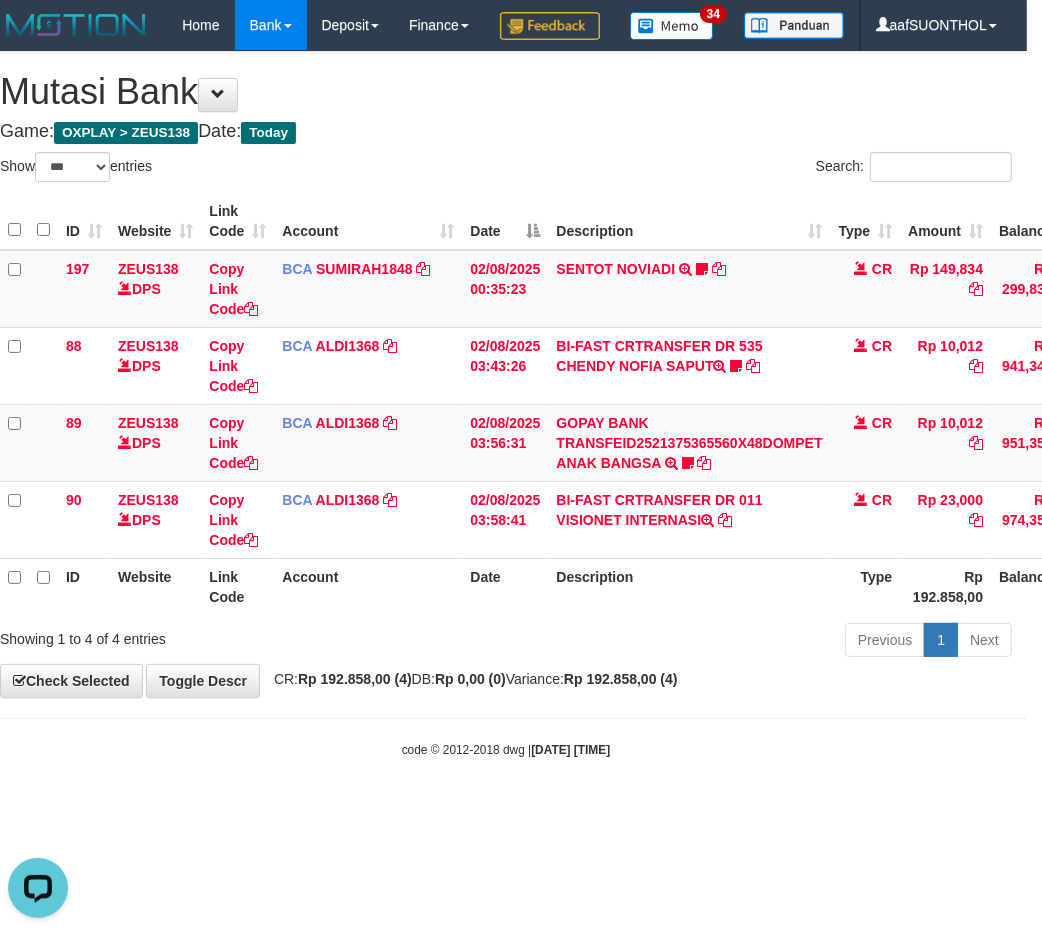 click on "Toggle navigation
Home
Bank
Account List
Load
By Website
Group
[OXPLAY]													ZEUS138
By Load Group (DPS)" at bounding box center (506, 404) 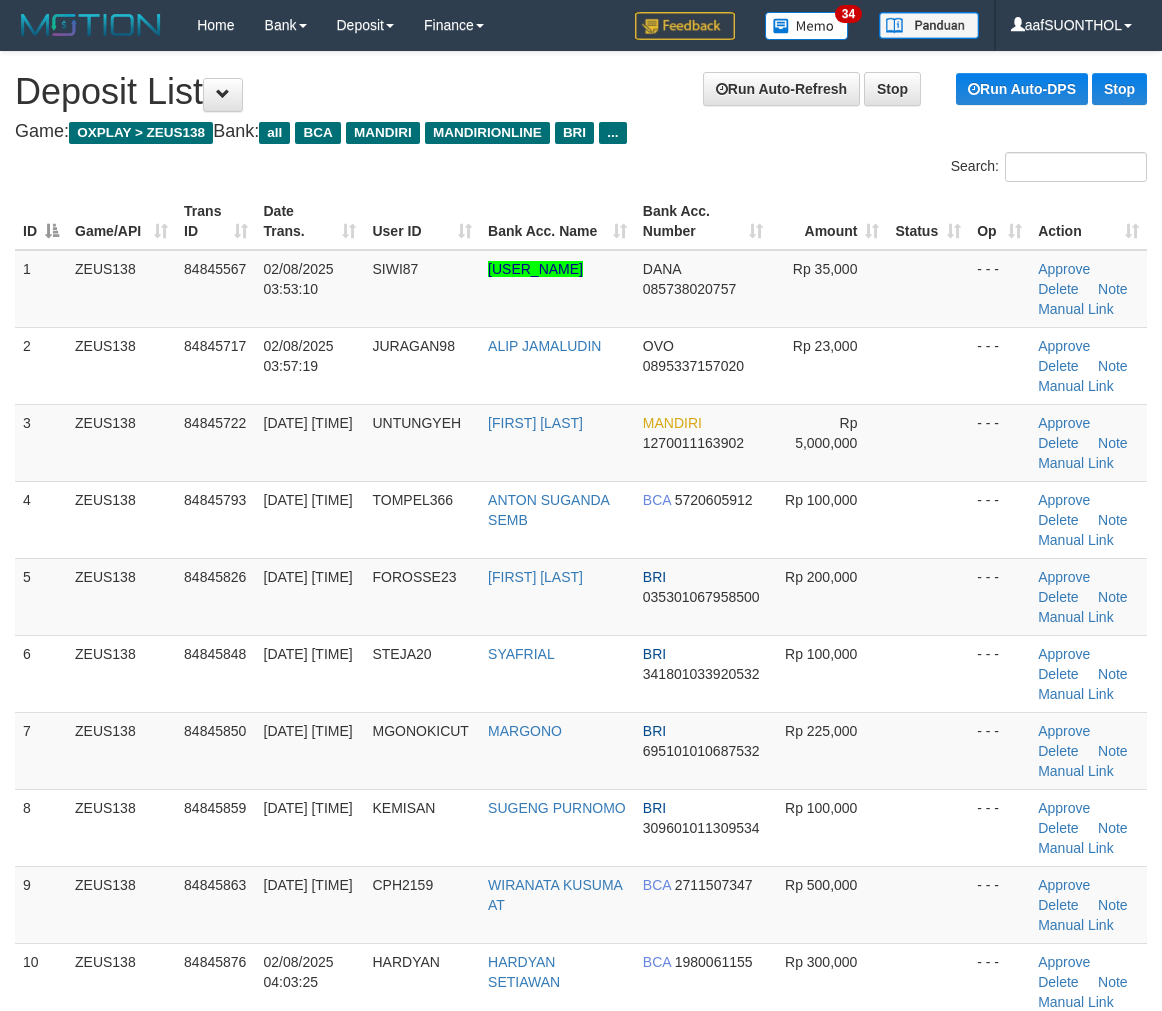 scroll, scrollTop: 0, scrollLeft: 0, axis: both 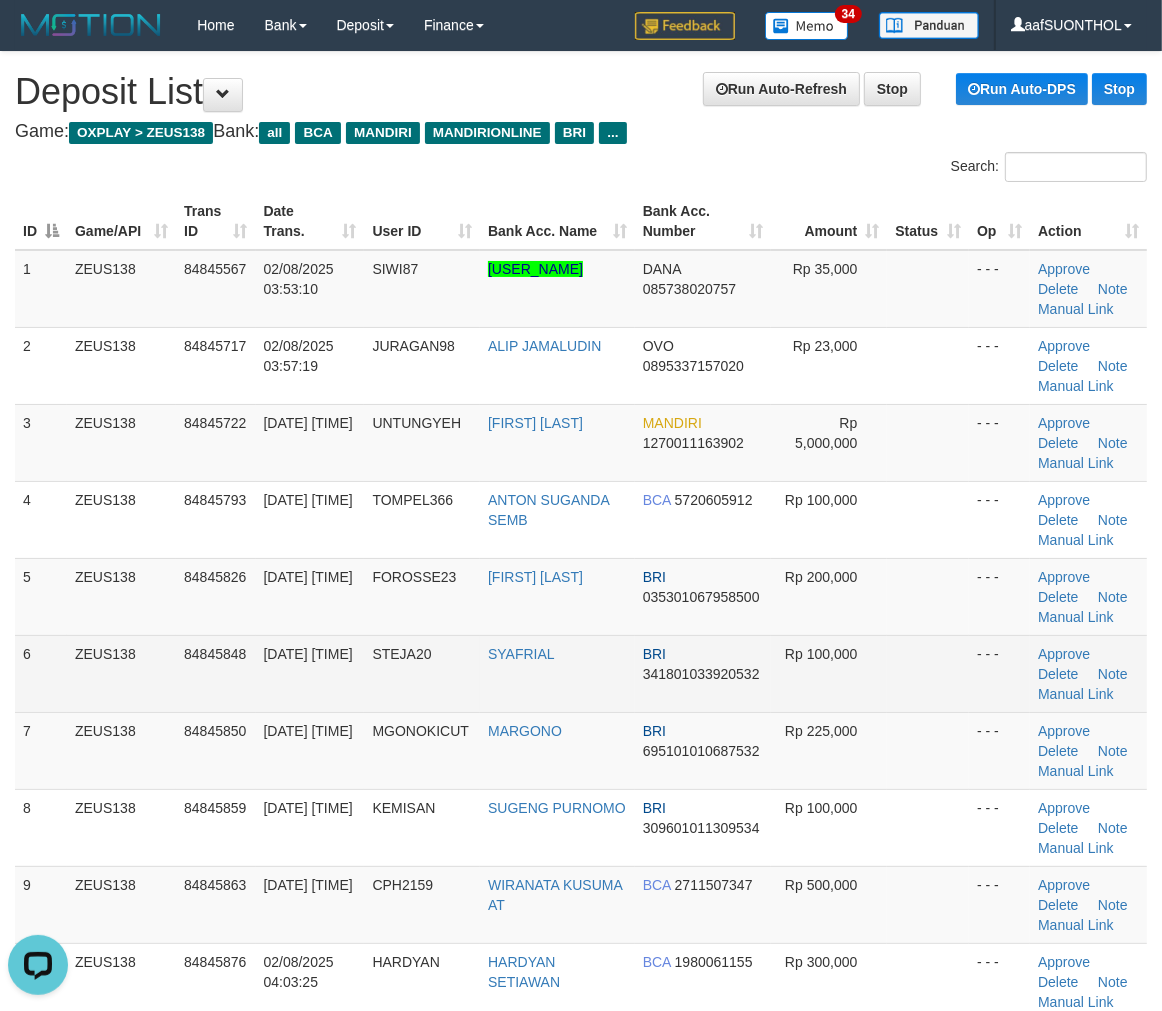 click on "- - -" at bounding box center (999, 673) 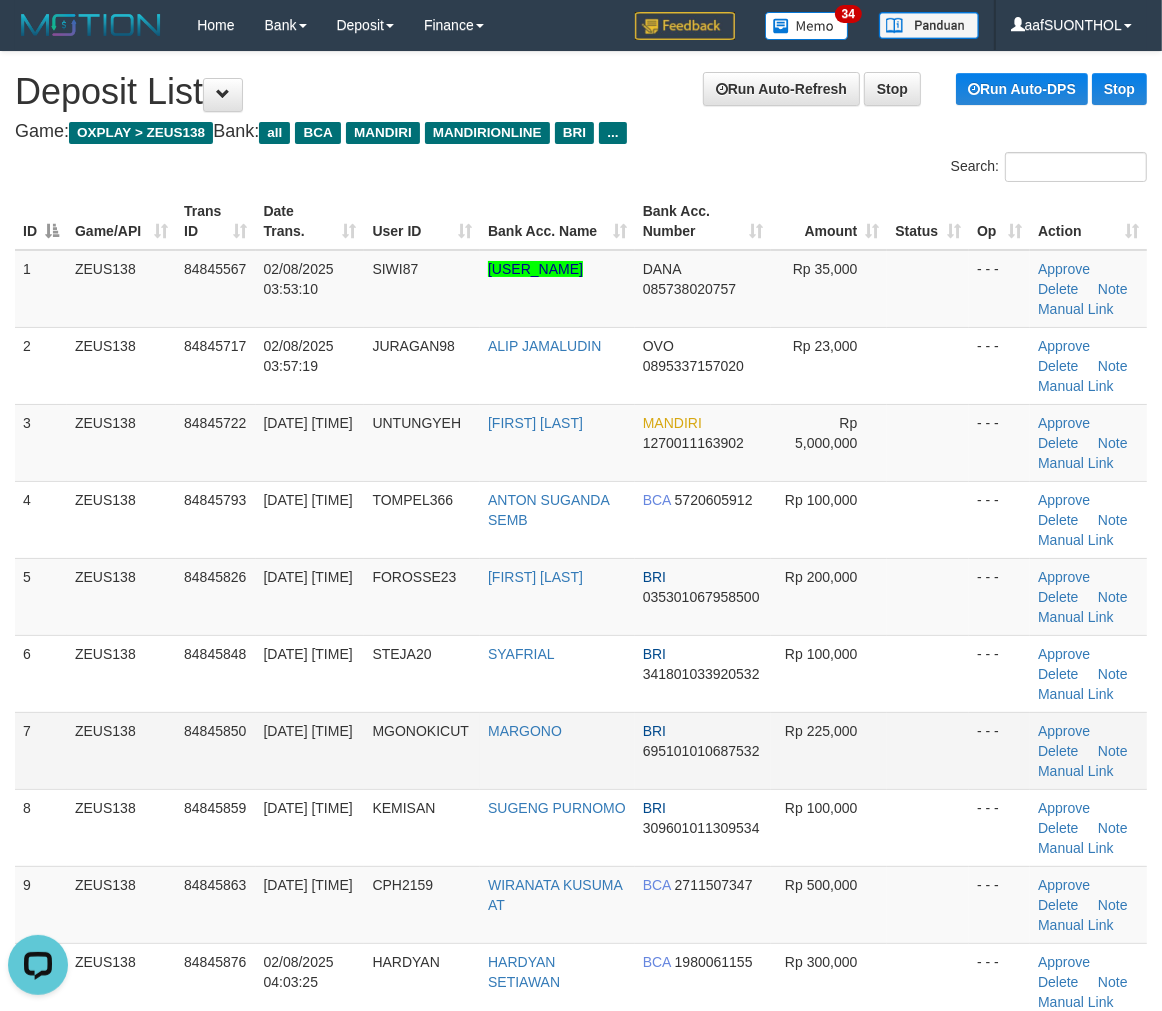 click on "1
ZEUS138
84845567
02/08/2025 03:53:10
SIWI87
MUHAMMAD FATHAN SETYABEKTI
DANA
085738020757
Rp 35,000
- - -
Approve
Delete
Note
Manual Link
2
ZEUS138
84845717
02/08/2025 03:57:19
JURAGAN98
ALIP JAMALUDIN
OVO
0895337157020
Rp 23,000
- - -" at bounding box center (581, 635) 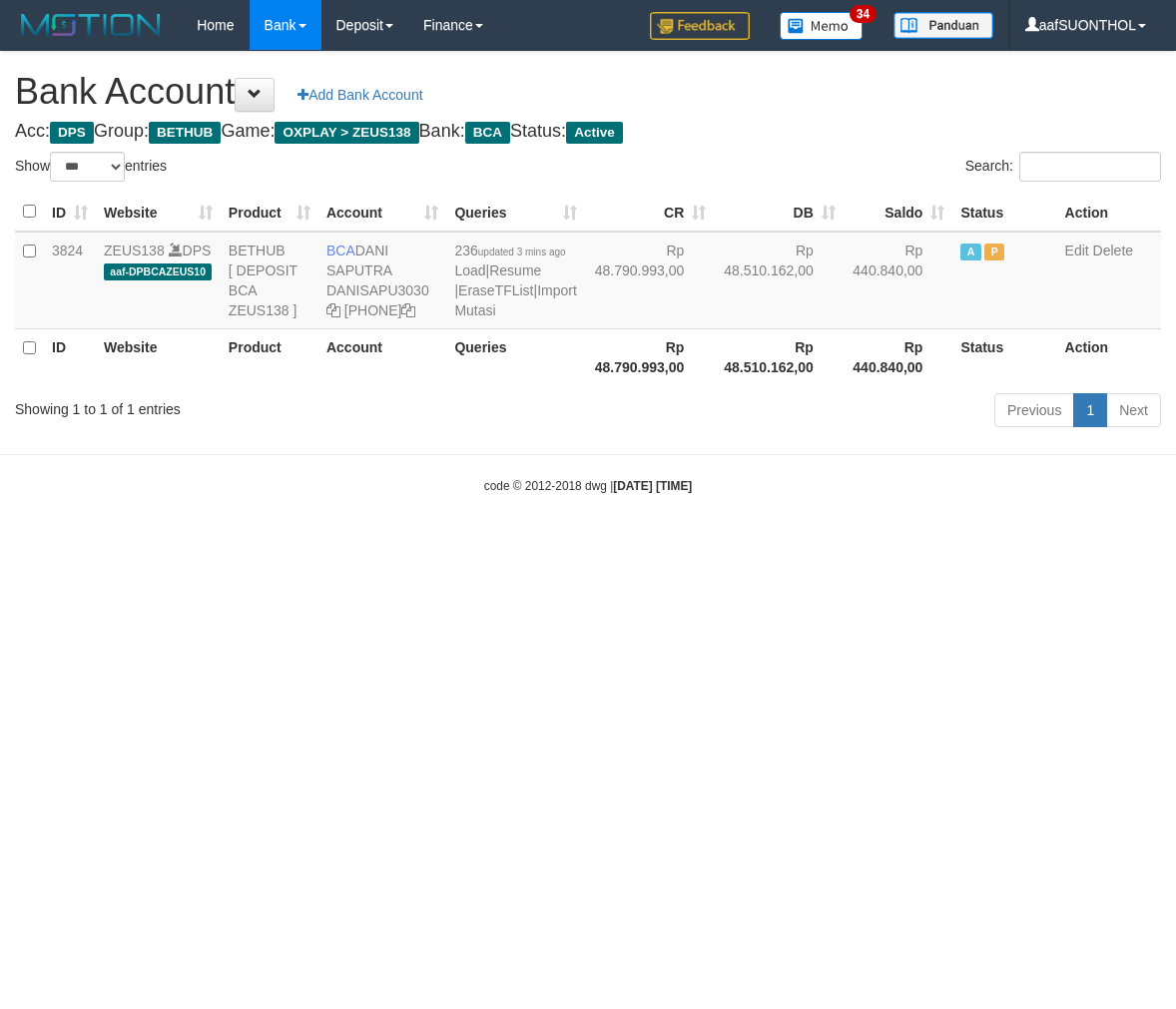 select on "***" 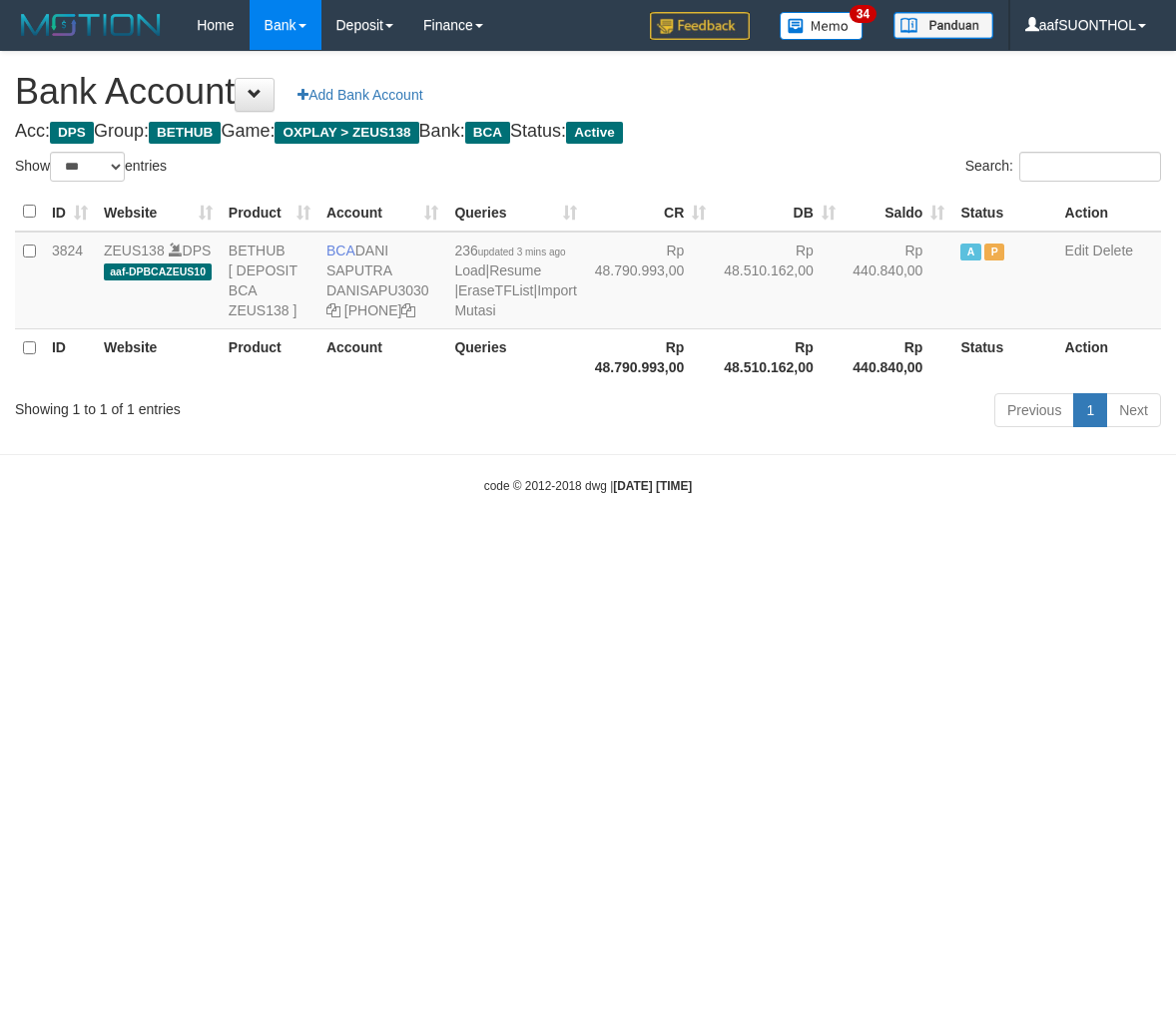 scroll, scrollTop: 0, scrollLeft: 0, axis: both 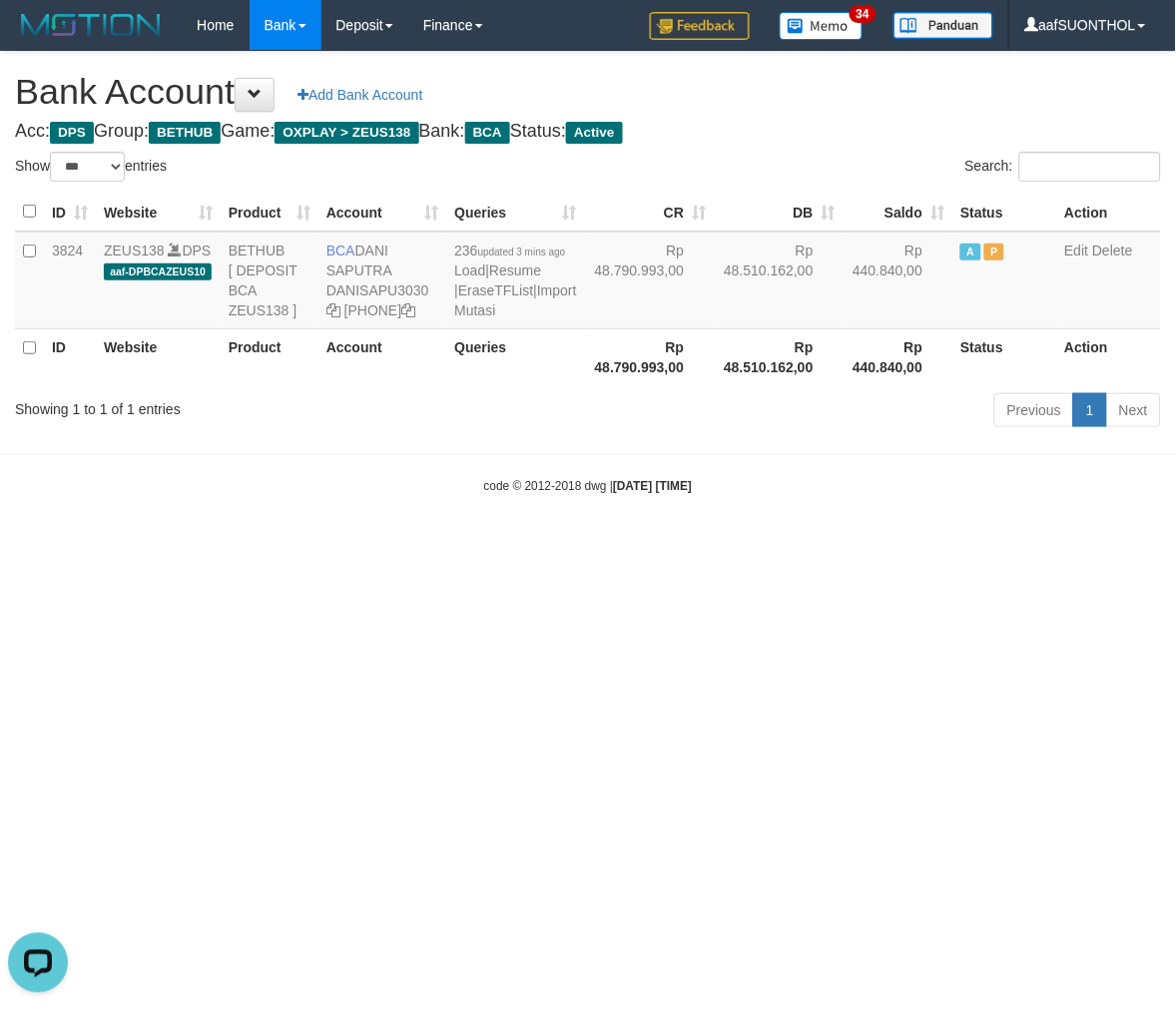 drag, startPoint x: 603, startPoint y: 603, endPoint x: 582, endPoint y: 591, distance: 24.186773 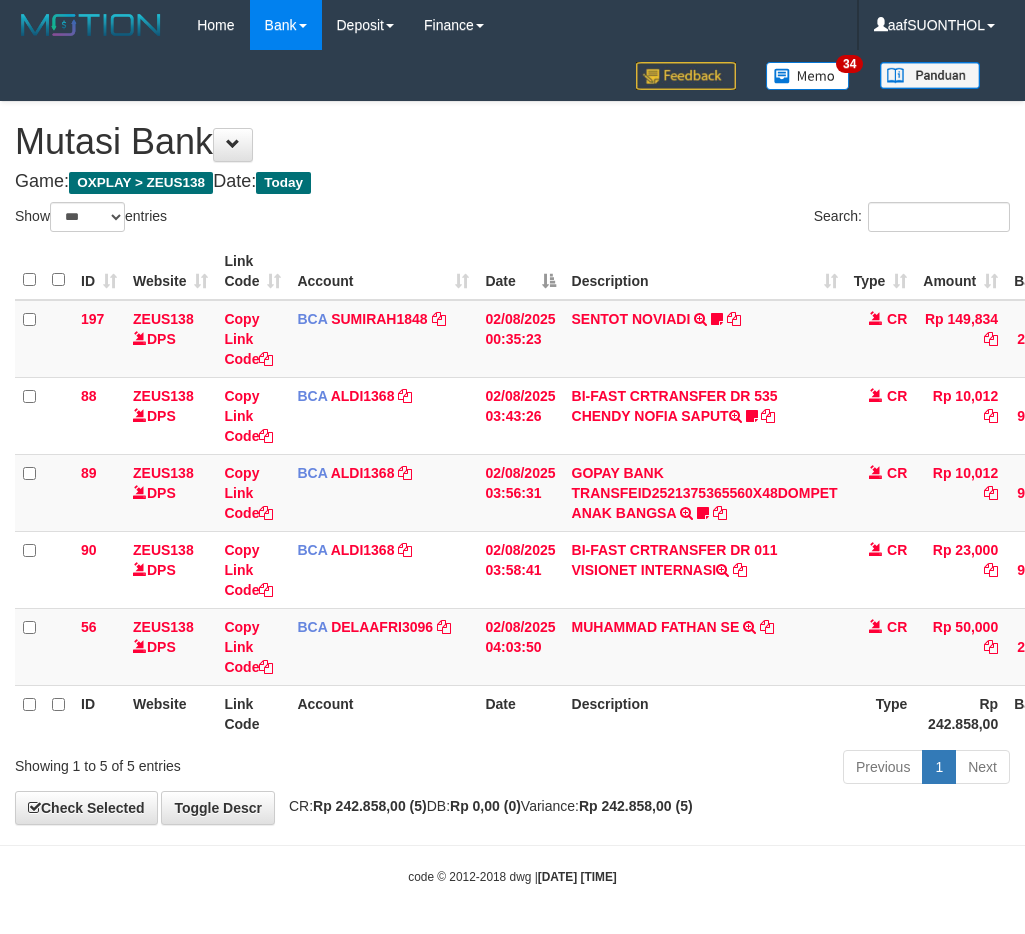 select on "***" 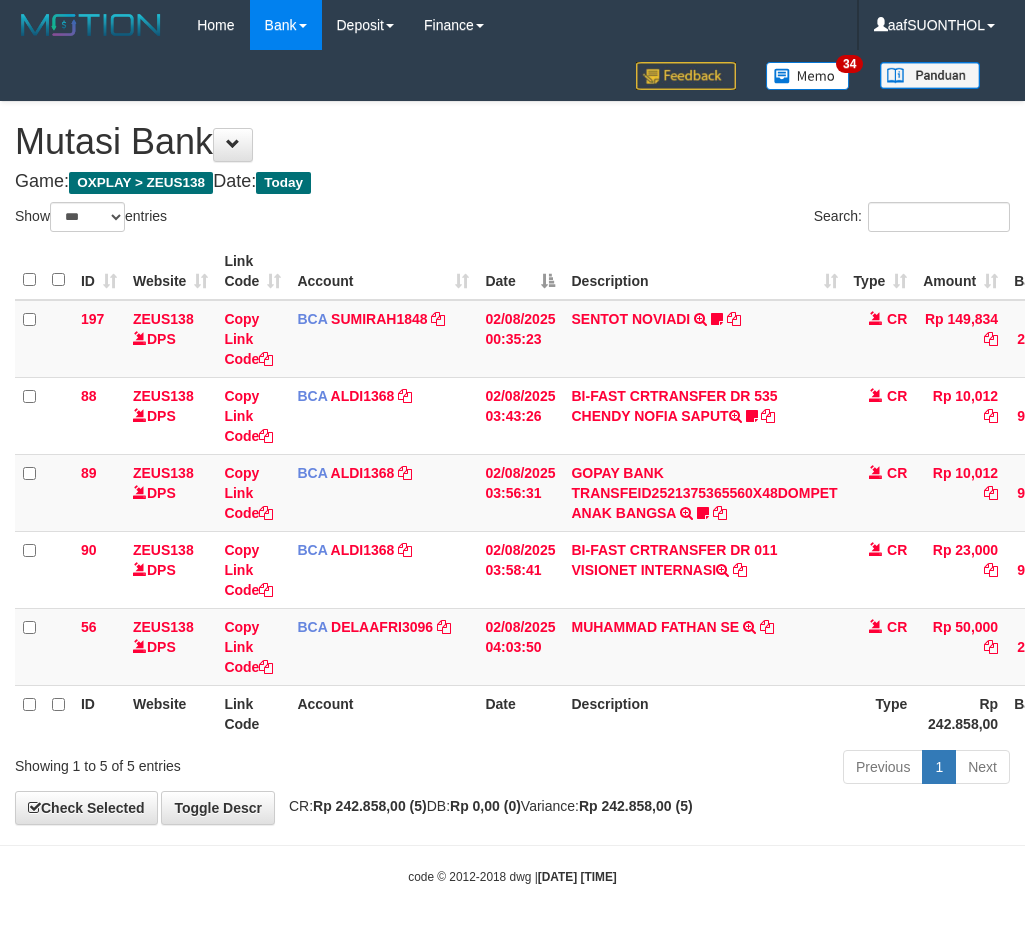 scroll, scrollTop: 0, scrollLeft: 15, axis: horizontal 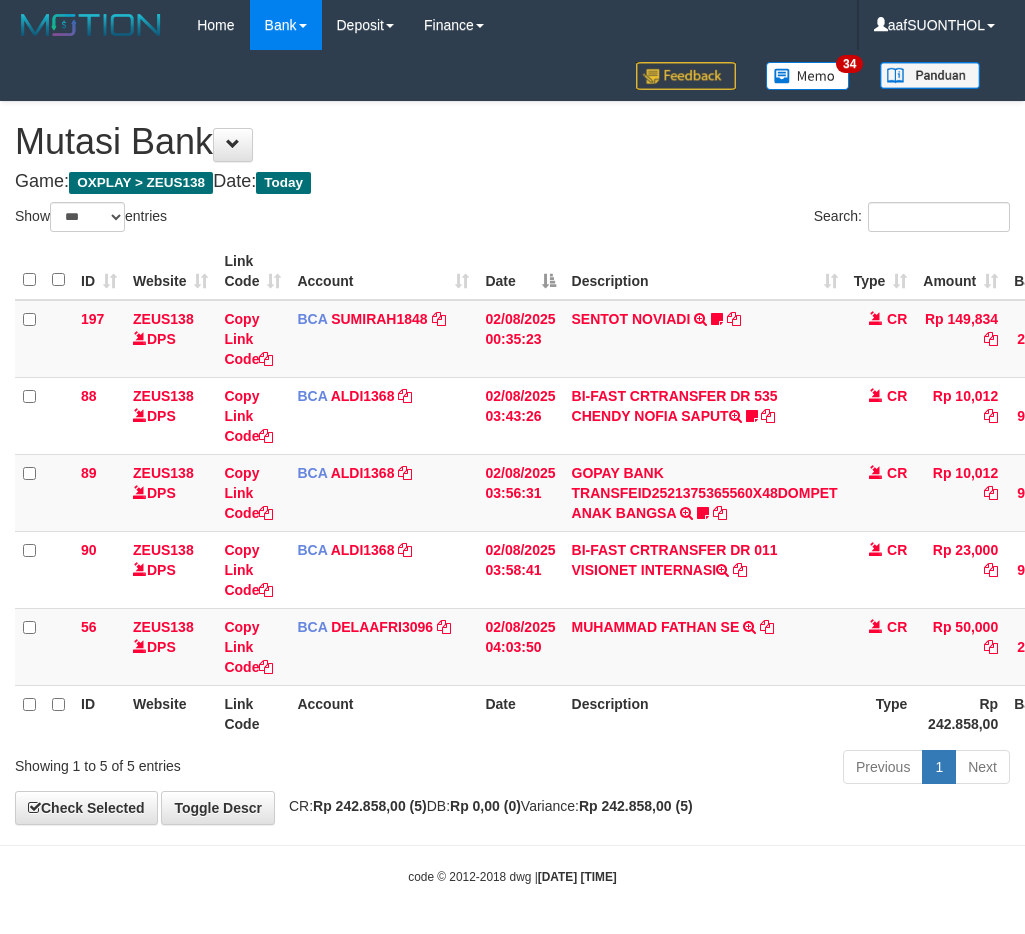 select on "***" 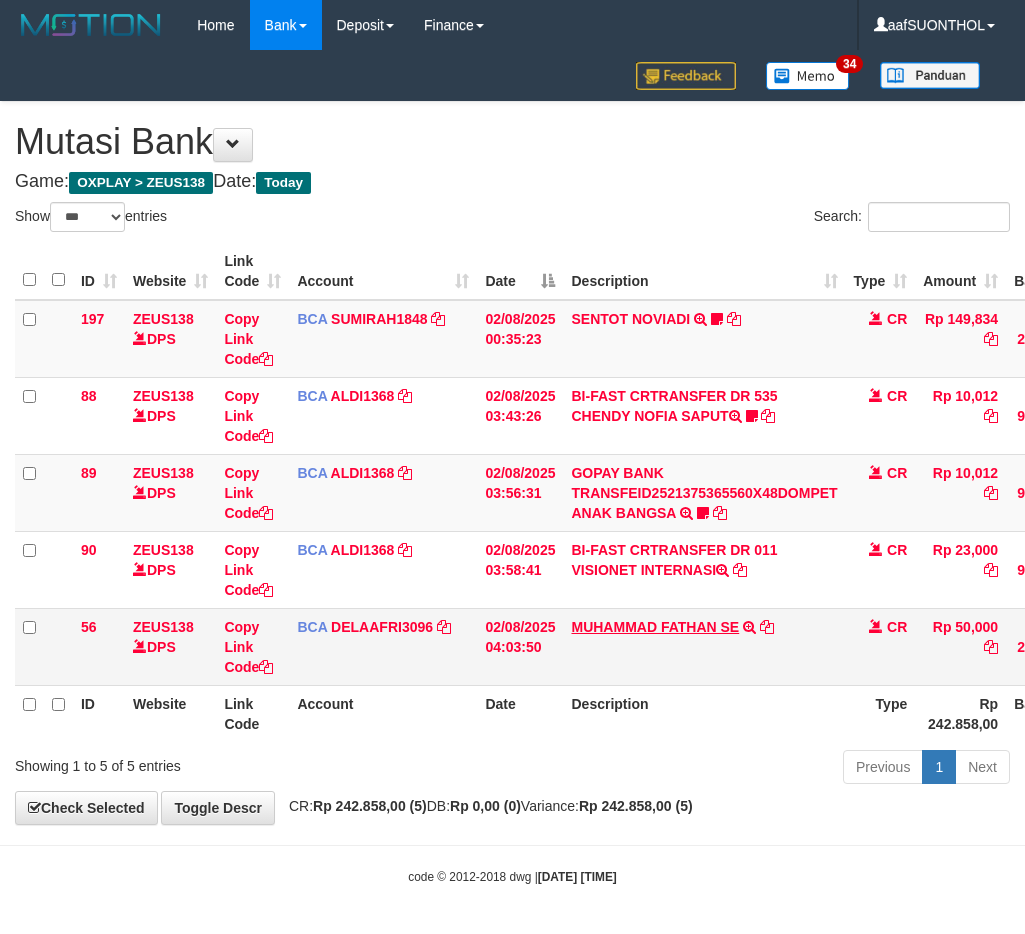scroll, scrollTop: 0, scrollLeft: 15, axis: horizontal 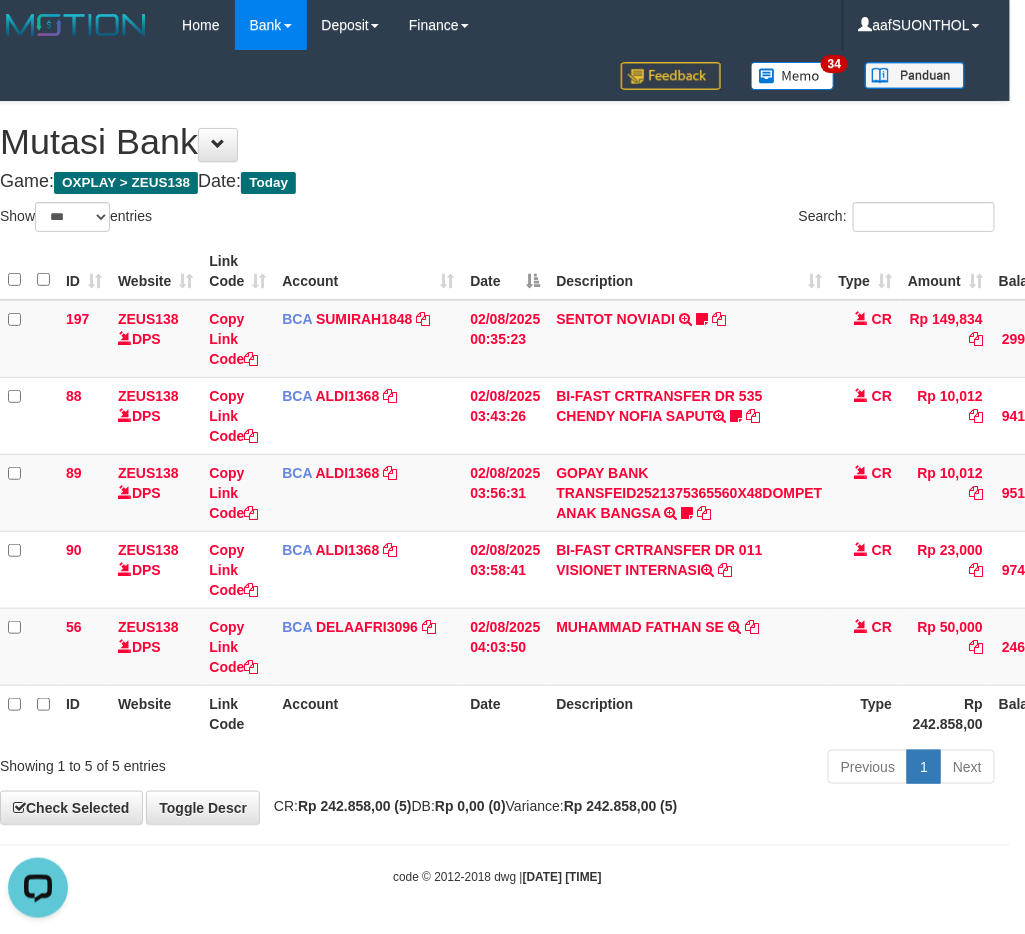 drag, startPoint x: 658, startPoint y: 858, endPoint x: 646, endPoint y: 853, distance: 13 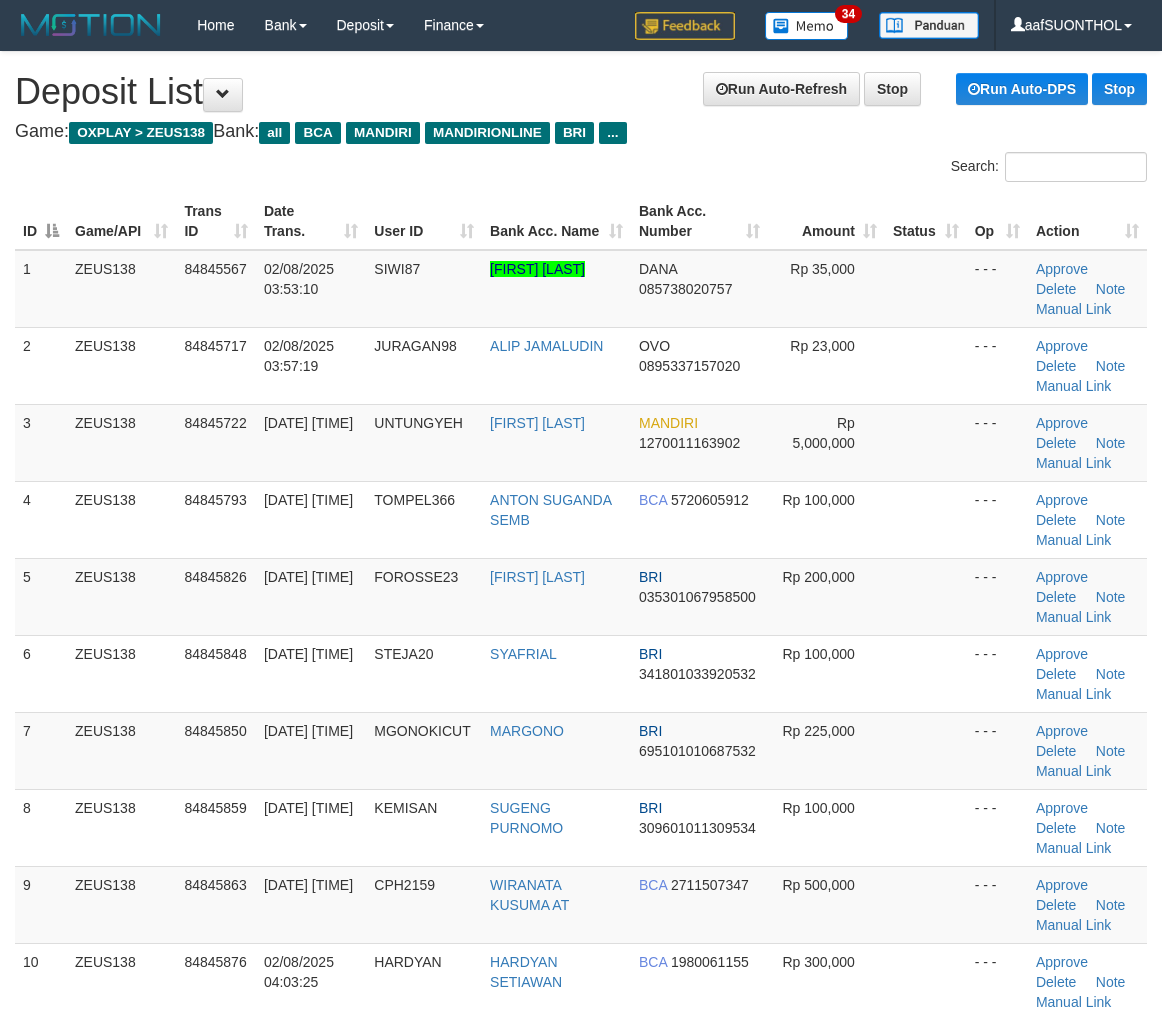 scroll, scrollTop: 0, scrollLeft: 0, axis: both 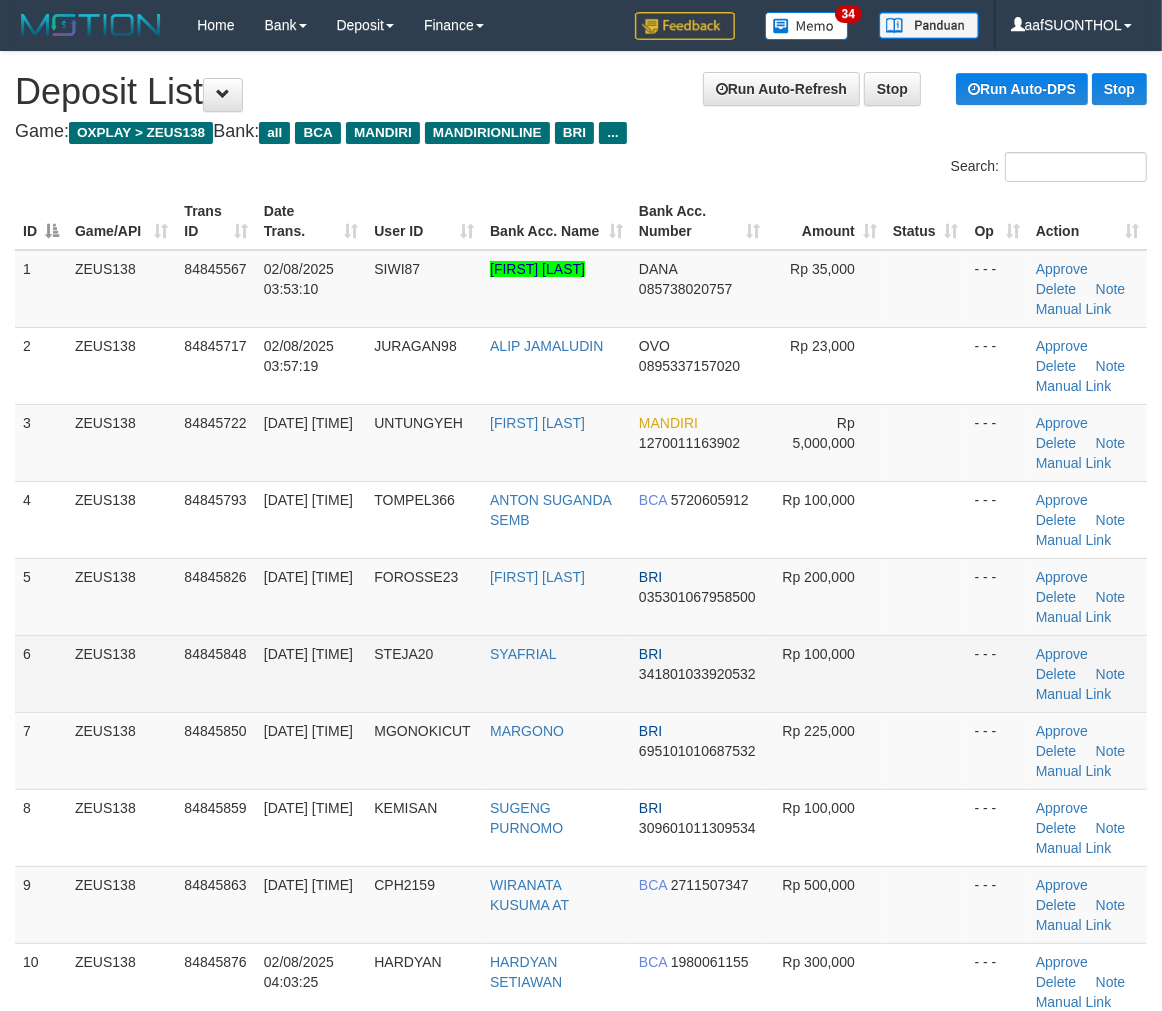 drag, startPoint x: 885, startPoint y: 674, endPoint x: 875, endPoint y: 675, distance: 10.049875 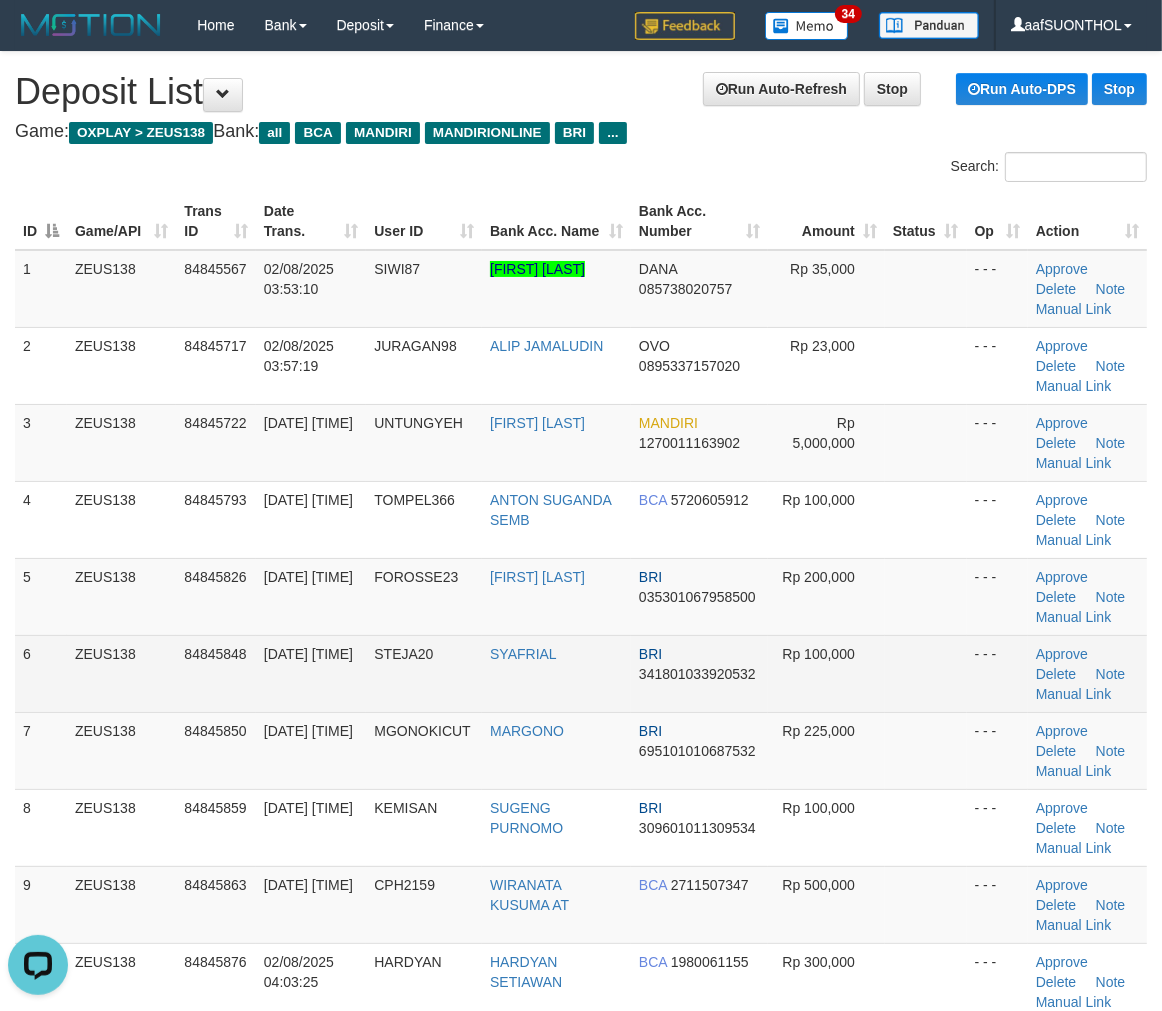 scroll, scrollTop: 0, scrollLeft: 0, axis: both 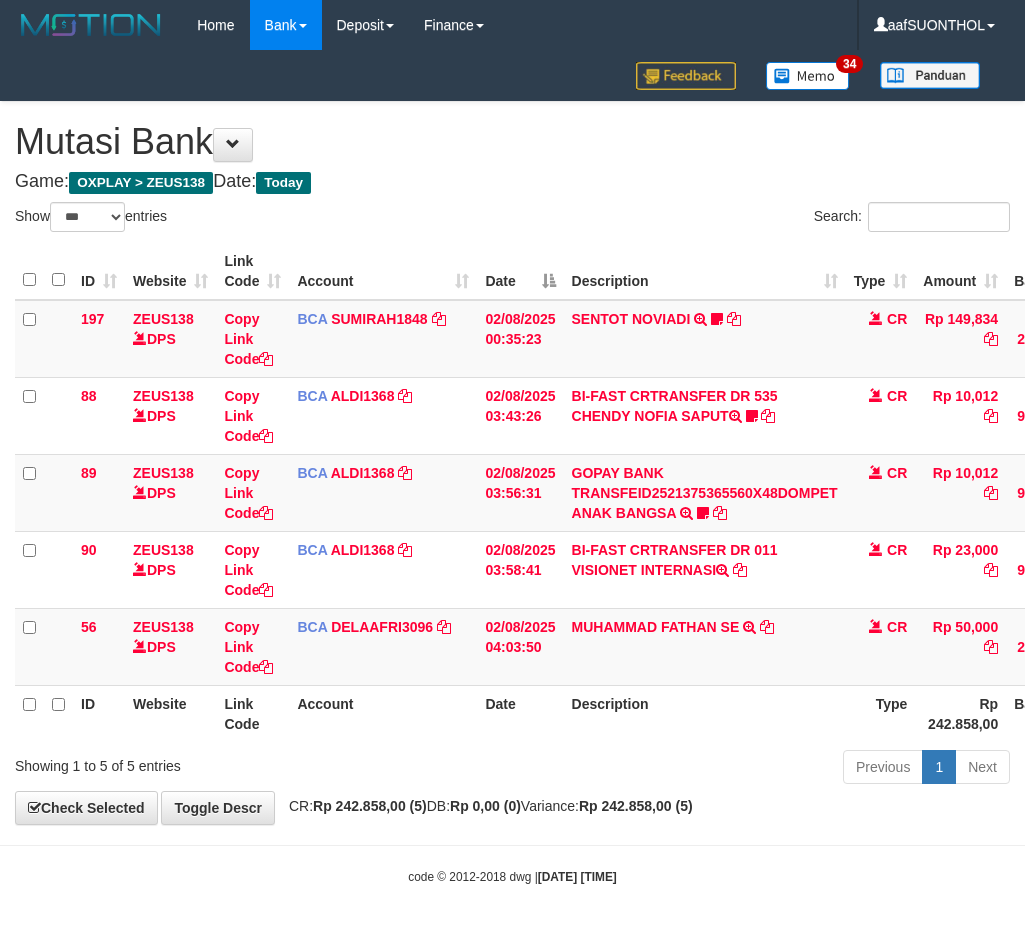 select on "***" 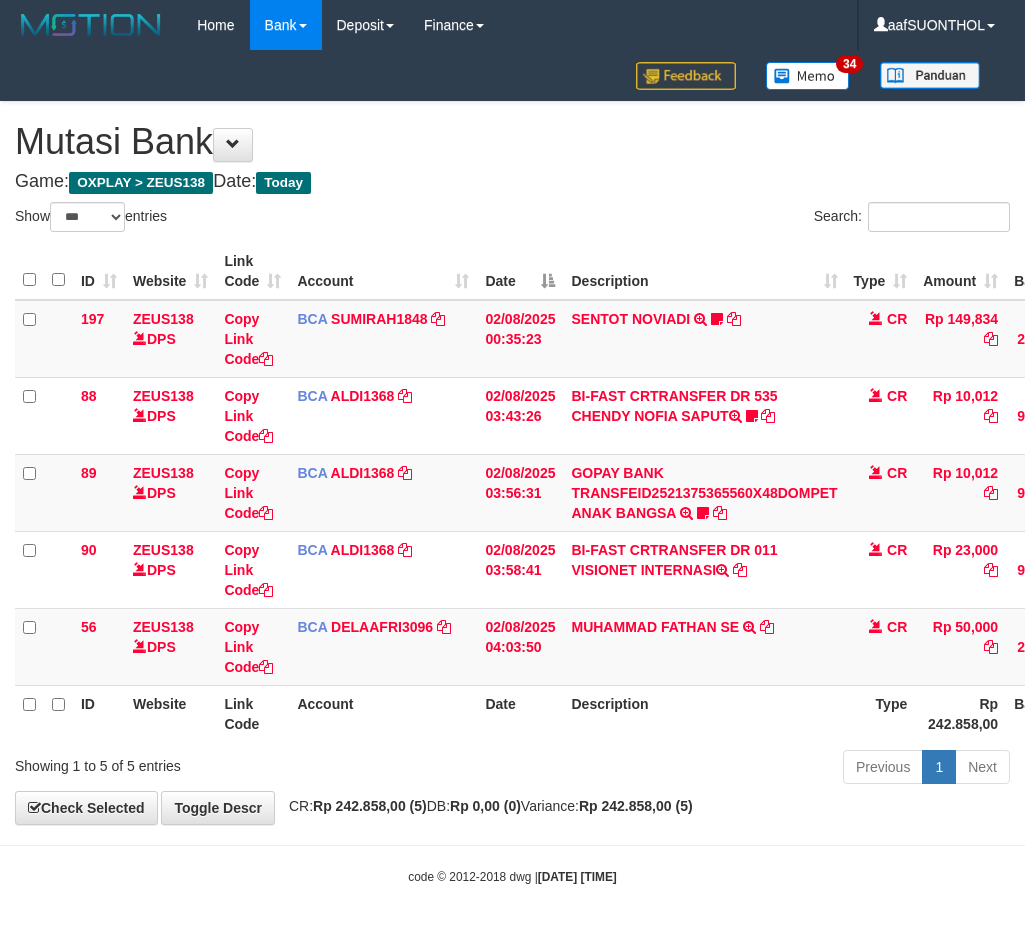 scroll, scrollTop: 0, scrollLeft: 15, axis: horizontal 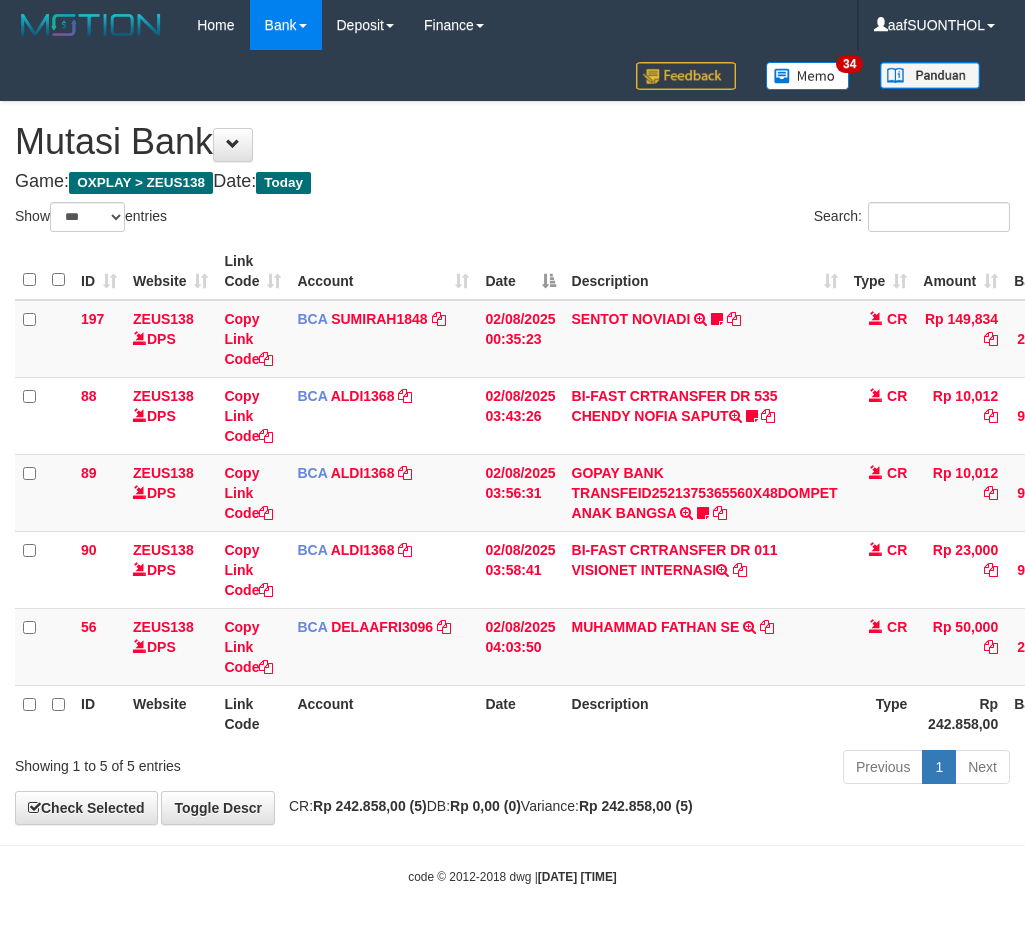 select on "***" 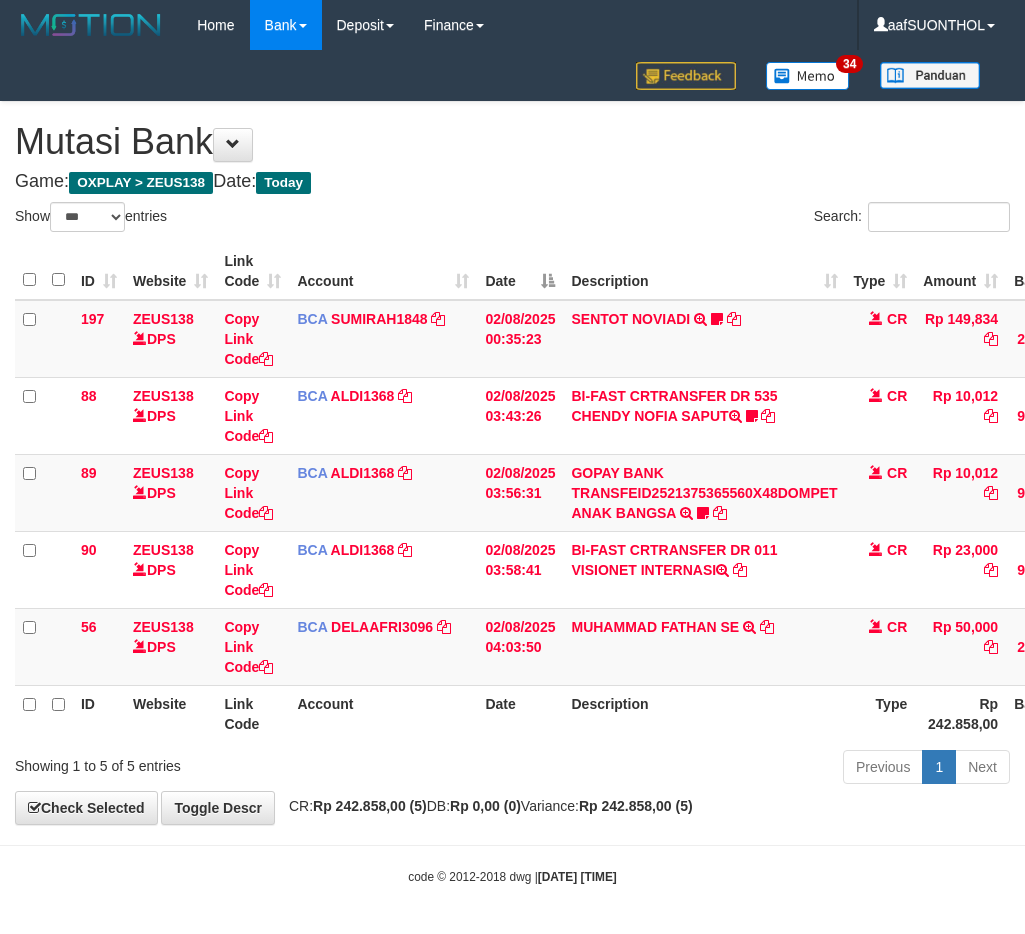 scroll, scrollTop: 0, scrollLeft: 15, axis: horizontal 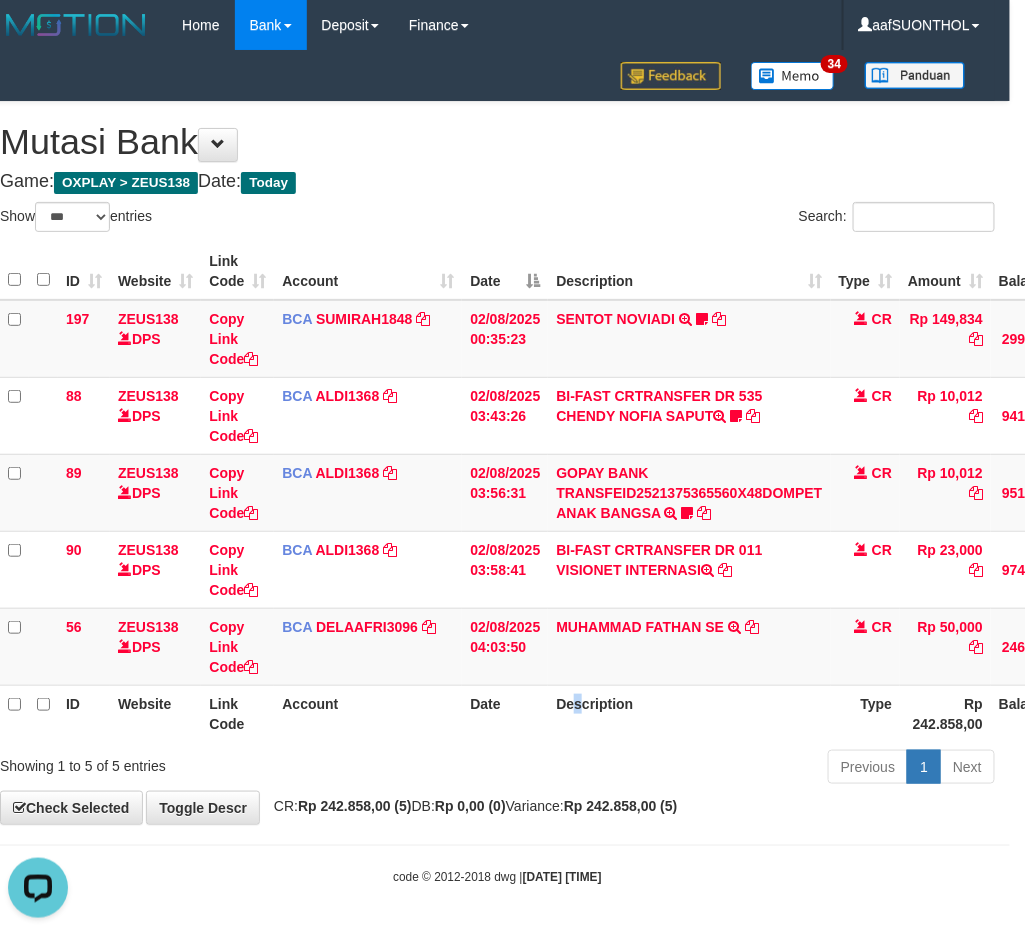drag, startPoint x: 573, startPoint y: 718, endPoint x: 572, endPoint y: 734, distance: 16.03122 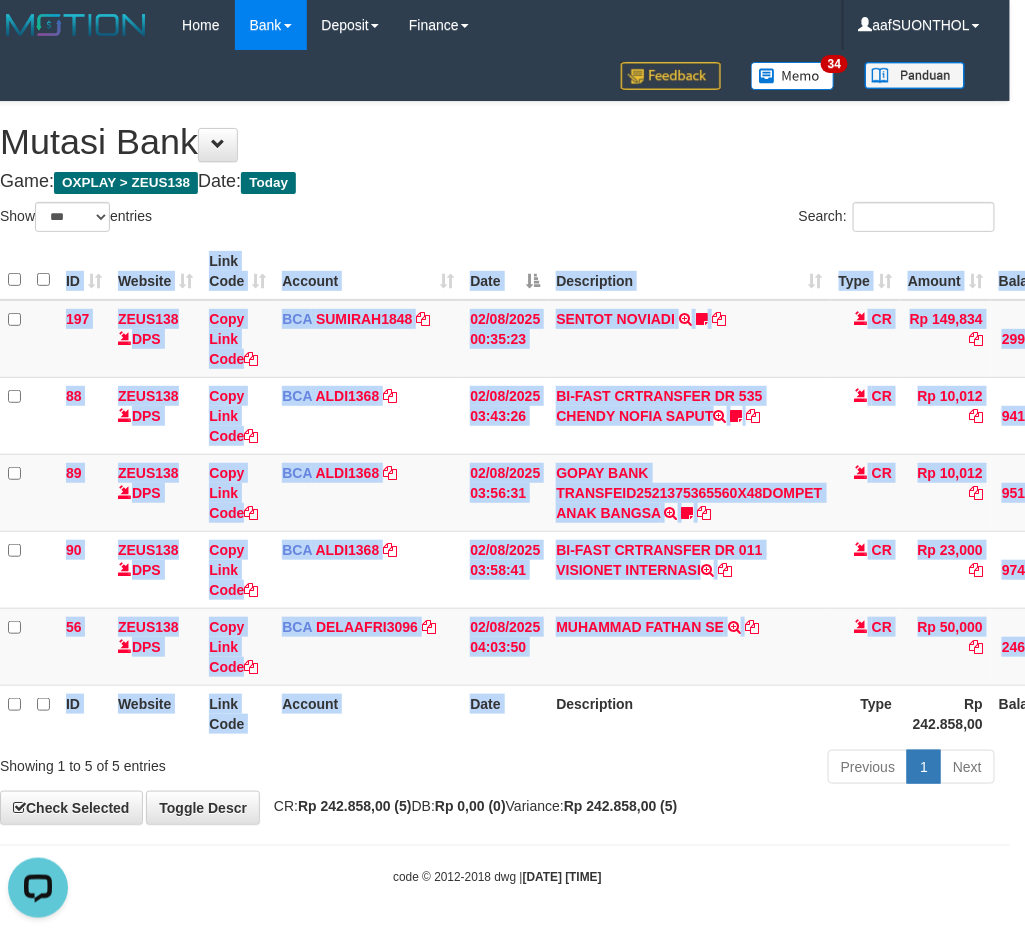 drag, startPoint x: 548, startPoint y: 737, endPoint x: 1036, endPoint y: 692, distance: 490.0704 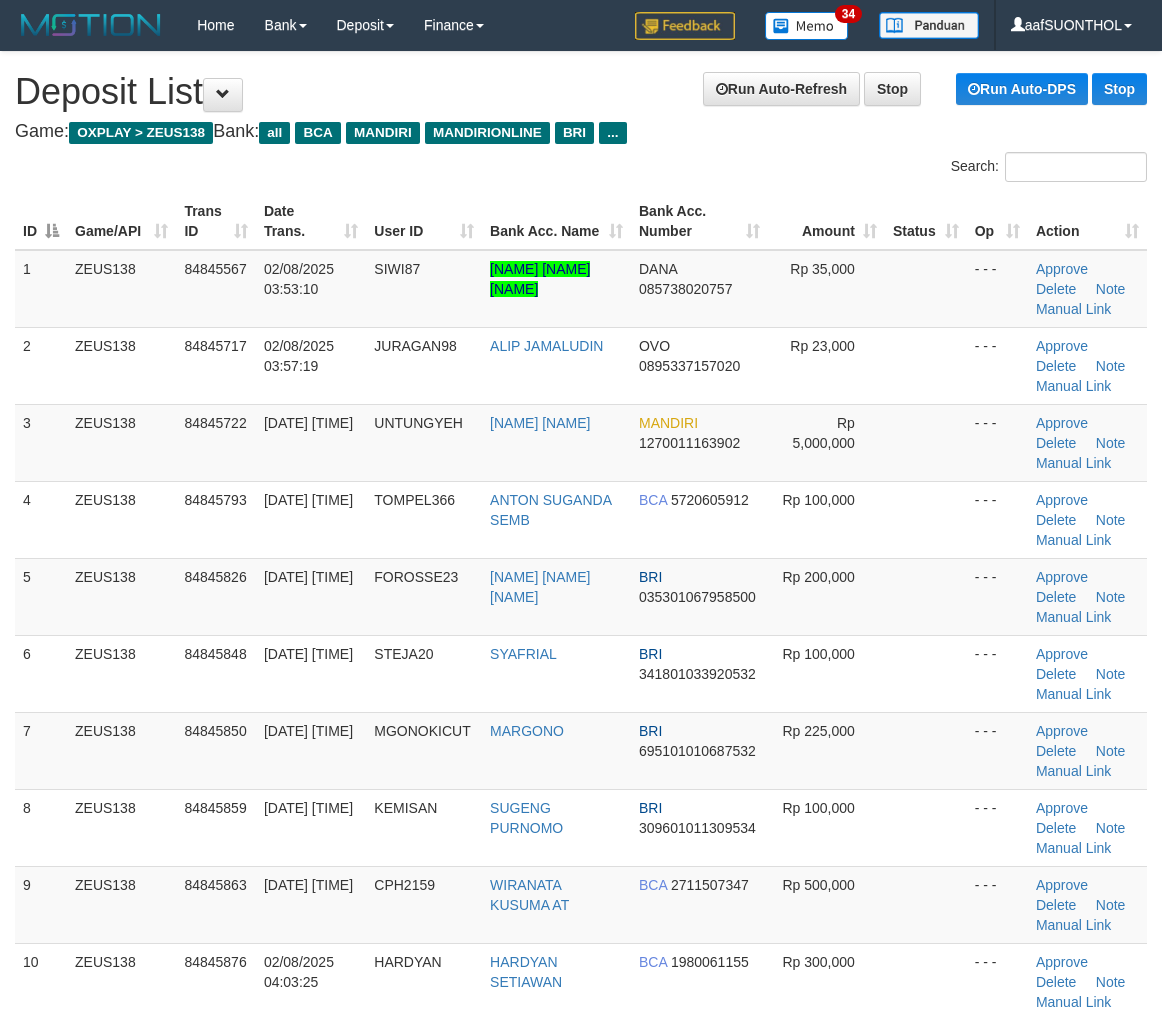 scroll, scrollTop: 0, scrollLeft: 0, axis: both 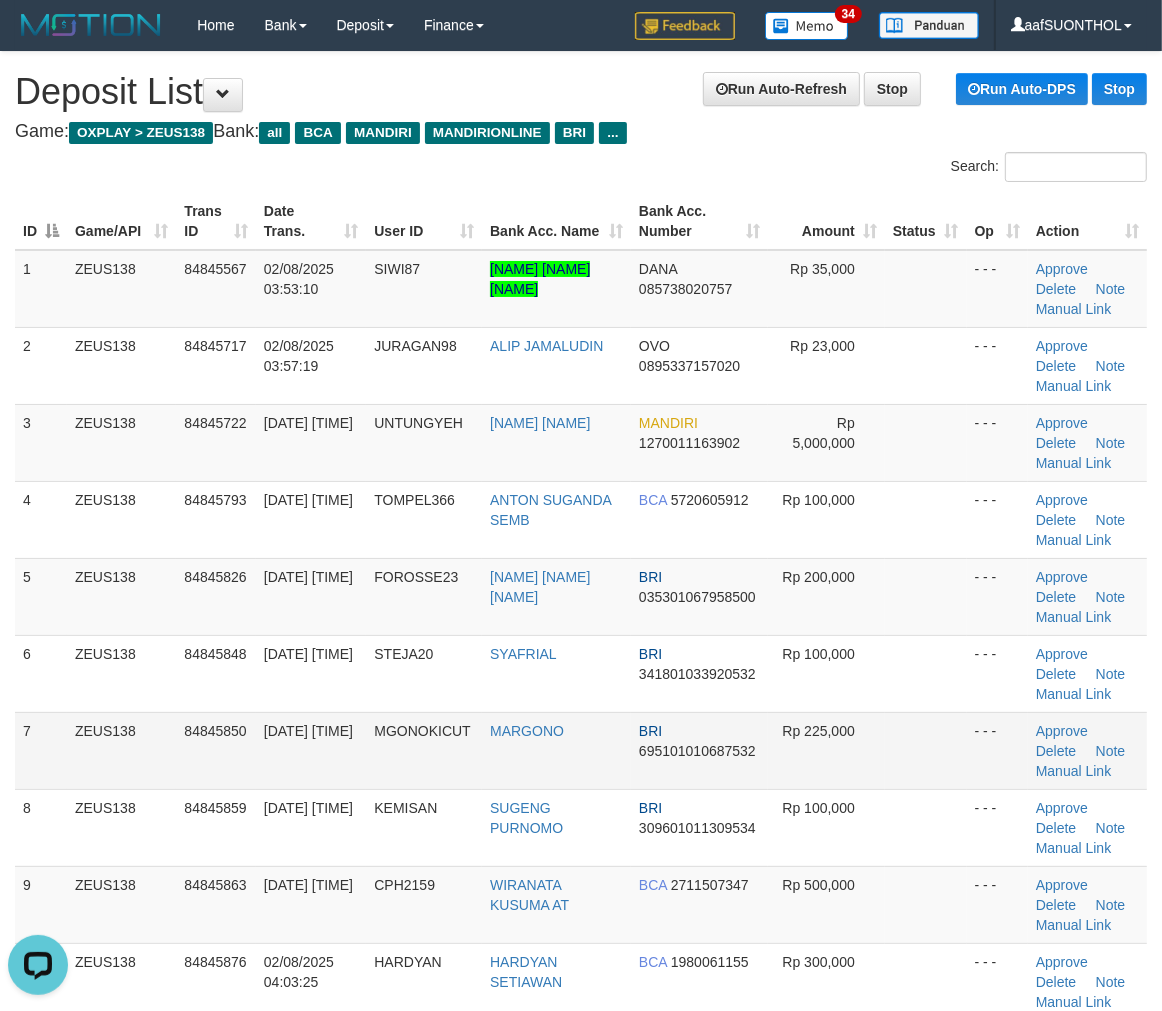 click on "Rp 225,000" at bounding box center [826, 750] 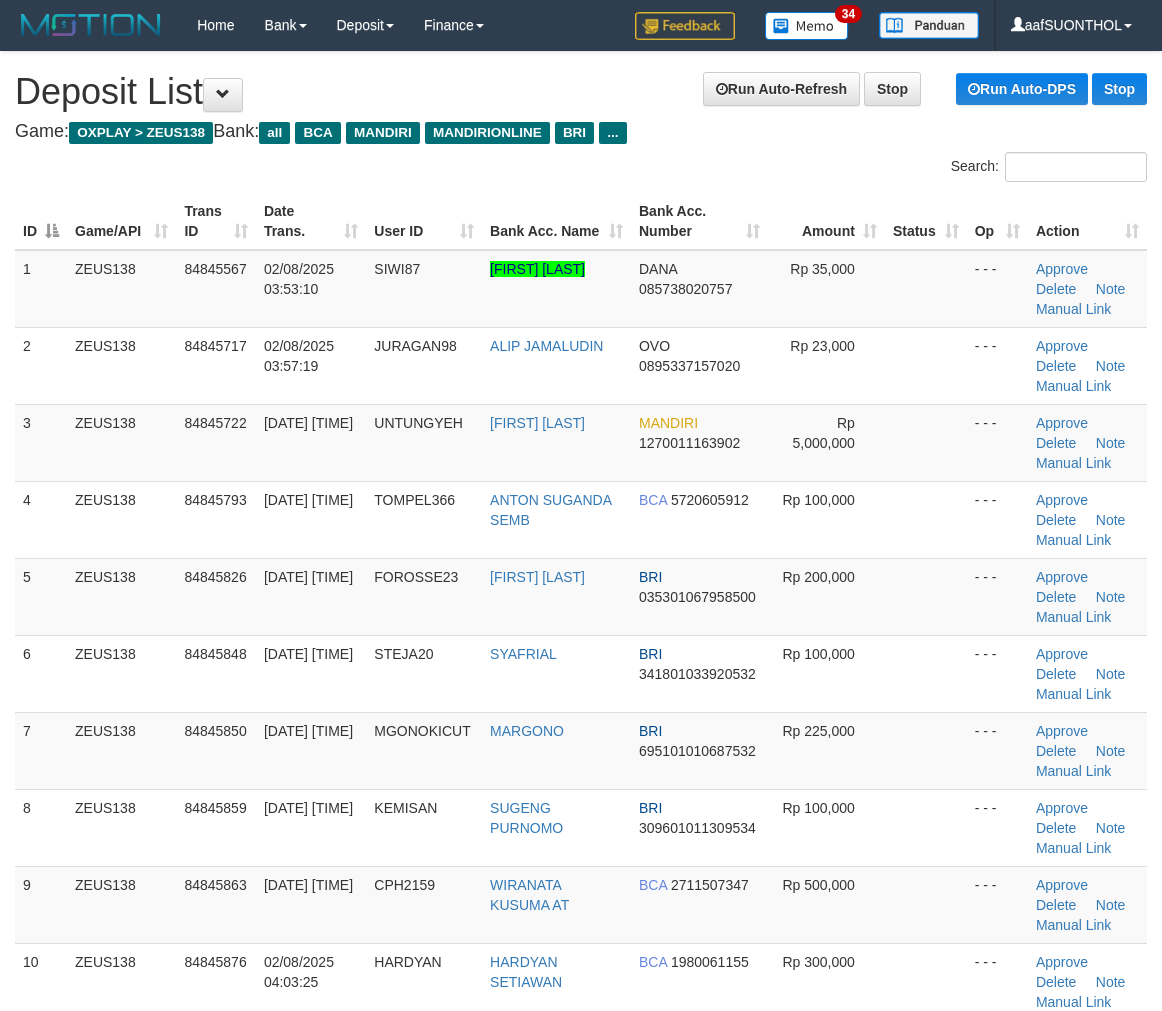 scroll, scrollTop: 0, scrollLeft: 0, axis: both 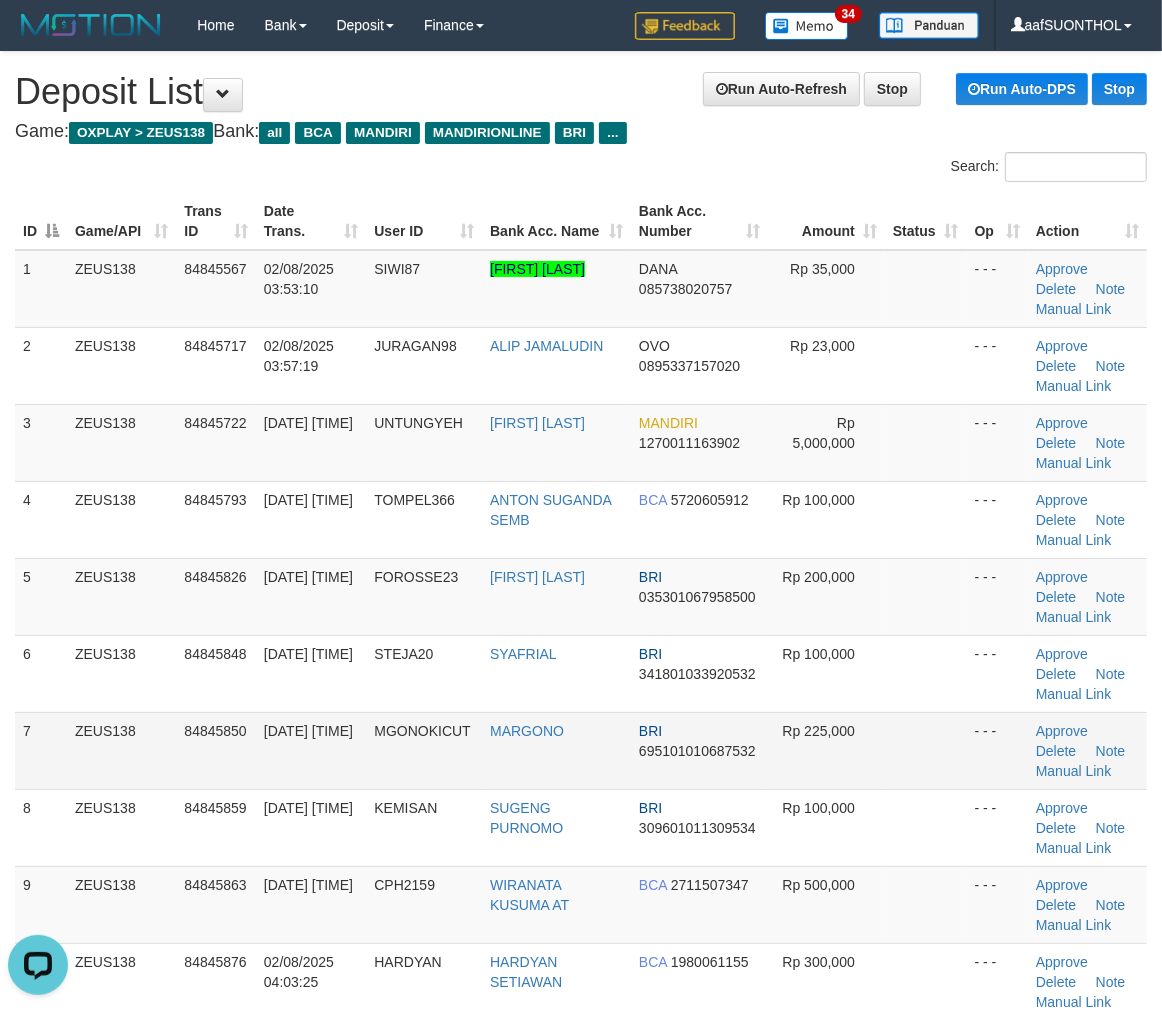 click at bounding box center [926, 750] 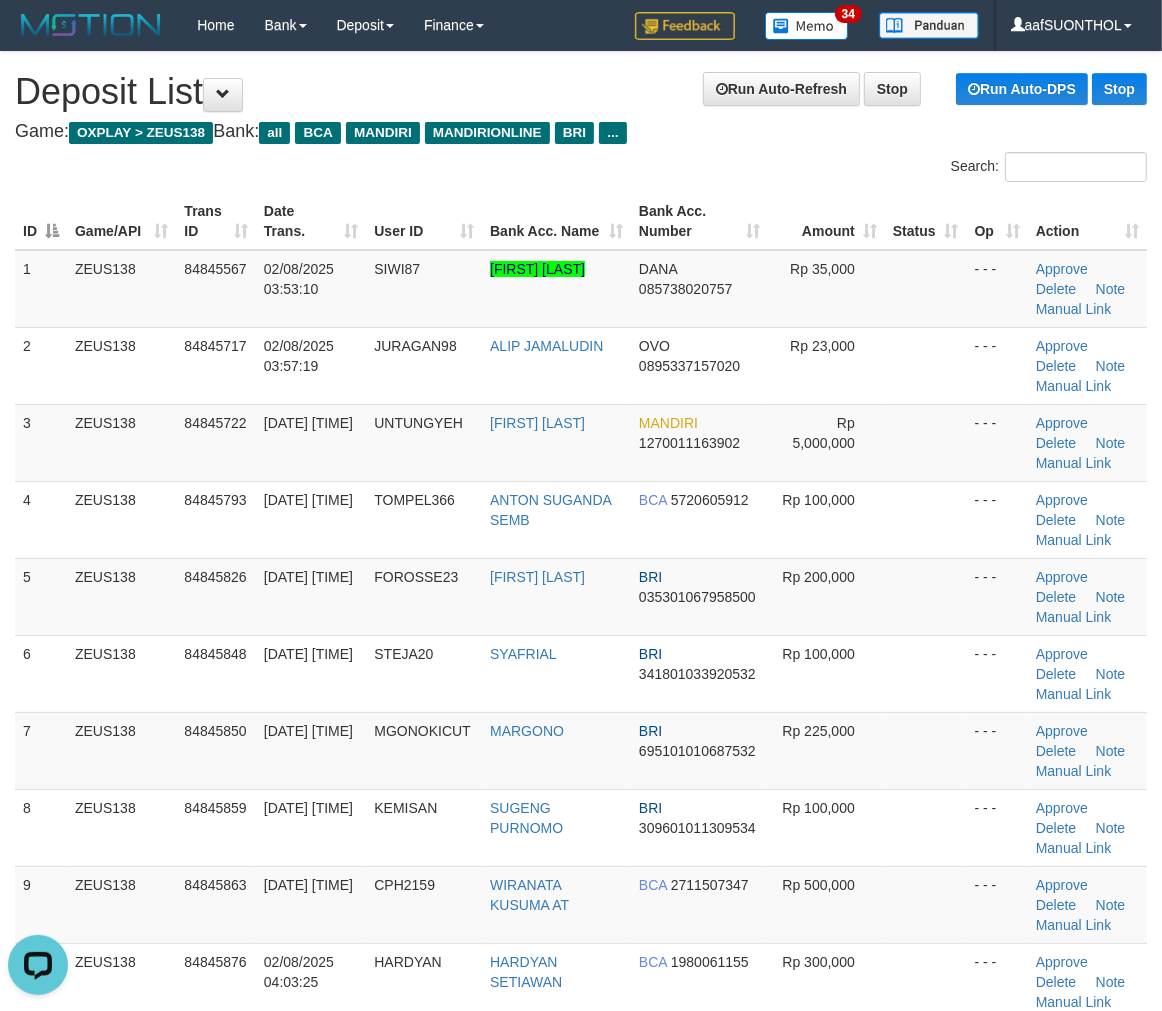 drag, startPoint x: 874, startPoint y: 788, endPoint x: 1166, endPoint y: 758, distance: 293.53705 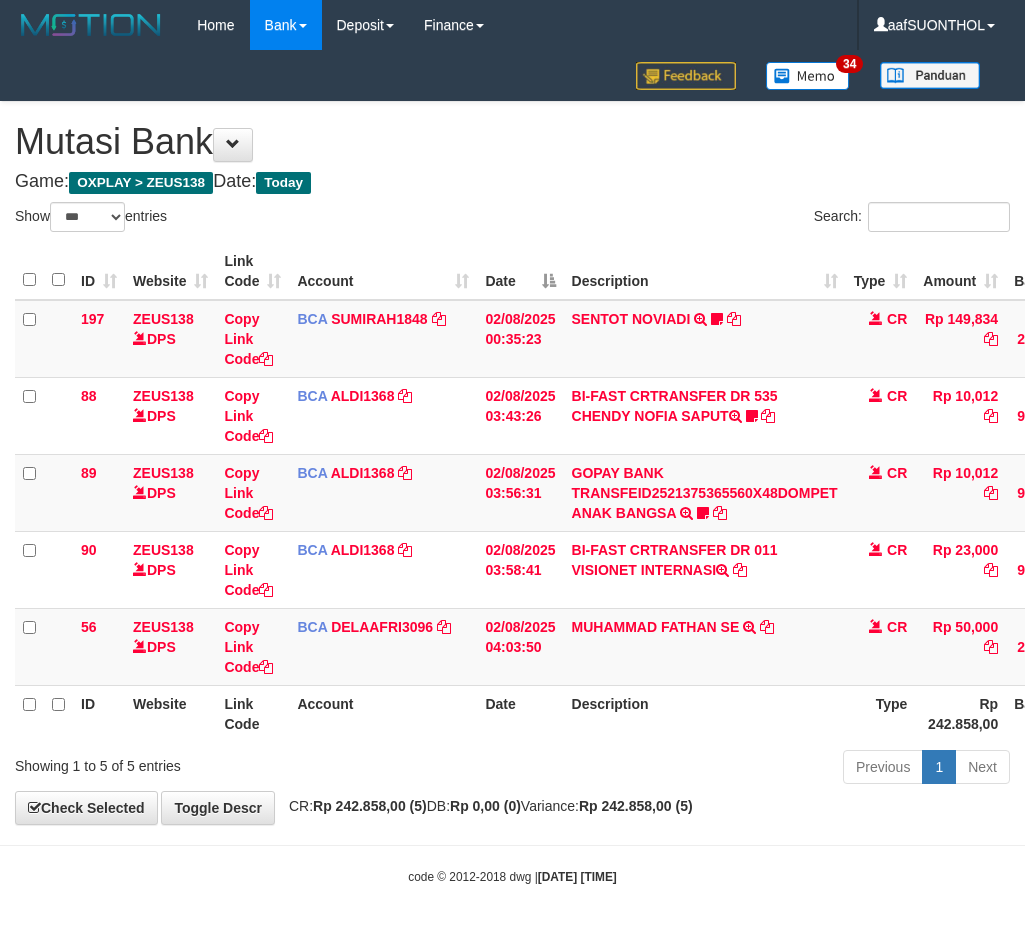 select on "***" 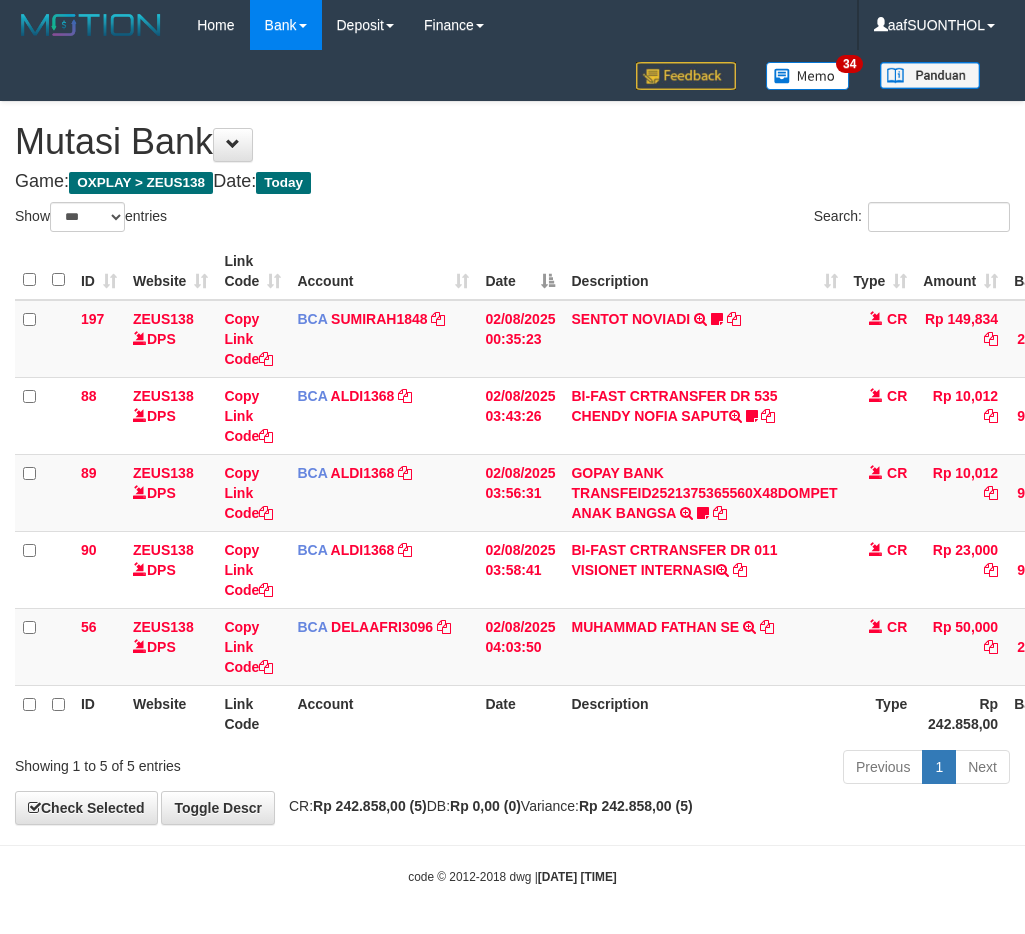 scroll, scrollTop: 0, scrollLeft: 15, axis: horizontal 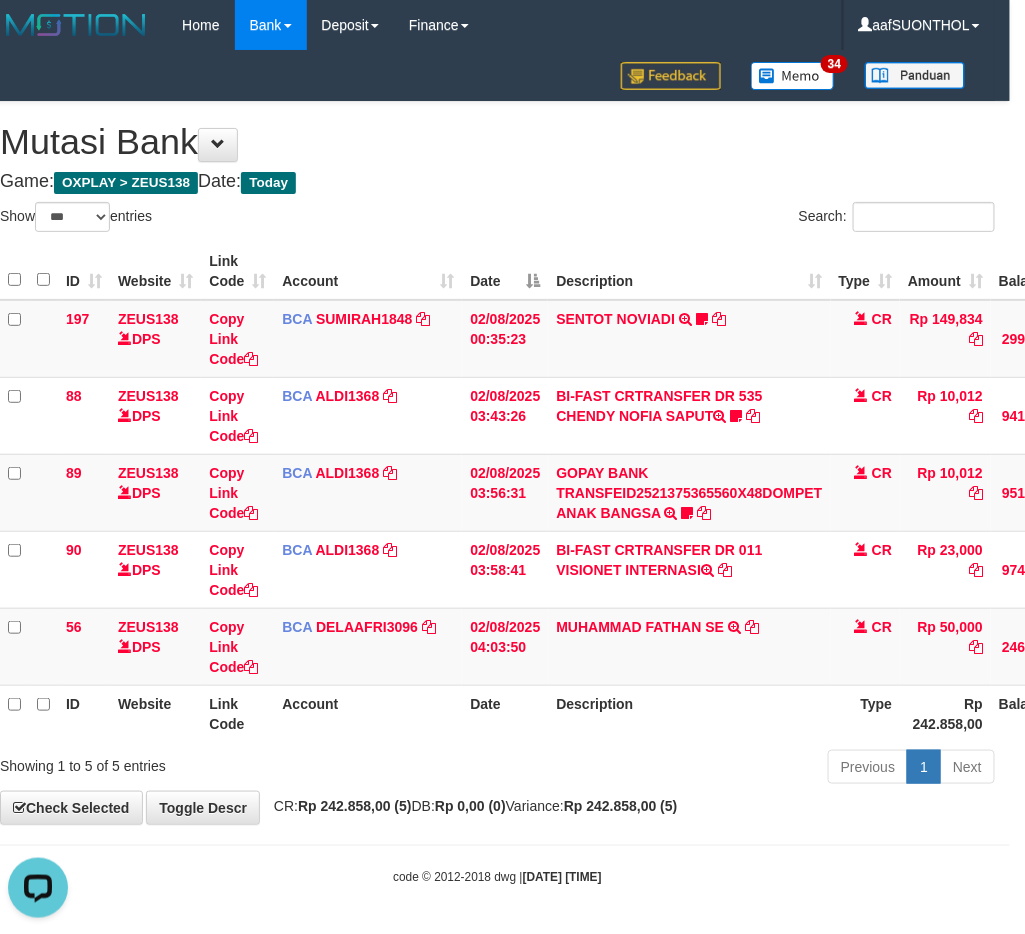 click on "Toggle navigation
Home
Bank
Account List
Load
By Website
Group
[OXPLAY]													ZEUS138
By Load Group (DPS)" at bounding box center (497, 468) 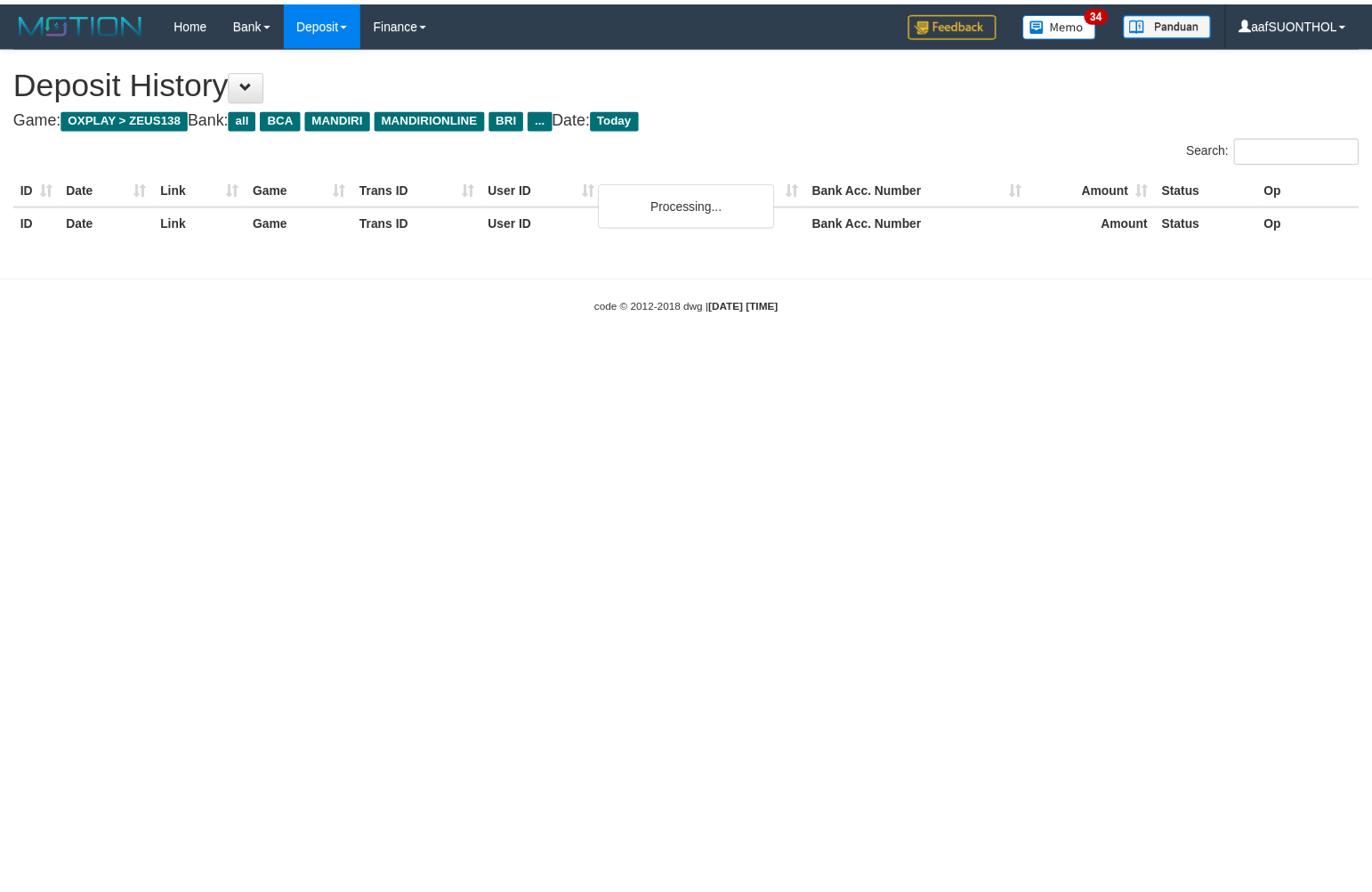 scroll, scrollTop: 0, scrollLeft: 0, axis: both 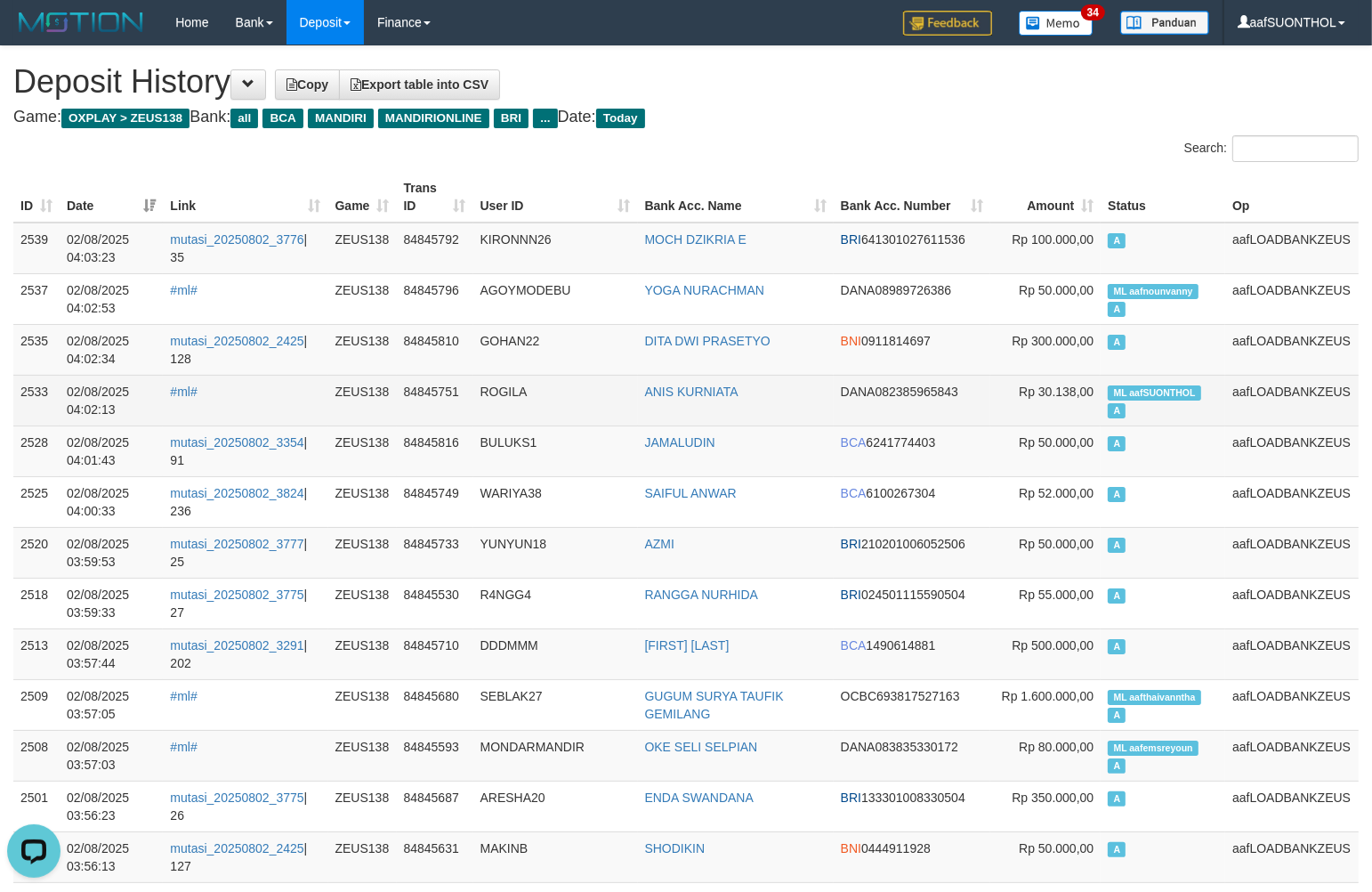 click on "ML aafSUONTHOL" at bounding box center (1154, 393) 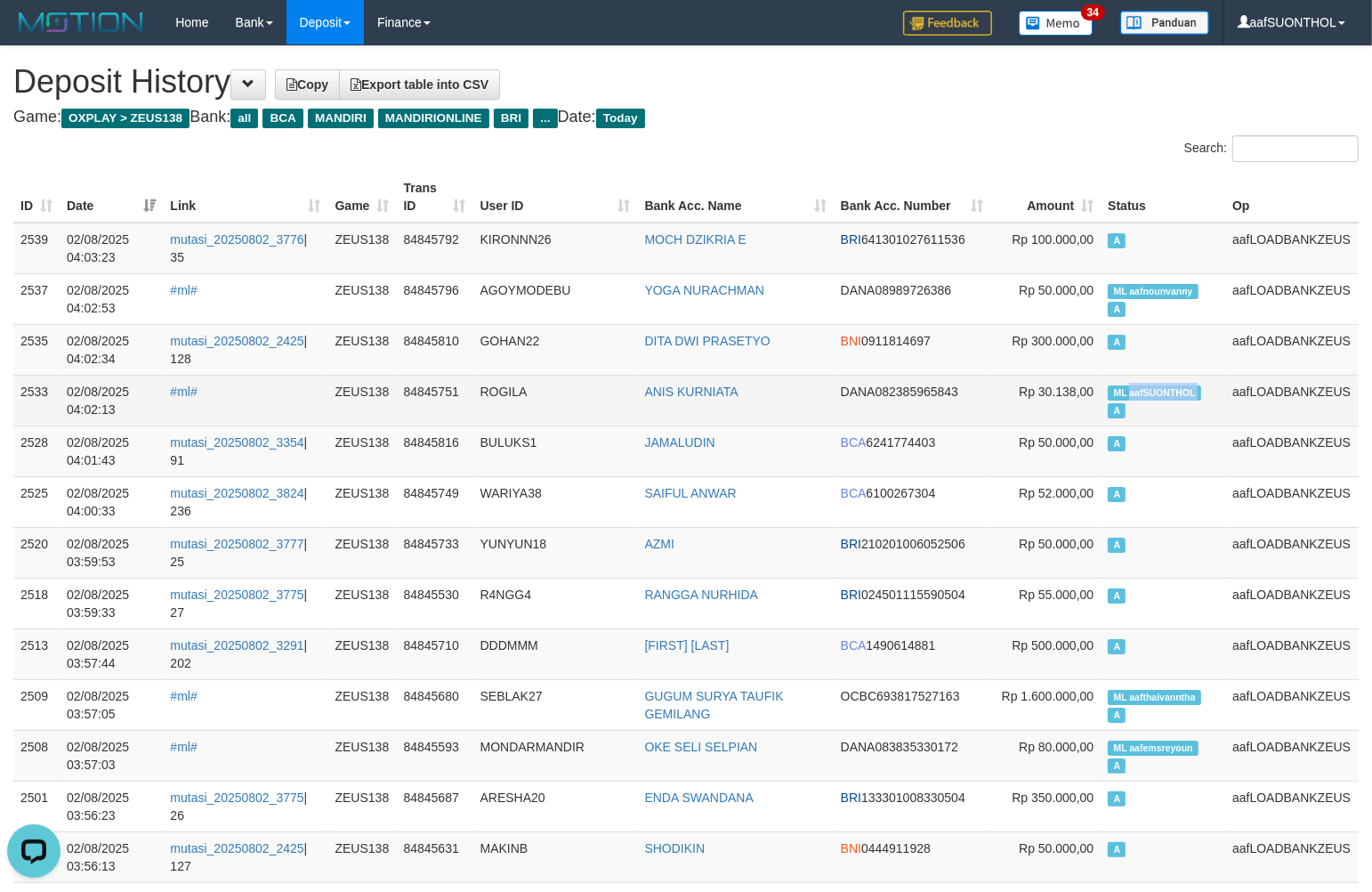 click on "ML aafSUONTHOL" at bounding box center [1154, 393] 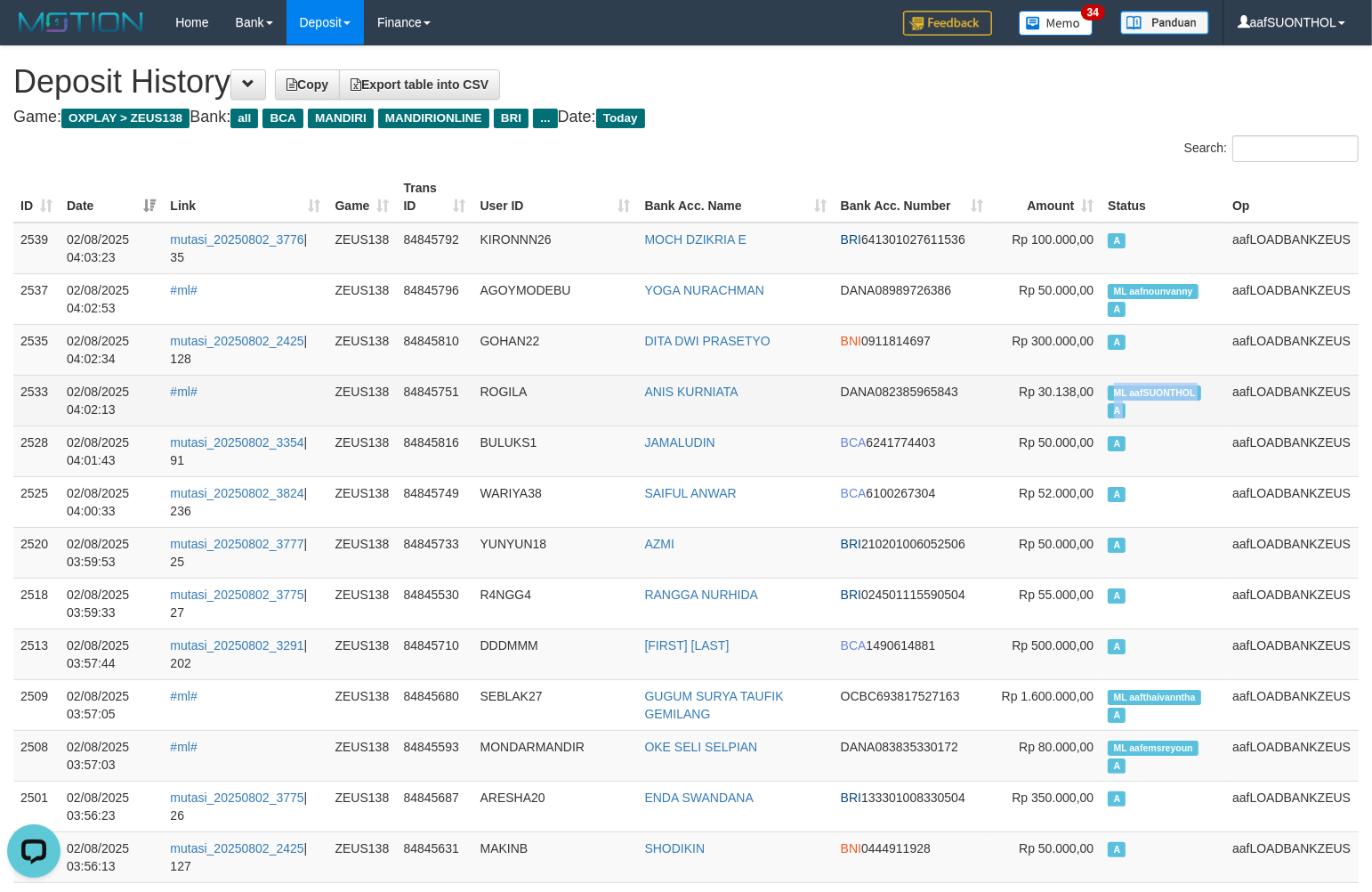 click on "ML aafSUONTHOL" at bounding box center [1154, 393] 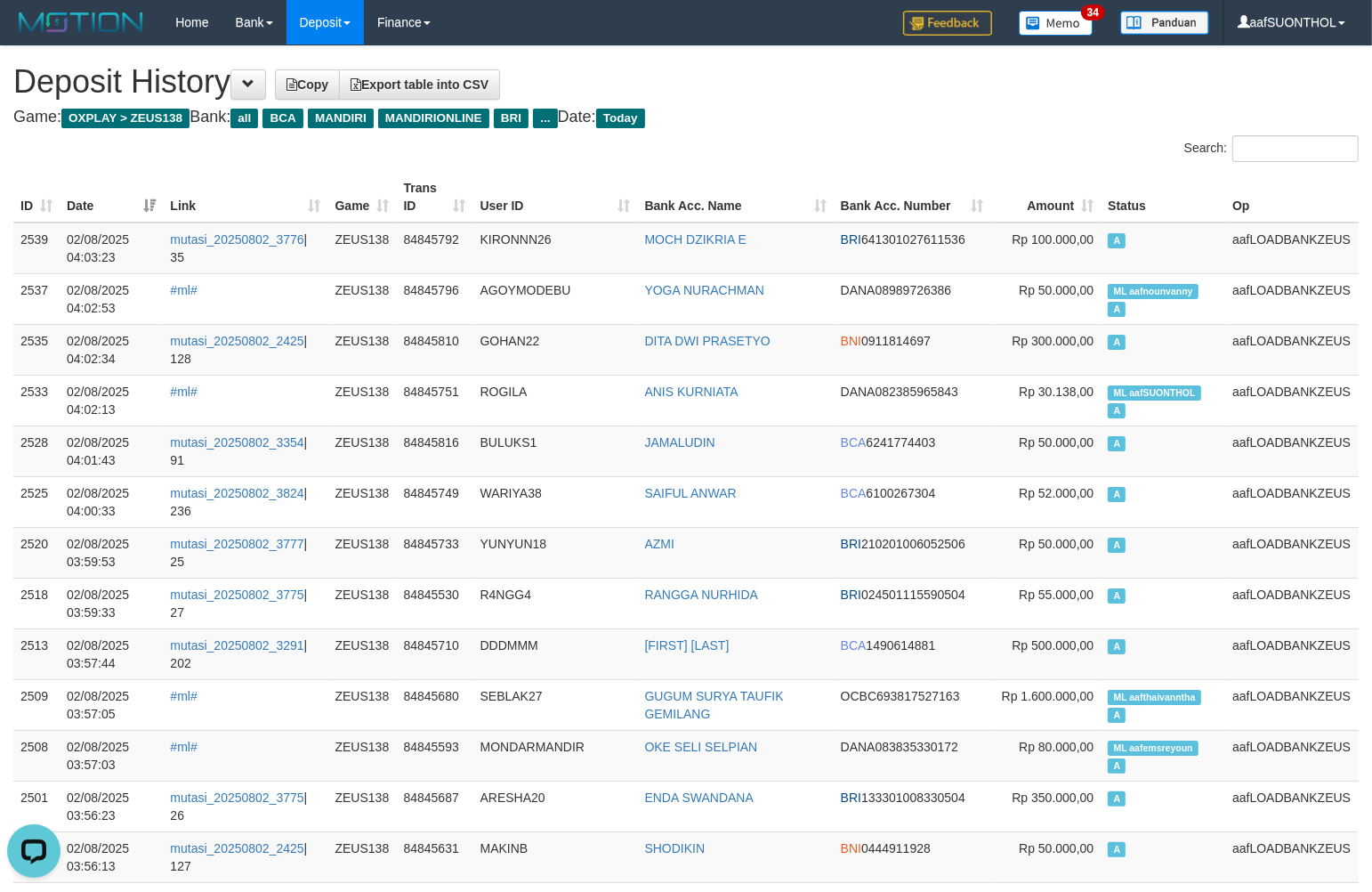 click on "Search:" at bounding box center (1029, 150) 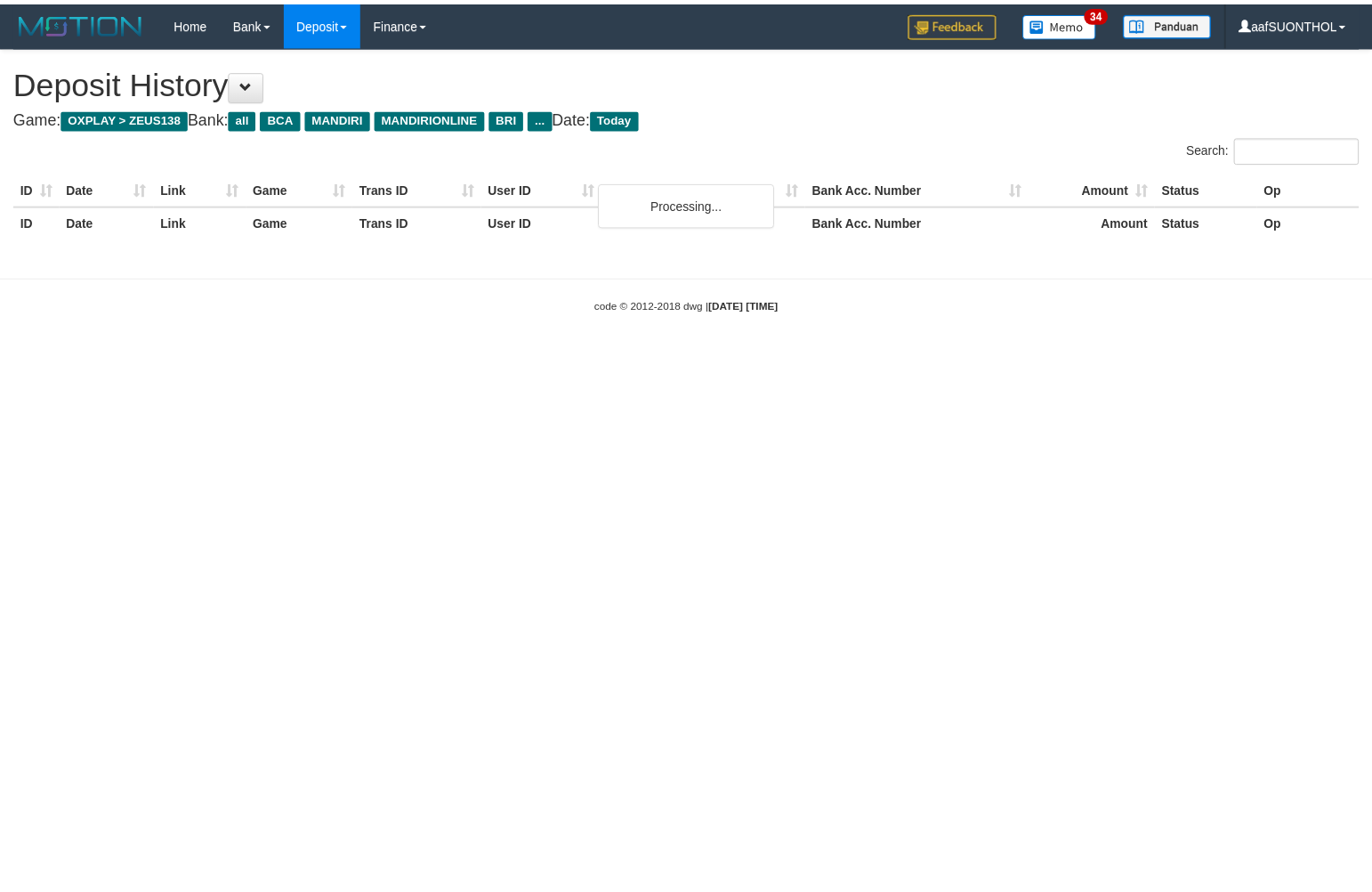 scroll, scrollTop: 0, scrollLeft: 0, axis: both 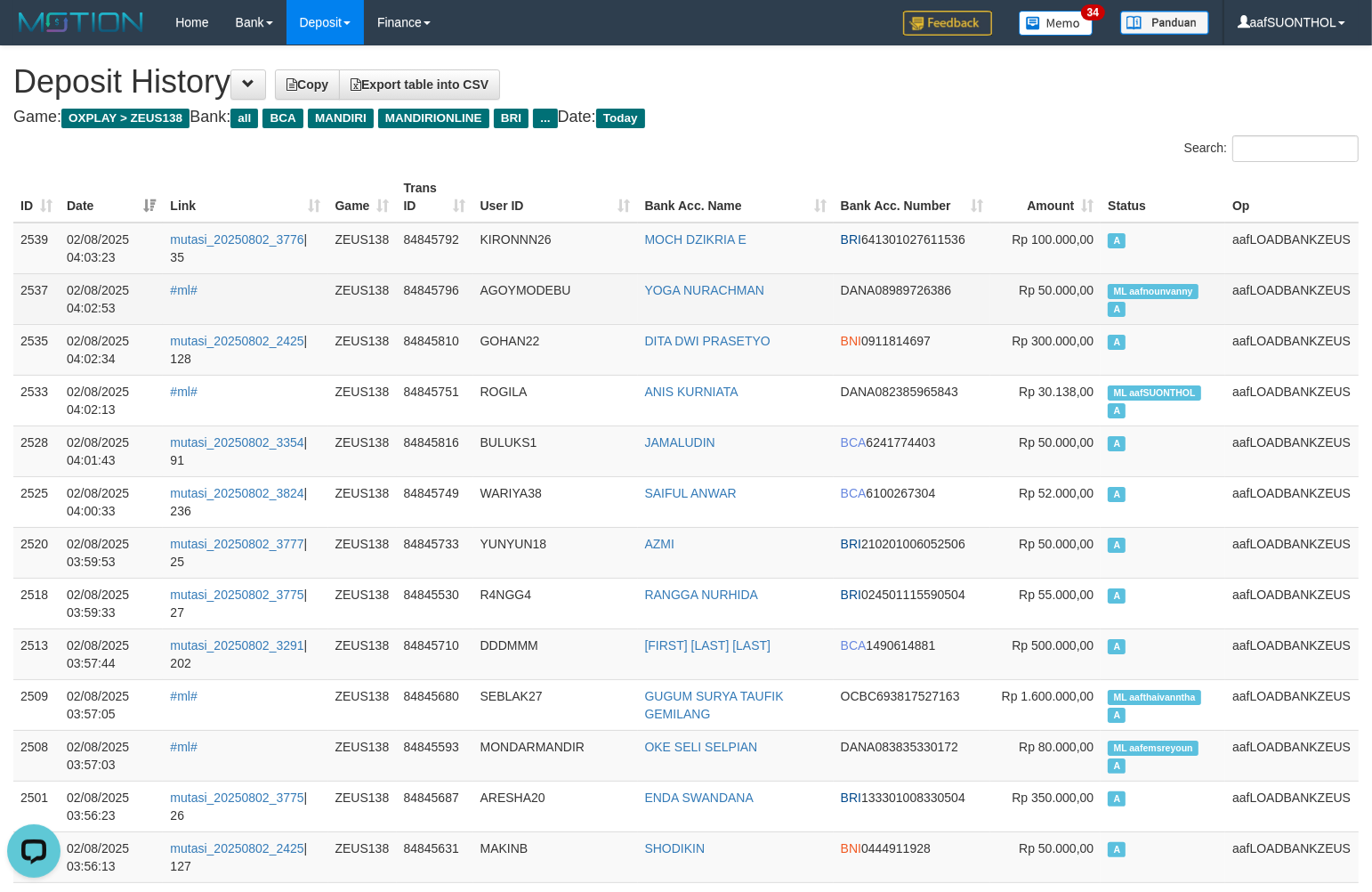 click on "ML aafnounvanny" at bounding box center [1153, 291] 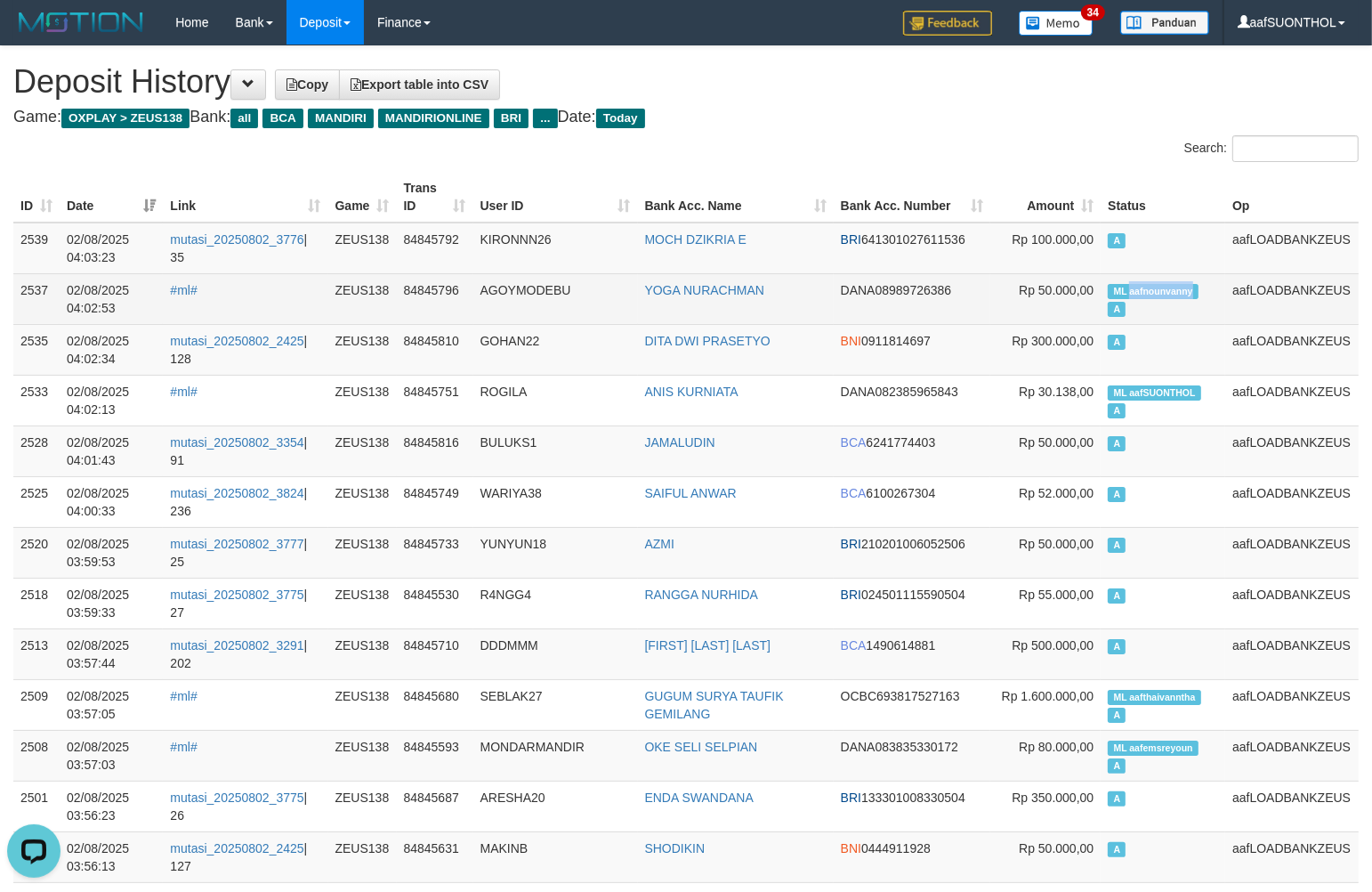 click on "ML aafnounvanny" at bounding box center [1153, 291] 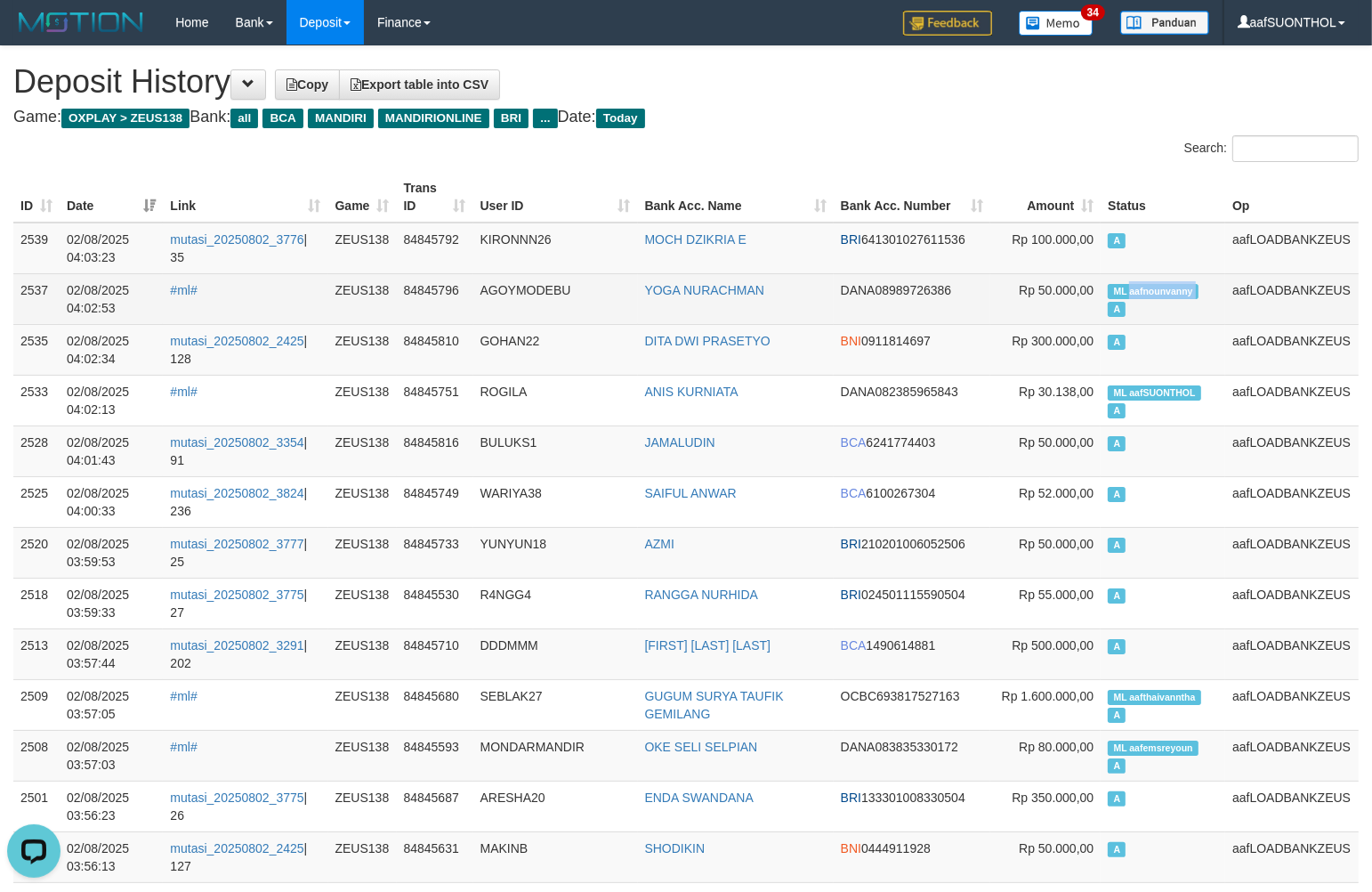 click on "ML aafnounvanny" at bounding box center [1153, 291] 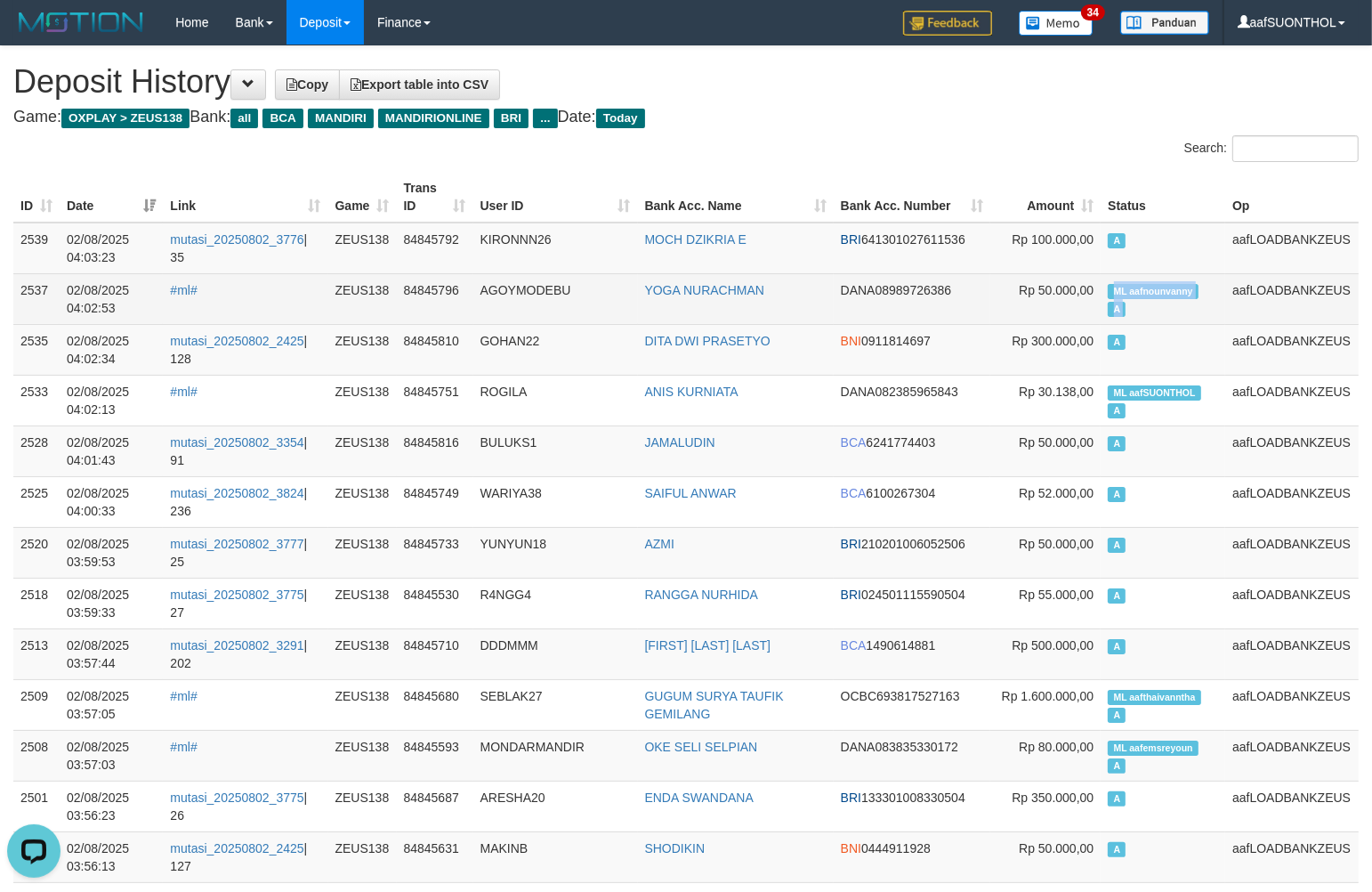 click on "ML aafnounvanny" at bounding box center (1153, 291) 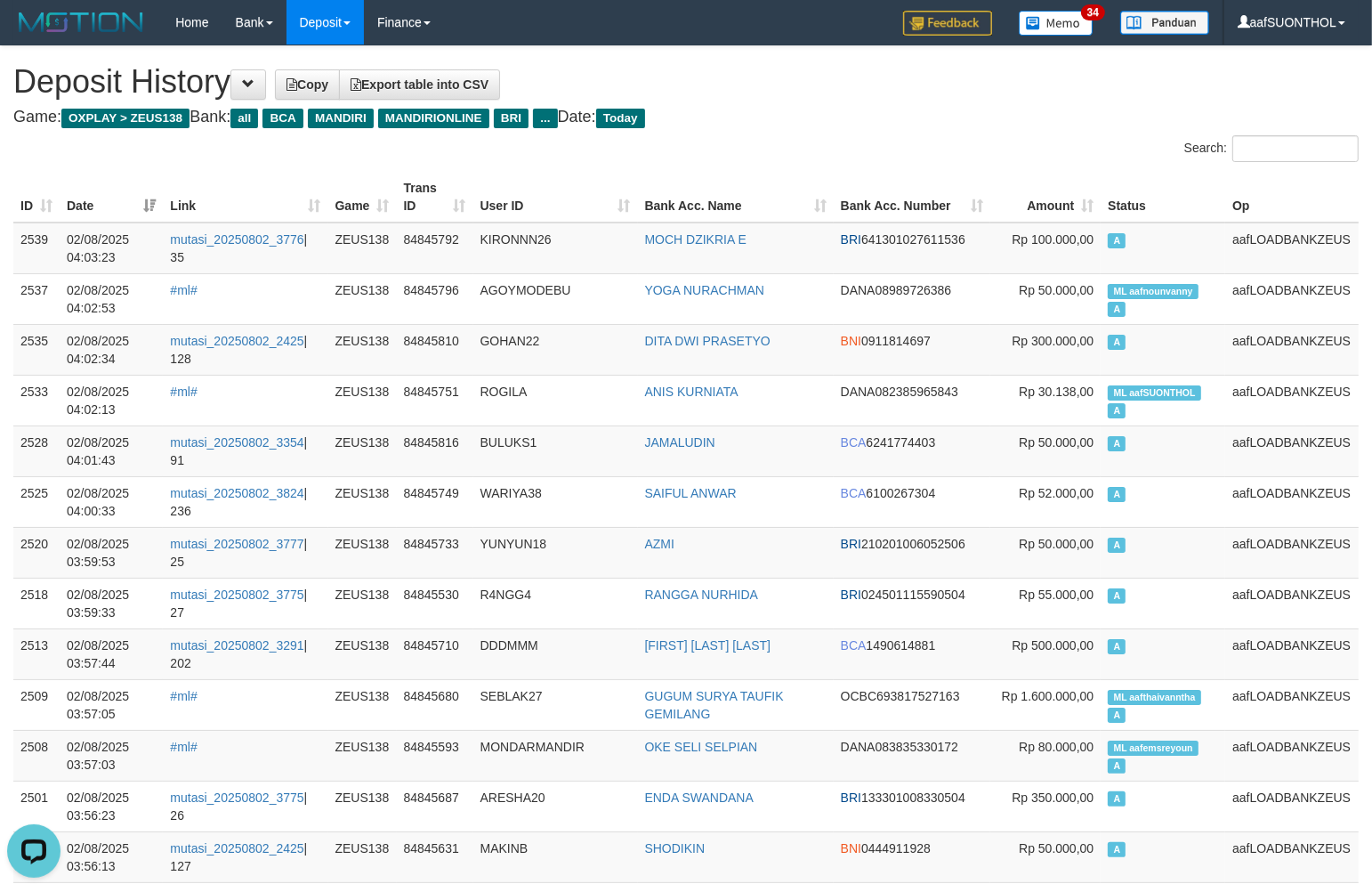 click on "**********" at bounding box center [686, 19237] 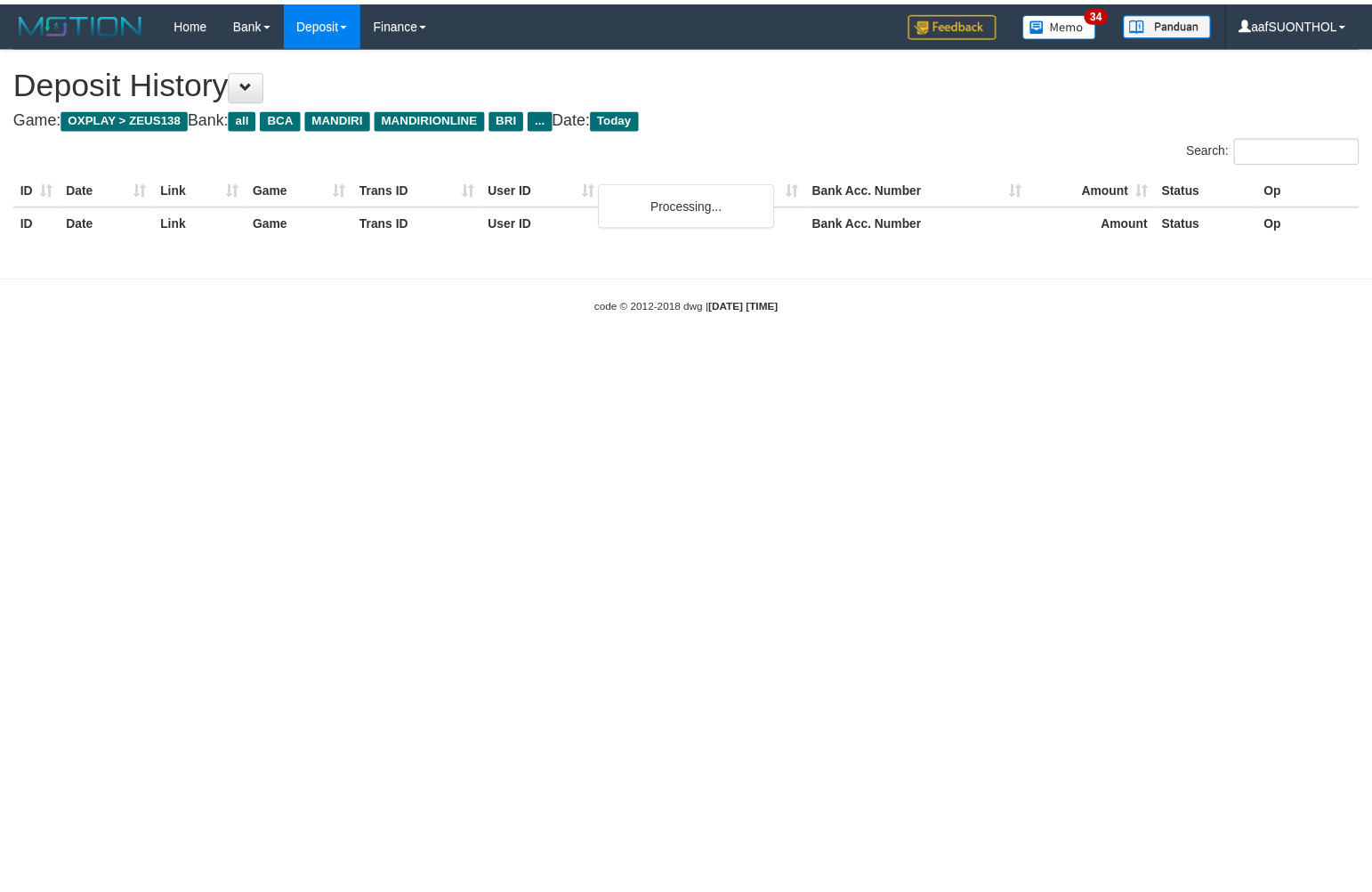 scroll, scrollTop: 0, scrollLeft: 0, axis: both 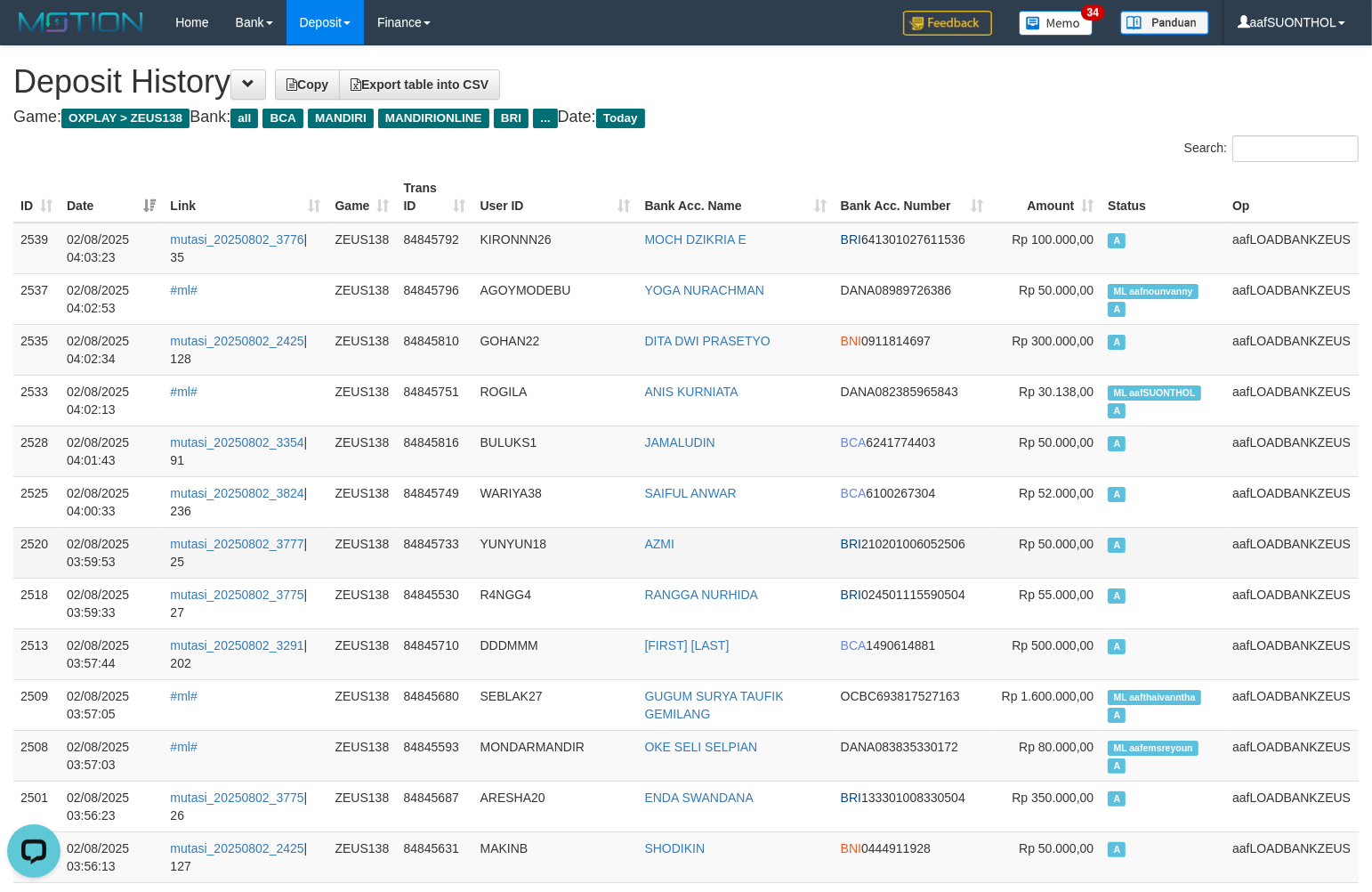 click on "YUNYUN18" at bounding box center [555, 552] 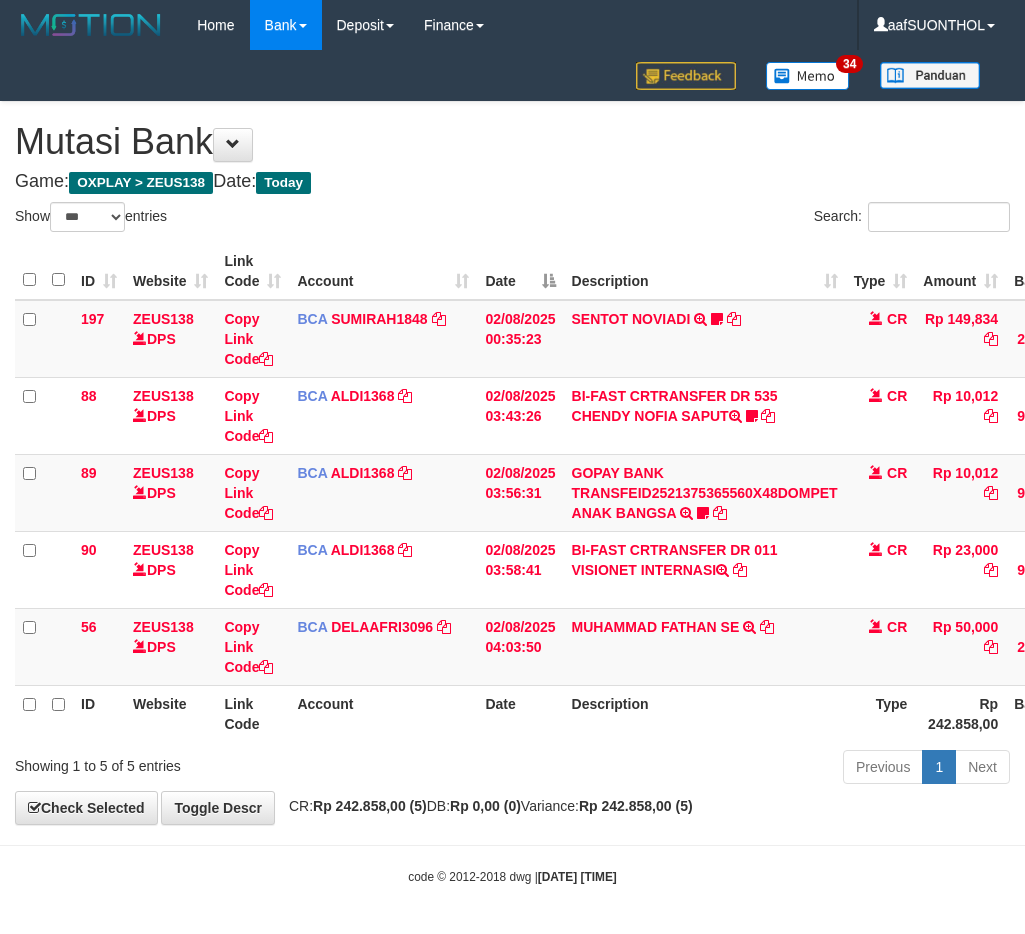 select on "***" 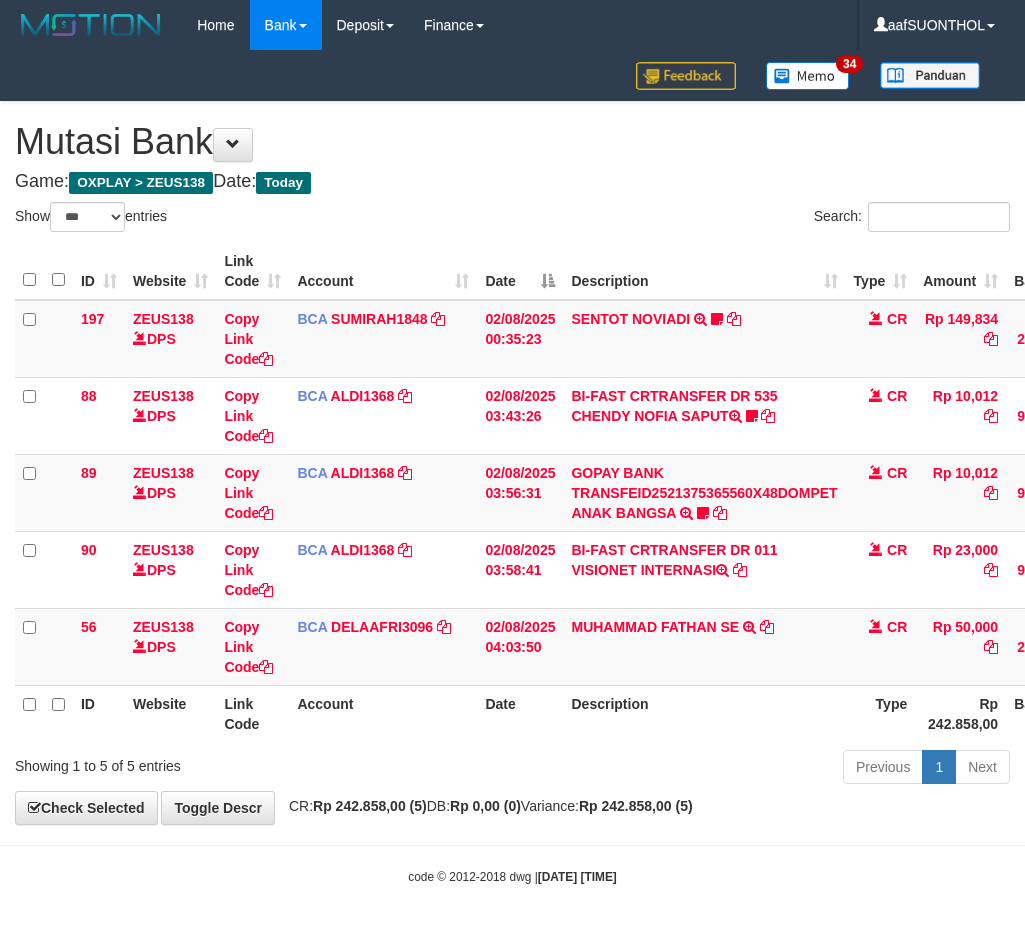 scroll, scrollTop: 0, scrollLeft: 15, axis: horizontal 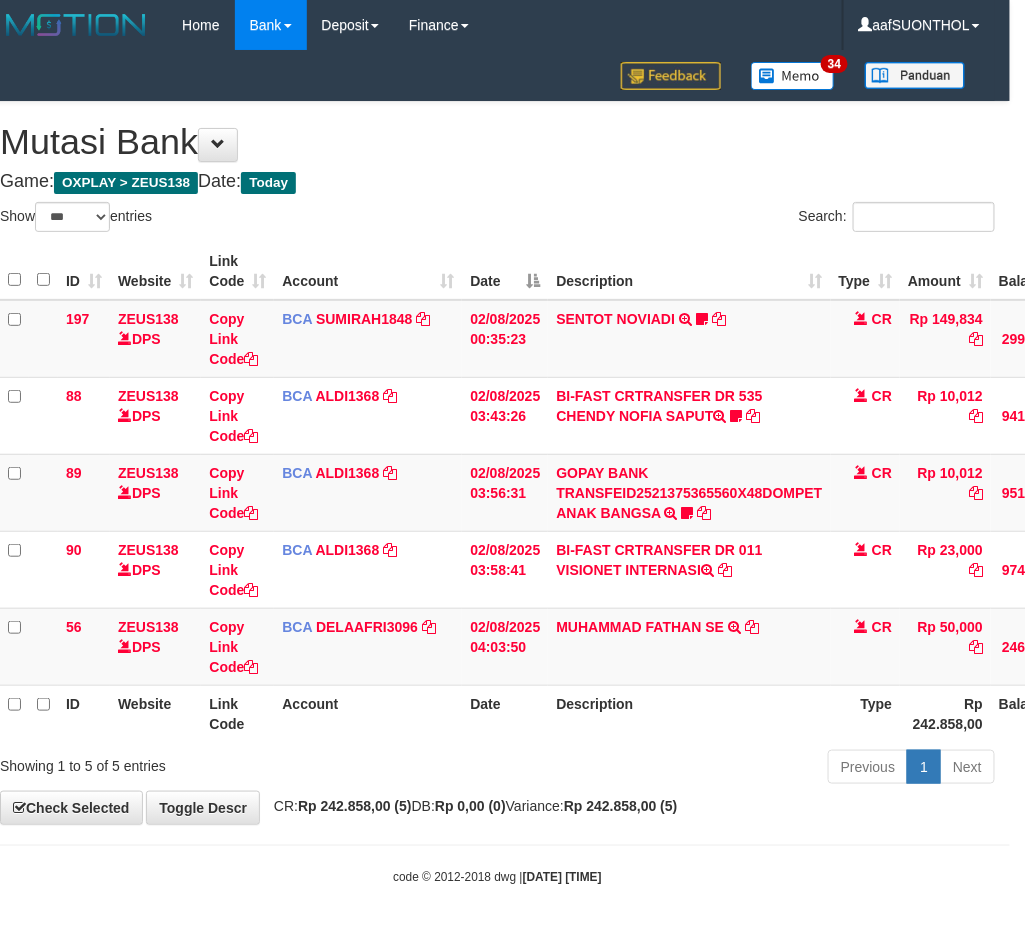 drag, startPoint x: 546, startPoint y: 840, endPoint x: 482, endPoint y: 831, distance: 64.629715 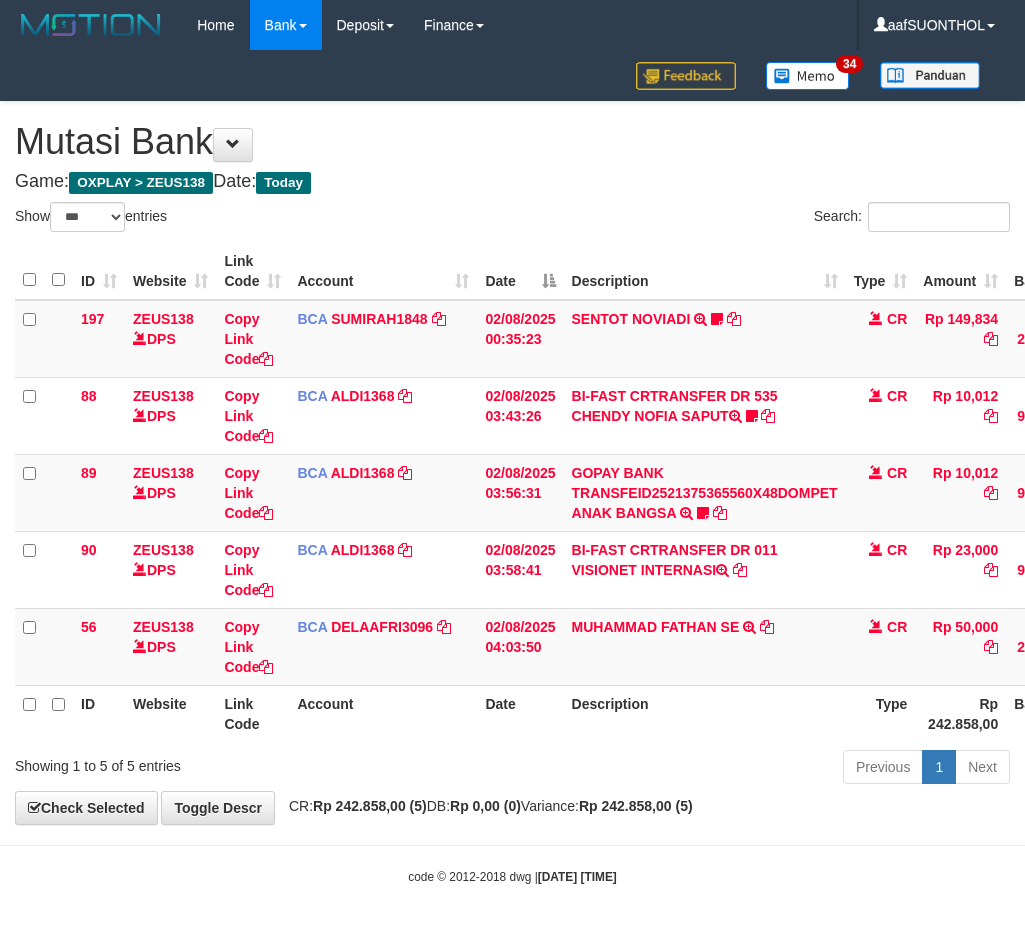 select on "***" 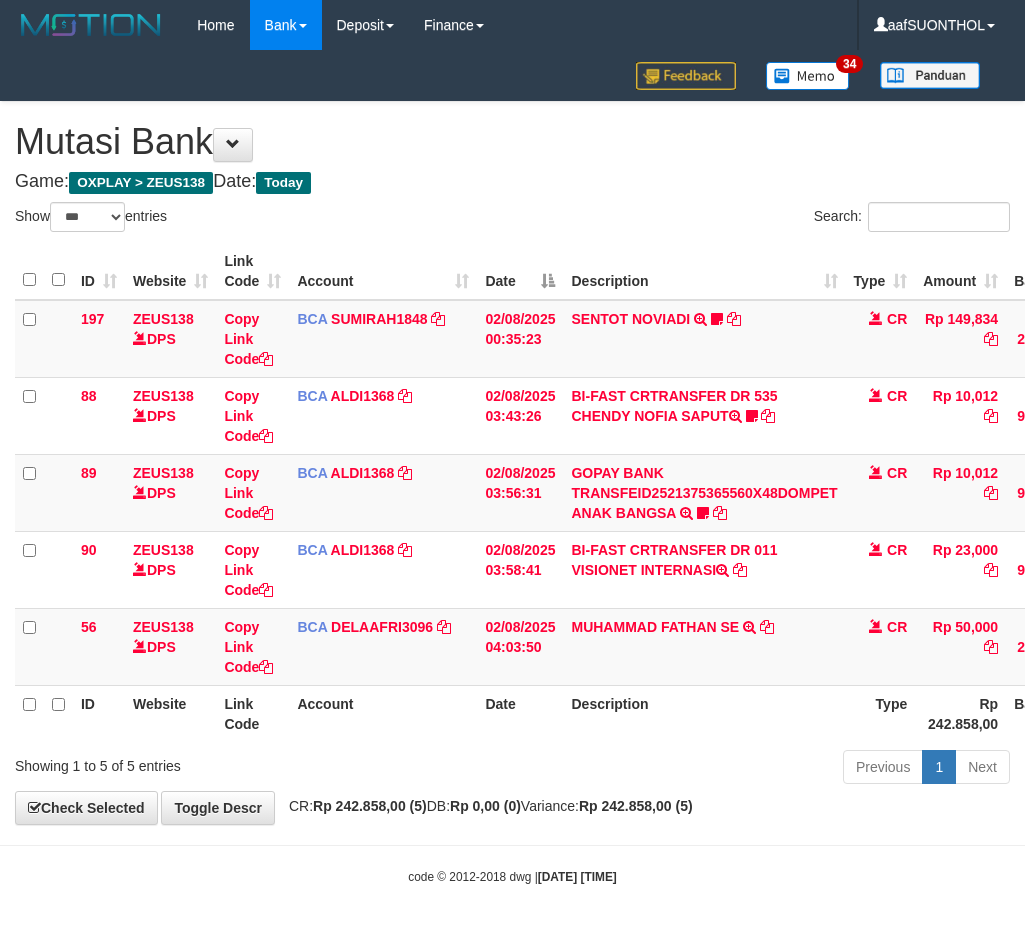 scroll, scrollTop: 0, scrollLeft: 15, axis: horizontal 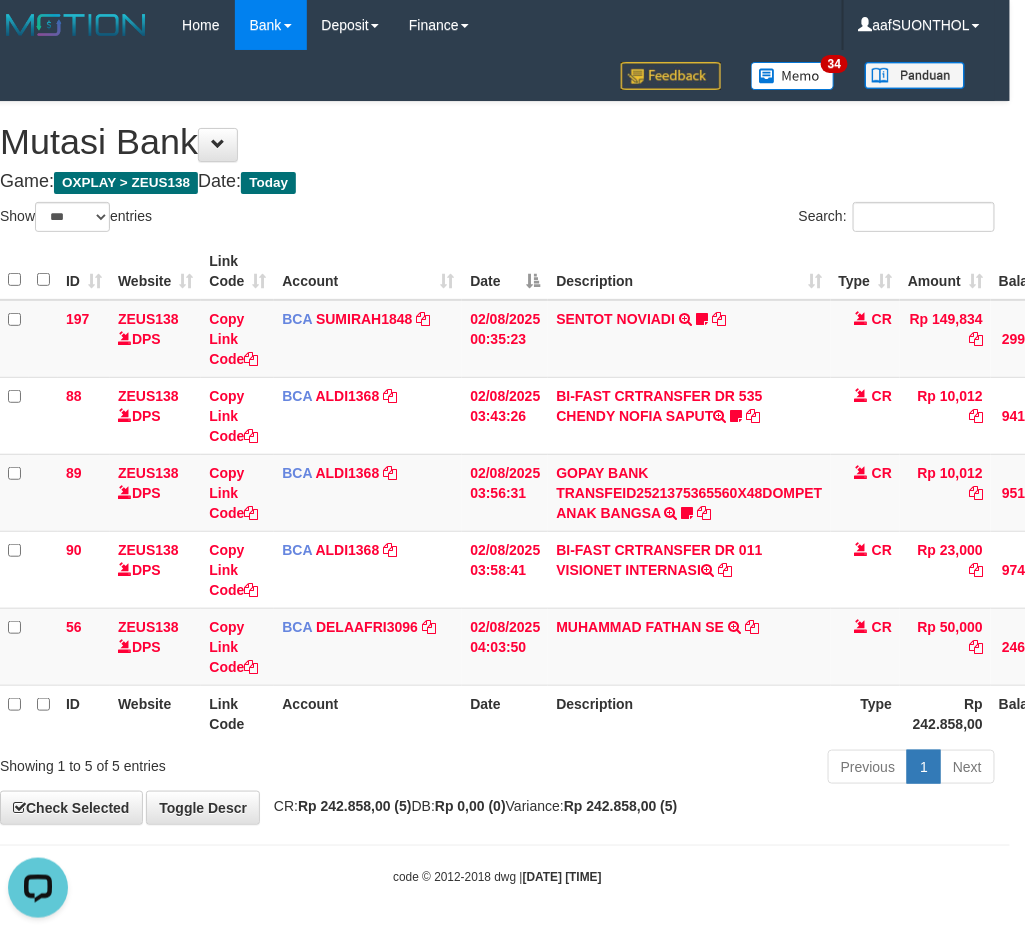 drag, startPoint x: 514, startPoint y: 756, endPoint x: 464, endPoint y: 770, distance: 51.92302 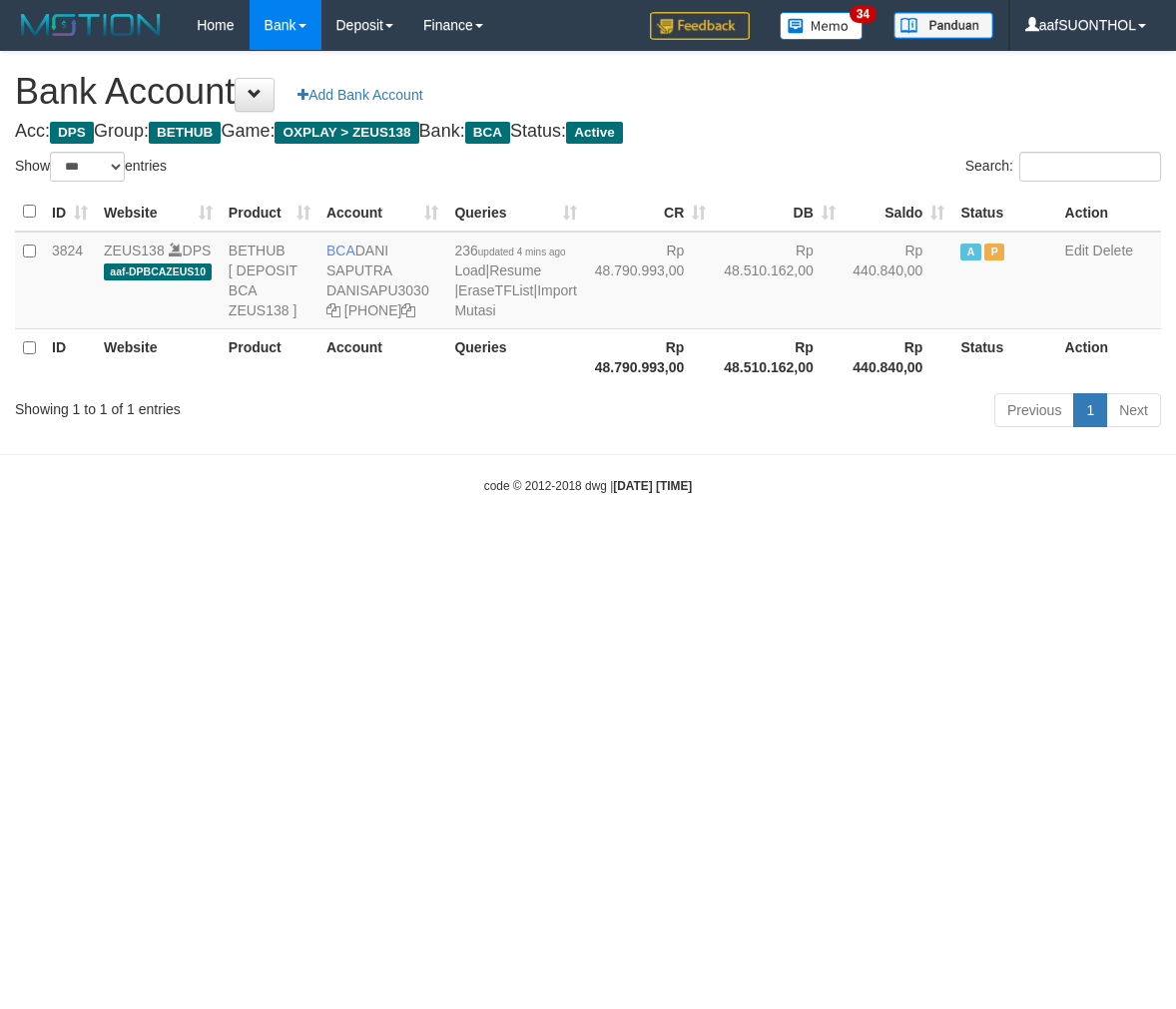 select on "***" 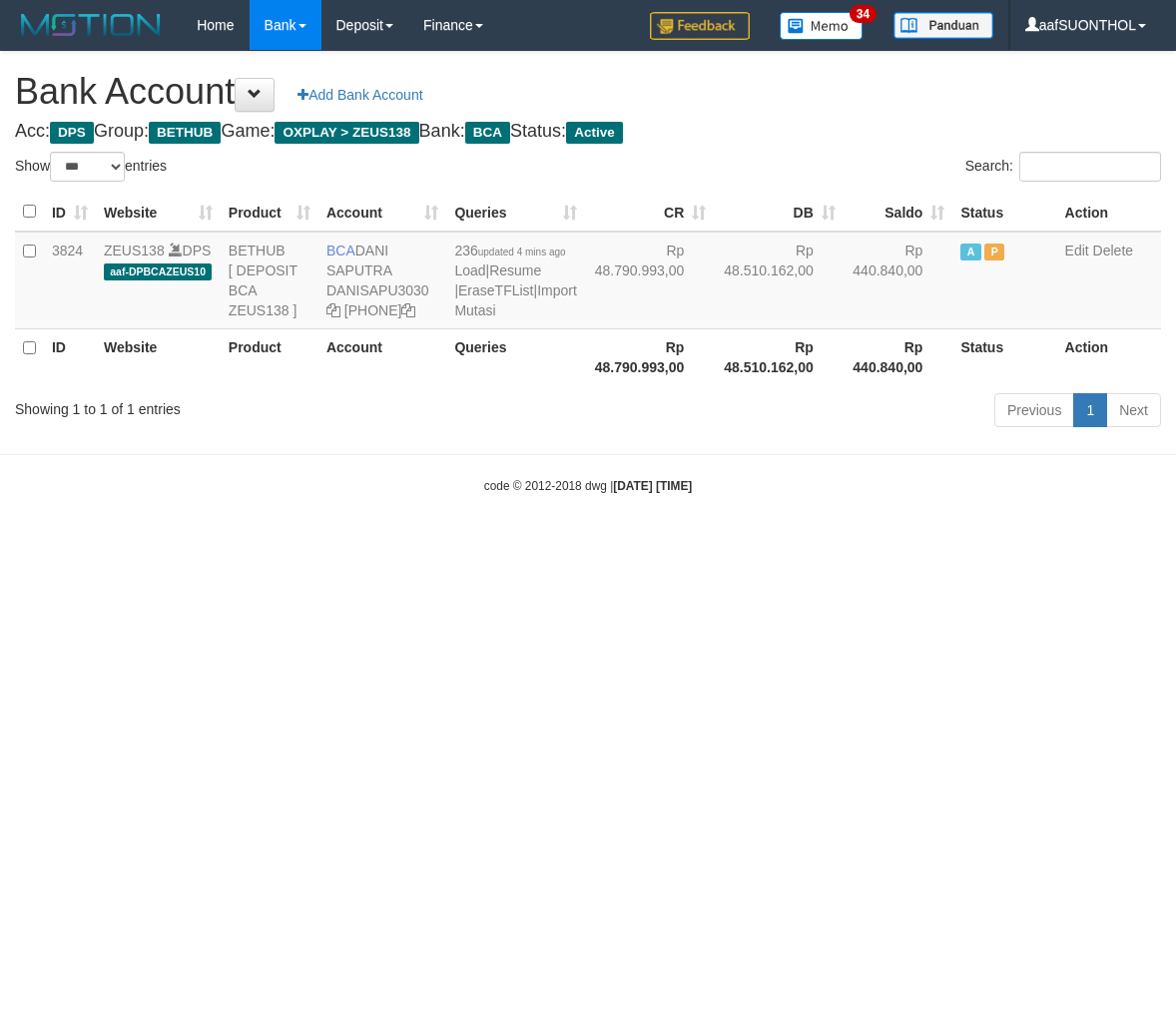 scroll, scrollTop: 0, scrollLeft: 0, axis: both 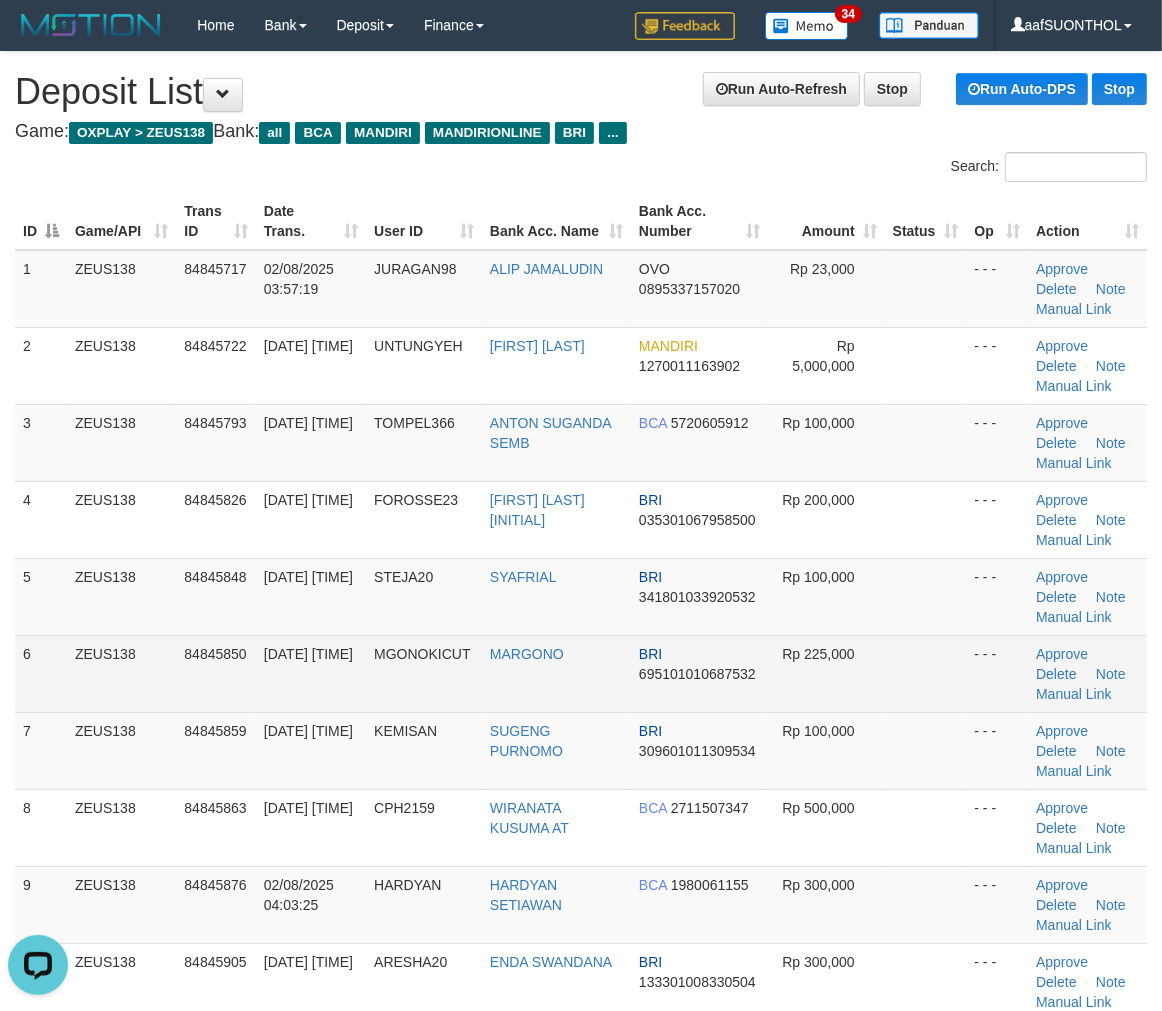 click at bounding box center (926, 673) 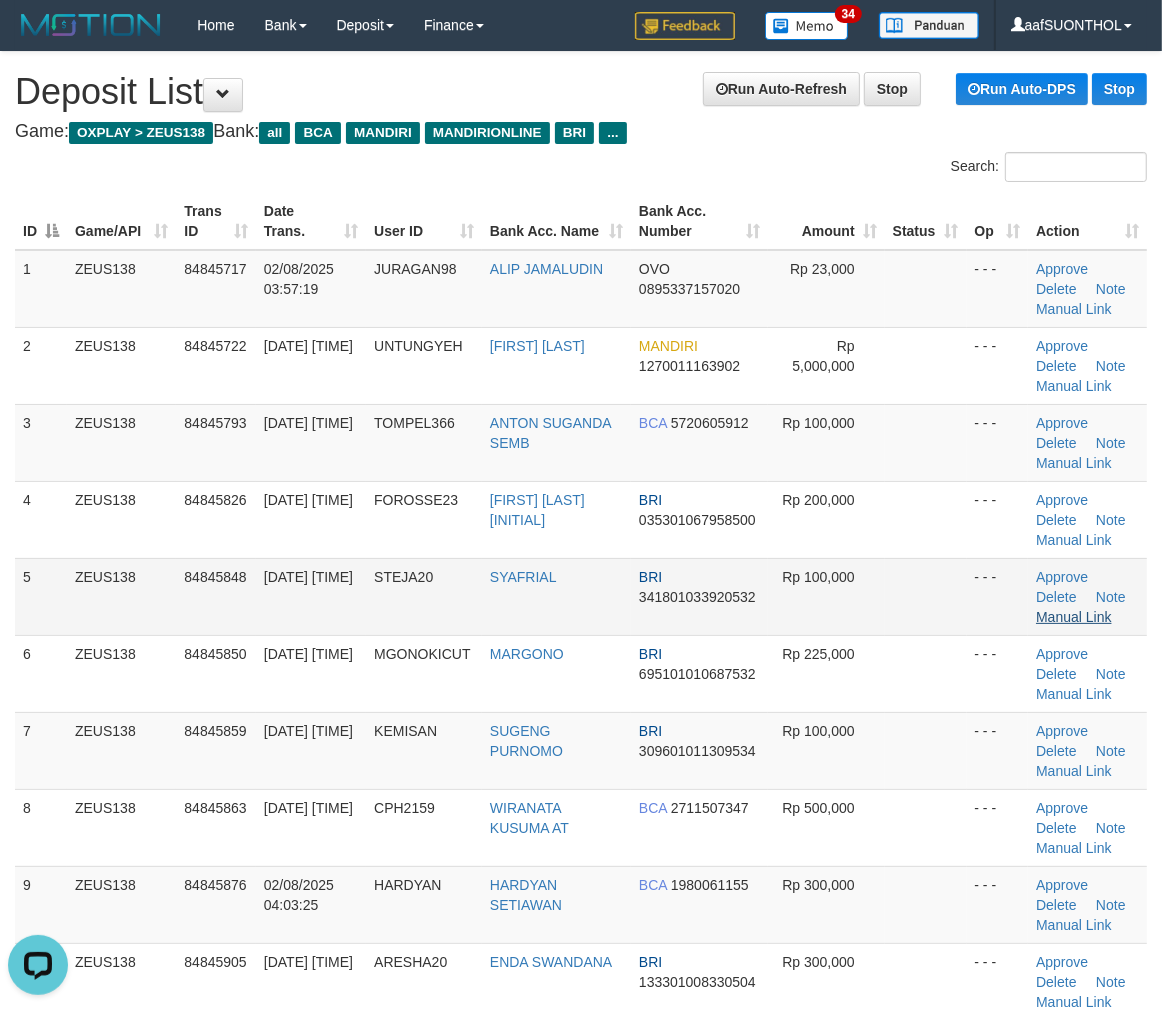 drag, startPoint x: 965, startPoint y: 647, endPoint x: 1098, endPoint y: 612, distance: 137.52818 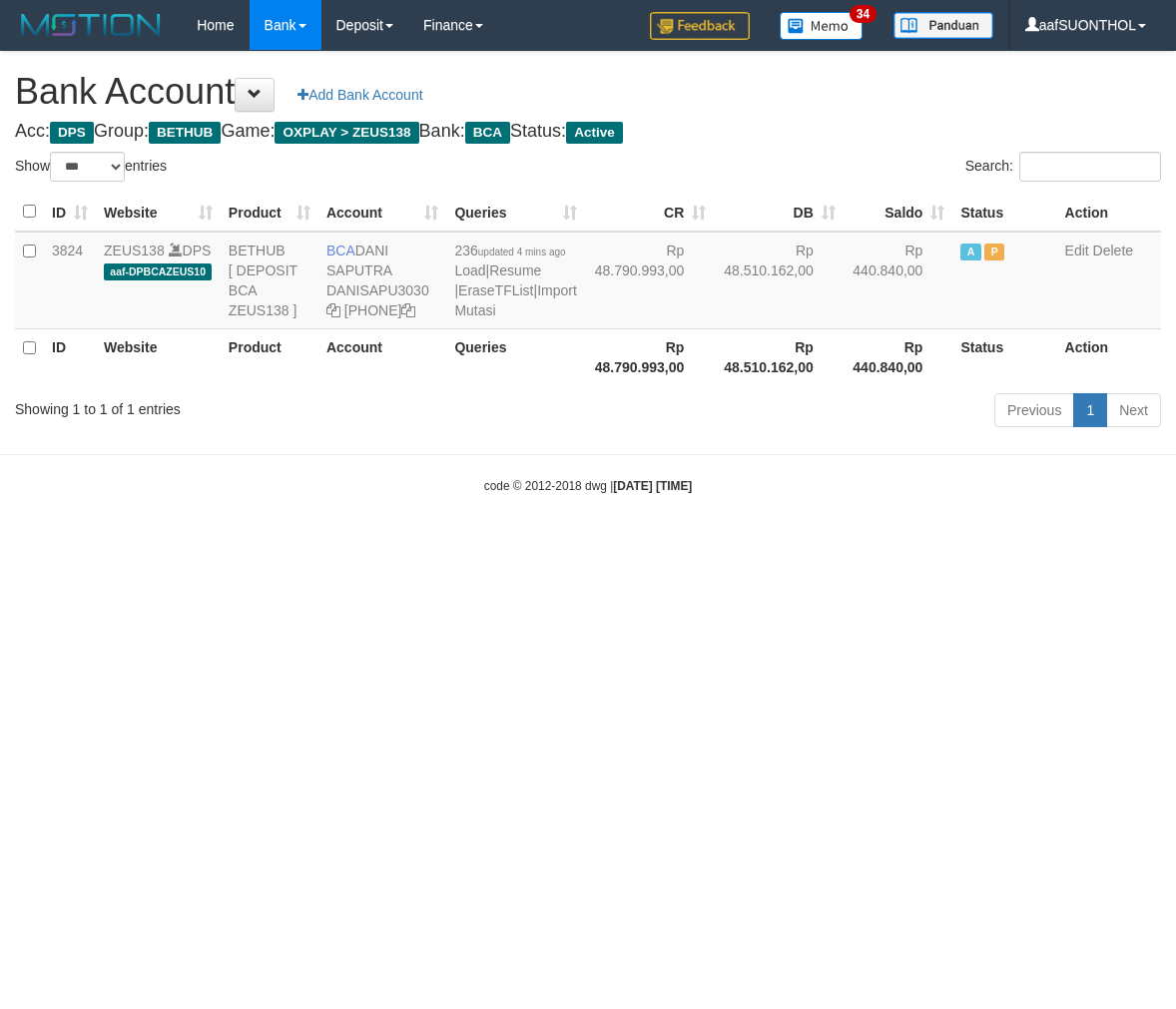 select on "***" 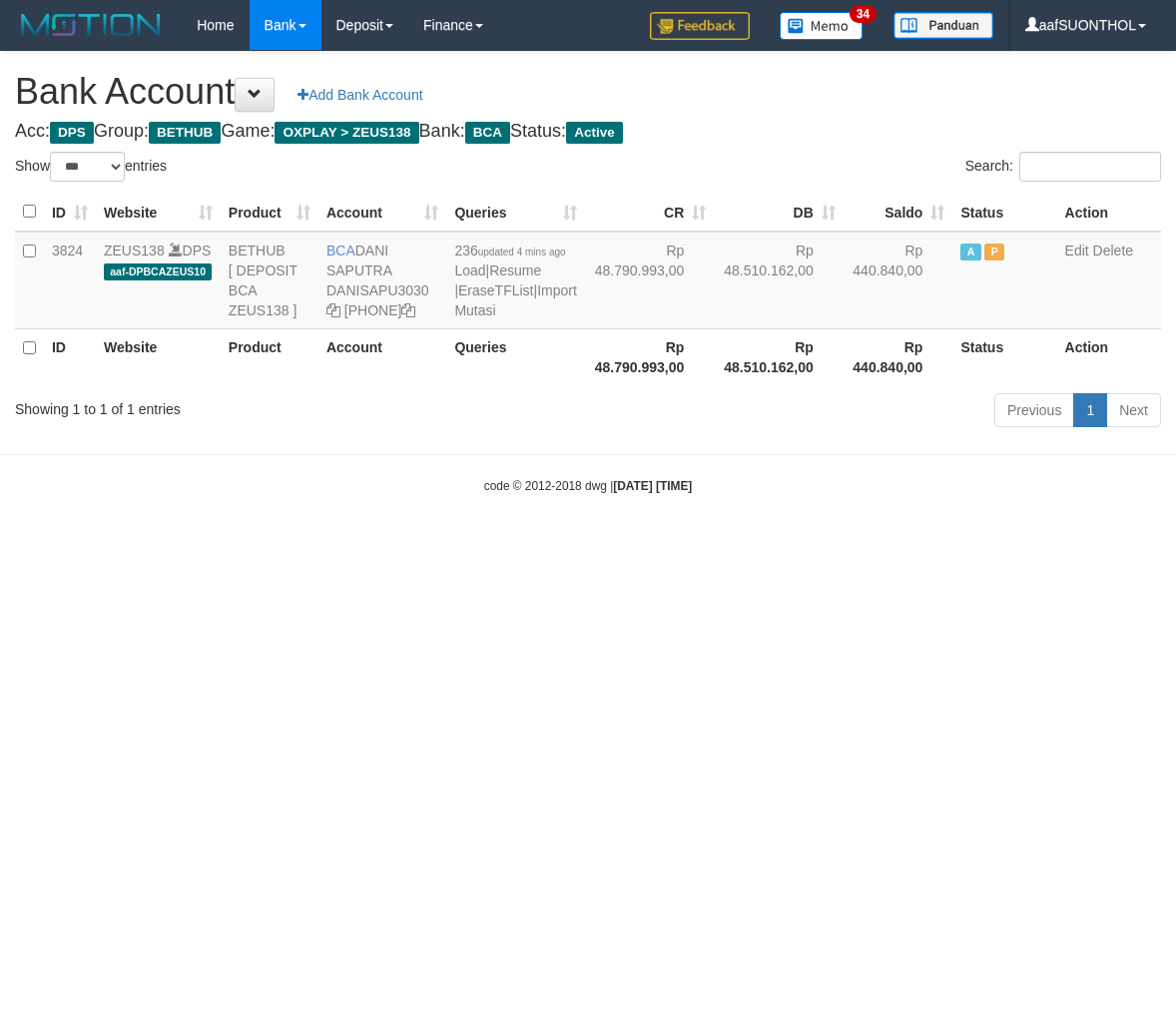 scroll, scrollTop: 0, scrollLeft: 0, axis: both 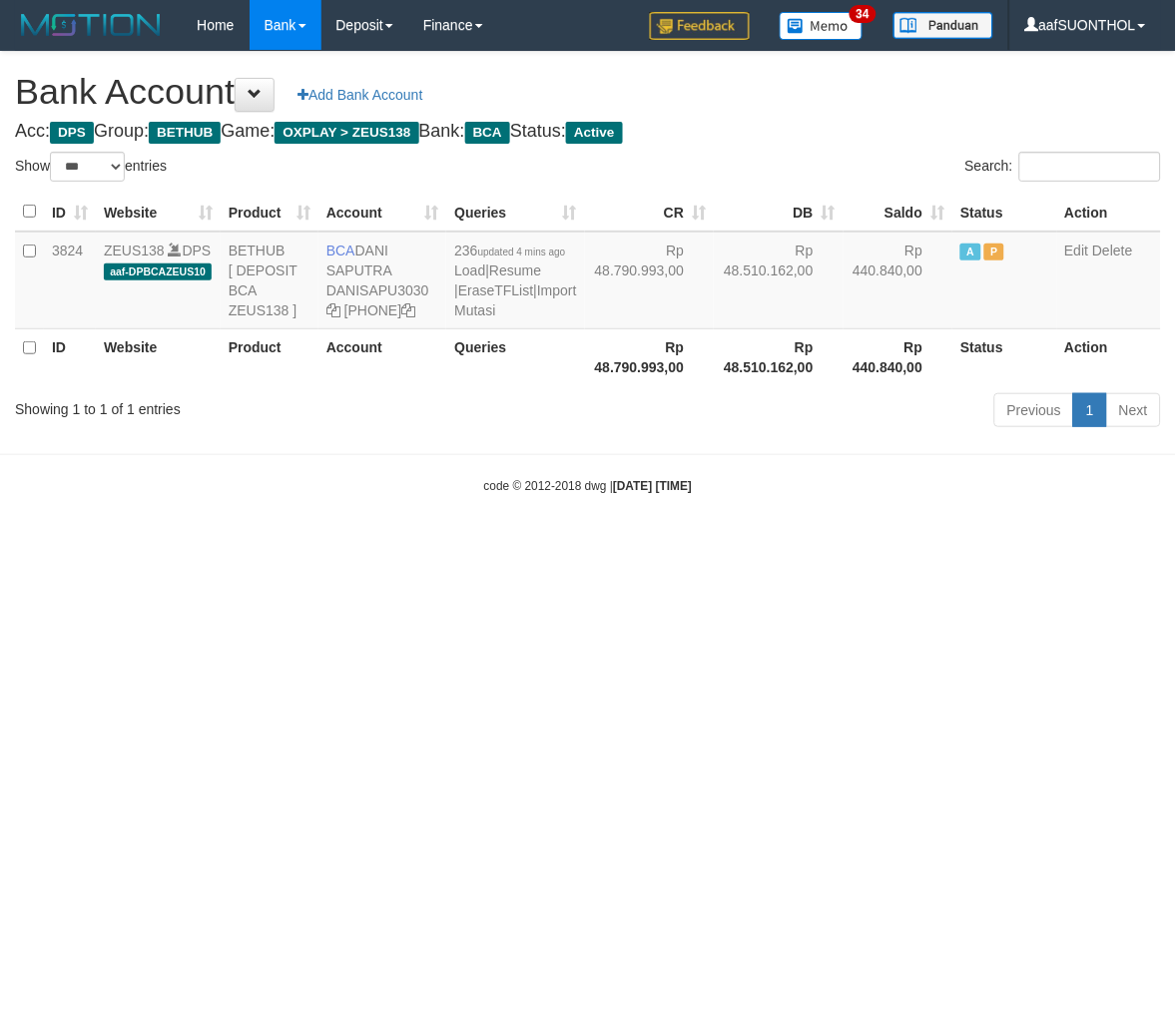 click on "Toggle navigation
Home
Bank
Account List
Load
By Website
Group
[OXPLAY]													ZEUS138
By Load Group (DPS)
Sync" at bounding box center (588, 272) 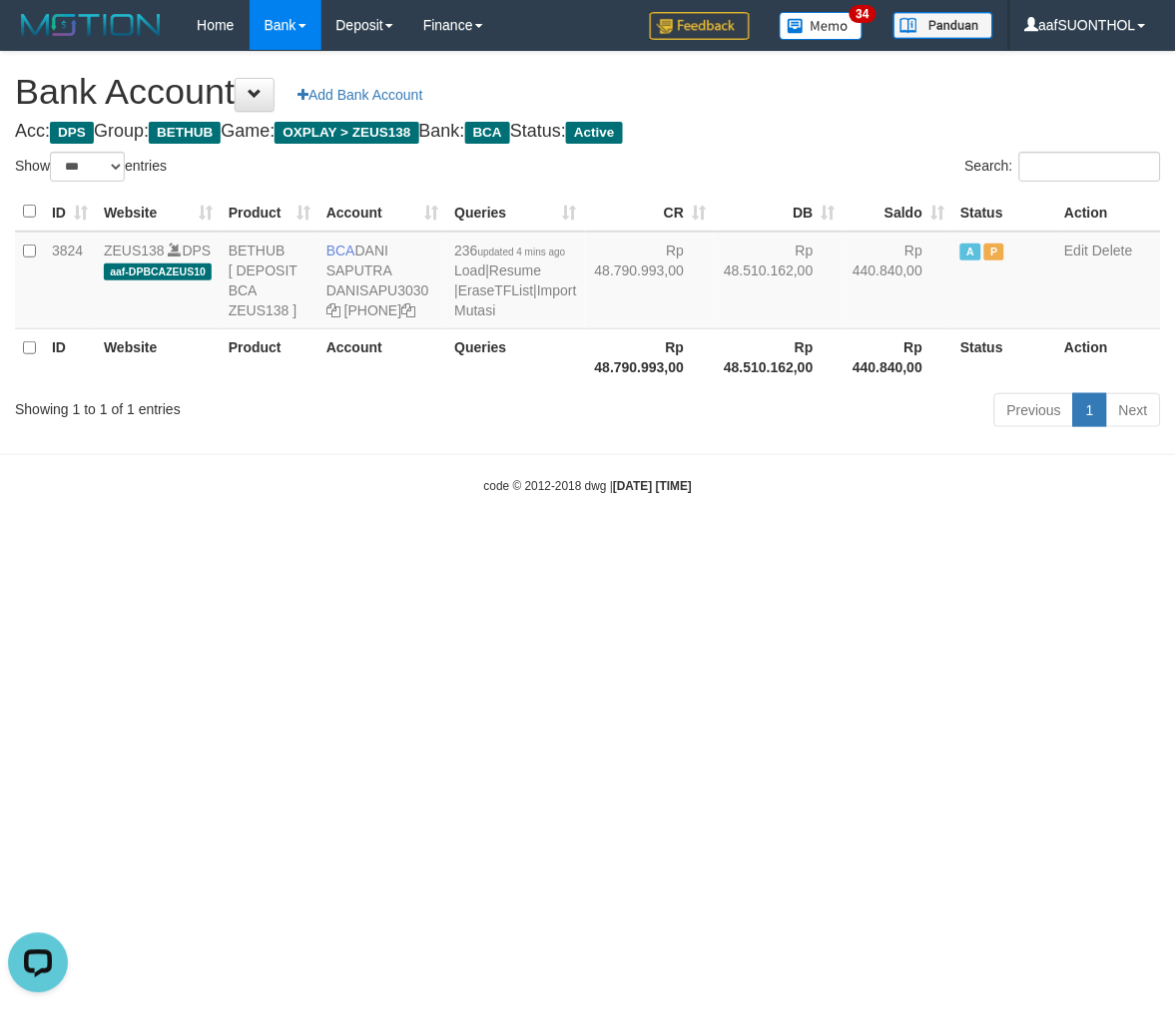 scroll, scrollTop: 0, scrollLeft: 0, axis: both 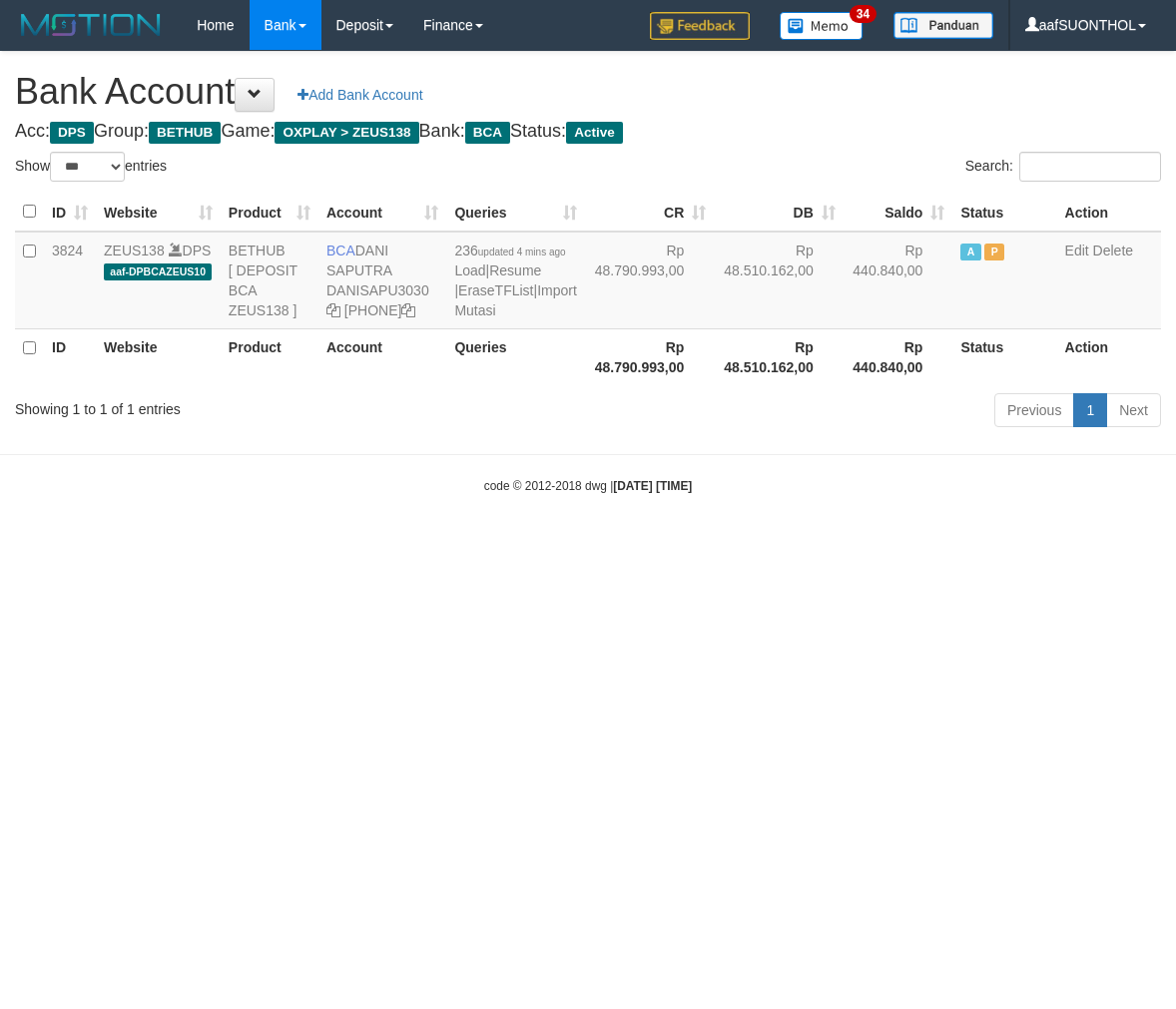 select on "***" 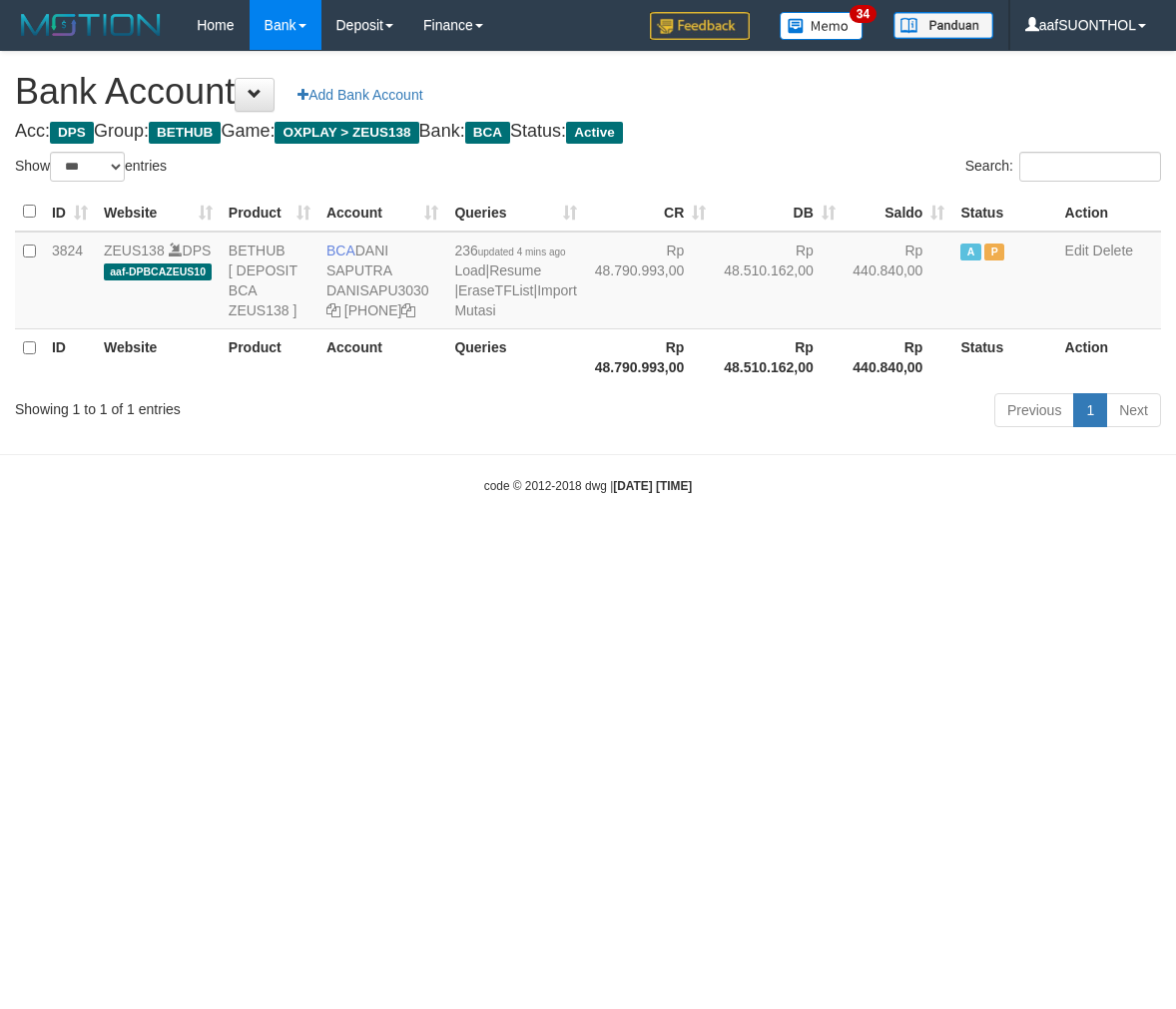 scroll, scrollTop: 0, scrollLeft: 0, axis: both 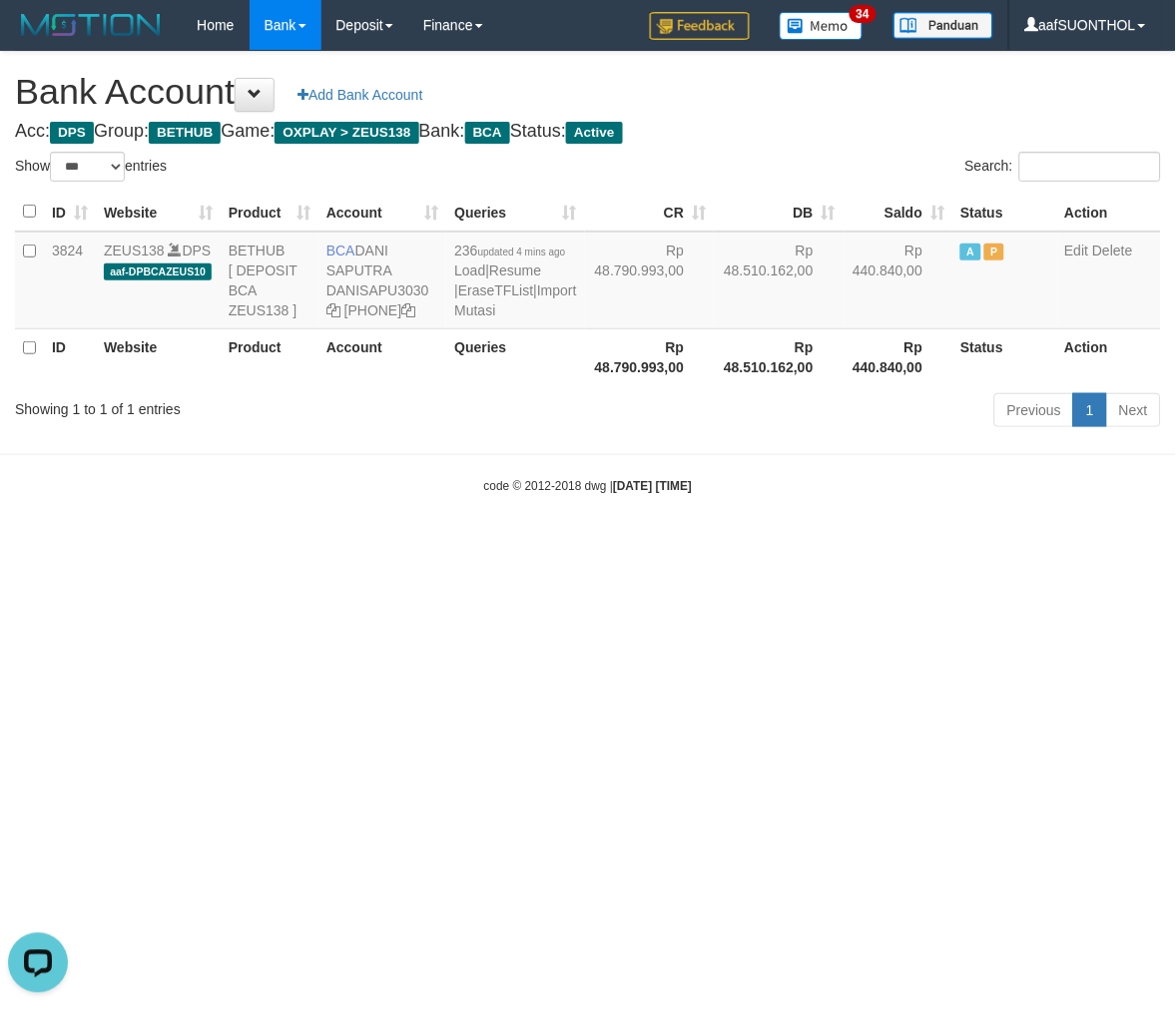 click on "Toggle navigation
Home
Bank
Account List
Load
By Website
Group
[OXPLAY]													ZEUS138
By Load Group (DPS)
Sync" at bounding box center (588, 272) 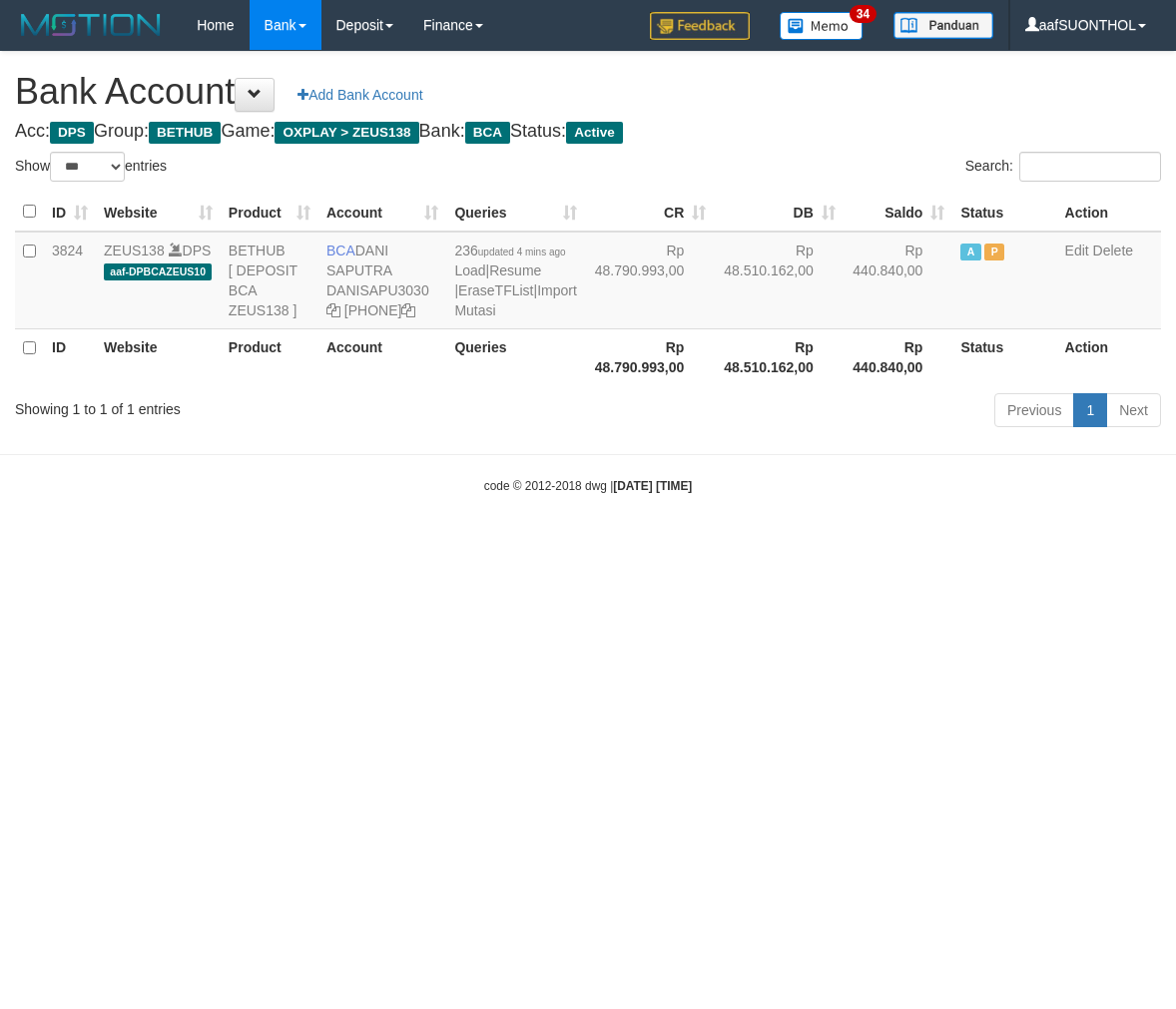 select on "***" 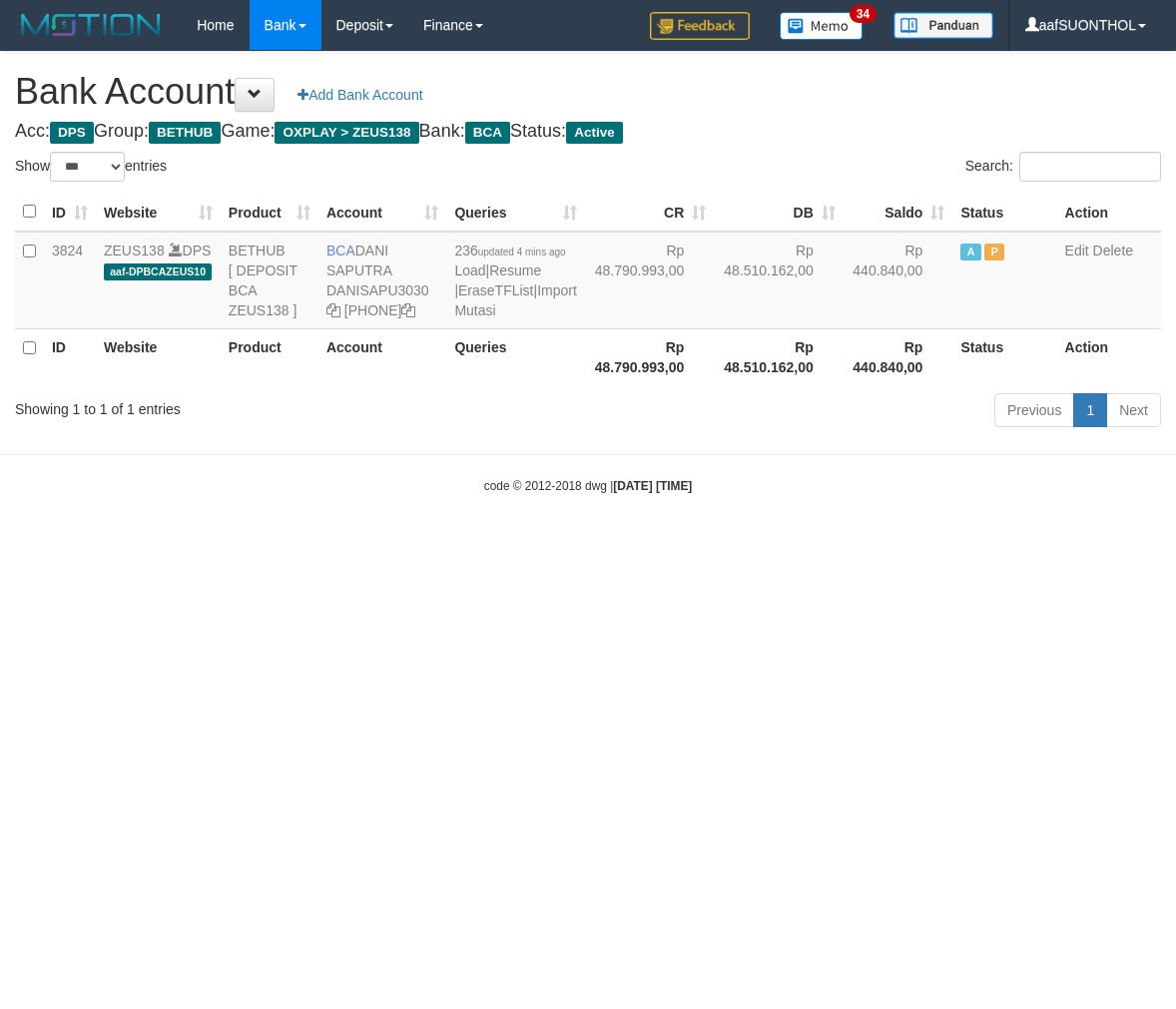 scroll, scrollTop: 0, scrollLeft: 0, axis: both 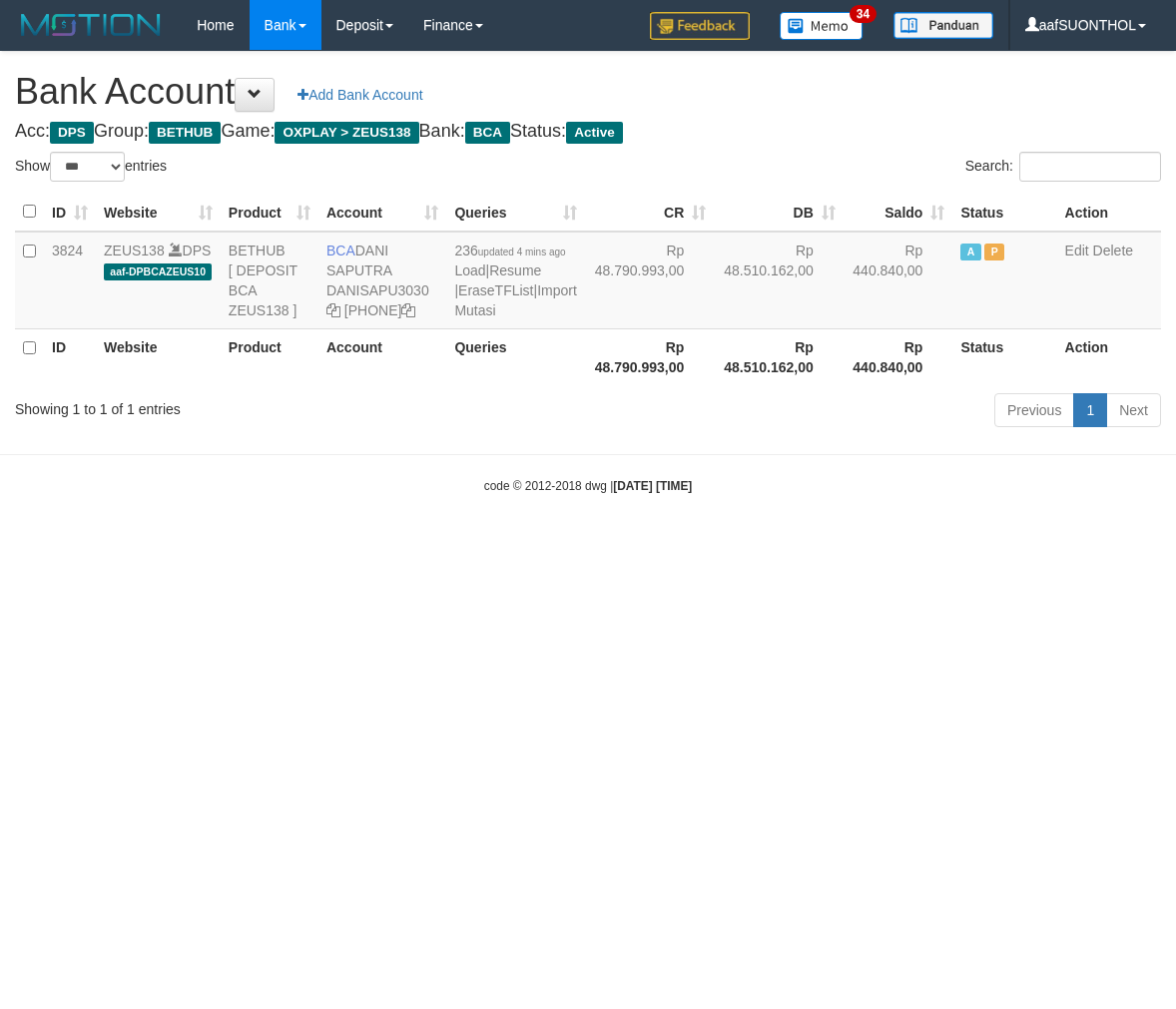 select on "***" 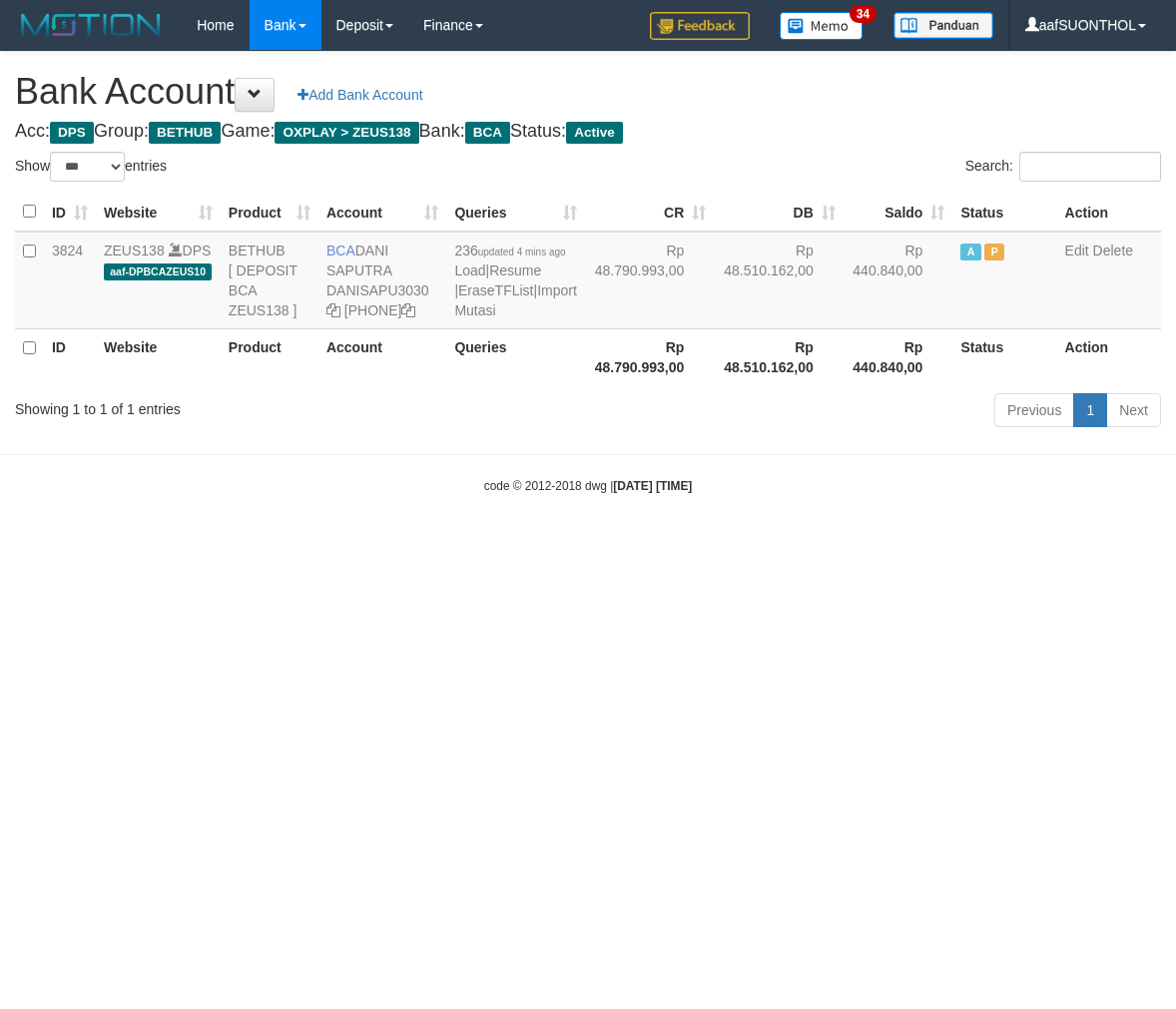 scroll, scrollTop: 0, scrollLeft: 0, axis: both 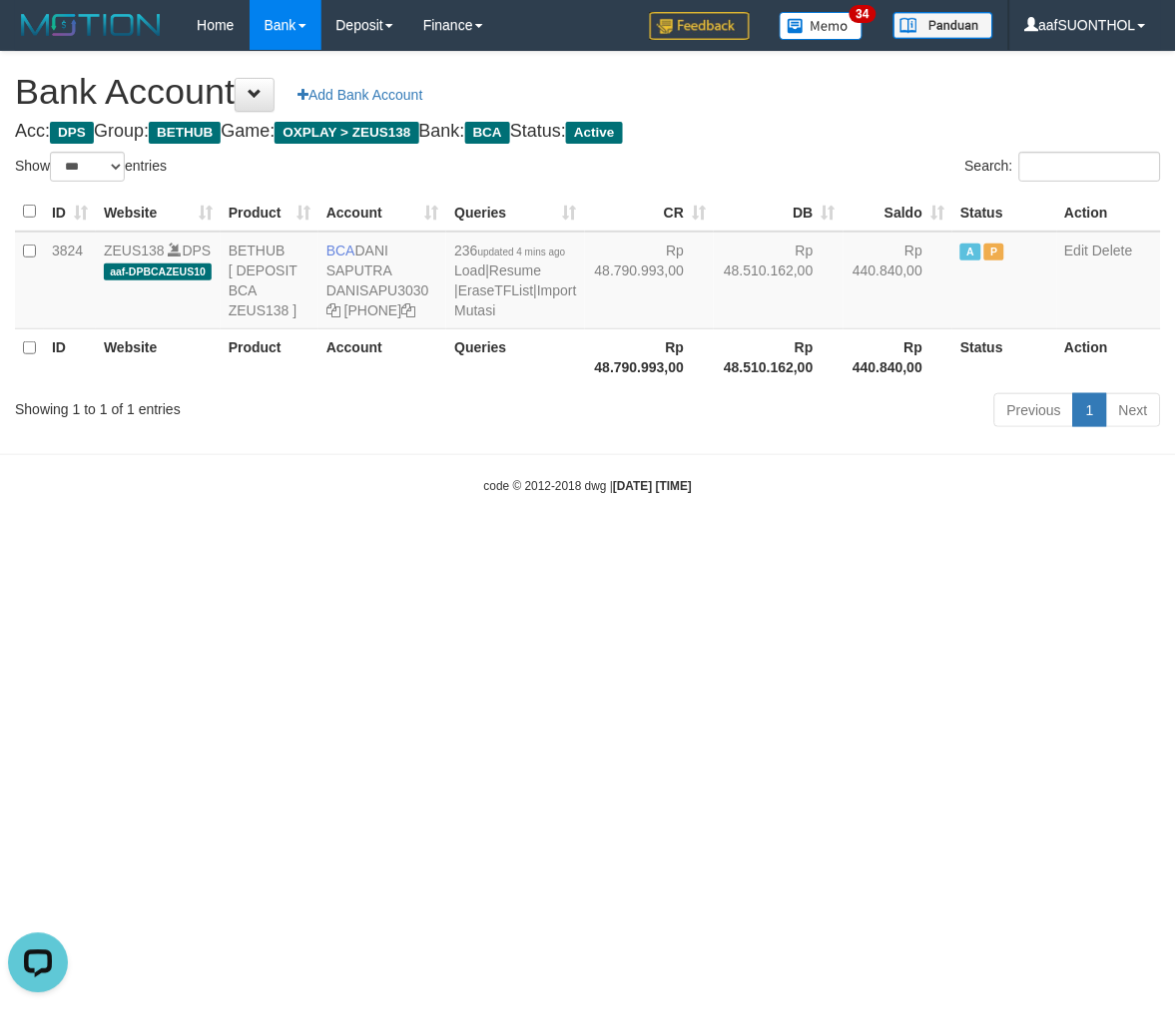 click on "Toggle navigation
Home
Bank
Account List
Load
By Website
Group
[OXPLAY]													ZEUS138
By Load Group (DPS)
Sync" at bounding box center [588, 272] 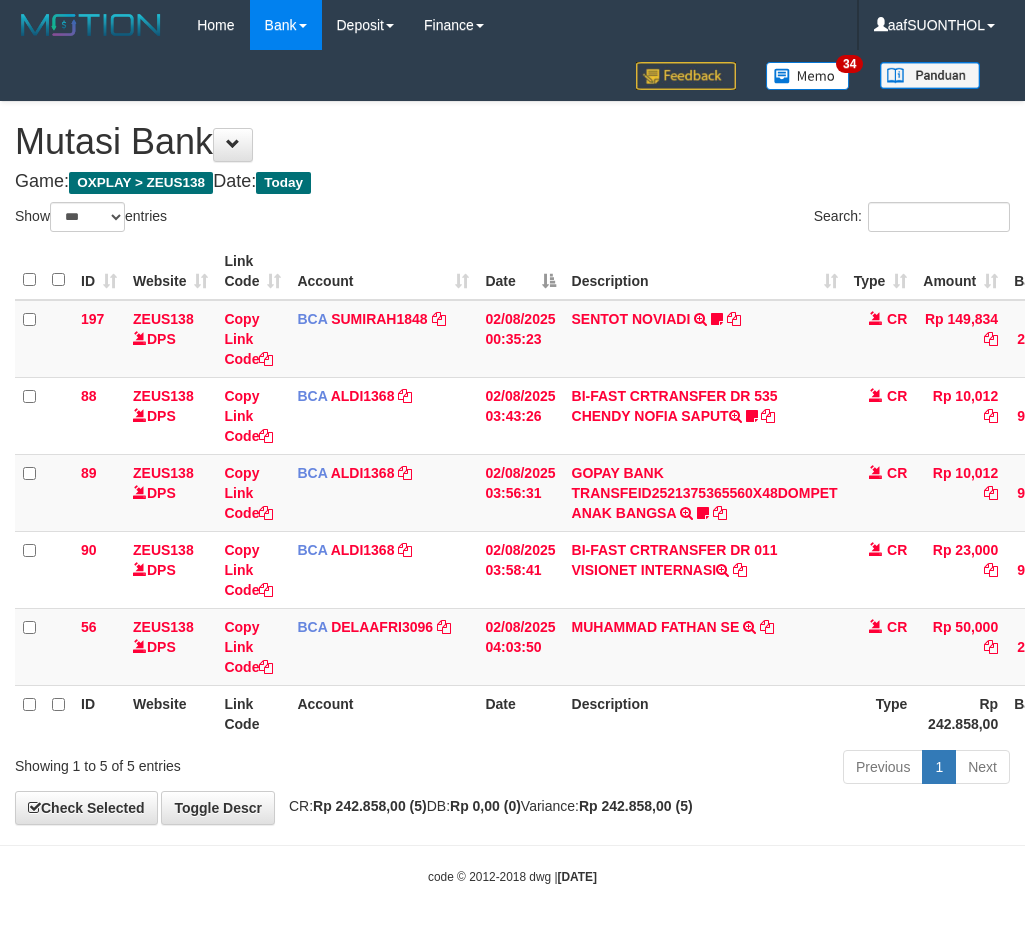 select on "***" 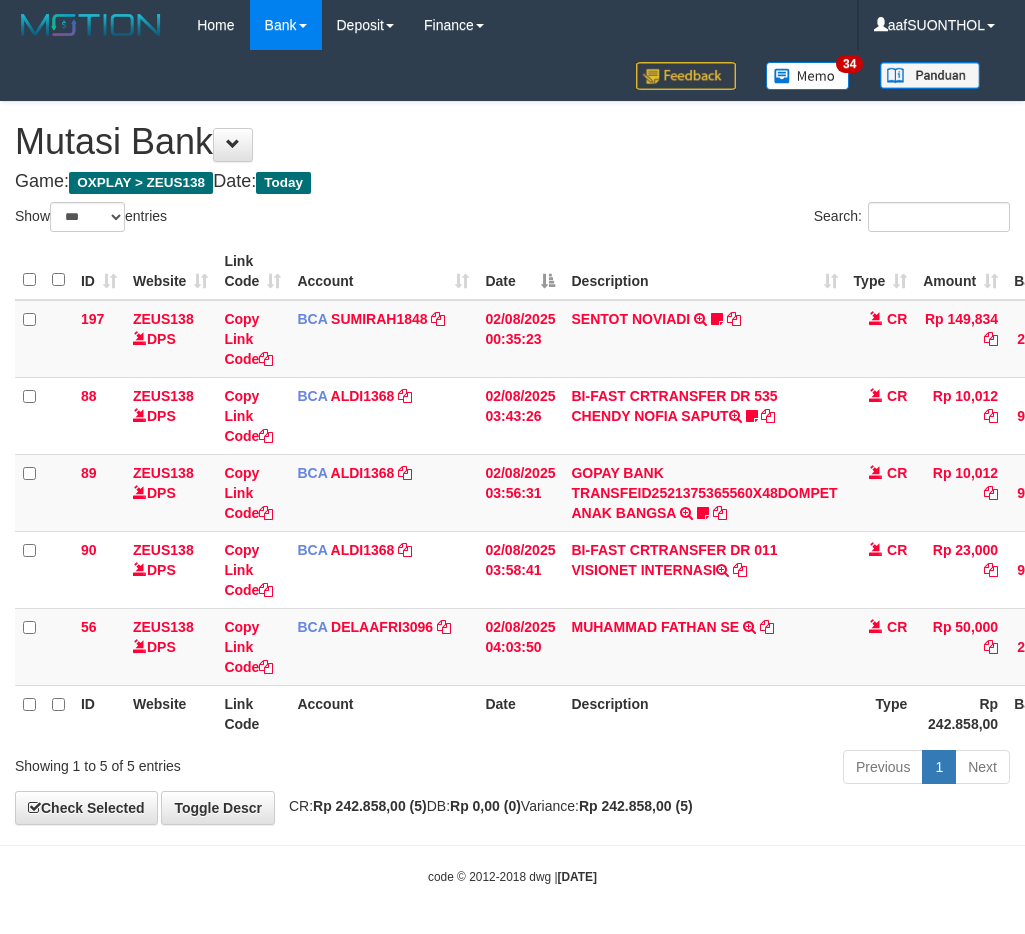 scroll, scrollTop: 0, scrollLeft: 15, axis: horizontal 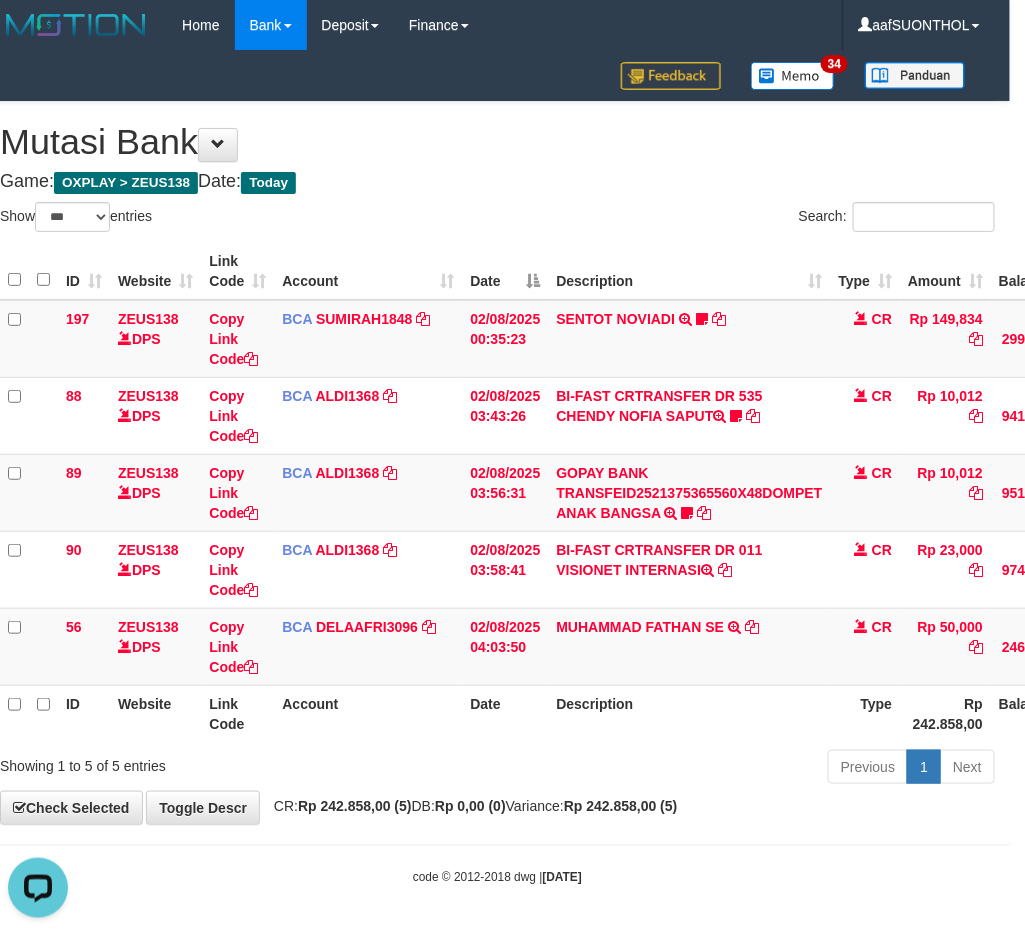 drag, startPoint x: 737, startPoint y: 743, endPoint x: 661, endPoint y: 726, distance: 77.87811 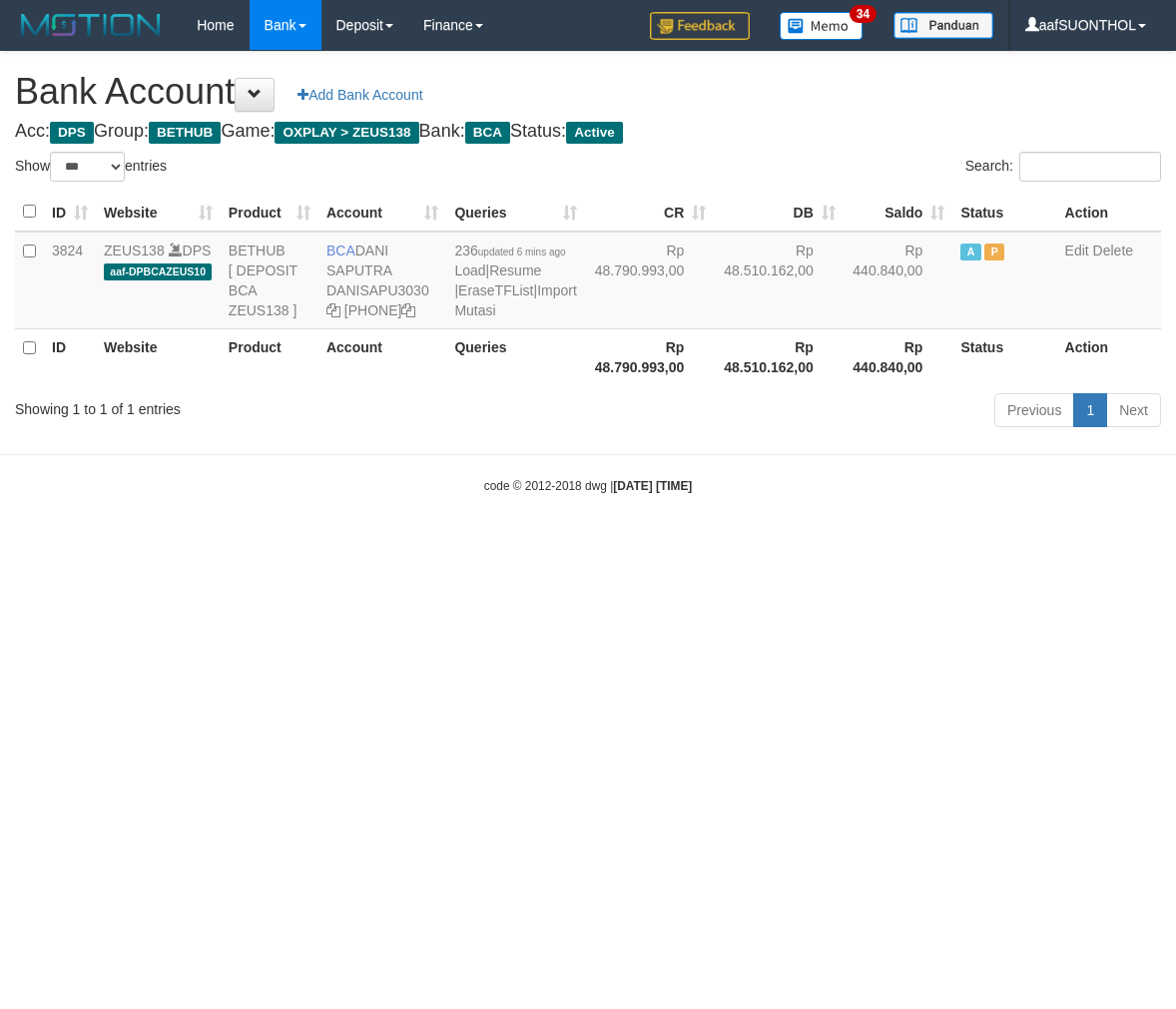select on "***" 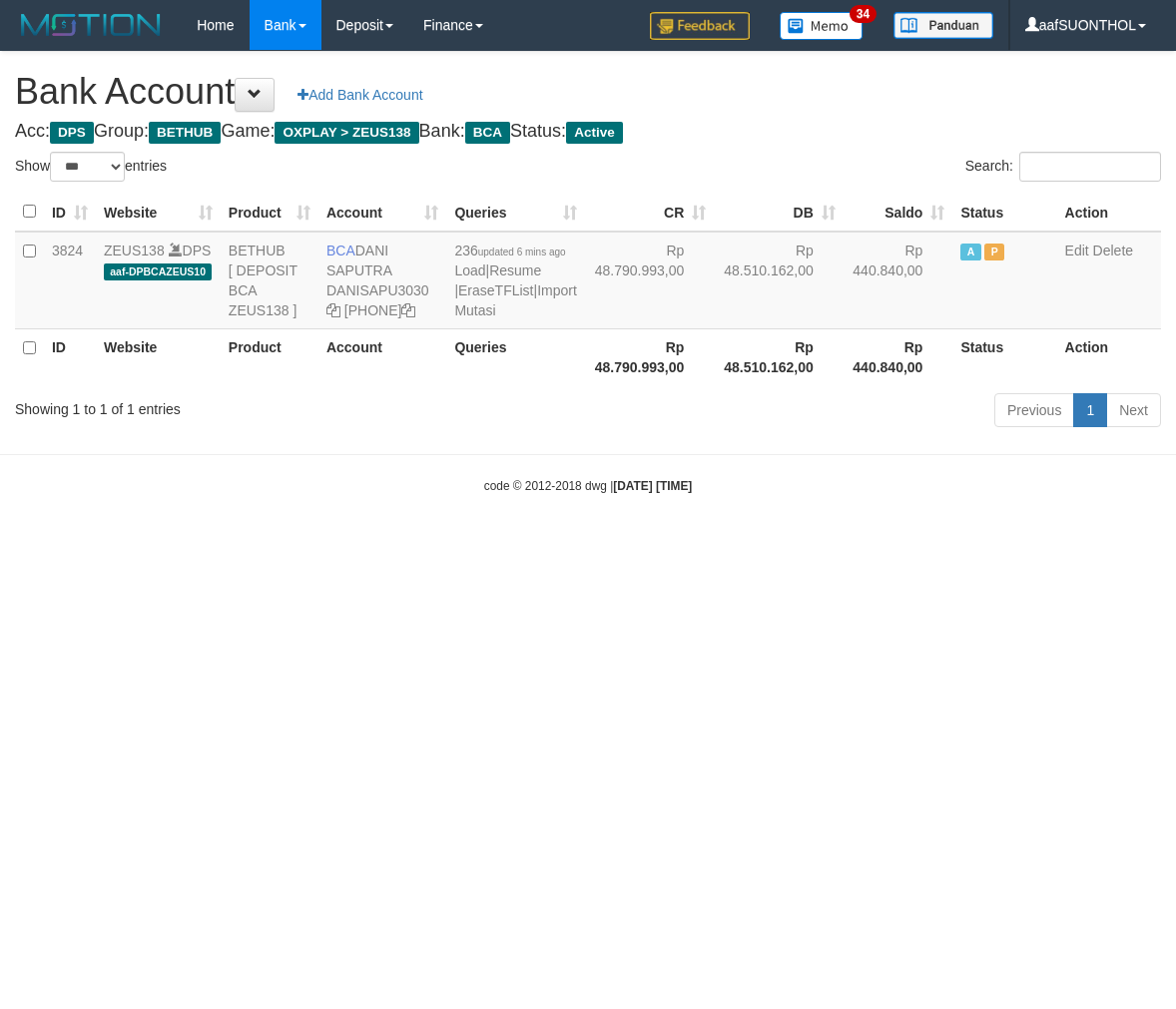 scroll, scrollTop: 0, scrollLeft: 0, axis: both 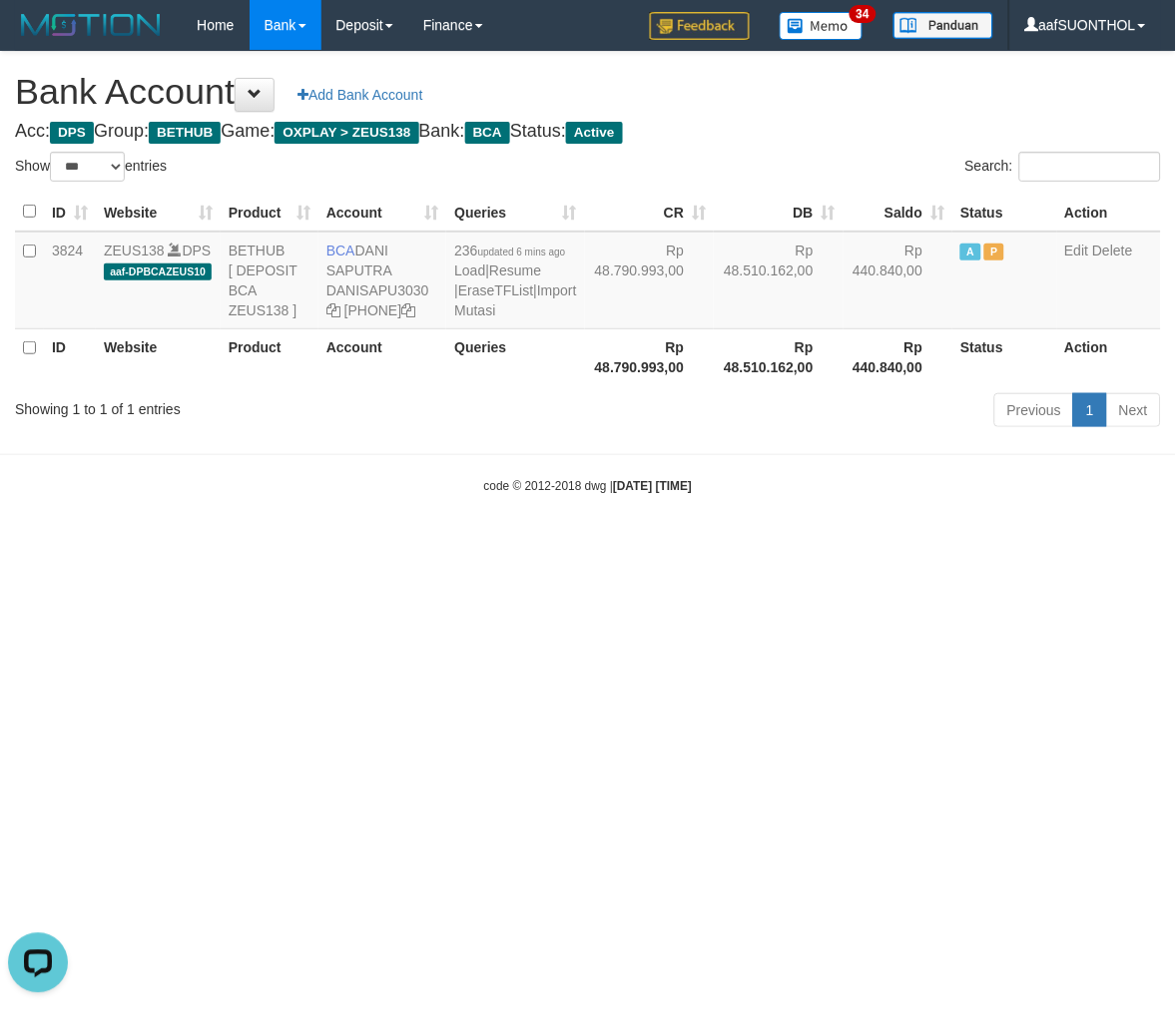 drag, startPoint x: 312, startPoint y: 635, endPoint x: 329, endPoint y: 635, distance: 17 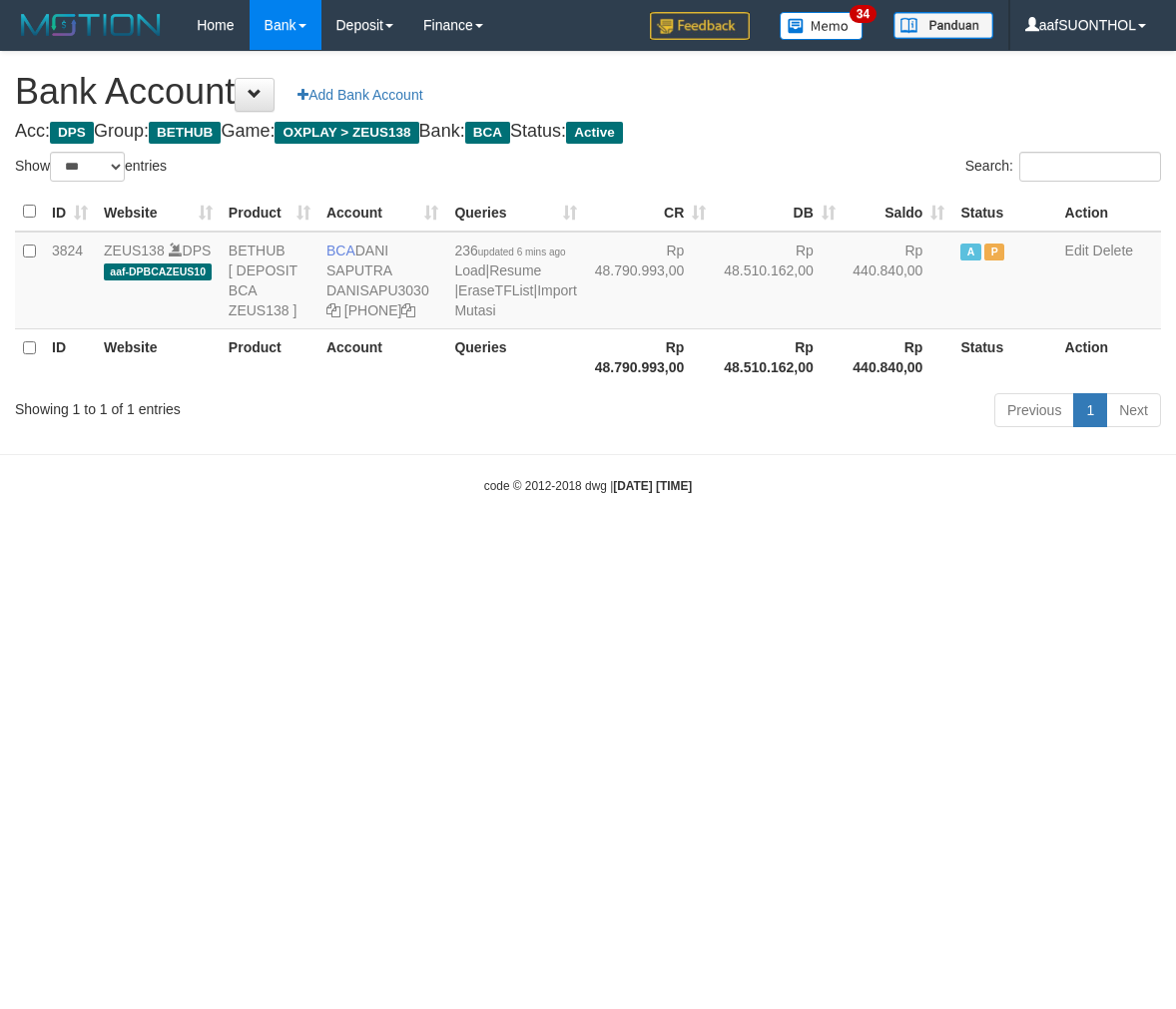 select on "***" 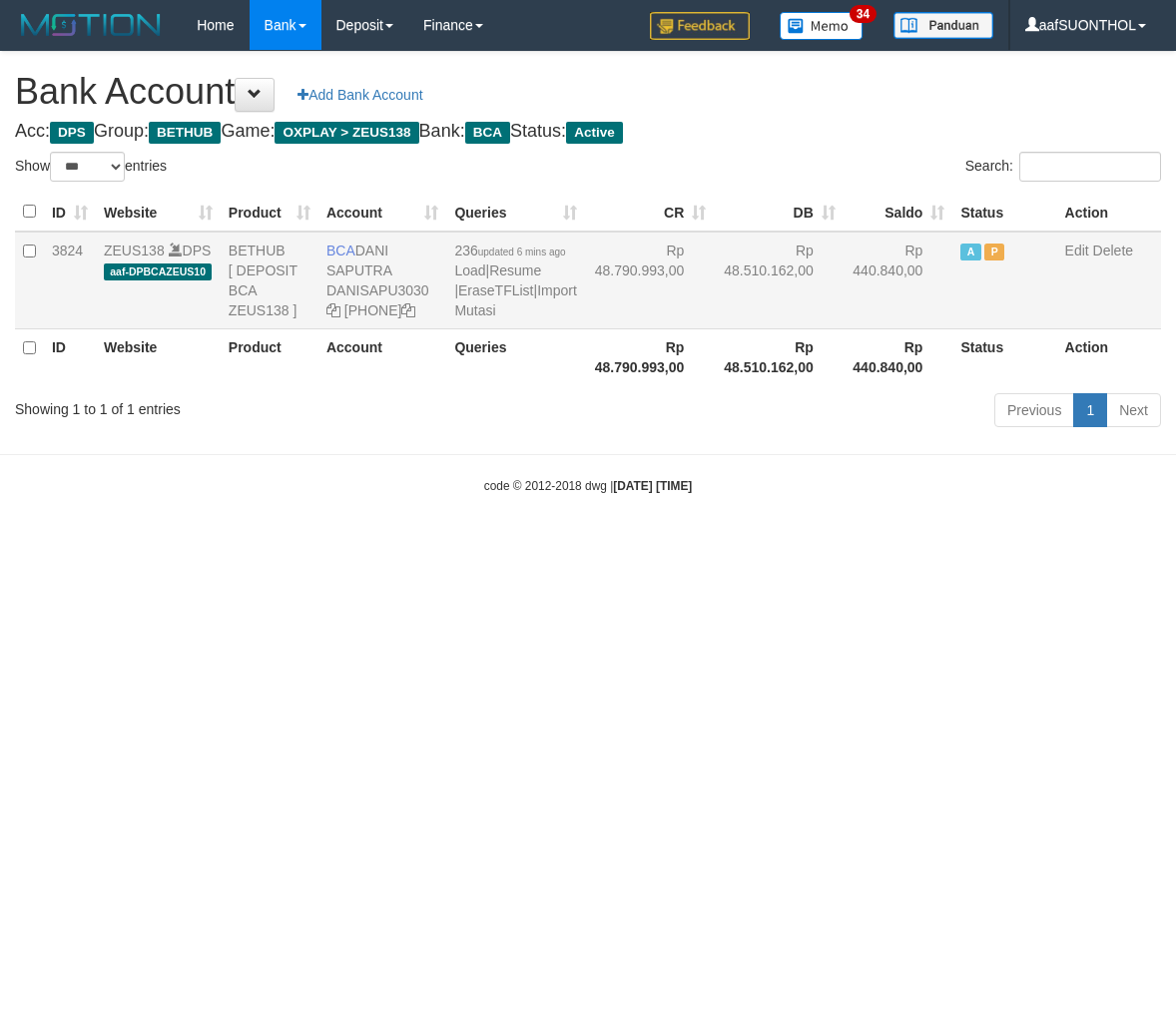 scroll, scrollTop: 0, scrollLeft: 0, axis: both 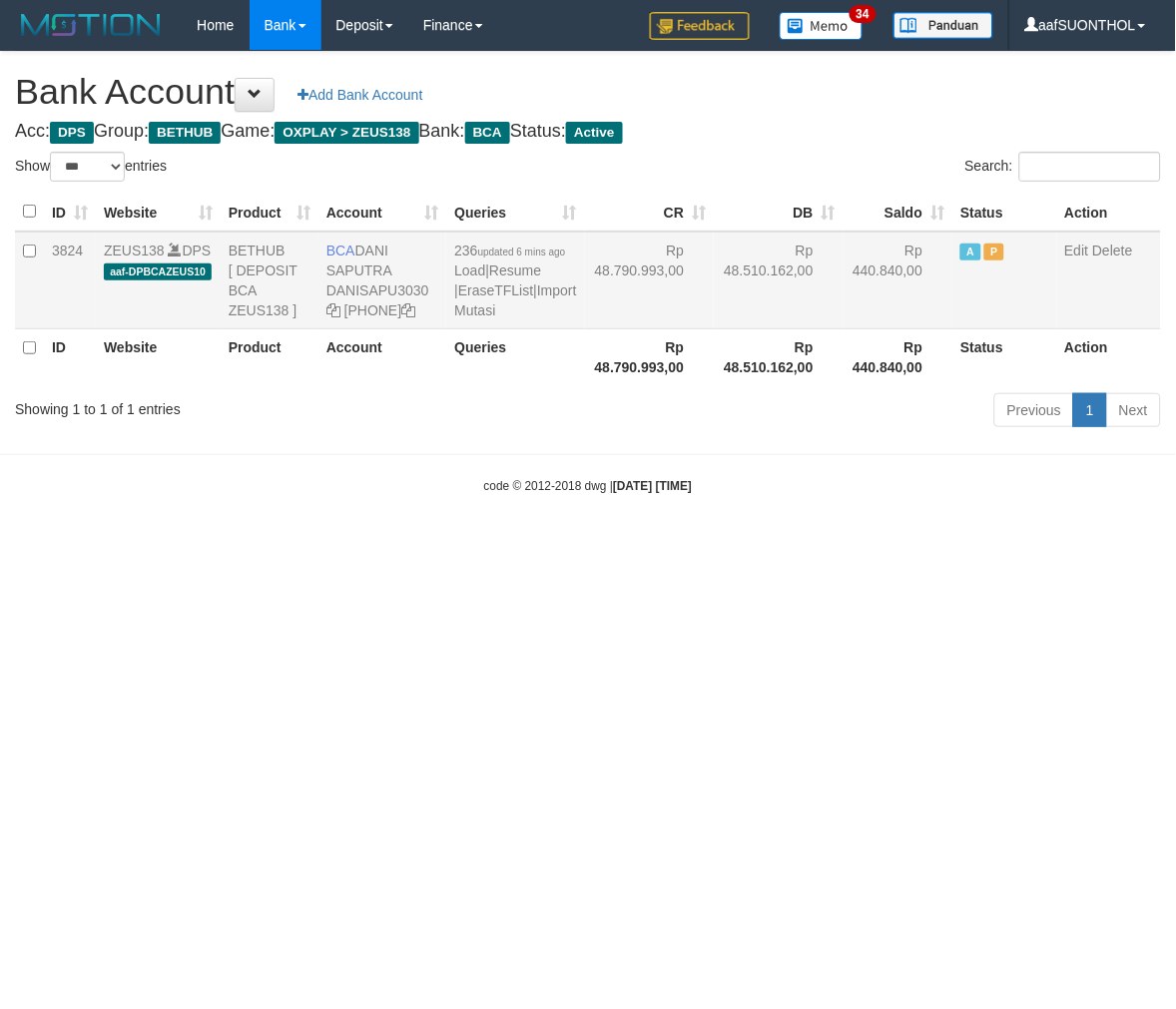 drag, startPoint x: 329, startPoint y: 250, endPoint x: 403, endPoint y: 275, distance: 78.108898 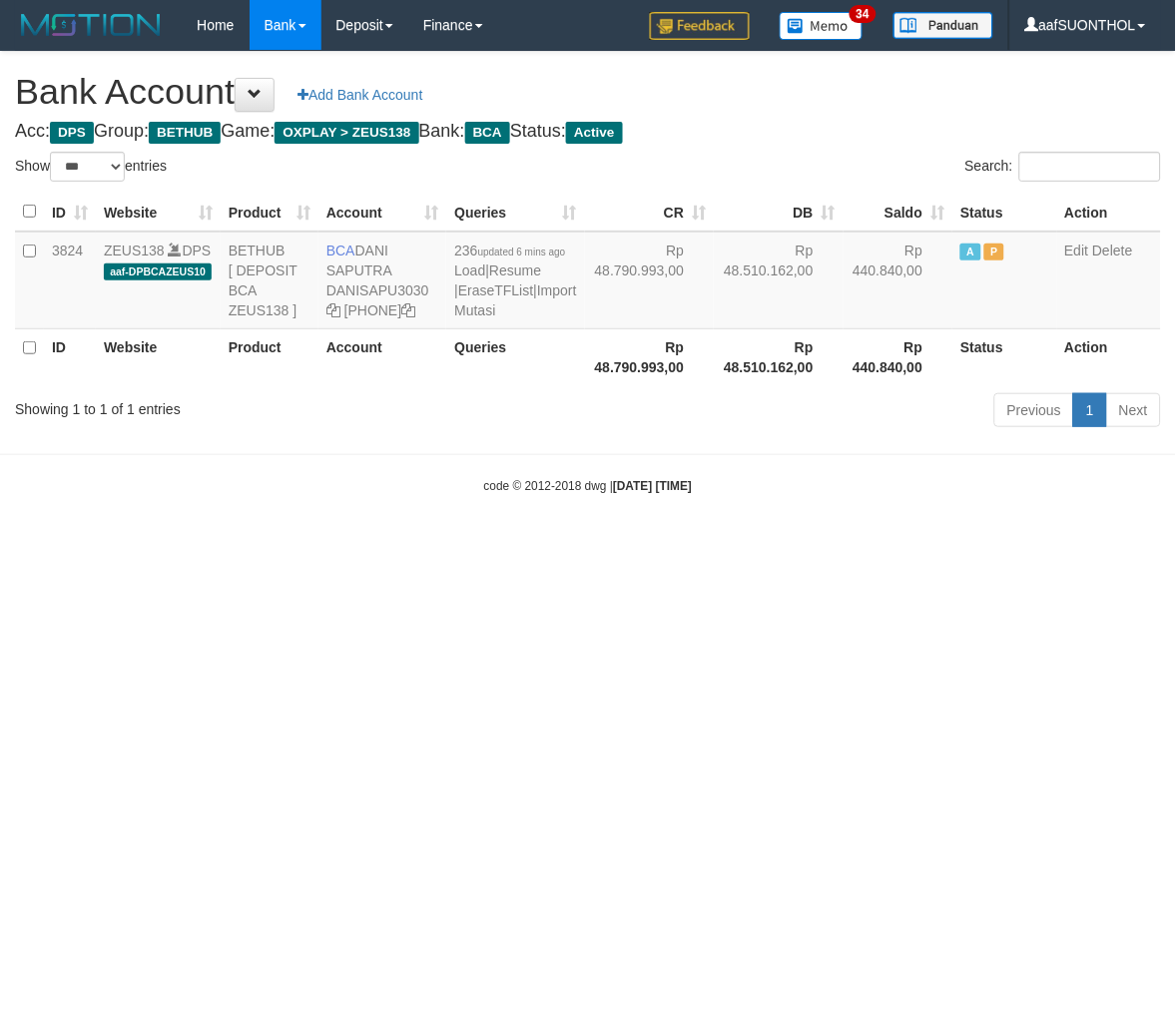 copy on "BCA
DANI SAPUTRA" 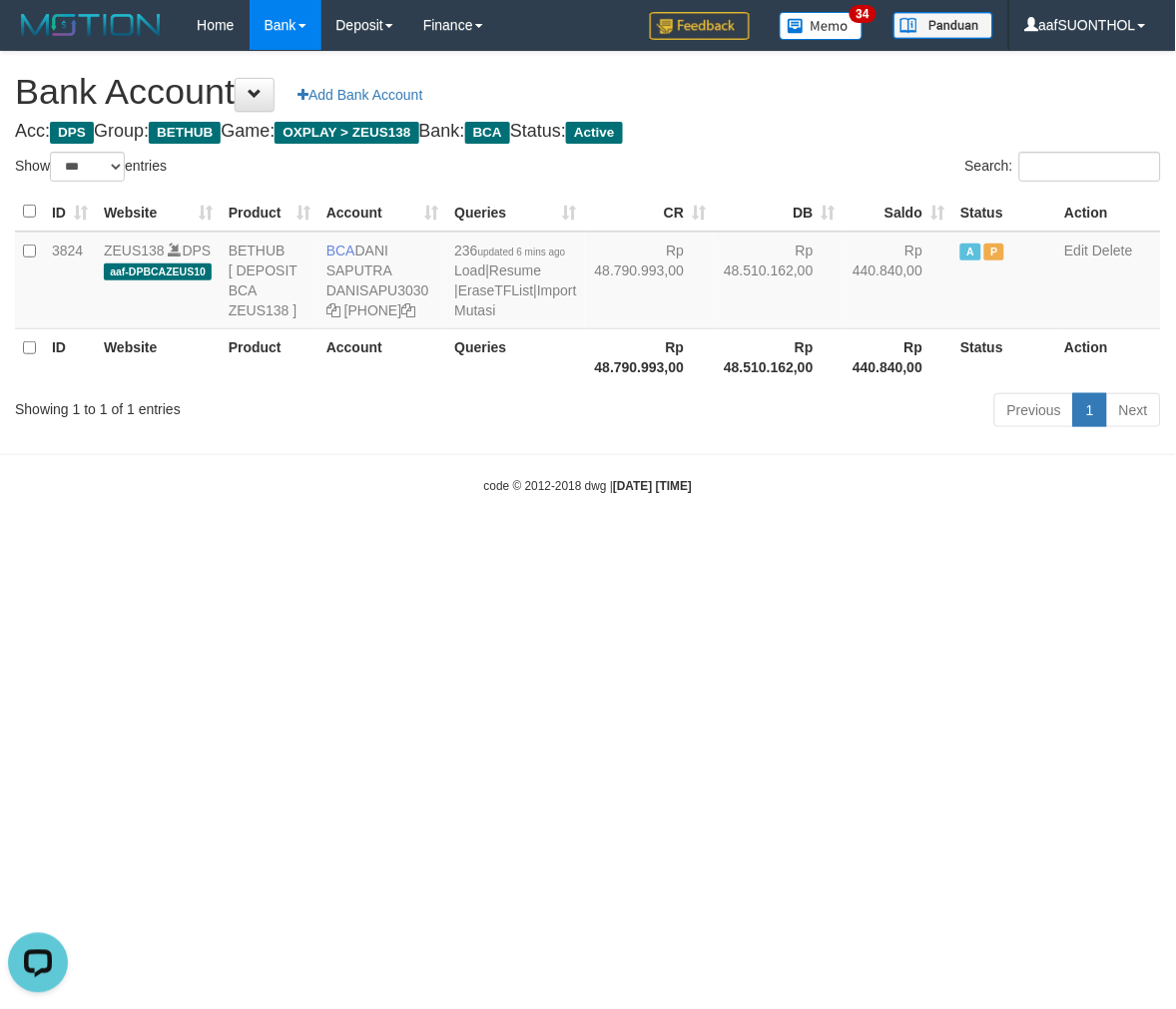 scroll, scrollTop: 0, scrollLeft: 0, axis: both 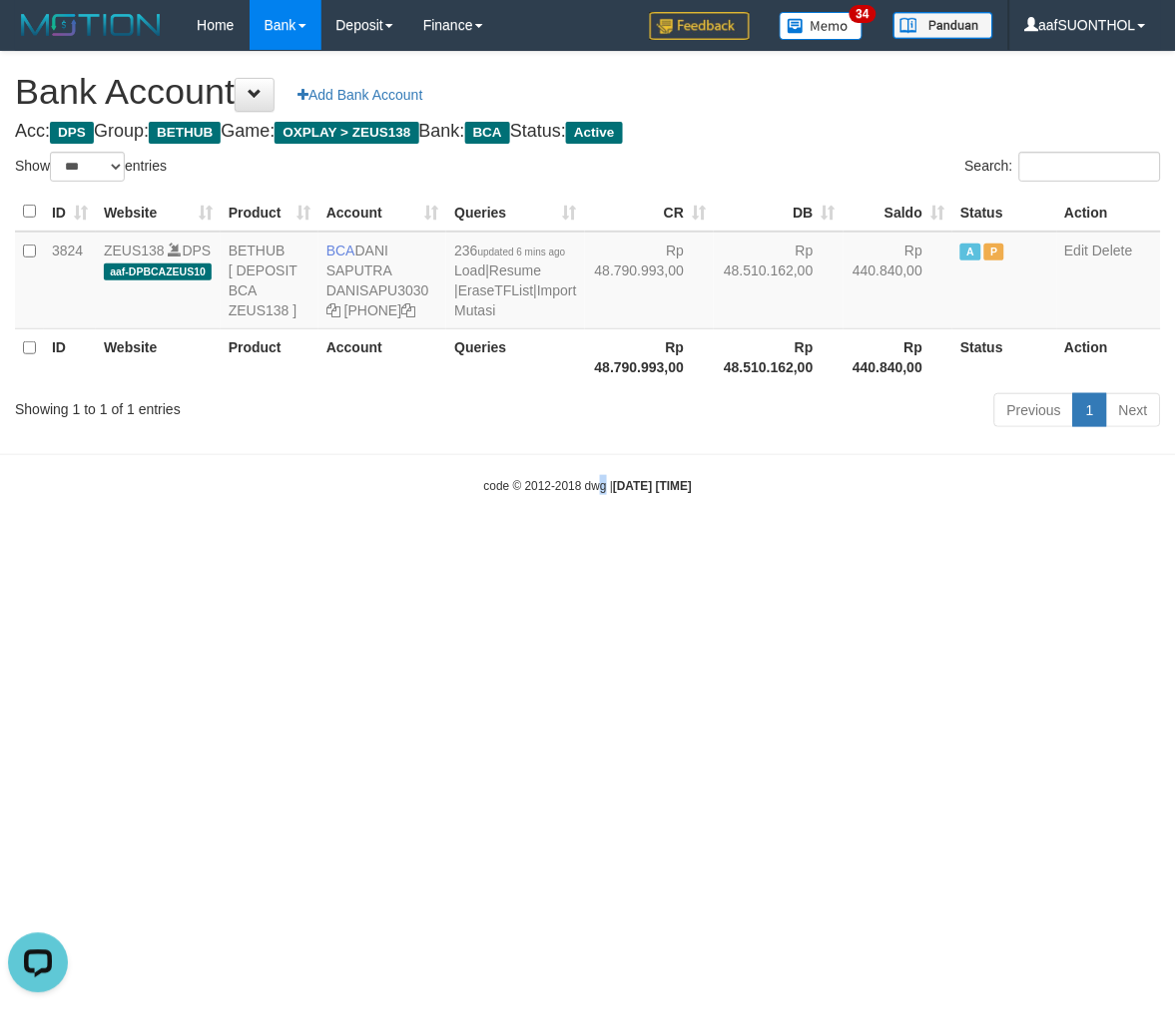 click on "Toggle navigation
Home
Bank
Account List
Load
By Website
Group
[OXPLAY]													ZEUS138
By Load Group (DPS)" at bounding box center [588, 272] 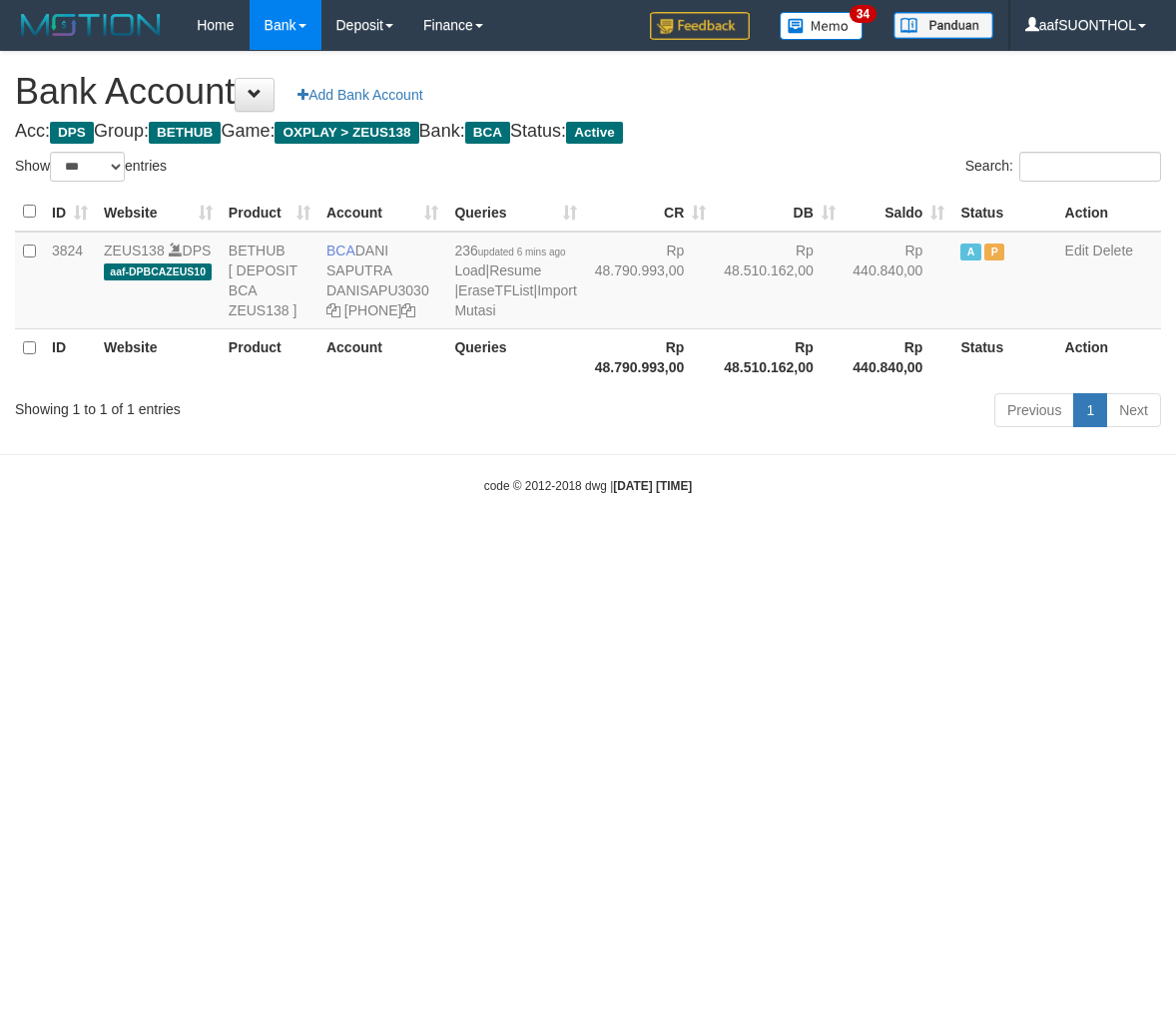 select on "***" 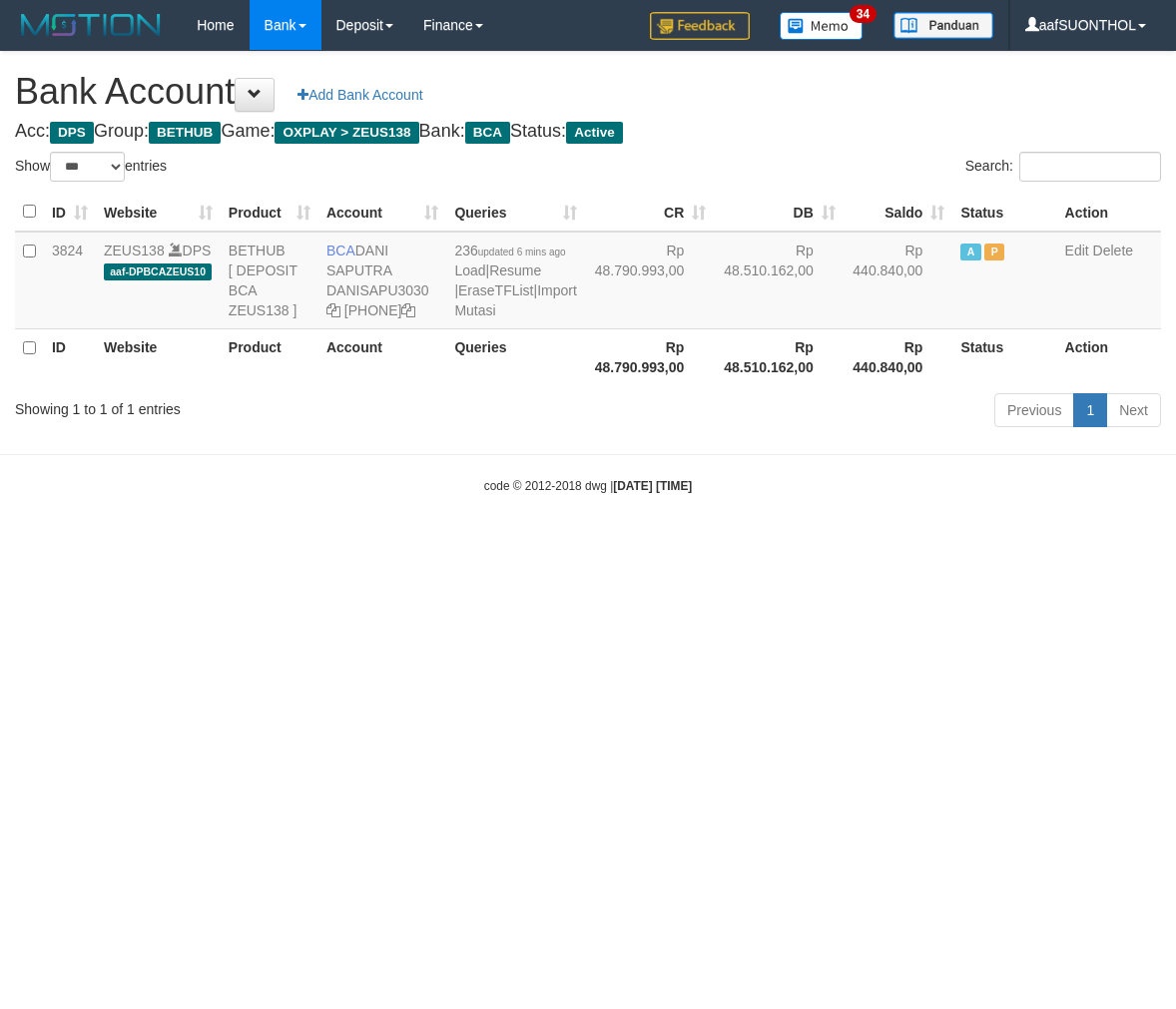 scroll, scrollTop: 0, scrollLeft: 0, axis: both 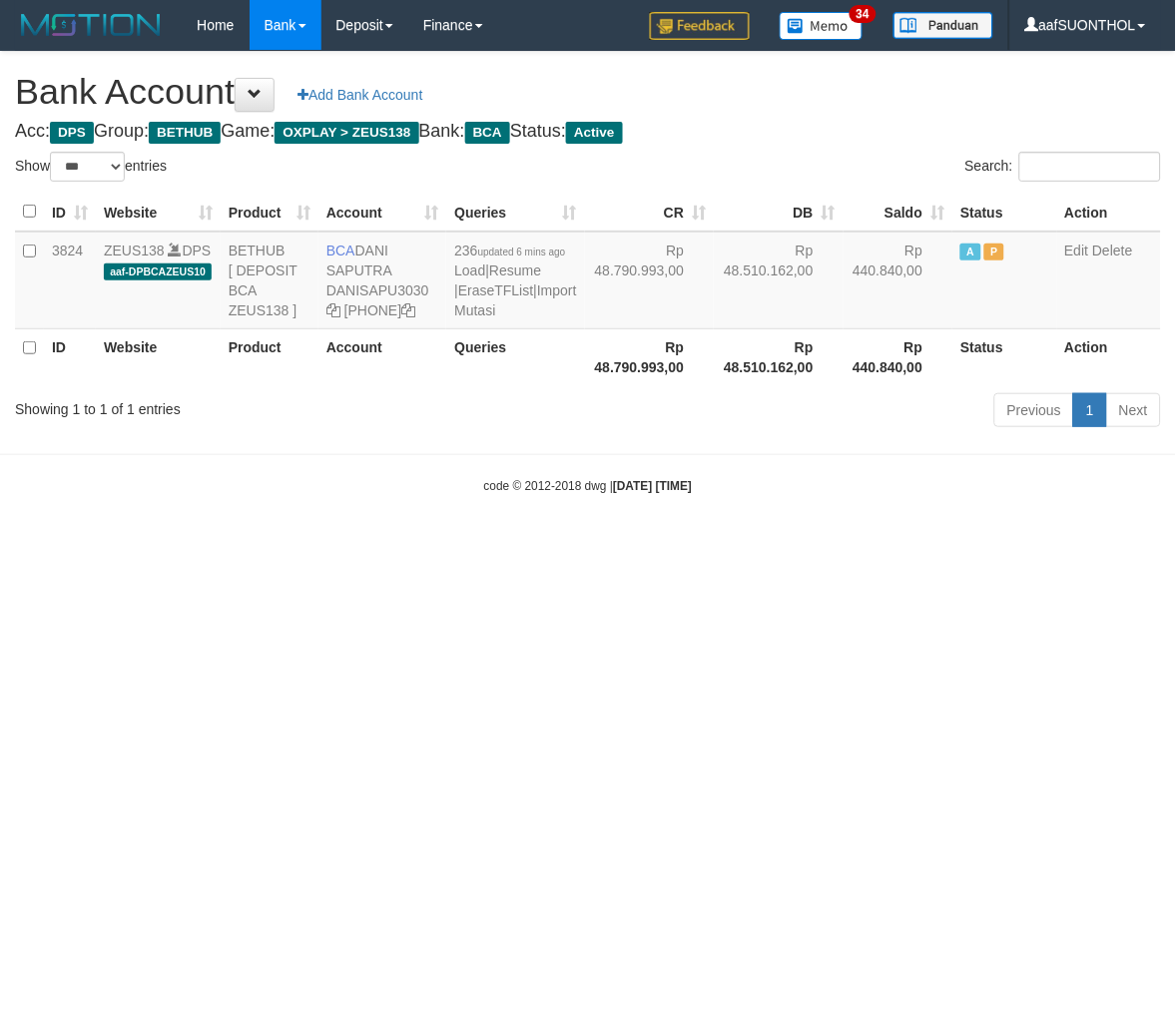drag, startPoint x: 672, startPoint y: 701, endPoint x: 667, endPoint y: 685, distance: 16.763055 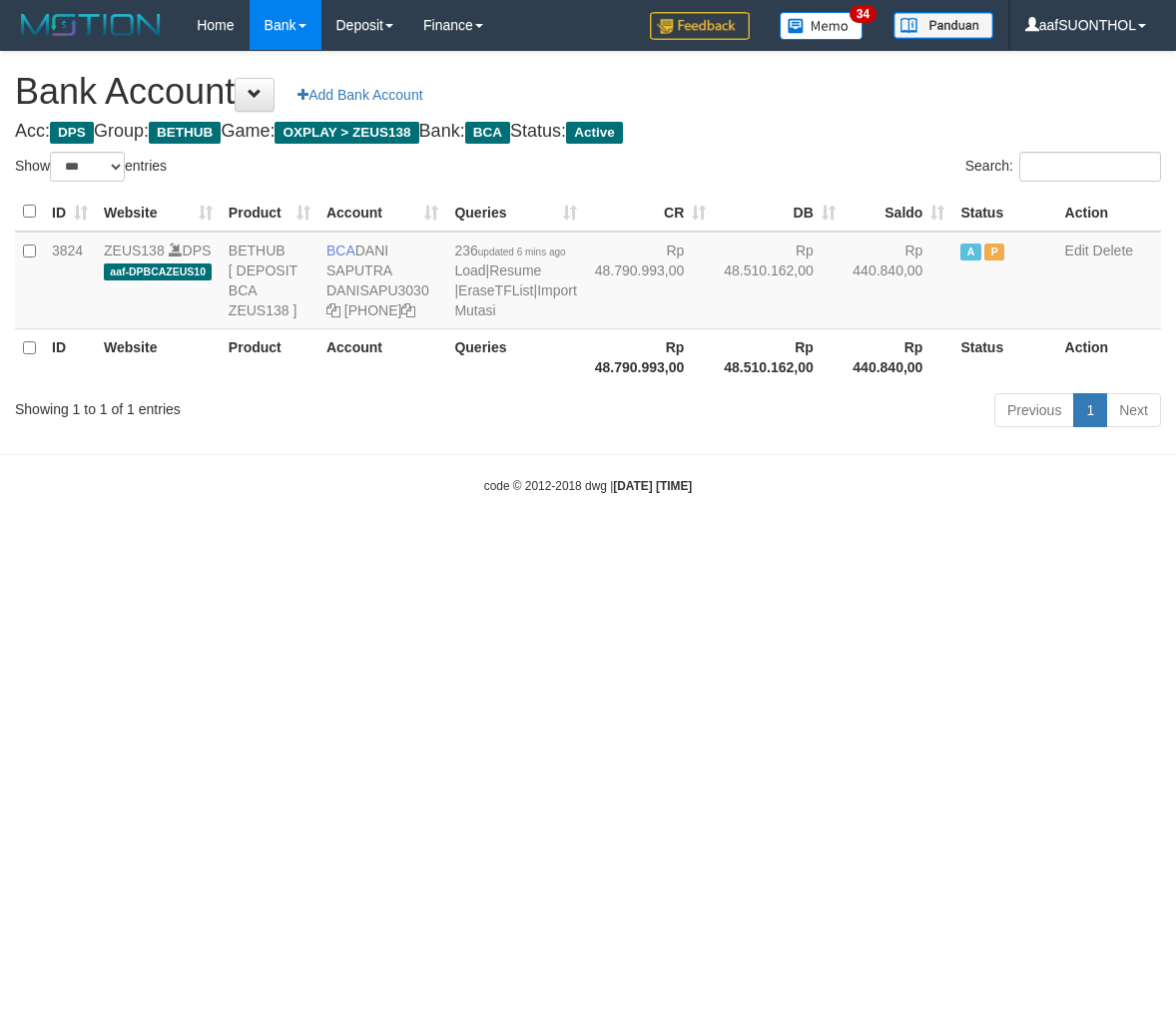 select on "***" 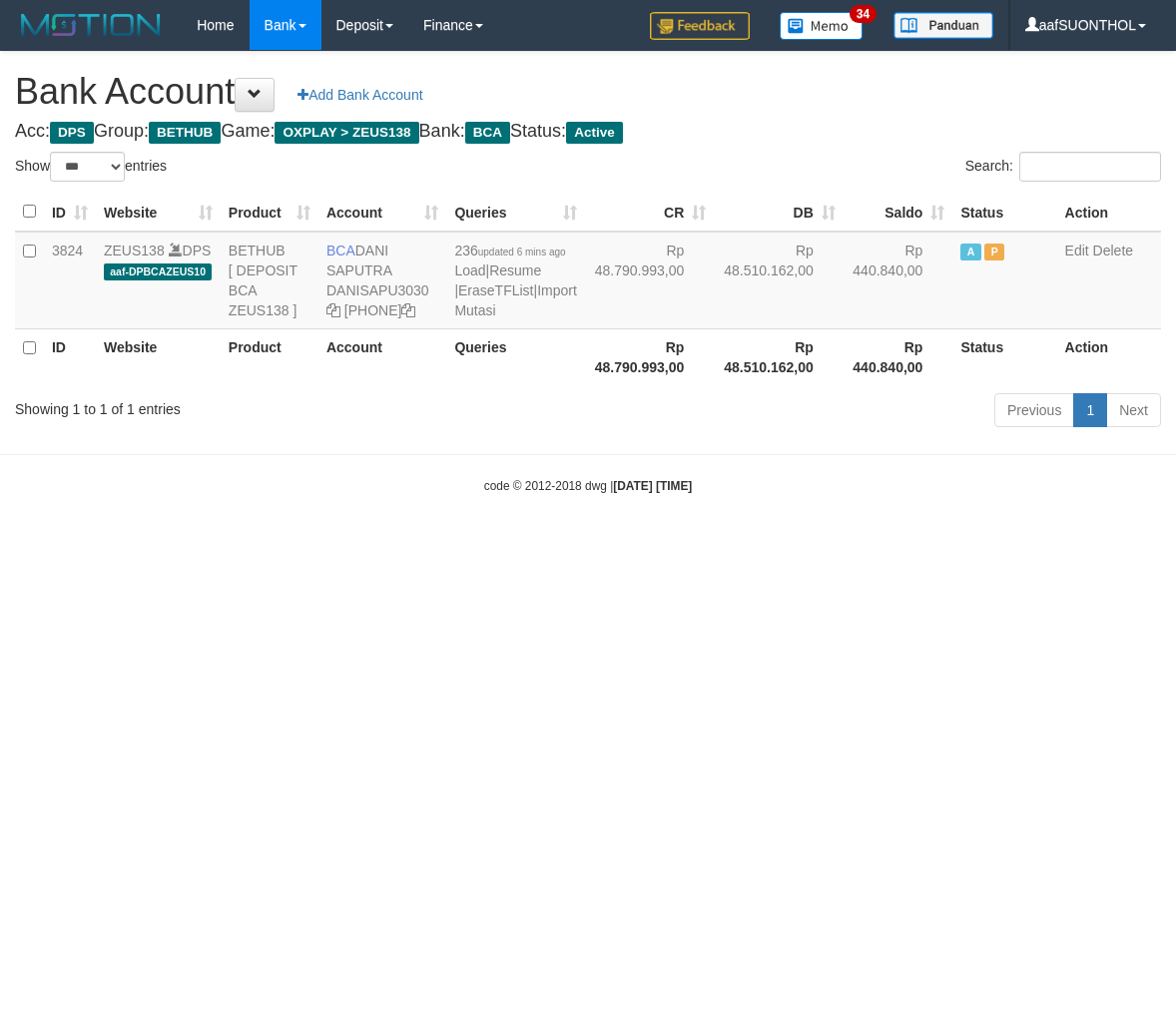 scroll, scrollTop: 0, scrollLeft: 0, axis: both 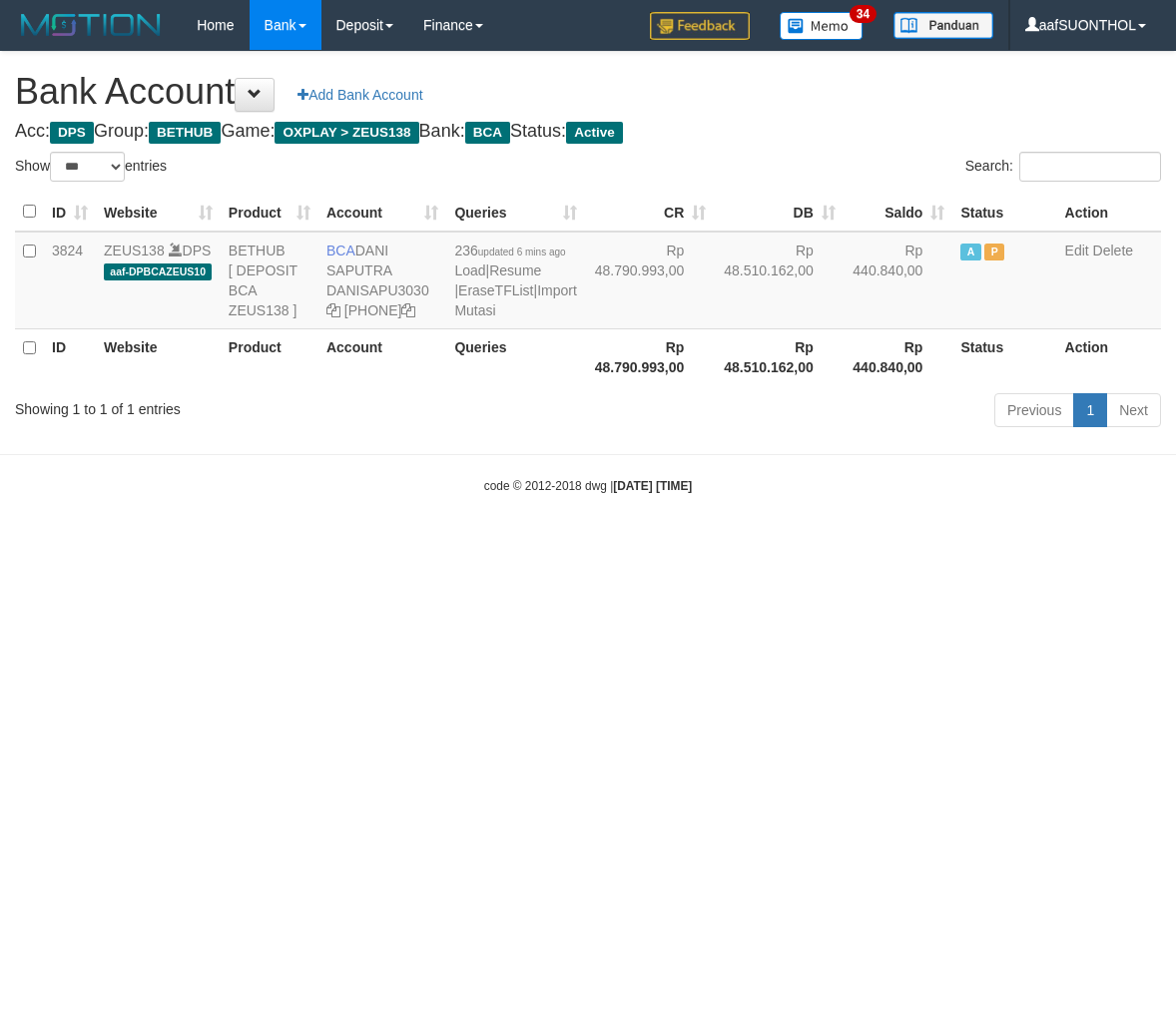 select on "***" 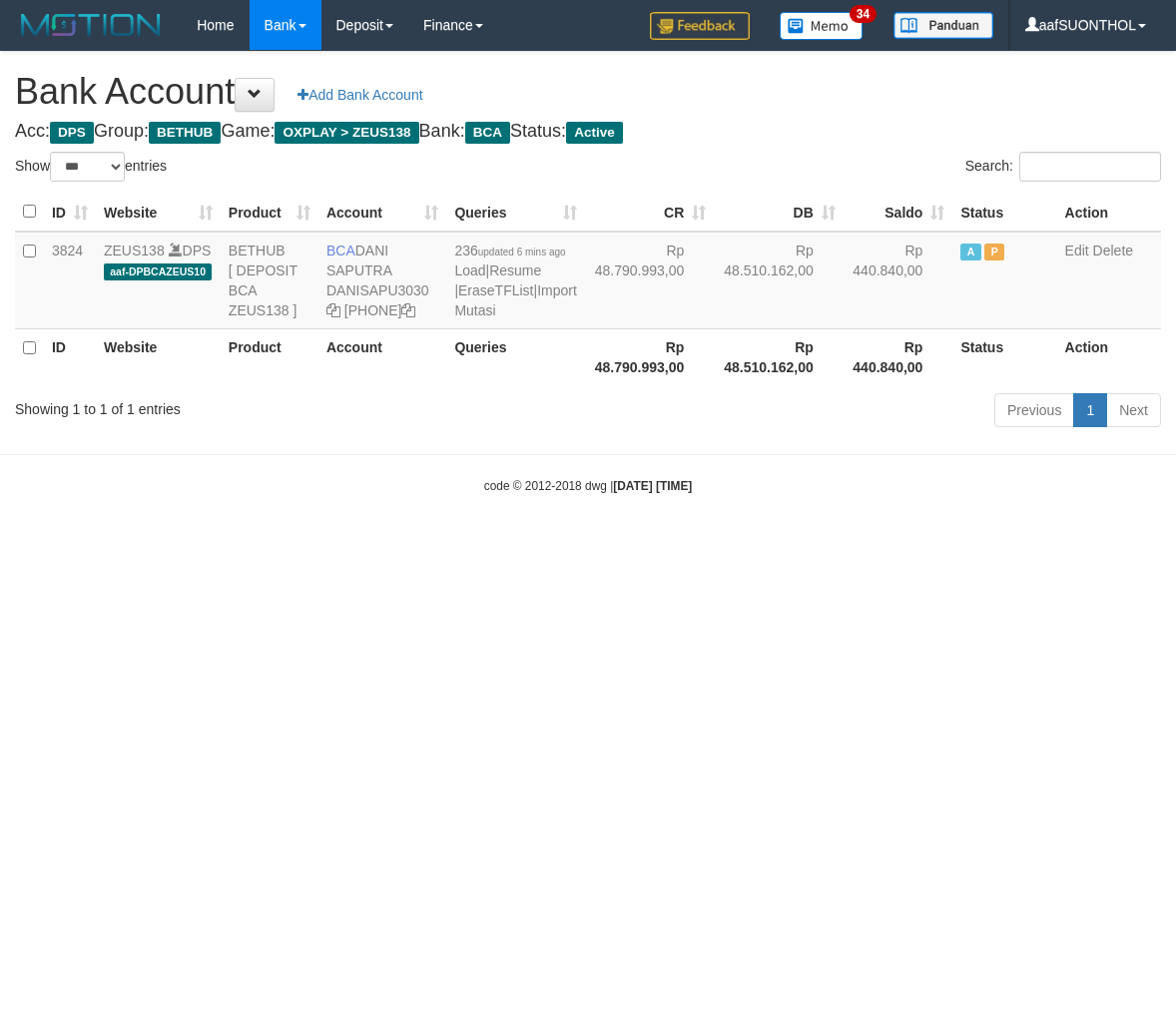scroll, scrollTop: 0, scrollLeft: 0, axis: both 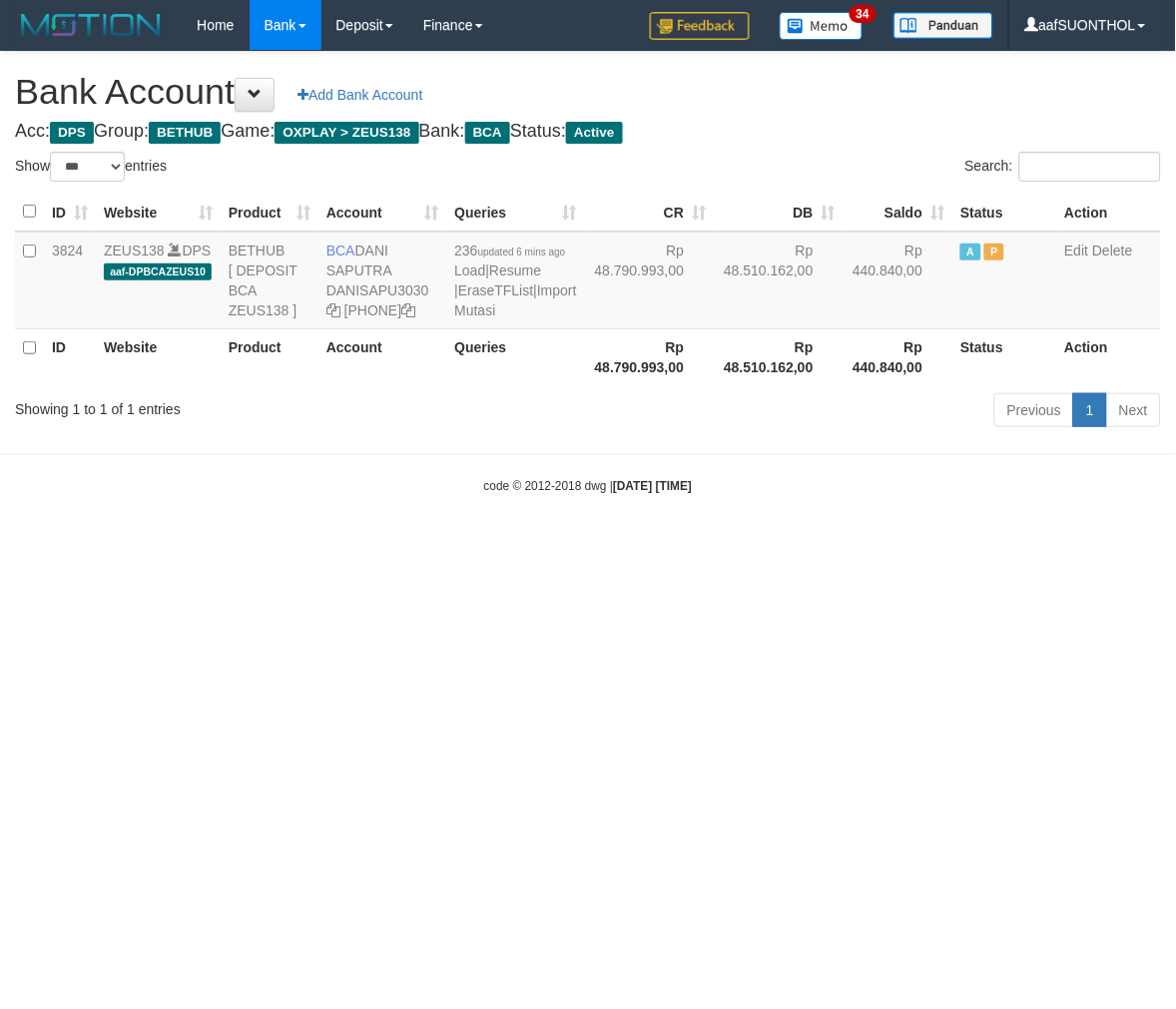 click on "Toggle navigation
Home
Bank
Account List
Load
By Website
Group
[OXPLAY]													ZEUS138
By Load Group (DPS)
Sync" at bounding box center (588, 272) 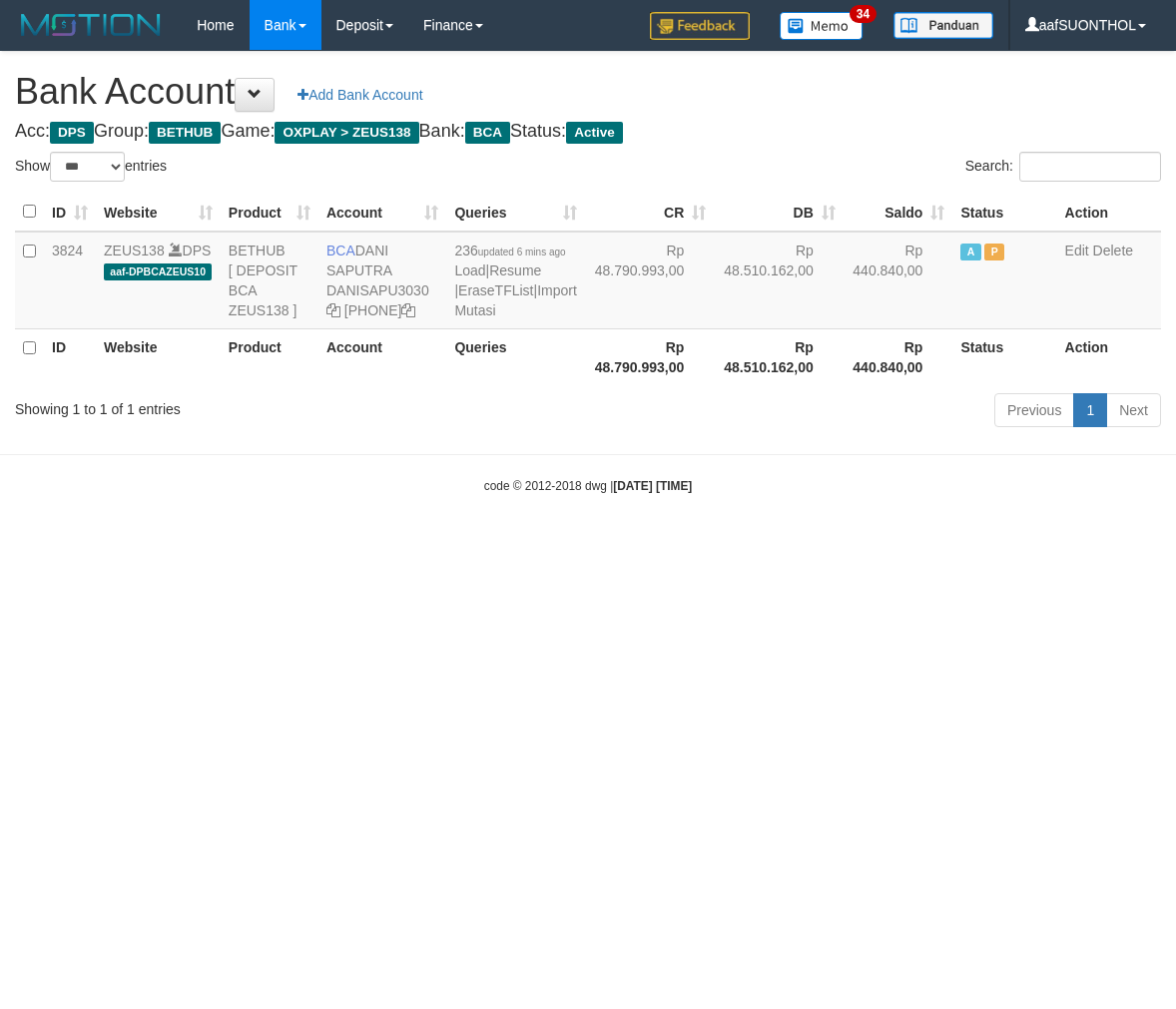 select on "***" 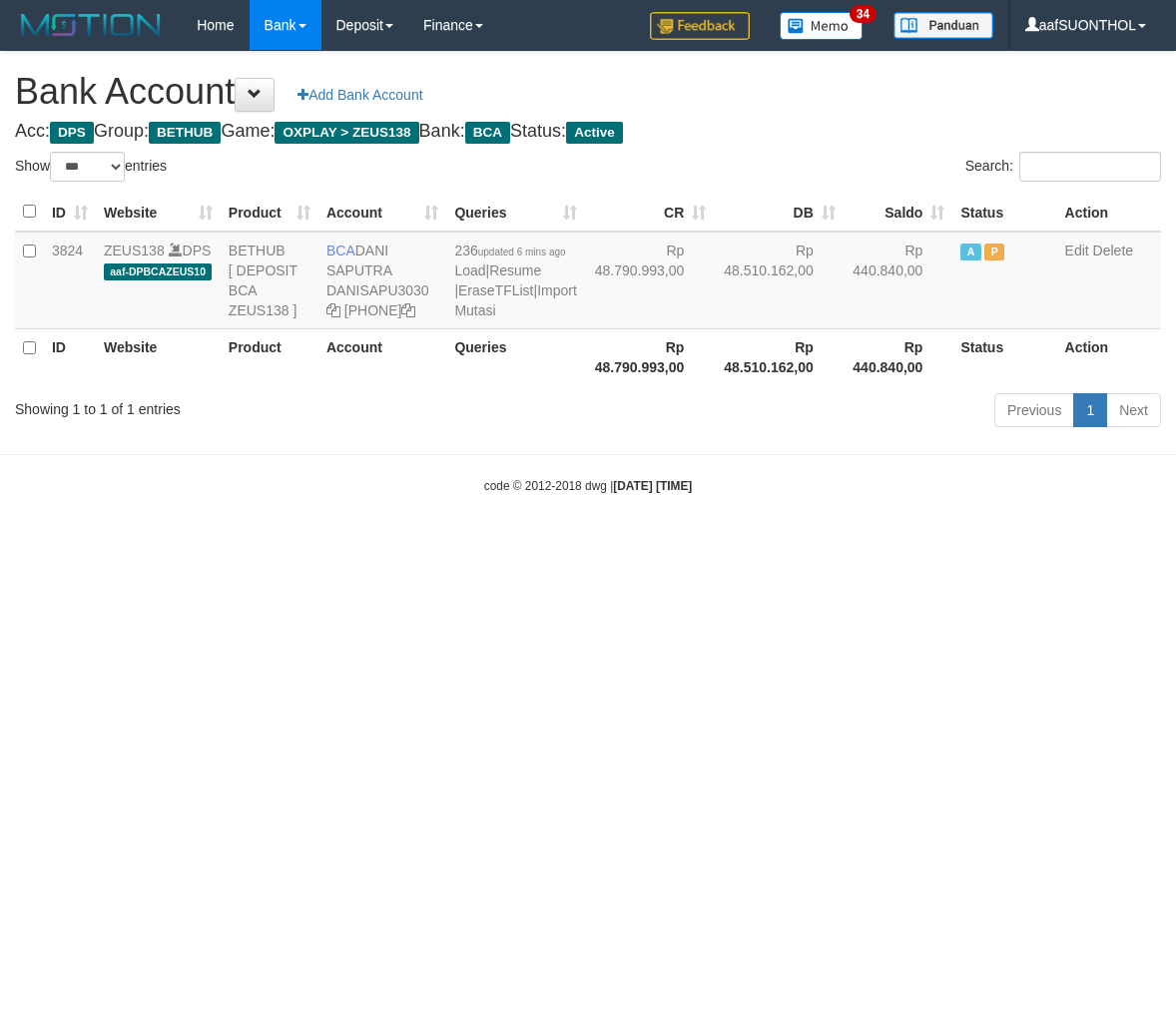 scroll, scrollTop: 0, scrollLeft: 0, axis: both 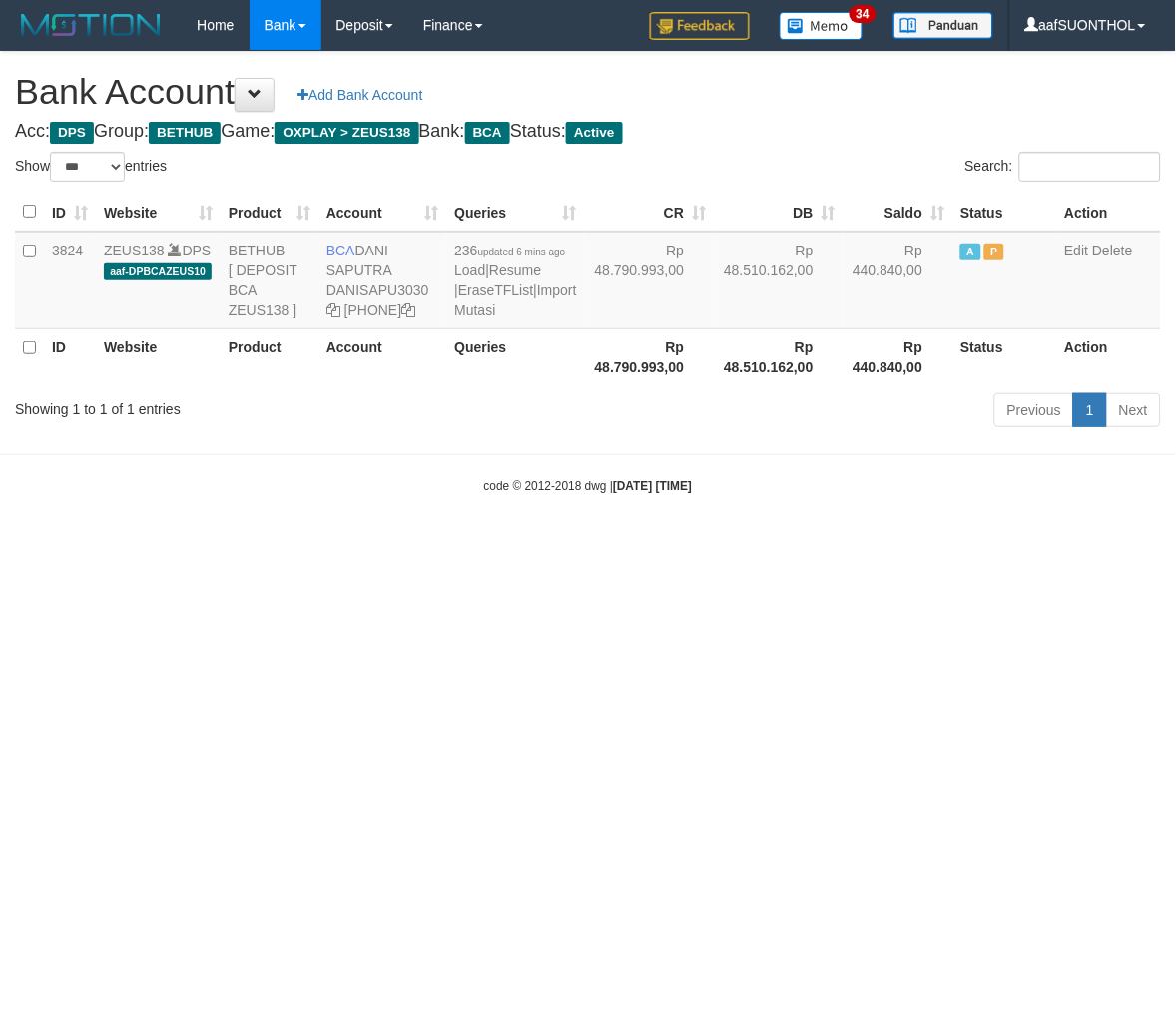 click on "Toggle navigation
Home
Bank
Account List
Load
By Website
Group
[OXPLAY]													ZEUS138
By Load Group (DPS)
Sync" at bounding box center [588, 272] 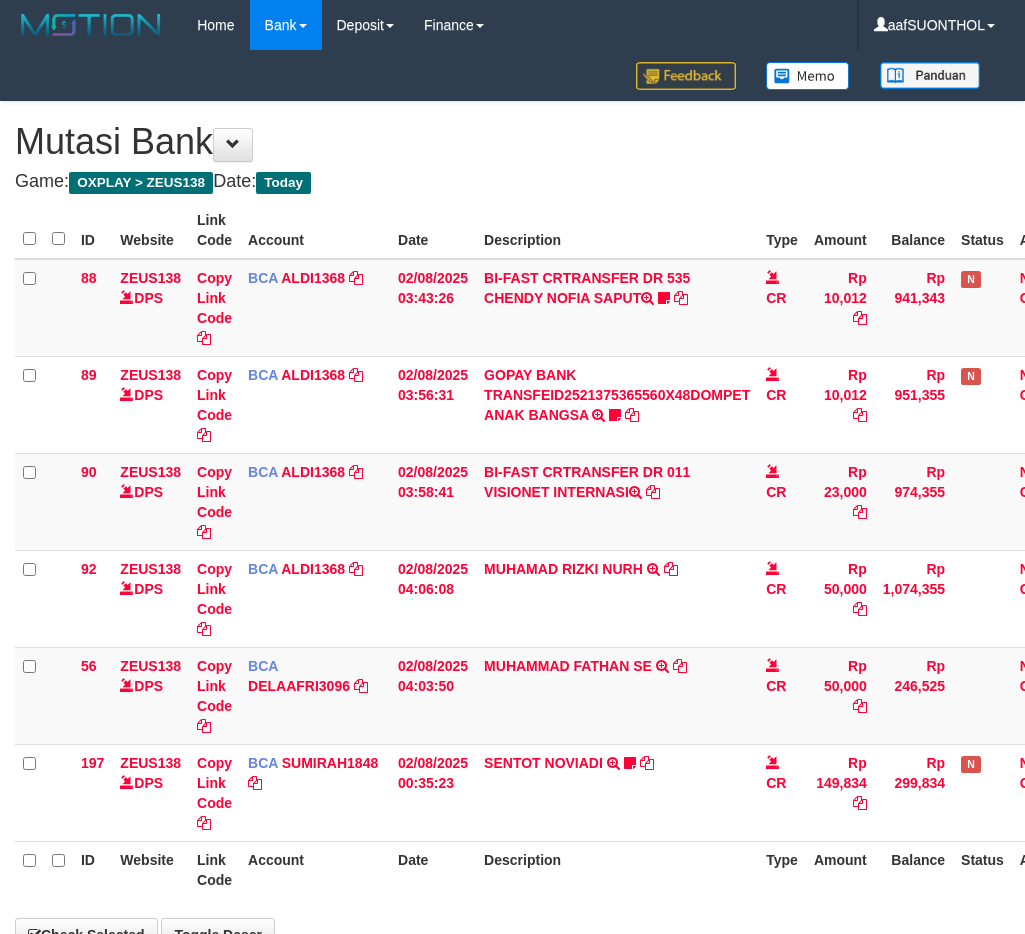 scroll, scrollTop: 0, scrollLeft: 15, axis: horizontal 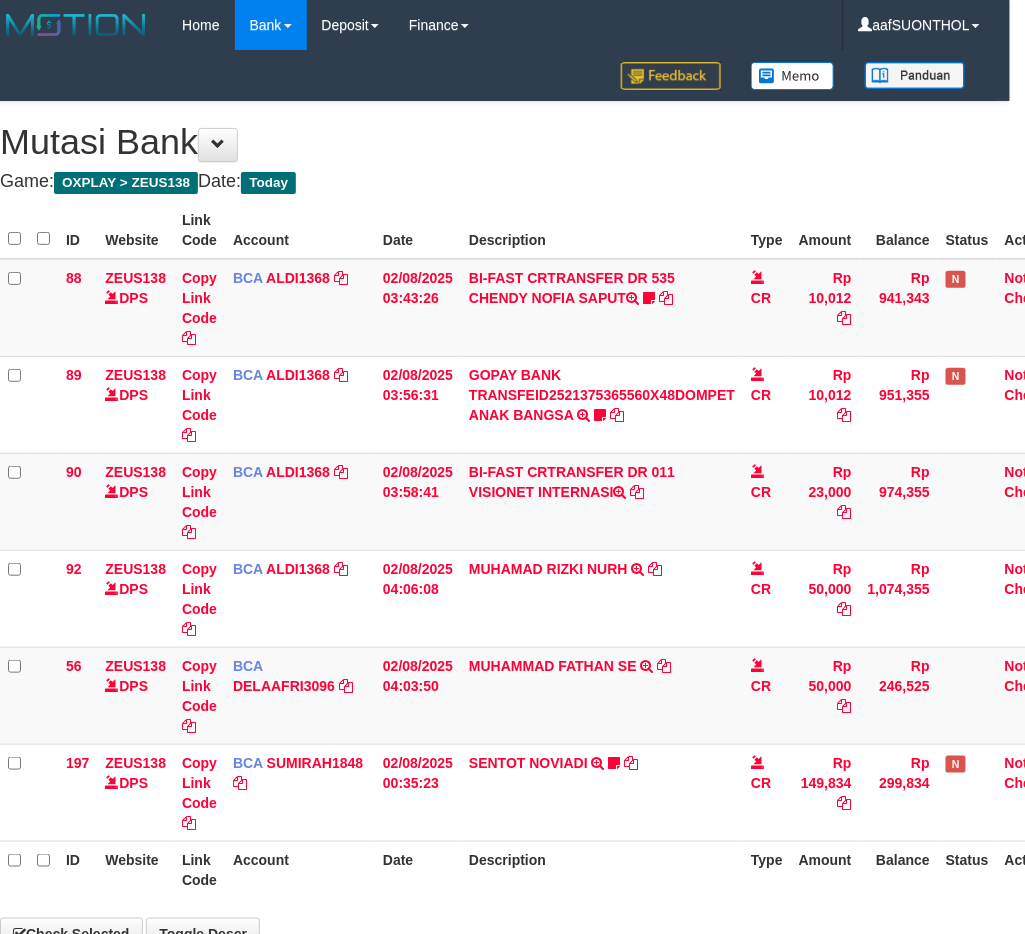 select on "***" 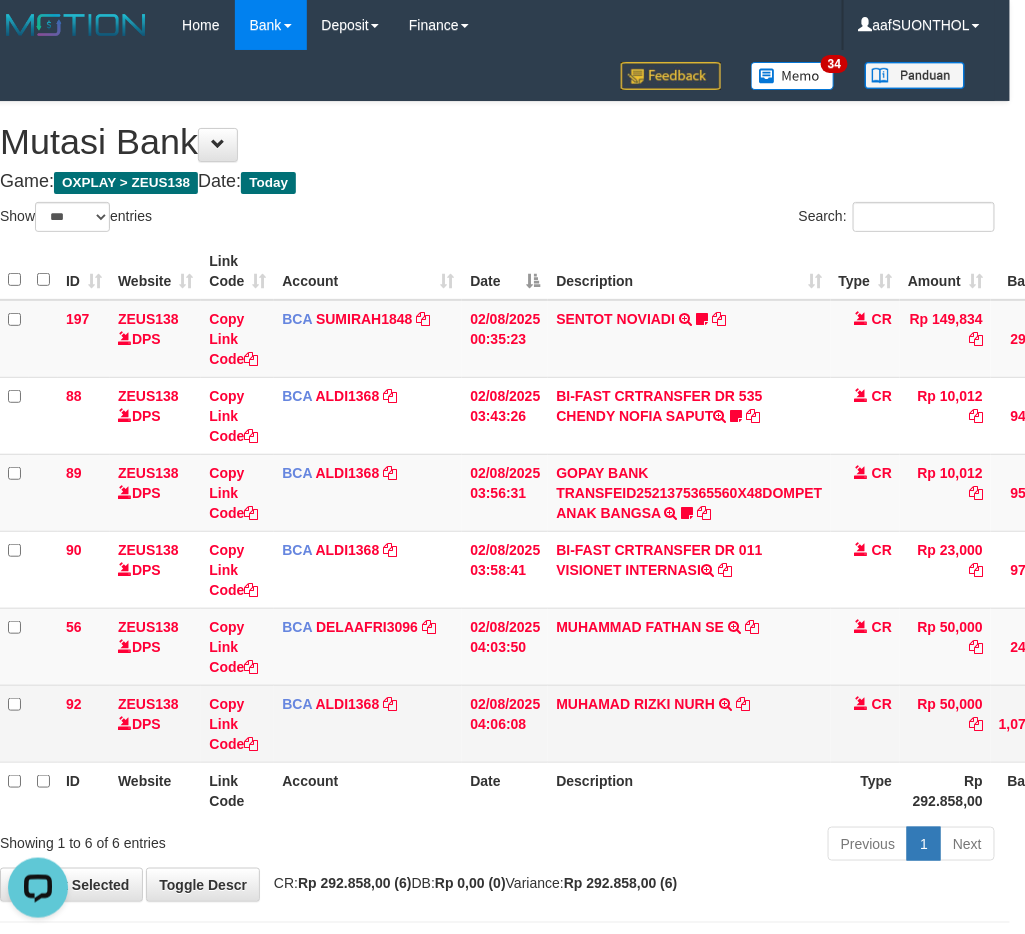 scroll, scrollTop: 0, scrollLeft: 0, axis: both 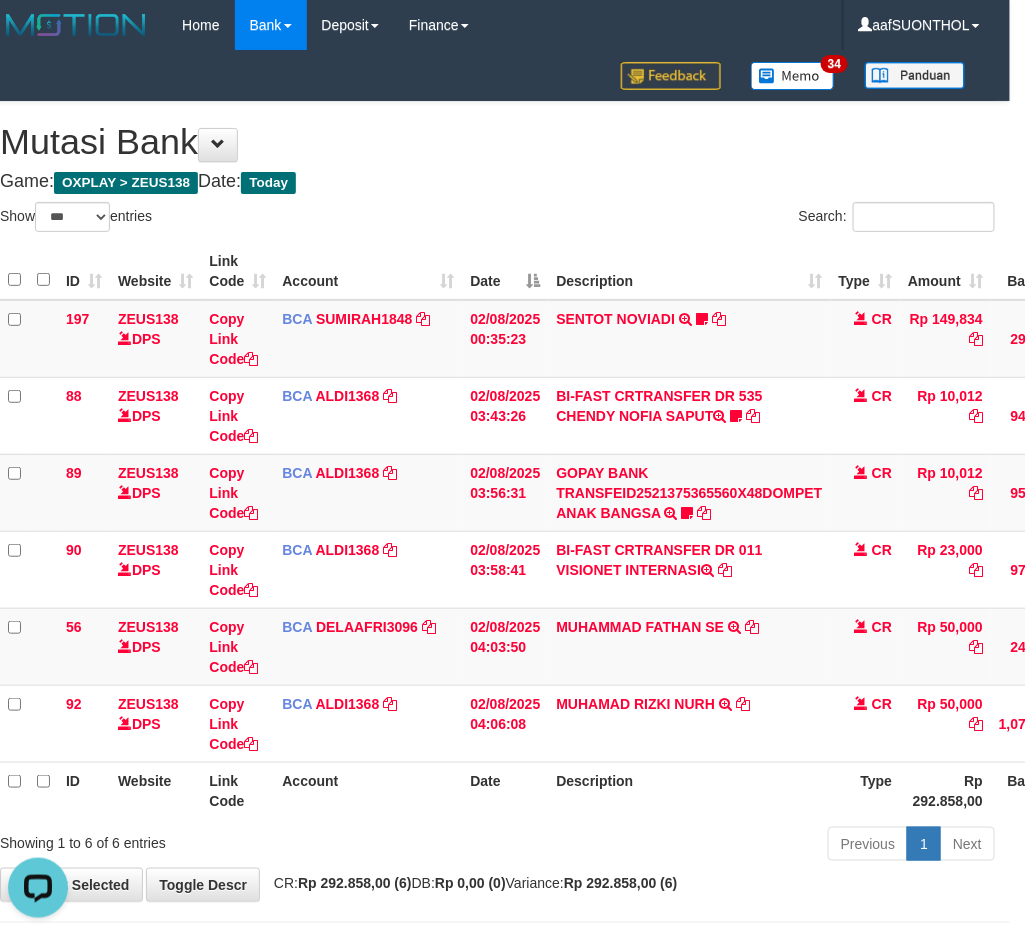 click on "Account" at bounding box center (368, 790) 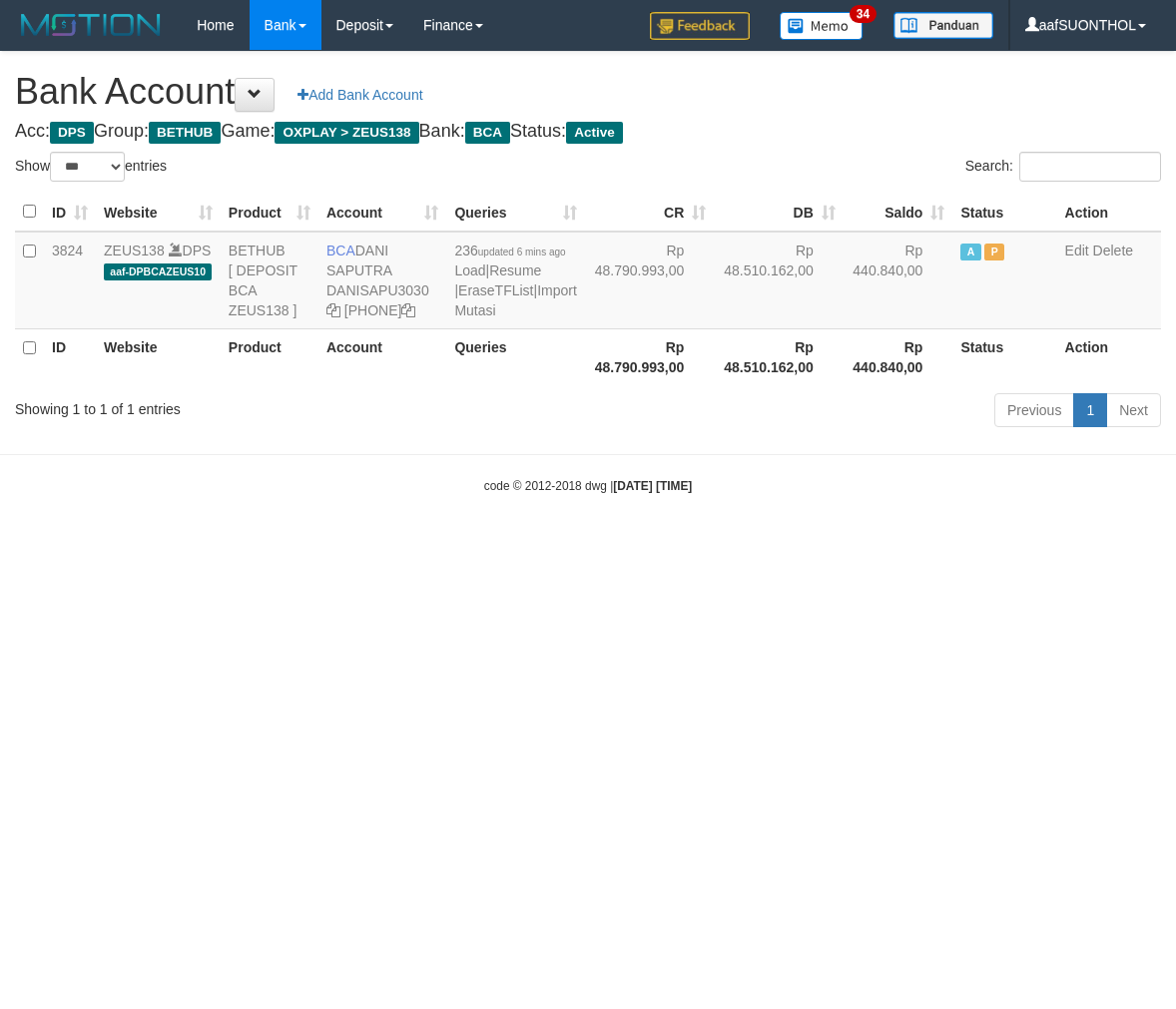 select on "***" 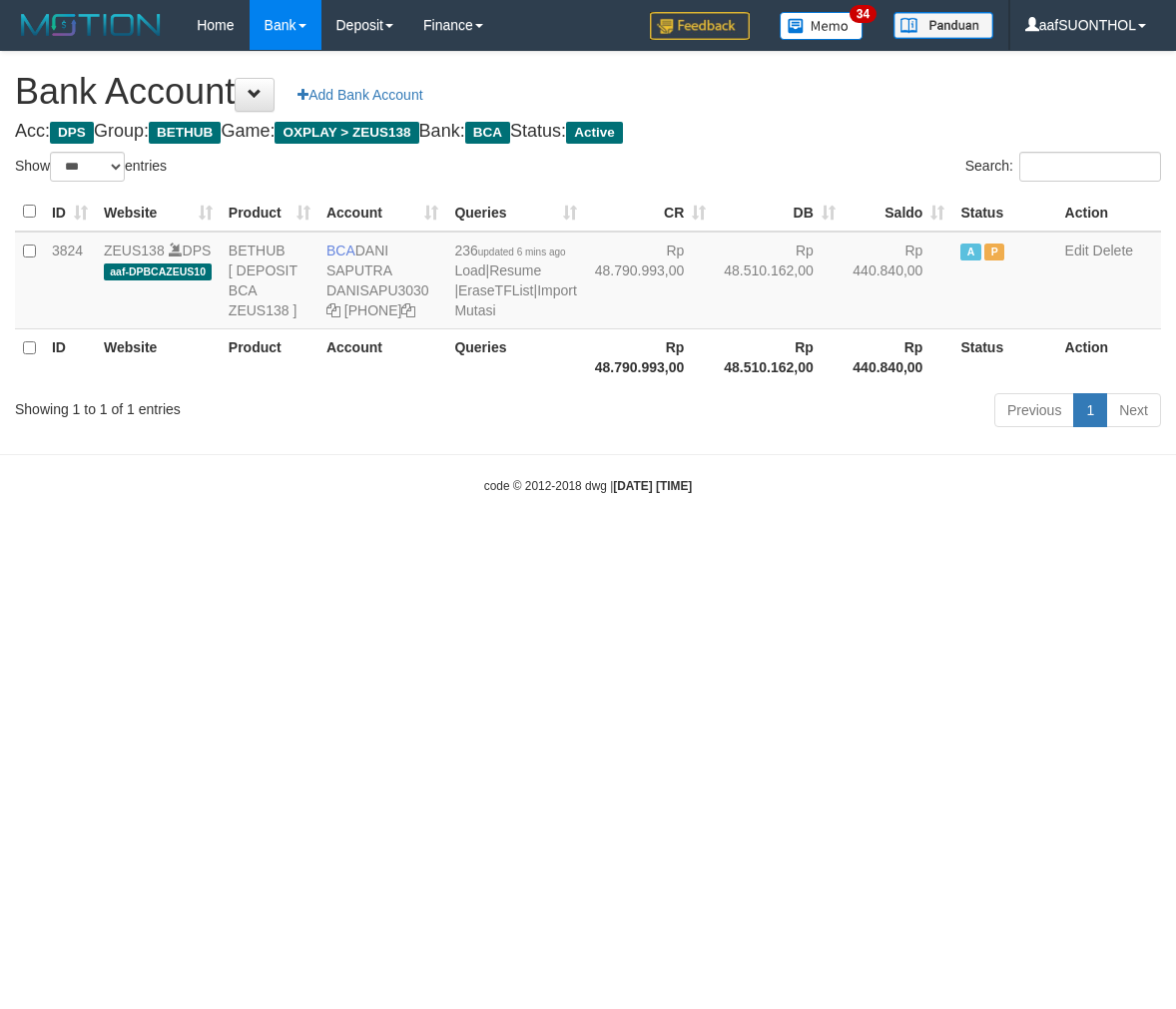 scroll, scrollTop: 0, scrollLeft: 0, axis: both 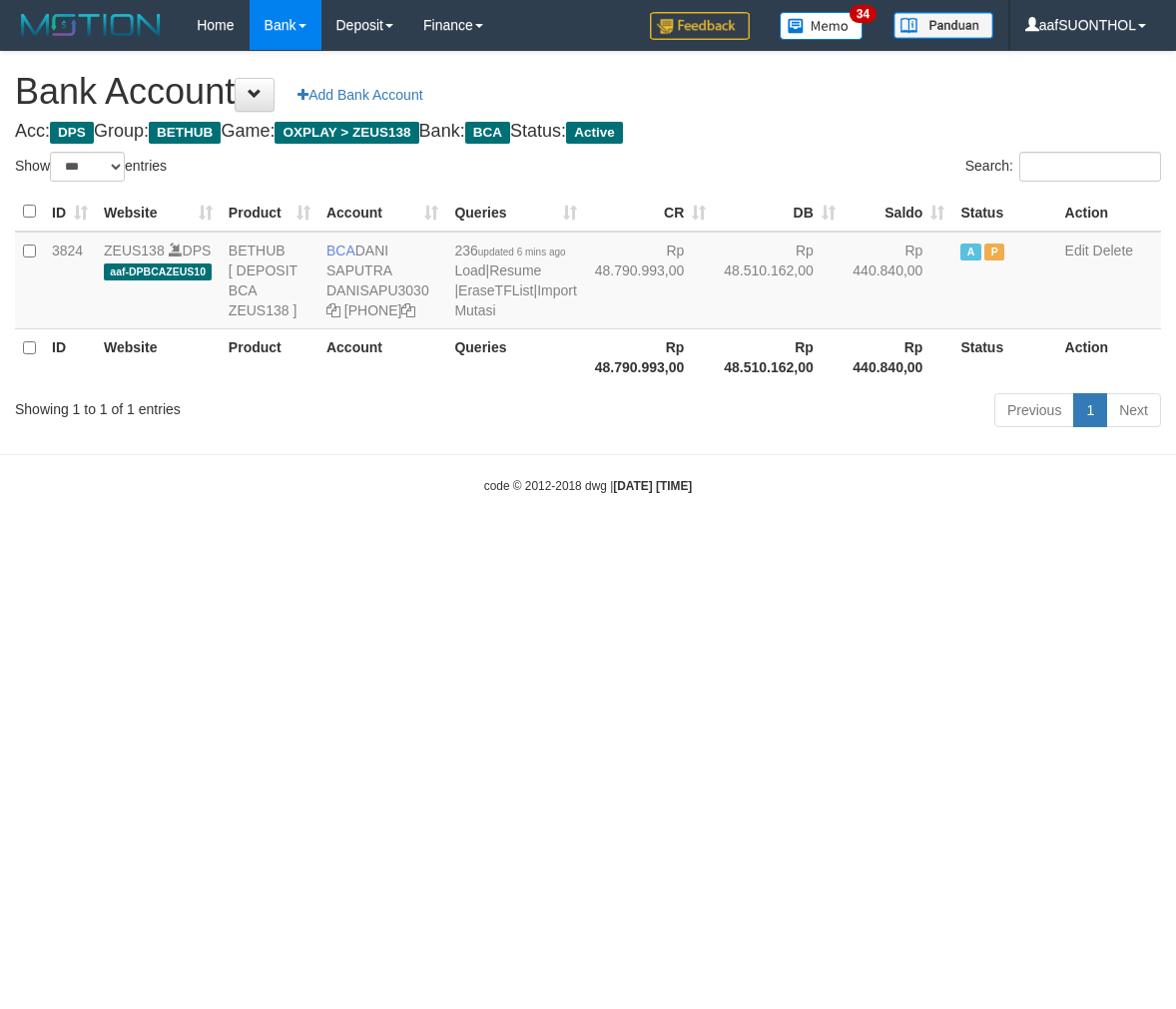 select on "***" 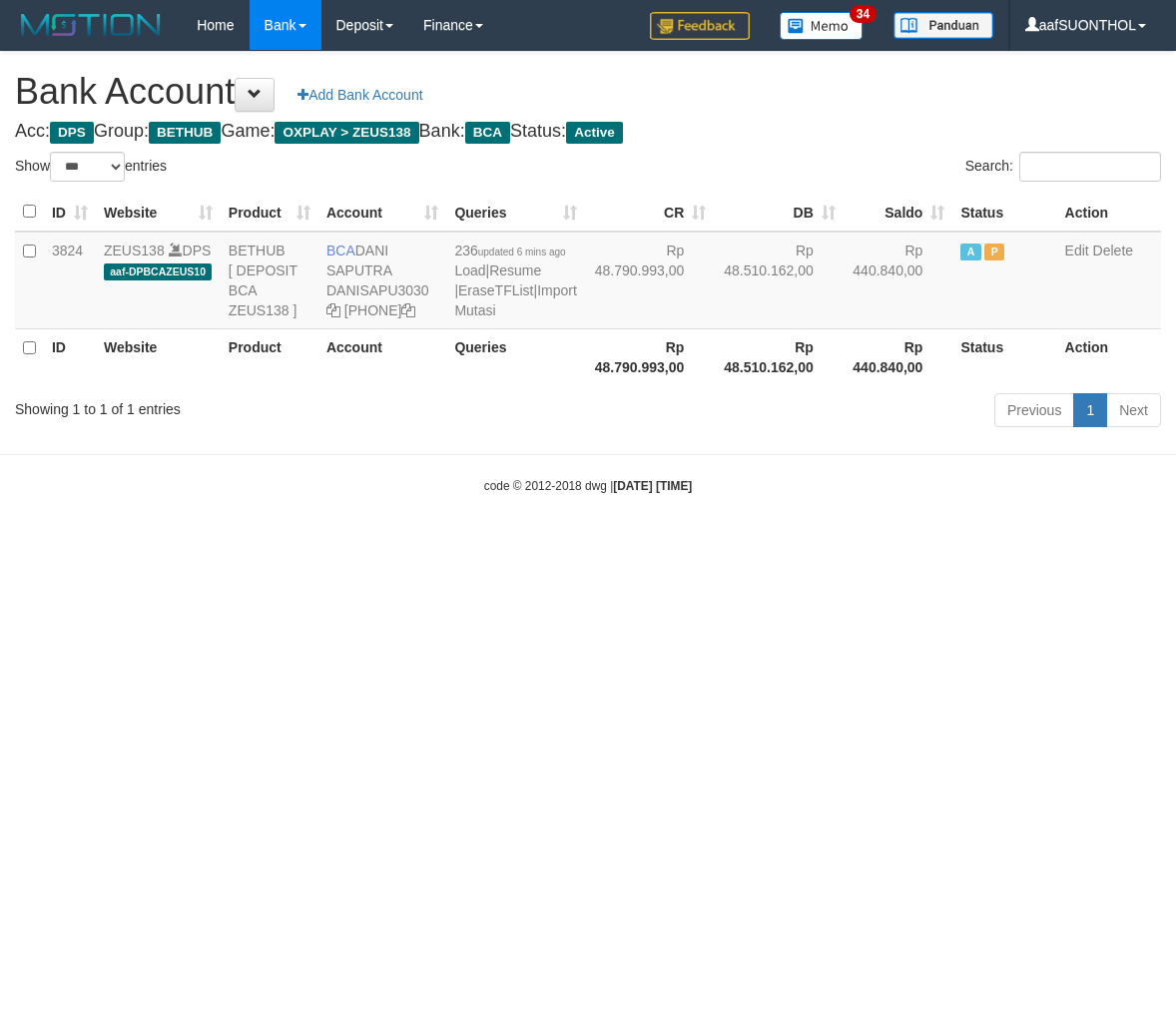 scroll, scrollTop: 0, scrollLeft: 0, axis: both 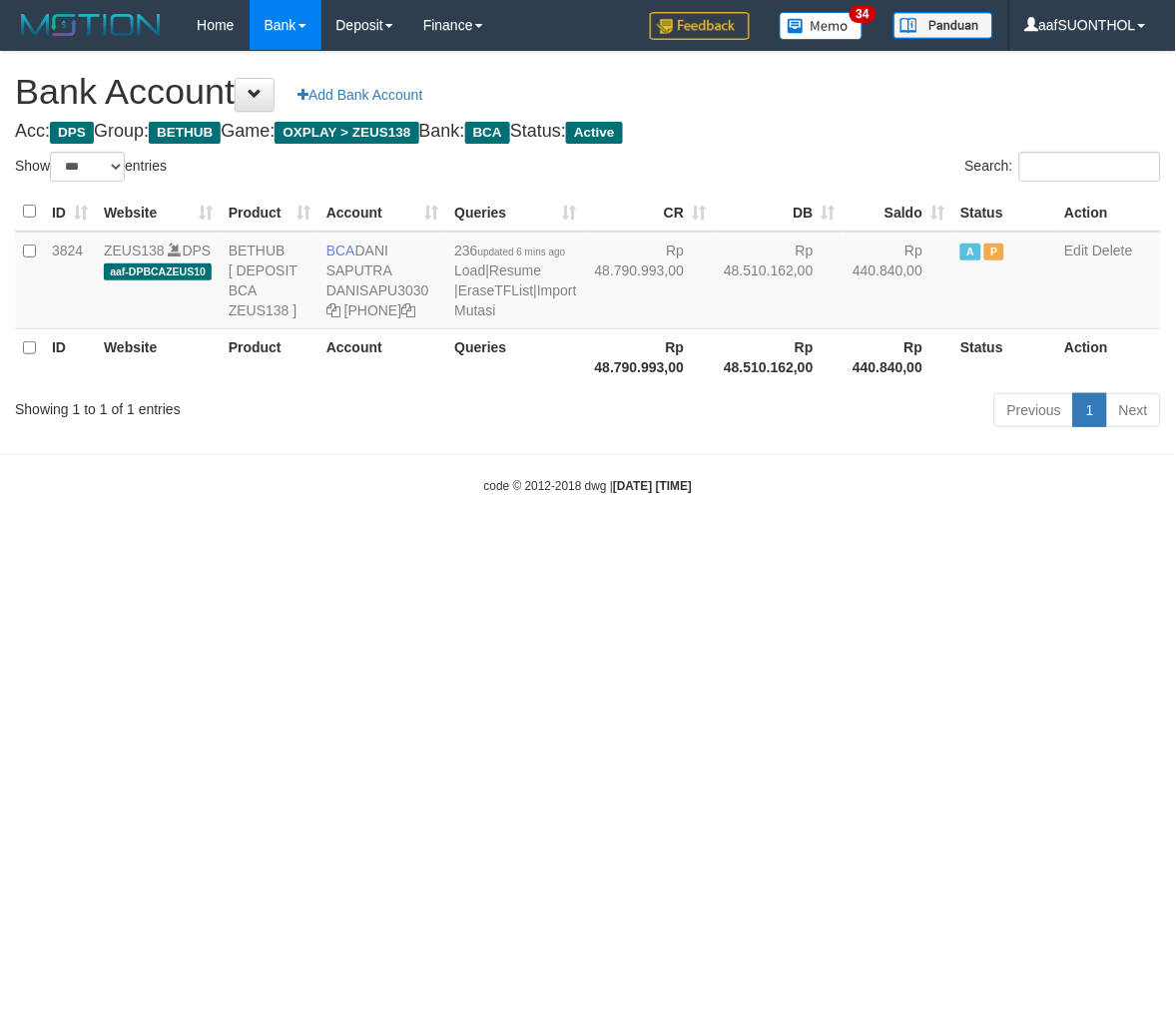 click on "Toggle navigation
Home
Bank
Account List
Load
By Website
Group
[OXPLAY]													ZEUS138
By Load Group (DPS)
Sync" at bounding box center [588, 272] 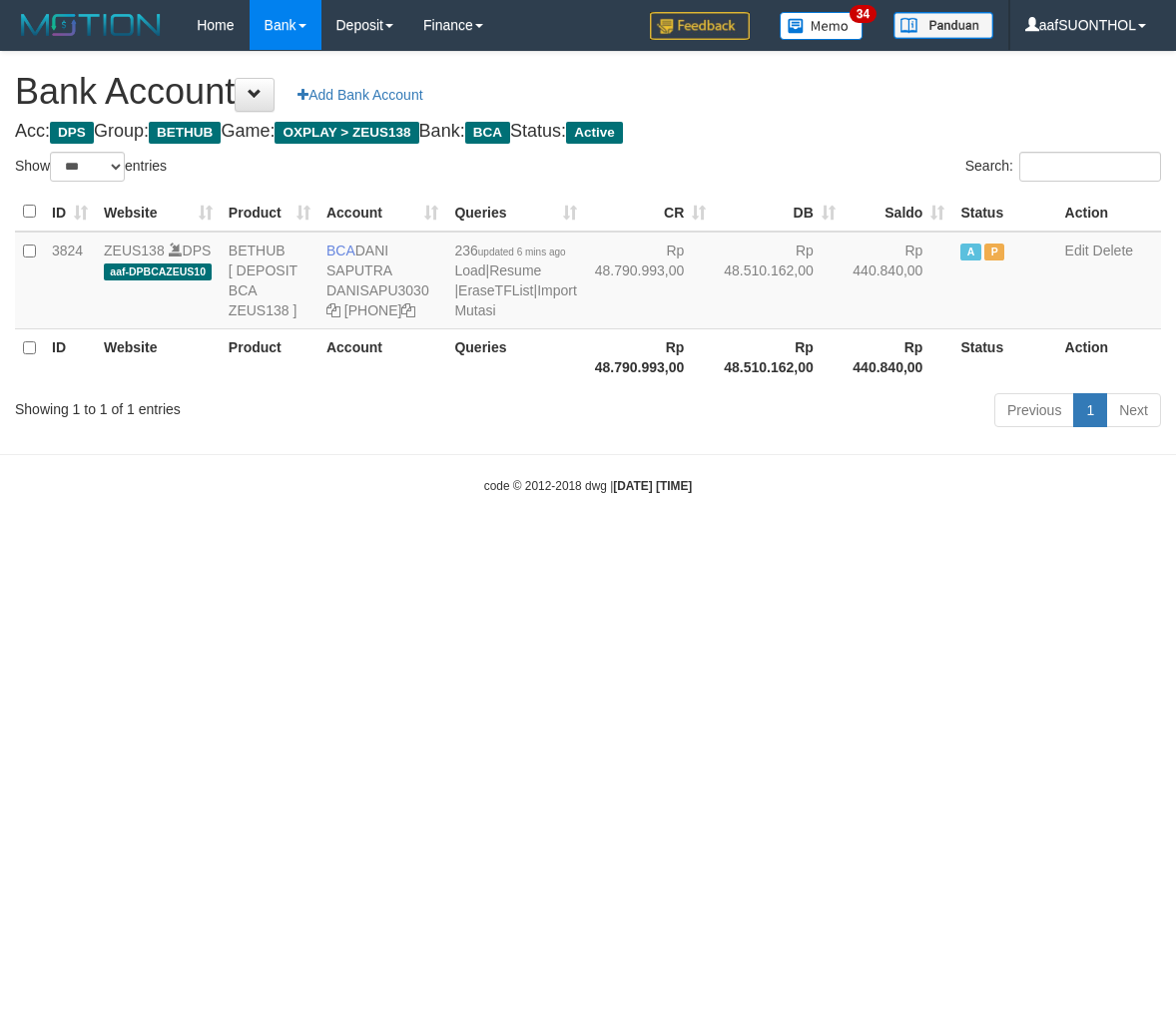select on "***" 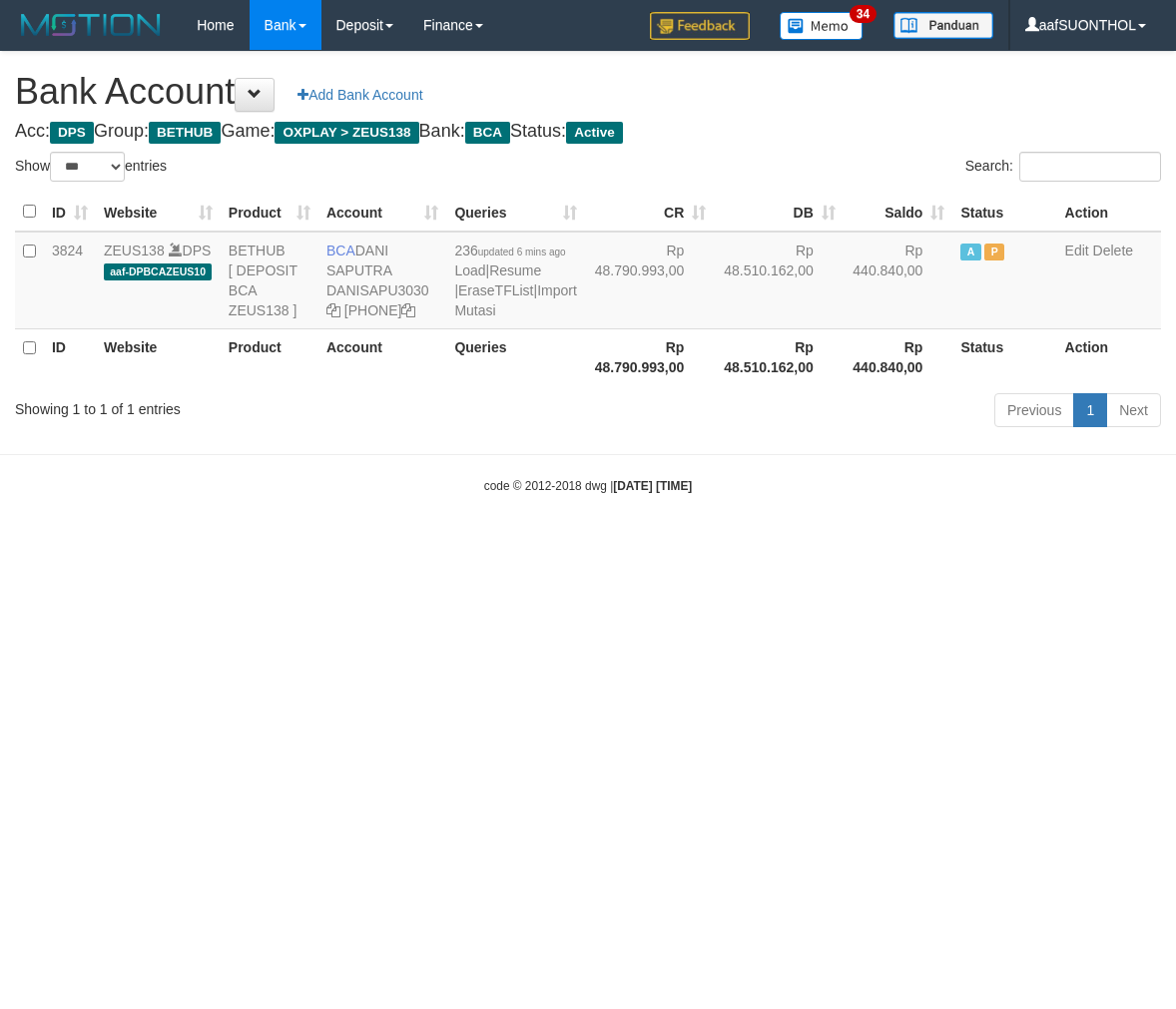 scroll, scrollTop: 0, scrollLeft: 0, axis: both 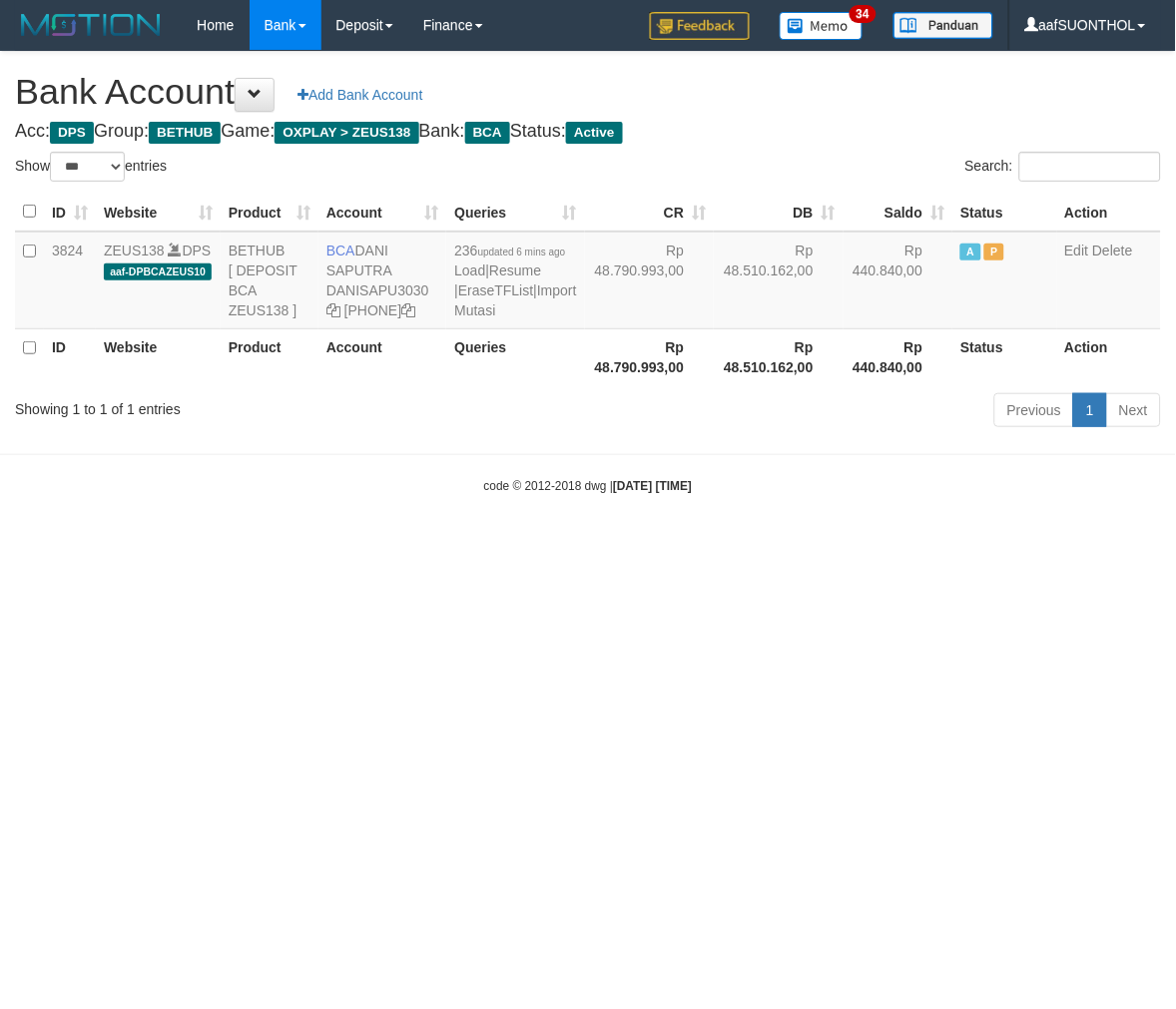drag, startPoint x: 669, startPoint y: 687, endPoint x: 647, endPoint y: 682, distance: 22.561028 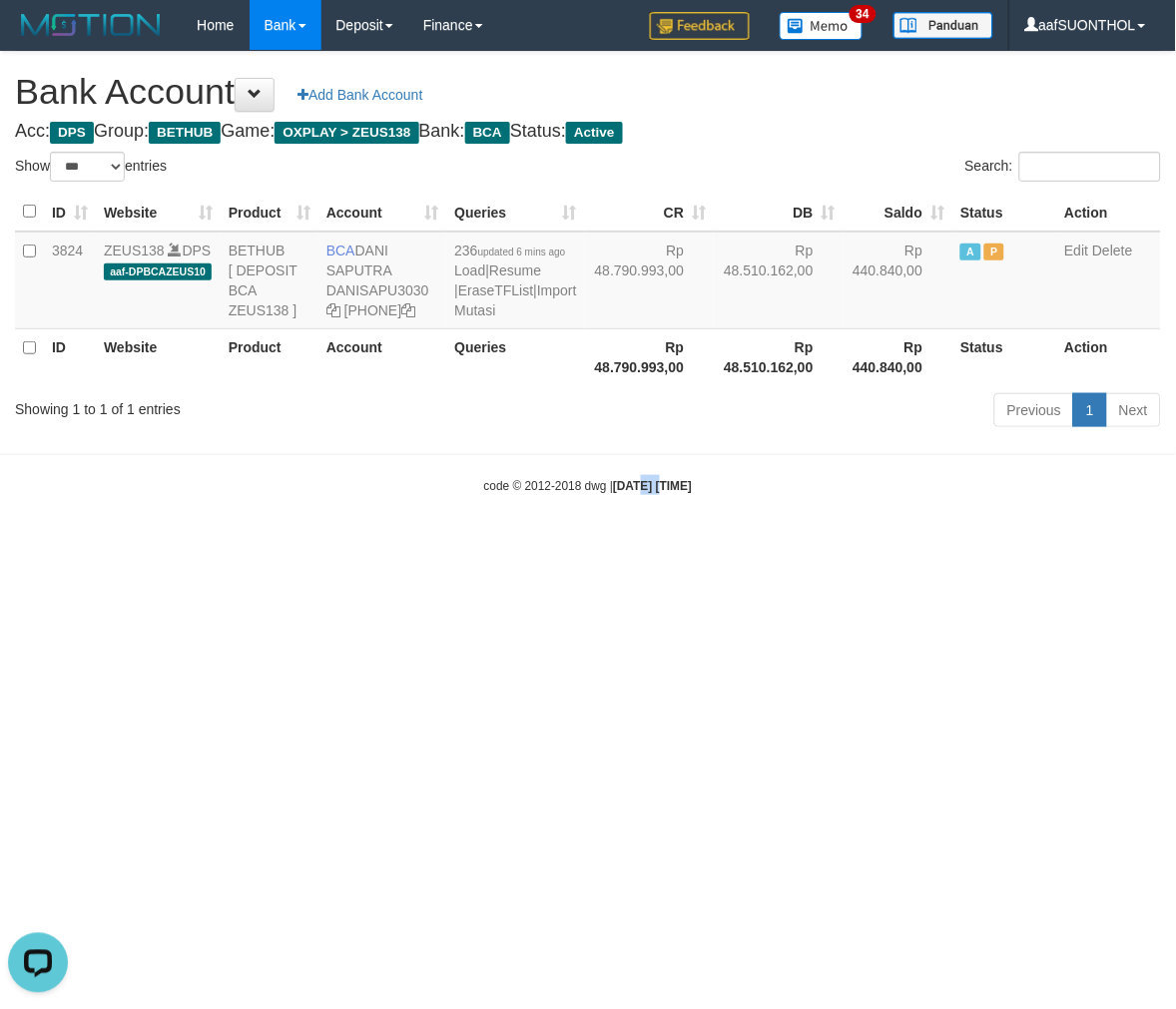 scroll, scrollTop: 0, scrollLeft: 0, axis: both 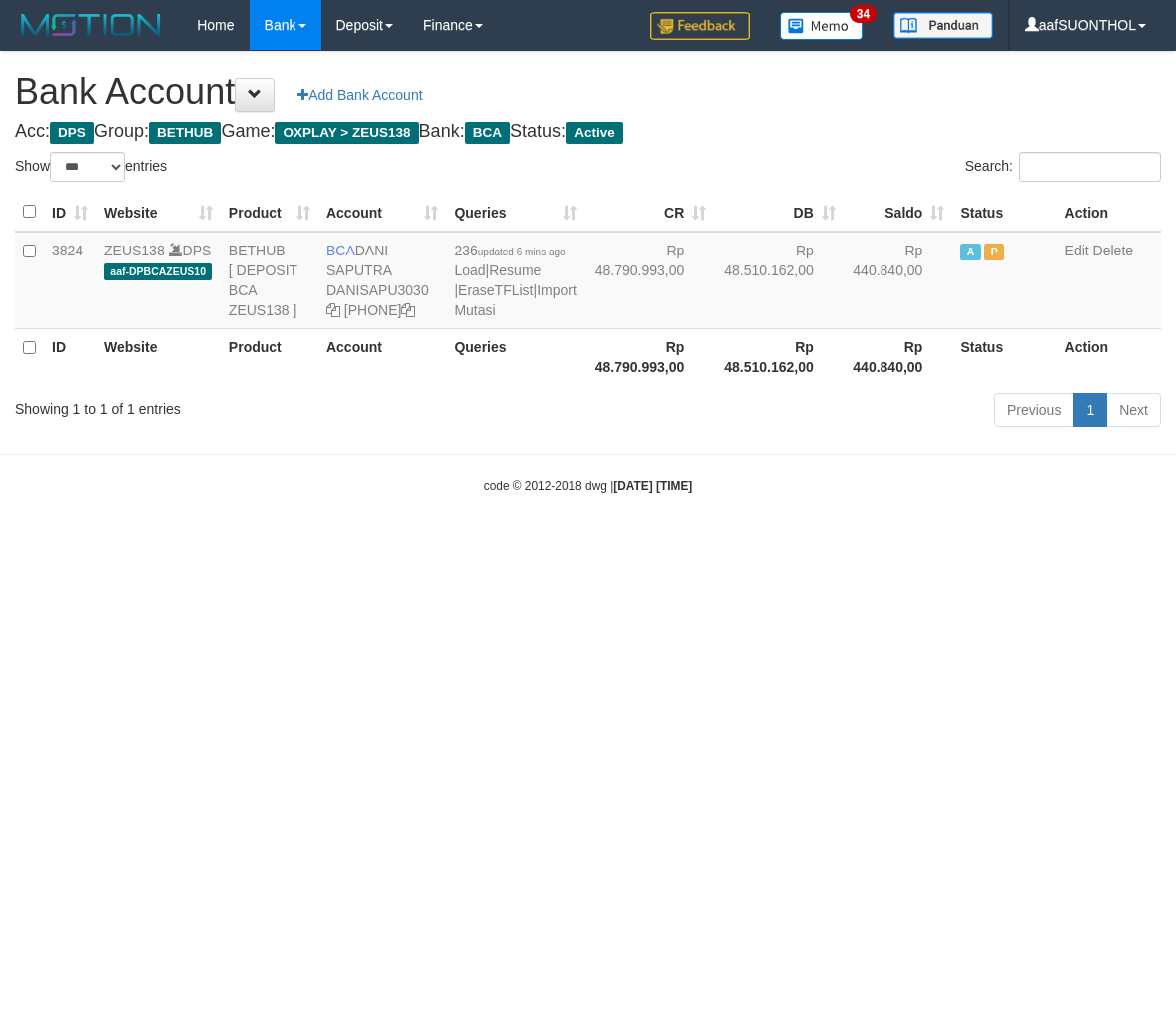 select on "***" 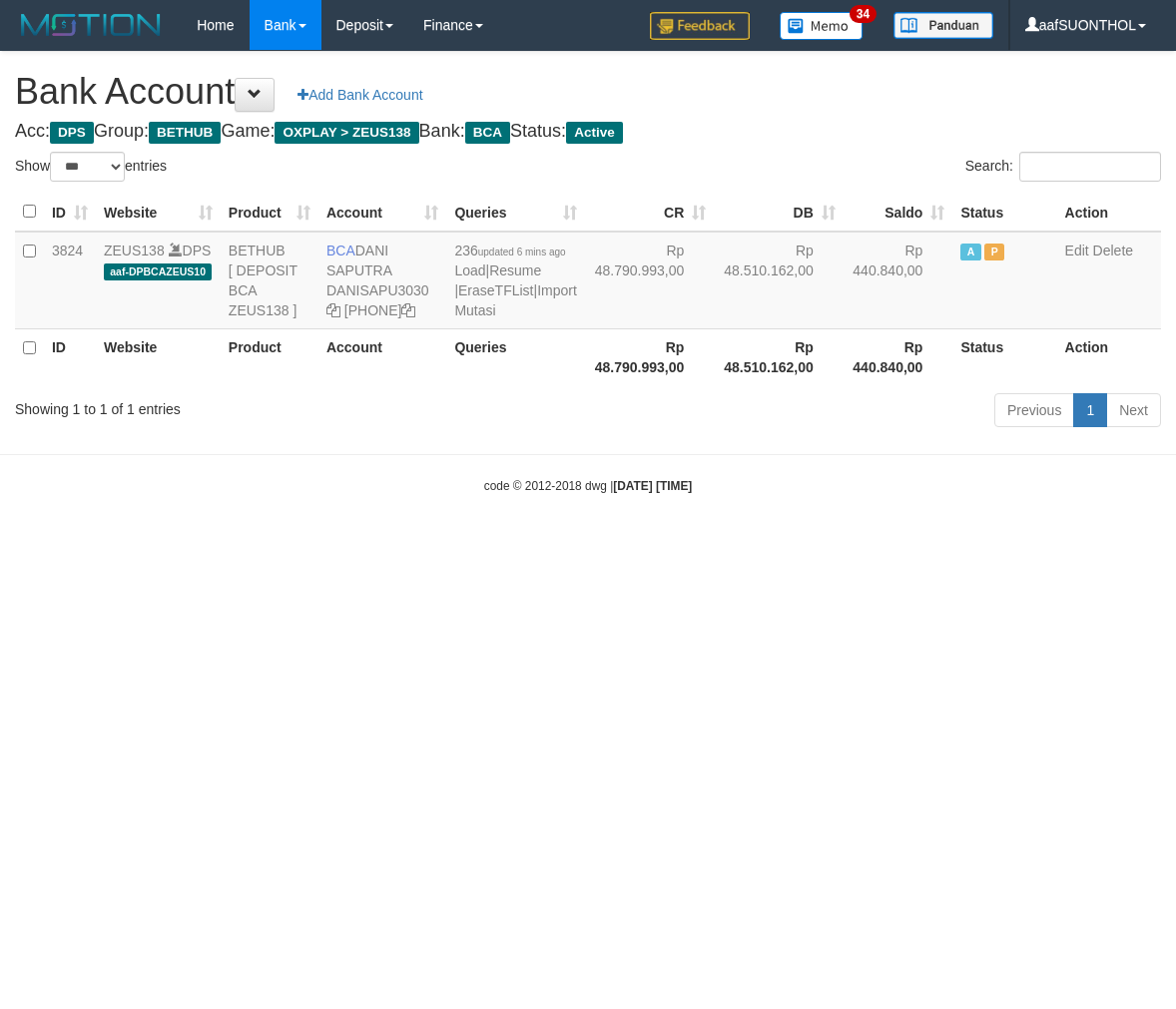 scroll, scrollTop: 0, scrollLeft: 0, axis: both 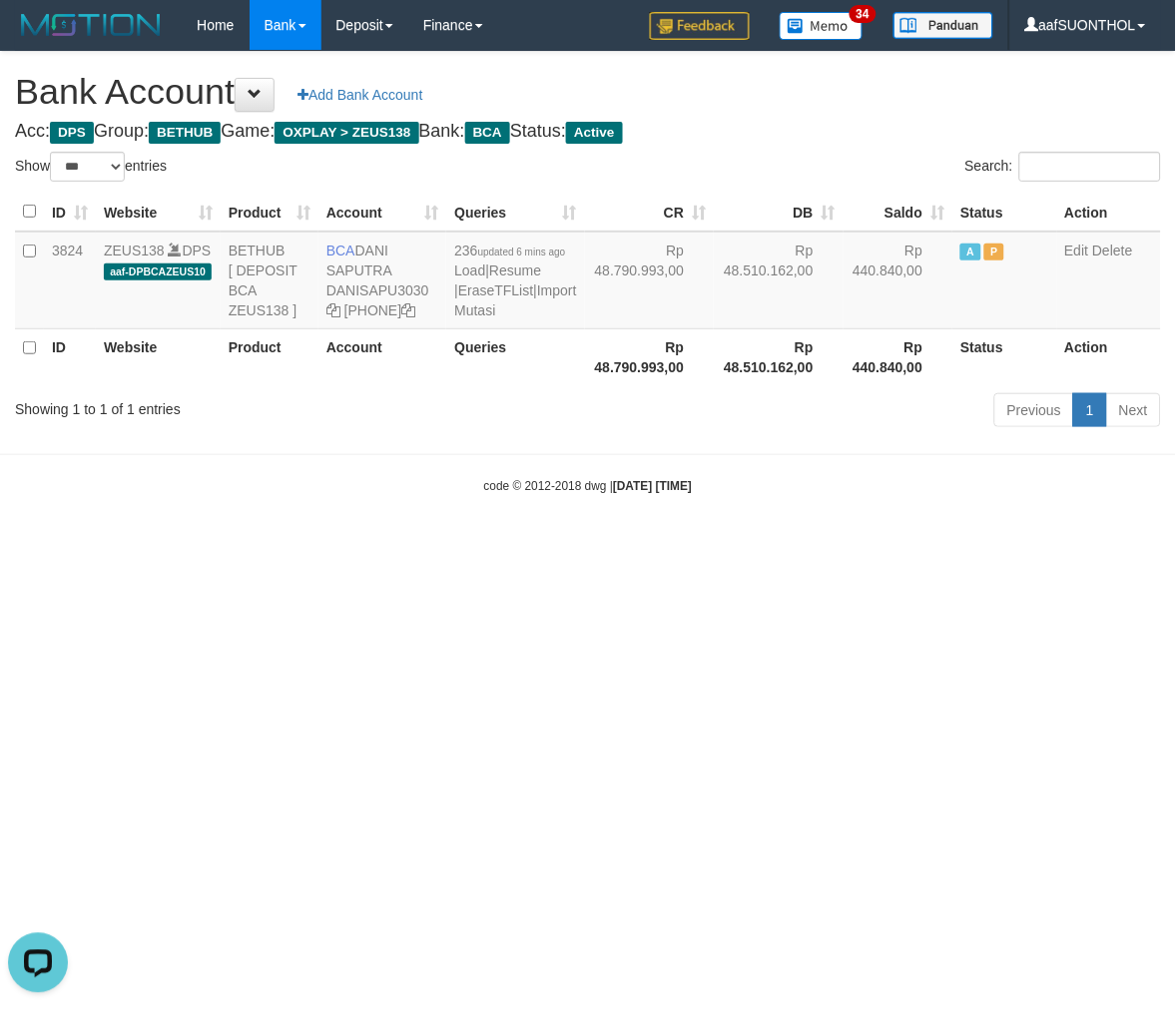 click on "Toggle navigation
Home
Bank
Account List
Load
By Website
Group
[OXPLAY]													ZEUS138
By Load Group (DPS)
Sync" at bounding box center (588, 272) 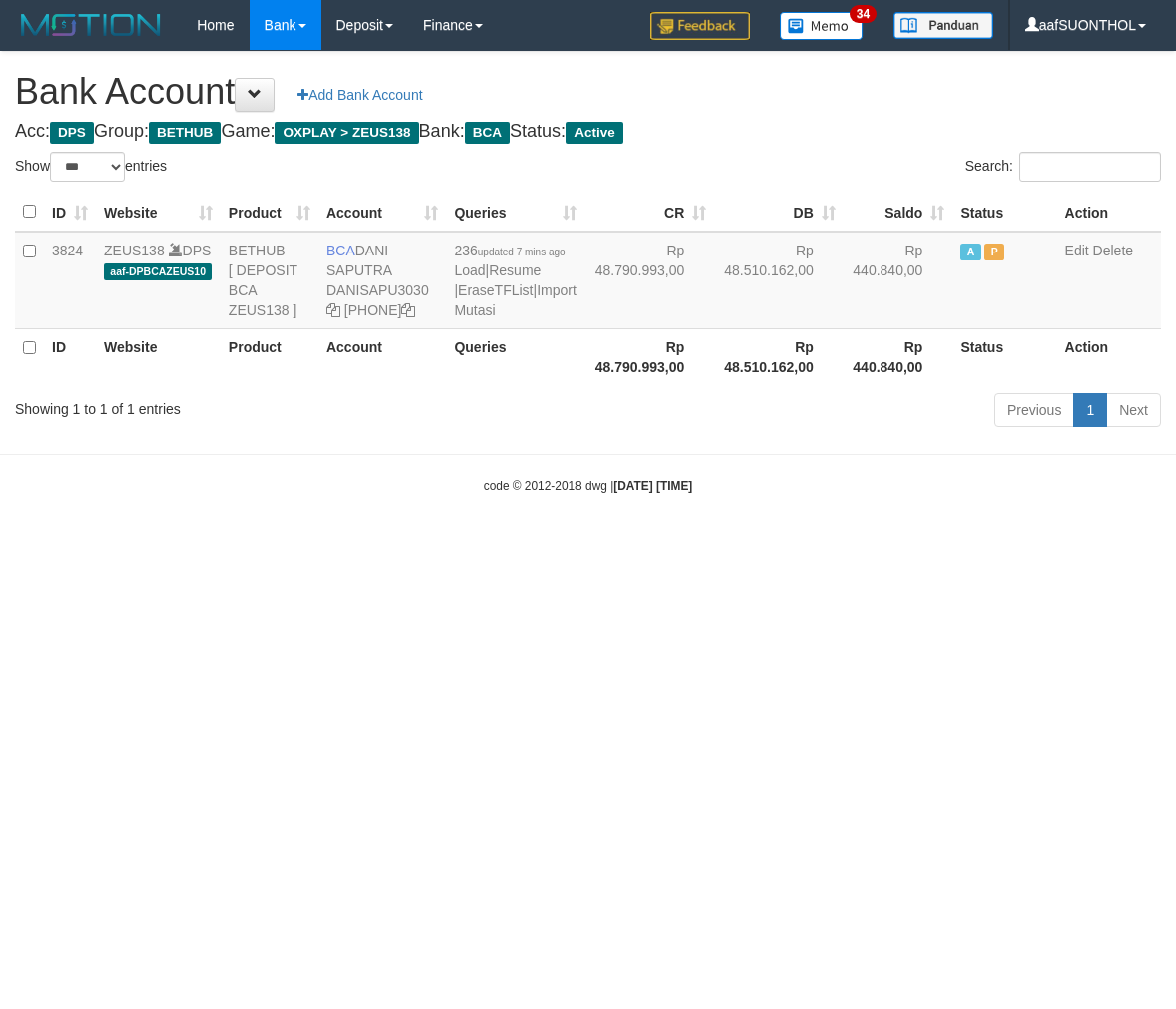 select on "***" 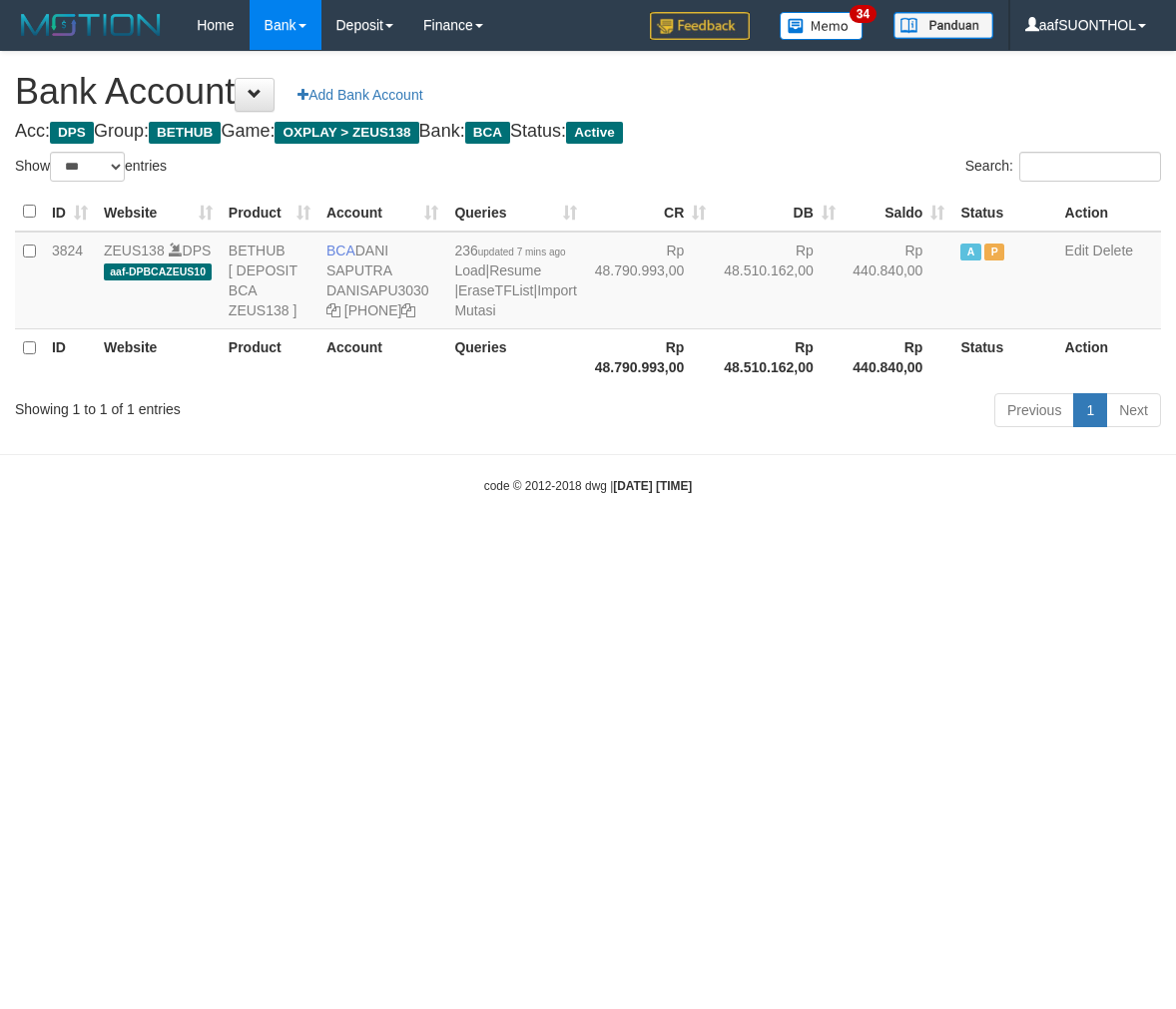 scroll, scrollTop: 0, scrollLeft: 0, axis: both 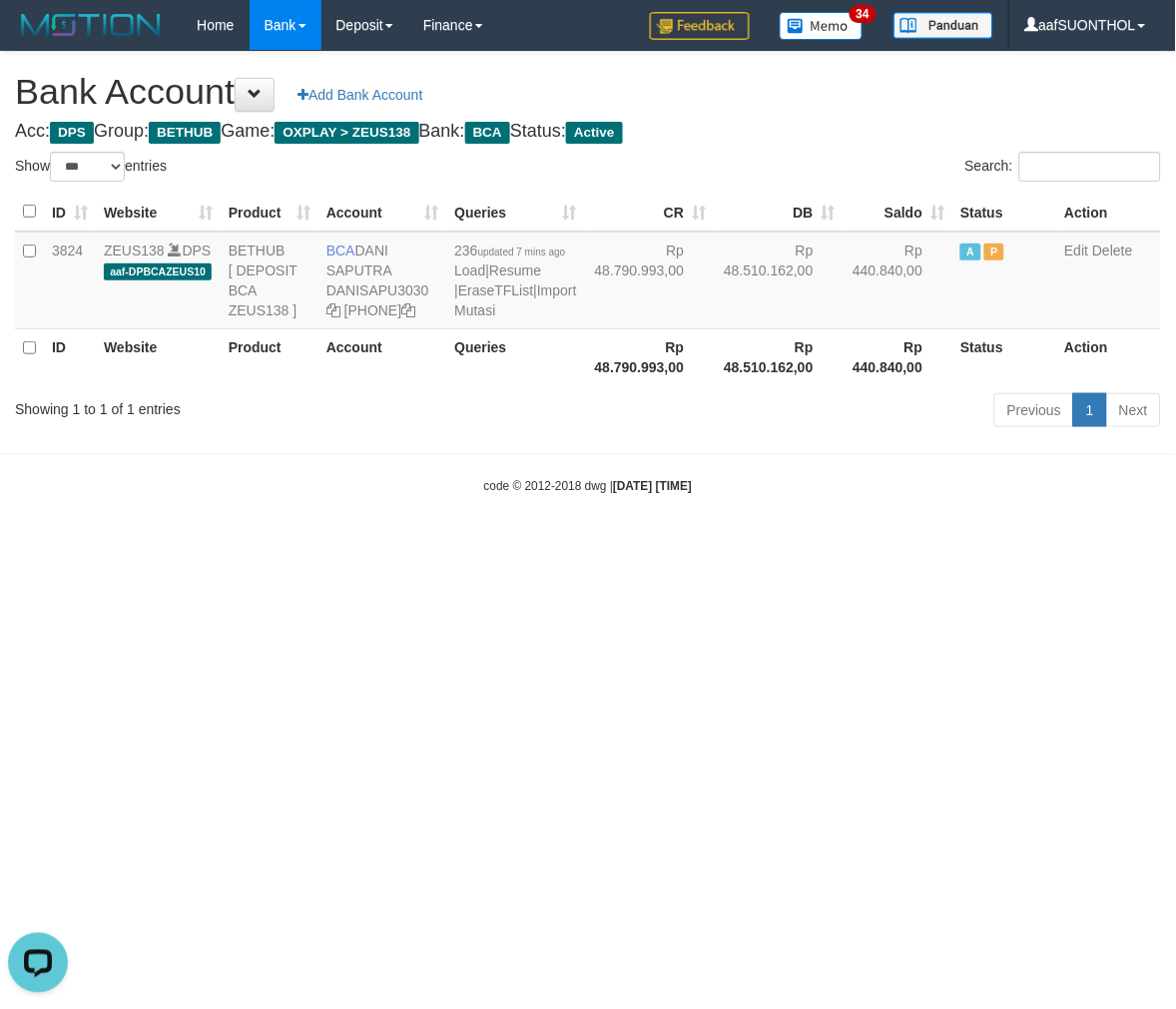 click on "Rp 440.840,00" at bounding box center [898, 356] 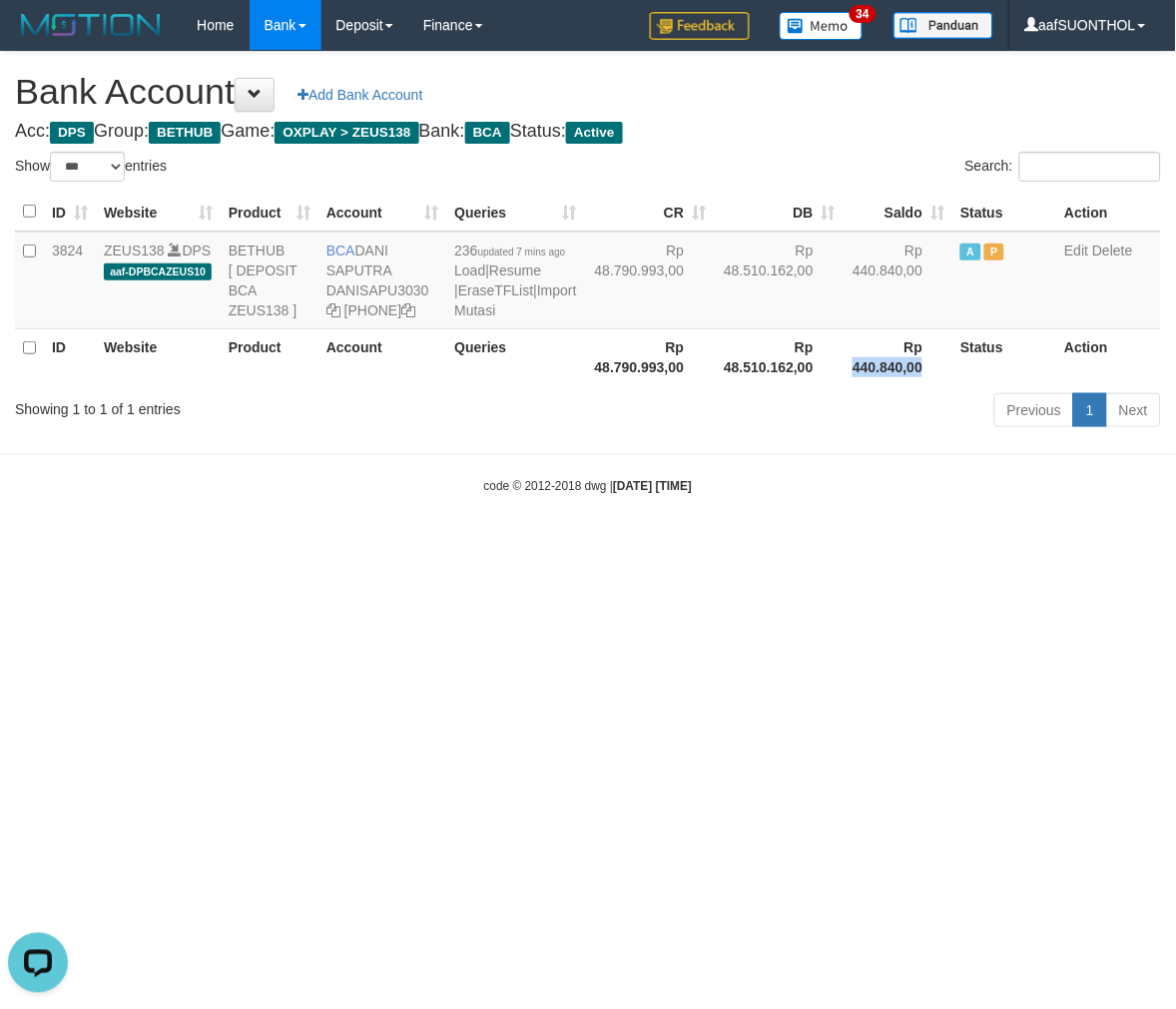 click on "Rp 440.840,00" at bounding box center (898, 356) 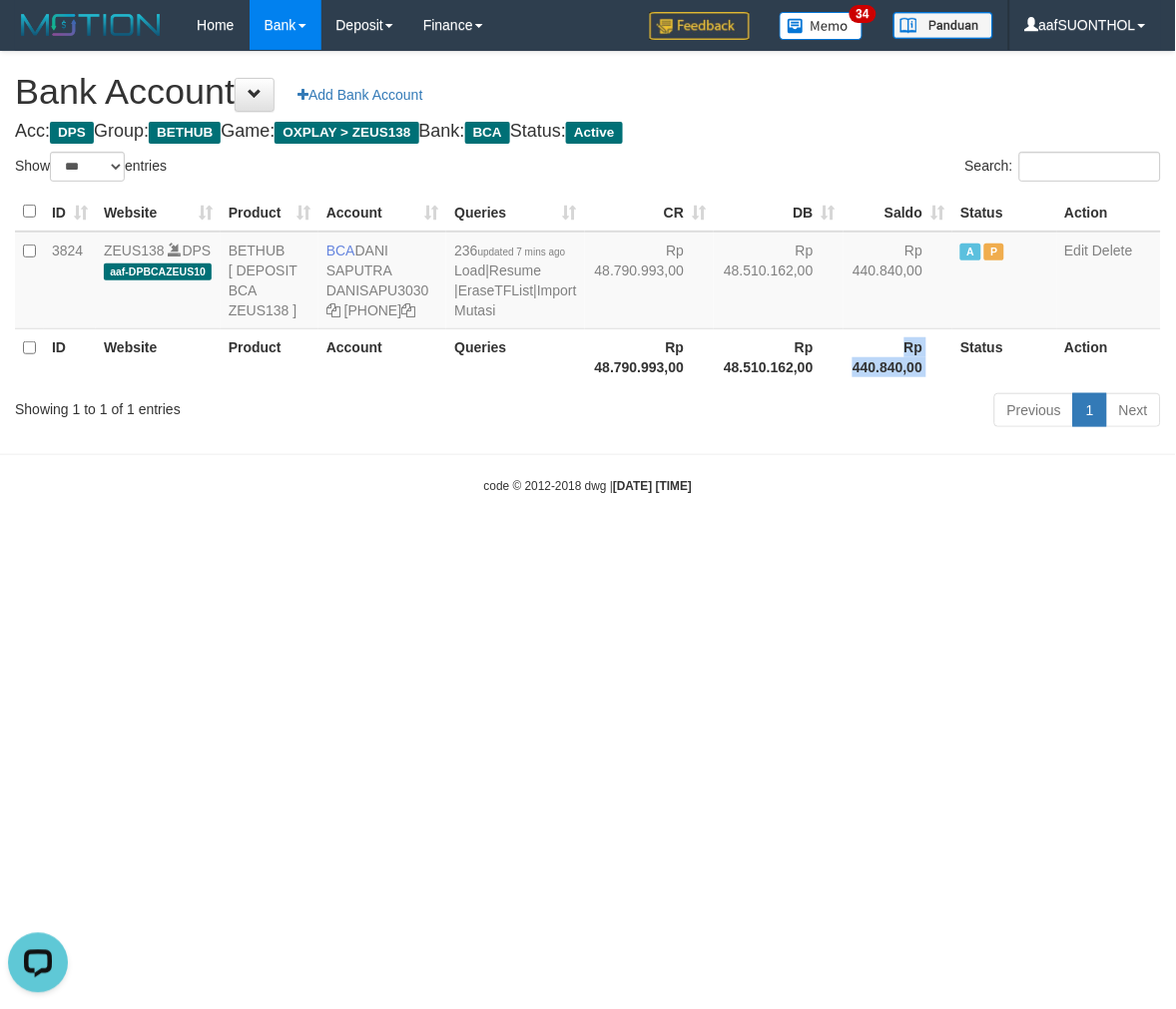 click on "Rp 440.840,00" at bounding box center (898, 356) 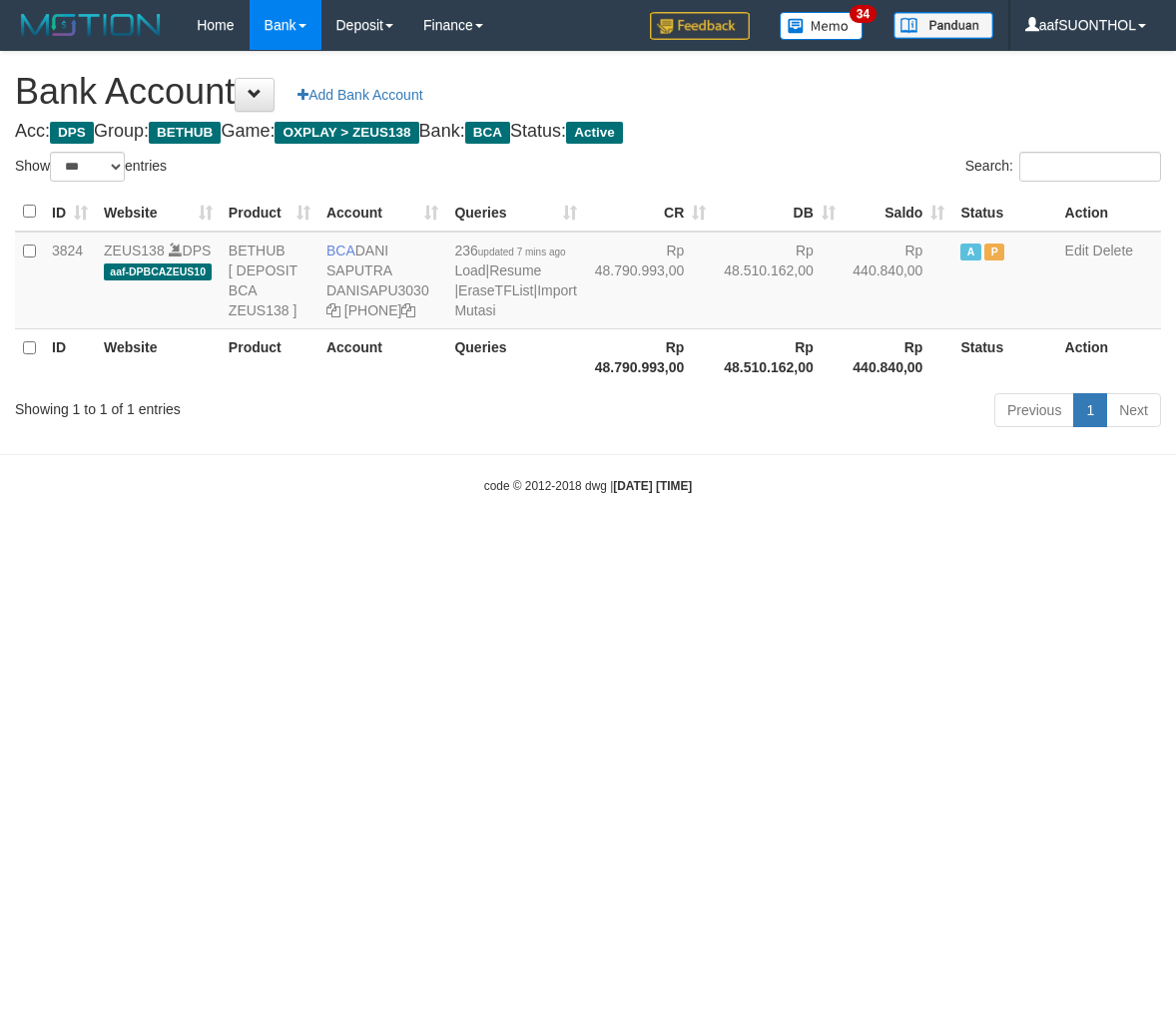 select on "***" 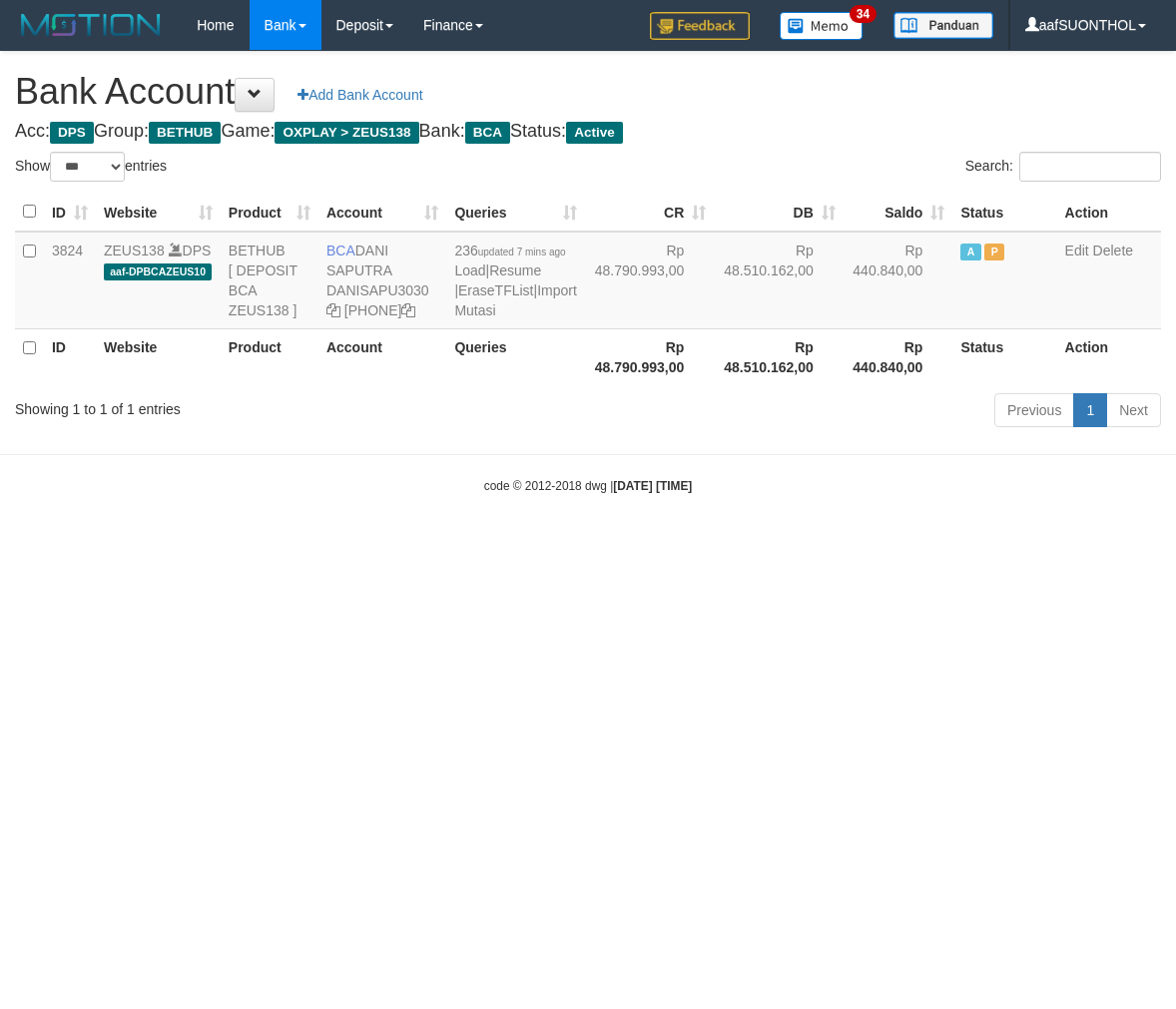 scroll, scrollTop: 0, scrollLeft: 0, axis: both 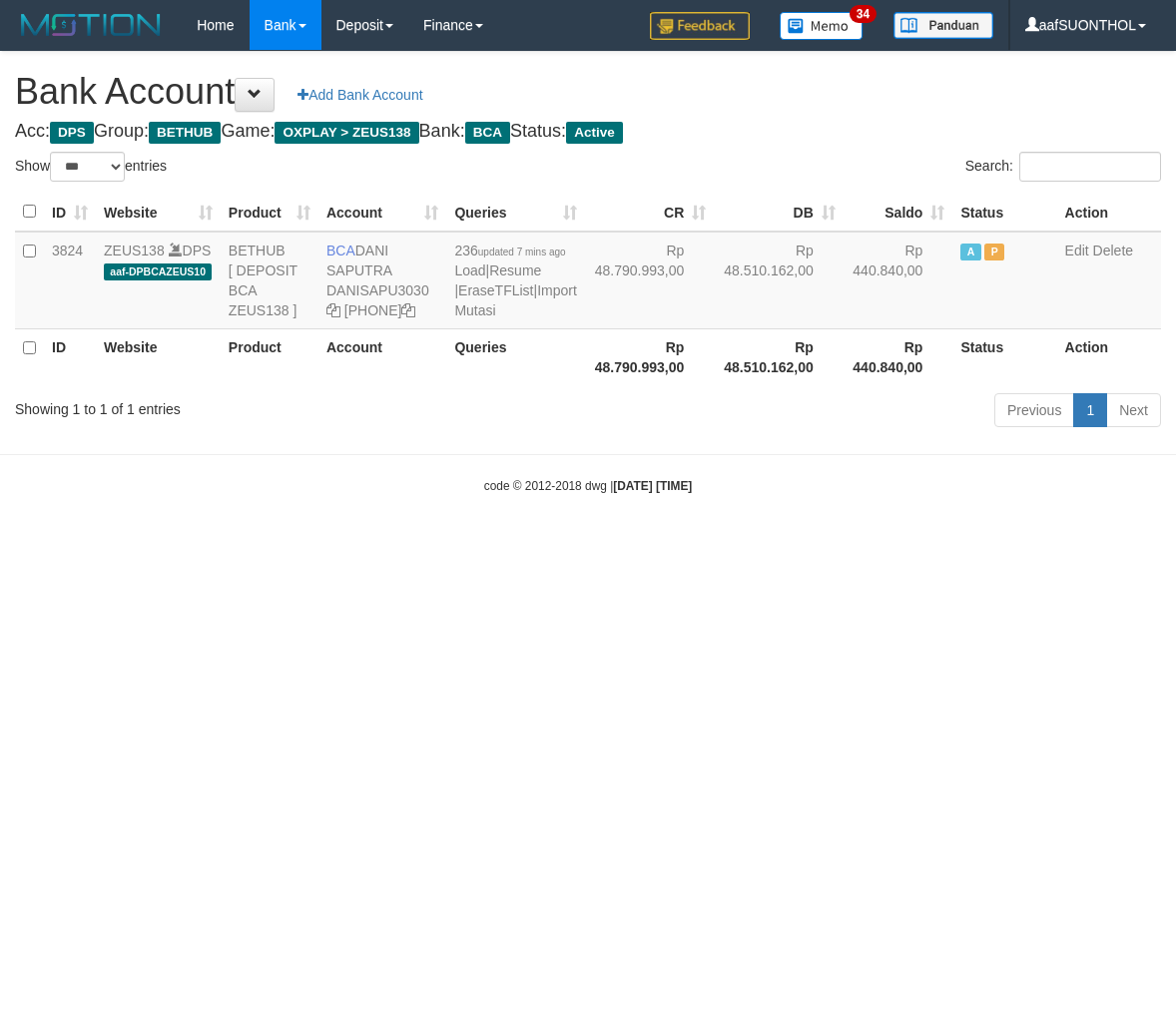 select on "***" 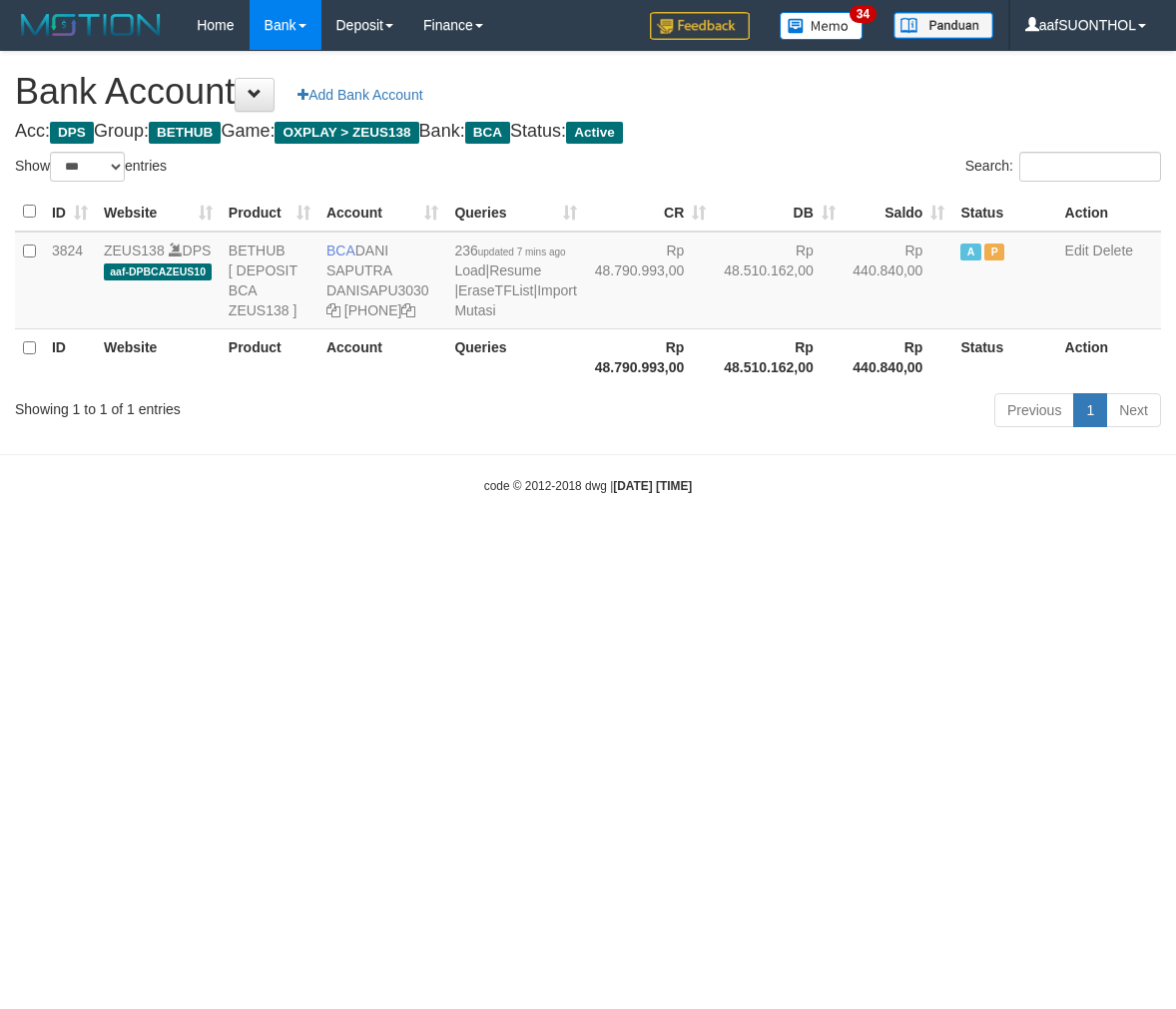 scroll, scrollTop: 0, scrollLeft: 0, axis: both 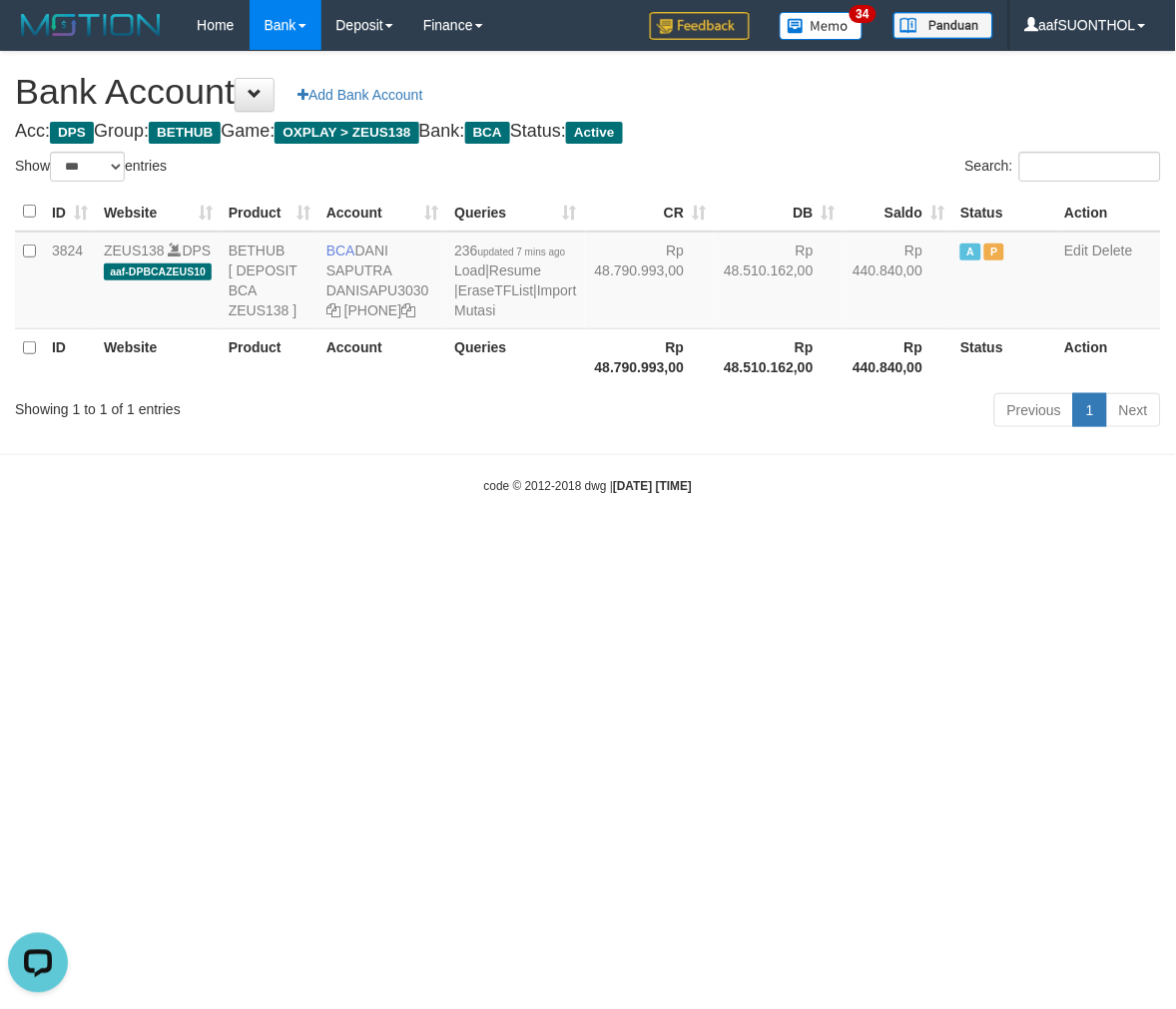 click on "Toggle navigation
Home
Bank
Account List
Load
By Website
Group
[OXPLAY]													ZEUS138
By Load Group (DPS)
Sync" at bounding box center (588, 272) 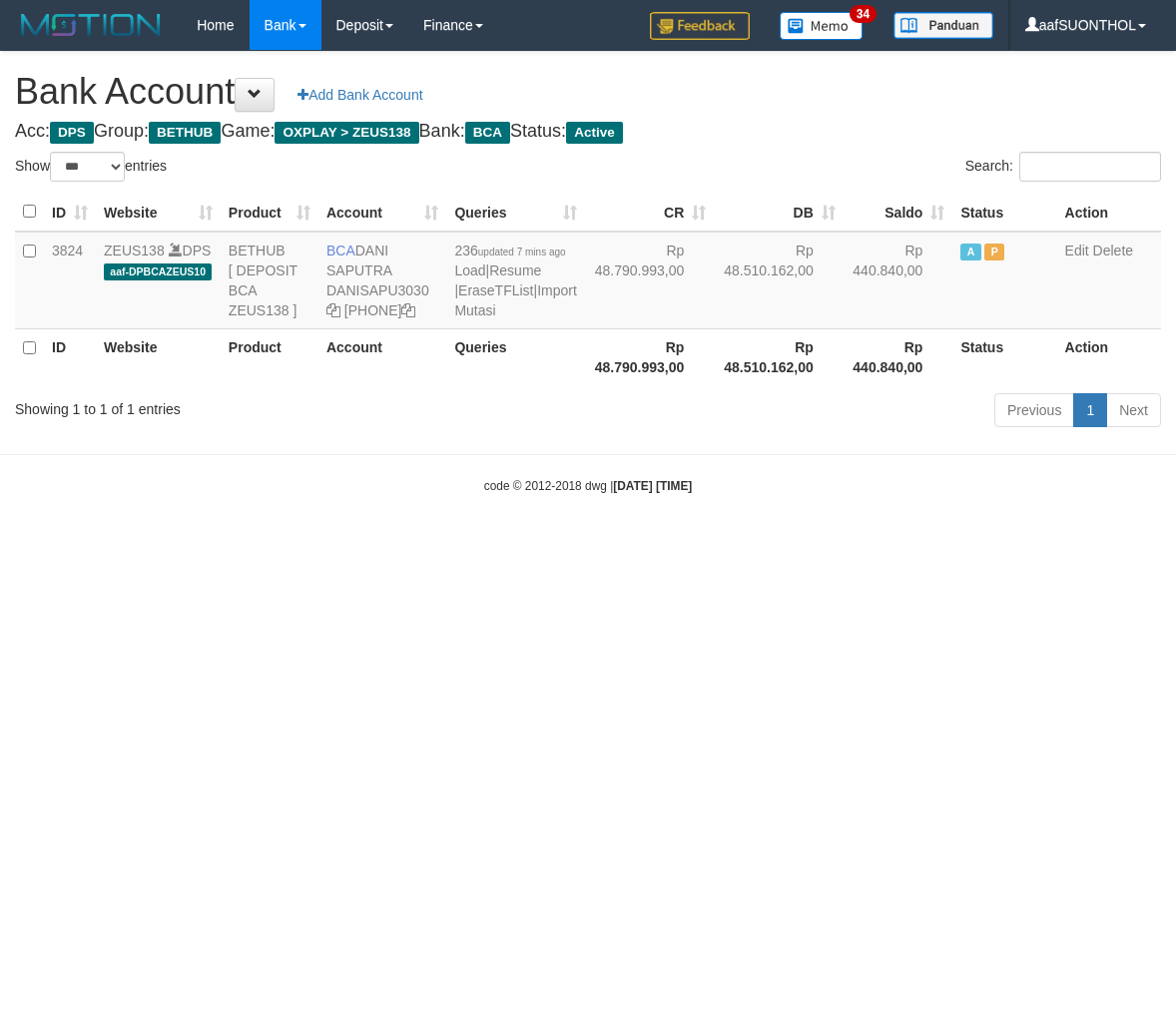 select on "***" 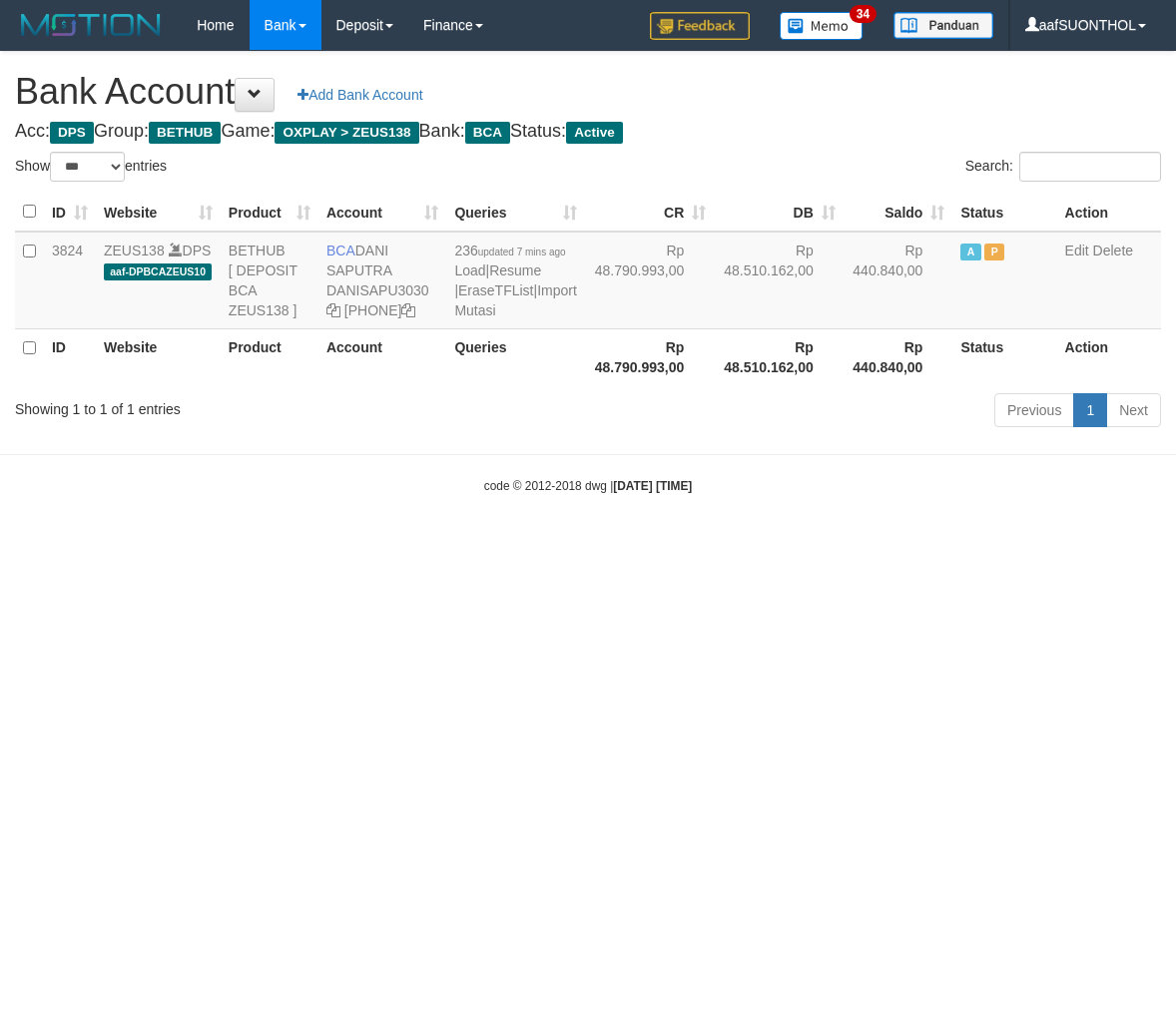 scroll, scrollTop: 0, scrollLeft: 0, axis: both 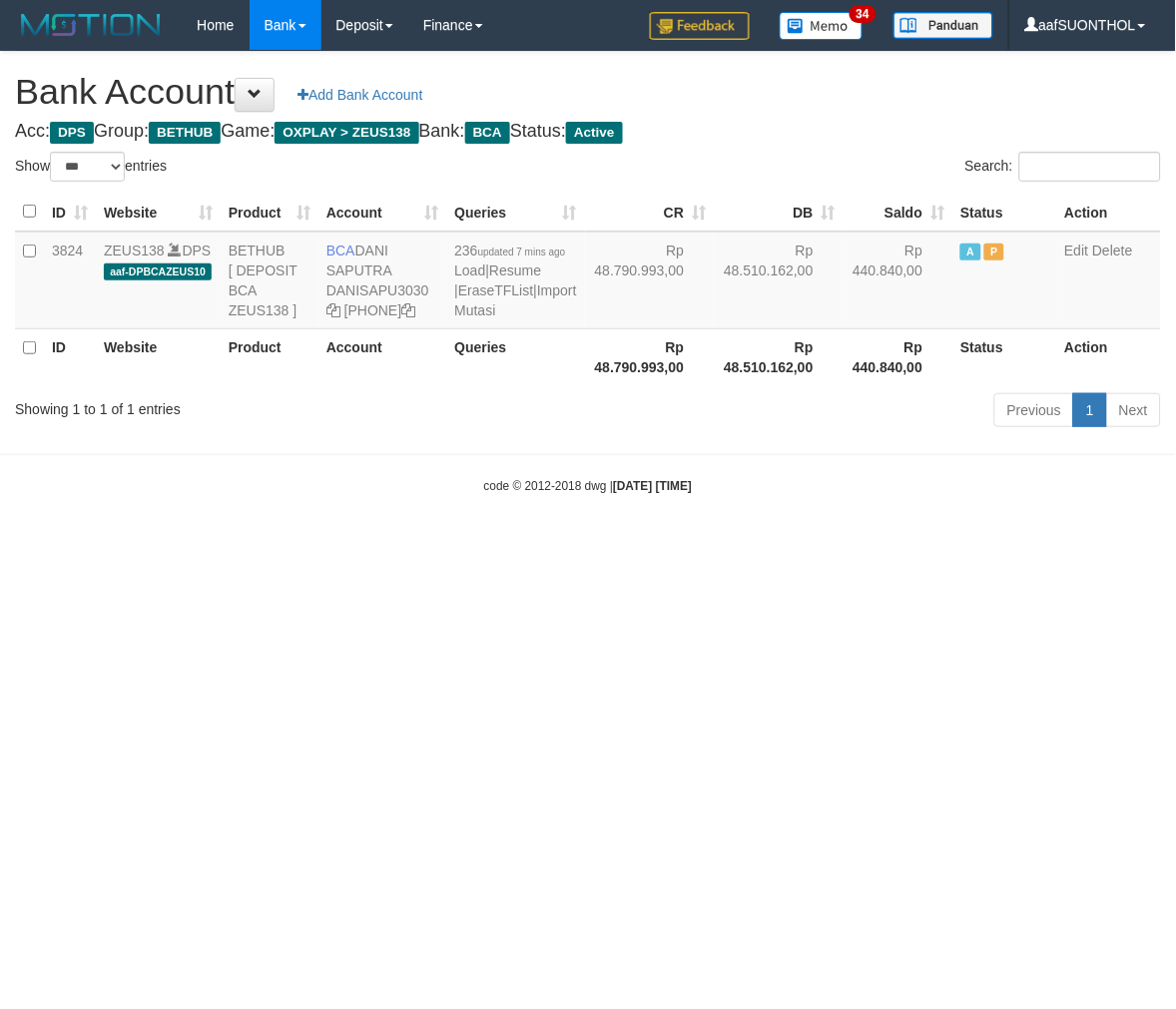 click on "Toggle navigation
Home
Bank
Account List
Load
By Website
Group
[OXPLAY]													ZEUS138
By Load Group (DPS)
Sync" at bounding box center (588, 272) 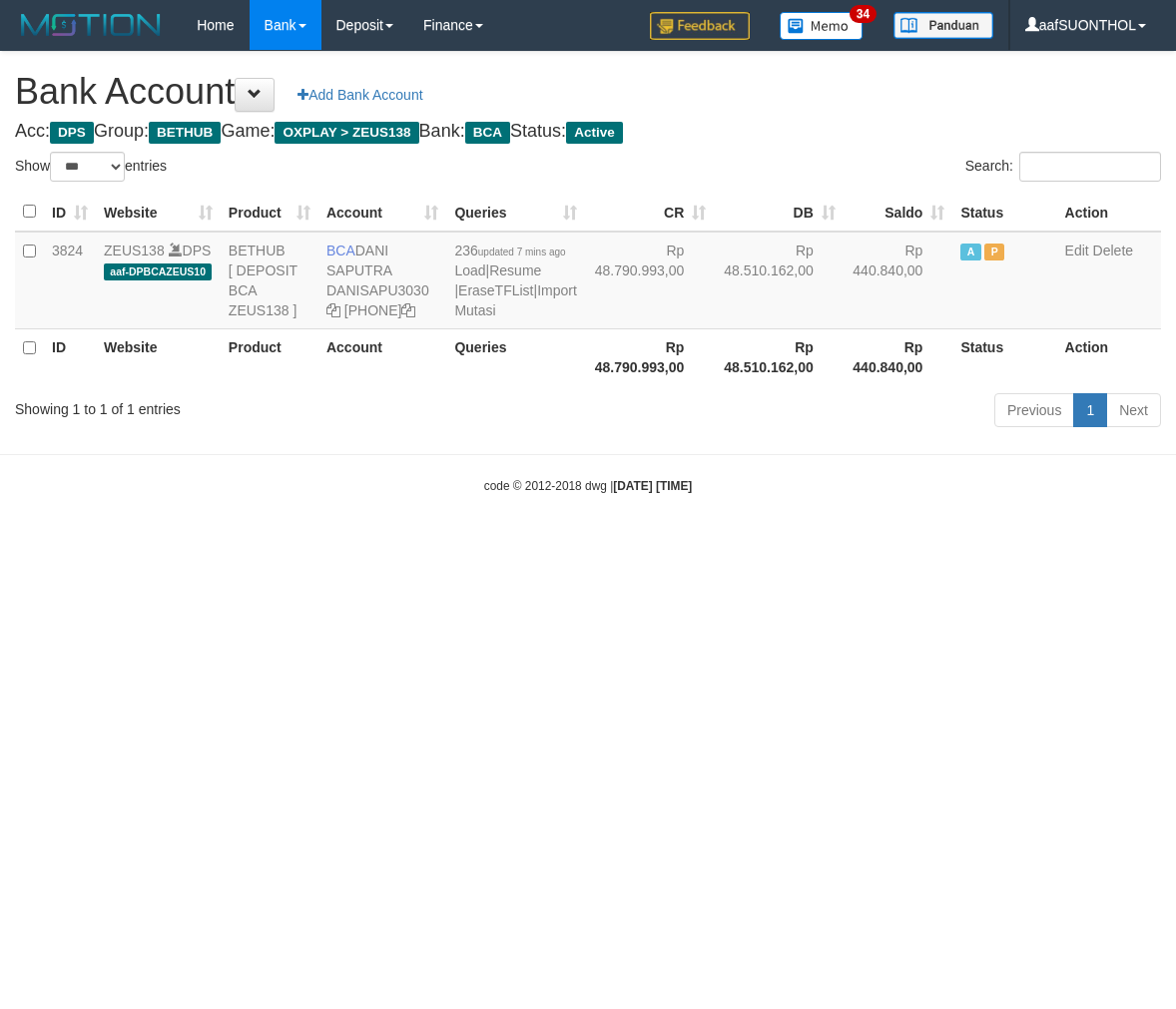 select on "***" 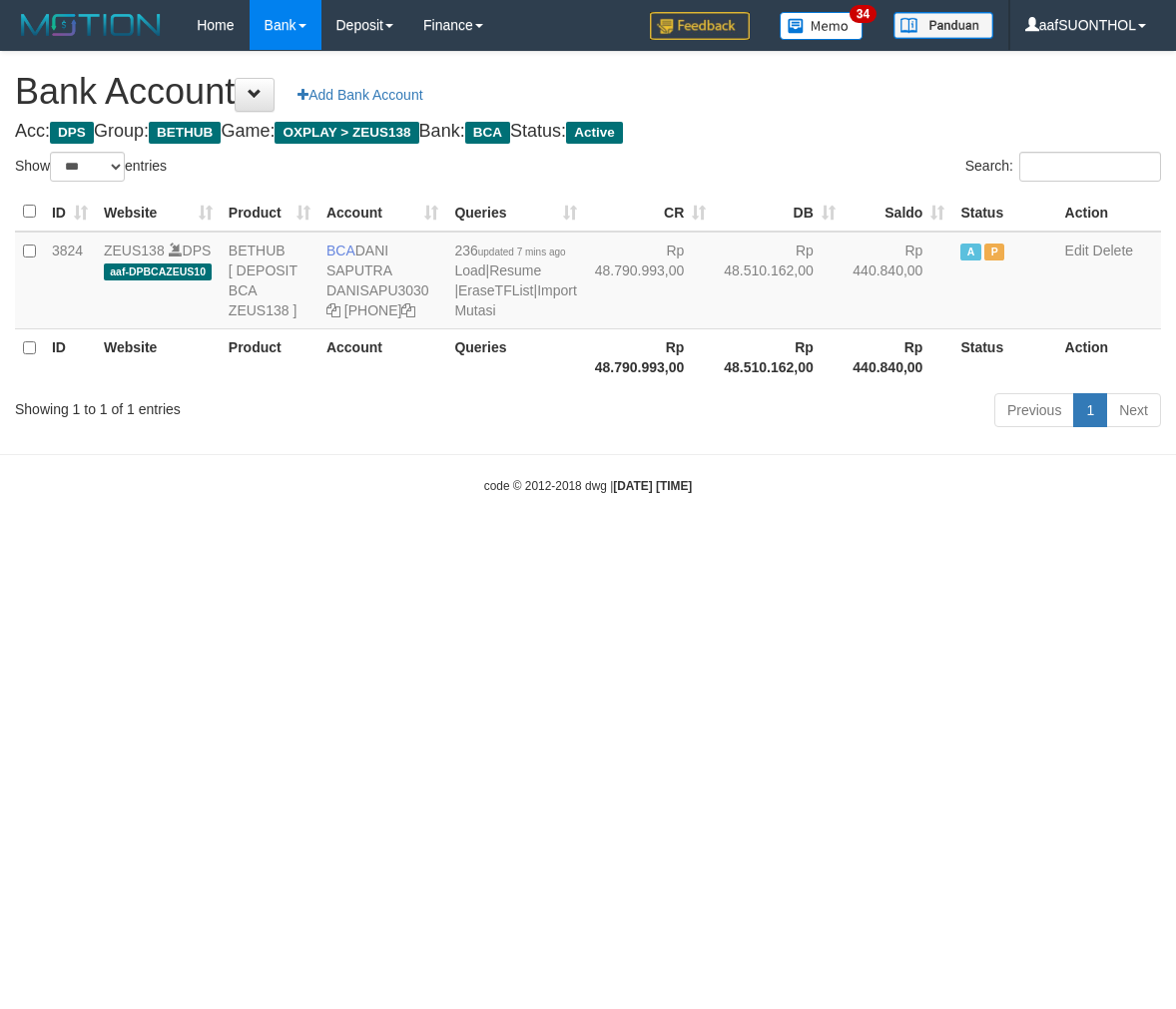scroll, scrollTop: 0, scrollLeft: 0, axis: both 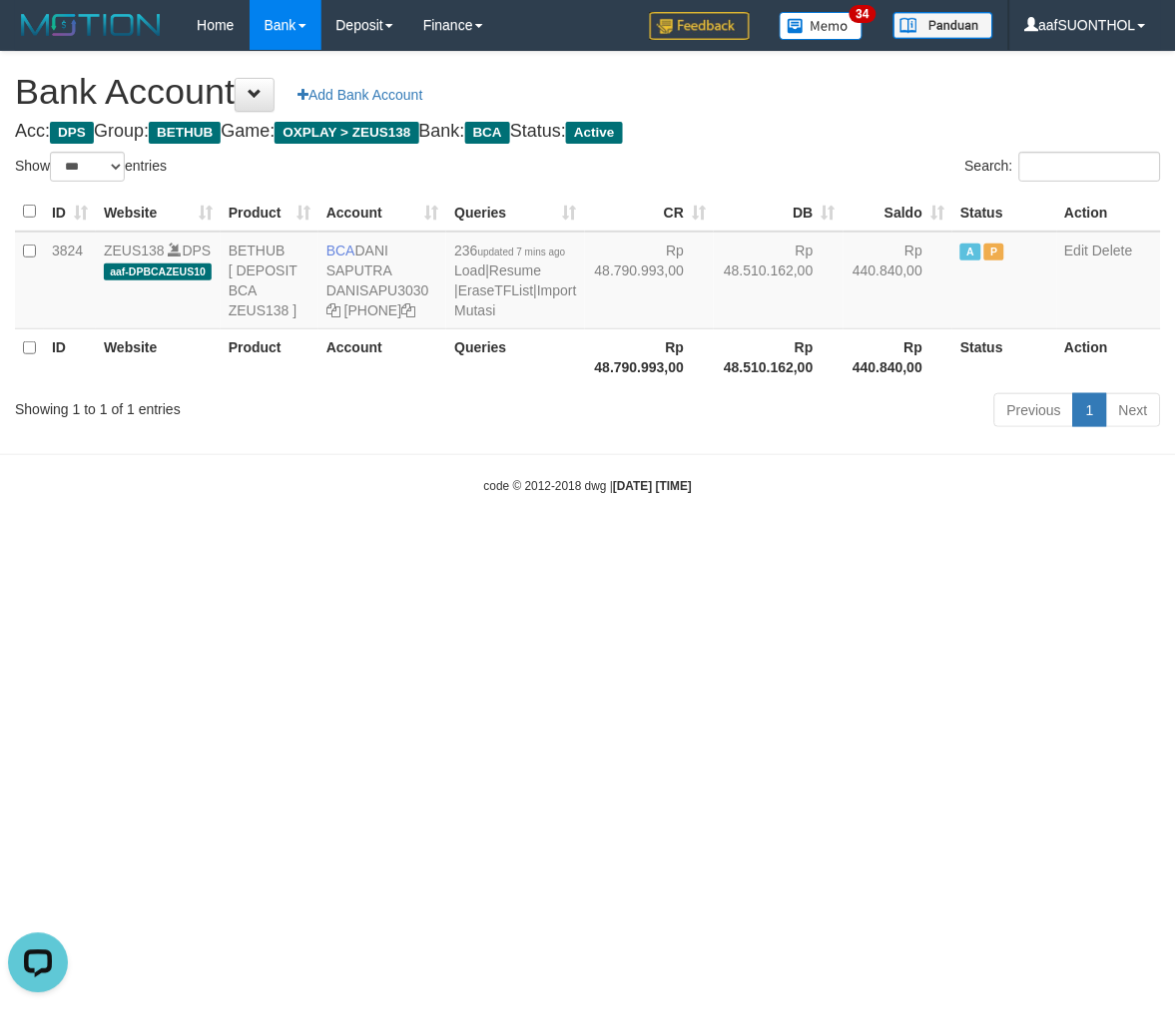 click on "Toggle navigation
Home
Bank
Account List
Load
By Website
Group
[OXPLAY]													ZEUS138
By Load Group (DPS)
Sync" at bounding box center (588, 272) 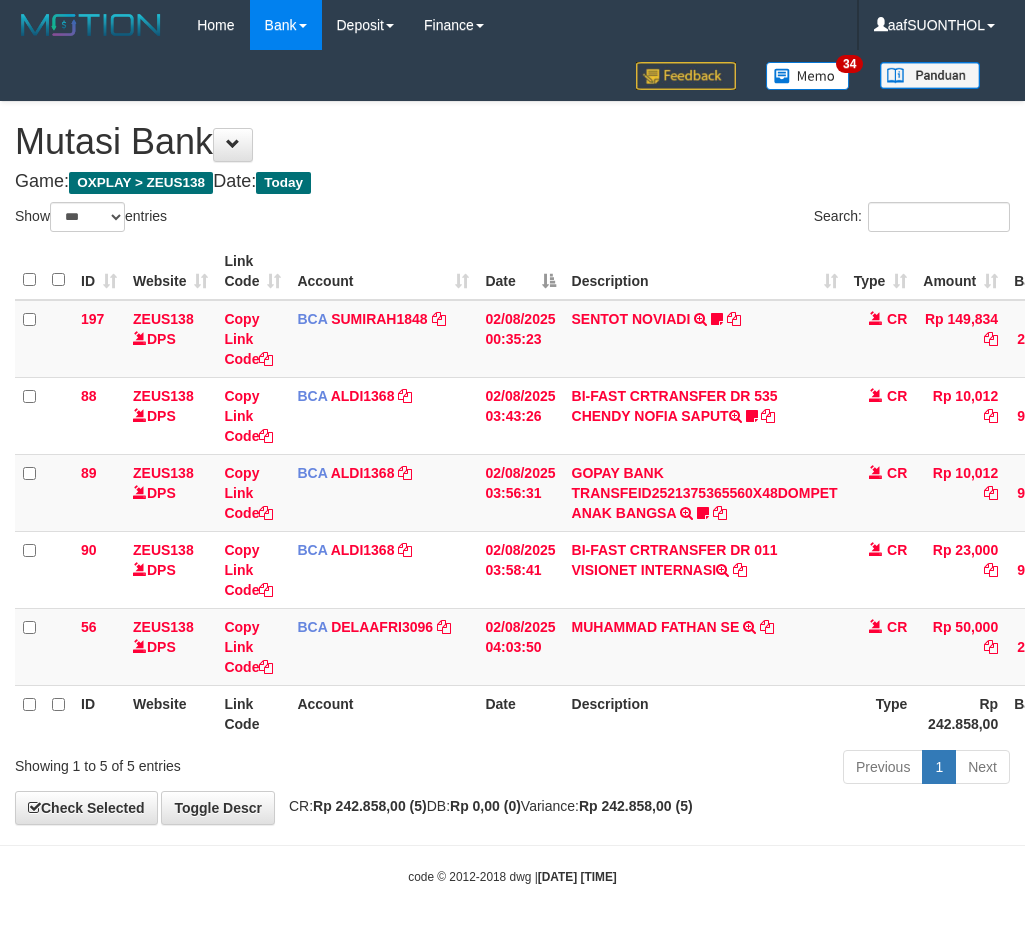 select on "***" 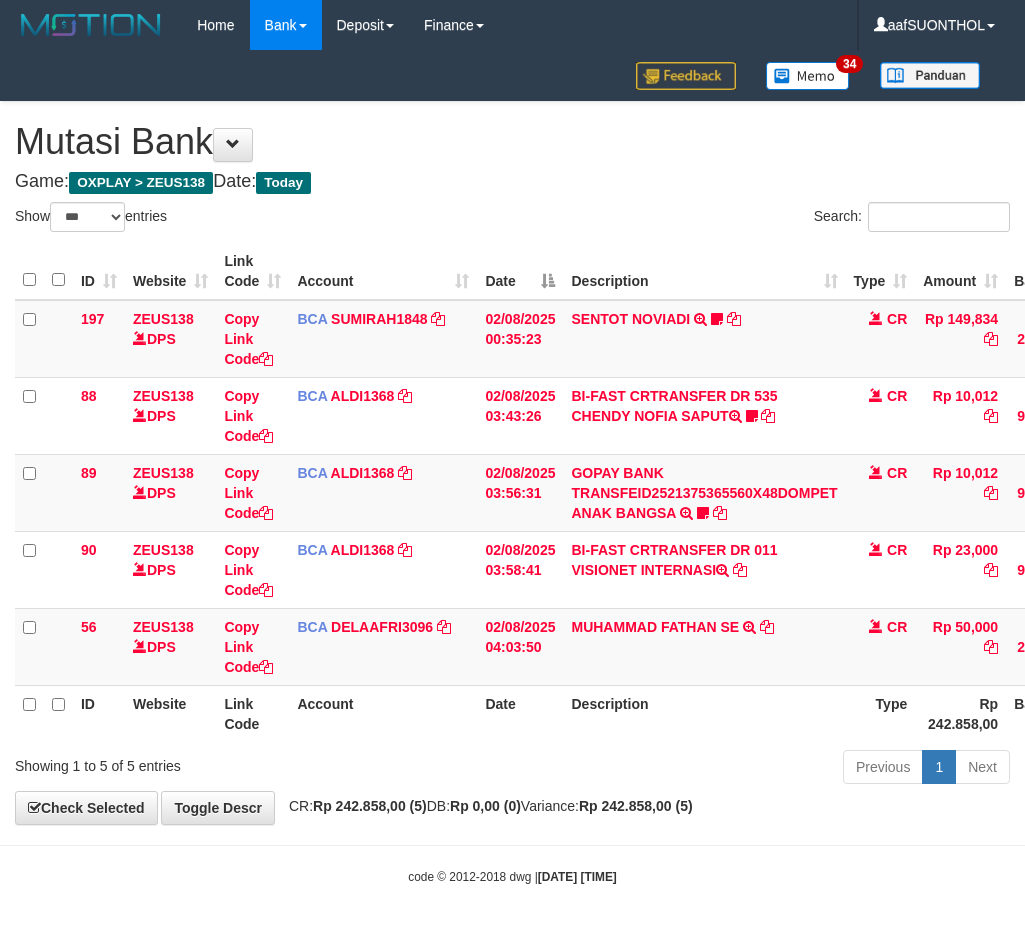 scroll, scrollTop: 0, scrollLeft: 15, axis: horizontal 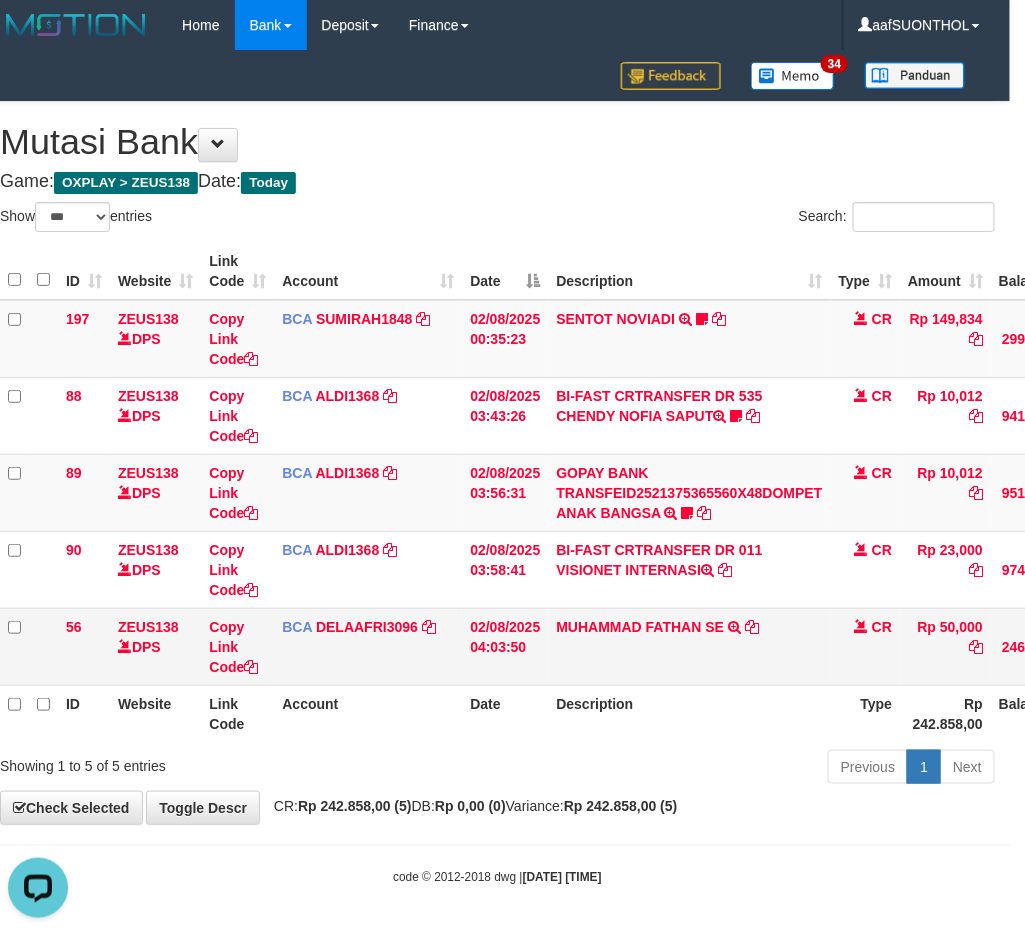 drag, startPoint x: 471, startPoint y: 663, endPoint x: 414, endPoint y: 663, distance: 57 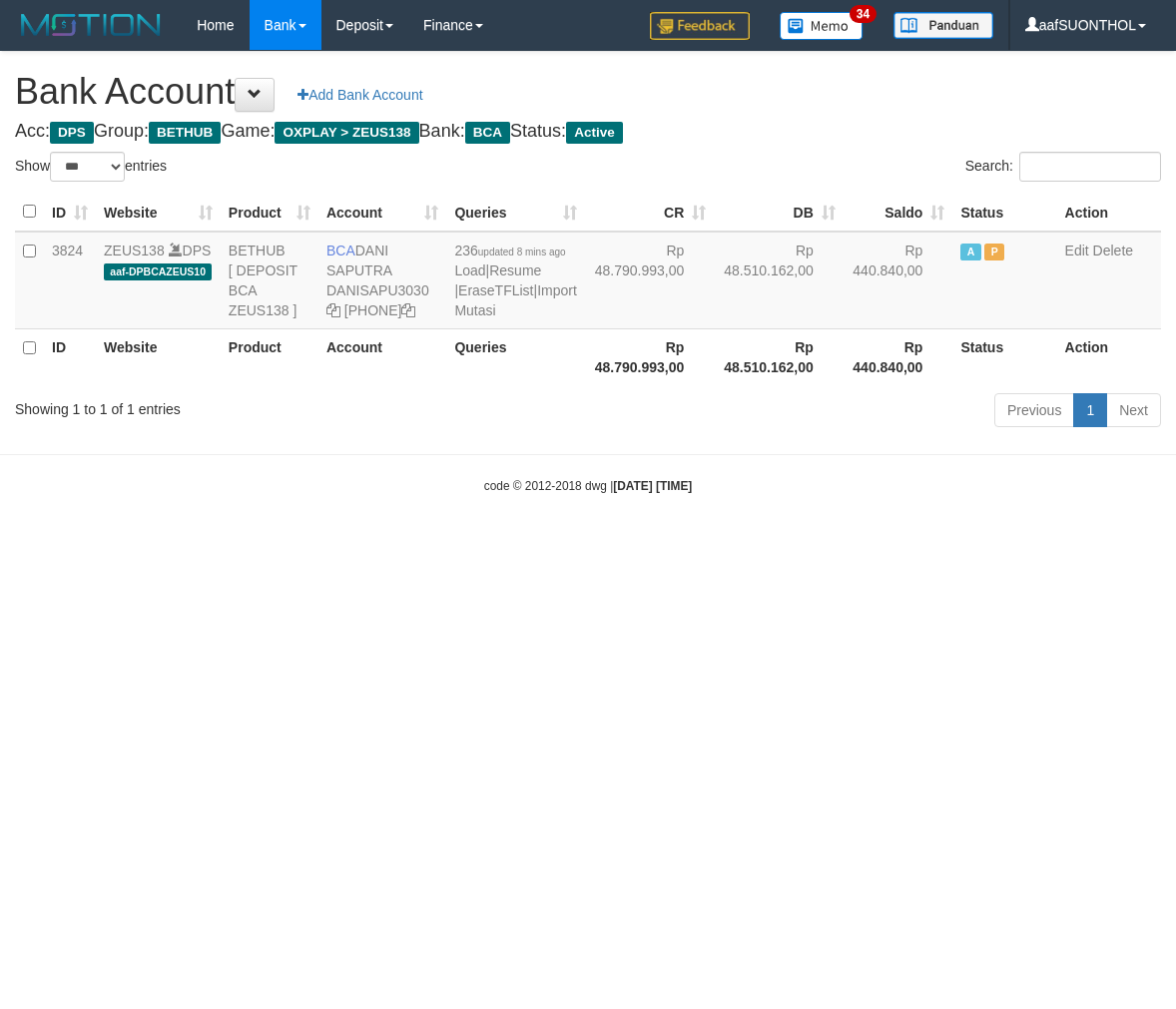 select on "***" 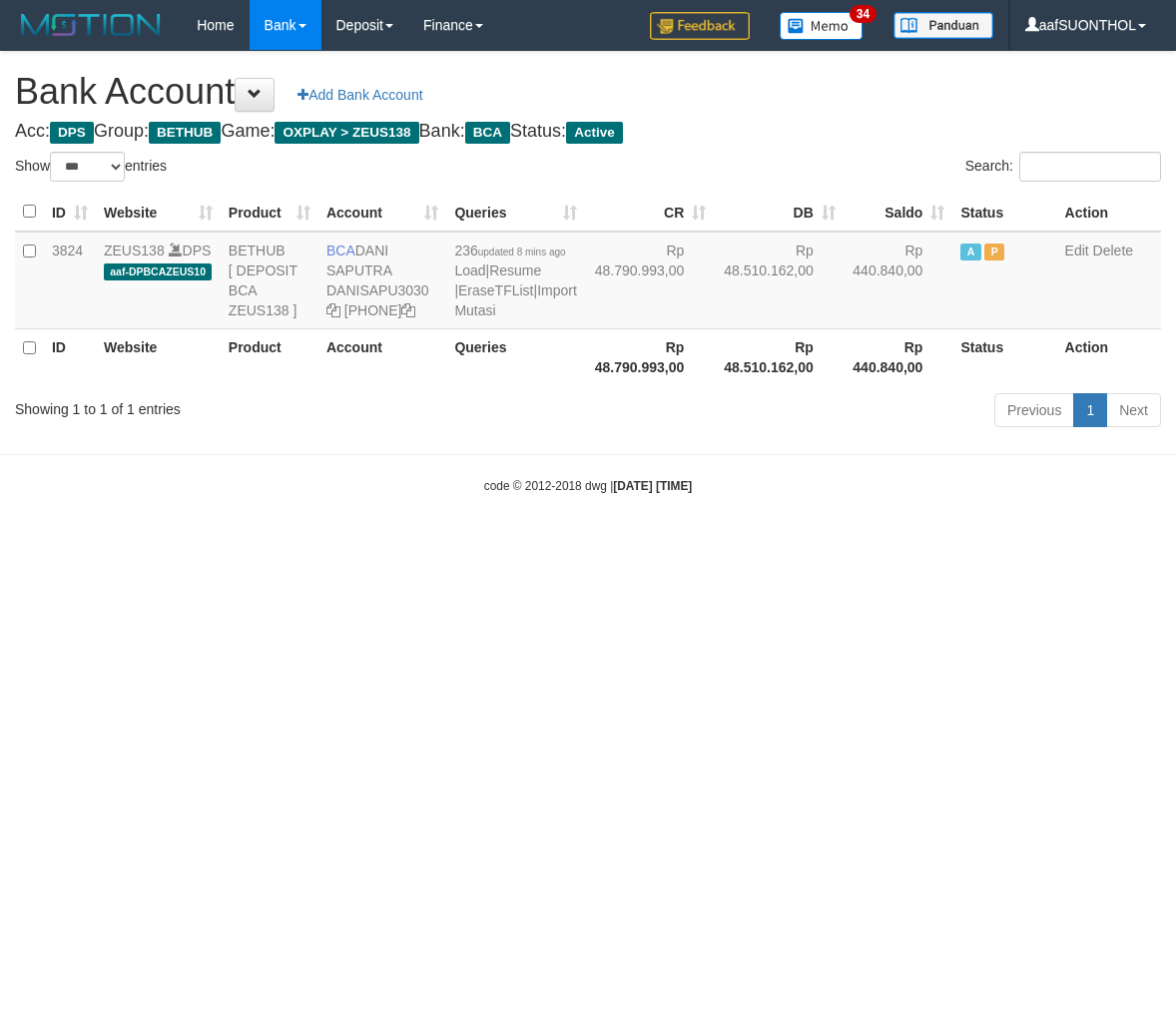 scroll, scrollTop: 0, scrollLeft: 0, axis: both 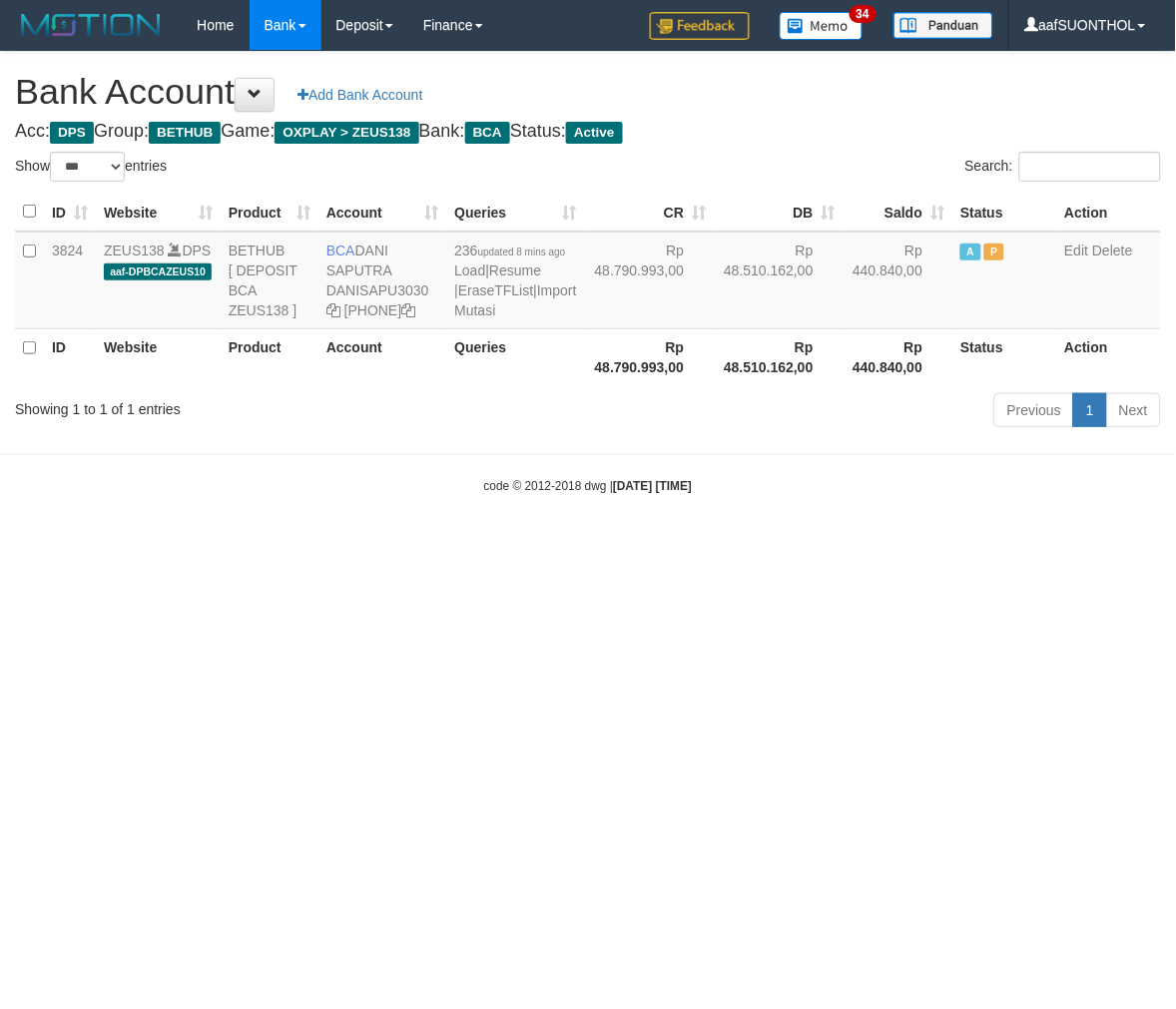 click on "Toggle navigation
Home
Bank
Account List
Load
By Website
Group
[OXPLAY]													ZEUS138
By Load Group (DPS)
Sync" at bounding box center [588, 272] 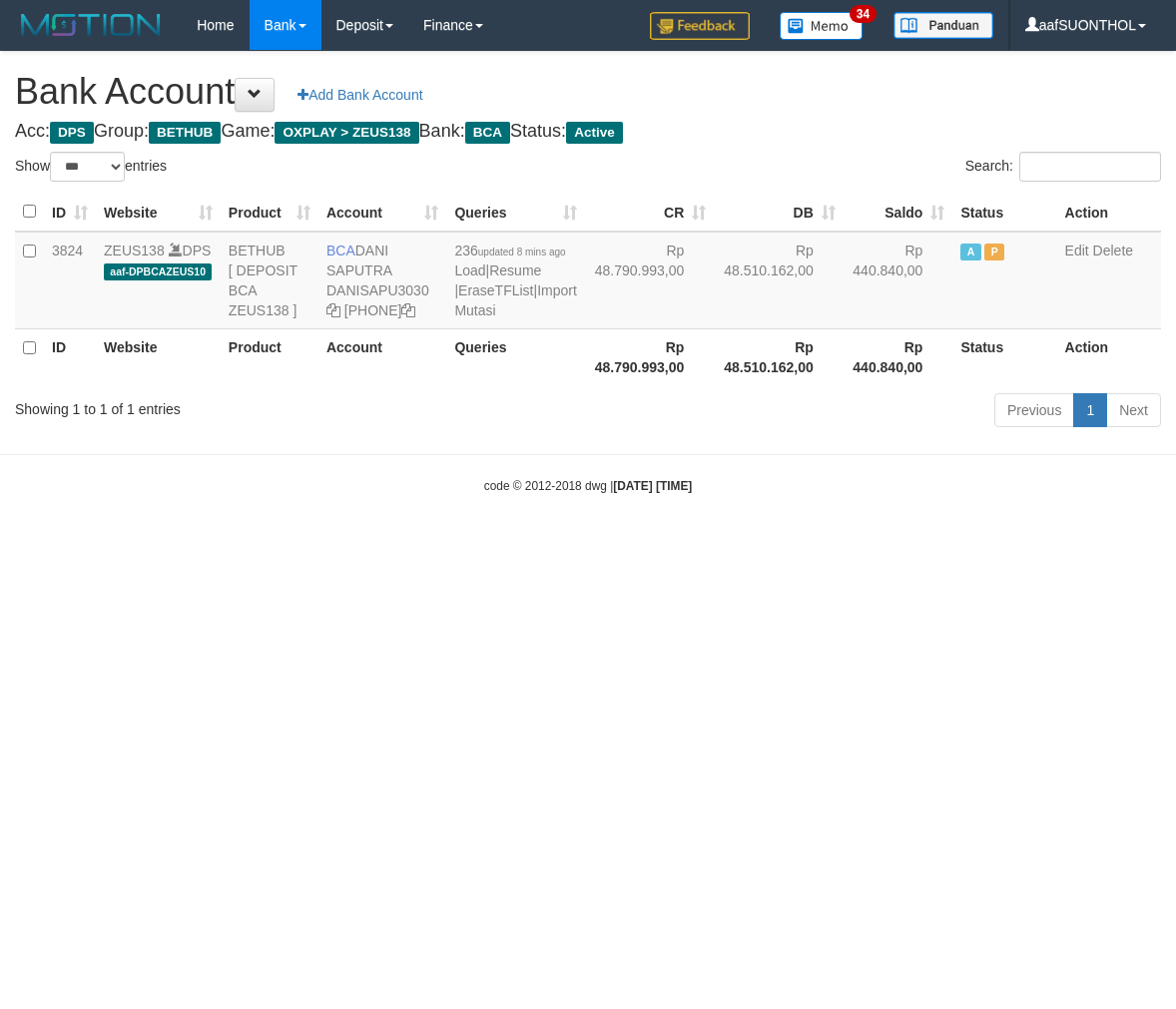 select on "***" 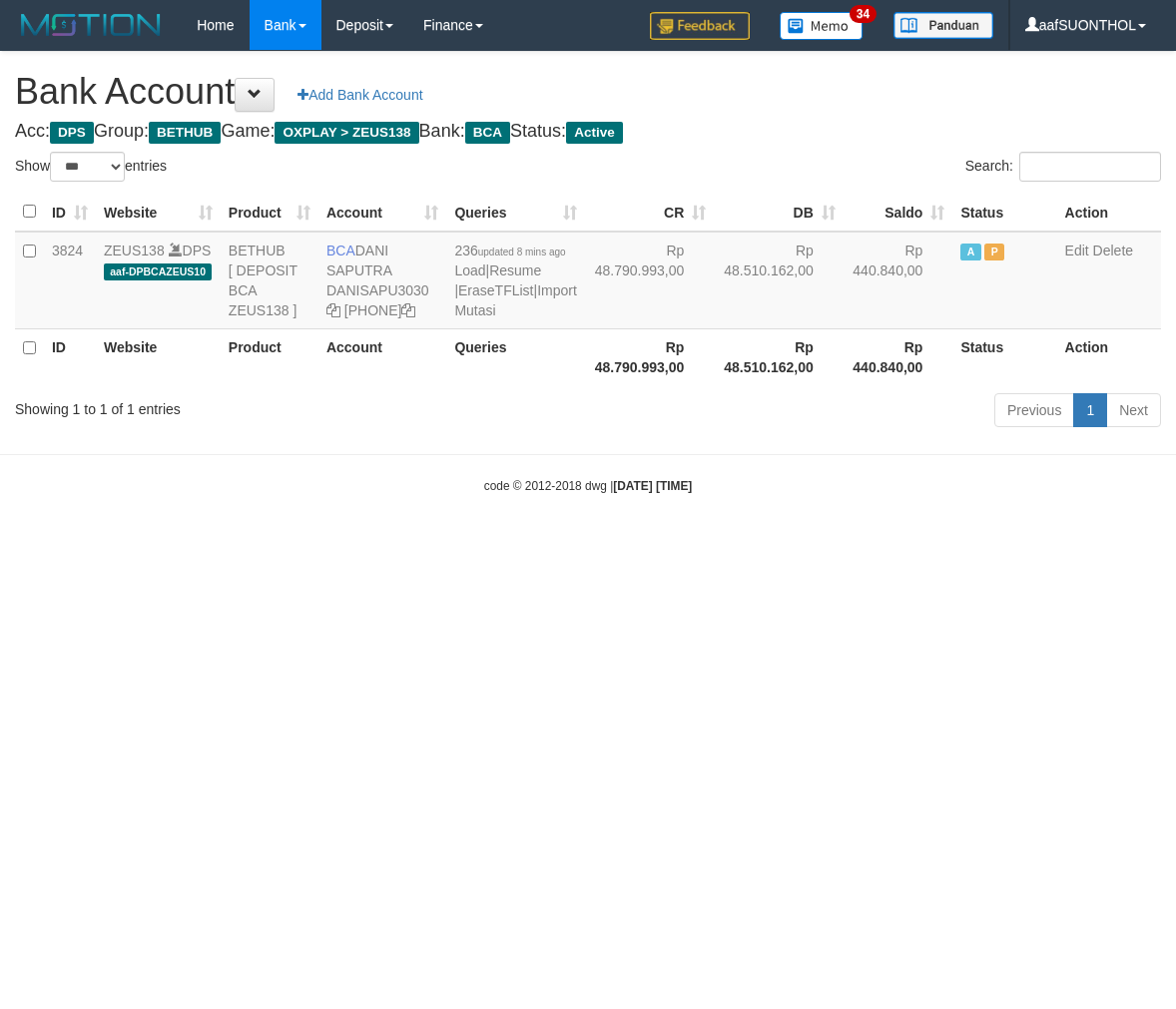 scroll, scrollTop: 0, scrollLeft: 0, axis: both 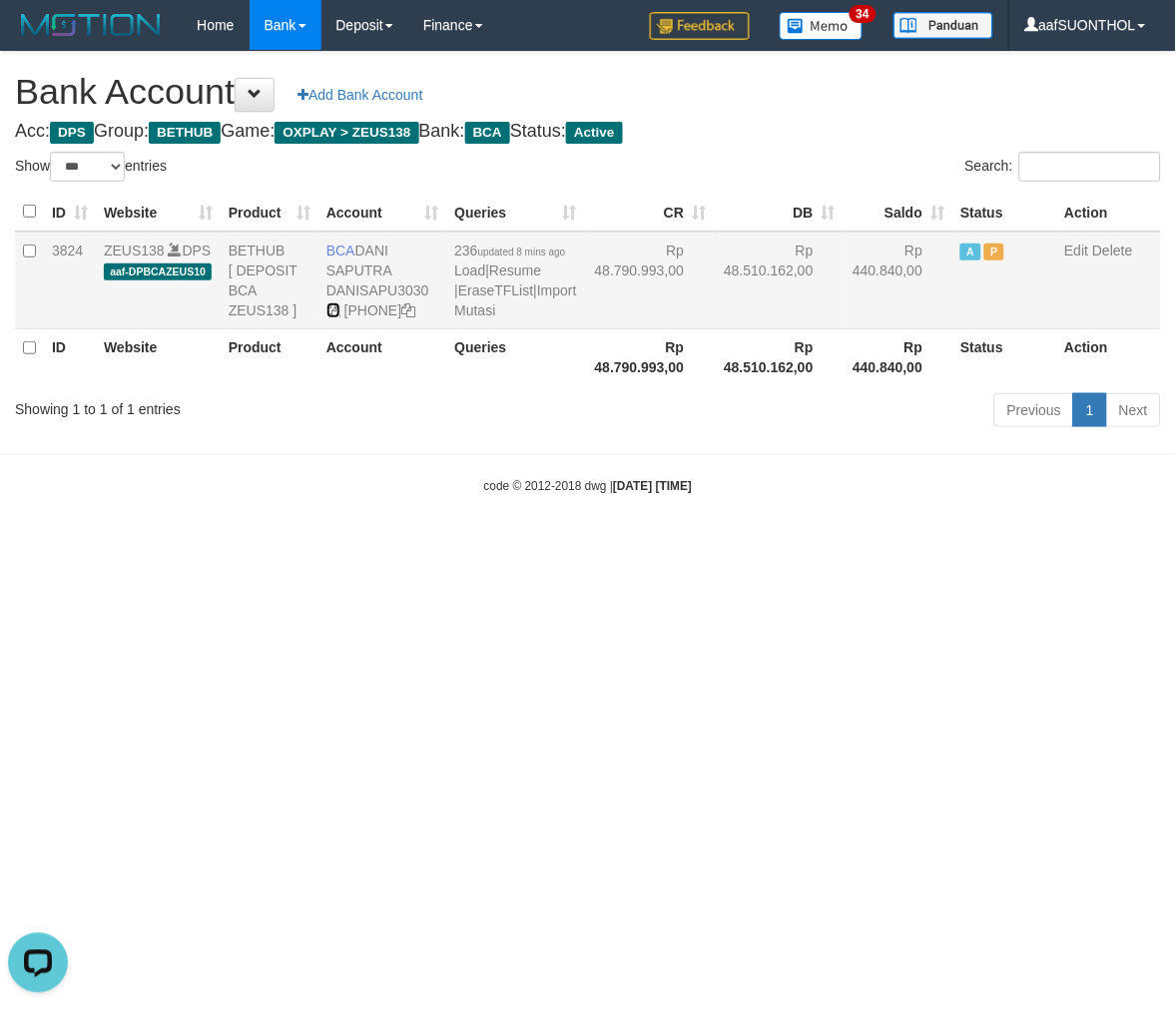 click at bounding box center [333, 310] 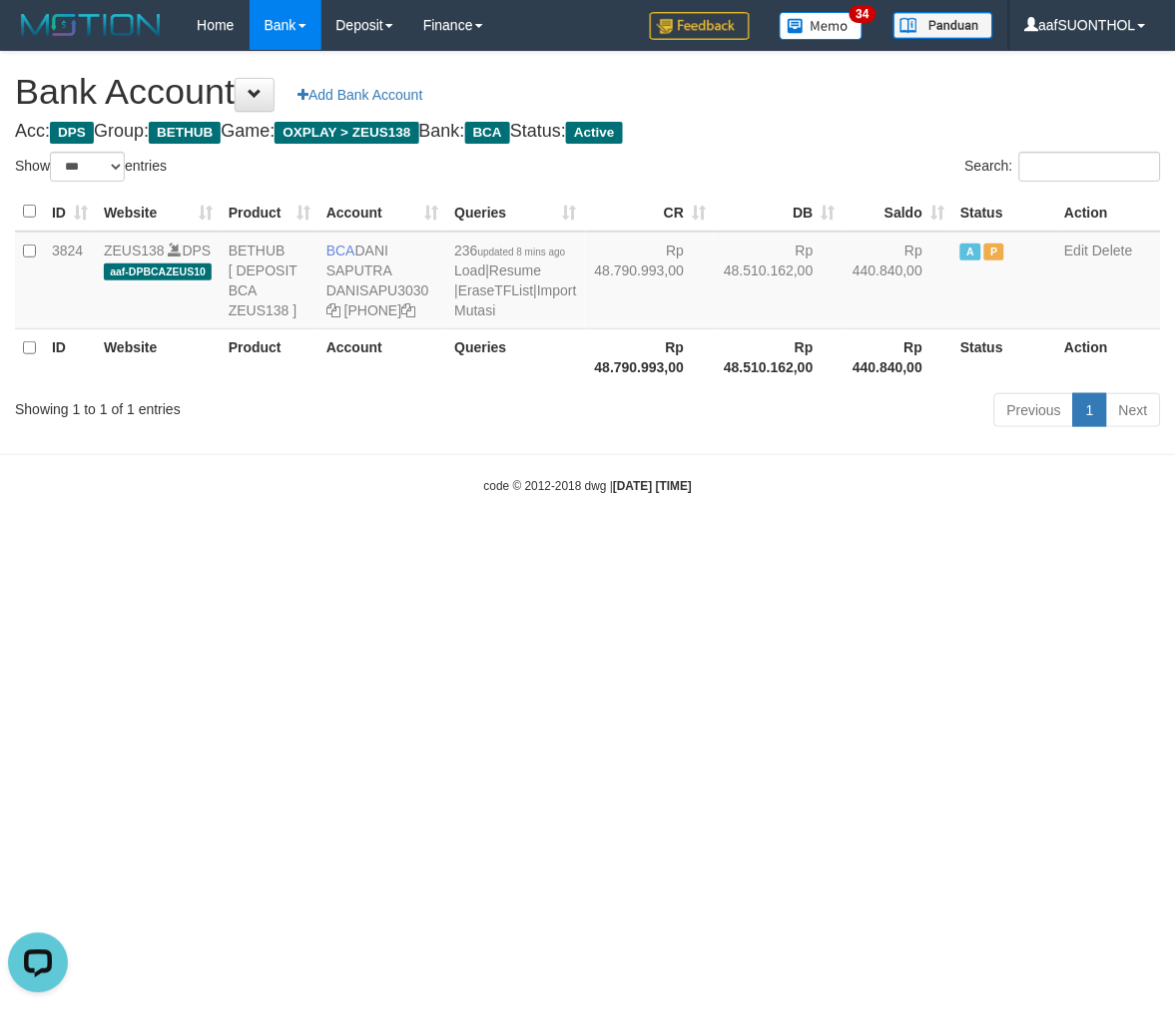 click on "Toggle navigation
Home
Bank
Account List
Load
By Website
Group
[OXPLAY]													ZEUS138
By Load Group (DPS)
Sync" at bounding box center [588, 272] 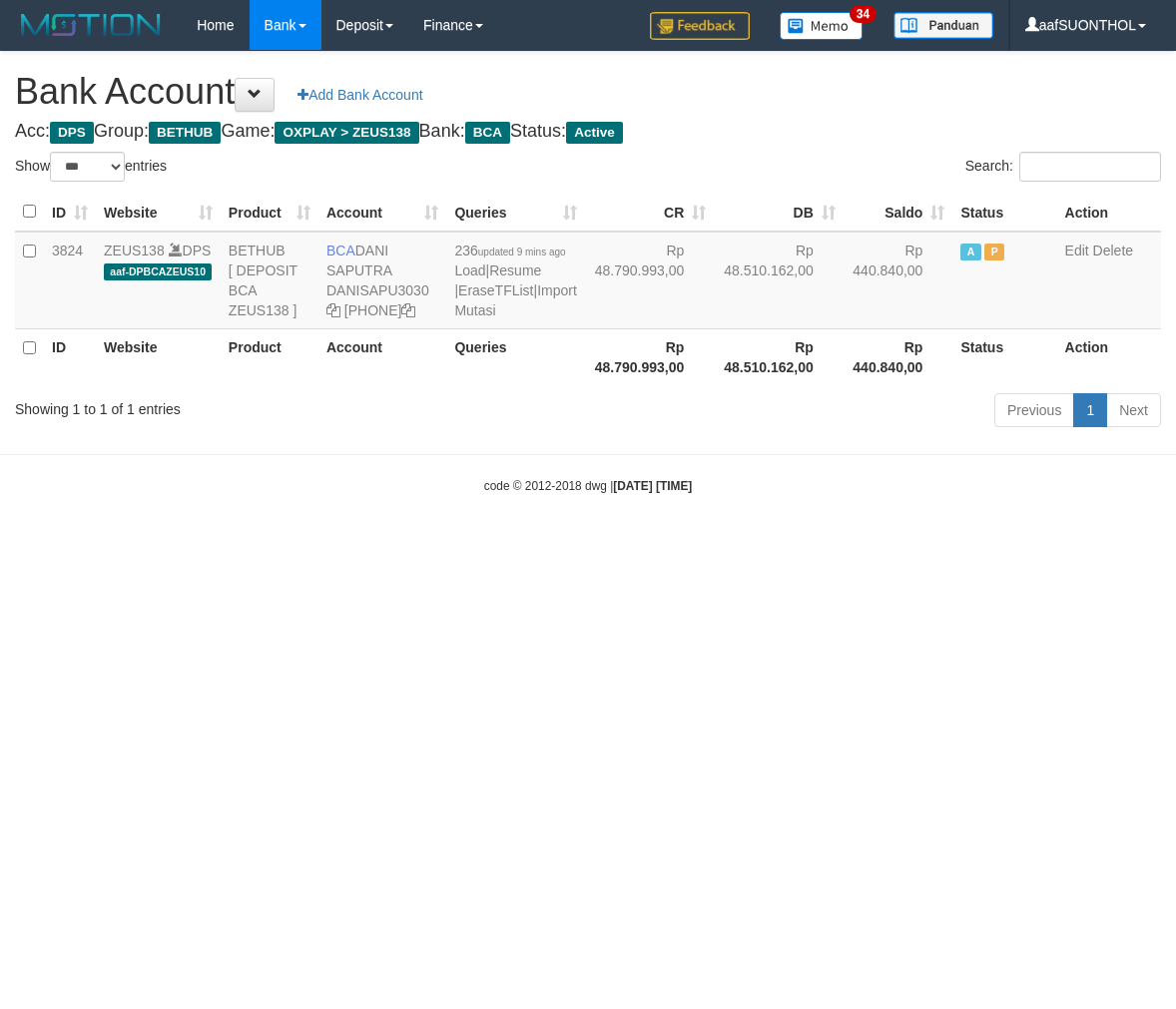 select on "***" 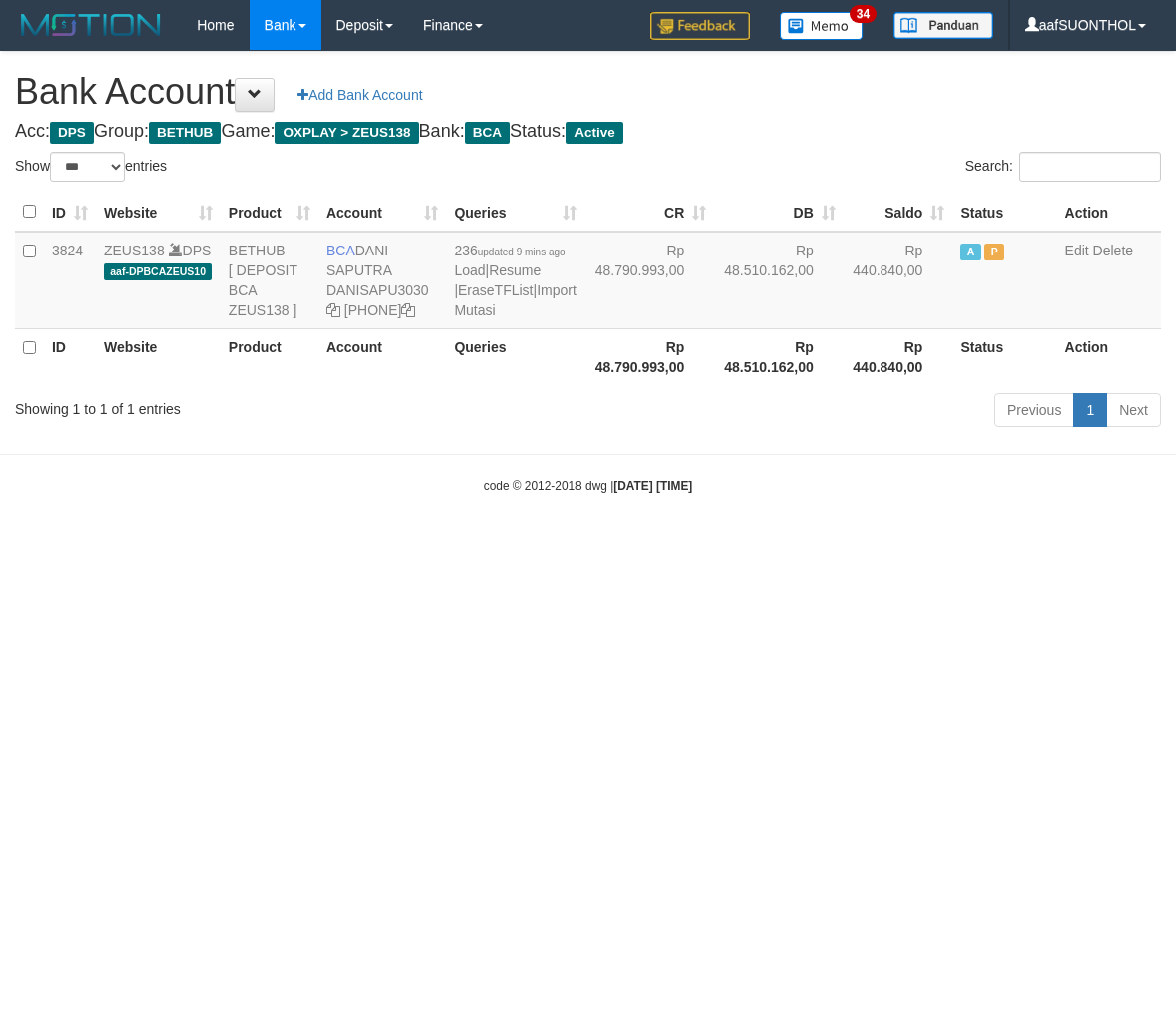 scroll, scrollTop: 0, scrollLeft: 0, axis: both 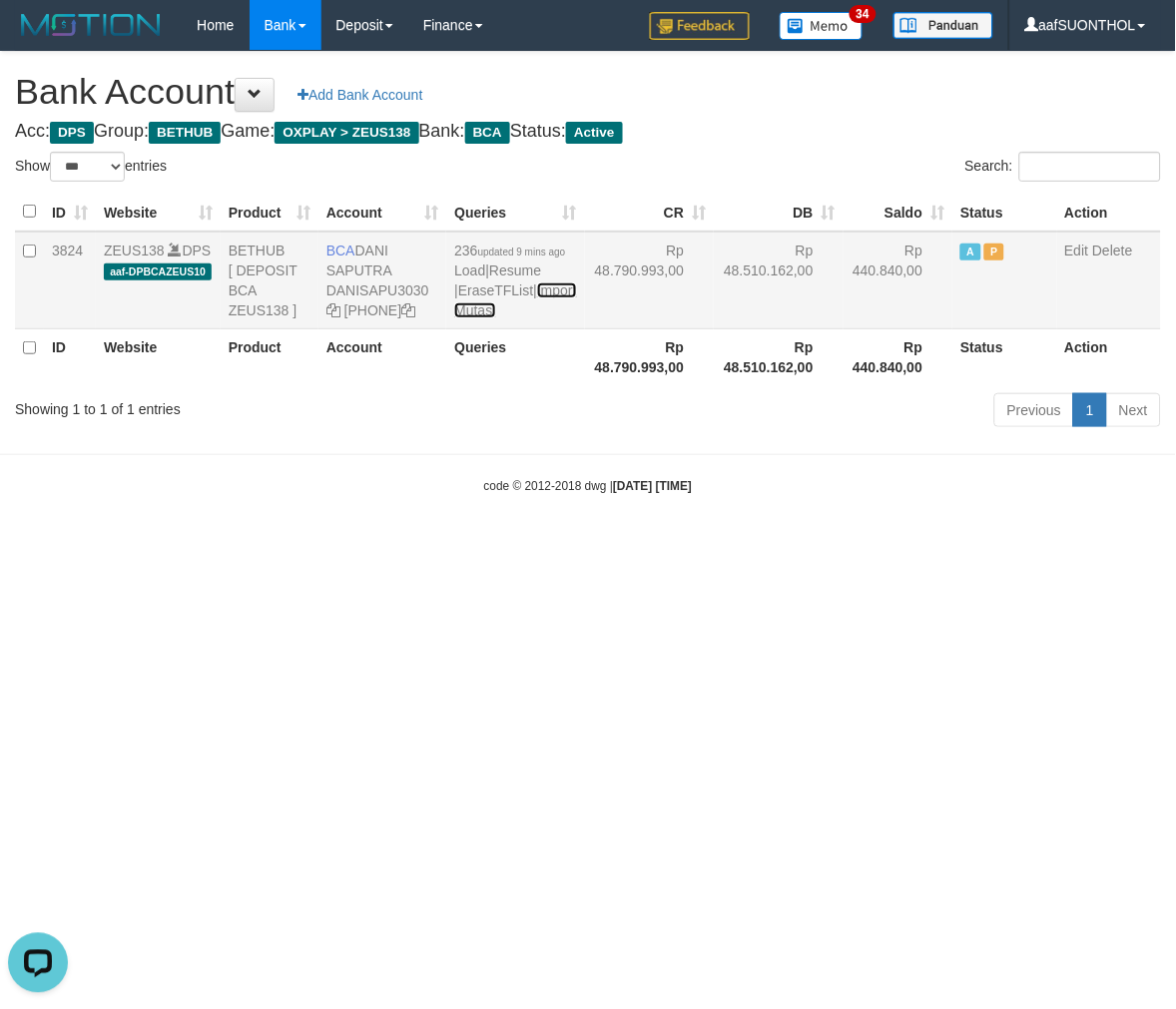 click on "Import Mutasi" at bounding box center [515, 300] 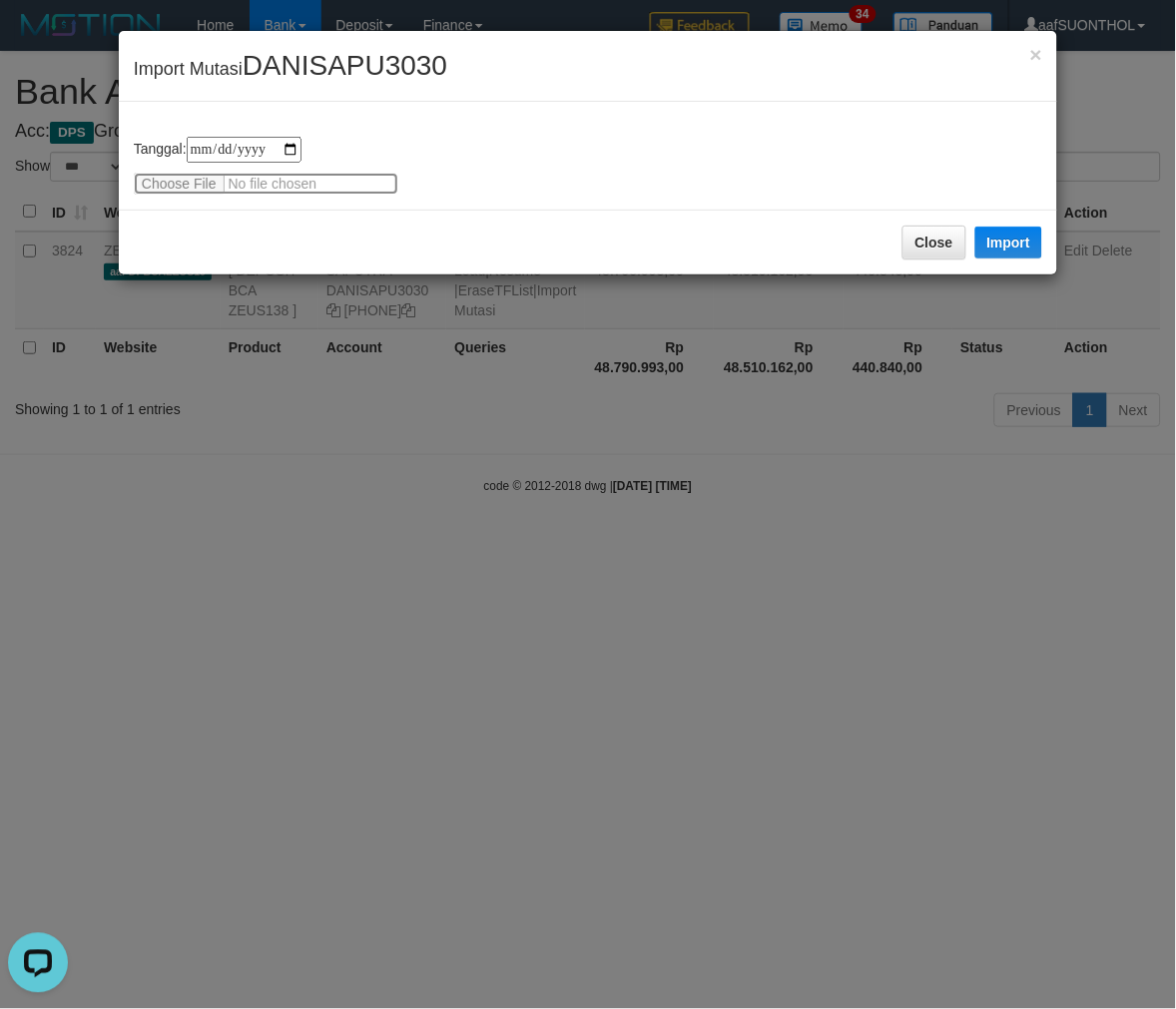 click at bounding box center (266, 184) 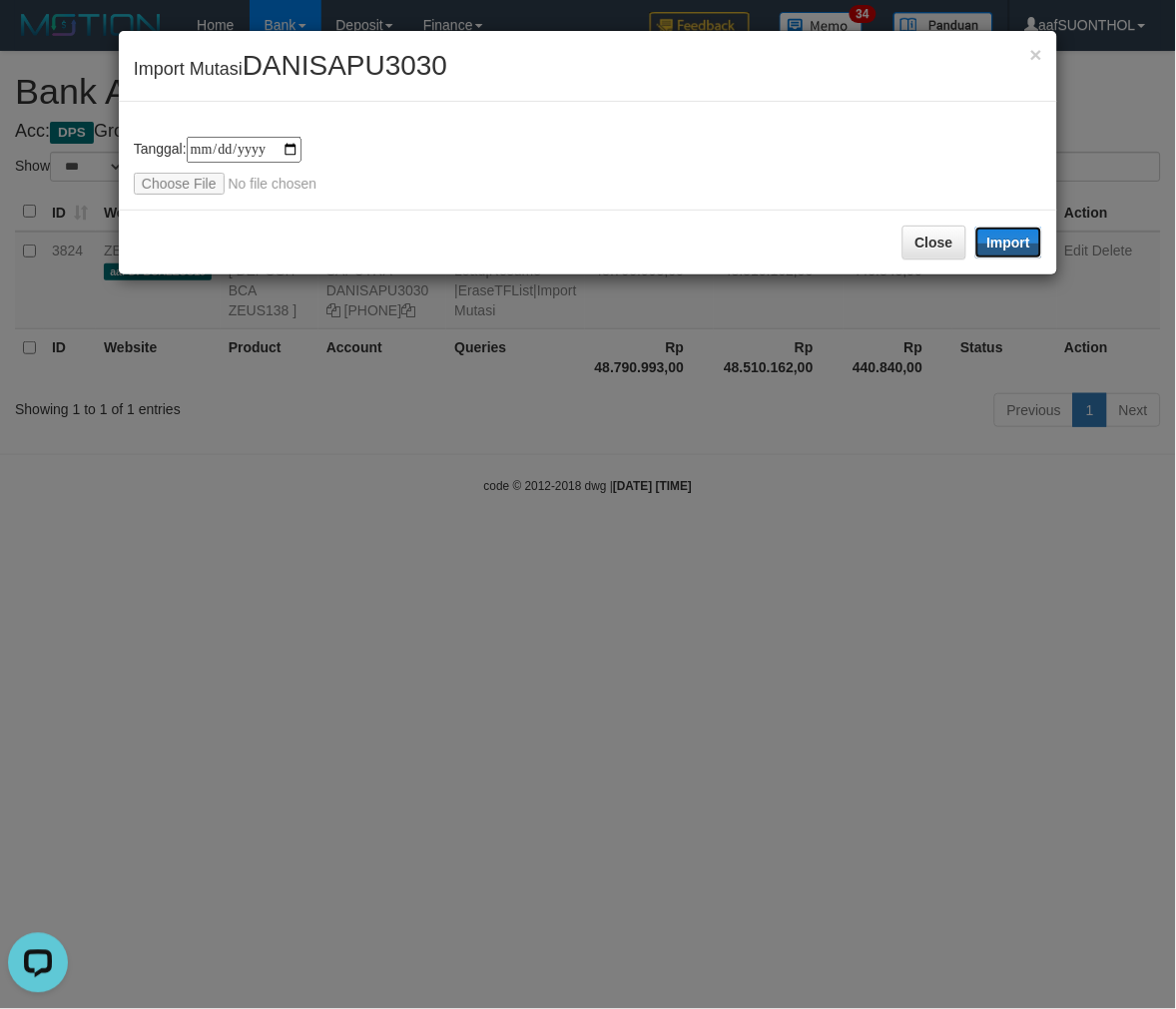 drag, startPoint x: 1012, startPoint y: 236, endPoint x: 609, endPoint y: 0, distance: 467.01713 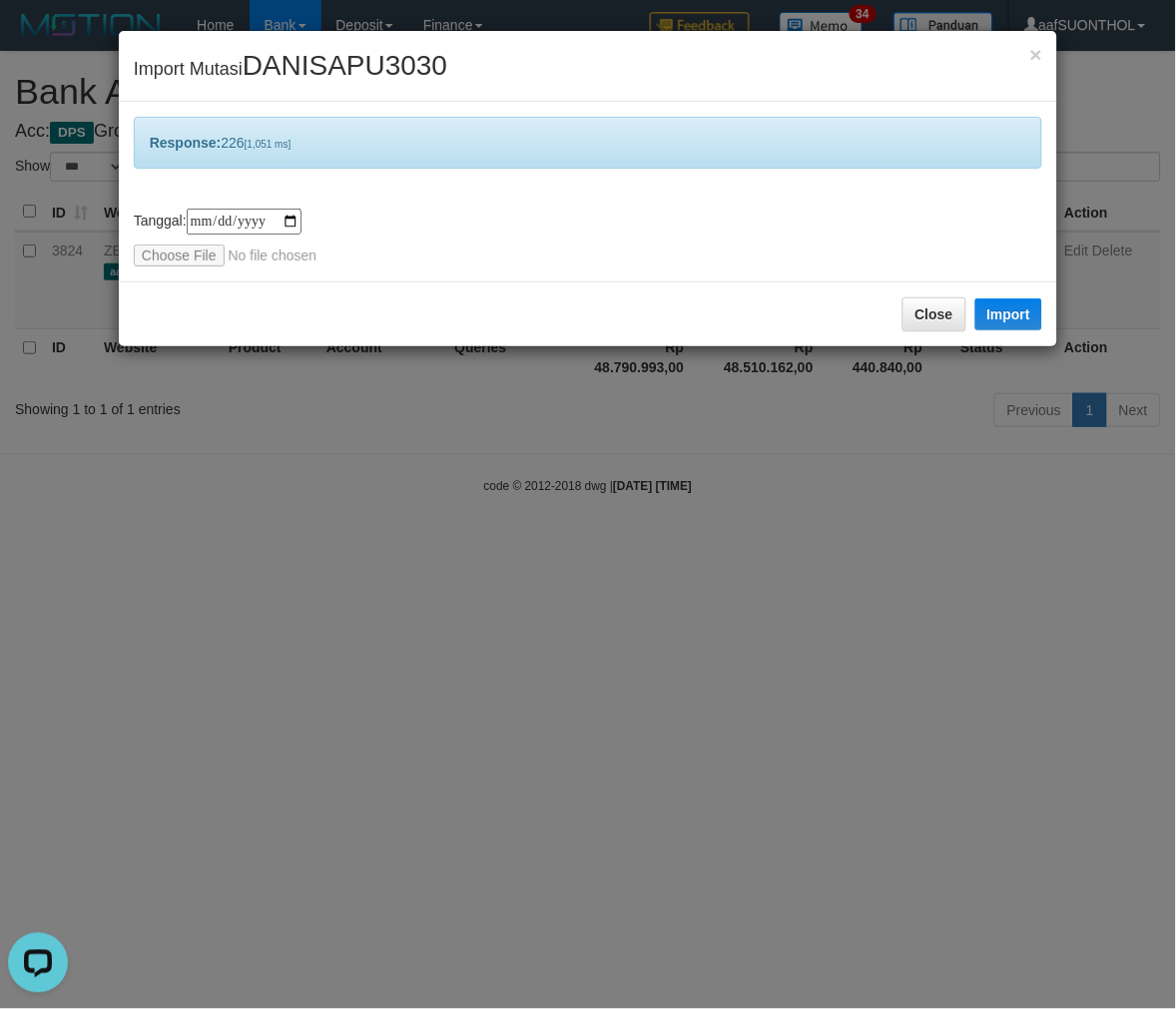 click on "**********" at bounding box center [588, 504] 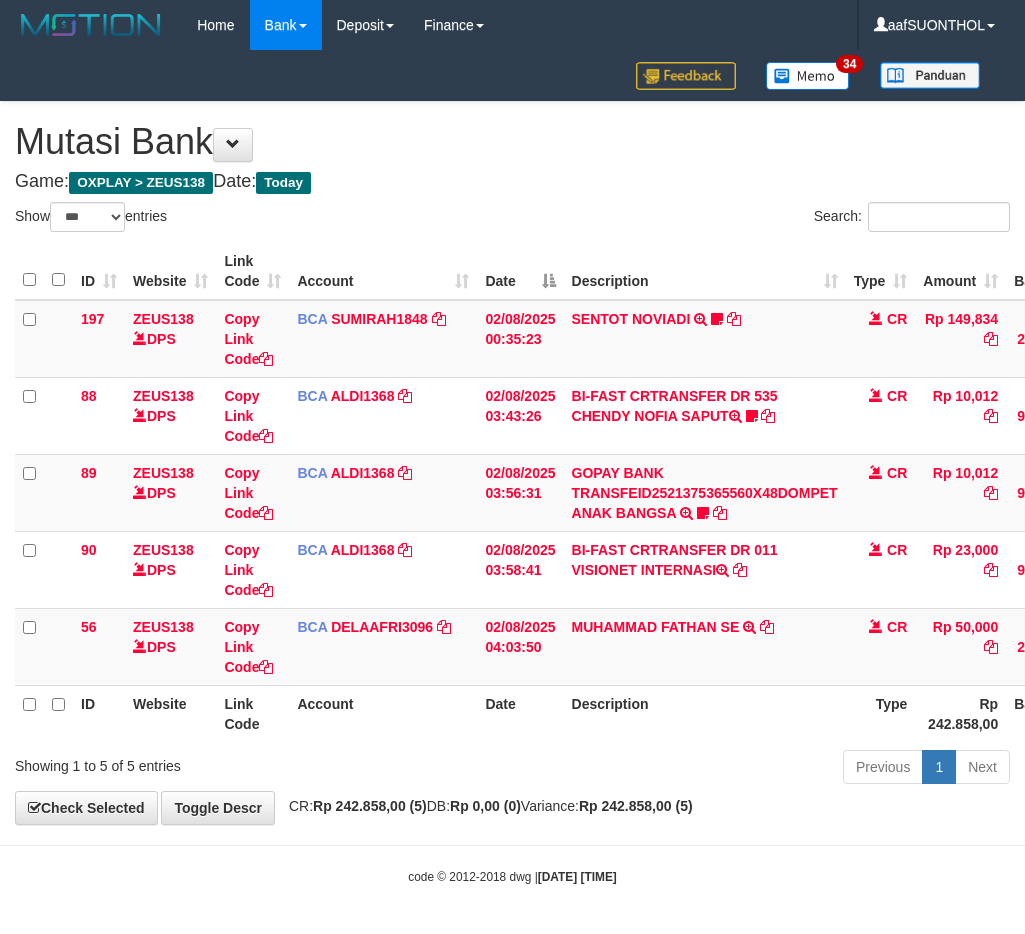 select on "***" 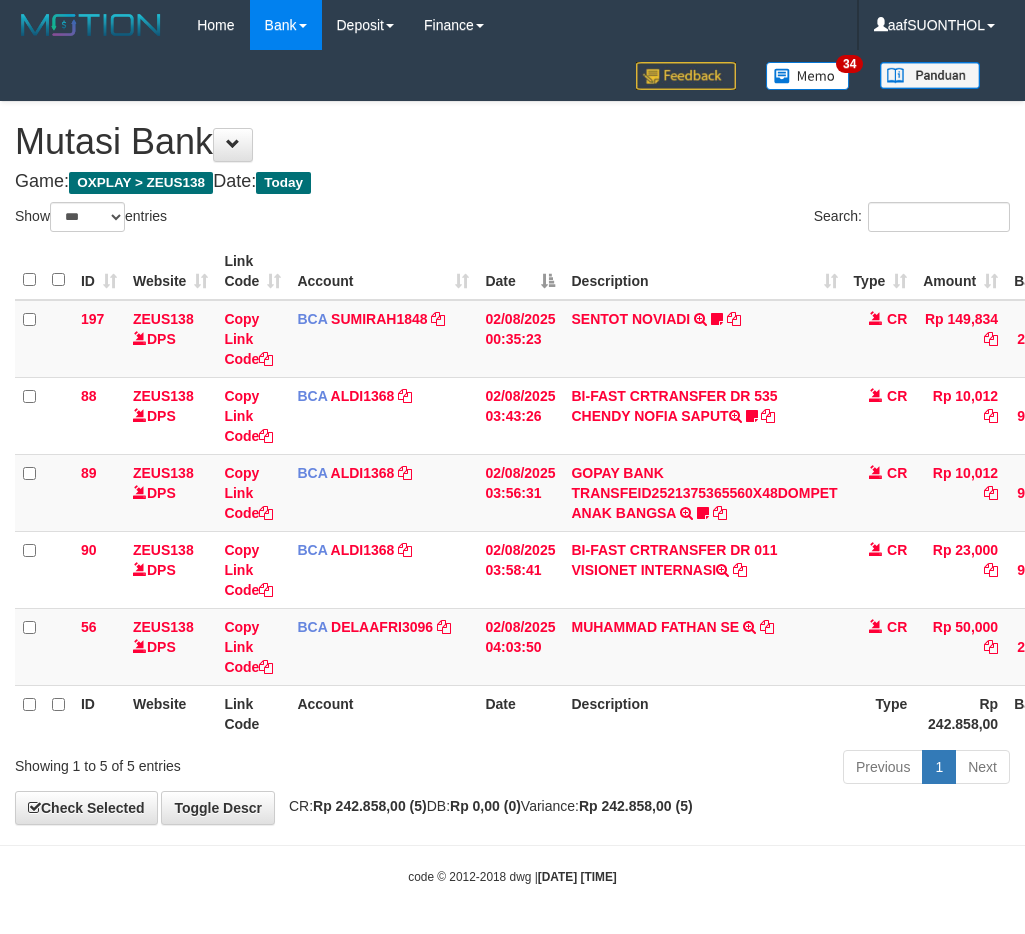 scroll, scrollTop: 0, scrollLeft: 15, axis: horizontal 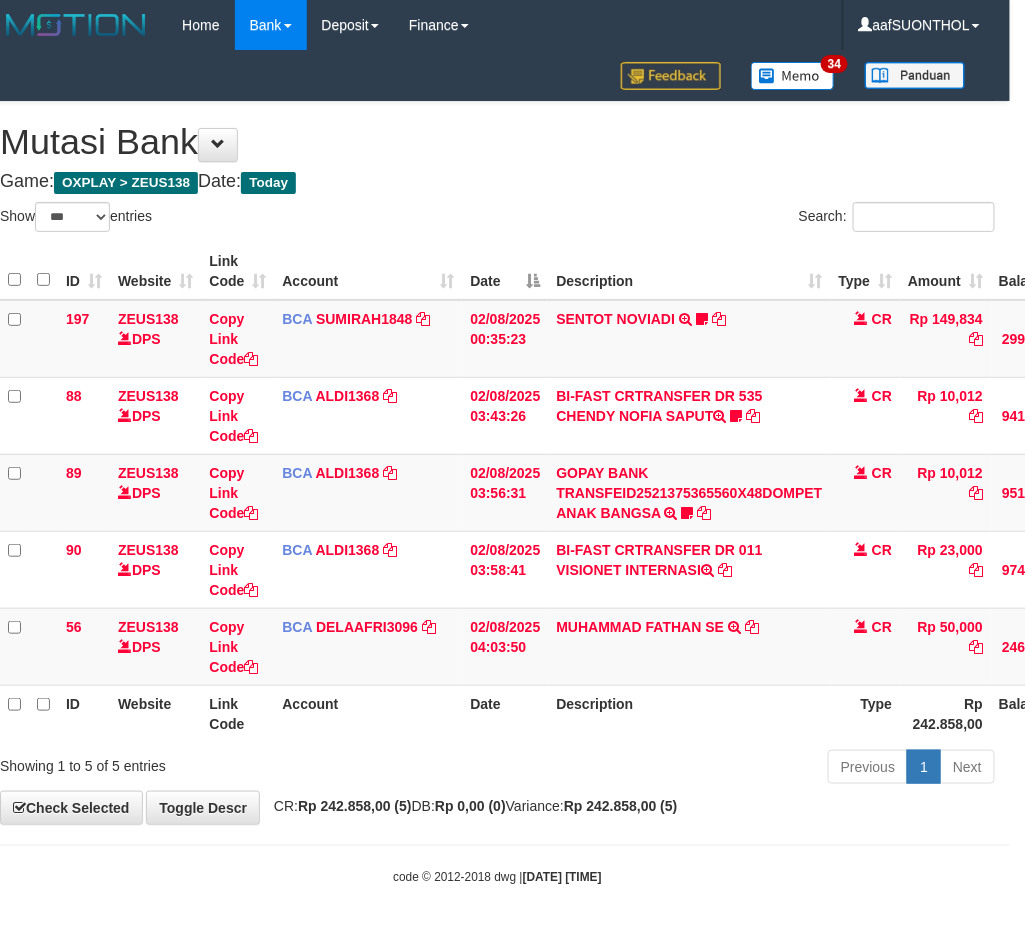 click on "Description" at bounding box center (689, 713) 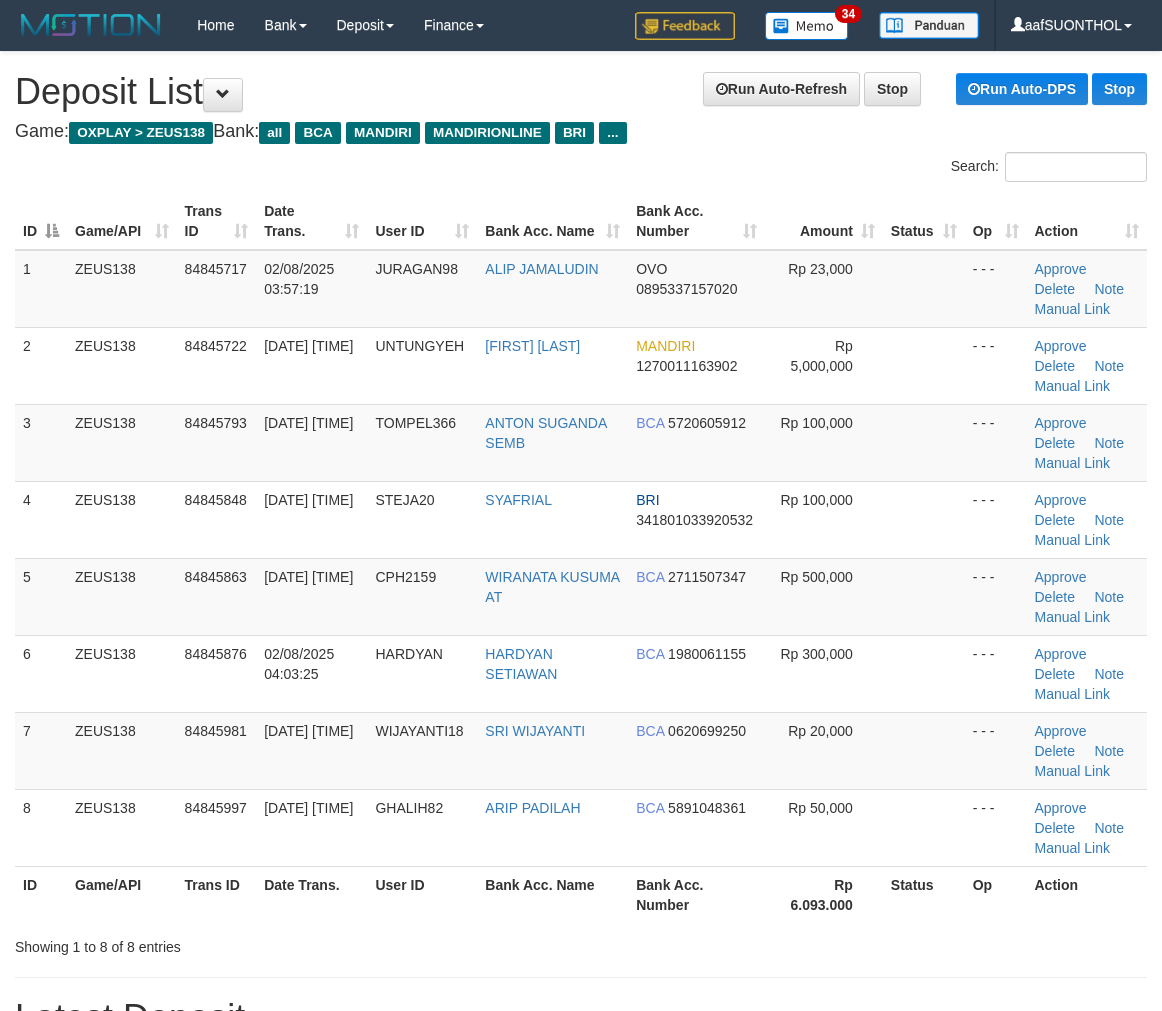 scroll, scrollTop: 0, scrollLeft: 0, axis: both 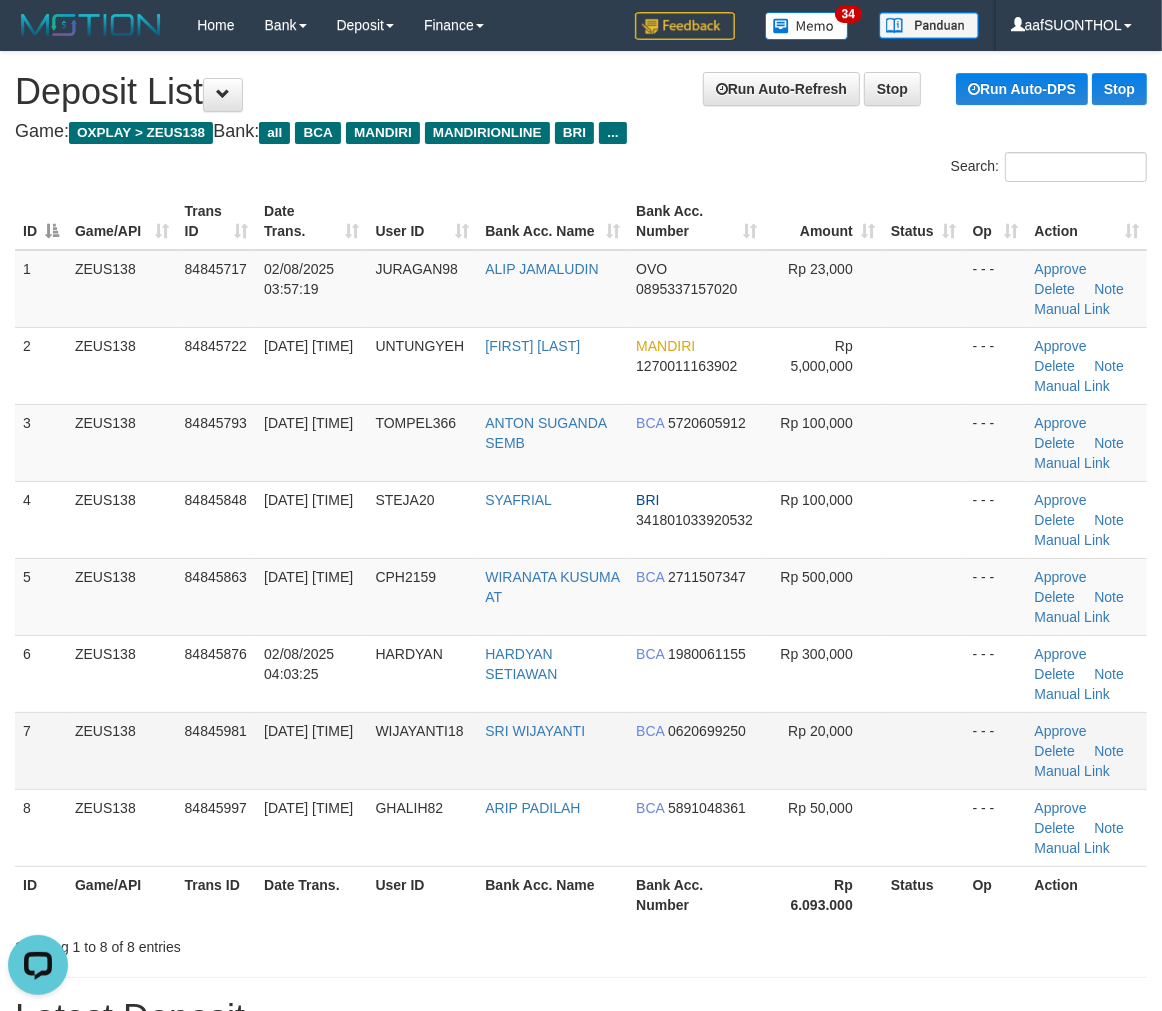 click on "Rp 20,000" at bounding box center (824, 750) 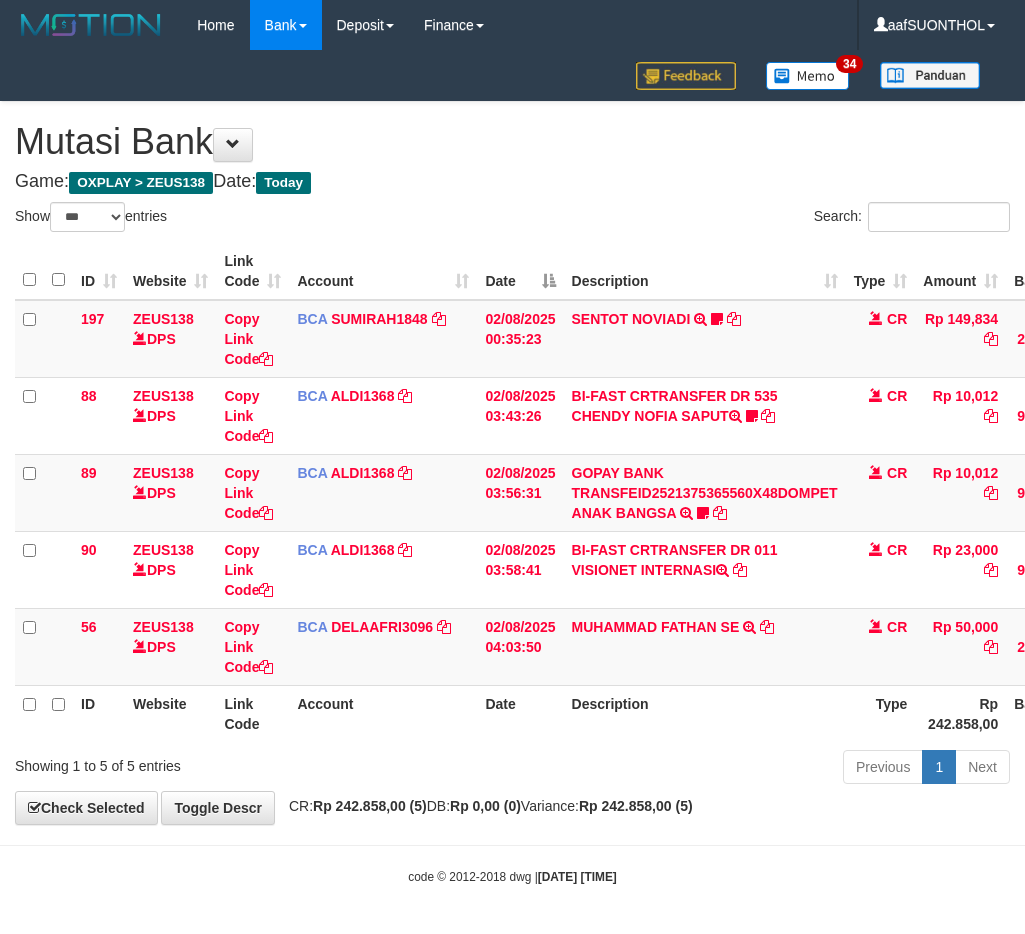select on "***" 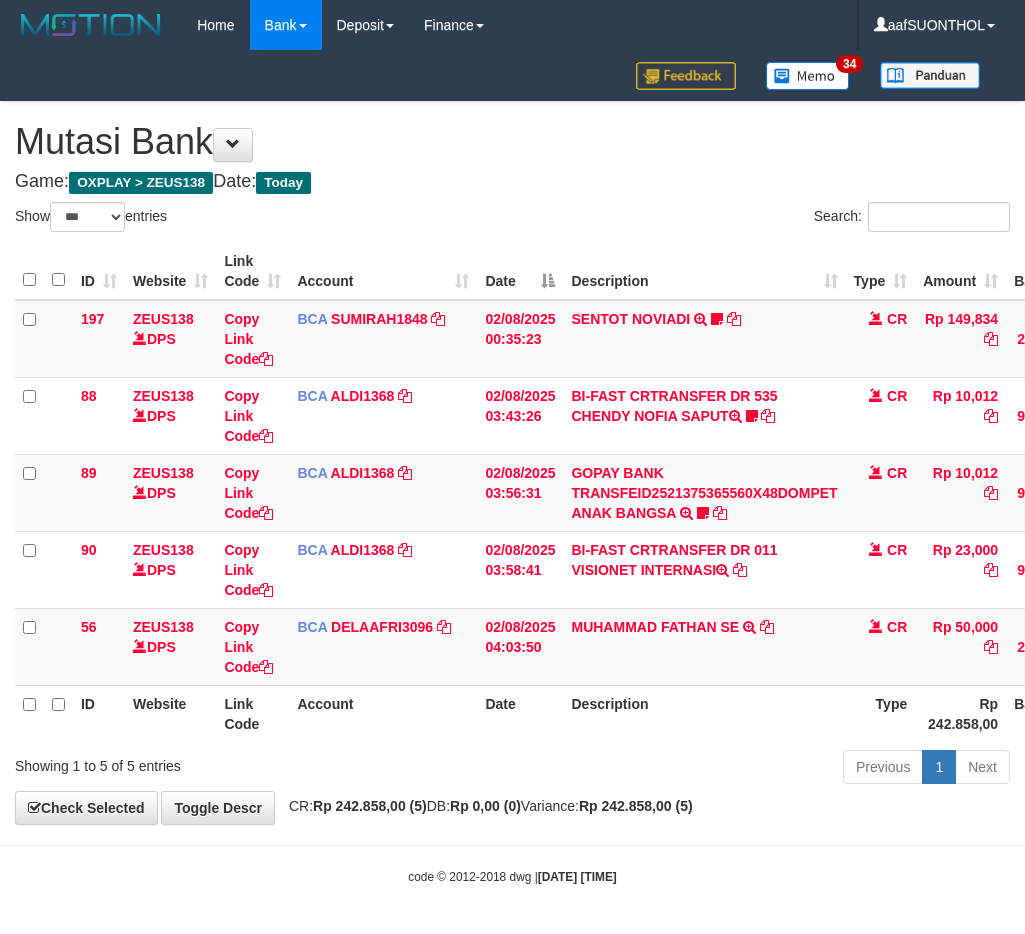 scroll, scrollTop: 0, scrollLeft: 15, axis: horizontal 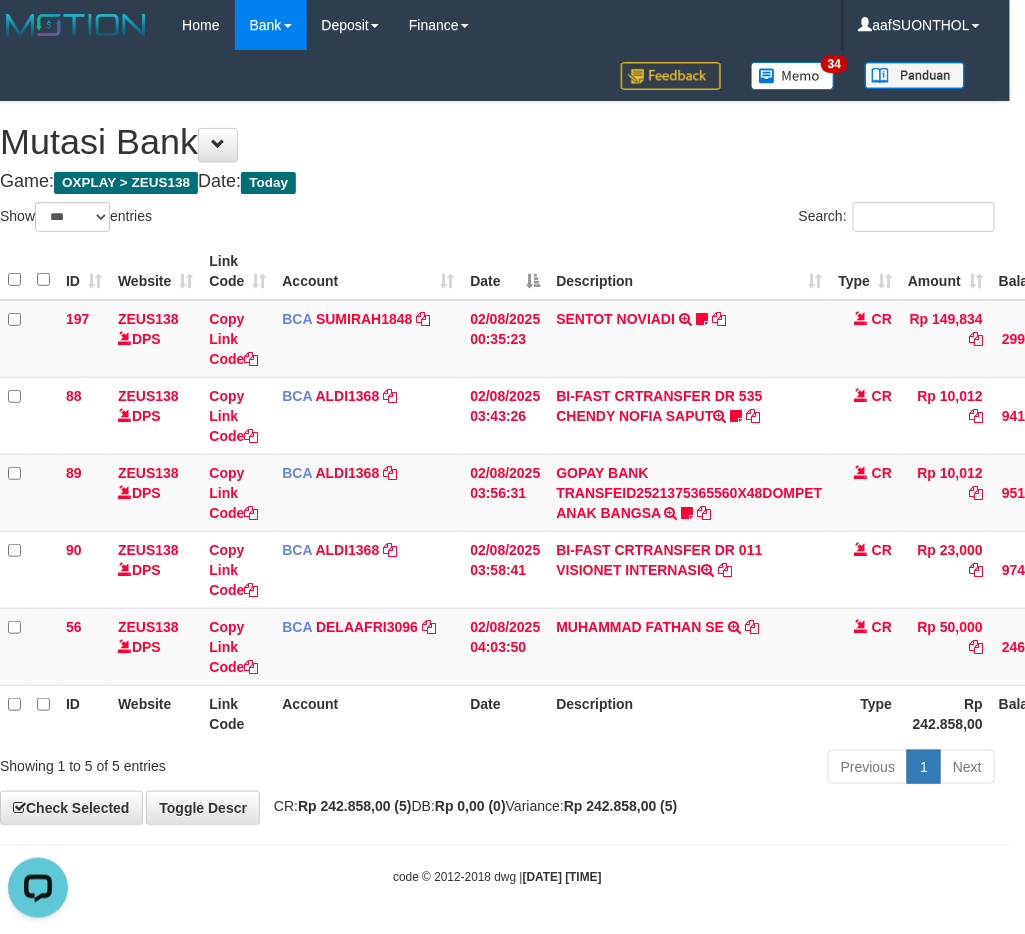 drag, startPoint x: 668, startPoint y: 757, endPoint x: 650, endPoint y: 751, distance: 18.973665 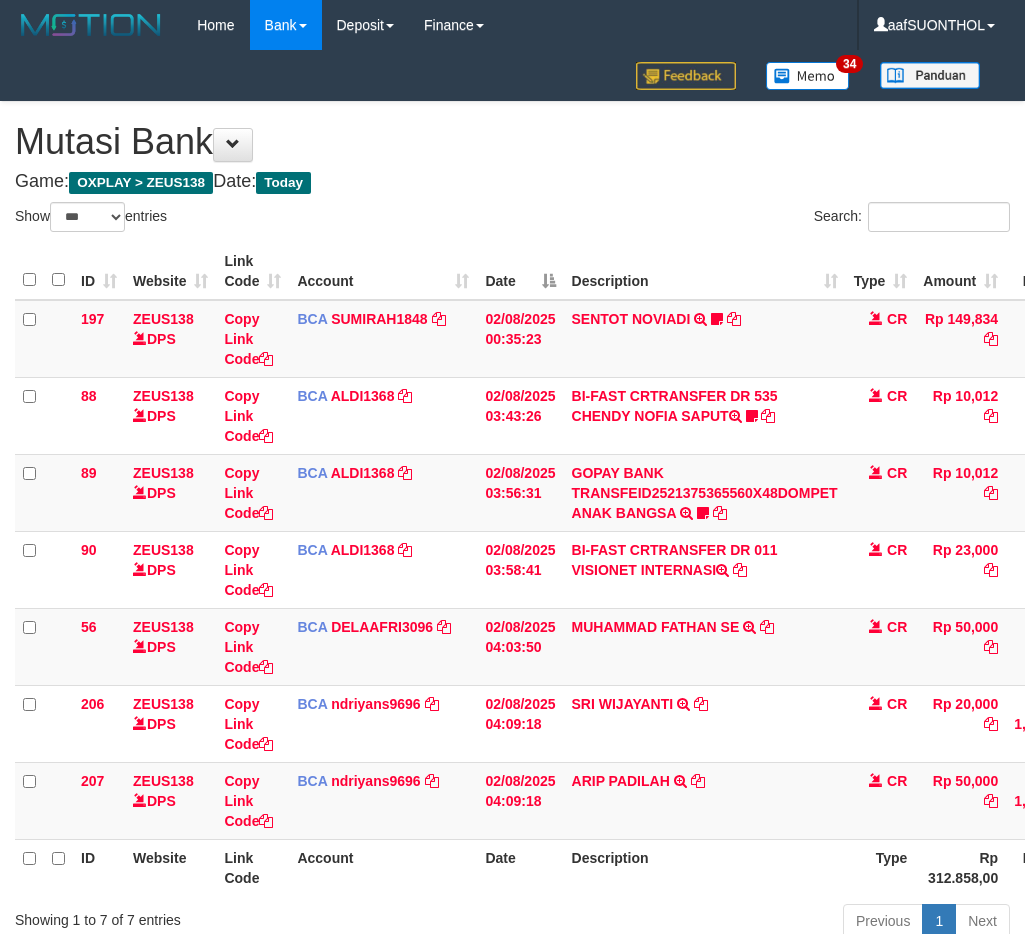 select on "***" 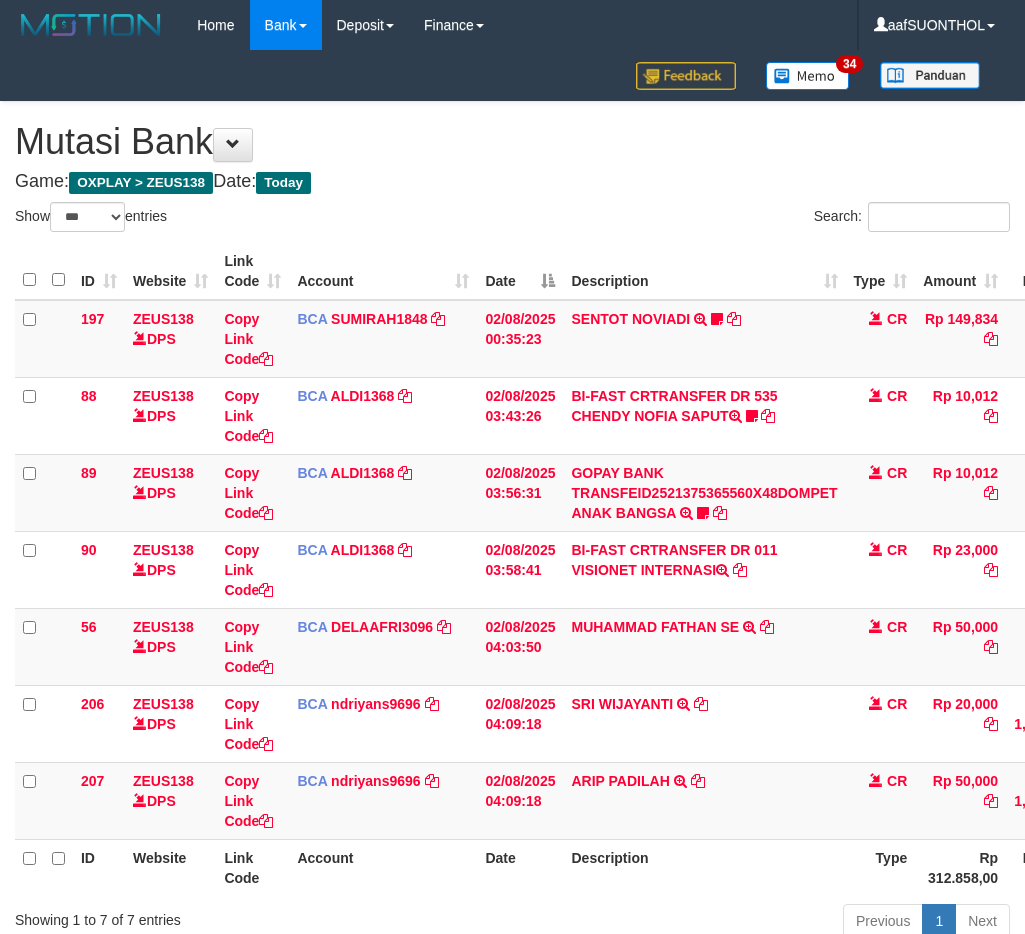 scroll, scrollTop: 0, scrollLeft: 15, axis: horizontal 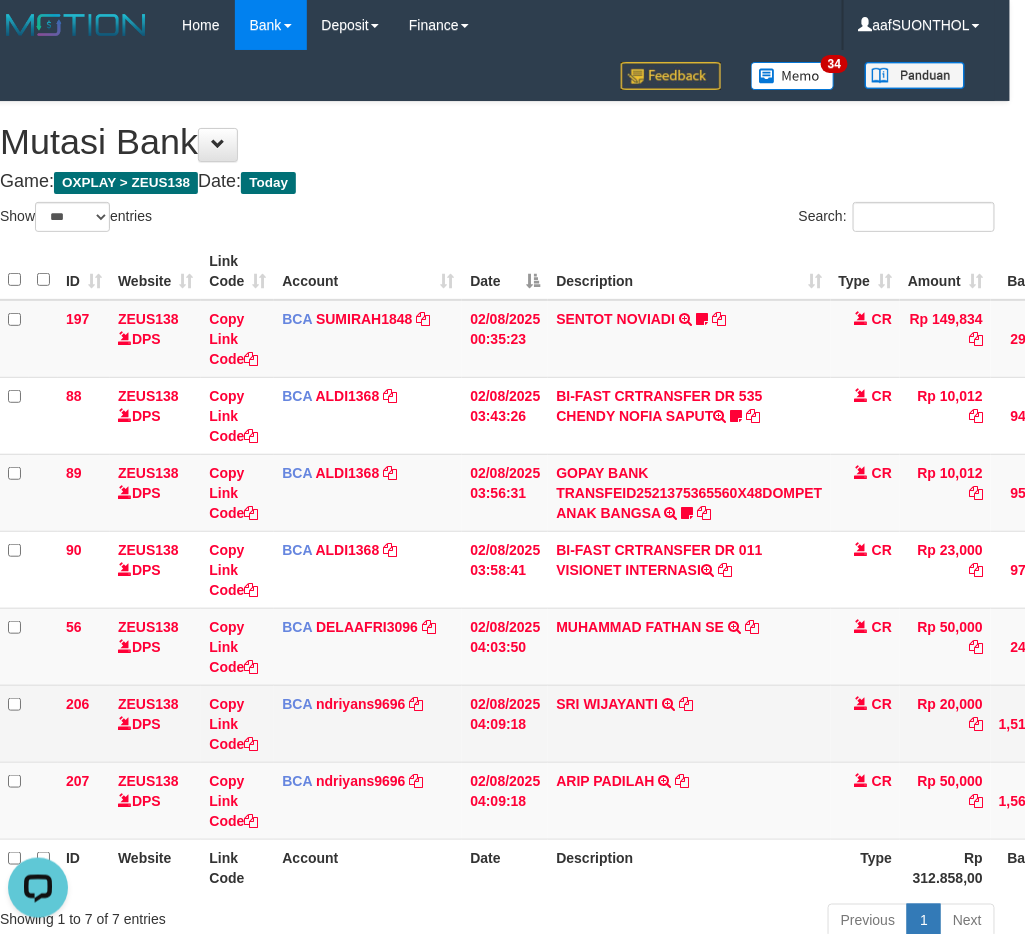 click on "Rp 20,000" at bounding box center [945, 723] 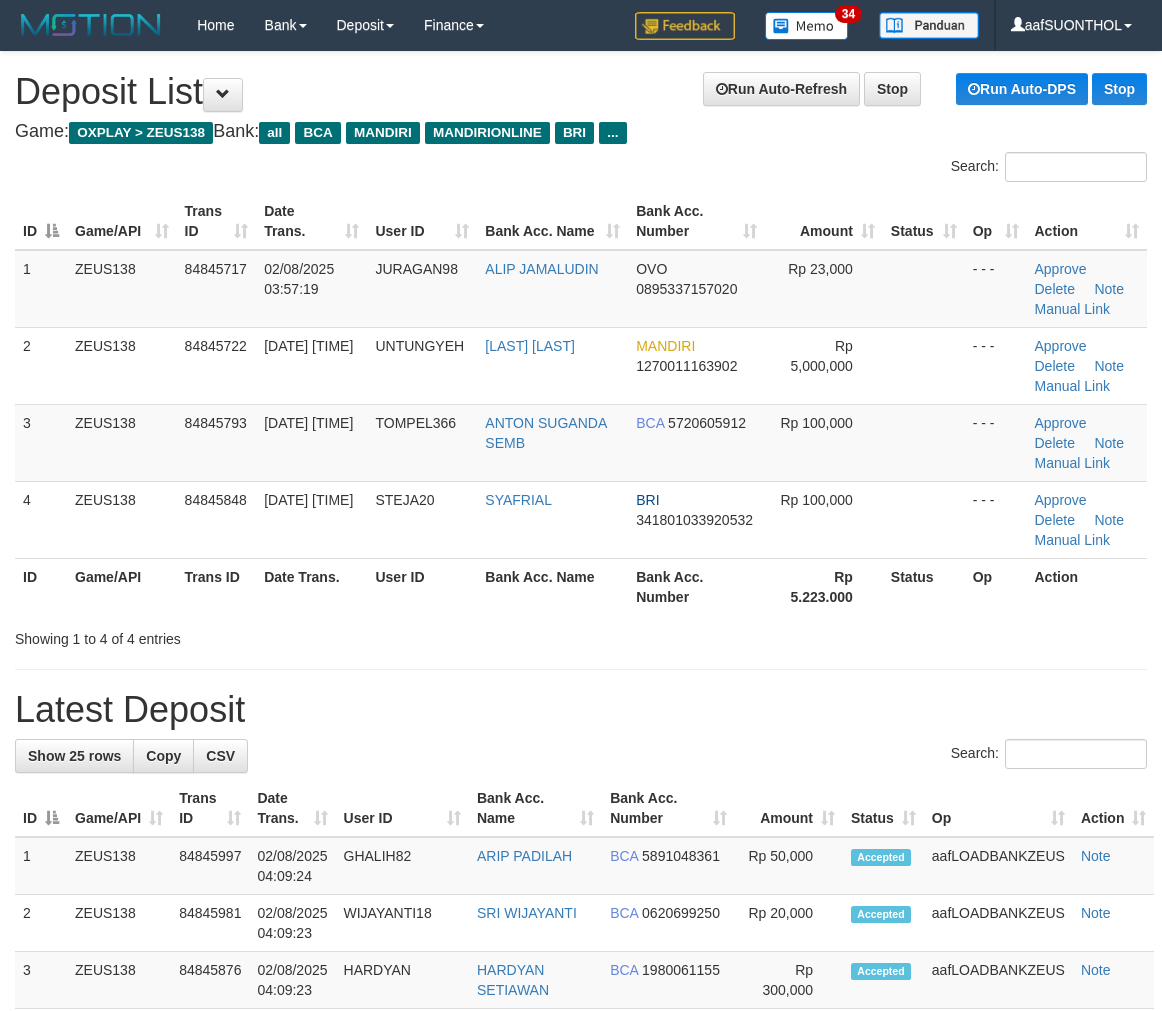 scroll, scrollTop: 0, scrollLeft: 0, axis: both 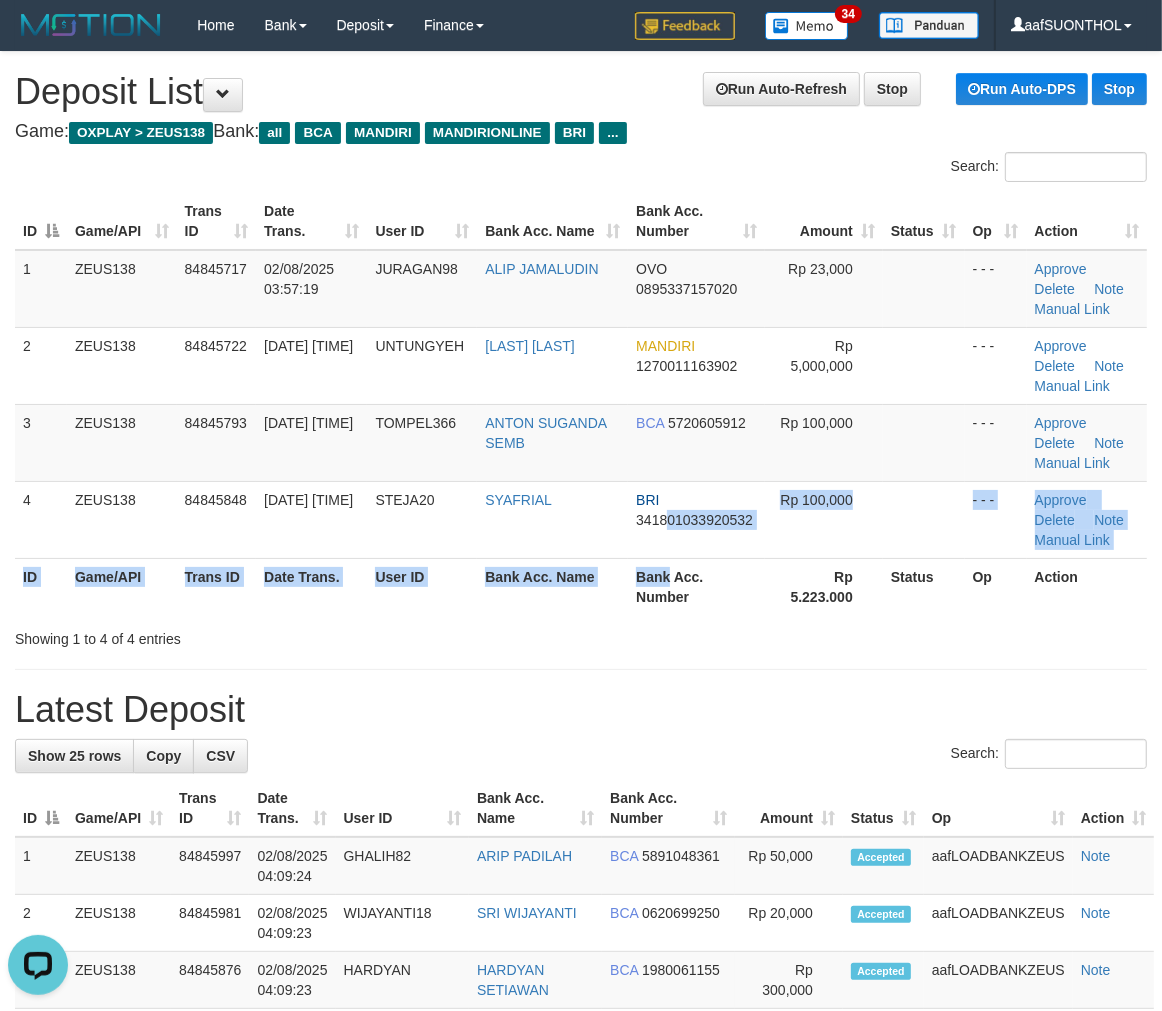 click on "ID Game/API Trans ID Date Trans. User ID Bank Acc. Name Bank Acc. Number Amount Status Op Action
1
ZEUS138
84845717
02/08/2025 03:57:19
JURAGAN98
ALIP JAMALUDIN
OVO
0895337157020
Rp 23,000
- - -
Approve
Delete
Note
Manual Link
2
ZEUS138
84845722
02/08/2025 03:57:27
UNTUNGYEH
RIZKY HANAPIAH
MANDIRI
1270011163902
Rp 5,000,000
Approve" at bounding box center [581, 404] 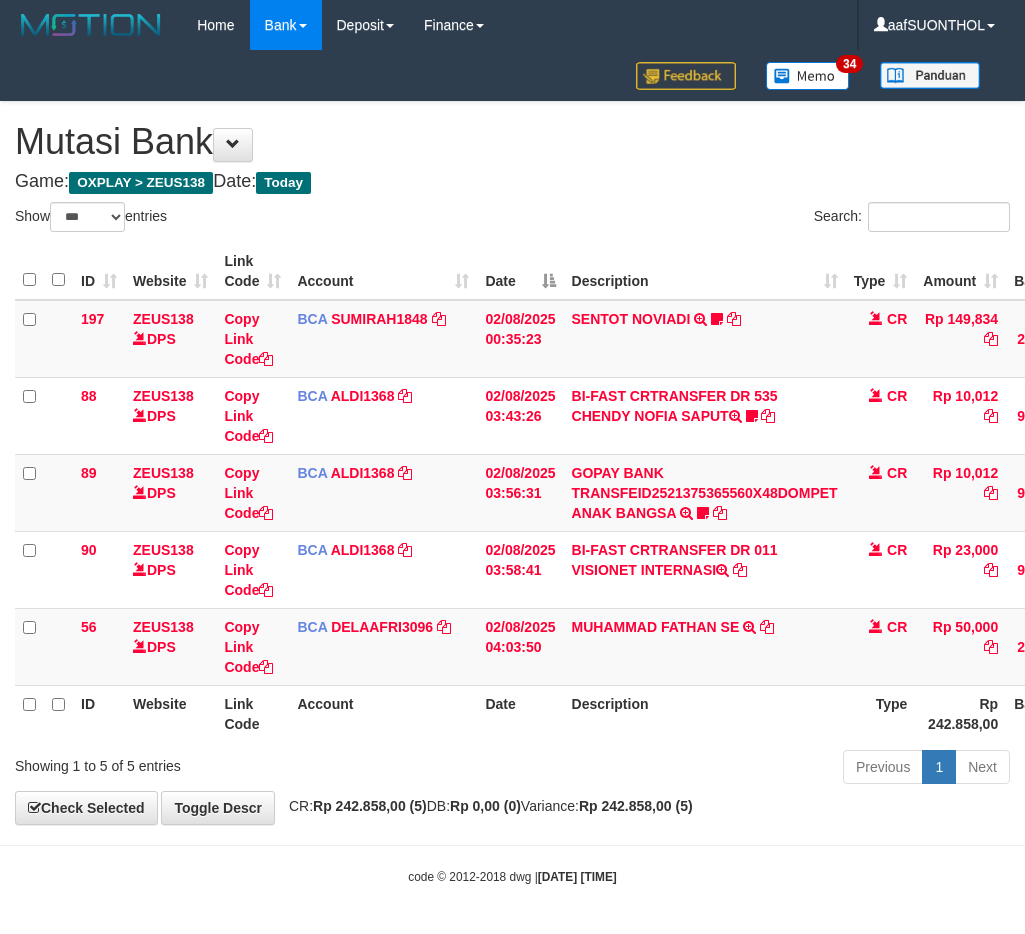 select on "***" 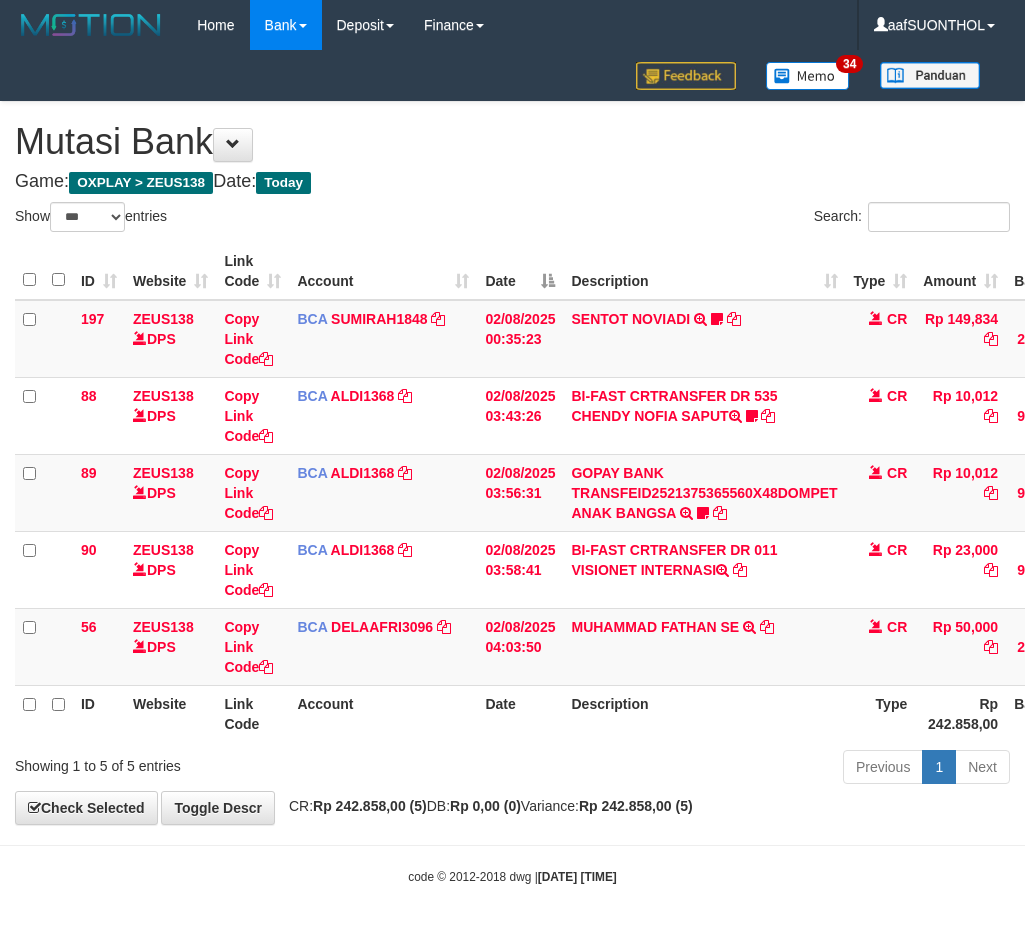 scroll, scrollTop: 0, scrollLeft: 15, axis: horizontal 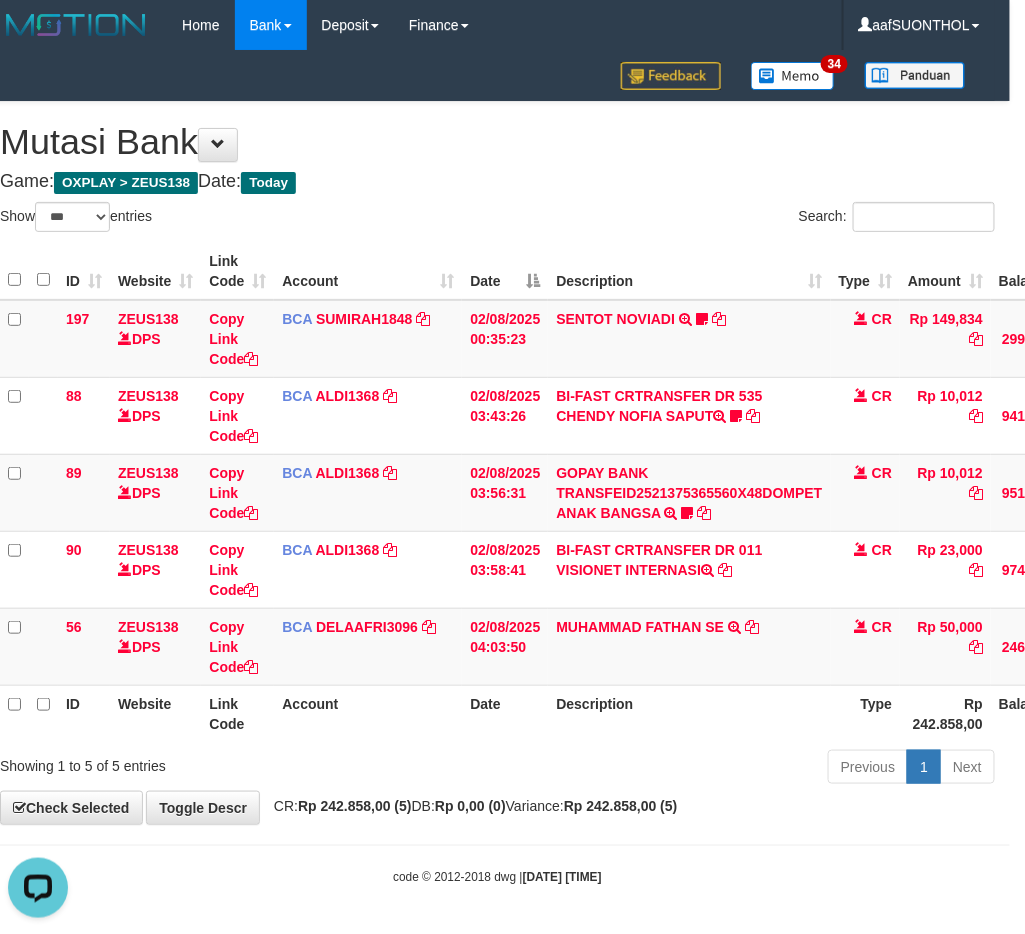 click on "Toggle navigation
Home
Bank
Account List
Load
By Website
Group
[OXPLAY]													ZEUS138
By Load Group (DPS)" at bounding box center [497, 468] 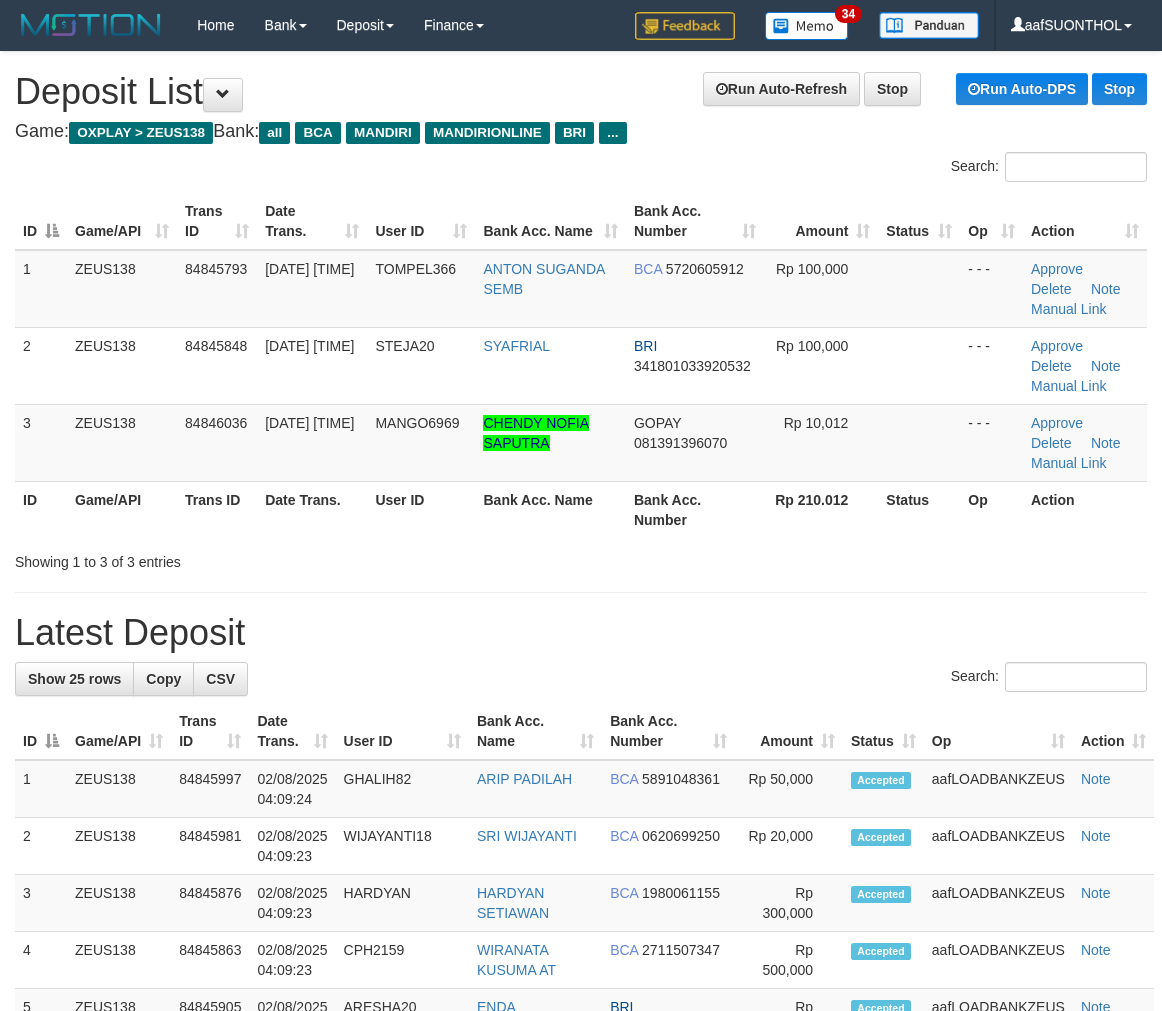 scroll, scrollTop: 0, scrollLeft: 0, axis: both 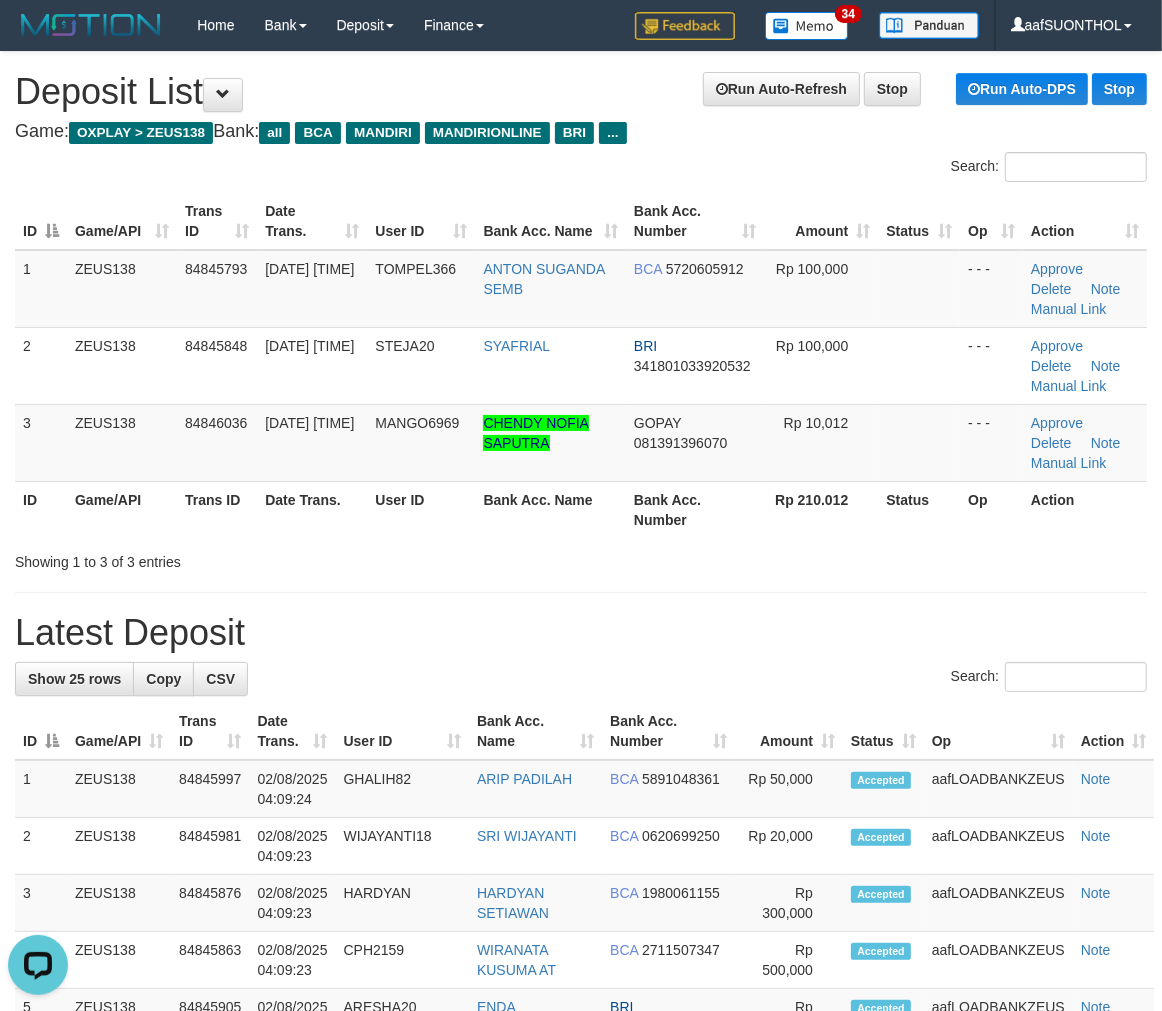 click on "Search:" at bounding box center (581, 679) 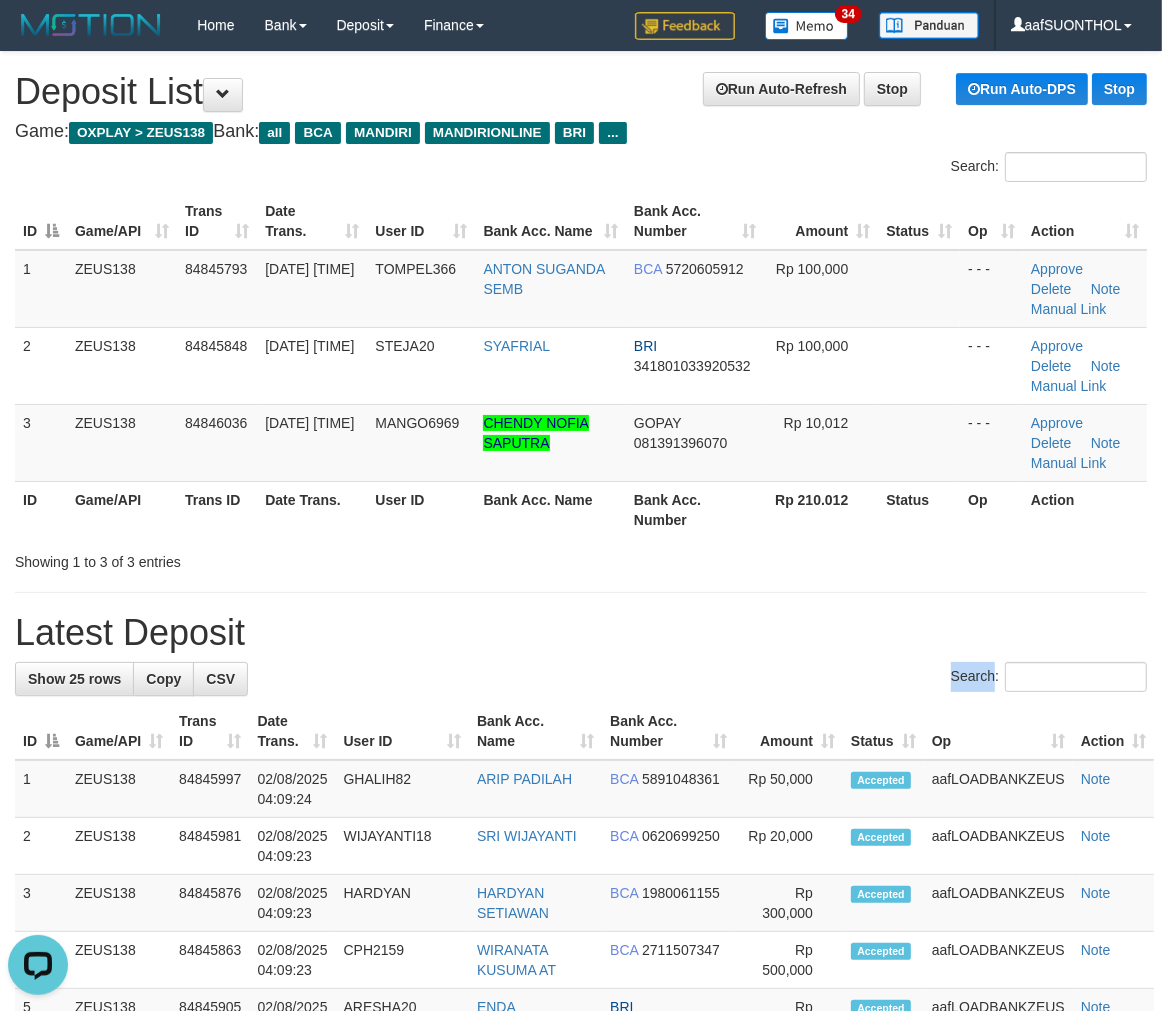 click on "Search:" at bounding box center [581, 679] 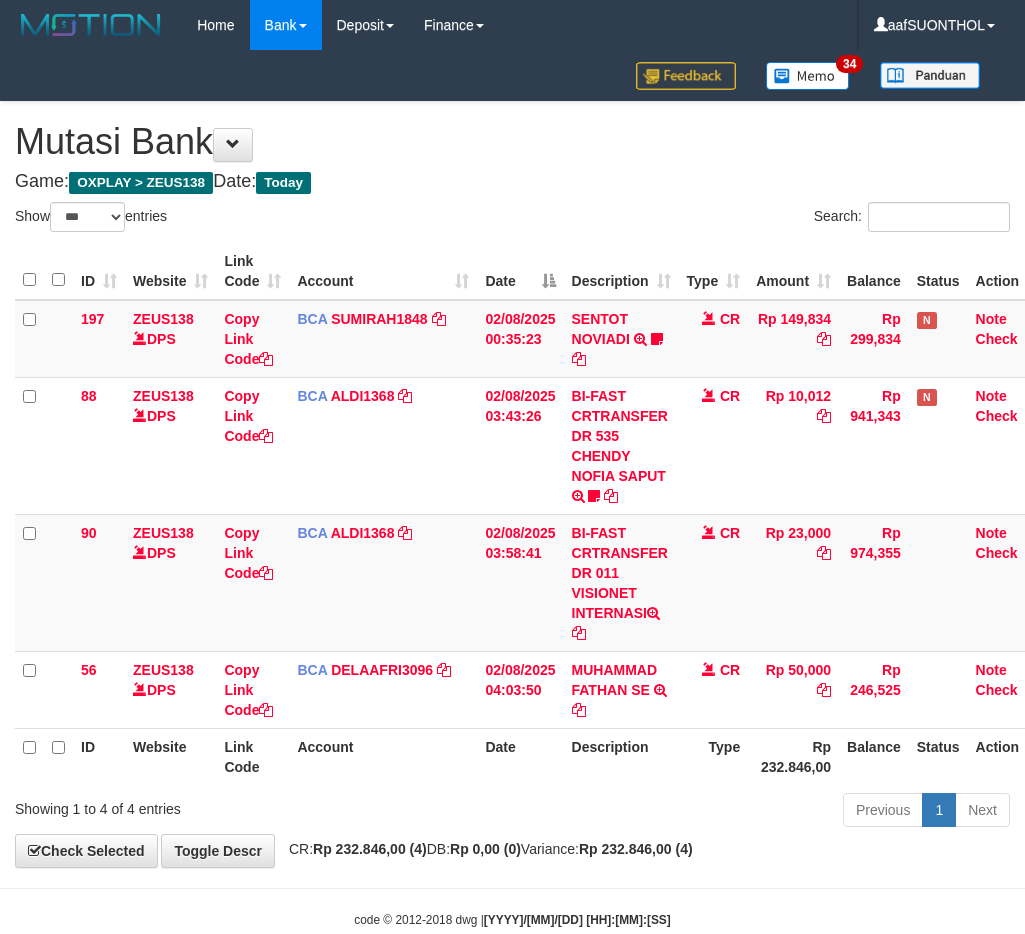 select on "***" 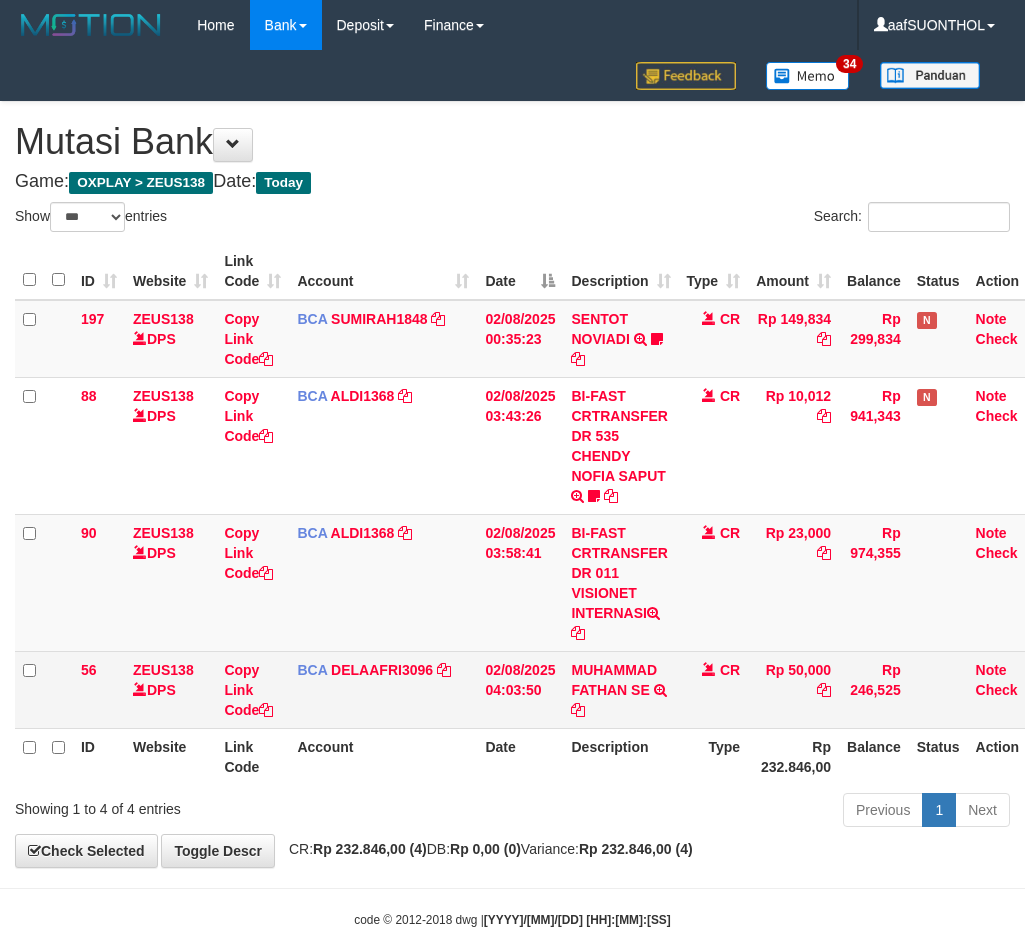 scroll, scrollTop: 0, scrollLeft: 15, axis: horizontal 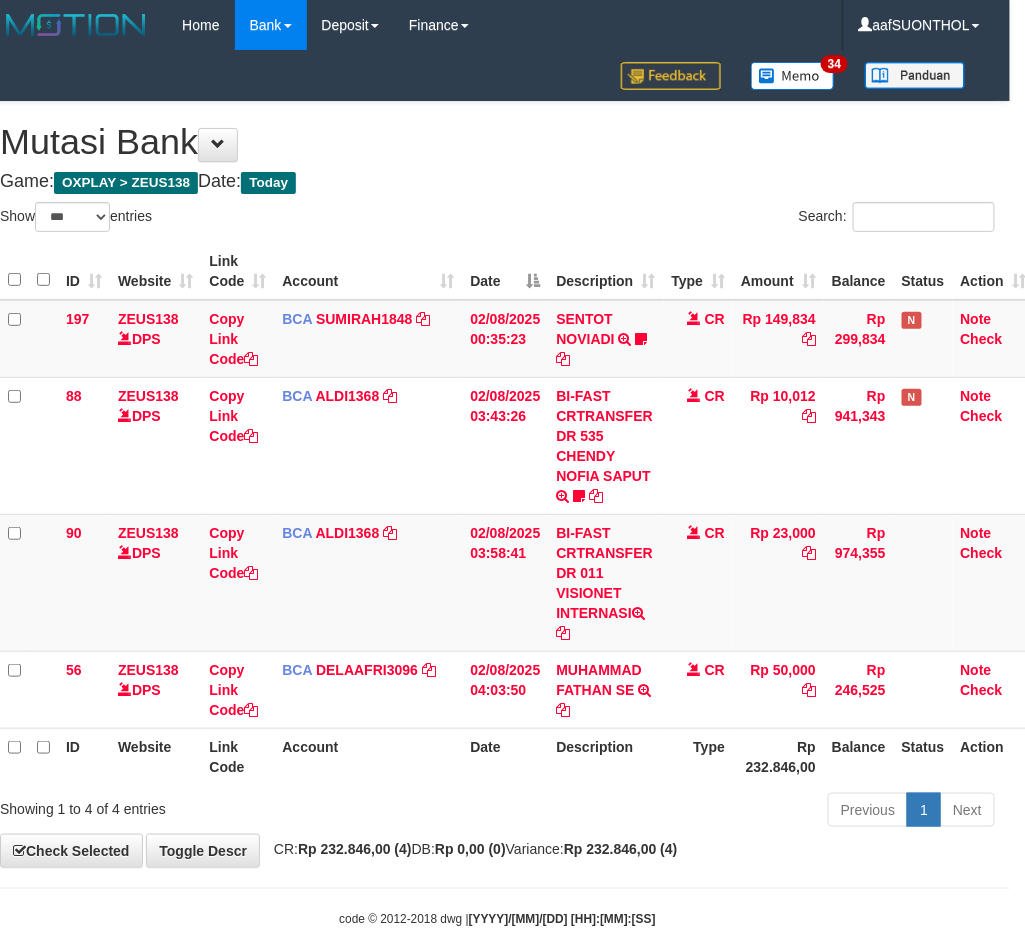 click on "Type" at bounding box center (699, 756) 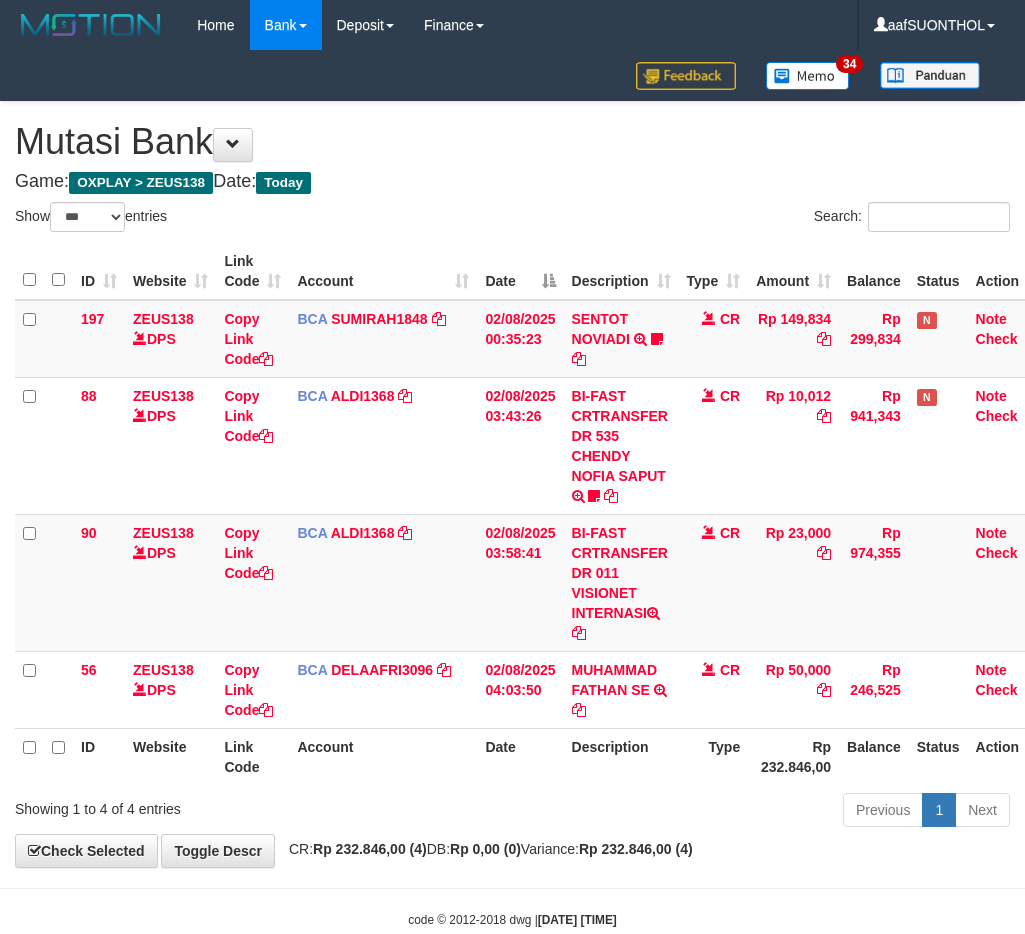 select on "***" 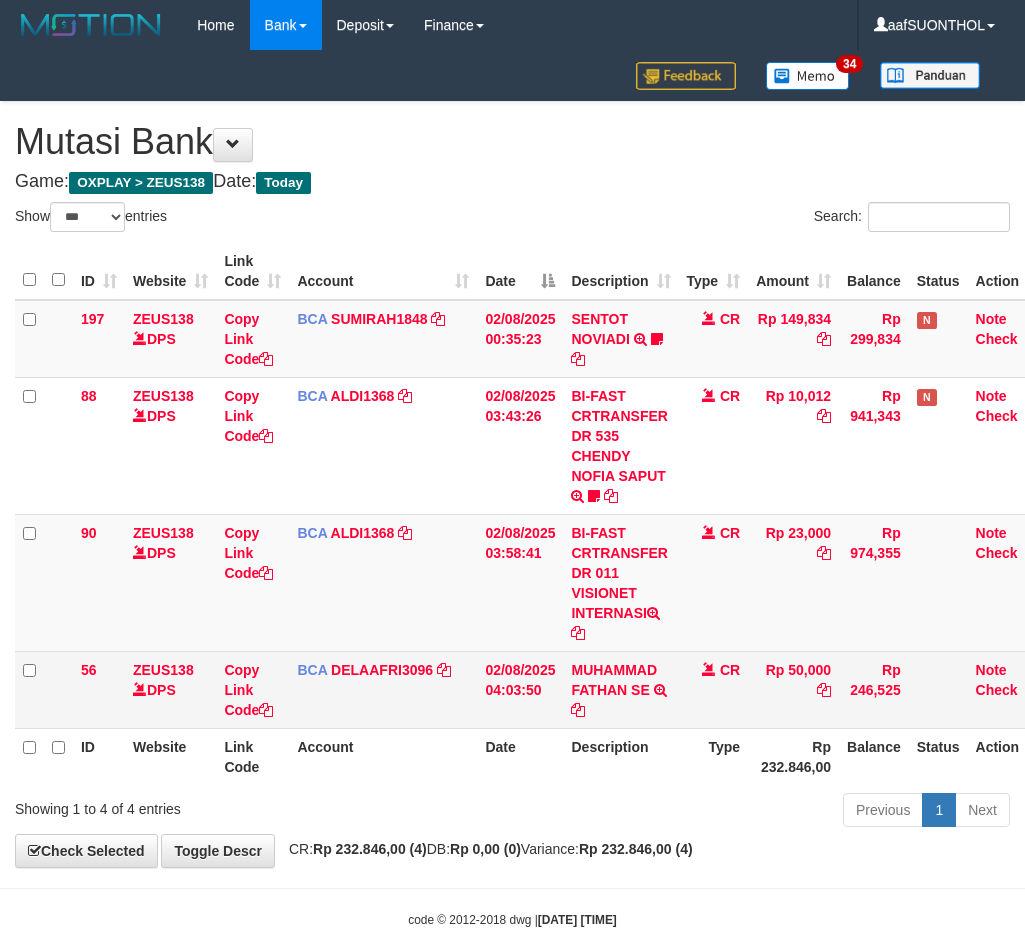 scroll, scrollTop: 0, scrollLeft: 15, axis: horizontal 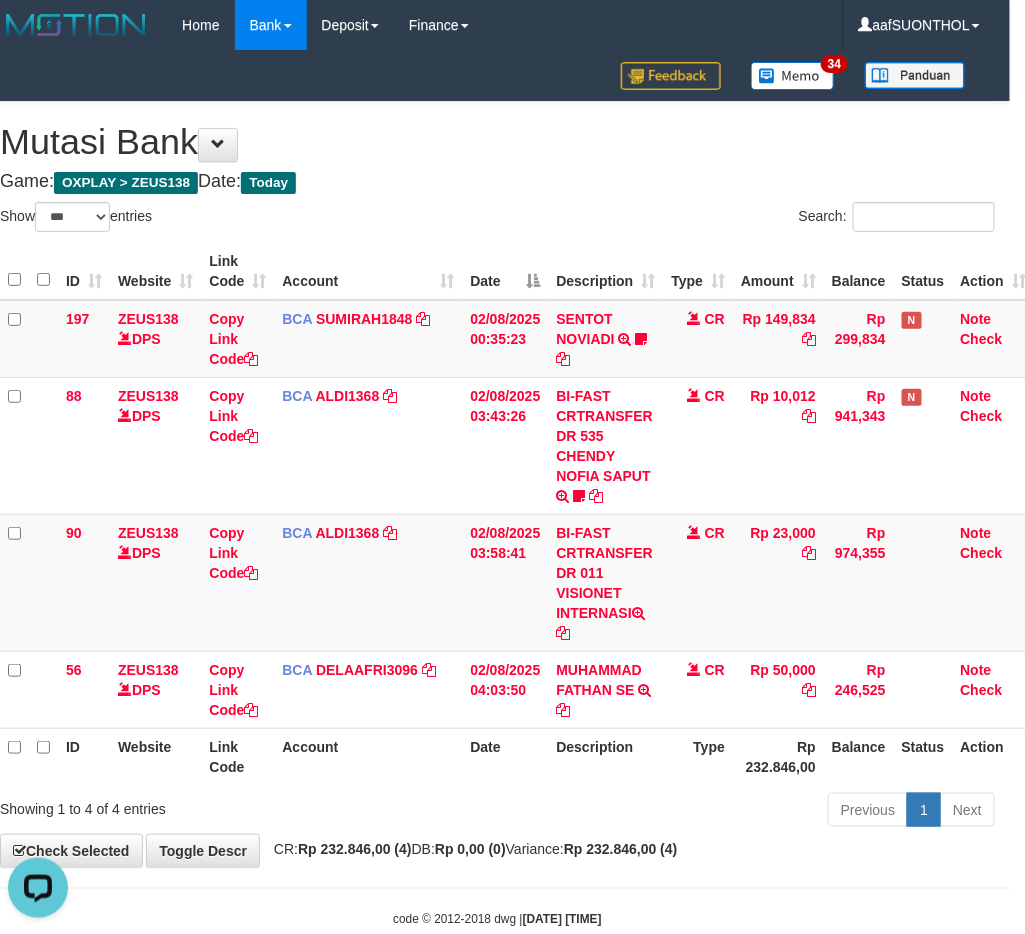 click on "**********" at bounding box center [497, 484] 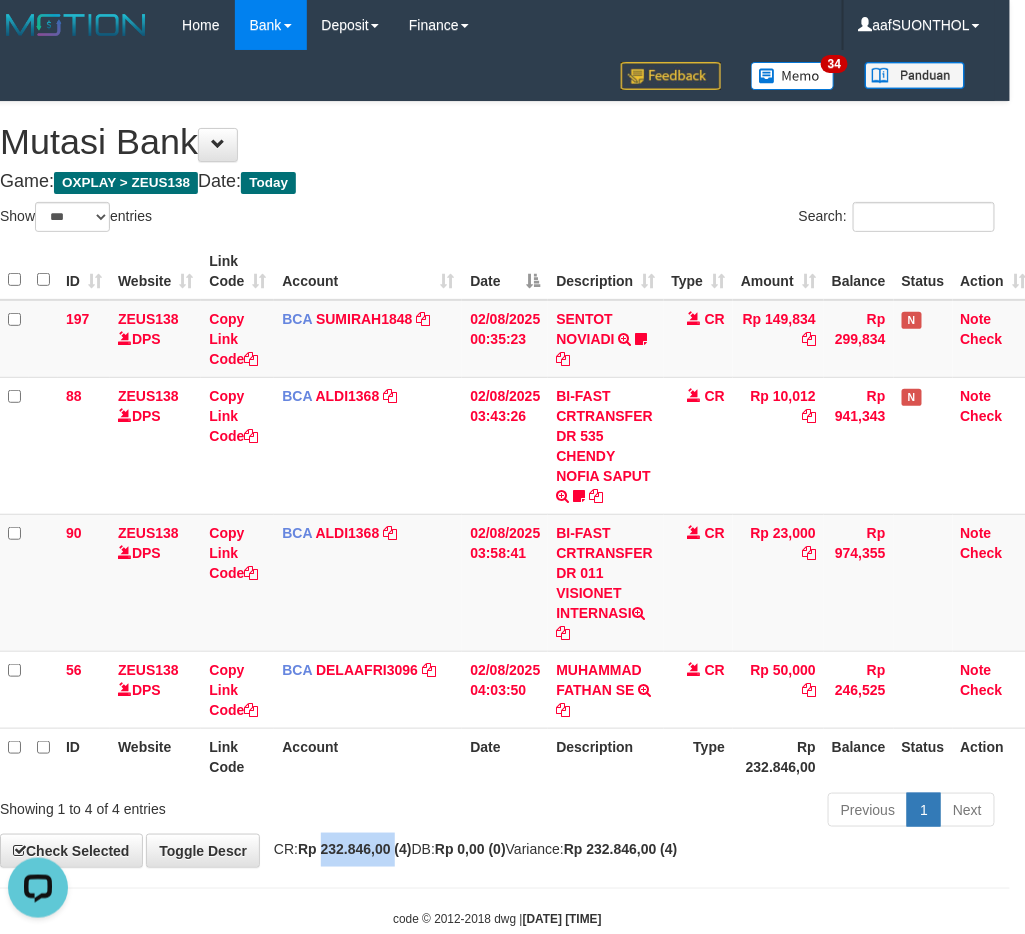 click on "Rp 232.846,00 (4)" at bounding box center [355, 849] 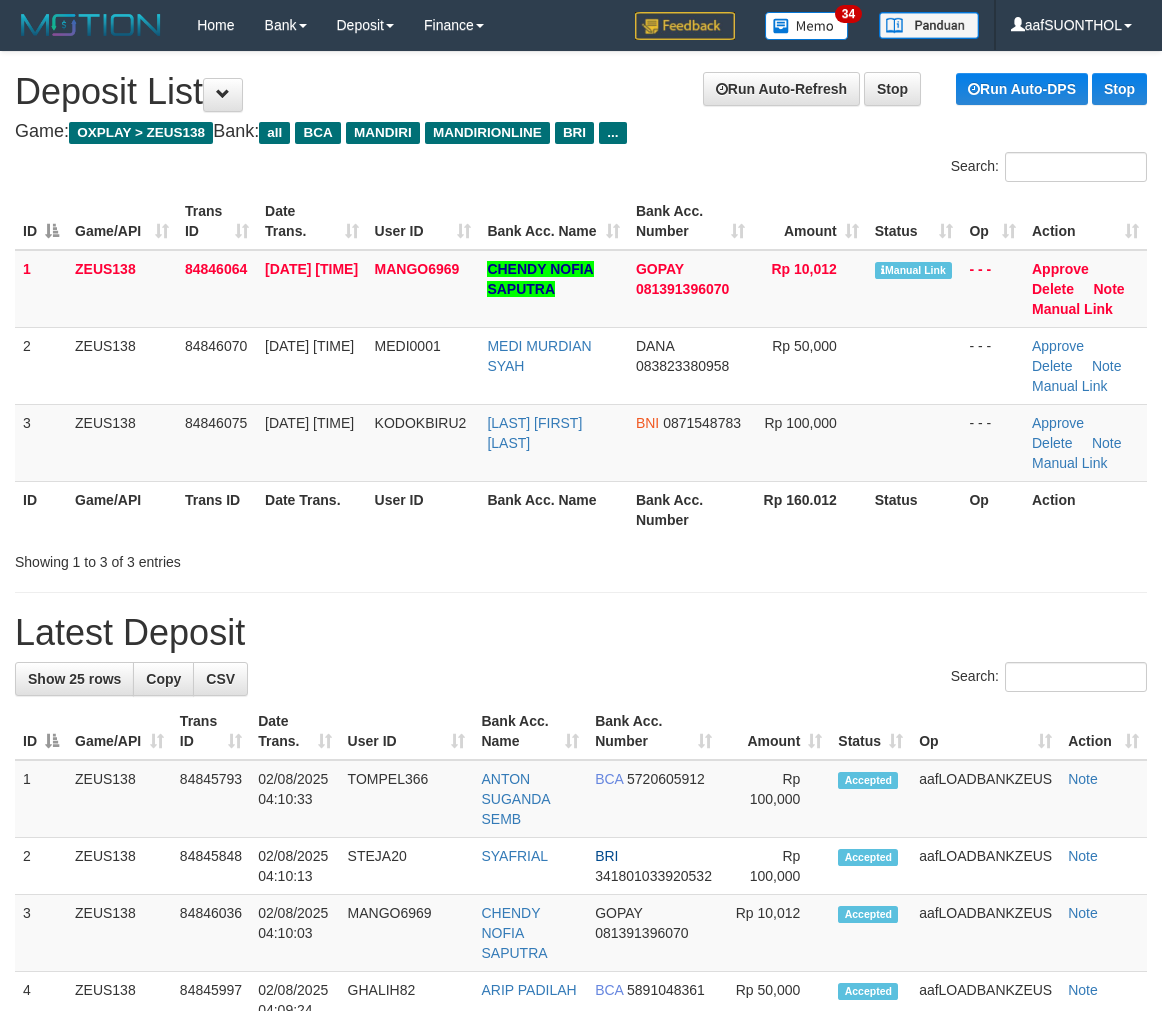 scroll, scrollTop: 0, scrollLeft: 0, axis: both 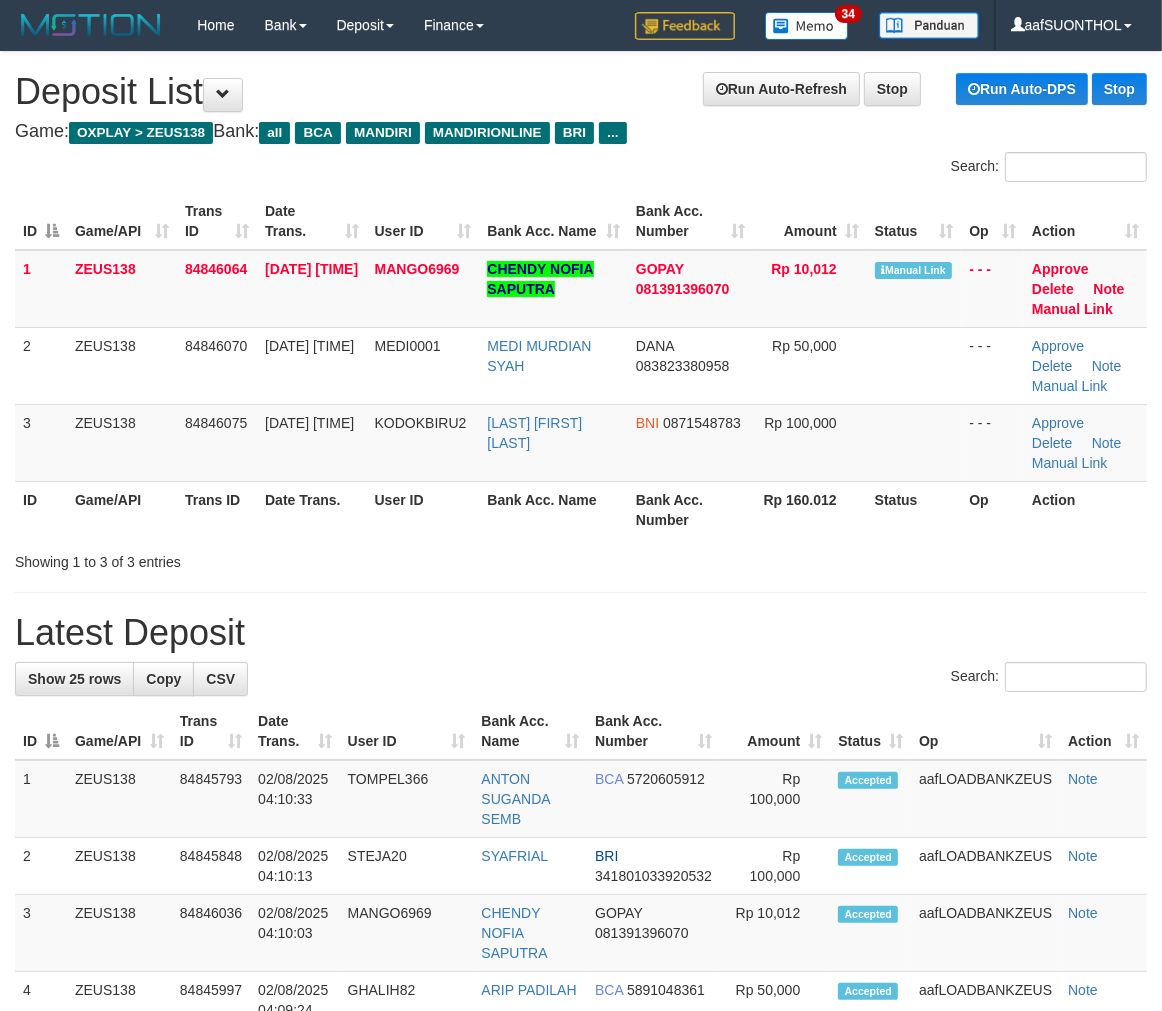 click on "**********" at bounding box center (581, 1225) 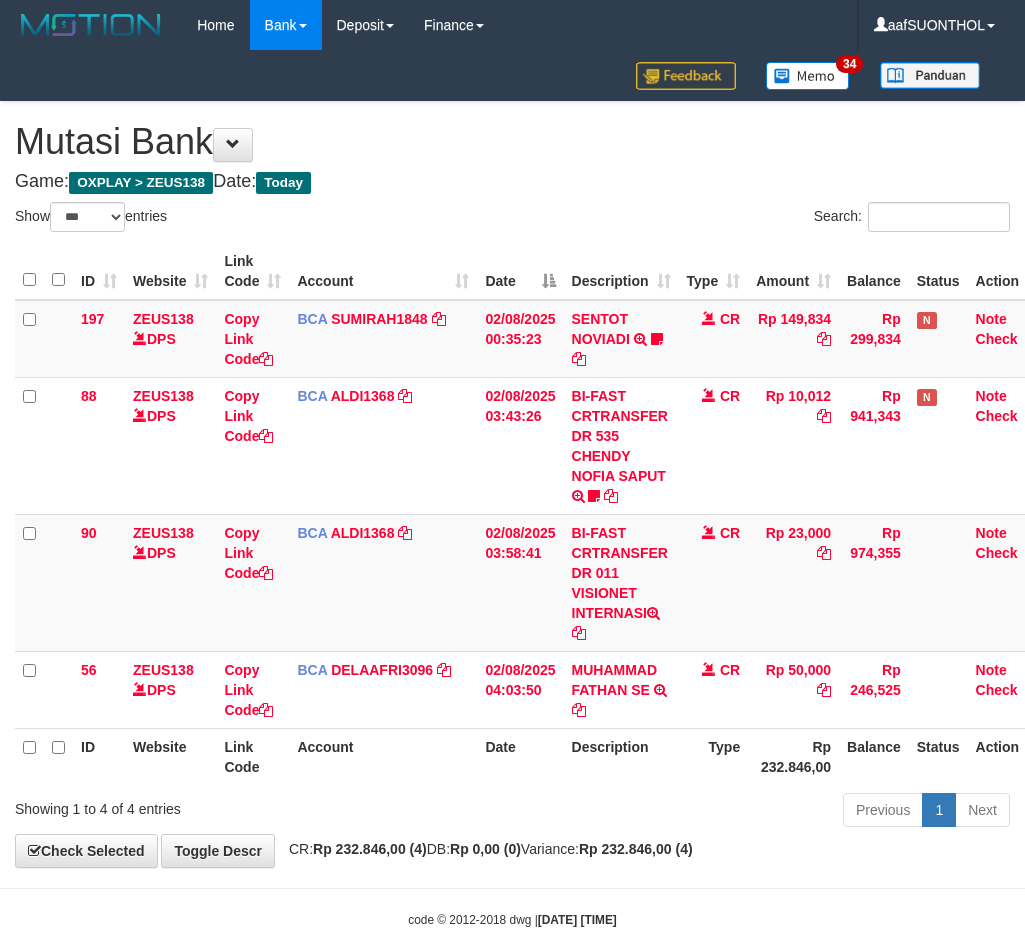 select on "***" 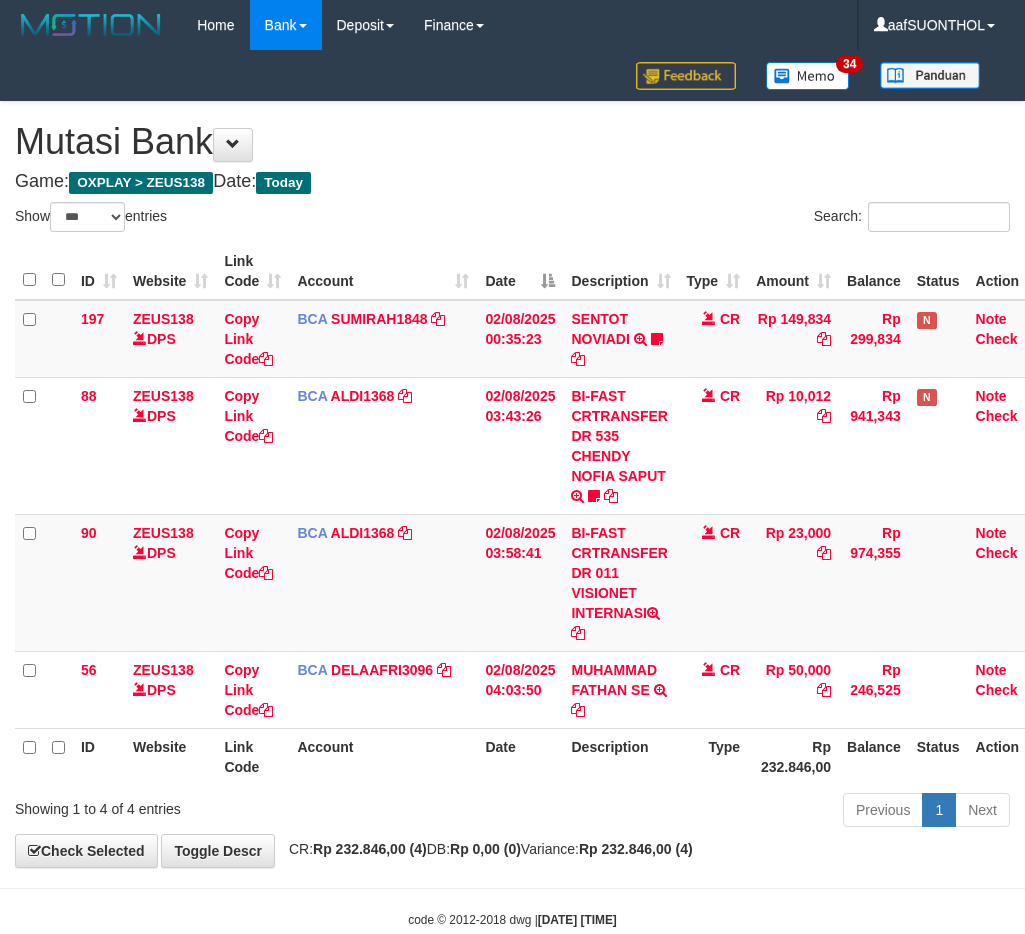 scroll, scrollTop: 0, scrollLeft: 15, axis: horizontal 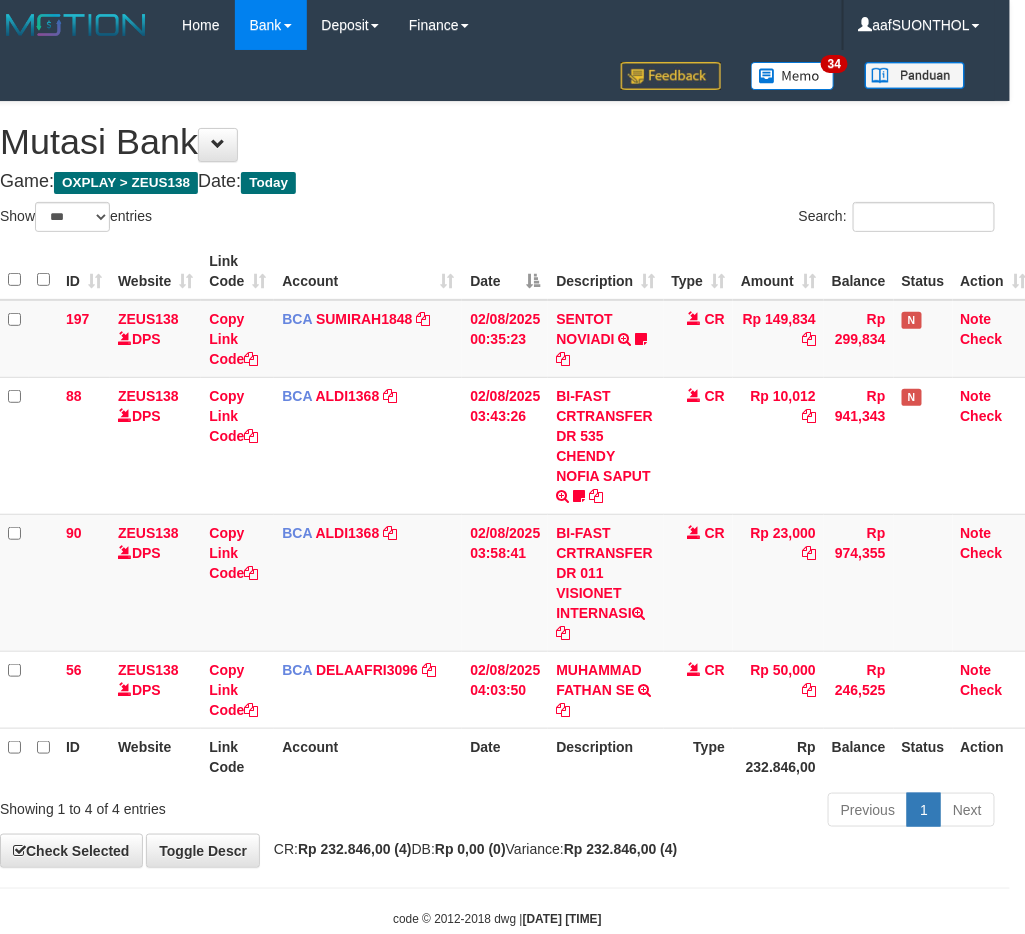 click on "Description" at bounding box center [605, 756] 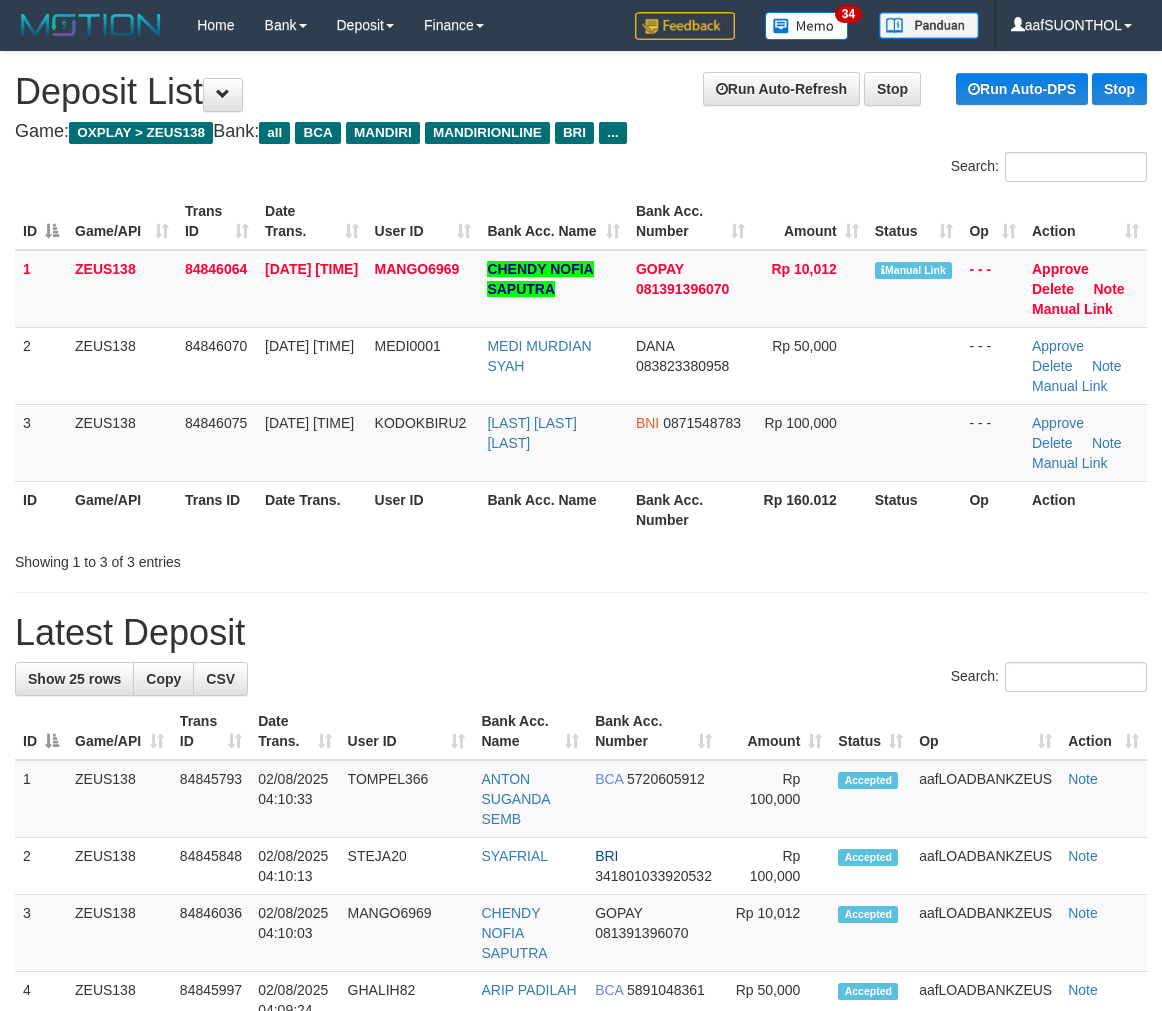 scroll, scrollTop: 0, scrollLeft: 0, axis: both 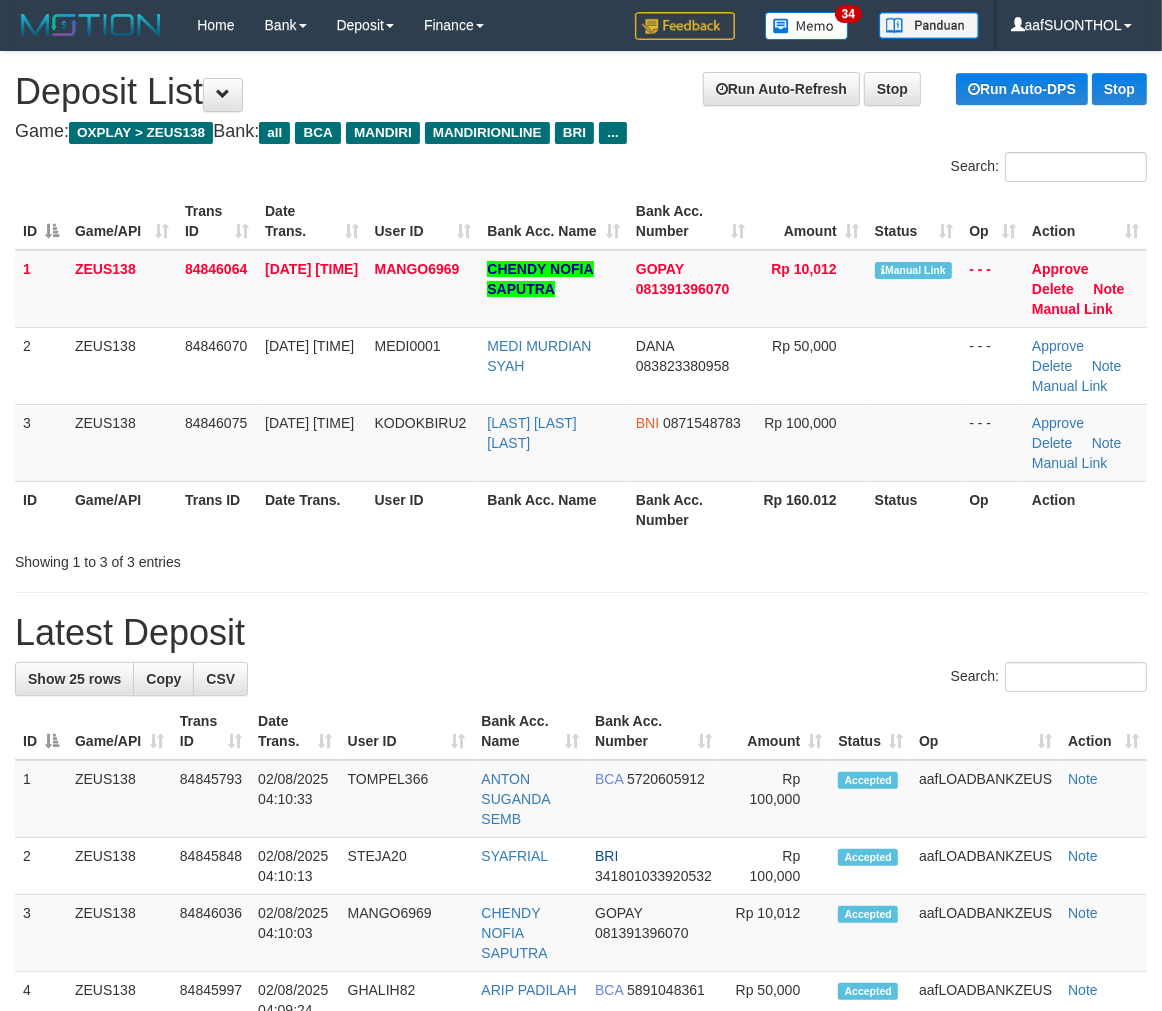 click on "Showing 1 to 3 of 3 entries" at bounding box center (581, 558) 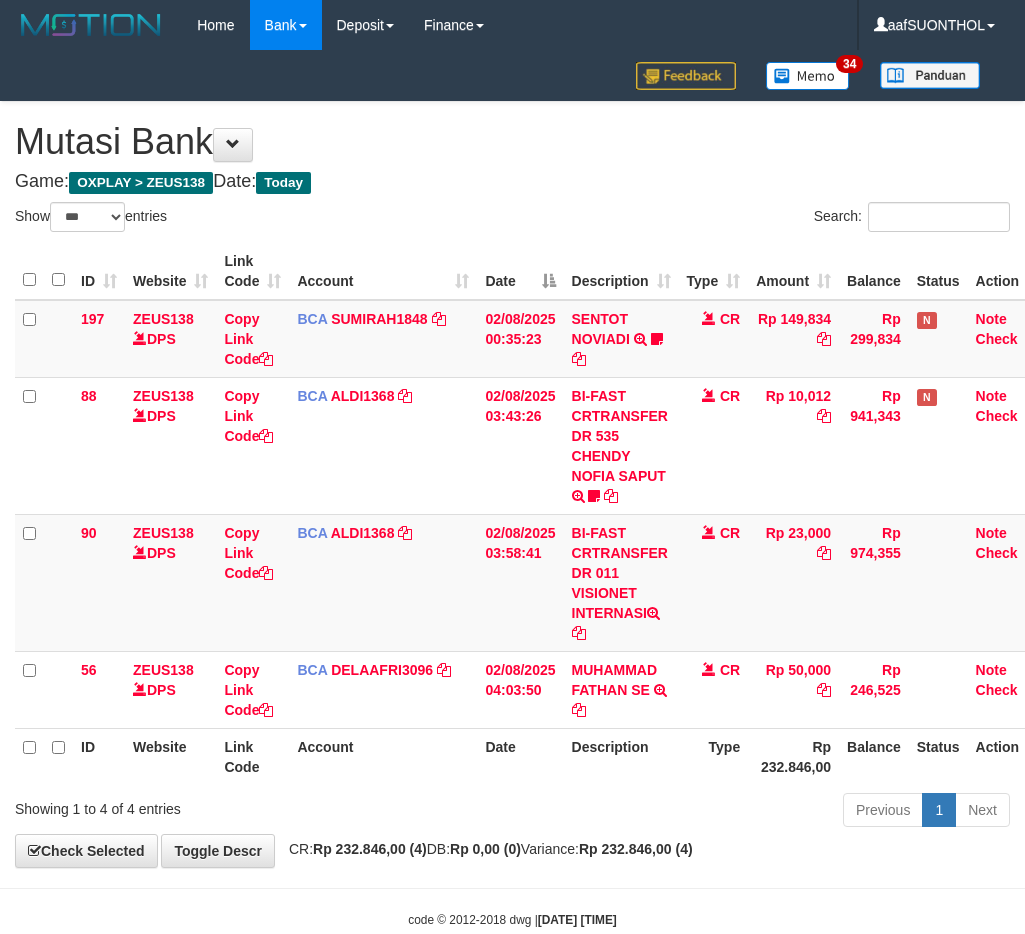 select on "***" 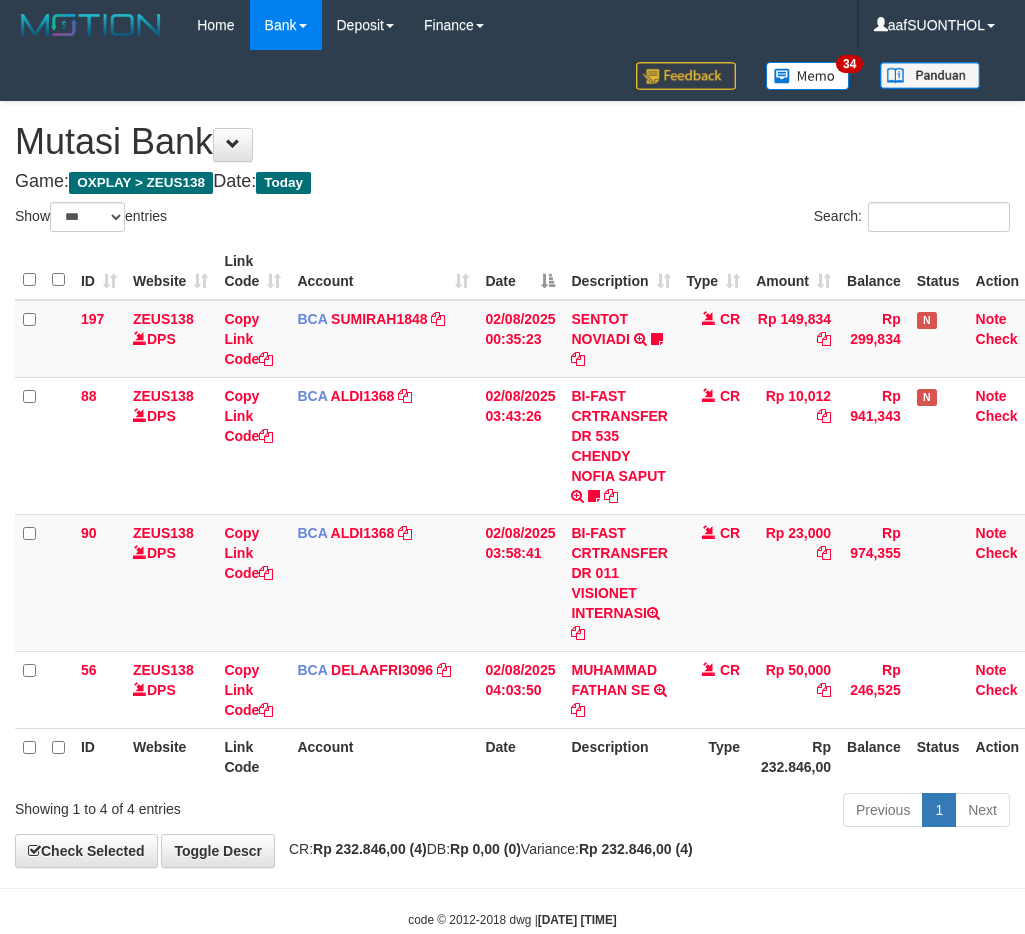scroll, scrollTop: 0, scrollLeft: 15, axis: horizontal 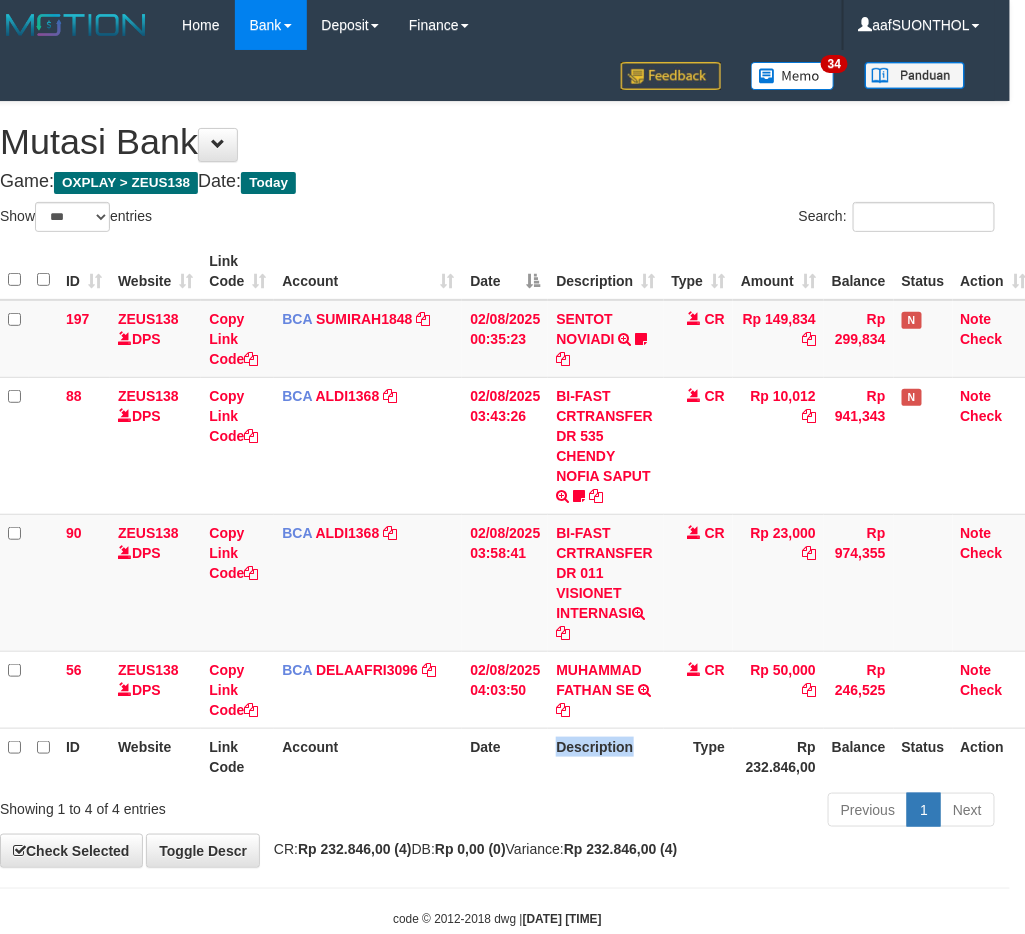 click on "Description" at bounding box center (605, 756) 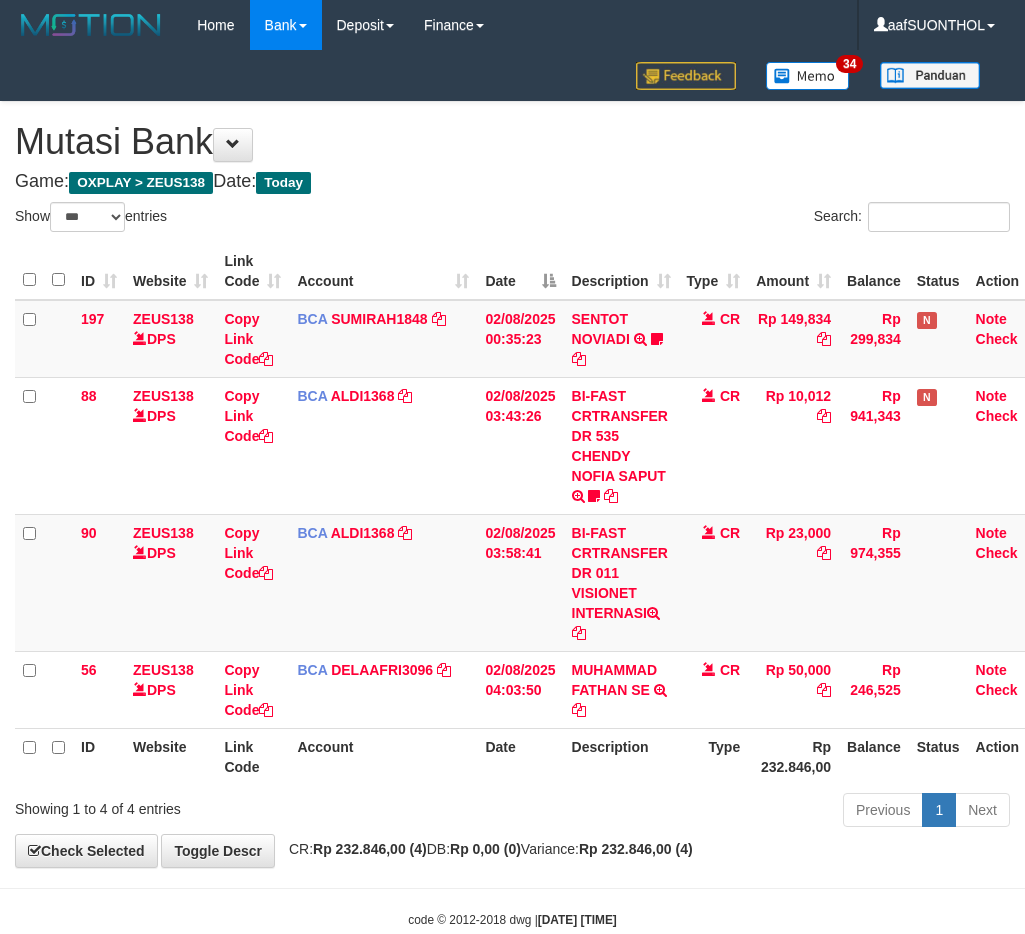 select on "***" 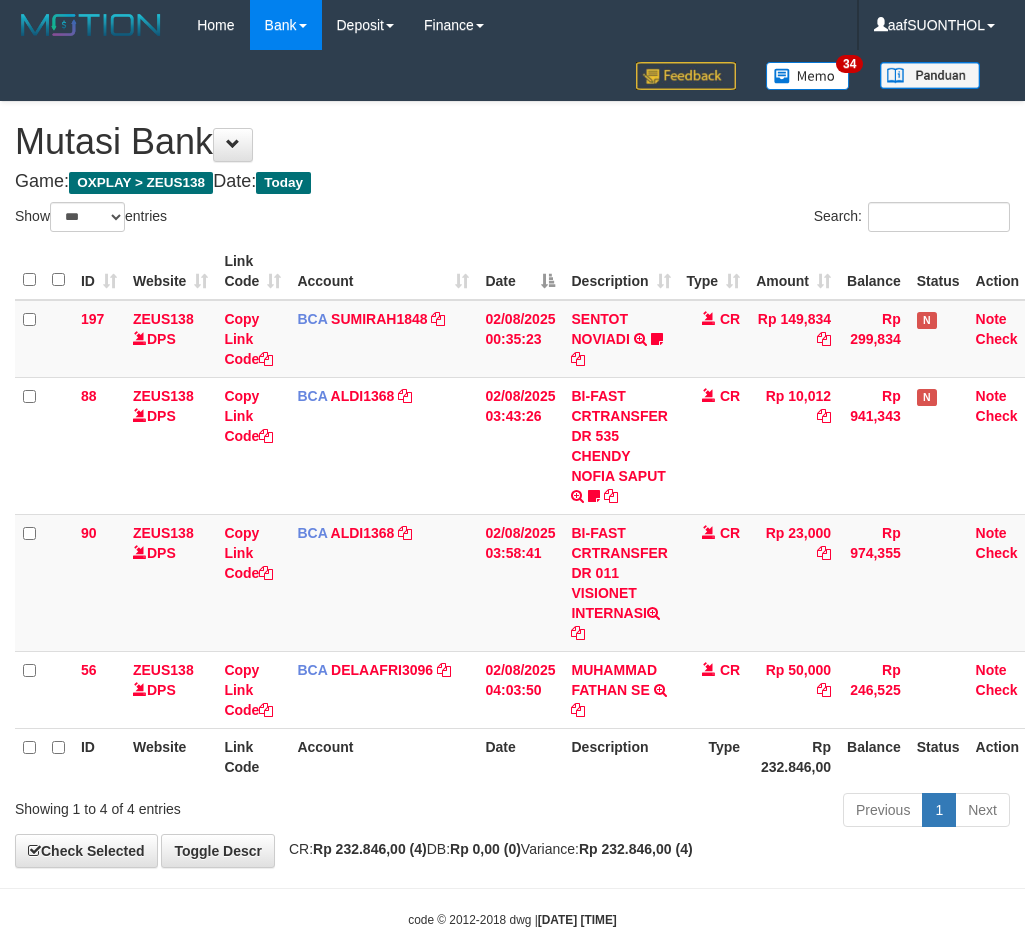 scroll, scrollTop: 0, scrollLeft: 15, axis: horizontal 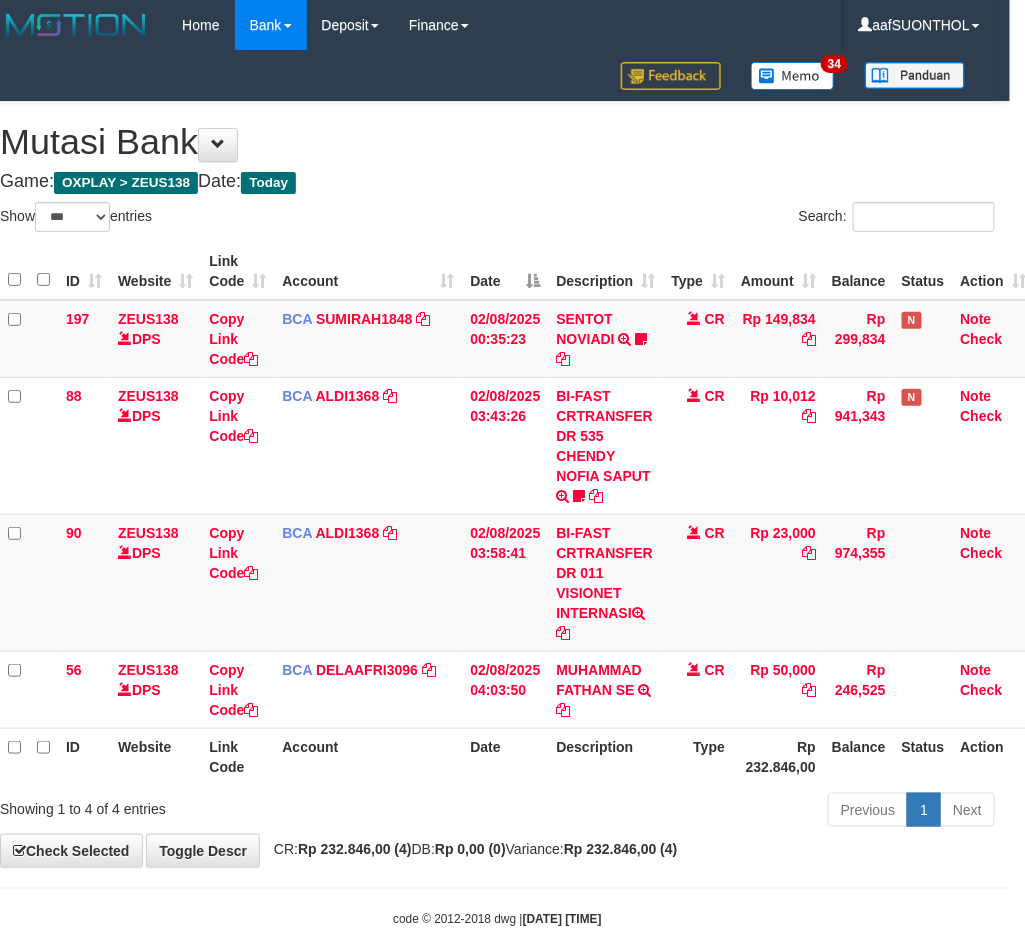 drag, startPoint x: 495, startPoint y: 753, endPoint x: 483, endPoint y: 751, distance: 12.165525 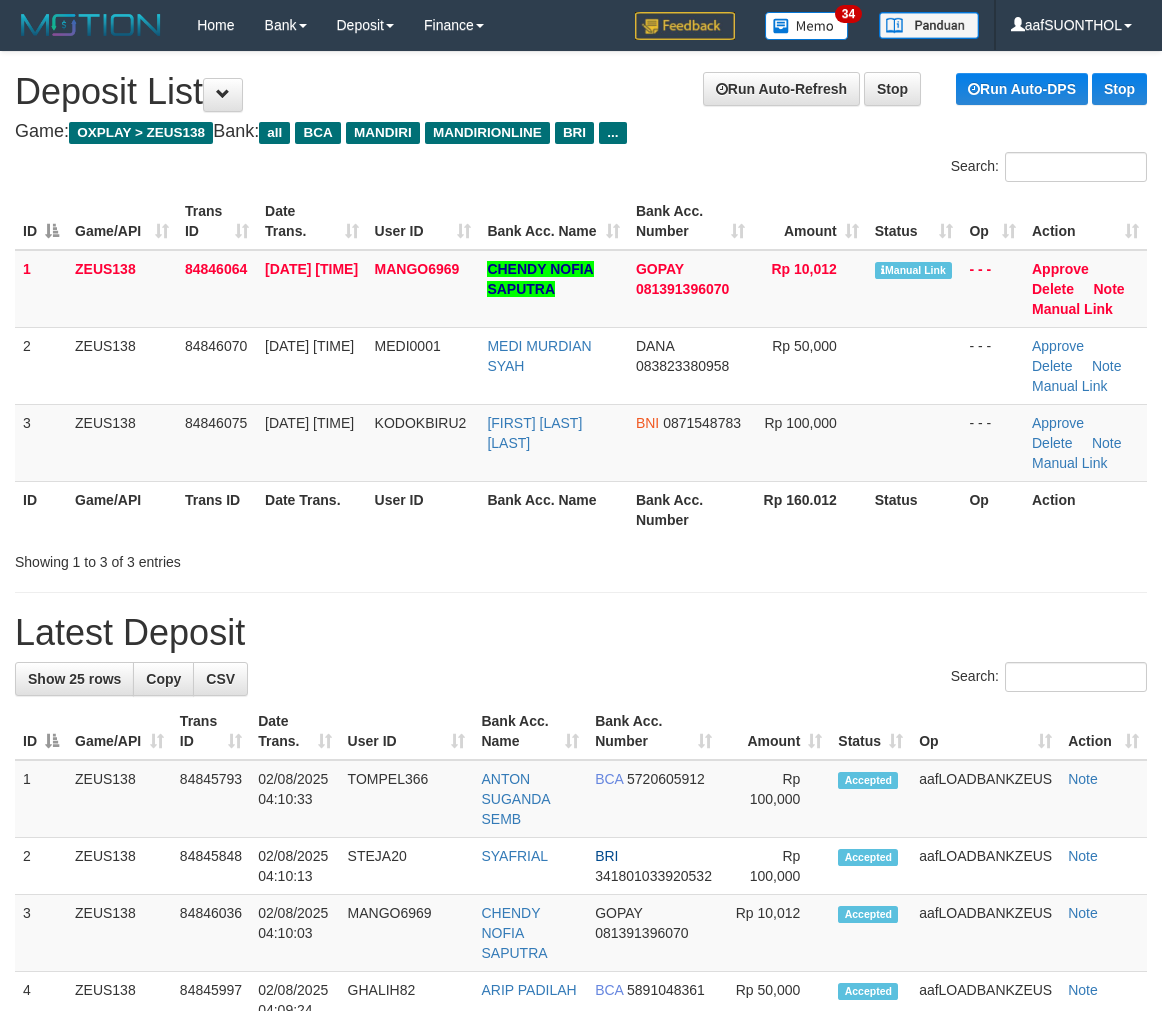 scroll, scrollTop: 0, scrollLeft: 0, axis: both 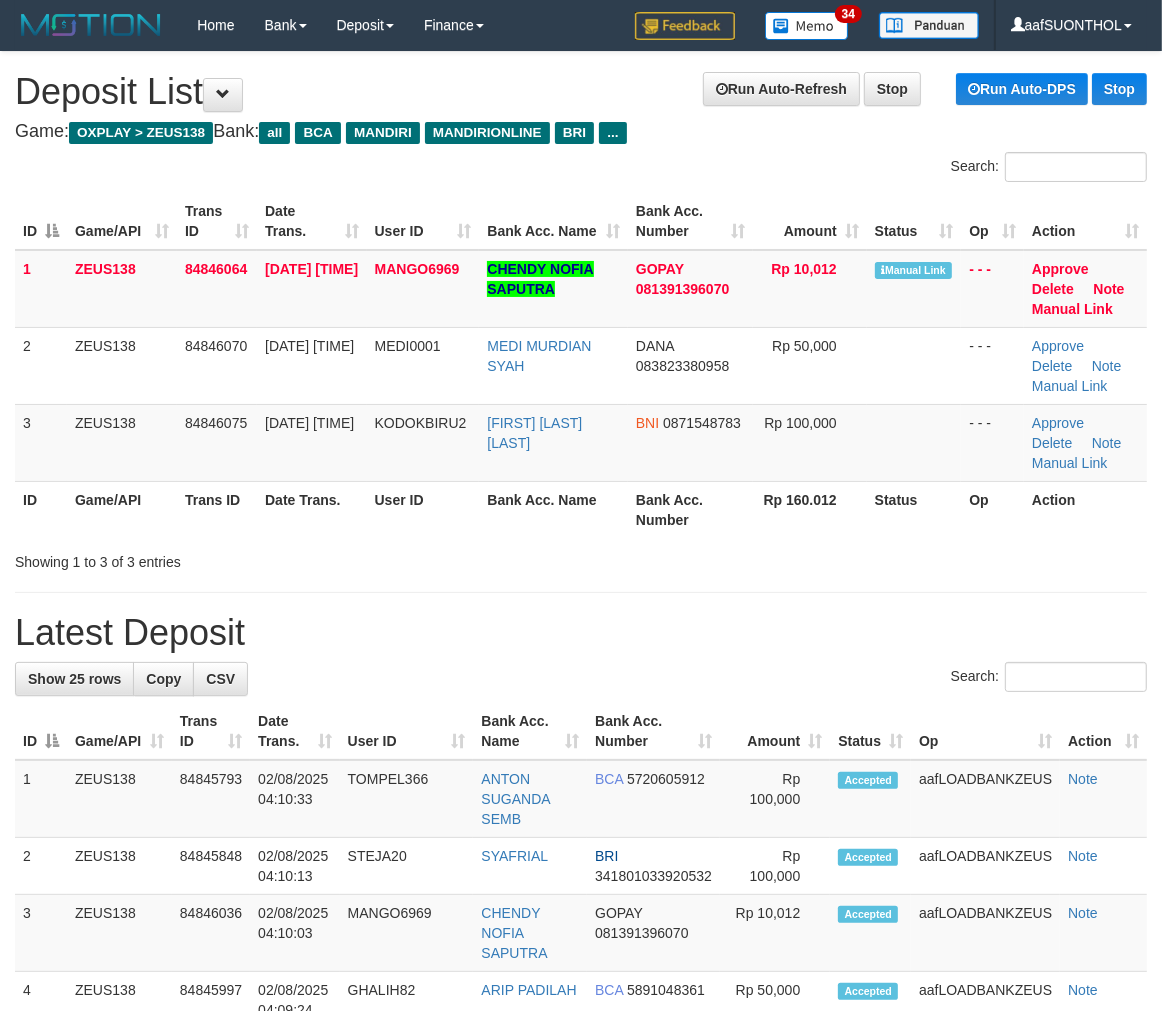 click on "**********" at bounding box center (581, 1225) 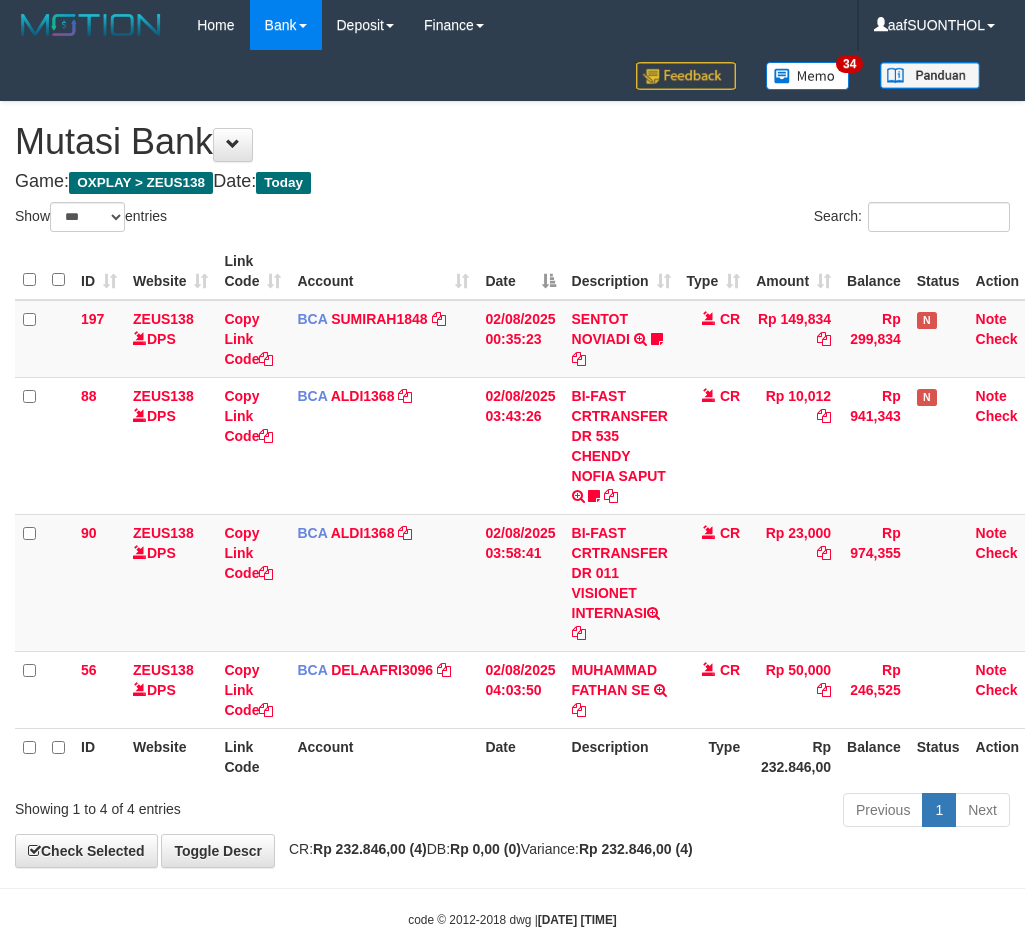 select on "***" 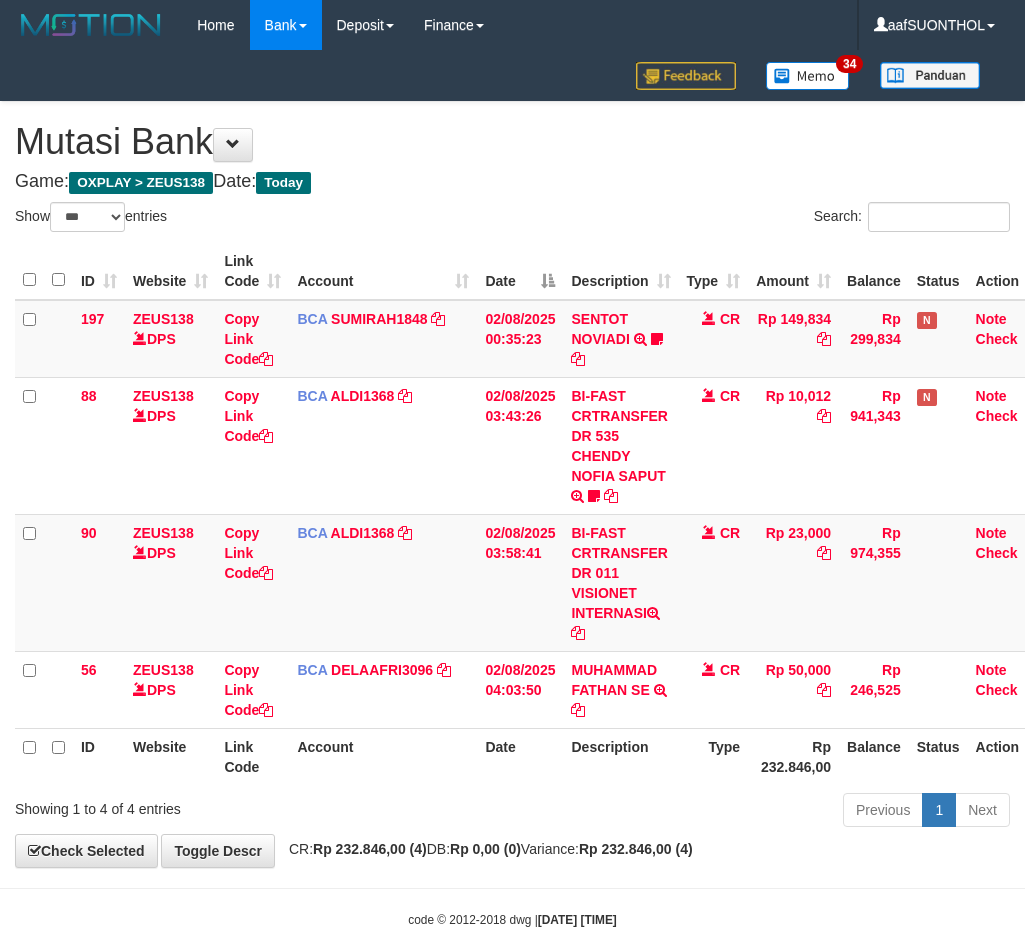 scroll, scrollTop: 0, scrollLeft: 15, axis: horizontal 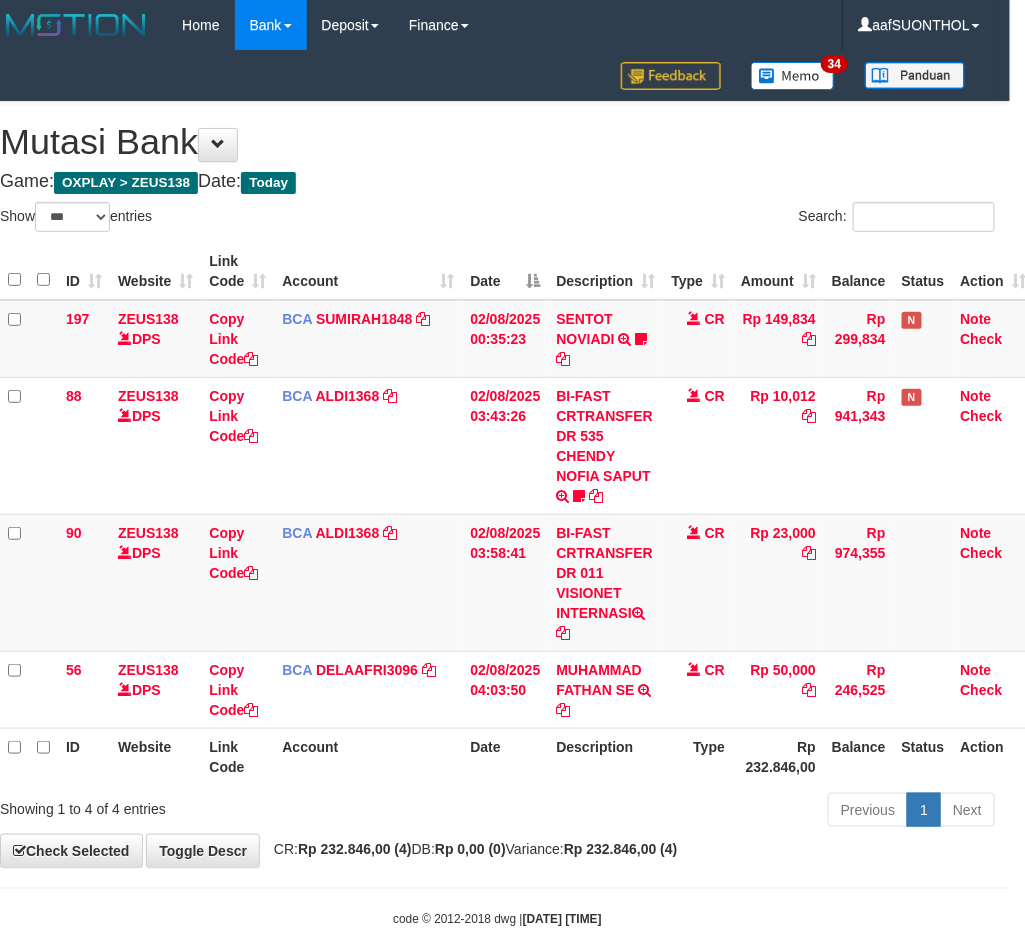 drag, startPoint x: 504, startPoint y: 815, endPoint x: 481, endPoint y: 807, distance: 24.351591 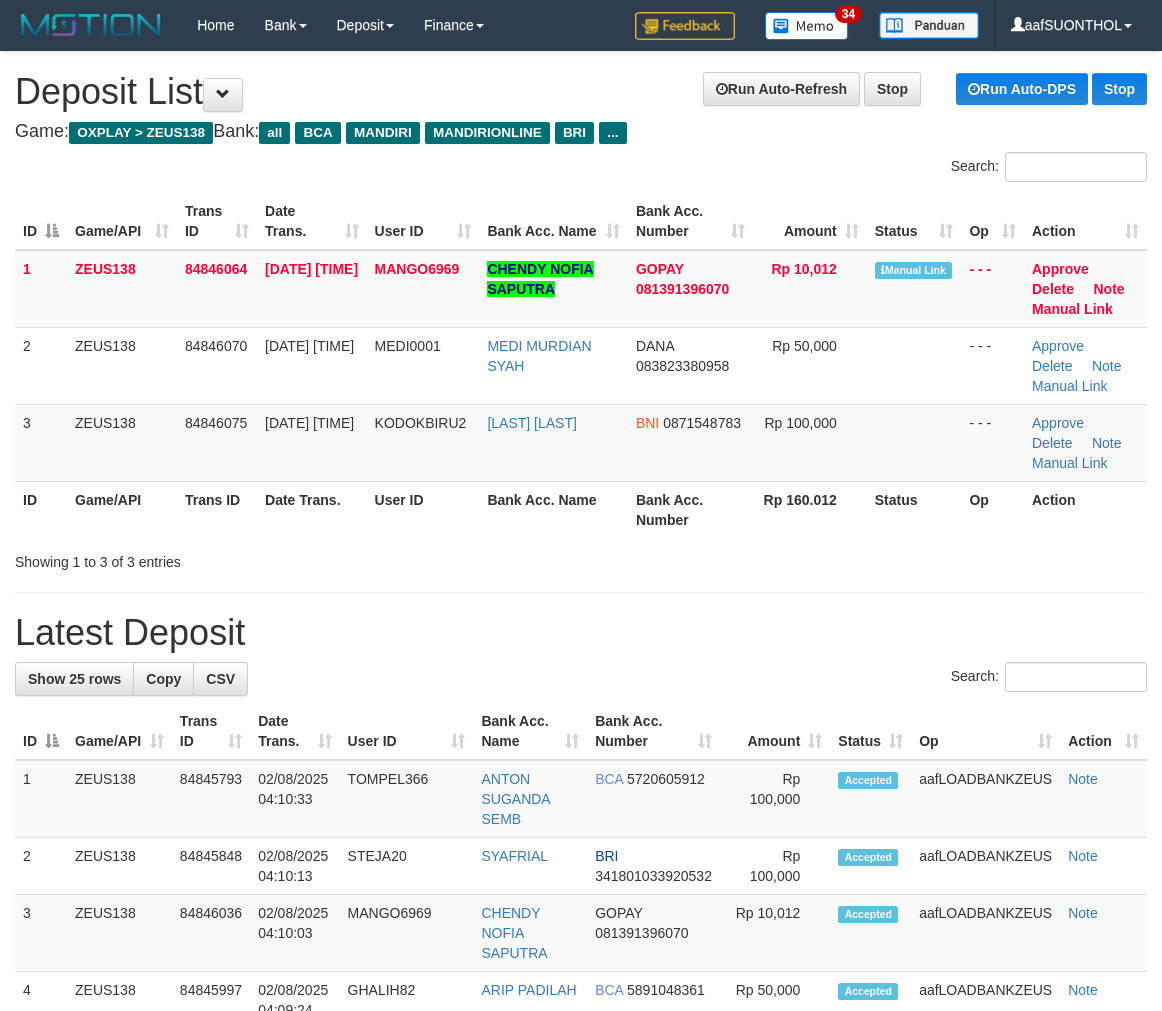 scroll, scrollTop: 0, scrollLeft: 0, axis: both 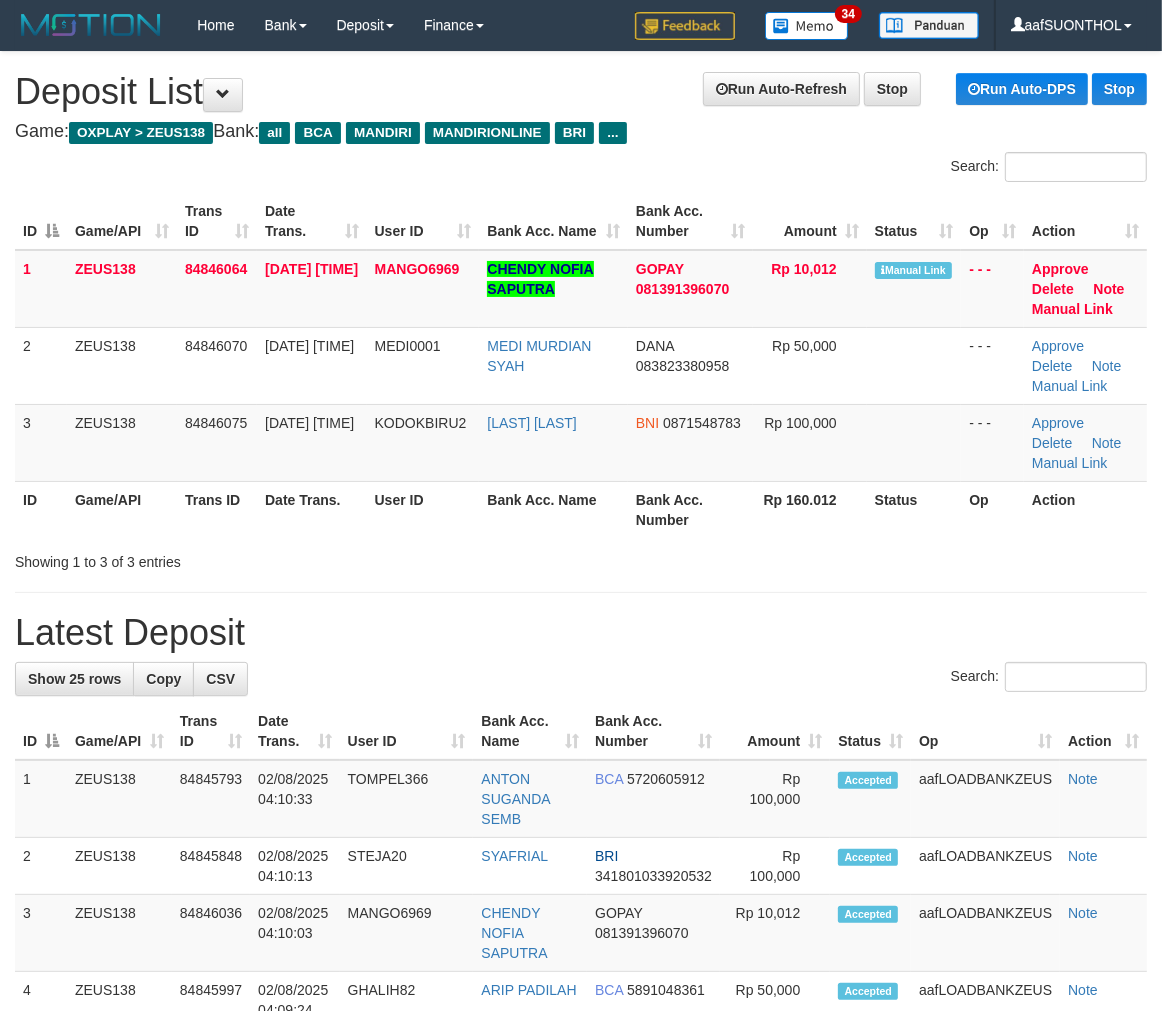 click on "**********" at bounding box center [581, 1225] 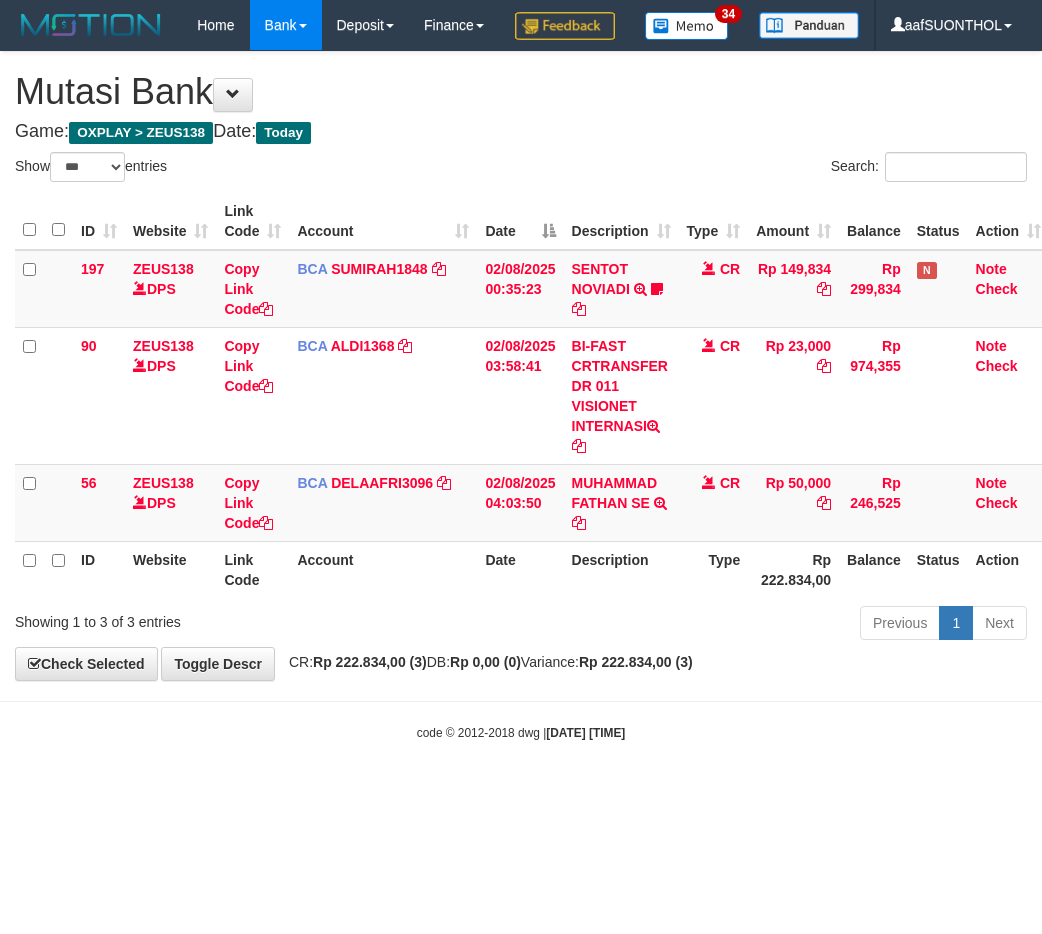 select on "***" 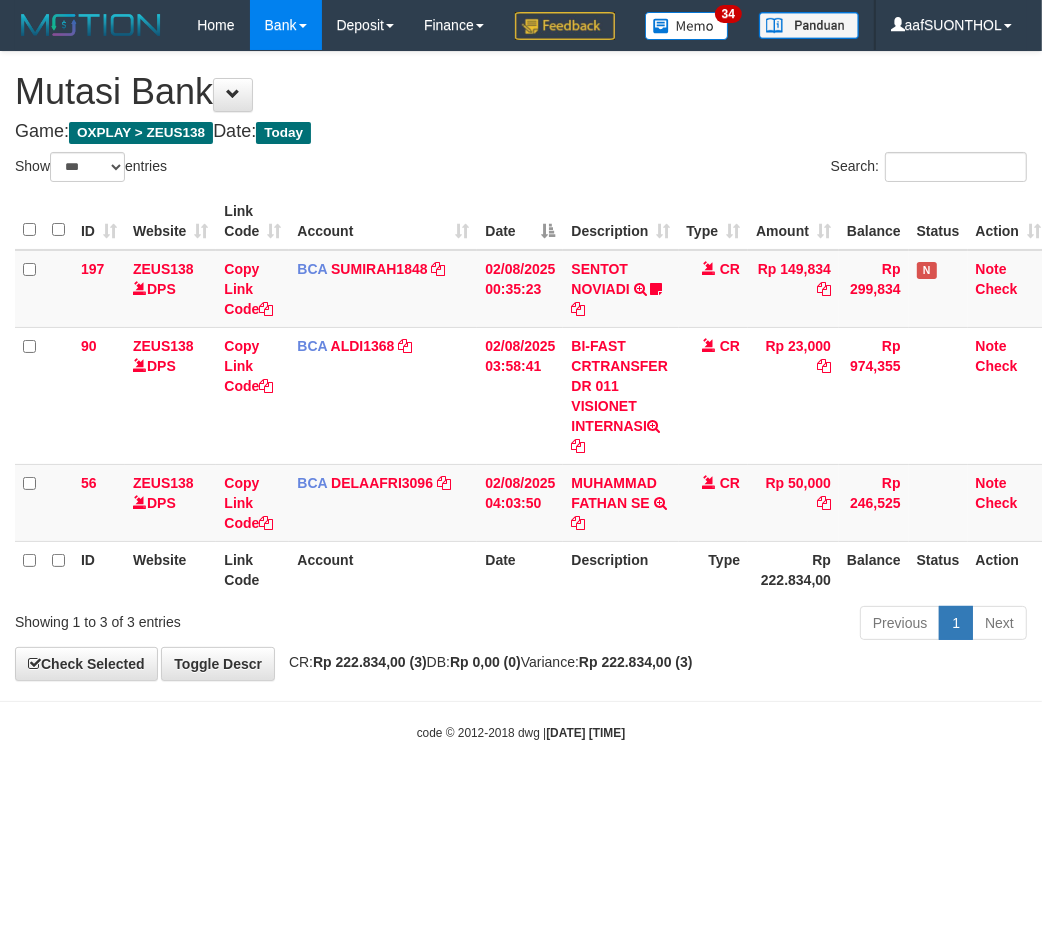 scroll, scrollTop: 0, scrollLeft: 6, axis: horizontal 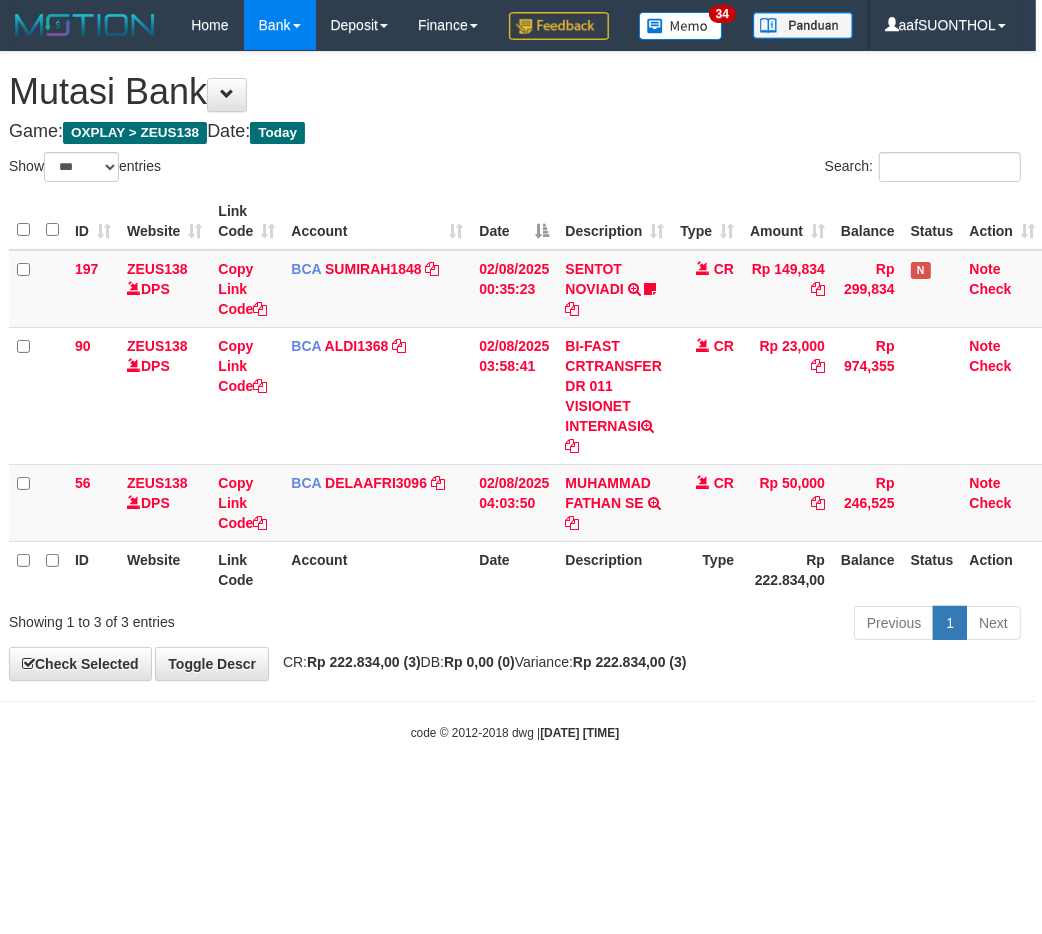 click on "Description" at bounding box center (614, 569) 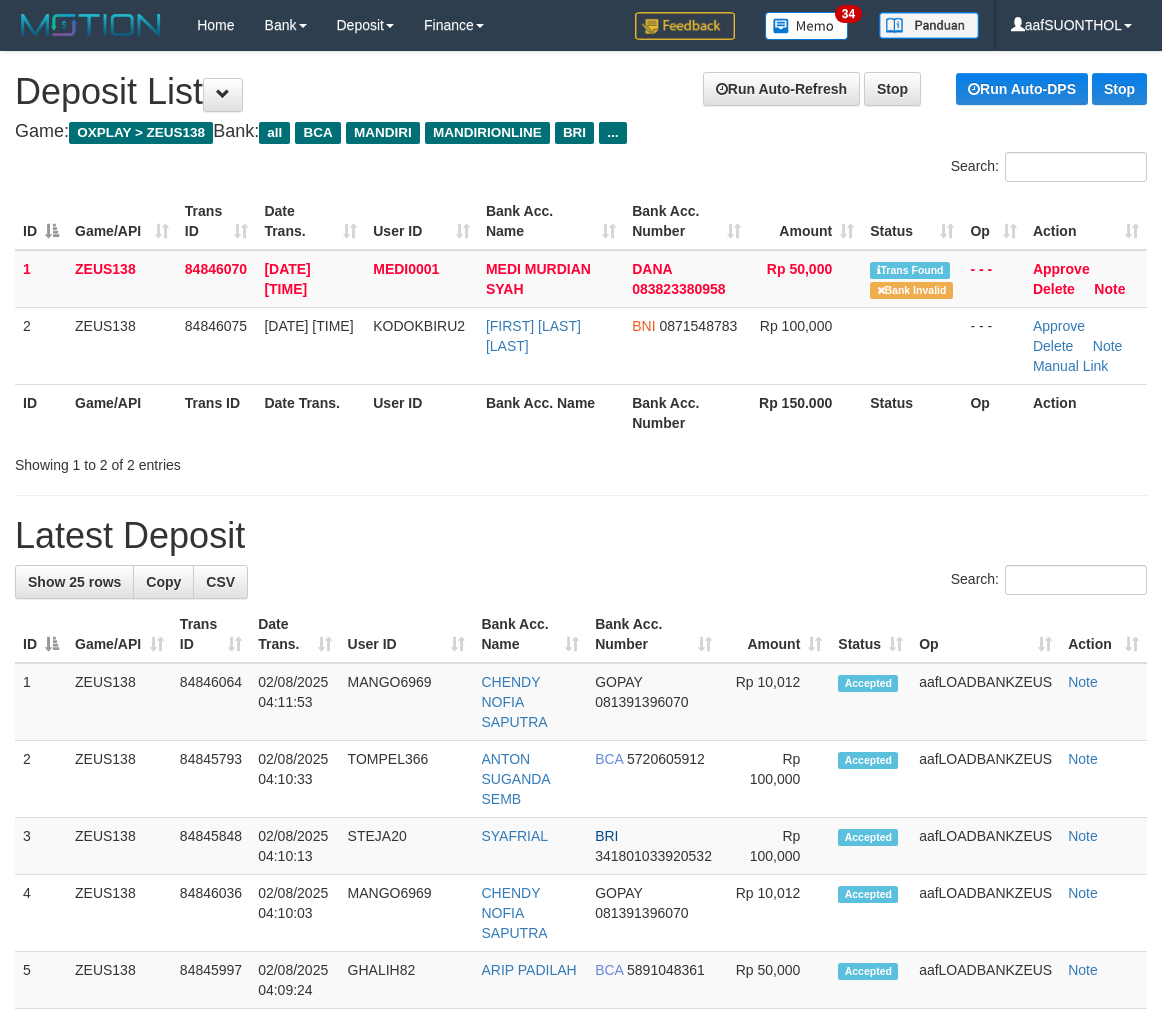 scroll, scrollTop: 0, scrollLeft: 0, axis: both 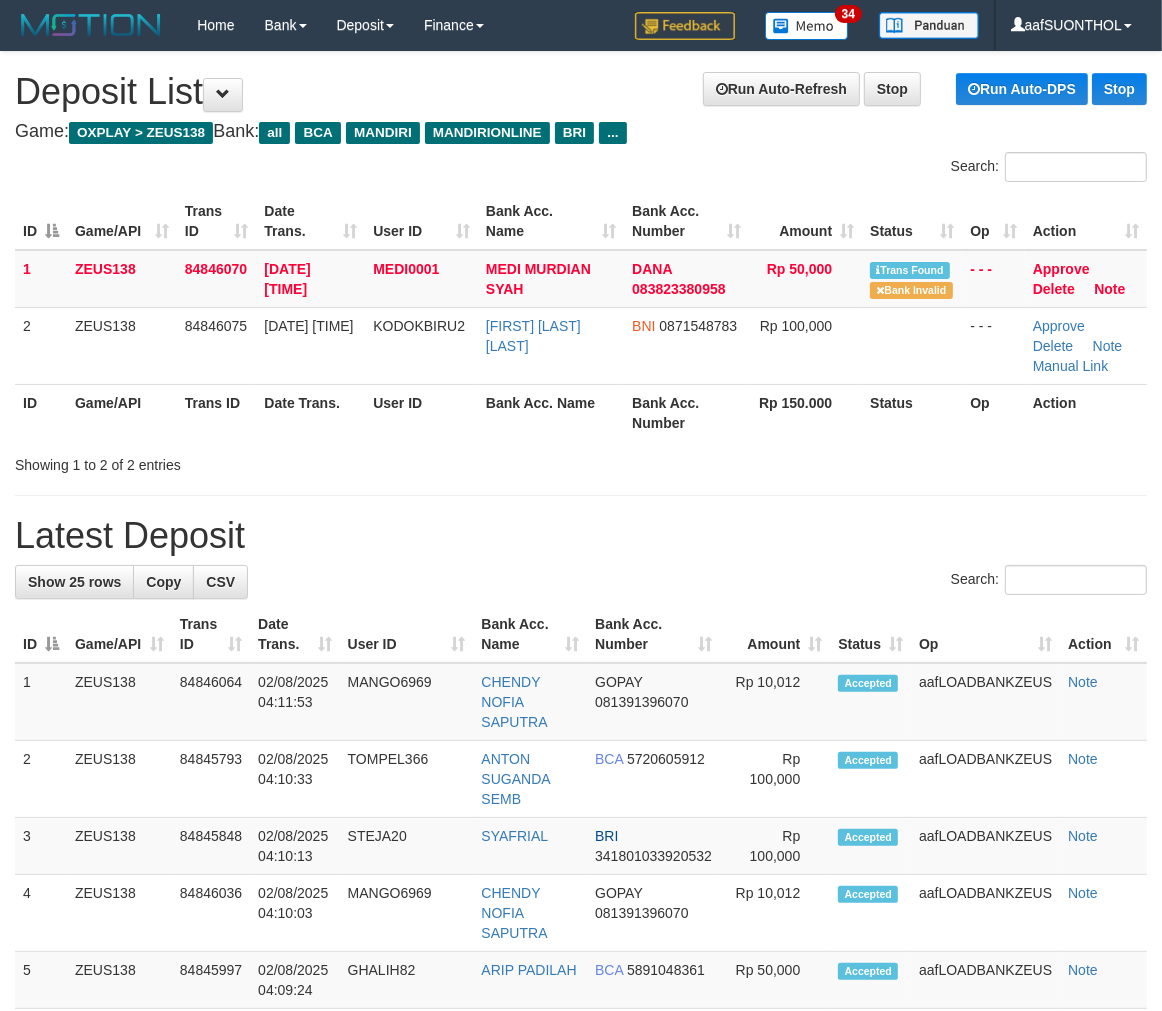 click on "Latest Deposit" at bounding box center [581, 536] 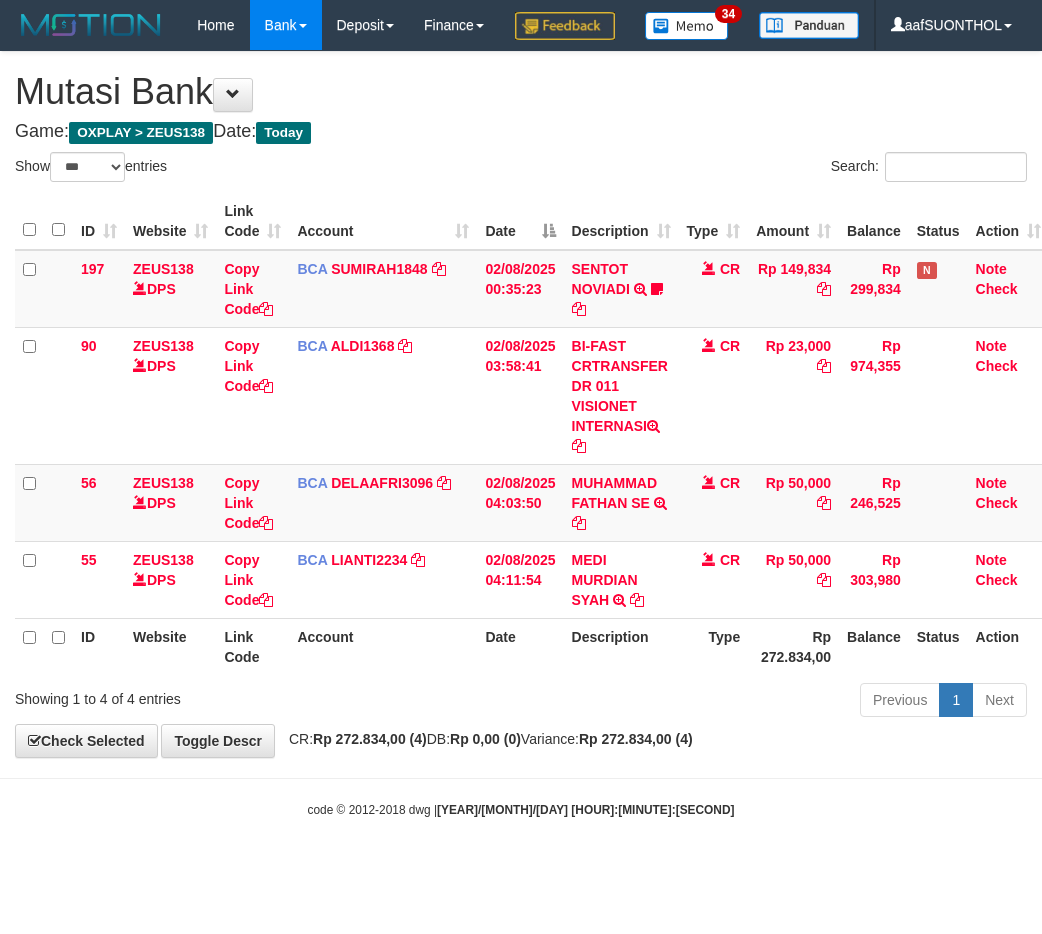 select on "***" 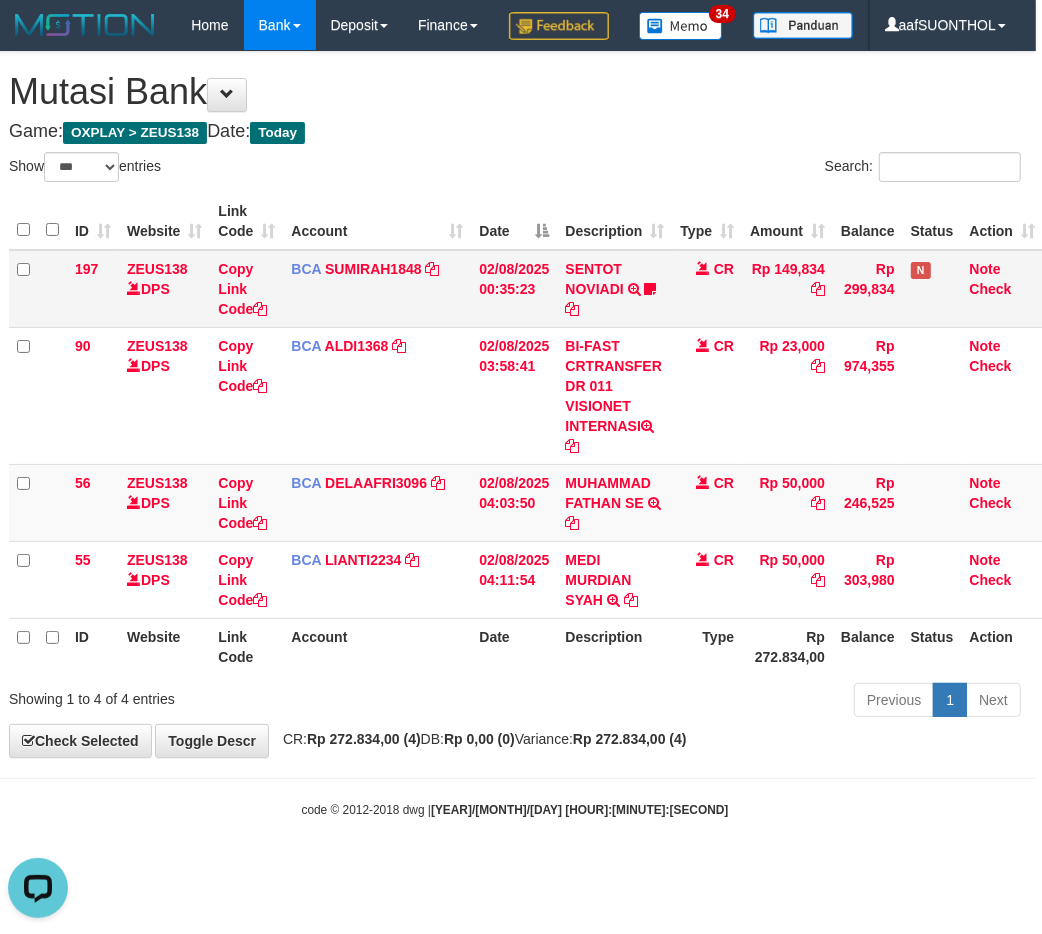 scroll, scrollTop: 0, scrollLeft: 0, axis: both 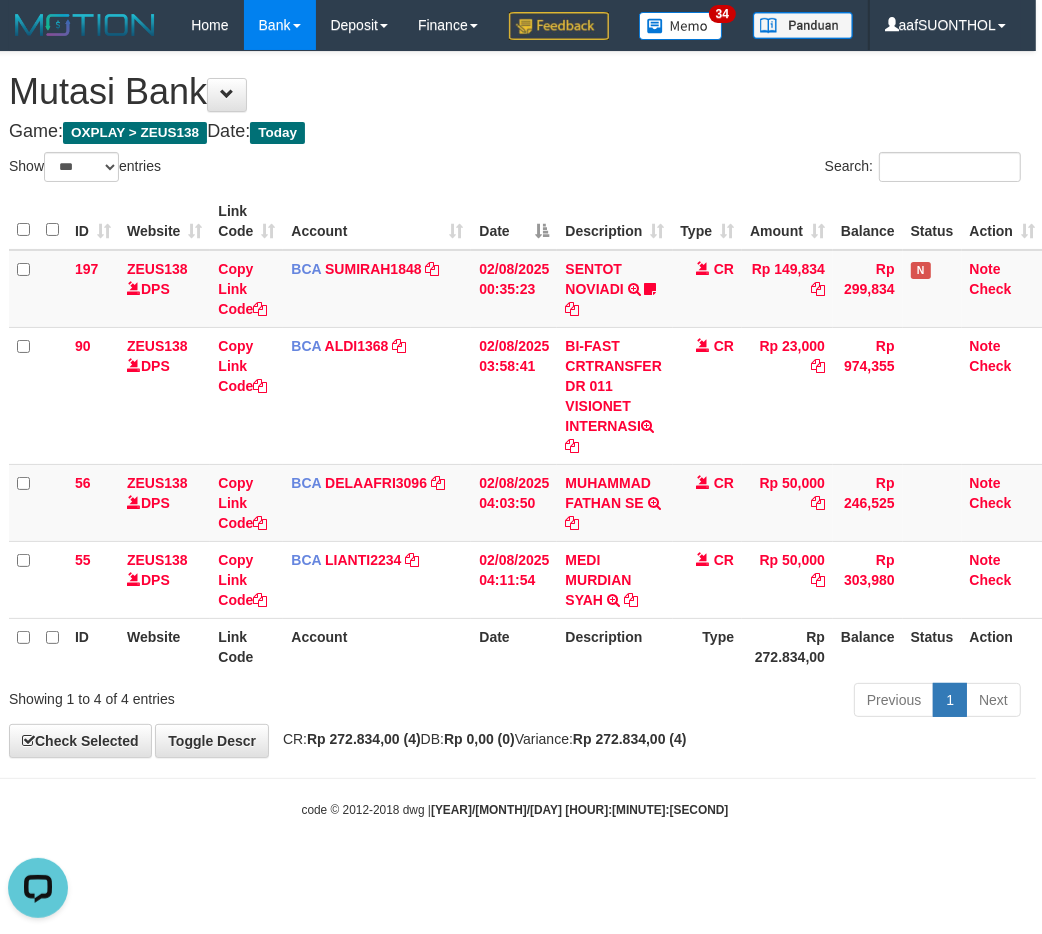 click on "Previous 1 Next" at bounding box center (732, 702) 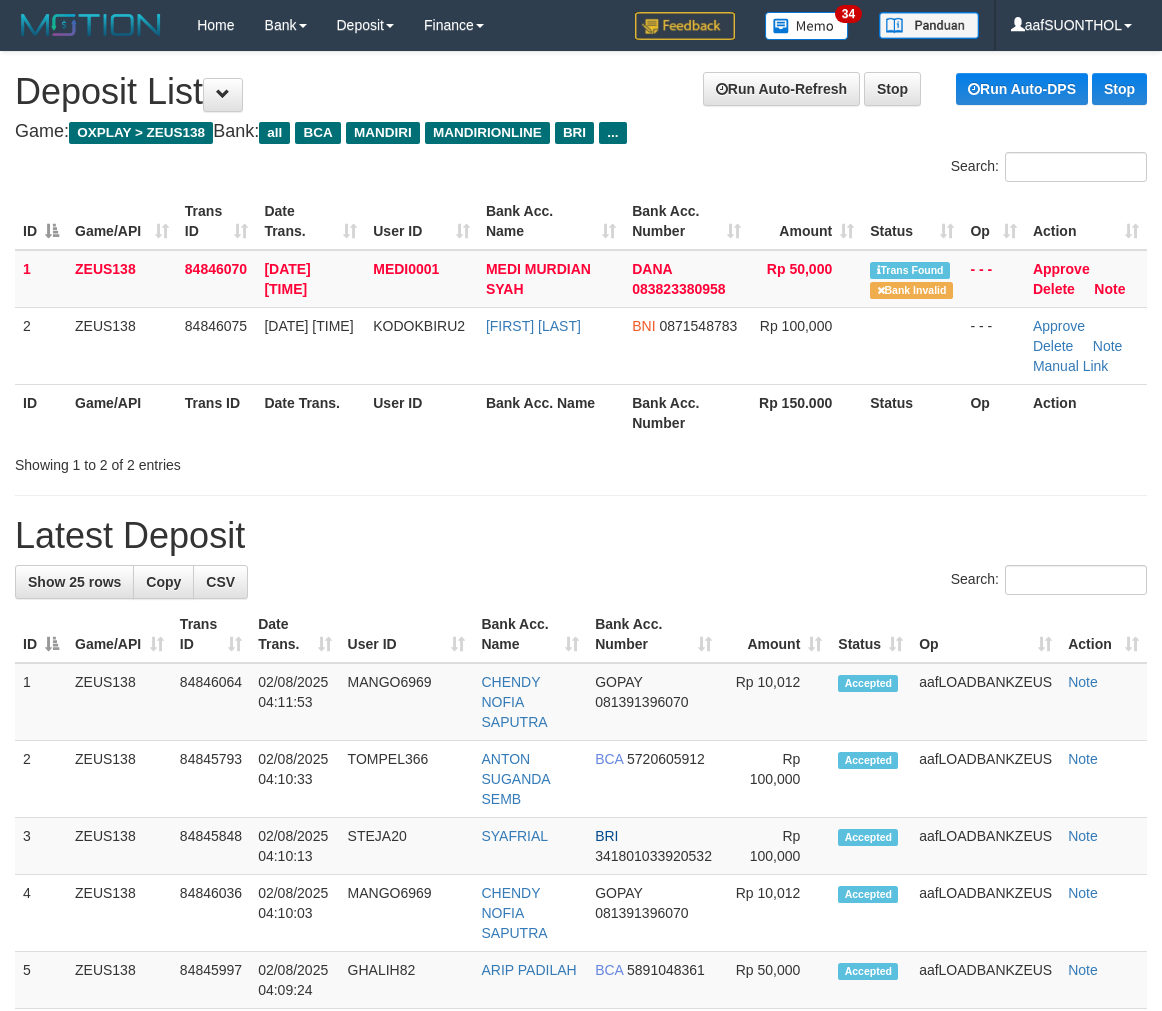 scroll, scrollTop: 0, scrollLeft: 0, axis: both 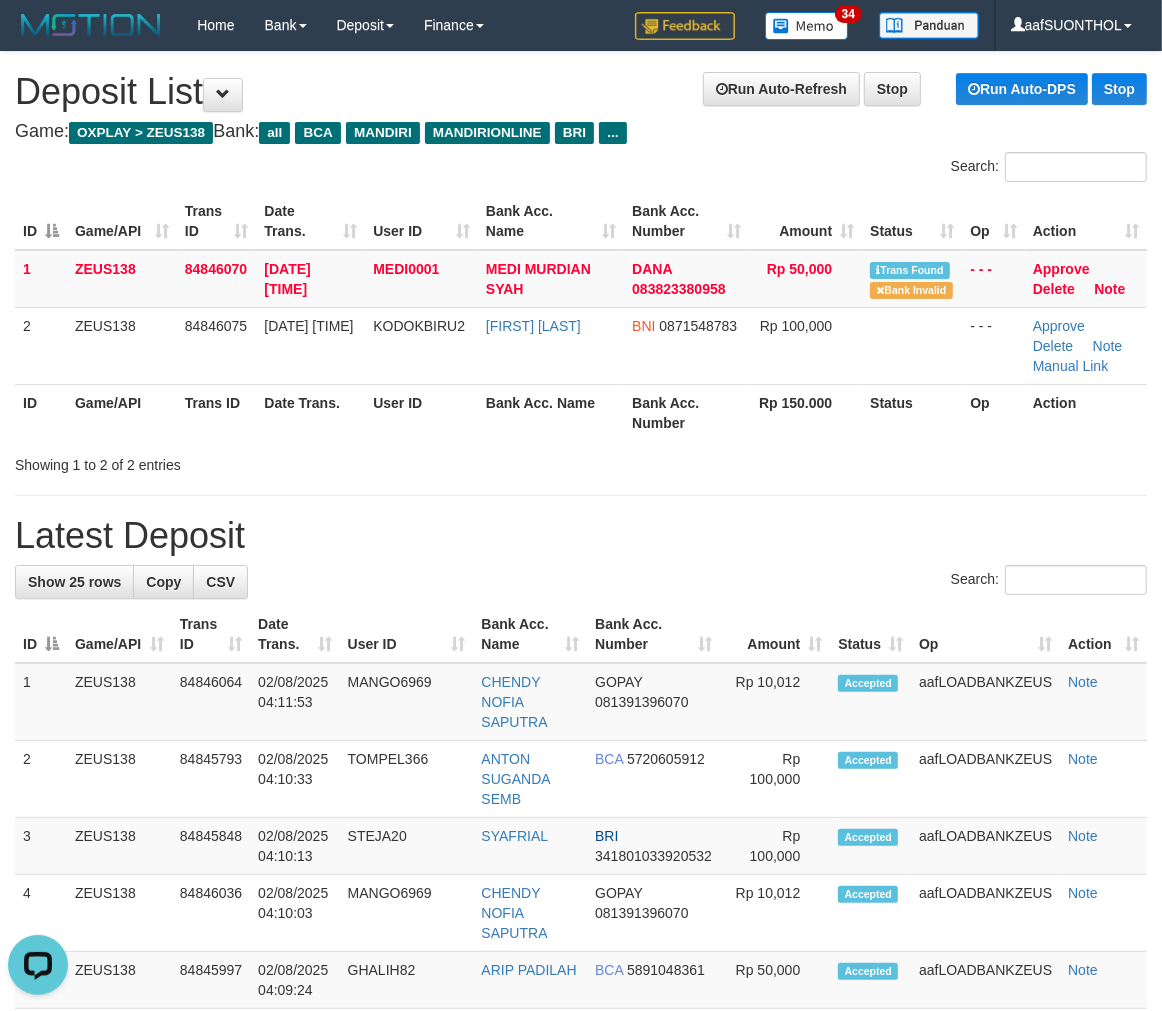 click on "**********" at bounding box center [581, 1187] 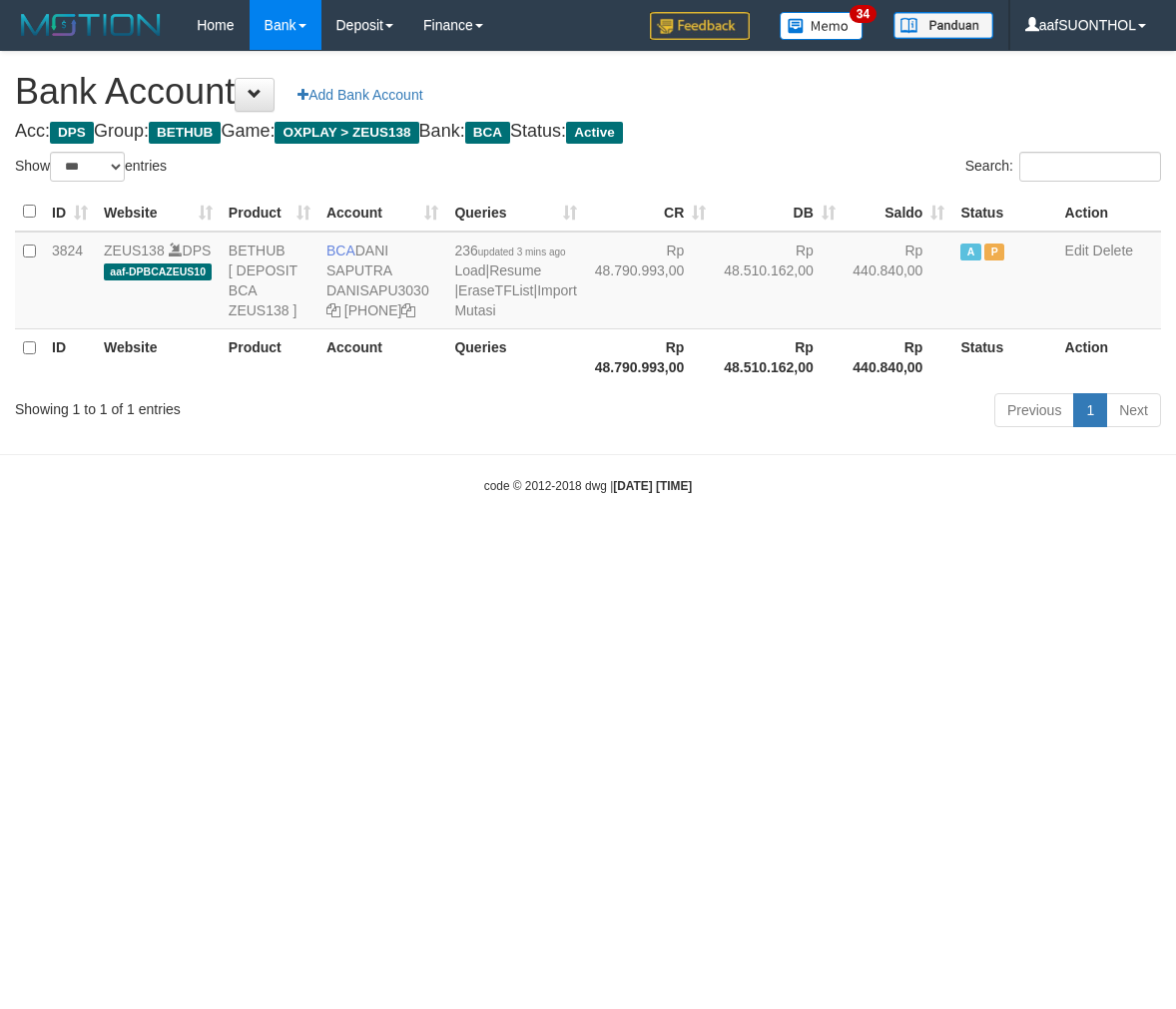 select on "***" 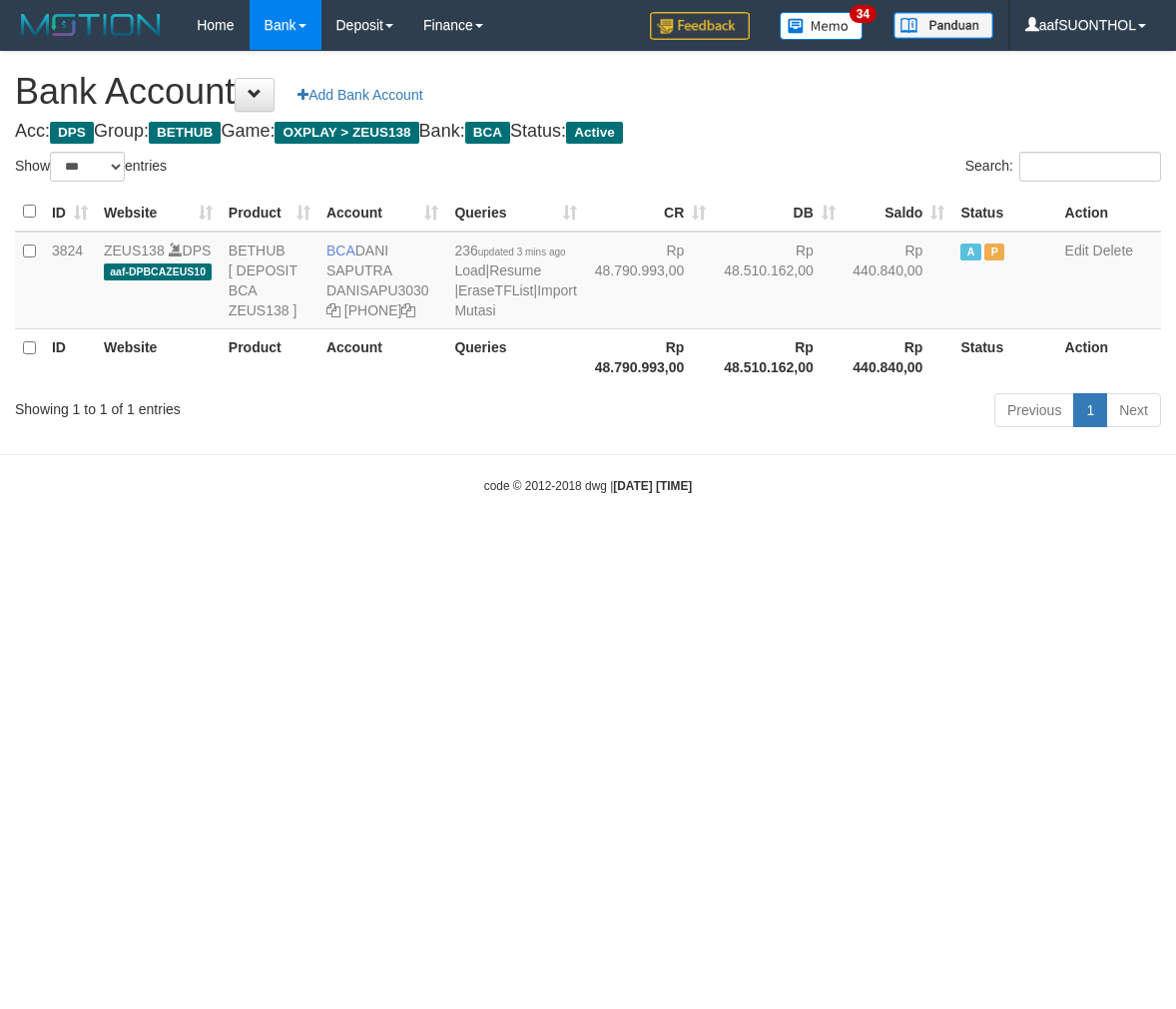 scroll, scrollTop: 0, scrollLeft: 0, axis: both 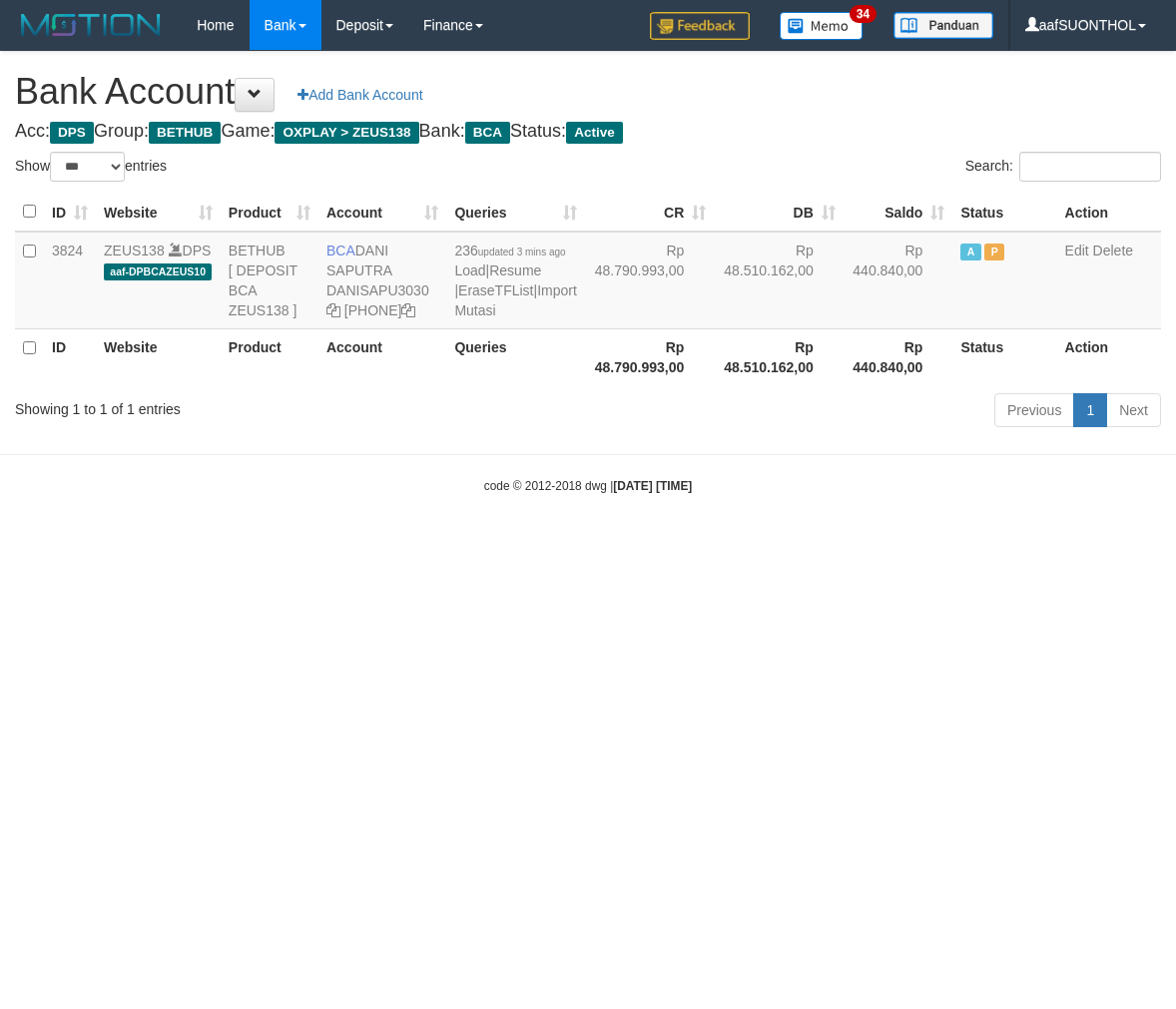 select on "***" 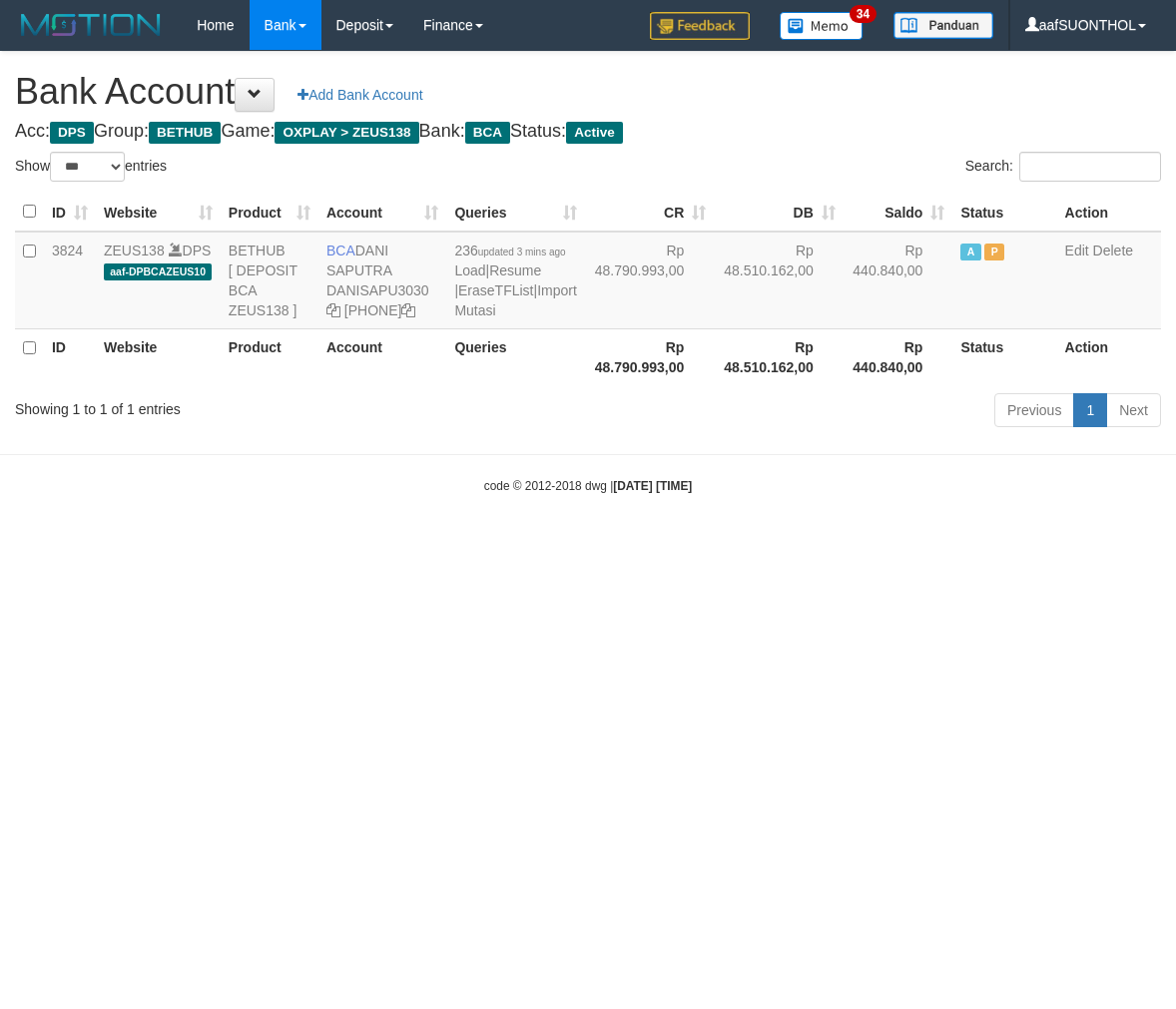 scroll, scrollTop: 0, scrollLeft: 0, axis: both 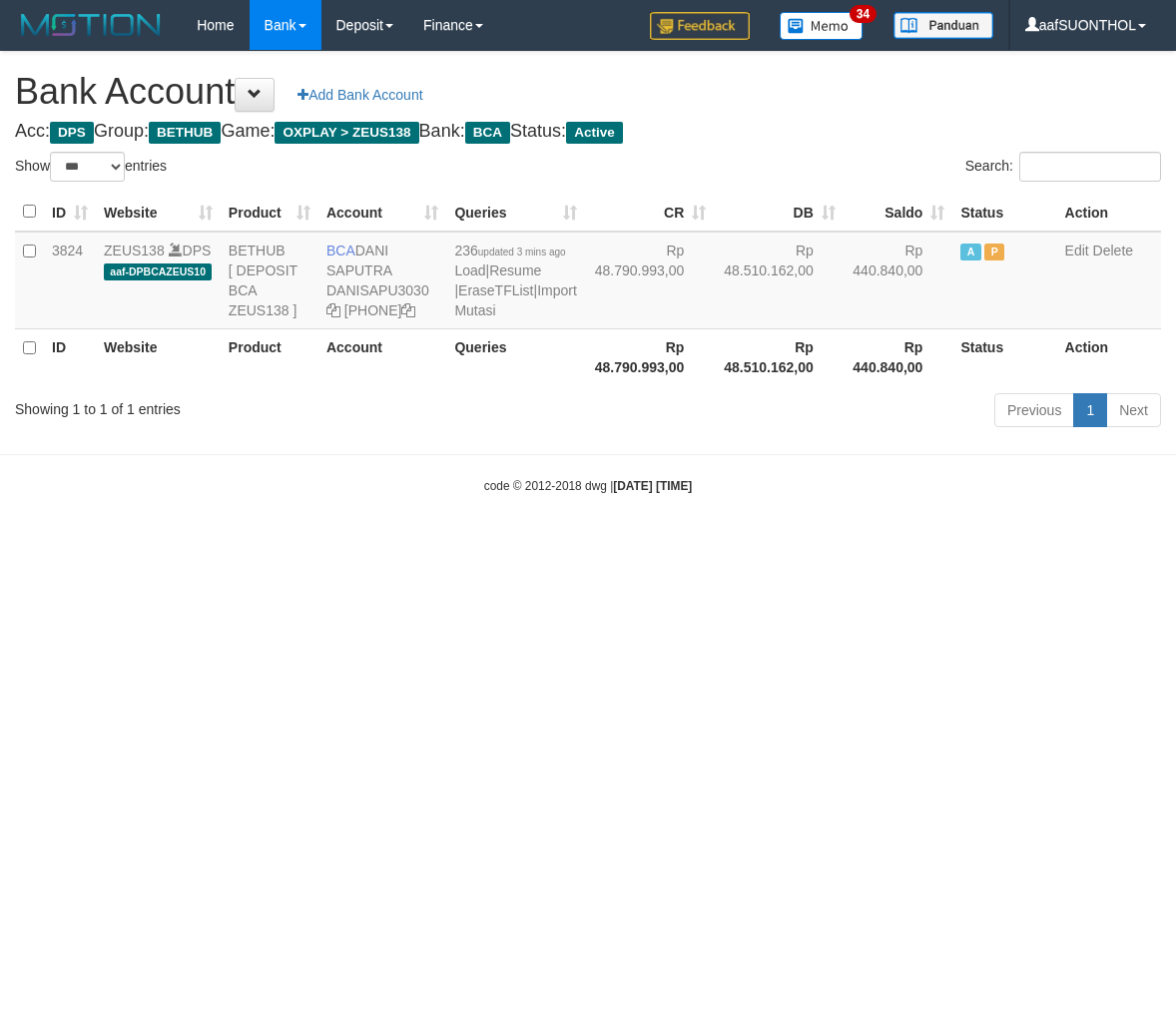 select on "***" 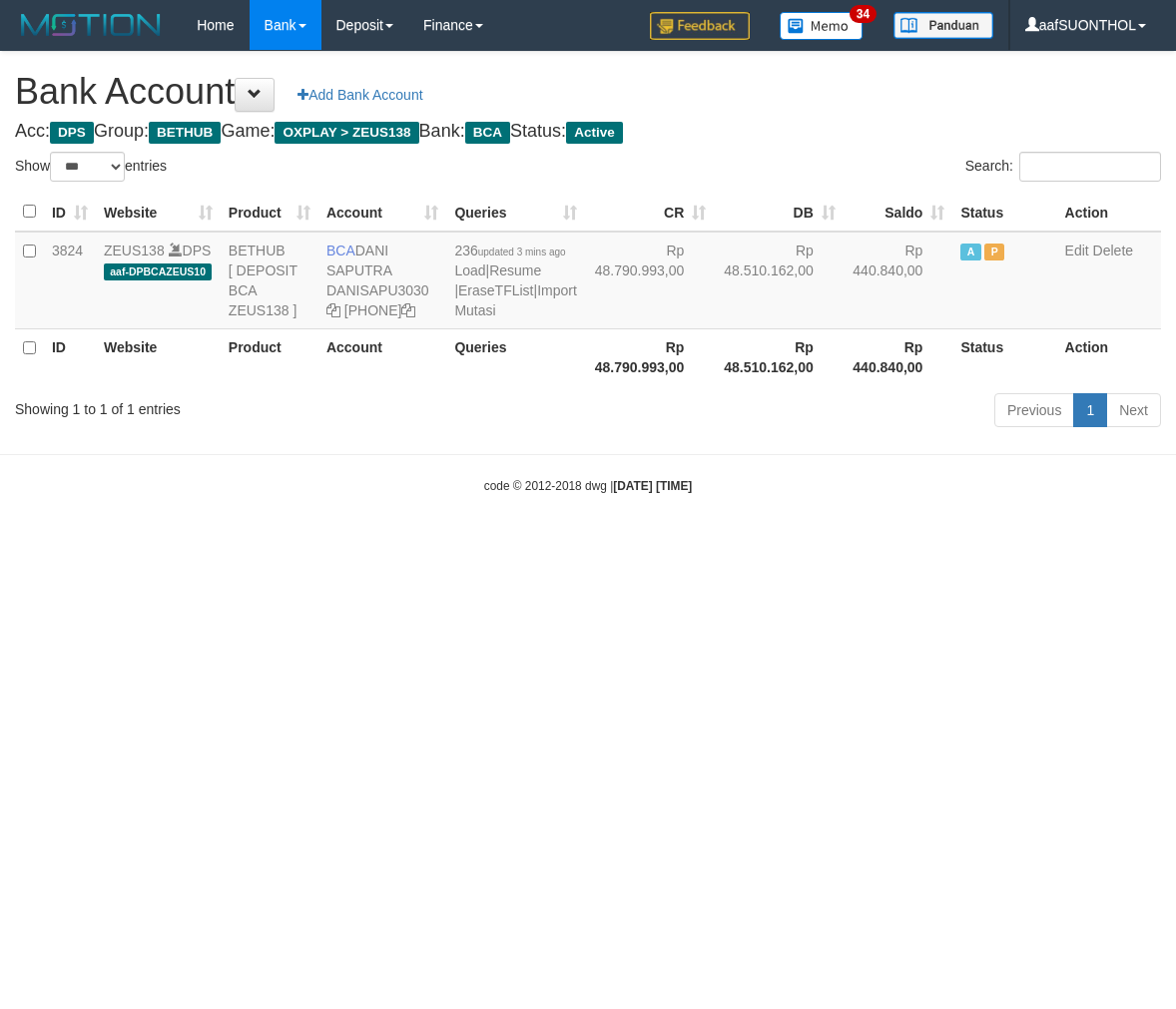 scroll, scrollTop: 0, scrollLeft: 0, axis: both 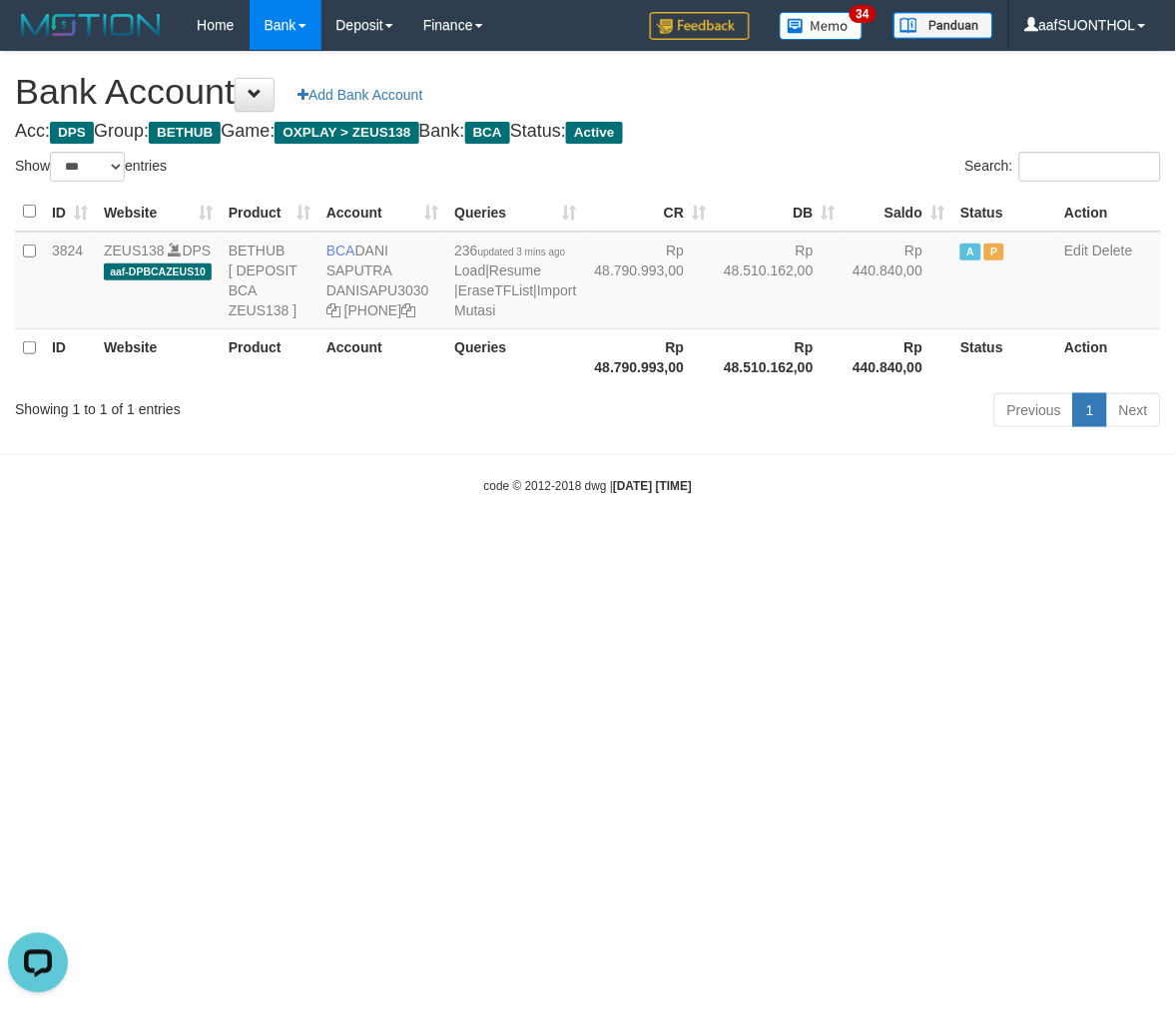 drag, startPoint x: 521, startPoint y: 751, endPoint x: 525, endPoint y: 770, distance: 19.416488 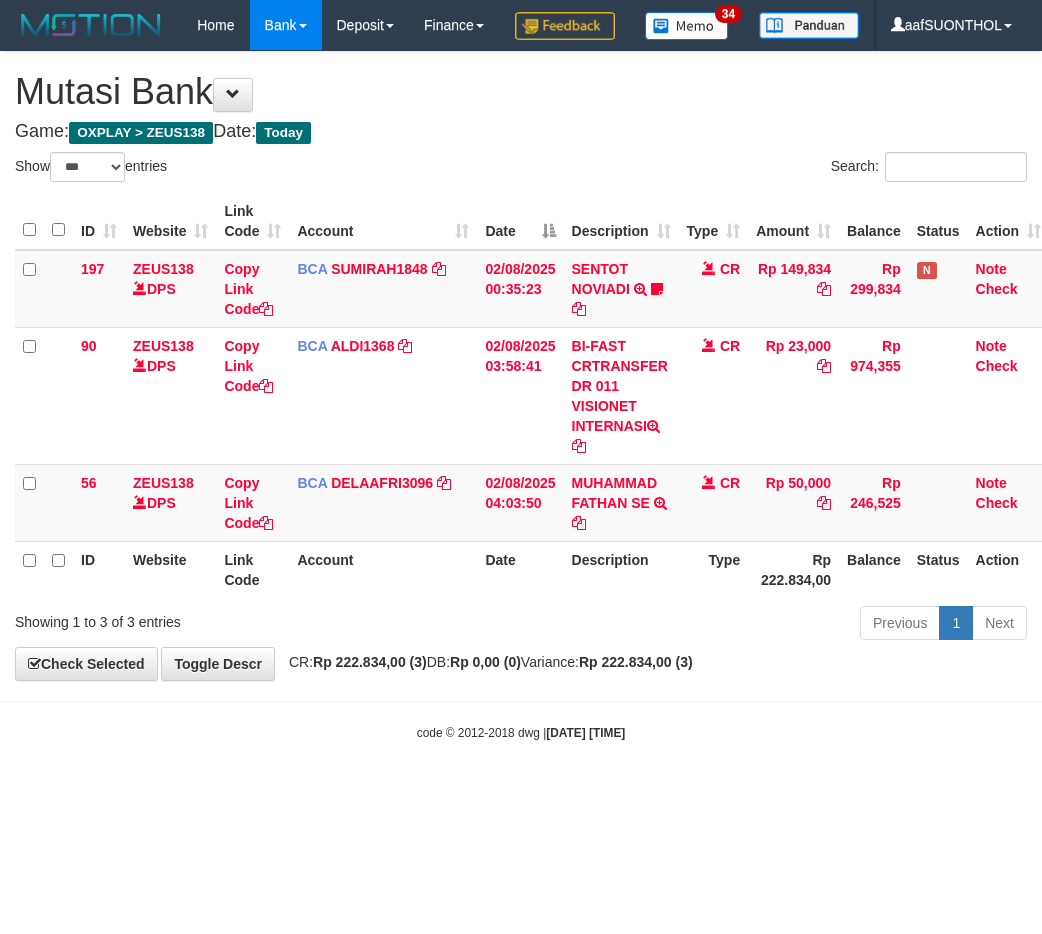 select on "***" 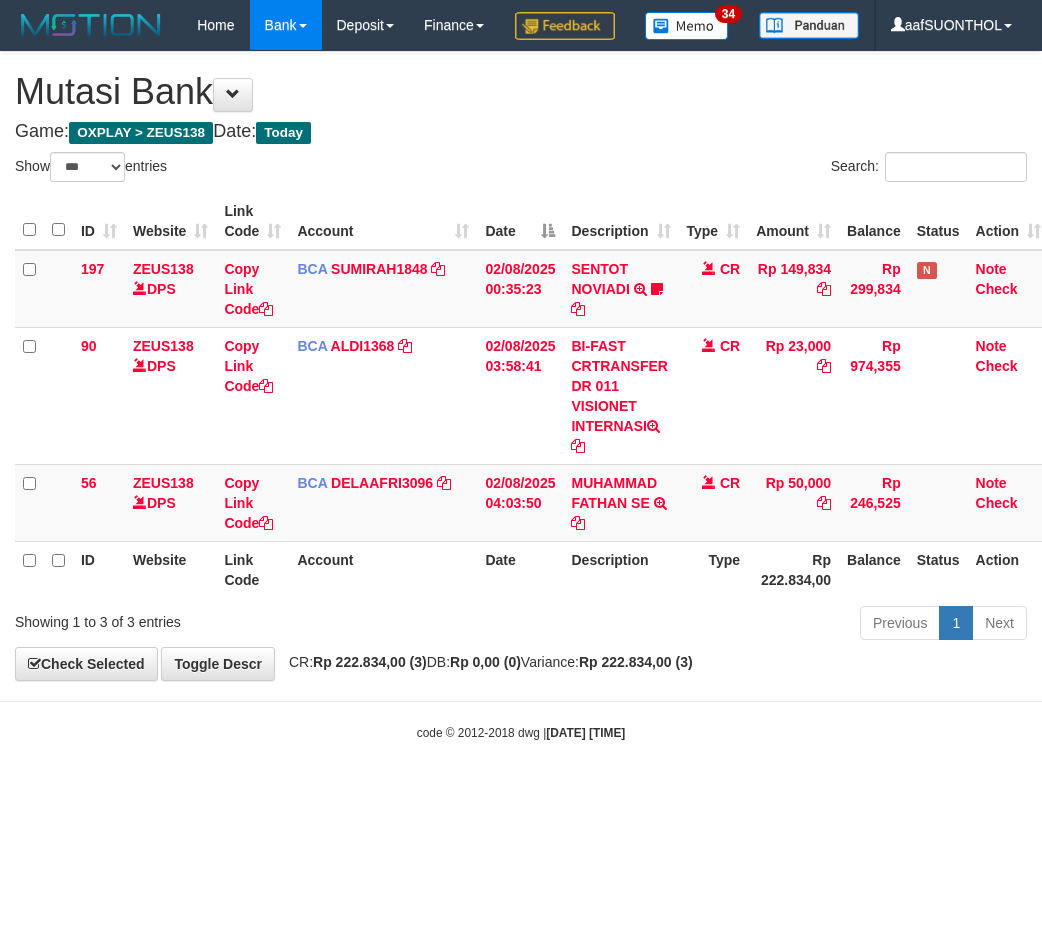 scroll, scrollTop: 0, scrollLeft: 6, axis: horizontal 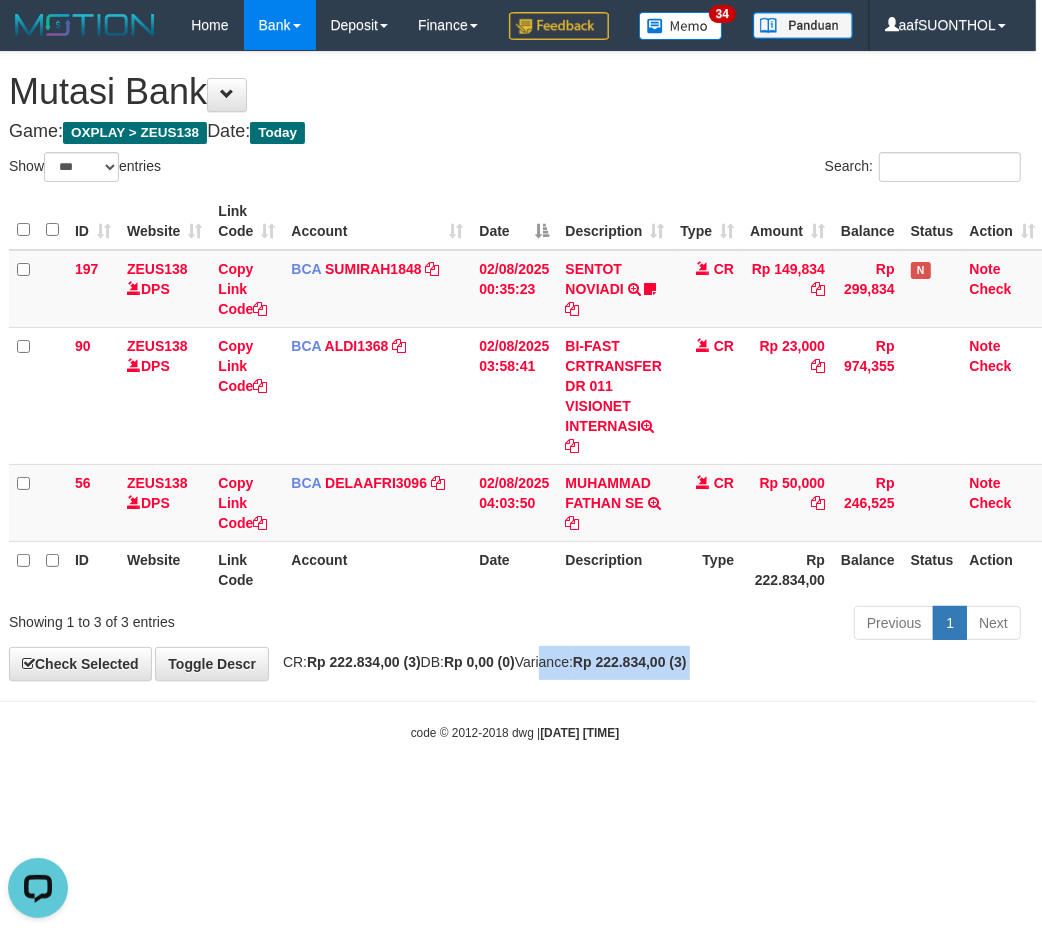 click on "Toggle navigation
Home
Bank
Account List
Load
By Website
Group
[OXPLAY]													ZEUS138
By Load Group (DPS)" at bounding box center (515, 396) 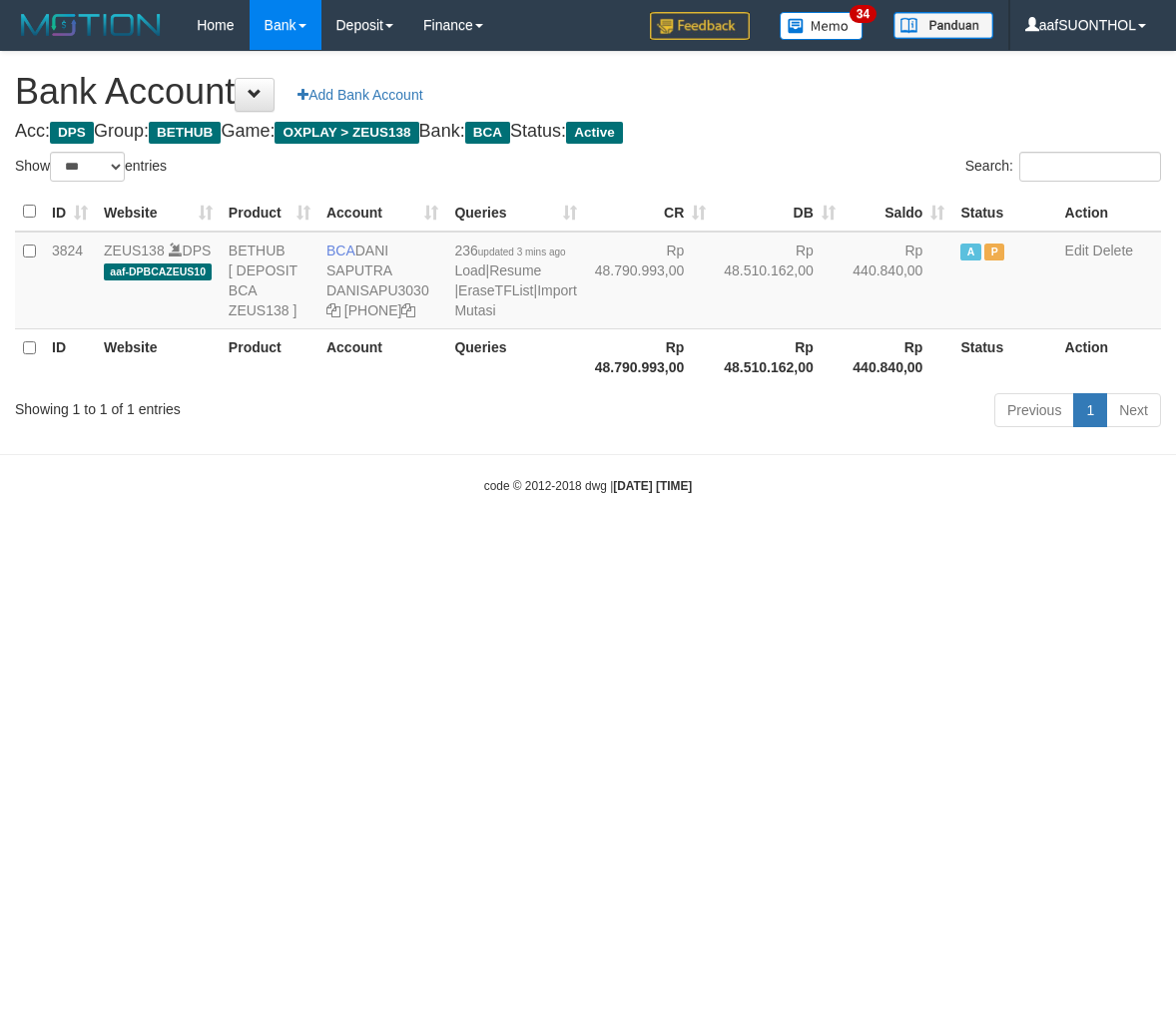 select on "***" 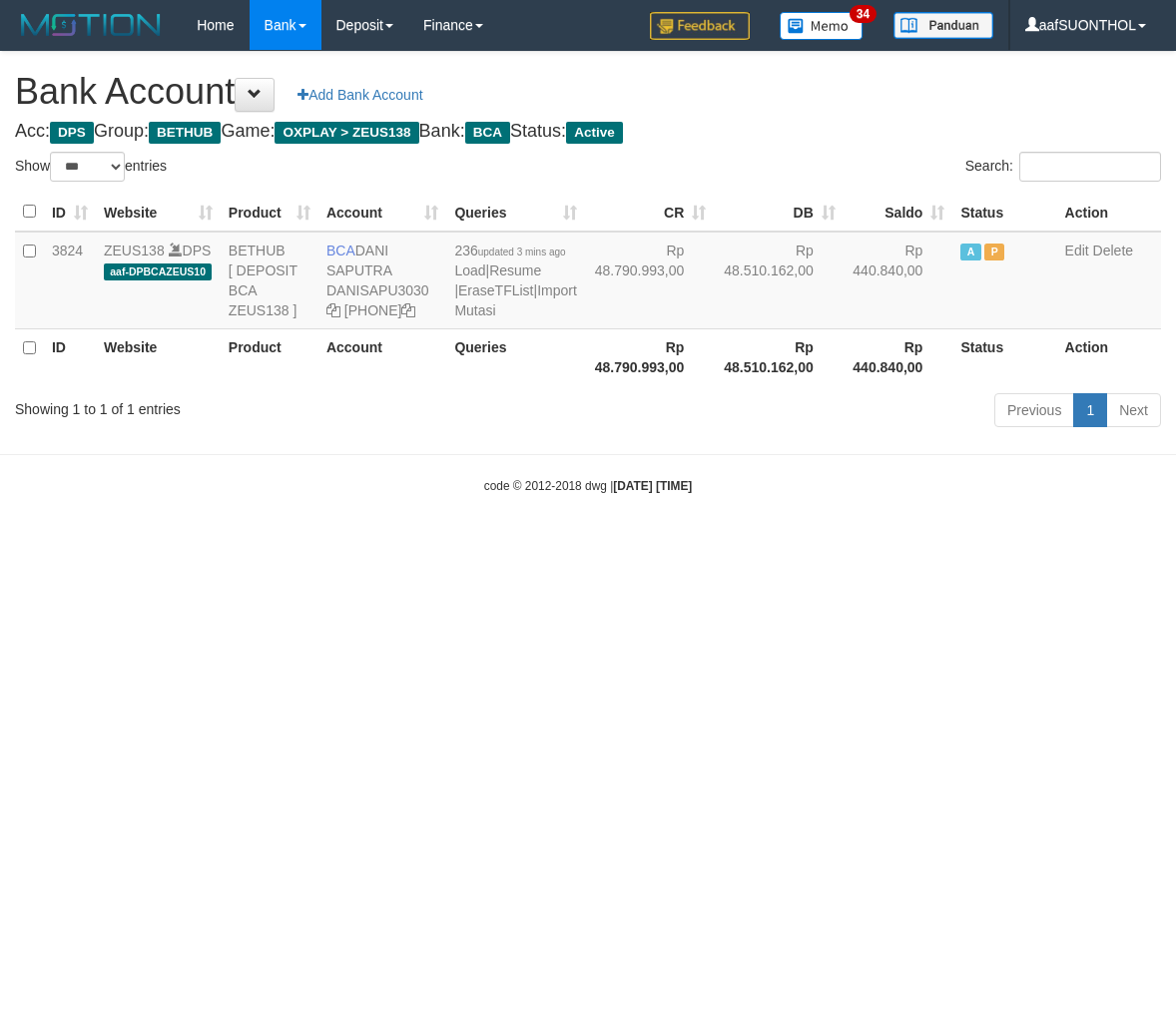 scroll, scrollTop: 0, scrollLeft: 0, axis: both 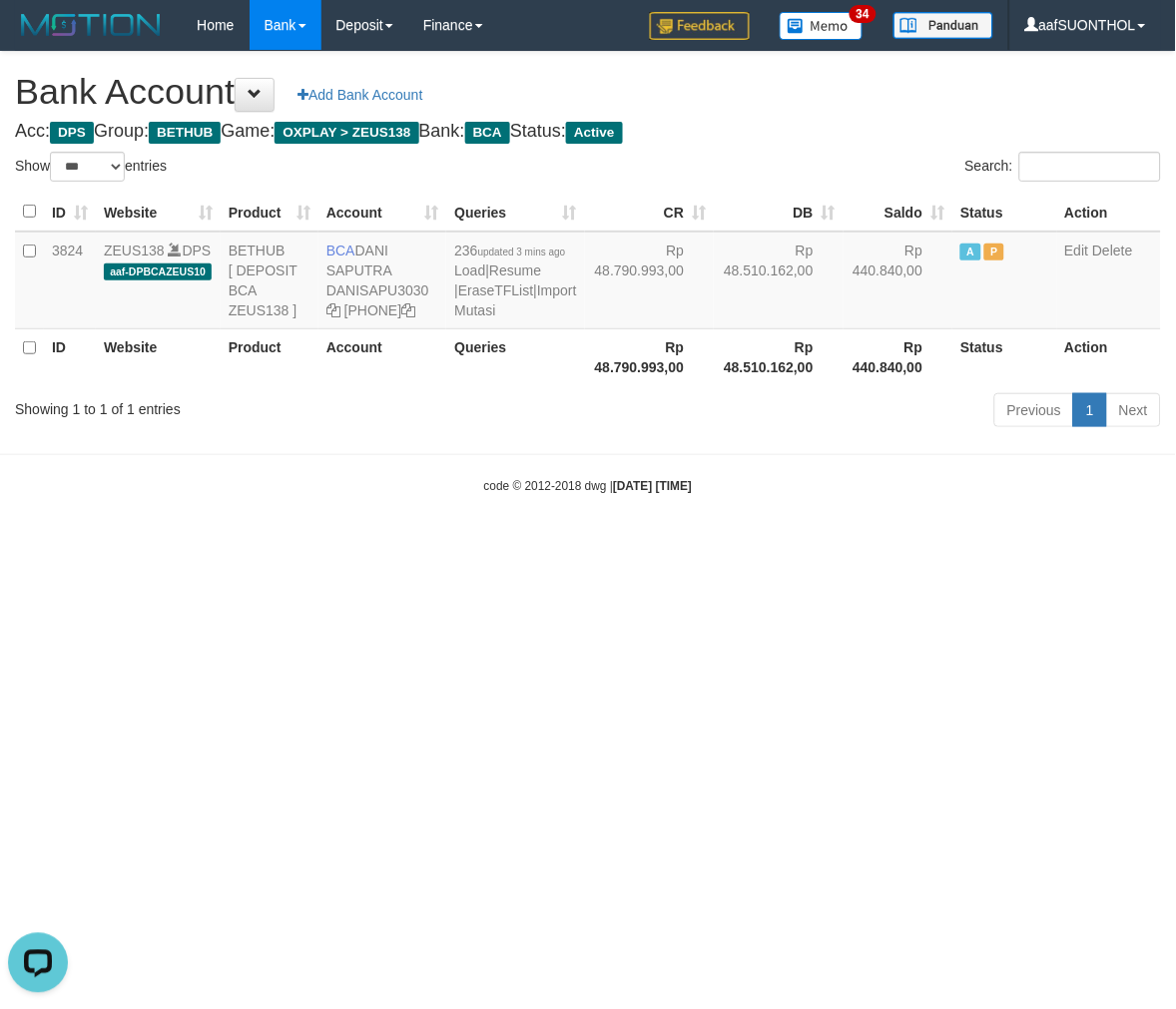 click on "Toggle navigation
Home
Bank
Account List
Load
By Website
Group
[OXPLAY]													ZEUS138
By Load Group (DPS)
Sync" at bounding box center (588, 272) 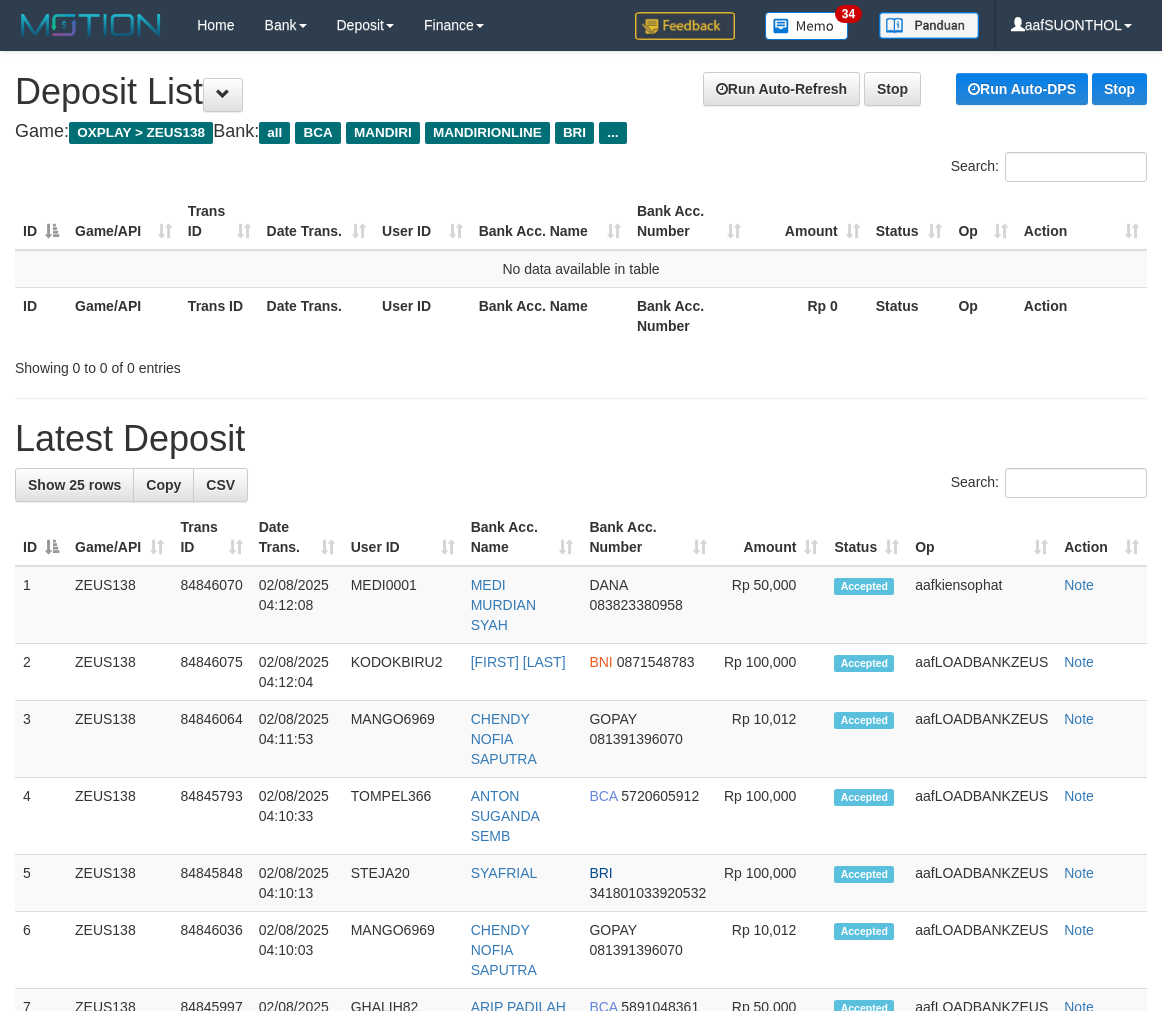 scroll, scrollTop: 0, scrollLeft: 0, axis: both 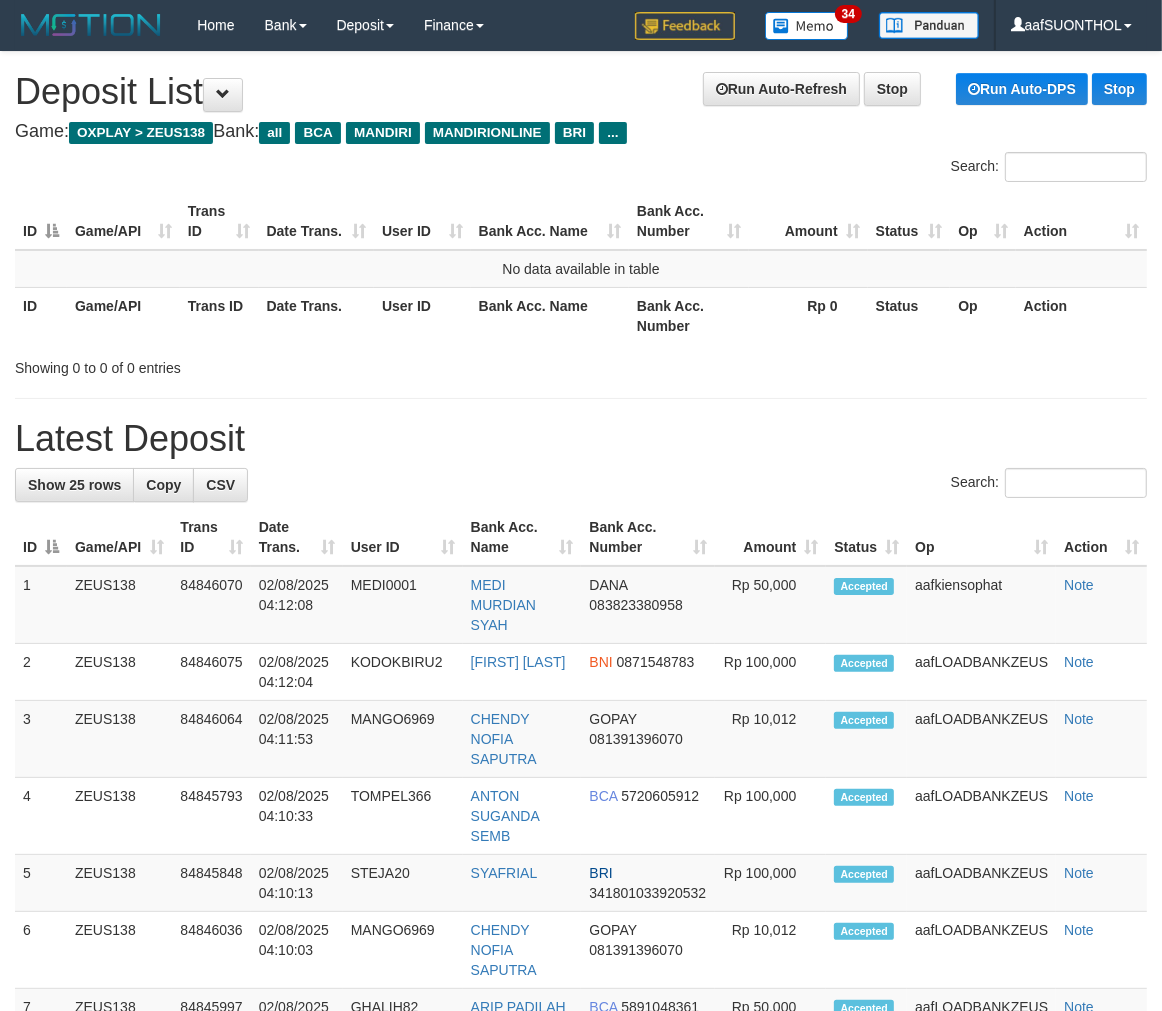 click on "Amount" at bounding box center [770, 537] 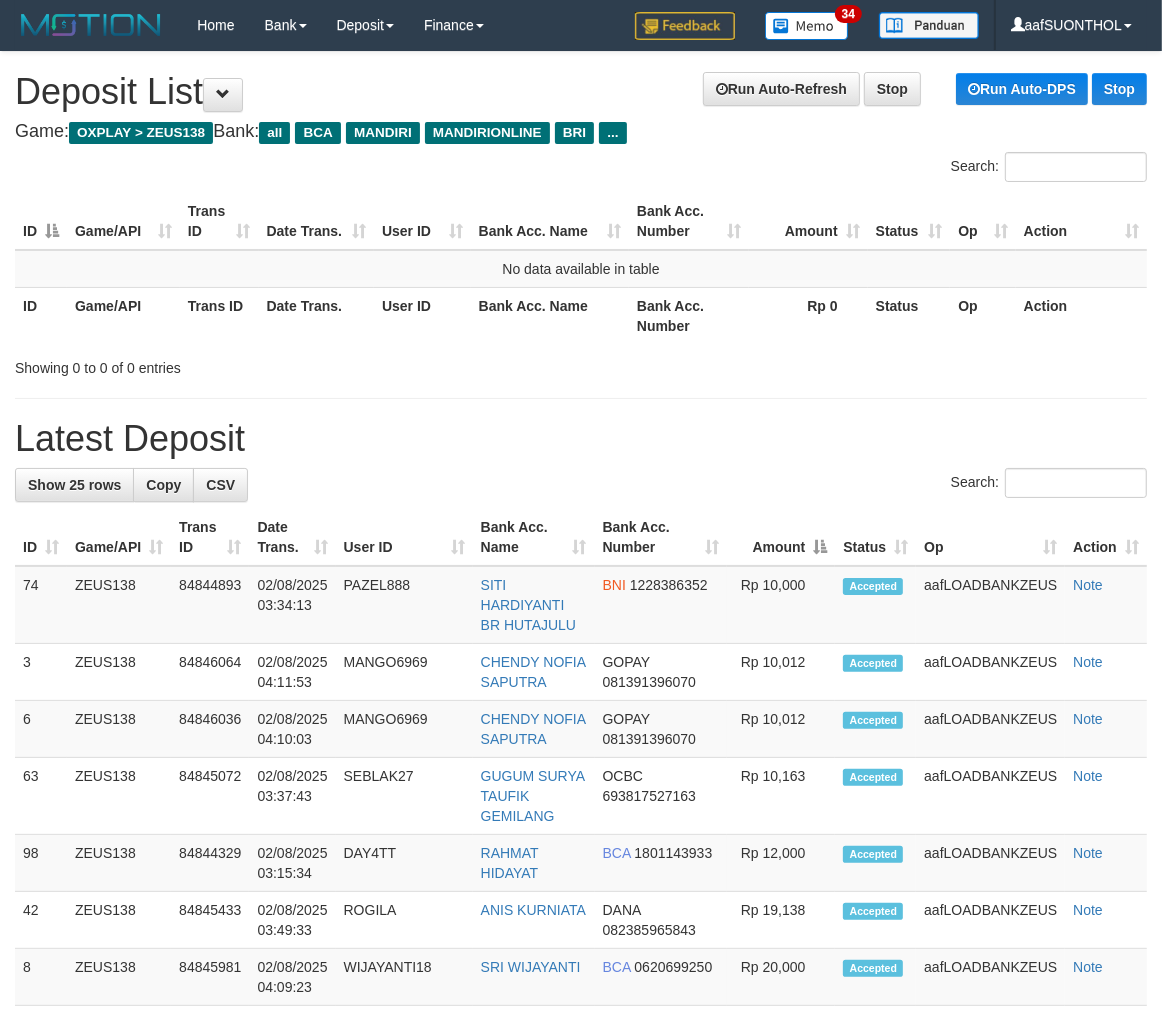click on "Amount" at bounding box center (781, 537) 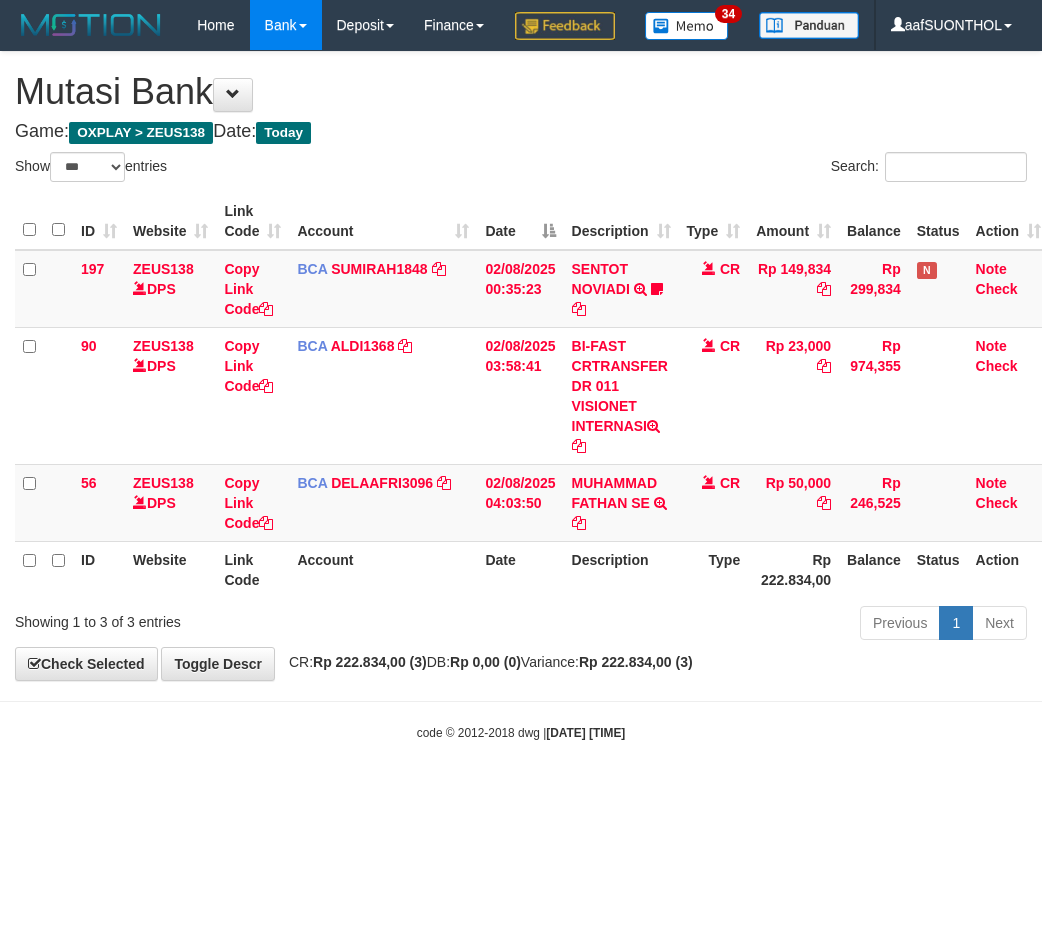 select on "***" 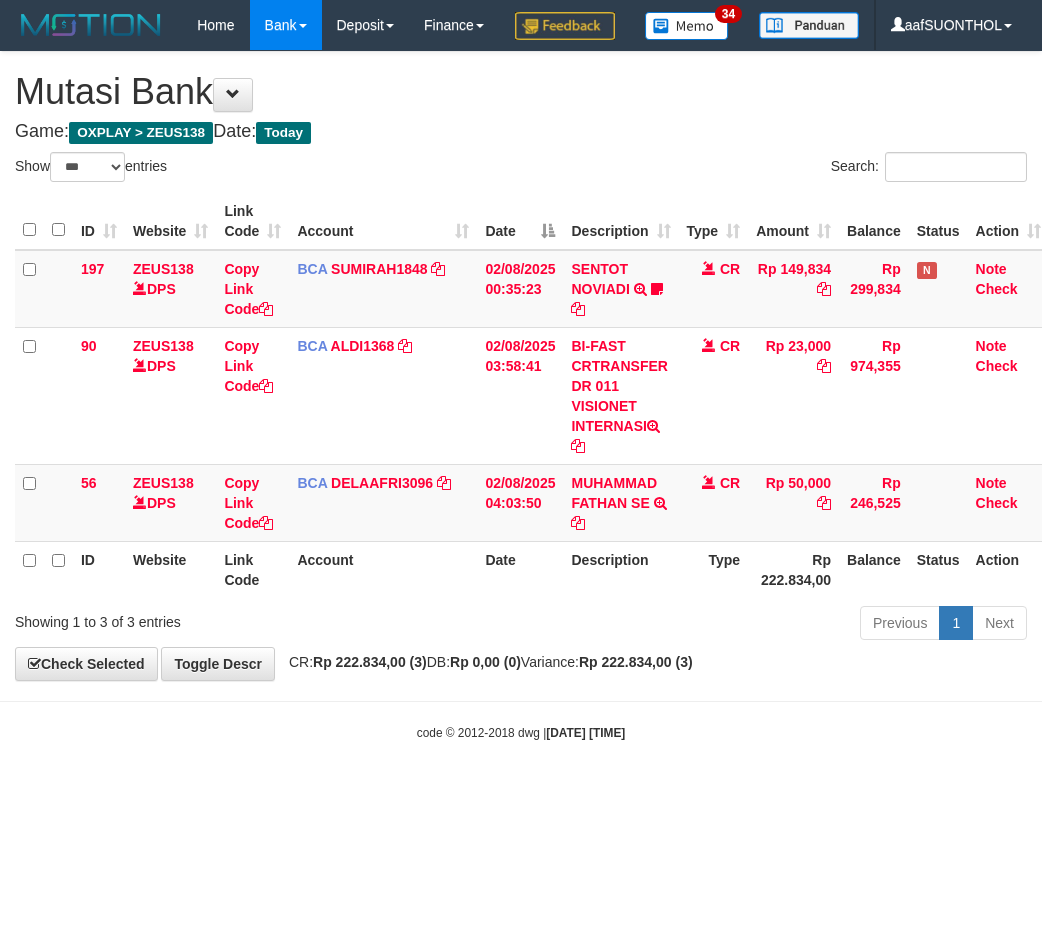 scroll, scrollTop: 0, scrollLeft: 6, axis: horizontal 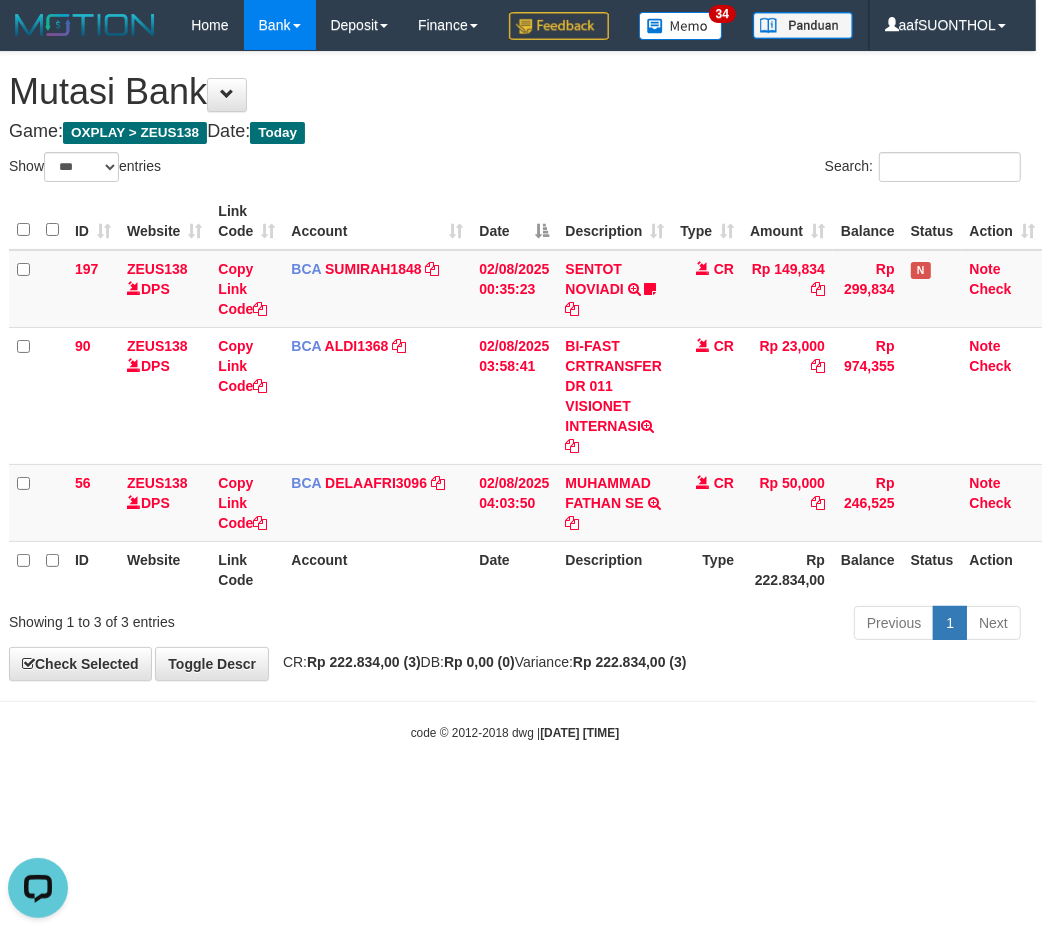 drag, startPoint x: 576, startPoint y: 678, endPoint x: 588, endPoint y: 676, distance: 12.165525 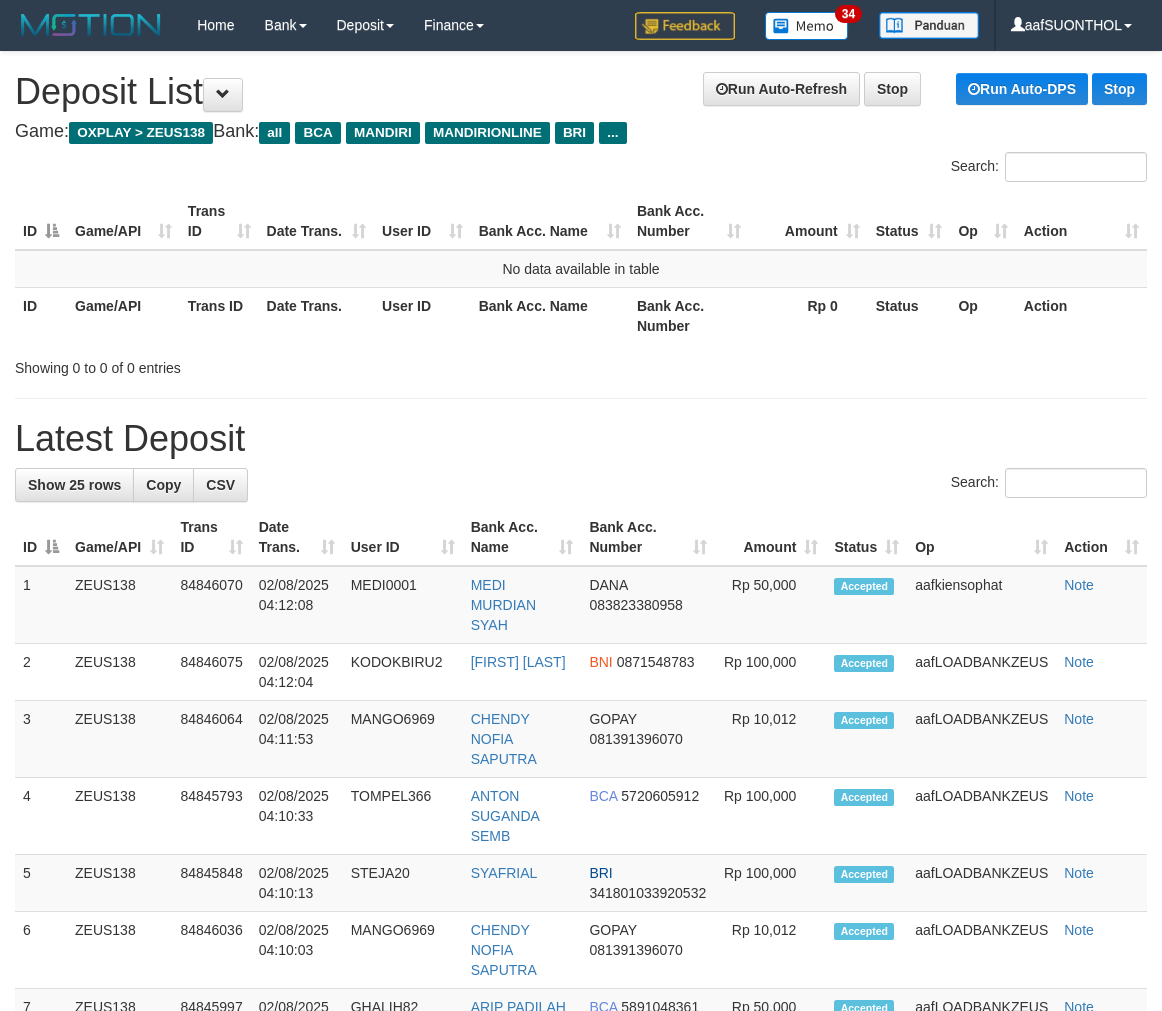 scroll, scrollTop: 0, scrollLeft: 0, axis: both 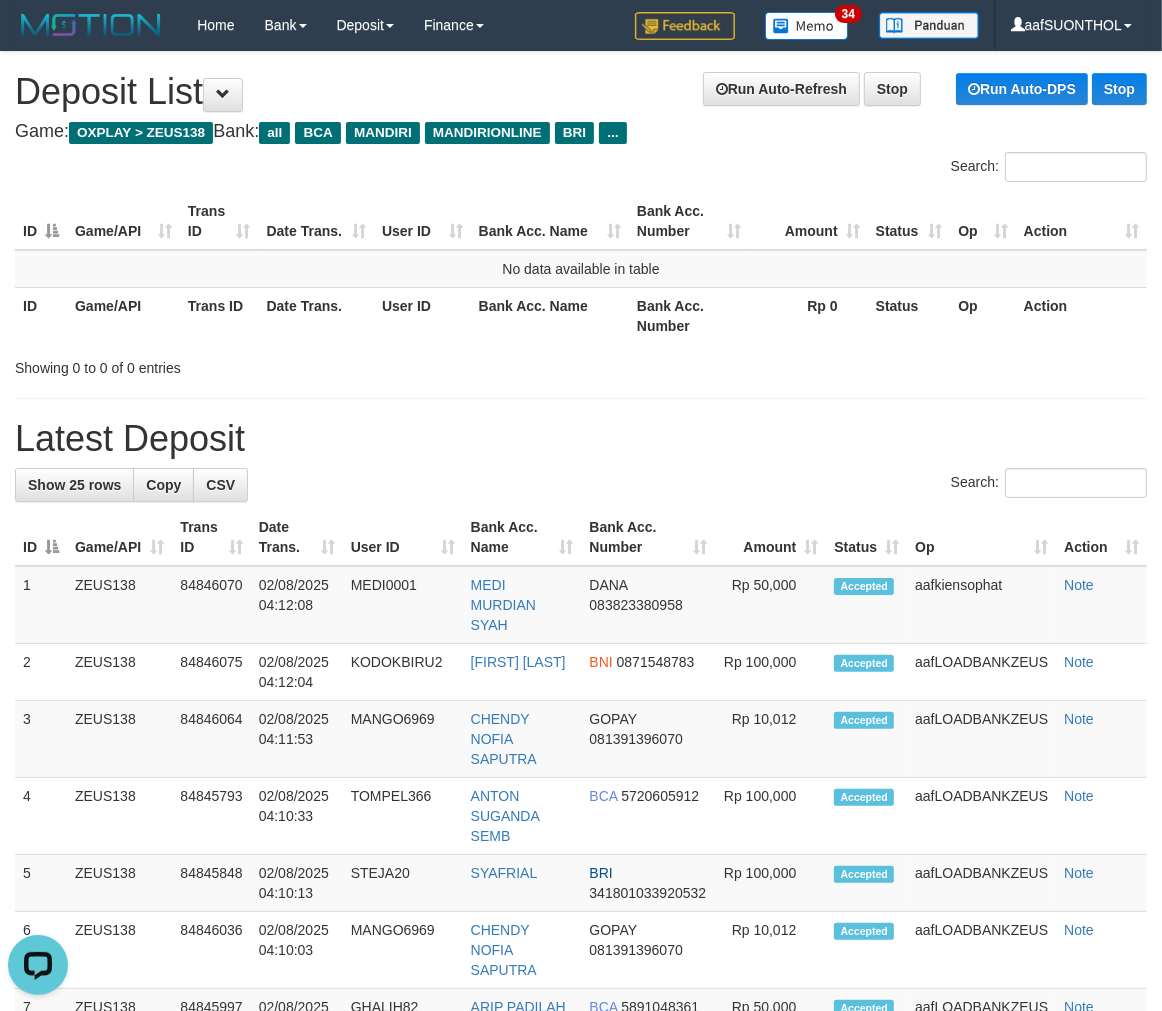 click on "Latest Deposit" at bounding box center (581, 439) 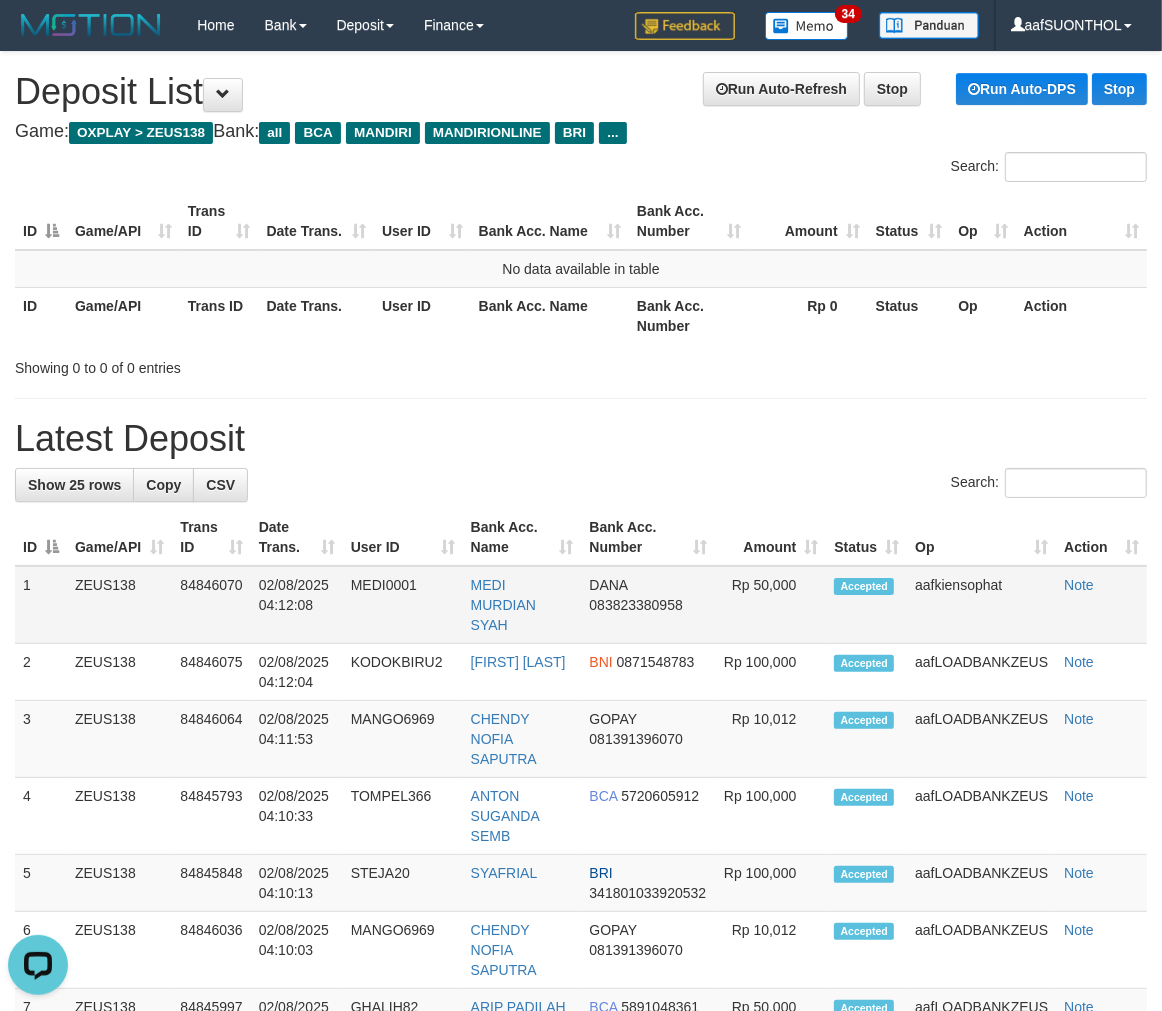 drag, startPoint x: 623, startPoint y: 455, endPoint x: 1092, endPoint y: 616, distance: 495.8649 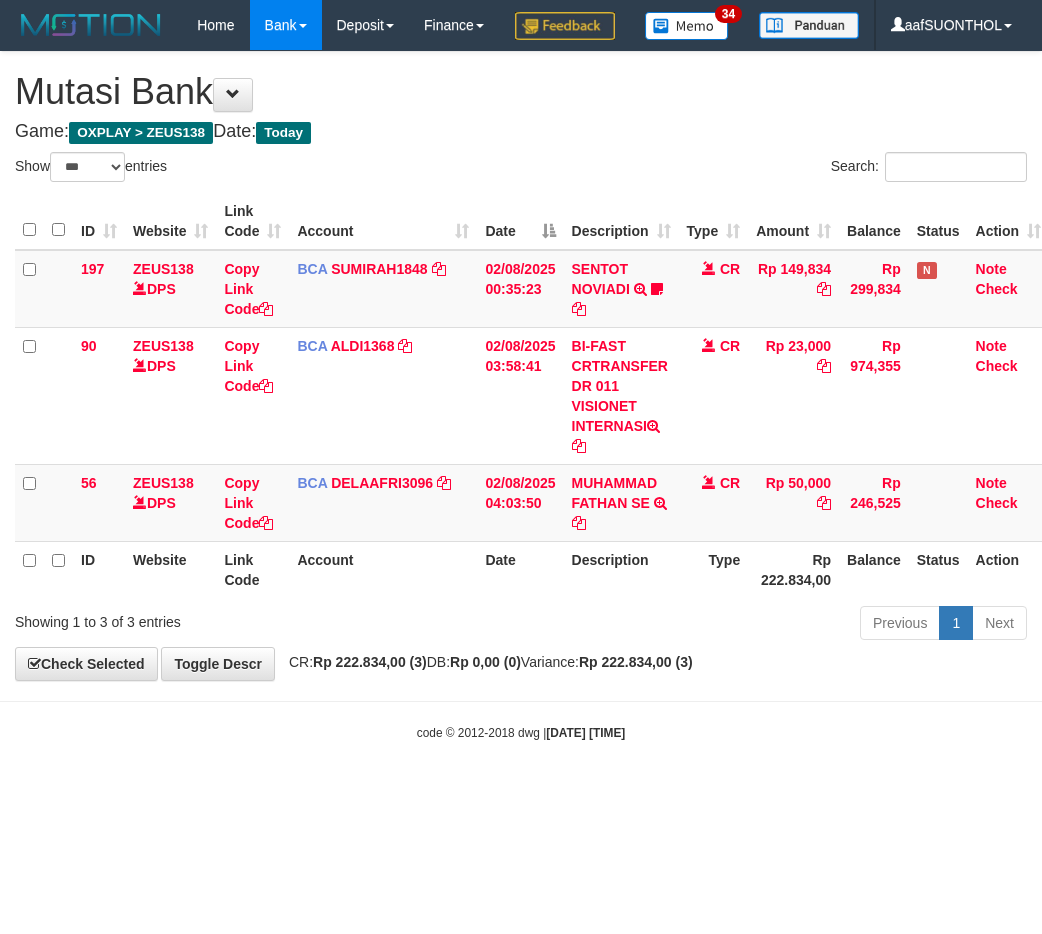 select on "***" 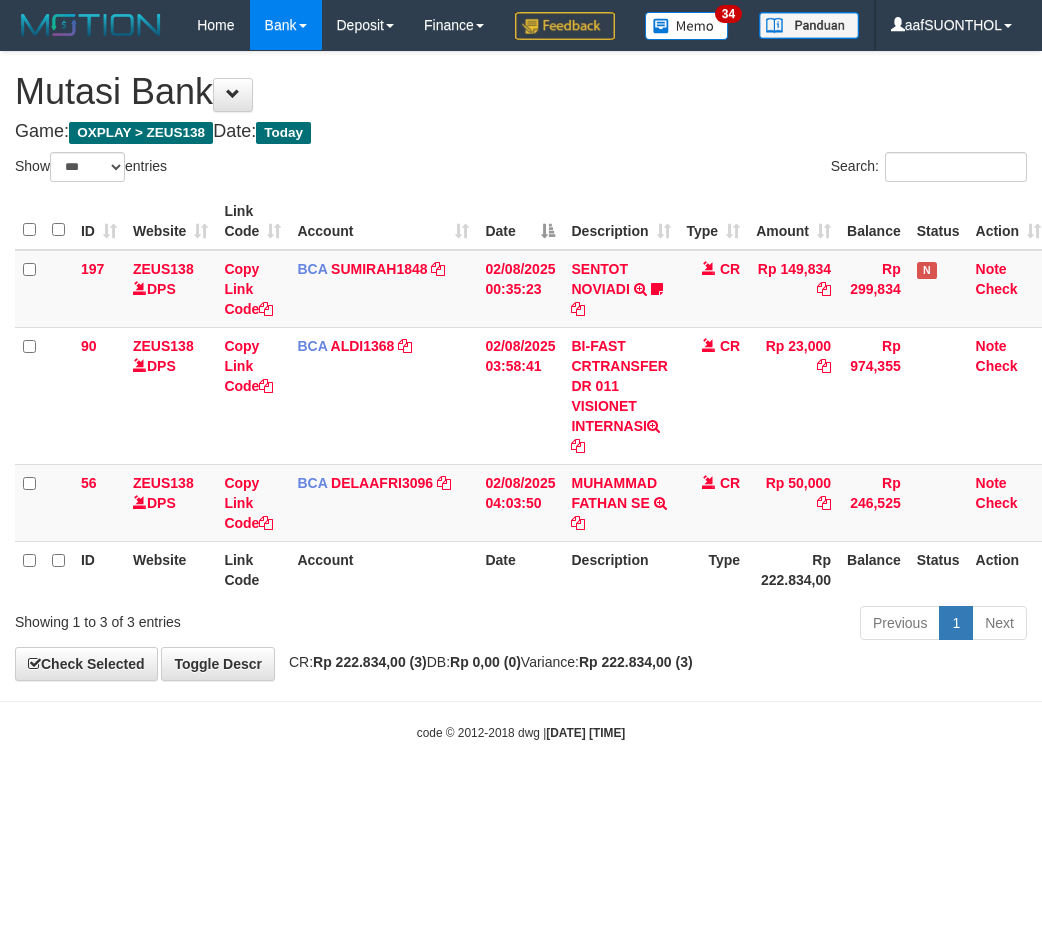 scroll, scrollTop: 0, scrollLeft: 6, axis: horizontal 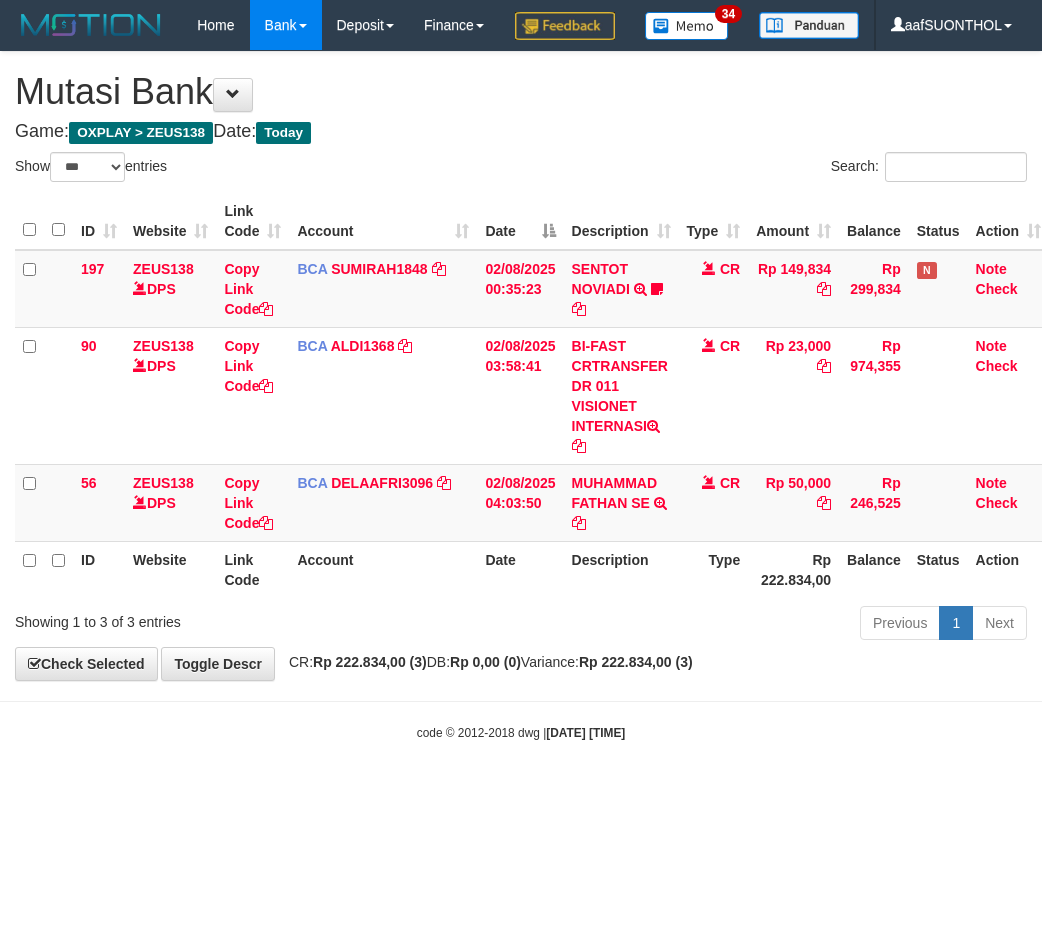 select on "***" 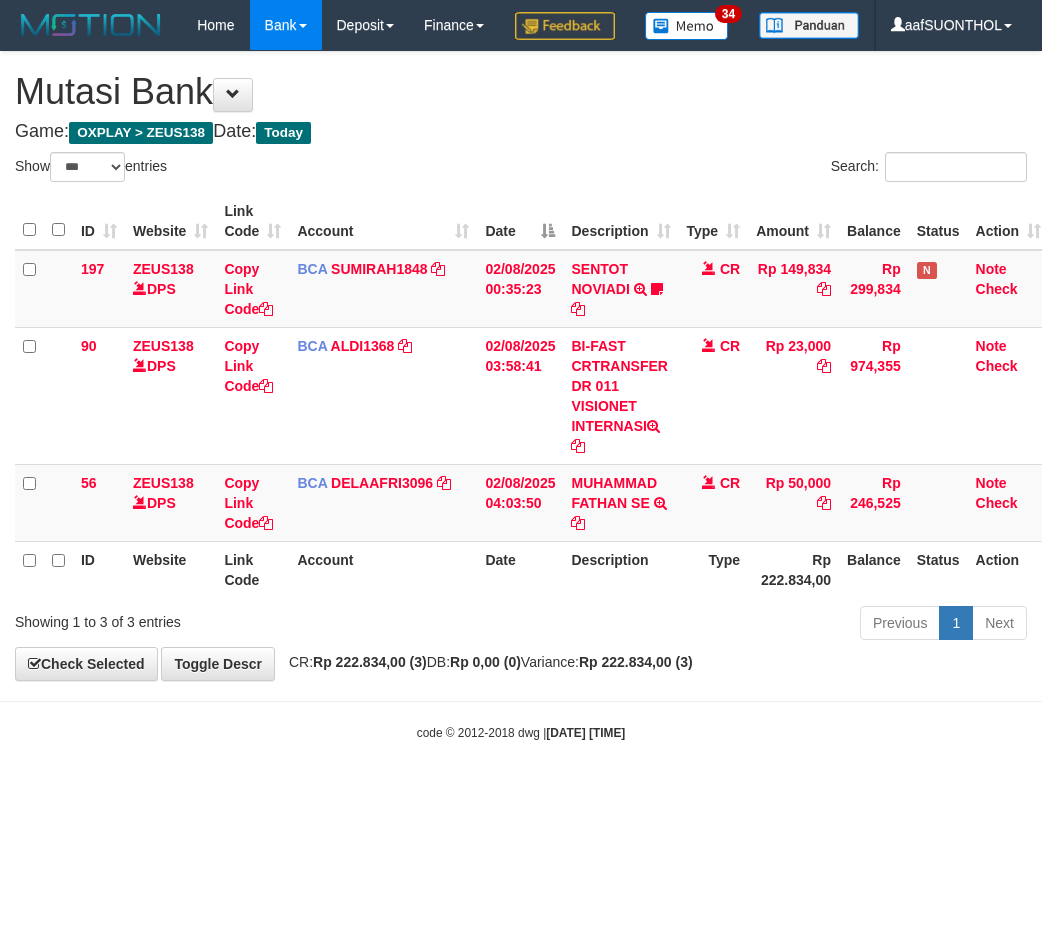 scroll, scrollTop: 0, scrollLeft: 6, axis: horizontal 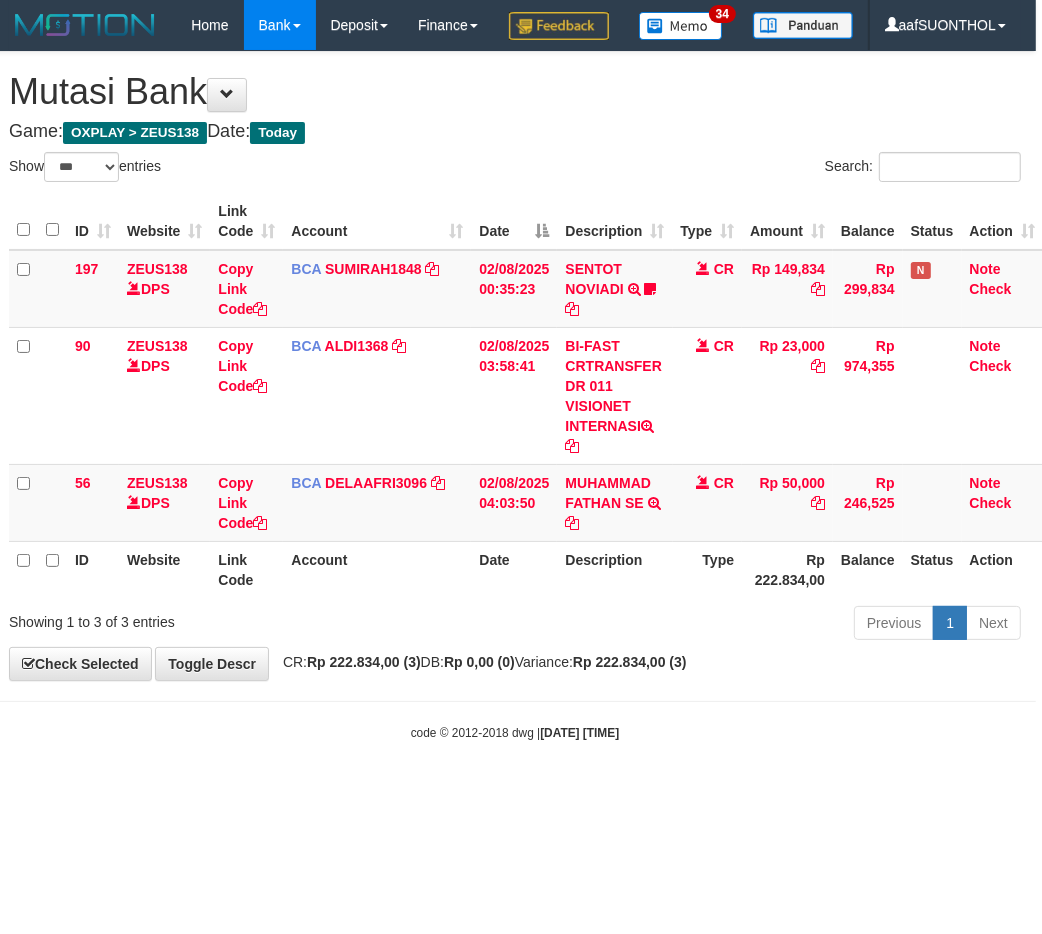 click on "Showing 1 to 3 of 3 entries Previous 1 Next" at bounding box center (515, 625) 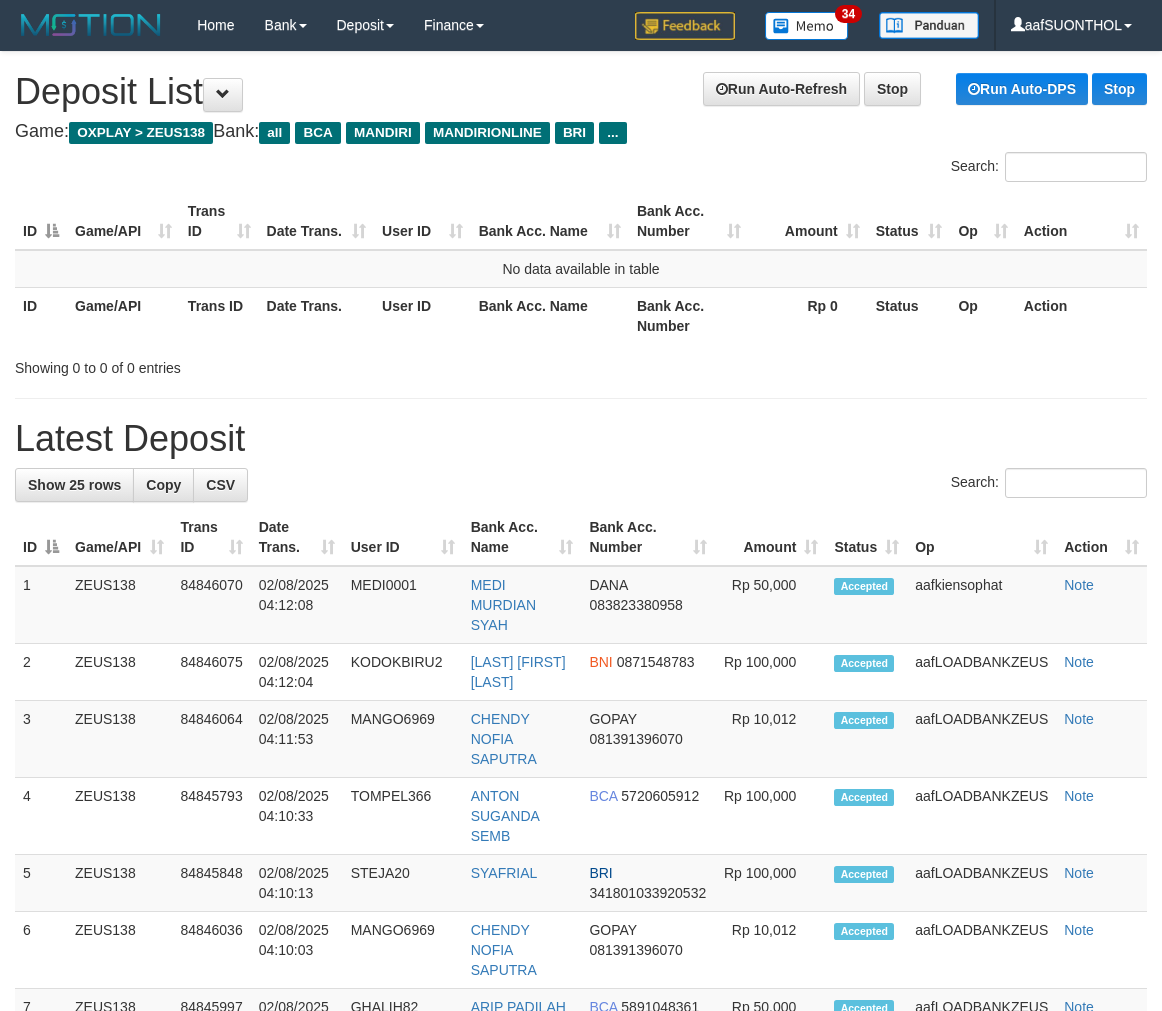 scroll, scrollTop: 0, scrollLeft: 0, axis: both 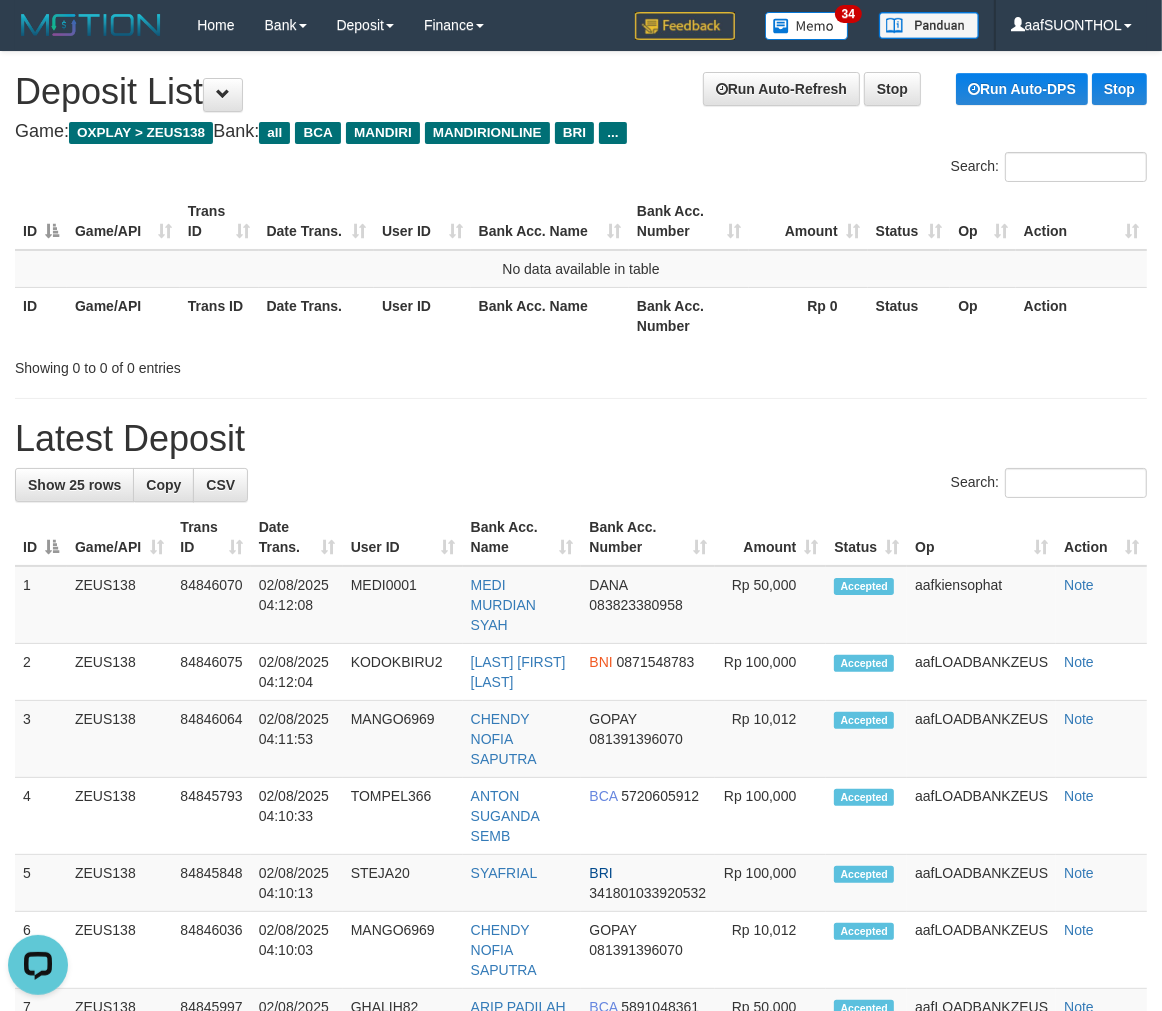 click on "Latest Deposit" at bounding box center (581, 439) 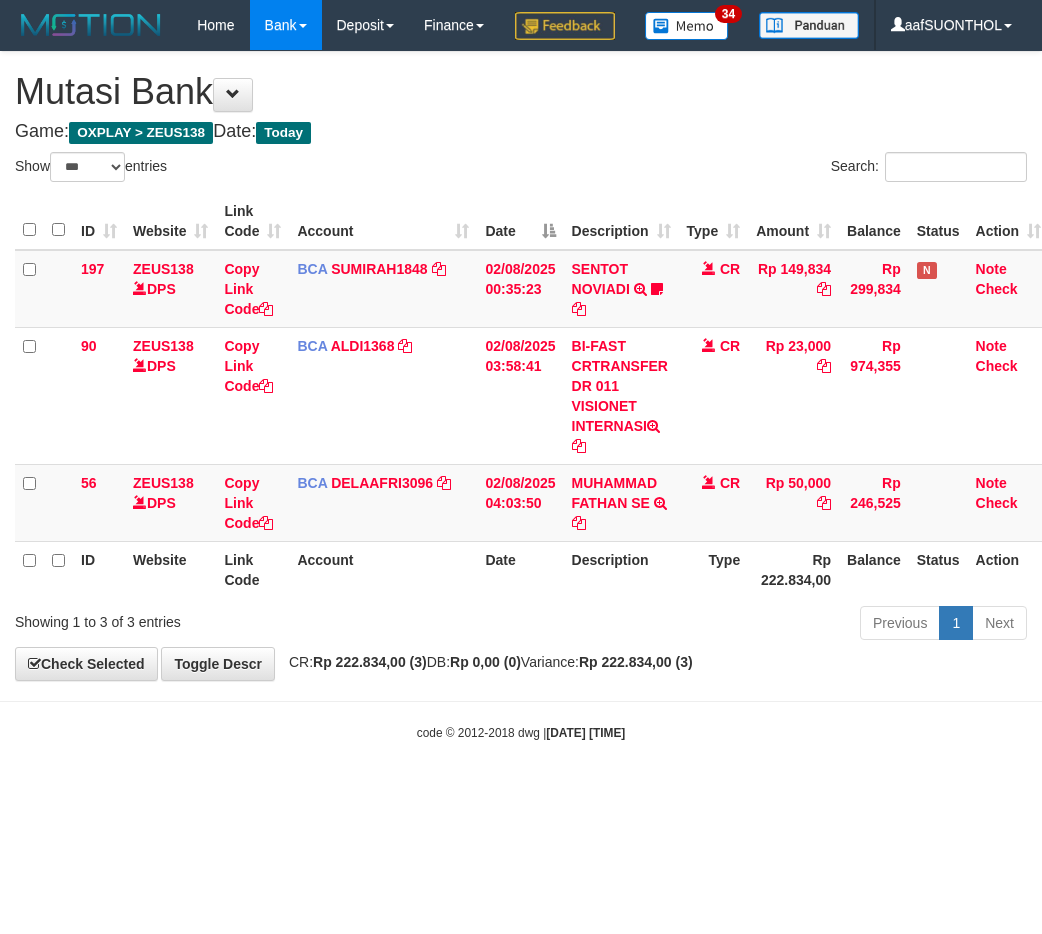 select on "***" 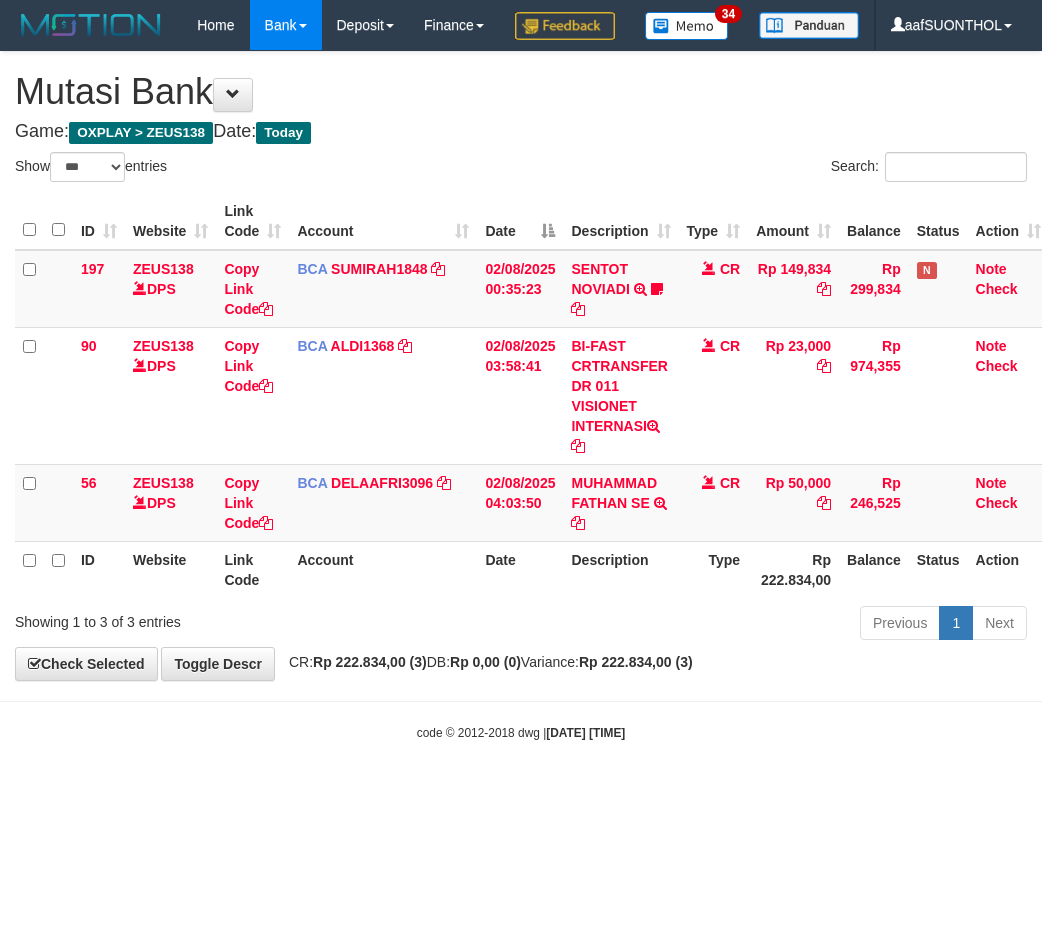 scroll, scrollTop: 0, scrollLeft: 6, axis: horizontal 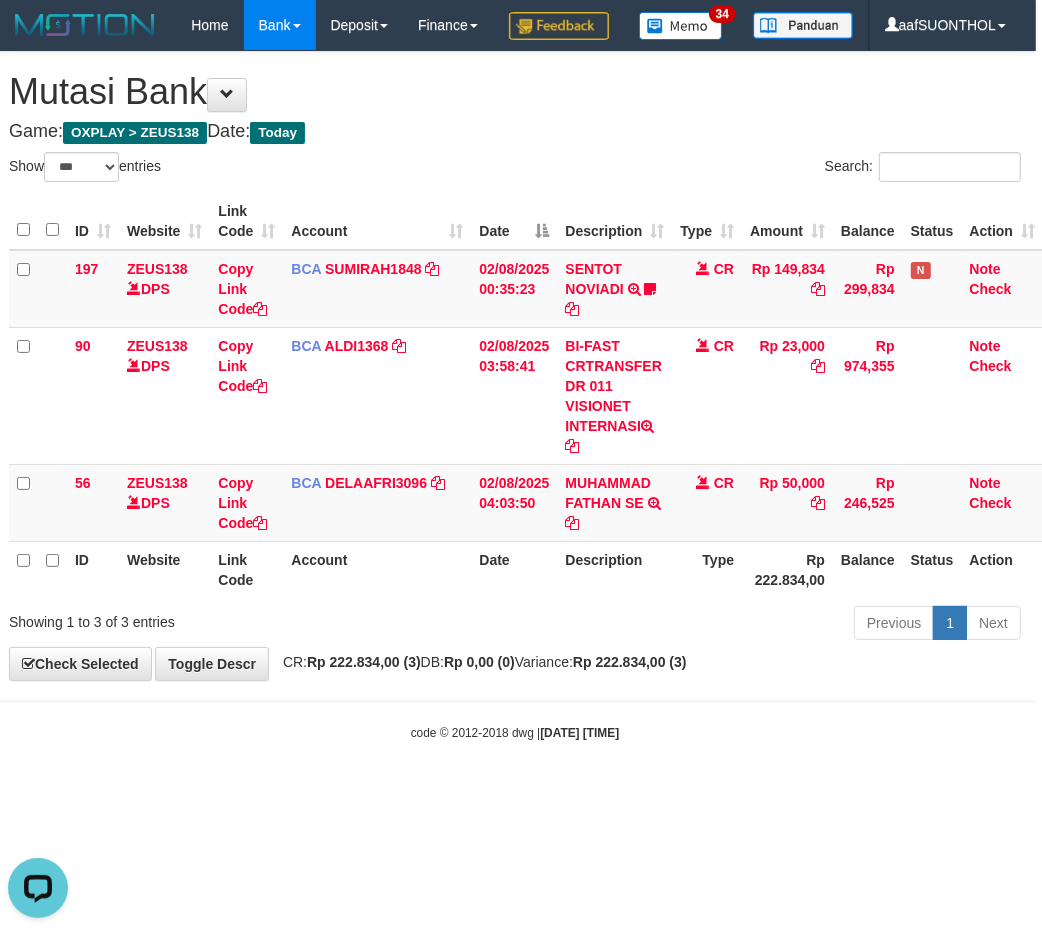 click on "Rp 222.834,00 (3)" at bounding box center [630, 662] 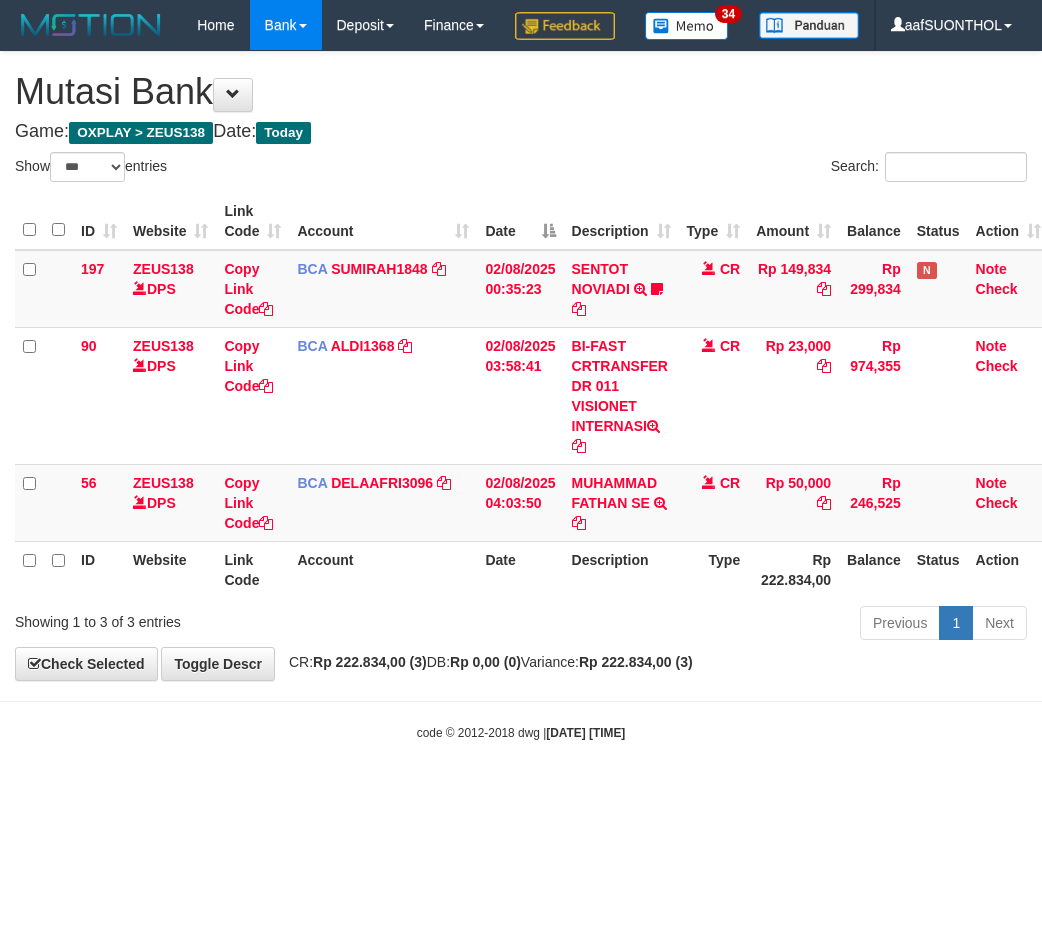 select on "***" 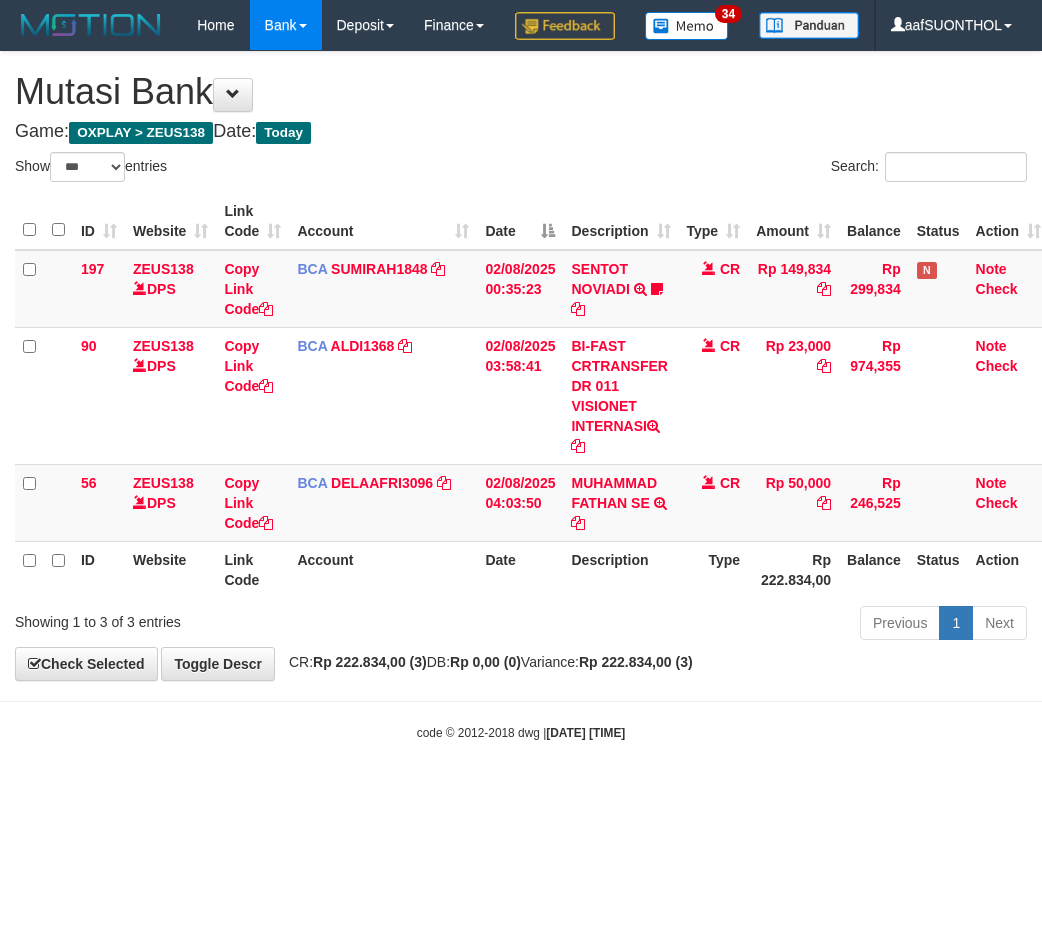 scroll, scrollTop: 0, scrollLeft: 6, axis: horizontal 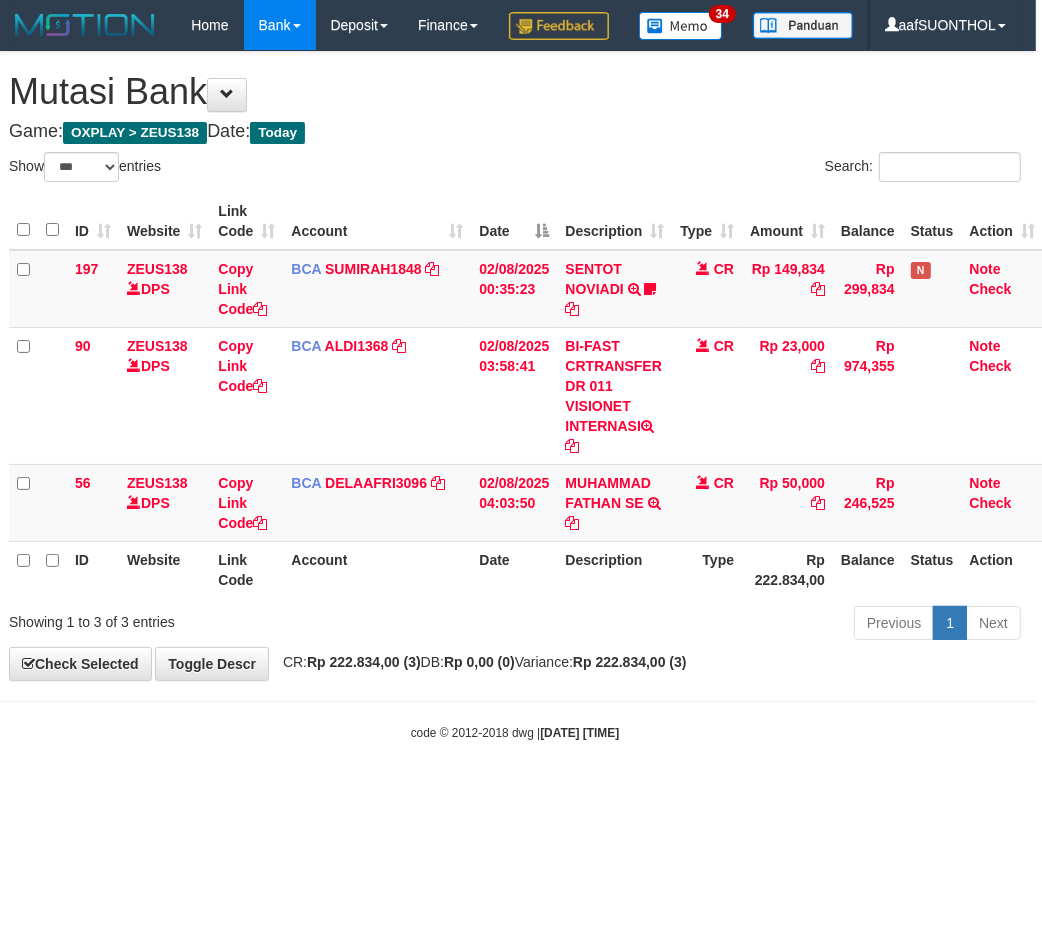 drag, startPoint x: 566, startPoint y: 604, endPoint x: 550, endPoint y: 596, distance: 17.888544 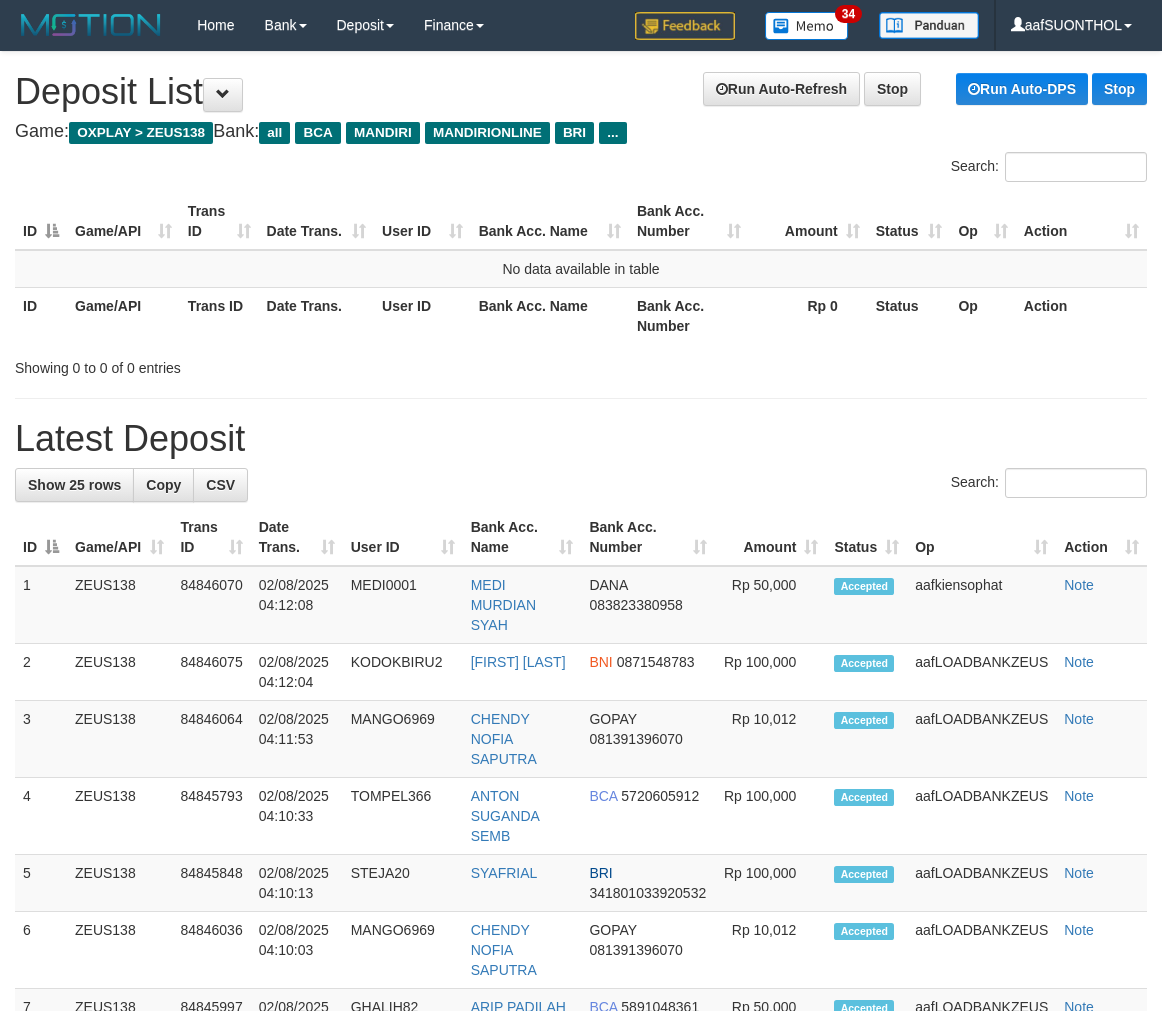 scroll, scrollTop: 0, scrollLeft: 0, axis: both 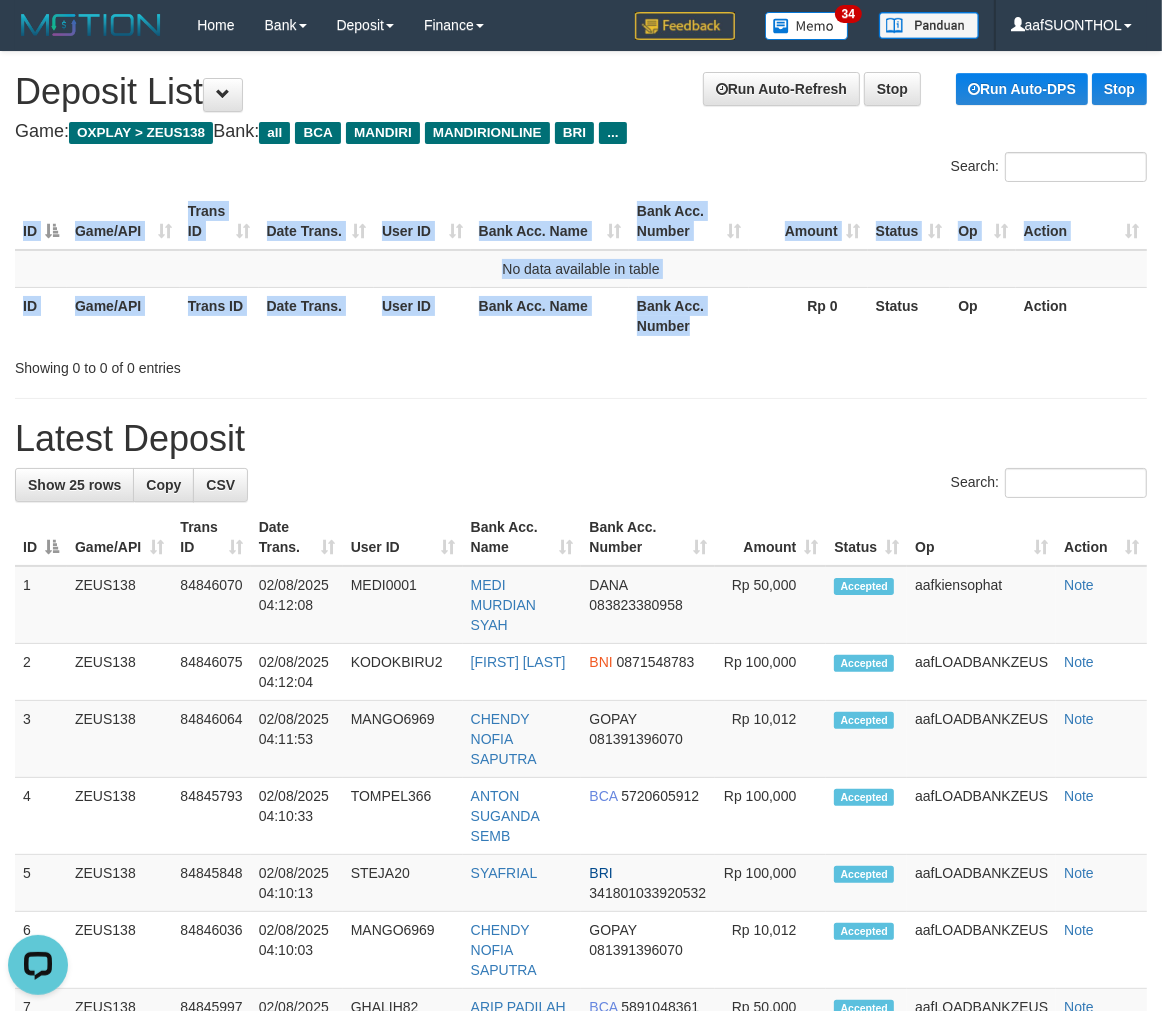 click on "ID Game/API Trans ID Date Trans. User ID Bank Acc. Name Bank Acc. Number Amount Status Op Action
No data available in table
ID Game/API Trans ID Date Trans. User ID Bank Acc. Name Bank Acc. Number Rp 0 Status Op Action" at bounding box center [581, 268] 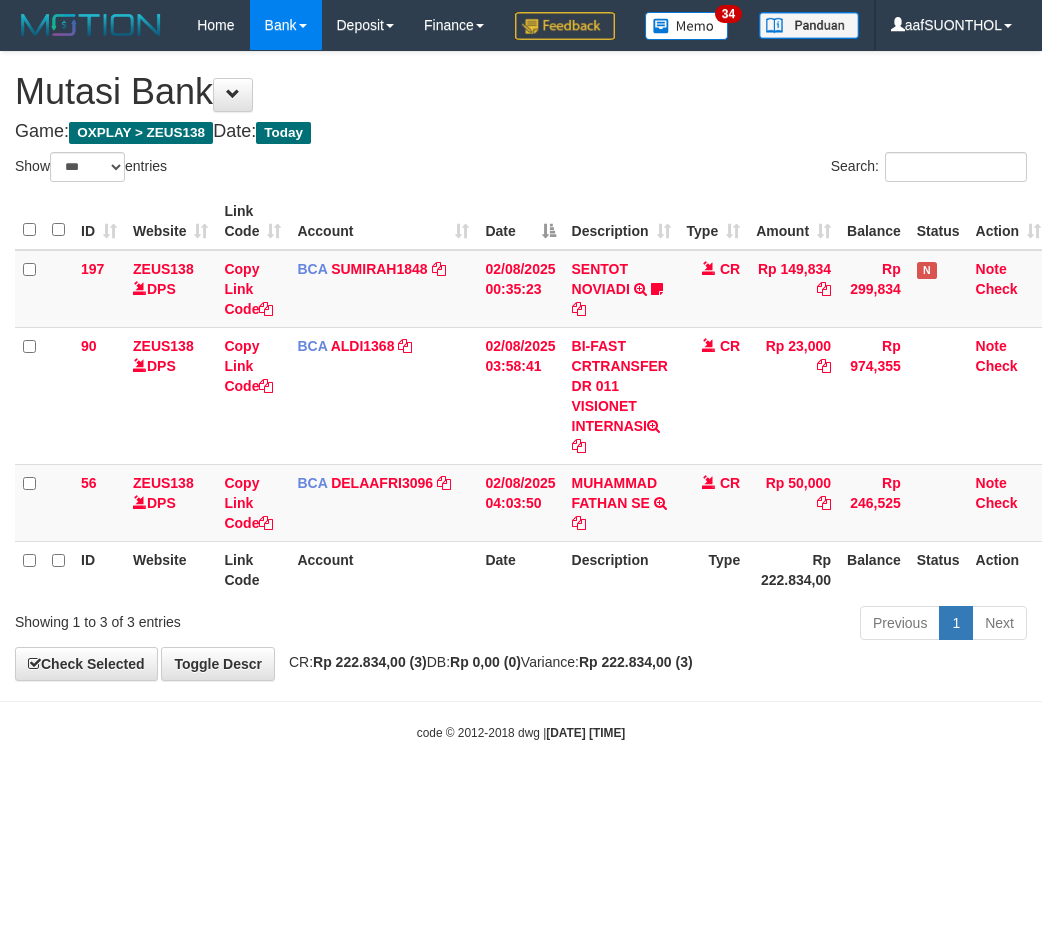 select on "***" 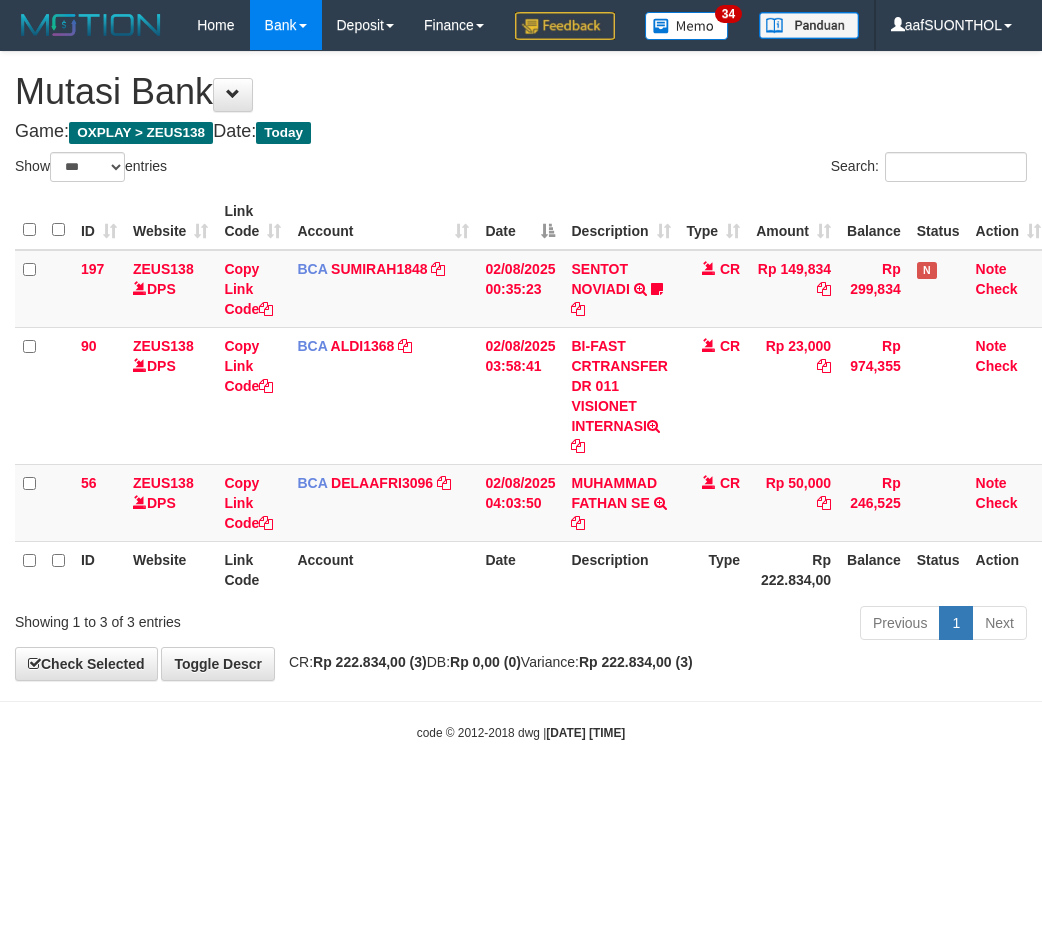 scroll, scrollTop: 0, scrollLeft: 6, axis: horizontal 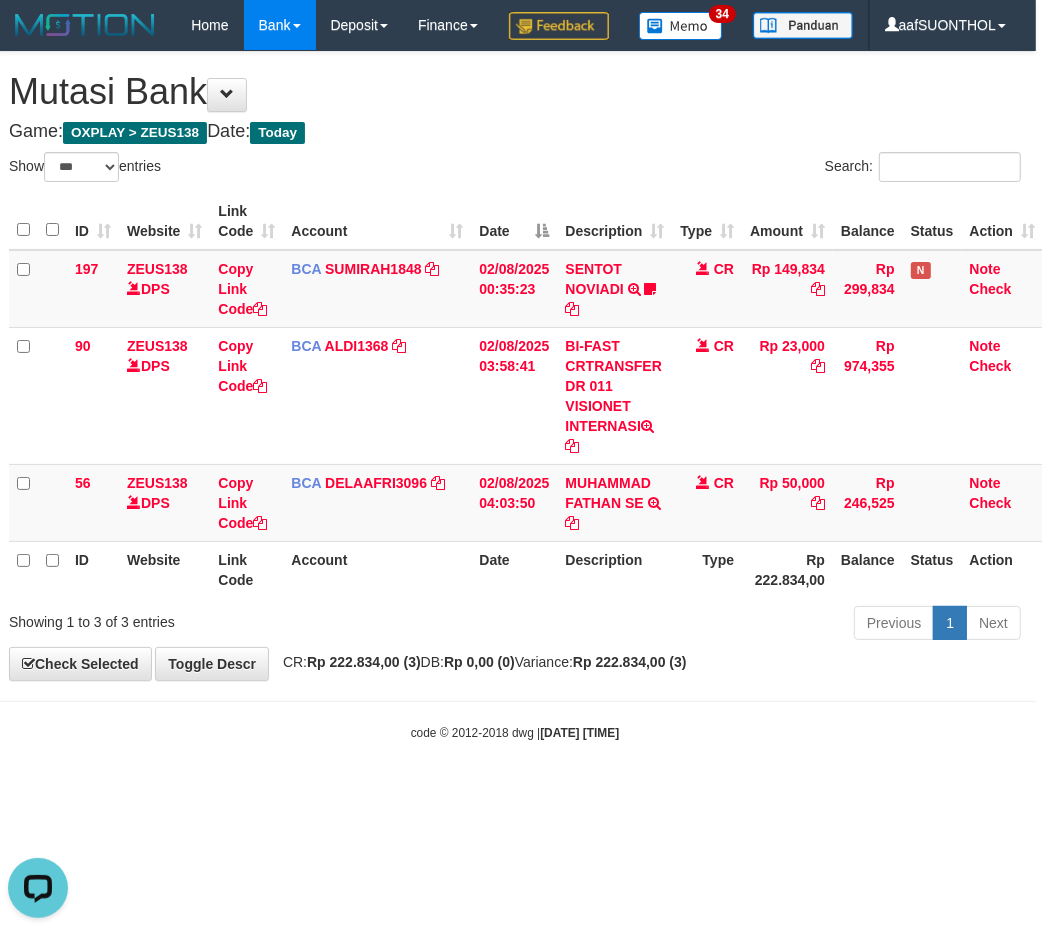 click on "**********" at bounding box center (515, 366) 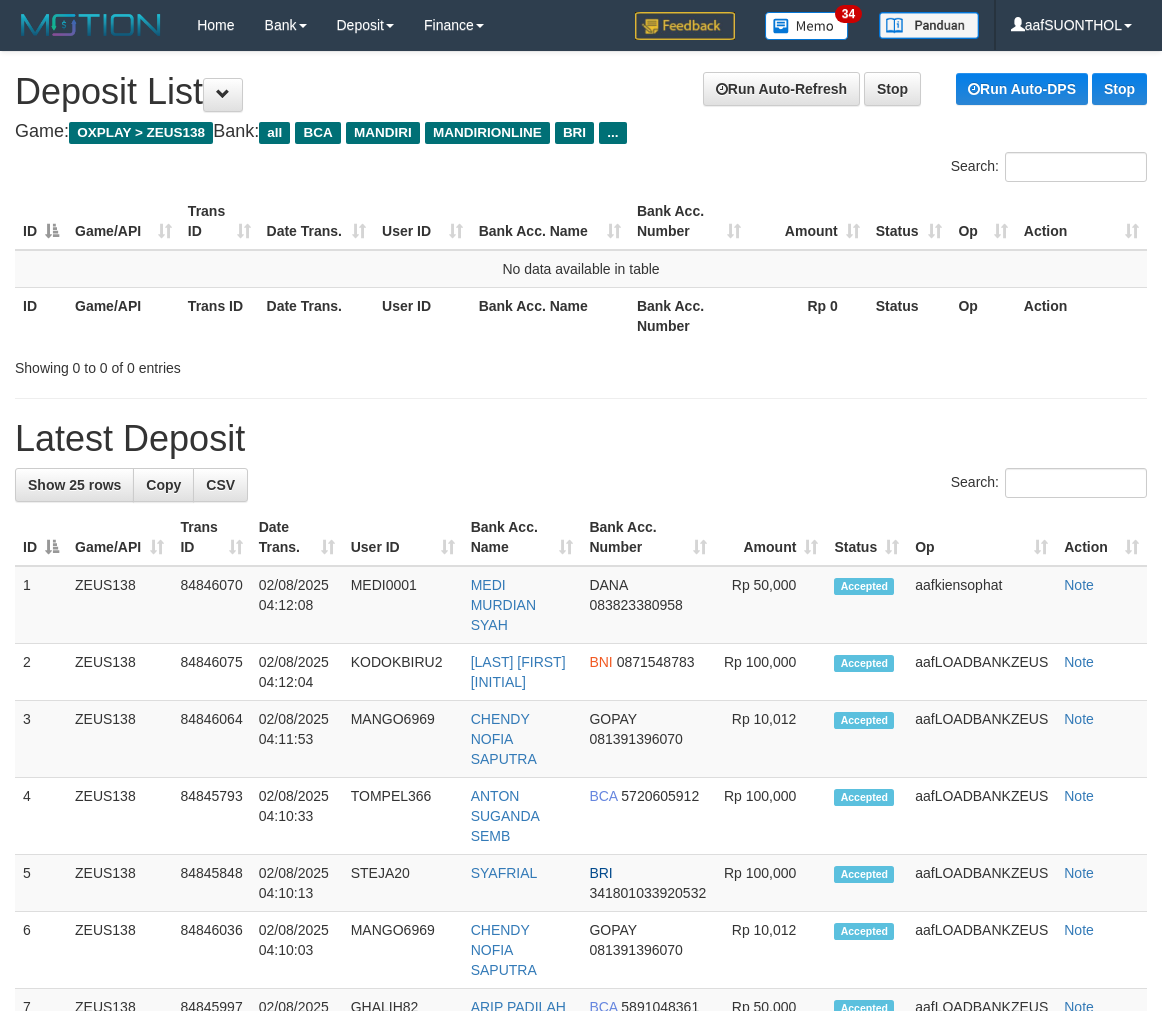 scroll, scrollTop: 0, scrollLeft: 0, axis: both 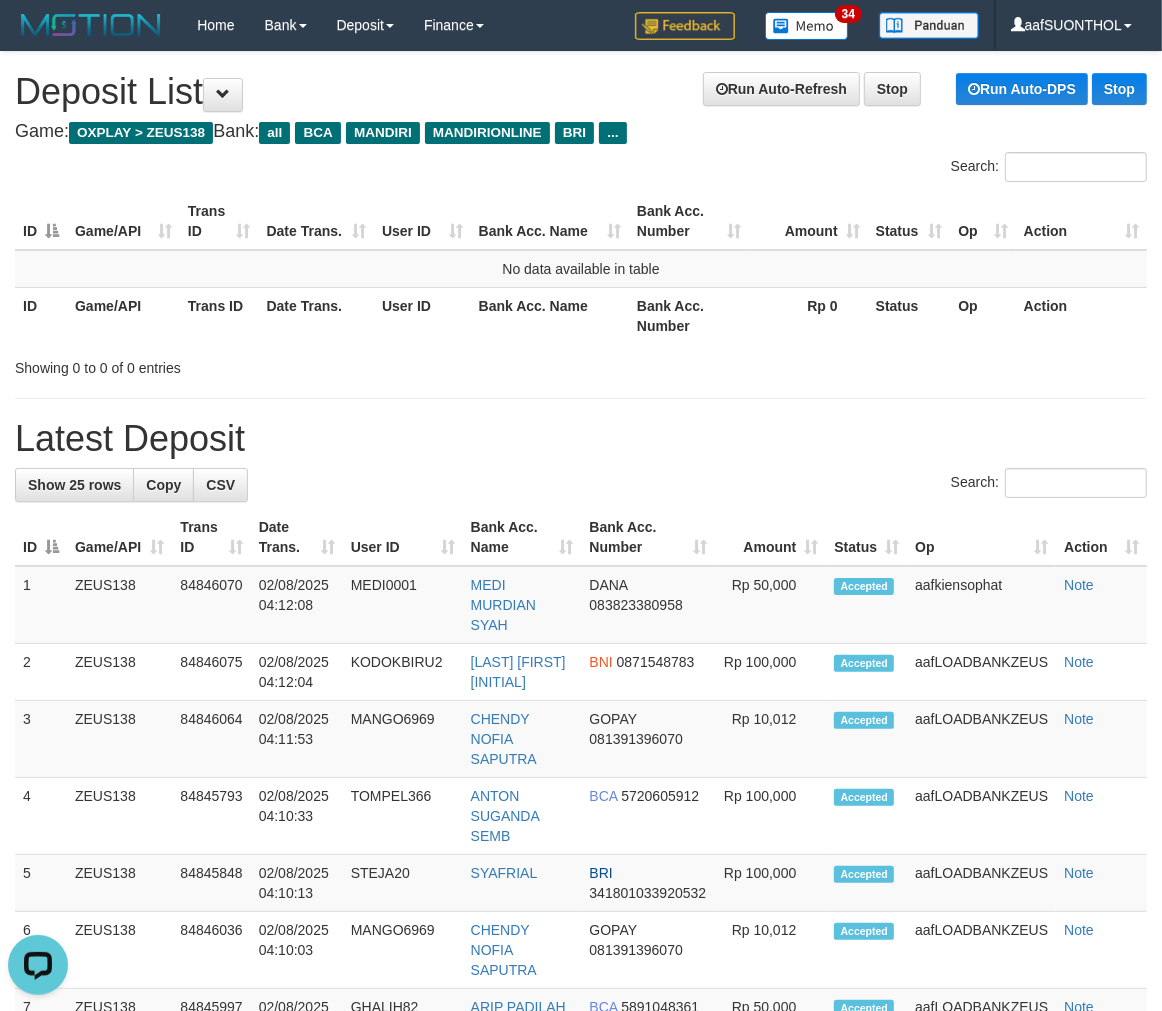 drag, startPoint x: 873, startPoint y: 445, endPoint x: 857, endPoint y: 442, distance: 16.27882 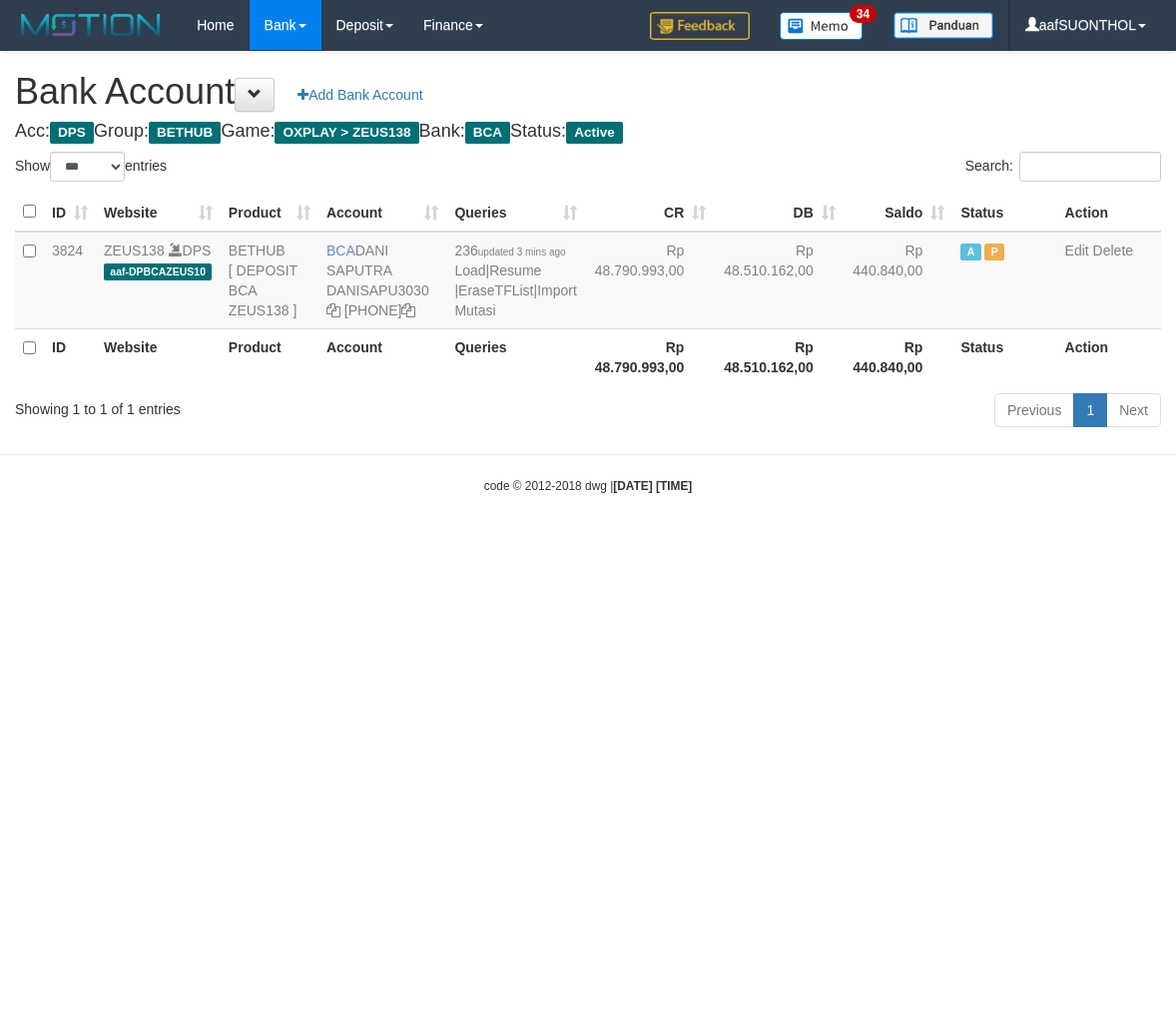 select on "***" 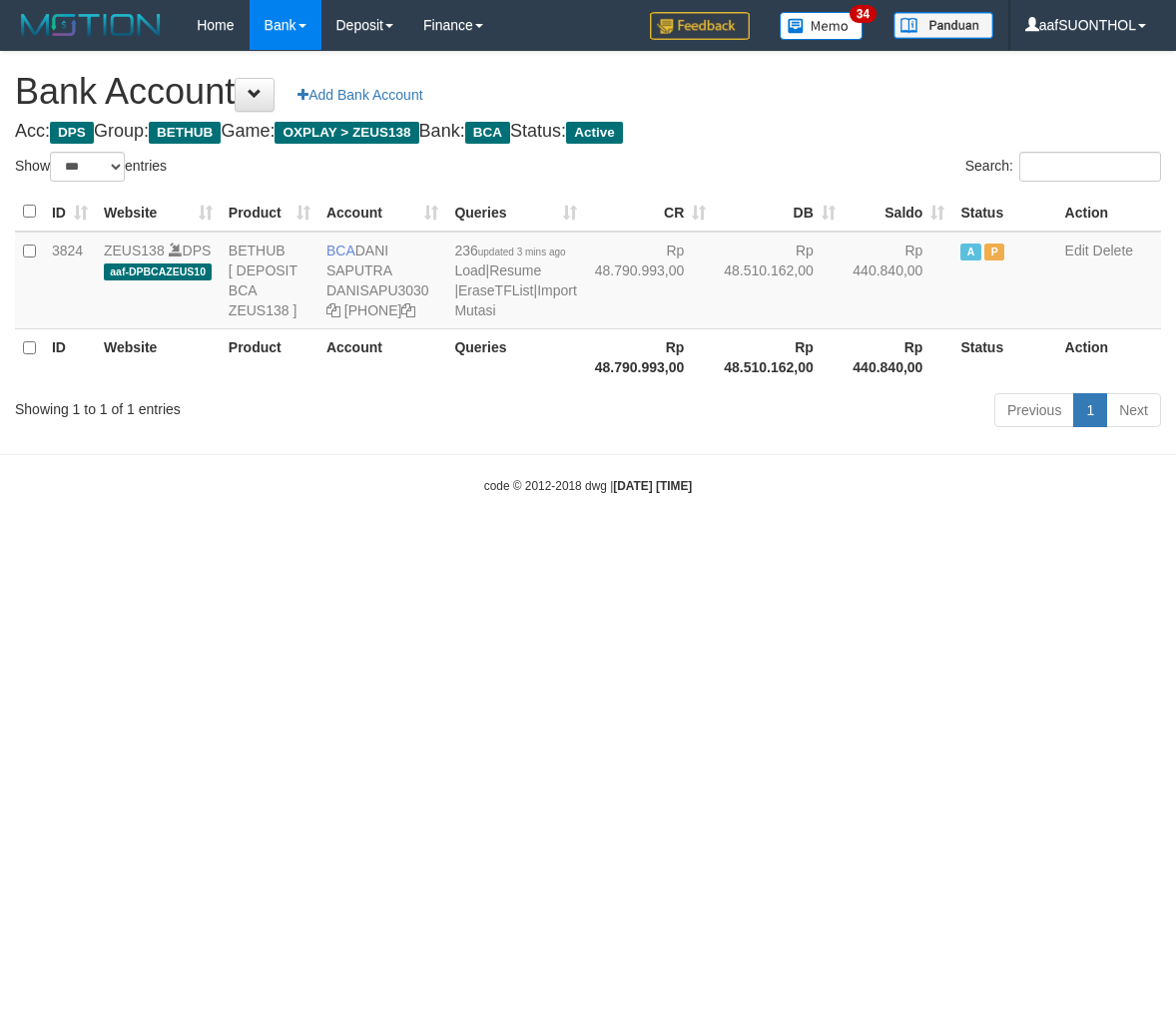 scroll, scrollTop: 0, scrollLeft: 0, axis: both 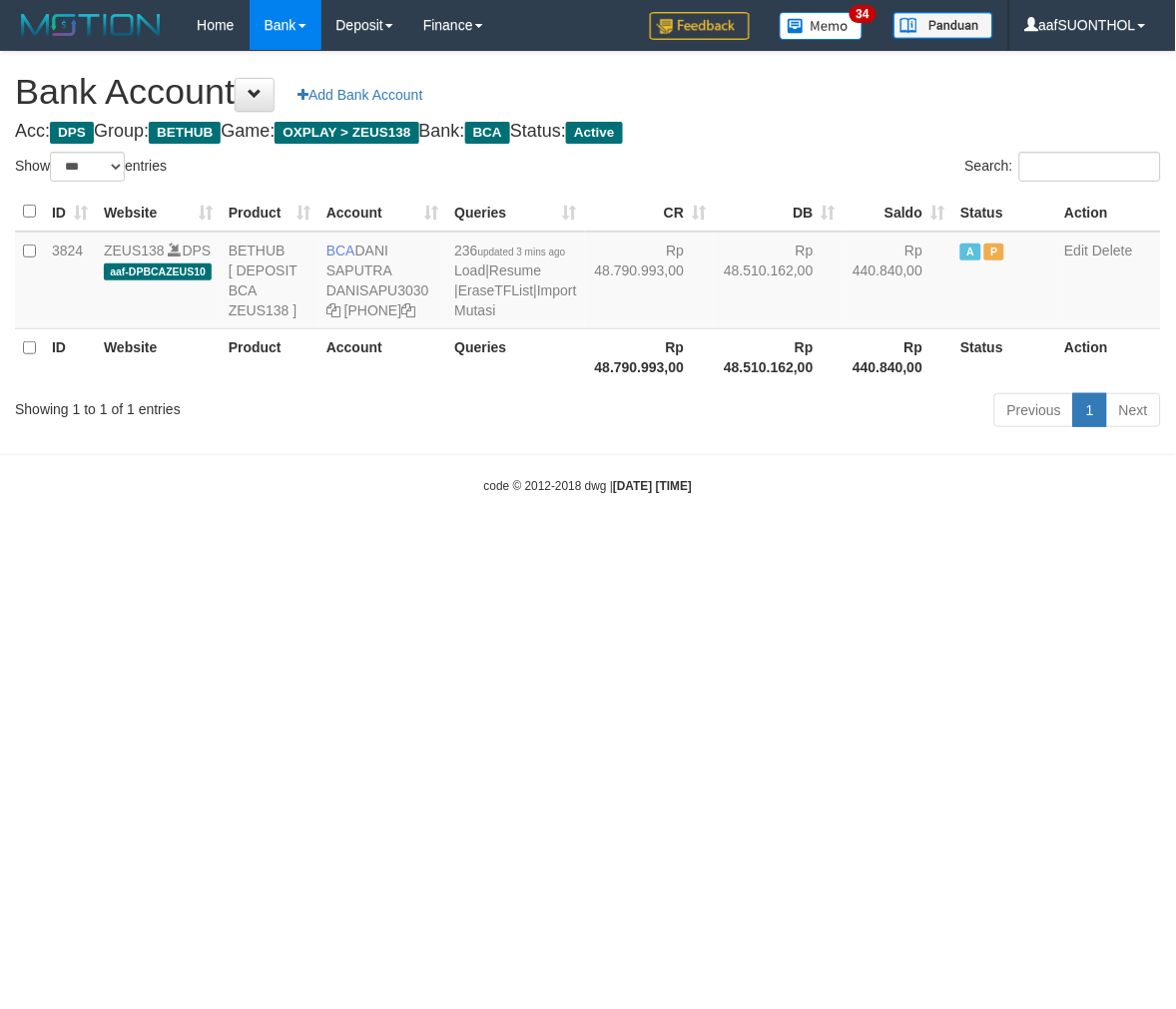 click on "Toggle navigation
Home
Bank
Account List
Load
By Website
Group
[OXPLAY]													ZEUS138
By Load Group (DPS)
Sync" at bounding box center (588, 272) 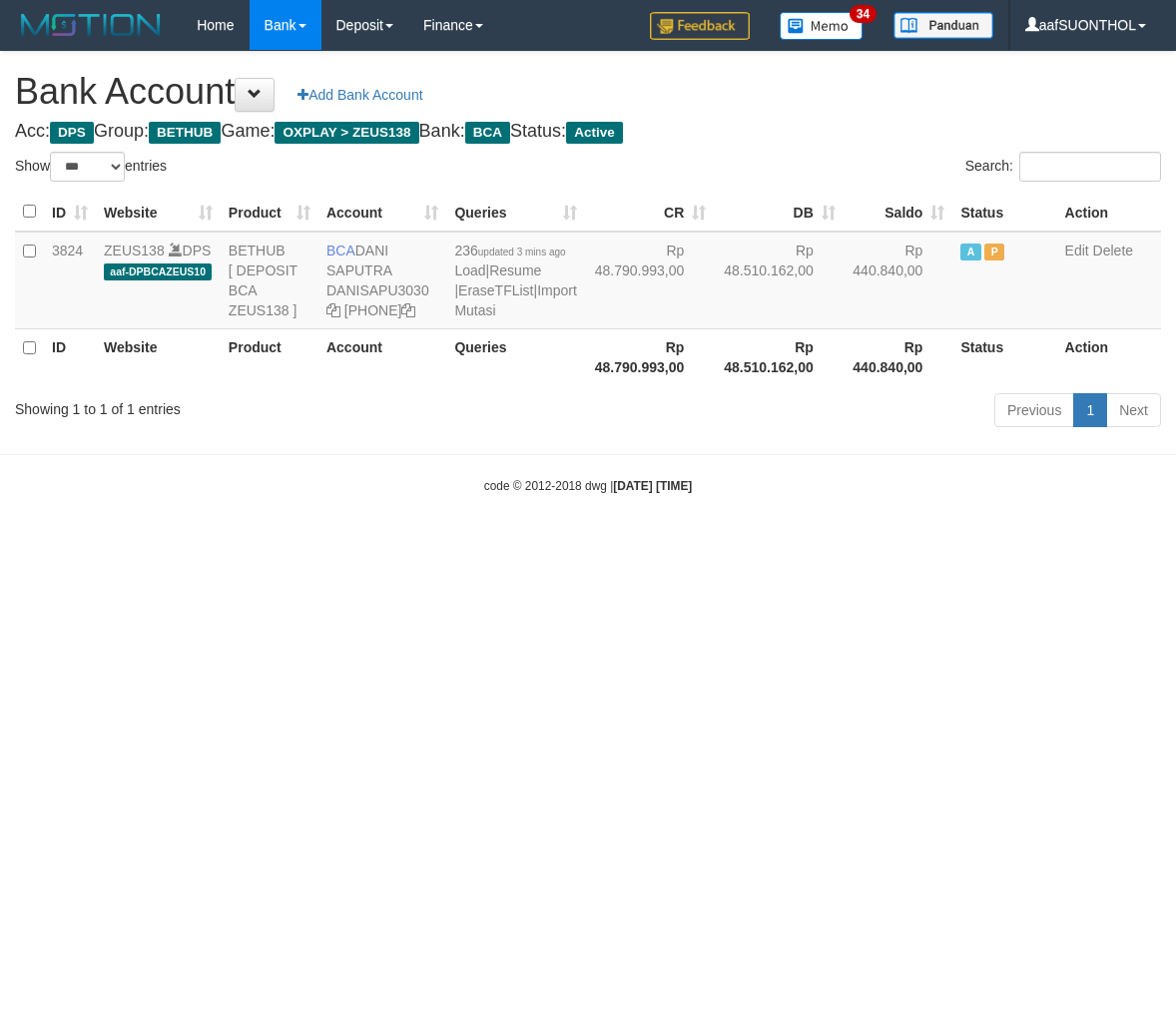 select on "***" 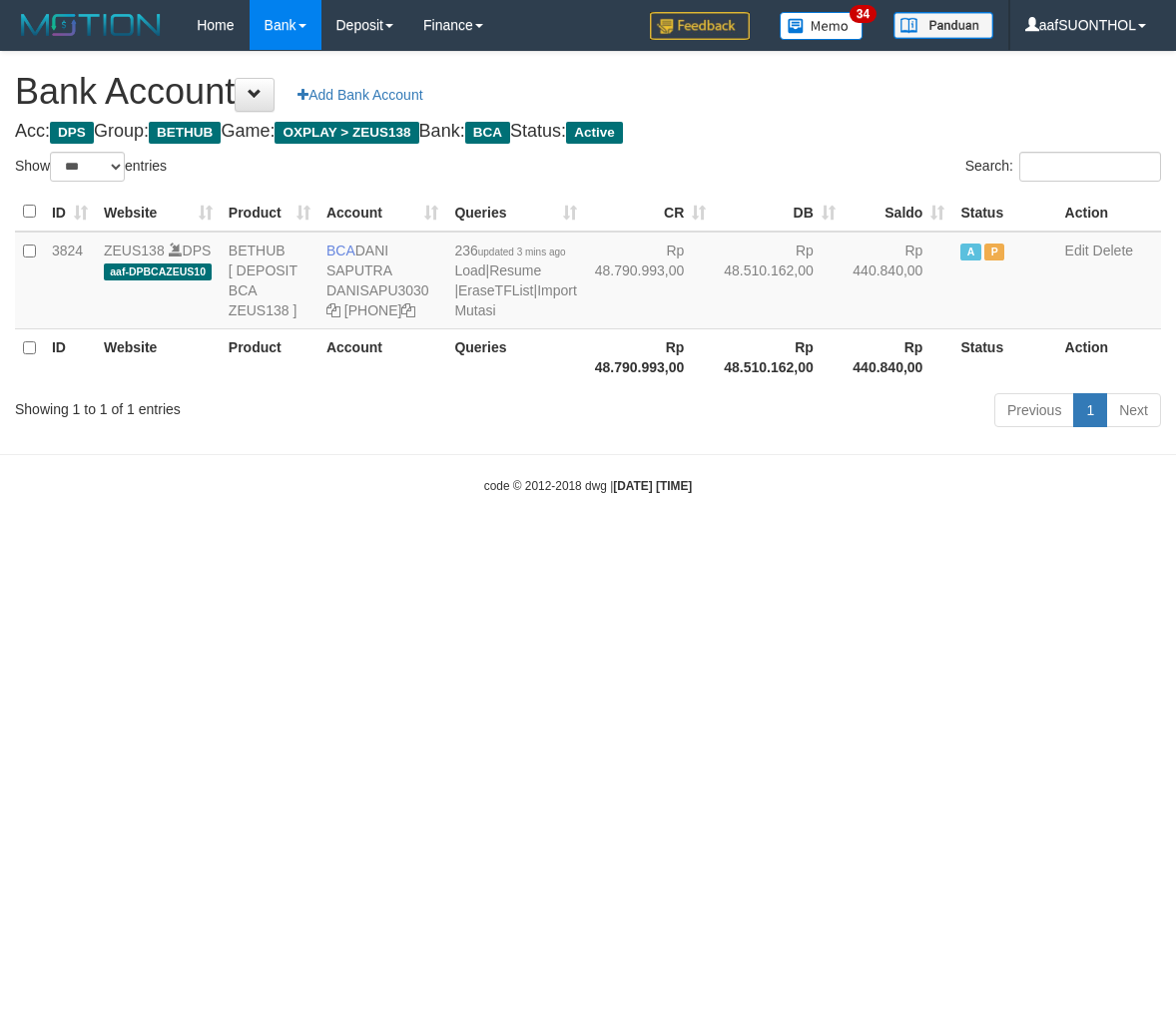 scroll, scrollTop: 0, scrollLeft: 0, axis: both 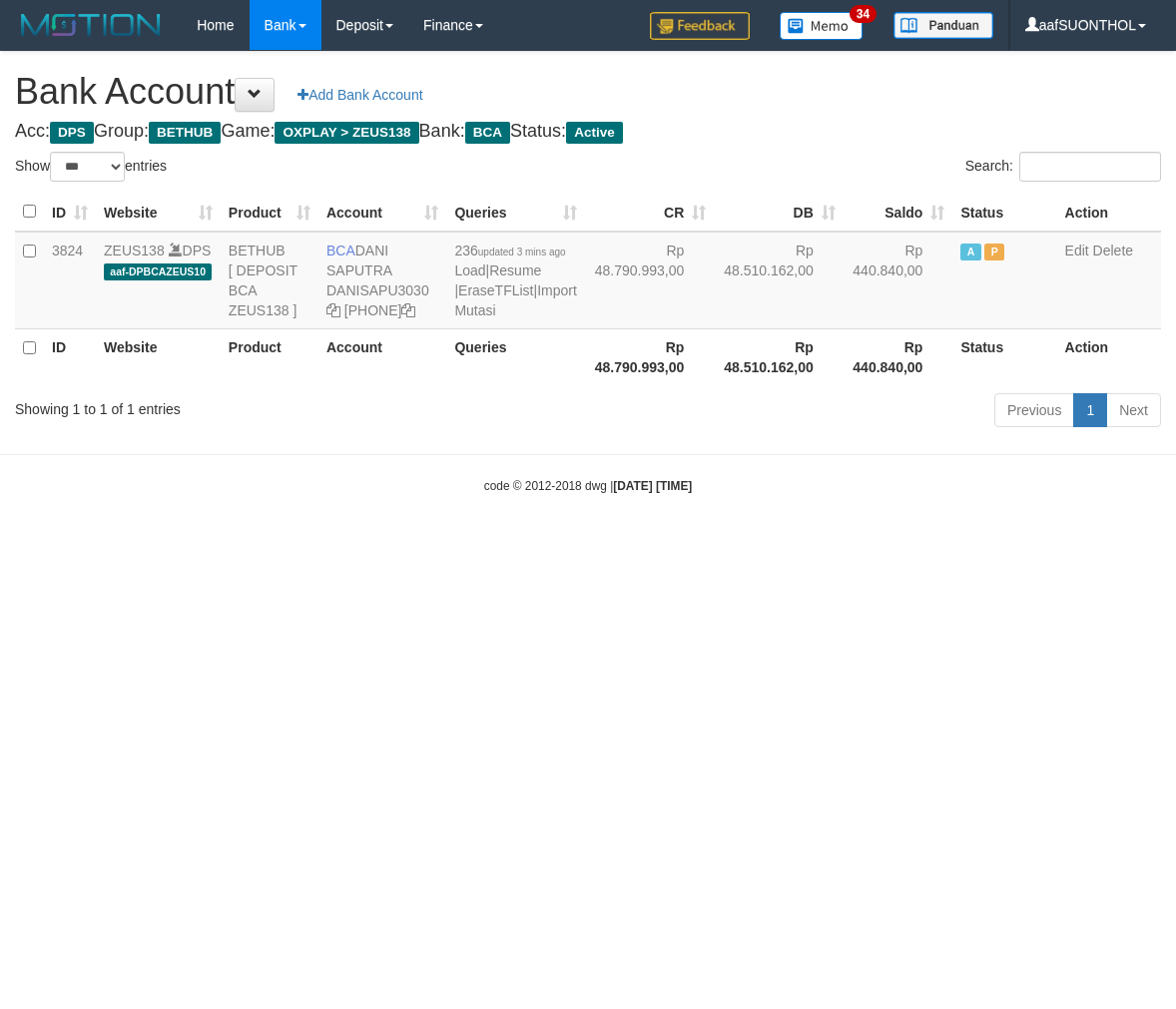 select on "***" 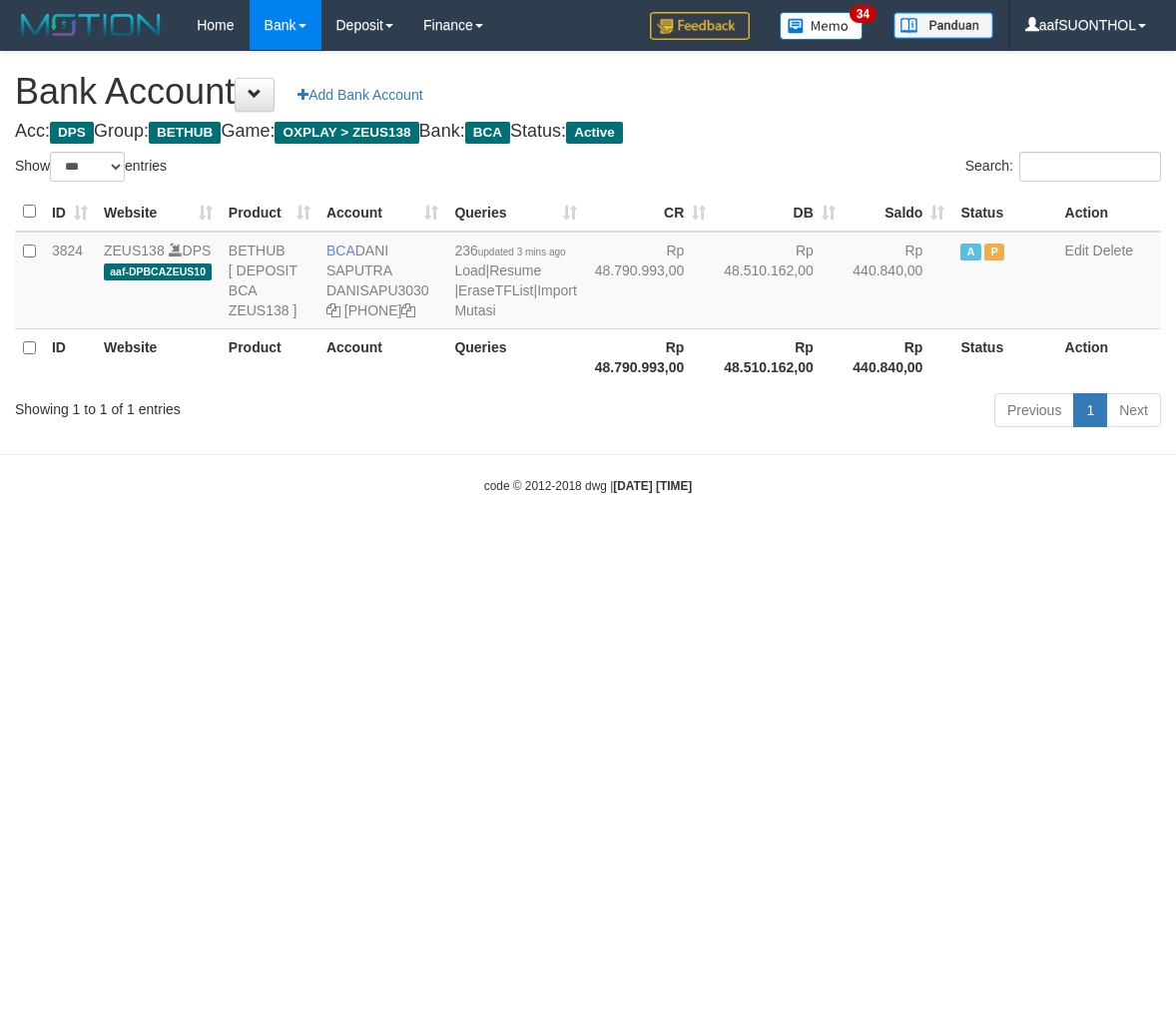 scroll, scrollTop: 0, scrollLeft: 0, axis: both 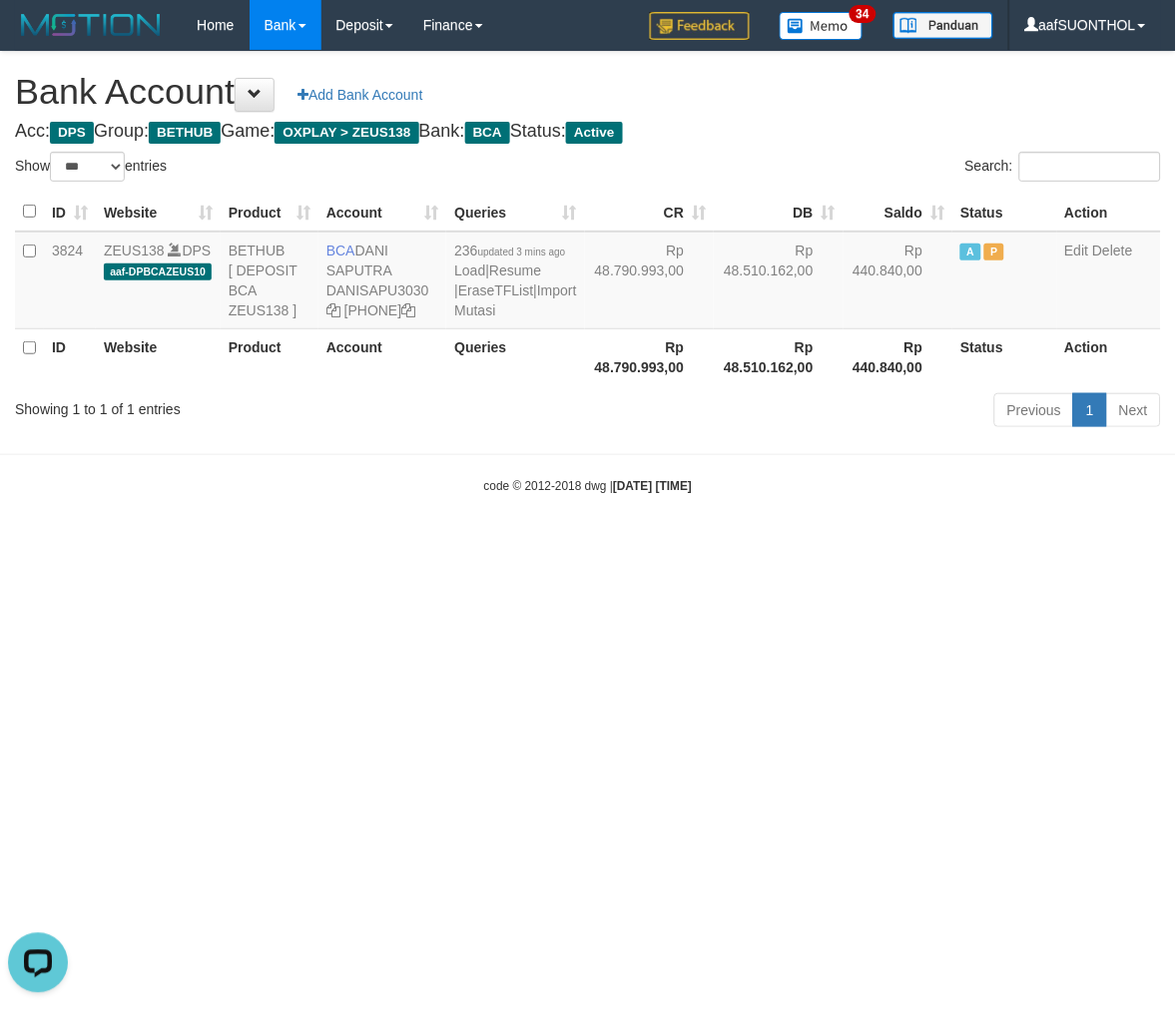 drag, startPoint x: 1105, startPoint y: 664, endPoint x: 1094, endPoint y: 649, distance: 18.601075 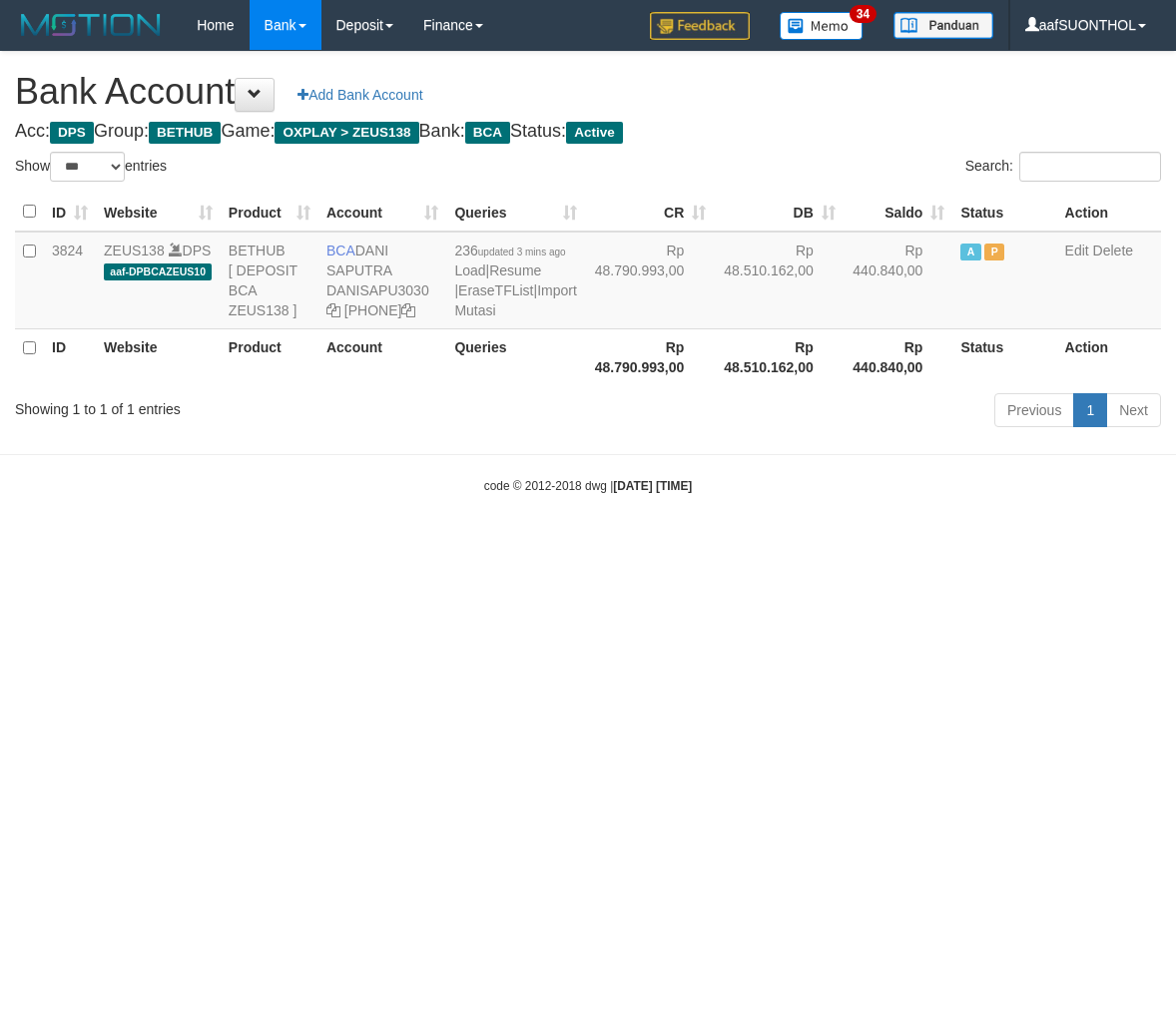 select on "***" 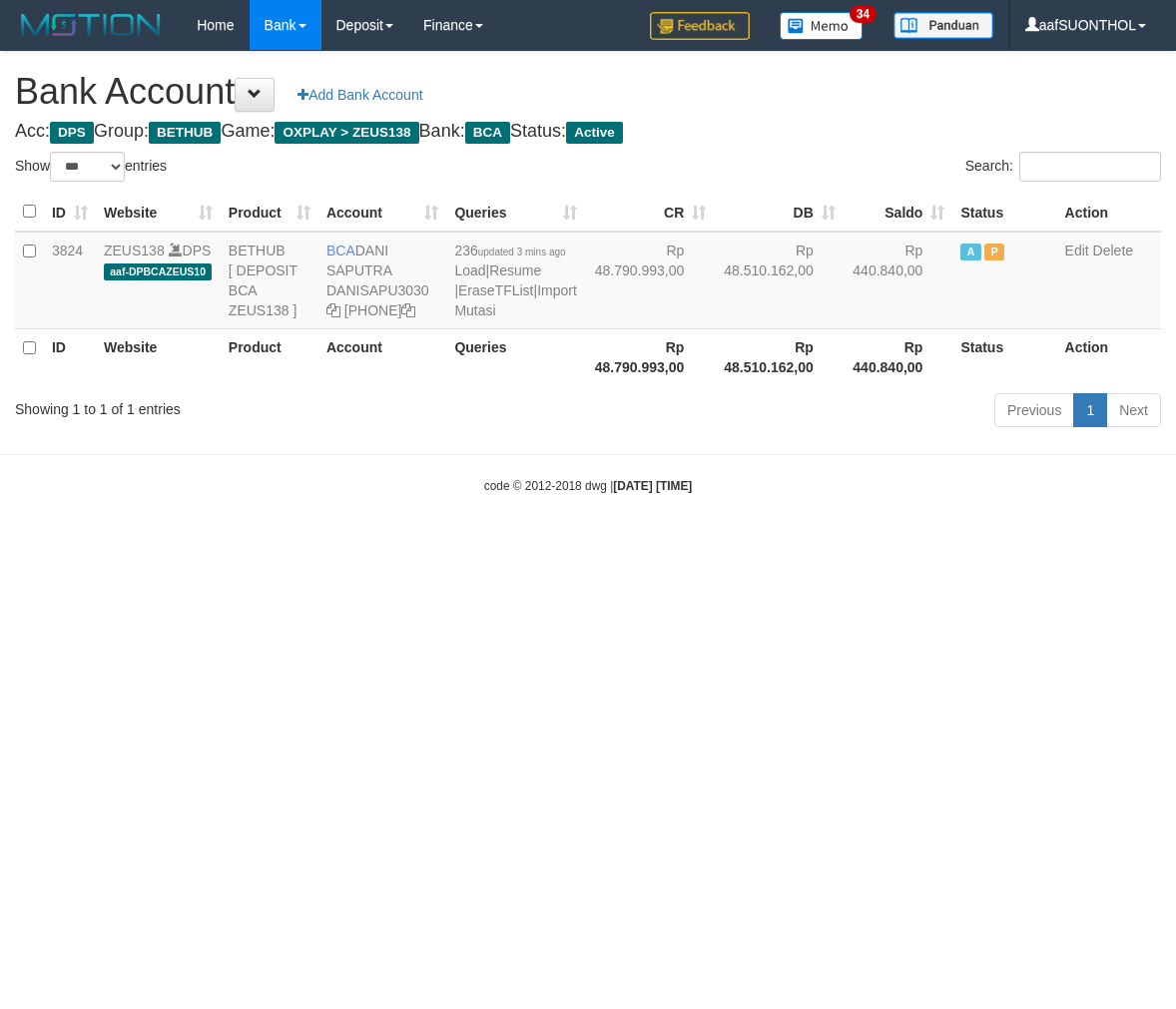 scroll, scrollTop: 0, scrollLeft: 0, axis: both 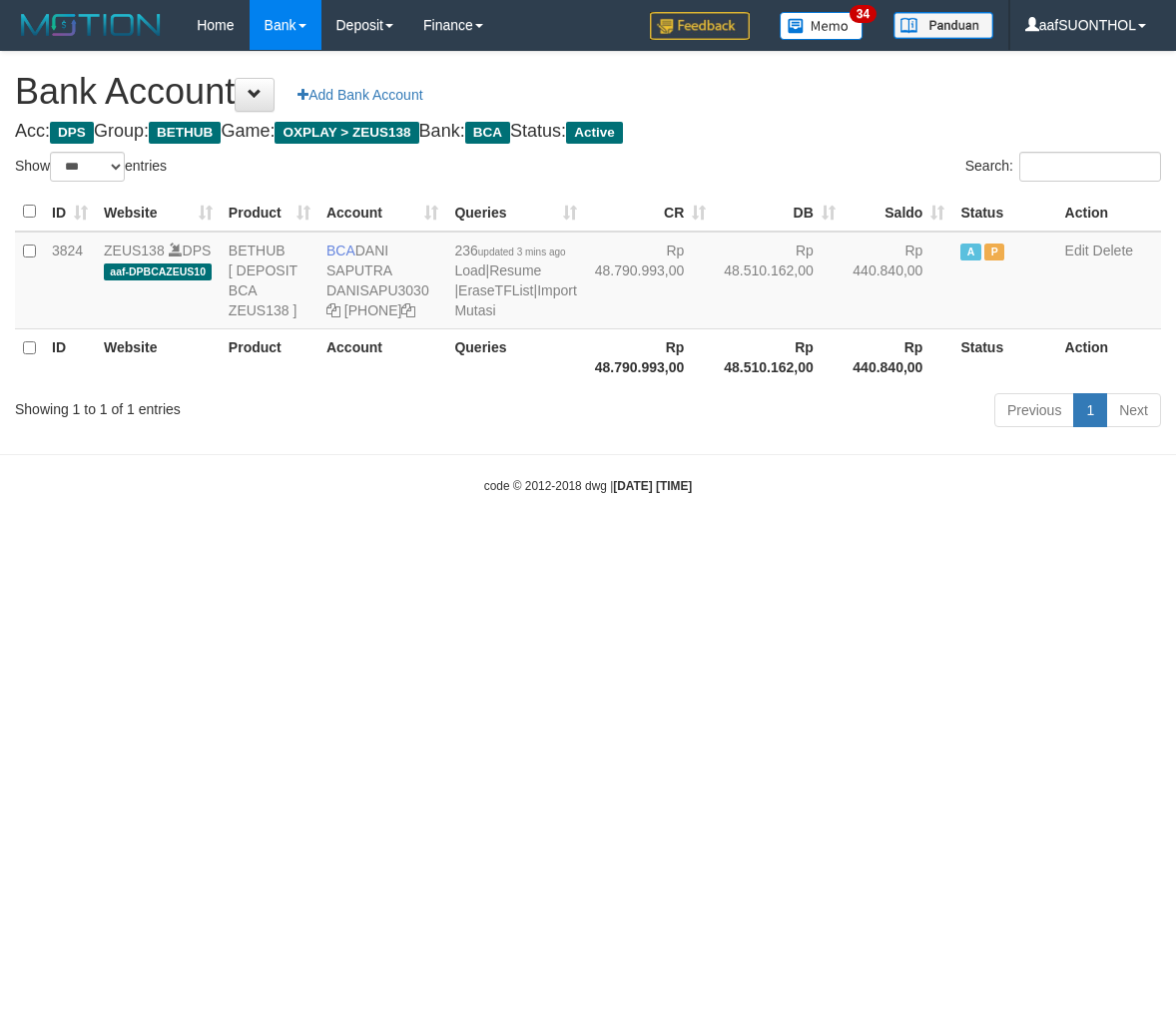 select on "***" 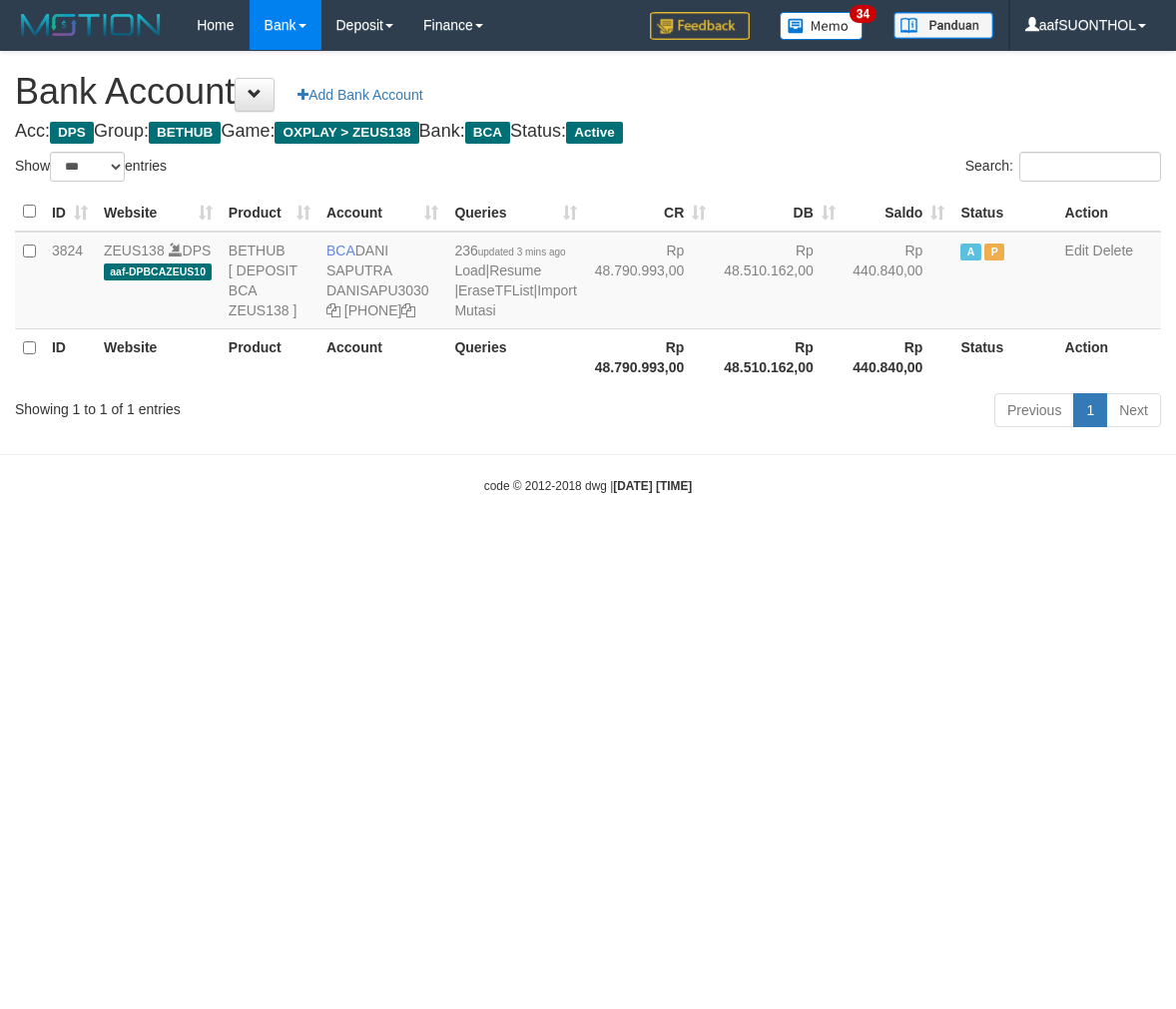 scroll, scrollTop: 0, scrollLeft: 0, axis: both 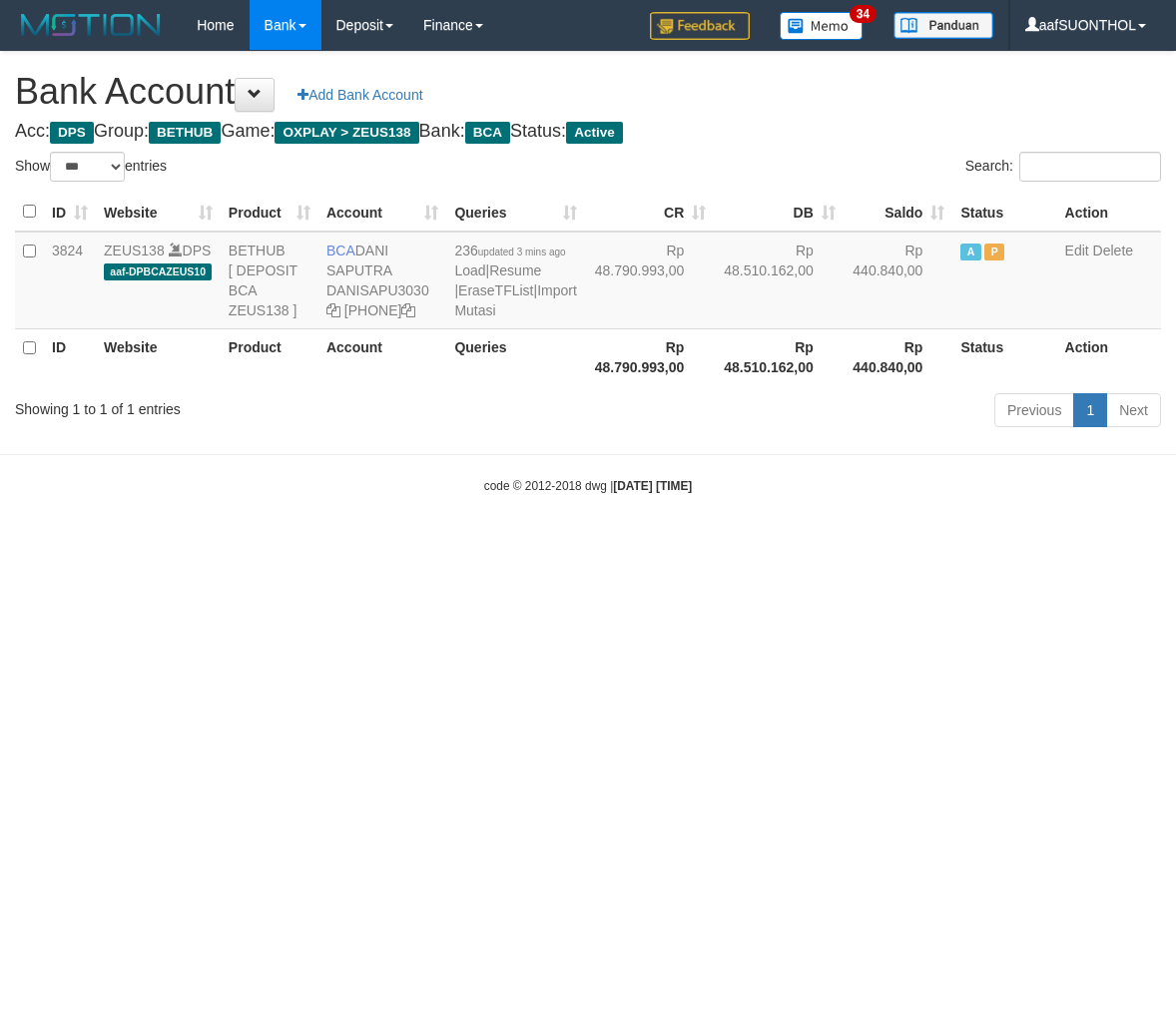 select on "***" 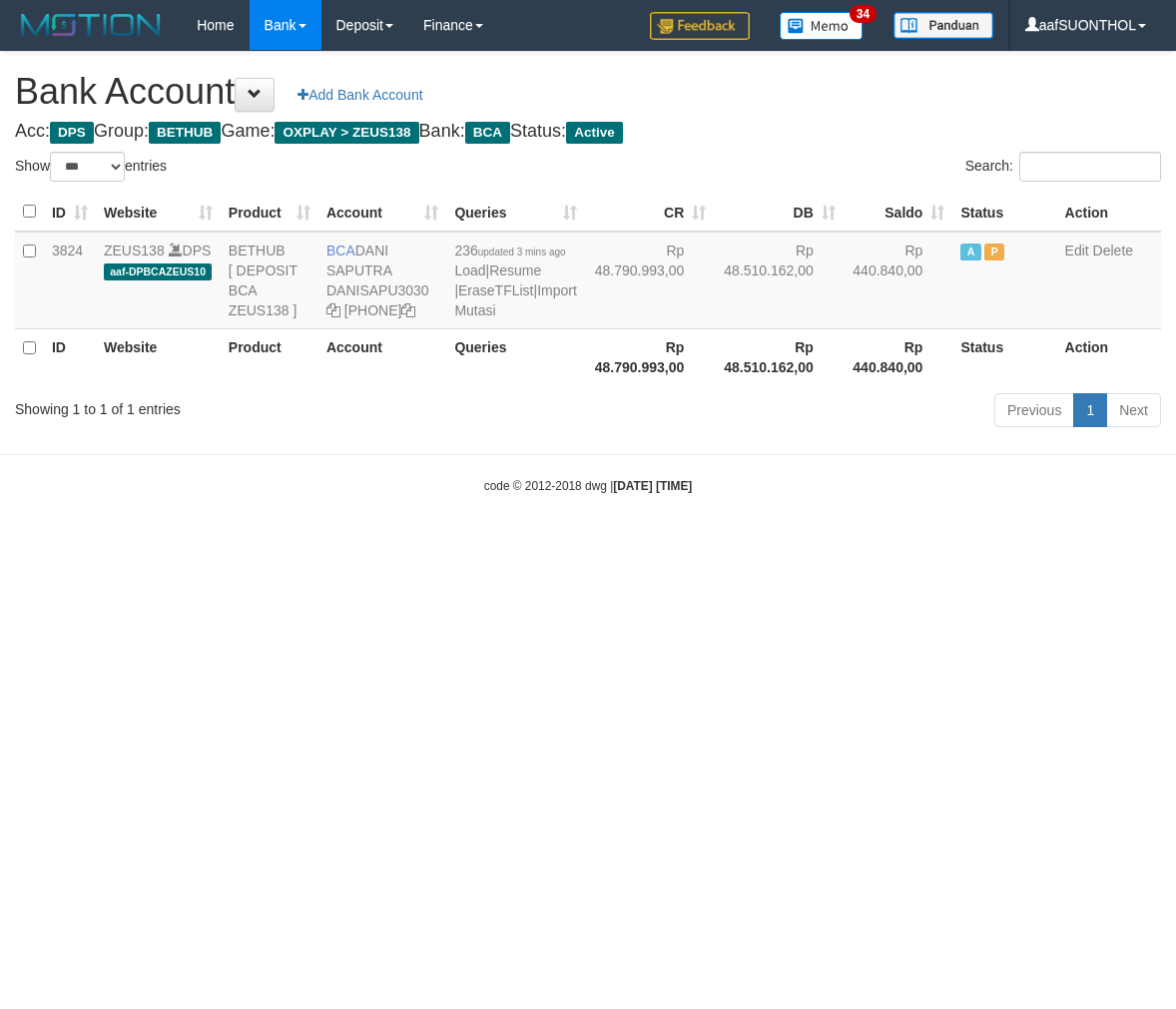 scroll, scrollTop: 0, scrollLeft: 0, axis: both 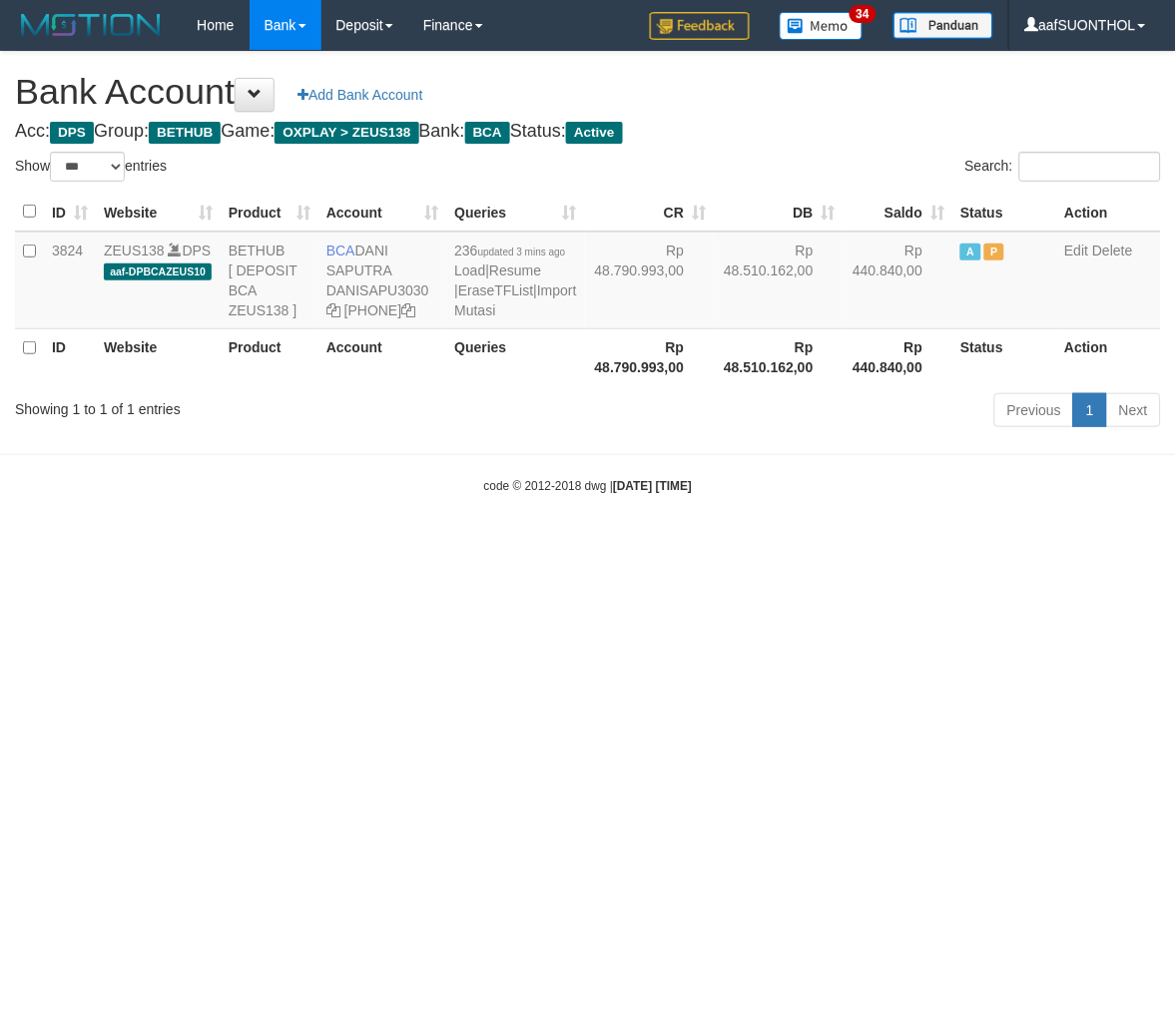click on "Toggle navigation
Home
Bank
Account List
Load
By Website
Group
[OXPLAY]													ZEUS138
By Load Group (DPS)
Sync" at bounding box center [588, 272] 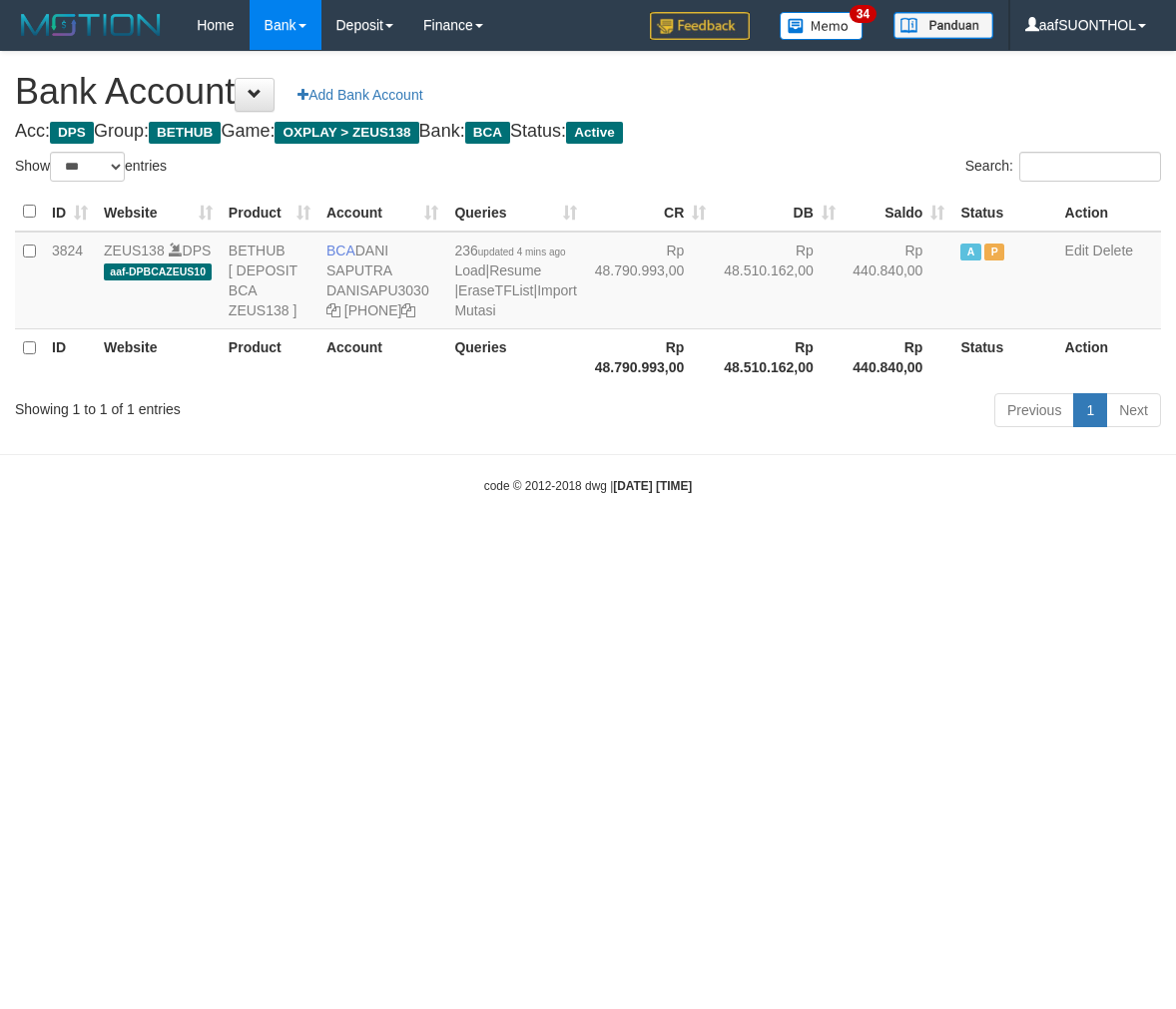 select on "***" 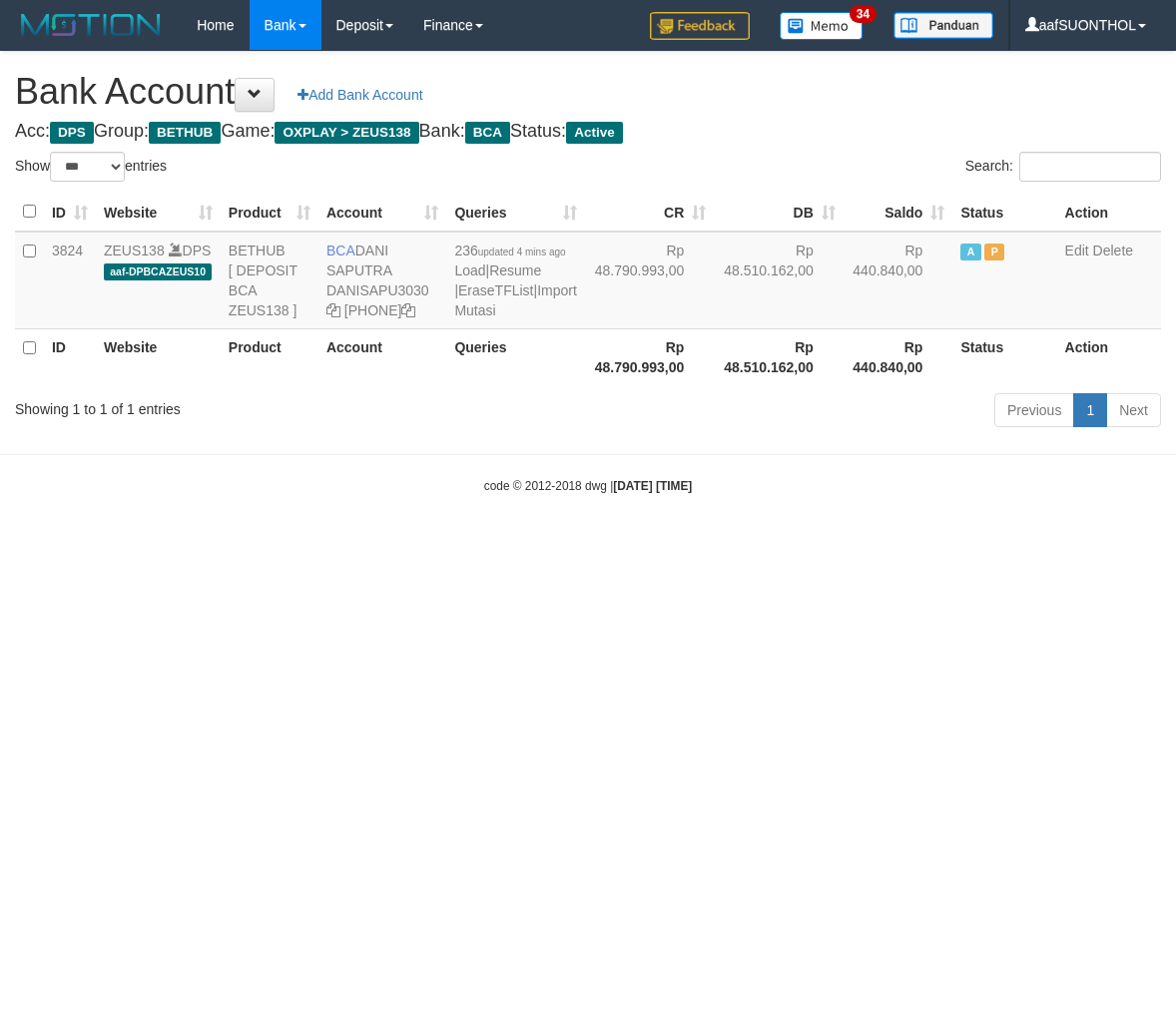 scroll, scrollTop: 0, scrollLeft: 0, axis: both 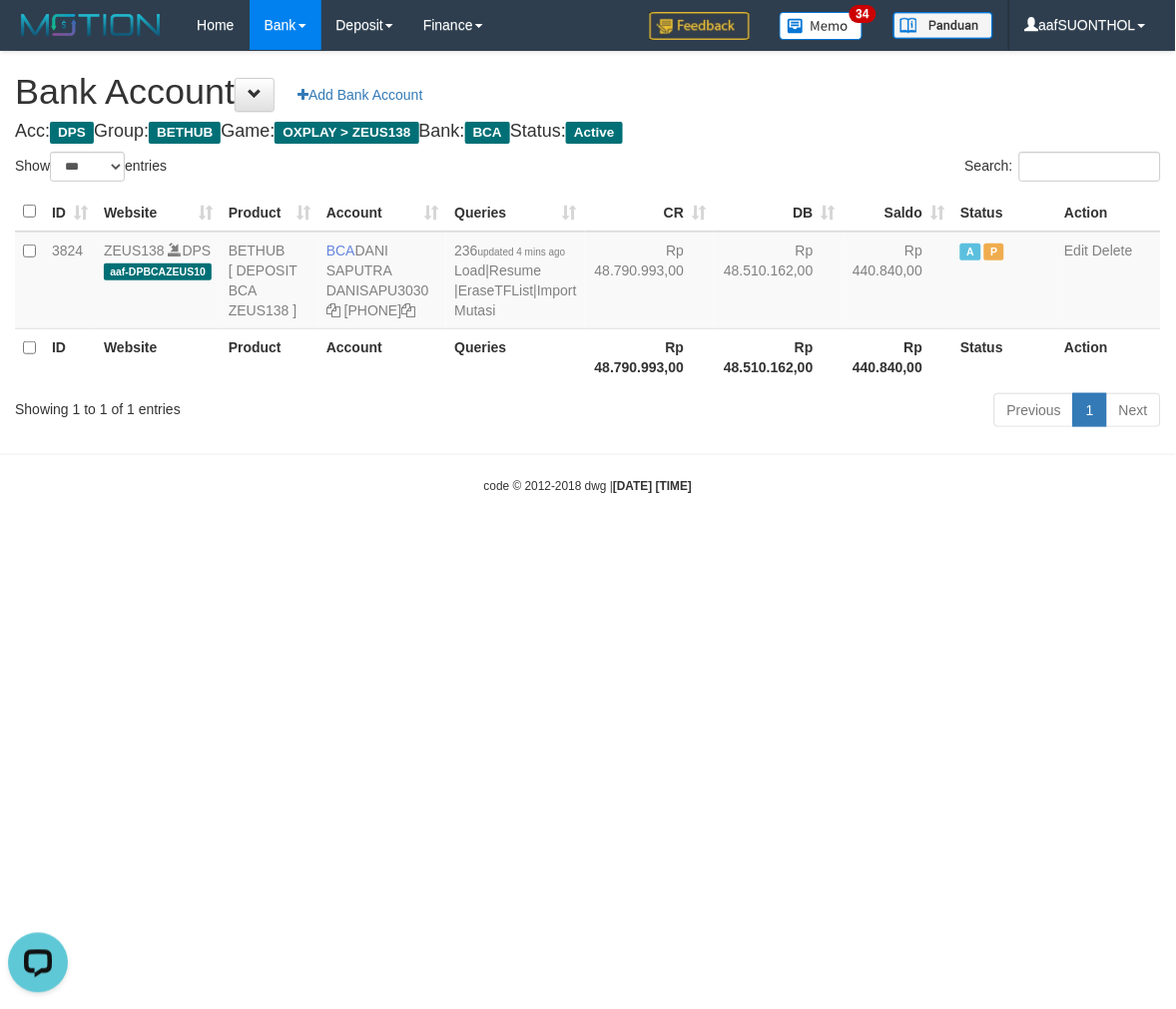 click on "Toggle navigation
Home
Bank
Account List
Load
By Website
Group
[OXPLAY]													ZEUS138
By Load Group (DPS)
Sync" at bounding box center (588, 272) 